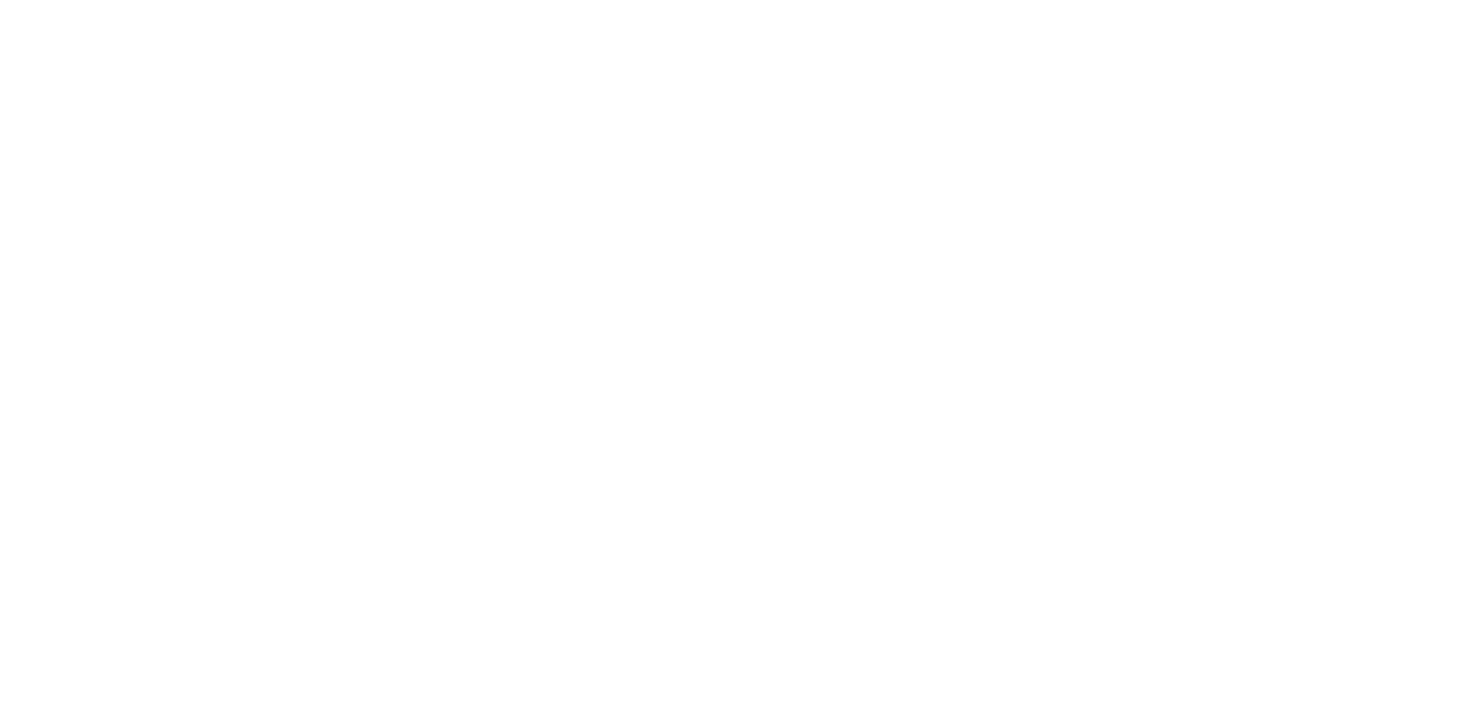 scroll, scrollTop: 0, scrollLeft: 0, axis: both 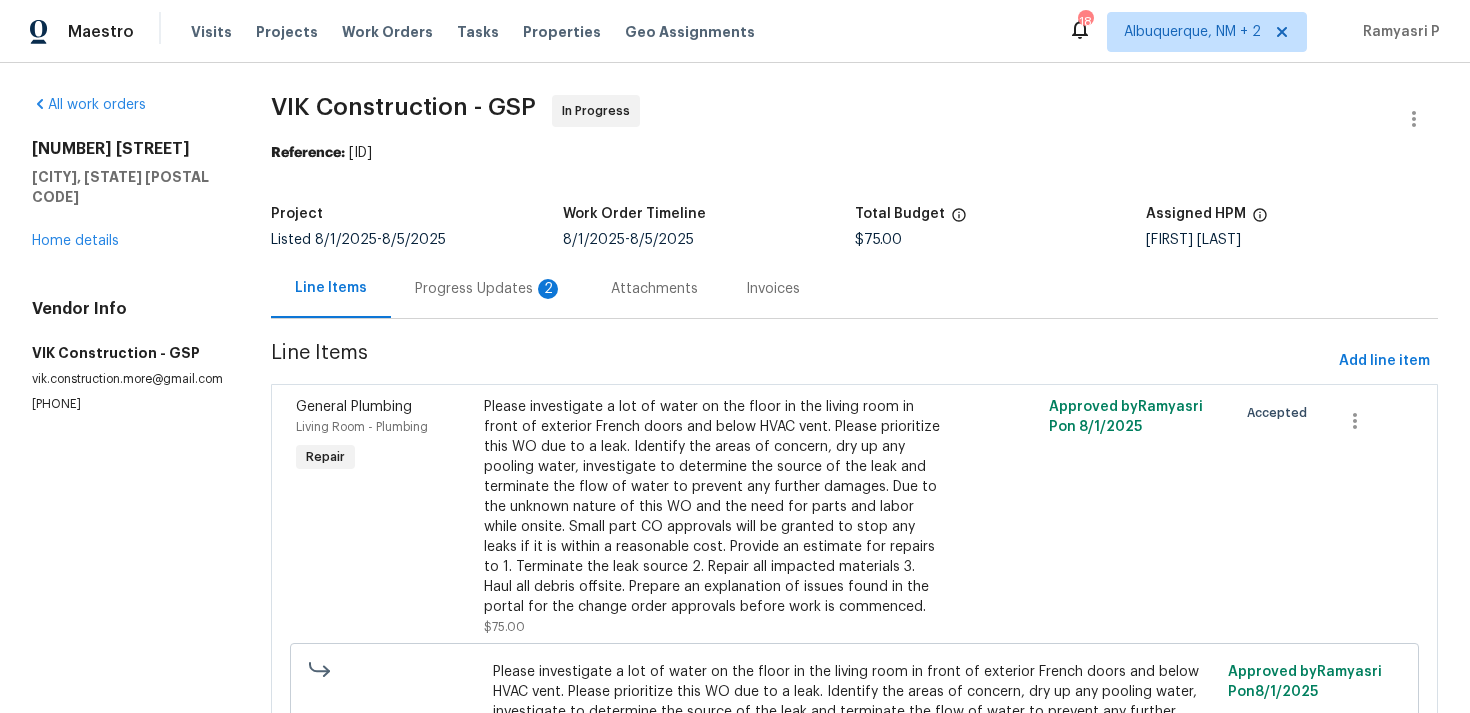 click on "Progress Updates 2" at bounding box center [489, 288] 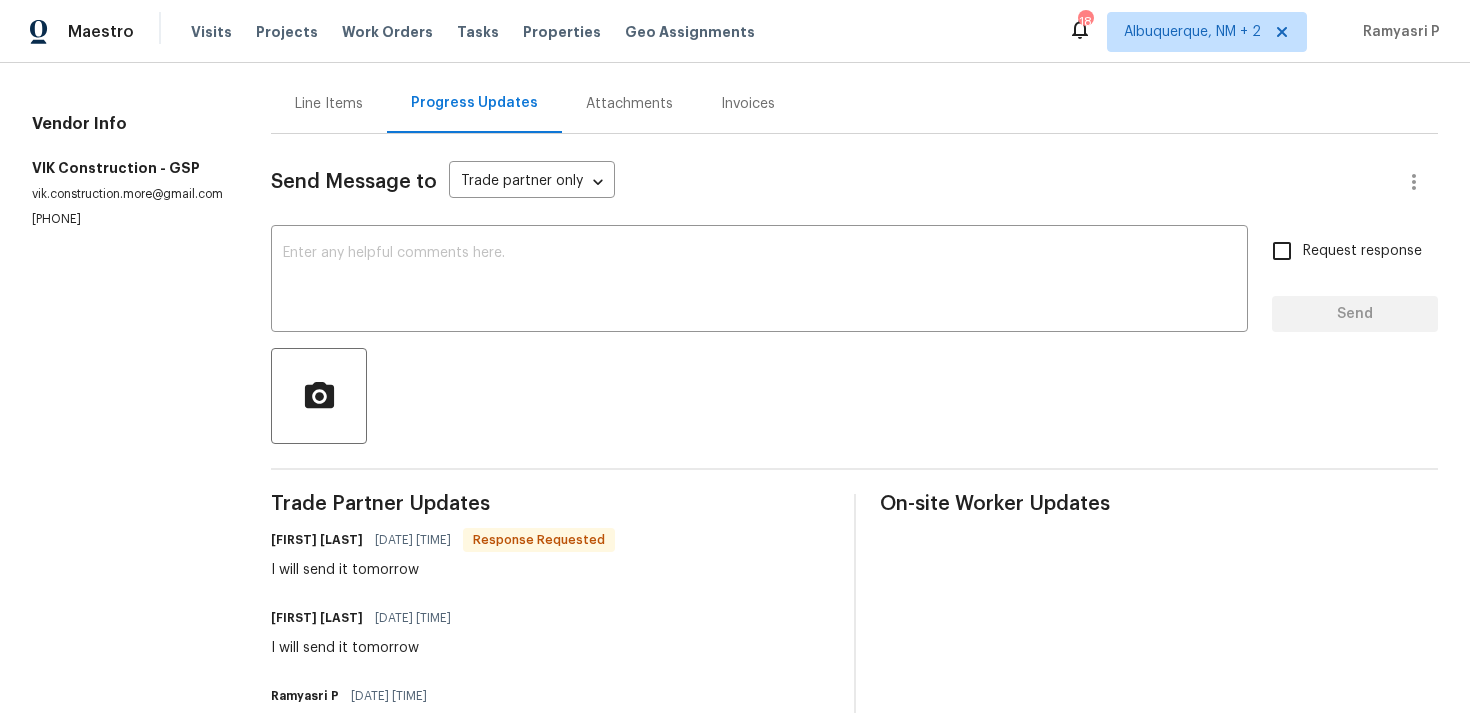 scroll, scrollTop: 78, scrollLeft: 0, axis: vertical 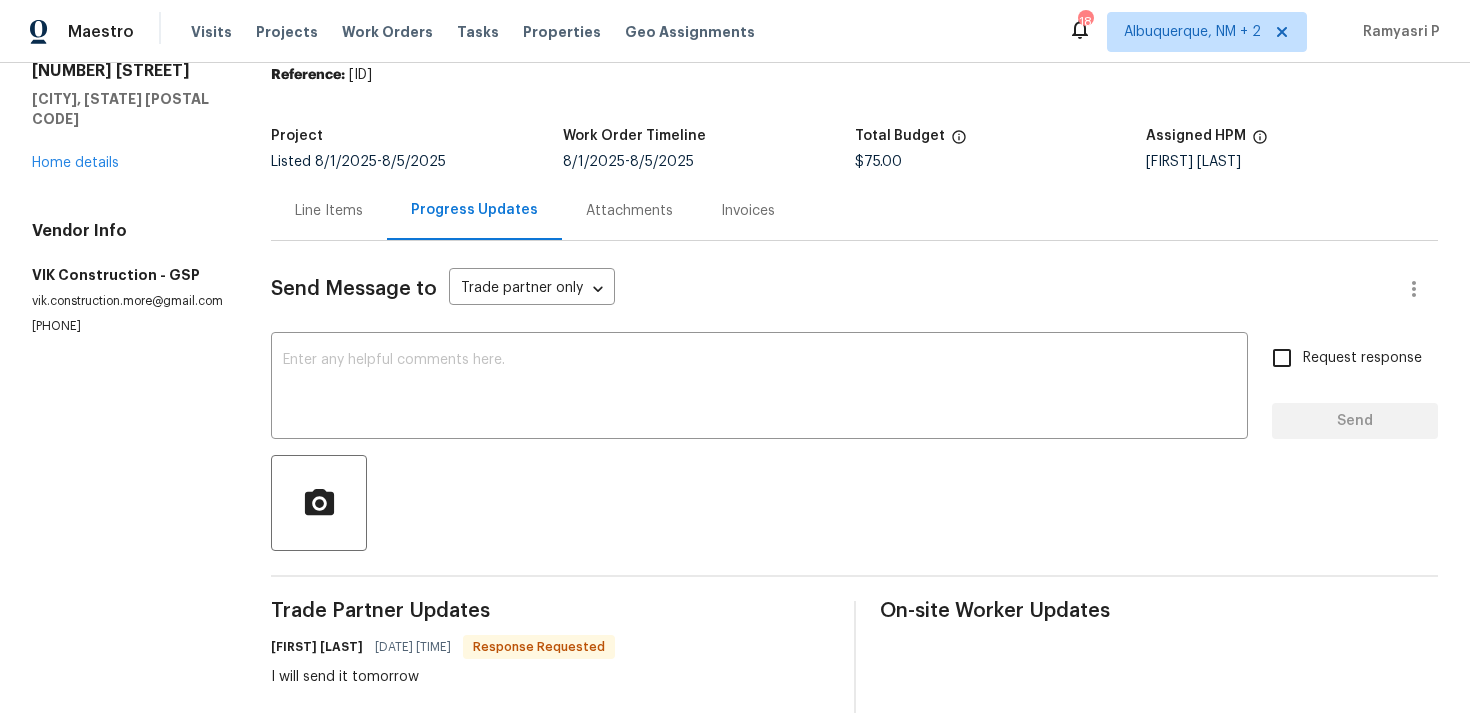 click on "Line Items" at bounding box center [329, 211] 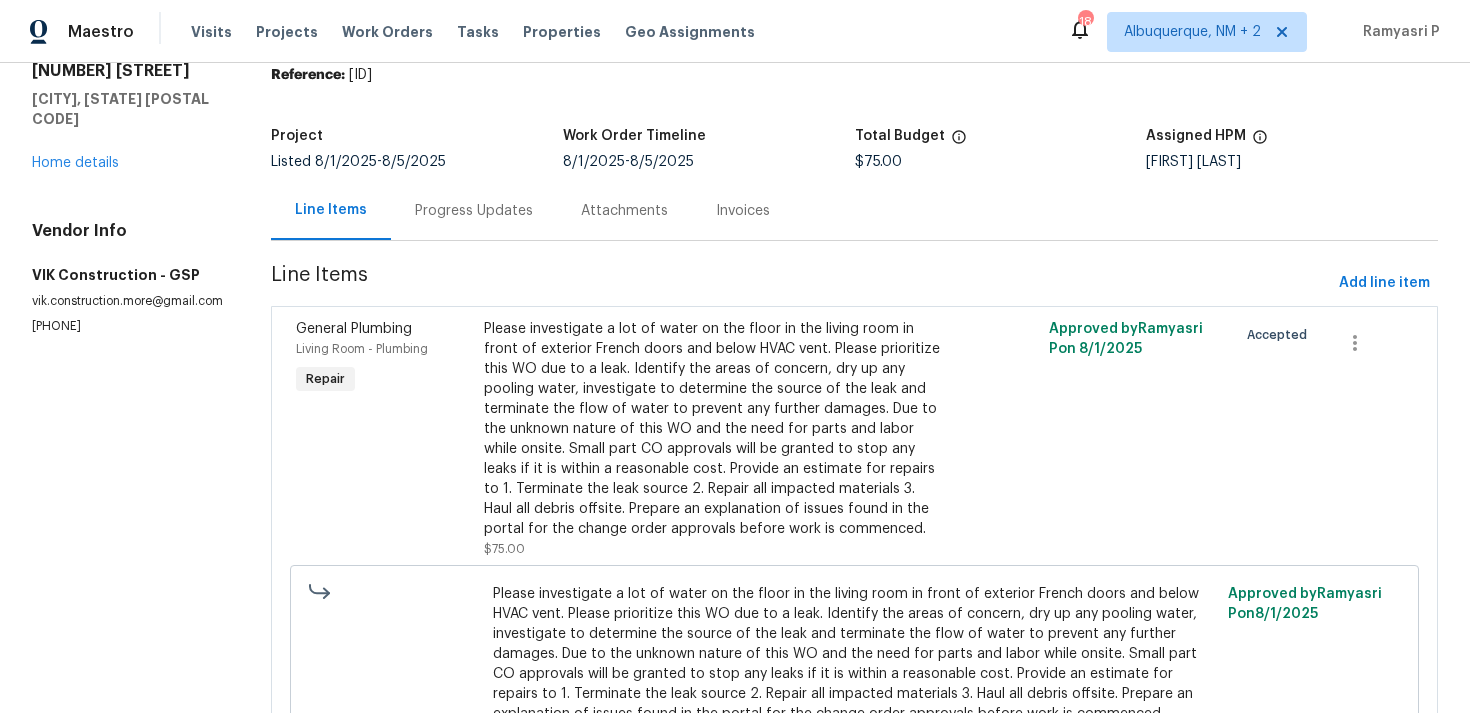 click on "Progress Updates" at bounding box center [474, 211] 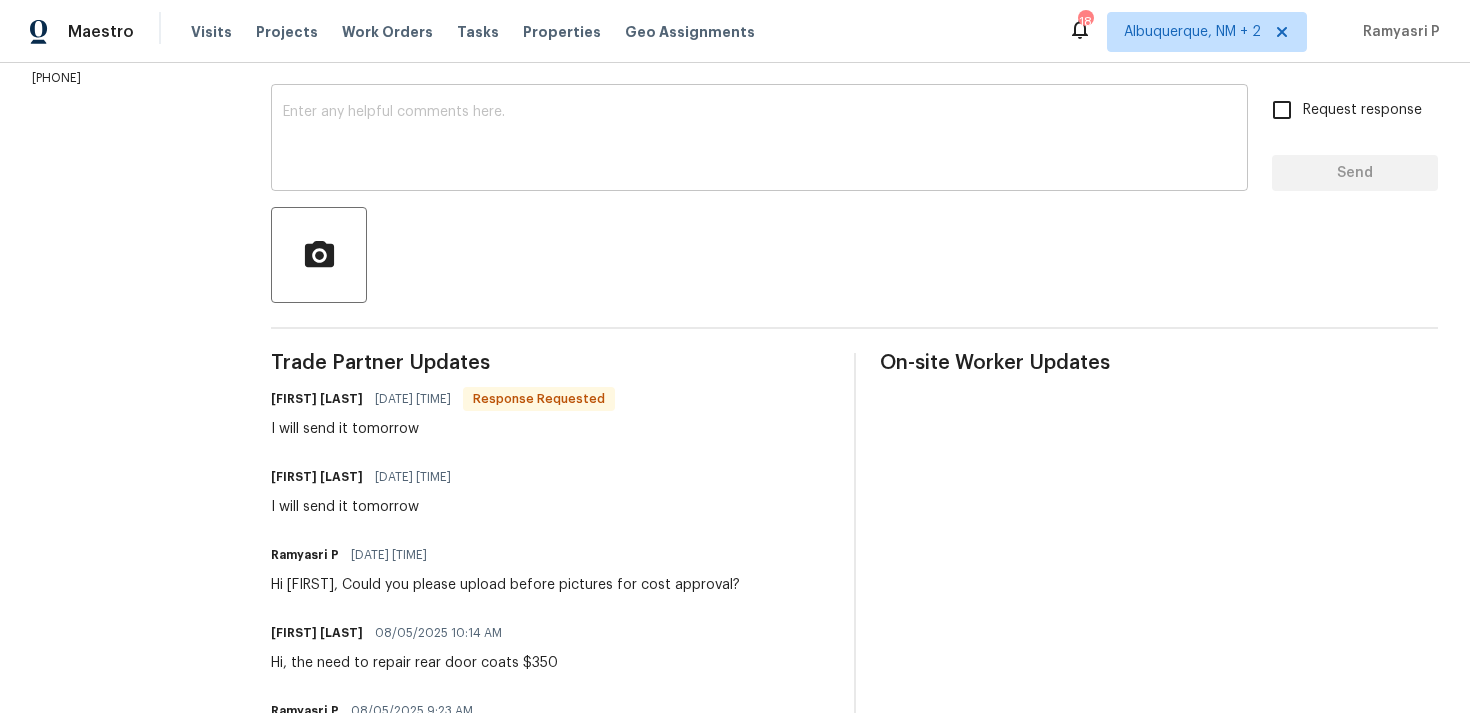 scroll, scrollTop: 304, scrollLeft: 0, axis: vertical 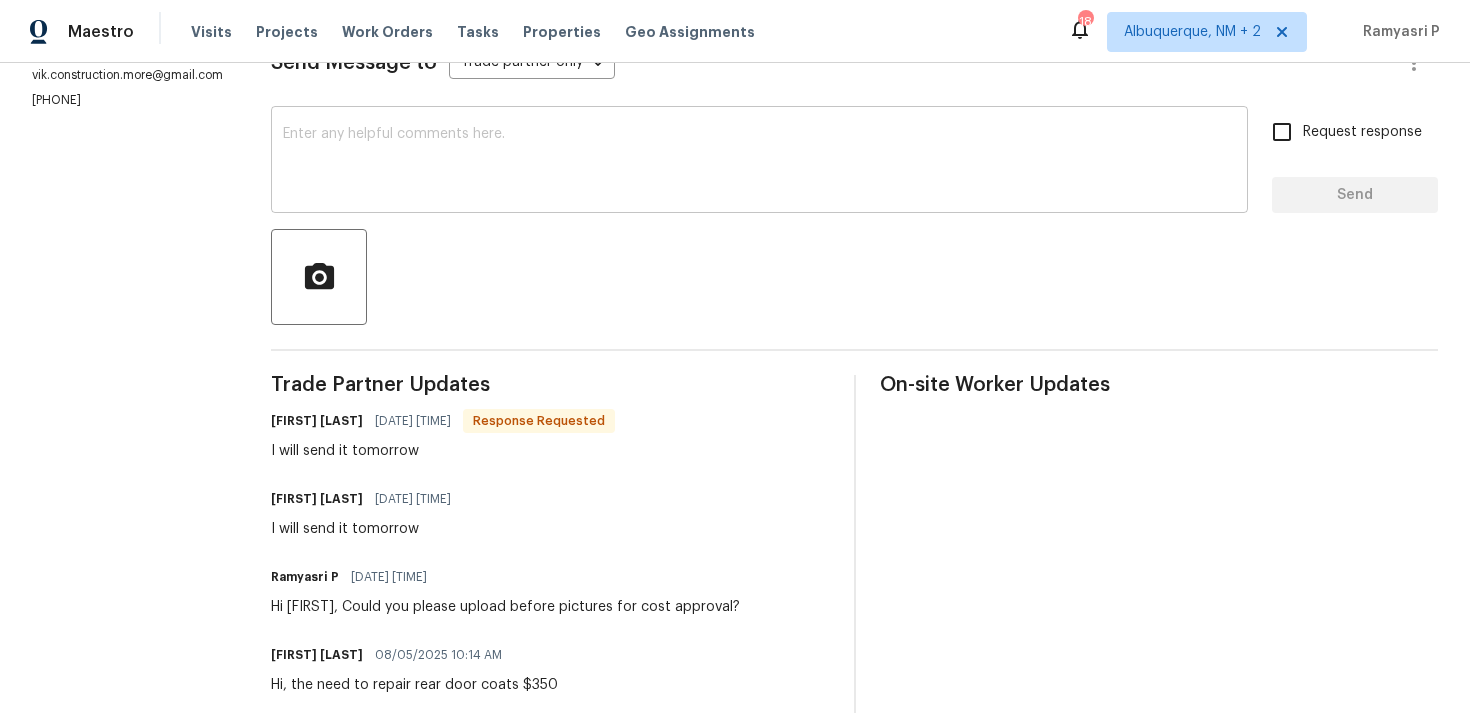 click at bounding box center [759, 162] 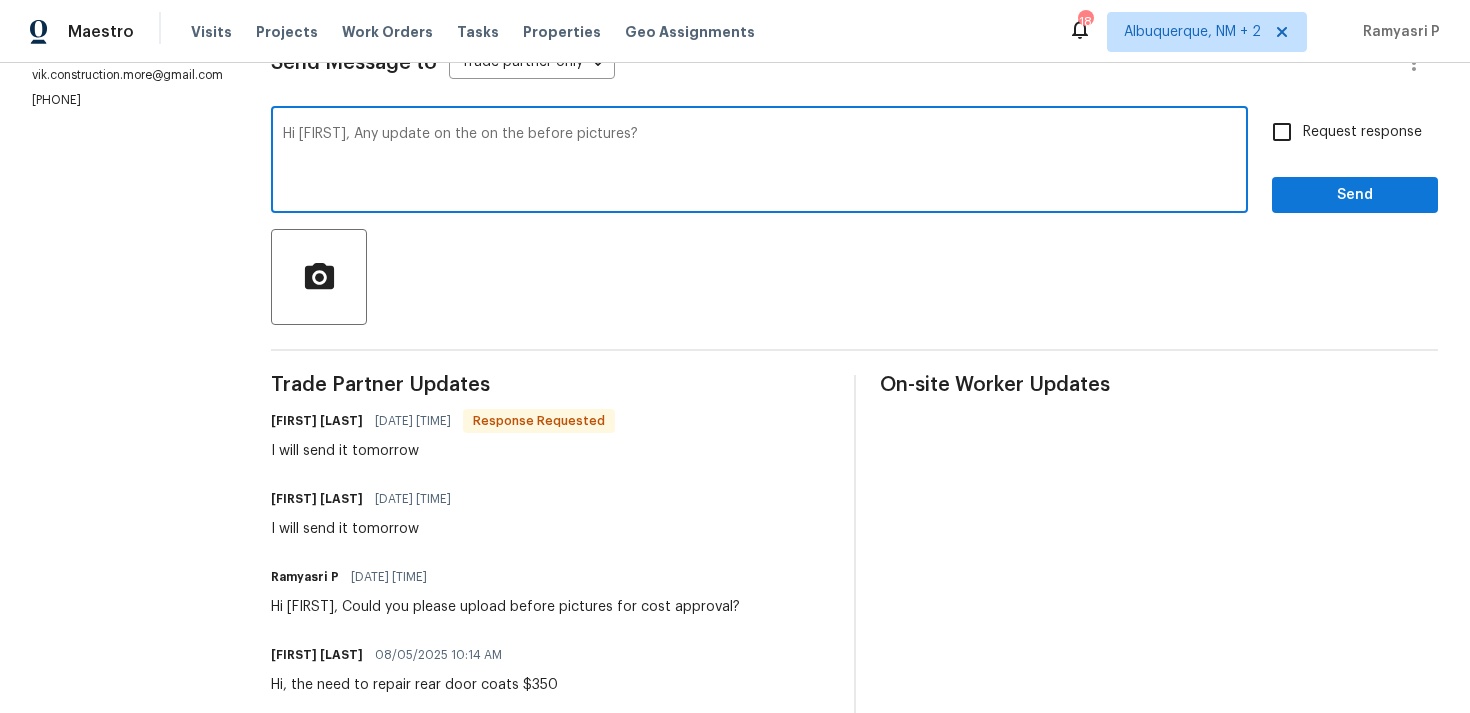 type on "Hi Viktor, Any update on the on the before pictures?" 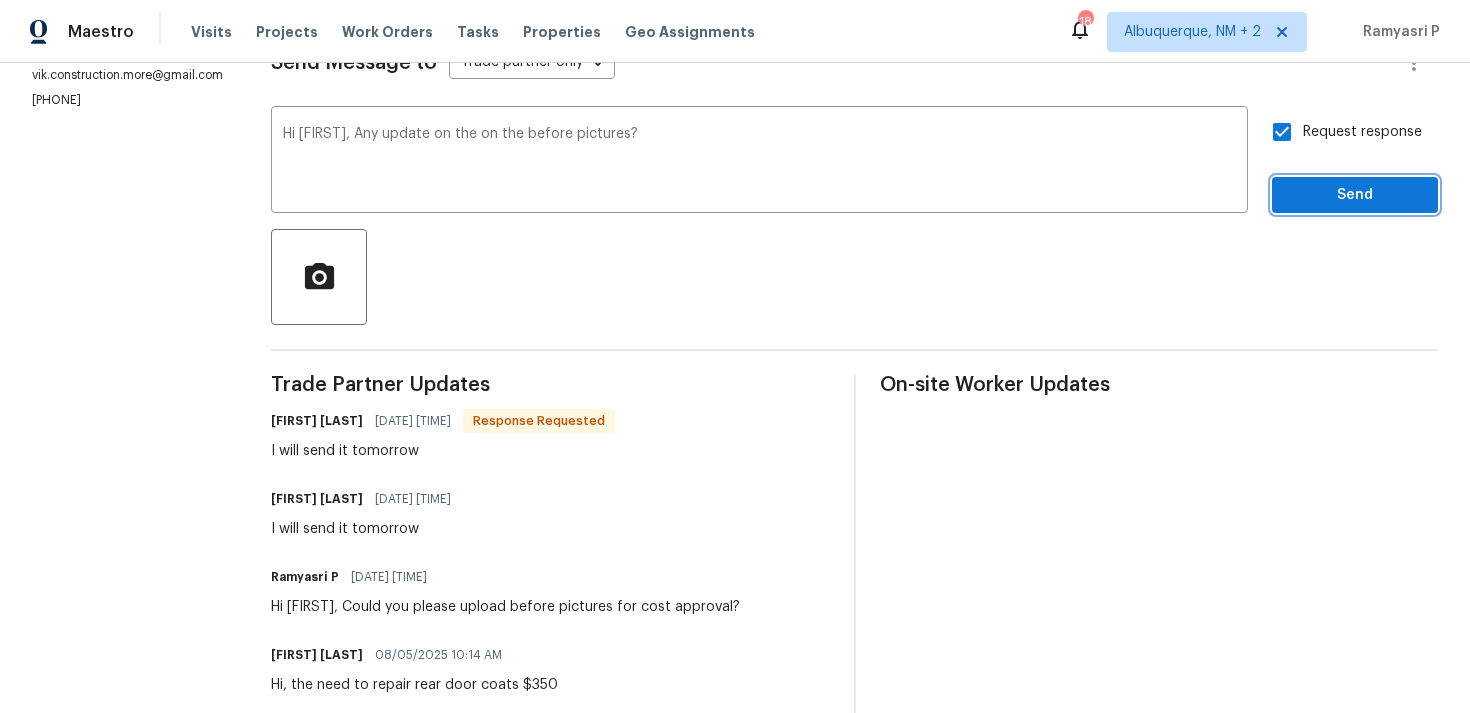 click on "Send" at bounding box center (1355, 195) 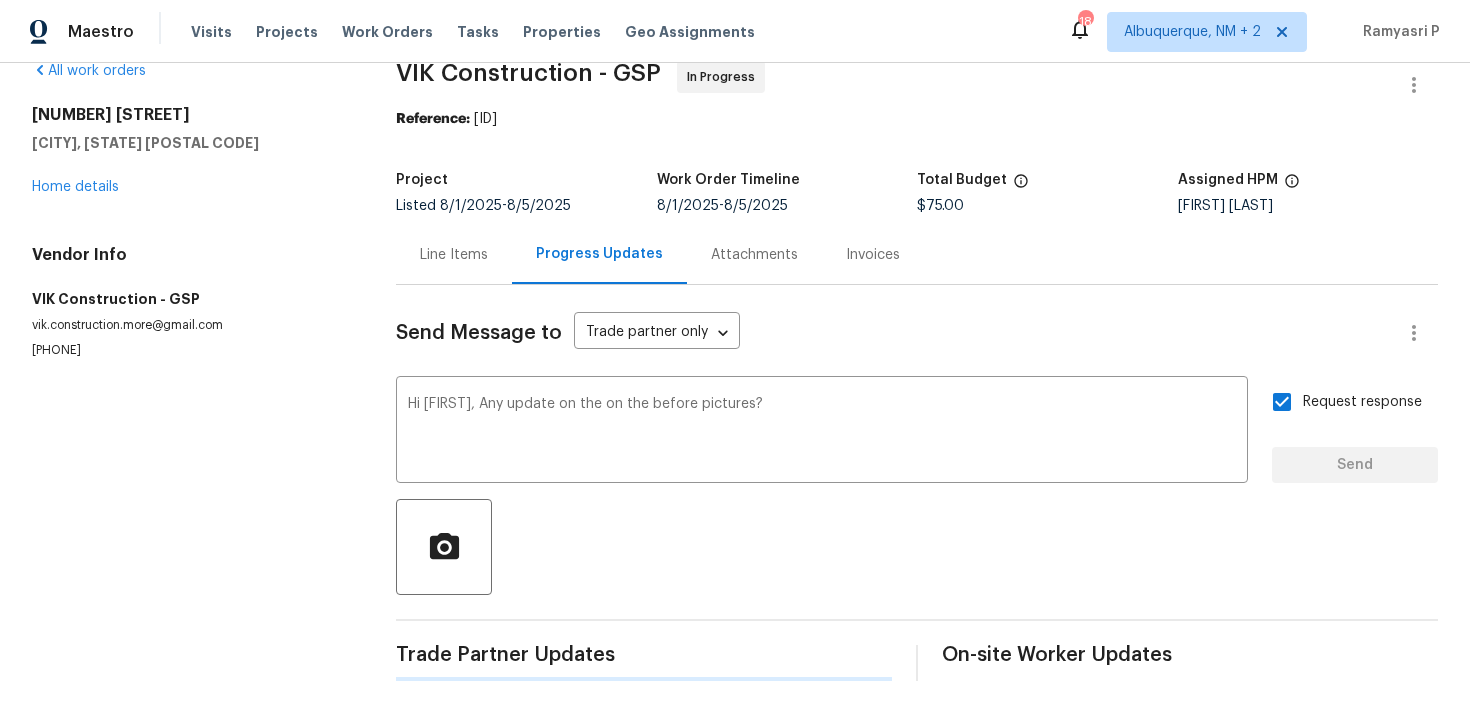 type 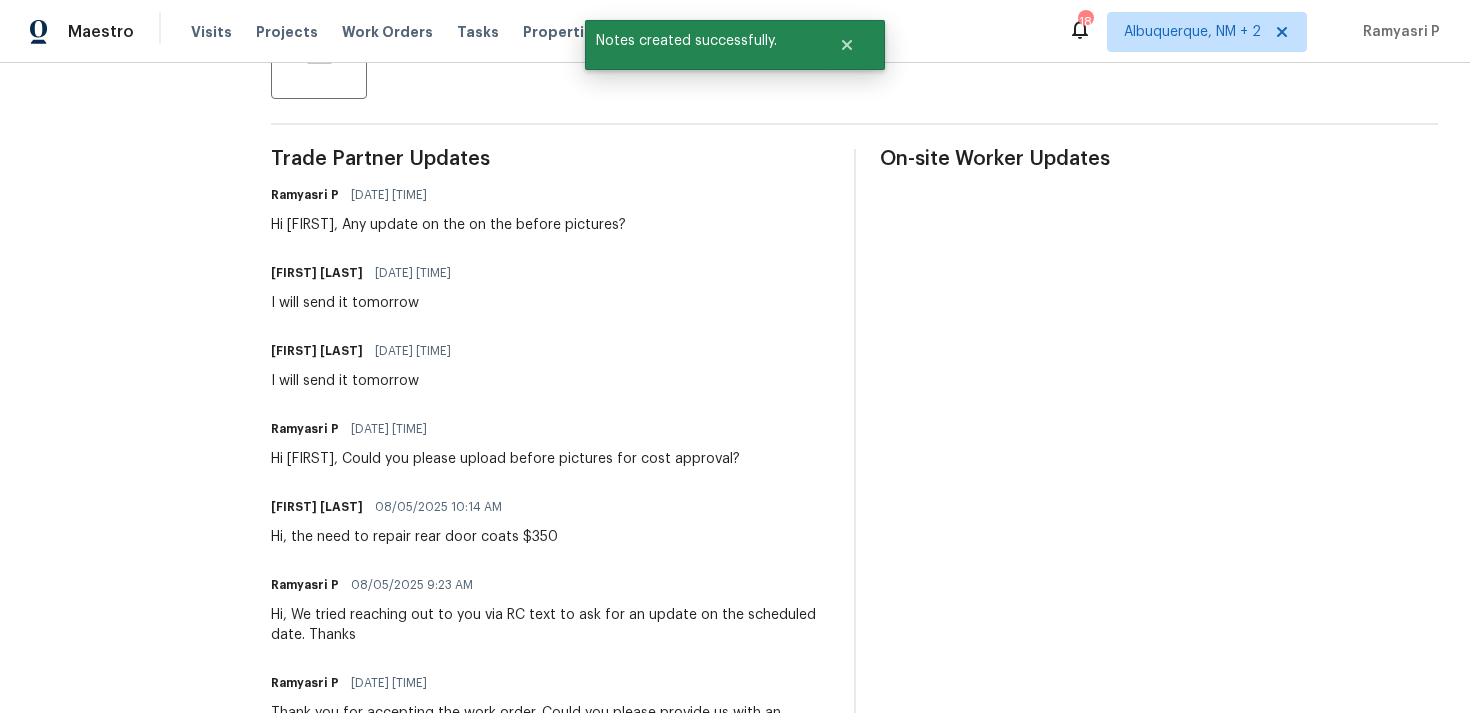 scroll, scrollTop: 524, scrollLeft: 0, axis: vertical 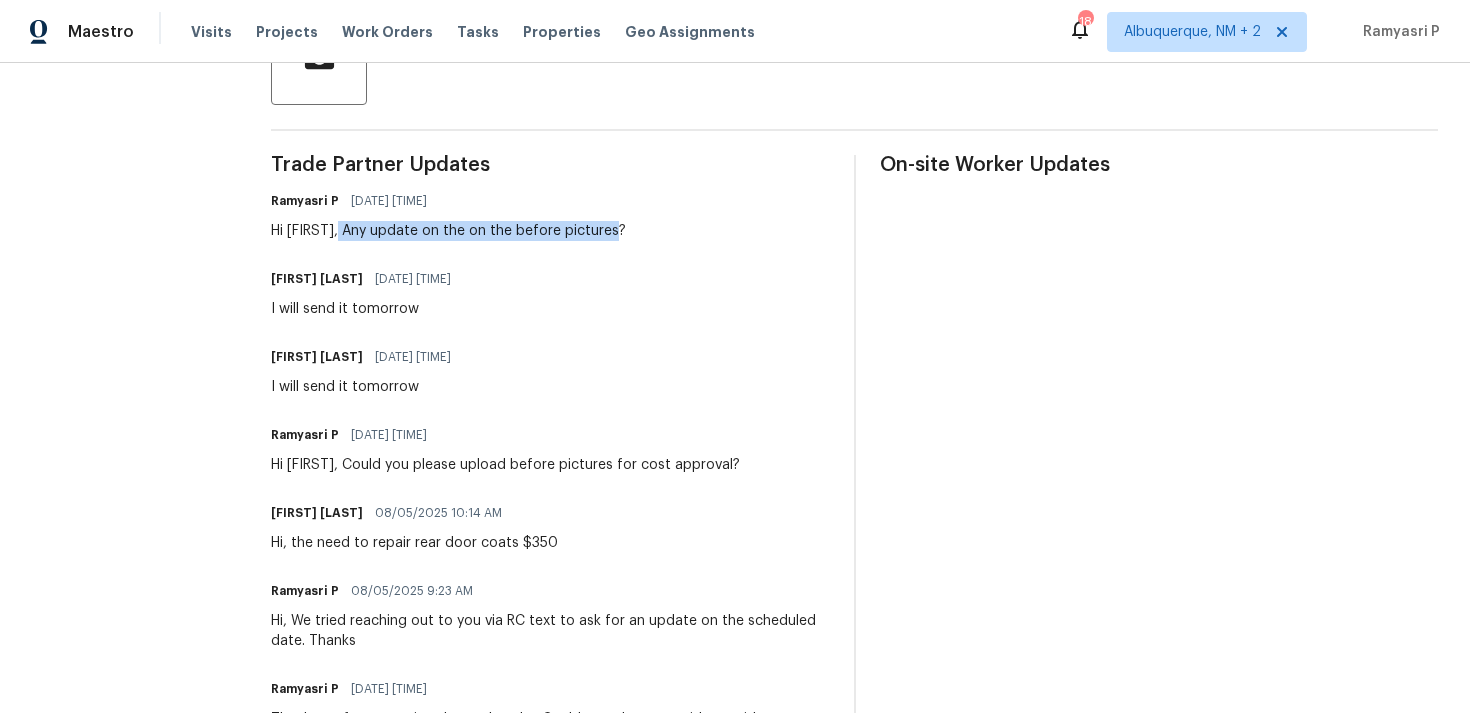 drag, startPoint x: 336, startPoint y: 229, endPoint x: 621, endPoint y: 241, distance: 285.25253 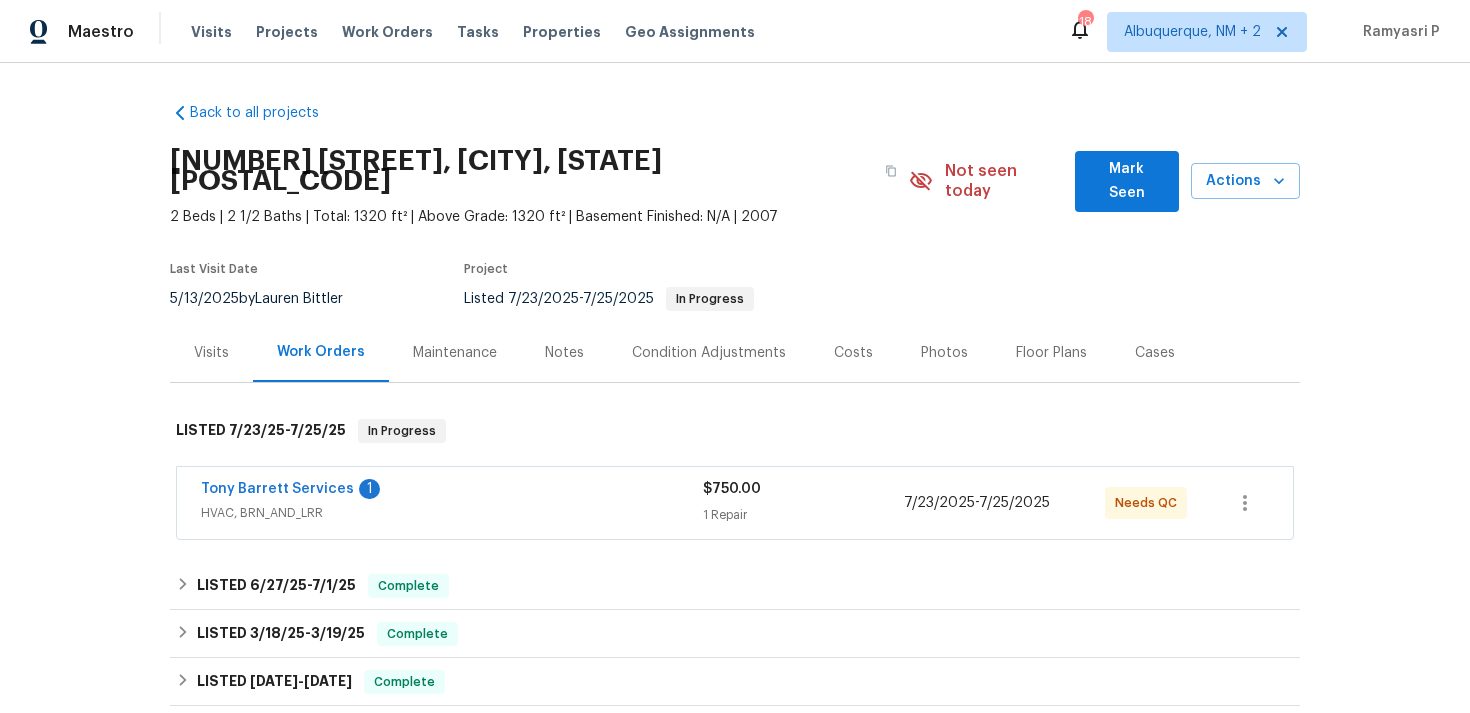 scroll, scrollTop: 0, scrollLeft: 0, axis: both 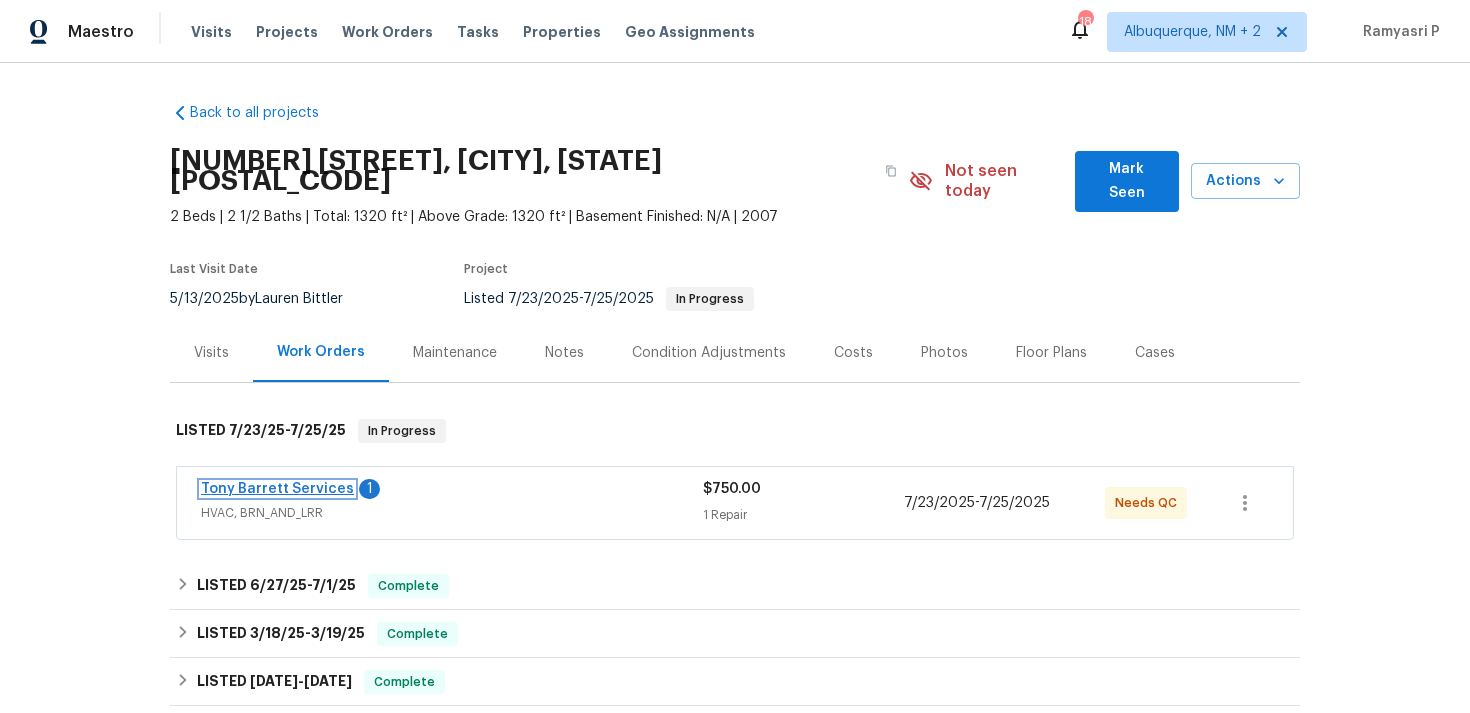 click on "Tony Barrett Services" at bounding box center (277, 489) 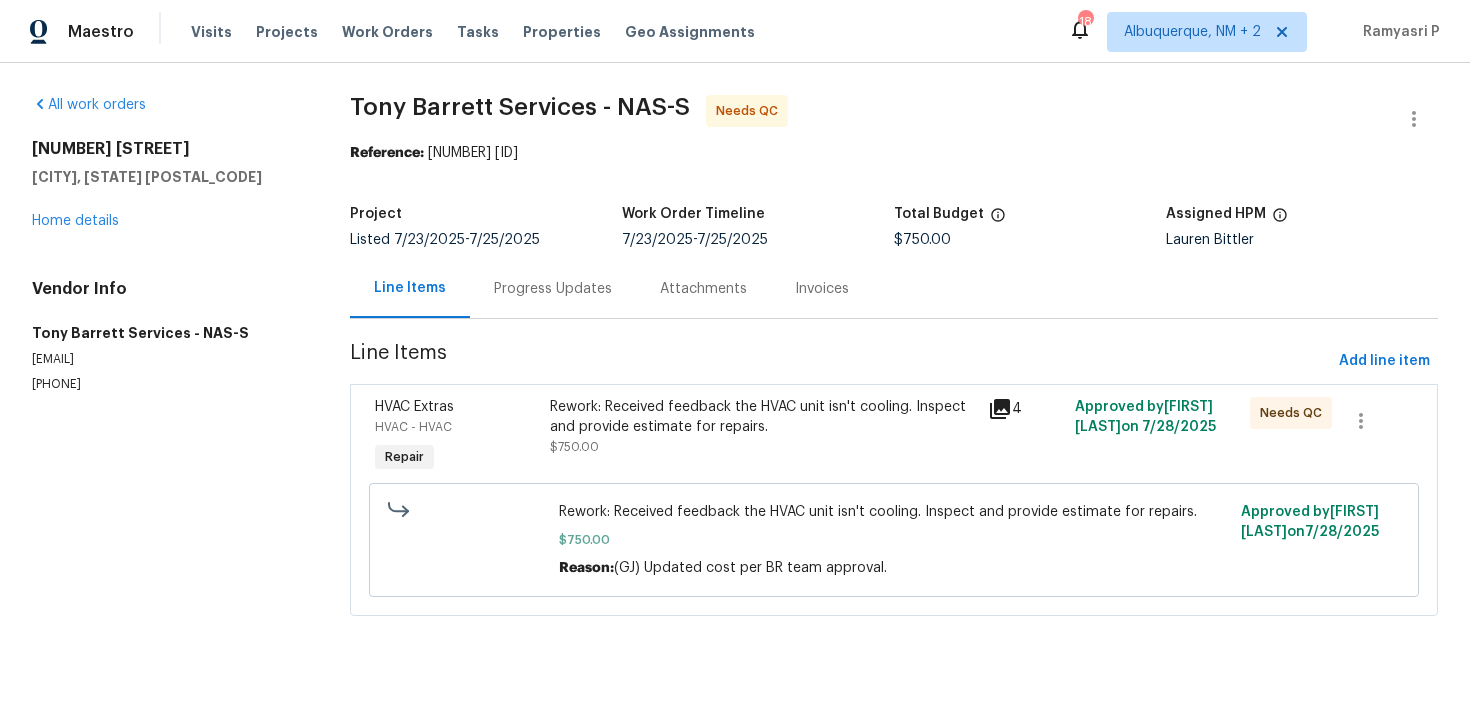 click on "Progress Updates" at bounding box center (553, 288) 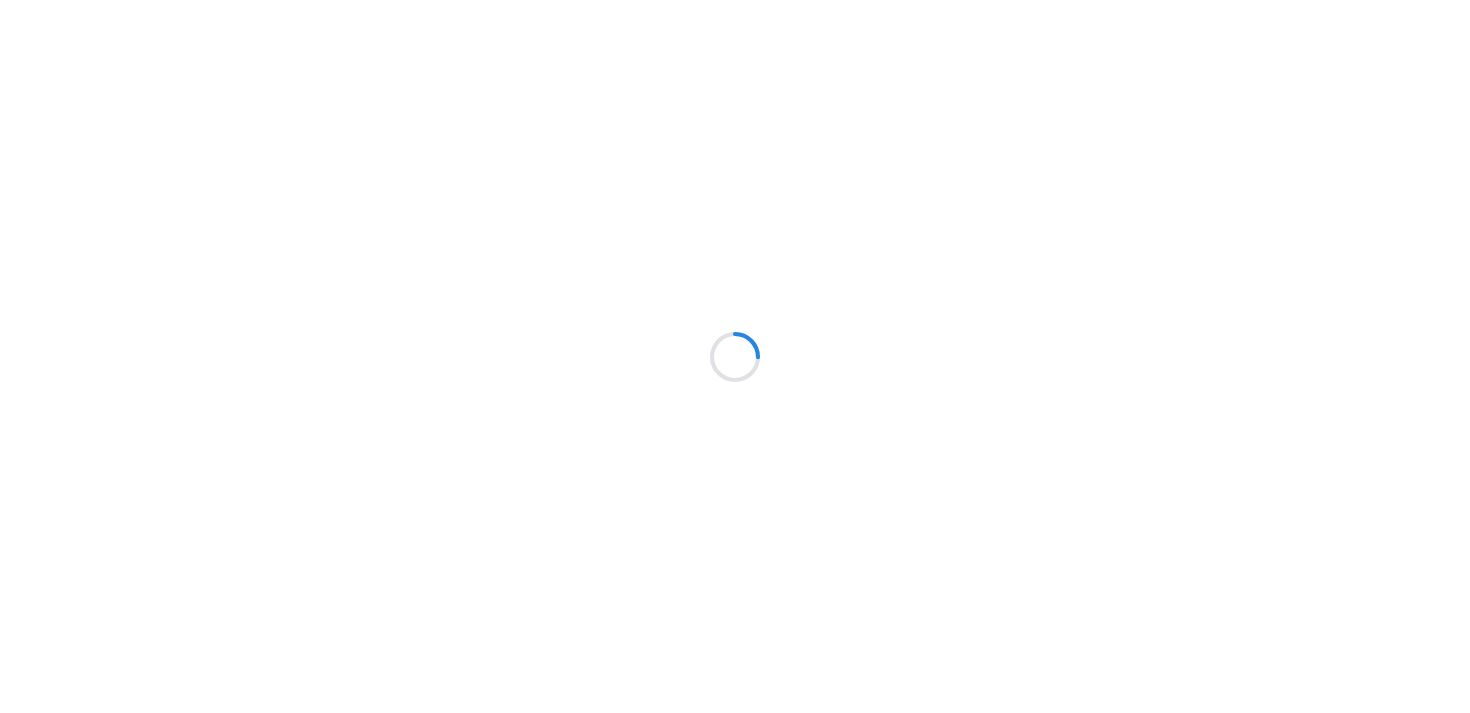 scroll, scrollTop: 0, scrollLeft: 0, axis: both 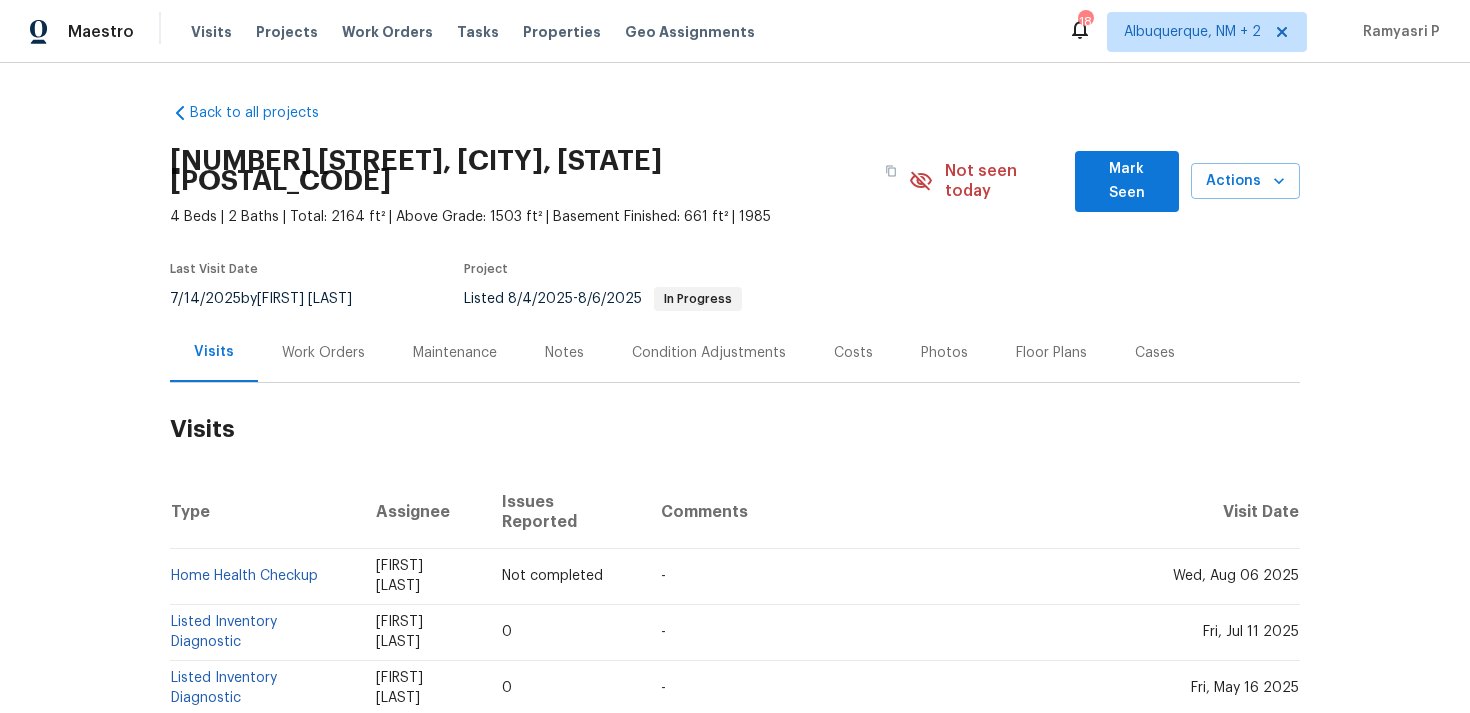 click on "Work Orders" at bounding box center (323, 353) 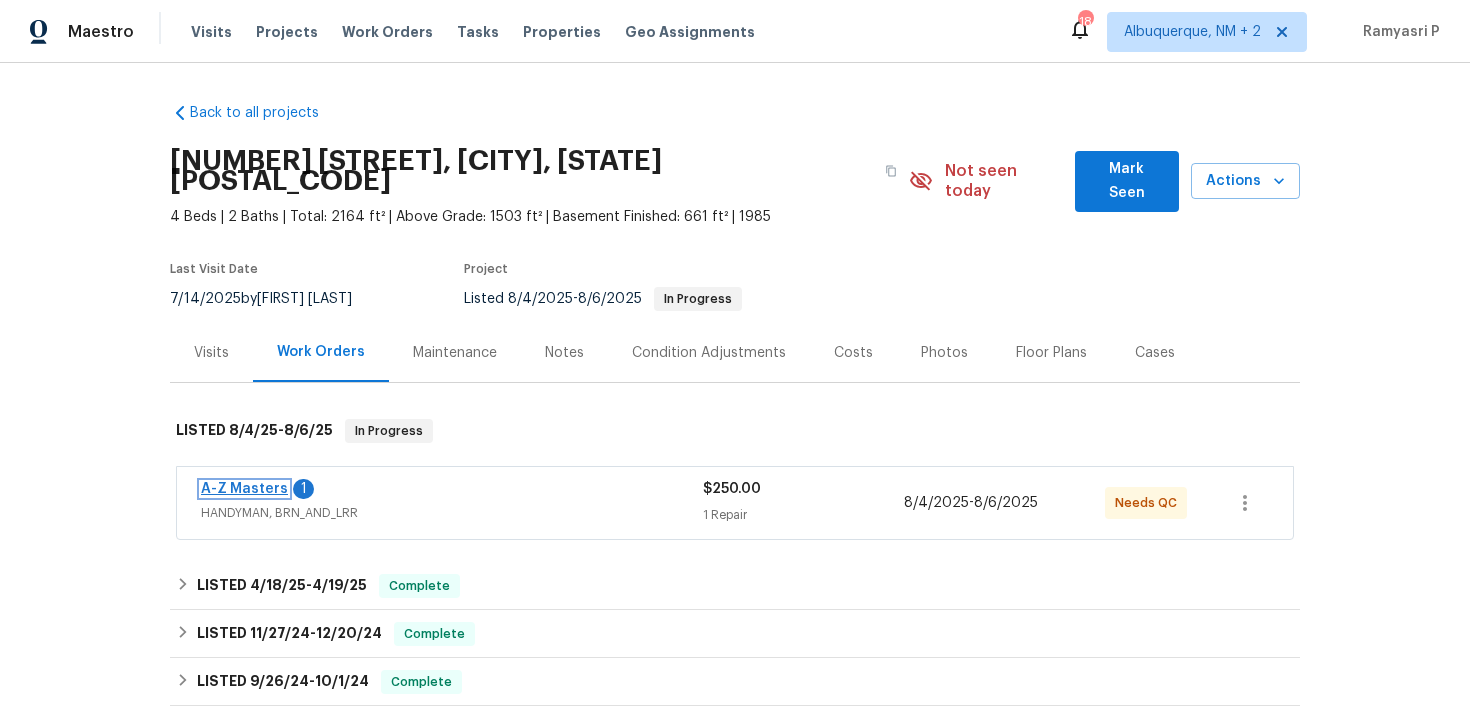 click on "A-Z Masters" at bounding box center (244, 489) 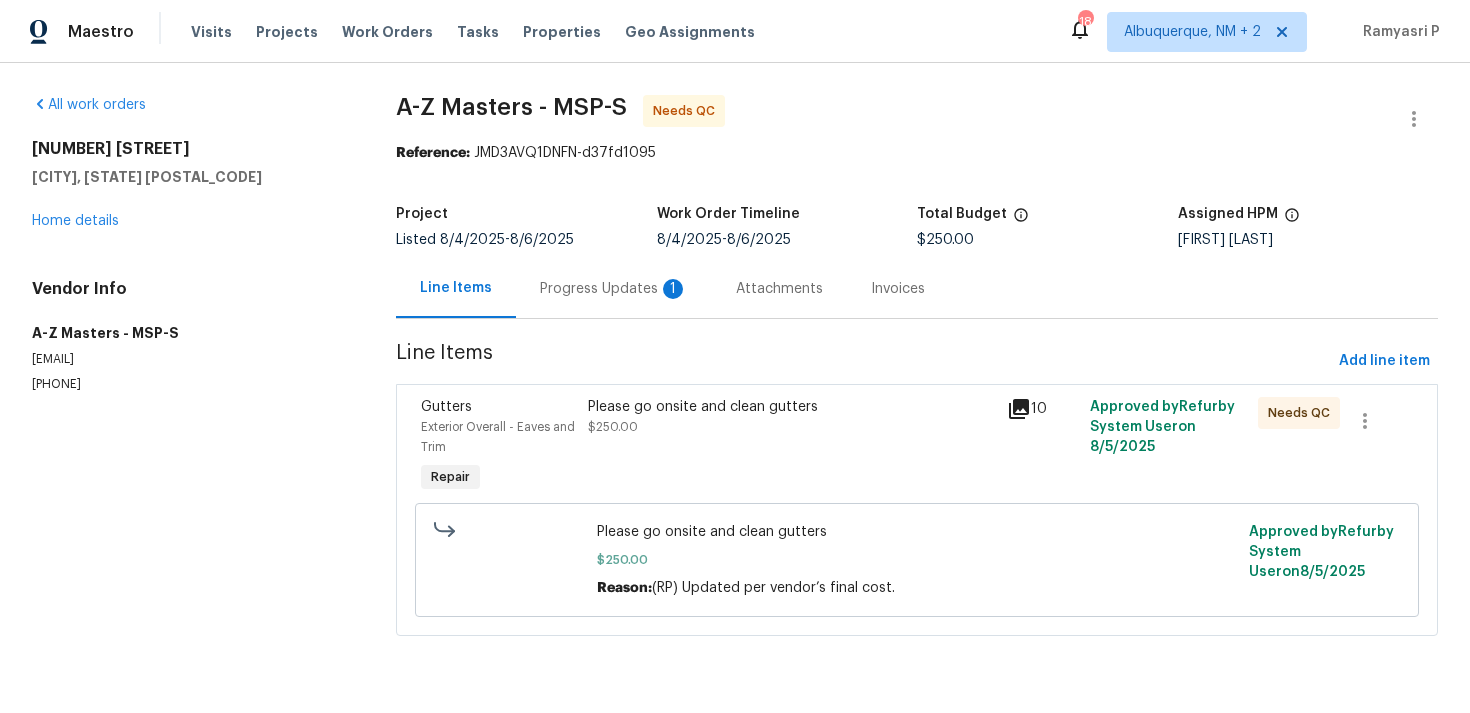 click on "Progress Updates 1" at bounding box center (614, 289) 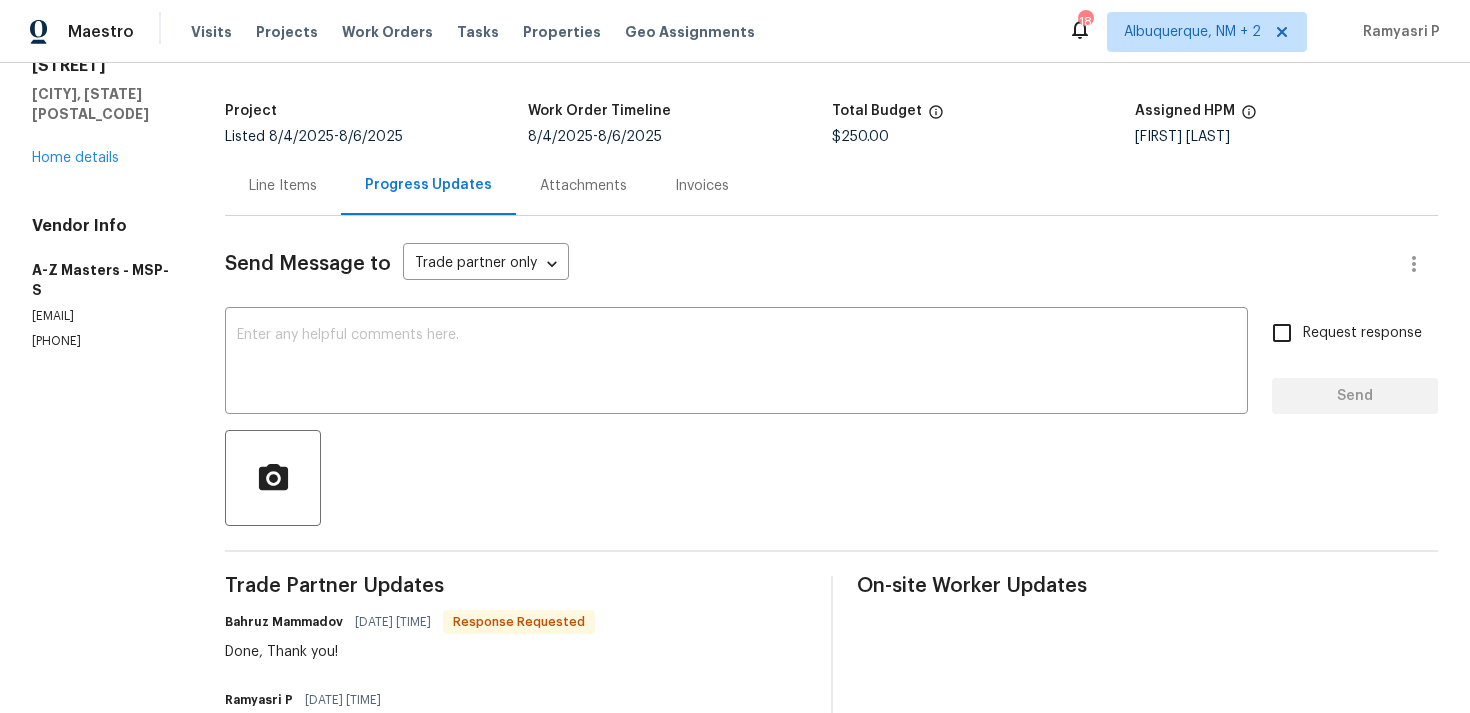 scroll, scrollTop: 82, scrollLeft: 0, axis: vertical 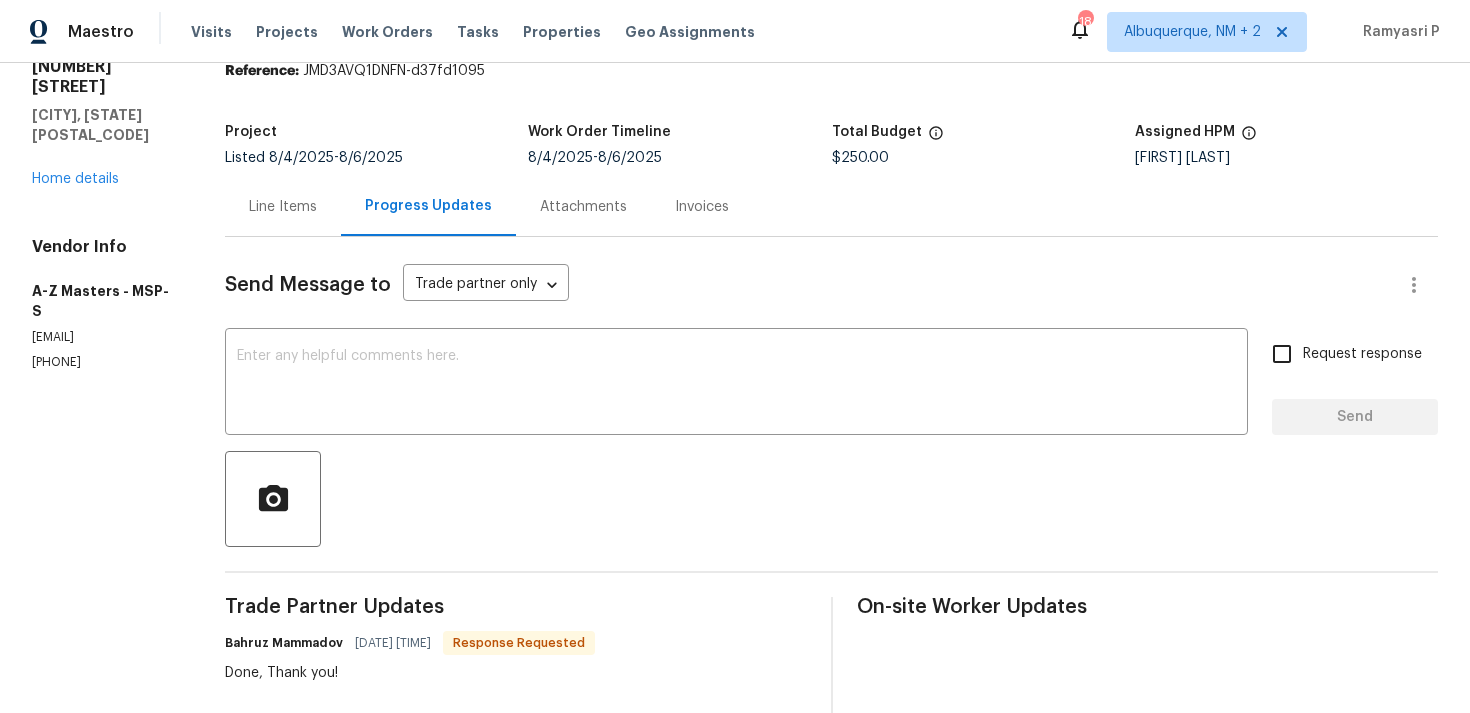 click on "Line Items" at bounding box center (283, 207) 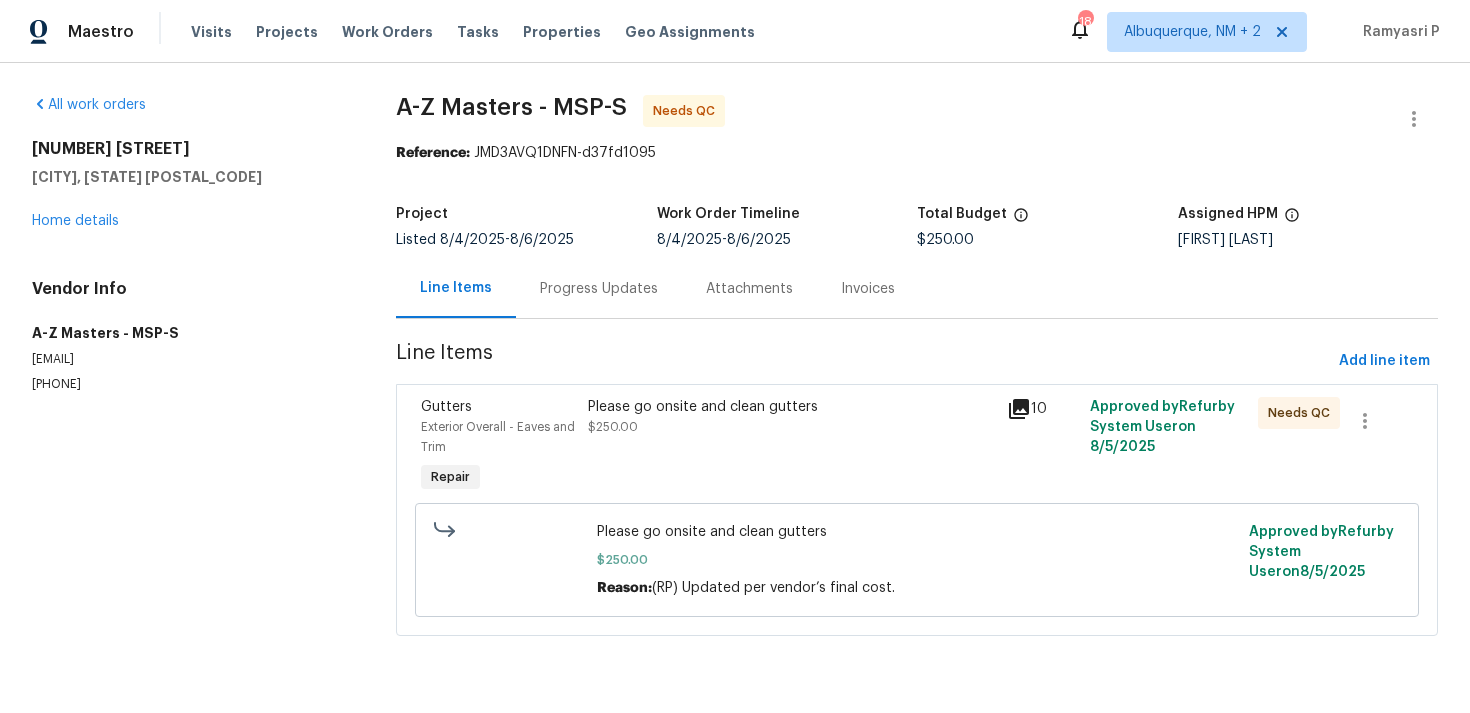 click on "Gutters Exterior Overall - Eaves and Trim Repair Please go onsite and clean gutters $250.00   10 Approved by  Refurby System User  on   8/5/2025 Needs QC Please go onsite and clean gutters $250.00 Reason:  (RP) Updated per vendor’s final cost. Approved by  Refurby System User  on  8/5/2025" at bounding box center [917, 510] 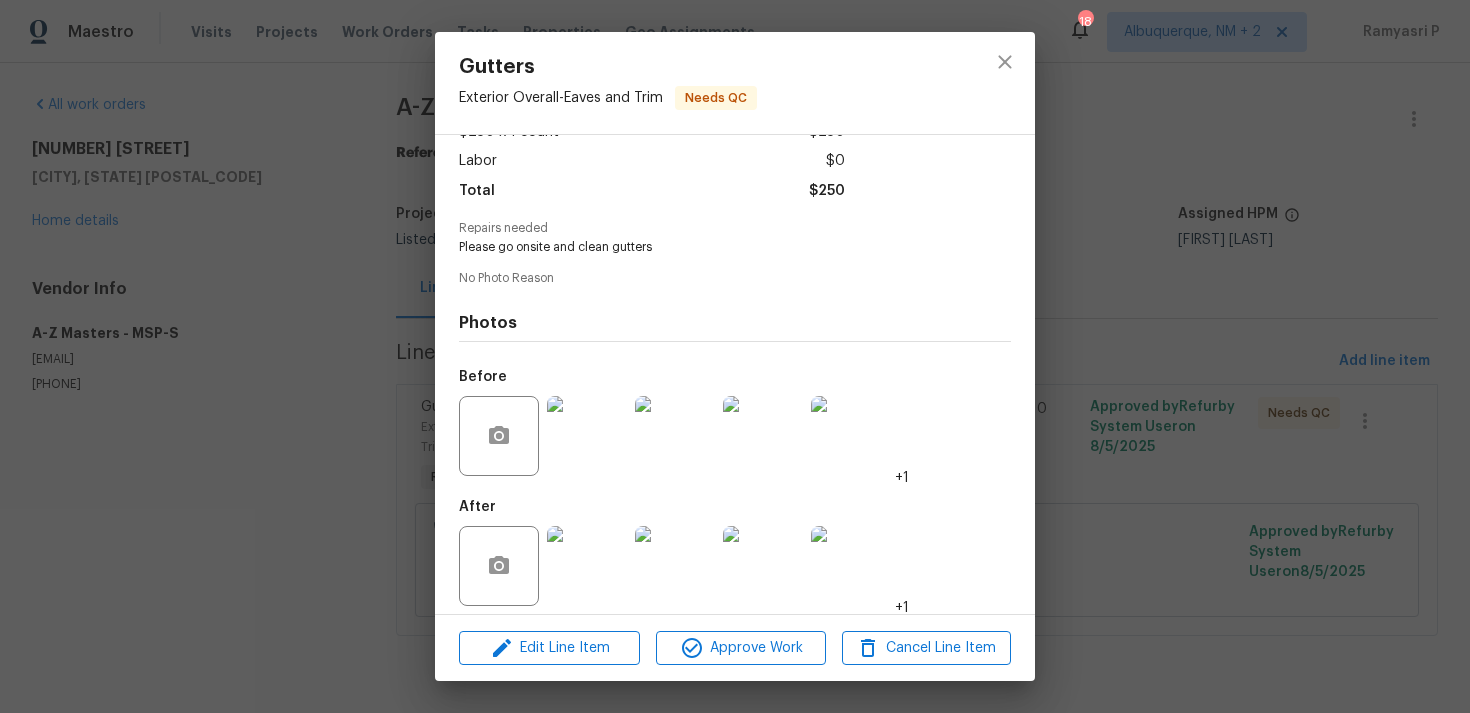 scroll, scrollTop: 141, scrollLeft: 0, axis: vertical 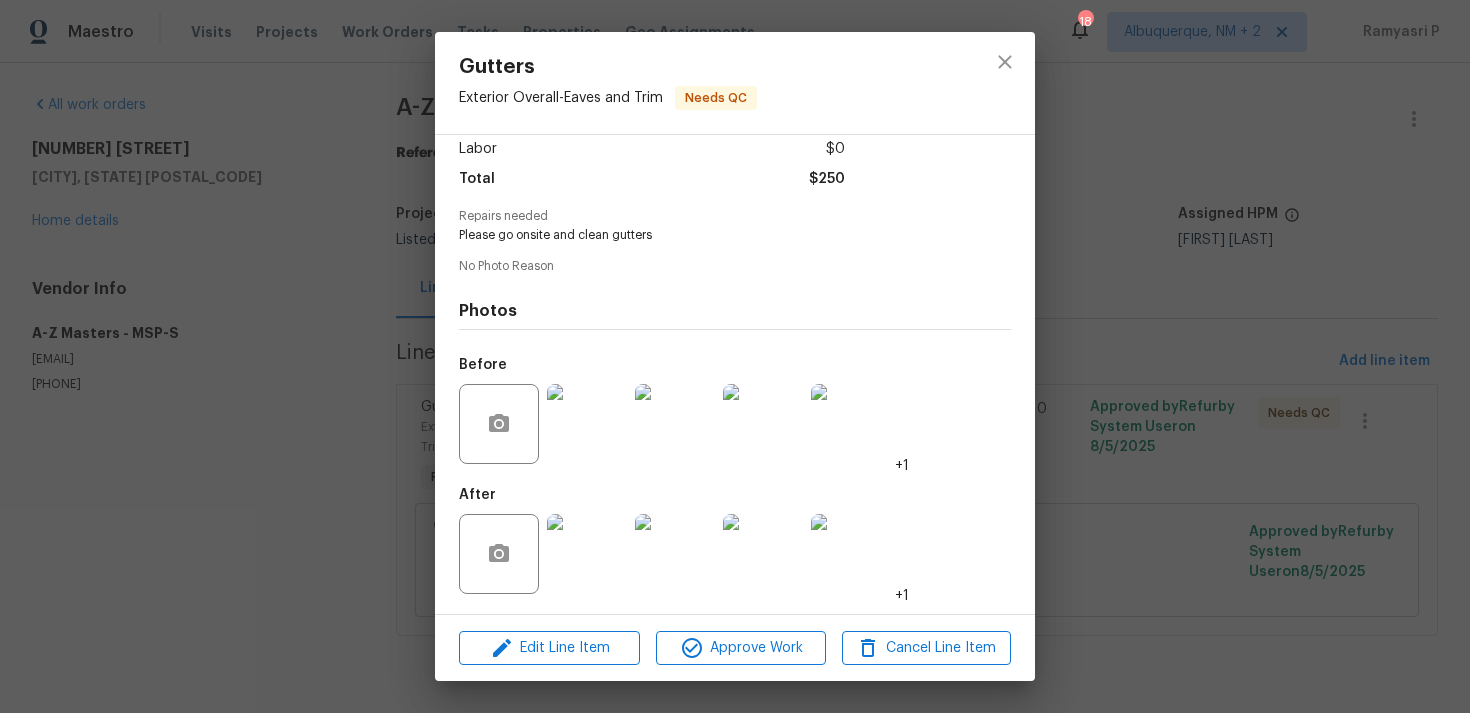 click at bounding box center [587, 424] 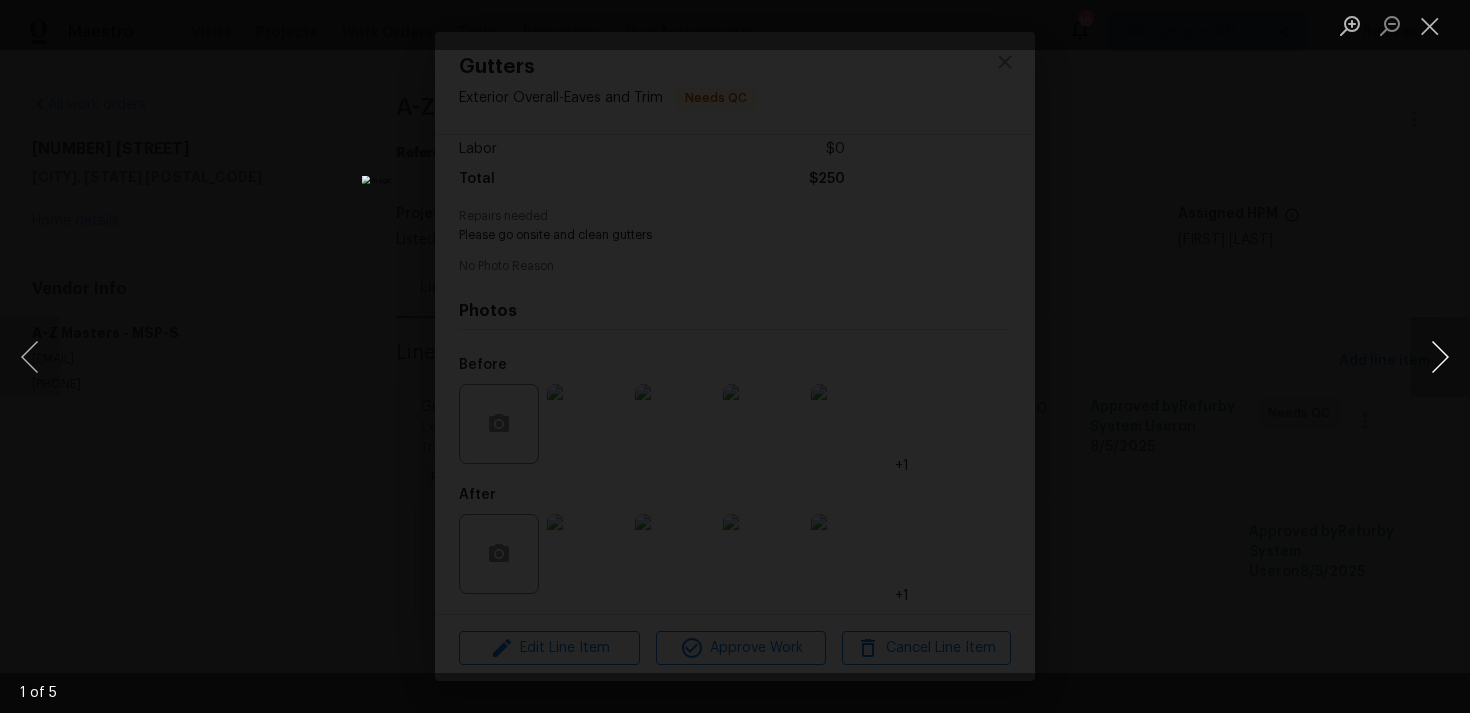 click at bounding box center (1440, 357) 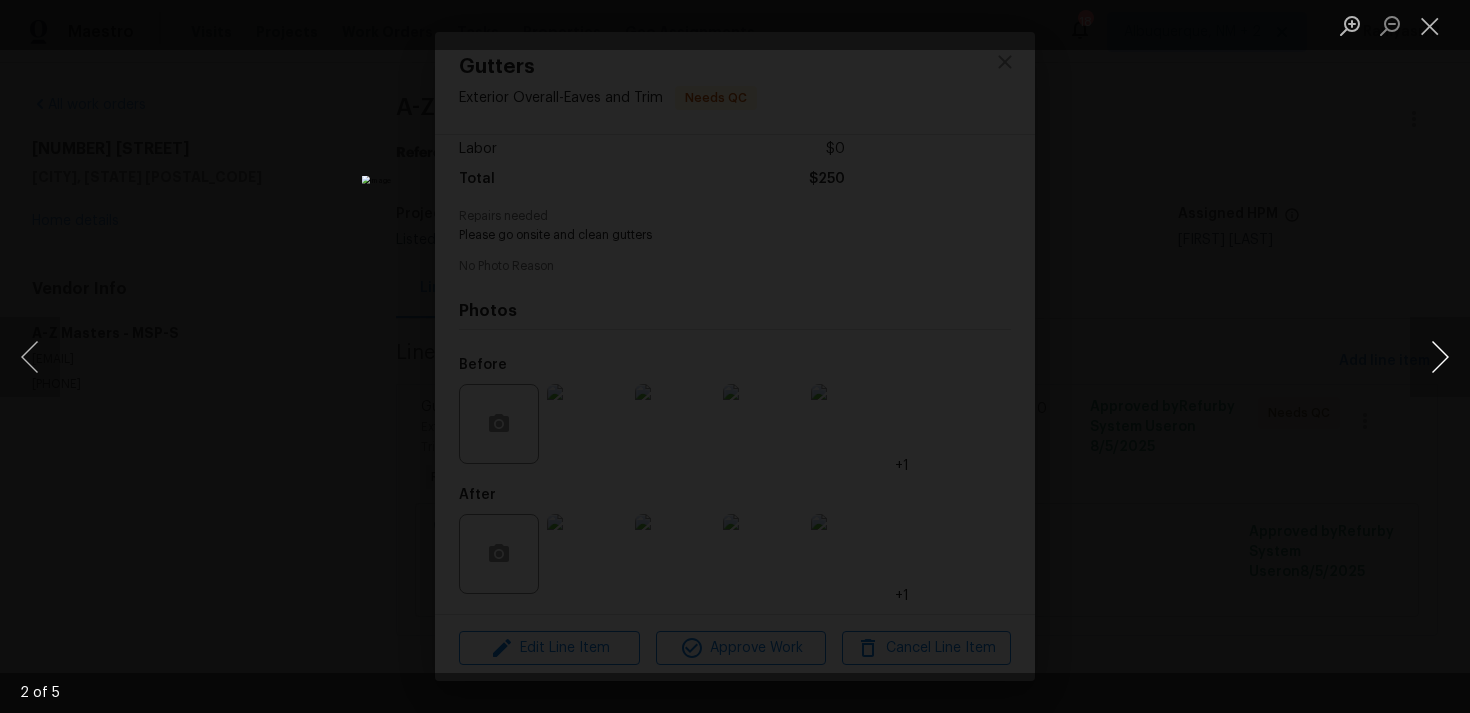 click at bounding box center (1440, 357) 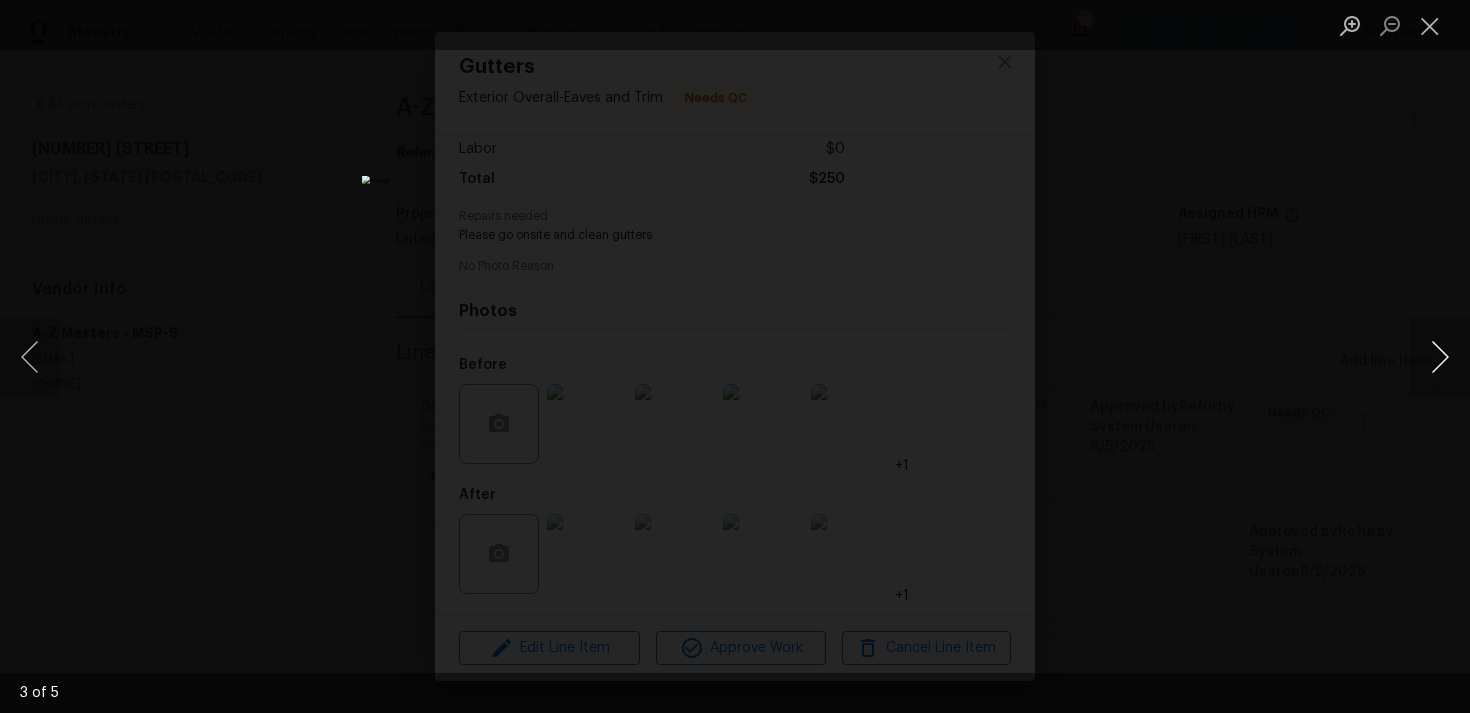 click at bounding box center (1440, 357) 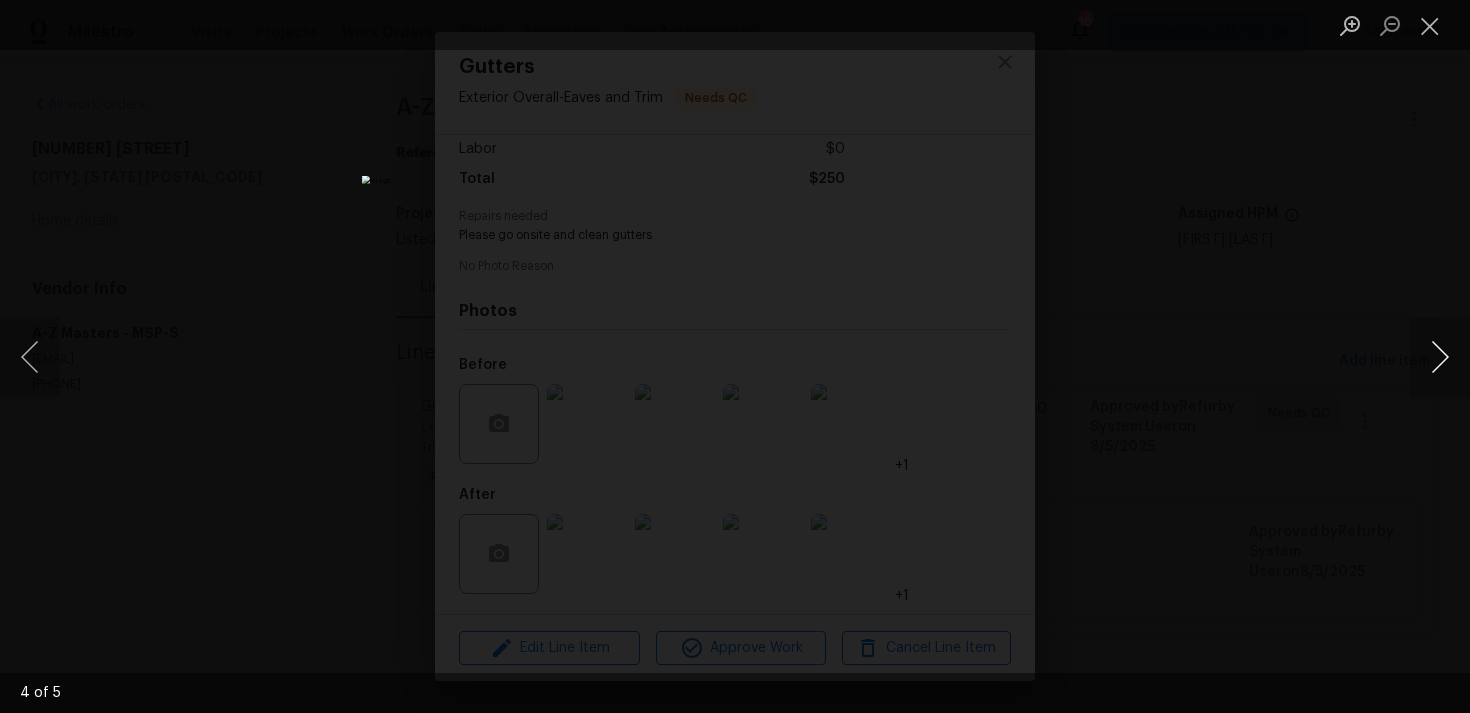 click at bounding box center (1440, 357) 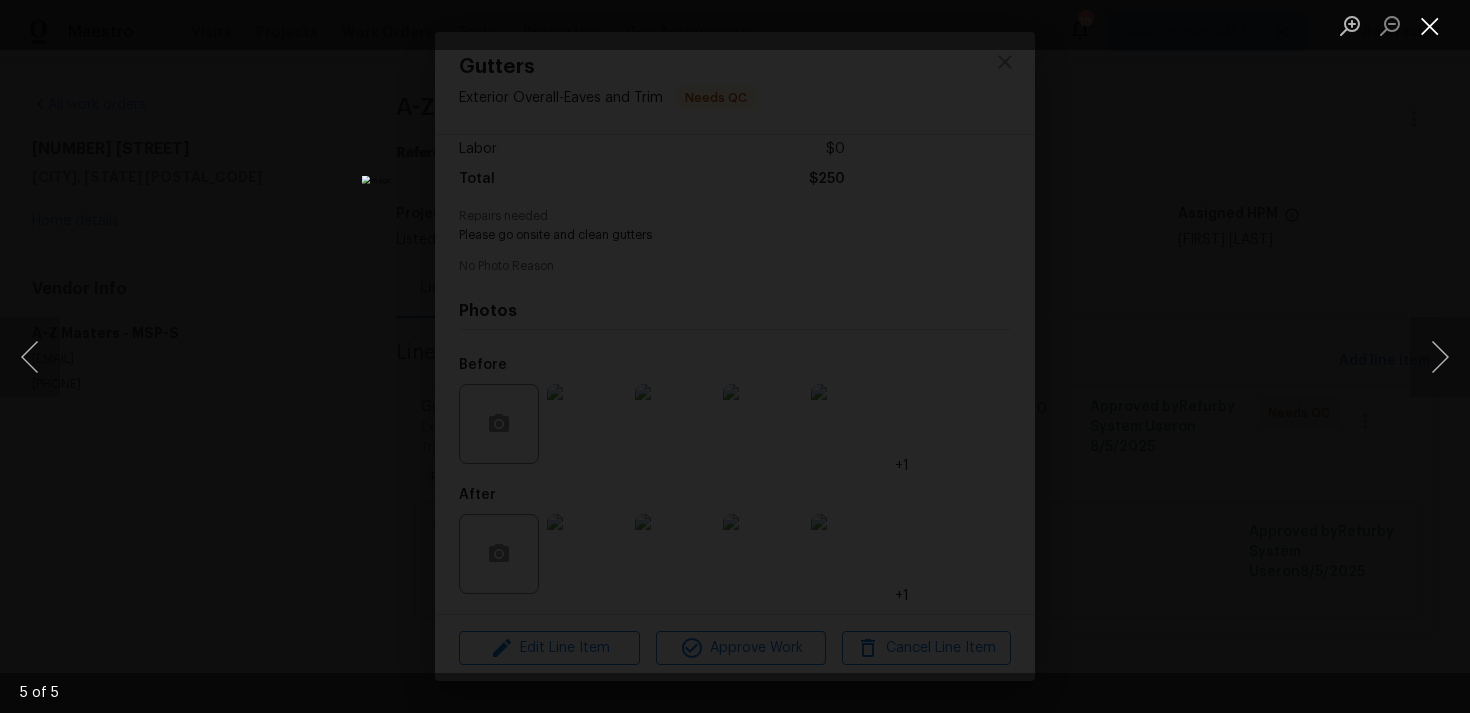 click at bounding box center [1430, 25] 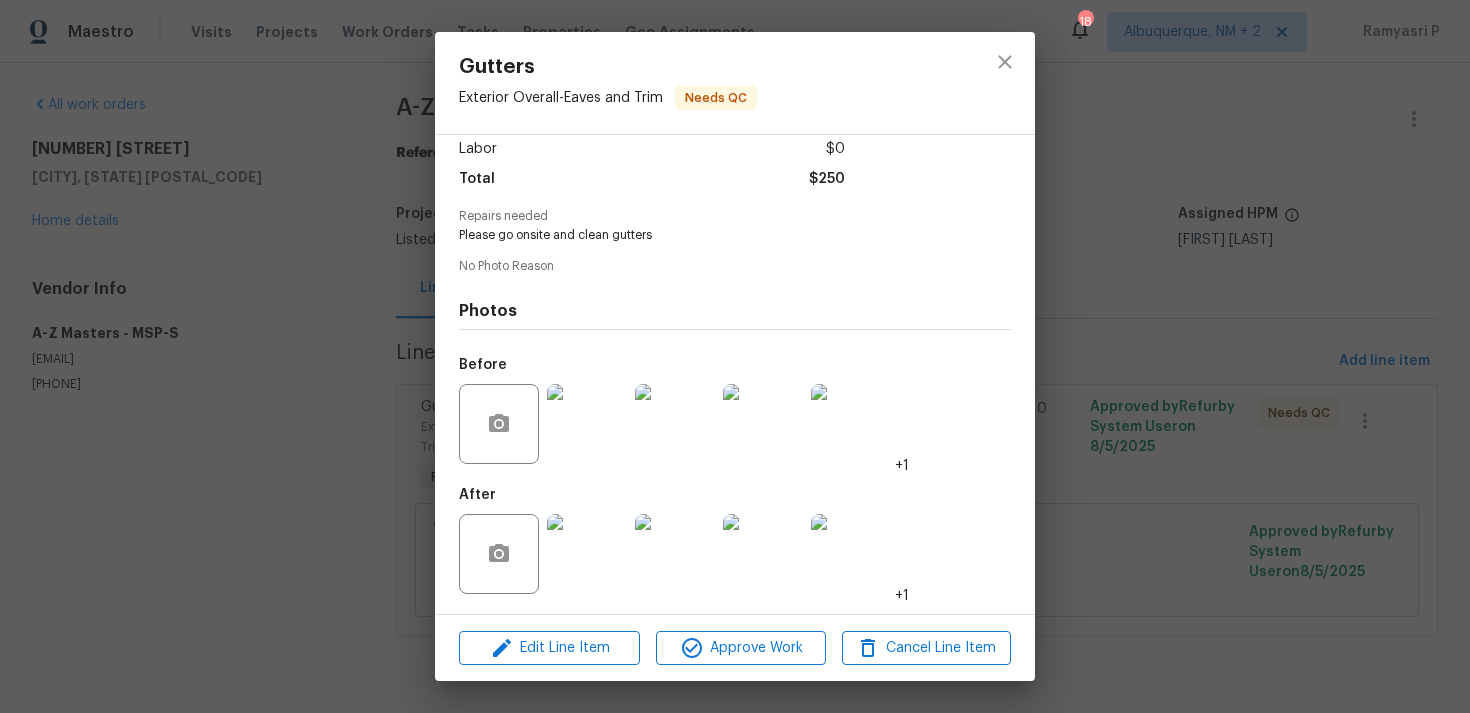 click at bounding box center (587, 554) 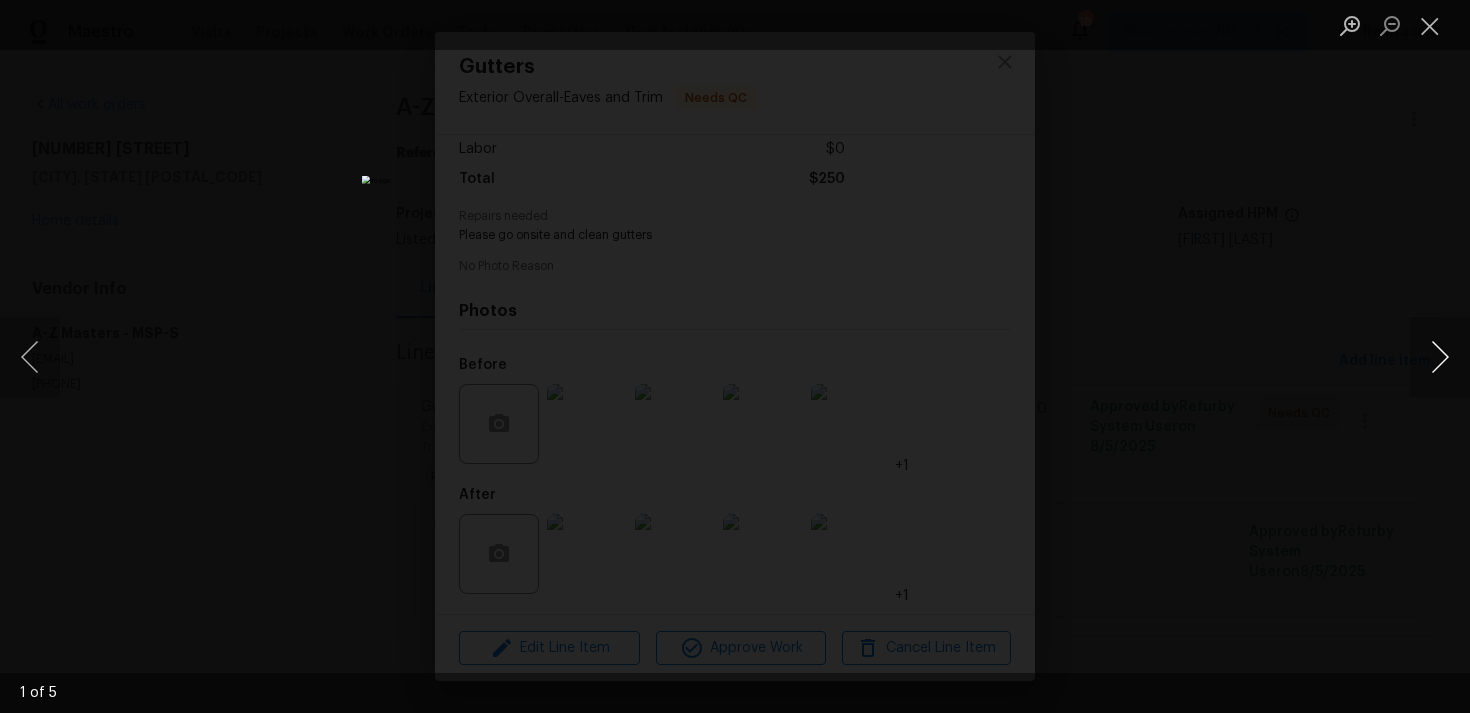 click at bounding box center (1440, 357) 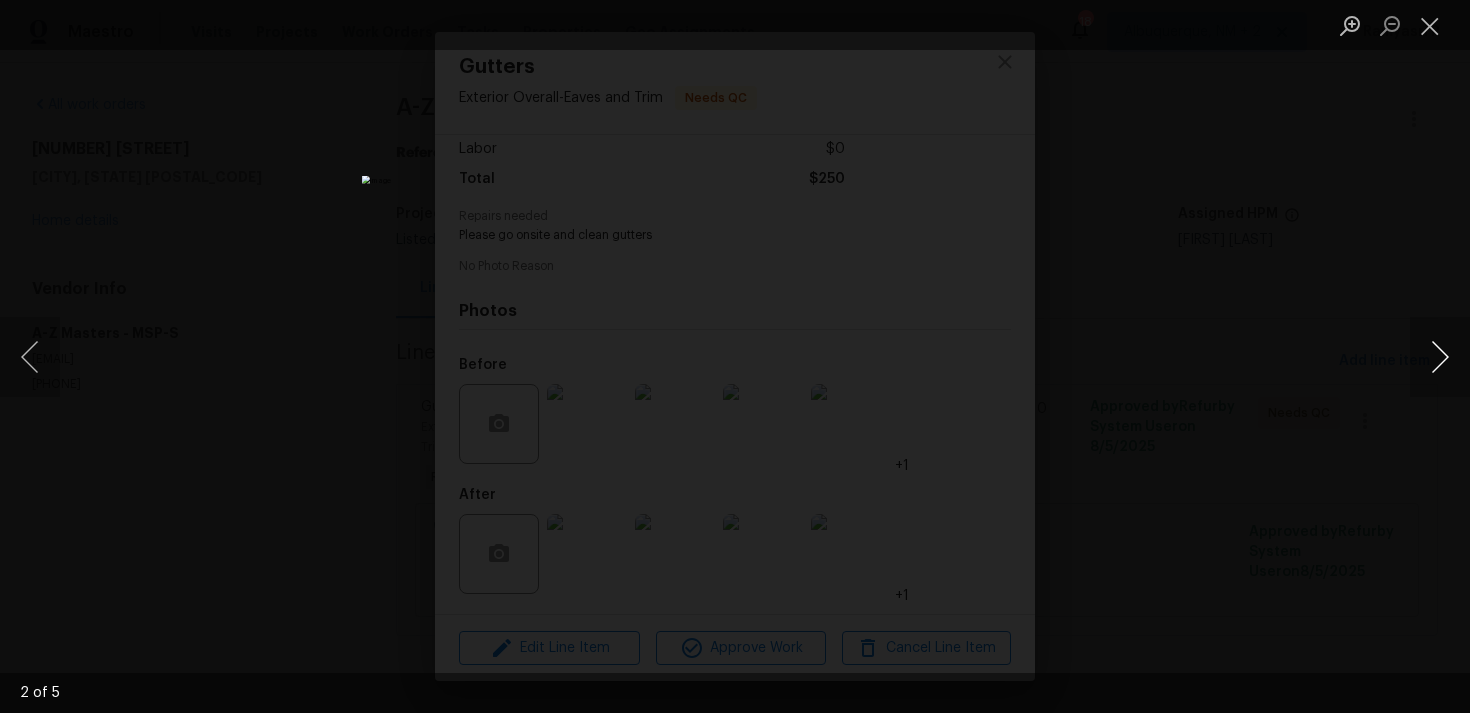 click at bounding box center (1440, 357) 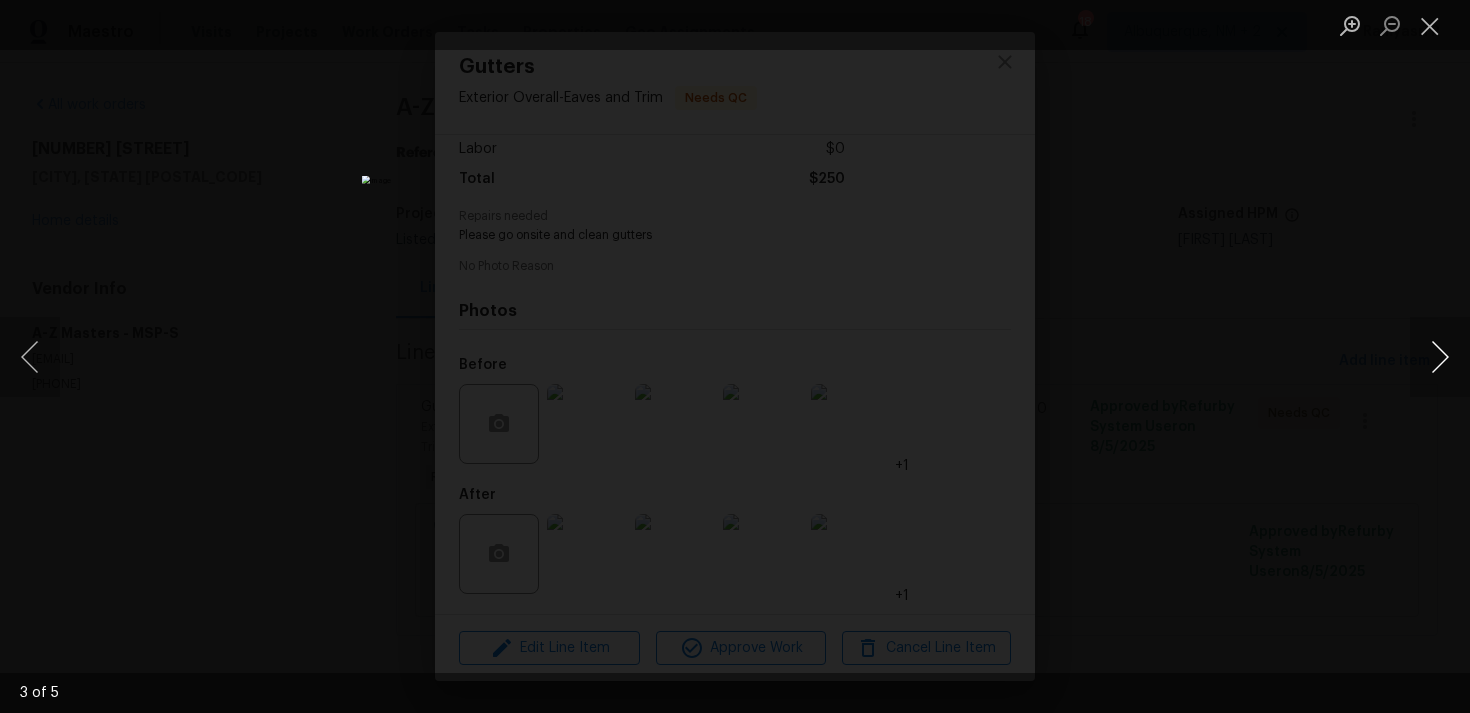 click at bounding box center [1440, 357] 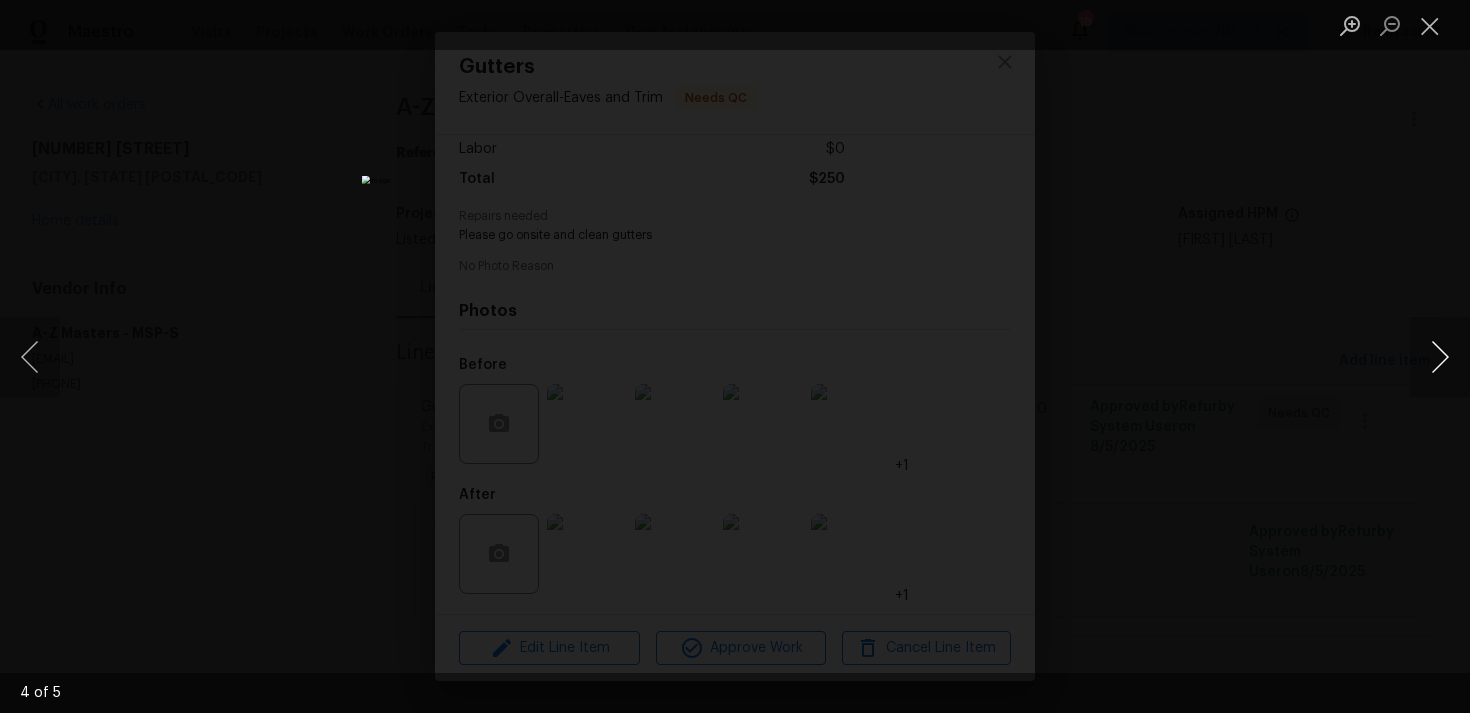 click at bounding box center (1440, 357) 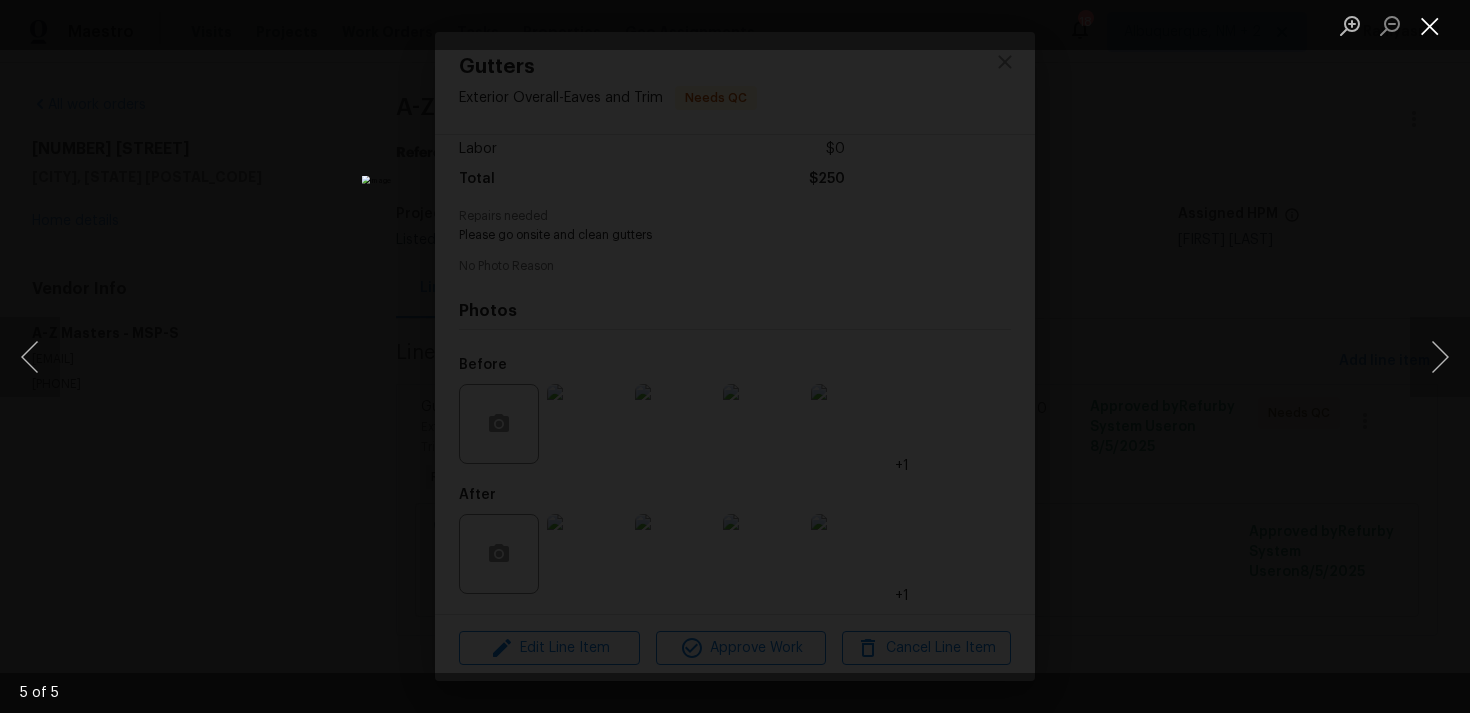 click at bounding box center (1430, 25) 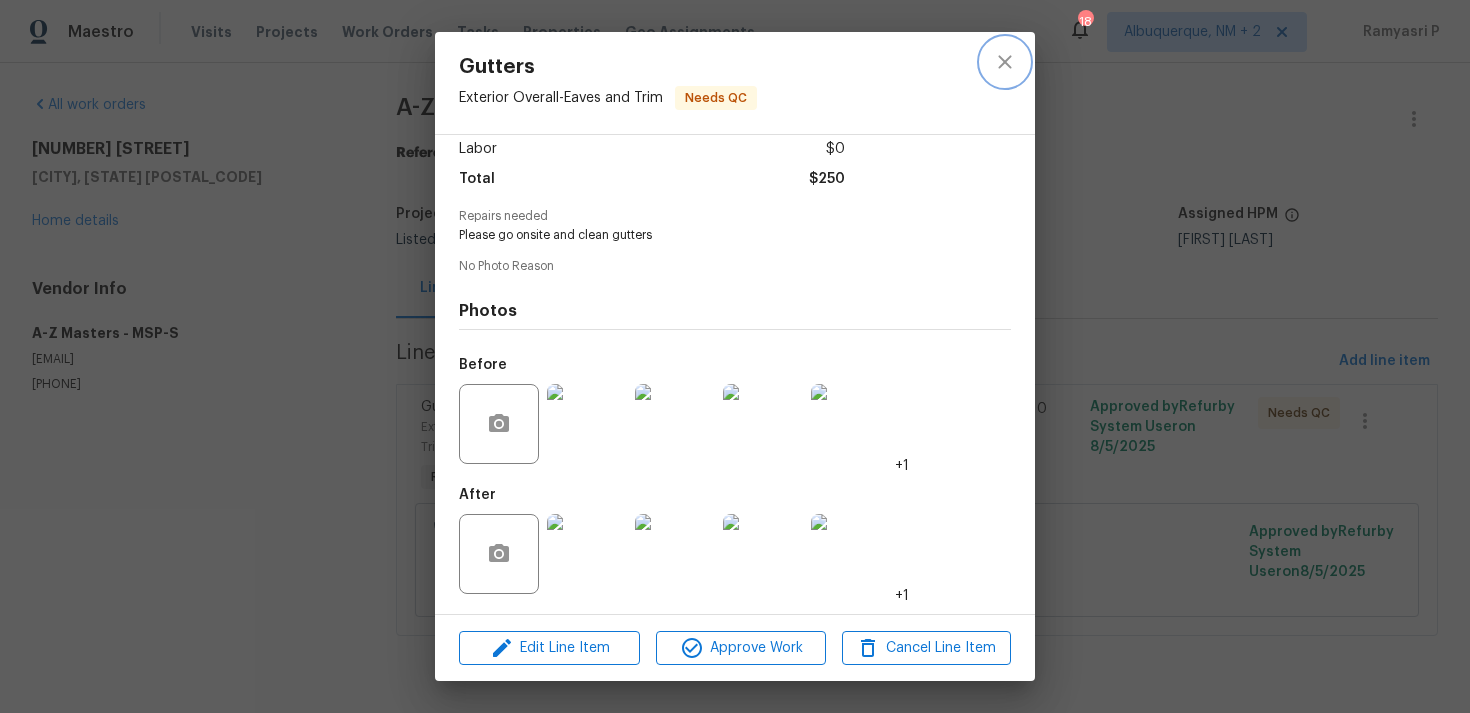 click 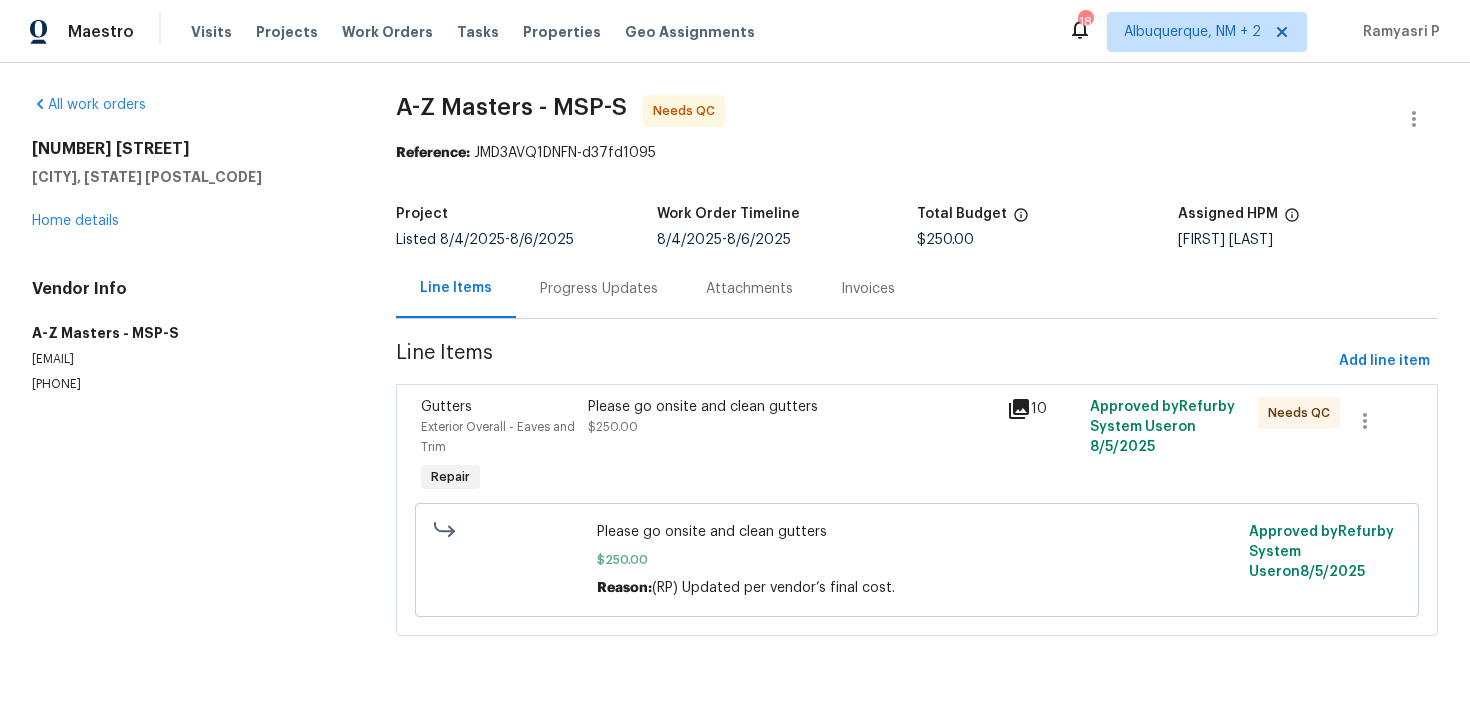 click on "Progress Updates" at bounding box center (599, 289) 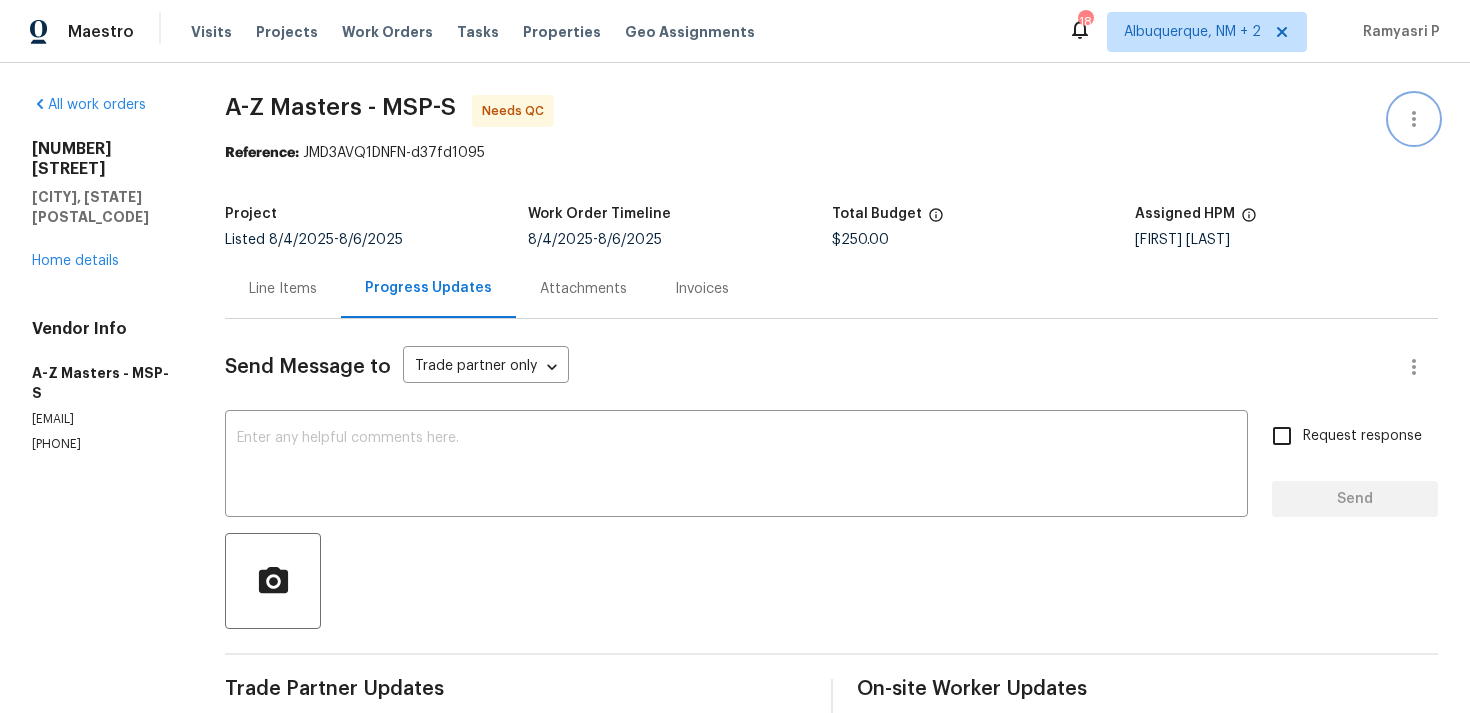 click 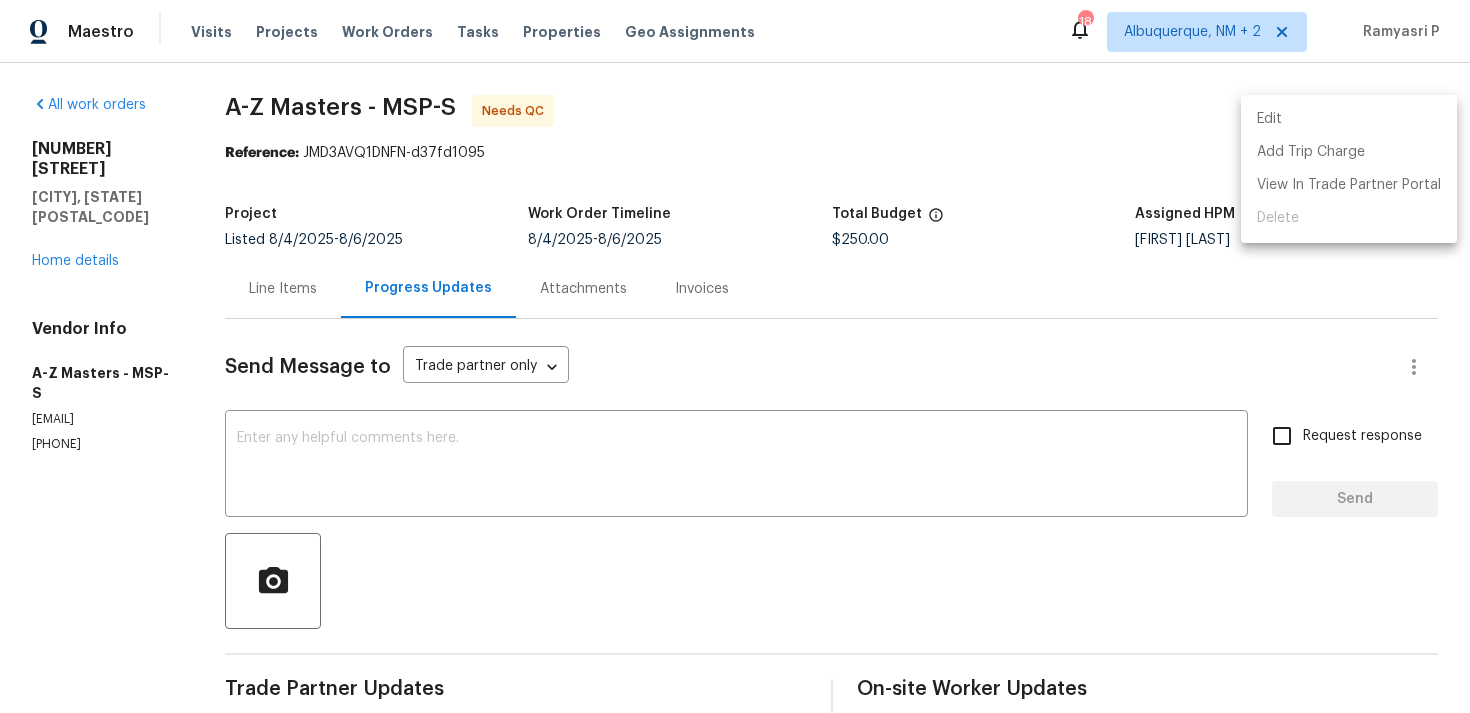 click on "Edit" at bounding box center (1349, 119) 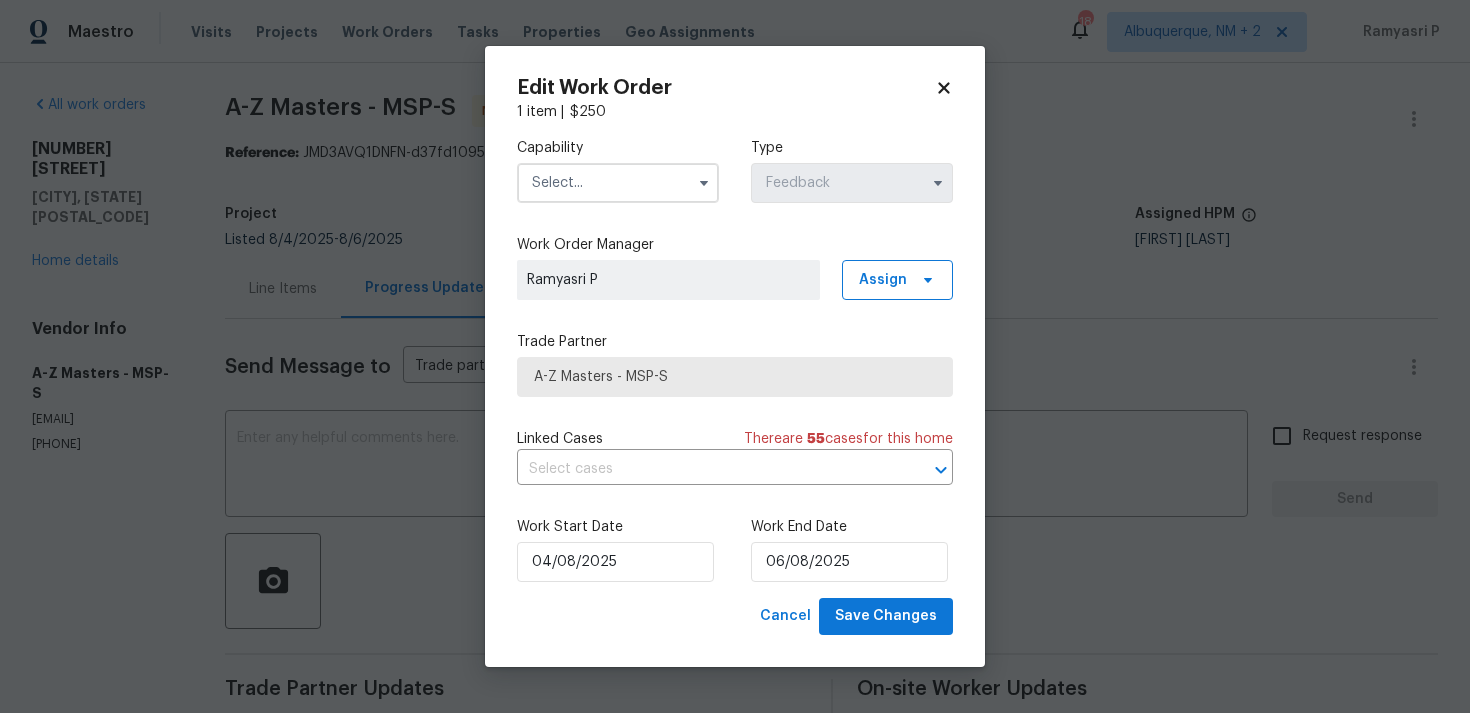 click at bounding box center [618, 183] 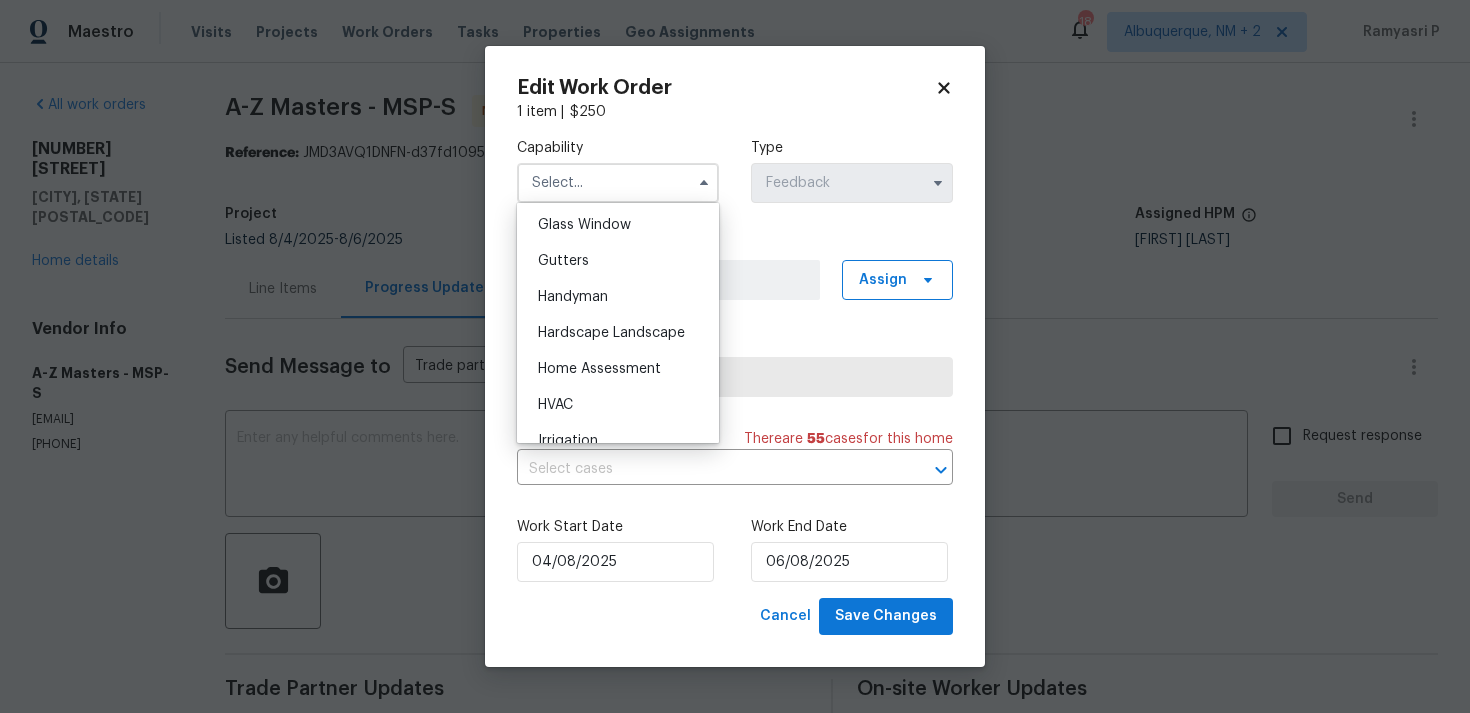 scroll, scrollTop: 1036, scrollLeft: 0, axis: vertical 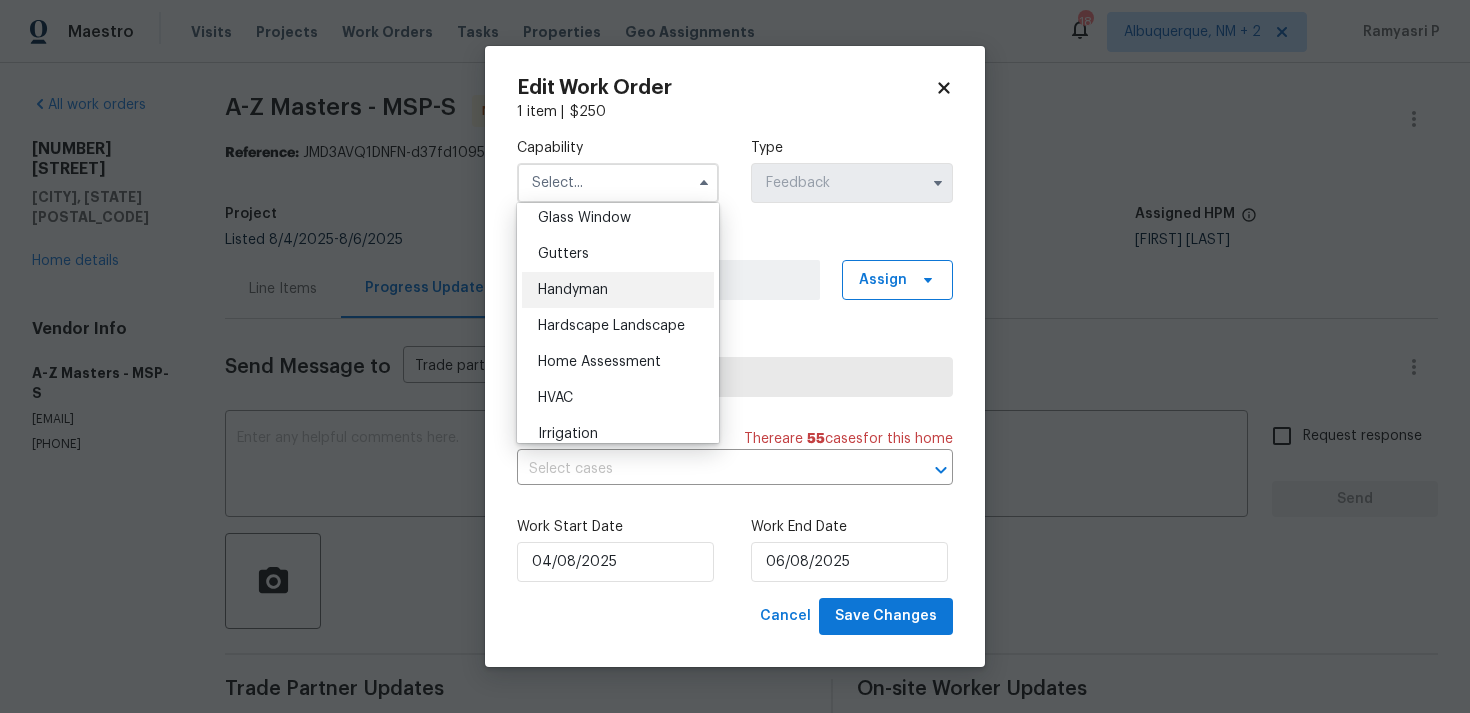 click on "Handyman" at bounding box center [618, 290] 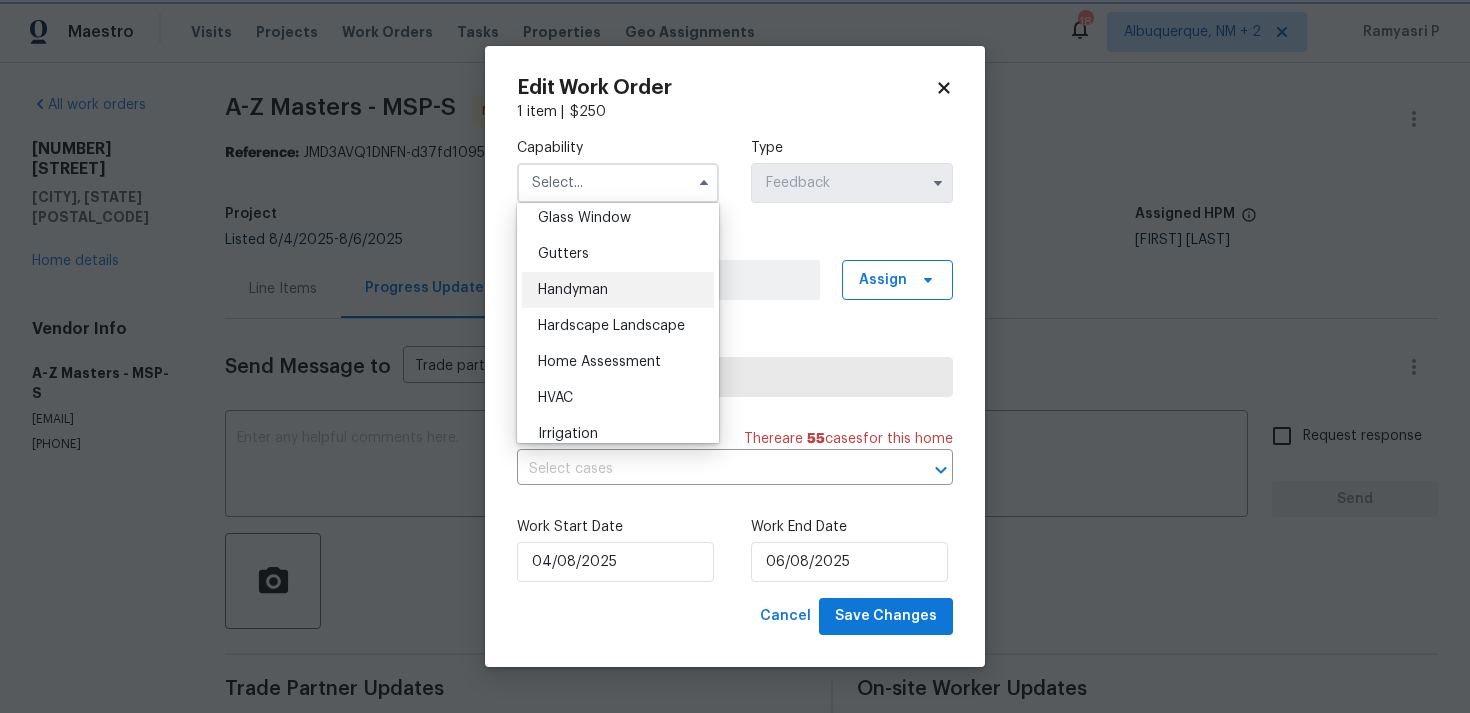 type on "Handyman" 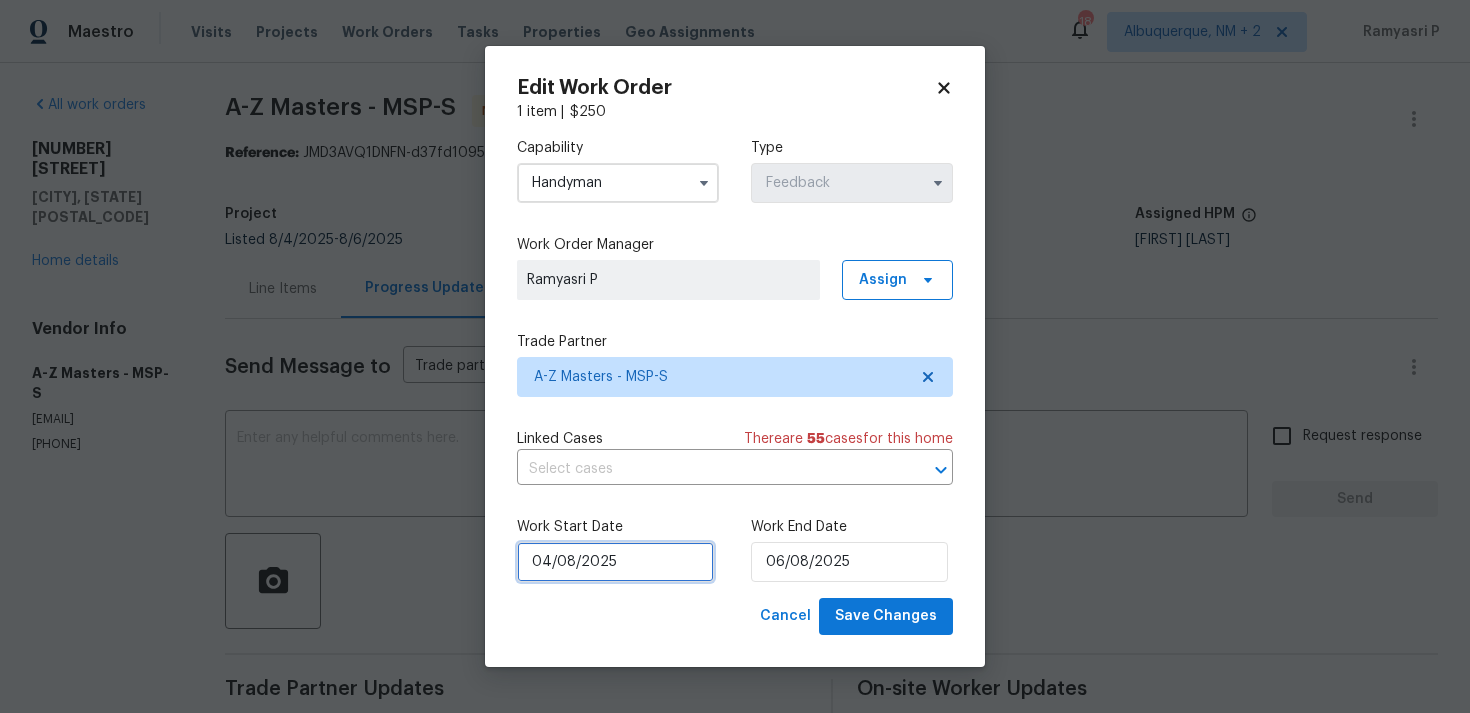 click on "04/08/2025" at bounding box center [615, 562] 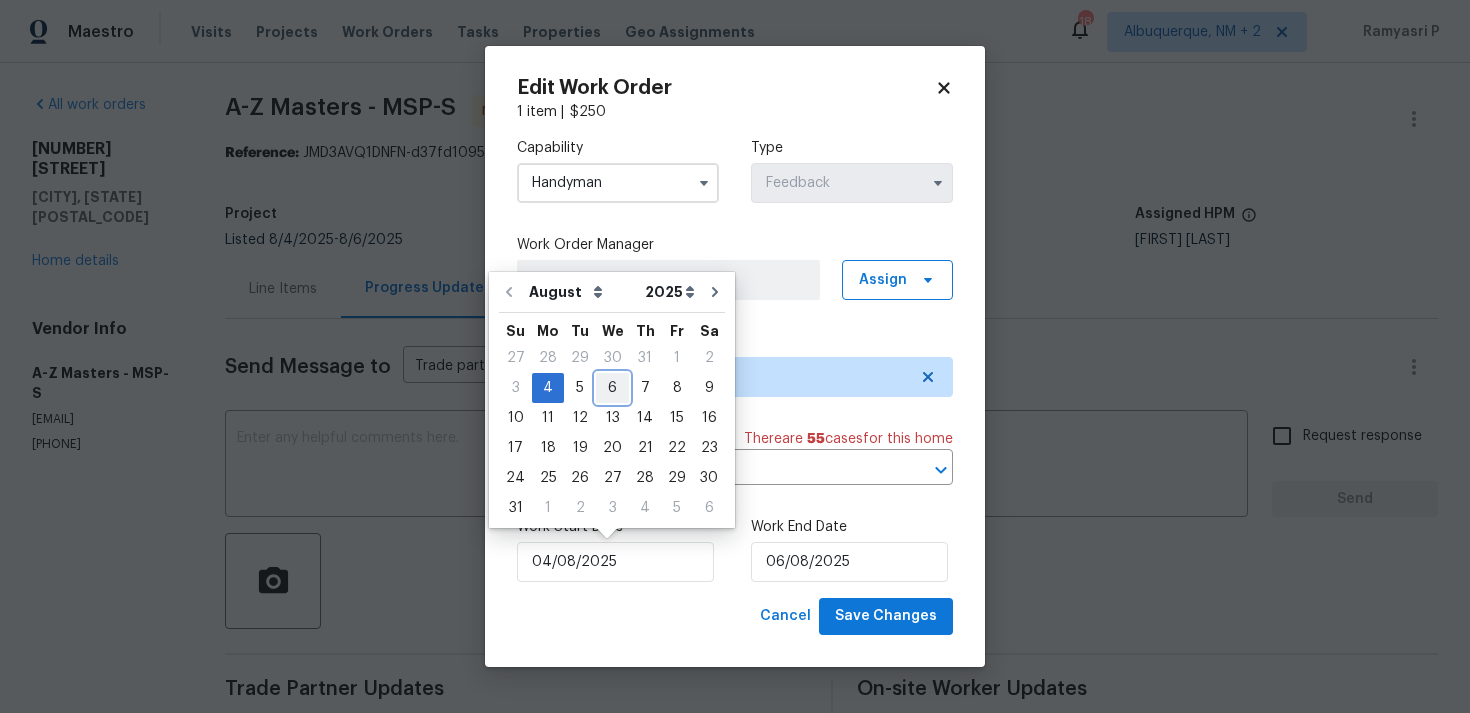 click on "6" at bounding box center [612, 388] 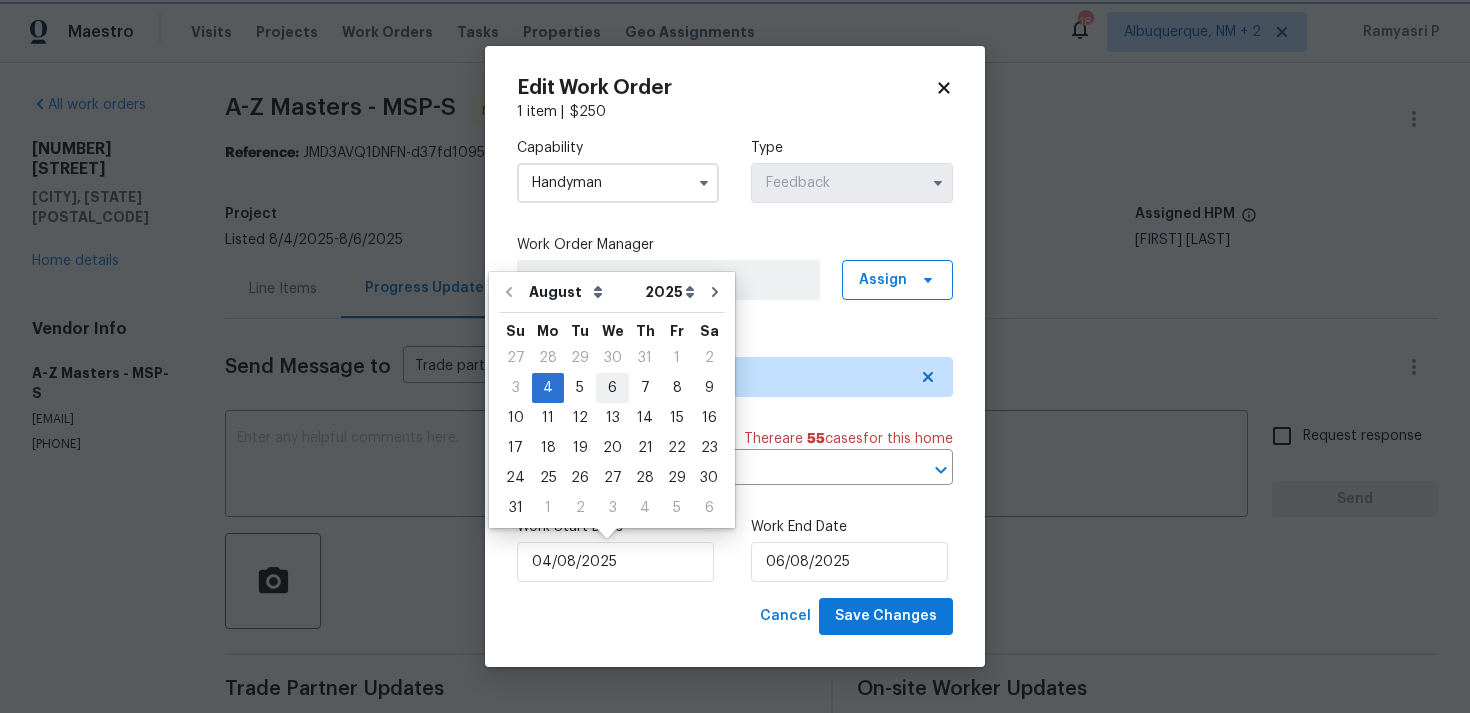 type on "06/08/2025" 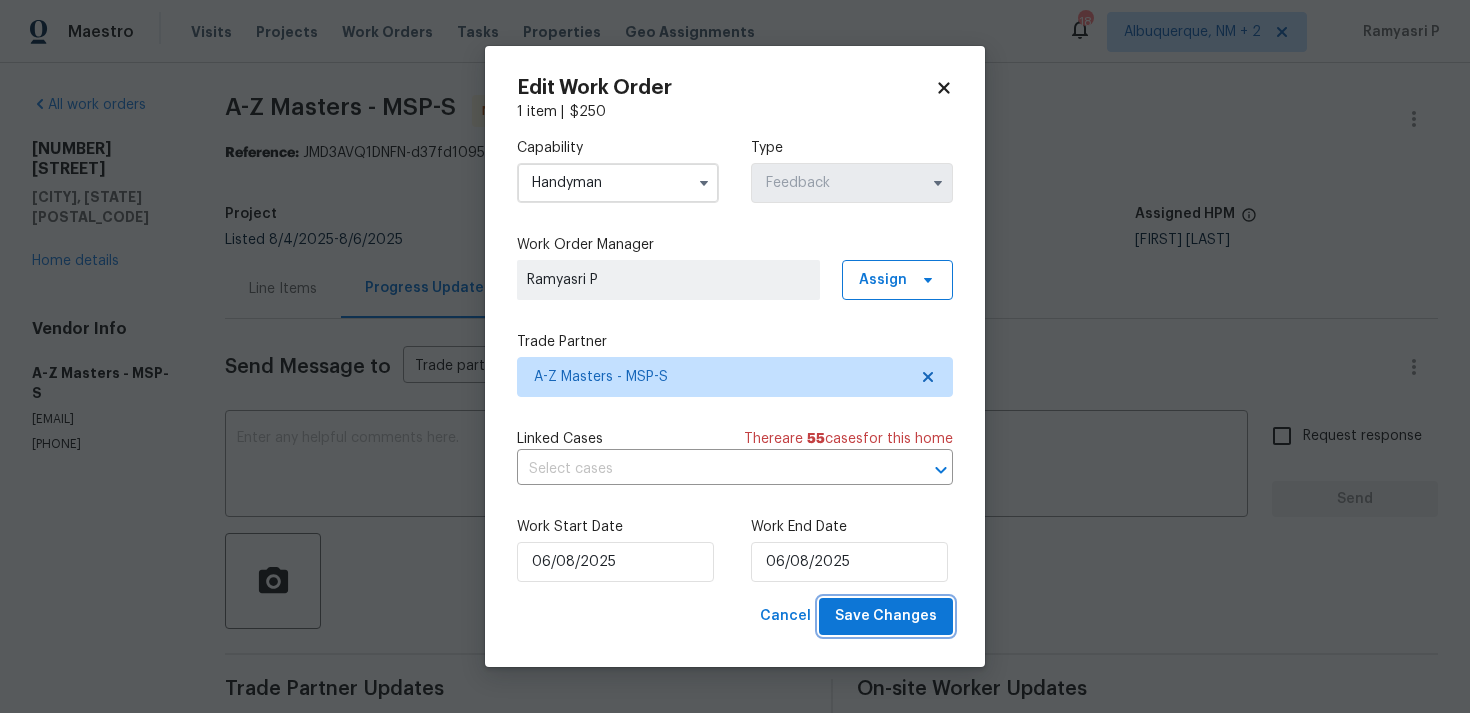 click on "Save Changes" at bounding box center [886, 616] 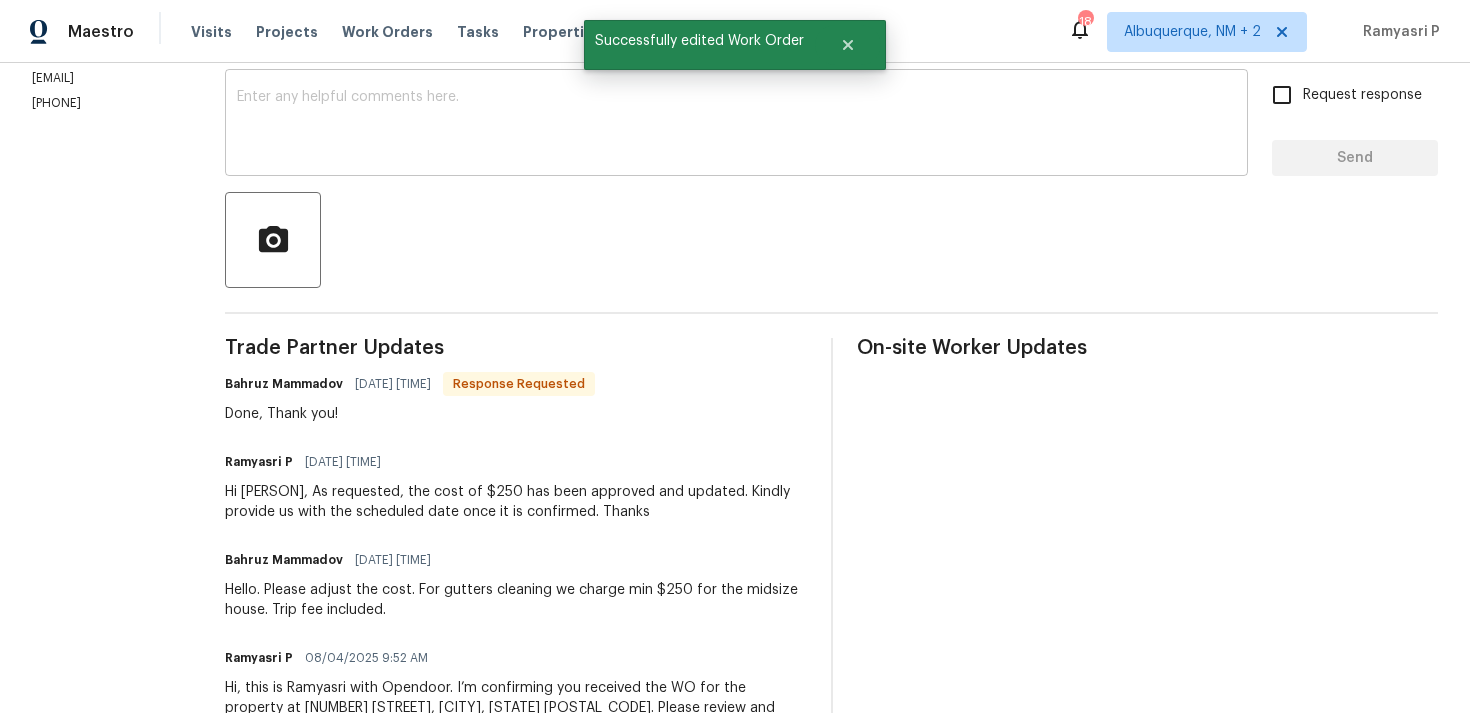 scroll, scrollTop: 283, scrollLeft: 0, axis: vertical 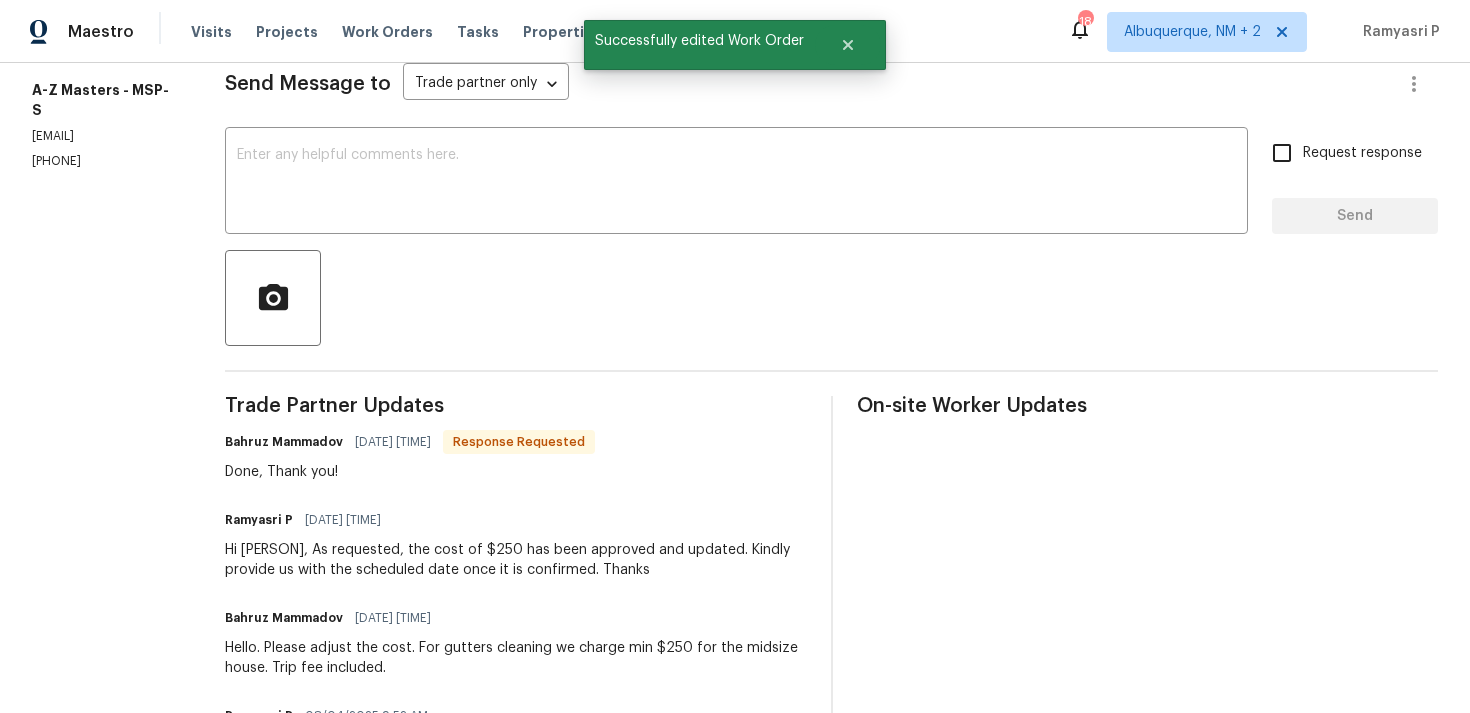 click on "Send Message to Trade partner only Trade partner only ​ x ​ Request response Send Trade Partner Updates Bahruz Mammadov 08/05/2025 9:56 PM Response Requested Done, Thank you! Ramyasri P 08/05/2025 9:06 AM Hi Bahruz, As requested, the cost of $250 has been approved and updated. Kindly provide us with the scheduled date once it is confirmed. Thanks Bahruz Mammadov 08/04/2025 3:10 PM Hello. Please adjust the cost. For gutters cleaning we charge min $250 for the midsize house. Trip fee included. Ramyasri P 08/04/2025 9:52 AM Hi, this is Ramyasri with Opendoor. I’m confirming you received the WO for the property at 327 Oakwood Dr, Shoreview, MN 55126. Please review and accept the WO within 24 hours and provide a schedule date. Please disregard the contact information for the HPM included in the WO. Our Centralised LWO Team is responsible for Listed WOs. On-site Worker Updates" at bounding box center (831, 448) 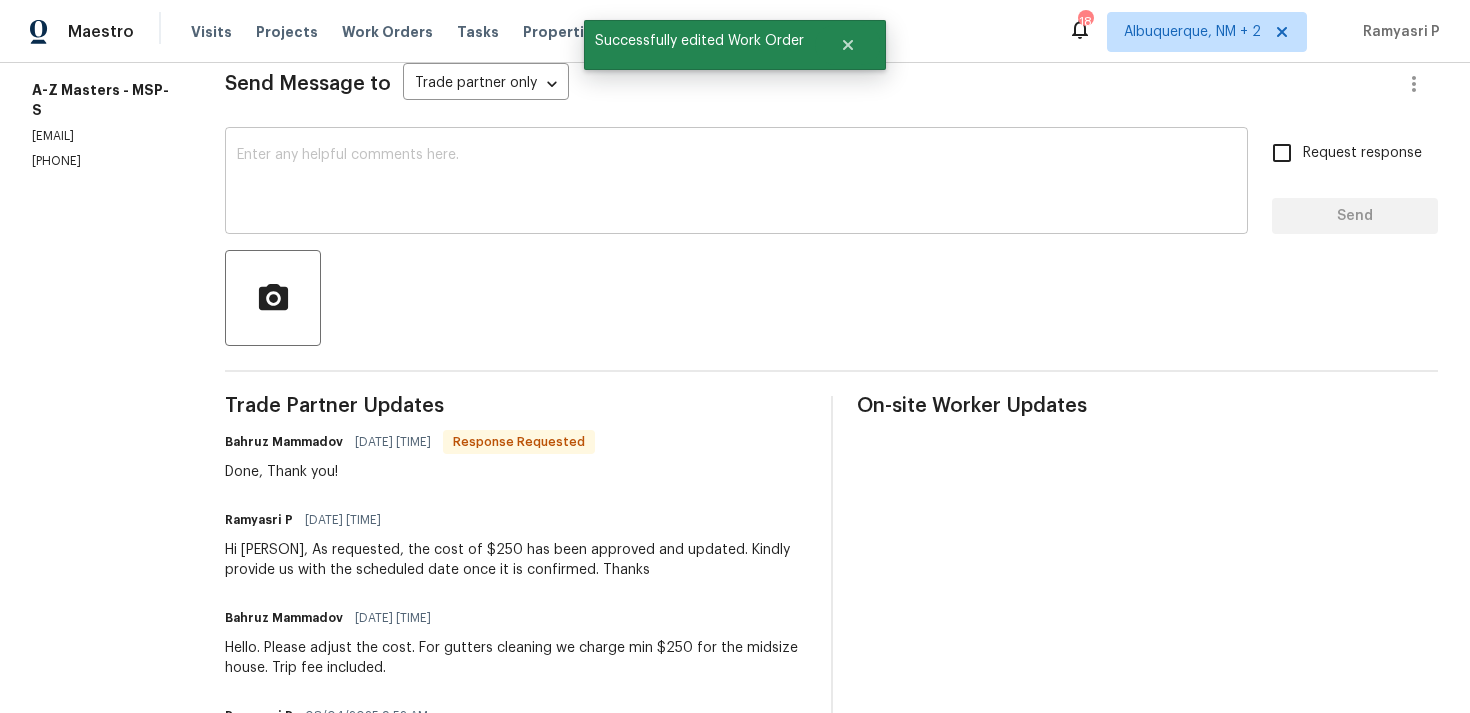 click at bounding box center (736, 183) 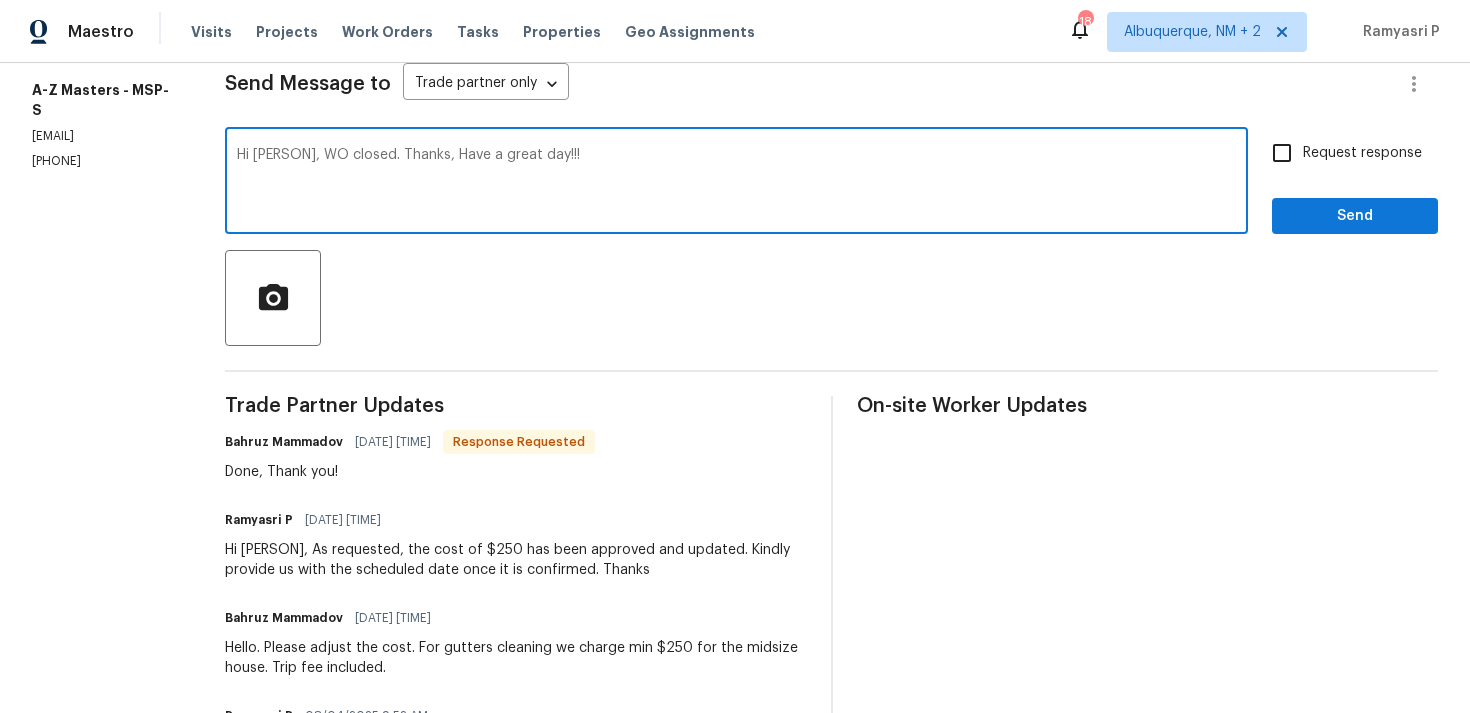 type on "Hi Bahruz, WO closed. Thanks, Have a great day!!!" 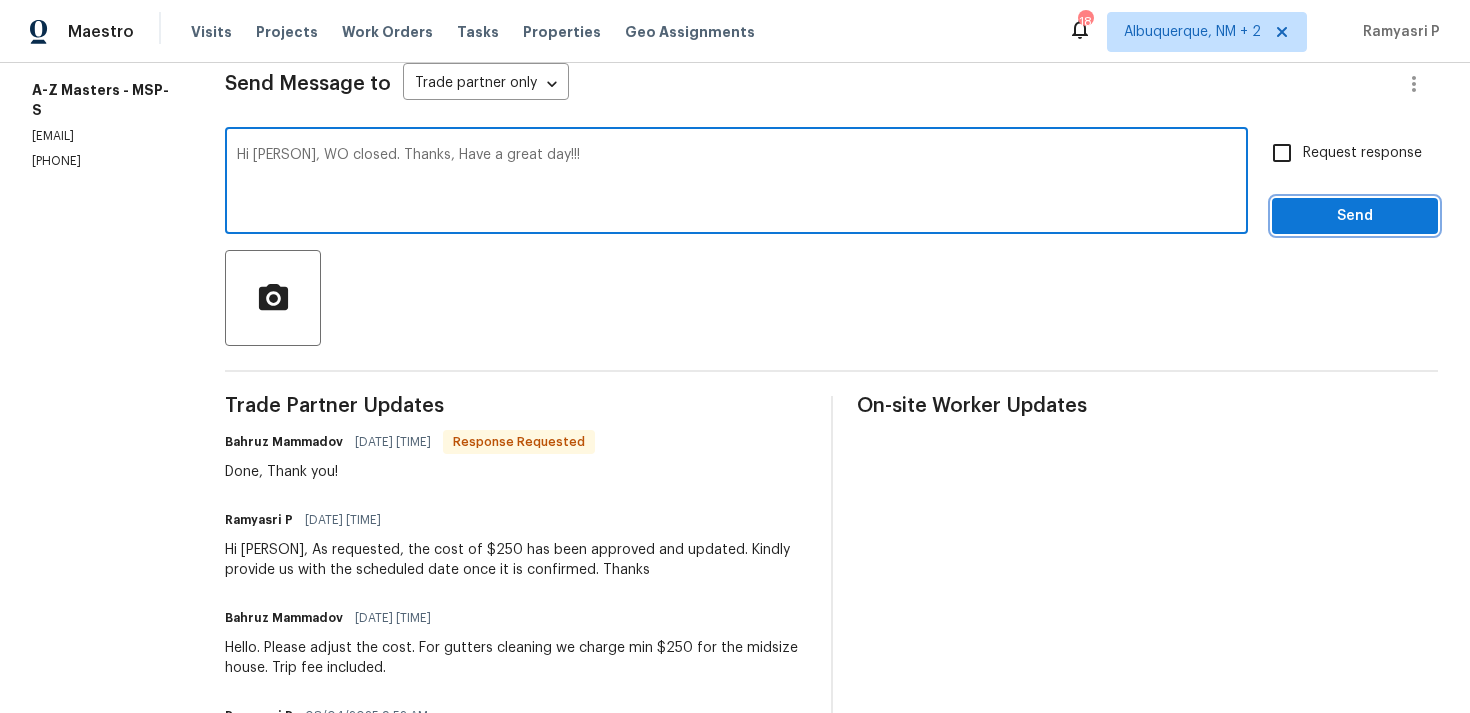 click on "Send" at bounding box center (1355, 216) 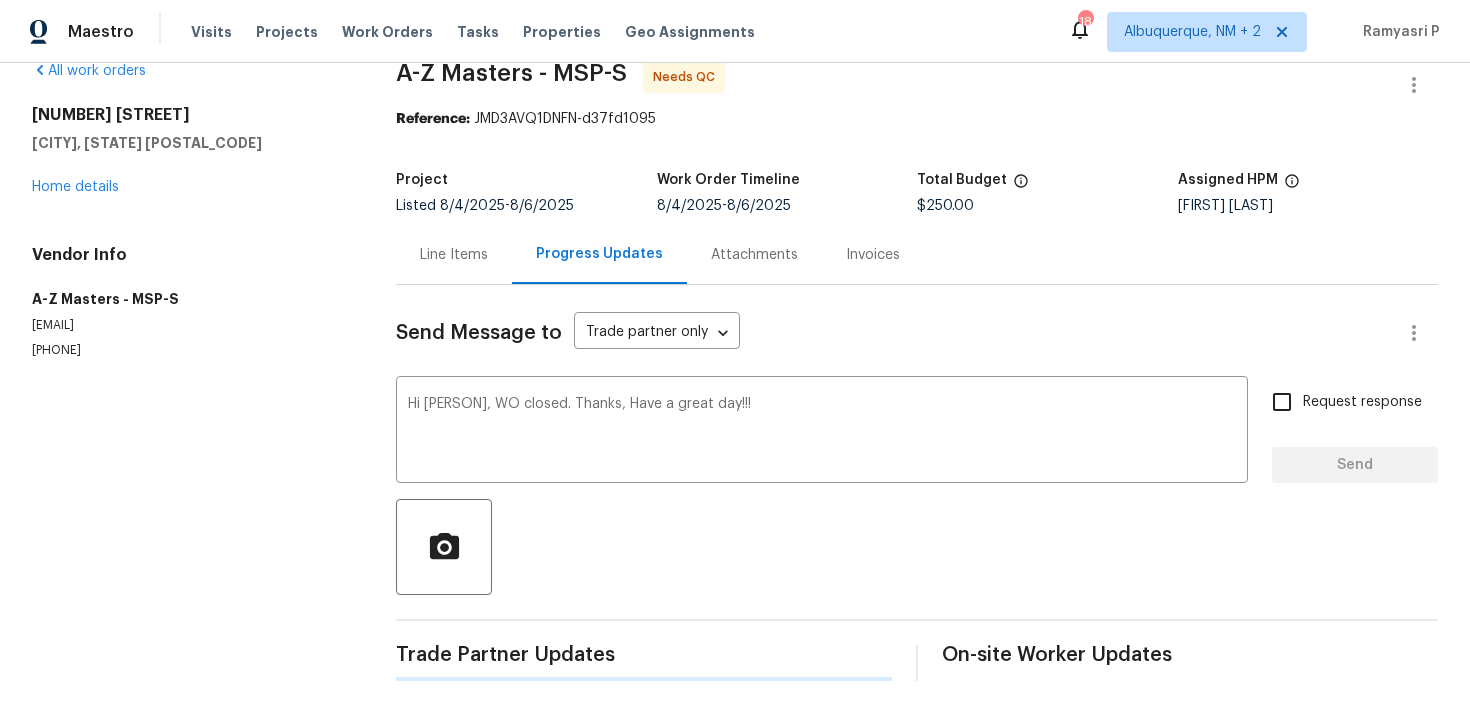 type 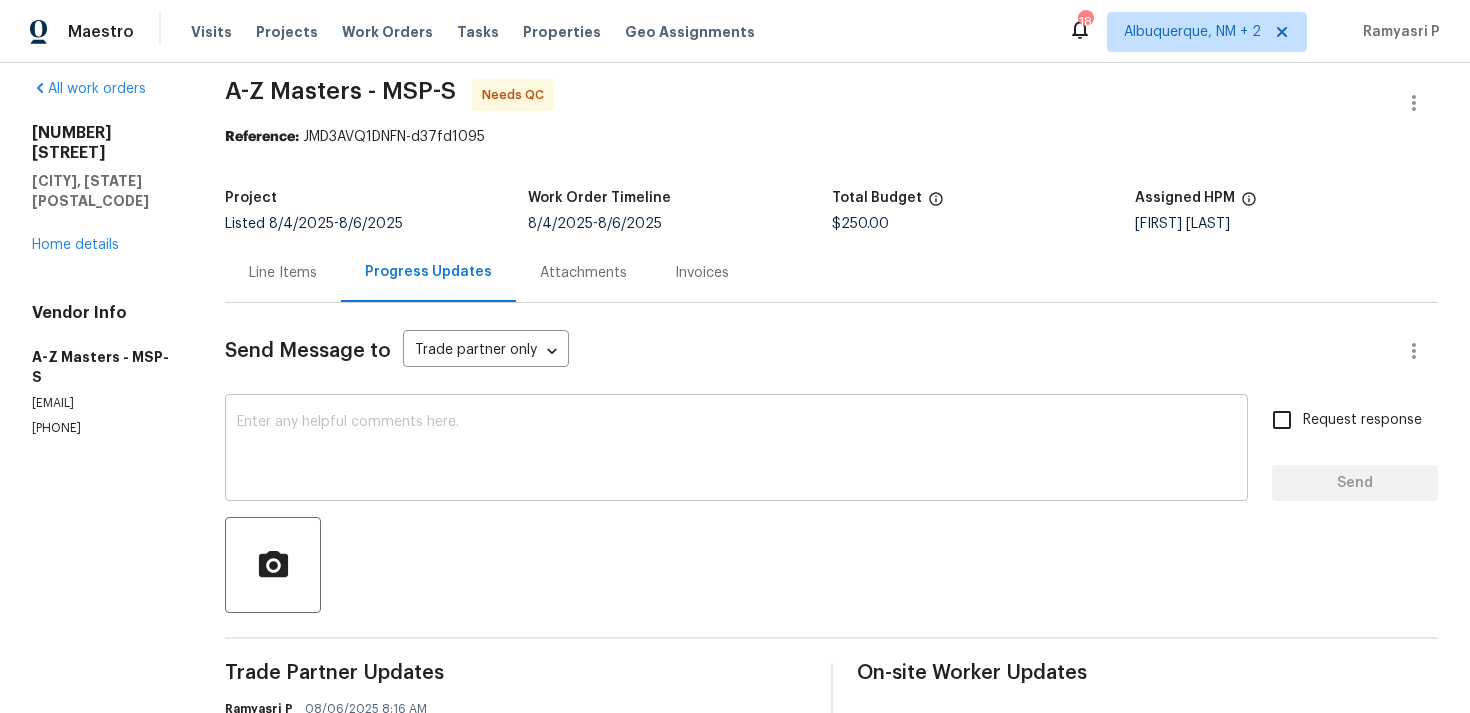 scroll, scrollTop: 0, scrollLeft: 0, axis: both 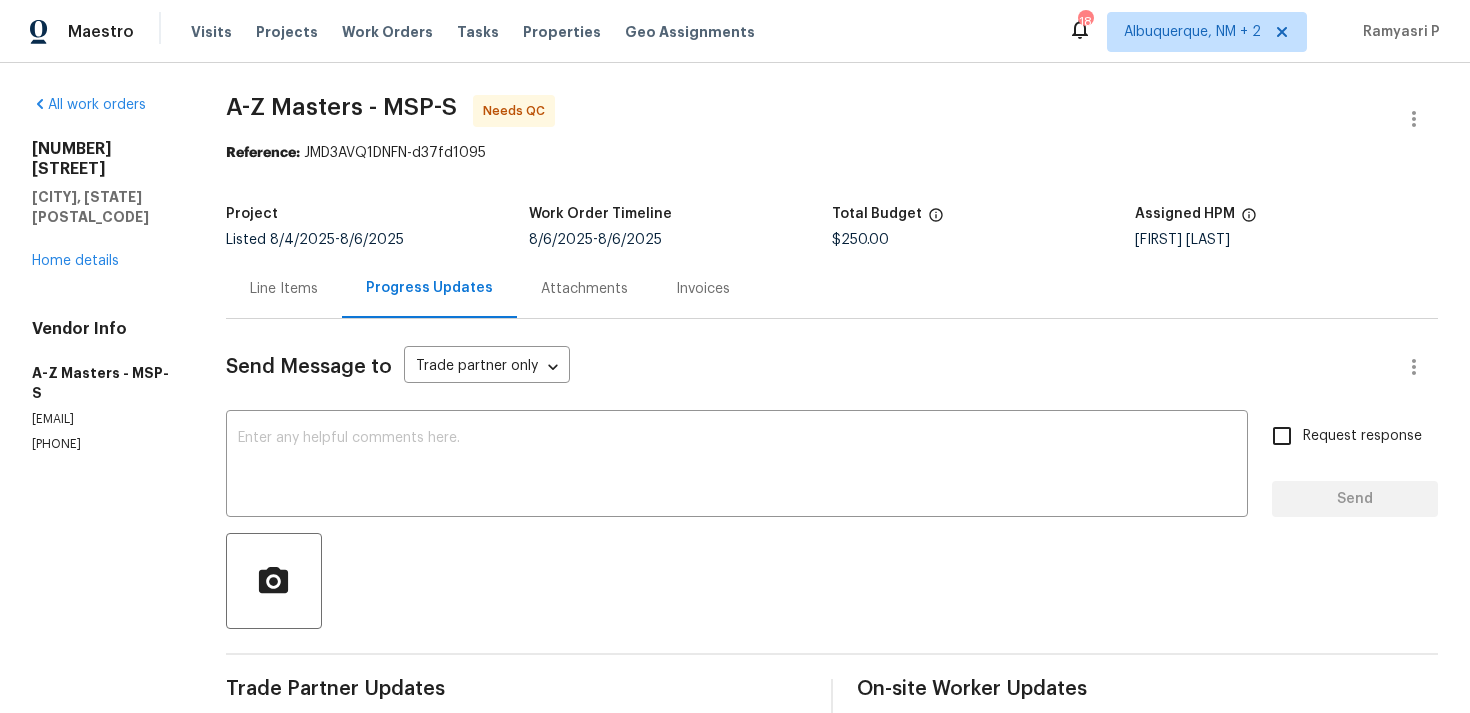 click on "Line Items" at bounding box center [284, 288] 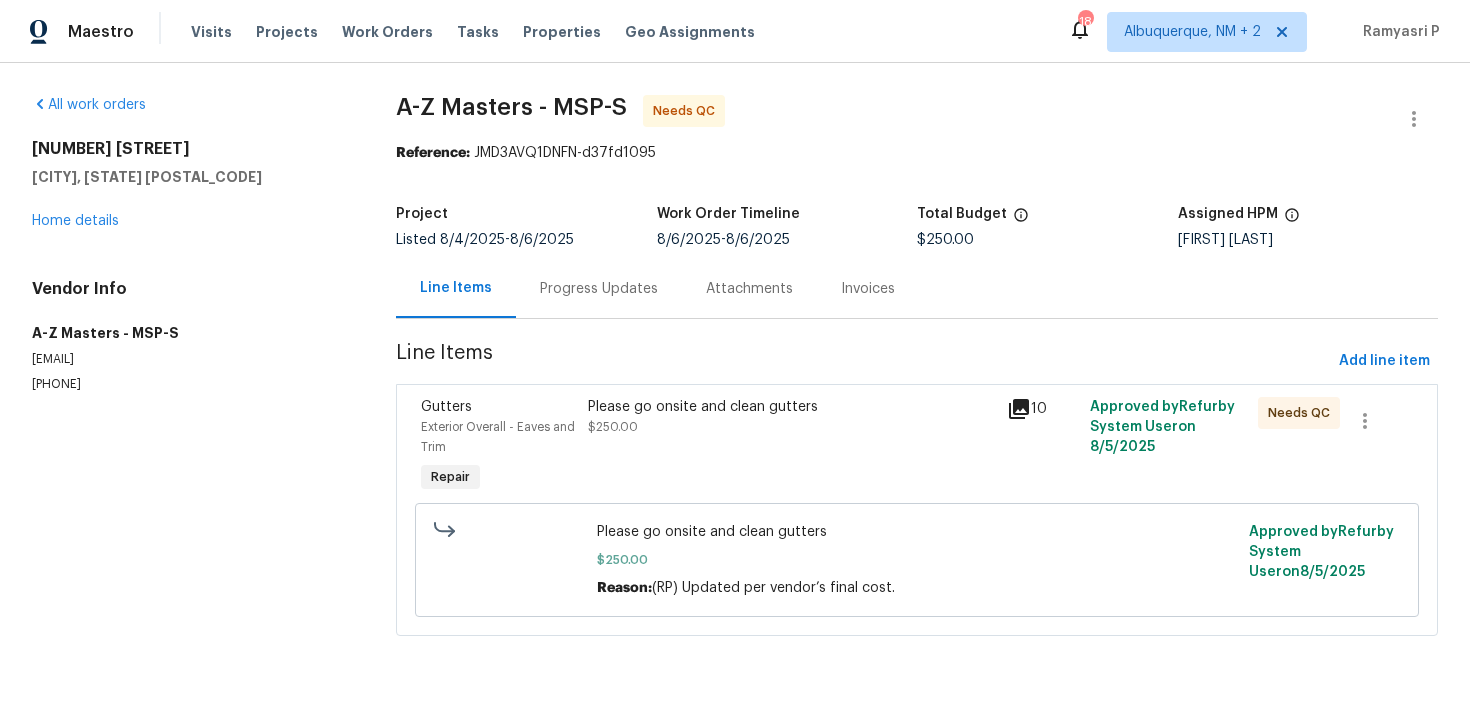click on "Please go onsite and clean gutters $250.00" at bounding box center (791, 417) 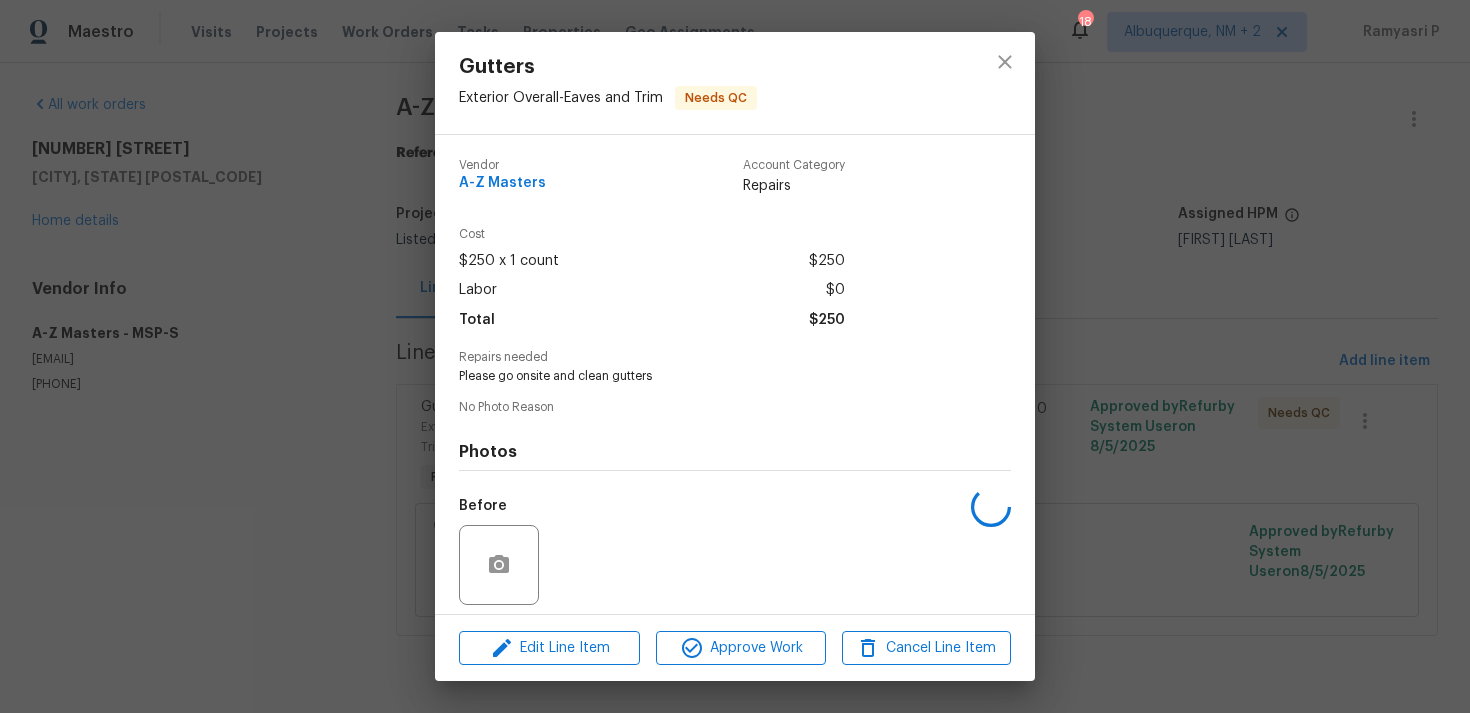 scroll, scrollTop: 141, scrollLeft: 0, axis: vertical 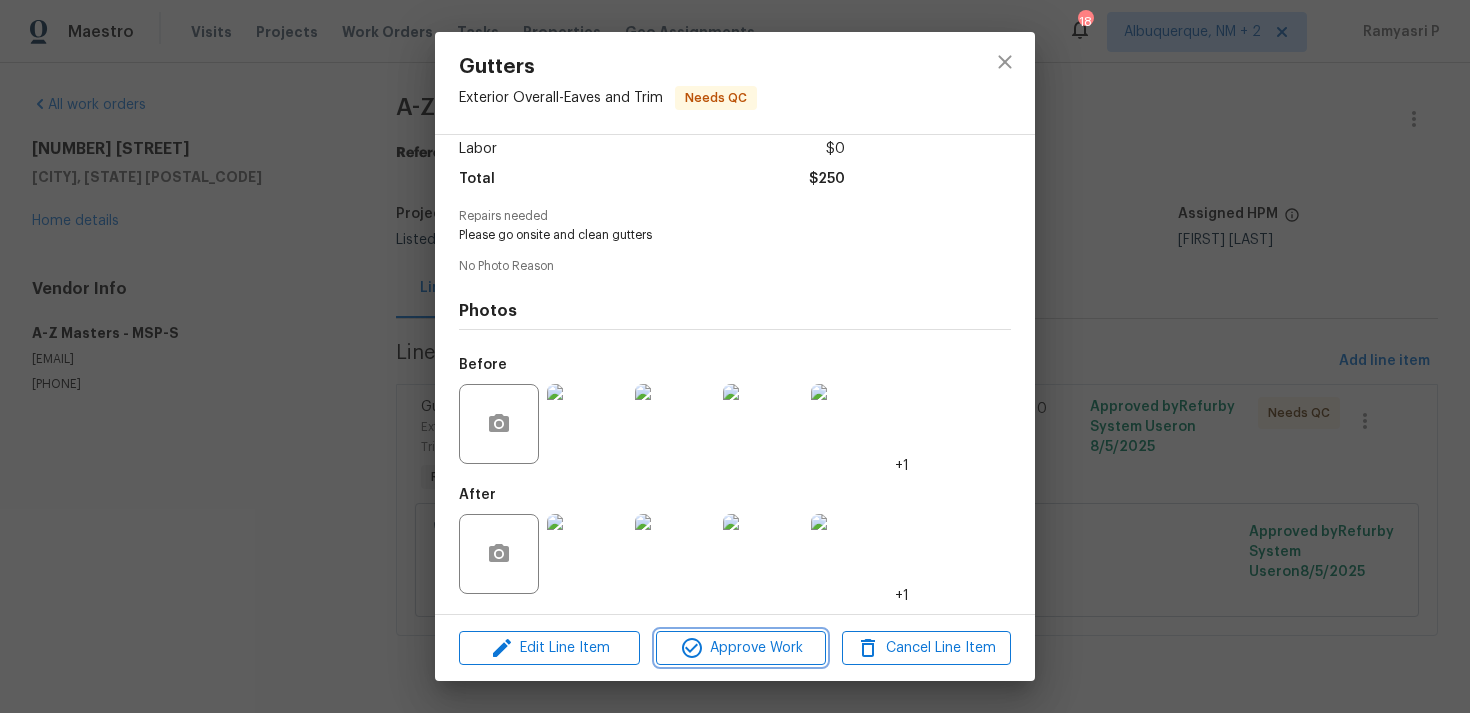 click on "Approve Work" at bounding box center [740, 648] 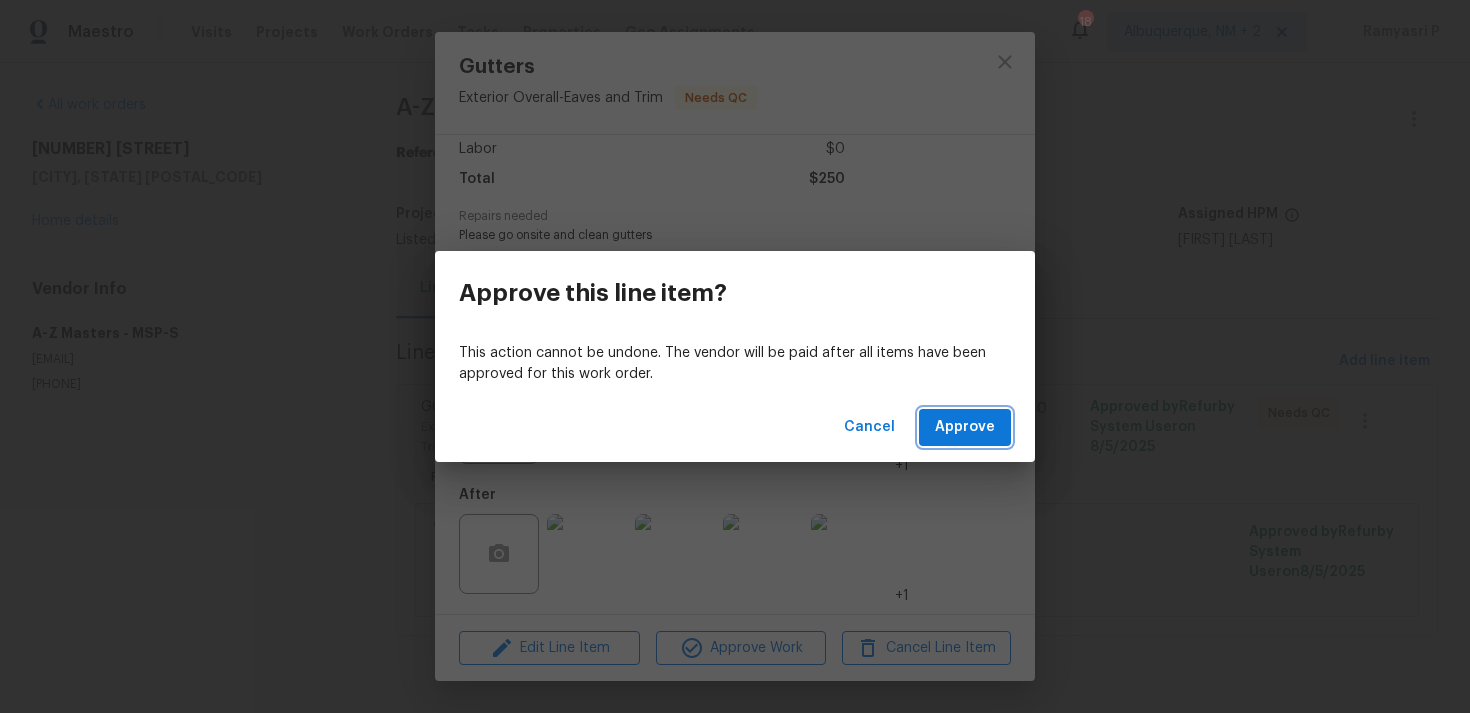 click on "Approve" at bounding box center [965, 427] 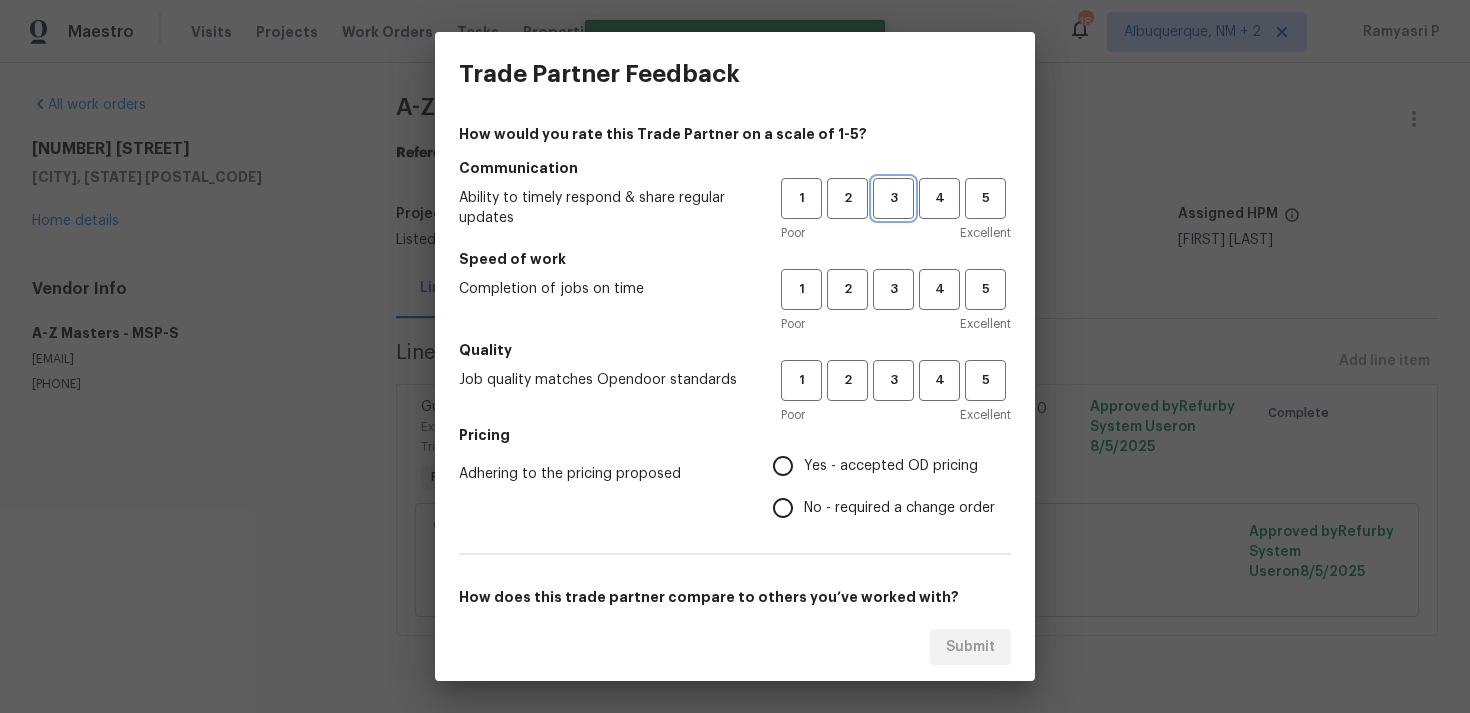 click on "3" at bounding box center [893, 198] 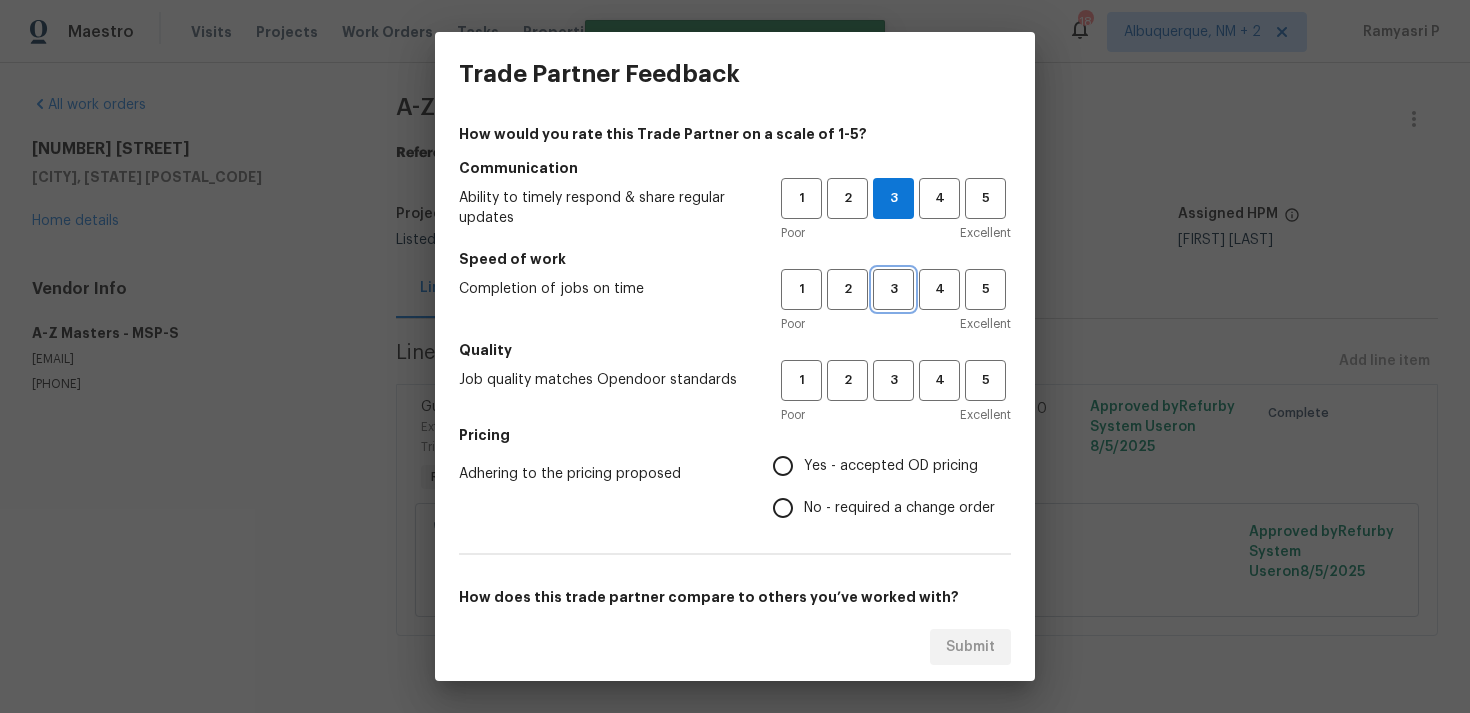 click on "3" at bounding box center [893, 289] 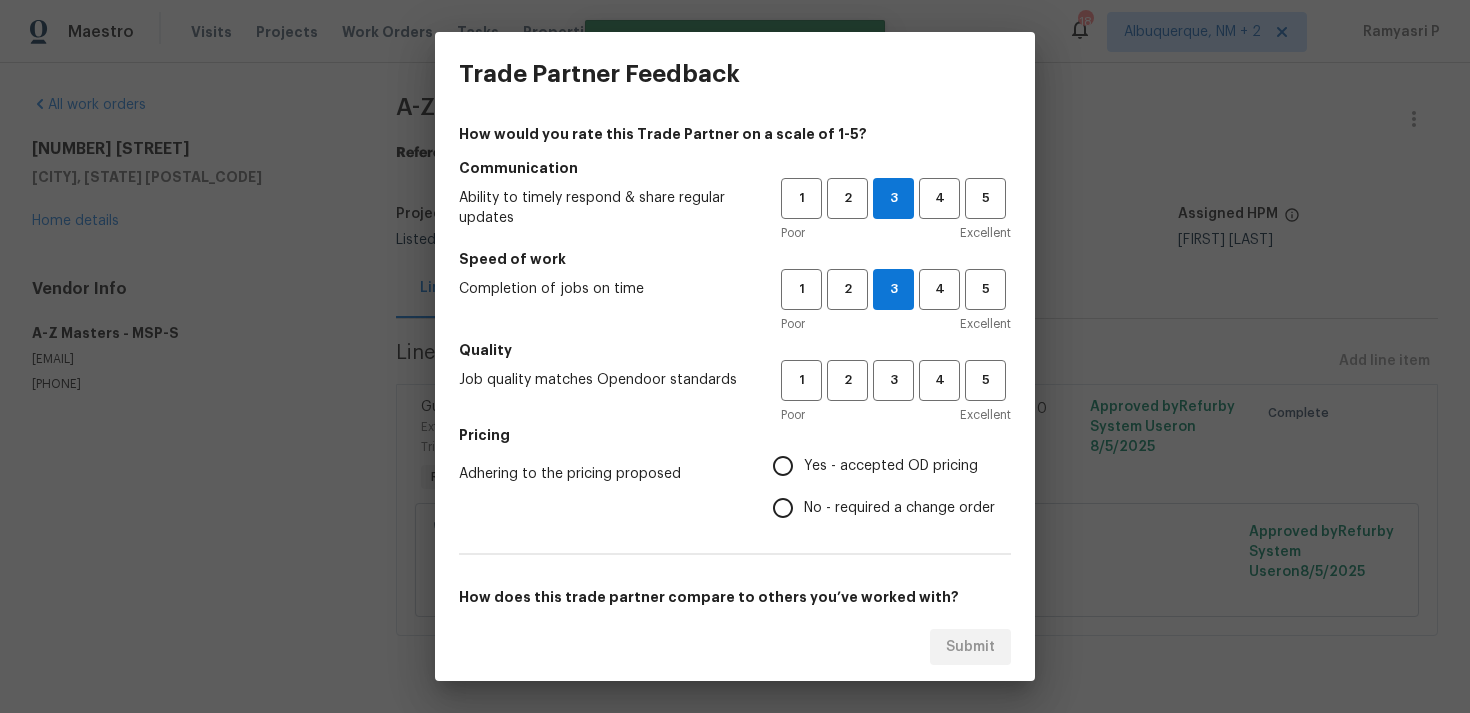 click on "Quality" at bounding box center (735, 350) 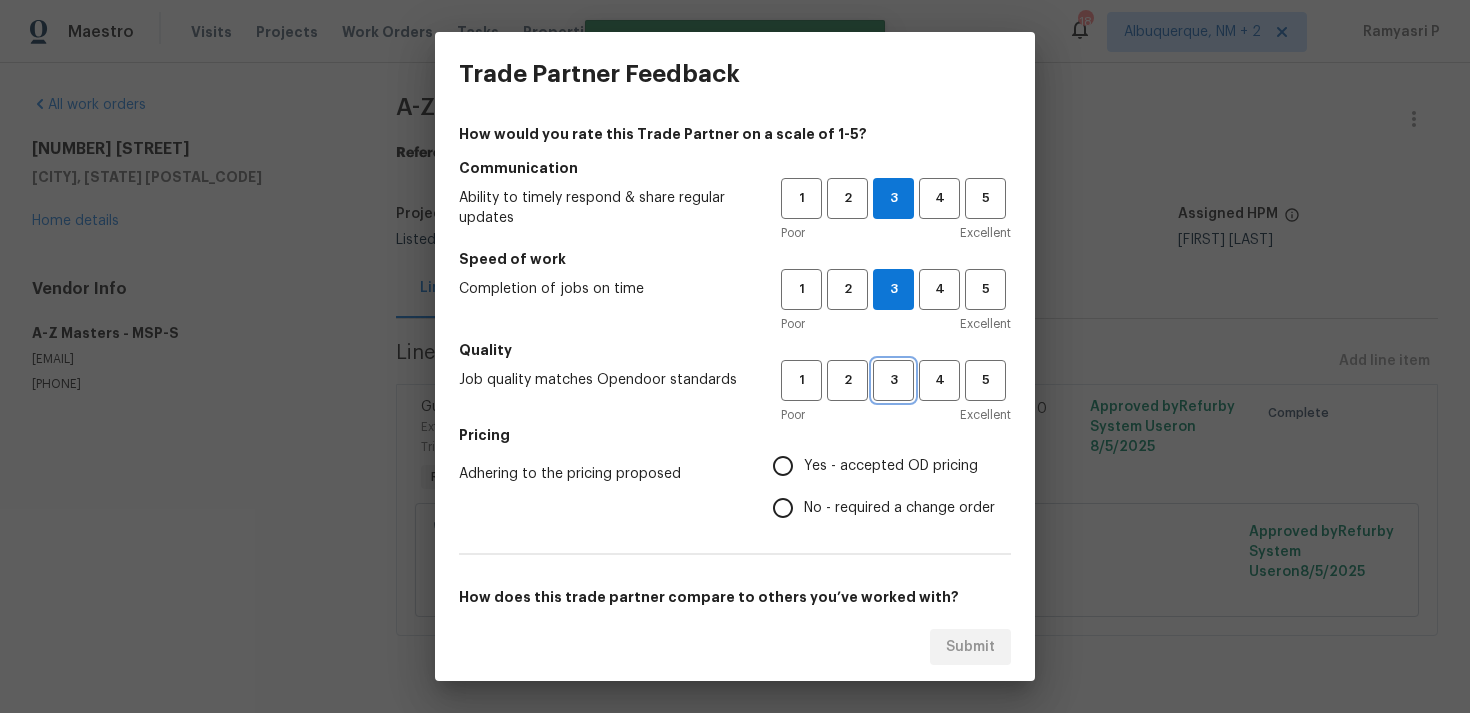 click on "3" at bounding box center (893, 380) 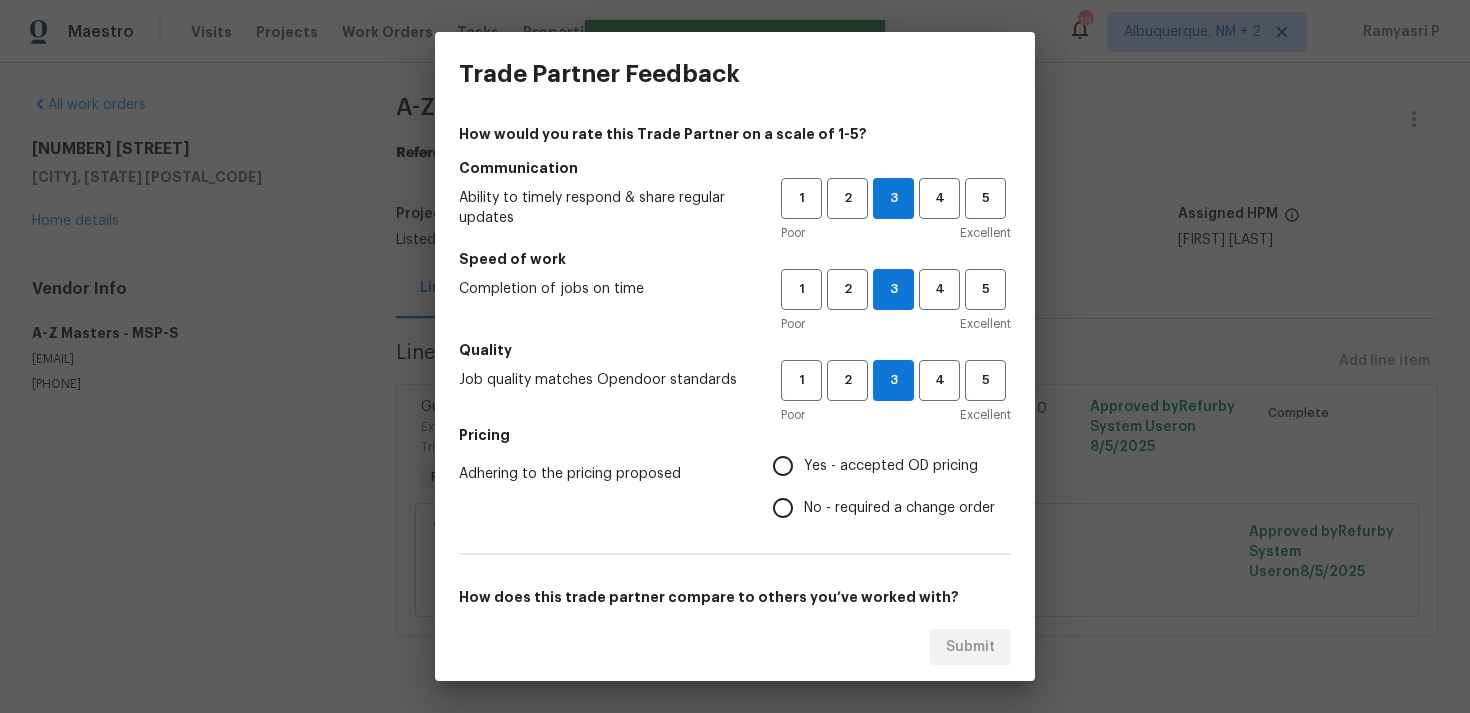 click on "No - required a change order" at bounding box center [899, 508] 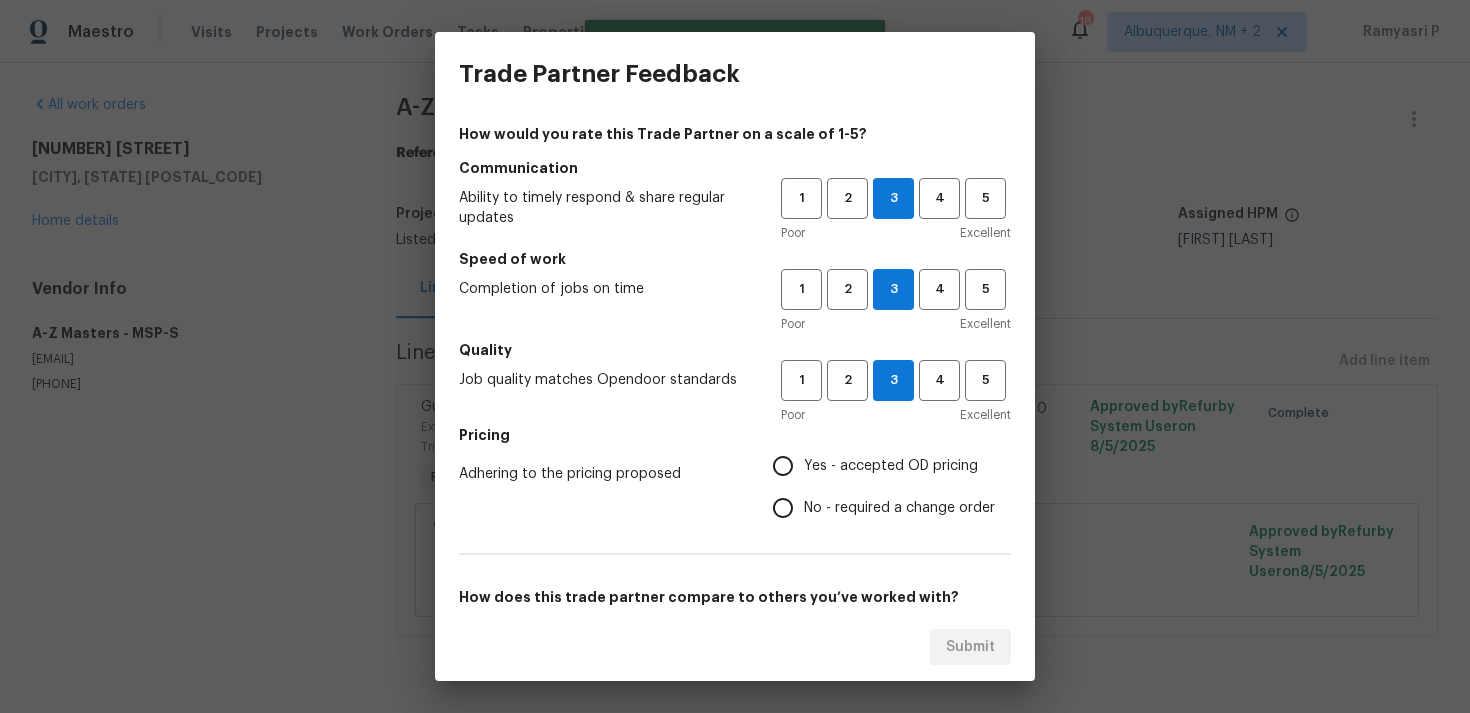click on "No - required a change order" at bounding box center (783, 508) 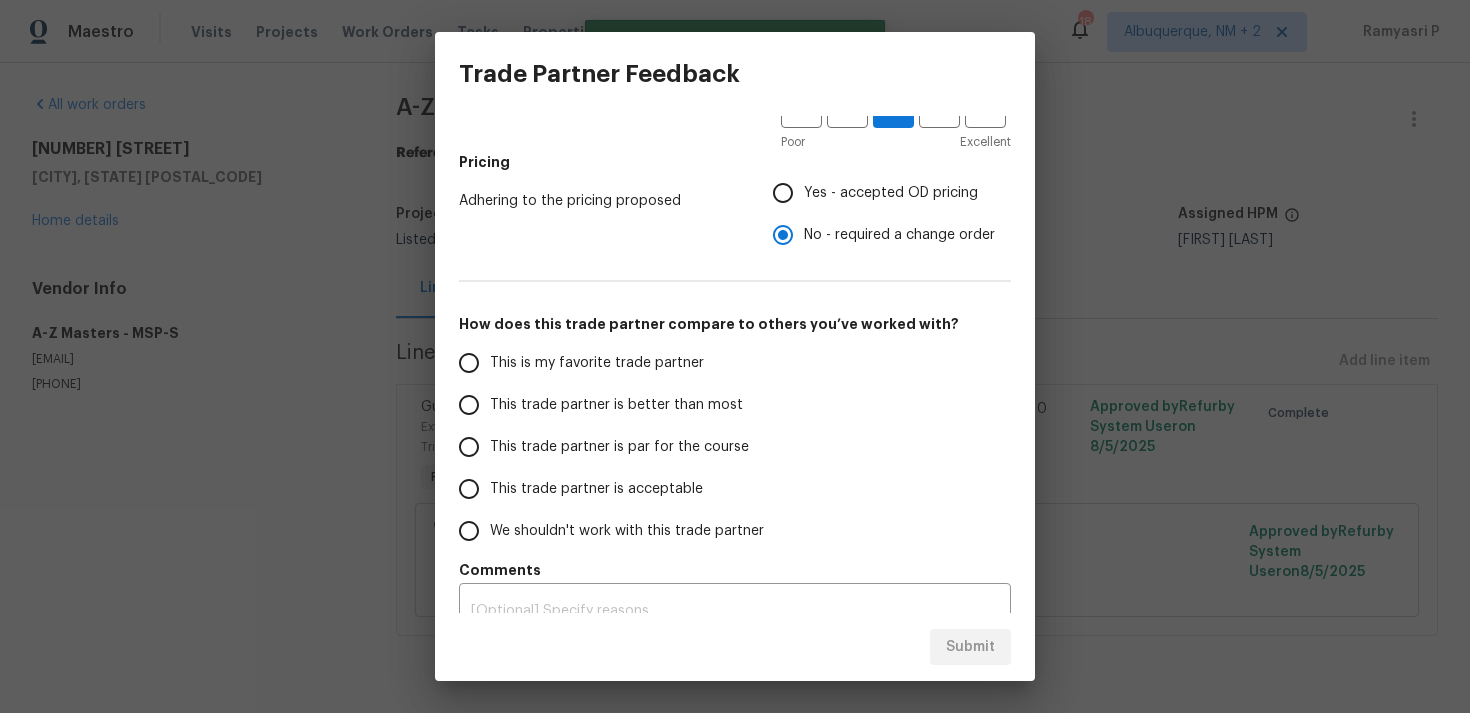 scroll, scrollTop: 302, scrollLeft: 0, axis: vertical 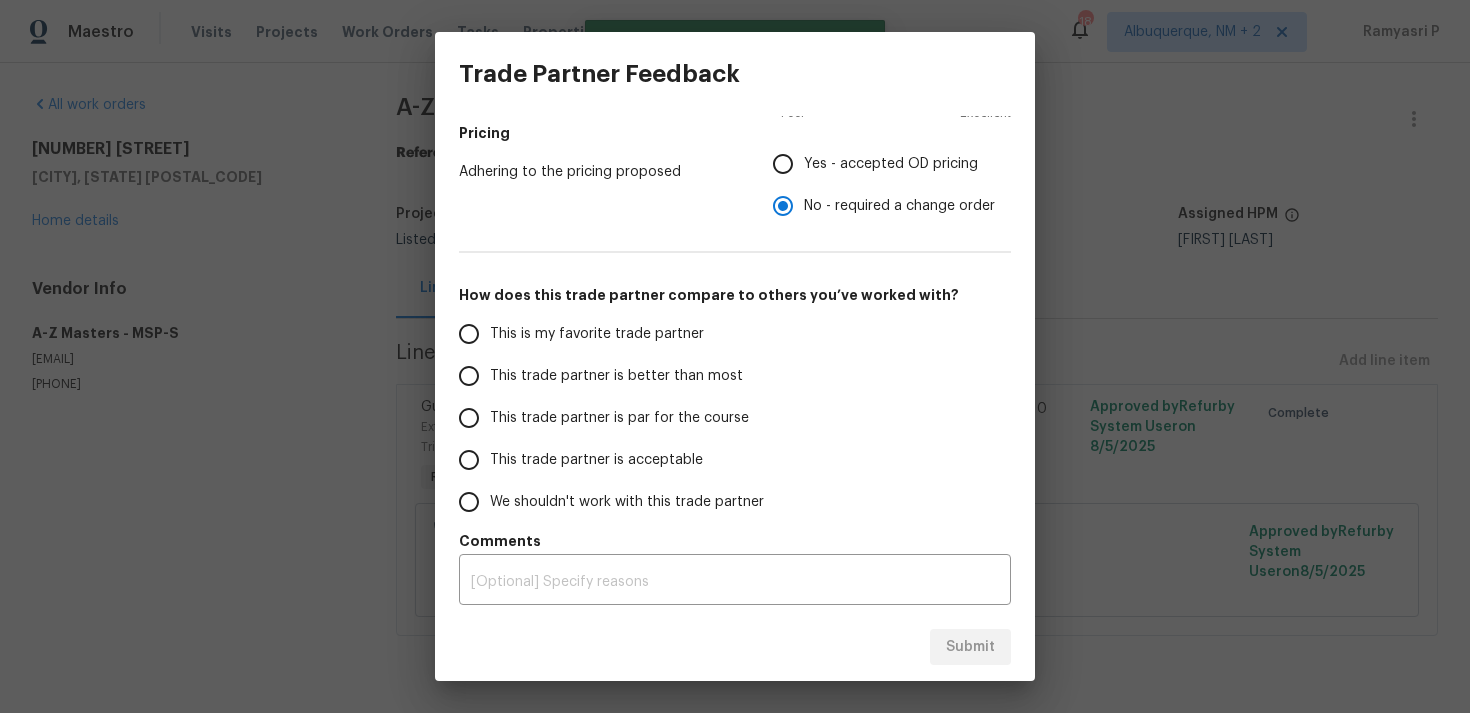 click on "This trade partner is par for the course" at bounding box center [619, 418] 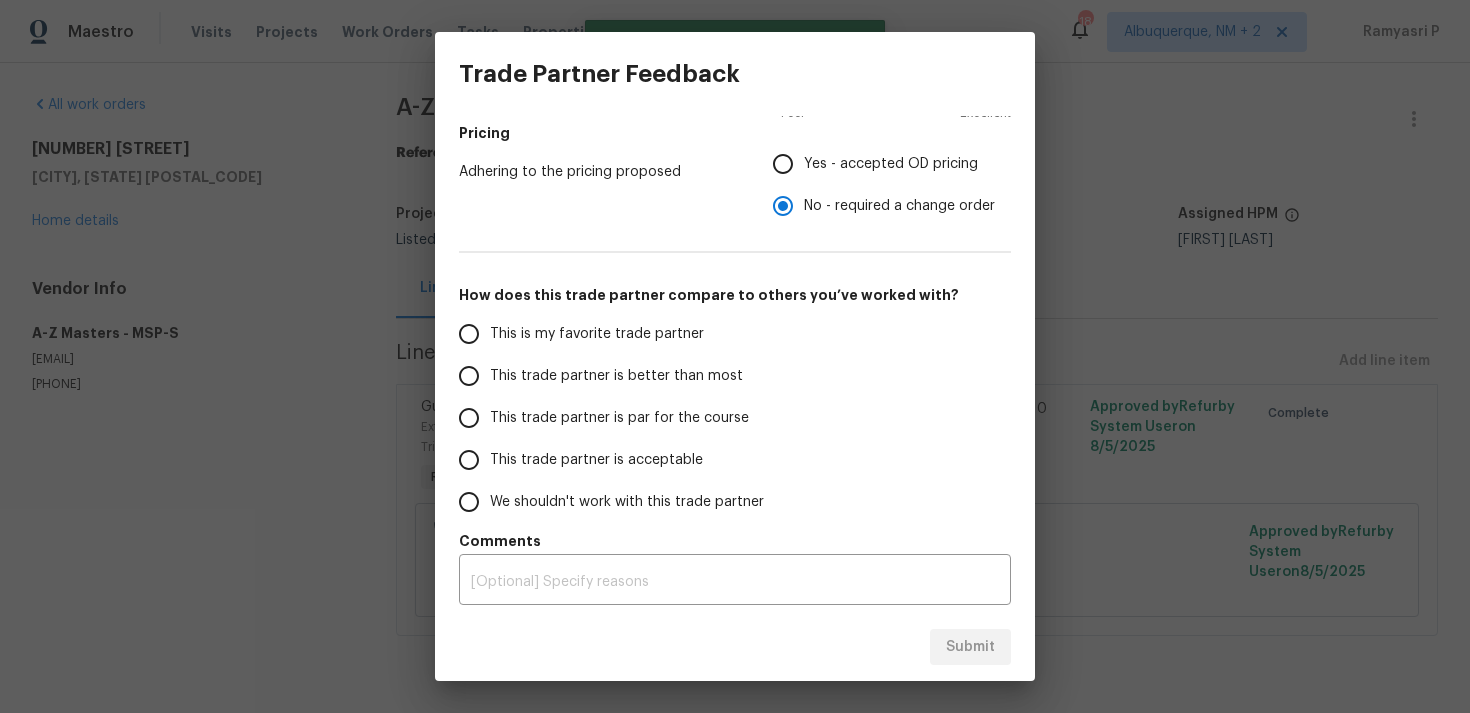 click on "This trade partner is par for the course" at bounding box center (469, 418) 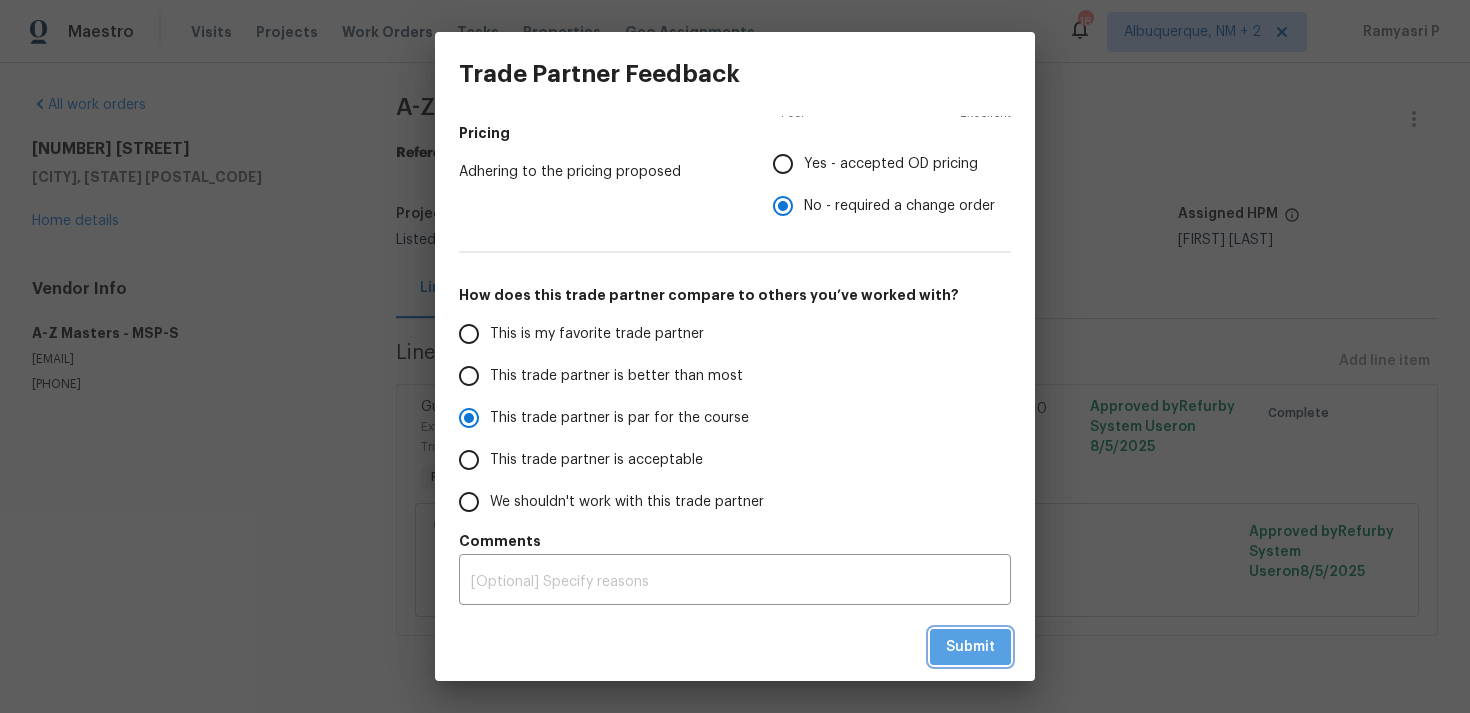 click on "Submit" at bounding box center [970, 647] 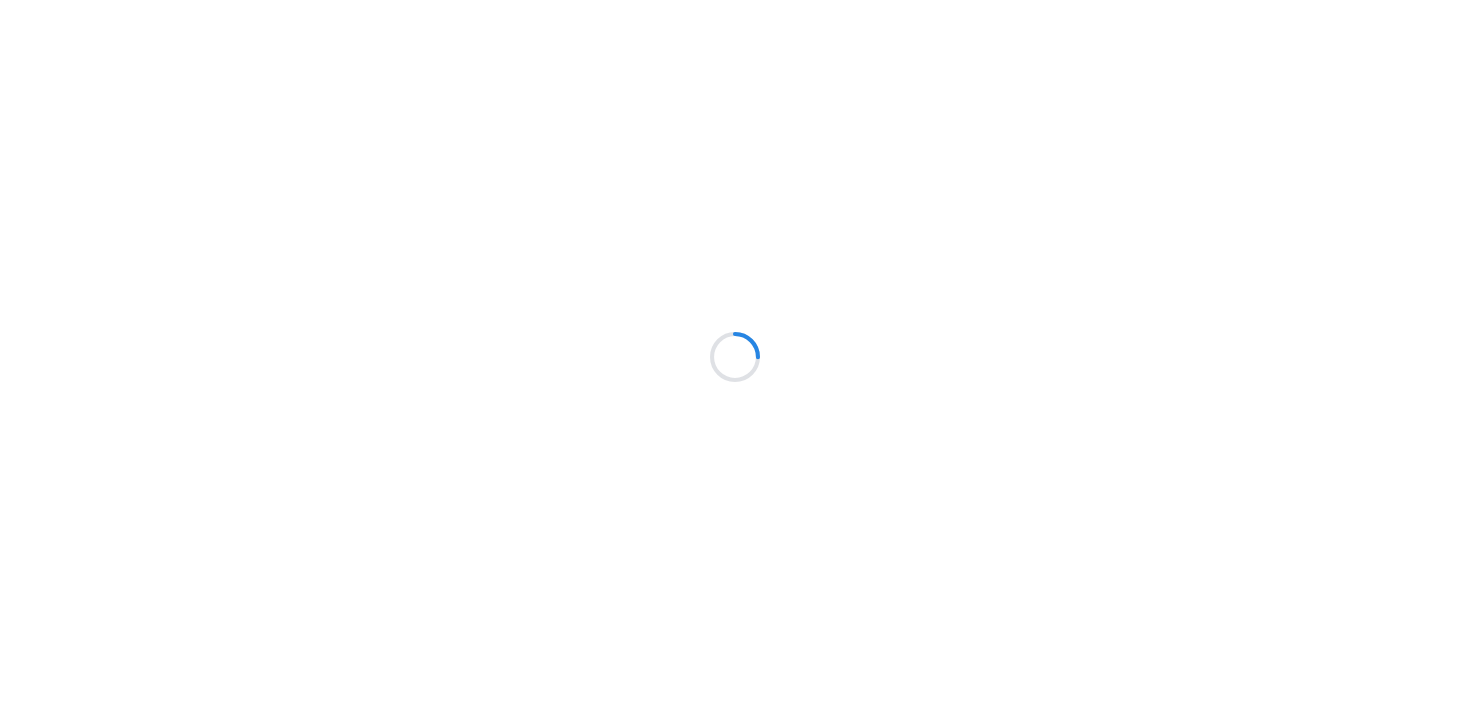 scroll, scrollTop: 0, scrollLeft: 0, axis: both 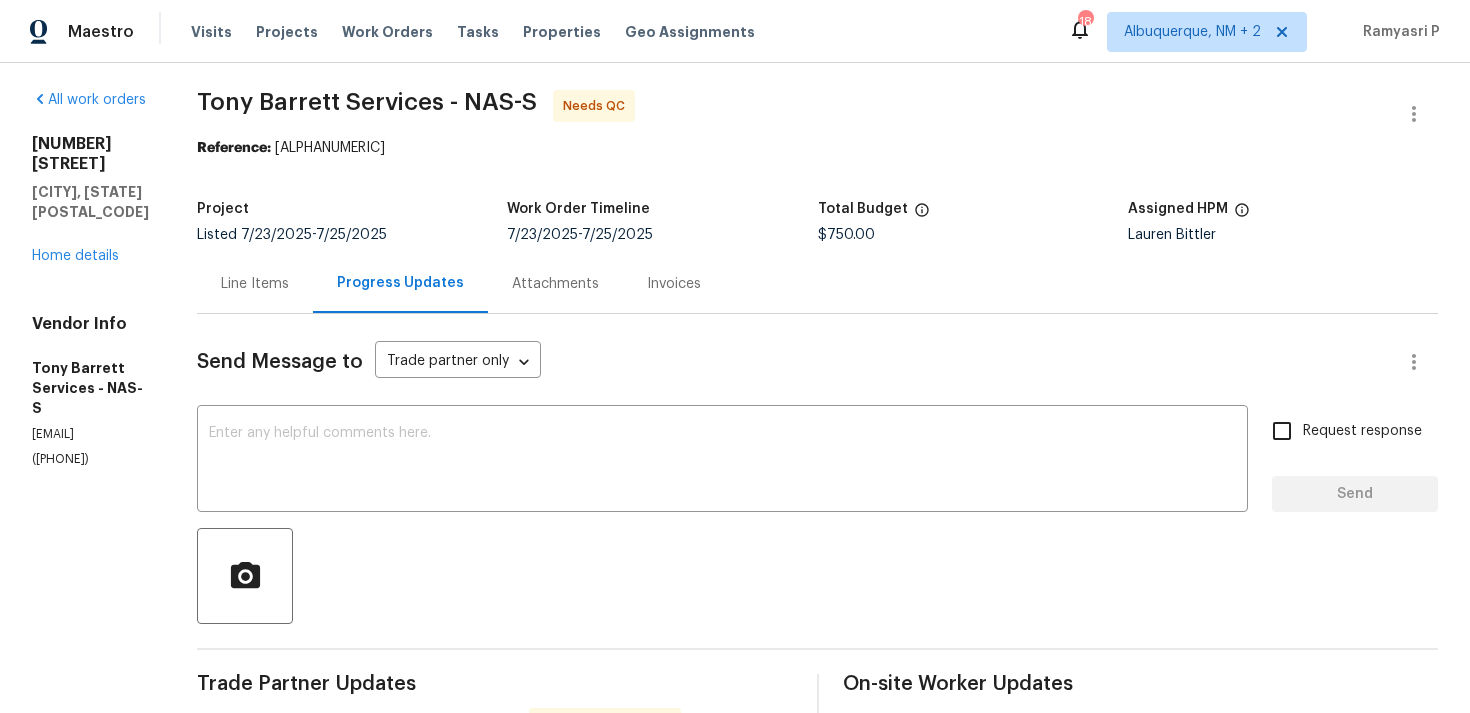 click on "Line Items" at bounding box center (255, 284) 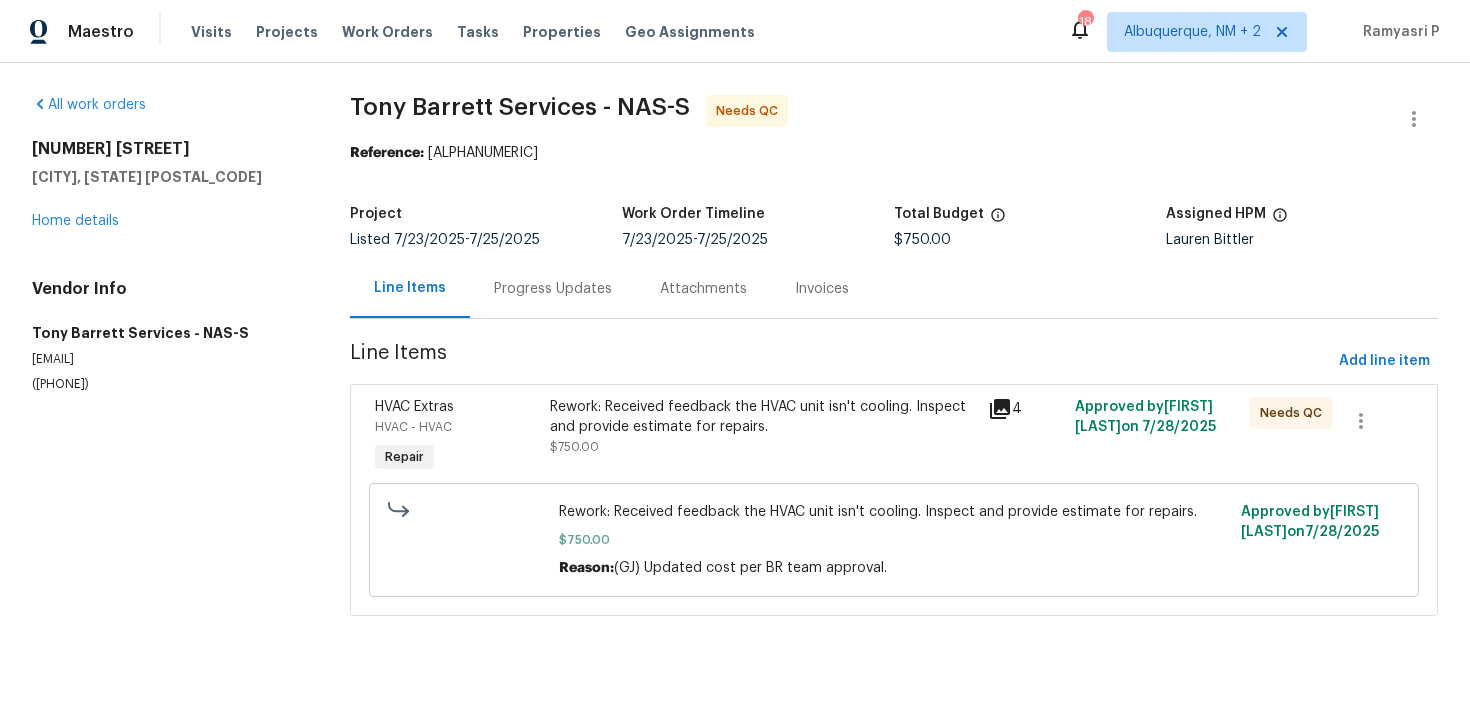 click on "Rework: Received feedback the HVAC unit isn't cooling. Inspect and provide estimate for repairs." at bounding box center (762, 417) 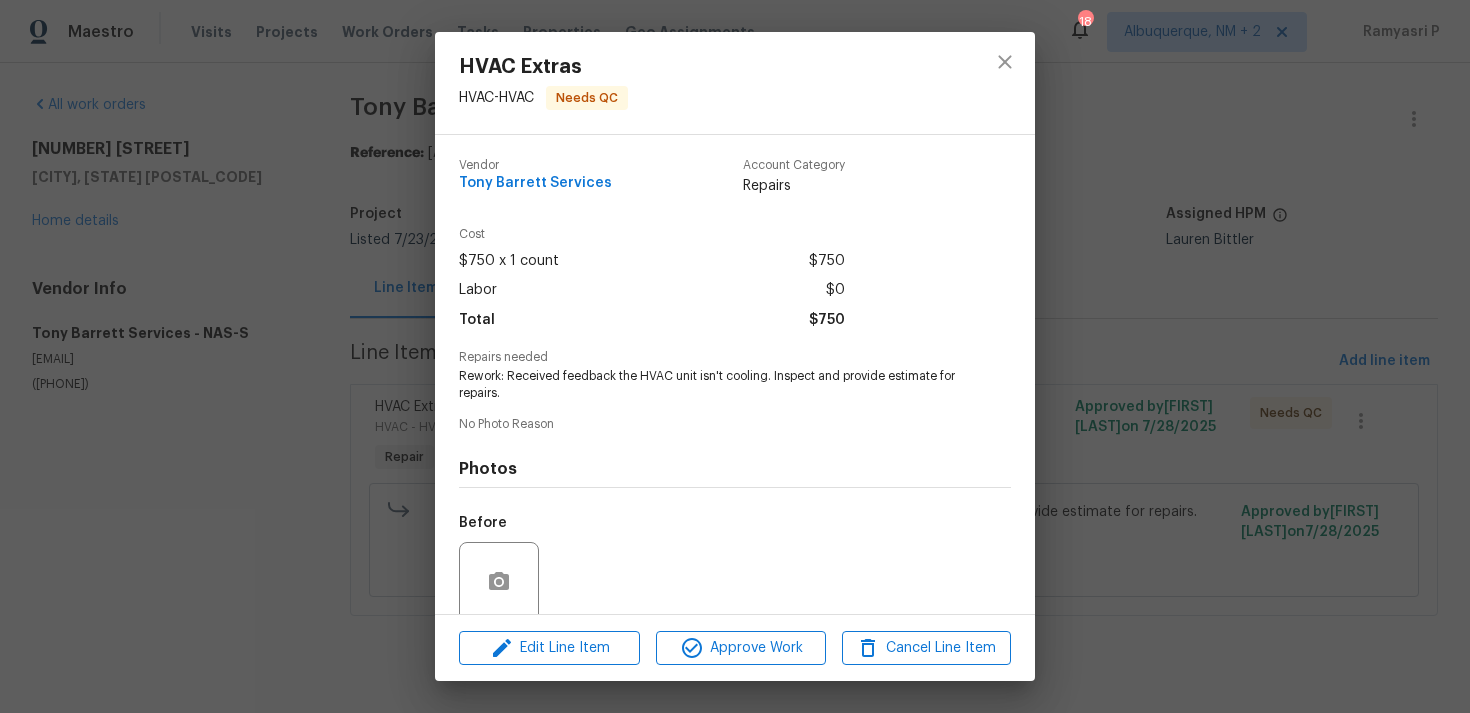 scroll, scrollTop: 157, scrollLeft: 0, axis: vertical 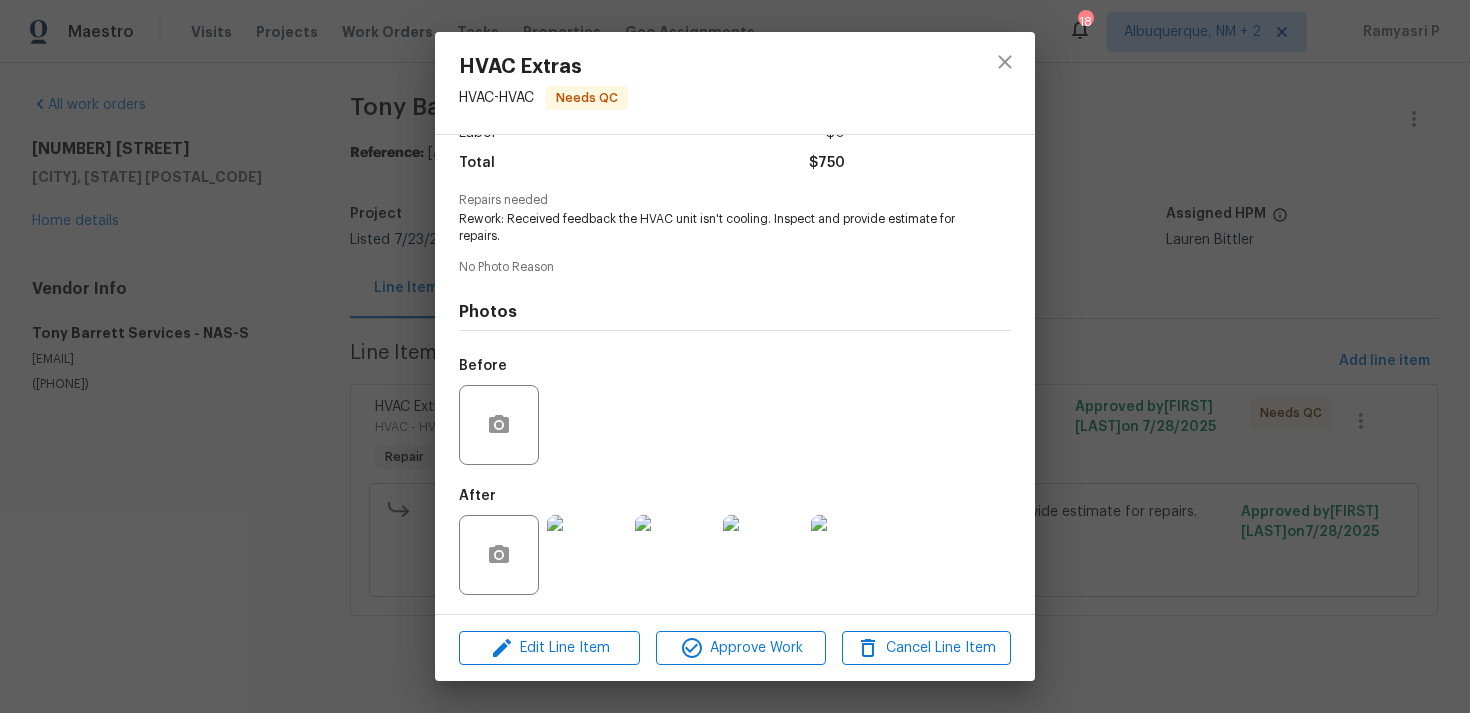 click at bounding box center [587, 555] 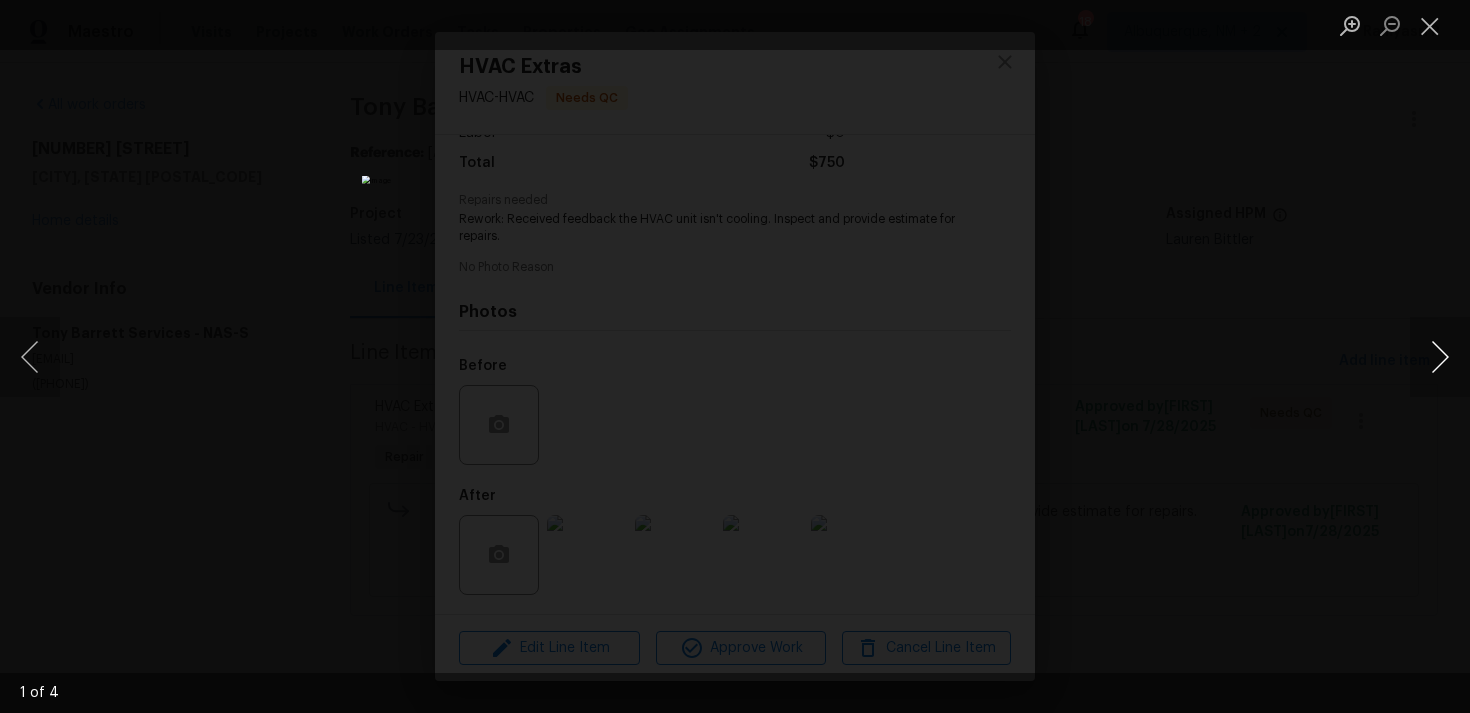 click at bounding box center (1440, 357) 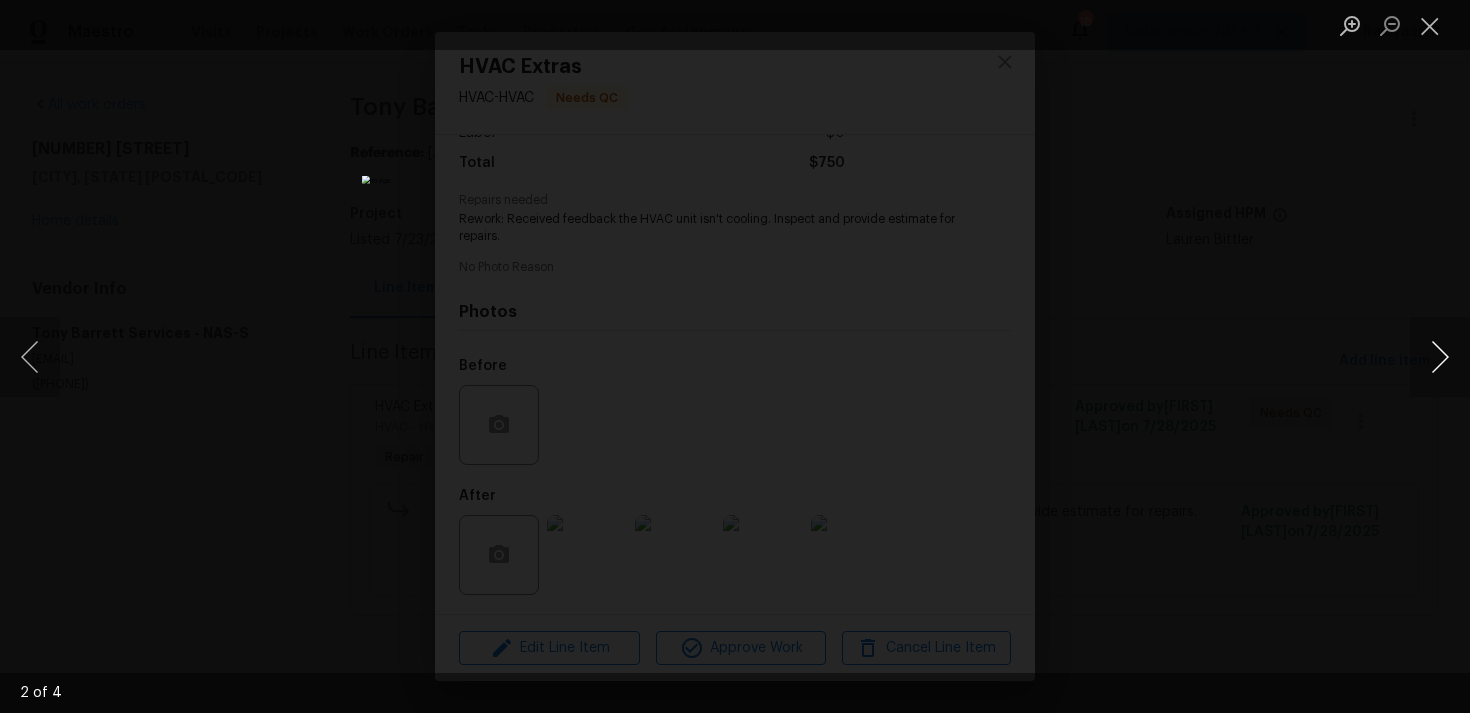 click at bounding box center (1440, 357) 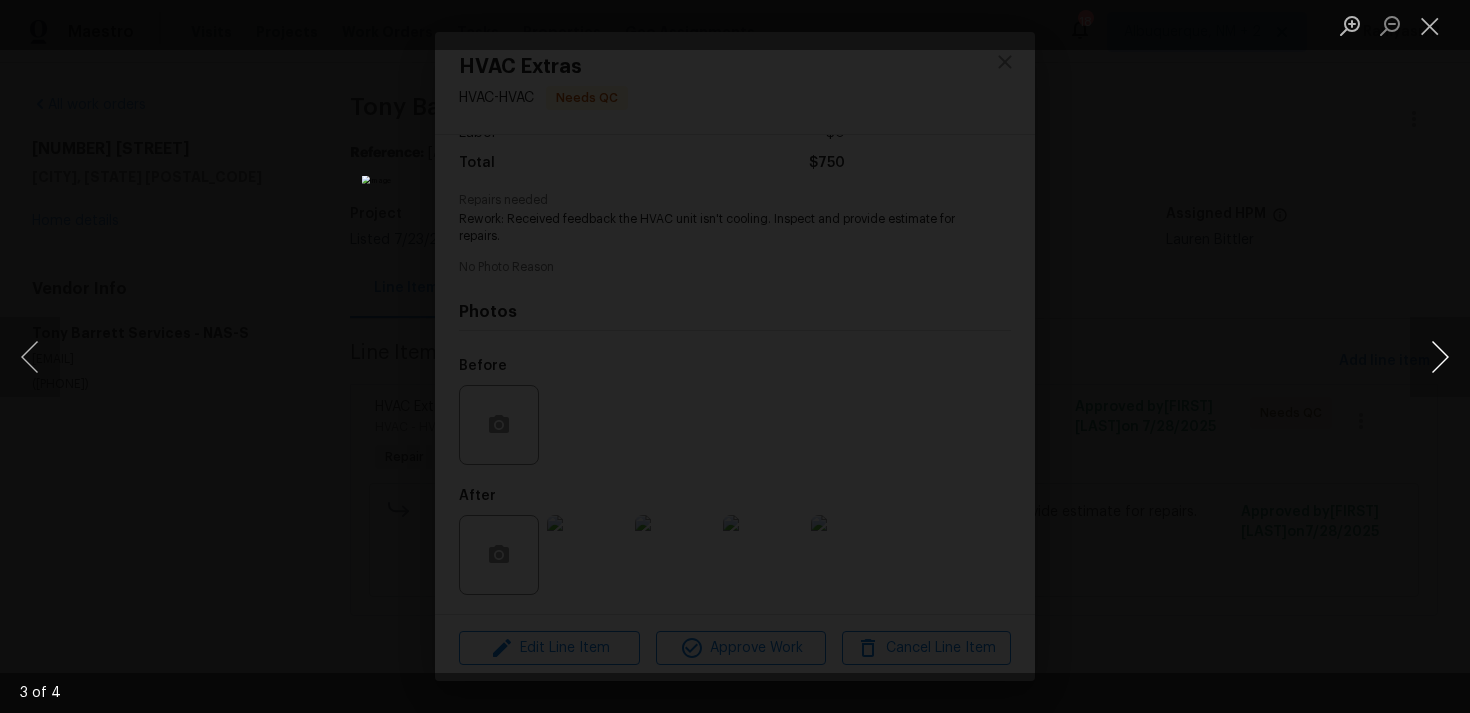 click at bounding box center (1440, 357) 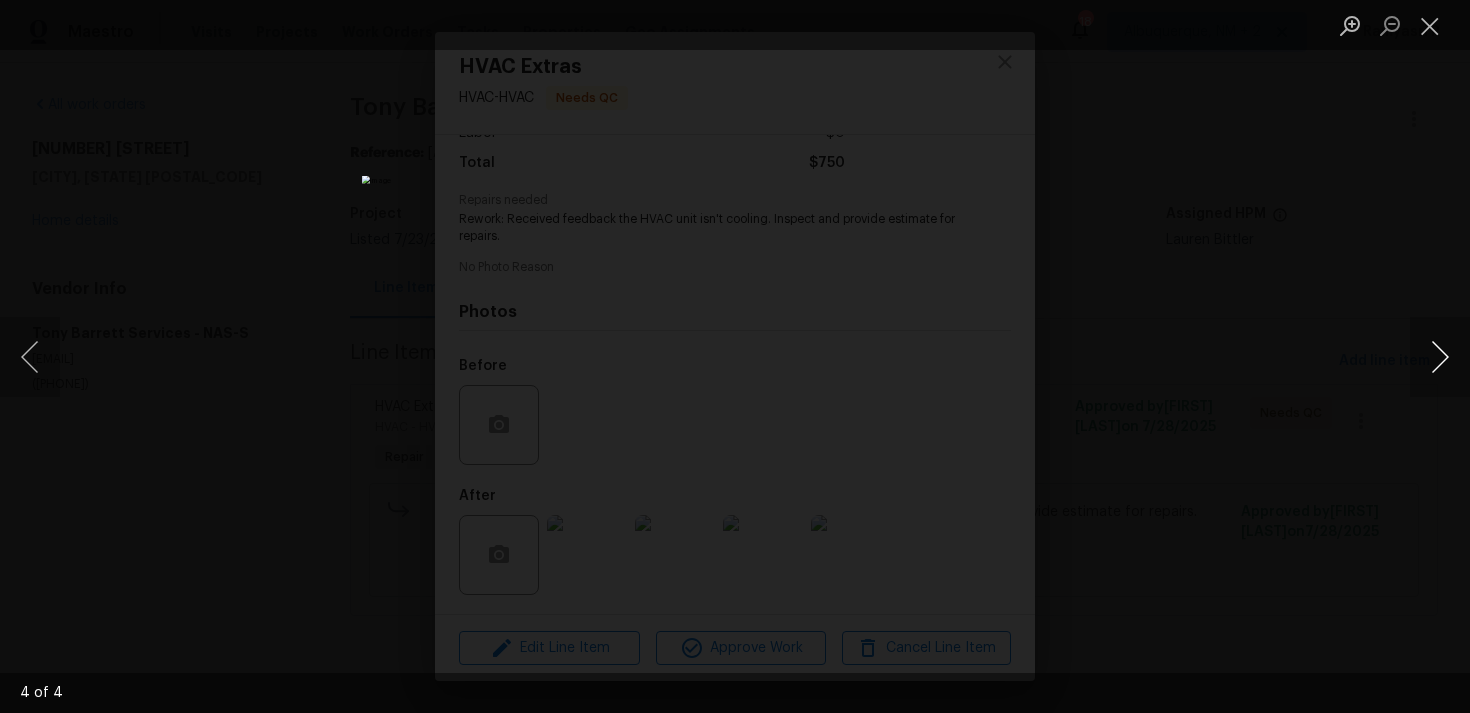 click at bounding box center (1440, 357) 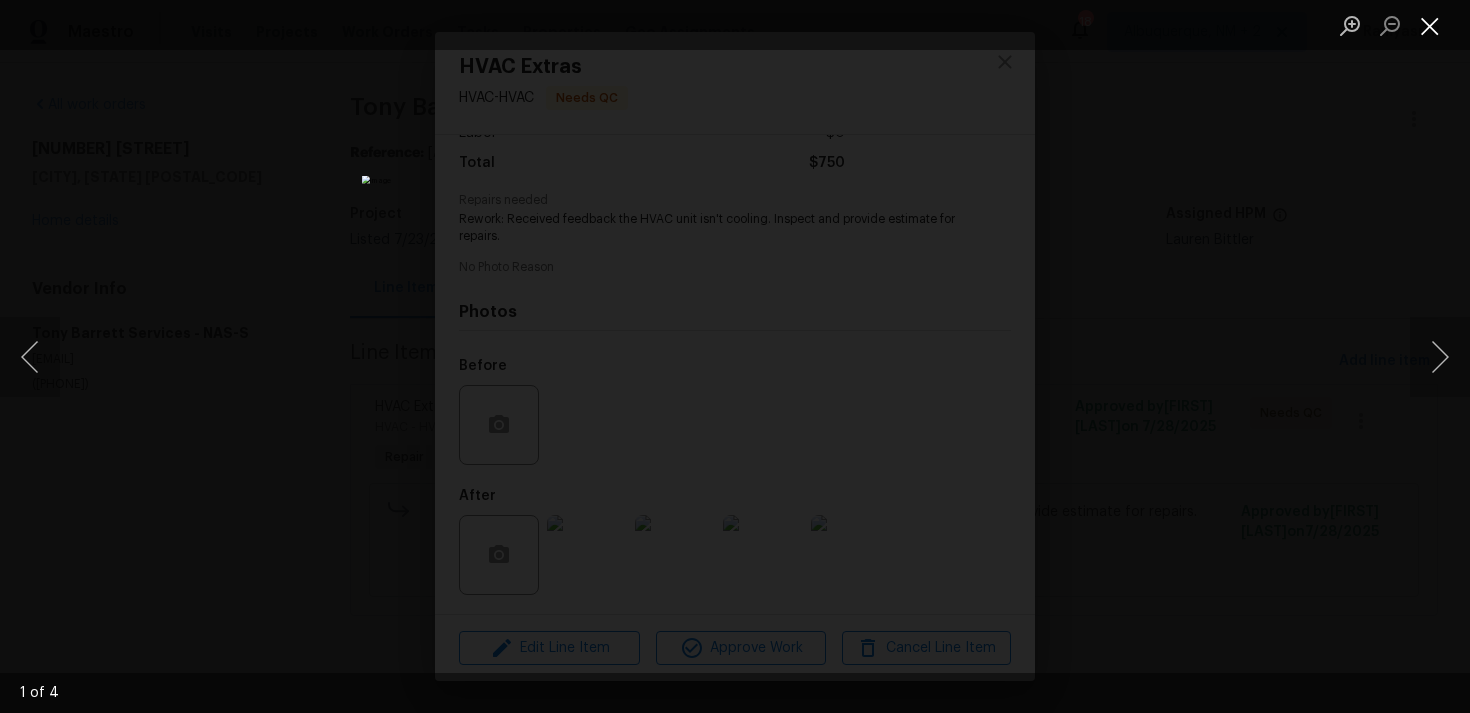 click at bounding box center (1430, 25) 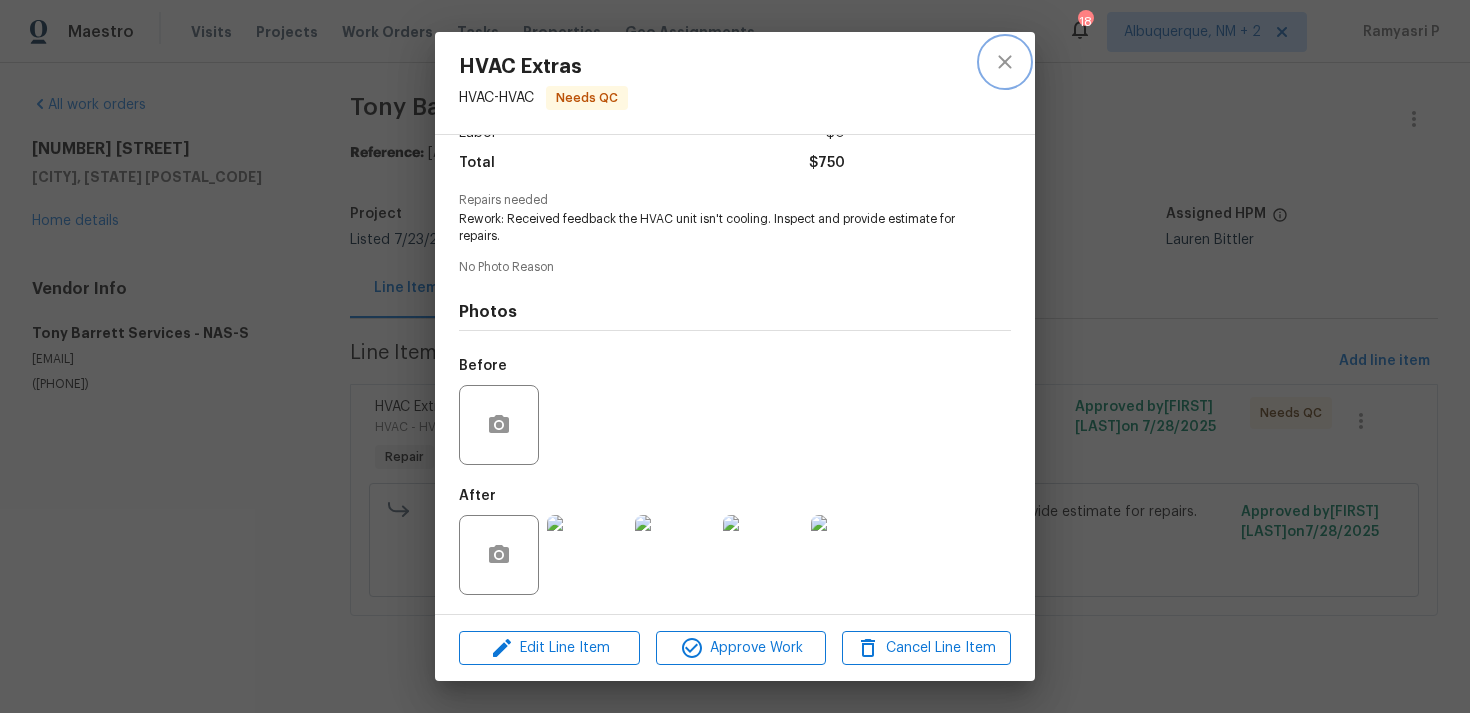click 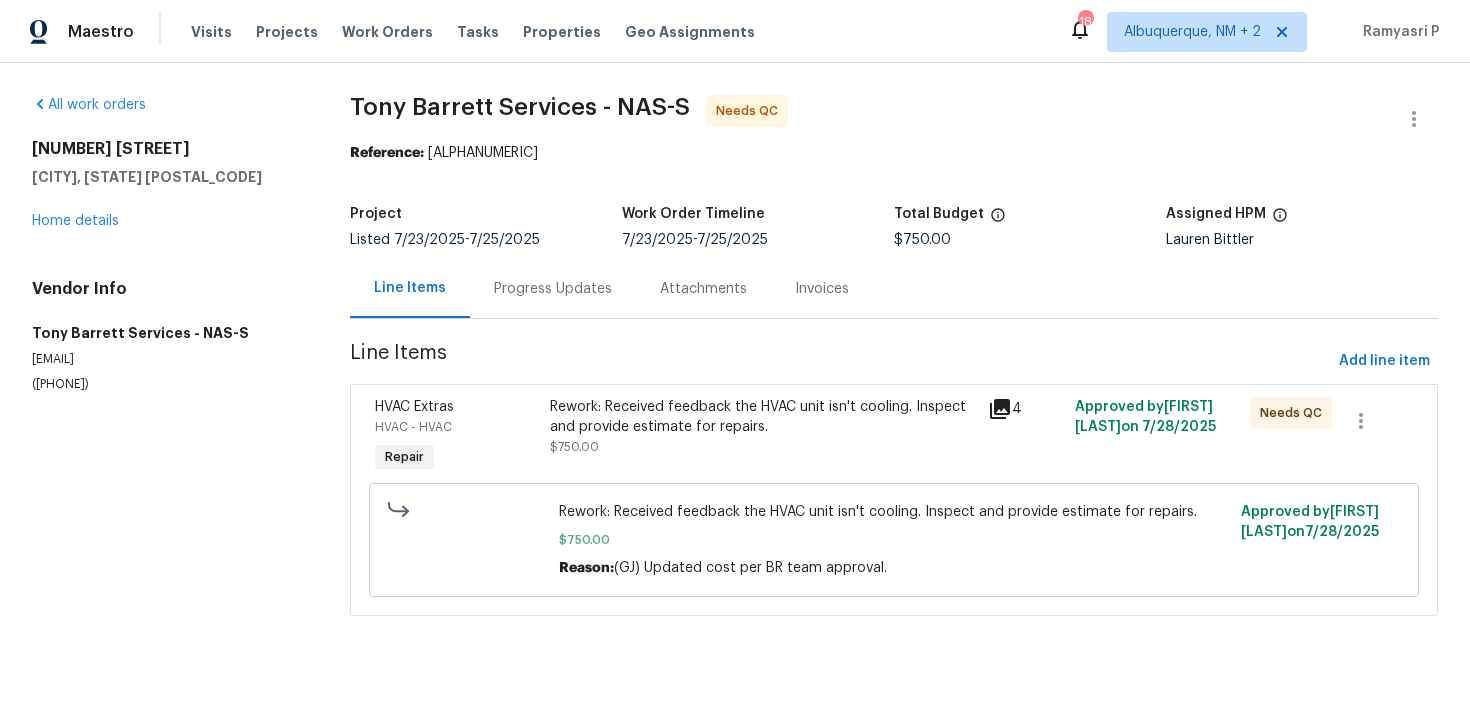 click on "Progress Updates" at bounding box center (553, 288) 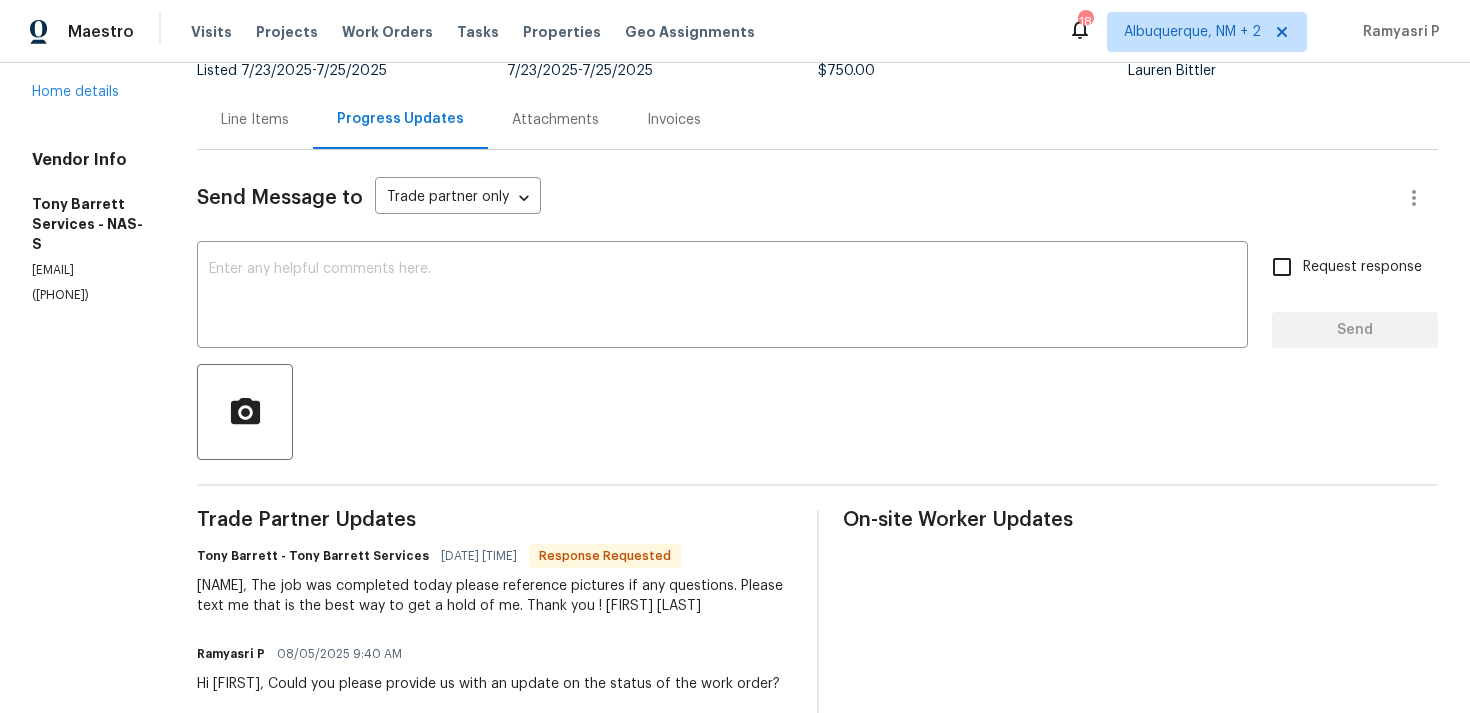 scroll, scrollTop: 166, scrollLeft: 0, axis: vertical 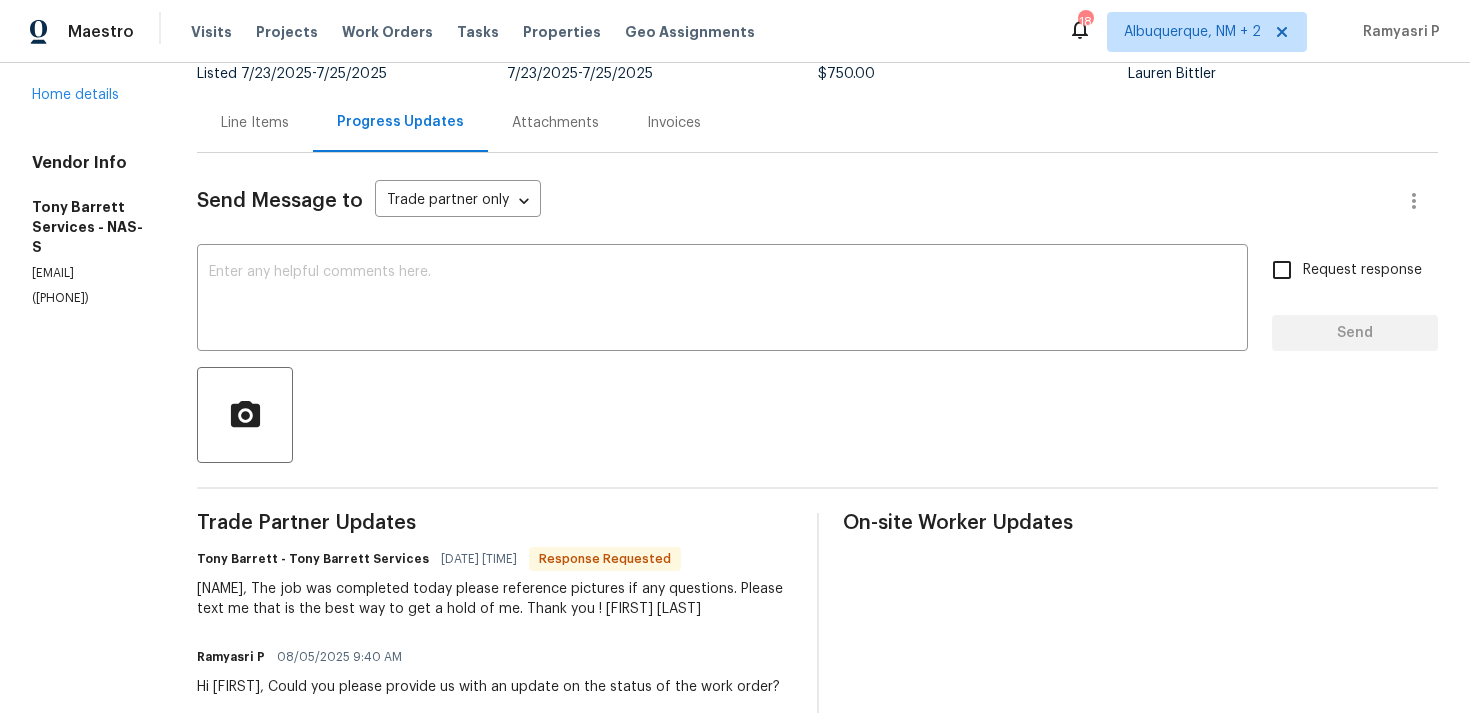 click at bounding box center [817, 415] 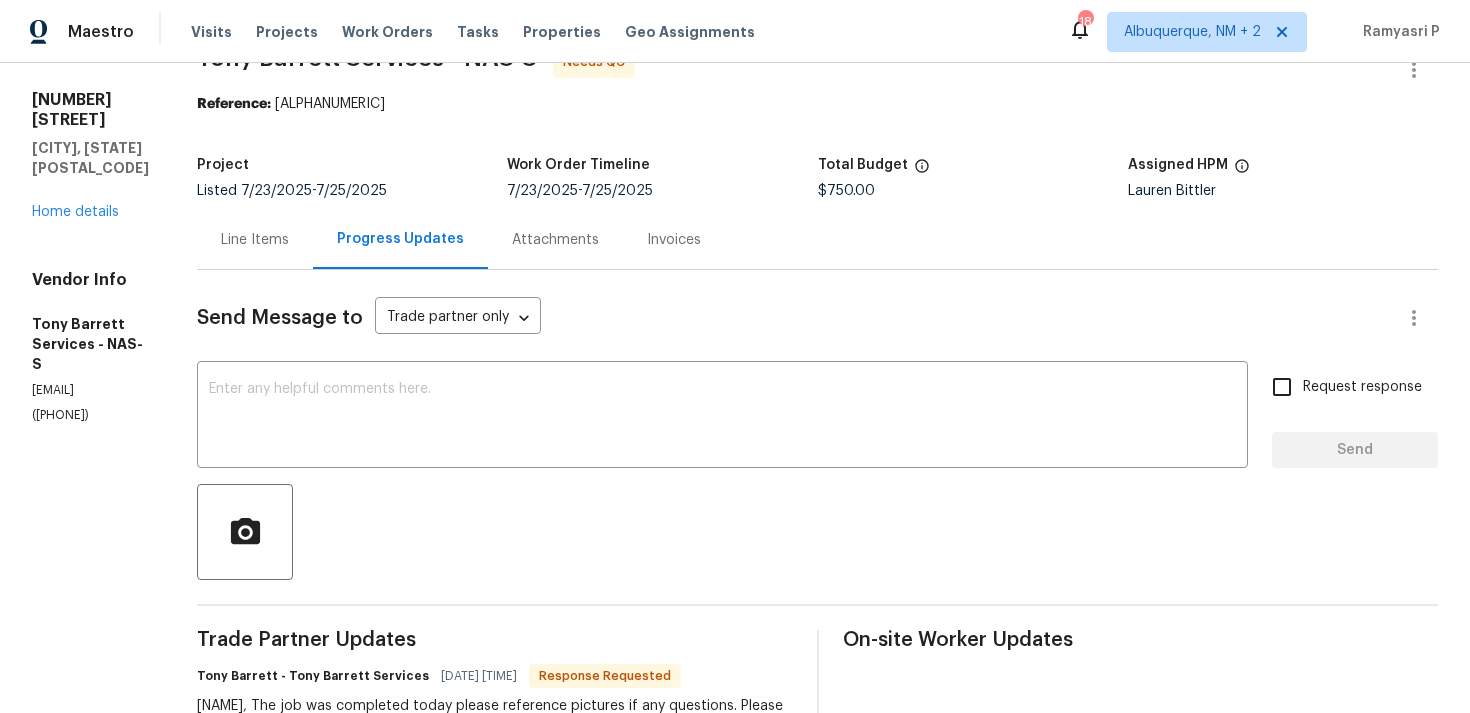 scroll, scrollTop: 26, scrollLeft: 0, axis: vertical 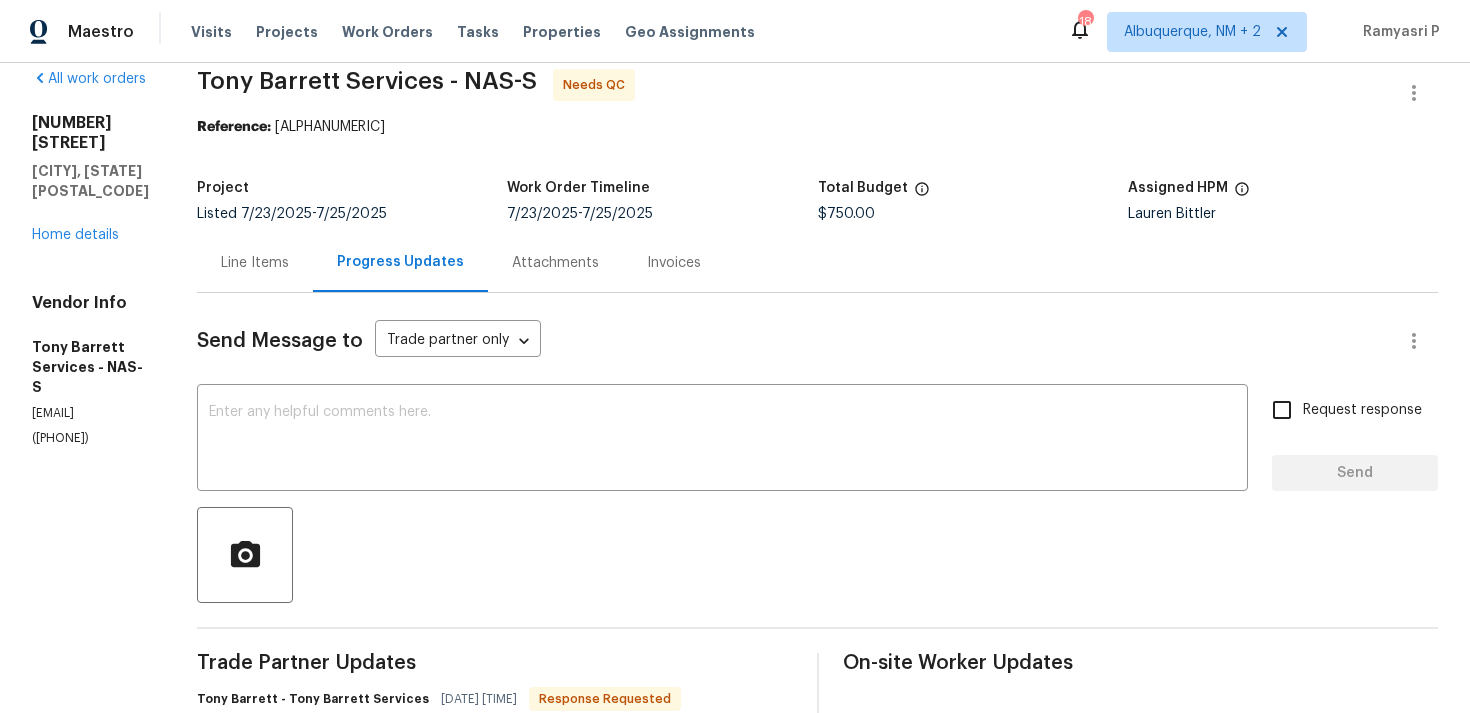 click on "Line Items" at bounding box center (255, 263) 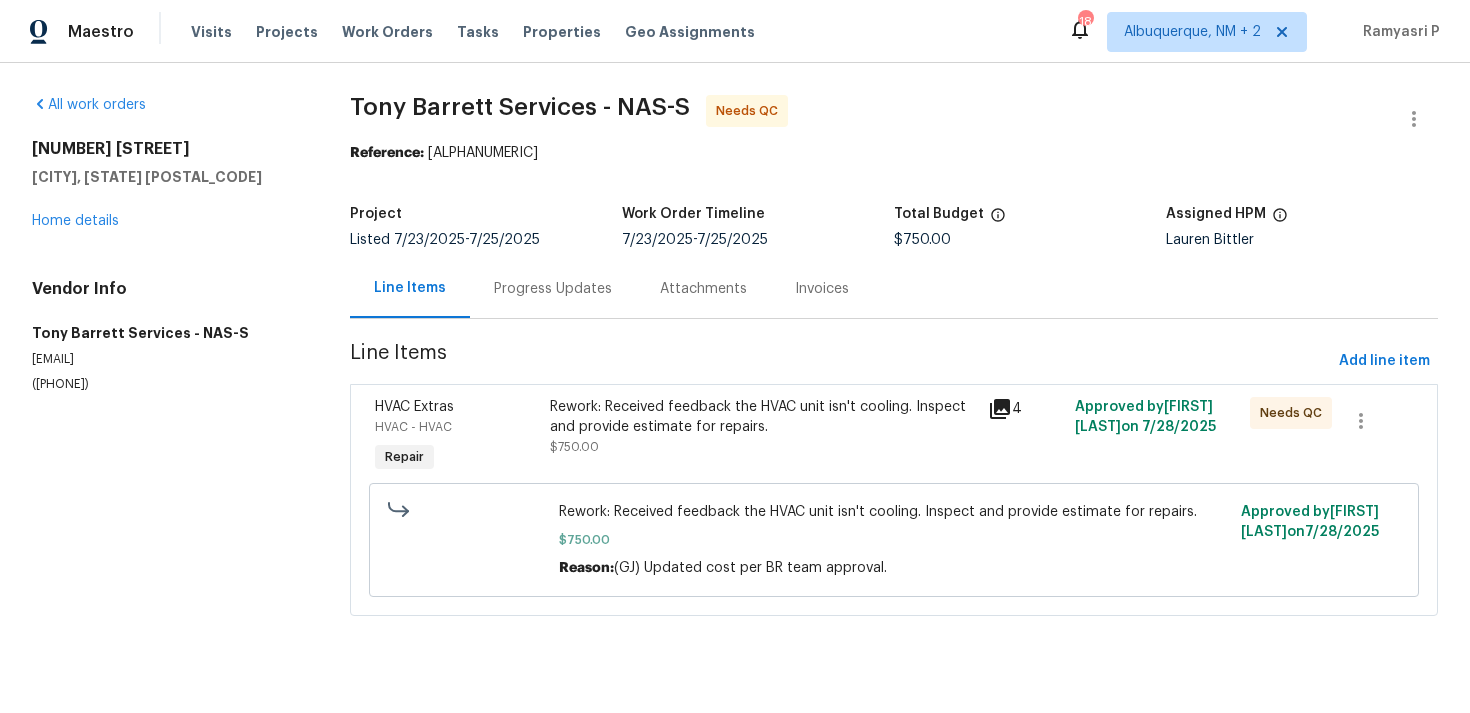scroll, scrollTop: 0, scrollLeft: 0, axis: both 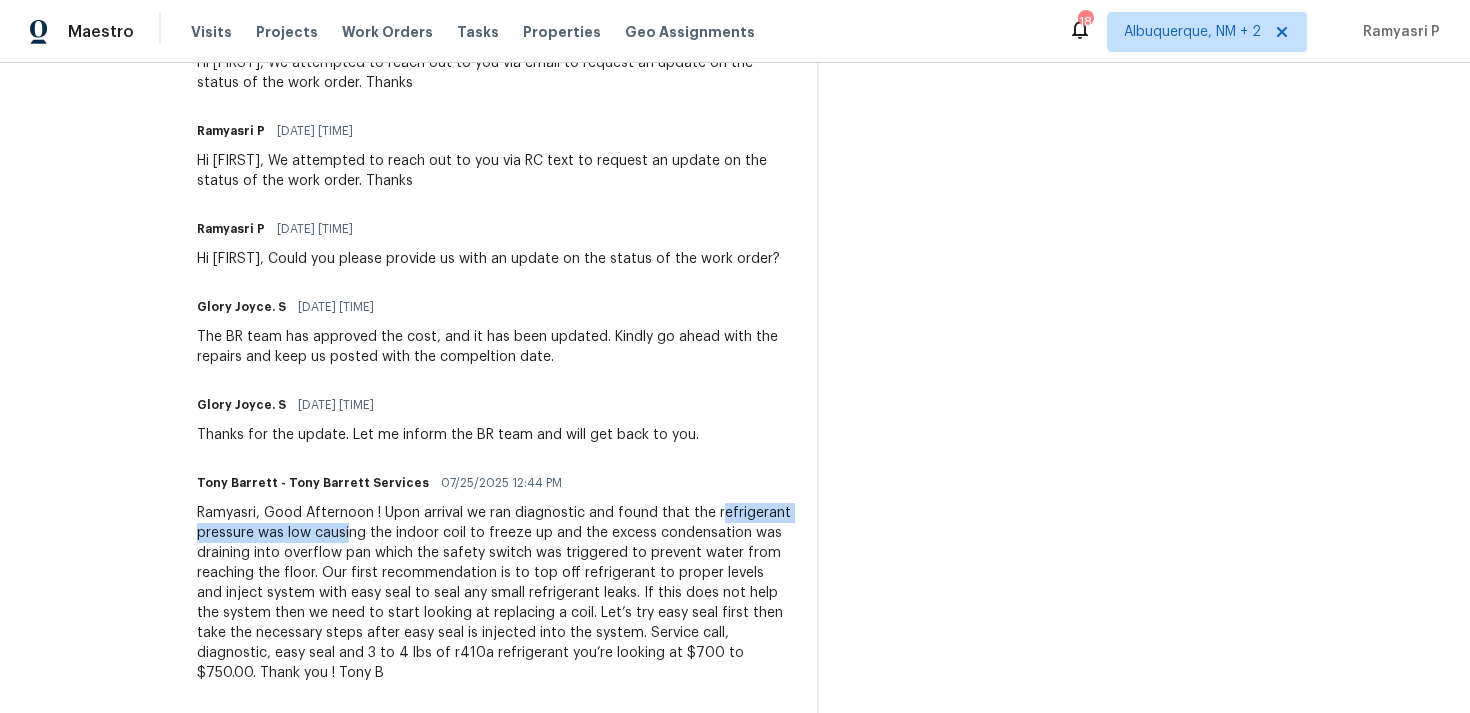 drag, startPoint x: 235, startPoint y: 536, endPoint x: 455, endPoint y: 523, distance: 220.38376 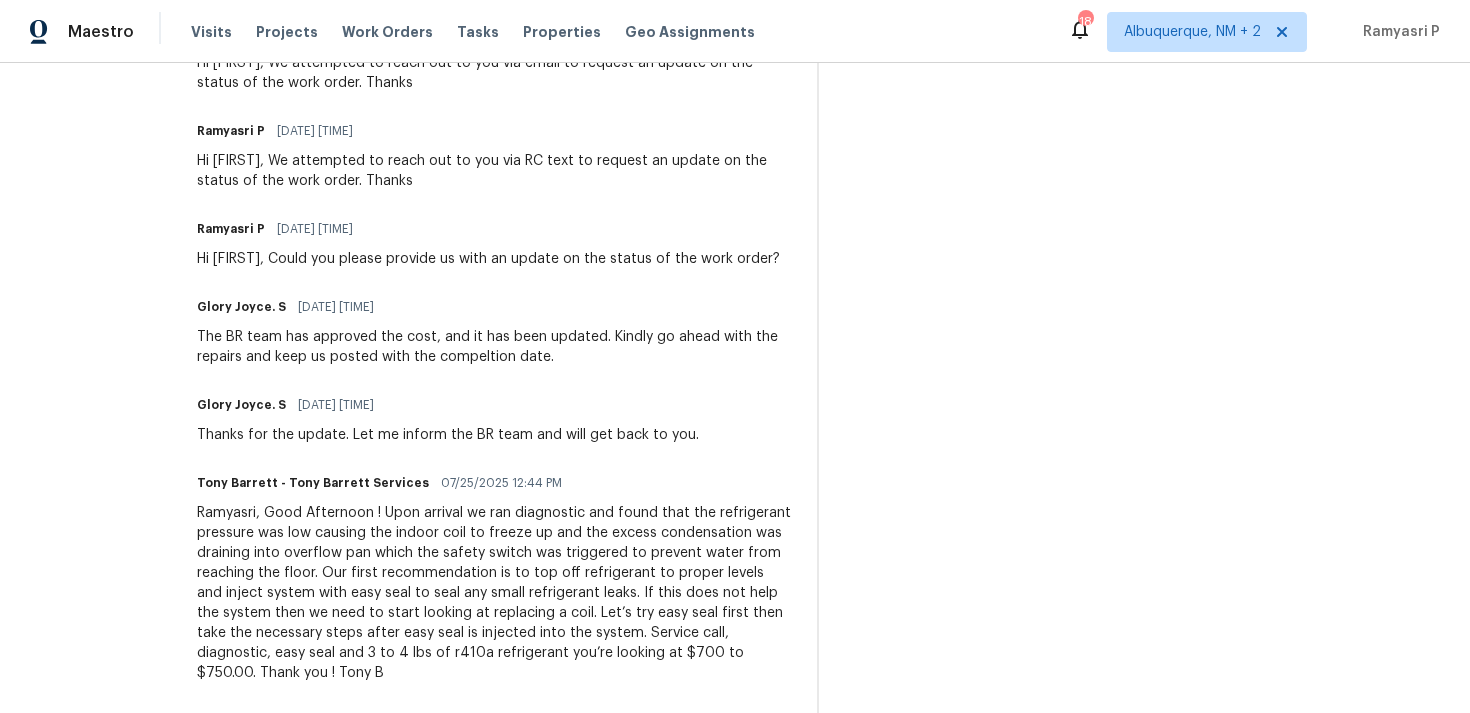 drag, startPoint x: 260, startPoint y: 549, endPoint x: 331, endPoint y: 543, distance: 71.25307 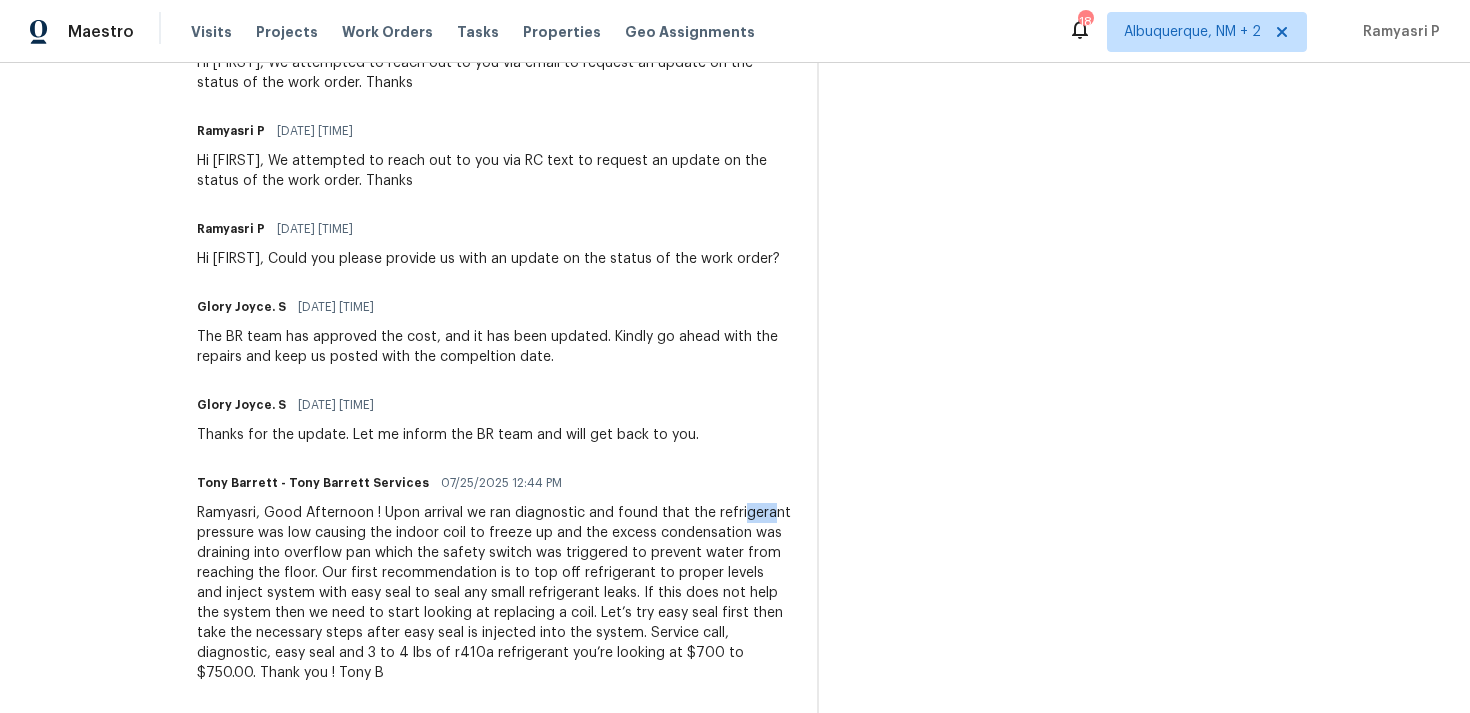 drag, startPoint x: 259, startPoint y: 542, endPoint x: 321, endPoint y: 533, distance: 62.649822 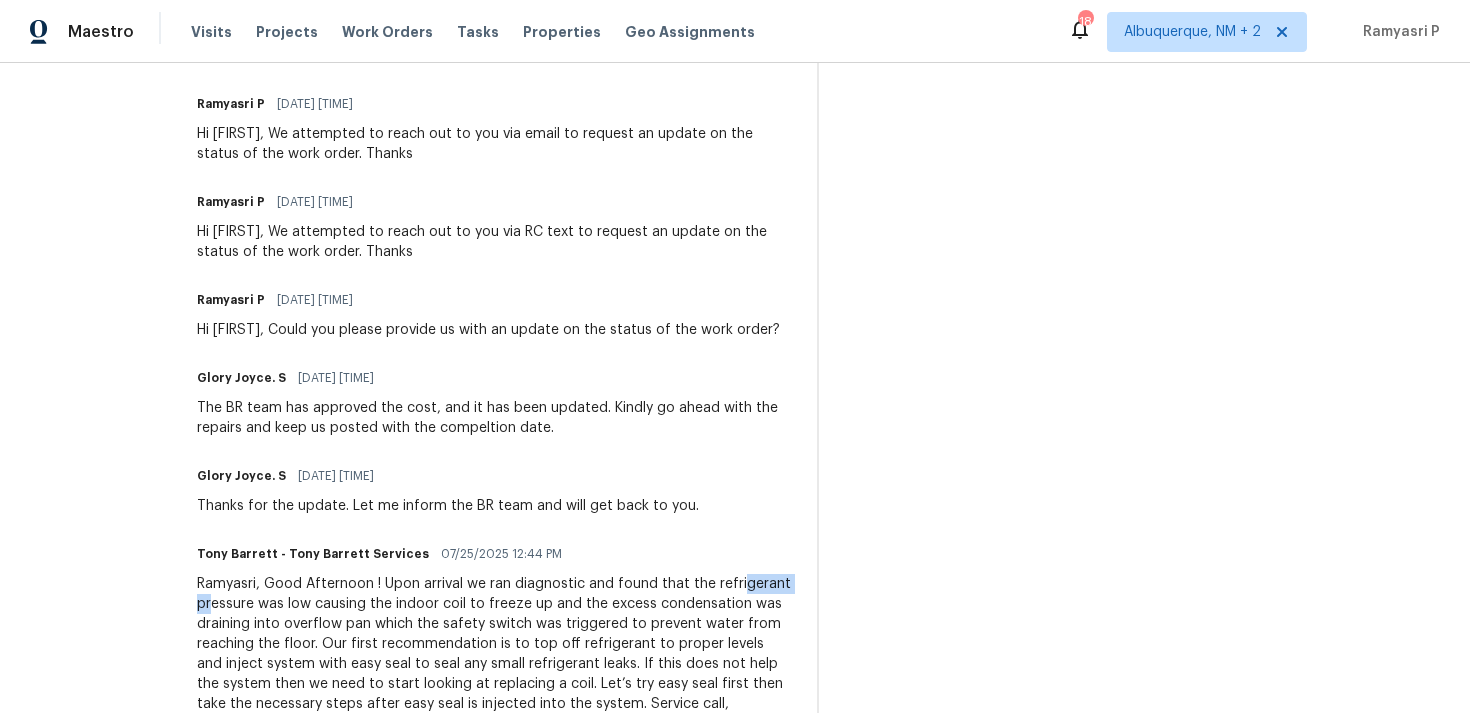 scroll, scrollTop: 1144, scrollLeft: 0, axis: vertical 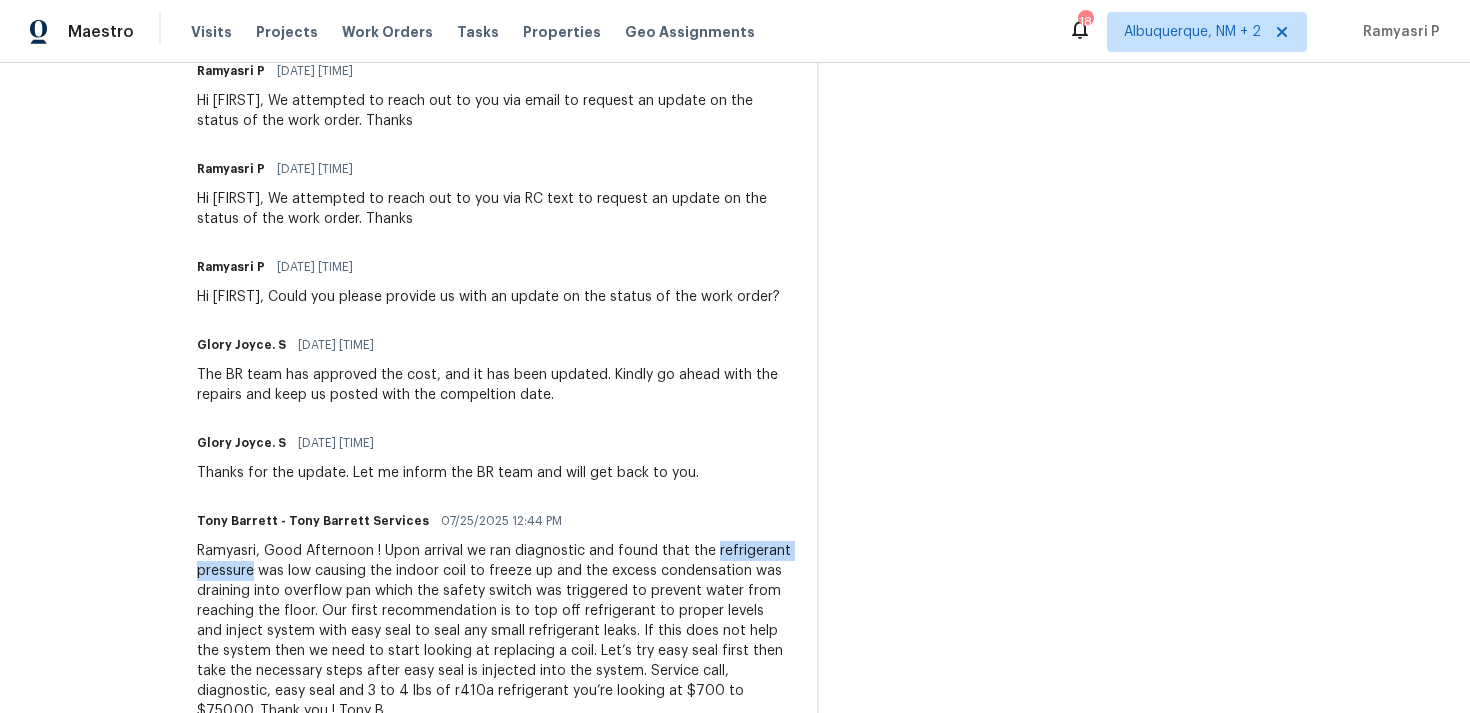 drag, startPoint x: 223, startPoint y: 570, endPoint x: 361, endPoint y: 567, distance: 138.03261 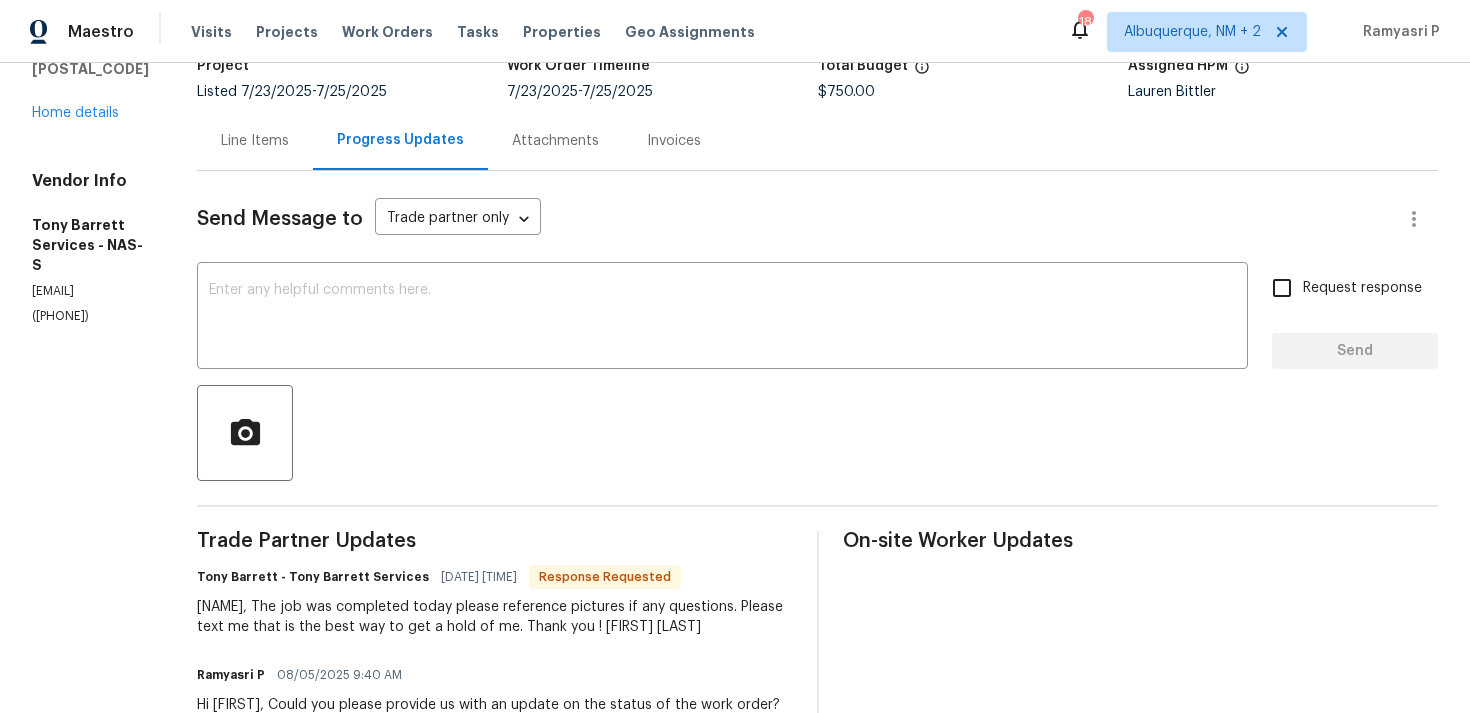scroll, scrollTop: 0, scrollLeft: 0, axis: both 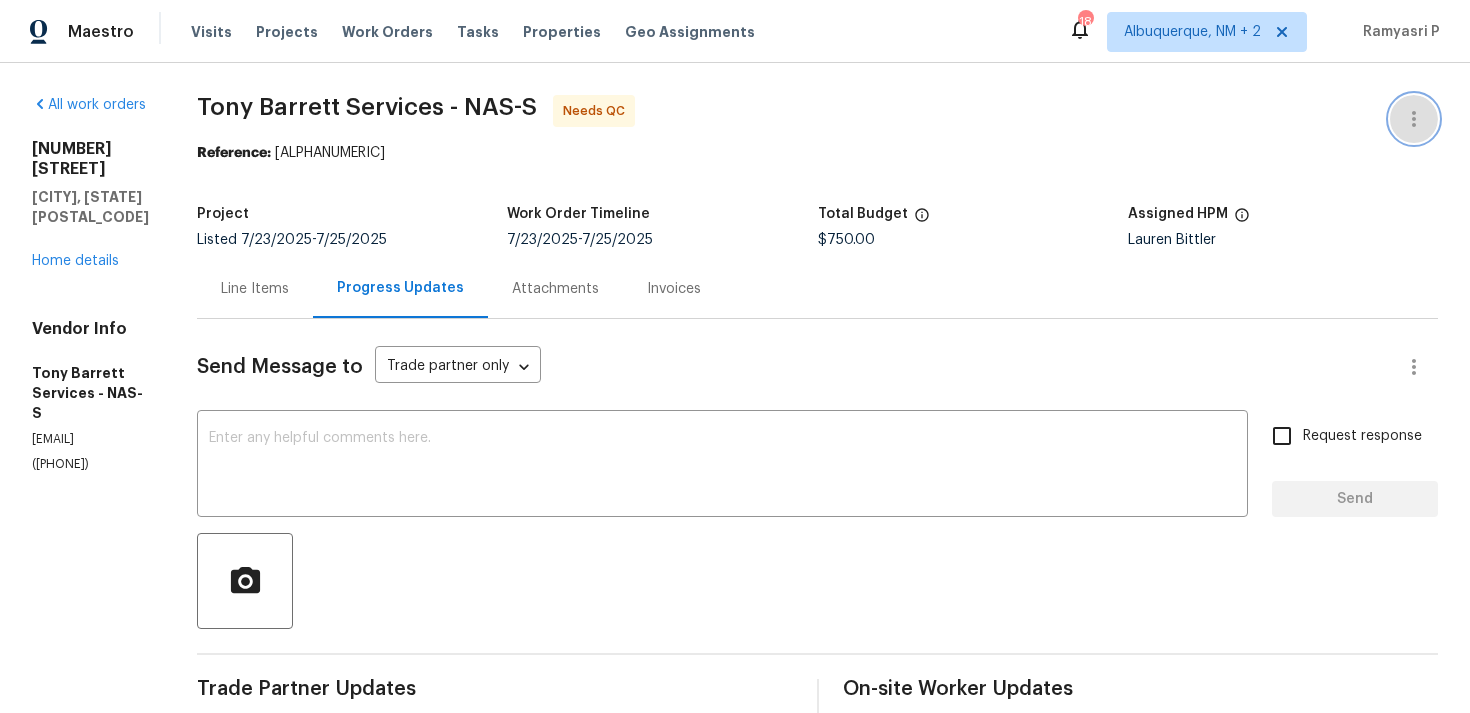 click 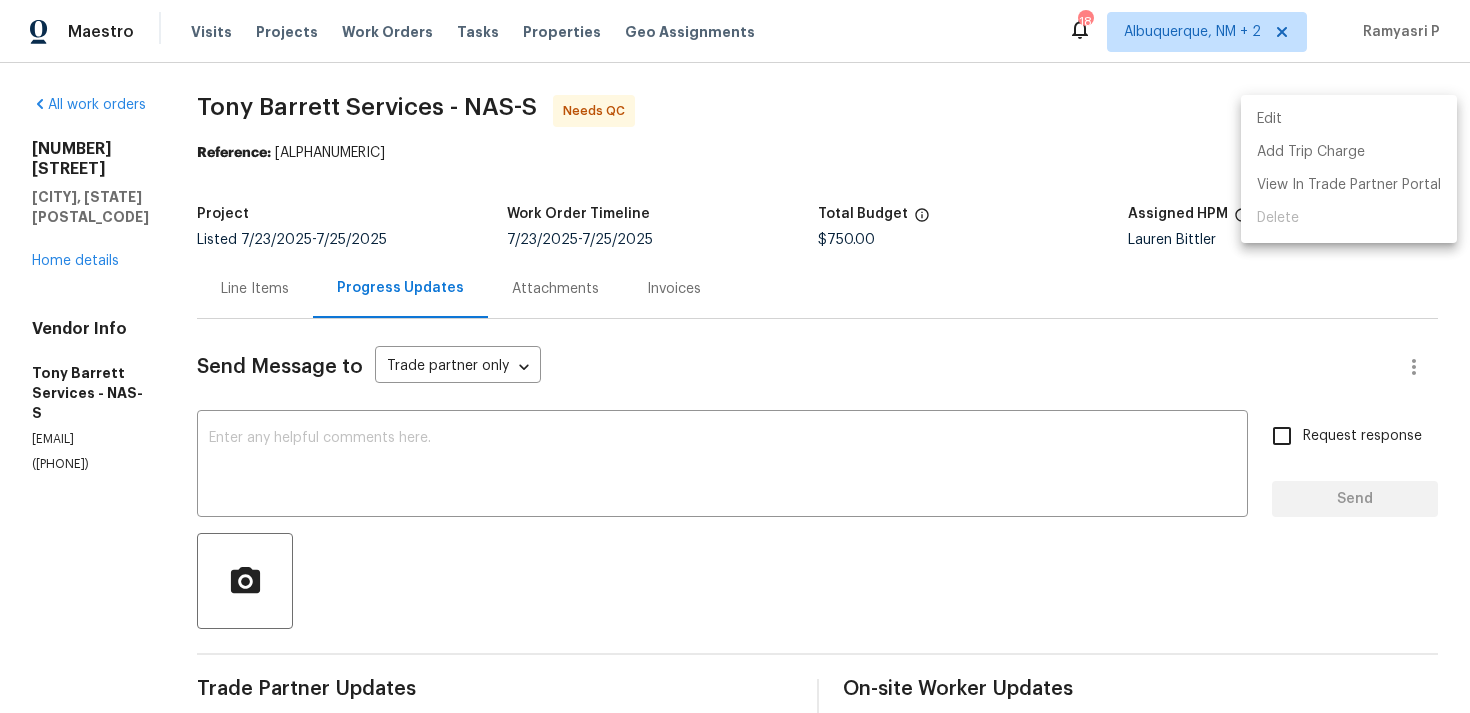 click on "Edit" at bounding box center (1349, 119) 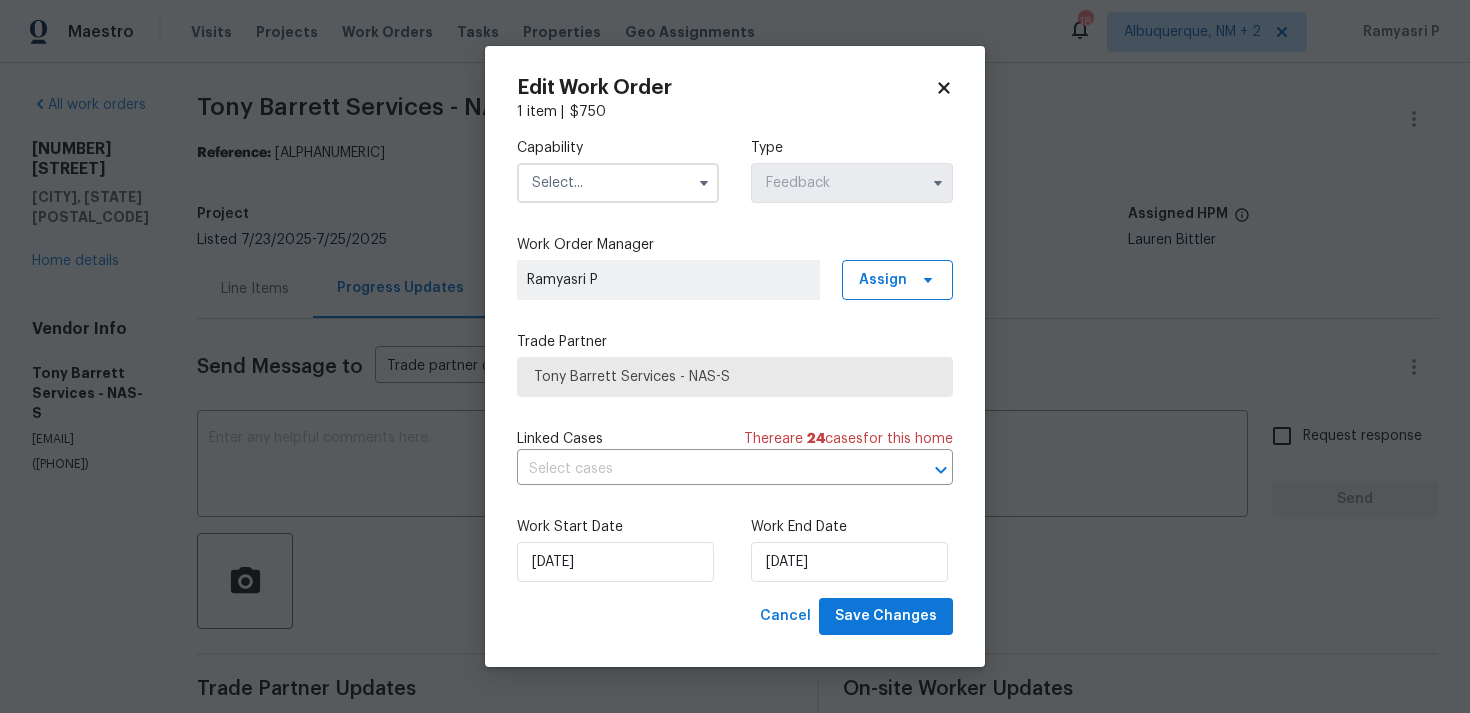 click at bounding box center [618, 183] 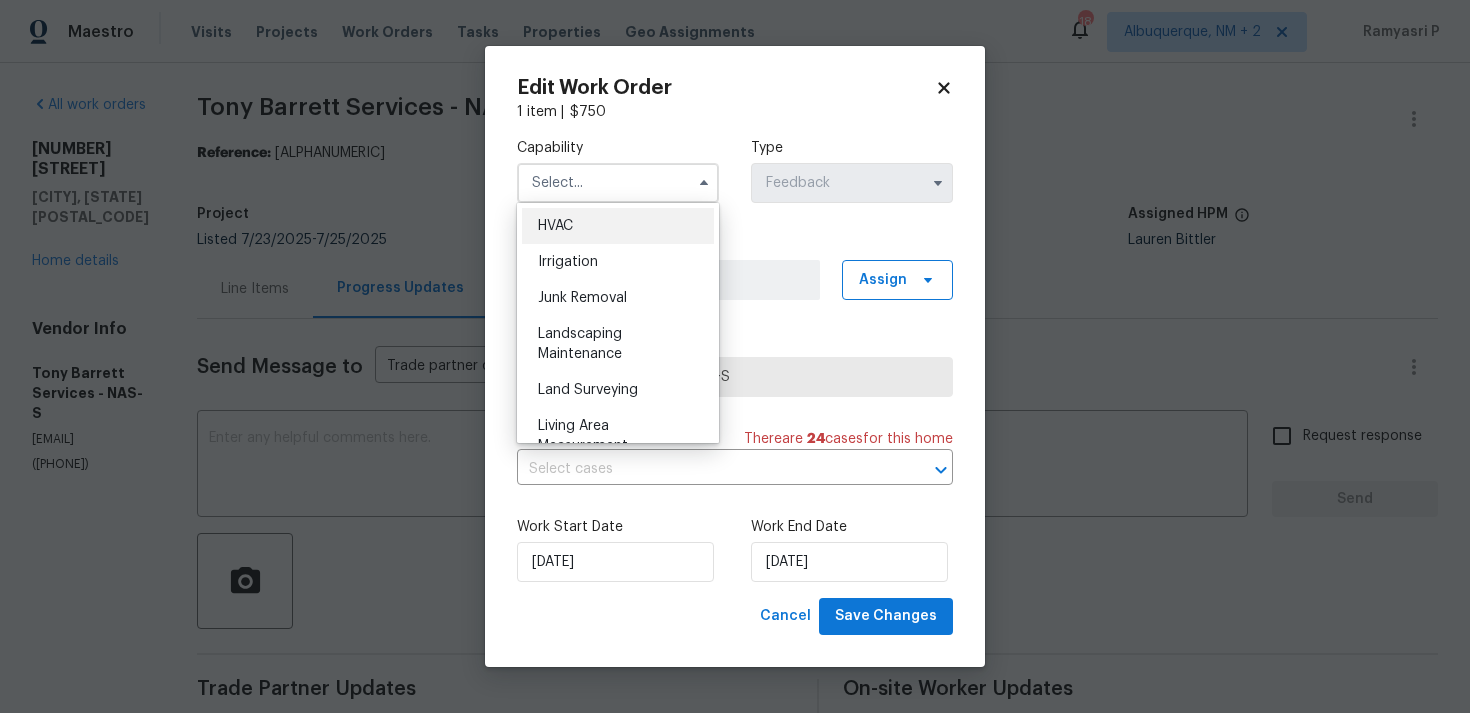 click on "HVAC" at bounding box center (618, 226) 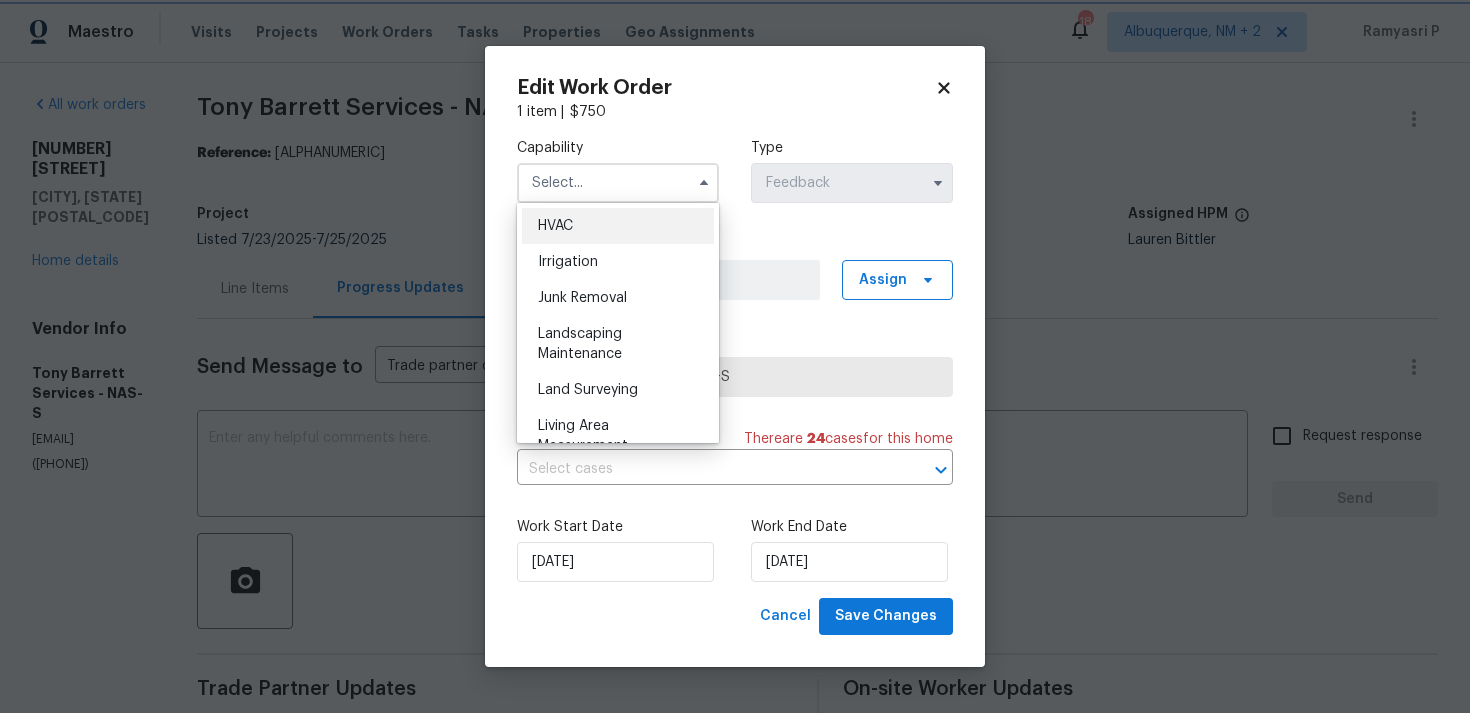 type on "HVAC" 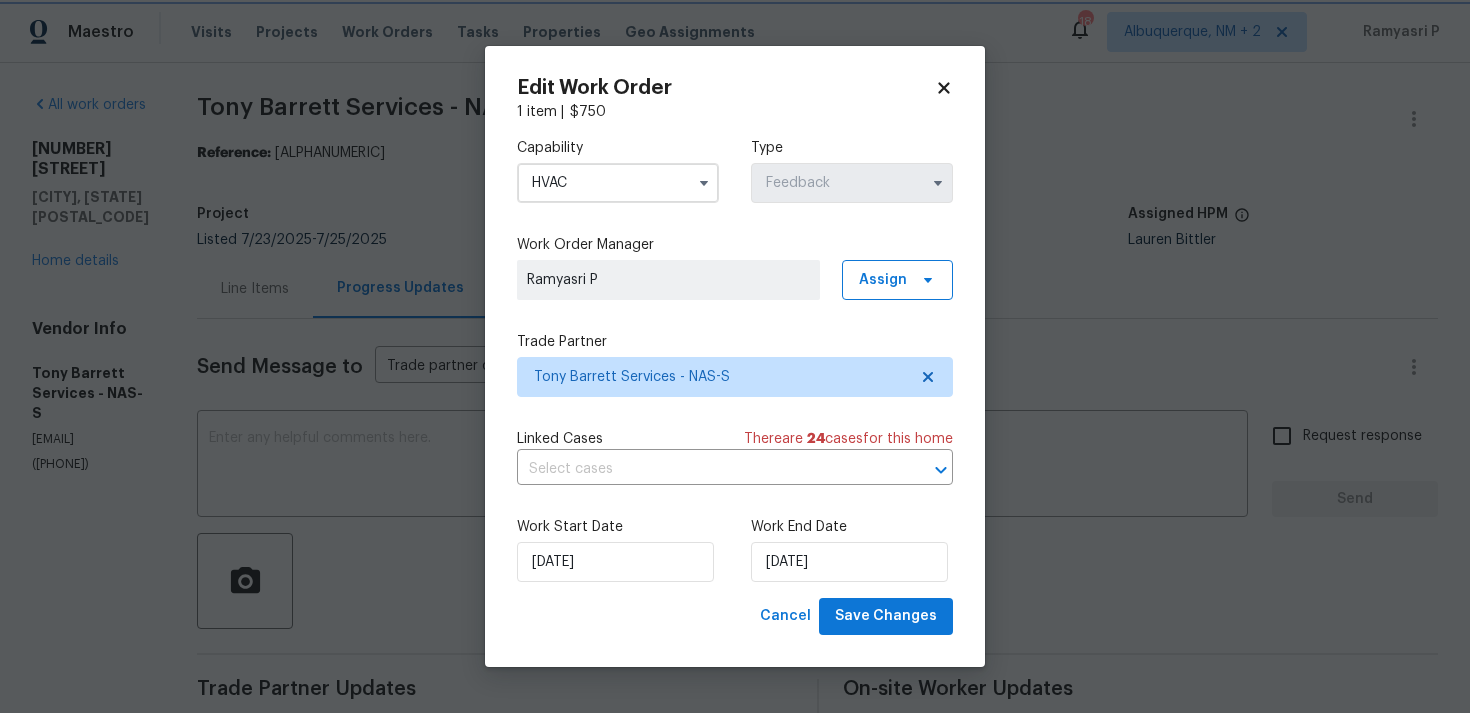 scroll, scrollTop: 1172, scrollLeft: 0, axis: vertical 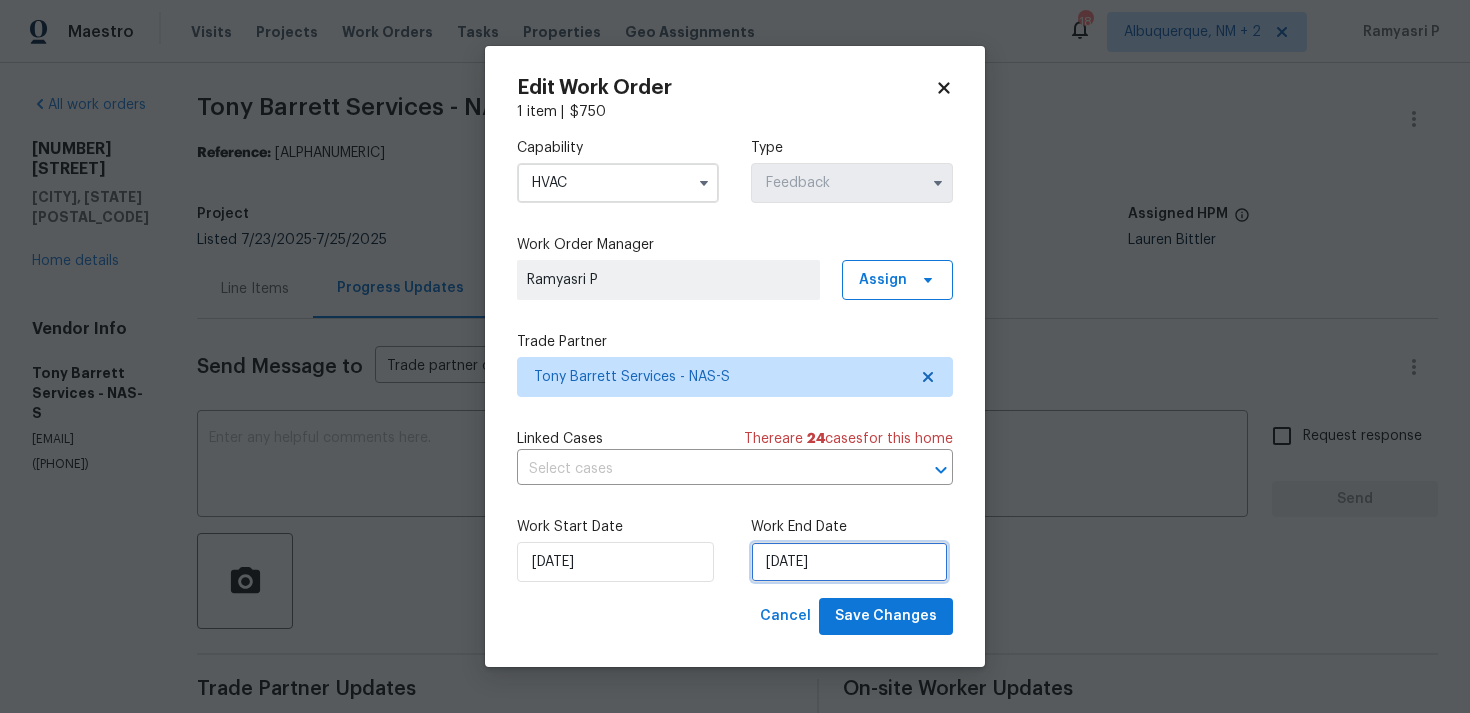 click on "25/07/2025" at bounding box center [849, 562] 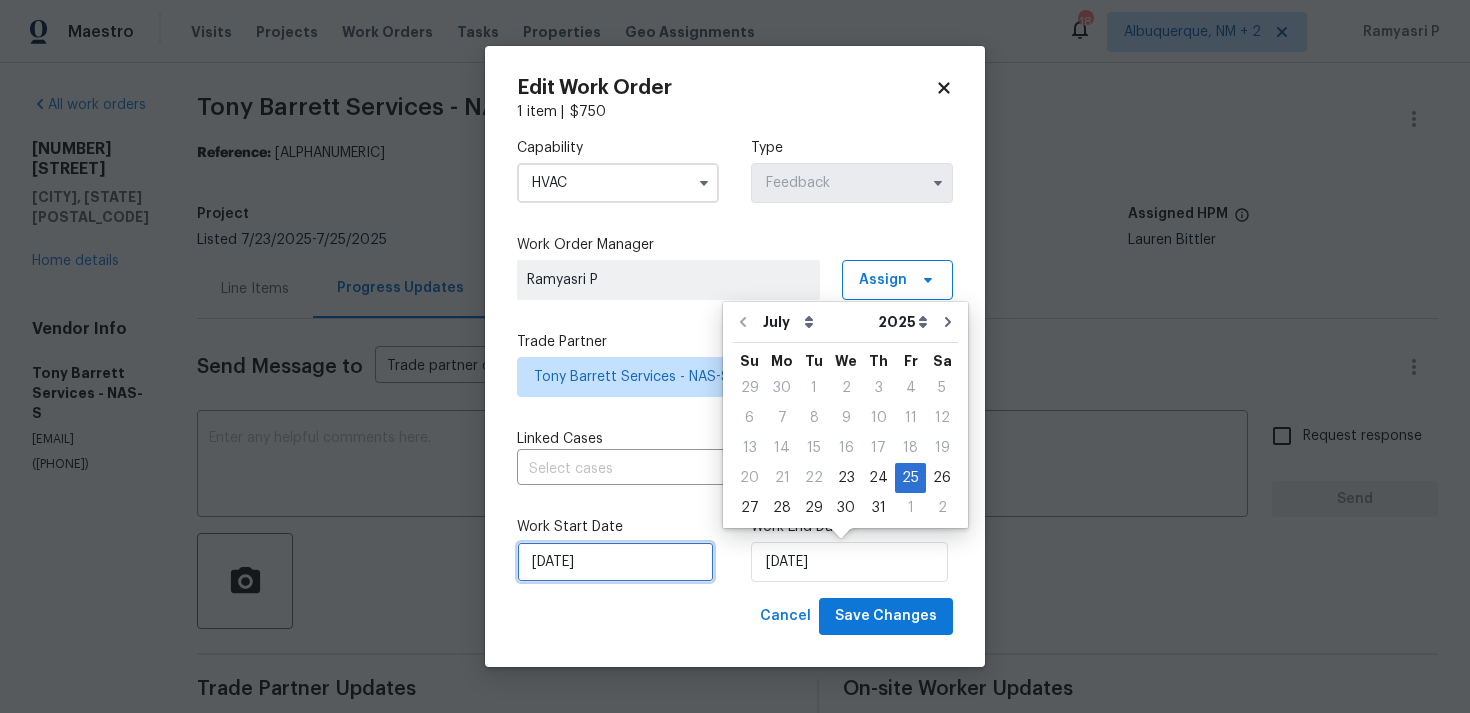 click on "23/07/2025" at bounding box center (615, 562) 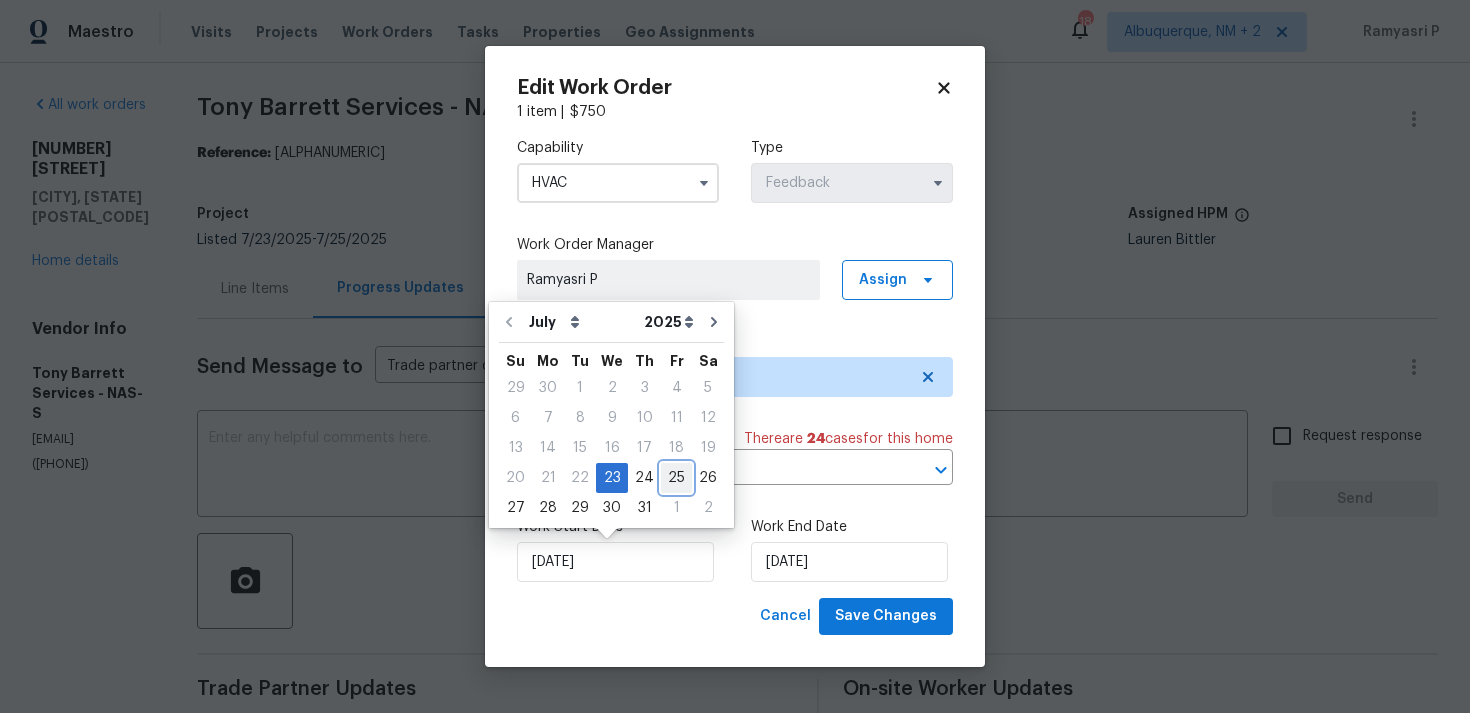 click on "25" at bounding box center (676, 478) 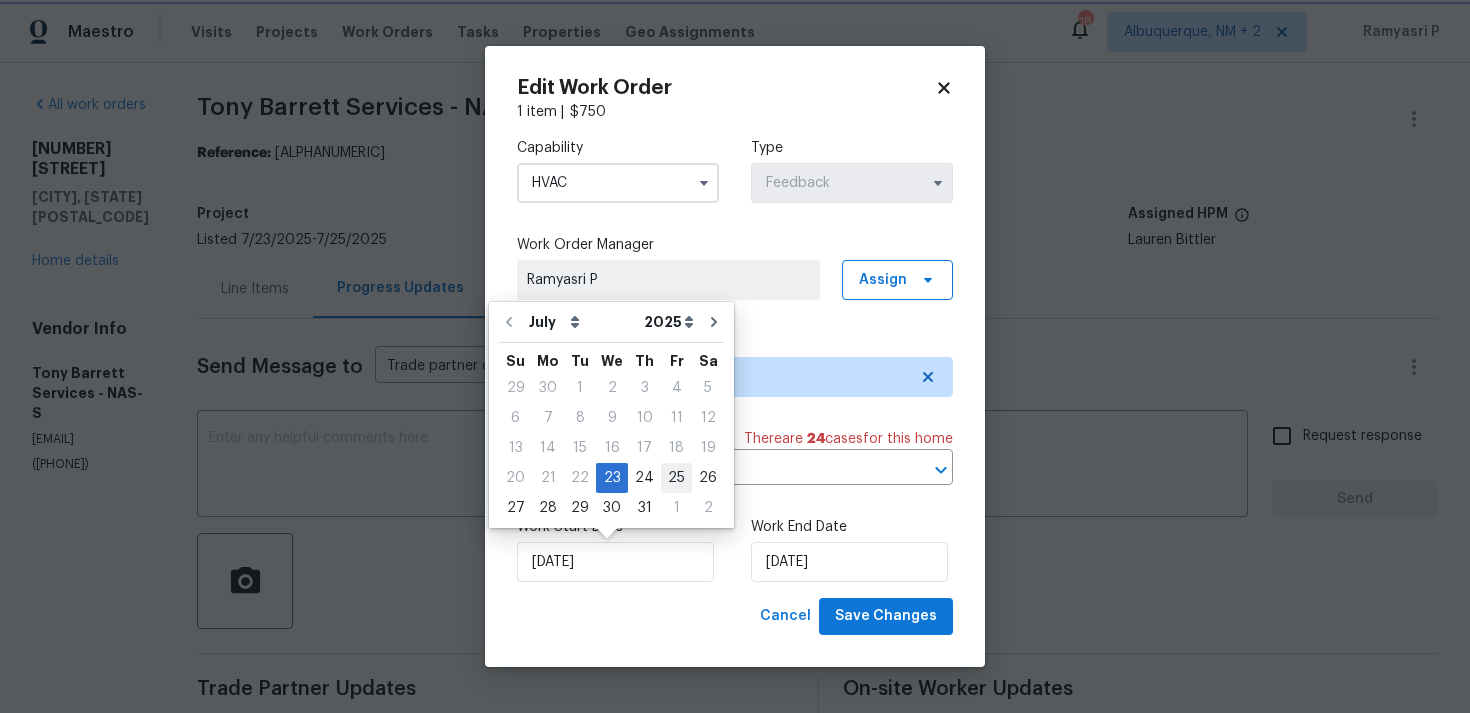 type on "25/07/2025" 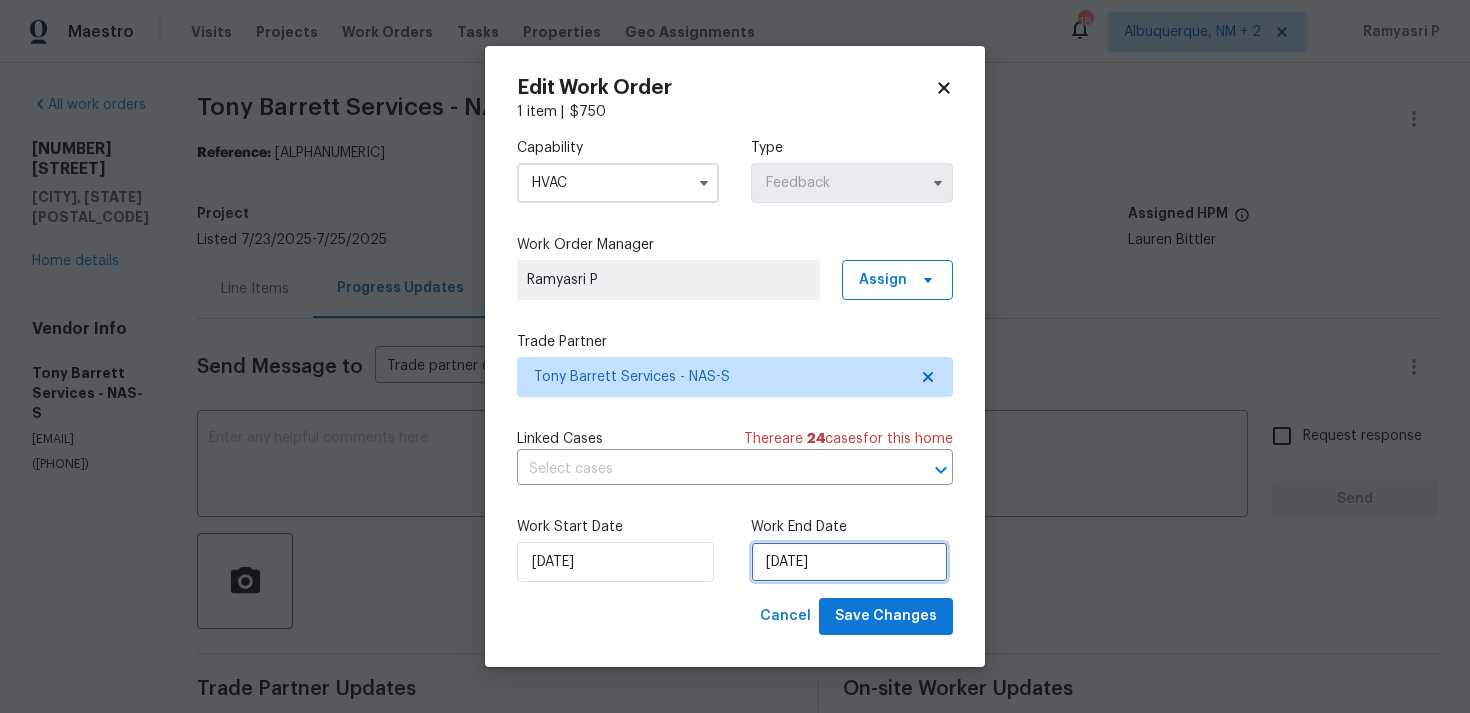 click on "25/07/2025" at bounding box center [849, 562] 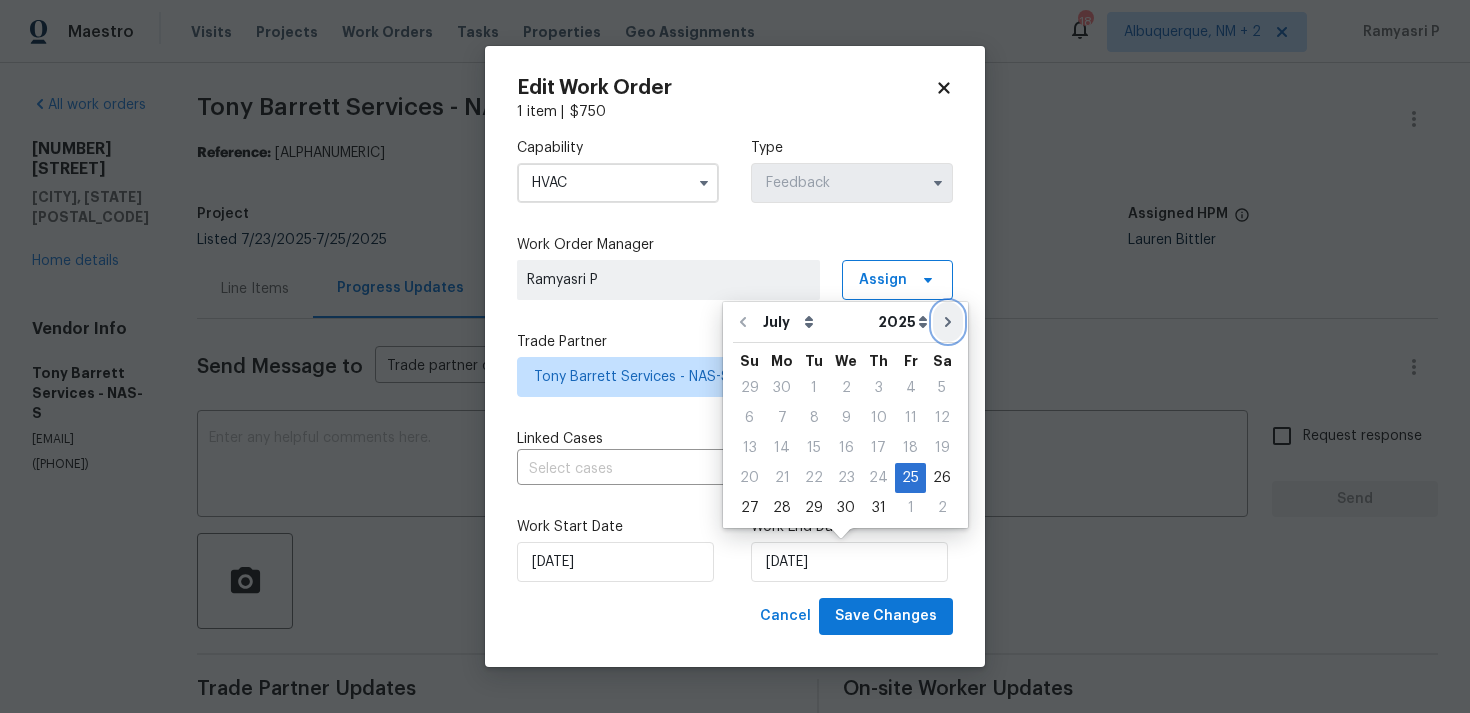 click at bounding box center (948, 322) 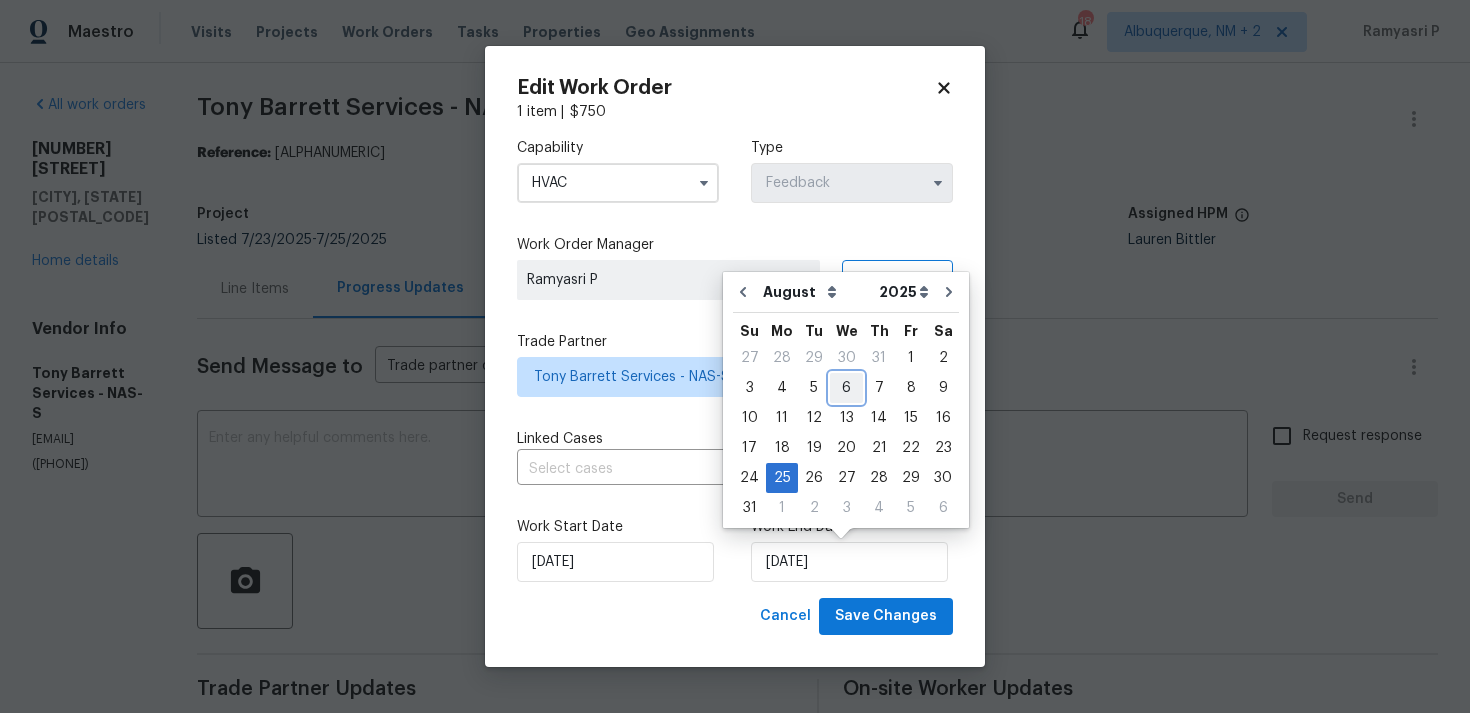 click on "6" at bounding box center (846, 388) 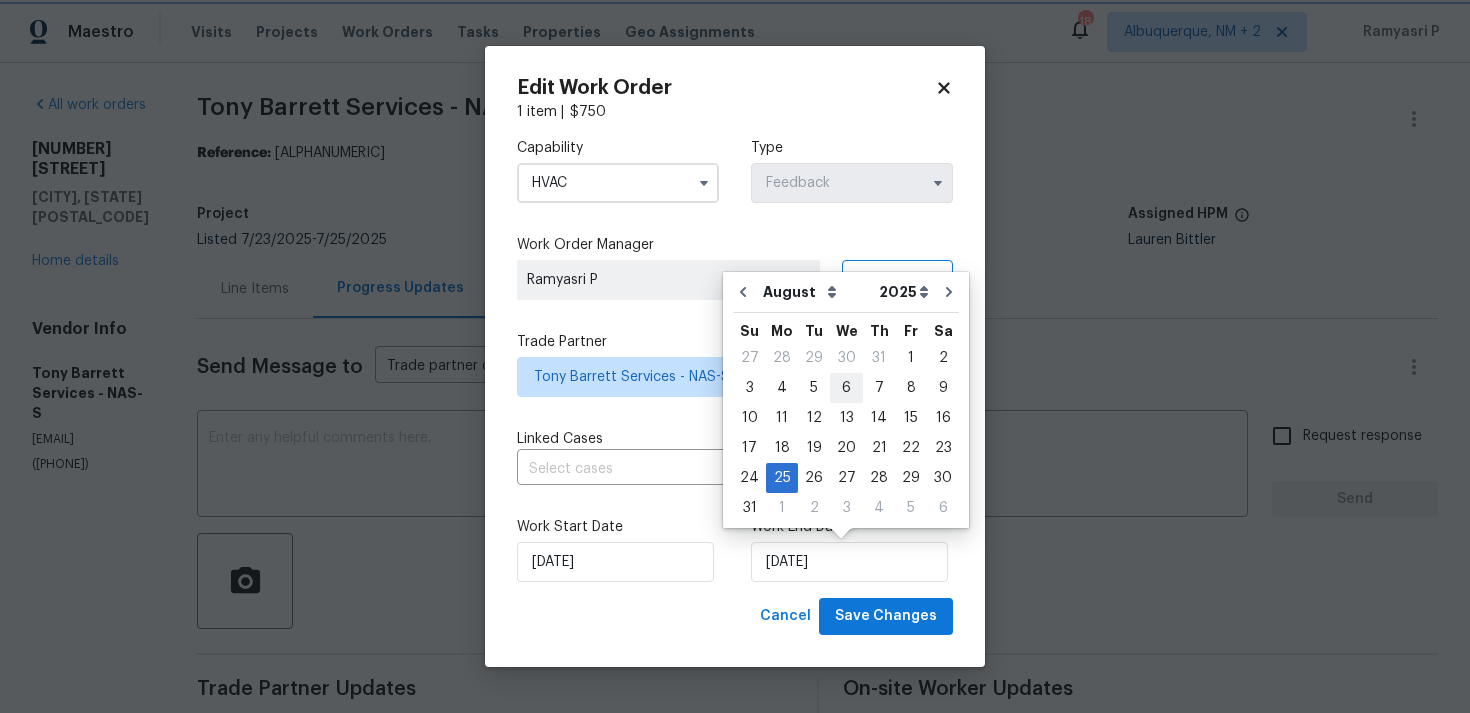 type on "06/08/2025" 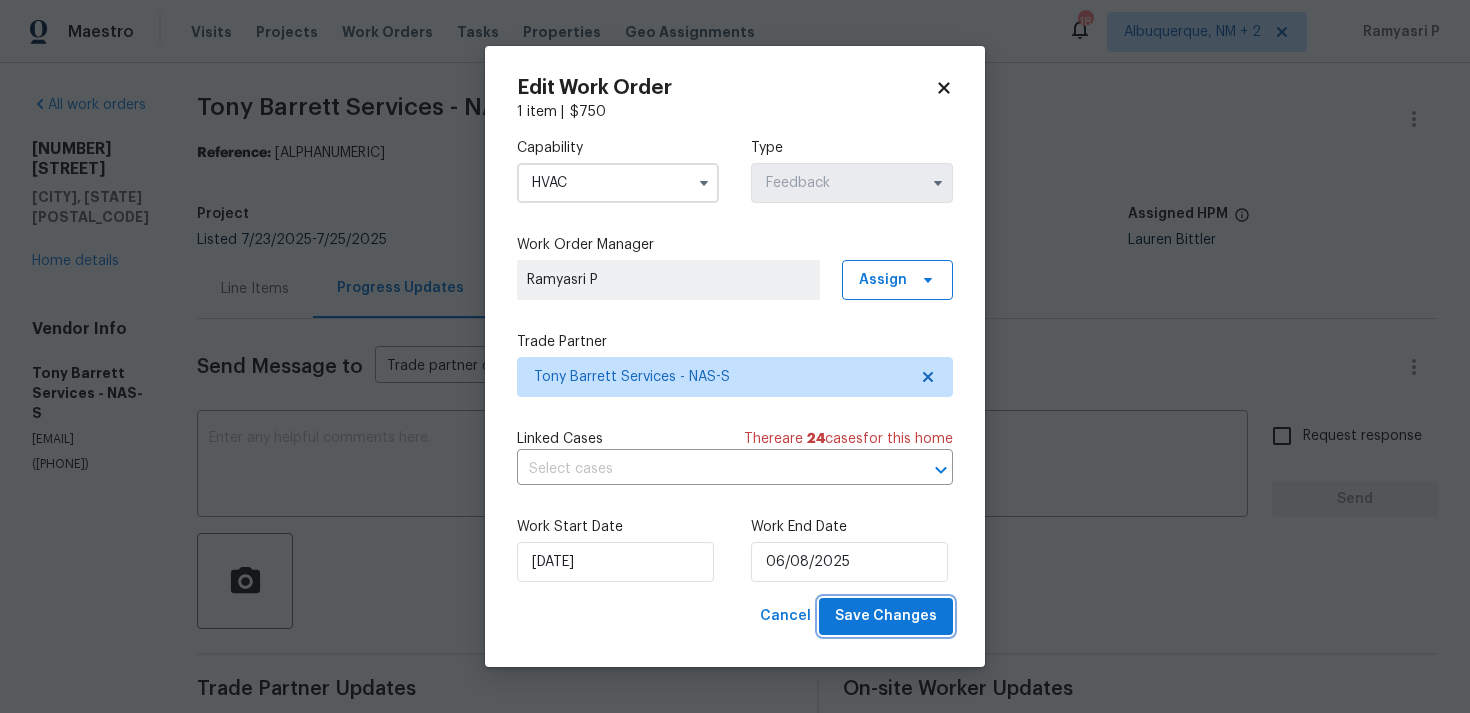 click on "Save Changes" at bounding box center (886, 616) 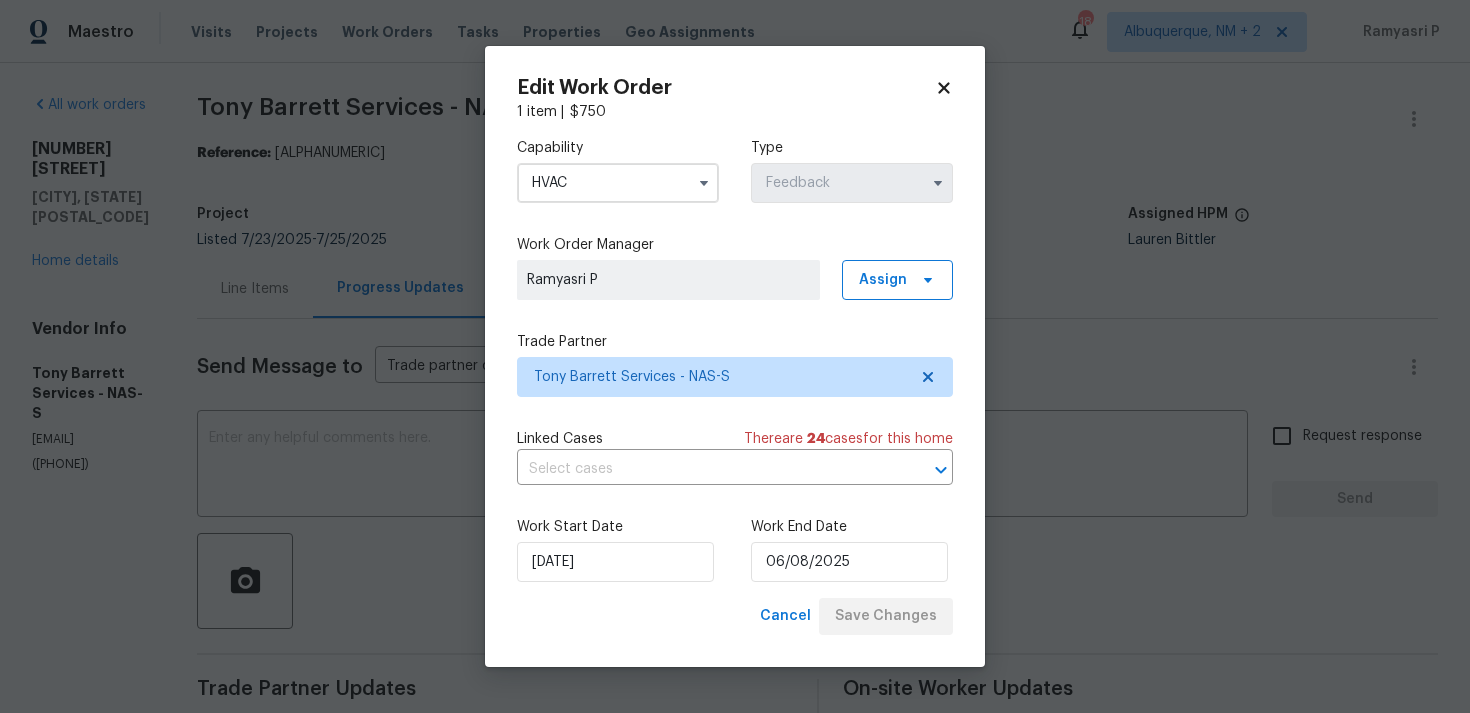 click on "Cancel Save Changes" at bounding box center [852, 616] 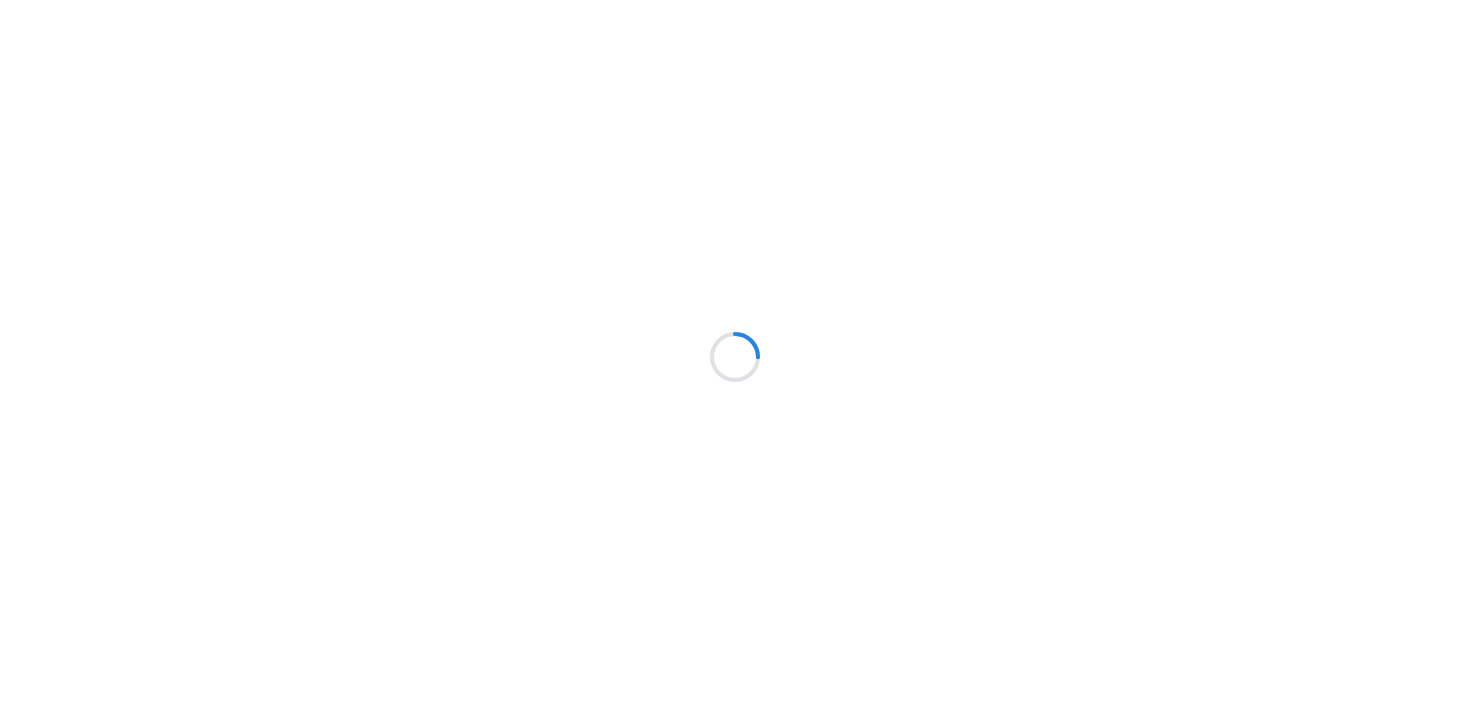 scroll, scrollTop: 0, scrollLeft: 0, axis: both 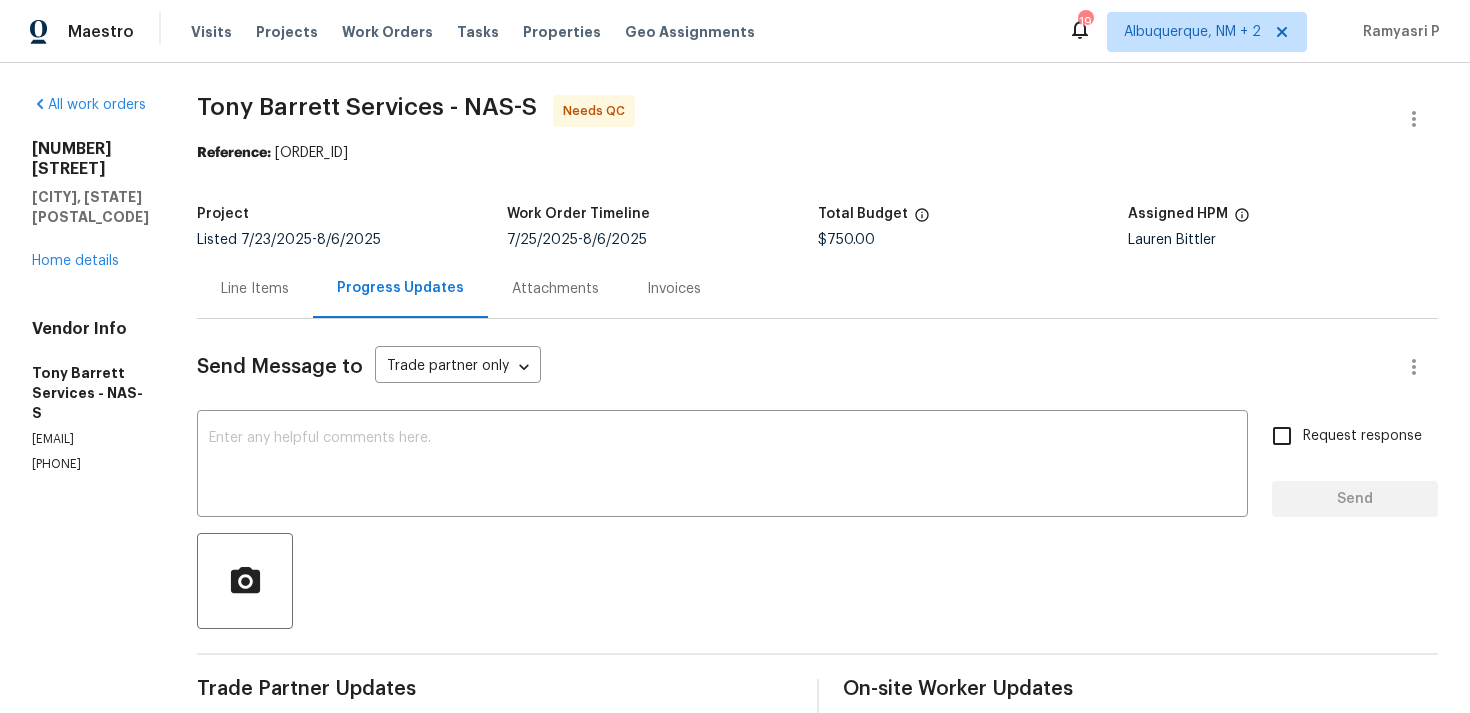 click at bounding box center [817, 581] 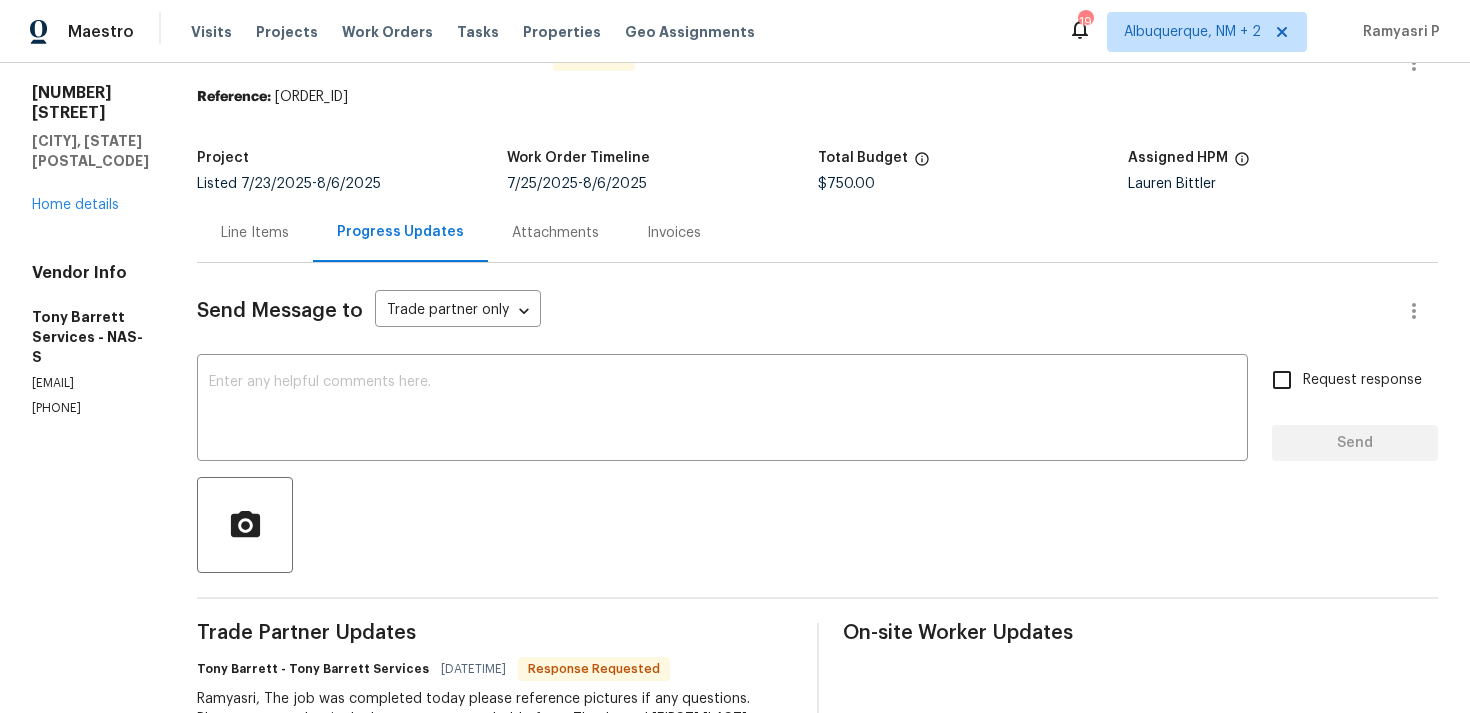 scroll, scrollTop: 2, scrollLeft: 0, axis: vertical 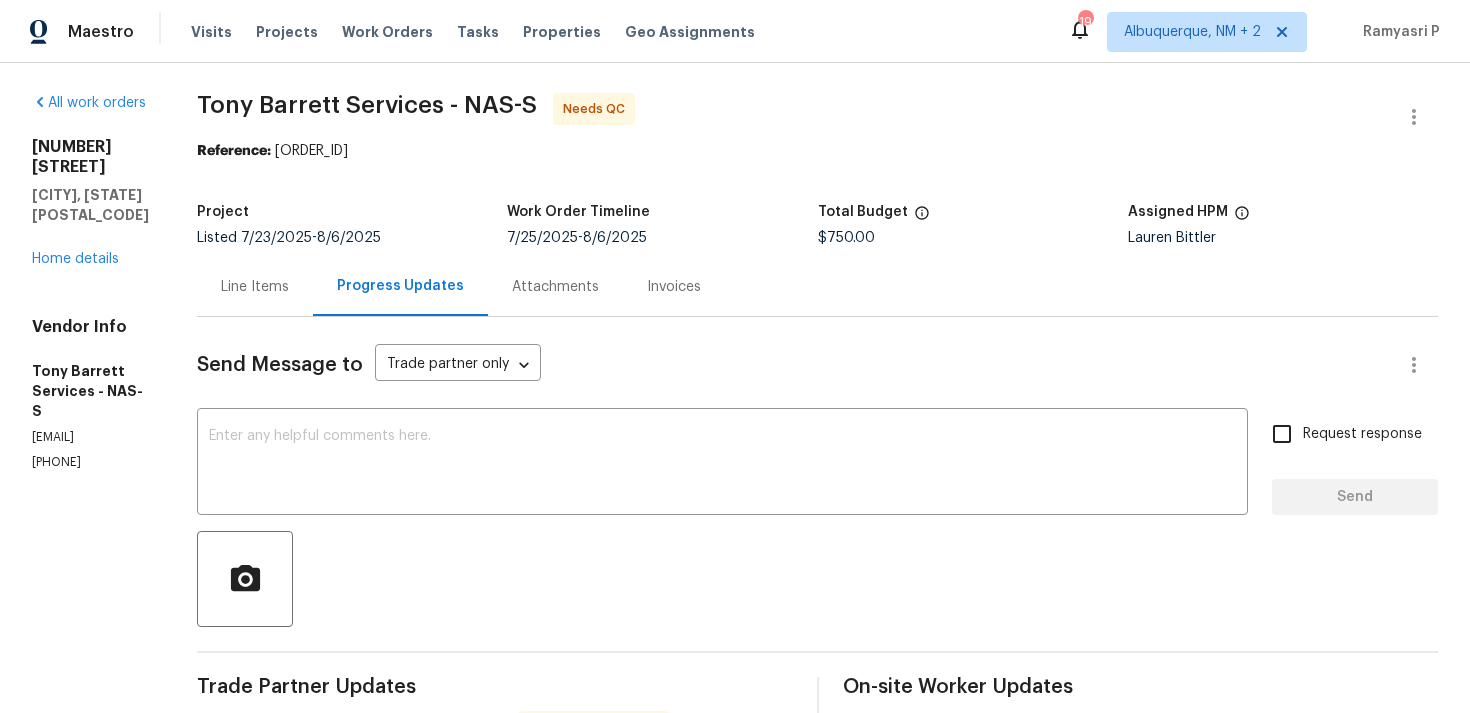 click at bounding box center [817, 579] 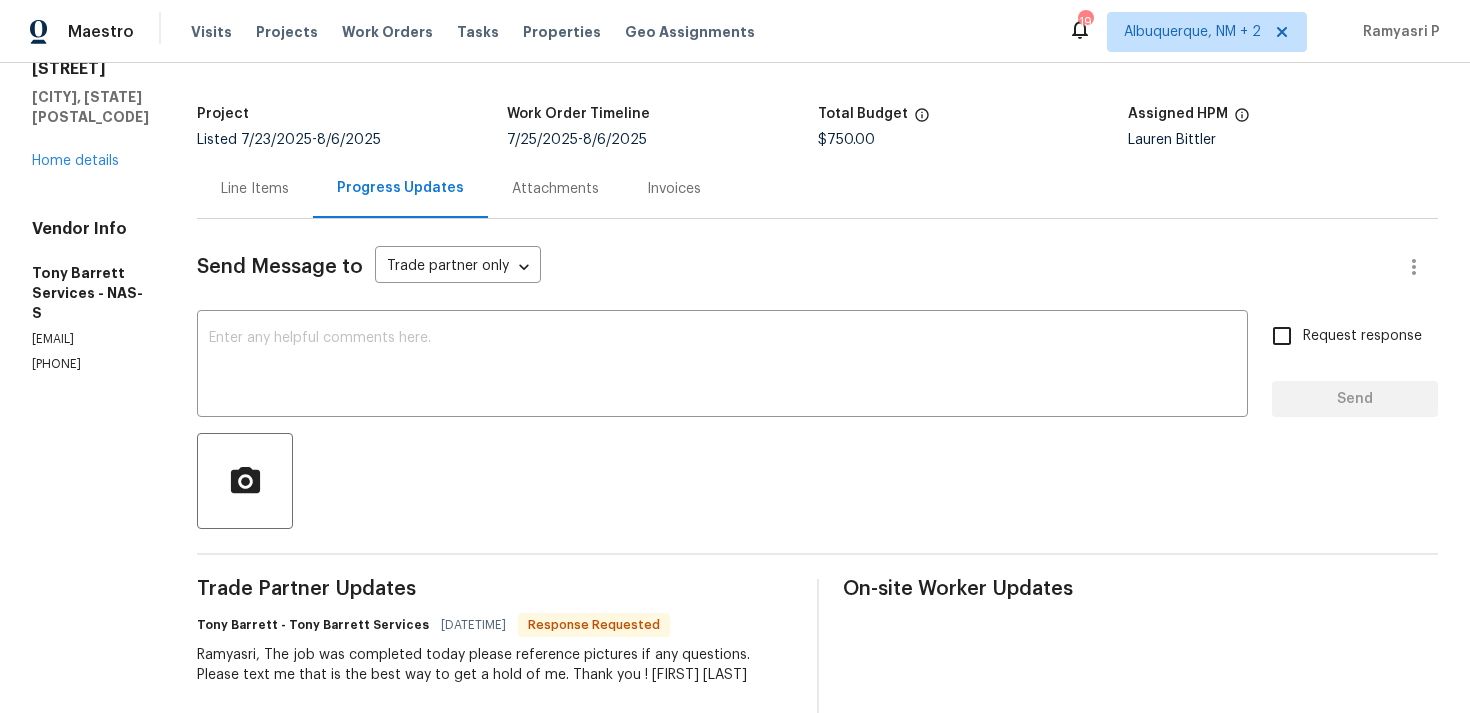 scroll, scrollTop: 0, scrollLeft: 0, axis: both 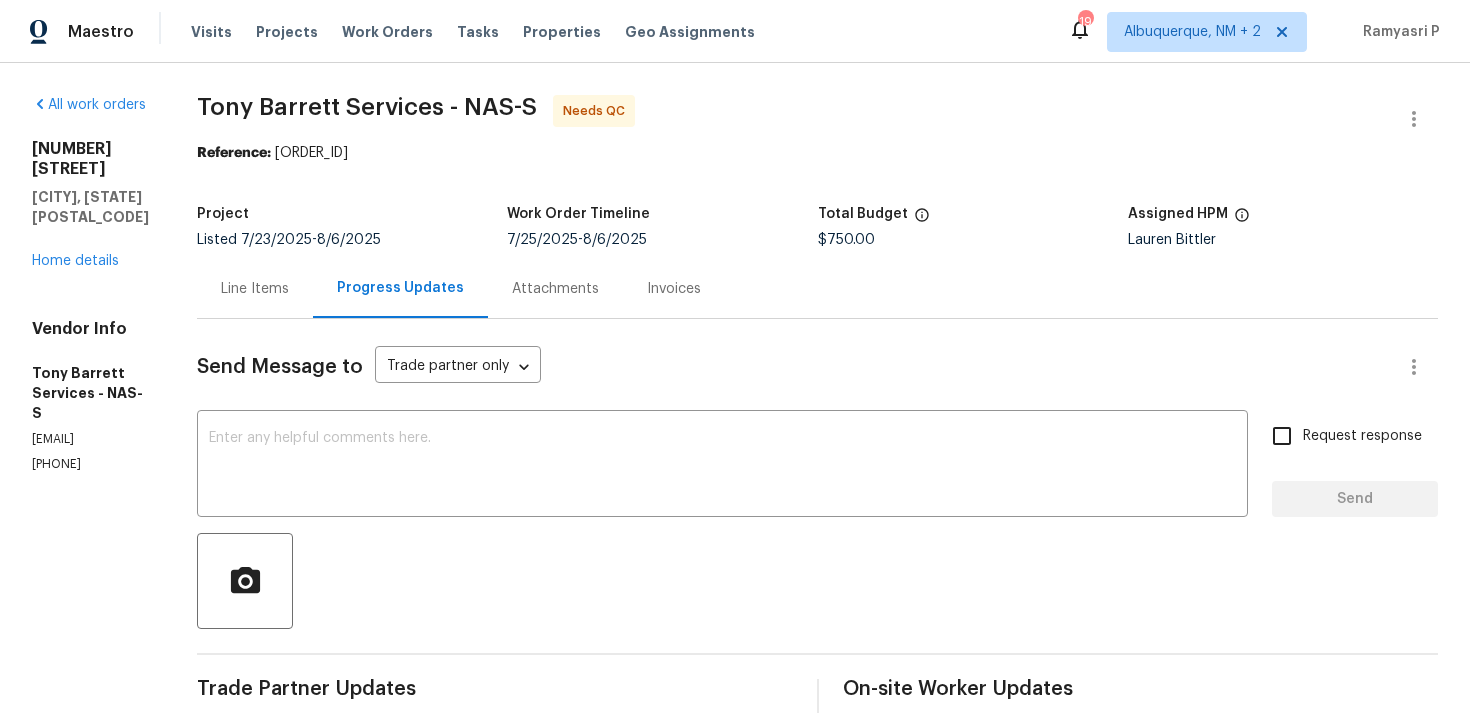click on "Line Items" at bounding box center [255, 289] 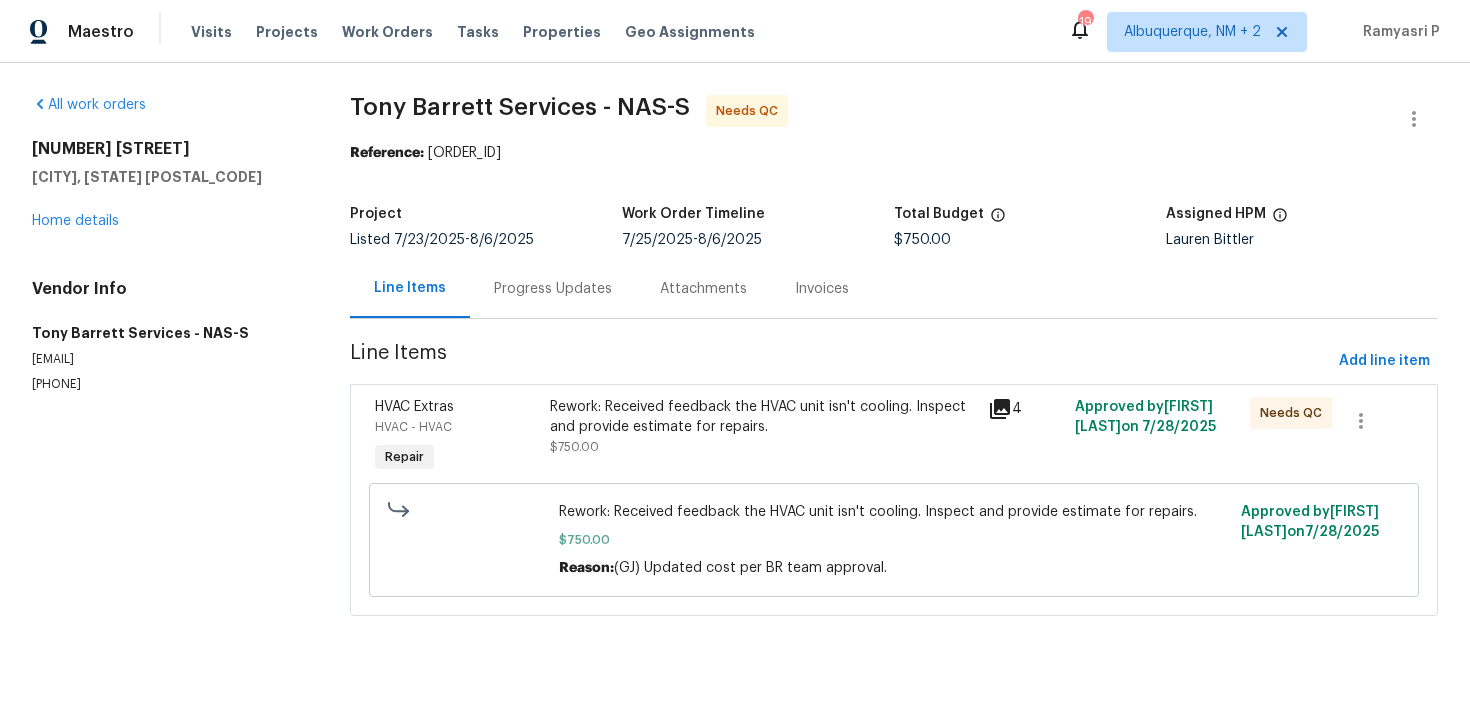 click on "Progress Updates" at bounding box center (553, 289) 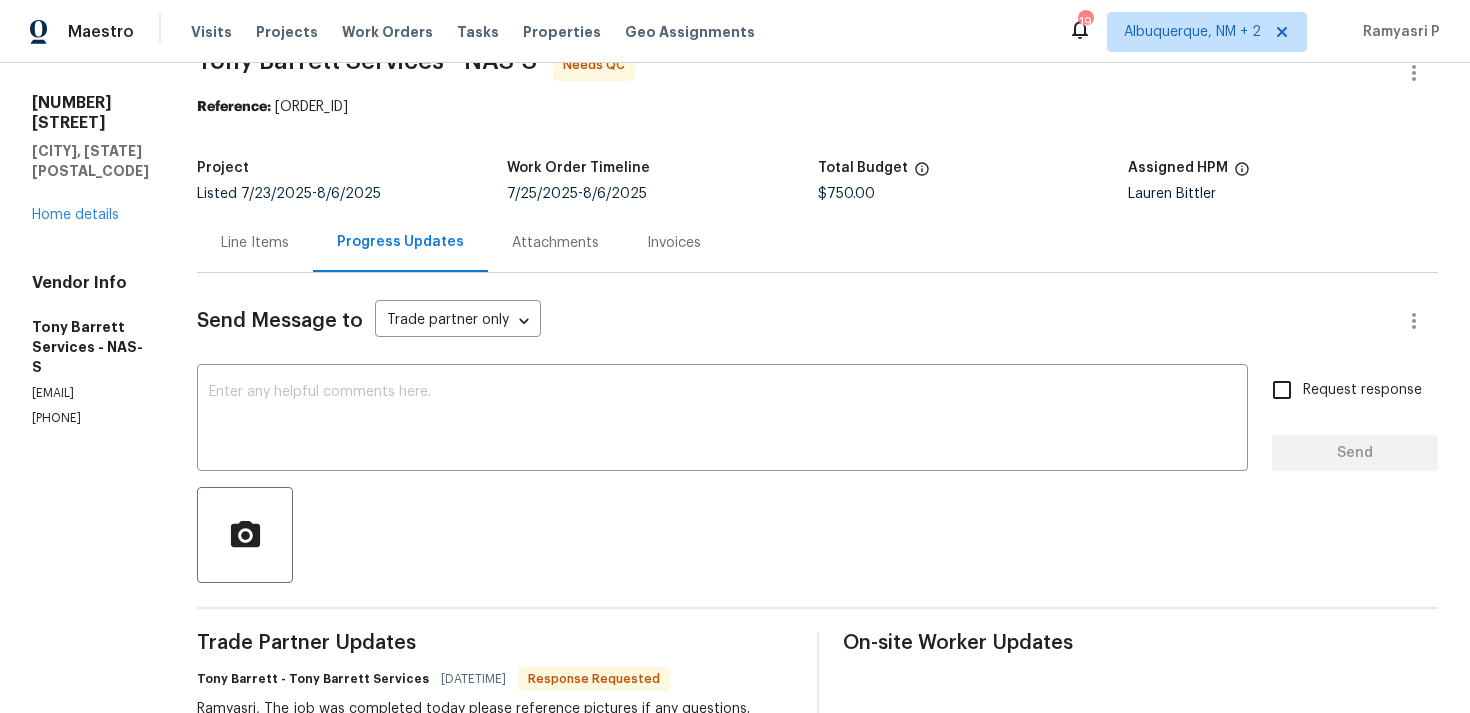 scroll, scrollTop: 42, scrollLeft: 0, axis: vertical 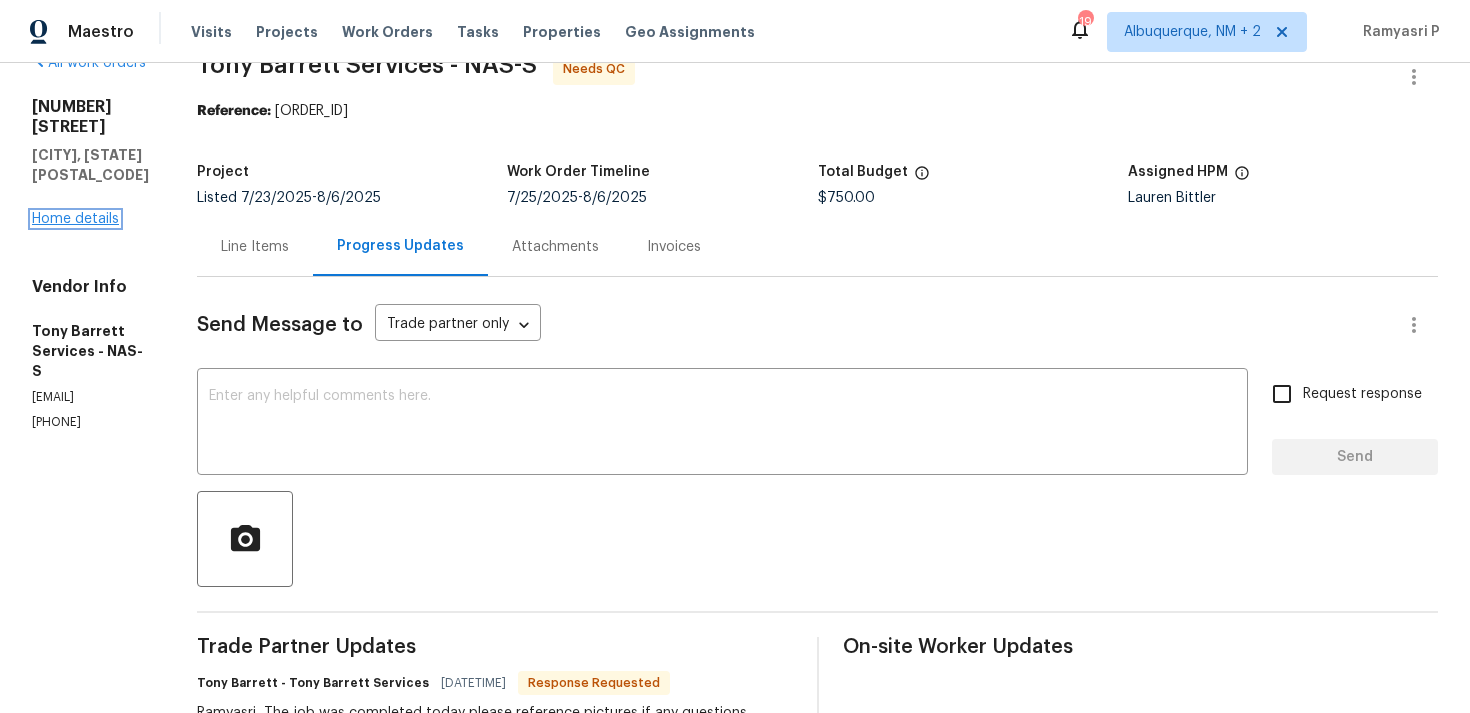 click on "Home details" at bounding box center [75, 219] 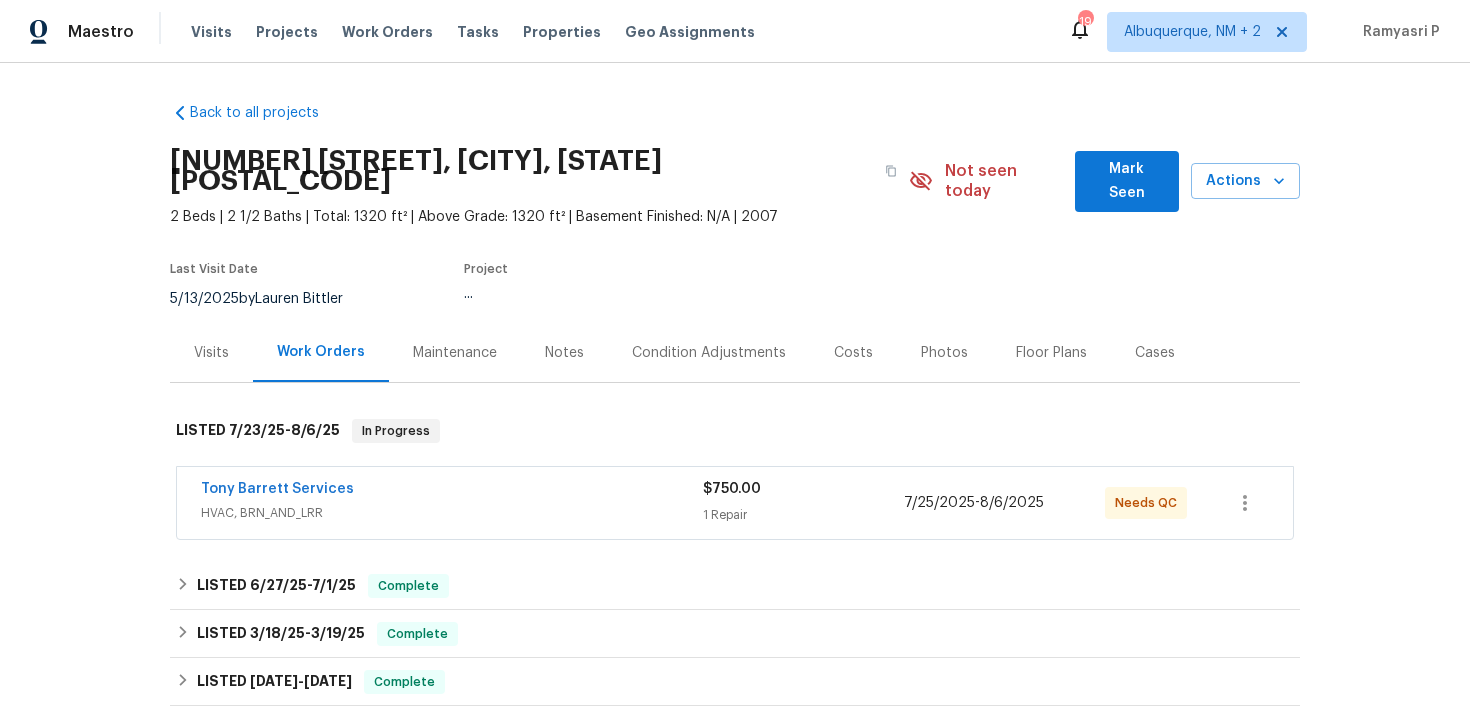 scroll, scrollTop: 8, scrollLeft: 0, axis: vertical 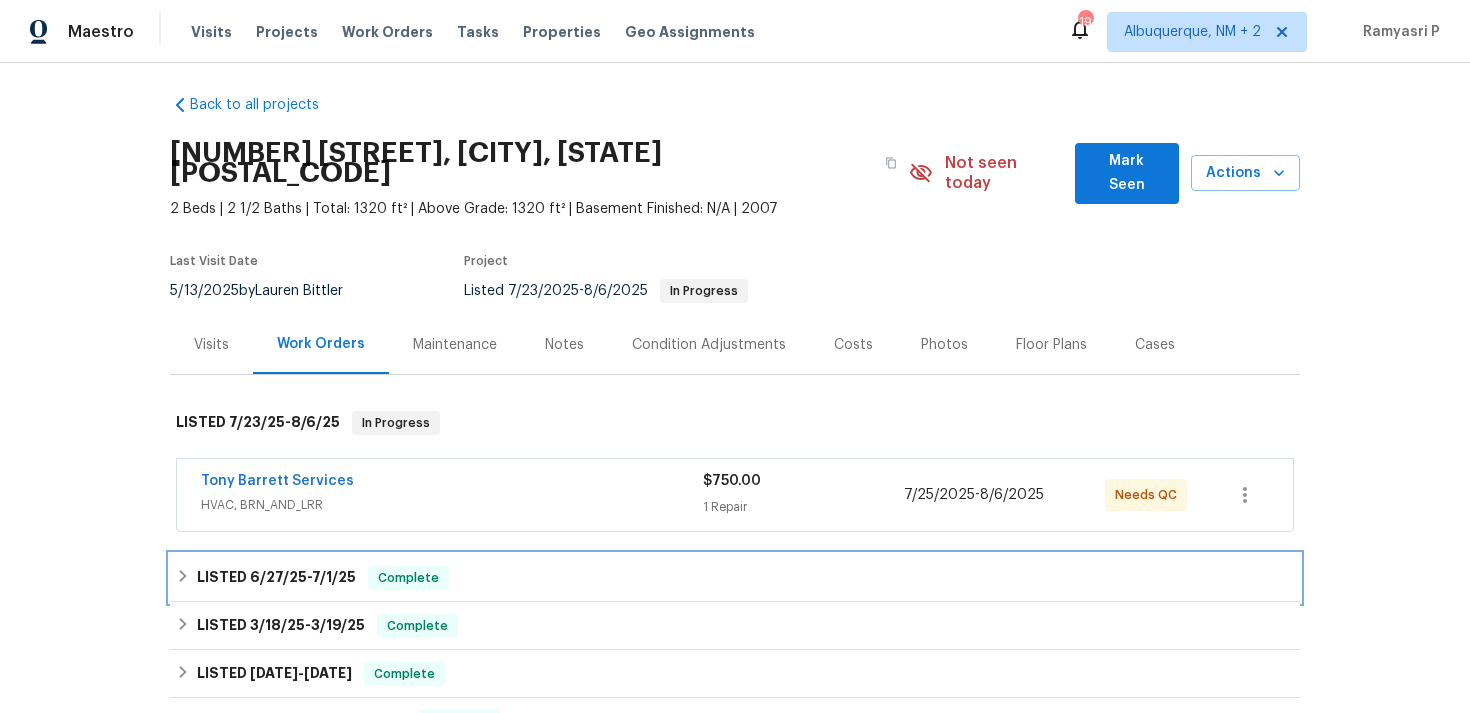 click on "7/1/25" at bounding box center [334, 577] 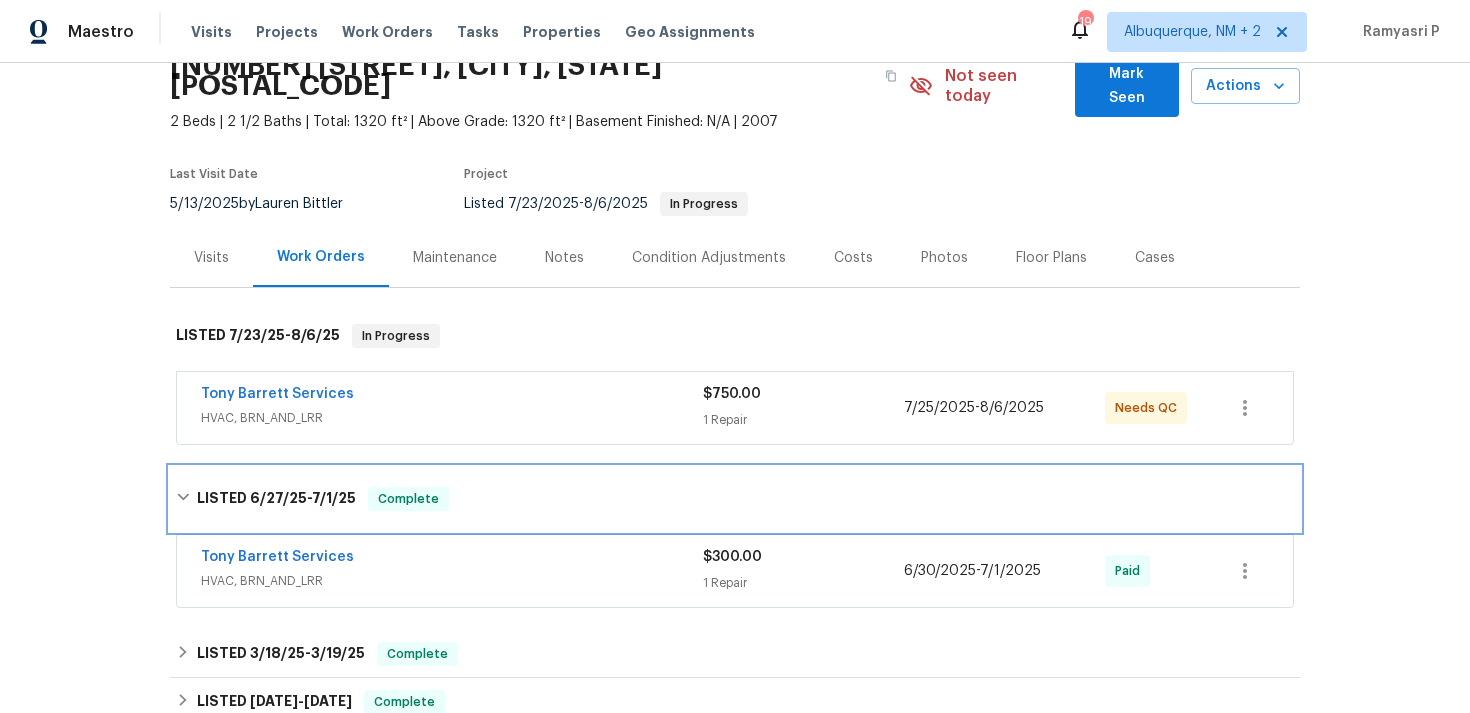 scroll, scrollTop: 120, scrollLeft: 0, axis: vertical 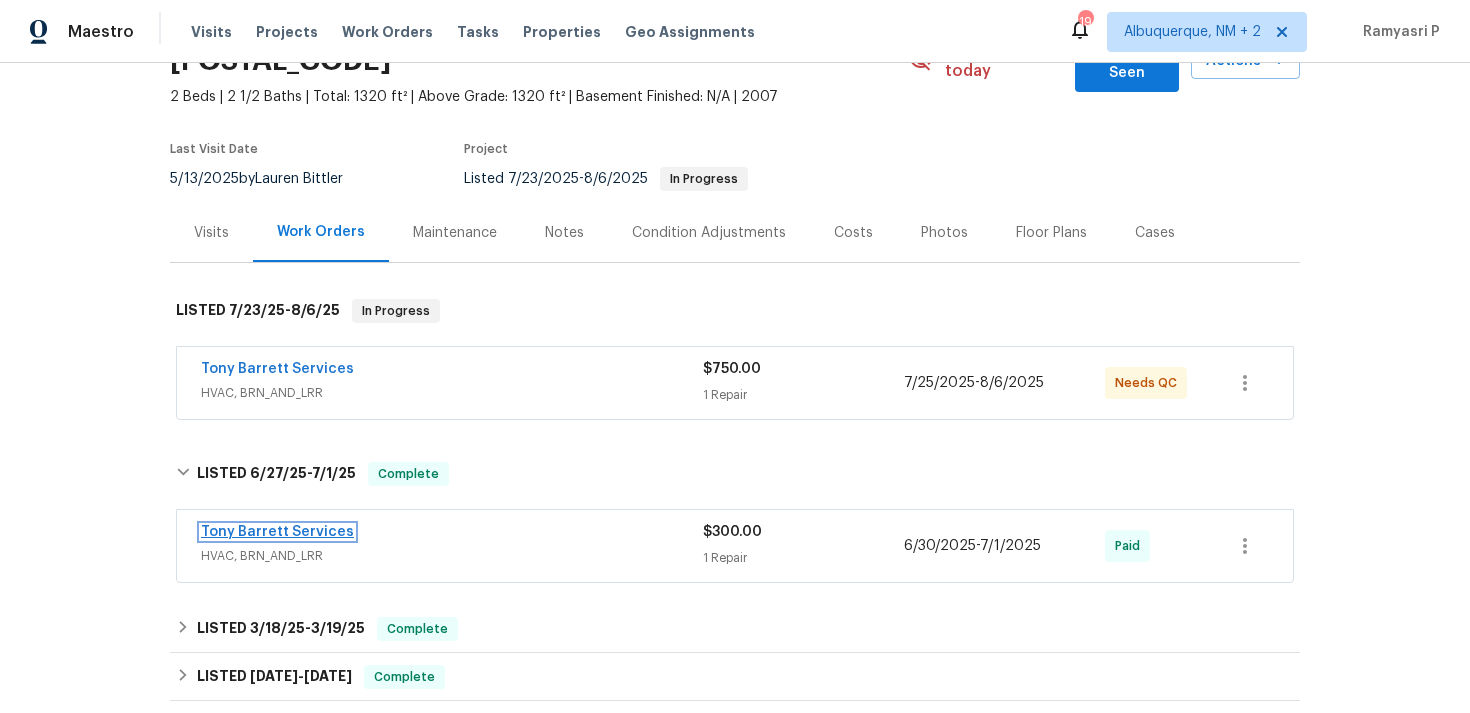 click on "Tony Barrett Services" at bounding box center [277, 532] 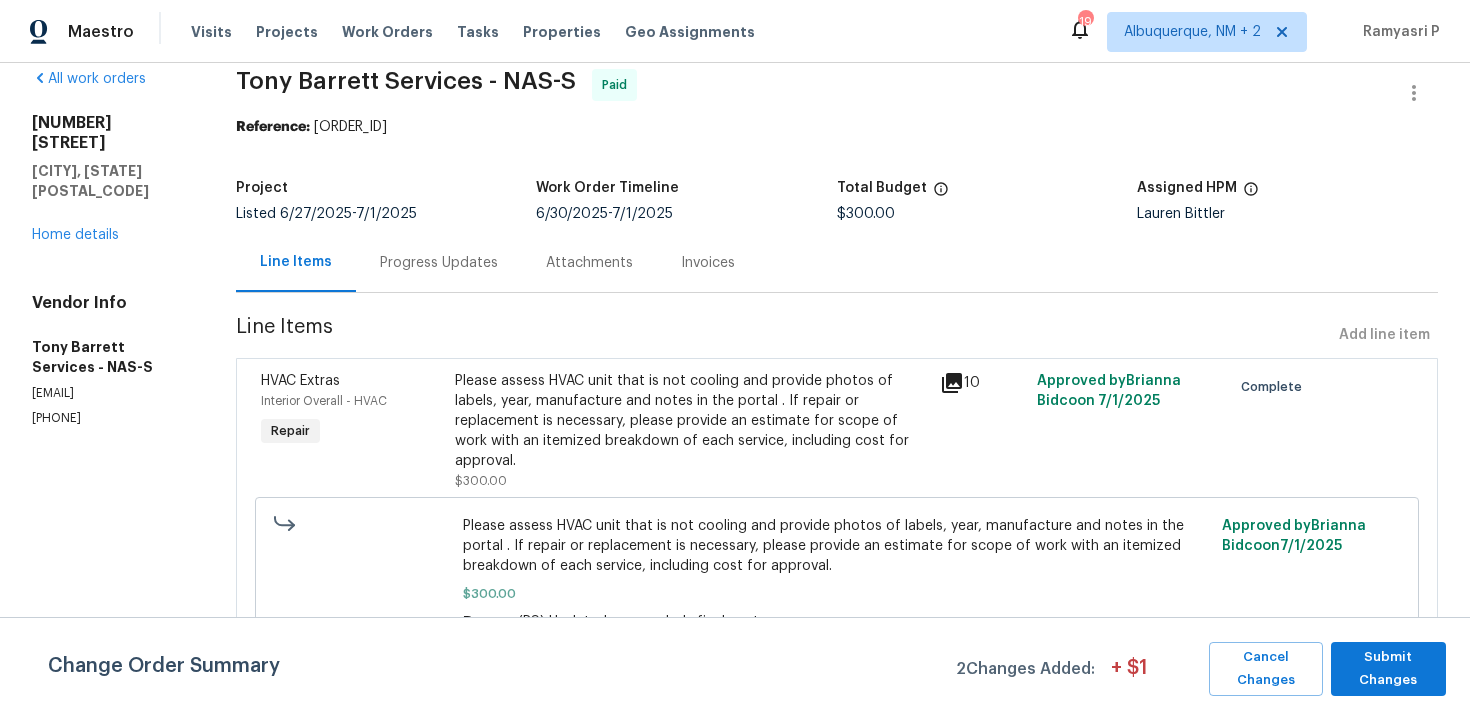 scroll, scrollTop: 40, scrollLeft: 0, axis: vertical 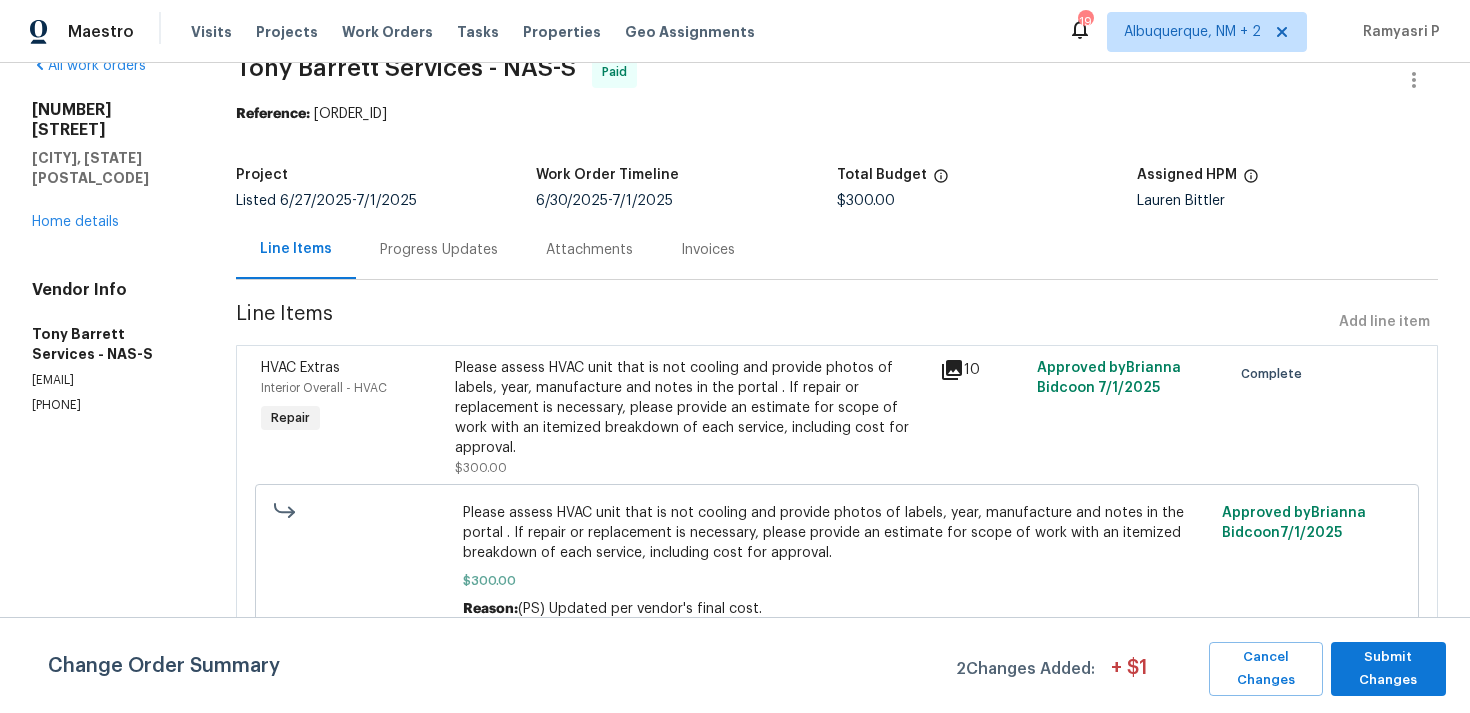 click on "2002 Arum Ct Spring Hill, TN 37174 Home details" at bounding box center [110, 166] 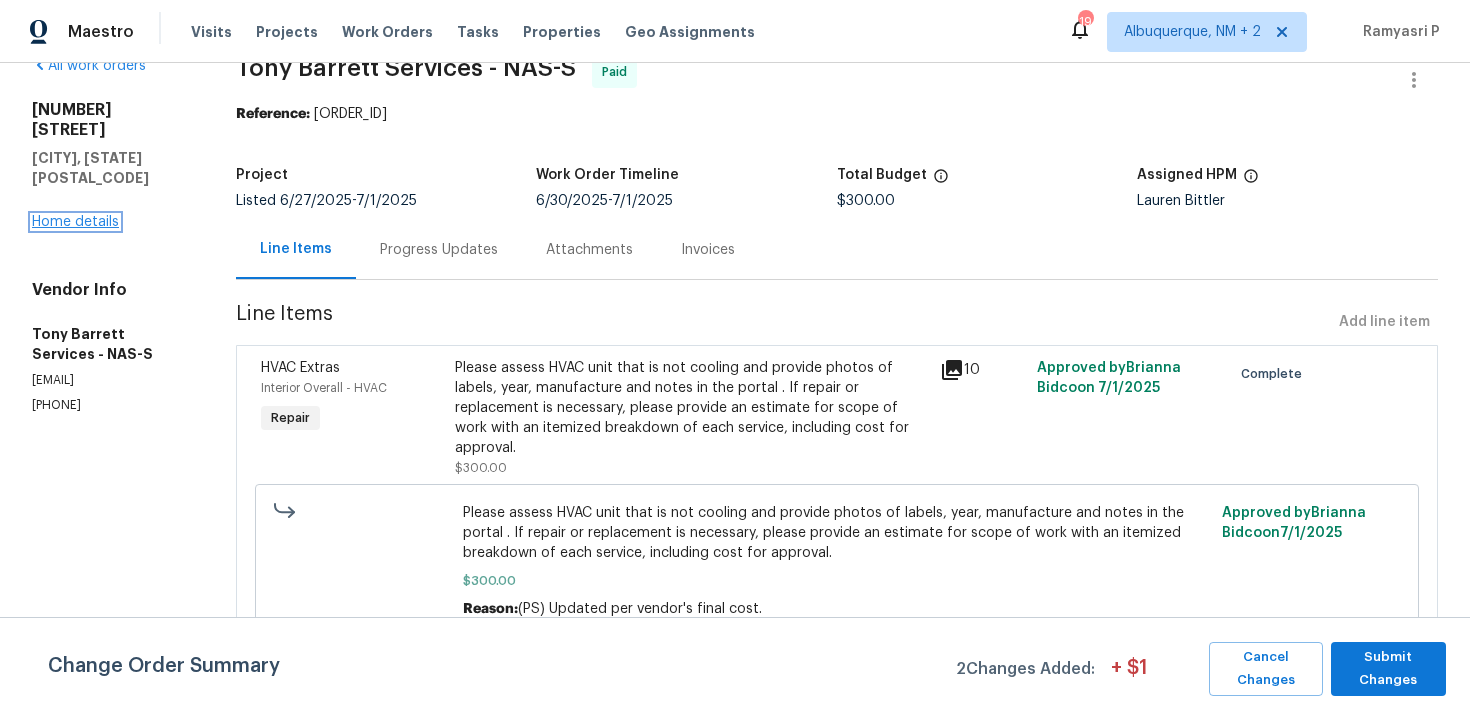 click on "Home details" at bounding box center (75, 222) 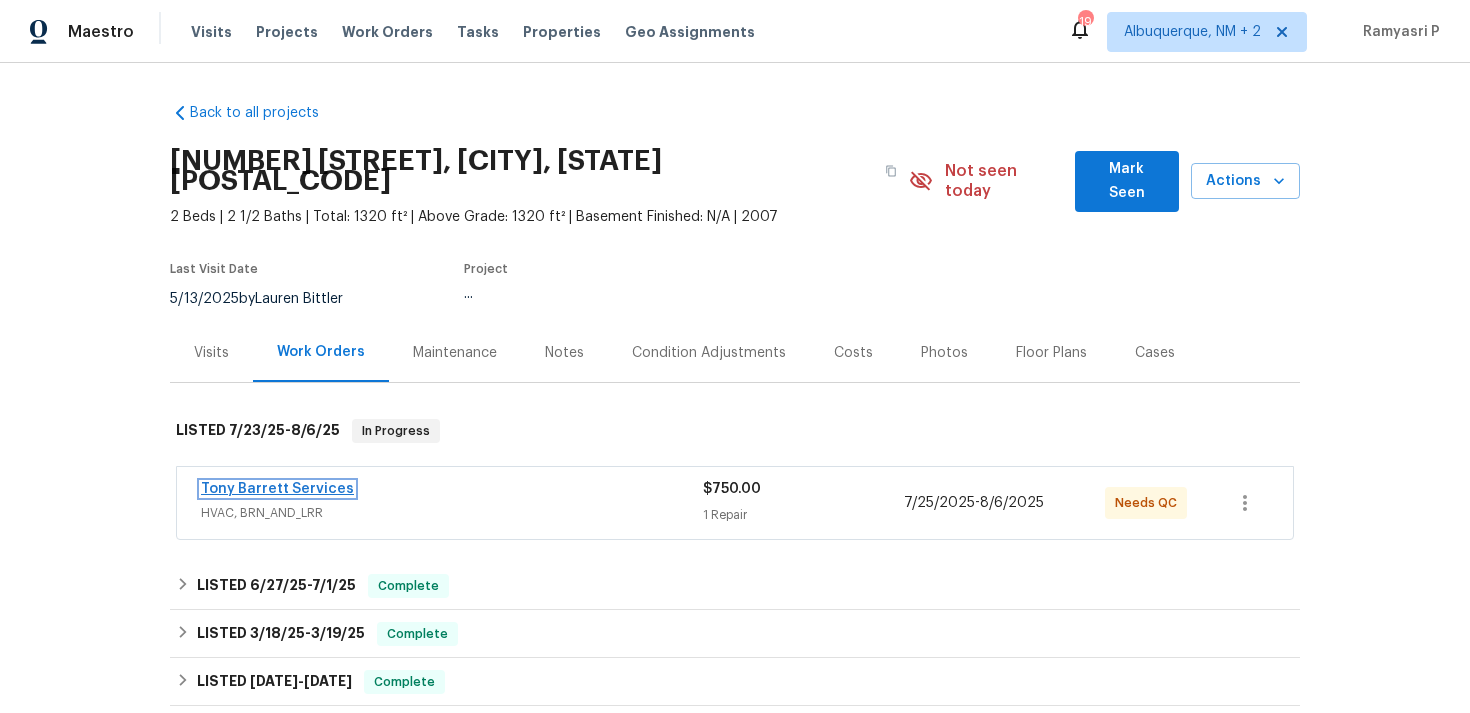 click on "Tony Barrett Services" at bounding box center [277, 489] 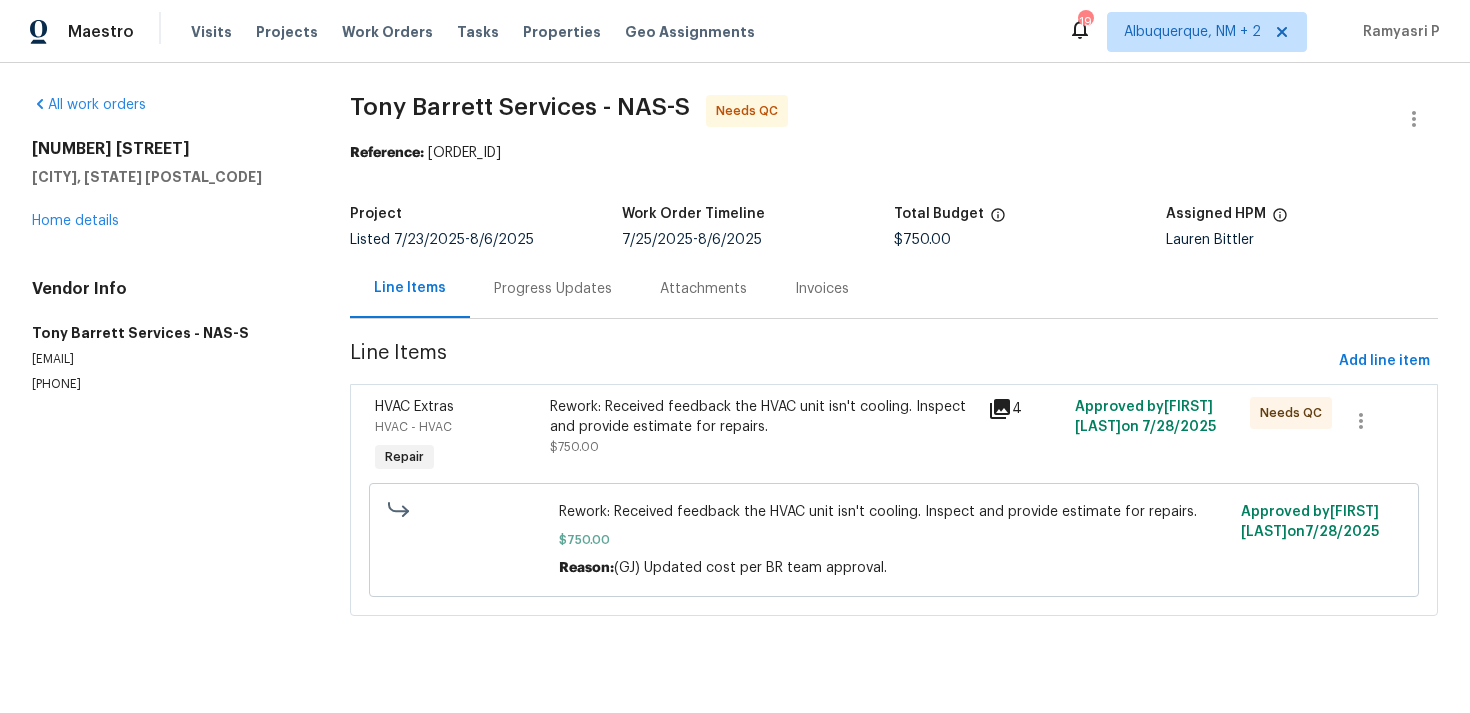 click on "Progress Updates" at bounding box center (553, 289) 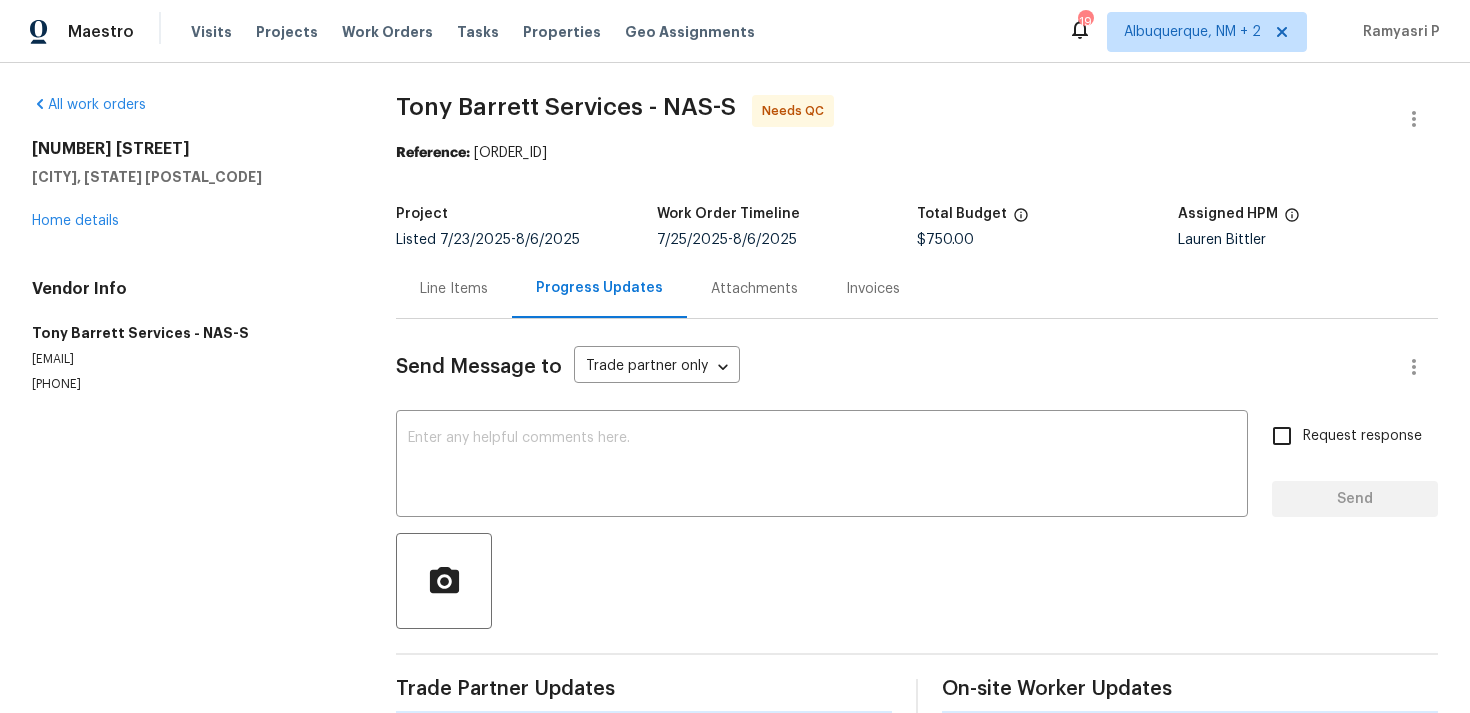 click at bounding box center [917, 581] 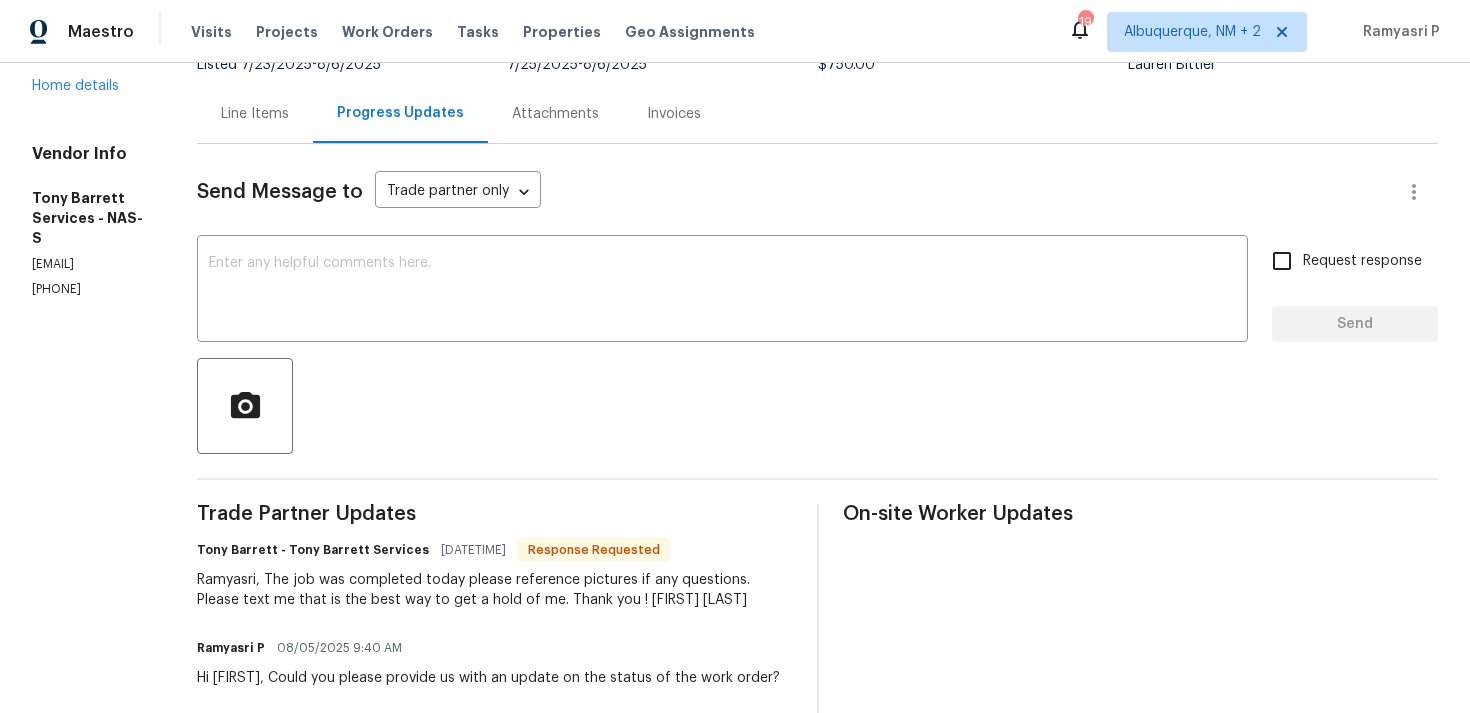 scroll, scrollTop: 163, scrollLeft: 0, axis: vertical 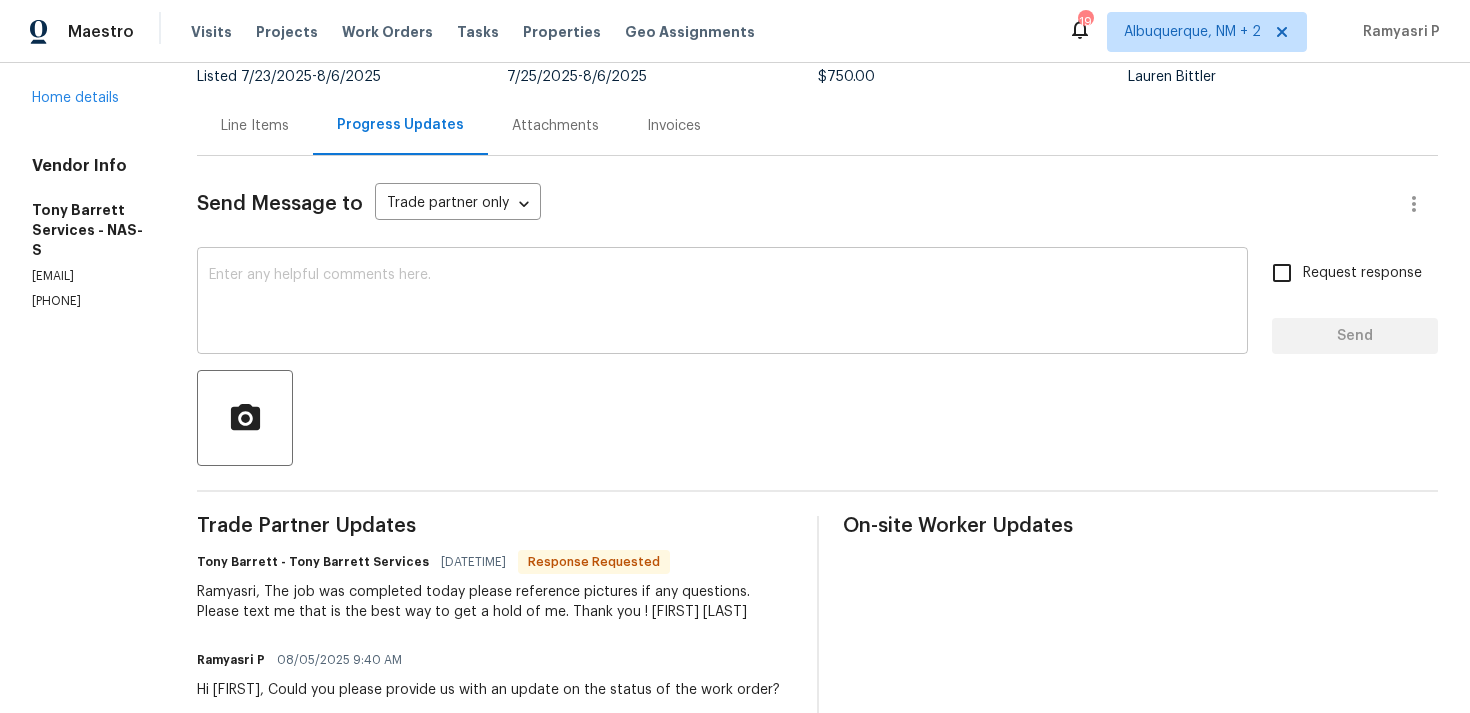 click at bounding box center (722, 303) 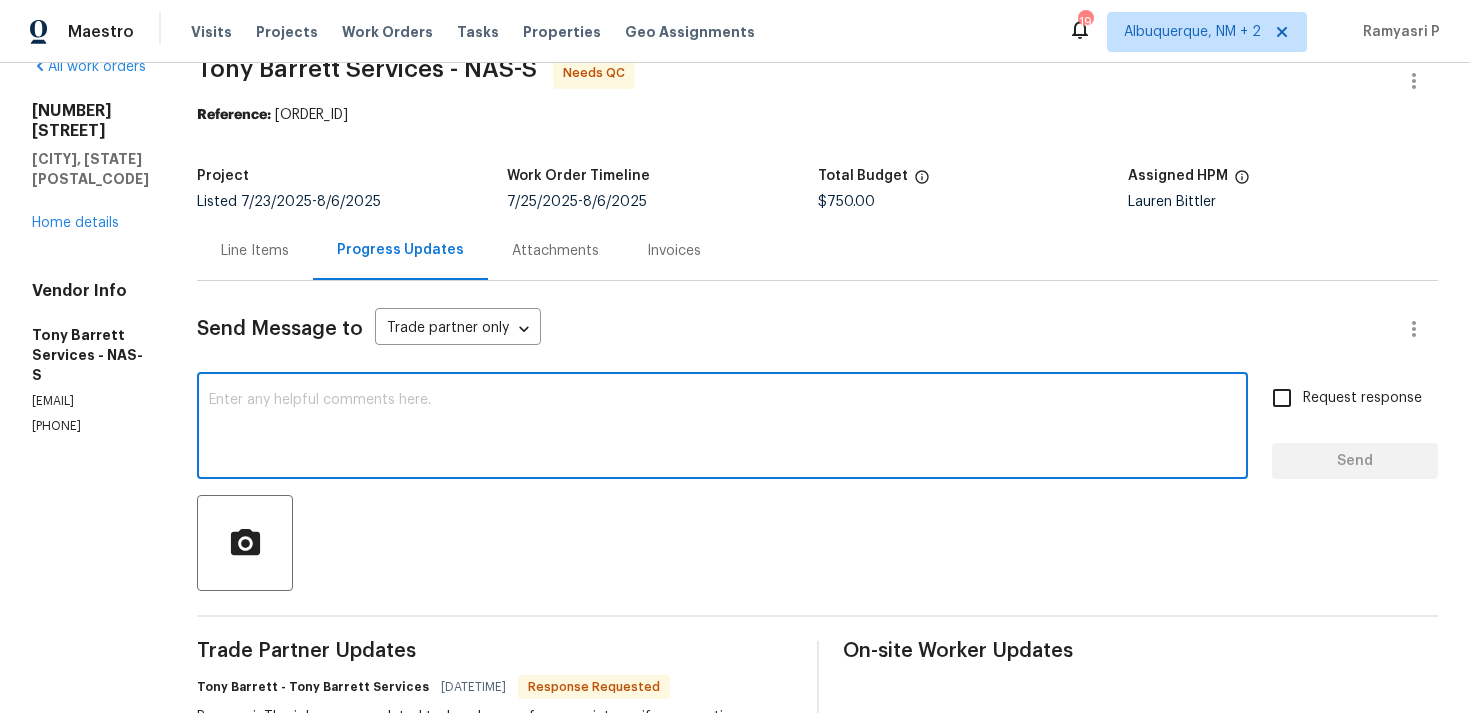 scroll, scrollTop: 0, scrollLeft: 0, axis: both 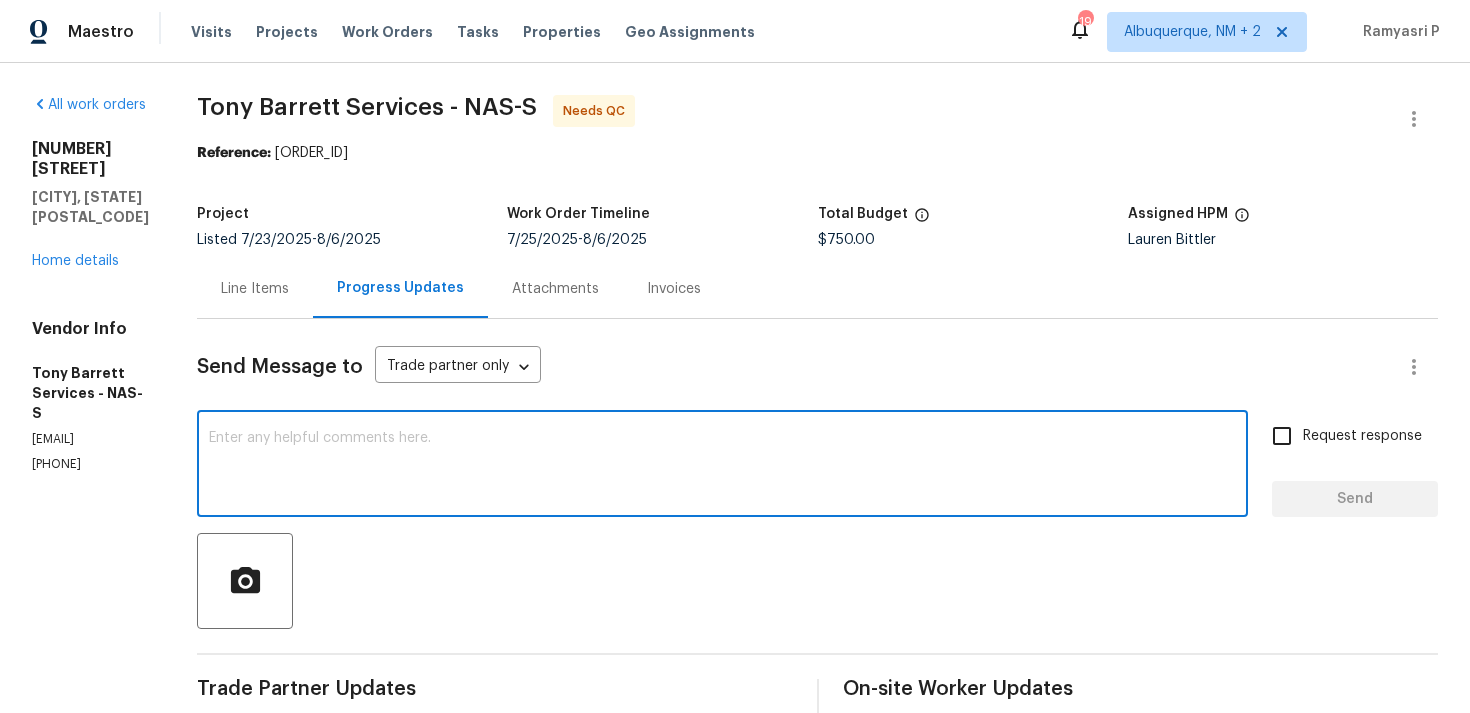 click at bounding box center [722, 466] 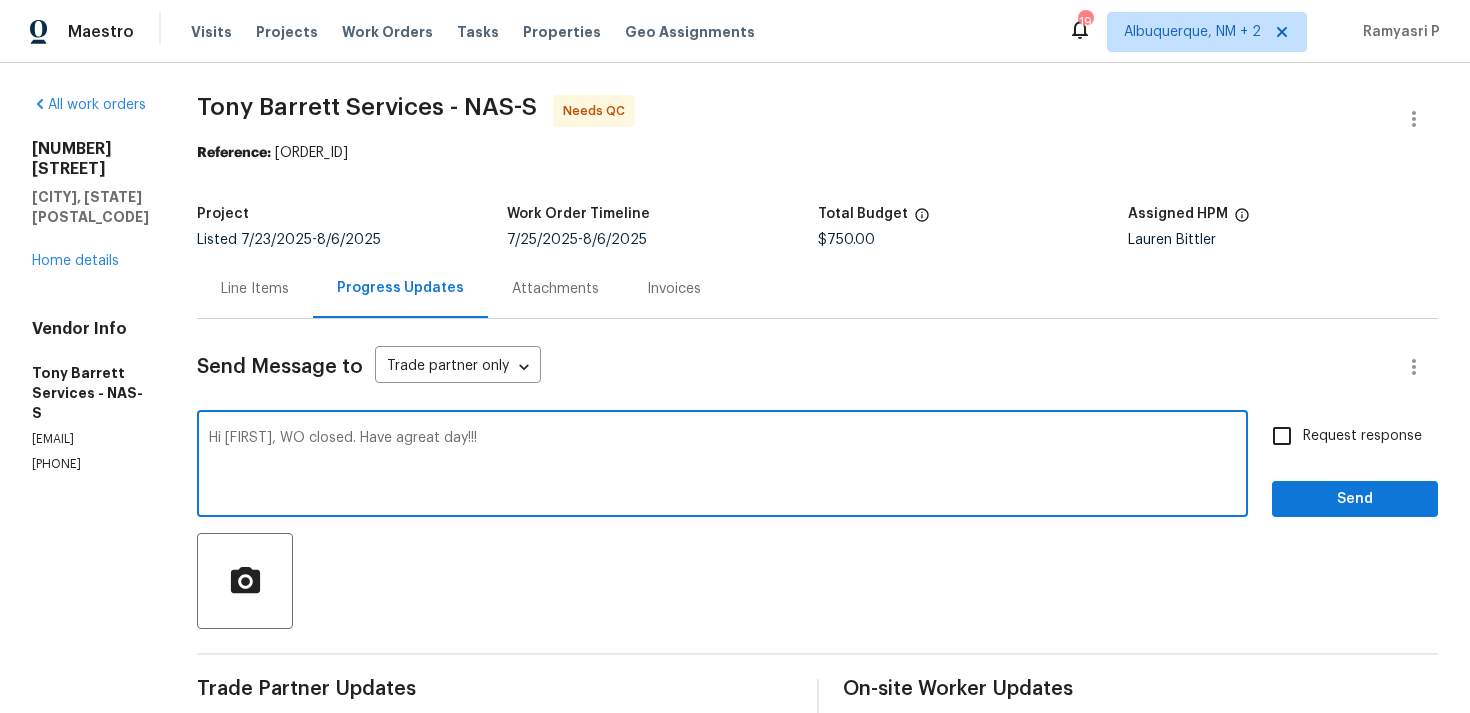 click on "Hi Tony, WO closed. Have agreat day!!!" at bounding box center [722, 466] 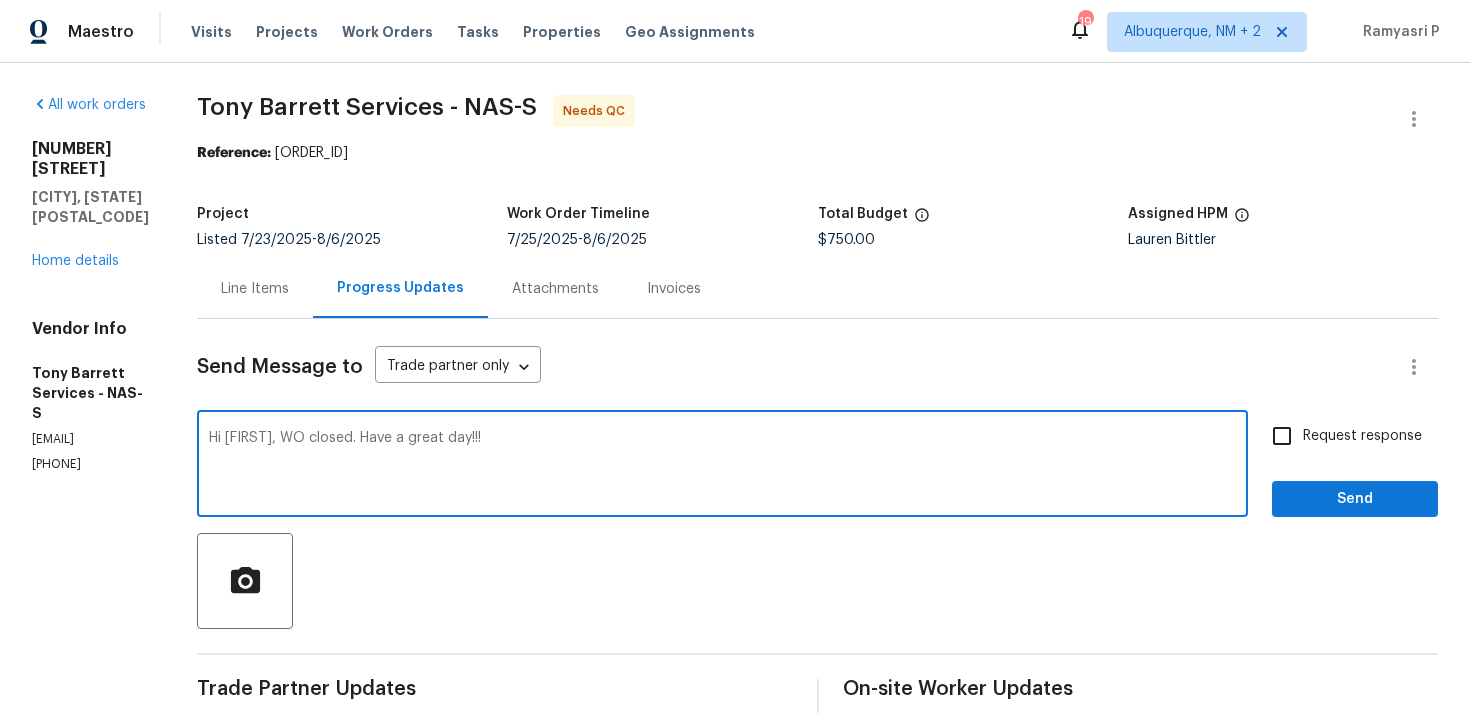 type on "Hi Tony, WO closed. Have a great day!!!" 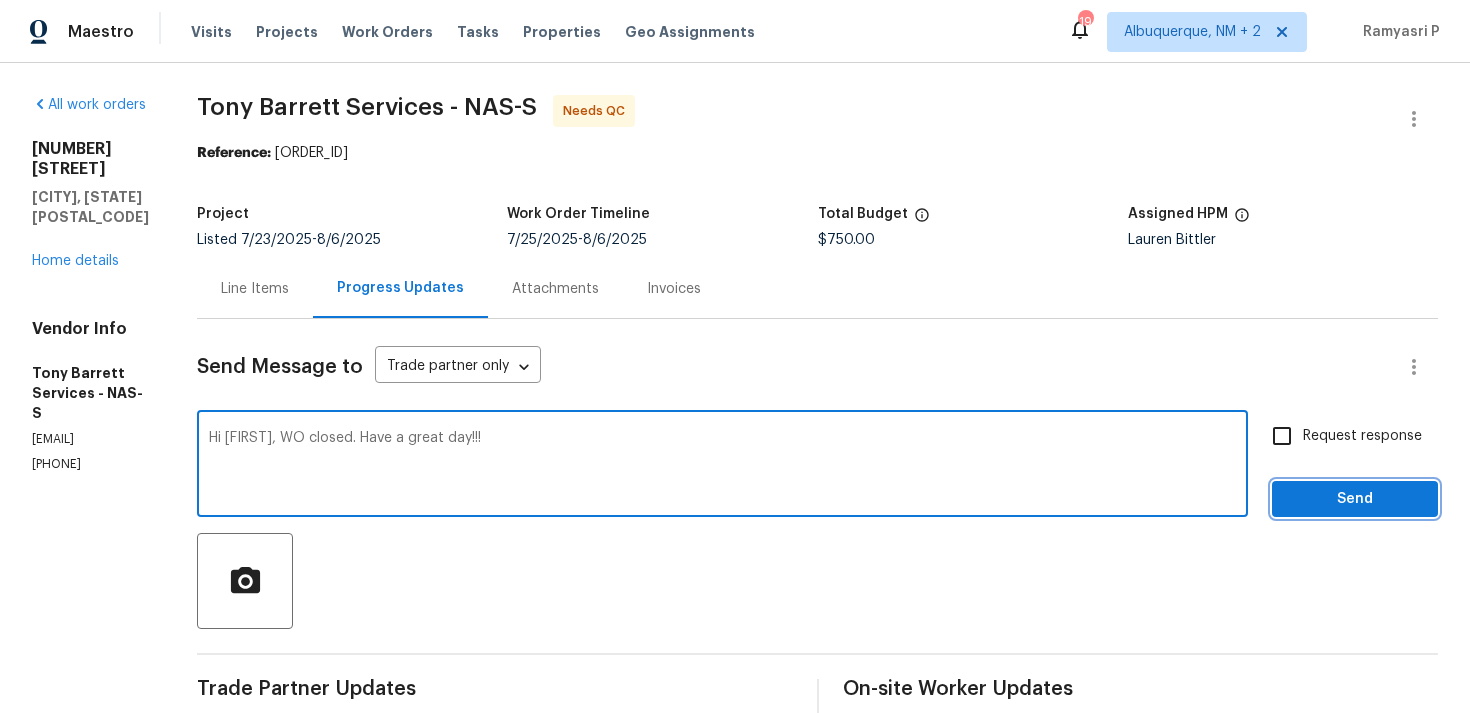 click on "Send" at bounding box center [1355, 499] 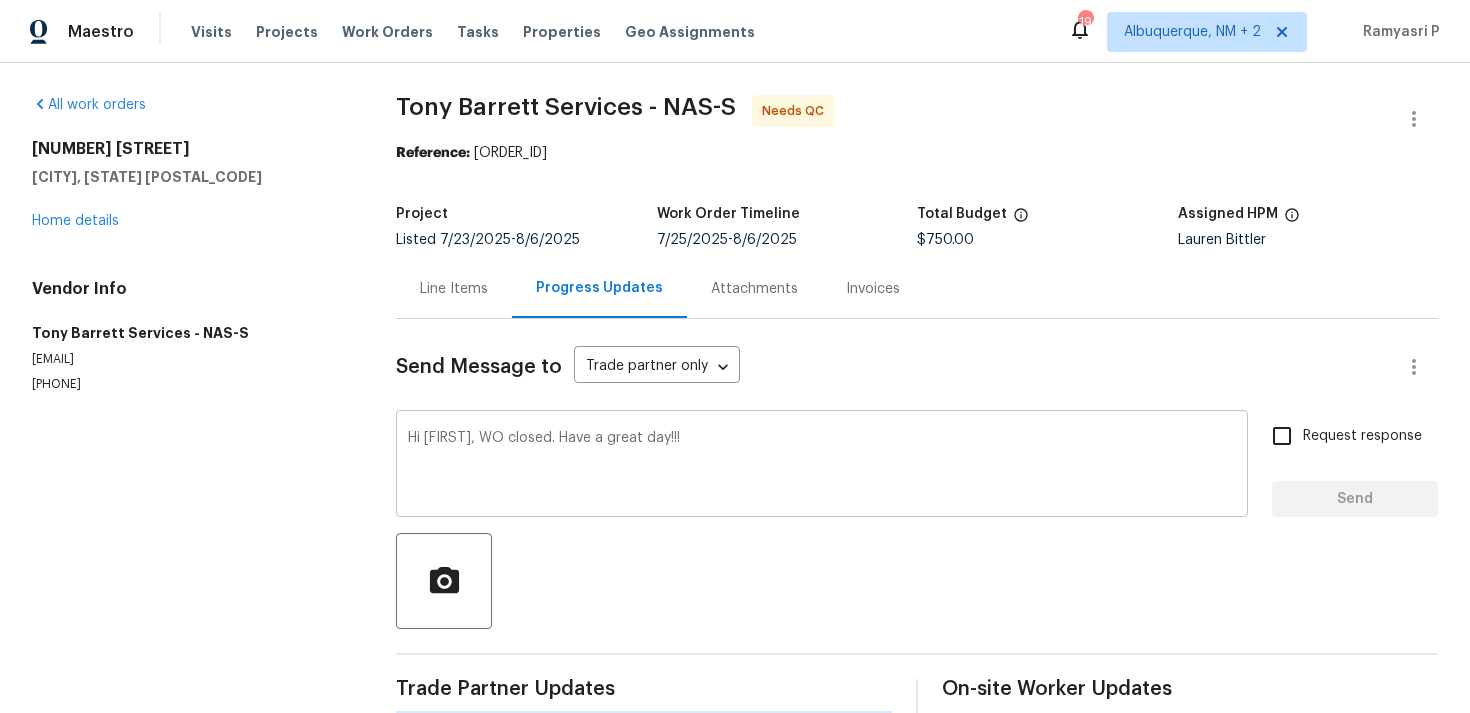type 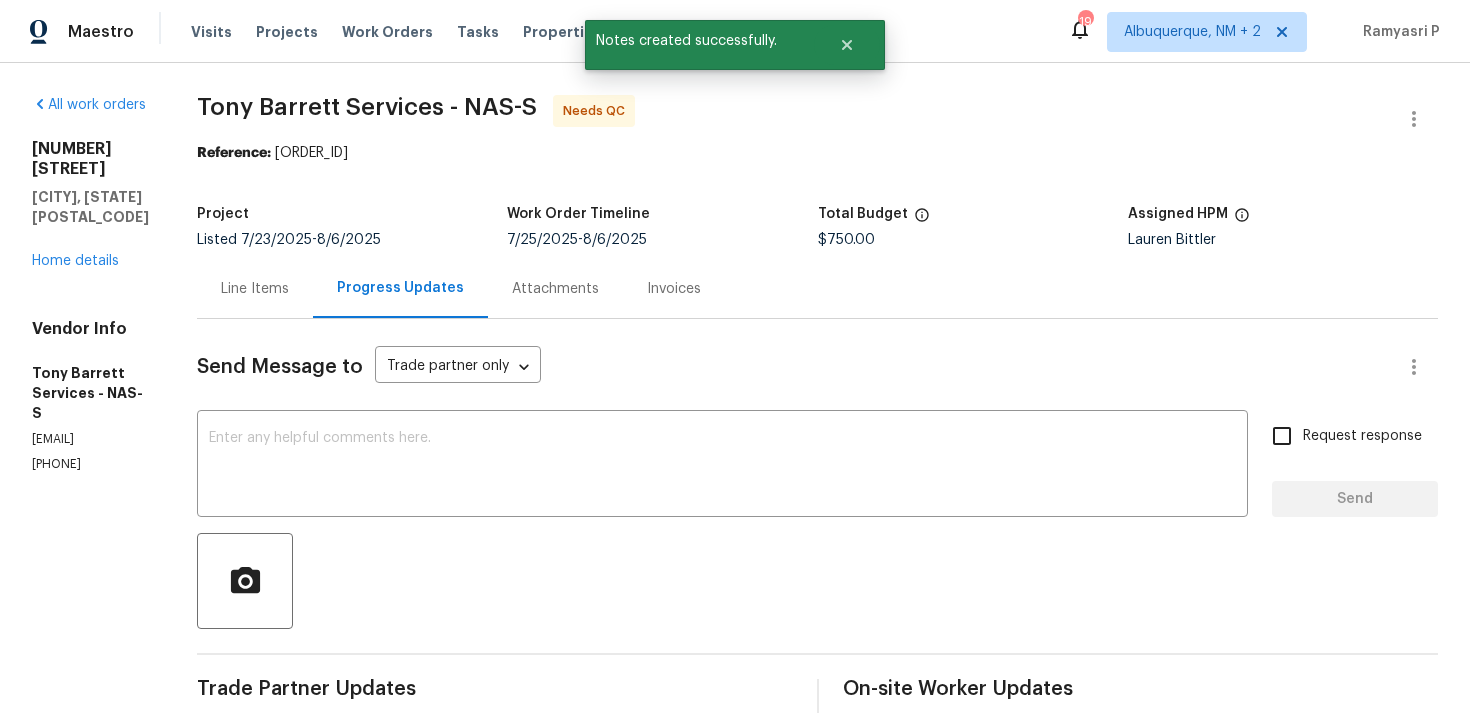 click on "Line Items" at bounding box center [255, 289] 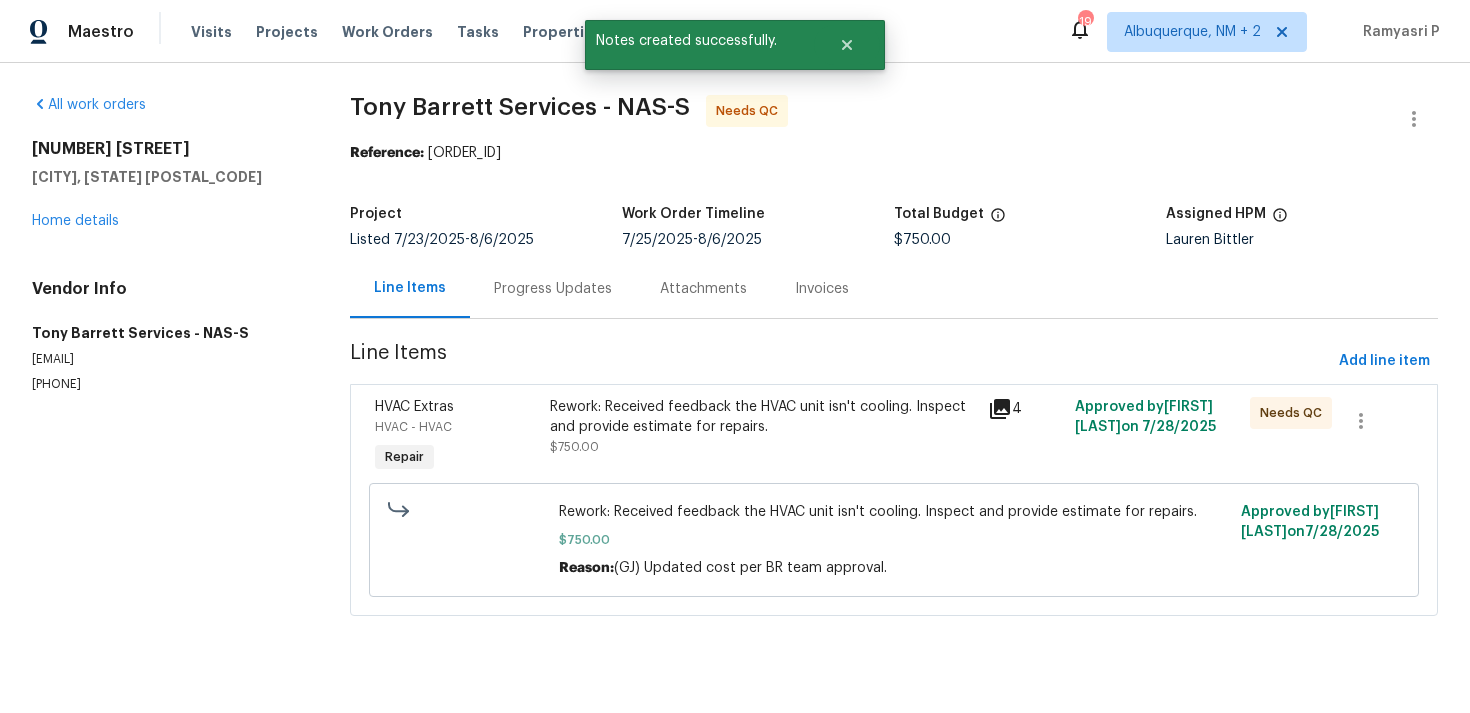 click on "Rework: Received feedback the HVAC unit isn't cooling. Inspect and provide estimate for repairs." at bounding box center (762, 417) 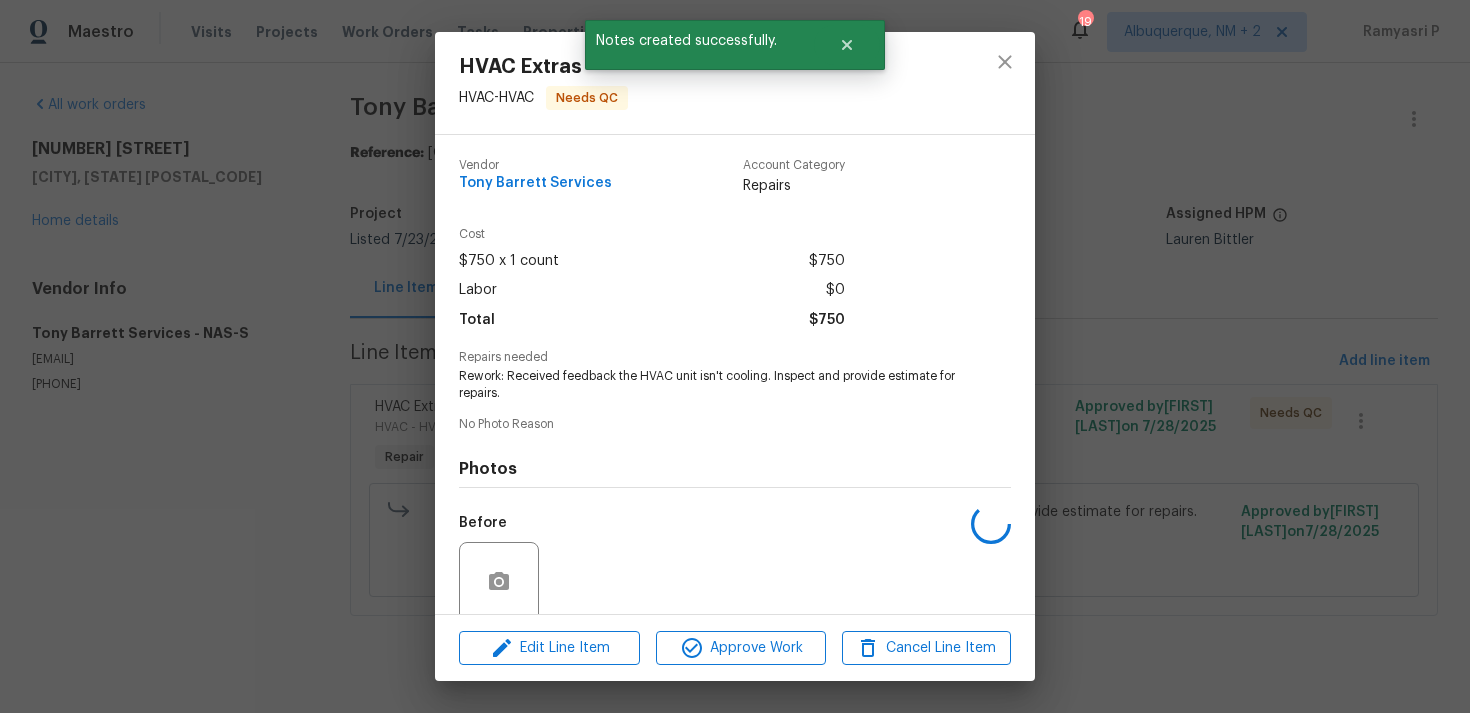 scroll, scrollTop: 157, scrollLeft: 0, axis: vertical 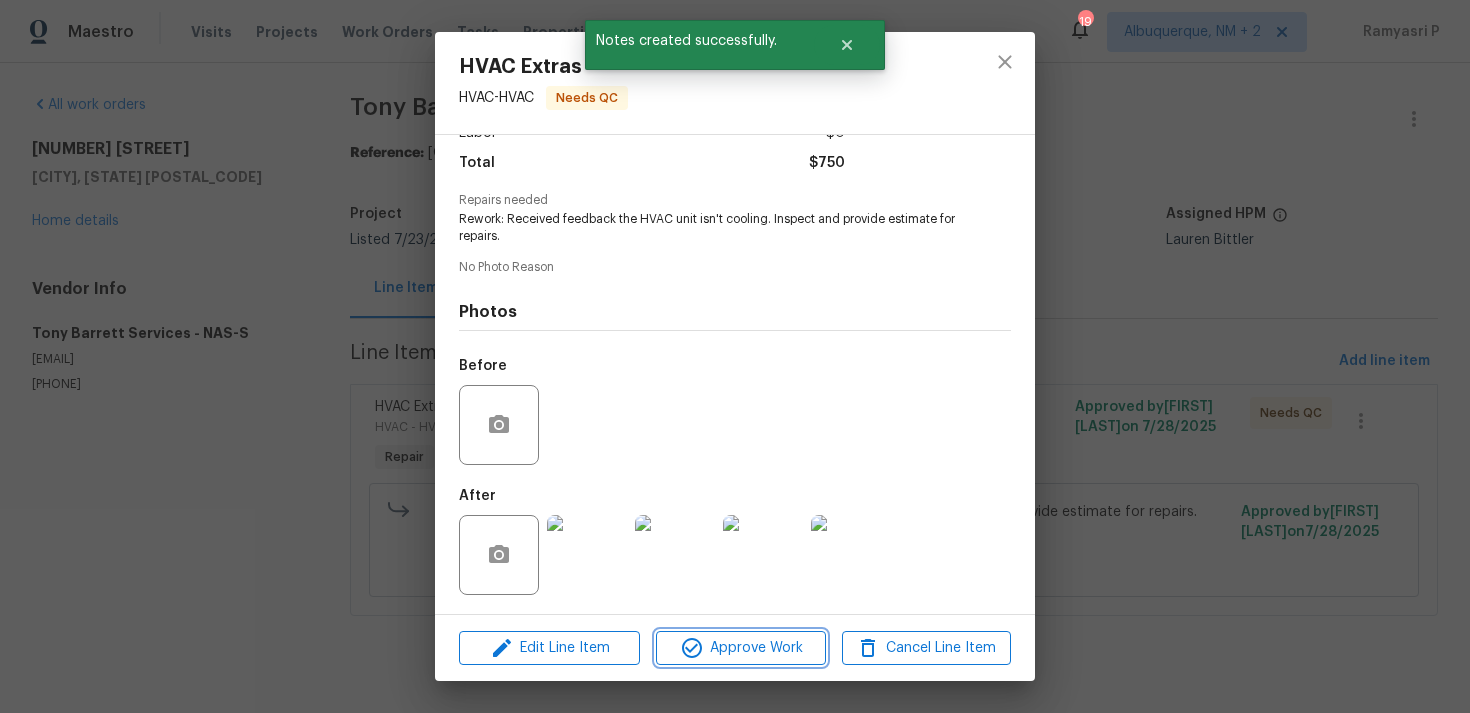 click on "Approve Work" at bounding box center [740, 648] 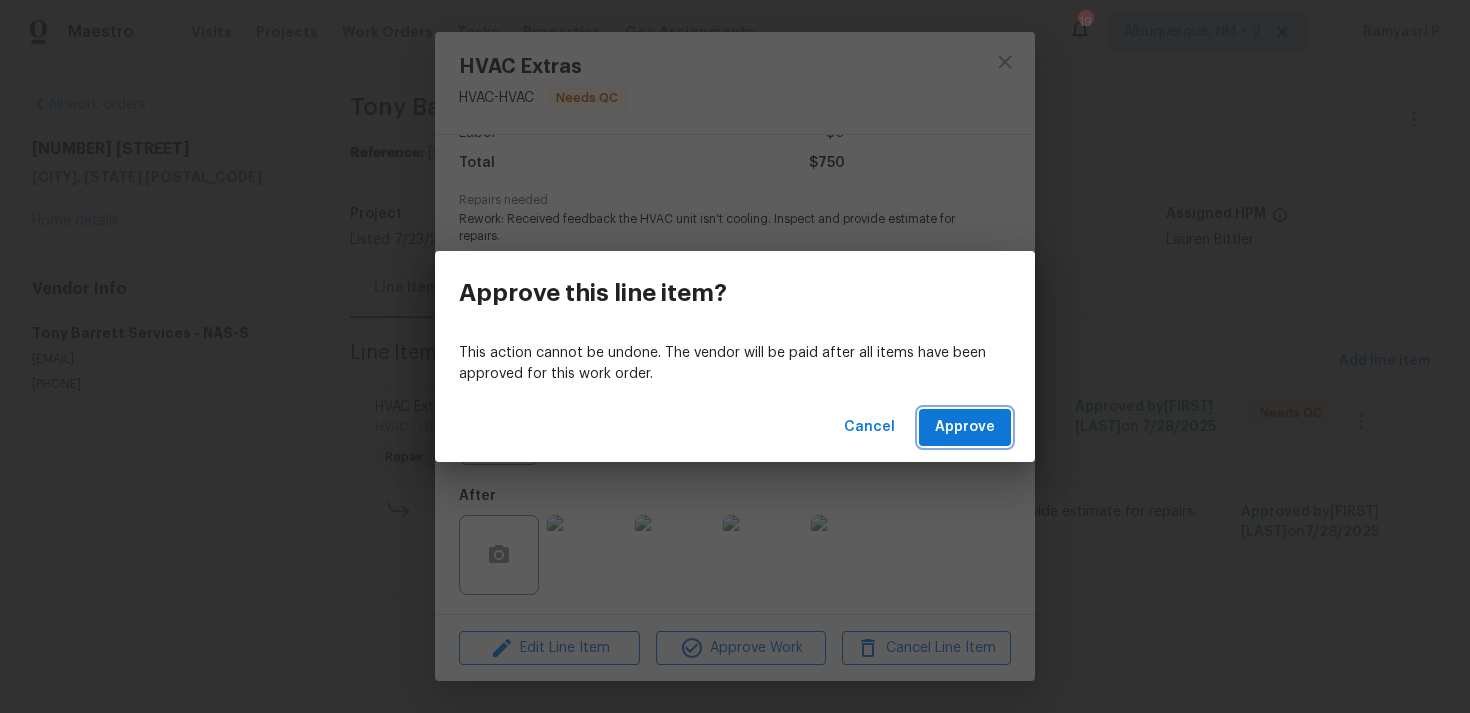 click on "Approve" at bounding box center [965, 427] 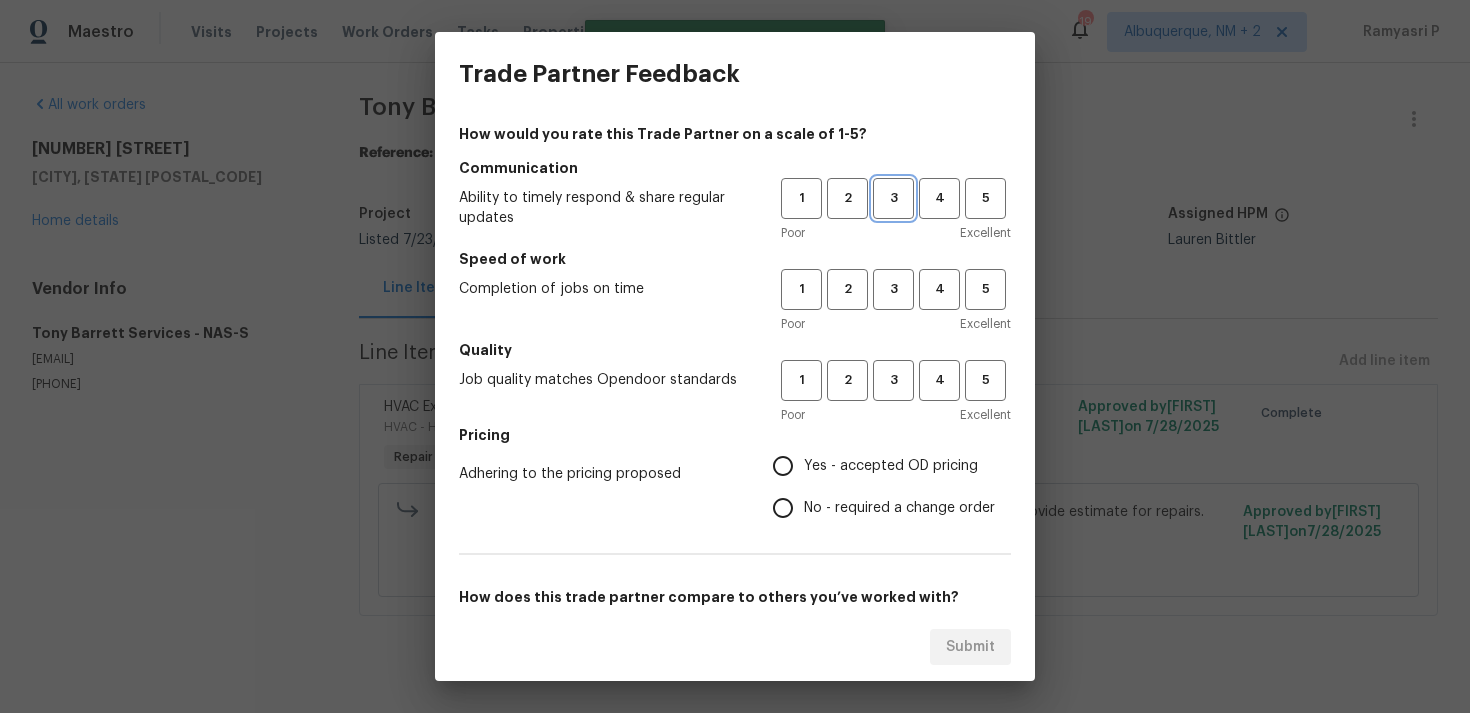 click on "3" at bounding box center [893, 198] 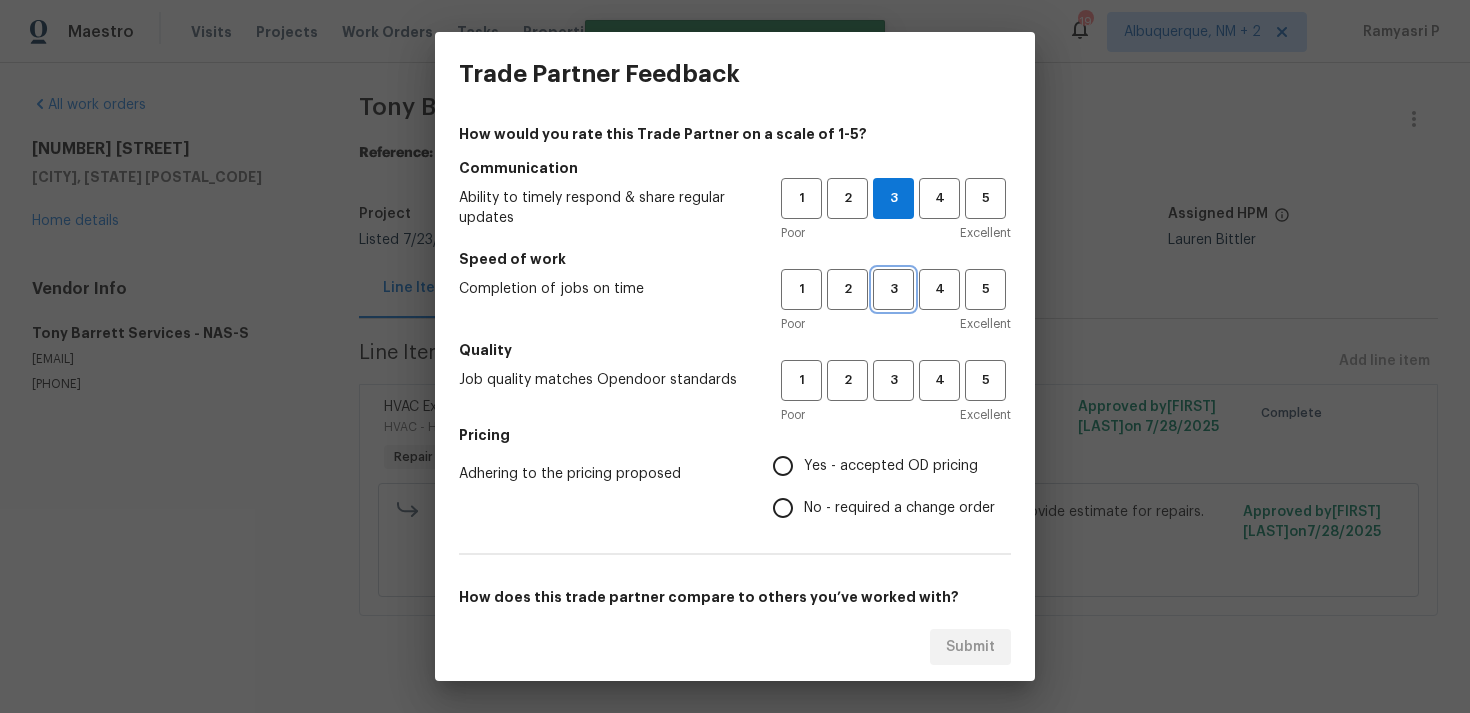 click on "3" at bounding box center [893, 289] 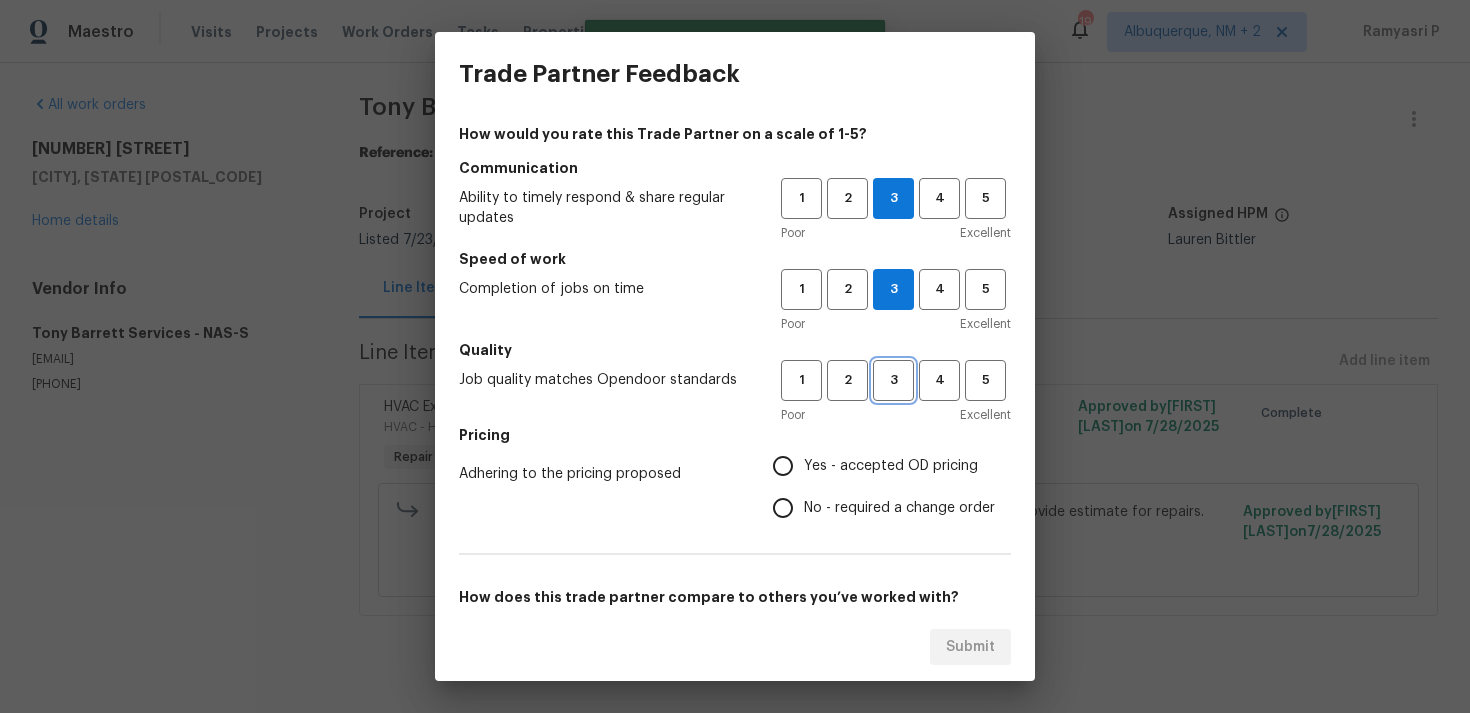 click on "3" at bounding box center [893, 380] 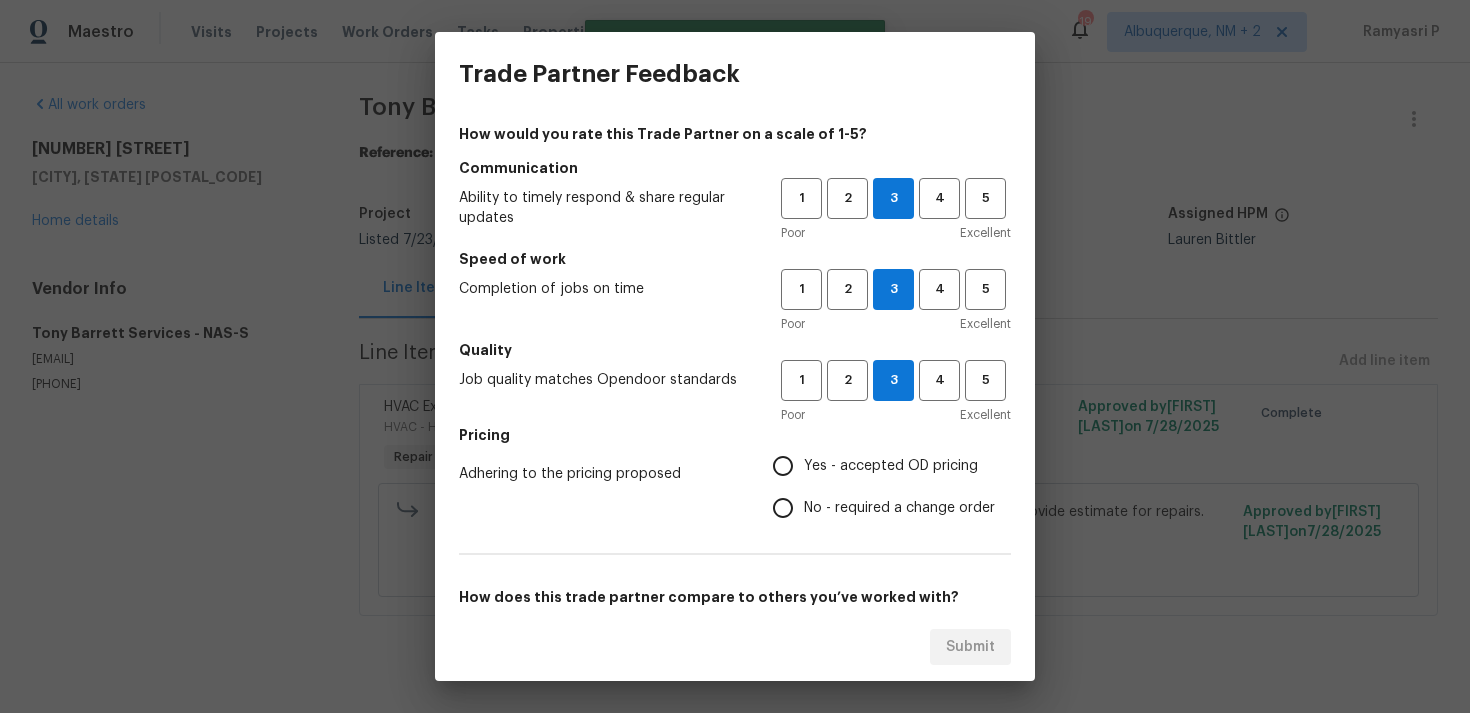 click on "No - required a change order" at bounding box center (899, 508) 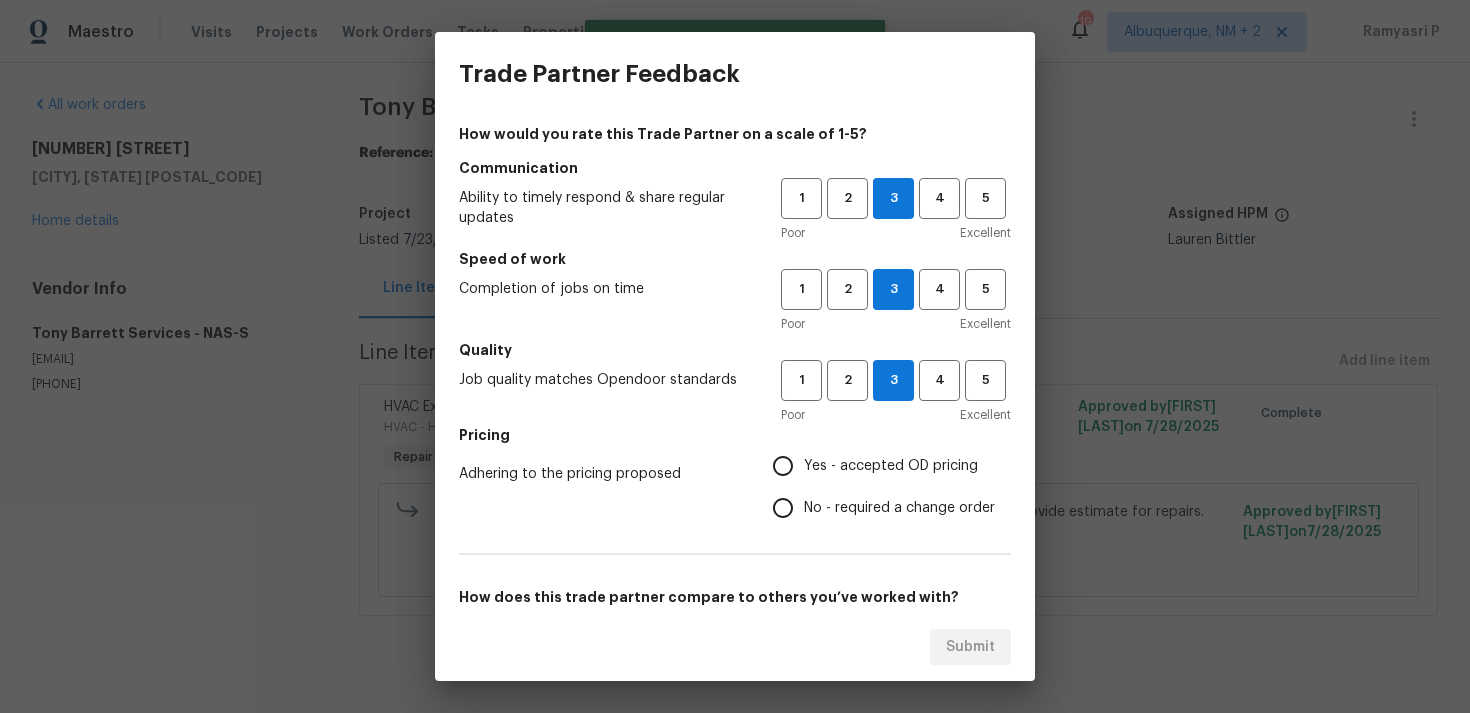 click on "No - required a change order" at bounding box center (783, 508) 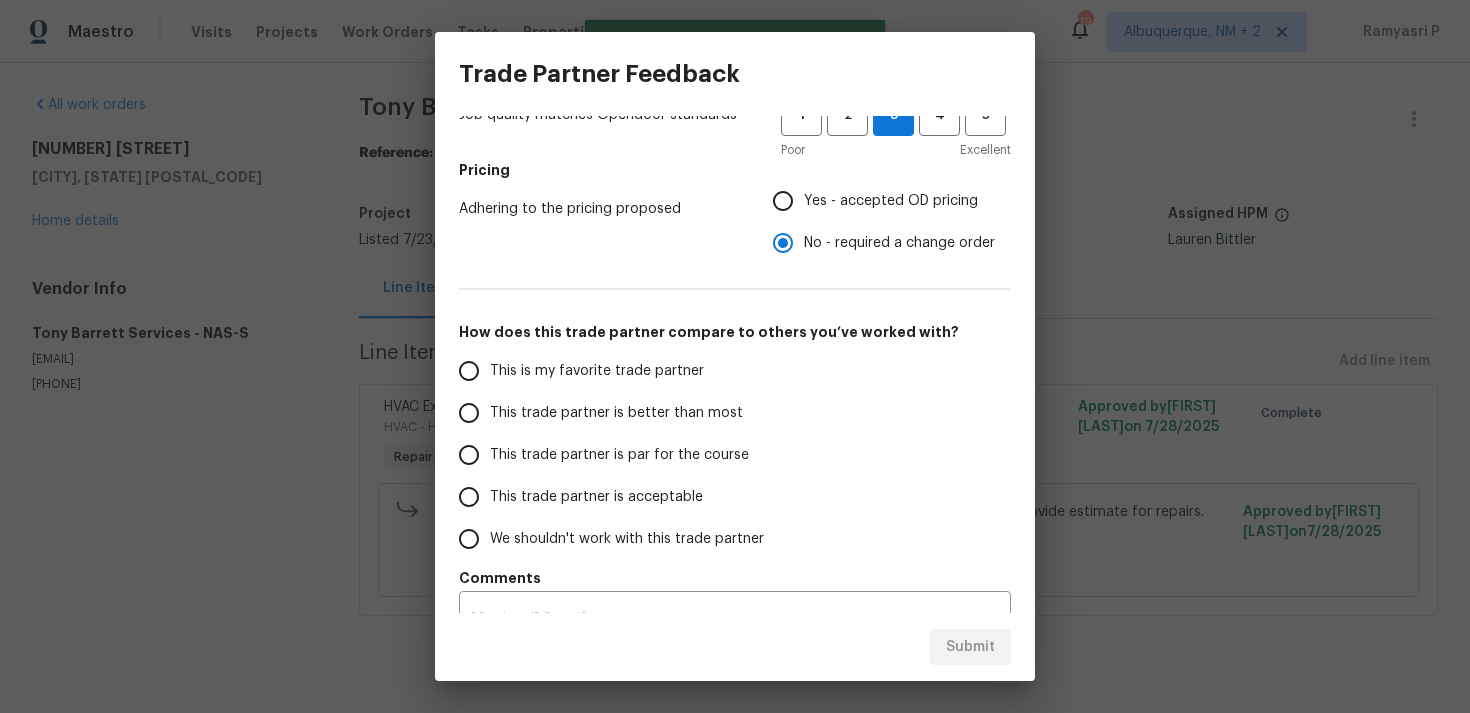 scroll, scrollTop: 302, scrollLeft: 0, axis: vertical 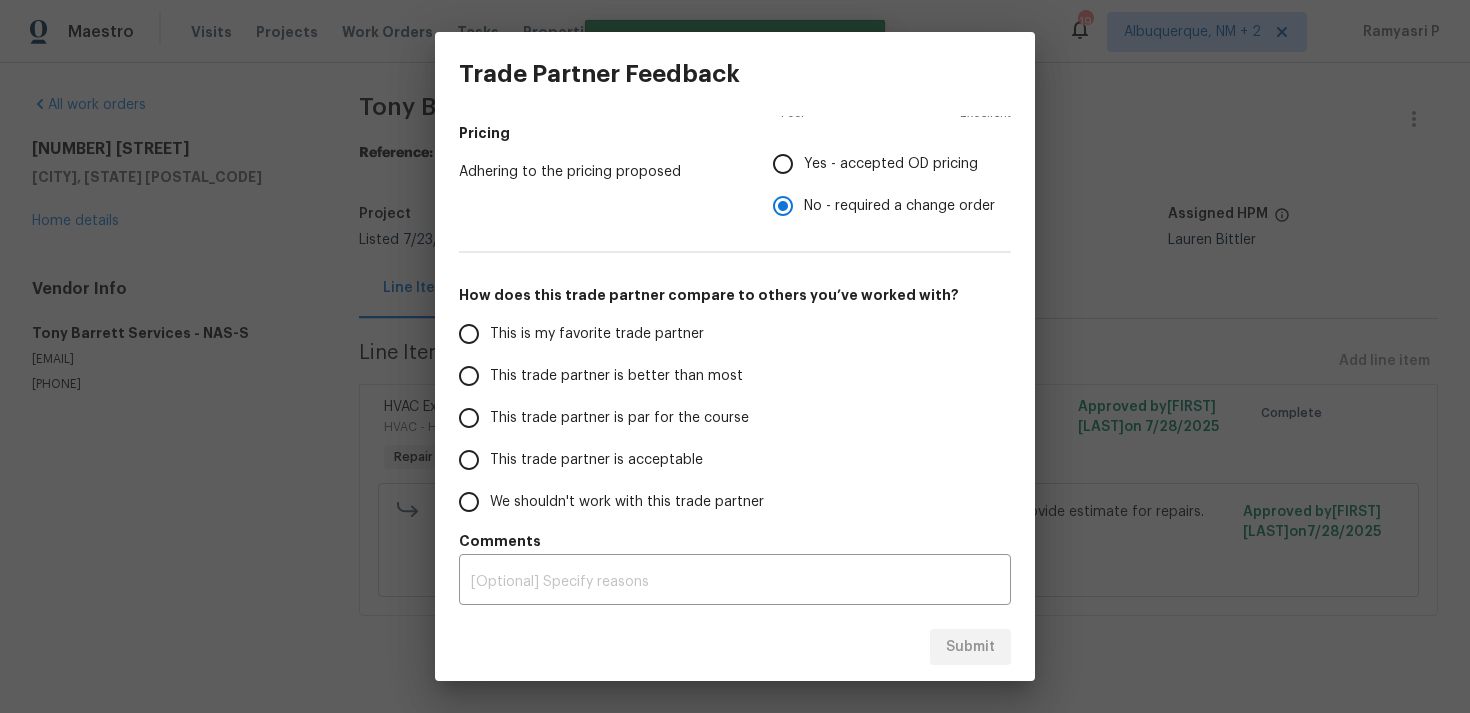 click on "This trade partner is par for the course" at bounding box center [619, 418] 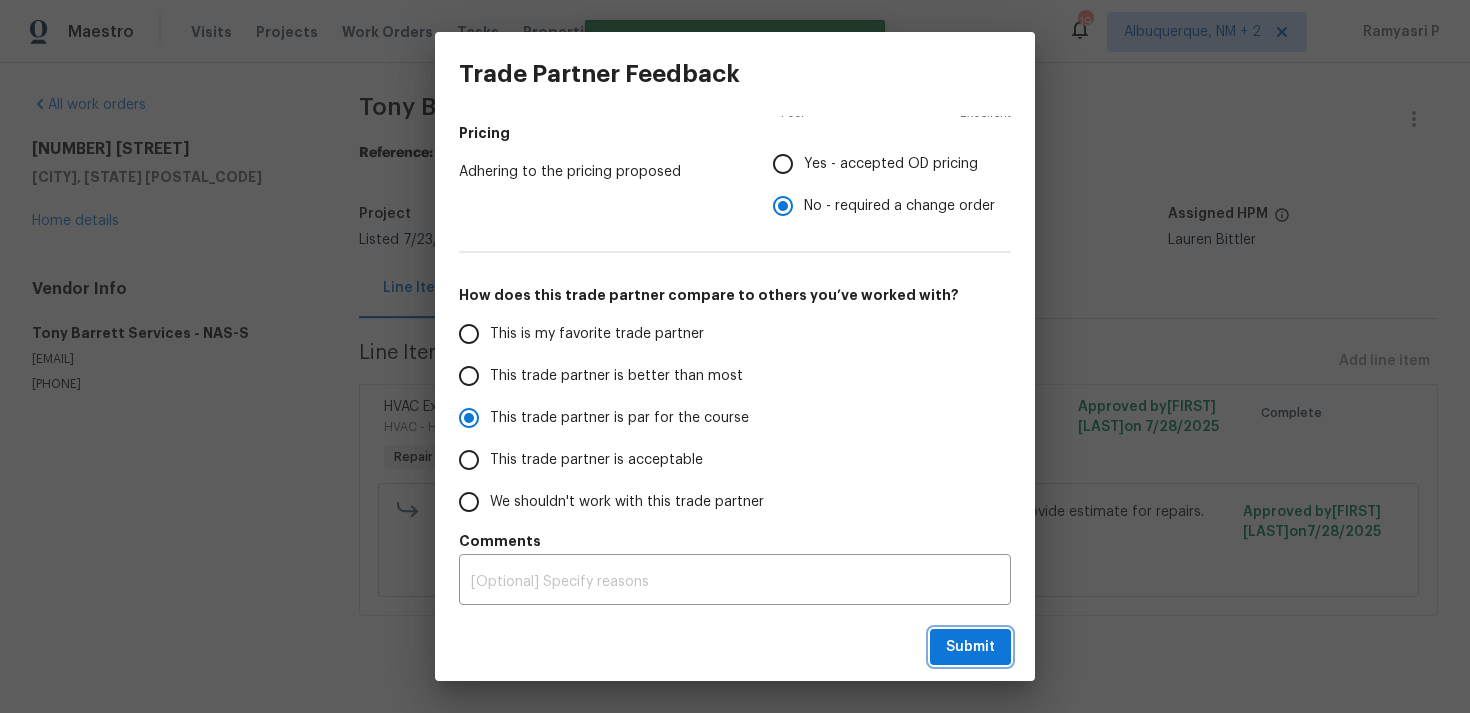 click on "Submit" at bounding box center (970, 647) 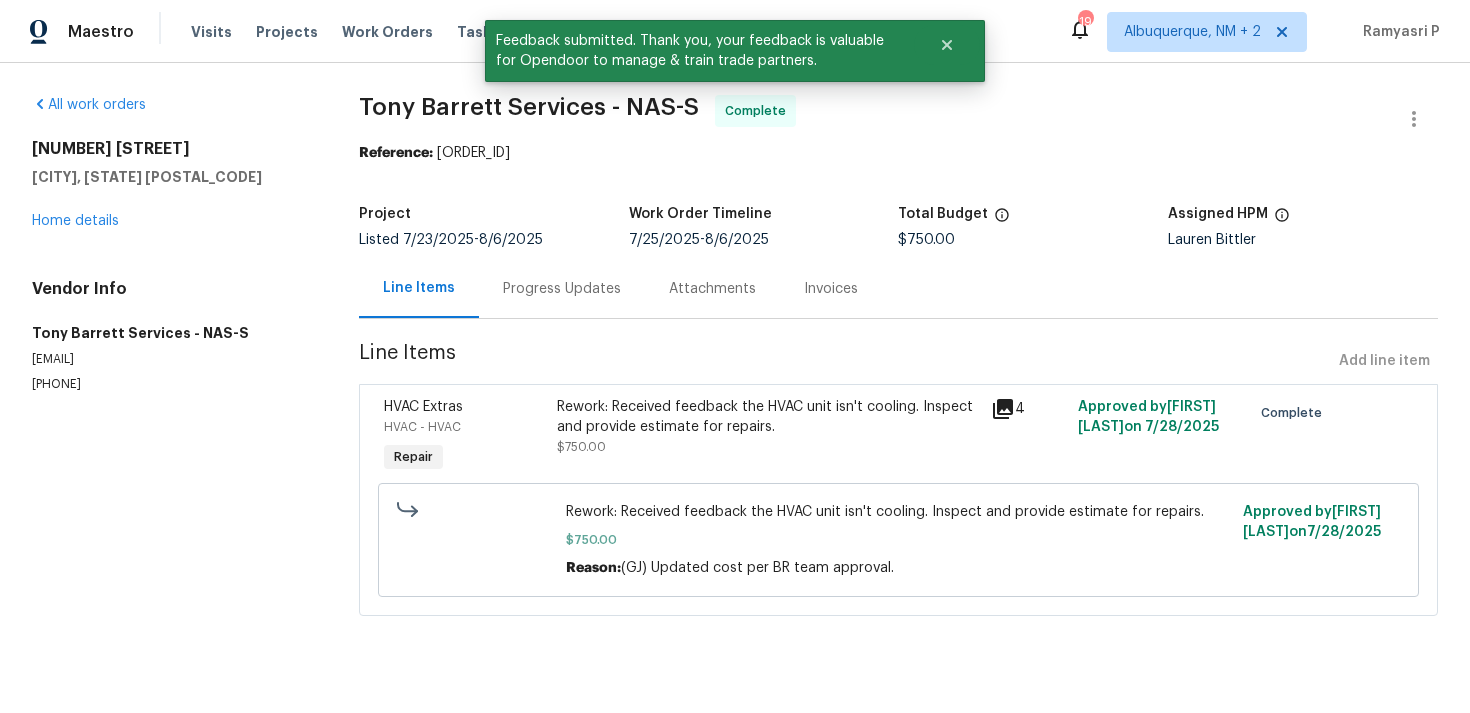 click on "Progress Updates" at bounding box center (562, 289) 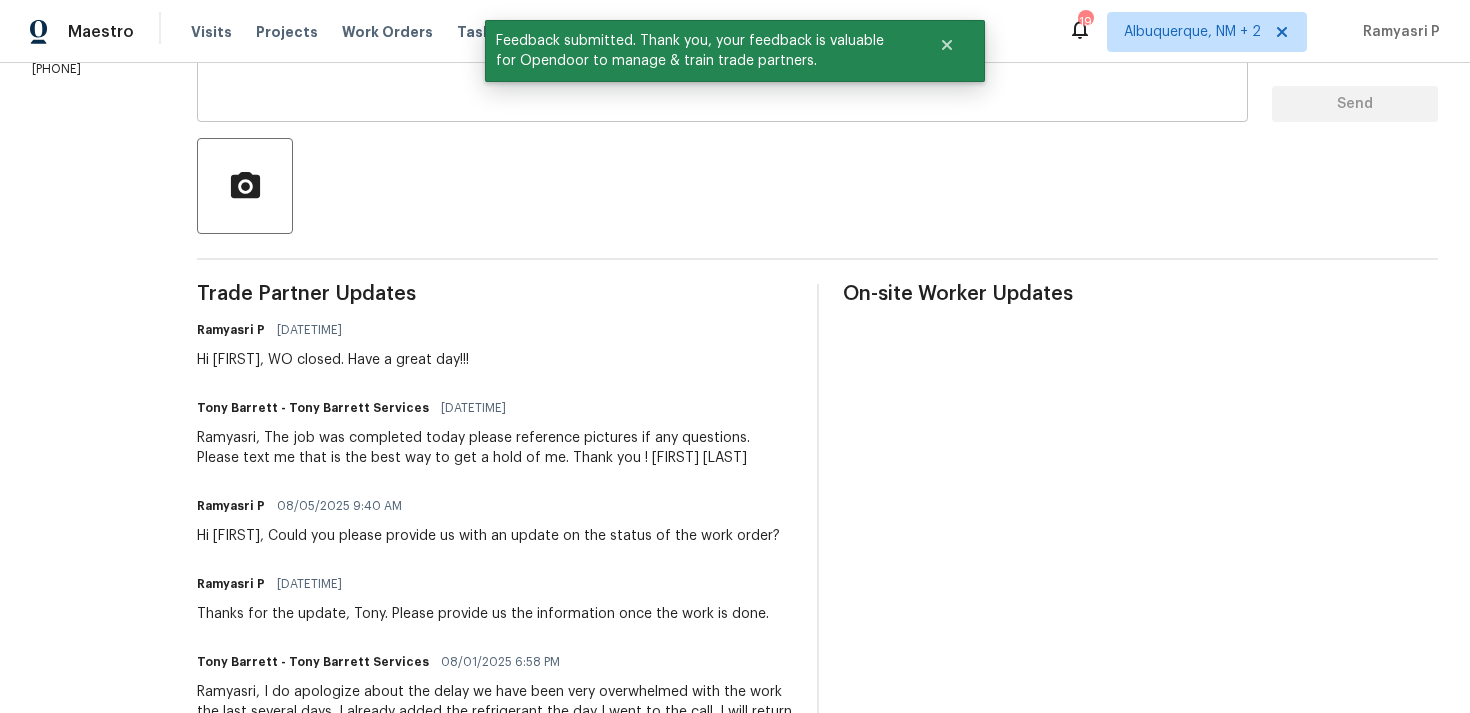 scroll, scrollTop: 404, scrollLeft: 0, axis: vertical 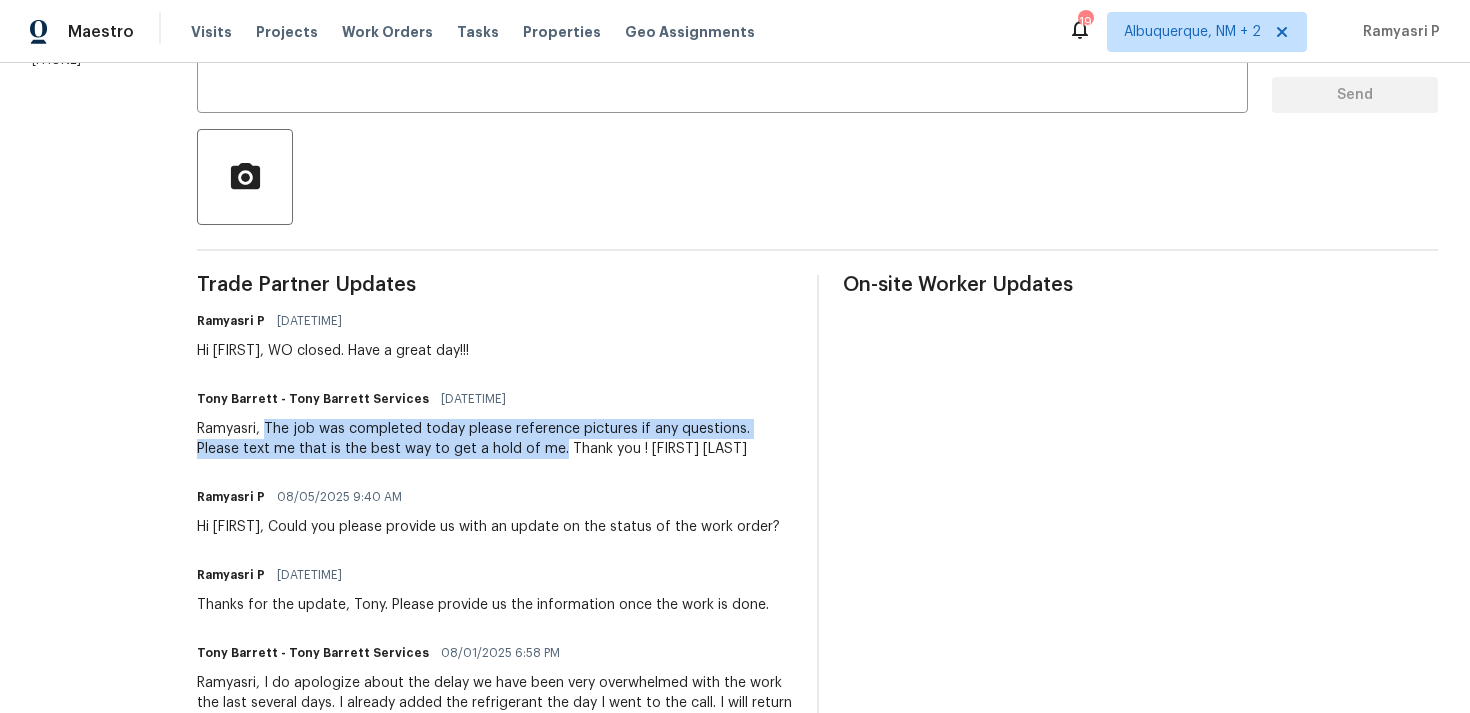 drag, startPoint x: 301, startPoint y: 421, endPoint x: 590, endPoint y: 451, distance: 290.55292 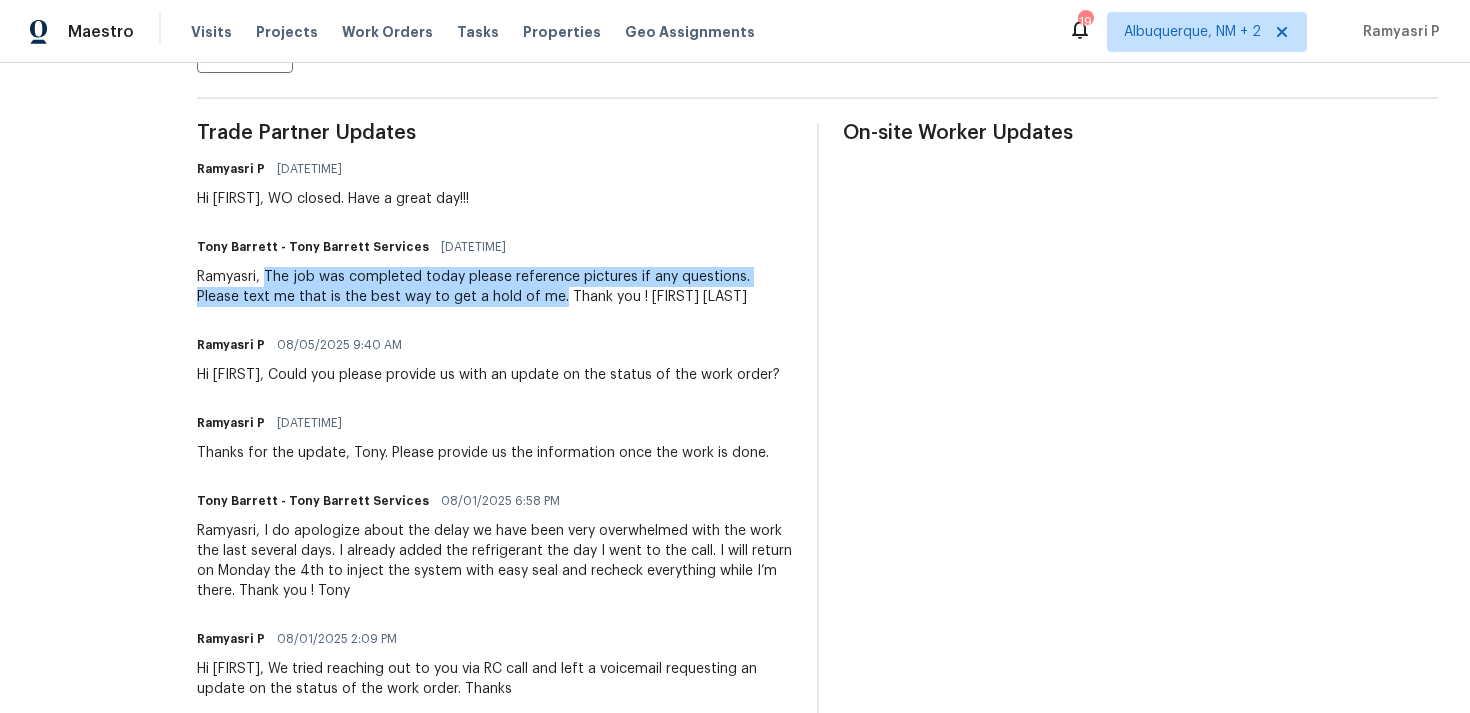 scroll, scrollTop: 559, scrollLeft: 0, axis: vertical 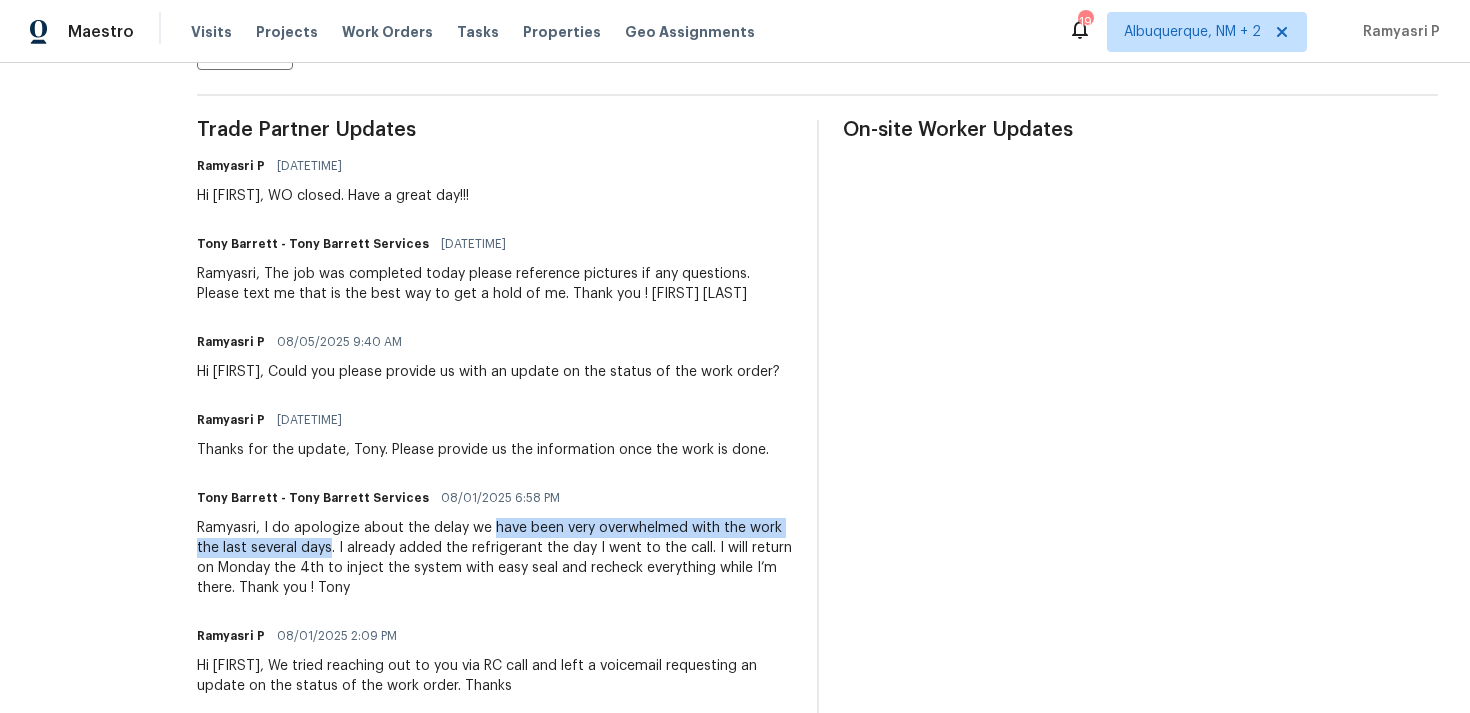 drag, startPoint x: 525, startPoint y: 529, endPoint x: 362, endPoint y: 551, distance: 164.47797 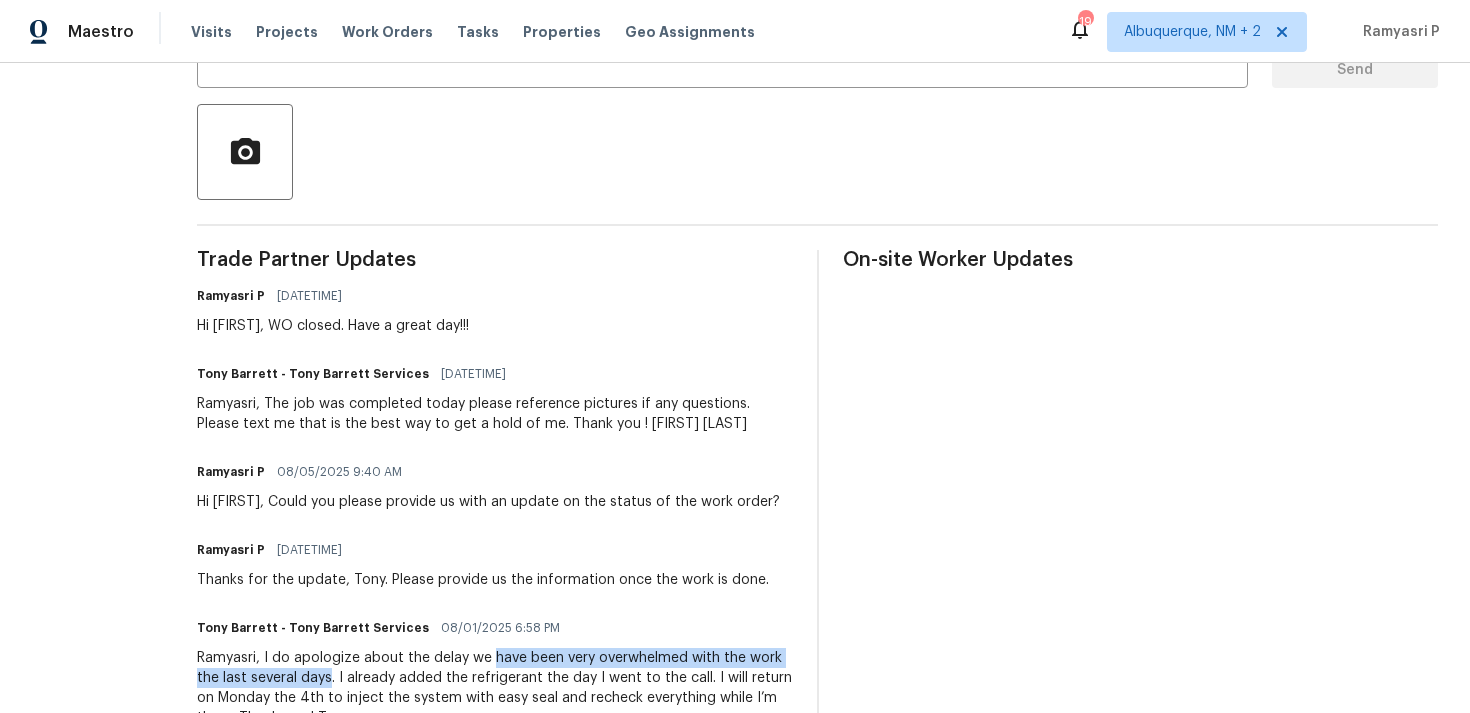 scroll, scrollTop: 0, scrollLeft: 0, axis: both 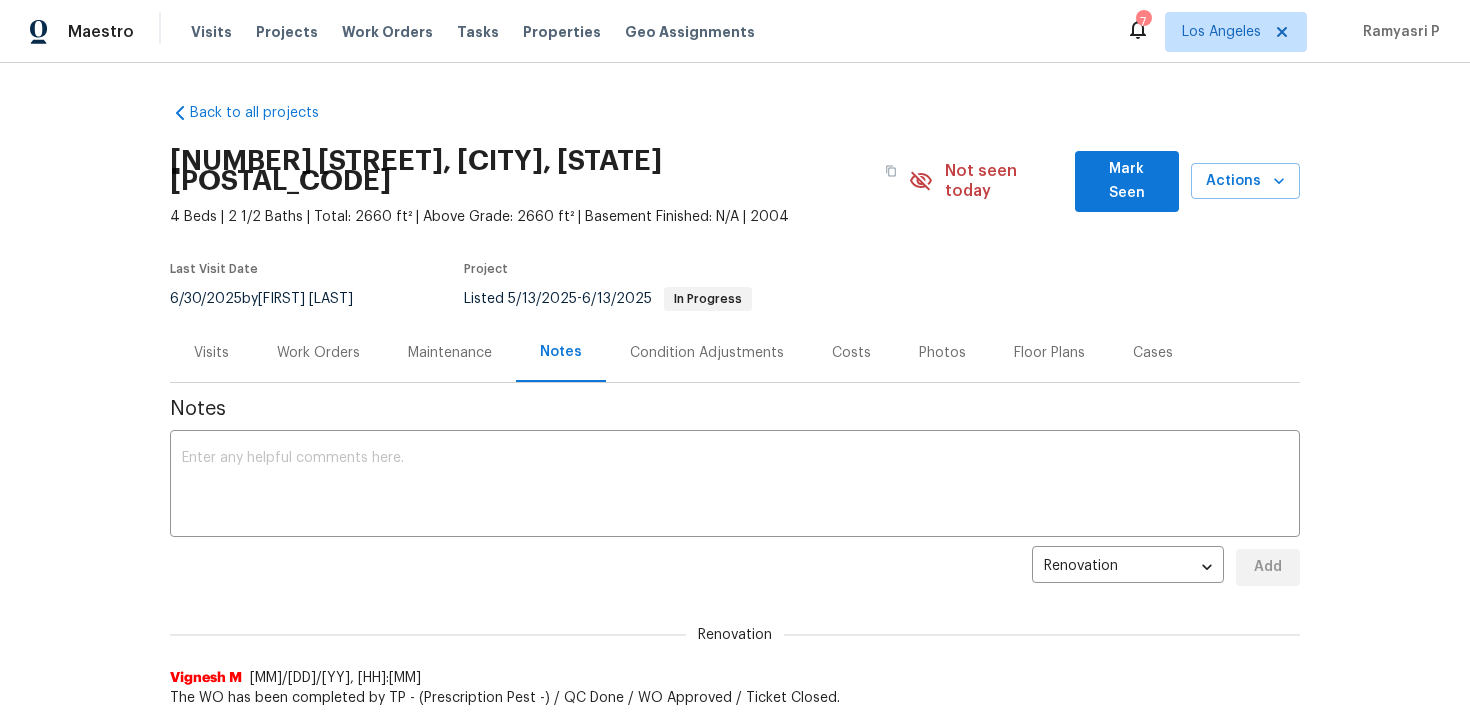 click on "Work Orders" at bounding box center (318, 352) 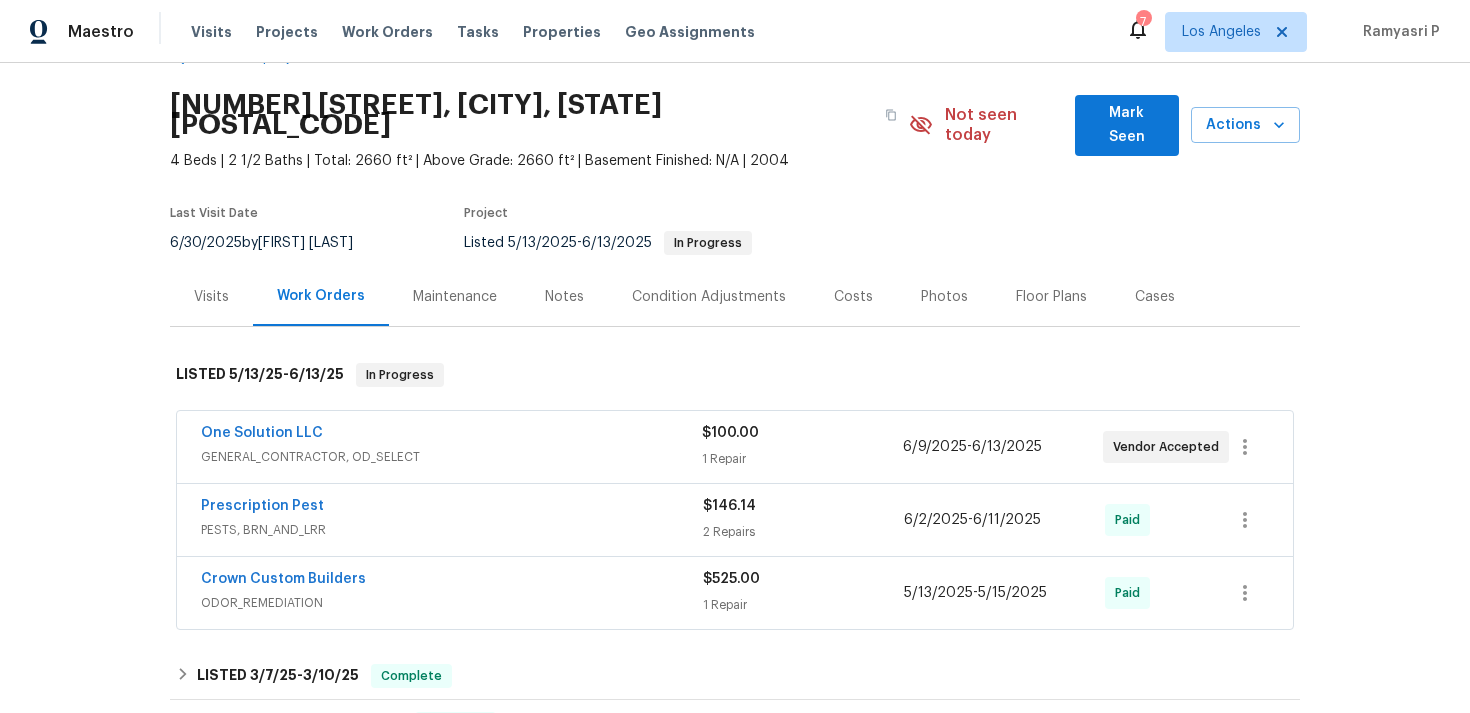 scroll, scrollTop: 67, scrollLeft: 0, axis: vertical 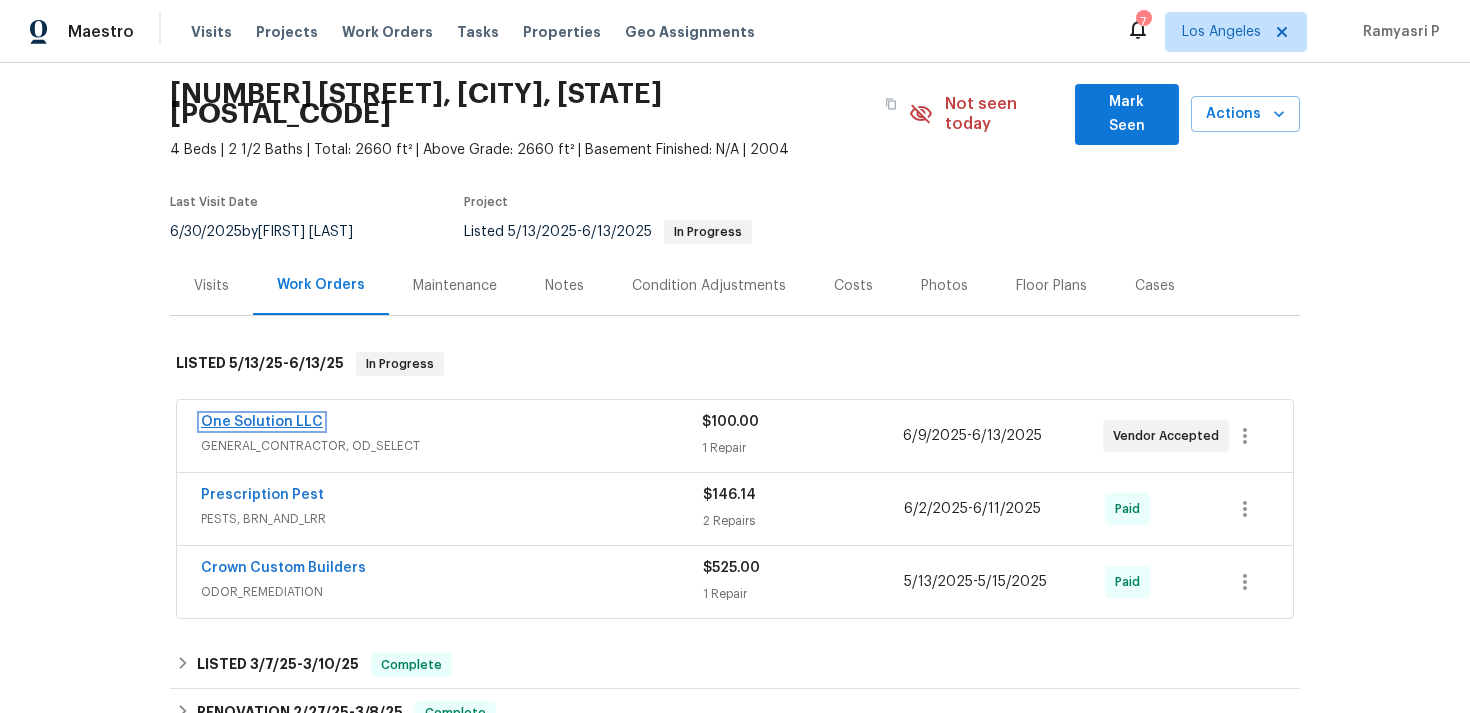 click on "One Solution LLC" at bounding box center (262, 422) 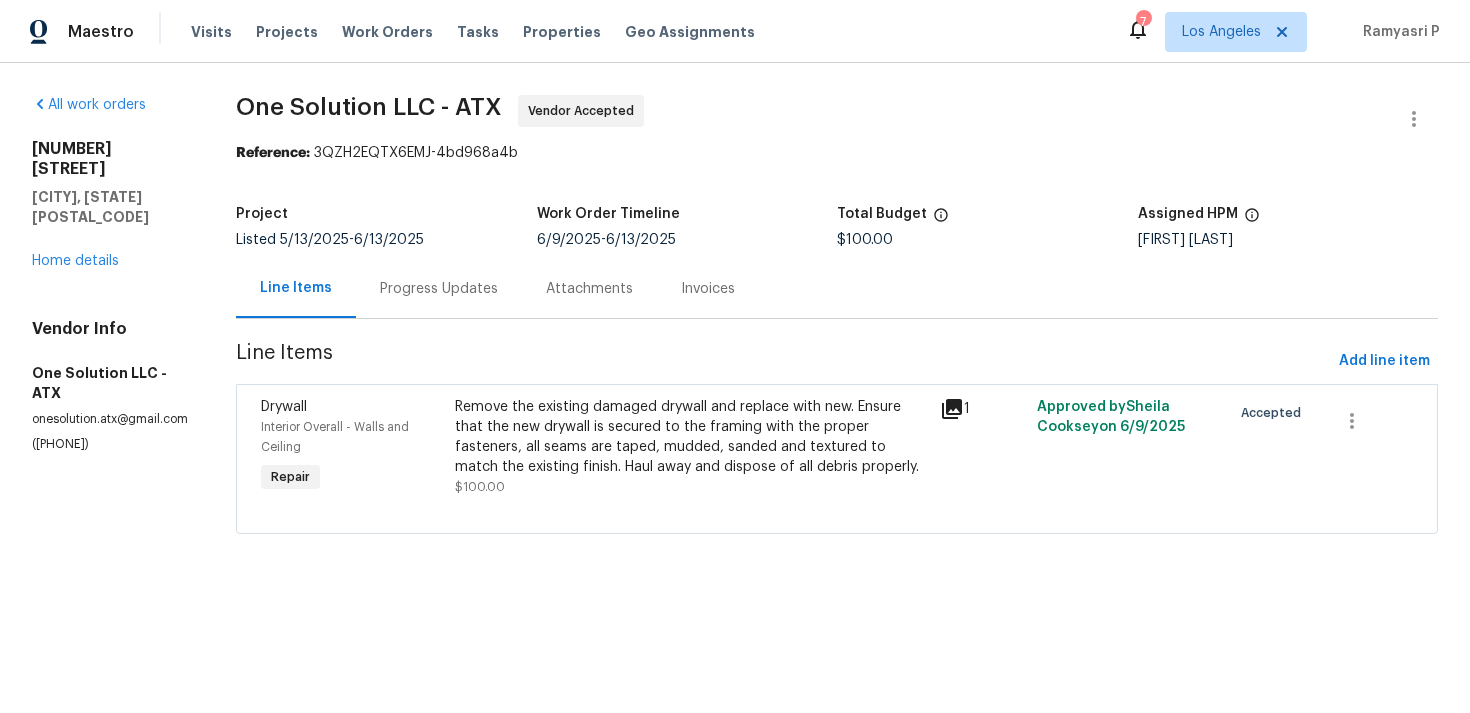 click on "Remove the existing damaged drywall and replace with new. Ensure that the new drywall is secured to the framing with the proper fasteners, all seams are taped, mudded, sanded and textured to match the existing finish. Haul away and dispose of all debris properly." at bounding box center (691, 437) 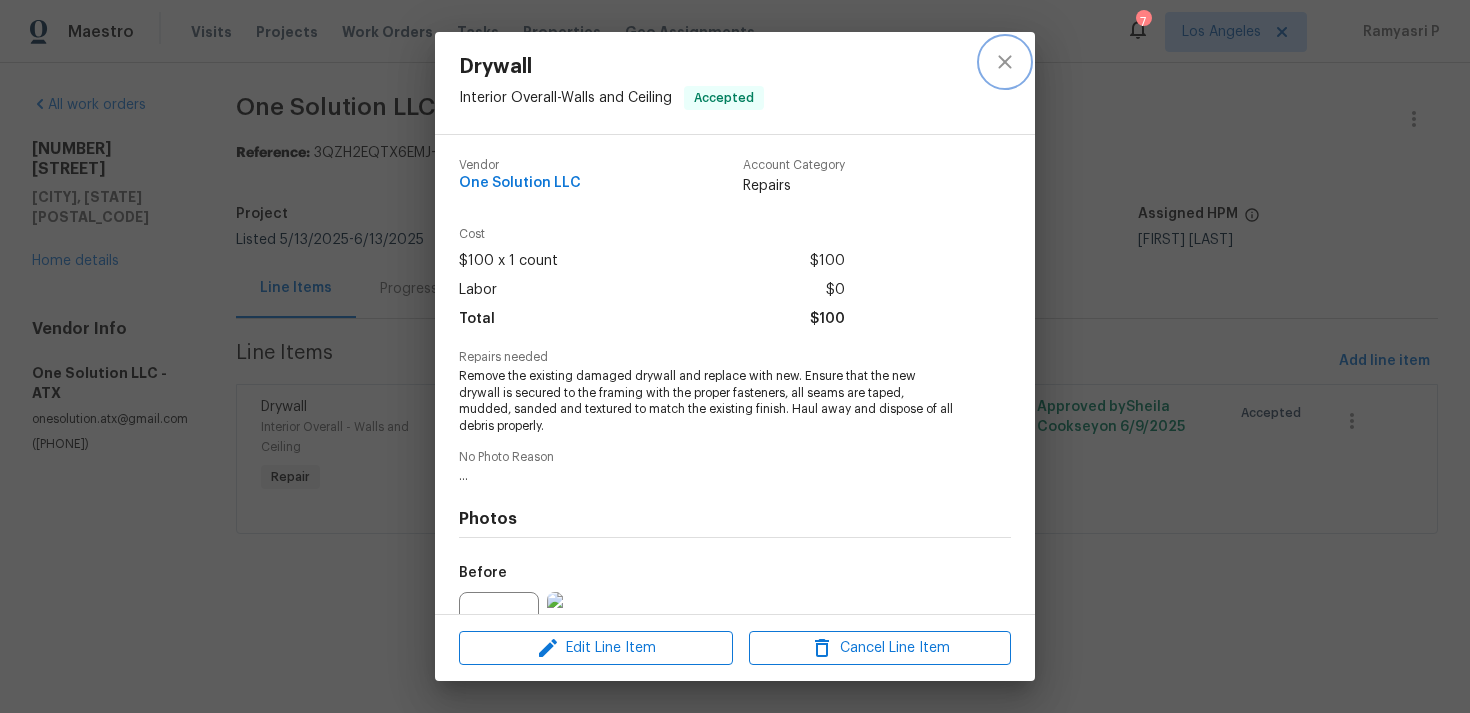 click 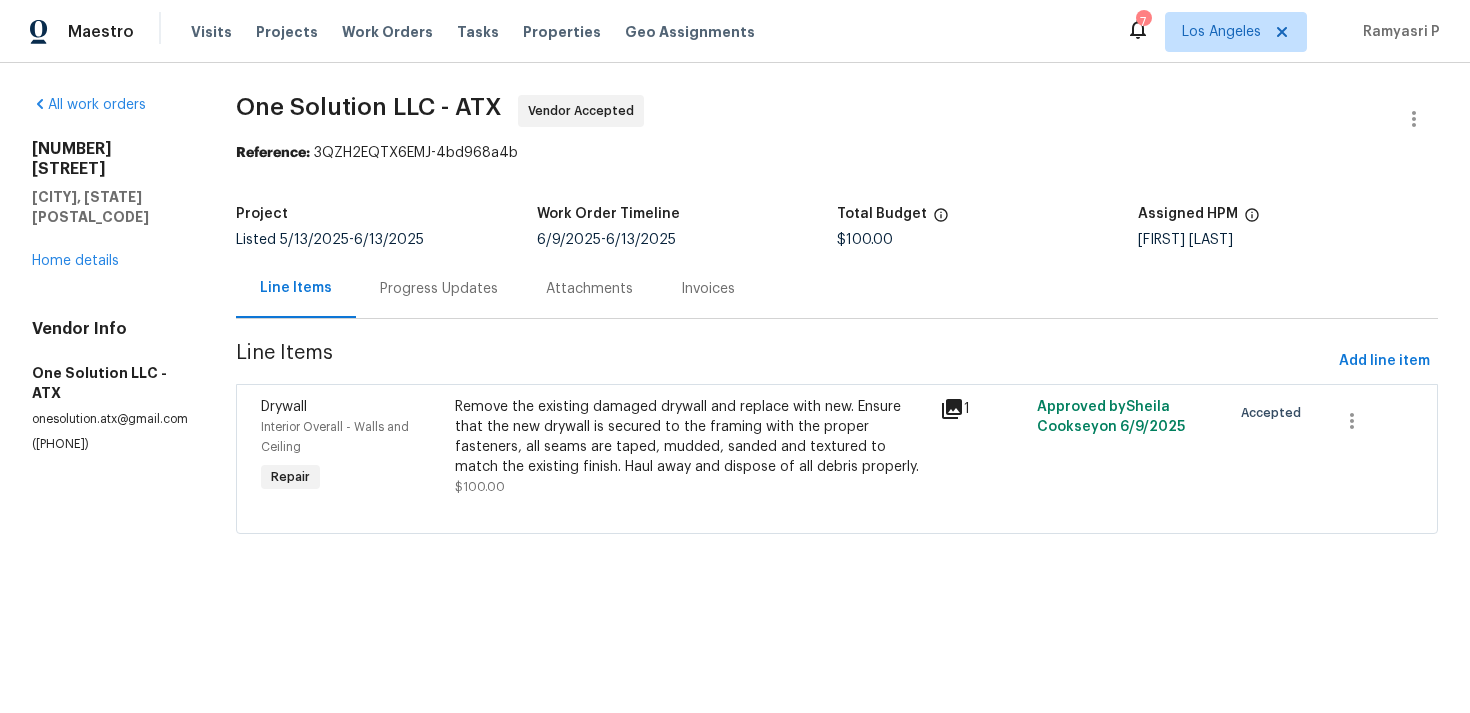 click on "Progress Updates" at bounding box center (439, 289) 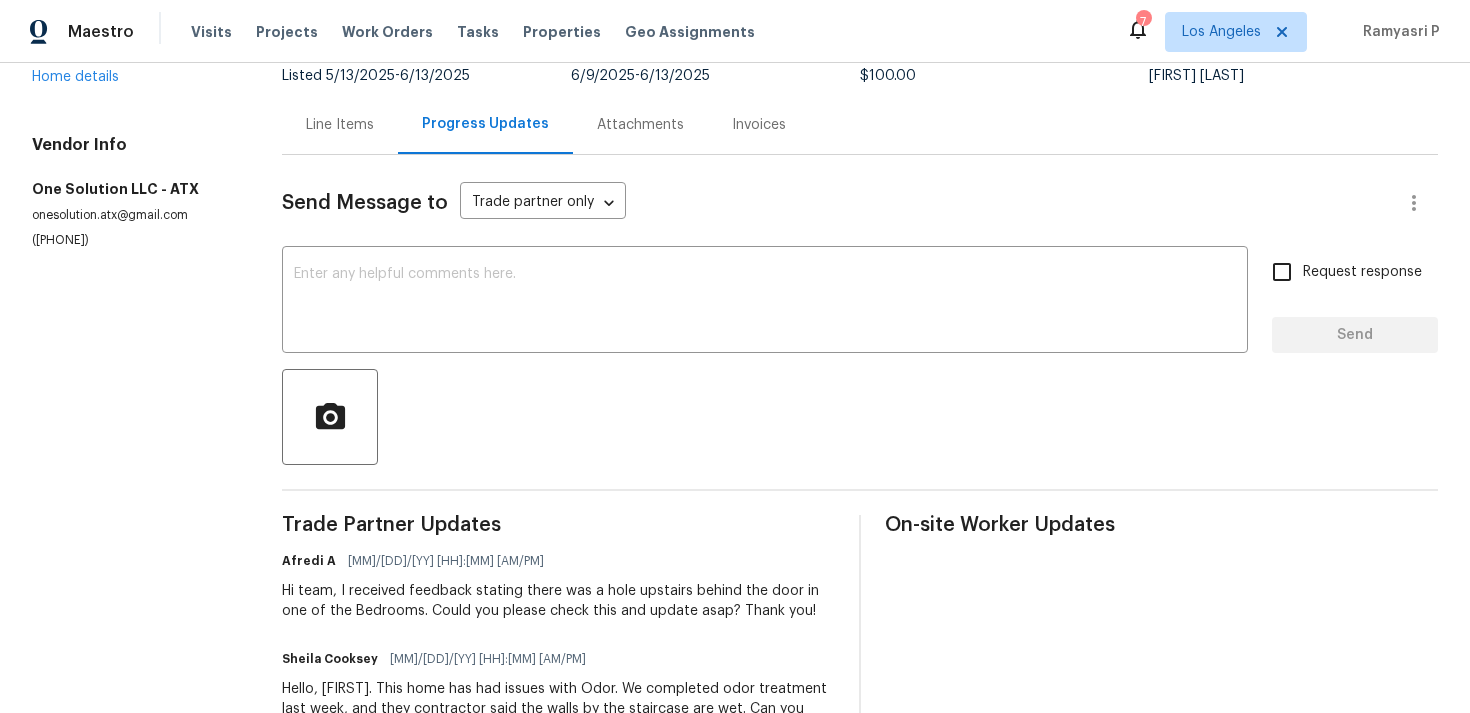 scroll, scrollTop: 37, scrollLeft: 0, axis: vertical 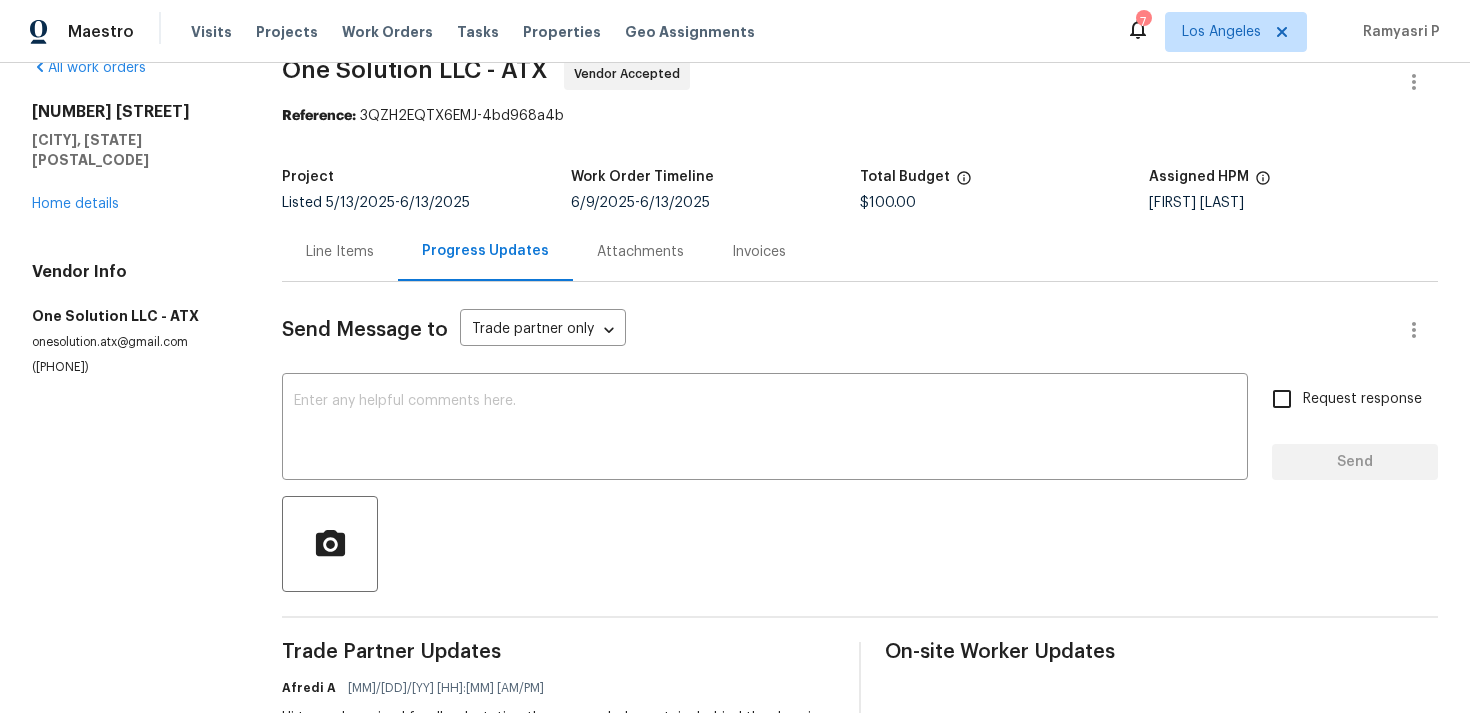 click on "Line Items" at bounding box center (340, 251) 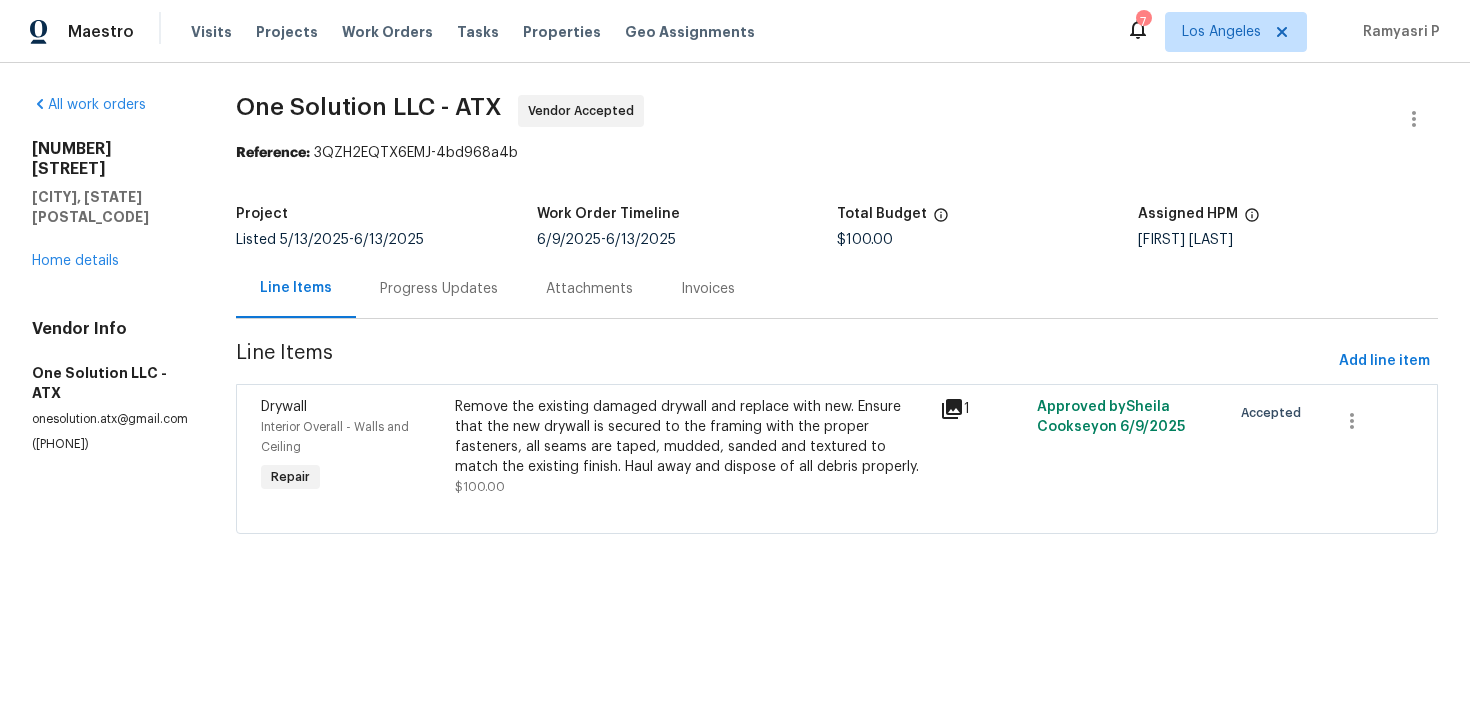 scroll, scrollTop: 0, scrollLeft: 0, axis: both 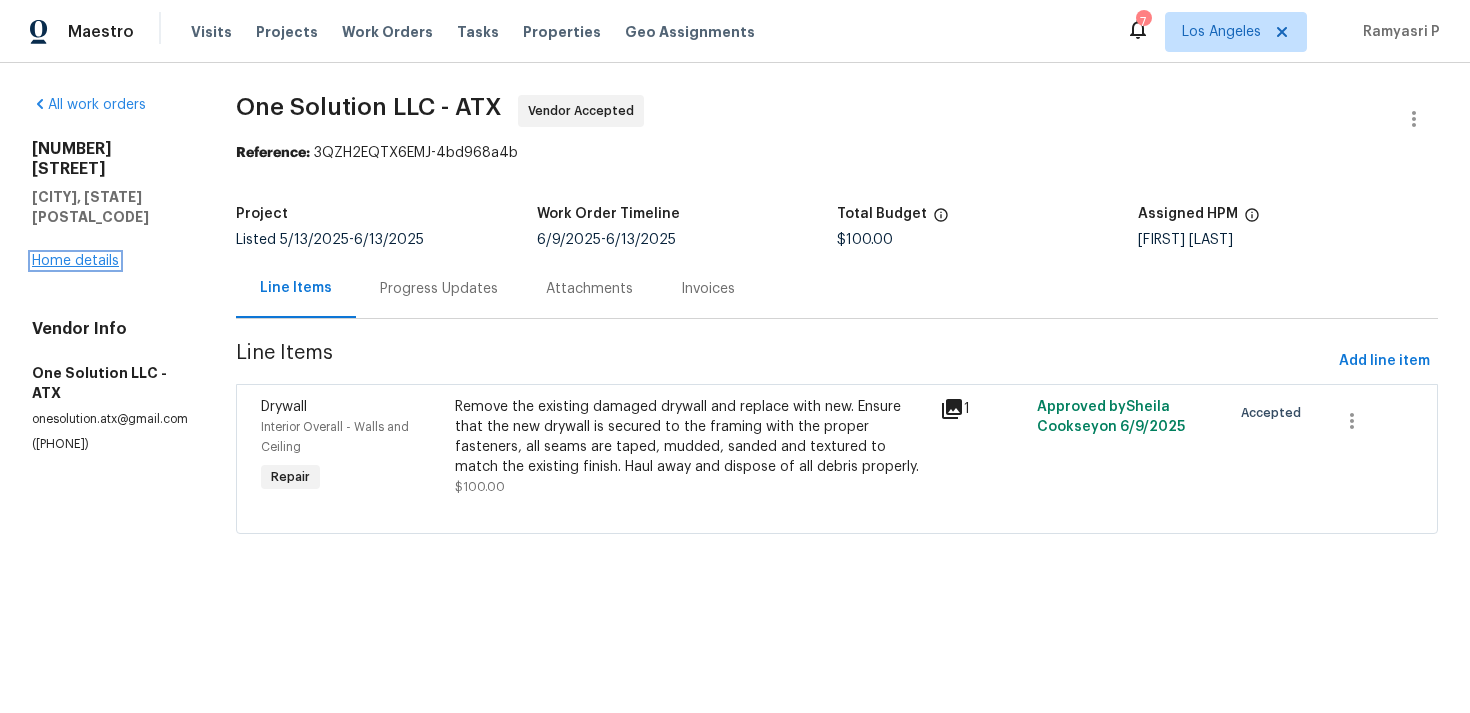 click on "Home details" at bounding box center (75, 261) 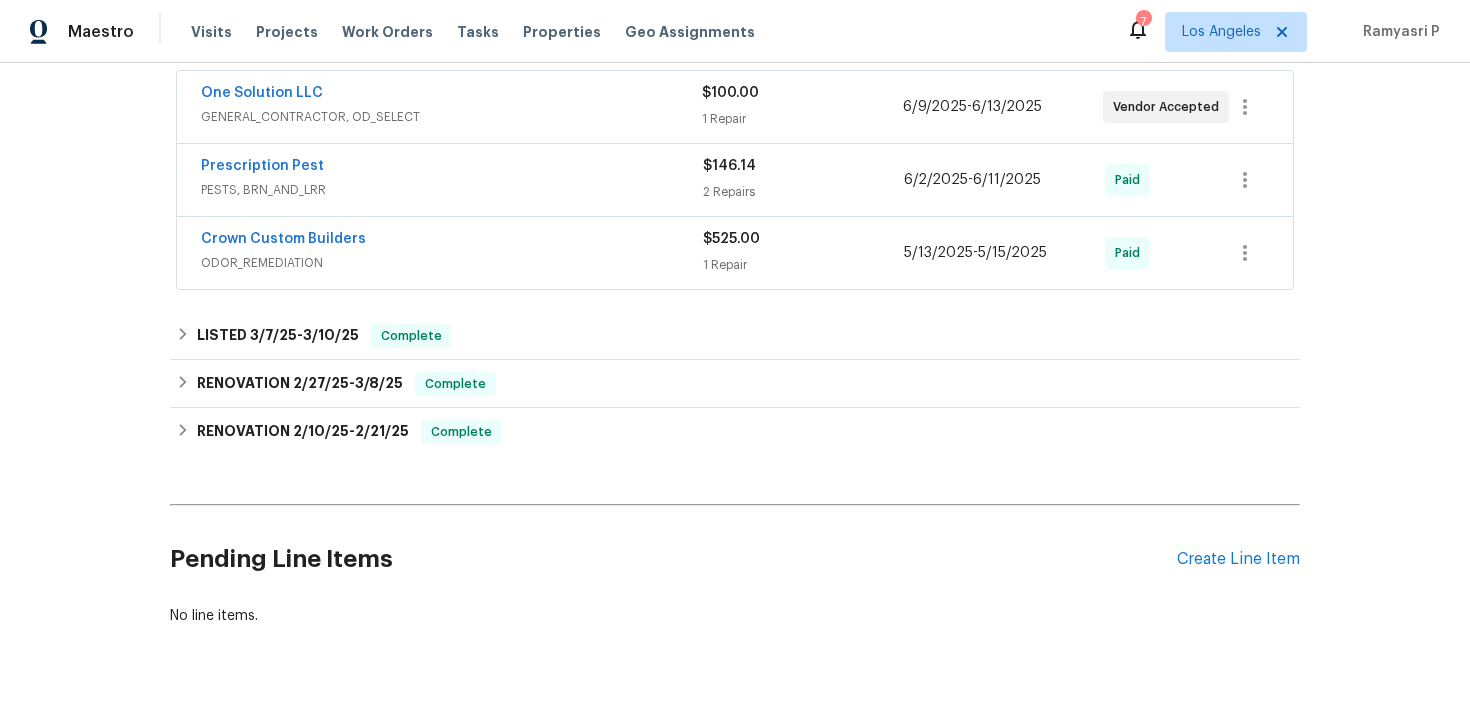 scroll, scrollTop: 425, scrollLeft: 0, axis: vertical 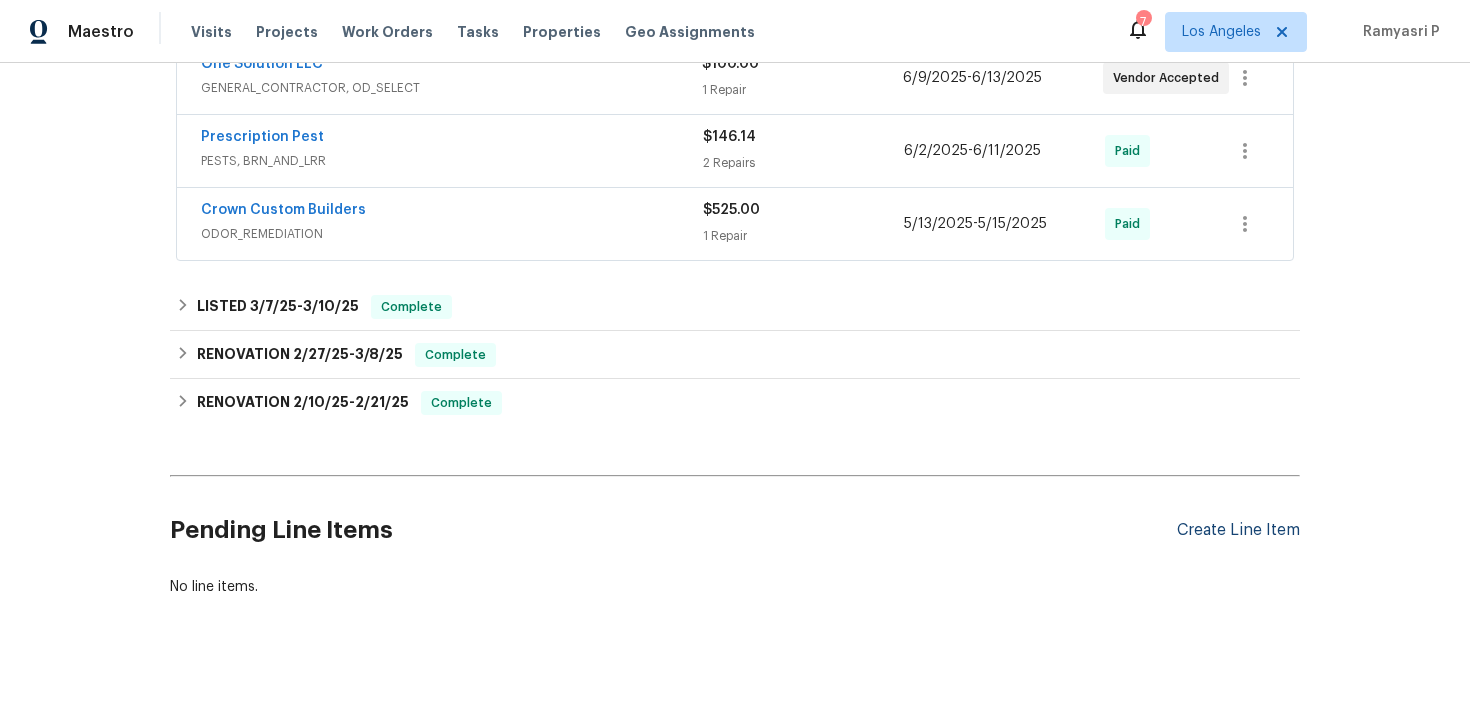 click on "Create Line Item" at bounding box center (1238, 530) 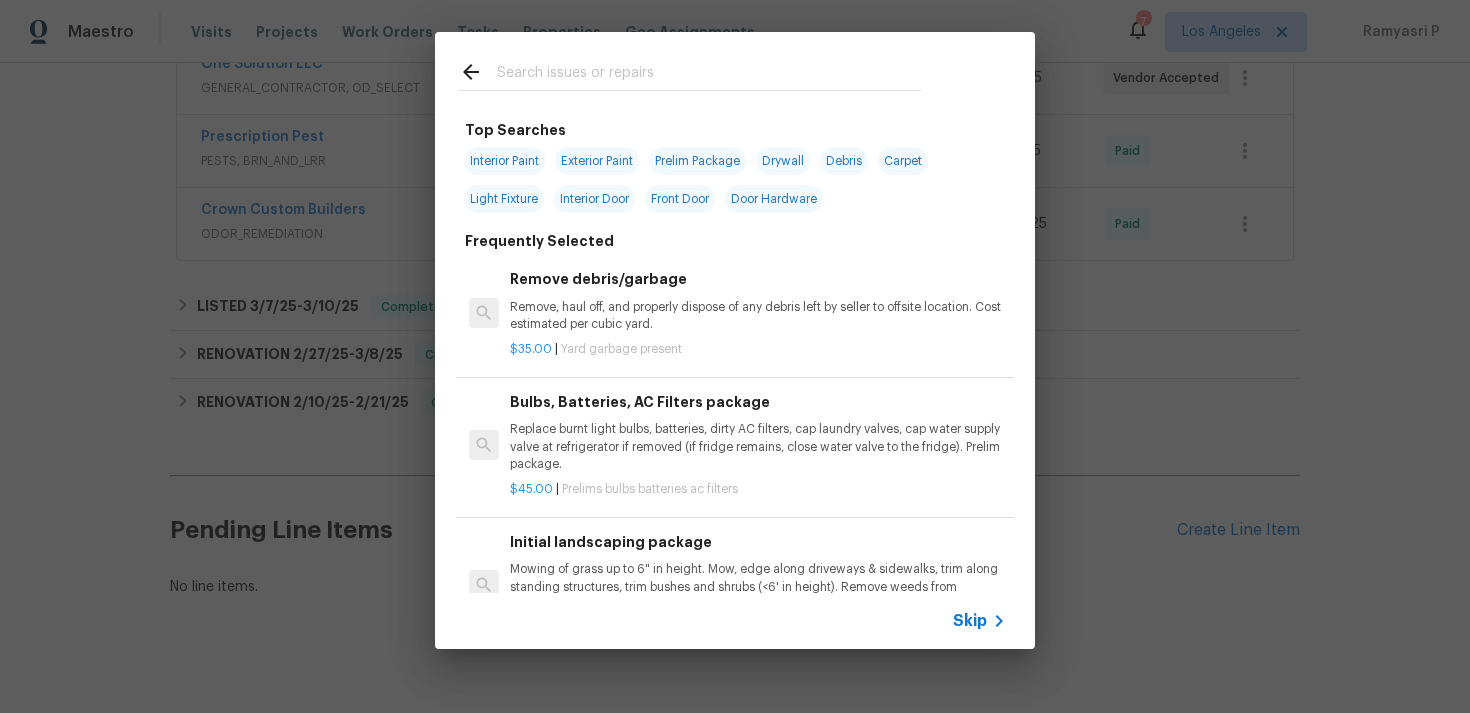click on "Skip" at bounding box center (970, 621) 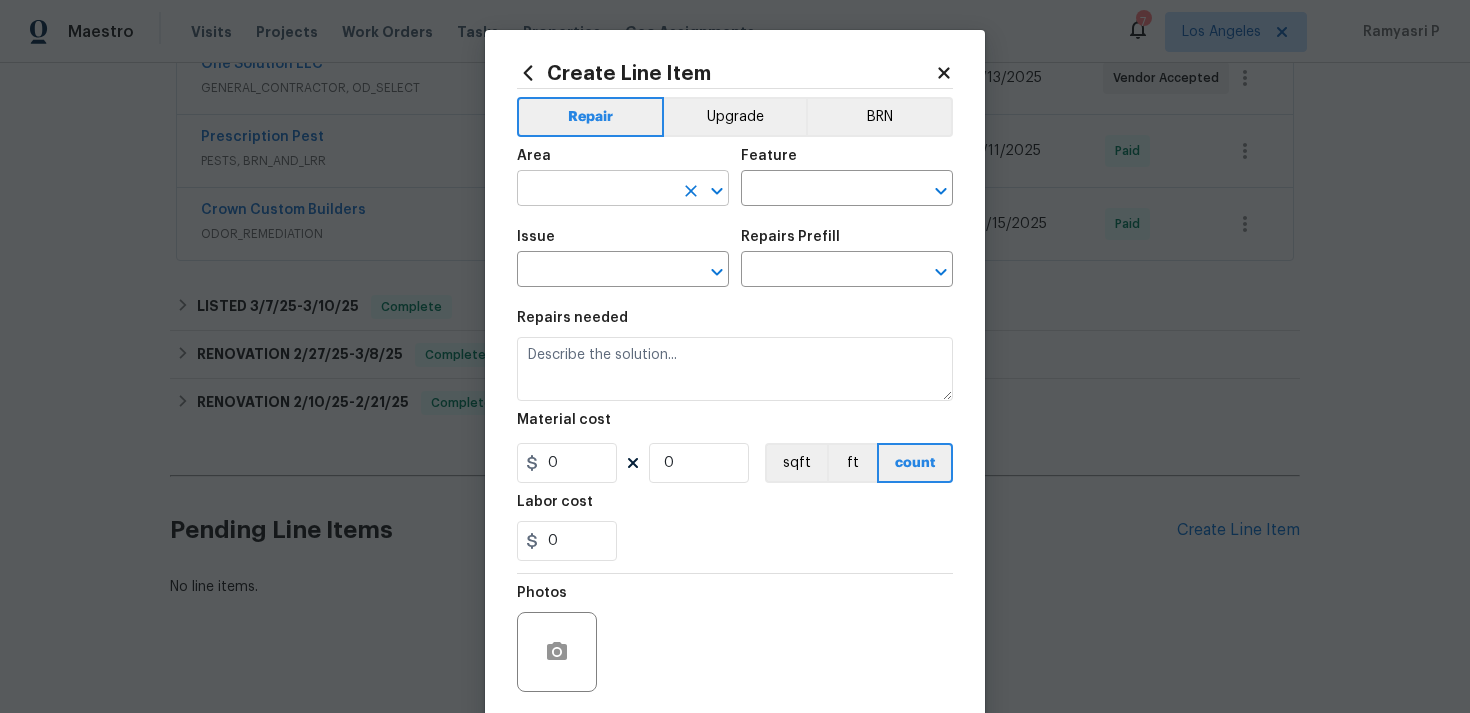 click on "​" at bounding box center [623, 190] 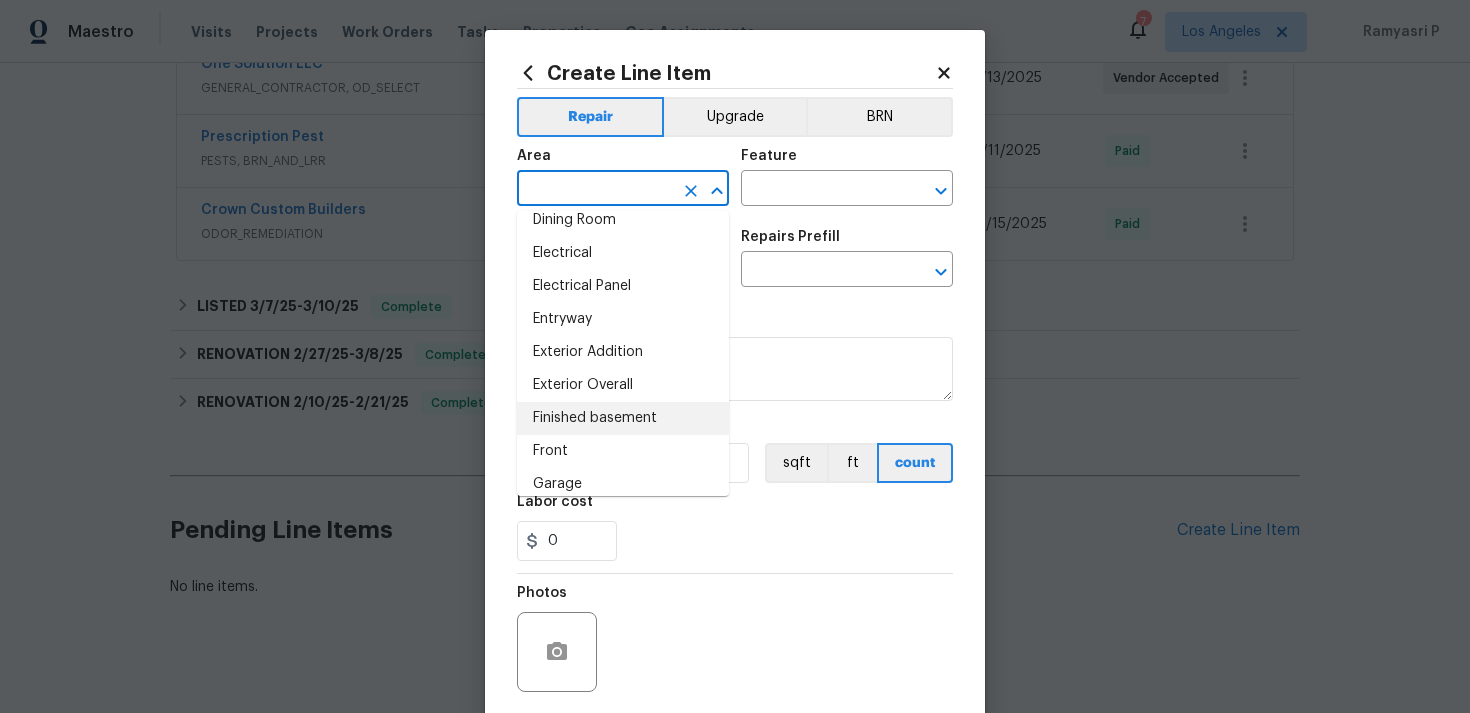 scroll, scrollTop: 375, scrollLeft: 0, axis: vertical 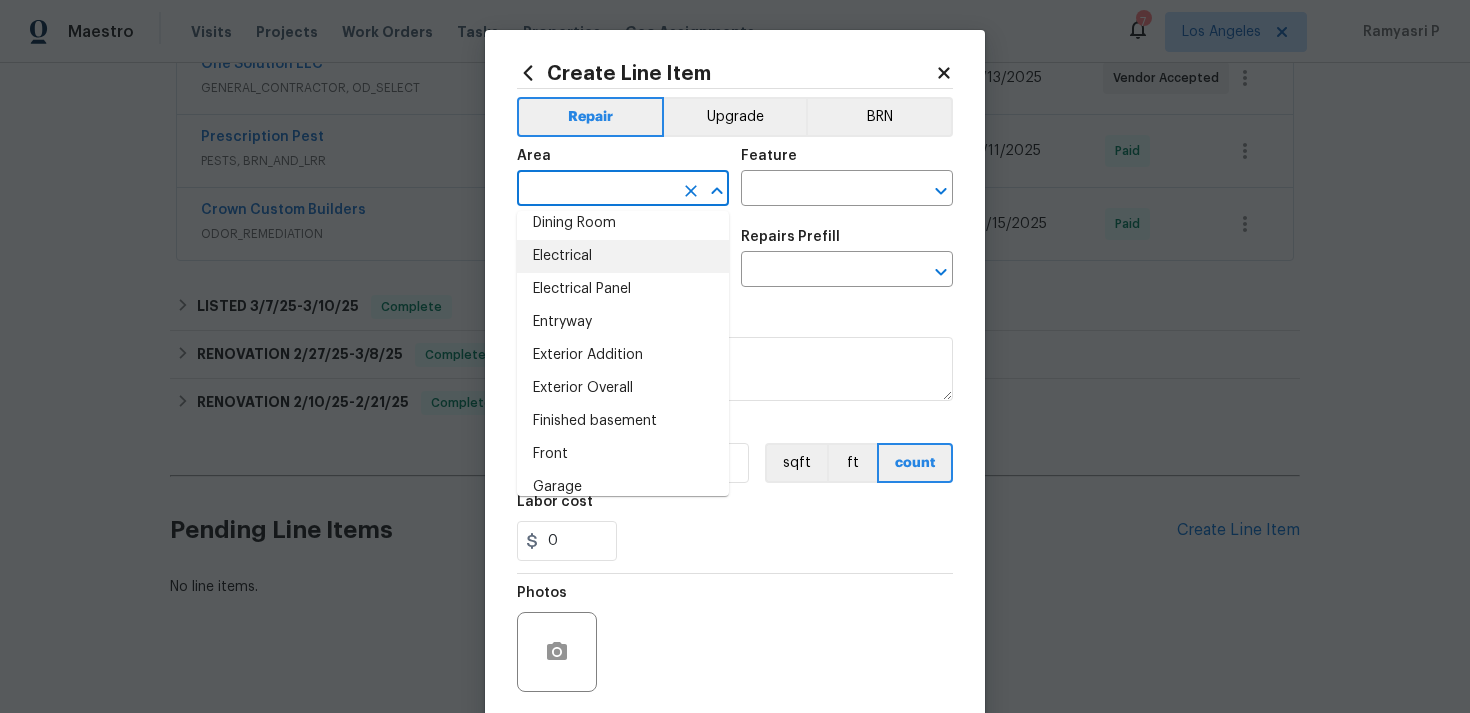 click on "Electrical" at bounding box center [623, 256] 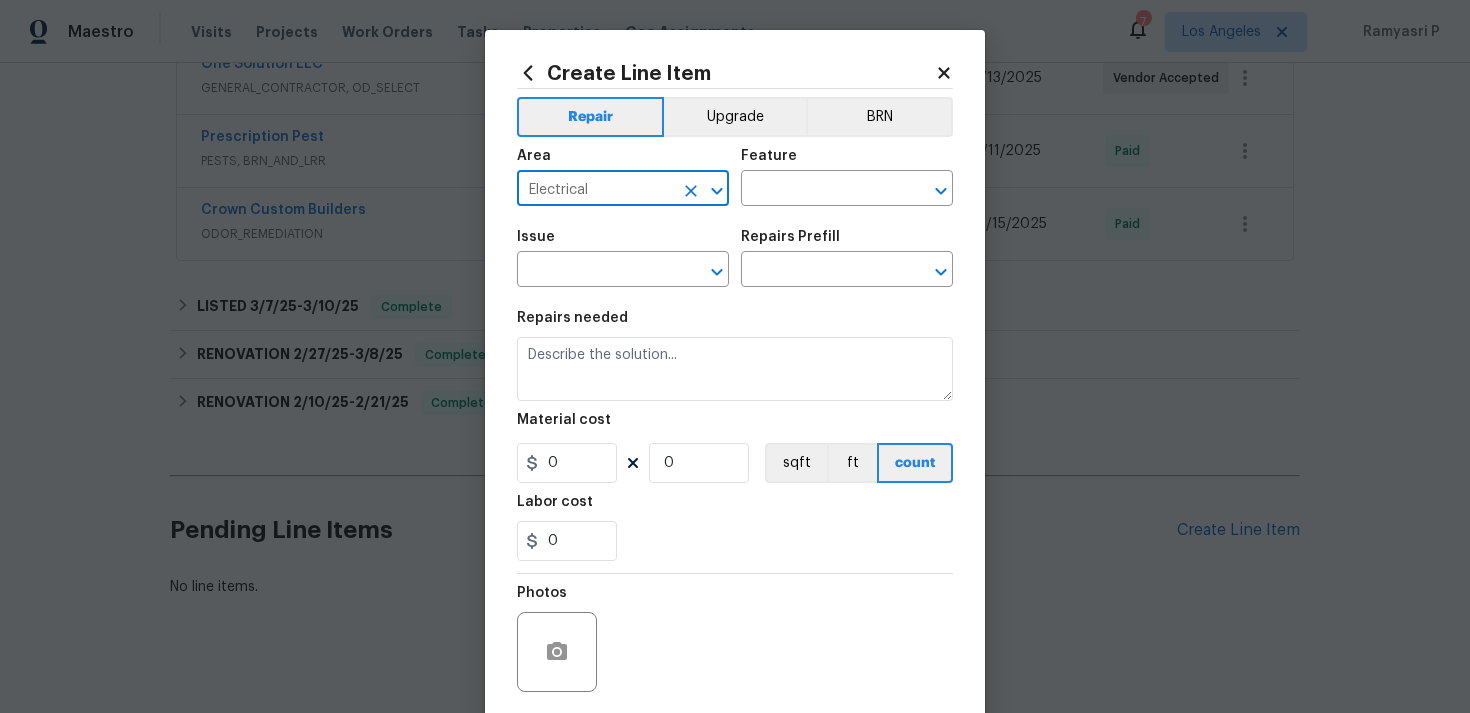 click on "Feature" at bounding box center (847, 162) 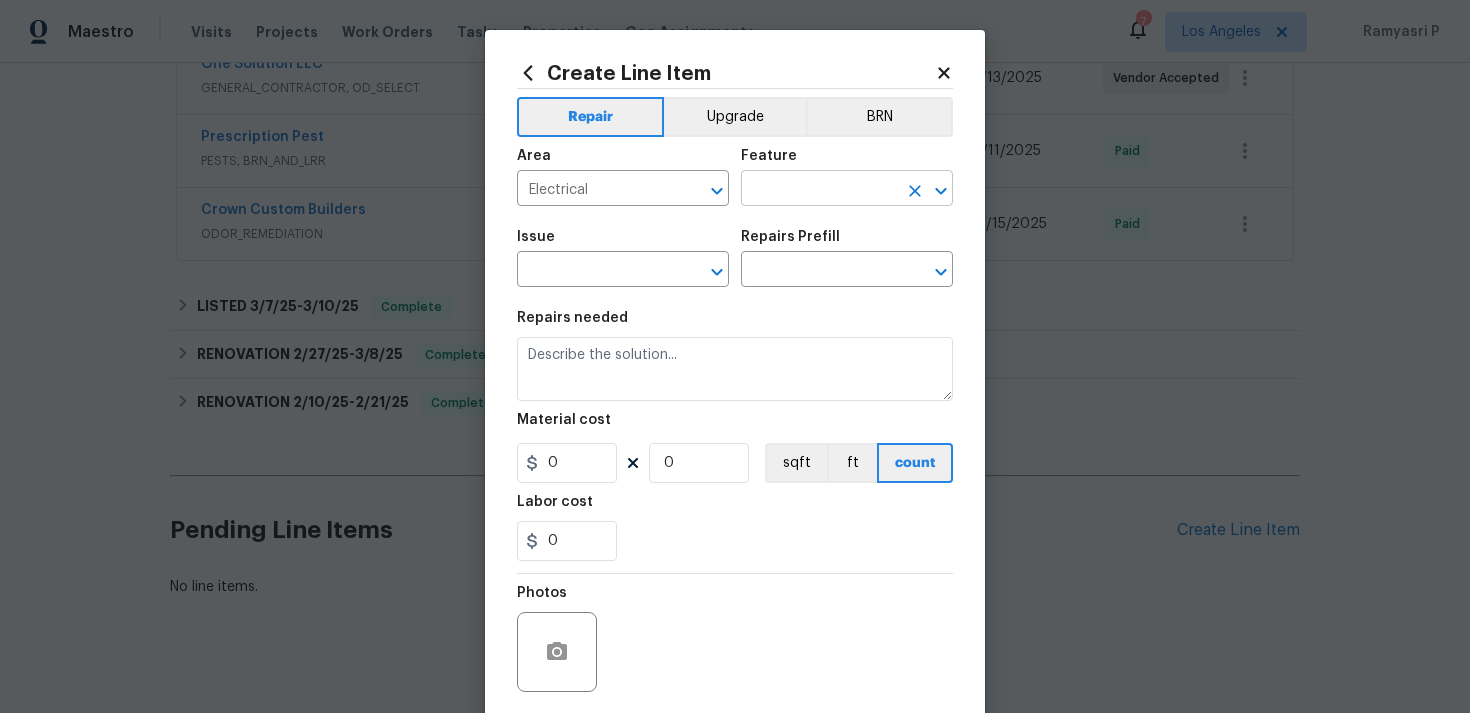 click at bounding box center (819, 190) 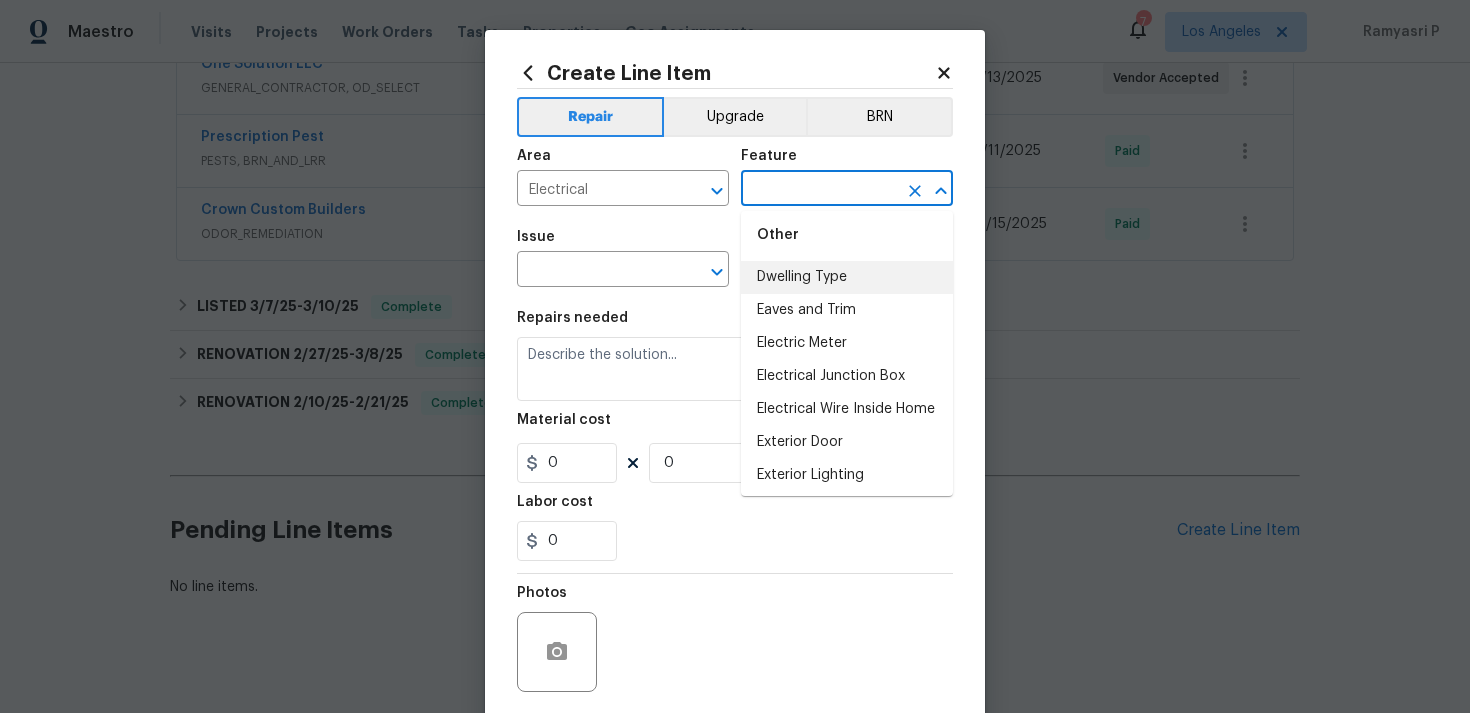 scroll, scrollTop: 1381, scrollLeft: 0, axis: vertical 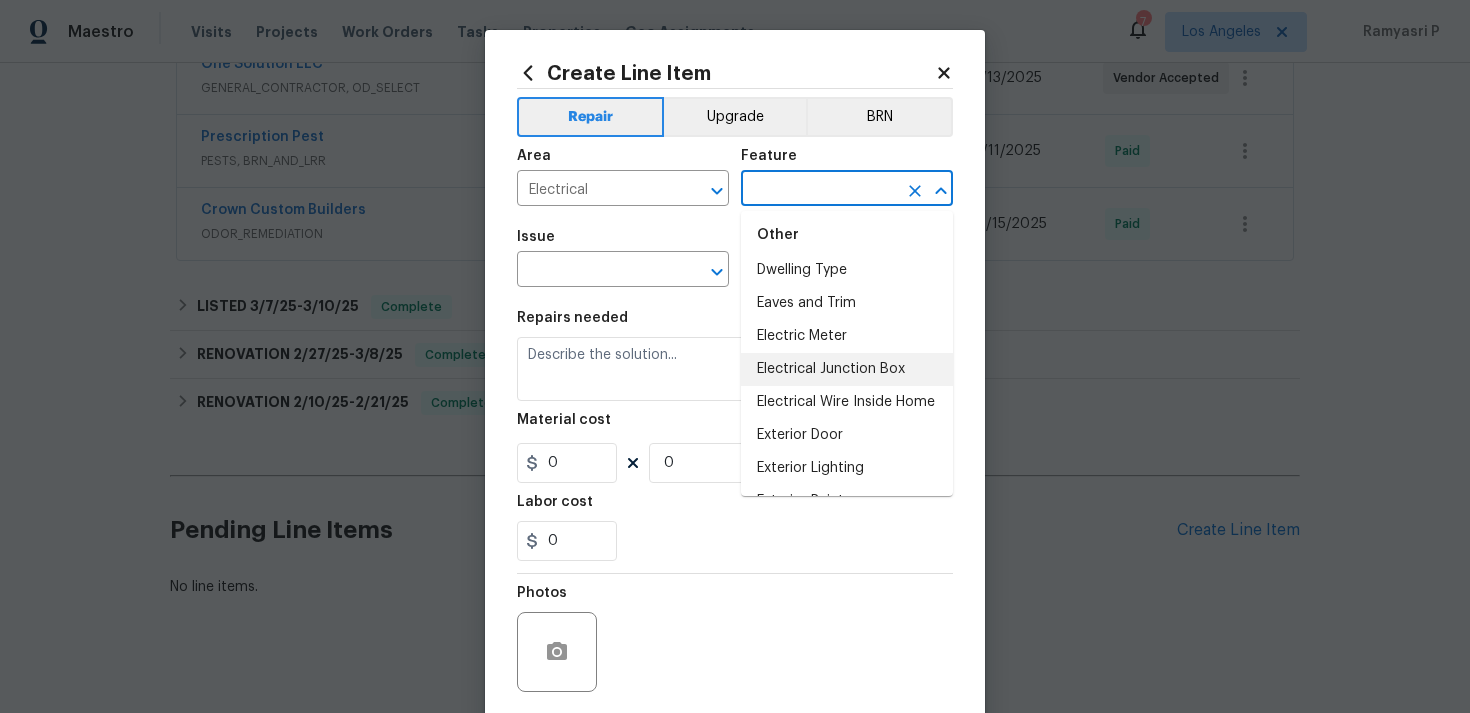 click on "Electrical Junction Box" at bounding box center [847, 369] 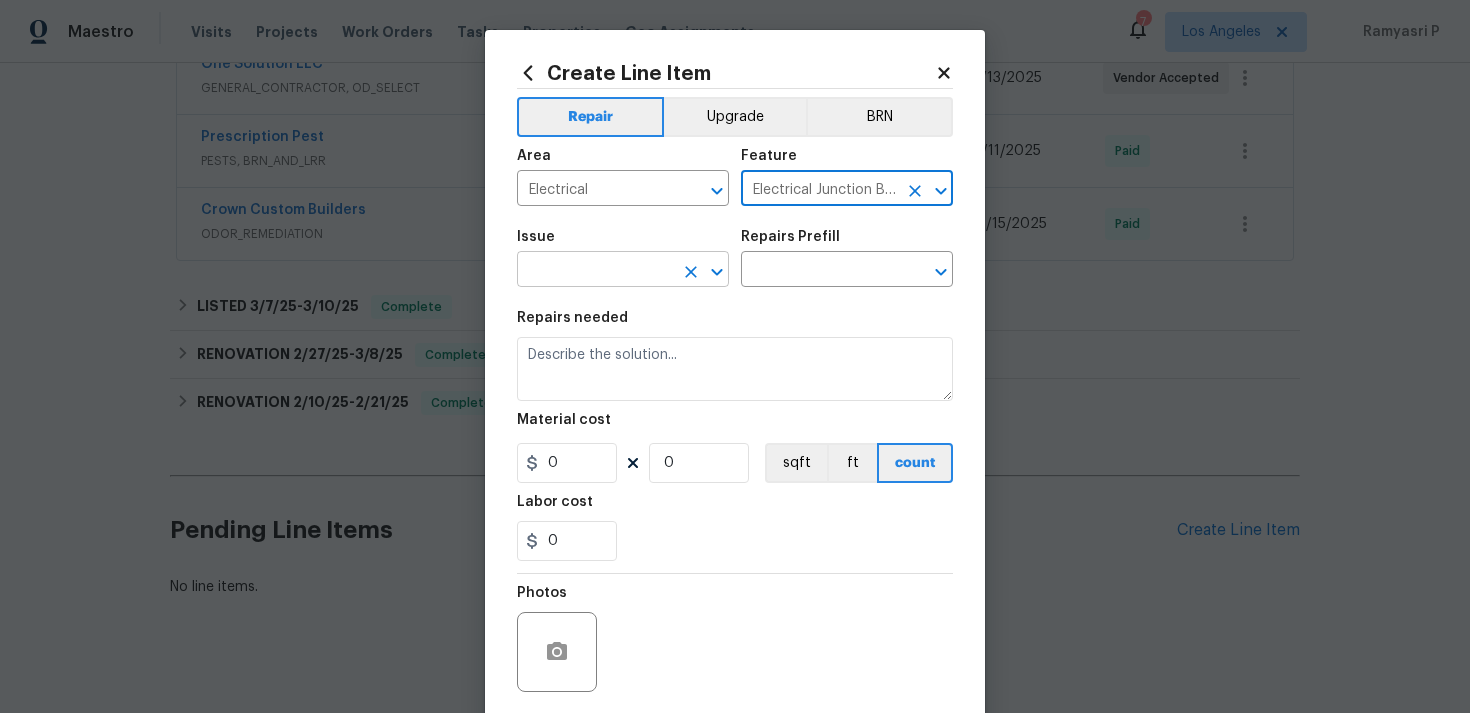 click 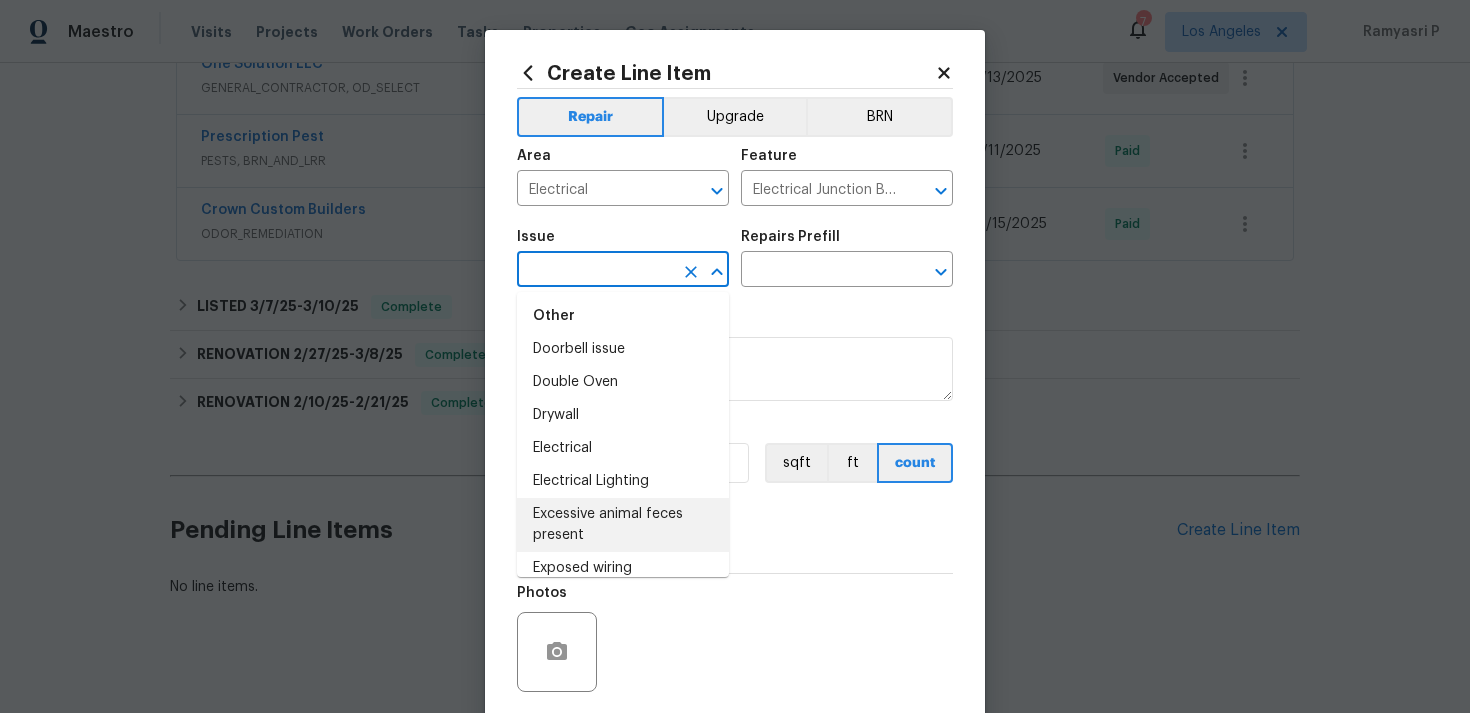 scroll, scrollTop: 1081, scrollLeft: 0, axis: vertical 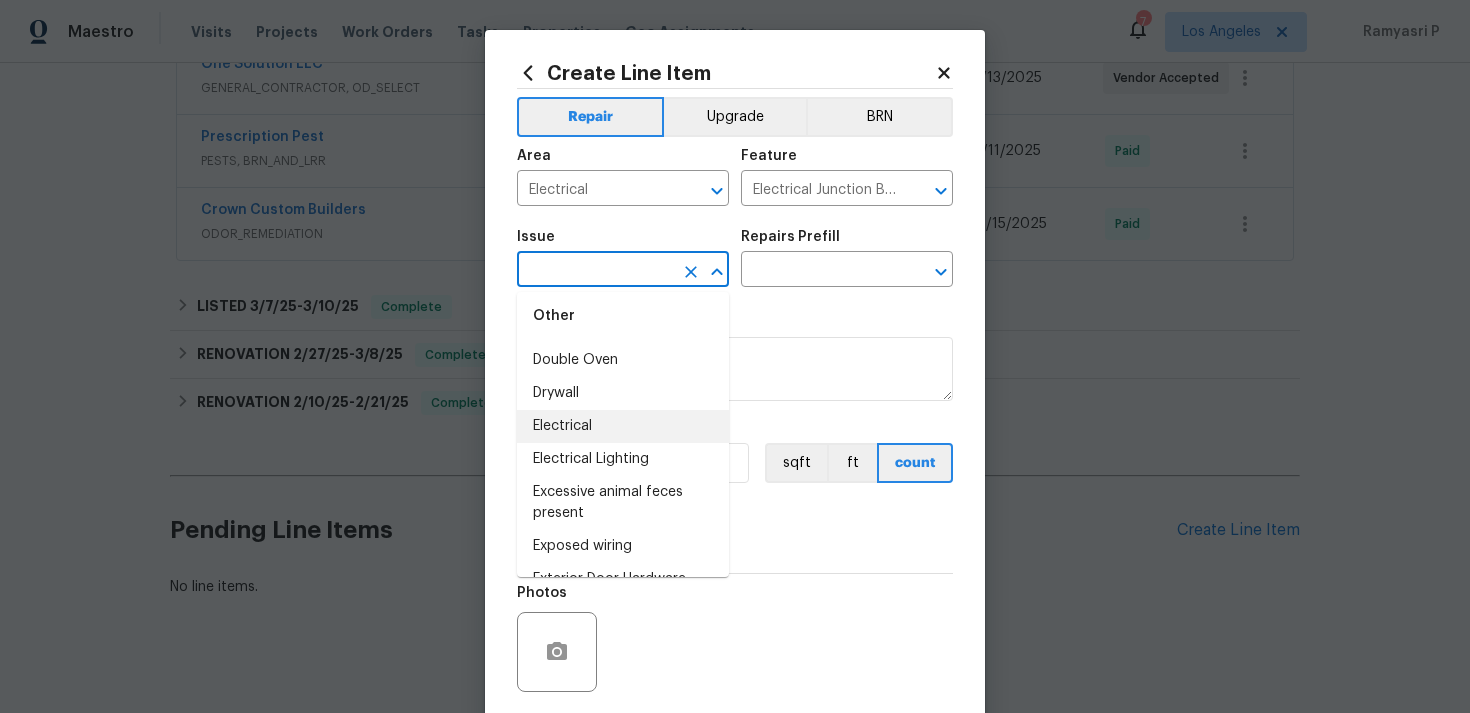click on "Electrical" at bounding box center [623, 426] 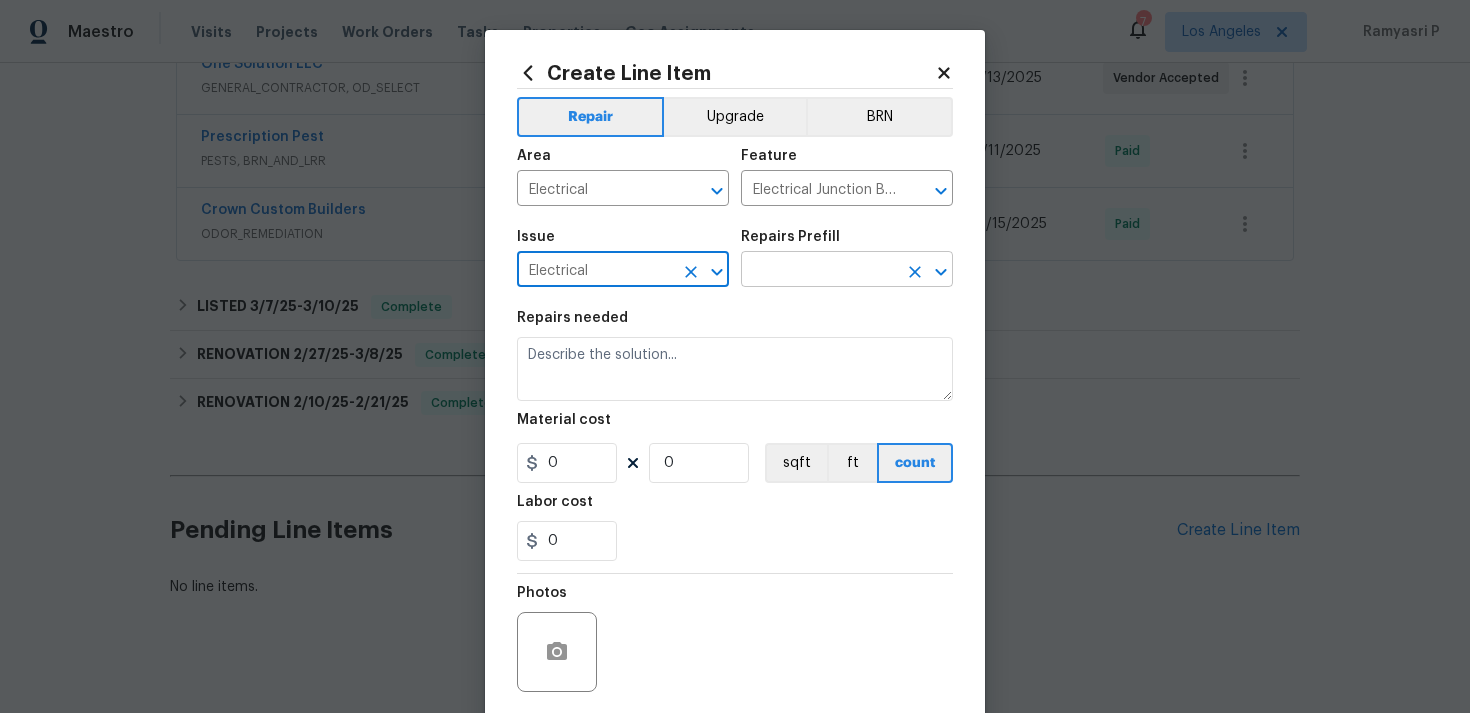 click at bounding box center (819, 271) 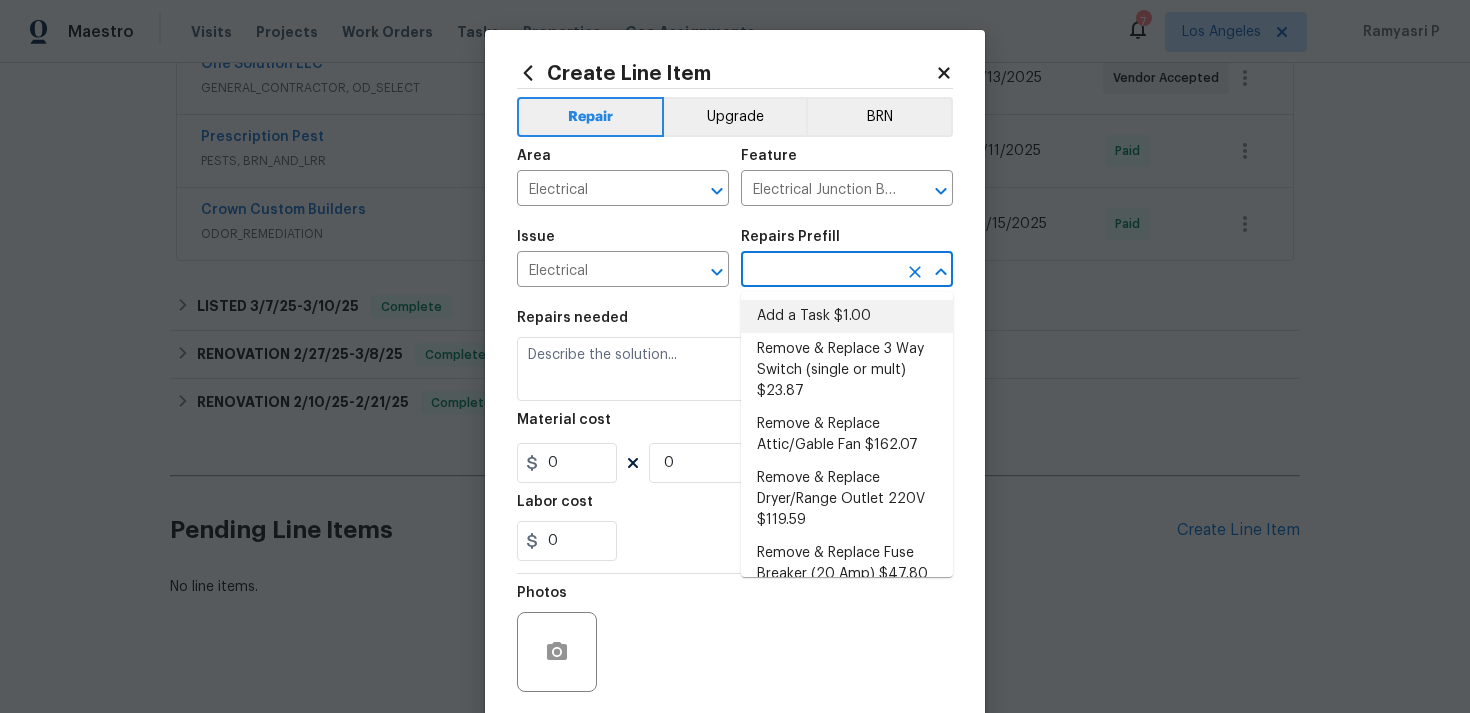 click on "Add a Task $1.00" at bounding box center [847, 316] 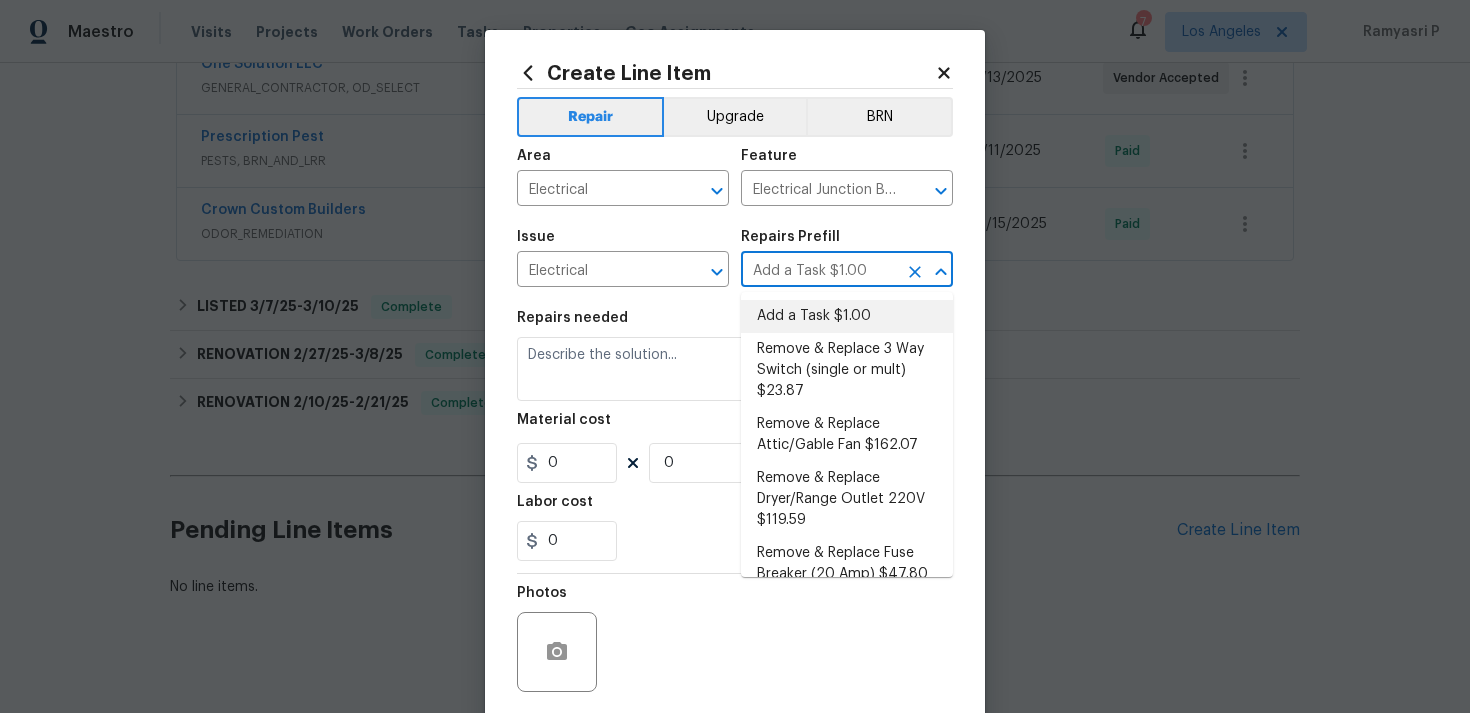 type on "HPM to detail" 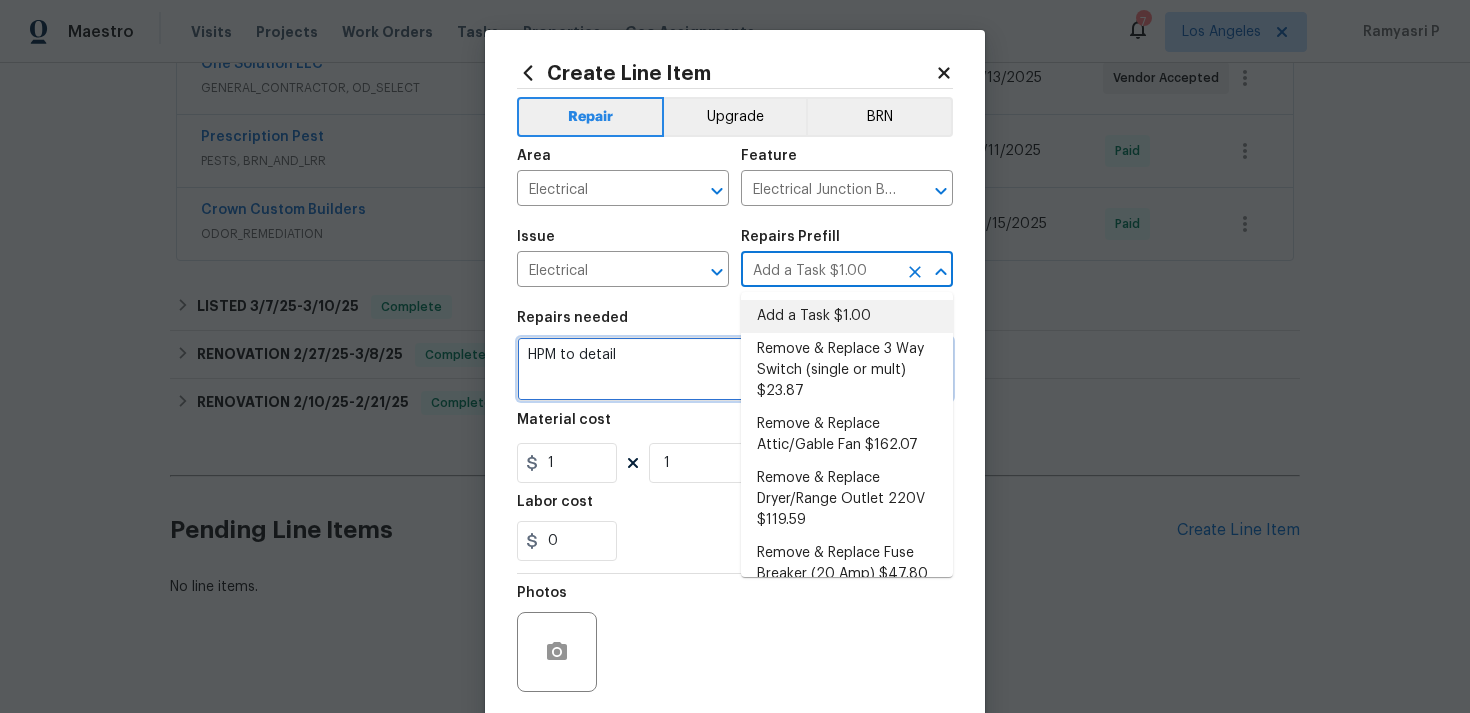 click on "HPM to detail" at bounding box center (735, 369) 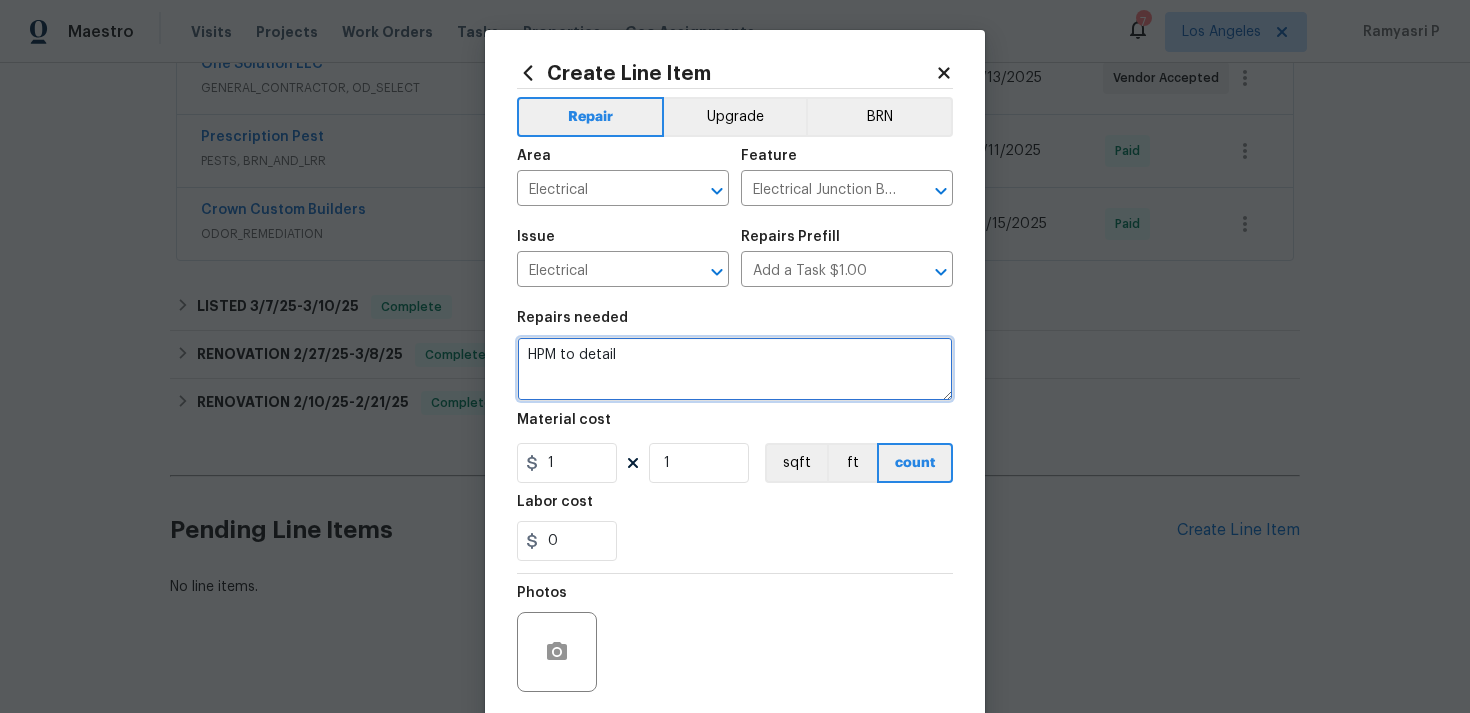 click on "HPM to detail" at bounding box center [735, 369] 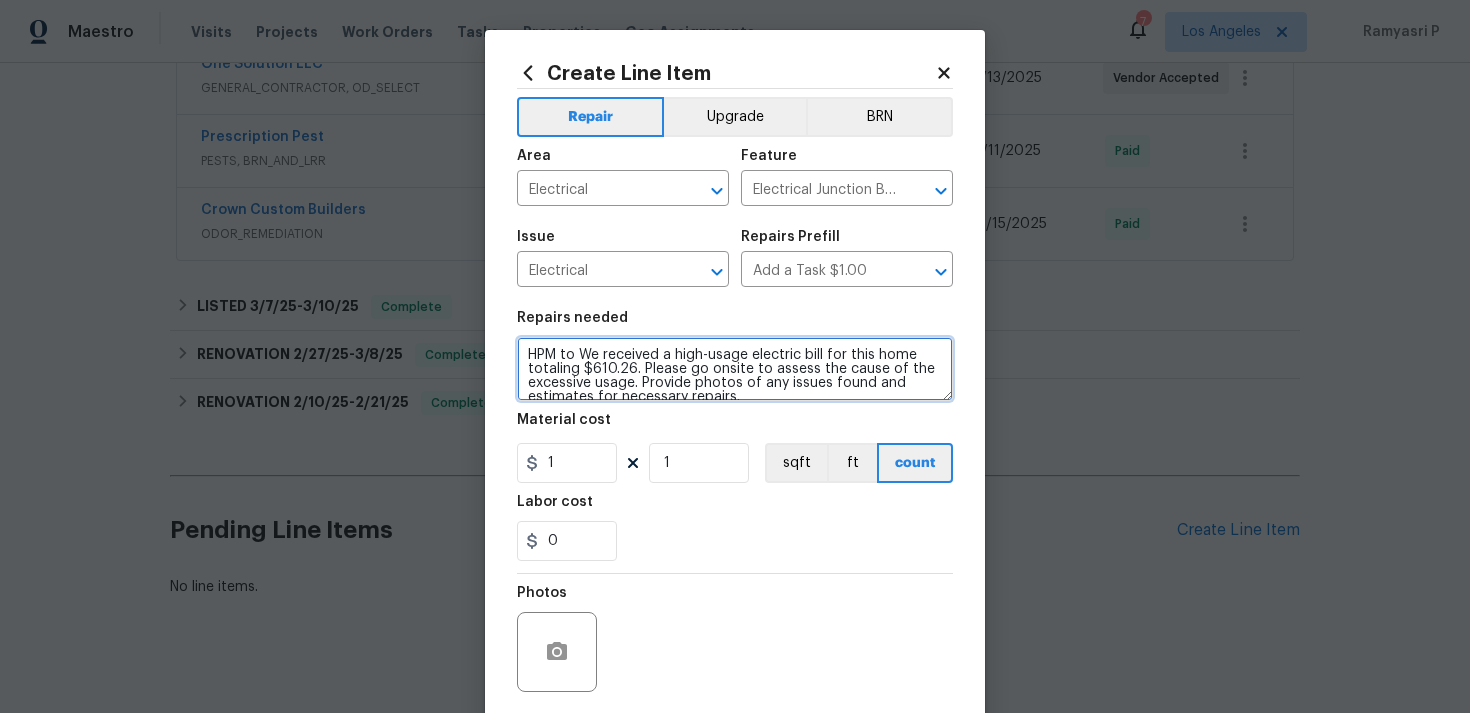 scroll, scrollTop: 4, scrollLeft: 0, axis: vertical 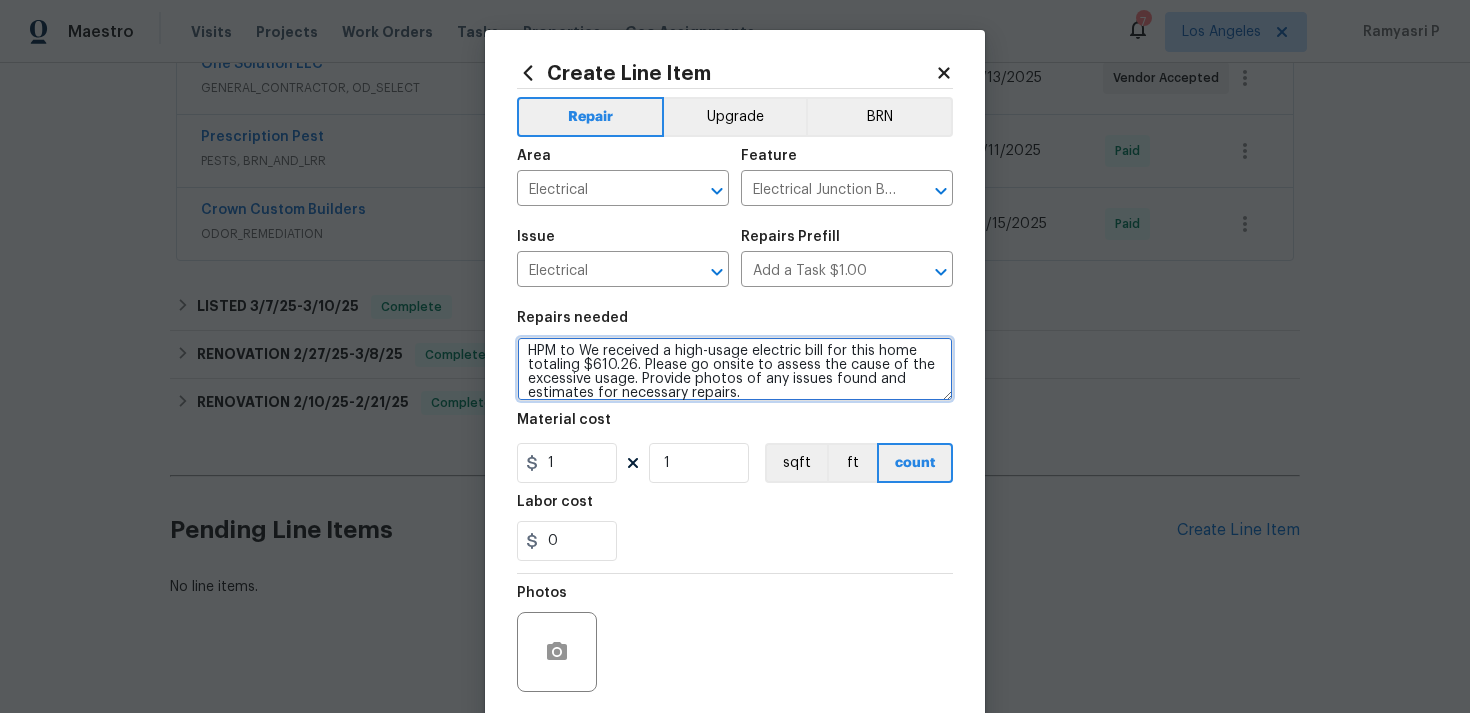 click on "HPM to We received a high-usage electric bill for this home totaling $610.26. Please go onsite to assess the cause of the excessive usage. Provide photos of any issues found and estimates for necessary repairs." at bounding box center [735, 369] 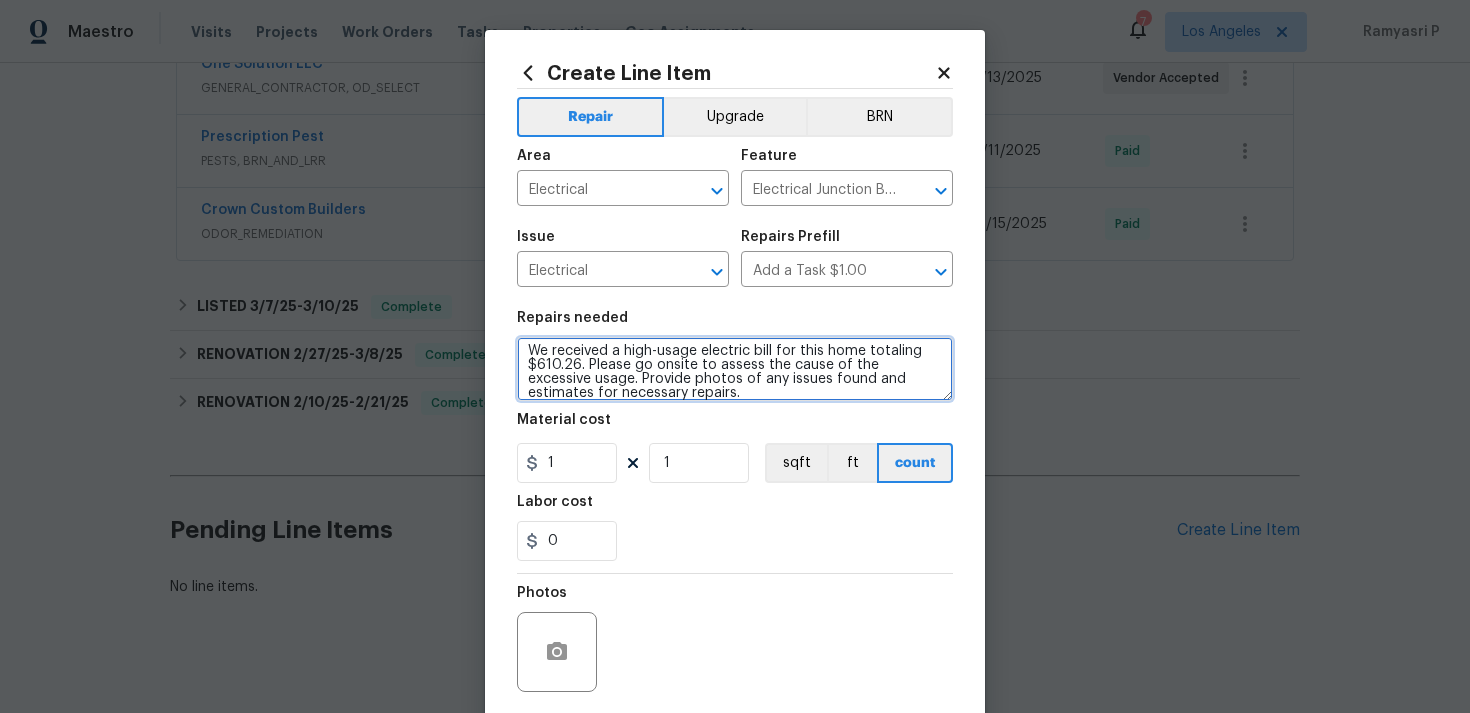 type on "We received a high-usage electric bill for this home totaling $610.26. Please go onsite to assess the cause of the excessive usage. Provide photos of any issues found and estimates for necessary repairs." 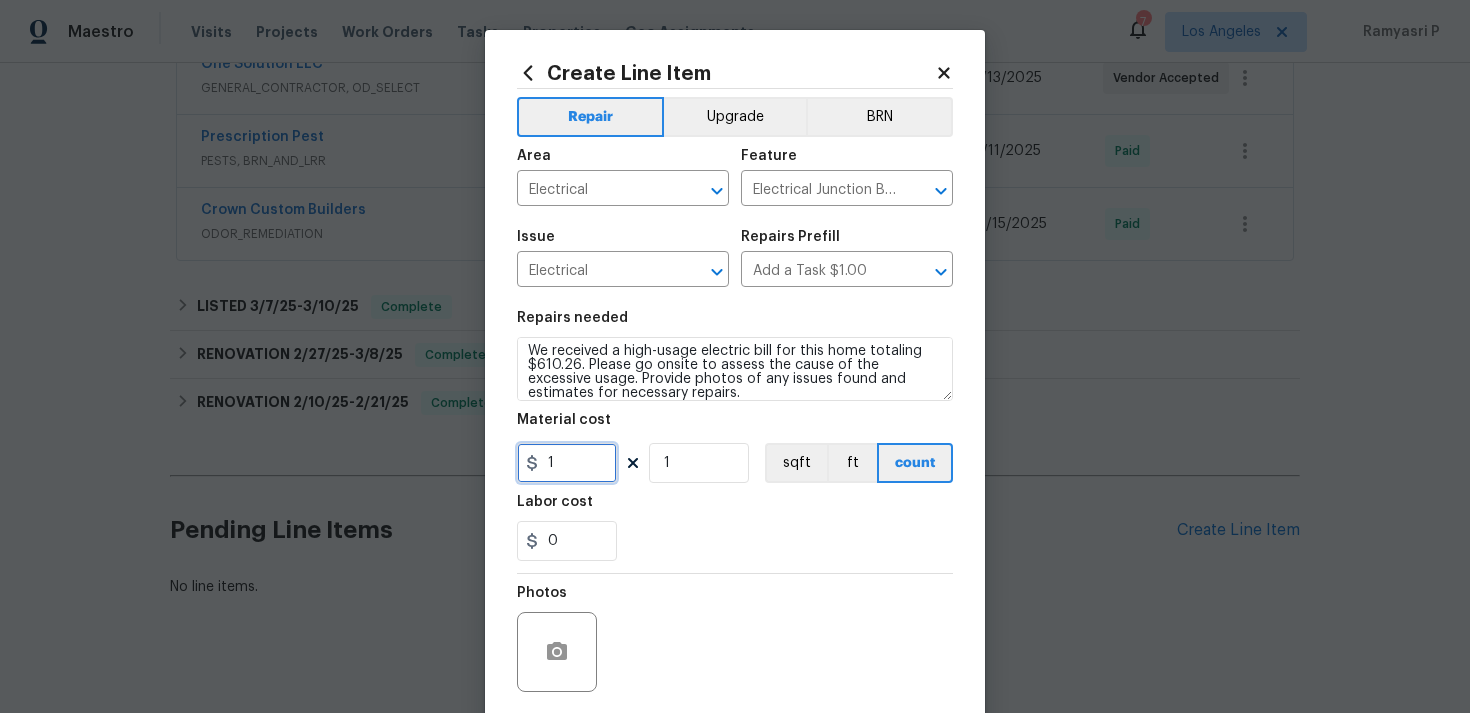 click on "1" at bounding box center (567, 463) 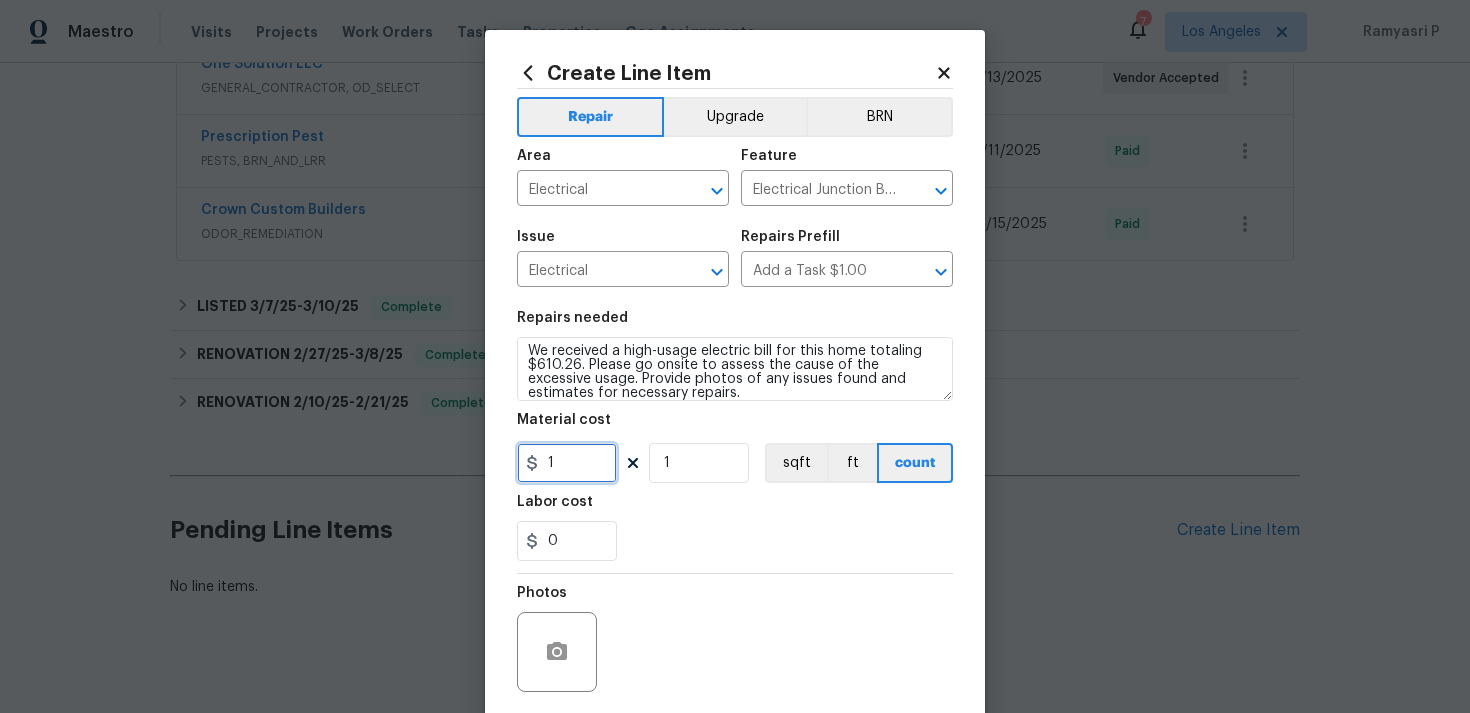 click on "1" at bounding box center [567, 463] 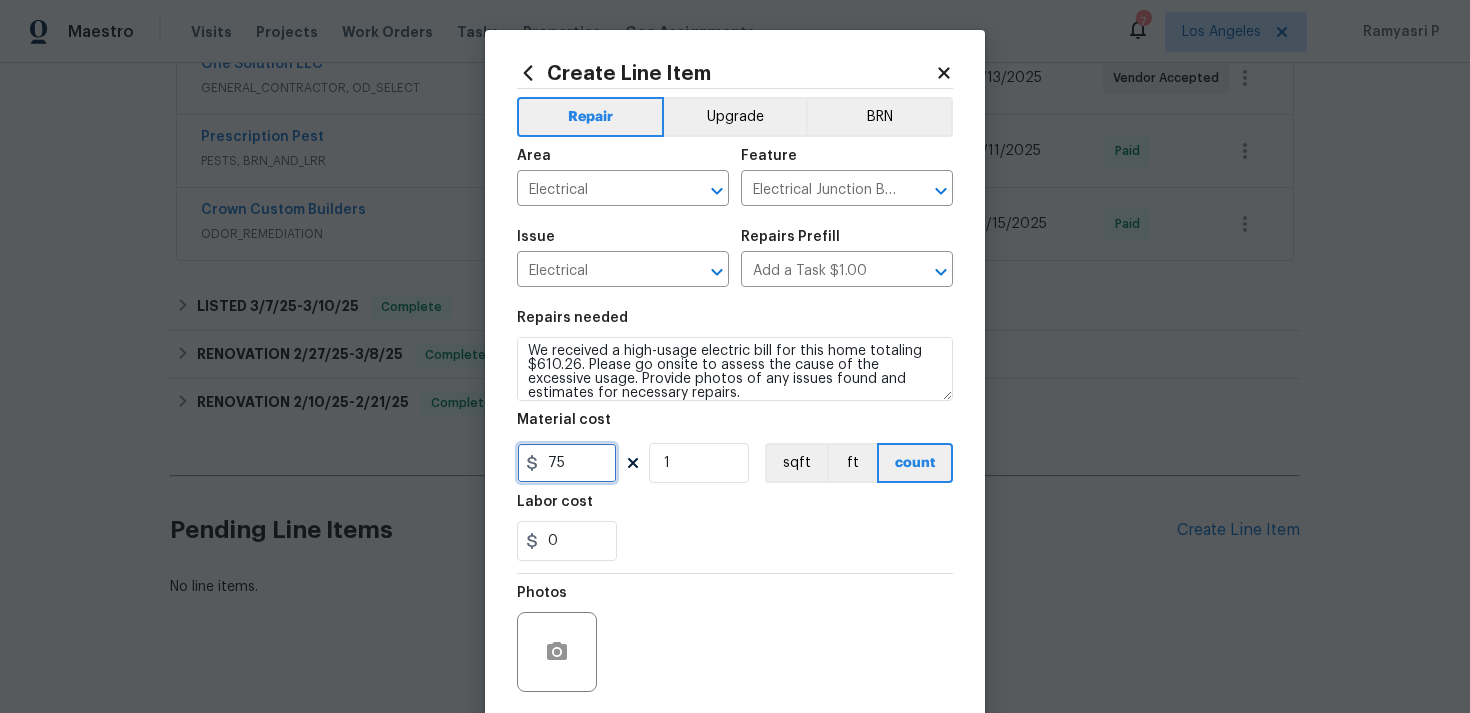 scroll, scrollTop: 149, scrollLeft: 0, axis: vertical 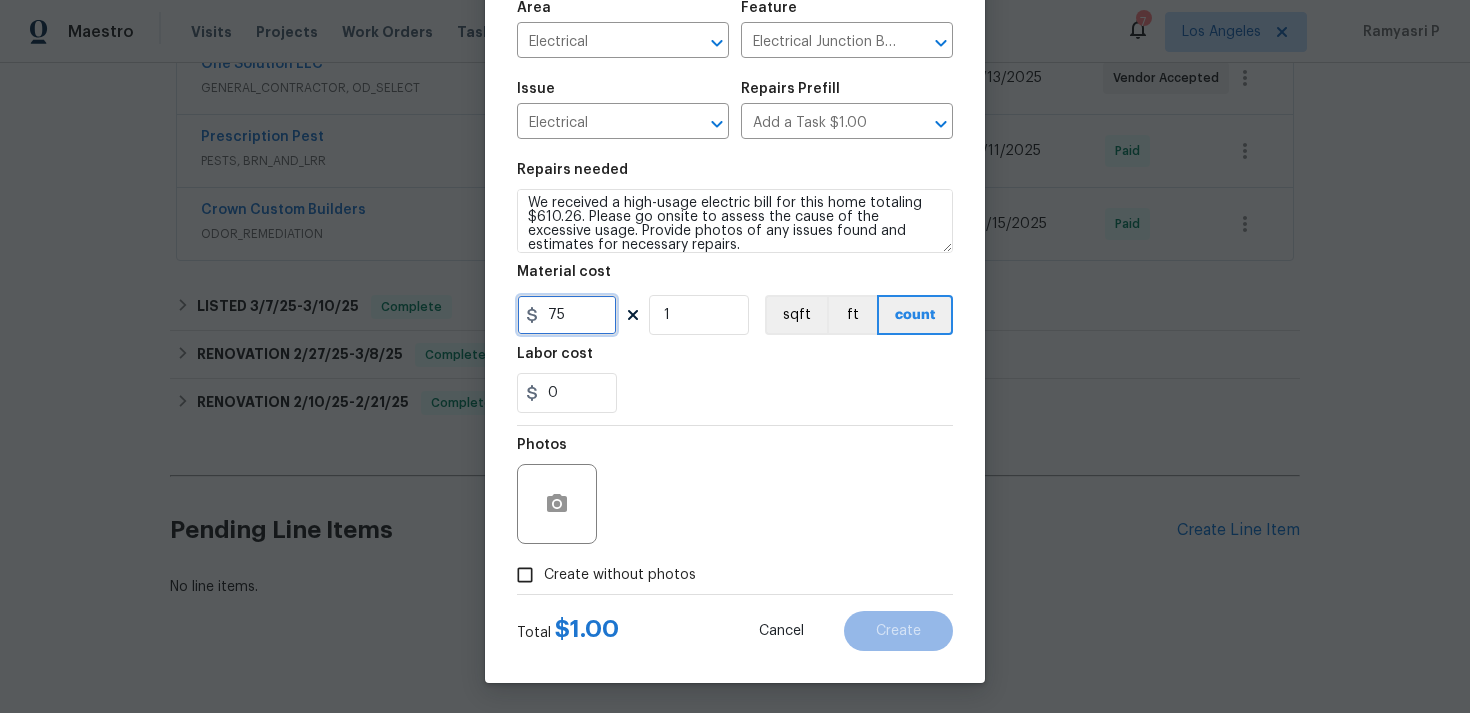 type on "75" 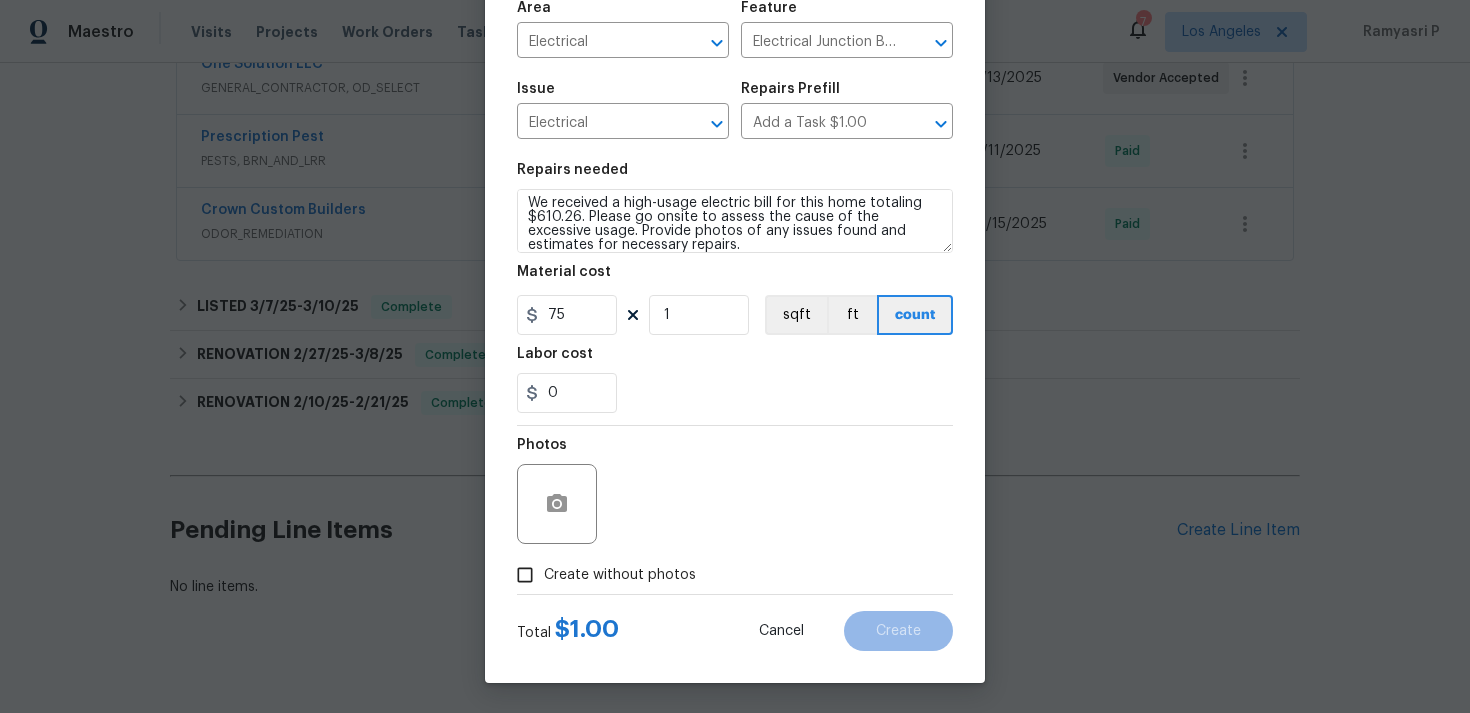 click on "Create without photos" at bounding box center [525, 575] 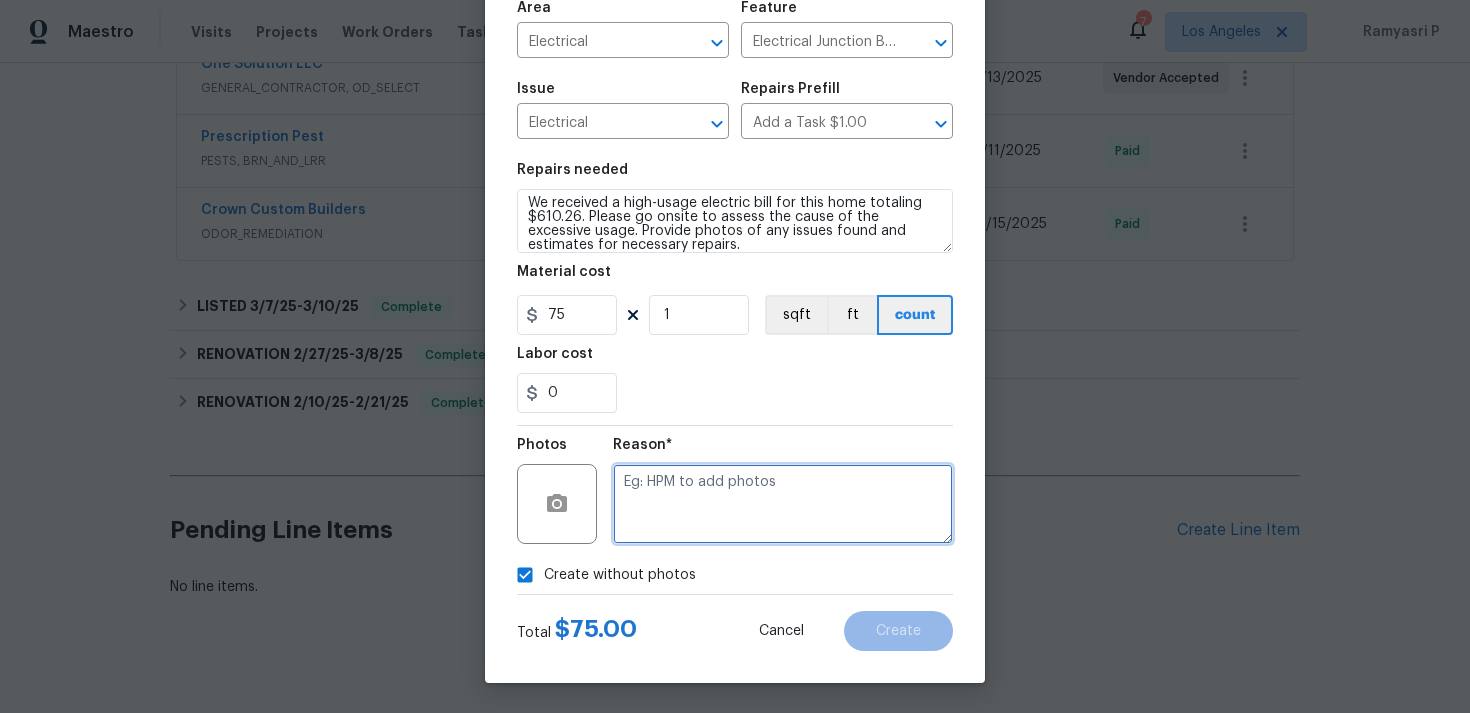 click at bounding box center [783, 504] 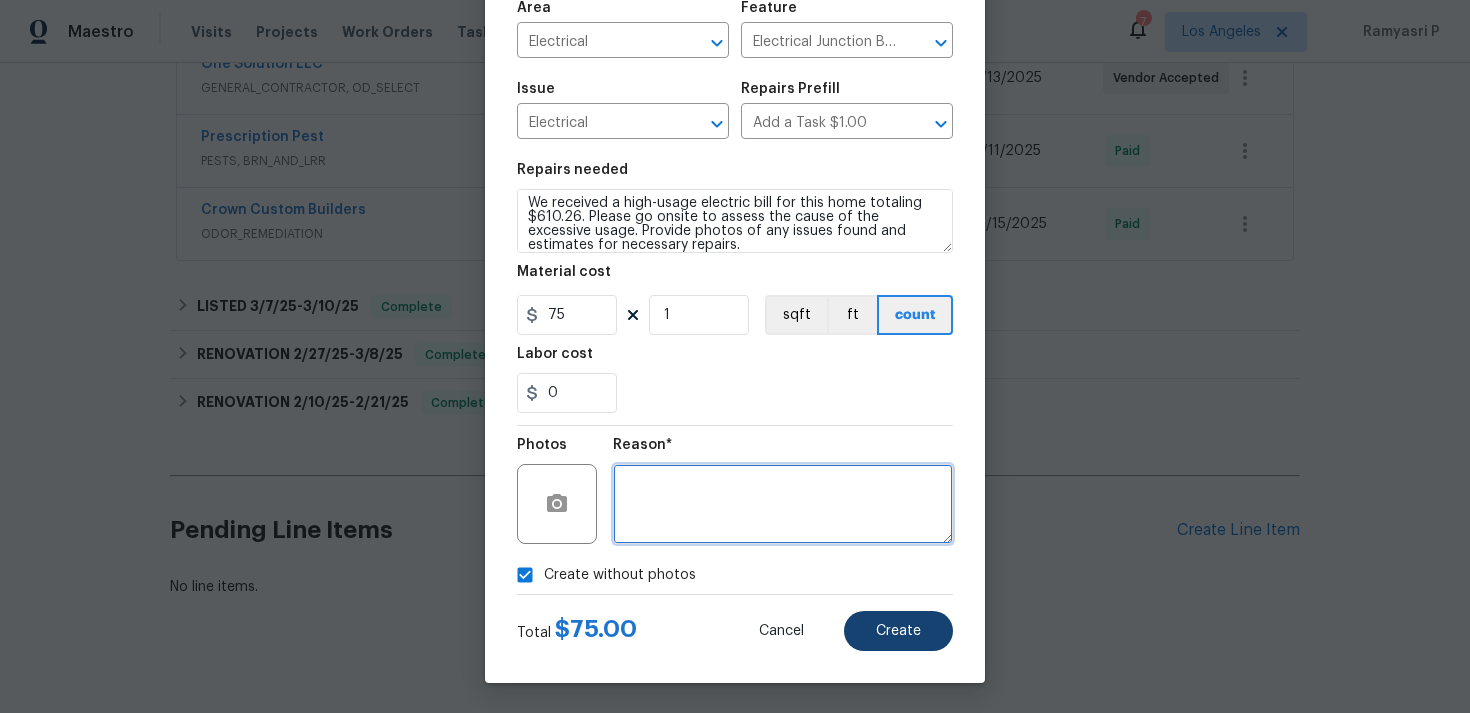 type 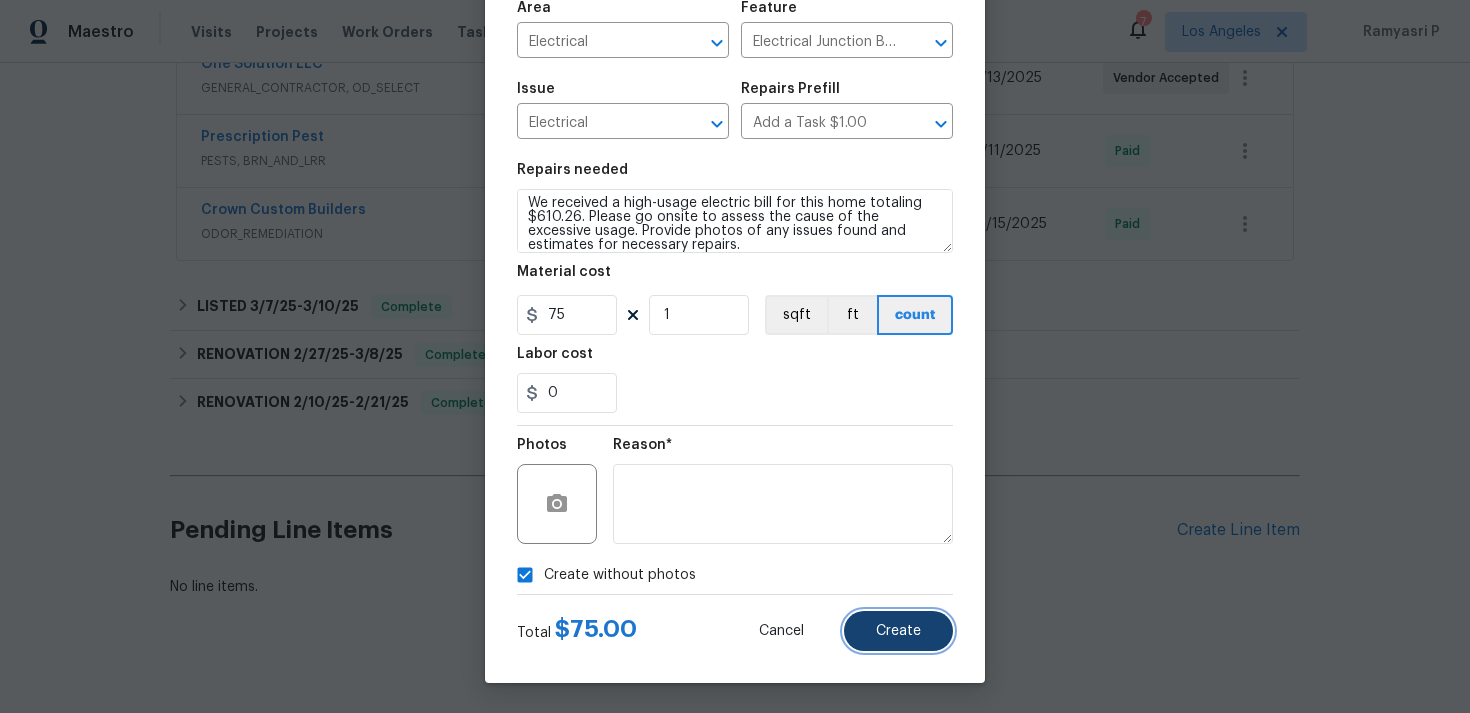 click on "Create" at bounding box center (898, 631) 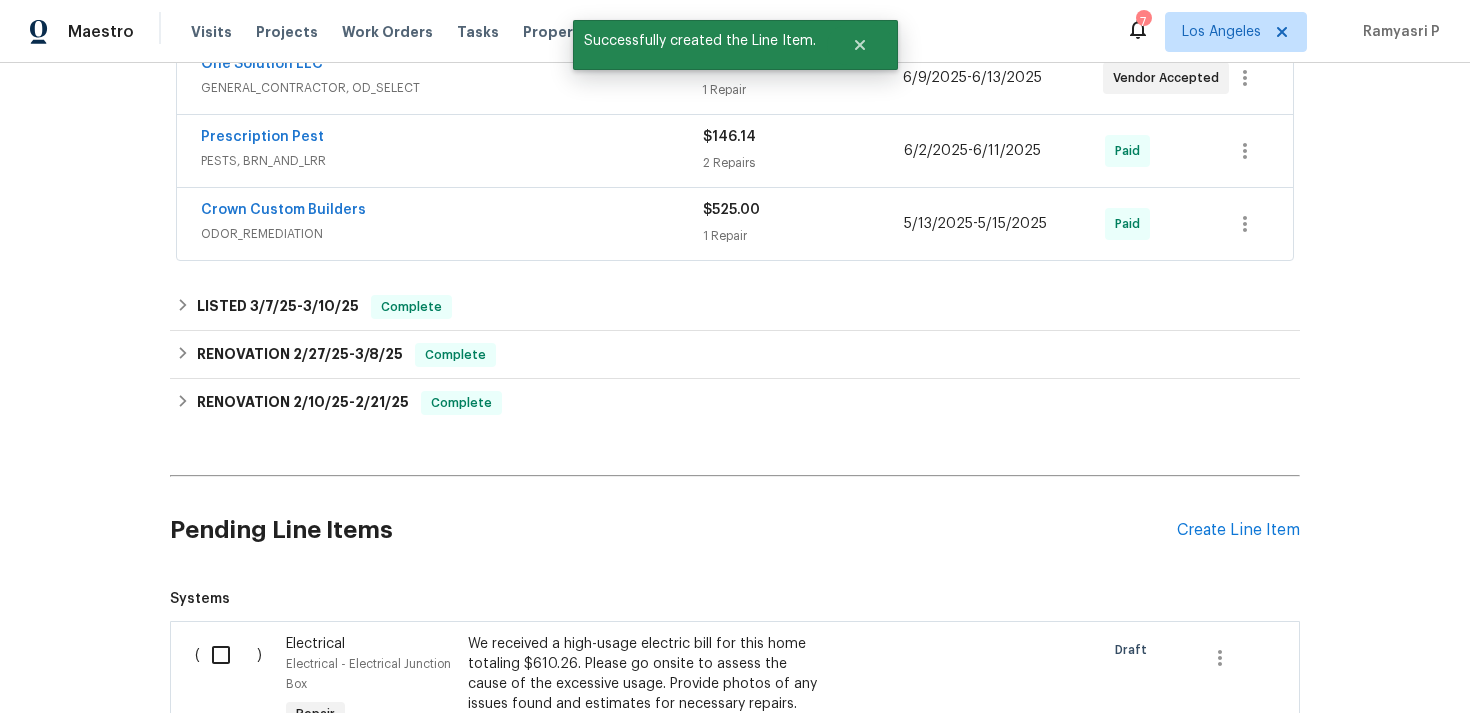 click at bounding box center [228, 655] 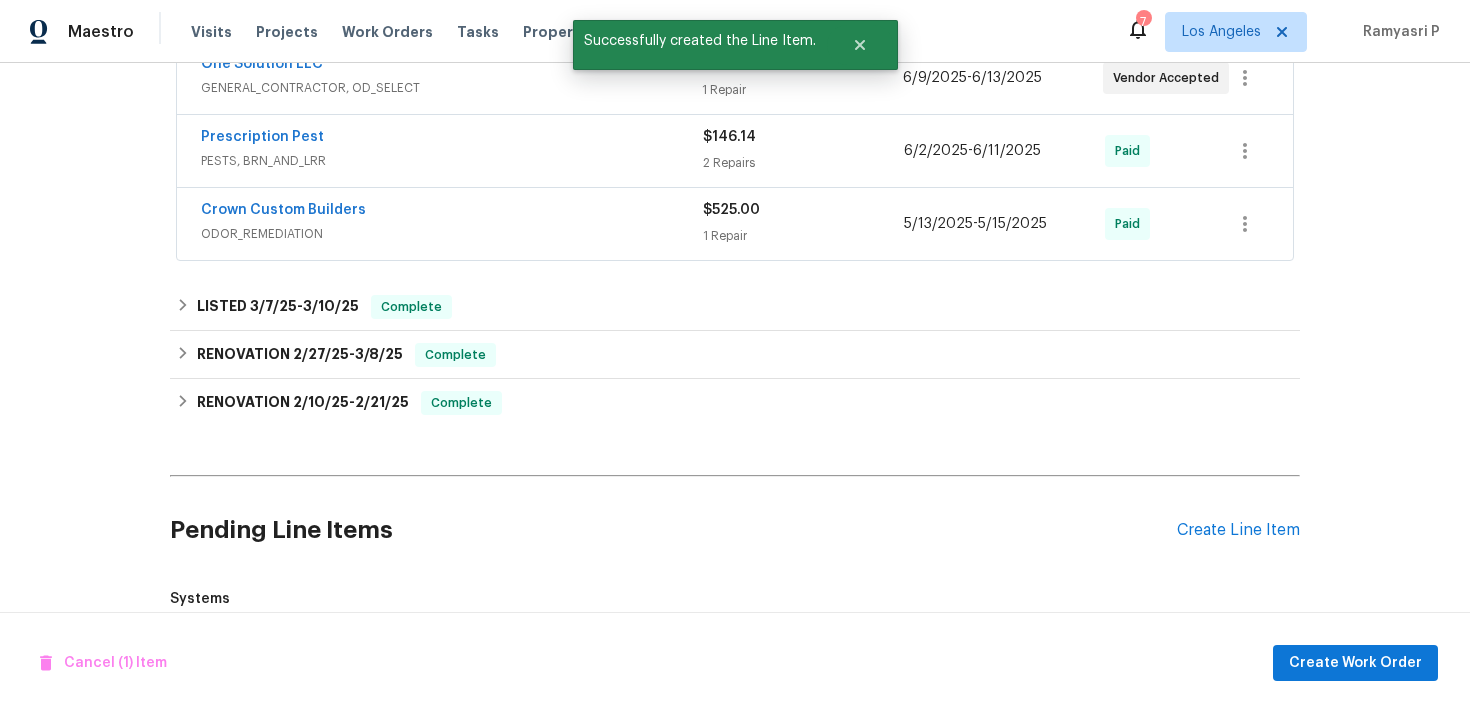 scroll, scrollTop: 694, scrollLeft: 0, axis: vertical 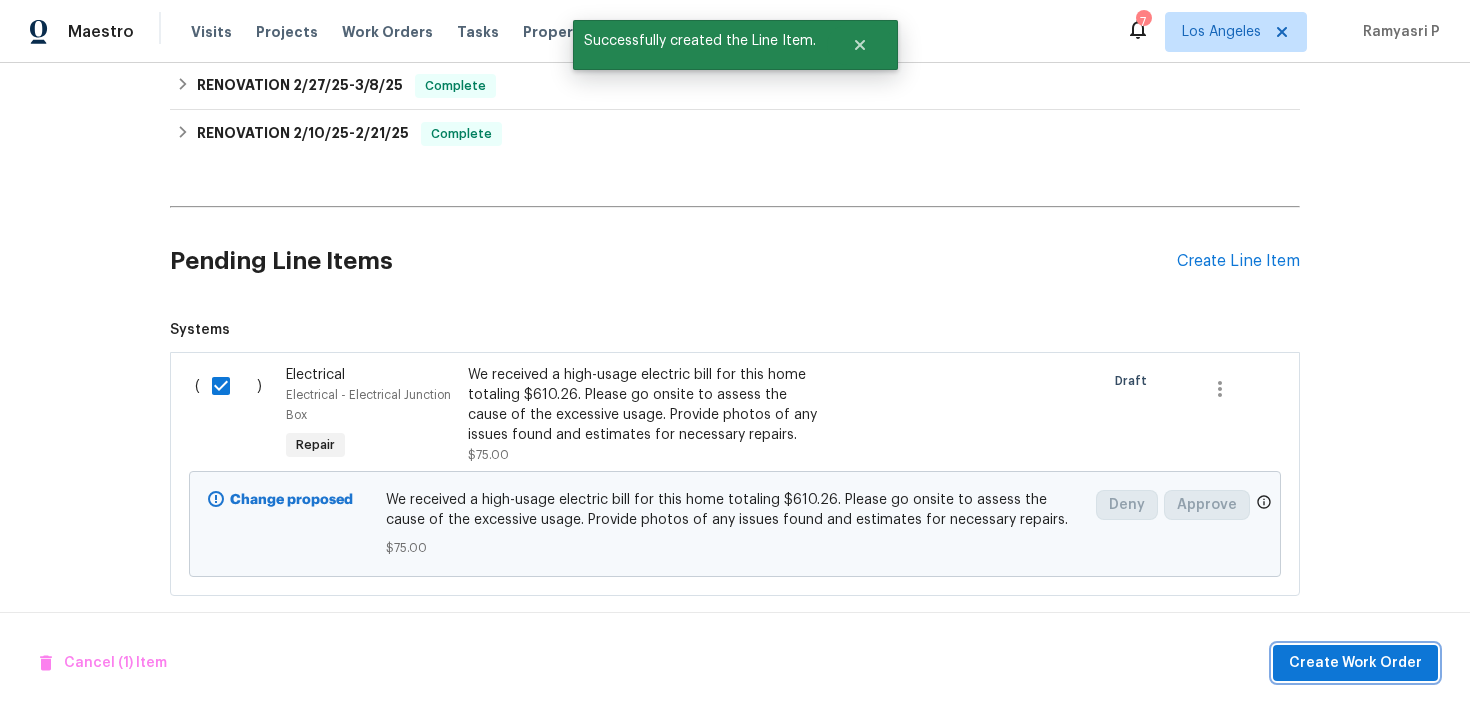 click on "Create Work Order" at bounding box center (1355, 663) 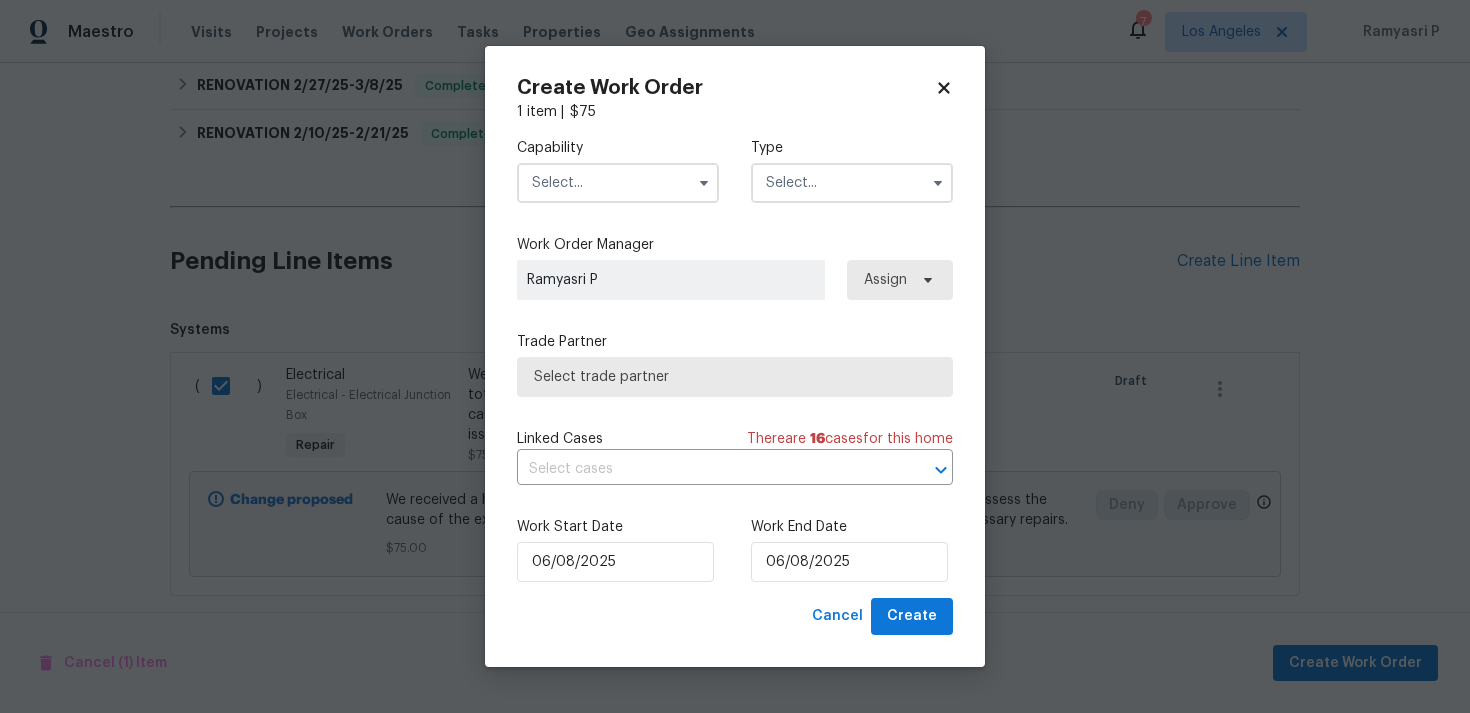 click at bounding box center (852, 183) 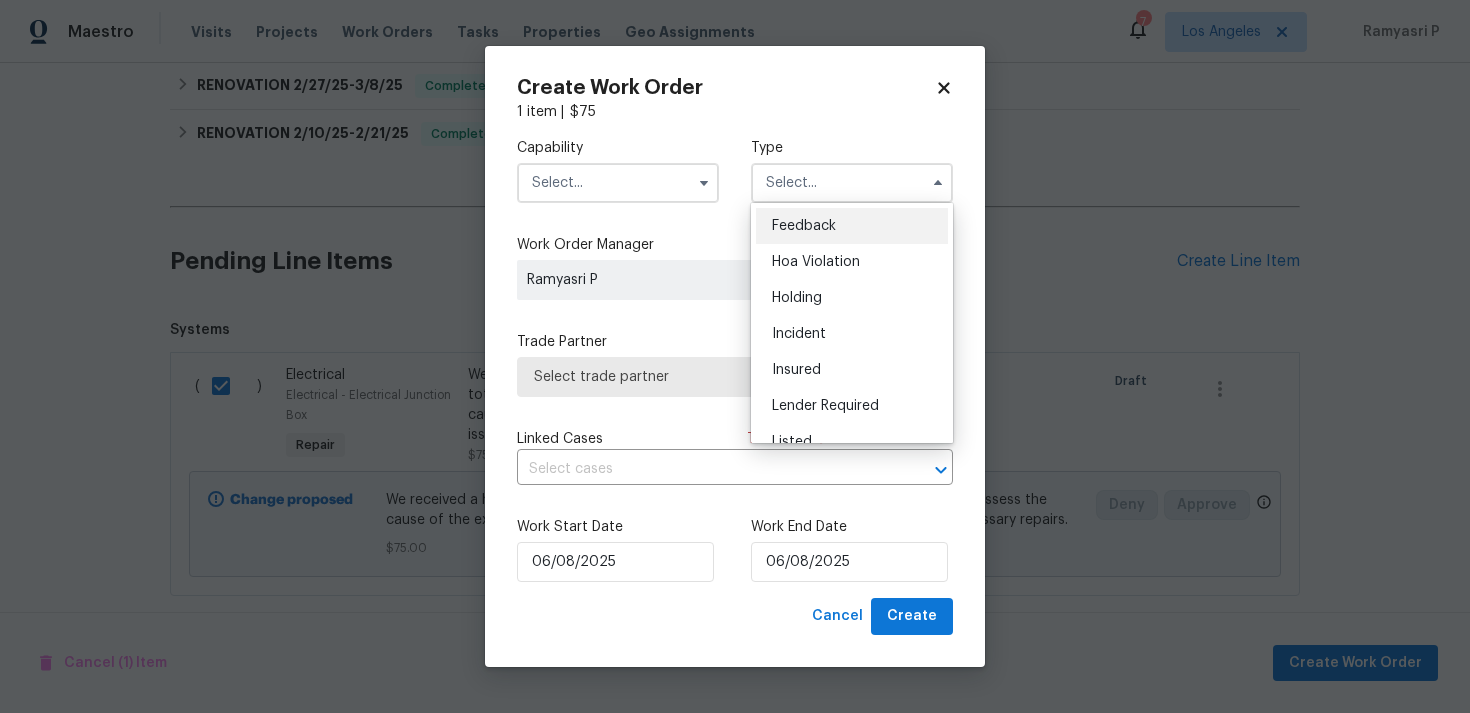 click on "Feedback" at bounding box center [804, 226] 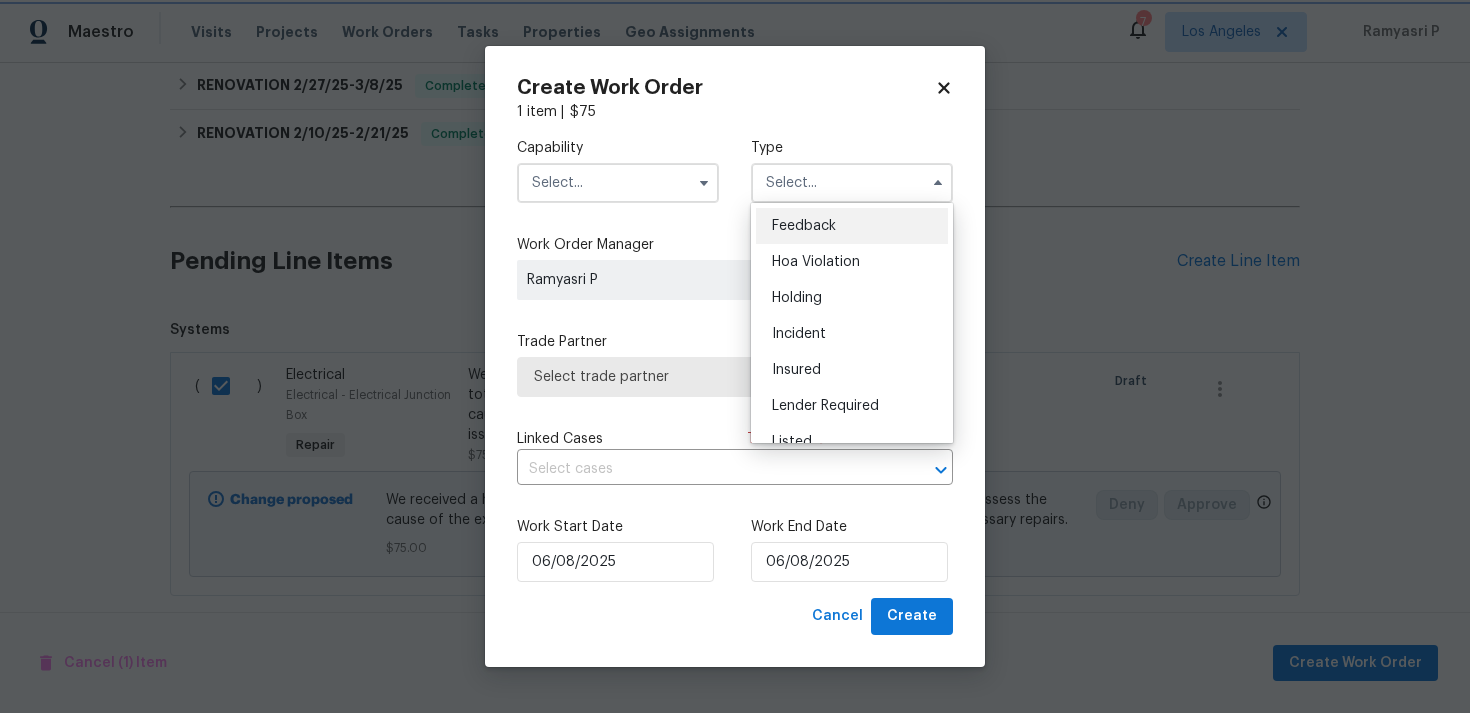 type on "Feedback" 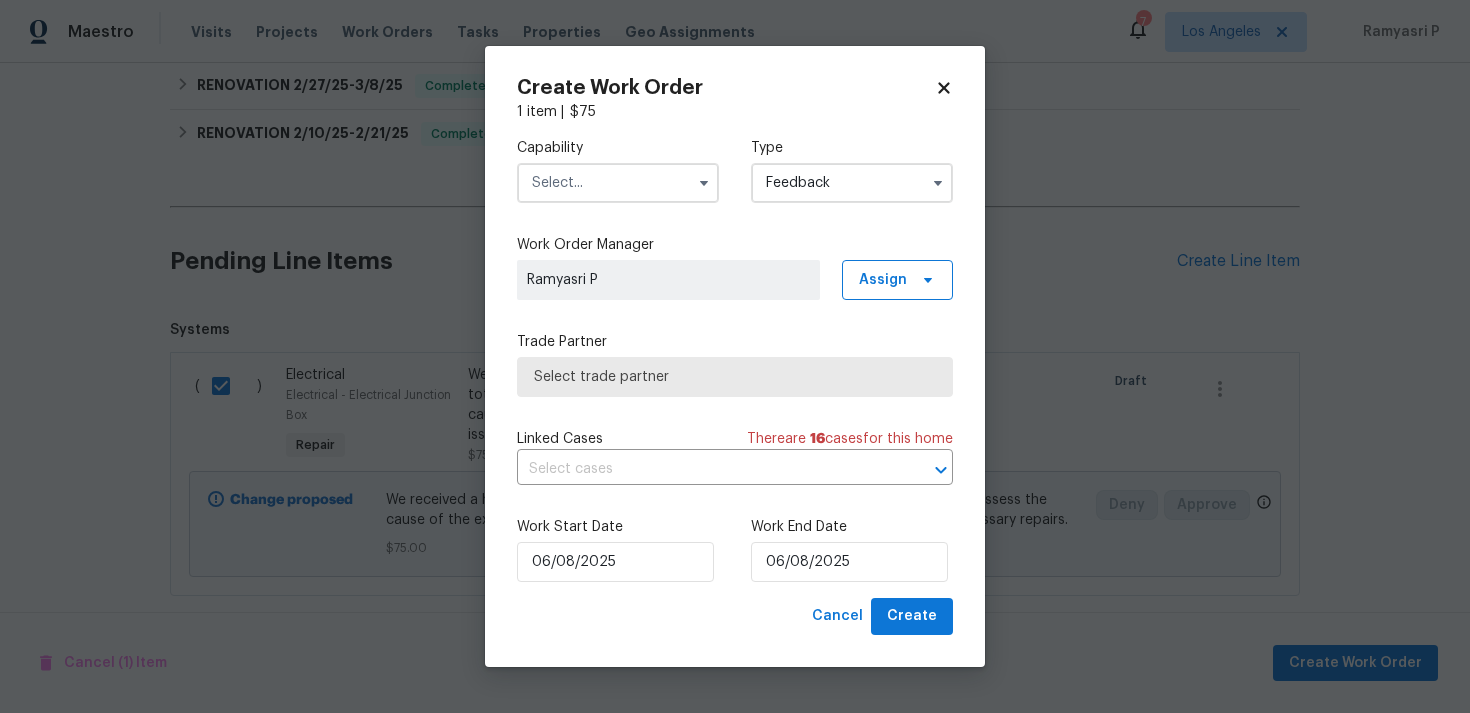 click at bounding box center (618, 183) 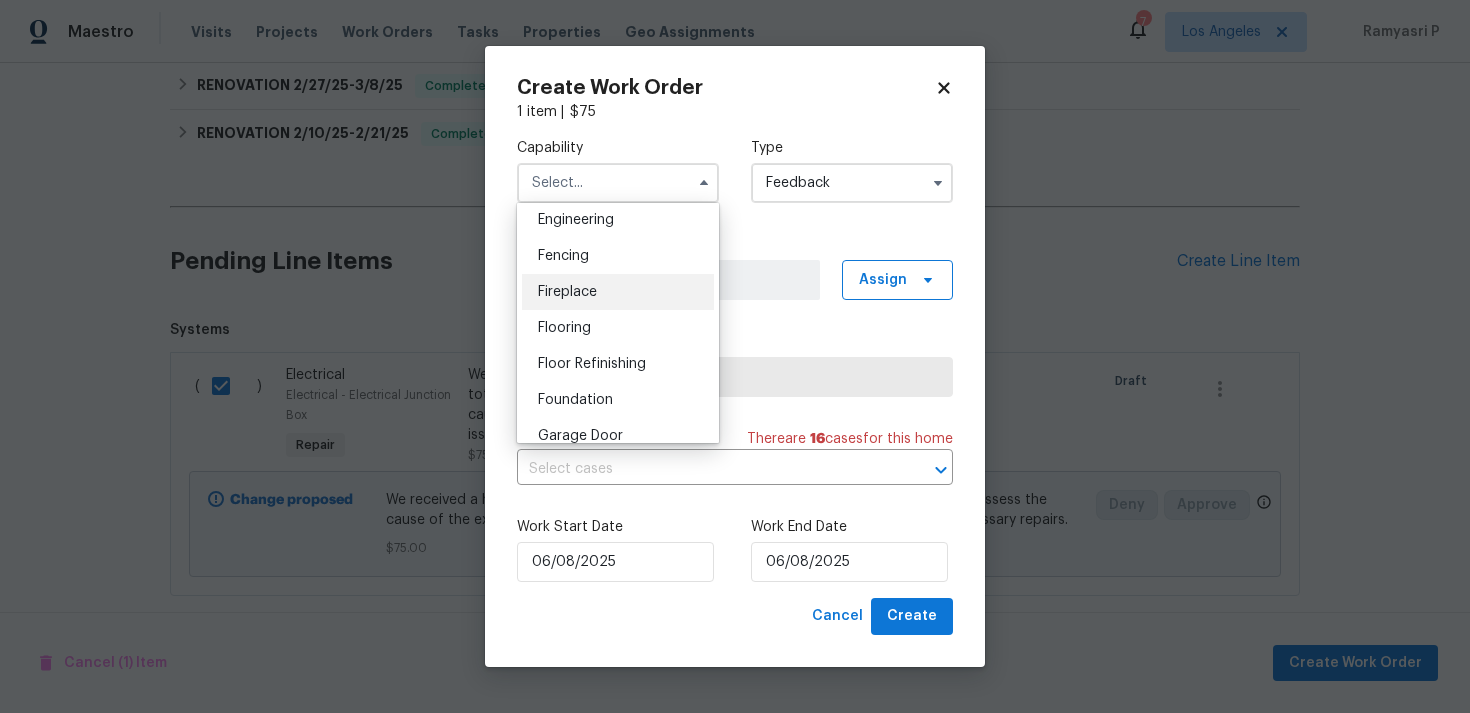 scroll, scrollTop: 588, scrollLeft: 0, axis: vertical 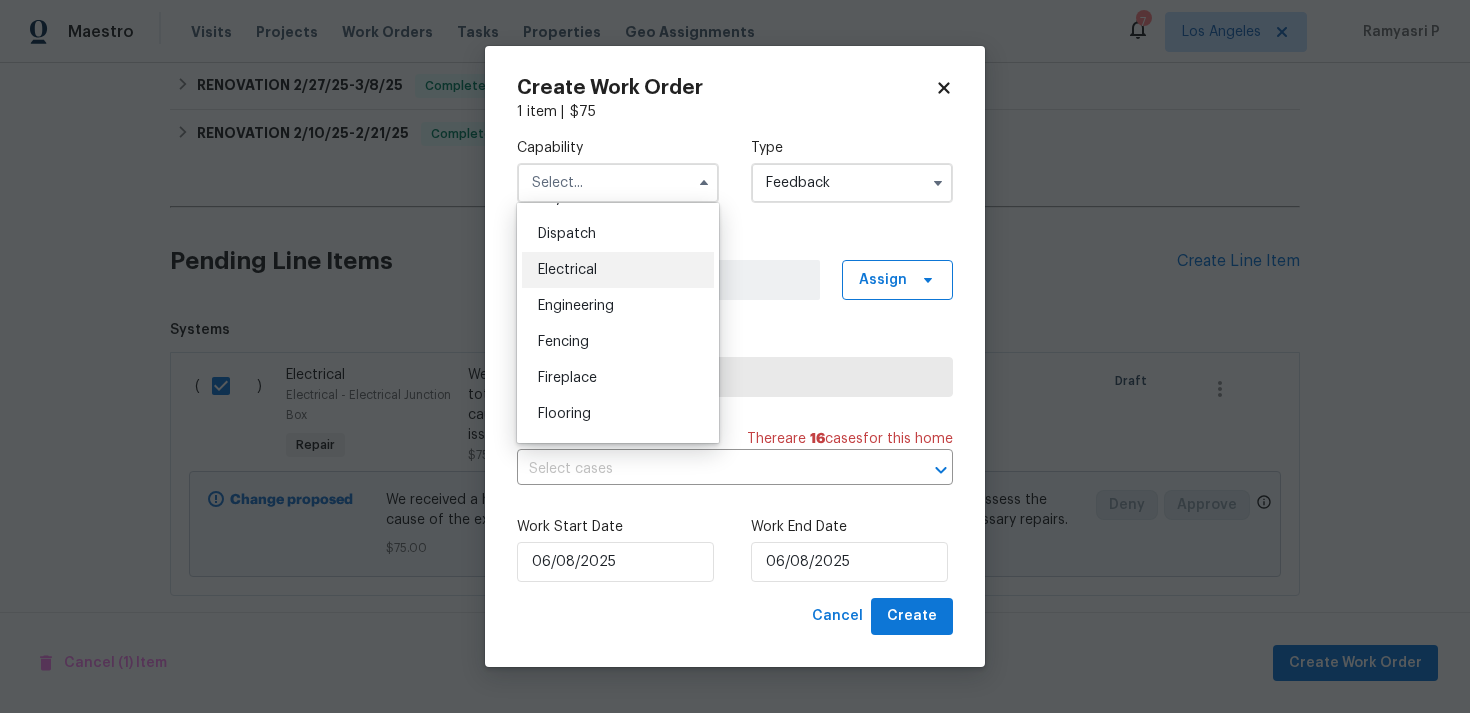click on "Electrical" at bounding box center (618, 270) 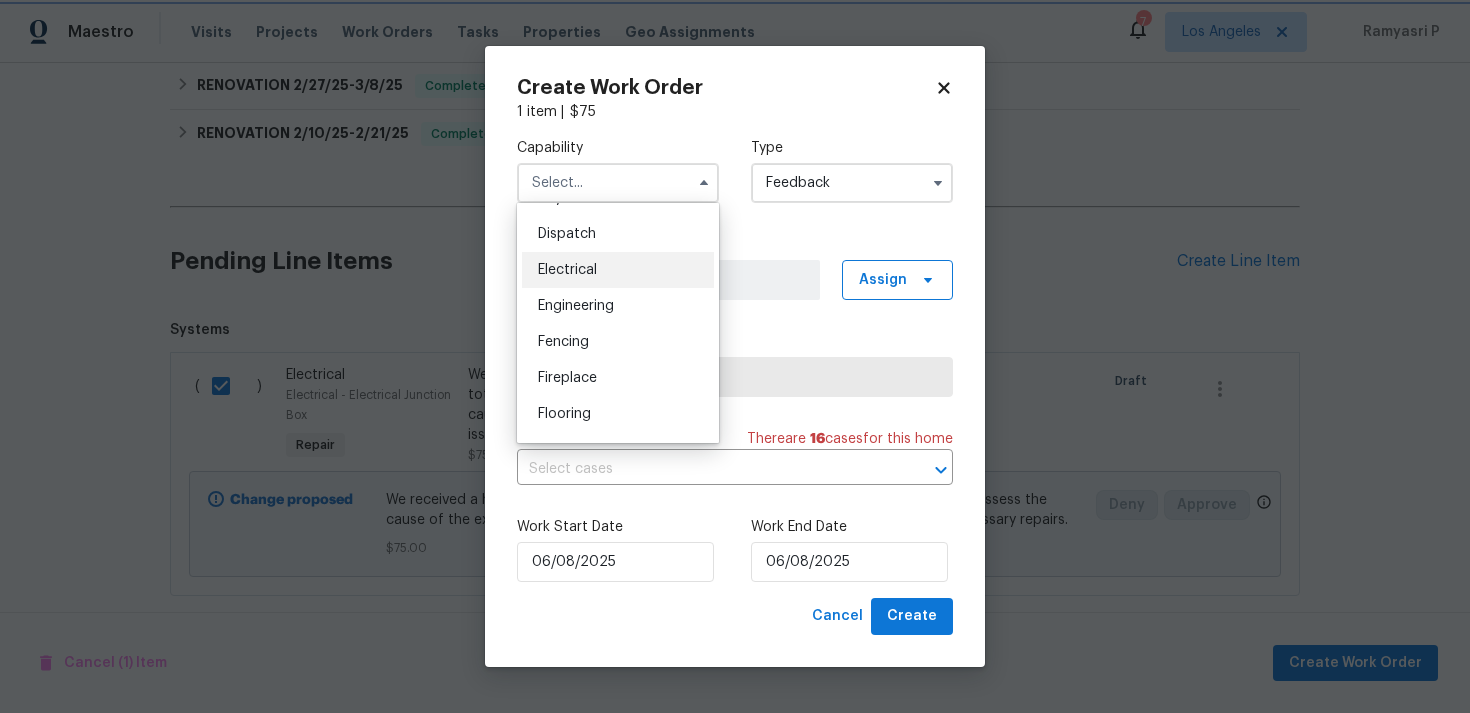 type on "Electrical" 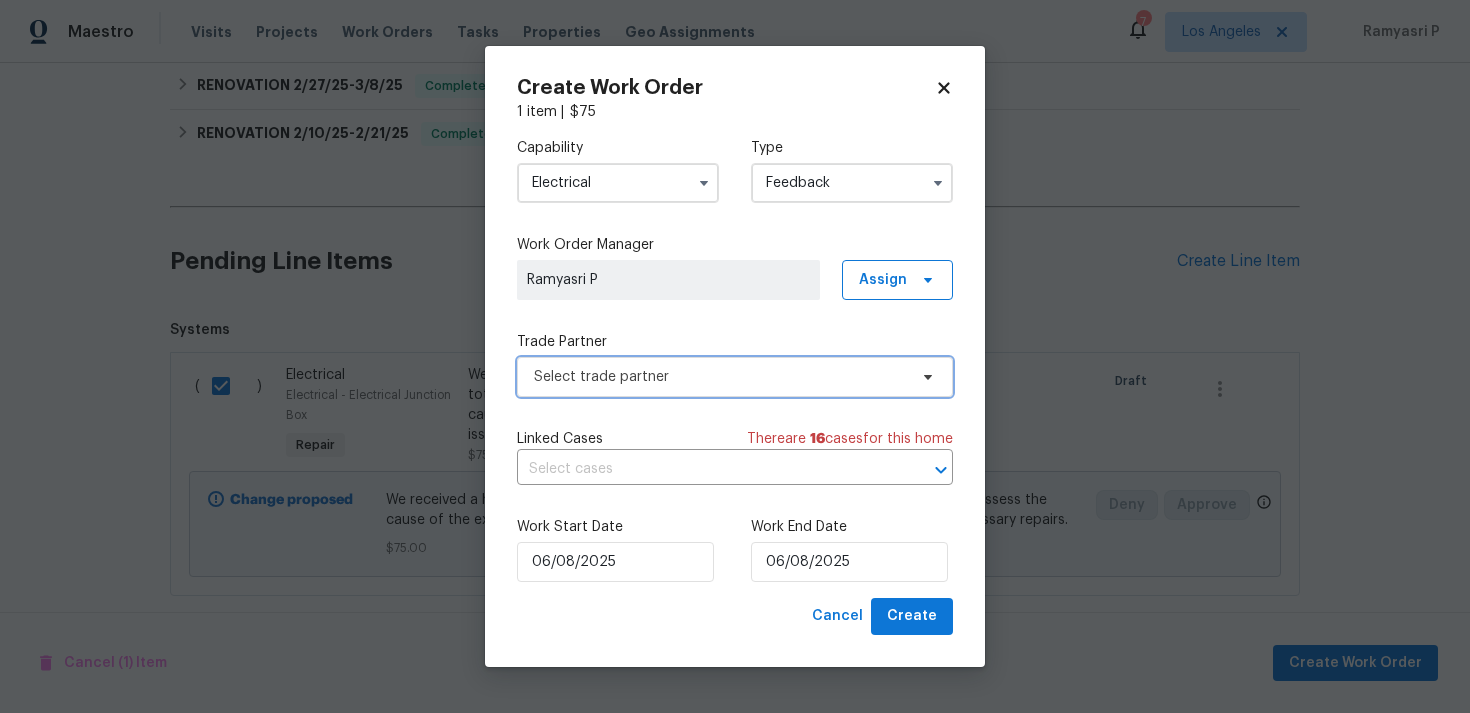 click on "Select trade partner" at bounding box center [735, 377] 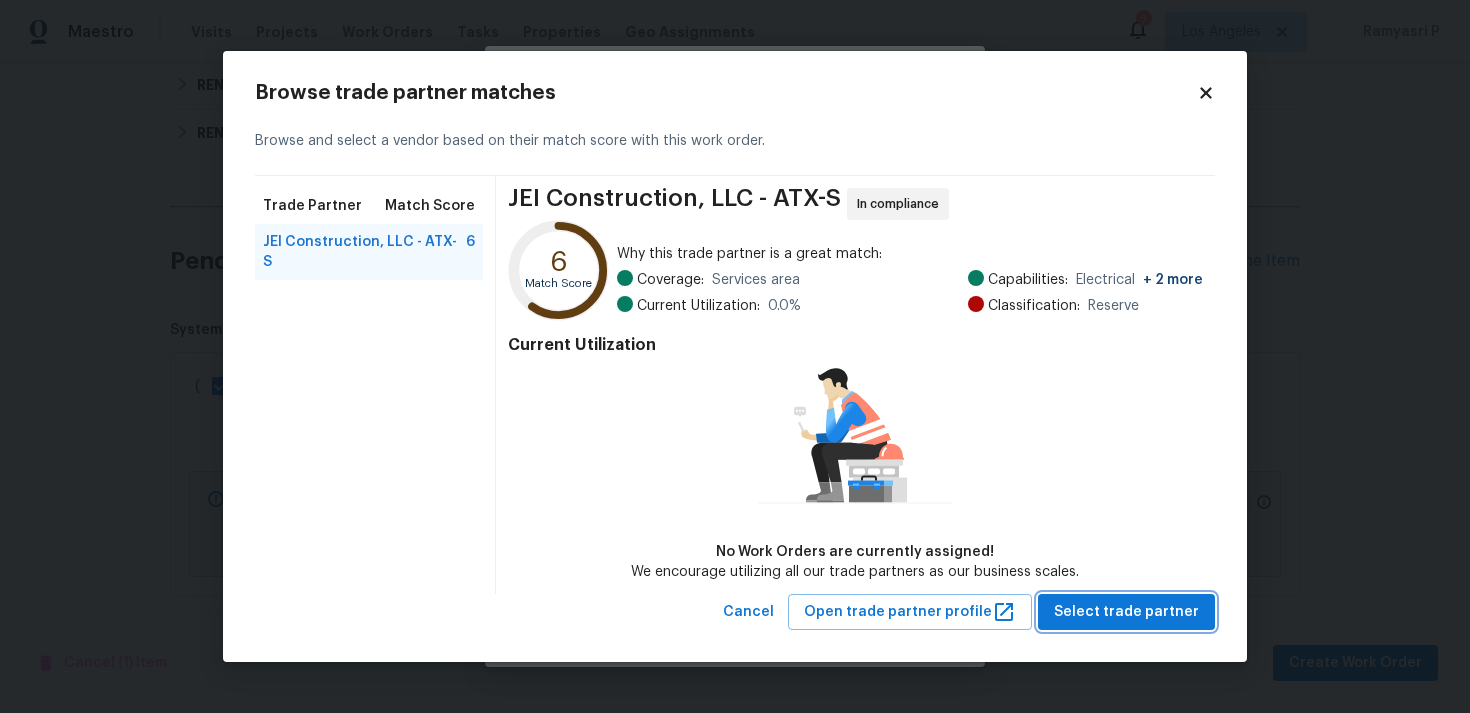 click on "Select trade partner" at bounding box center [1126, 612] 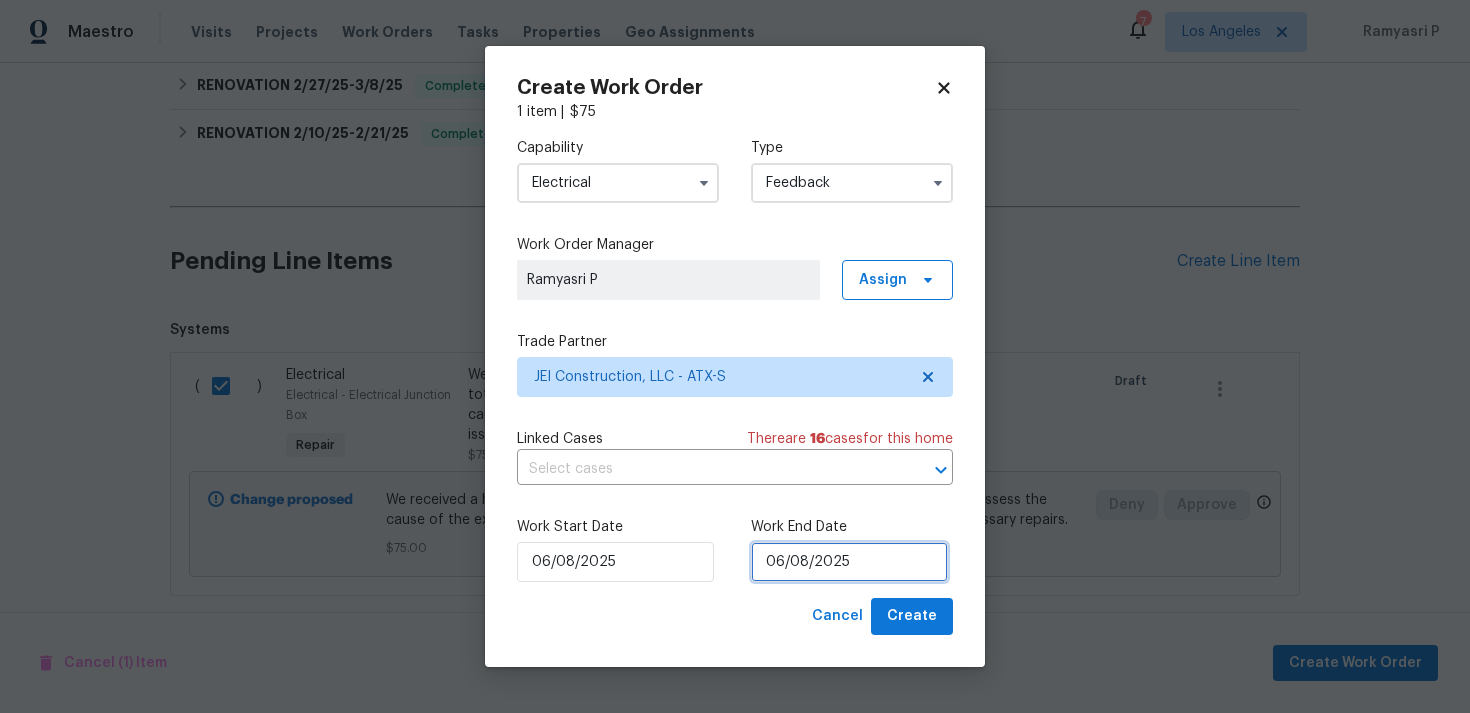 click on "06/08/2025" at bounding box center [849, 562] 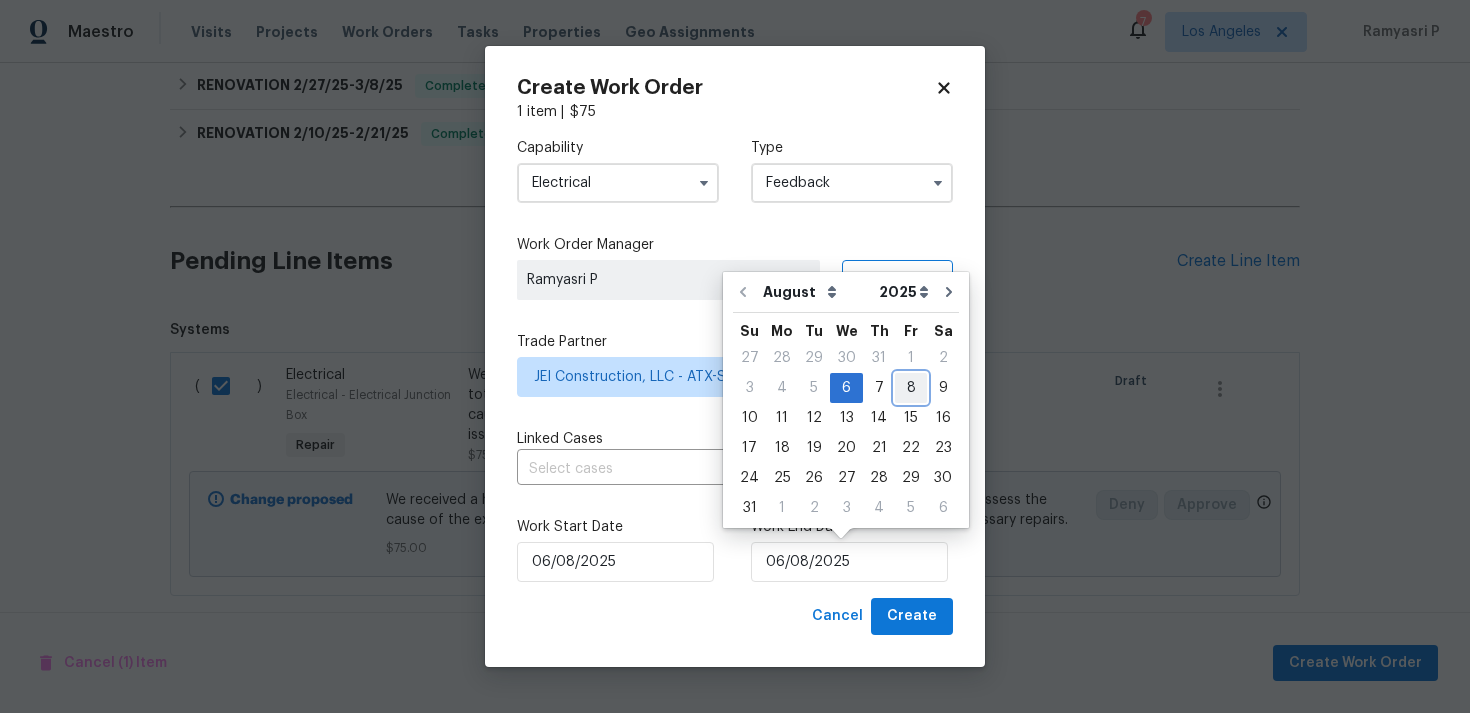 click on "8" at bounding box center (911, 388) 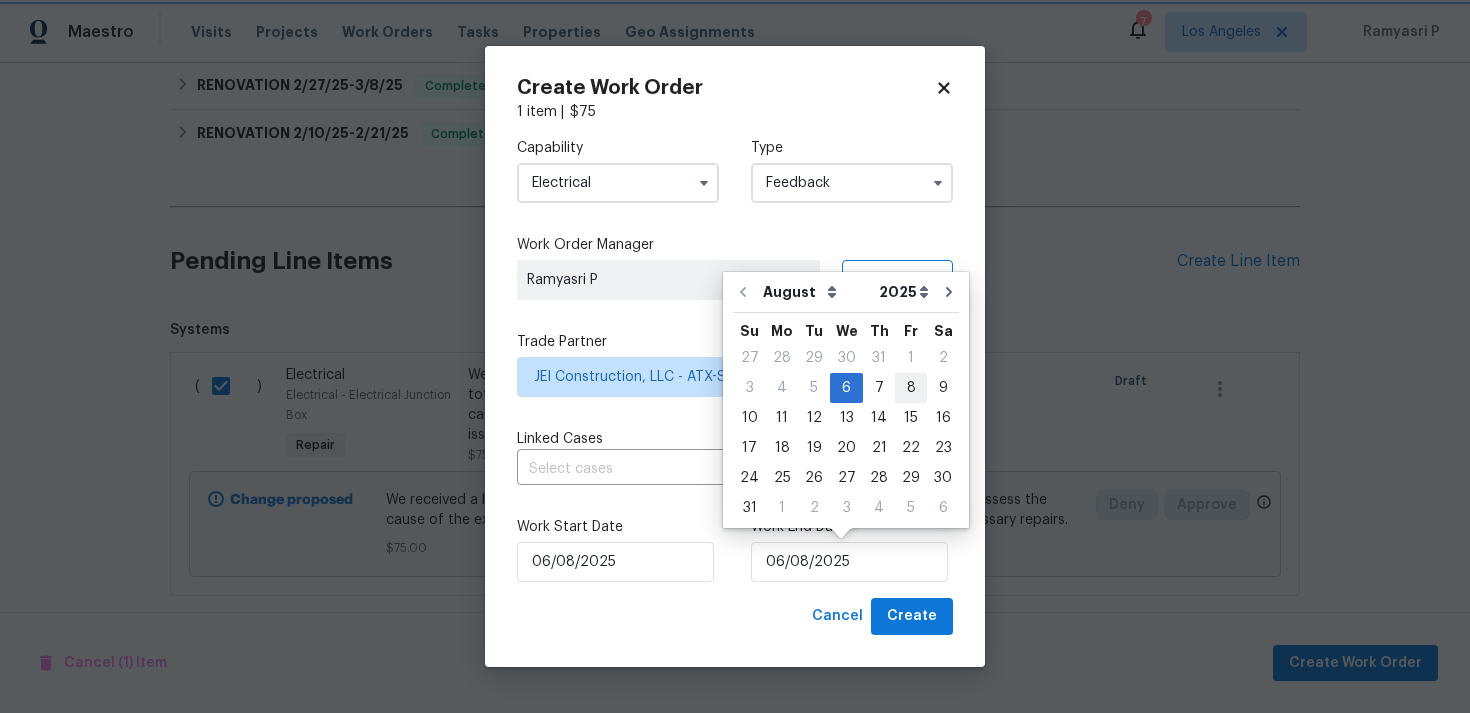 type on "08/08/2025" 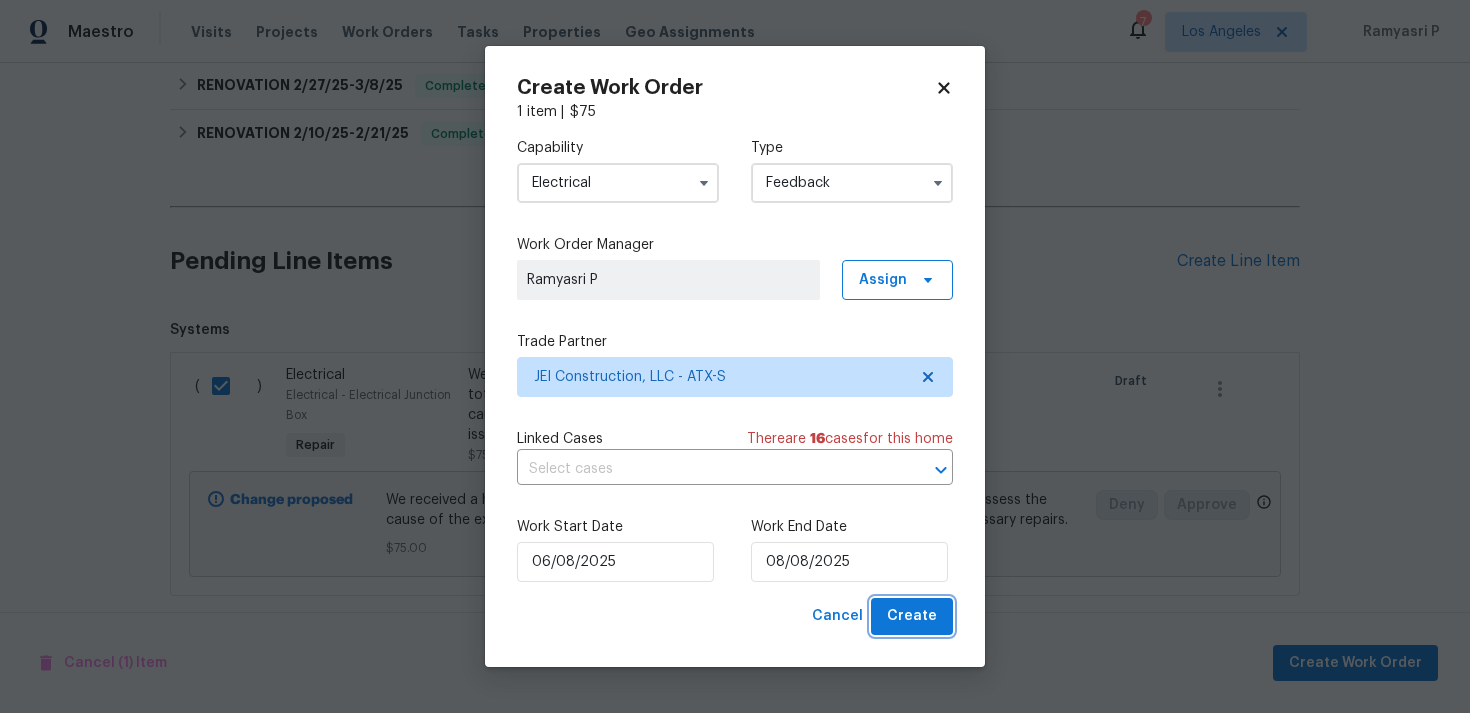 click on "Create" at bounding box center (912, 616) 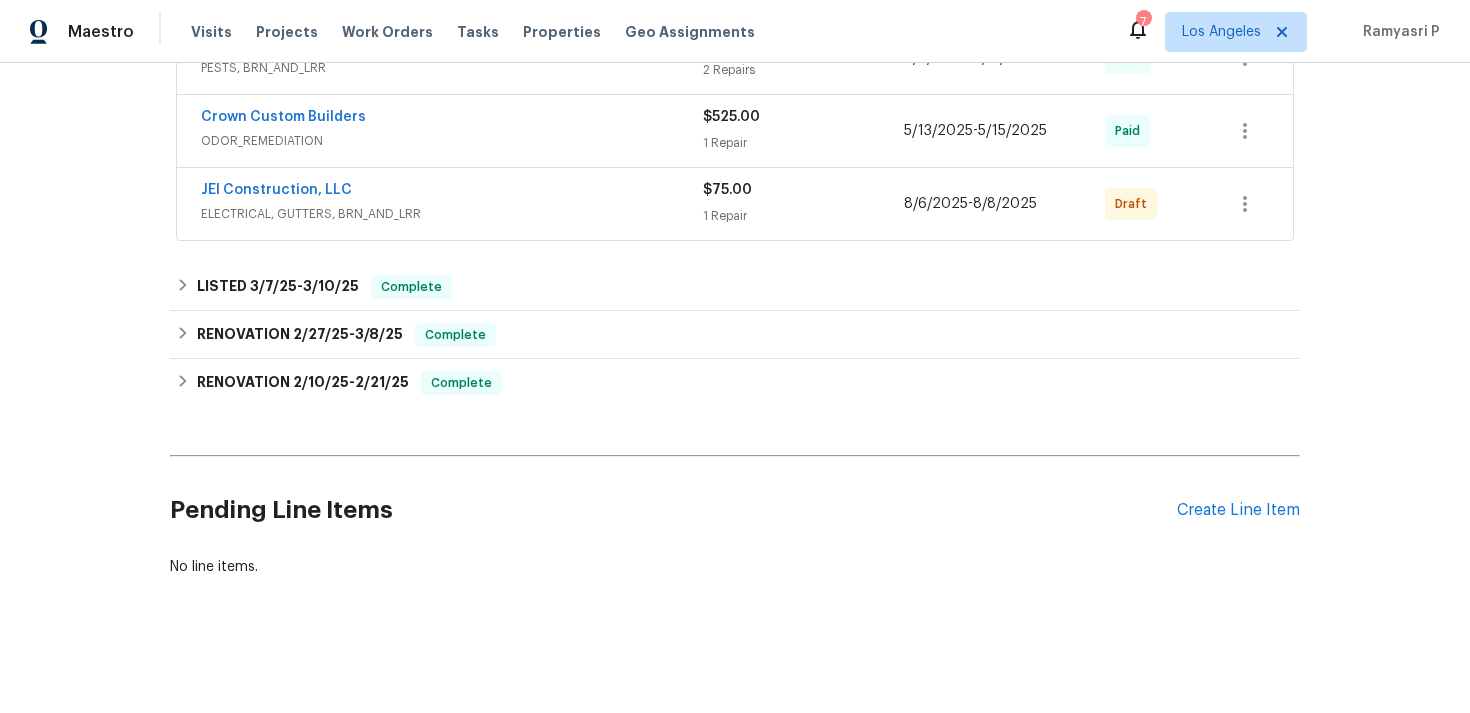 scroll, scrollTop: 498, scrollLeft: 0, axis: vertical 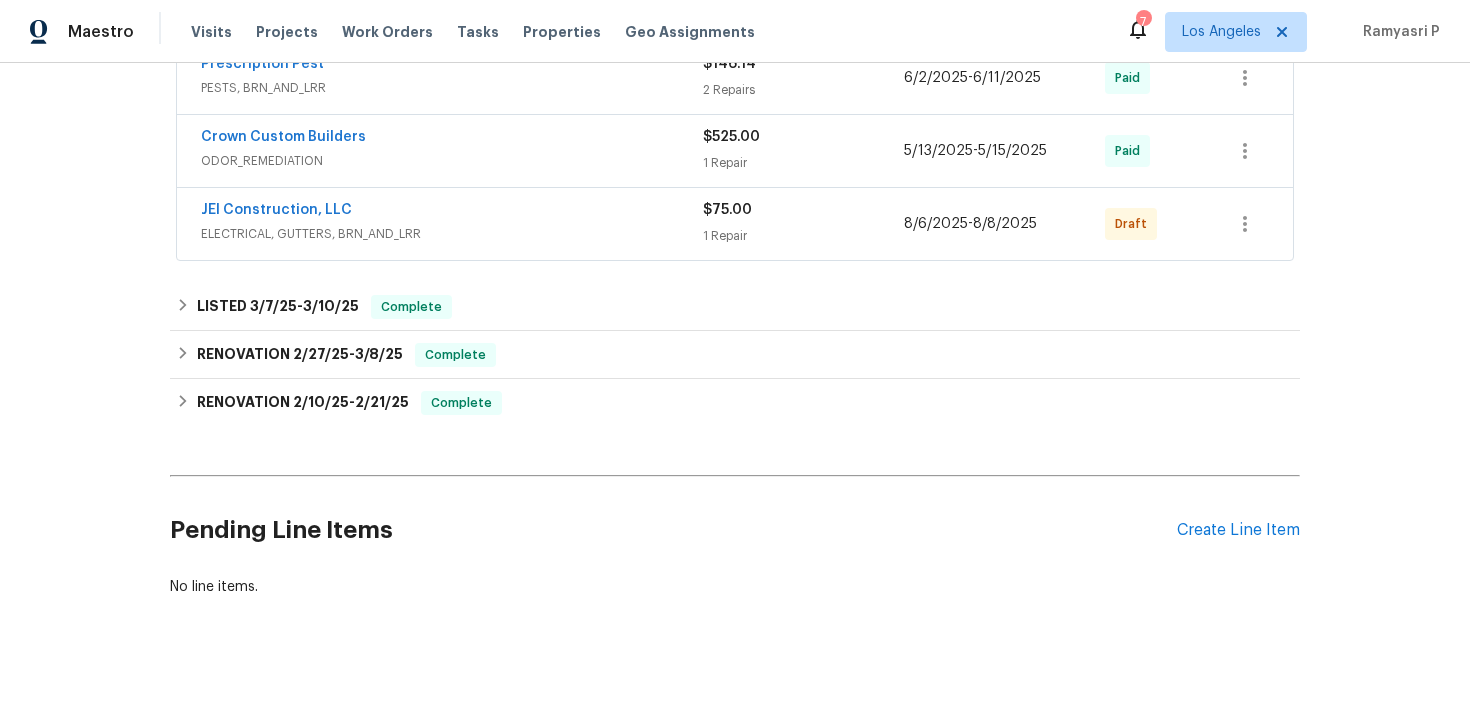 click on "JEI Construction, LLC" at bounding box center (276, 210) 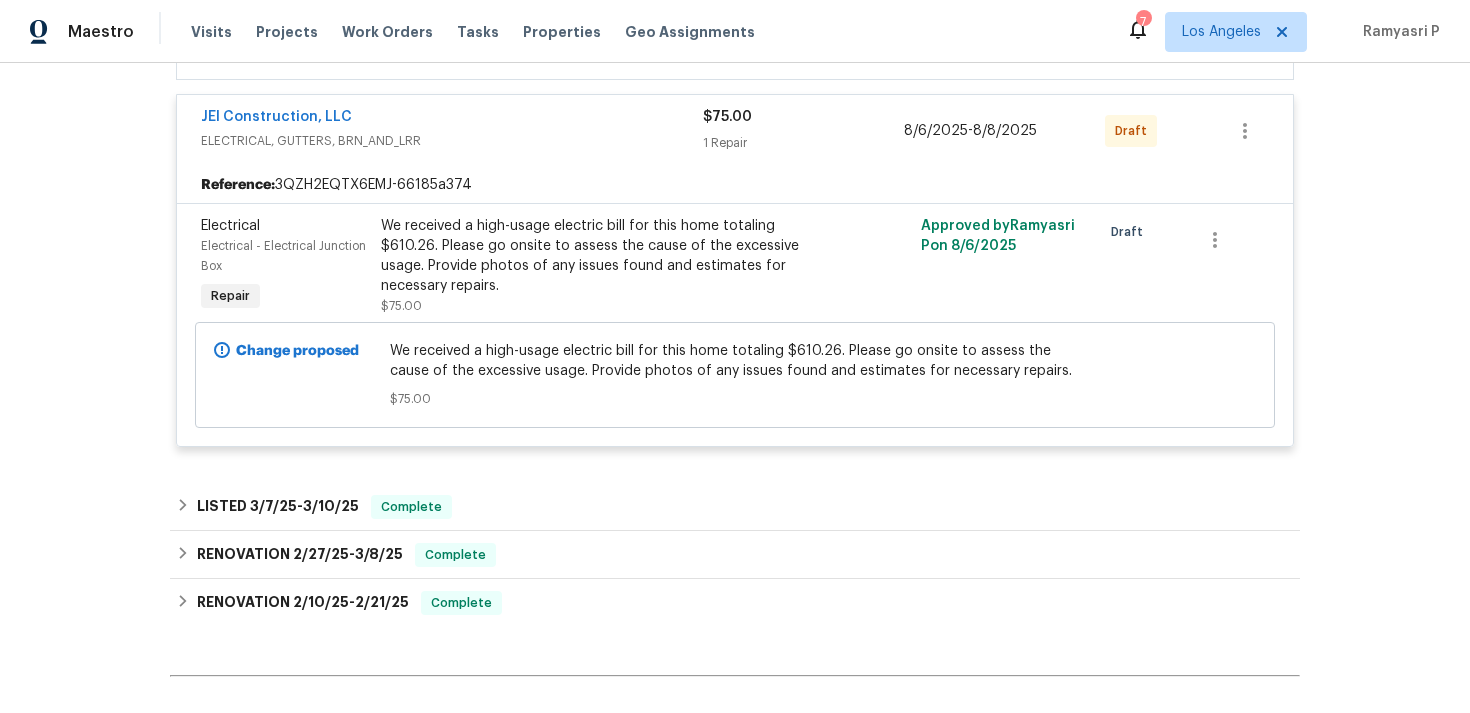 scroll, scrollTop: 553, scrollLeft: 0, axis: vertical 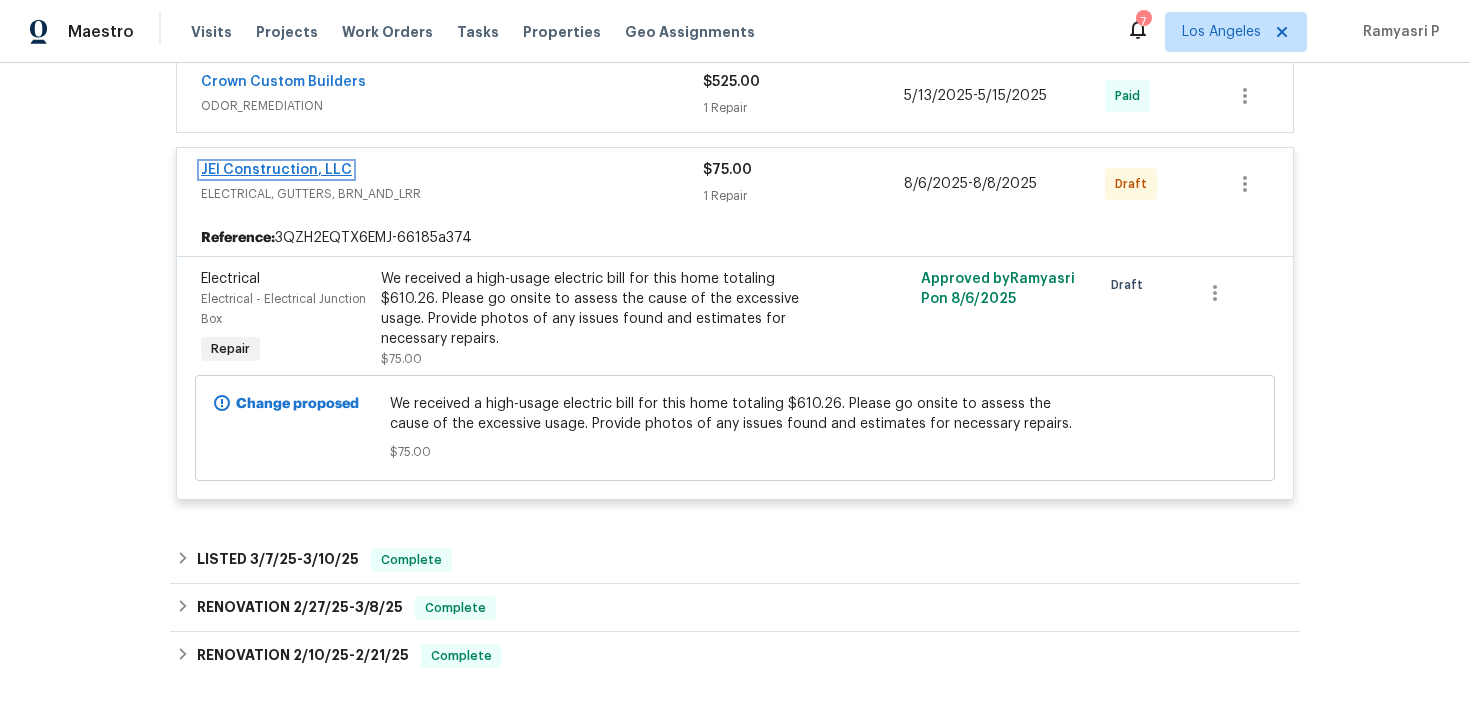 click on "JEI Construction, LLC" at bounding box center [276, 170] 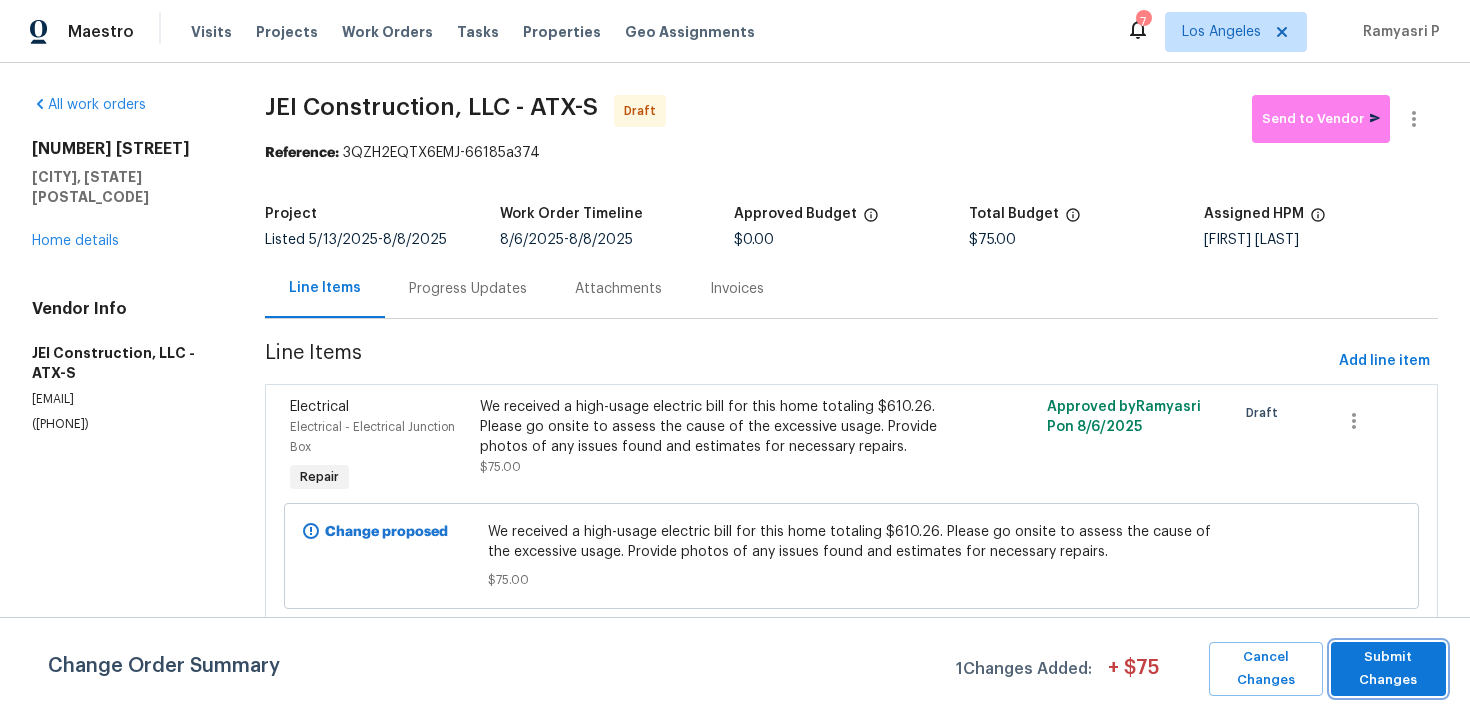 click on "Submit Changes" at bounding box center (1388, 669) 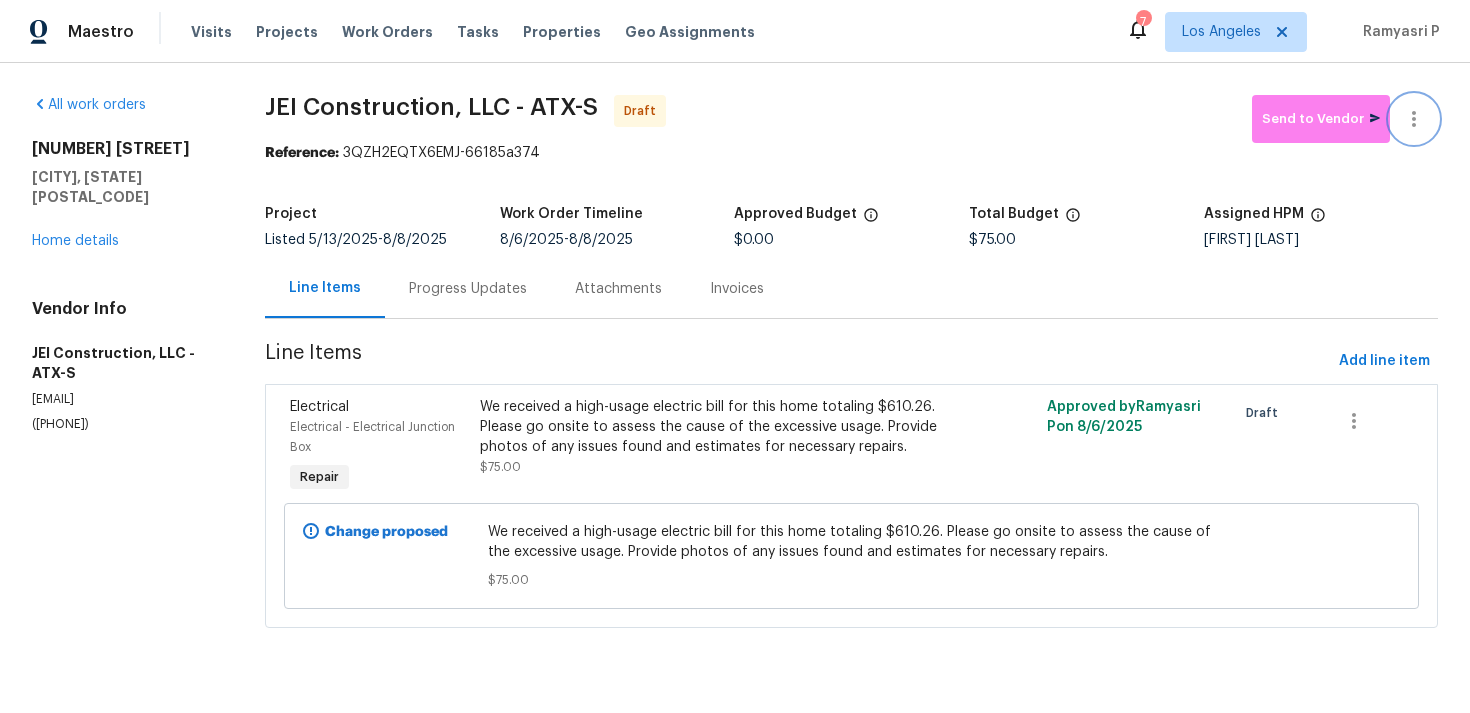 click 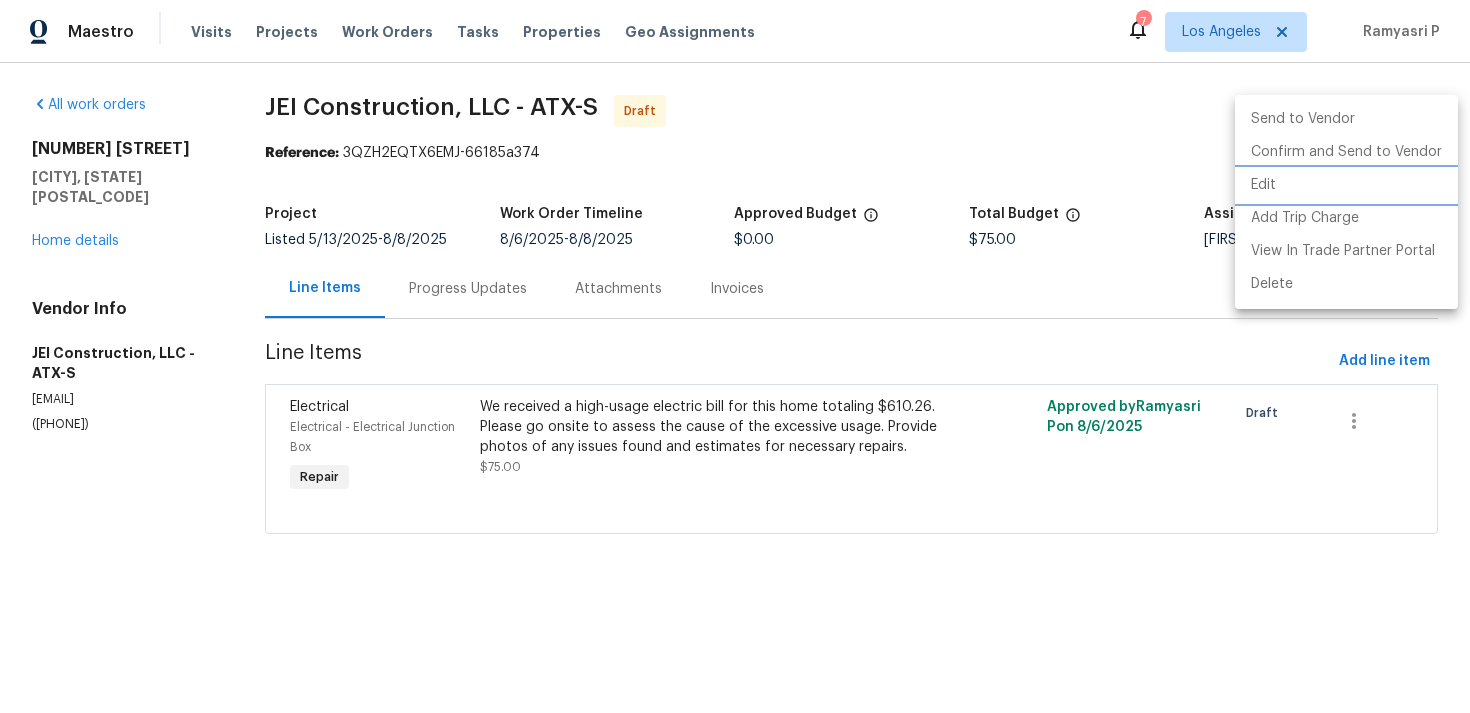 click on "Edit" at bounding box center (1346, 185) 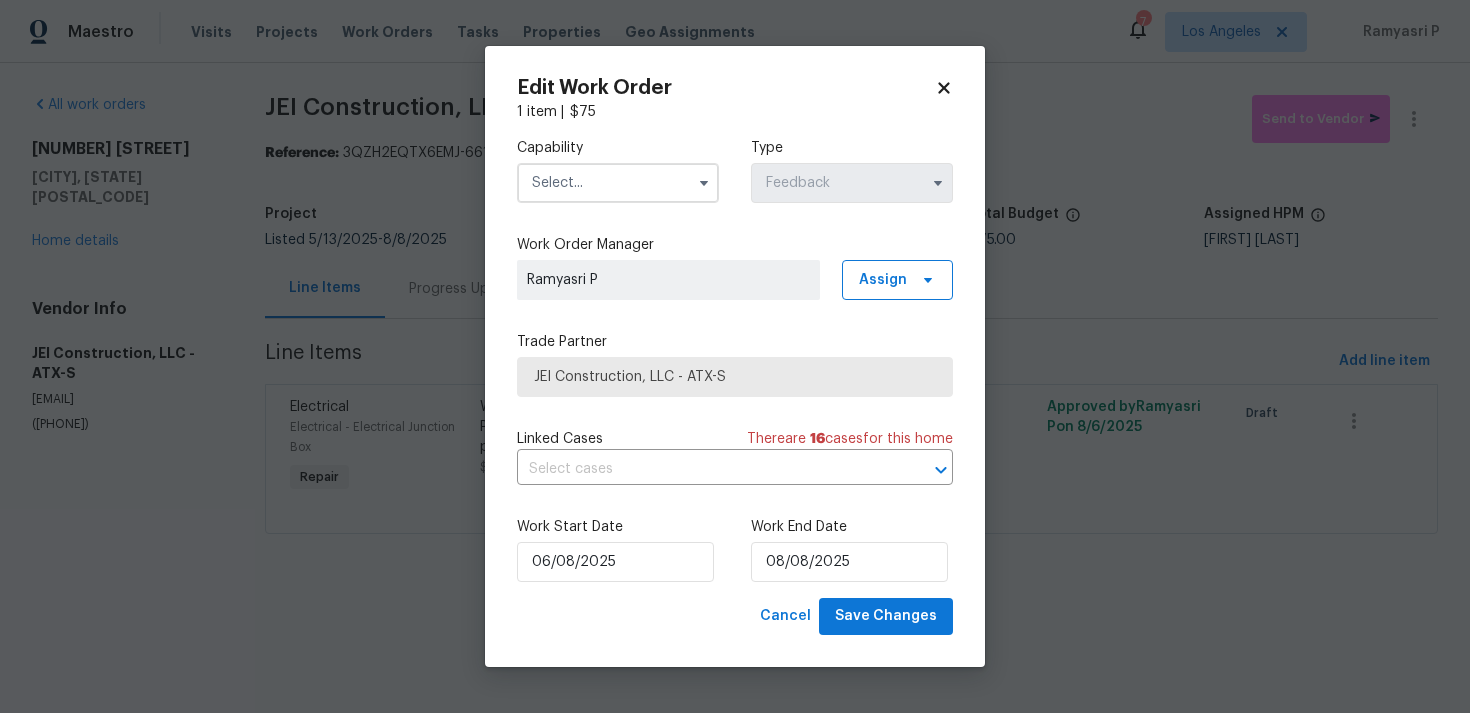 click at bounding box center (618, 183) 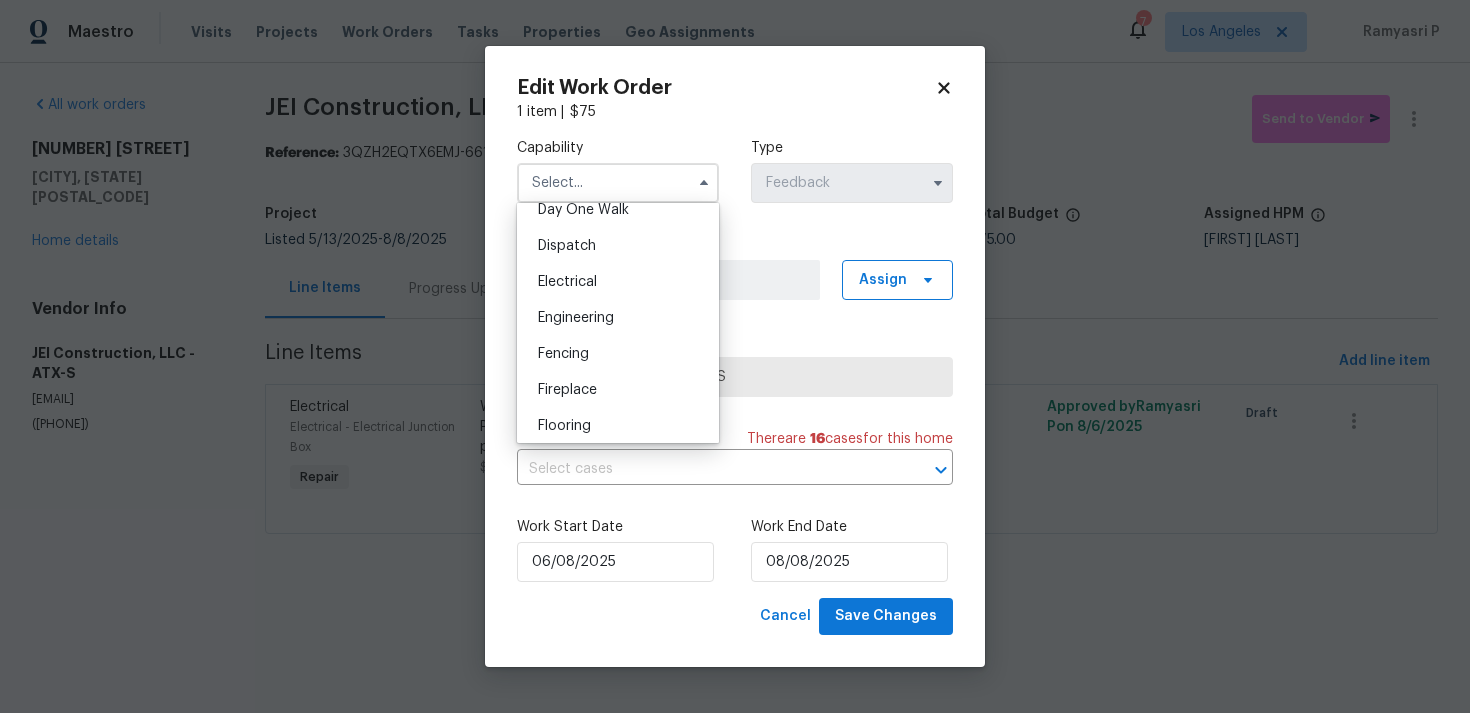 scroll, scrollTop: 578, scrollLeft: 0, axis: vertical 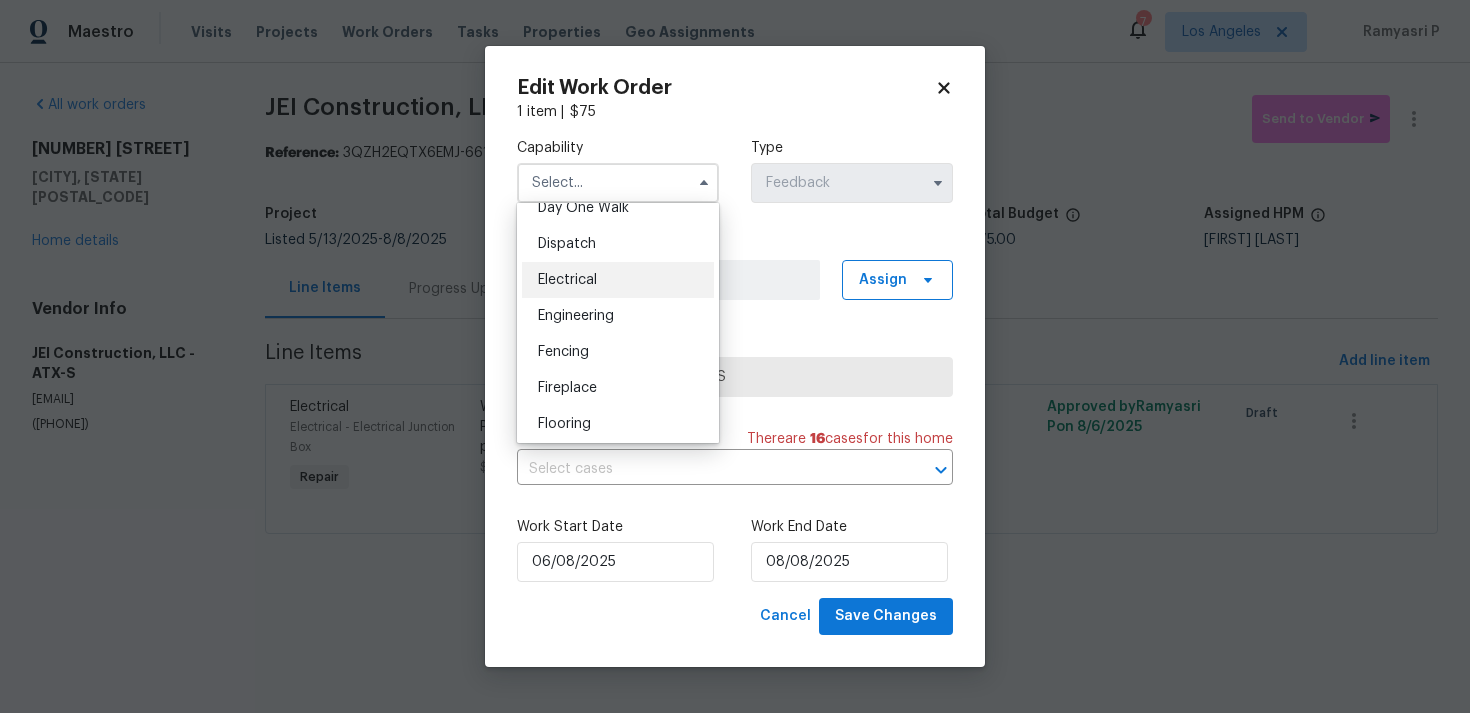 click on "Electrical" at bounding box center [567, 280] 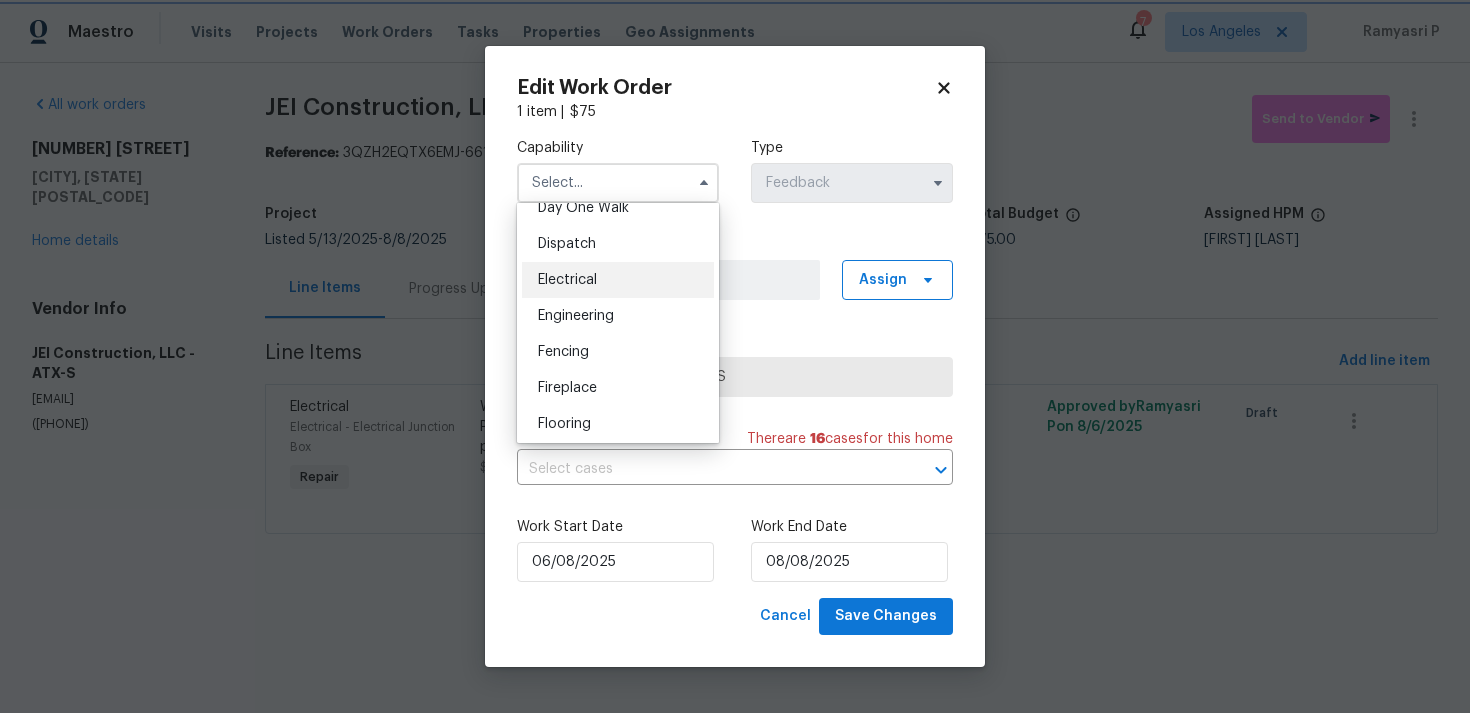 type on "Electrical" 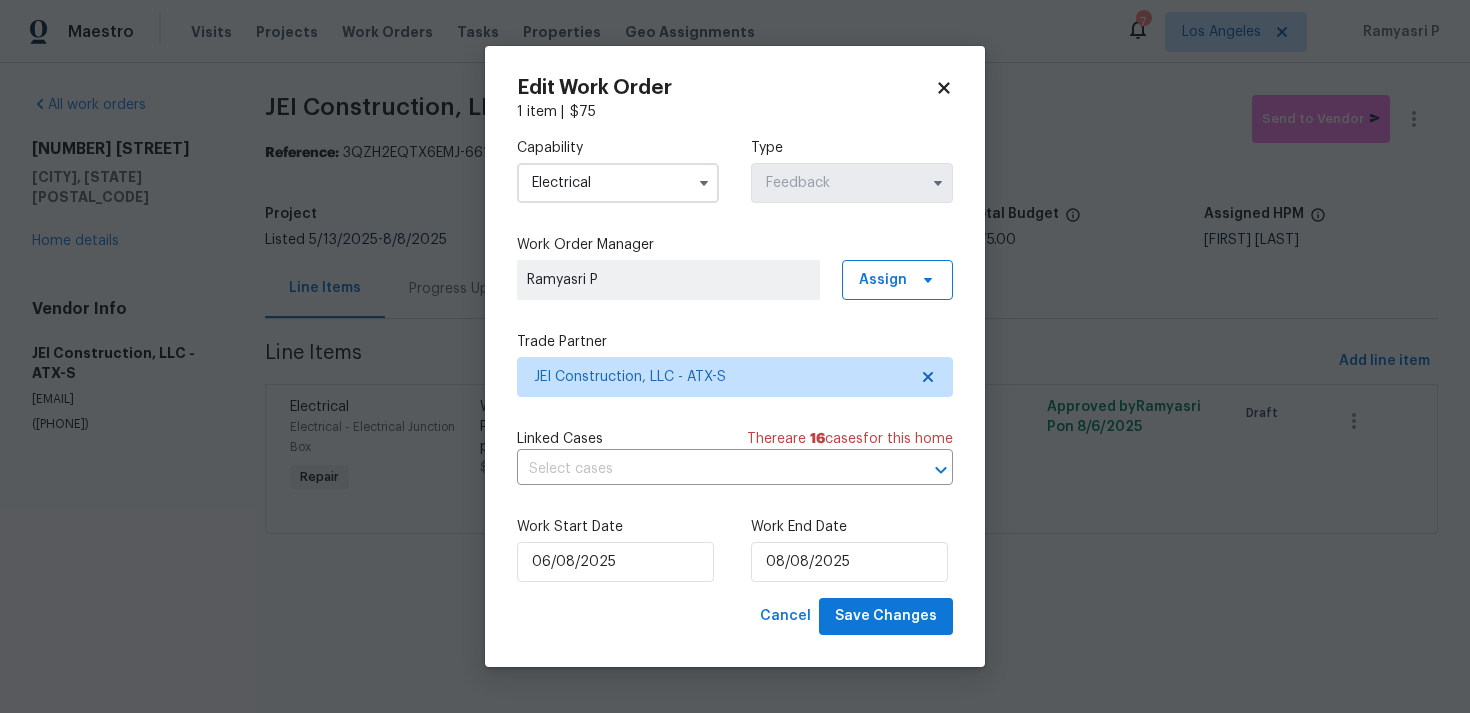 click on "Edit Work Order 1 item | $ 75 Capability   Electrical Type   Feedback Work Order Manager   Ramyasri P Assign Trade Partner   JEI Construction, LLC - ATX-S Linked Cases There  are   16  case s  for this home   ​ Work Start Date   06/08/2025 Work End Date   08/08/2025 Cancel Save Changes" at bounding box center [735, 356] 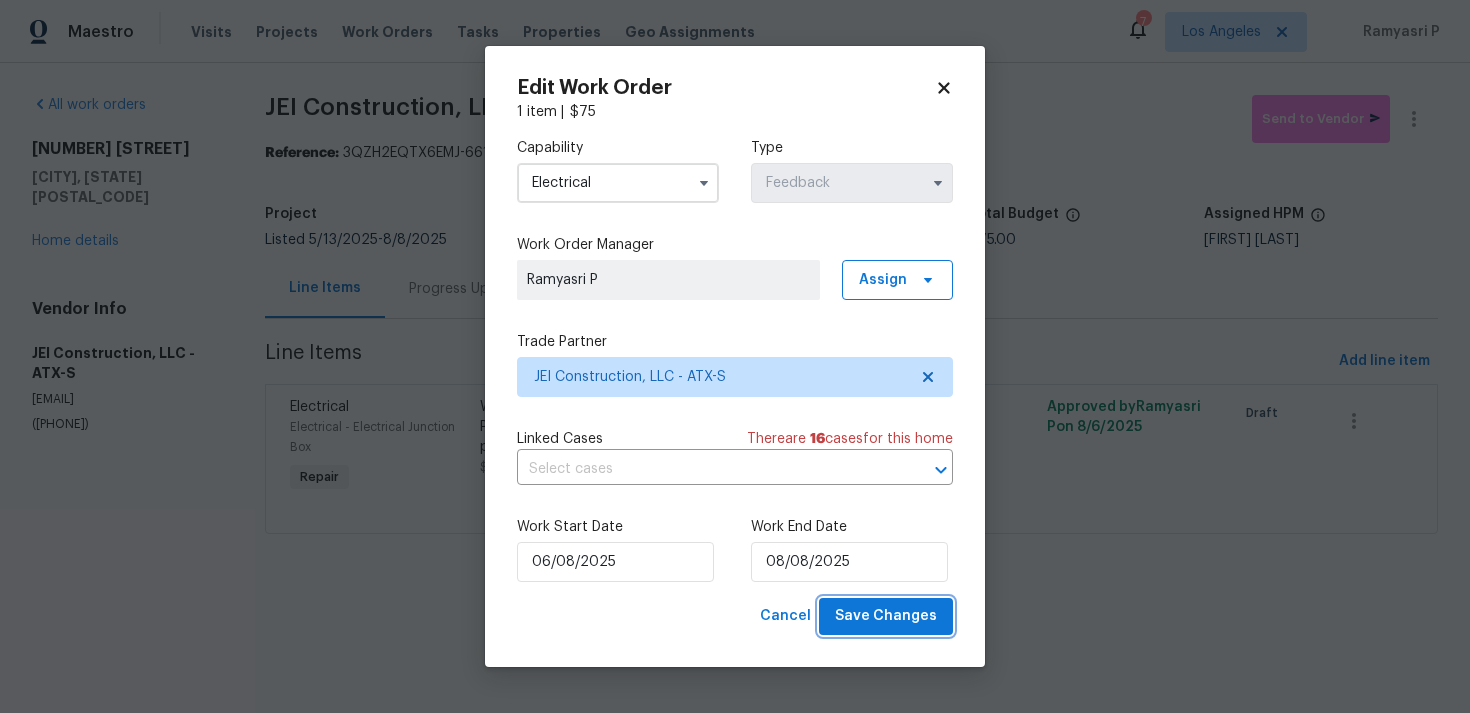 click on "Save Changes" at bounding box center (886, 616) 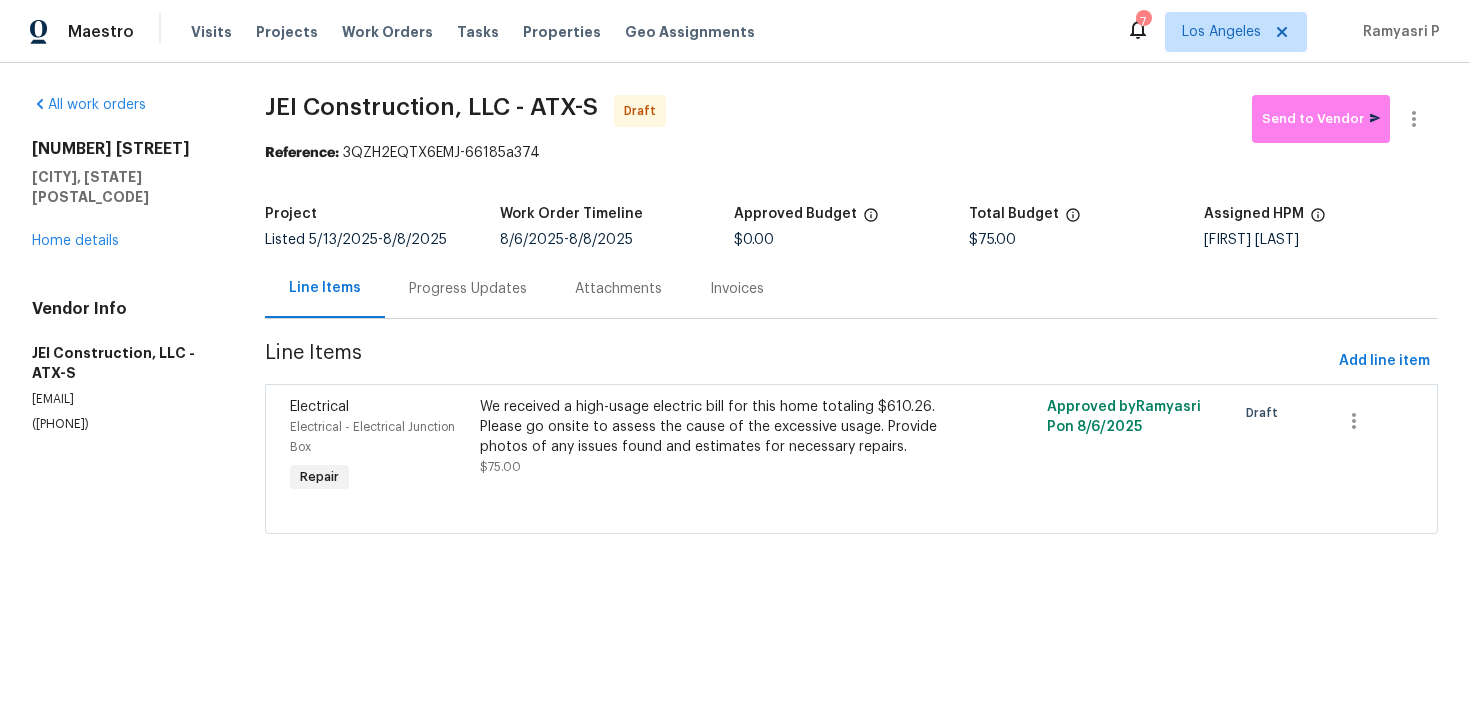 click on "Progress Updates" at bounding box center [468, 289] 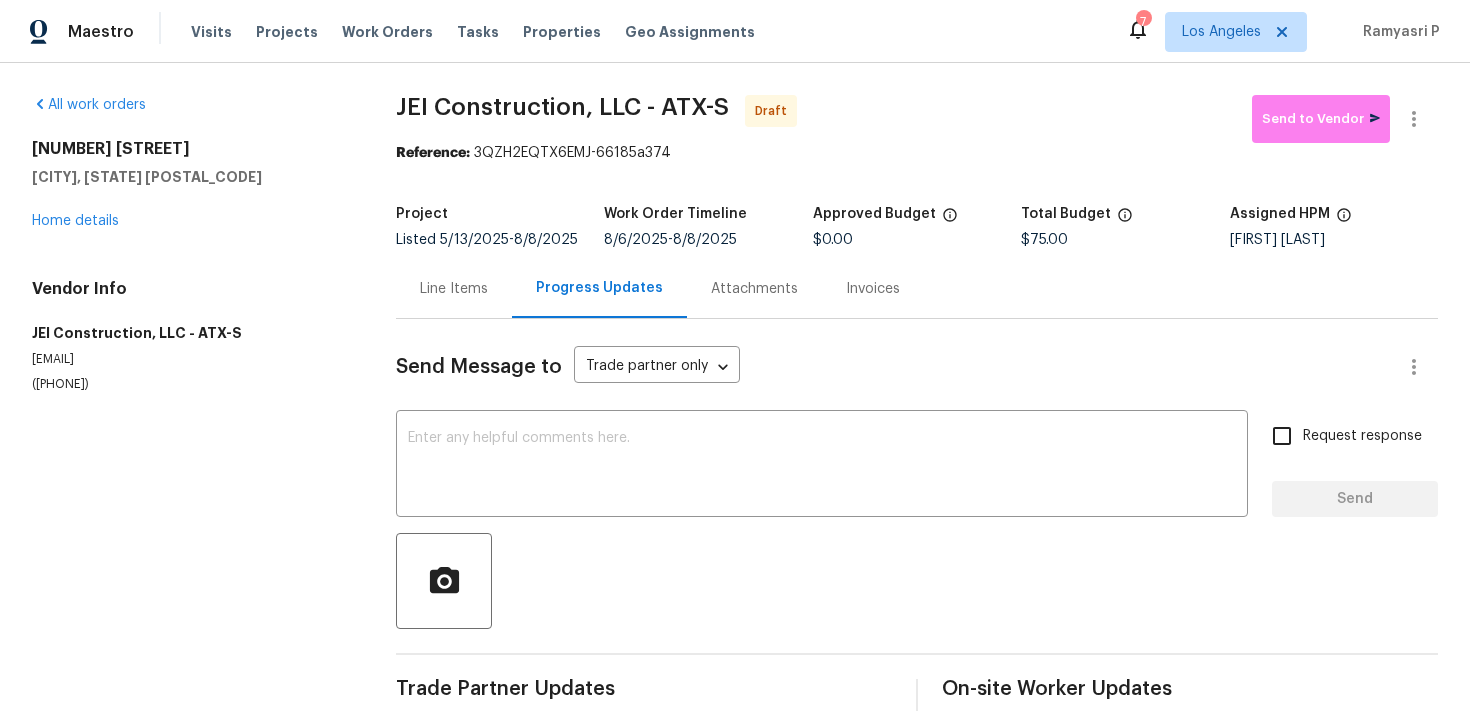 scroll, scrollTop: 30, scrollLeft: 0, axis: vertical 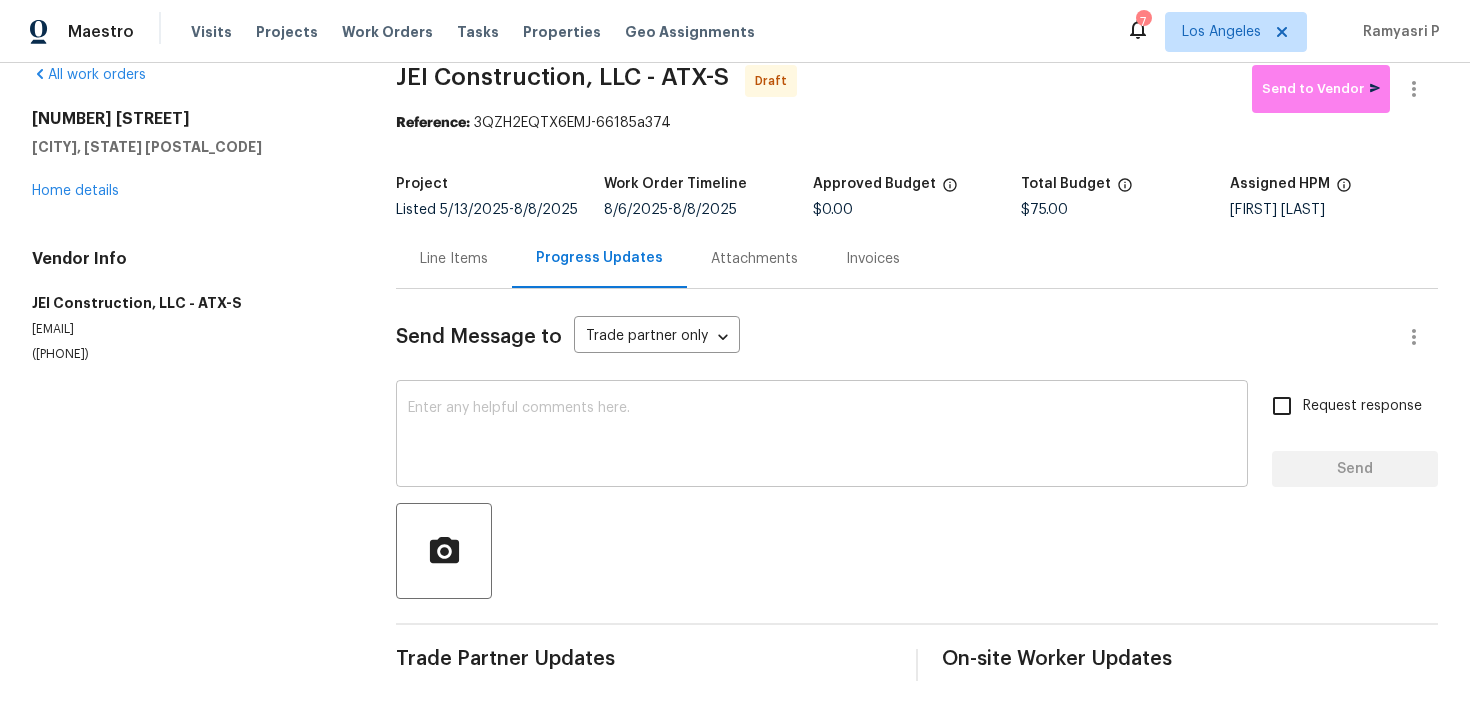 click at bounding box center (822, 436) 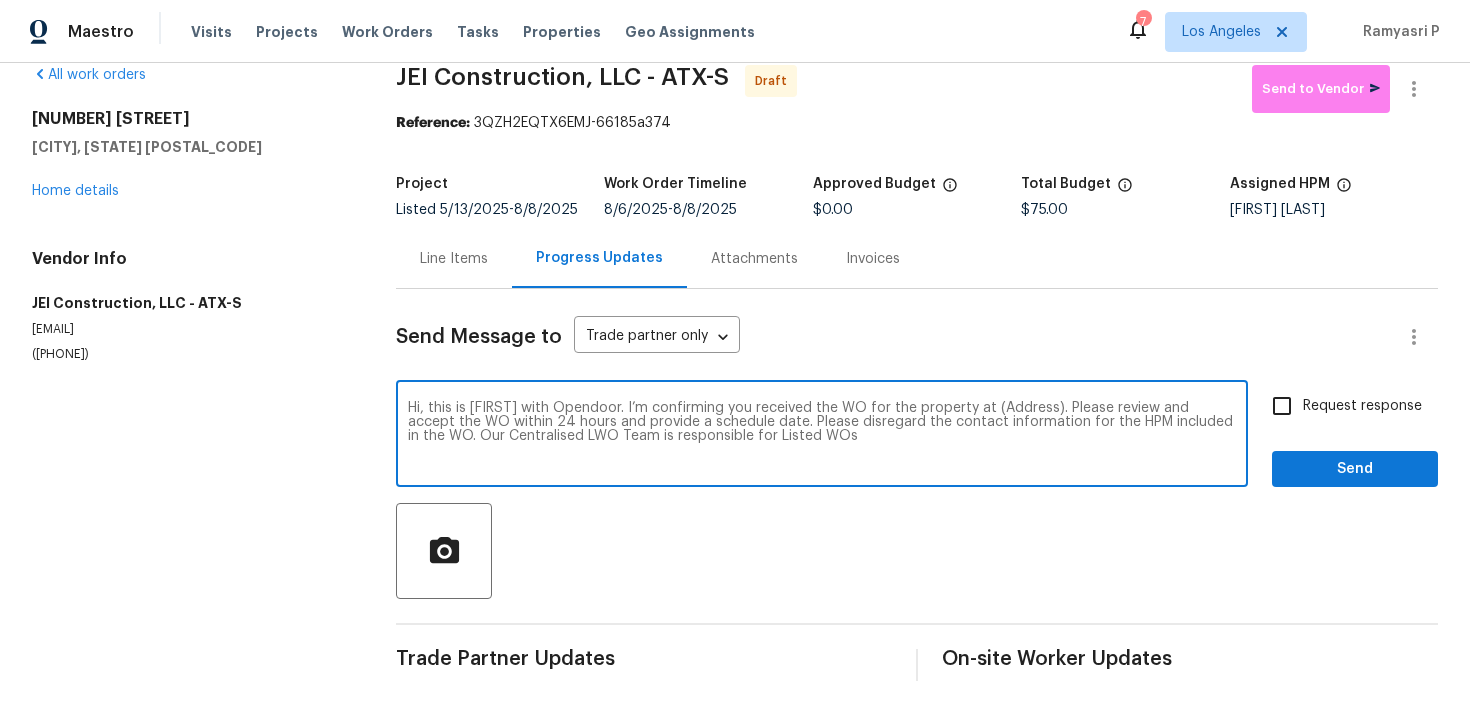 drag, startPoint x: 1005, startPoint y: 406, endPoint x: 1060, endPoint y: 406, distance: 55 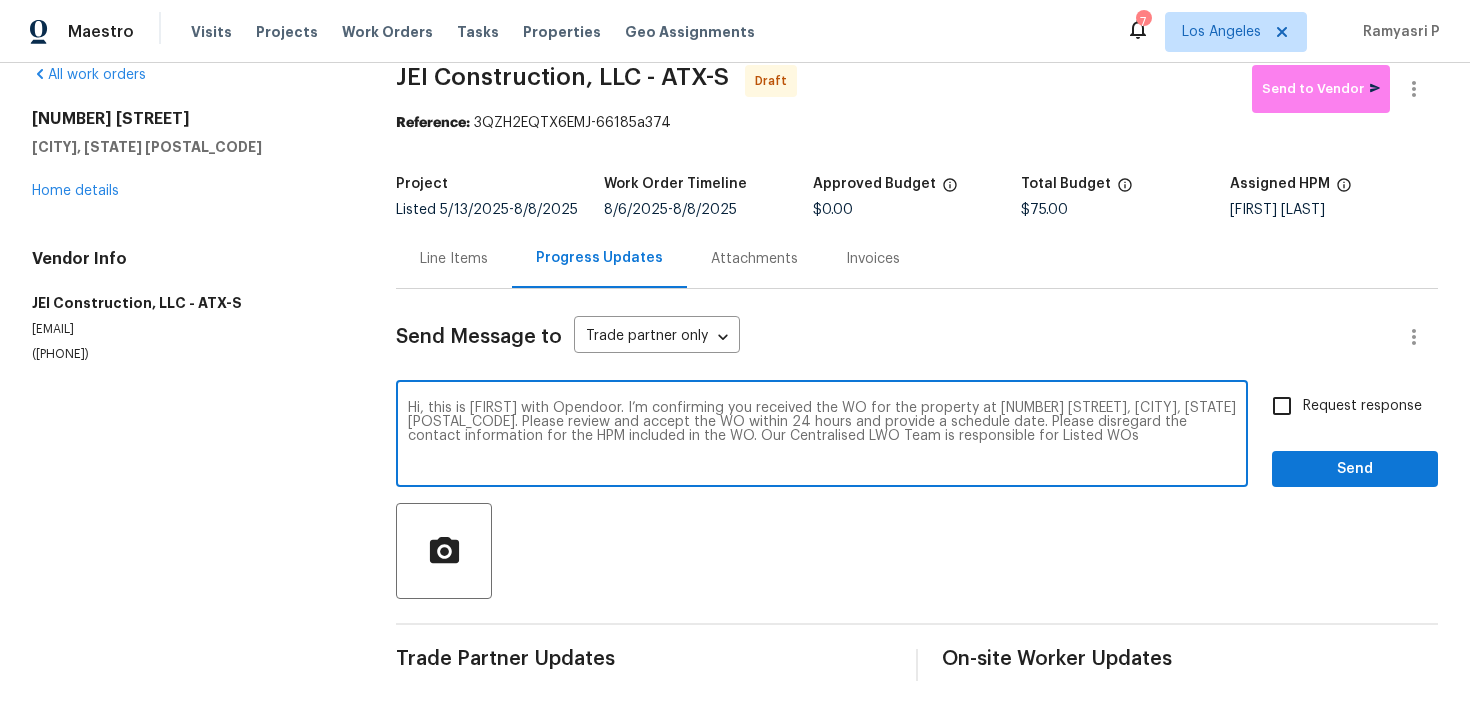 type on "Hi, this is Ramyasri with Opendoor. I’m confirming you received the WO for the property at 127 Campos Dr, Hutto, TX 78634. Please review and accept the WO within 24 hours and provide a schedule date. Please disregard the contact information for the HPM included in the WO. Our Centralised LWO Team is responsible for Listed WOs" 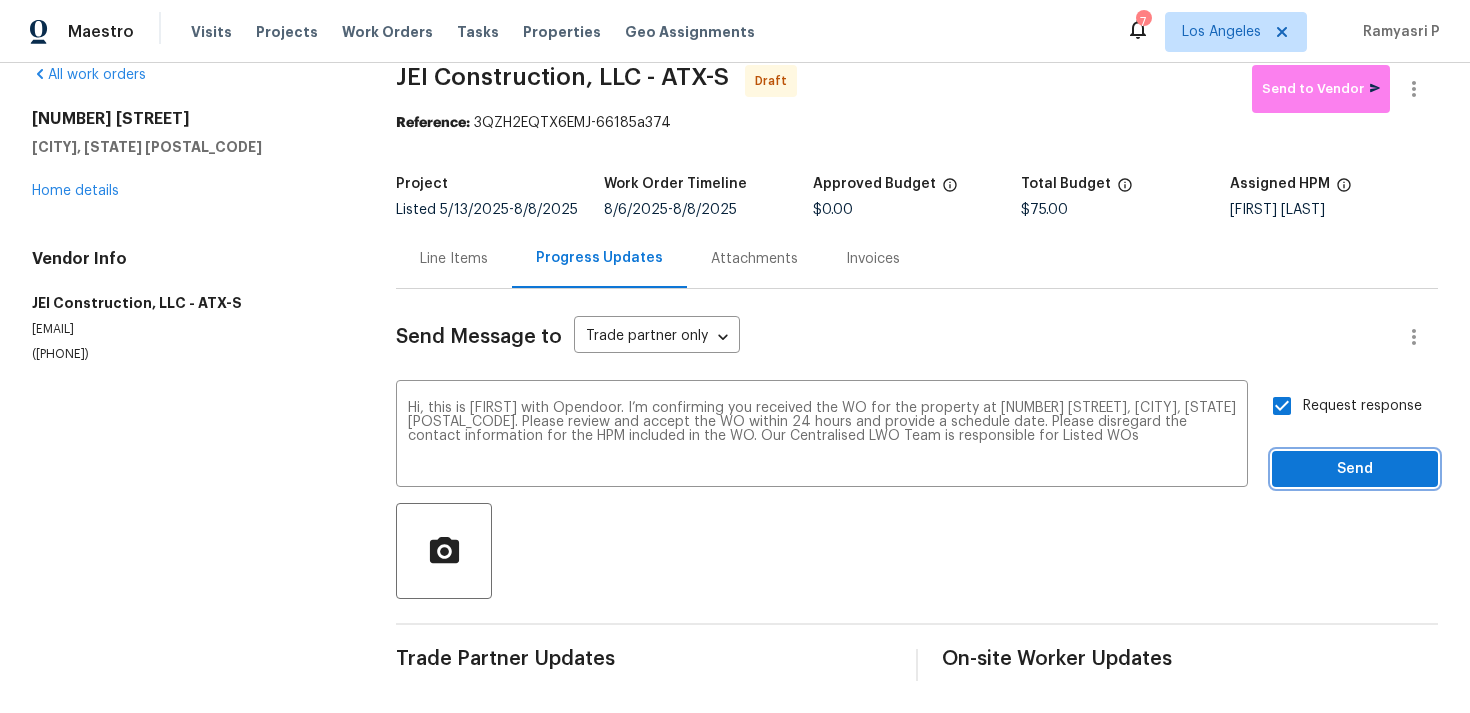 click on "Send" at bounding box center (1355, 469) 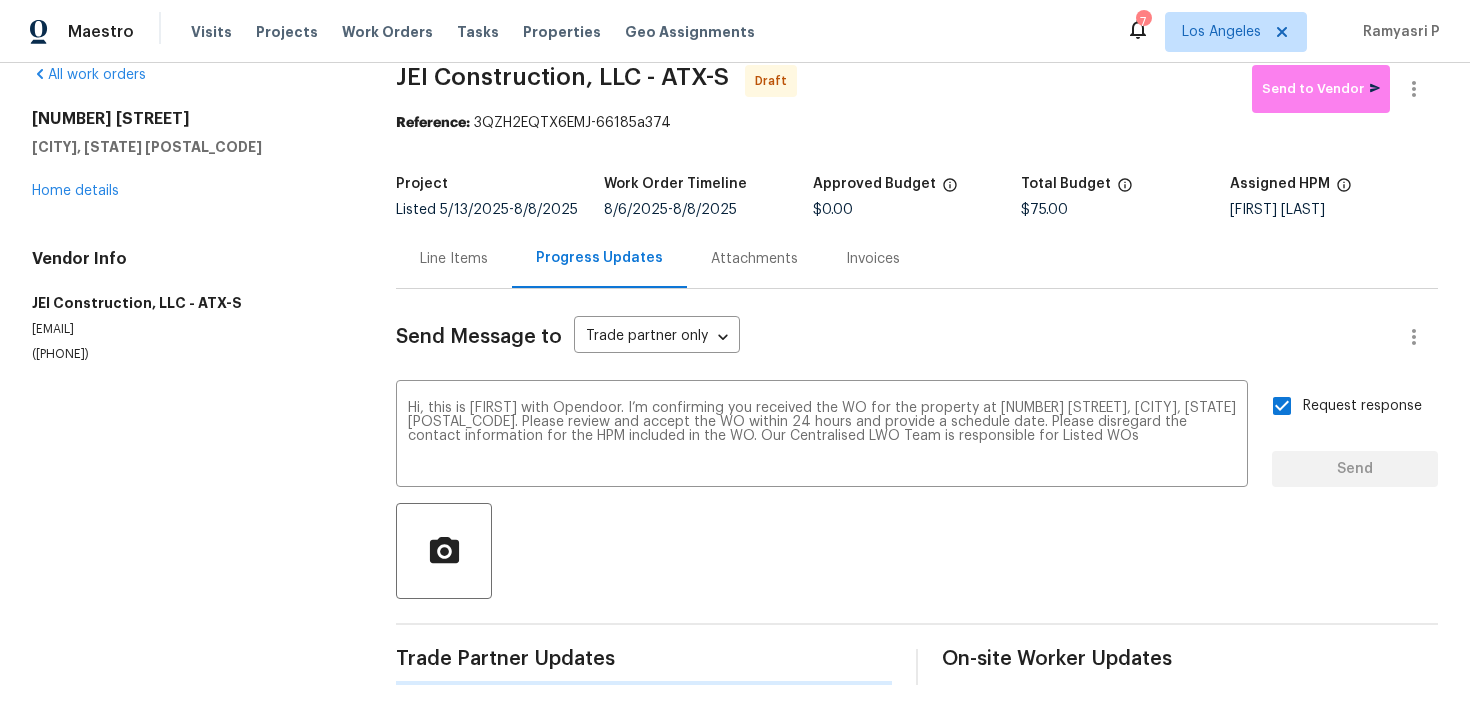 type 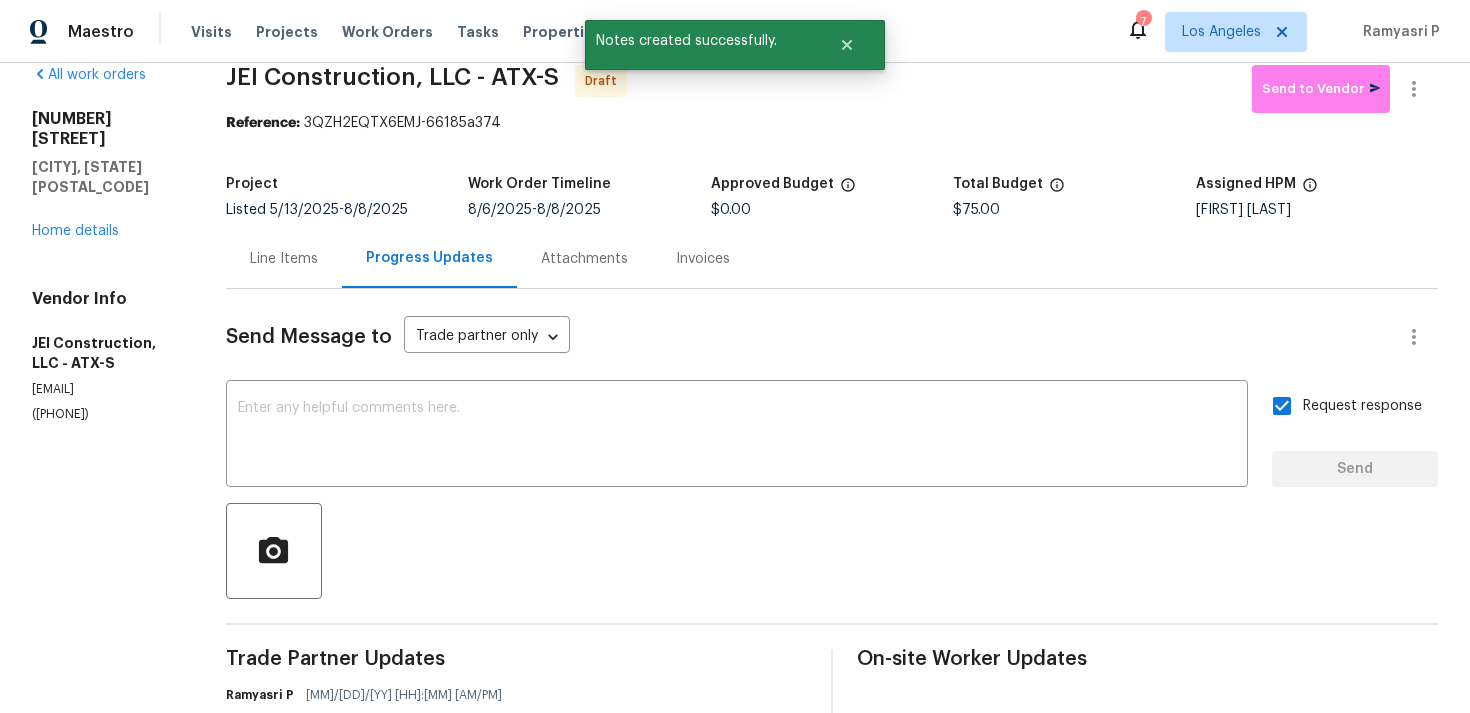 click on "Send Message to Trade partner only Trade partner only ​ x ​ Request response Send Trade Partner Updates Ramyasri P 08/06/2025 8:43 AM Hi, this is Ramyasri with Opendoor. I’m confirming you received the WO for the property at 127 Campos Dr, Hutto, TX 78634. Please review and accept the WO within 24 hours and provide a schedule date. Please disregard the contact information for the HPM included in the WO. Our Centralised LWO Team is responsible for Listed WOs On-site Worker Updates" at bounding box center (832, 564) 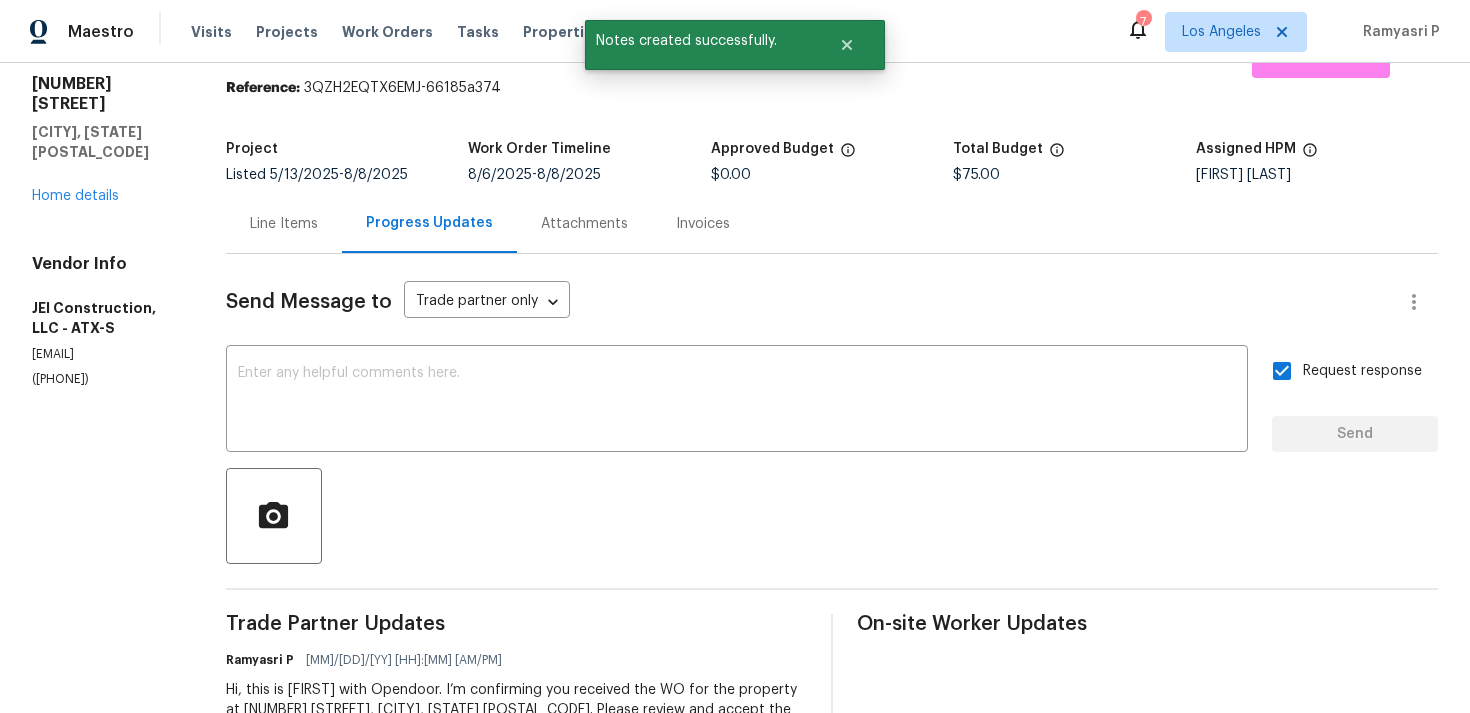 scroll, scrollTop: 0, scrollLeft: 0, axis: both 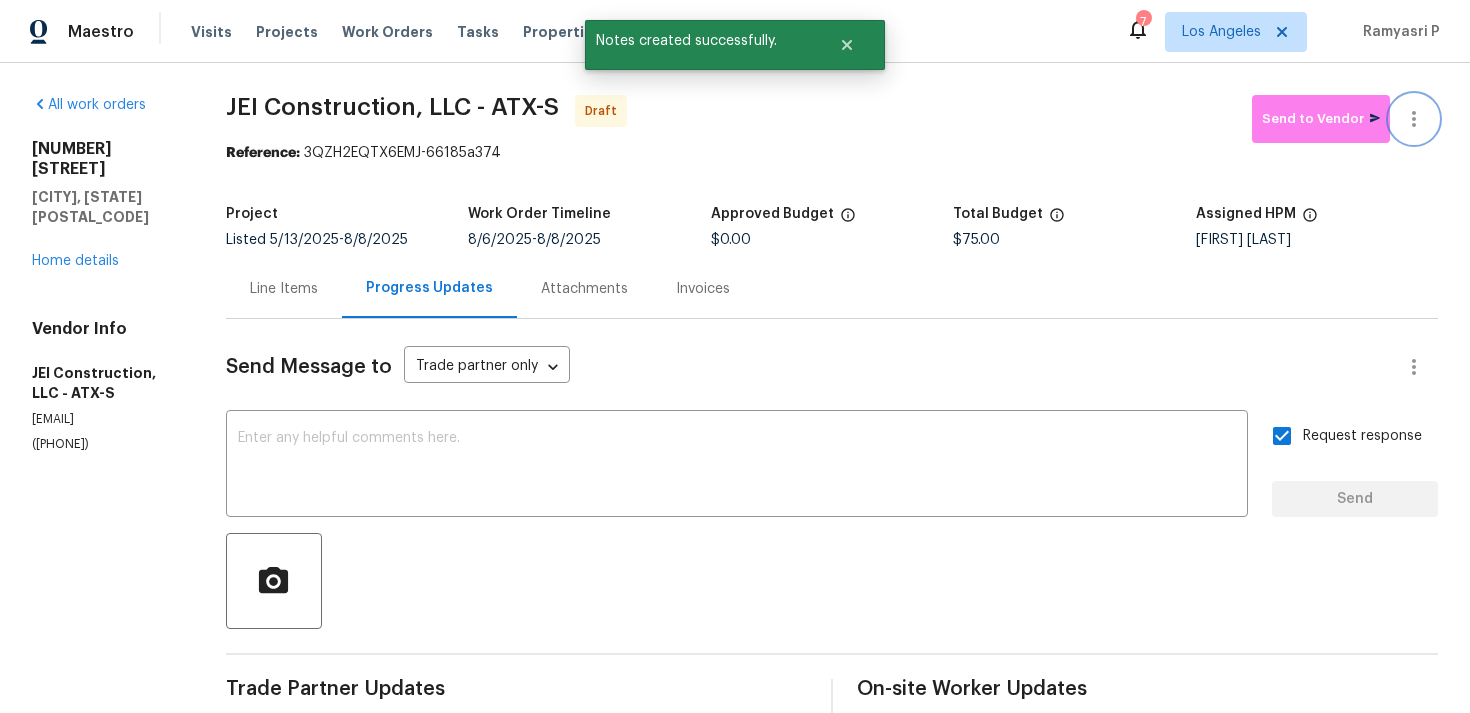 click 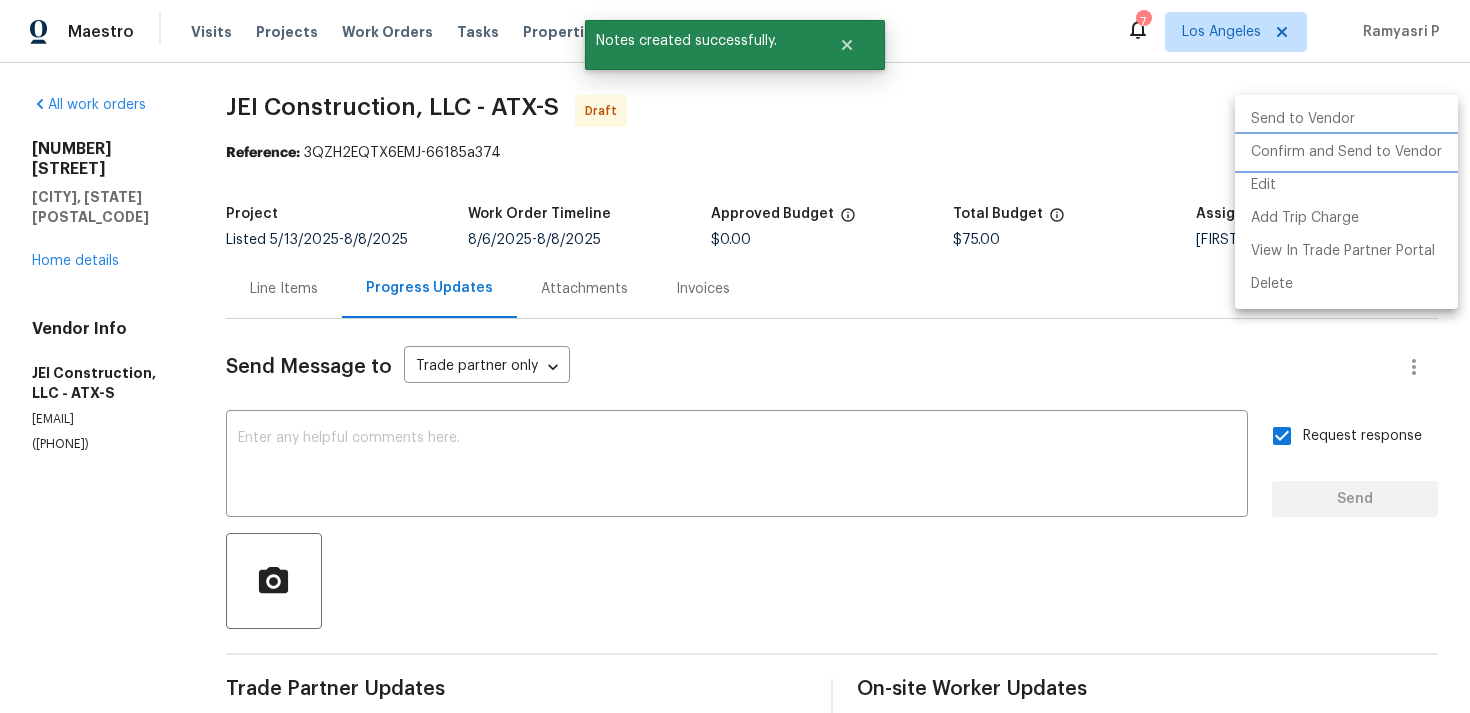 click on "Confirm and Send to Vendor" at bounding box center [1346, 152] 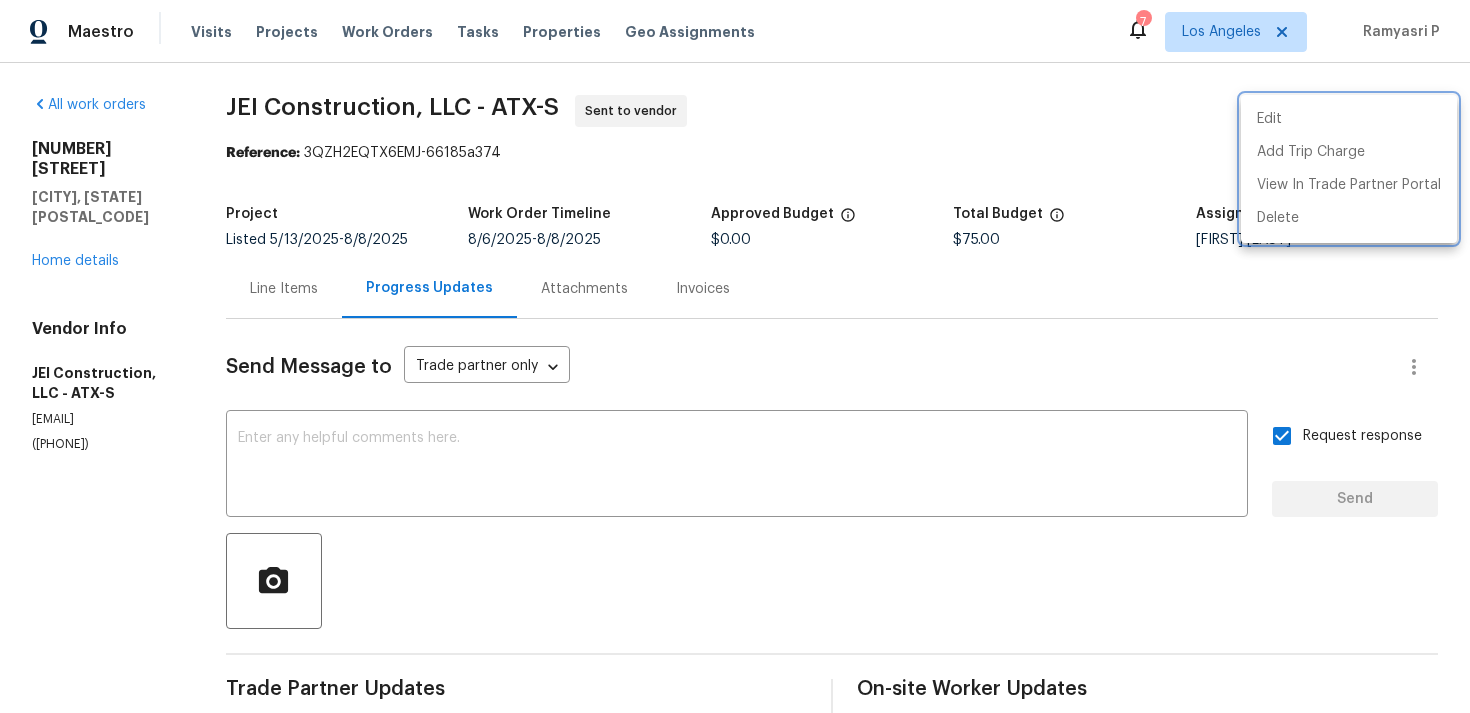 click at bounding box center (735, 356) 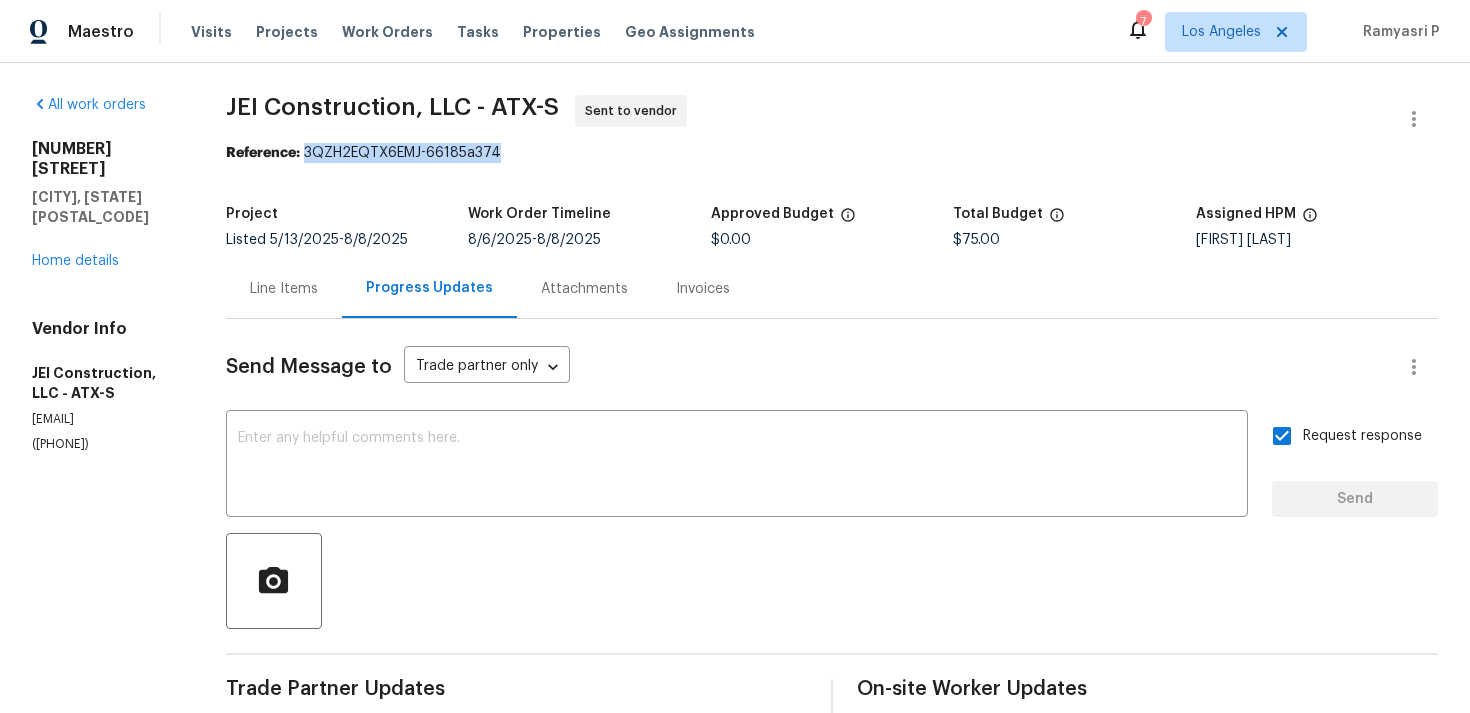 drag, startPoint x: 347, startPoint y: 151, endPoint x: 651, endPoint y: 151, distance: 304 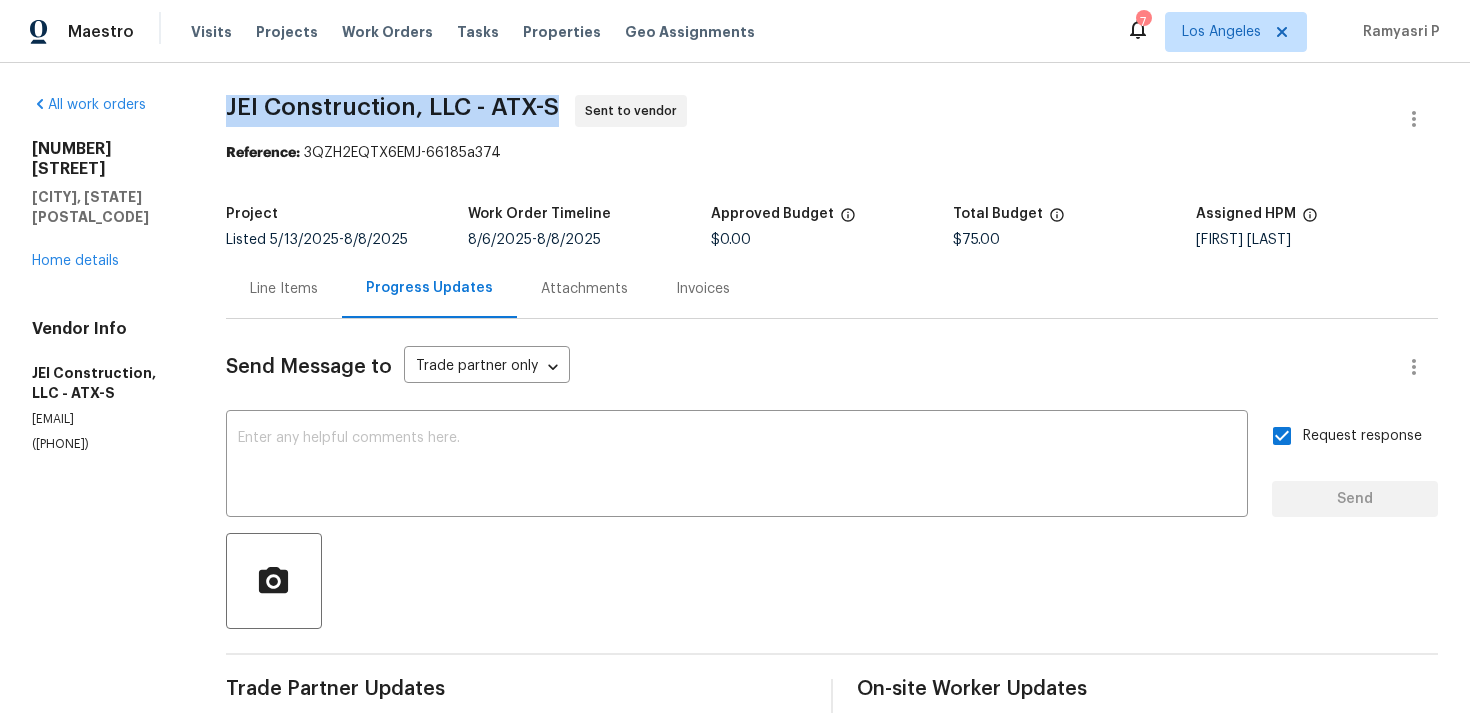 drag, startPoint x: 264, startPoint y: 107, endPoint x: 614, endPoint y: 108, distance: 350.00143 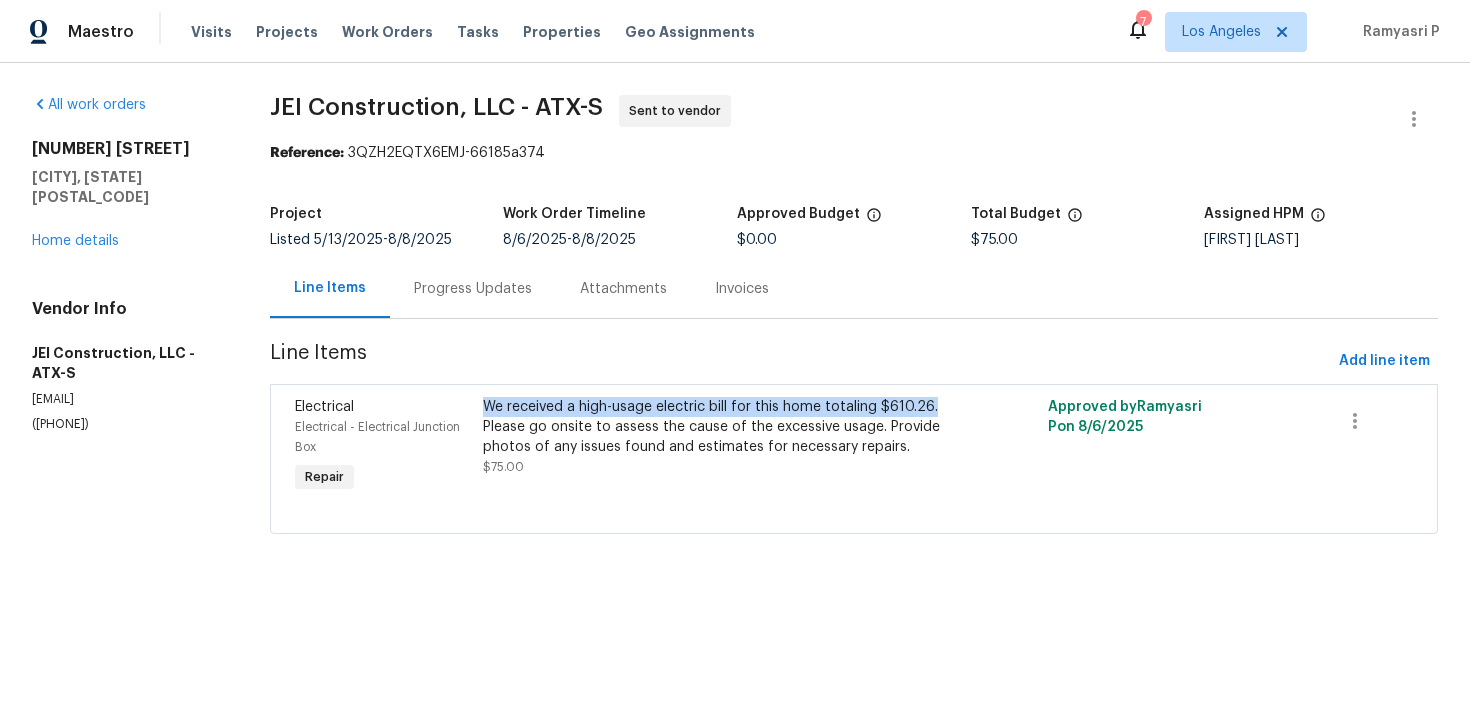 copy on "We received a high-usage electric bill for this home totaling $610.26." 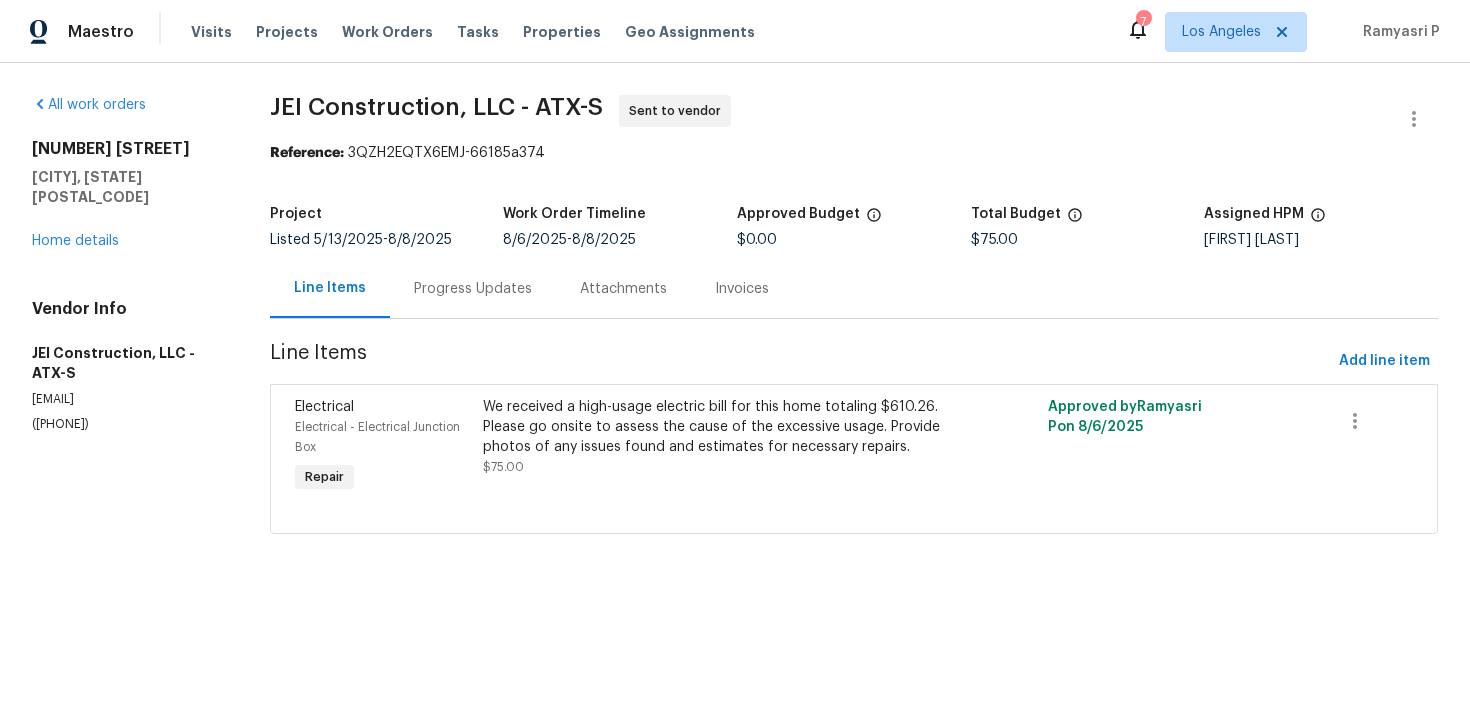 drag, startPoint x: 485, startPoint y: 406, endPoint x: 924, endPoint y: 366, distance: 440.81854 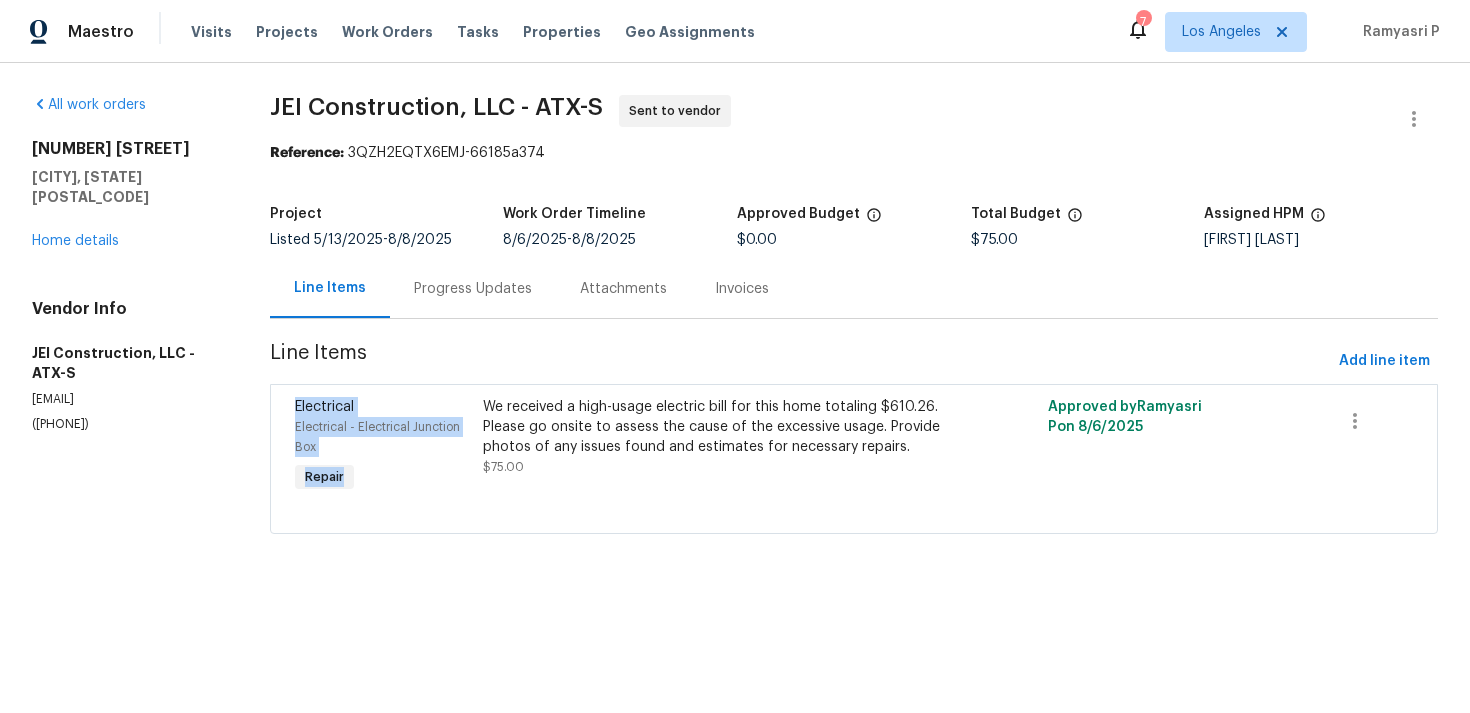 click on "Line Items" at bounding box center (800, 361) 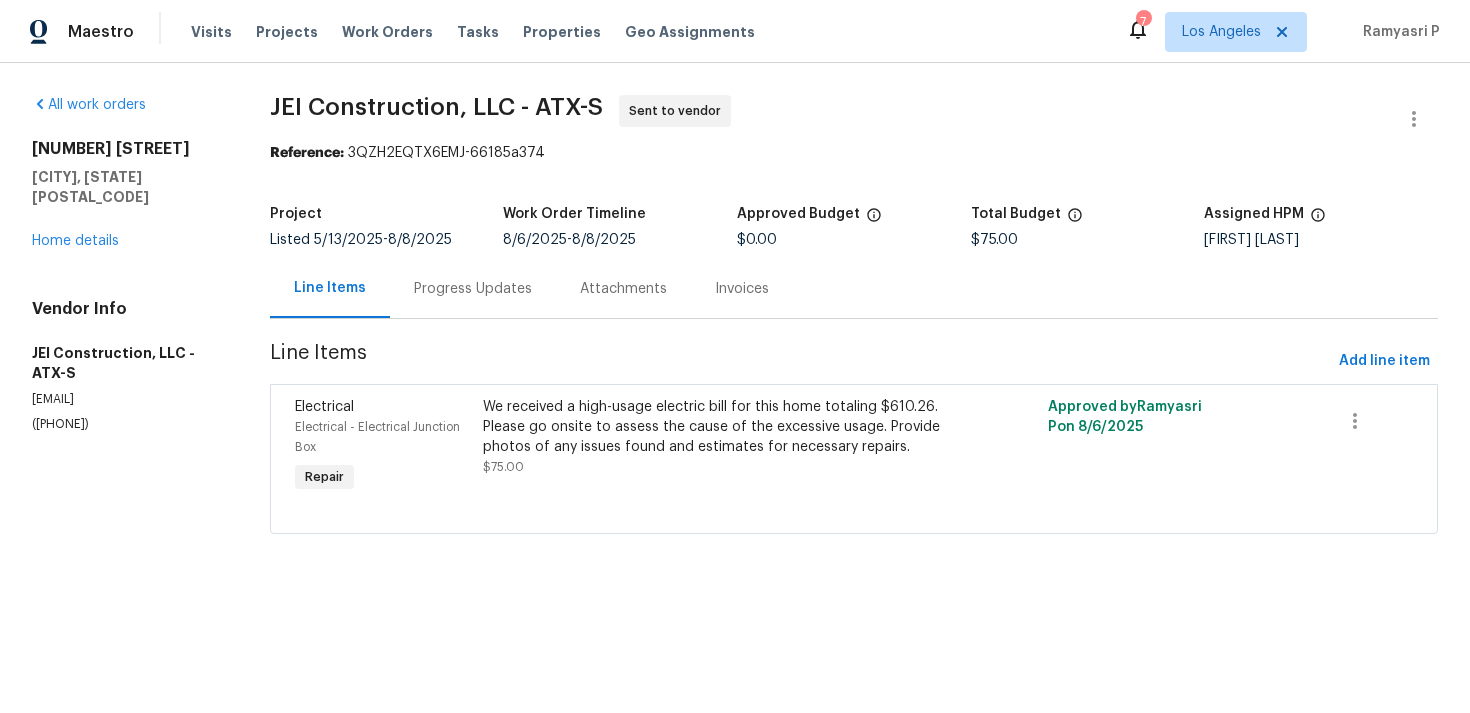click on "Line Items" at bounding box center [800, 361] 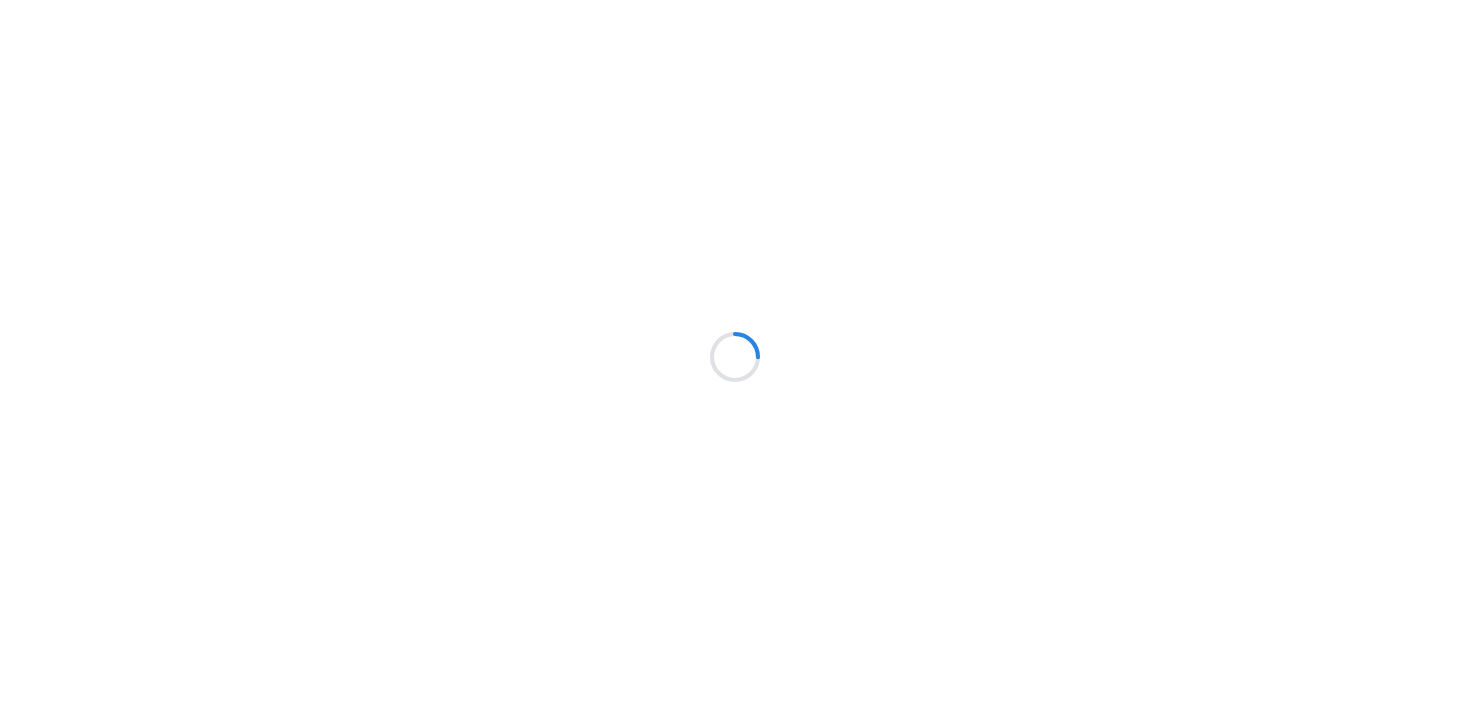 scroll, scrollTop: 0, scrollLeft: 0, axis: both 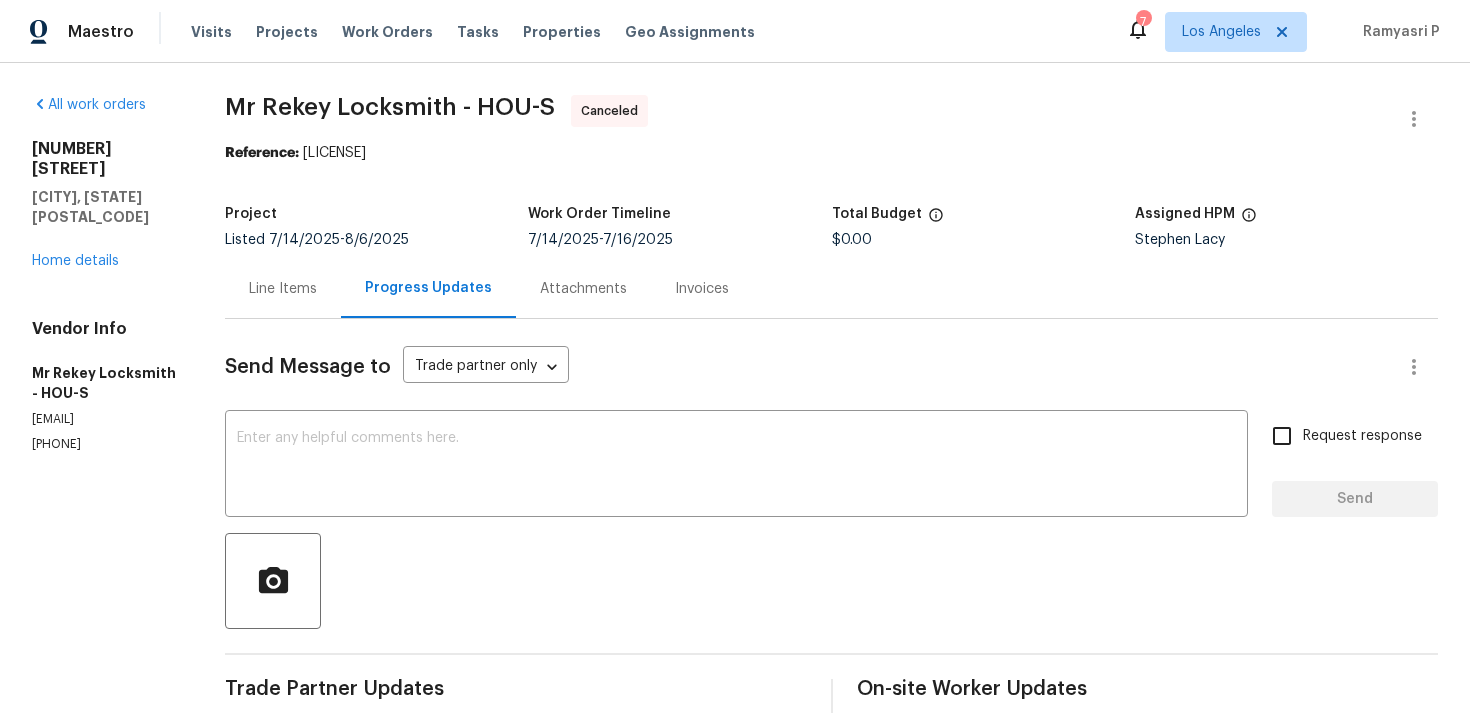 click on "[NUMBER] [STREET] [CITY], [STATE] [POSTAL_CODE] Home details" at bounding box center (104, 205) 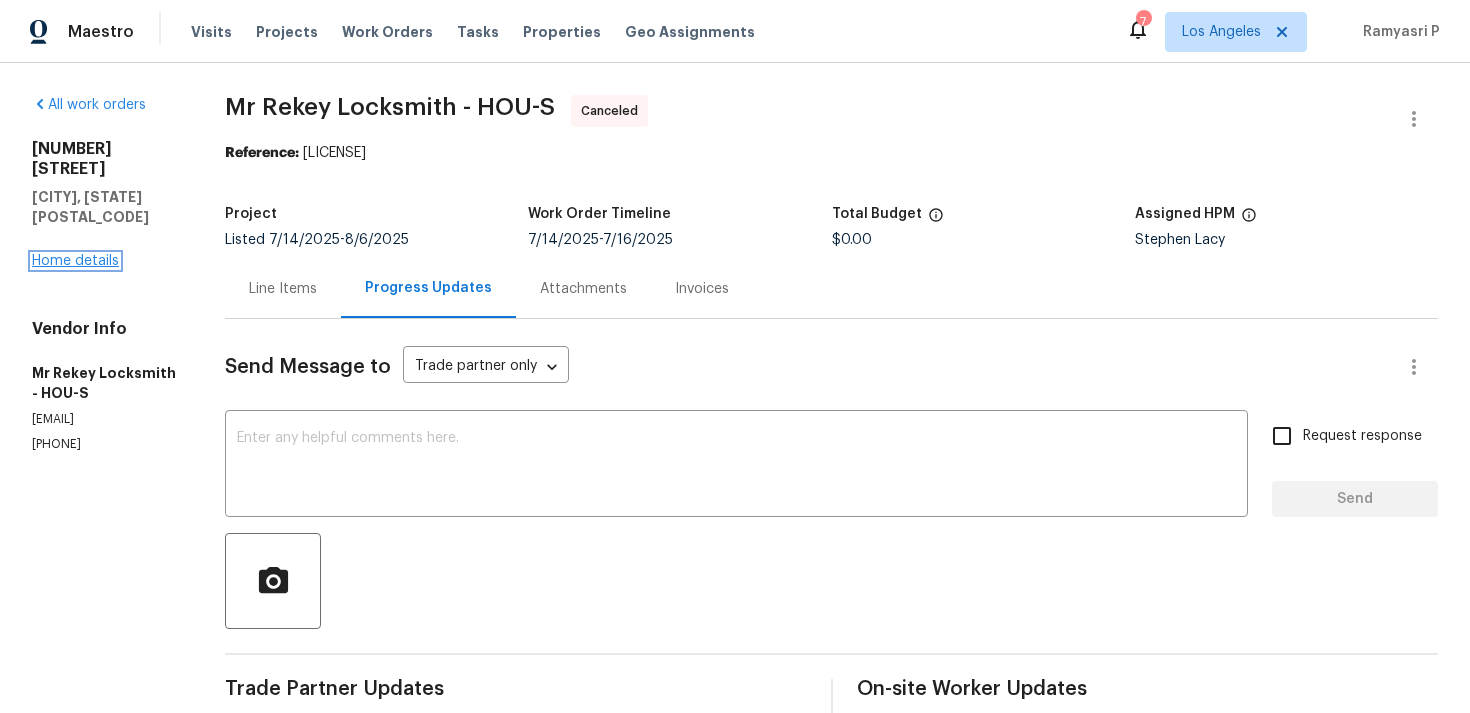 click on "Home details" at bounding box center (75, 261) 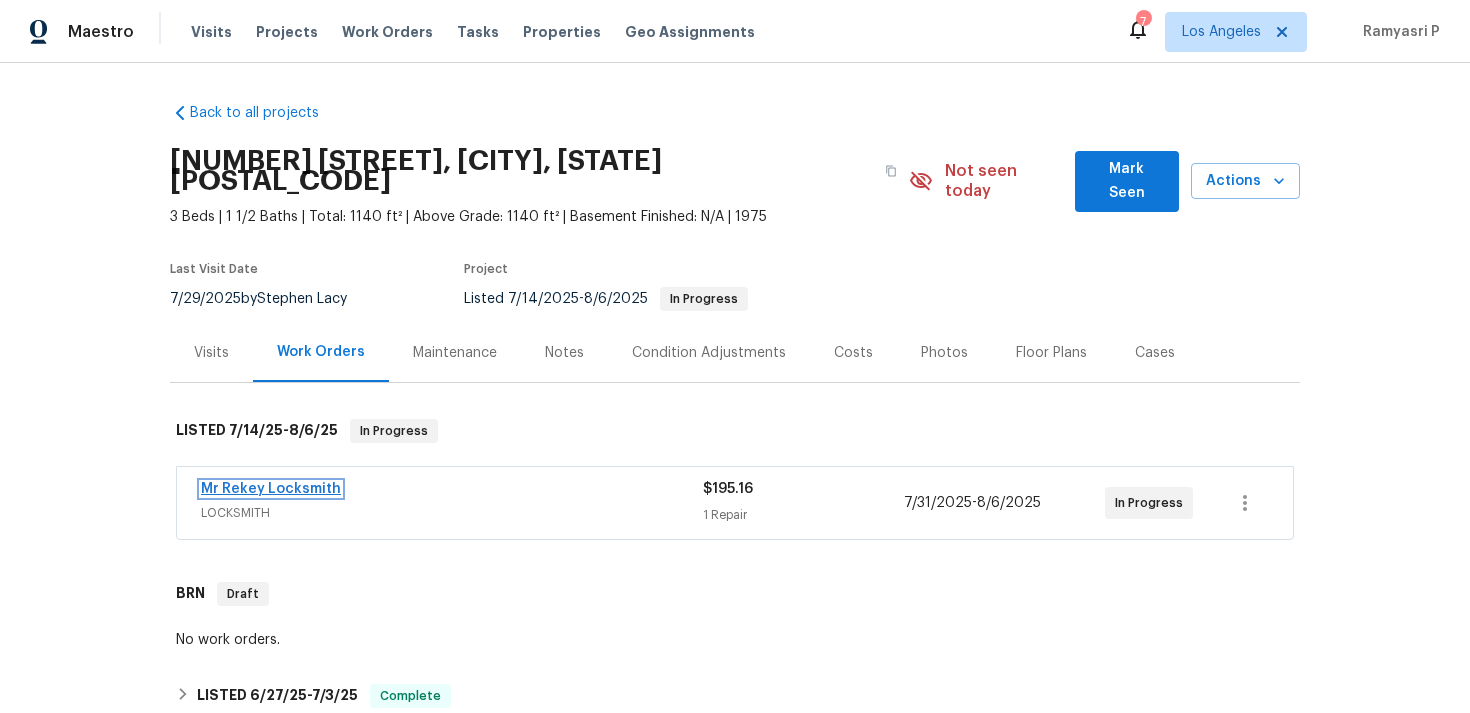 click on "Mr Rekey Locksmith" at bounding box center (271, 489) 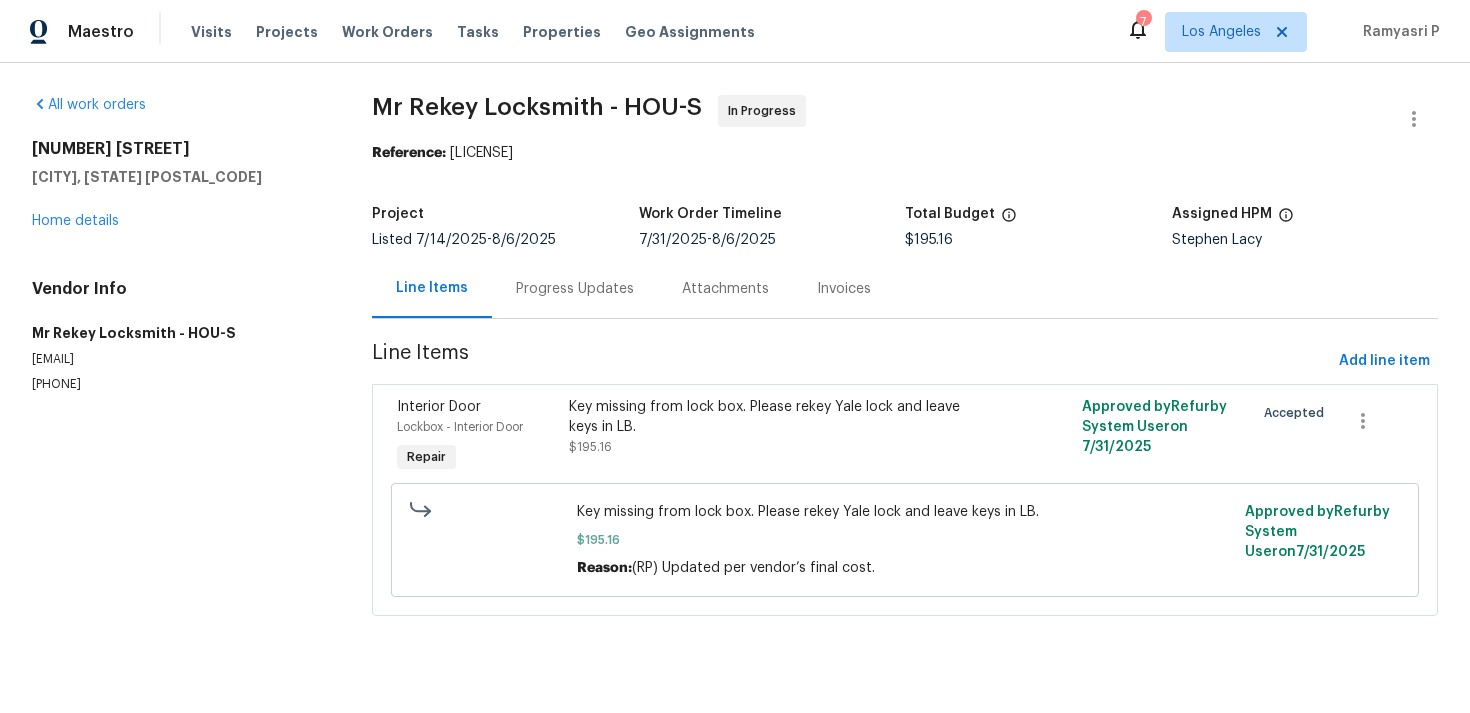 click on "Progress Updates" at bounding box center [575, 289] 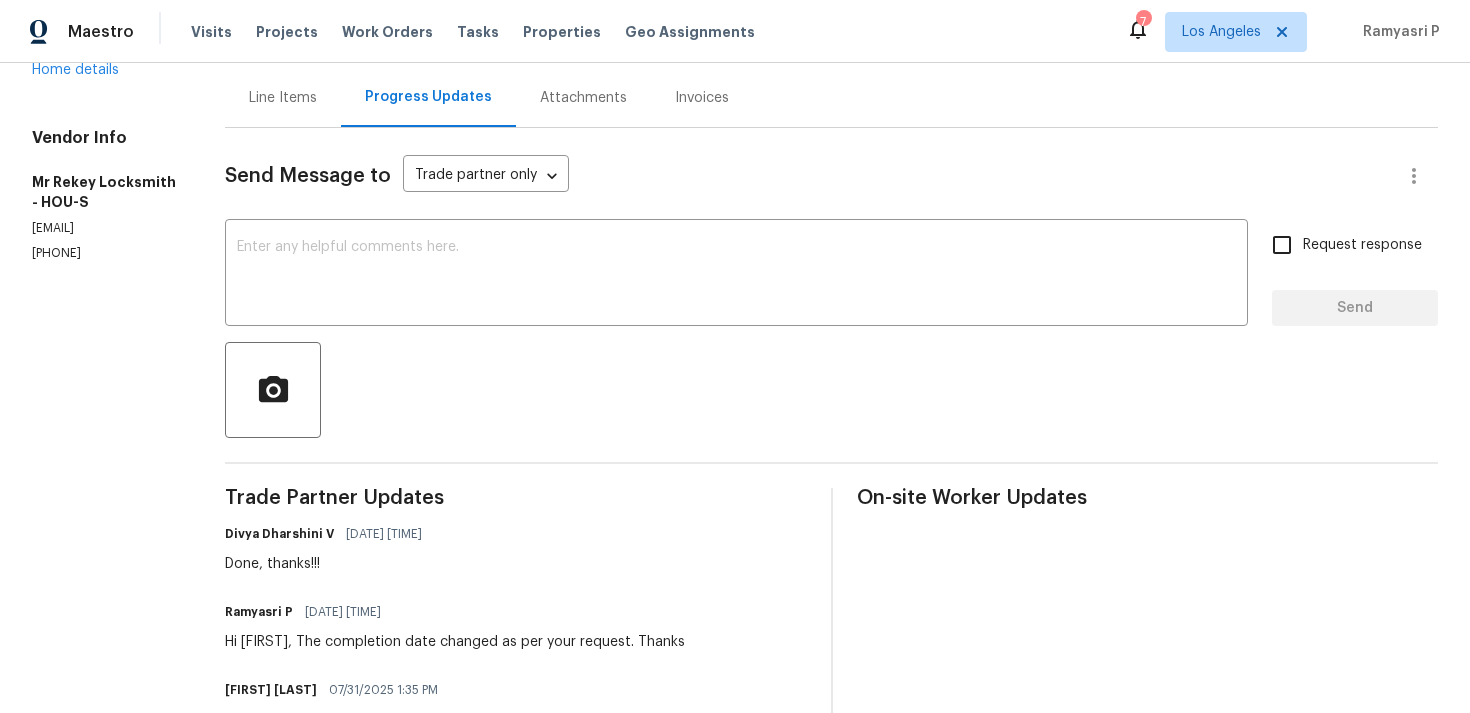 scroll, scrollTop: 159, scrollLeft: 0, axis: vertical 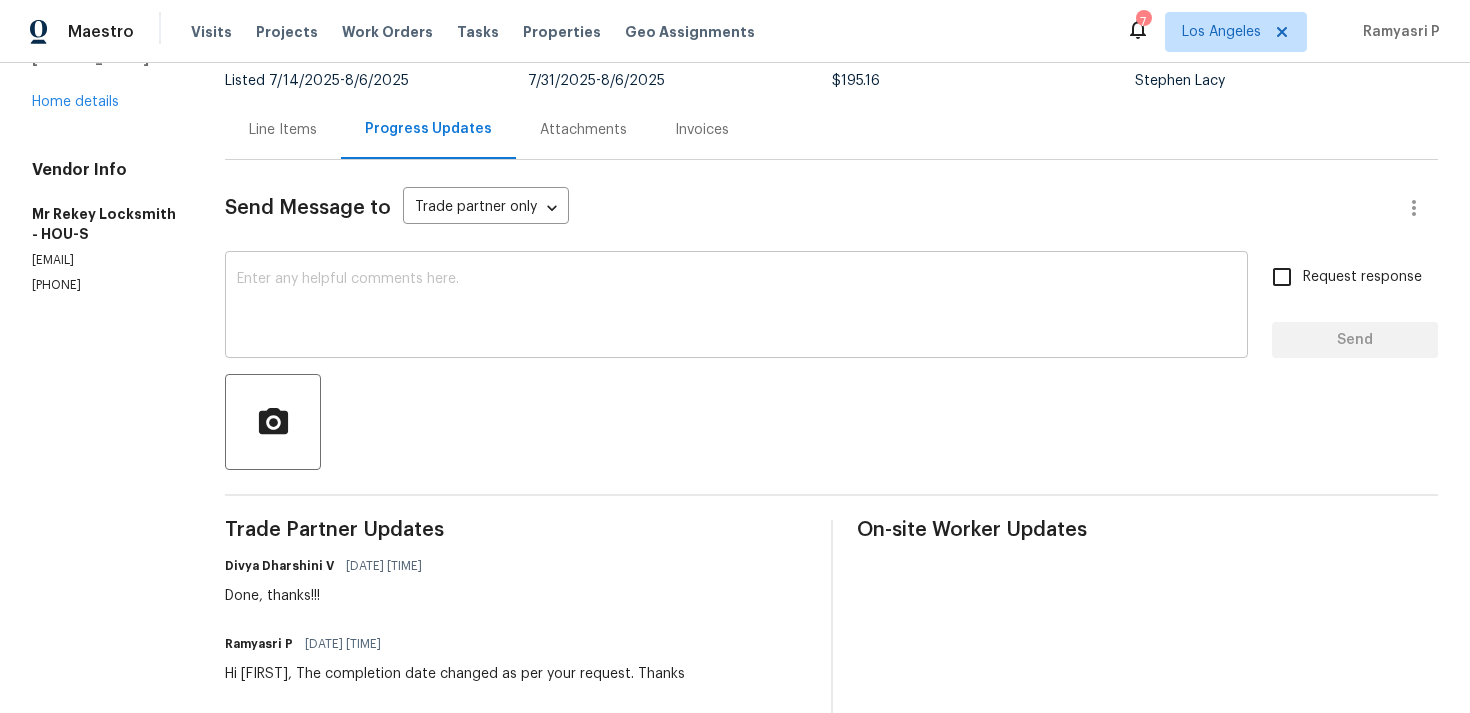 click at bounding box center [736, 307] 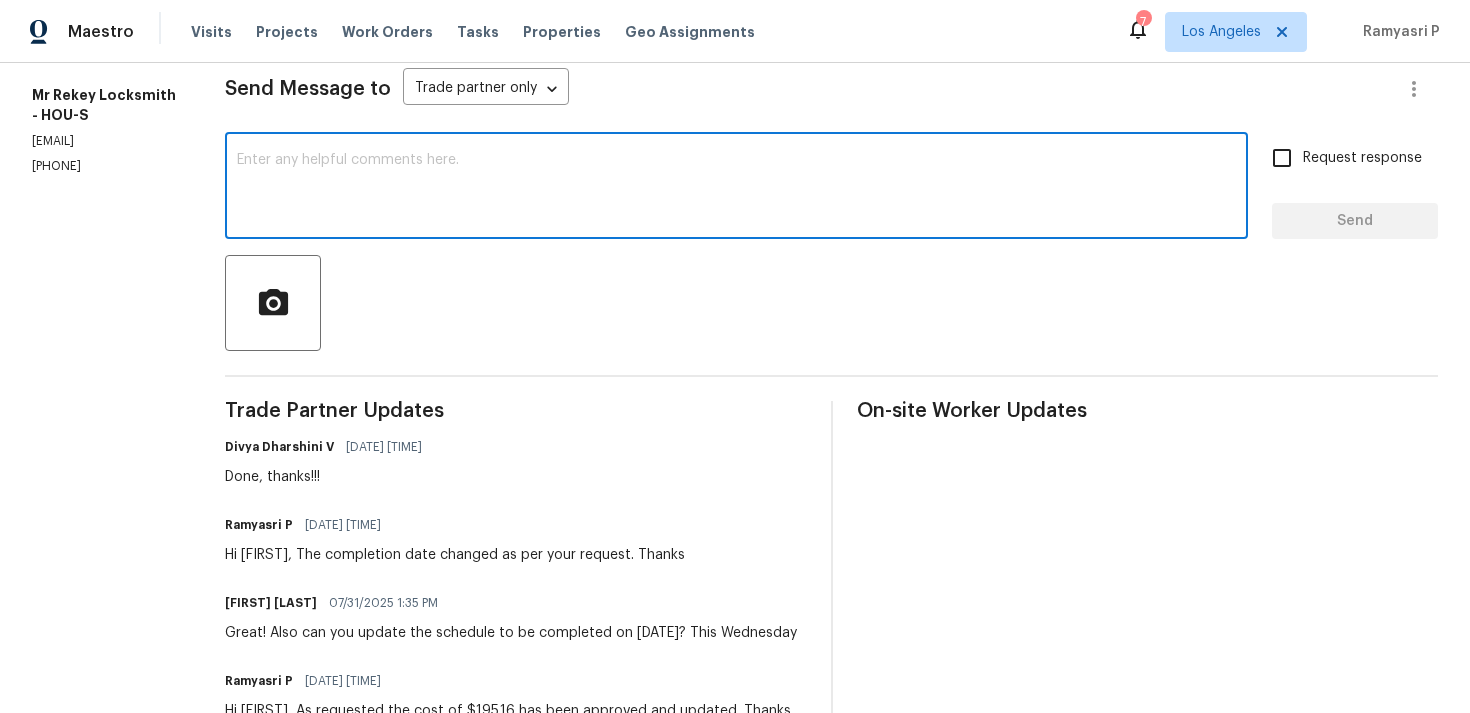 scroll, scrollTop: 227, scrollLeft: 0, axis: vertical 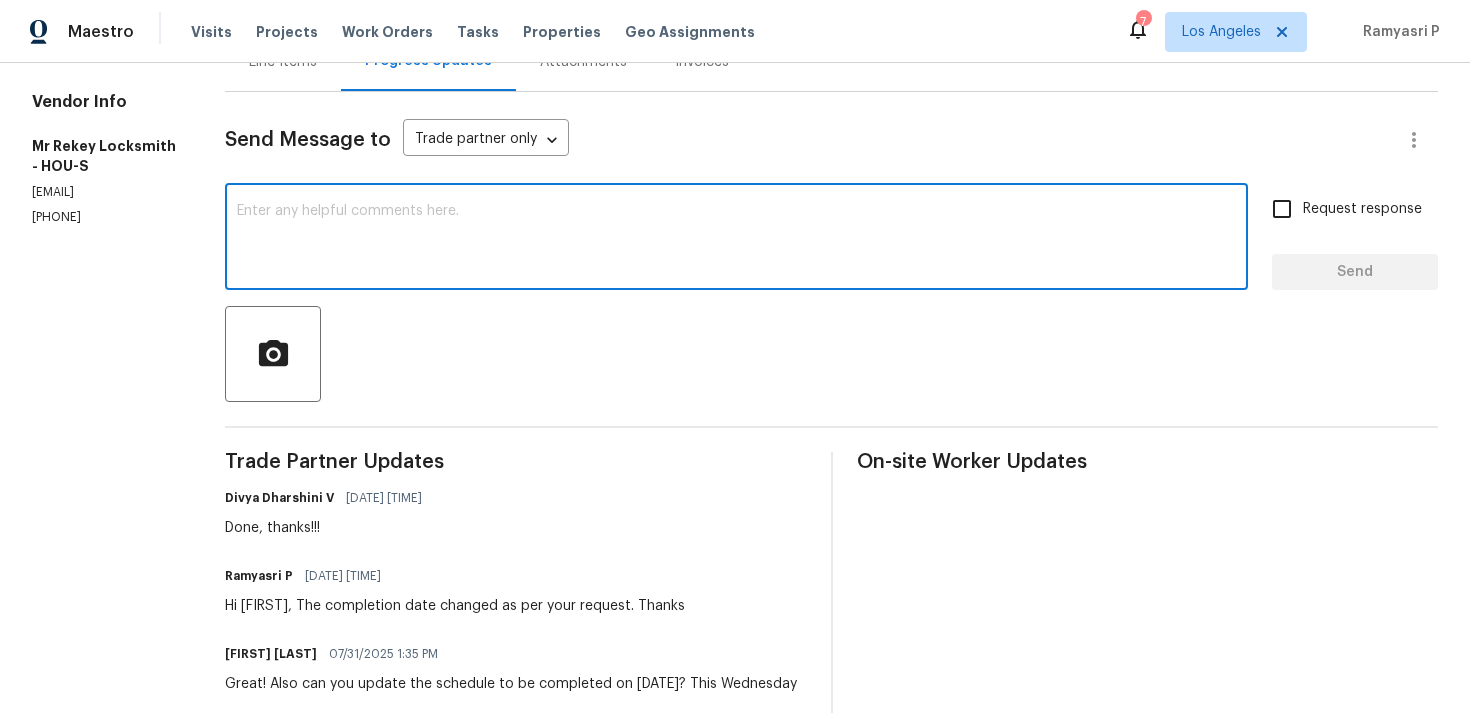 click at bounding box center [736, 239] 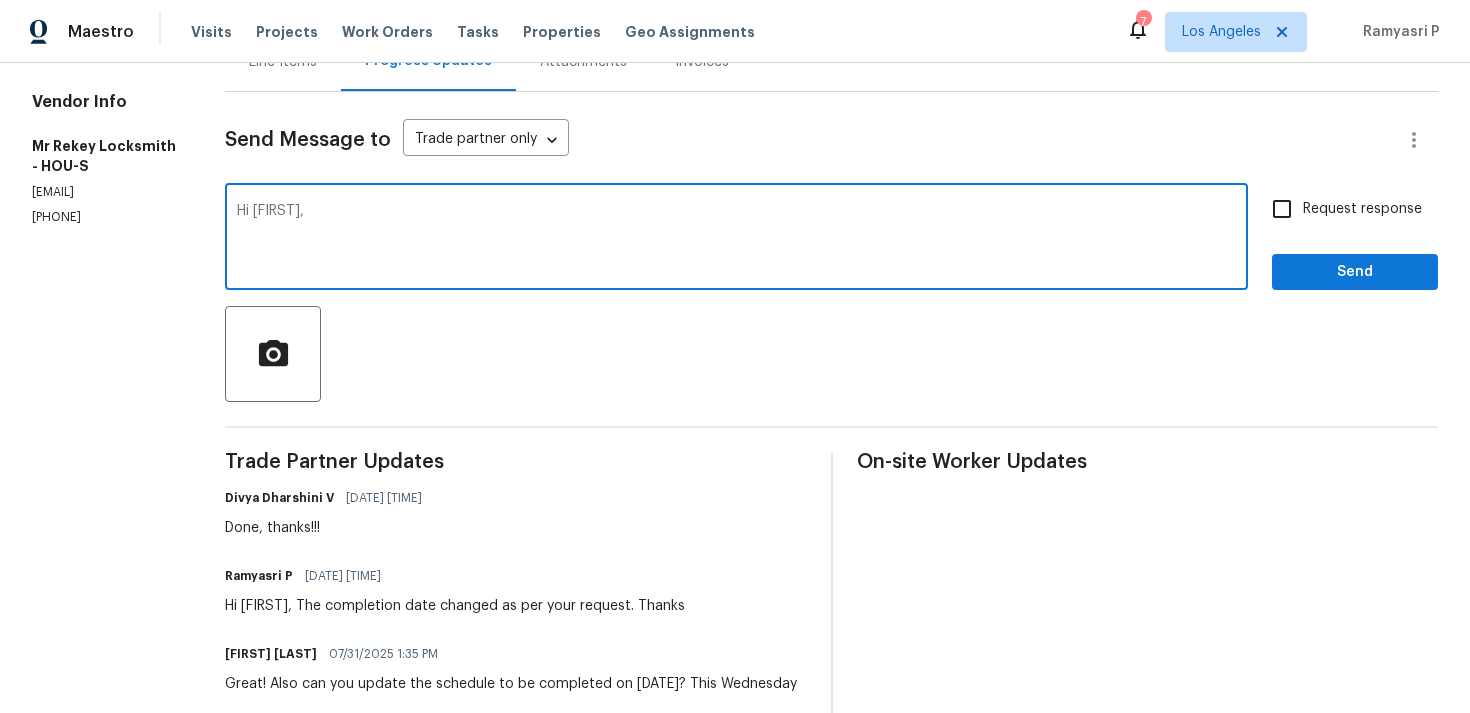 paste on "Could you please confirm if the work order is still scheduled as planned for today?" 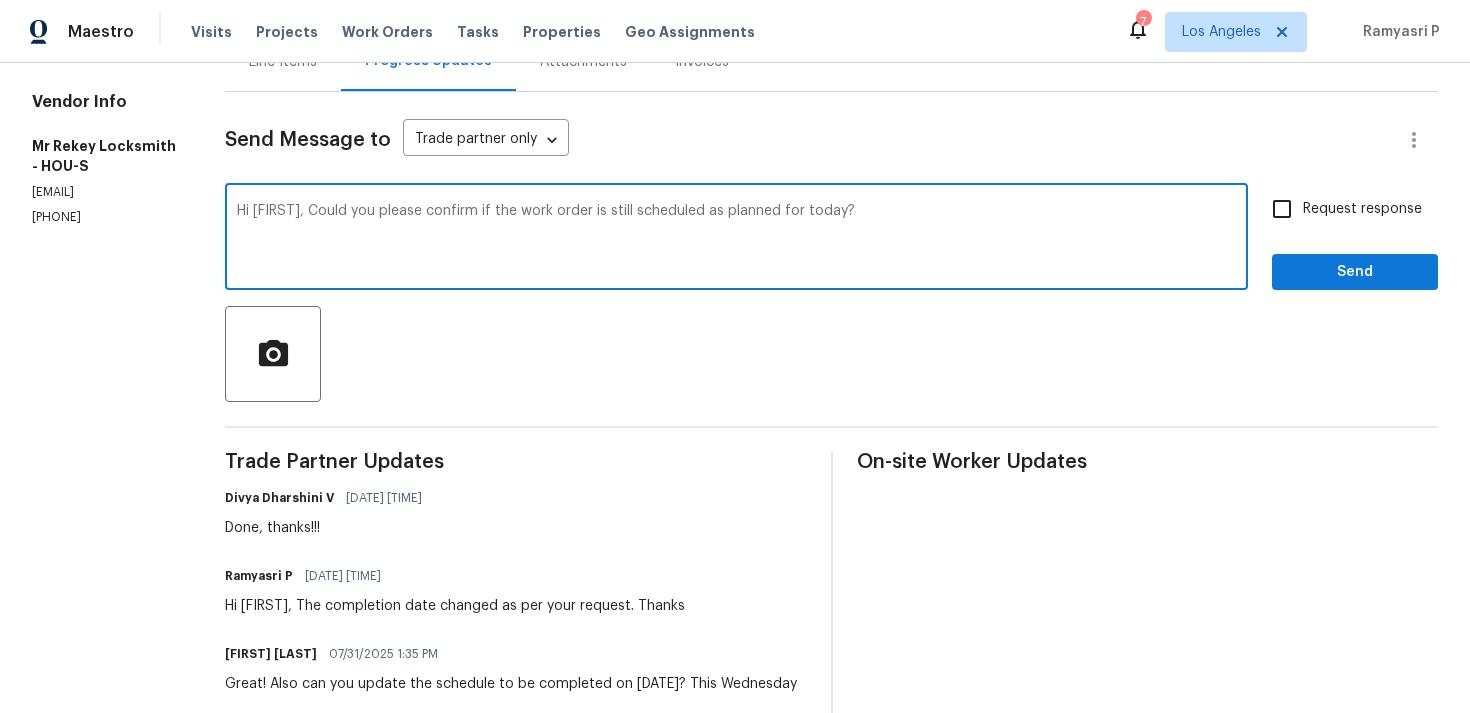 type on "Hi [FIRST], Could you please confirm if the work order is still scheduled as planned for today?" 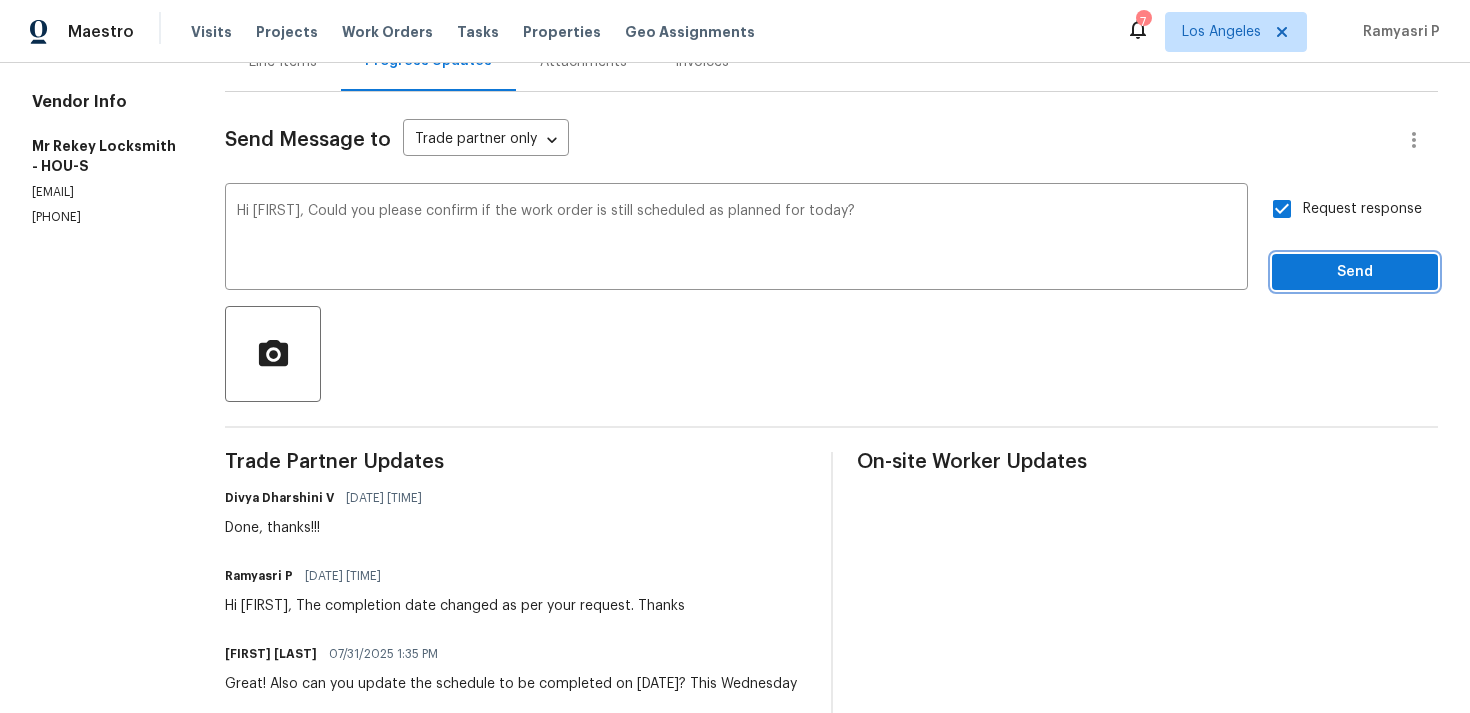 click on "Send" at bounding box center (1355, 272) 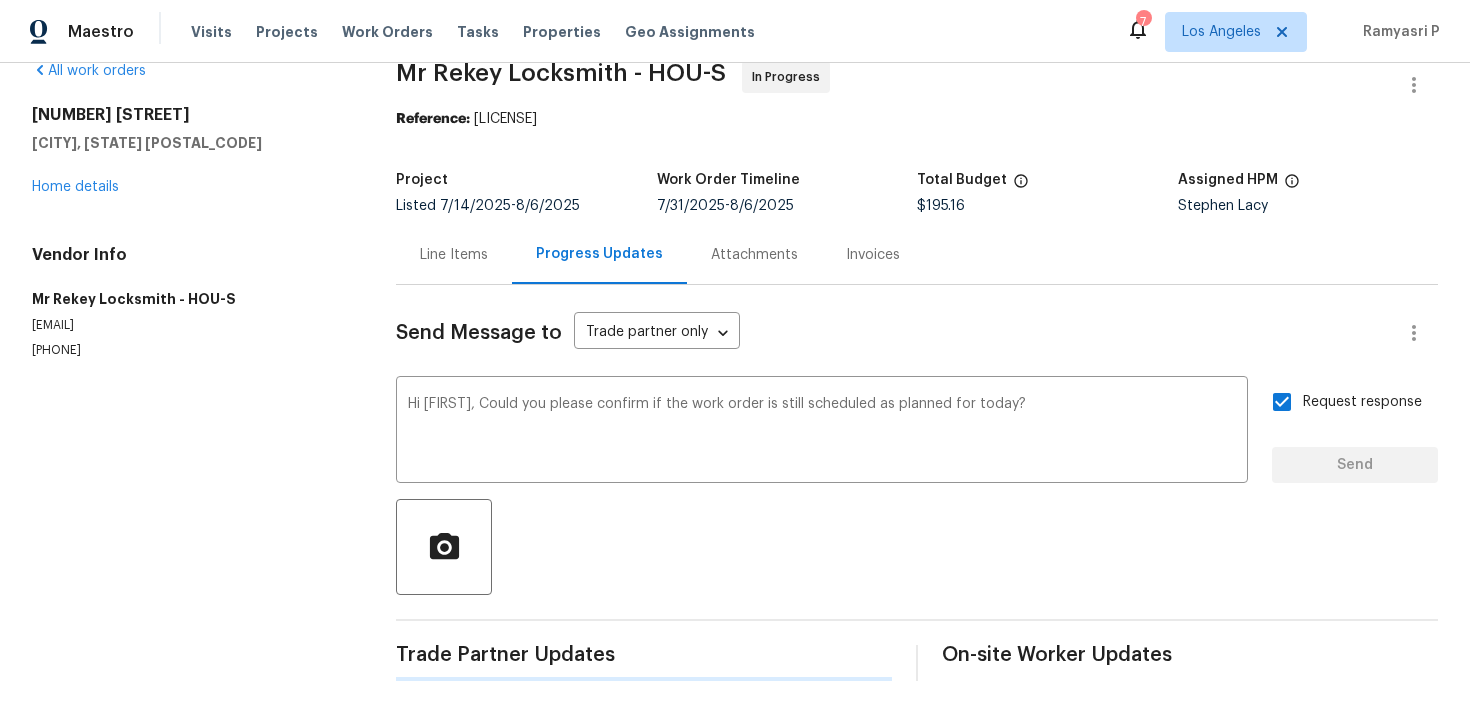 type 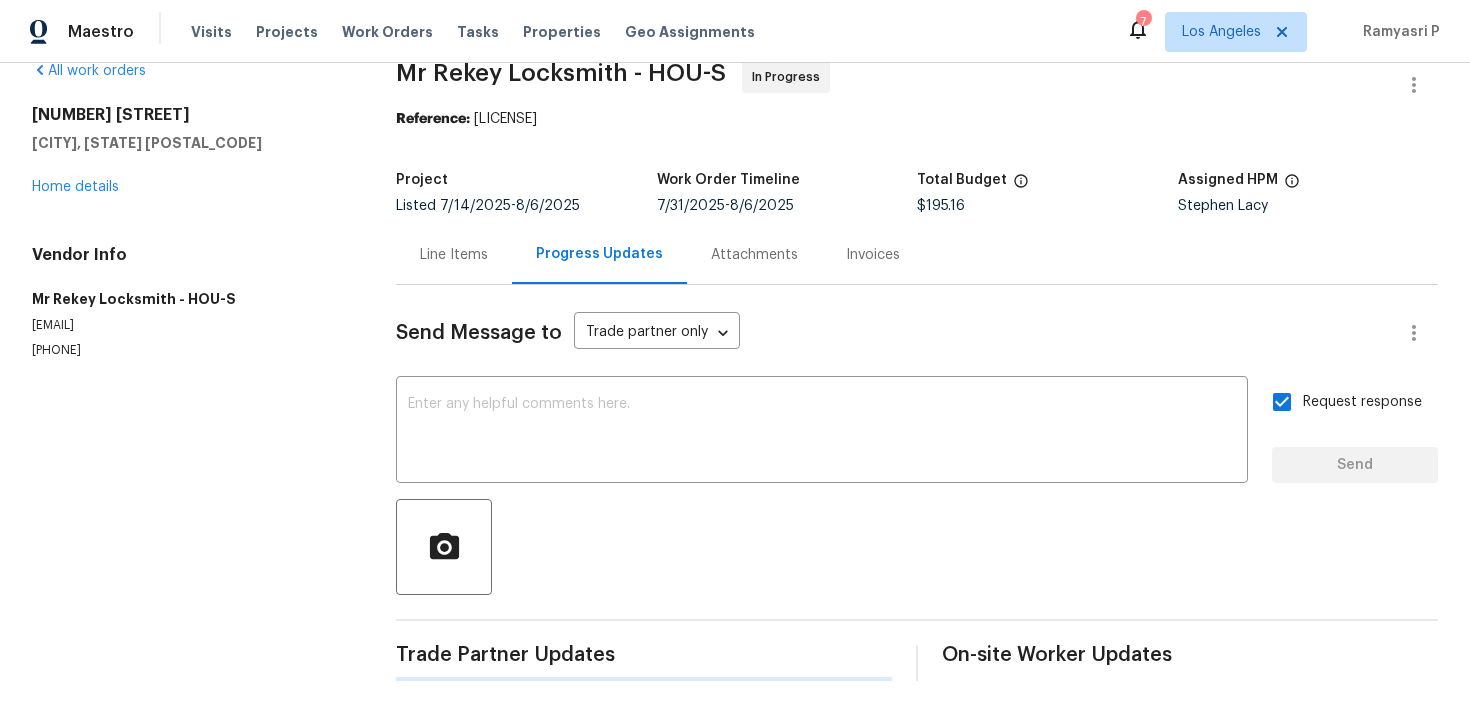 scroll, scrollTop: 227, scrollLeft: 0, axis: vertical 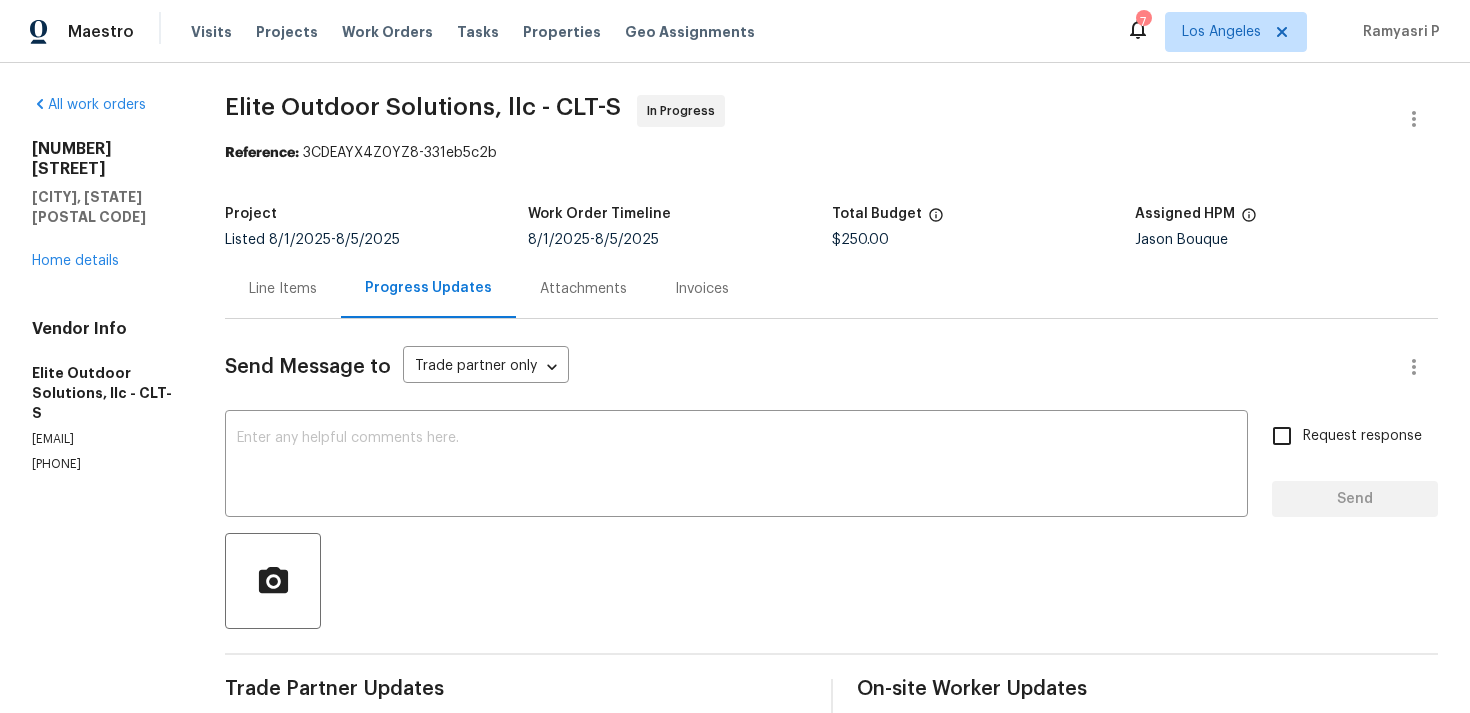 drag, startPoint x: 136, startPoint y: 411, endPoint x: 25, endPoint y: 407, distance: 111.07205 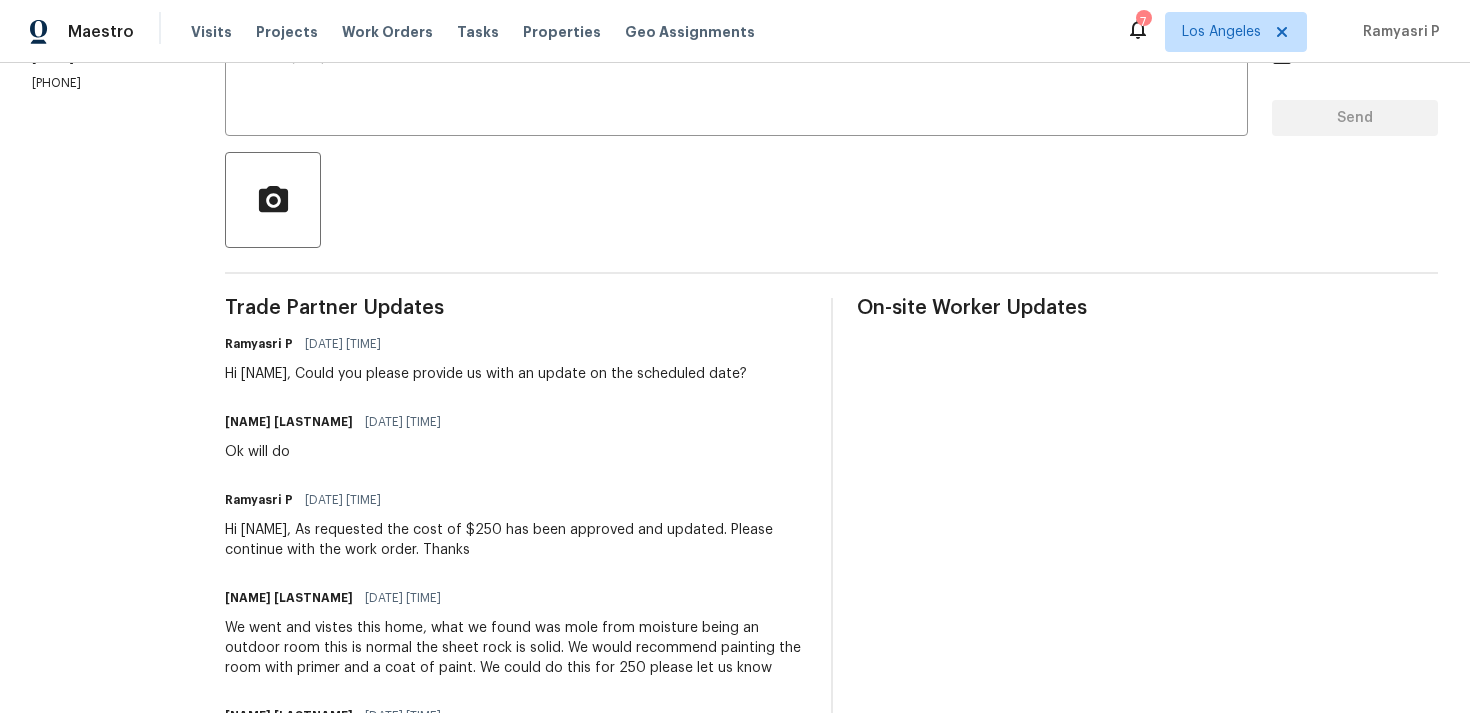 scroll, scrollTop: 618, scrollLeft: 0, axis: vertical 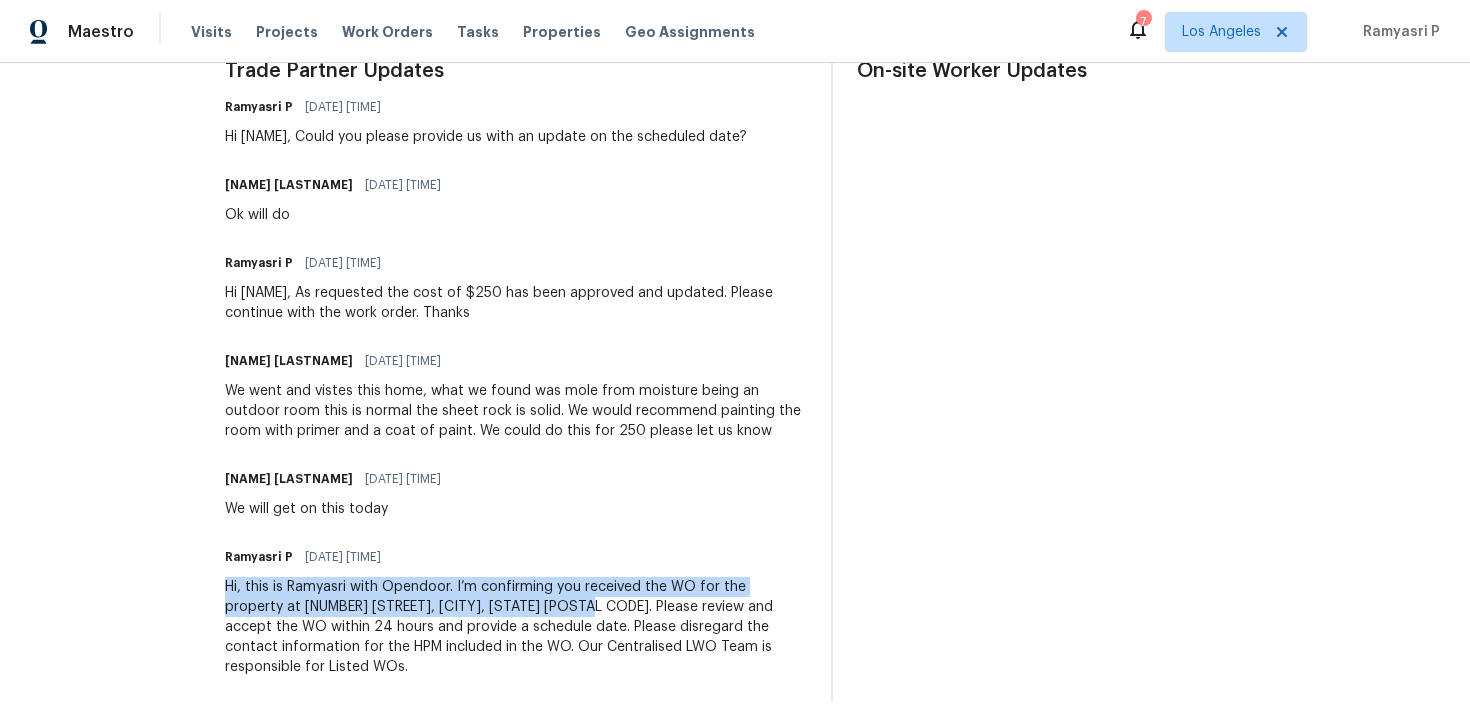 drag, startPoint x: 229, startPoint y: 590, endPoint x: 512, endPoint y: 608, distance: 283.57187 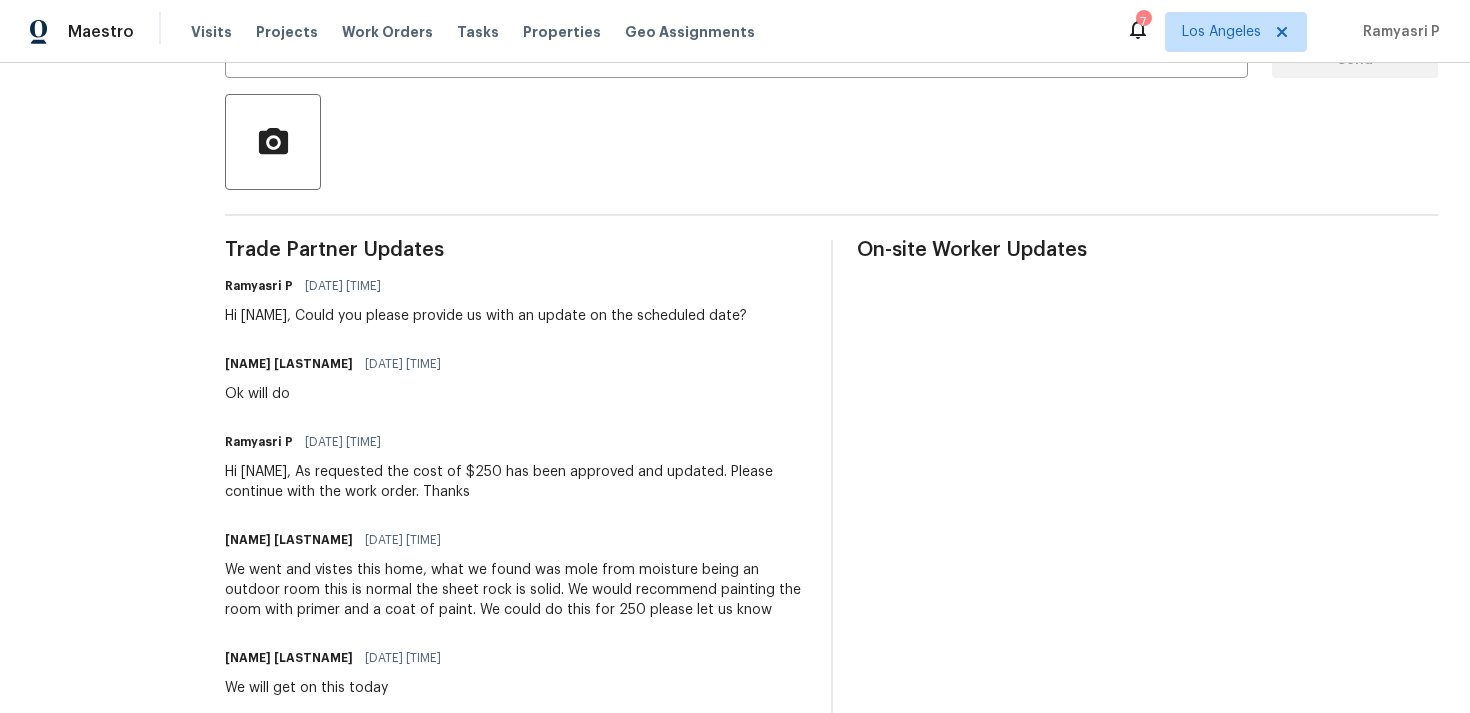 scroll, scrollTop: 346, scrollLeft: 0, axis: vertical 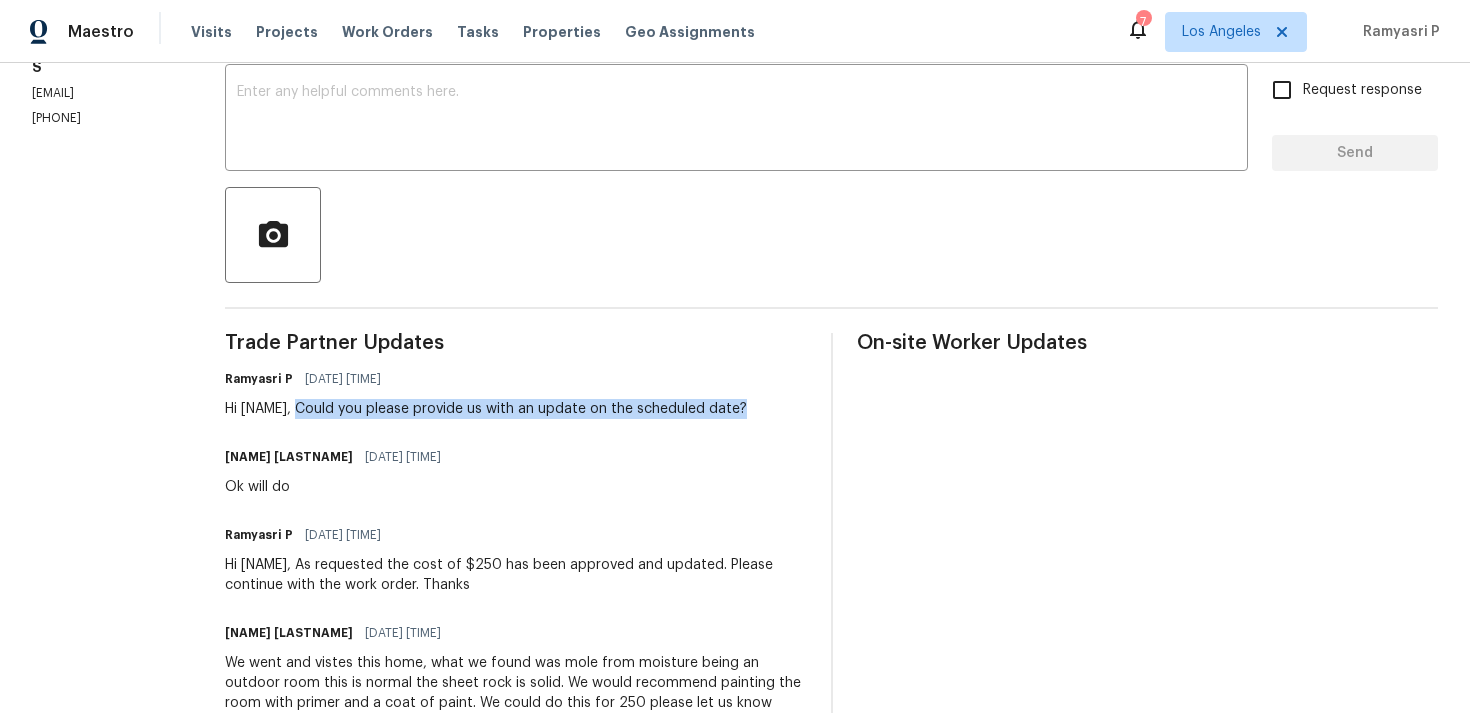 drag, startPoint x: 296, startPoint y: 407, endPoint x: 769, endPoint y: 411, distance: 473.0169 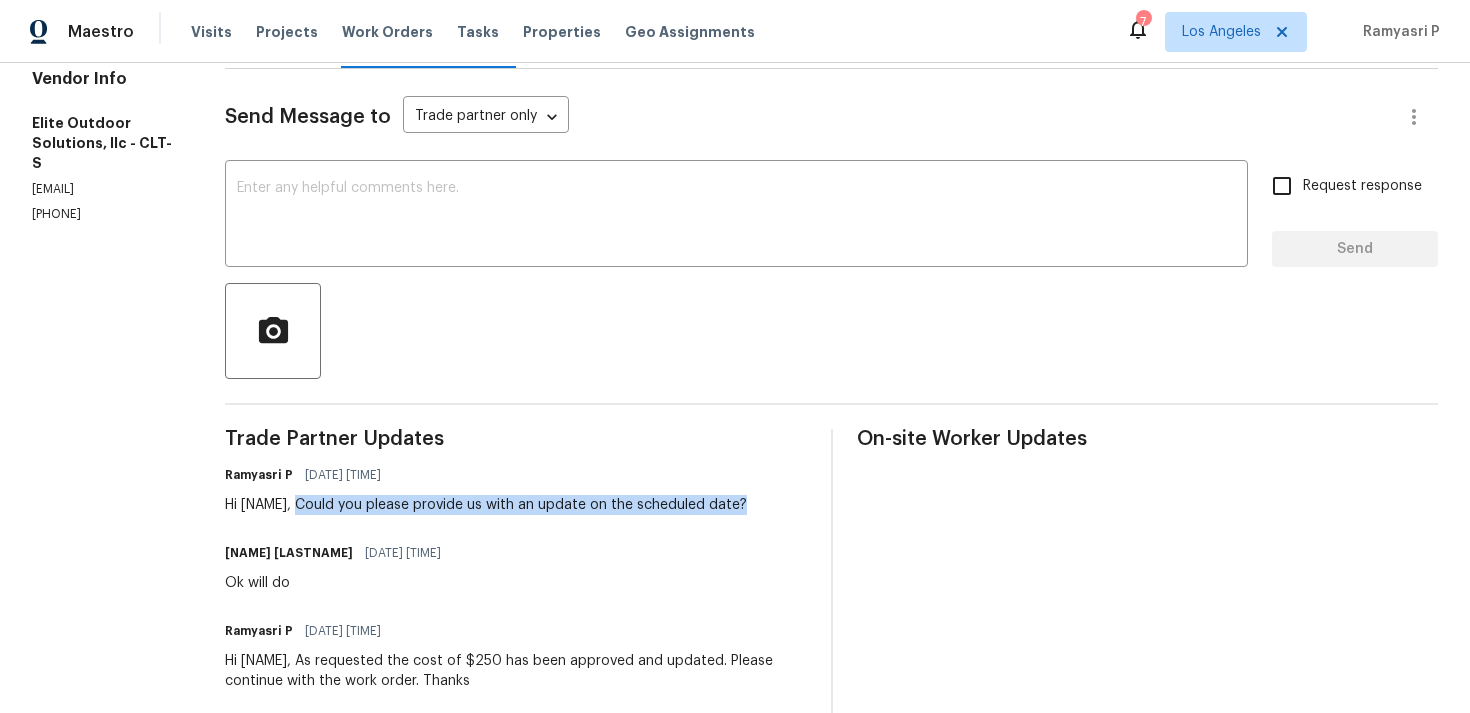 scroll, scrollTop: 252, scrollLeft: 0, axis: vertical 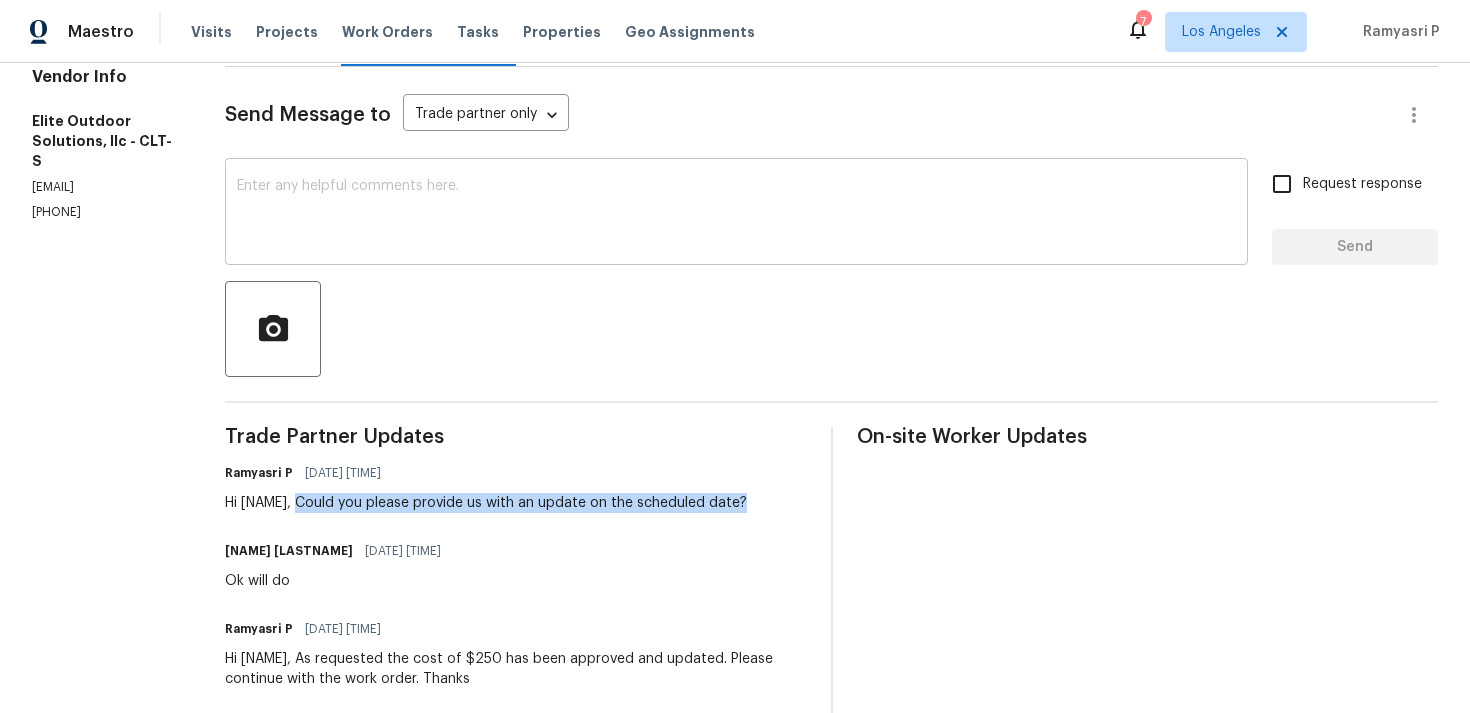 click at bounding box center (736, 214) 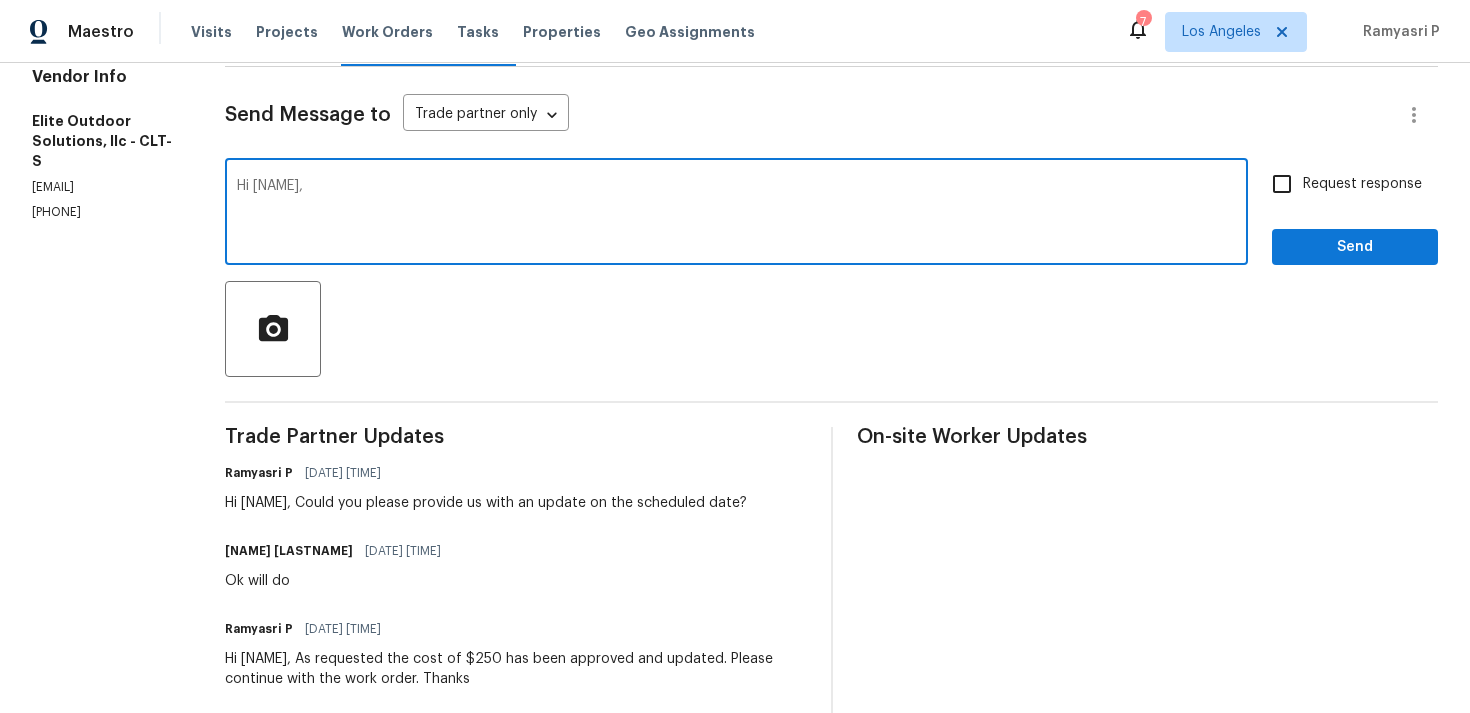 paste on "We attempted to reach out to you via RC text to request an update on the status of the work order." 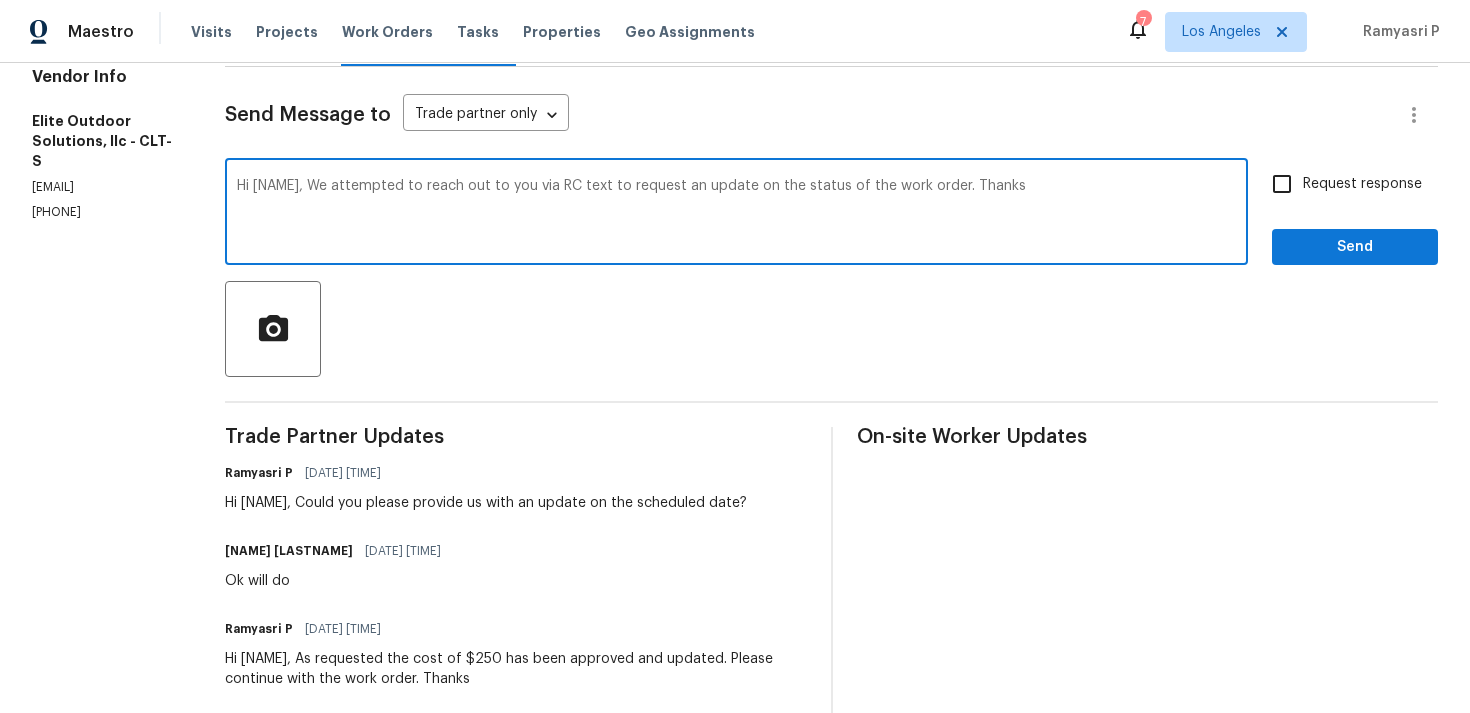 type on "Hi Walter, We attempted to reach out to you via RC text to request an update on the status of the work order. Thanks" 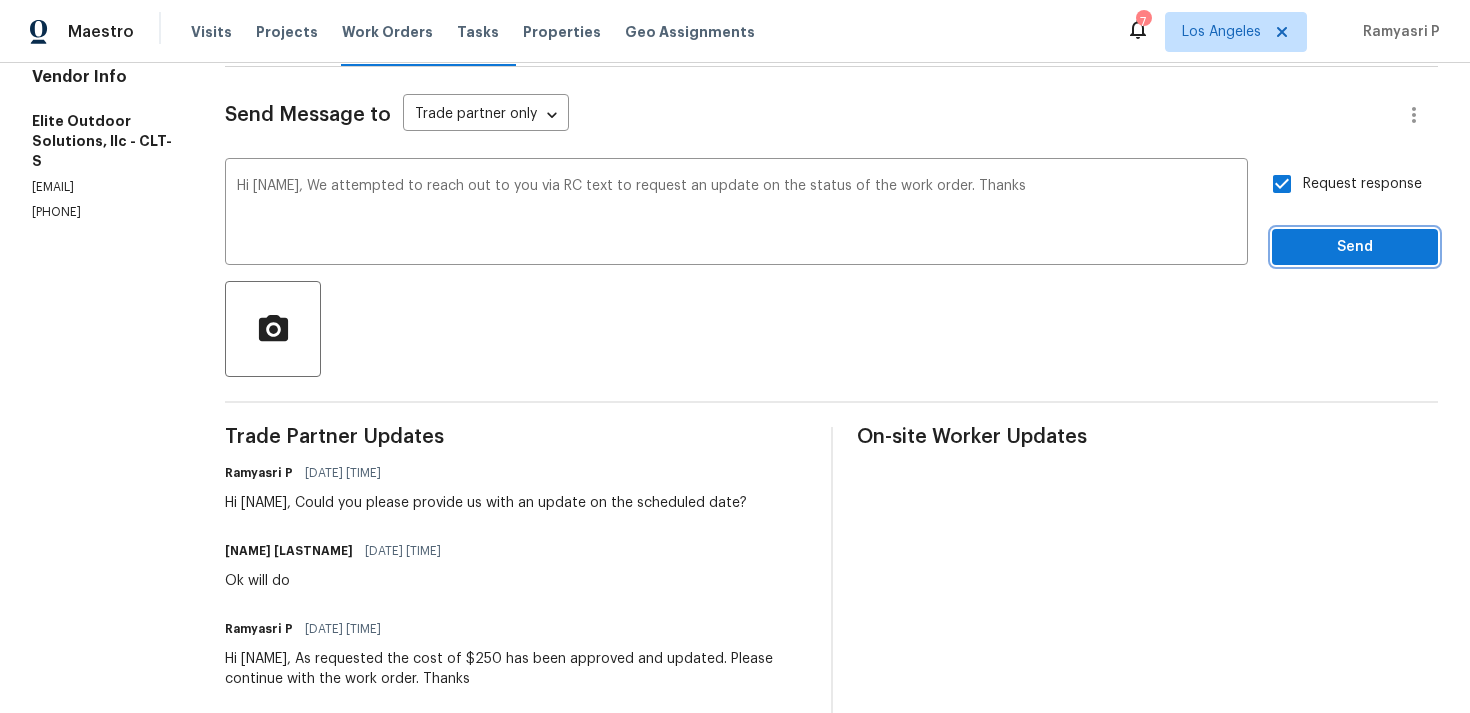 click on "Send" at bounding box center [1355, 247] 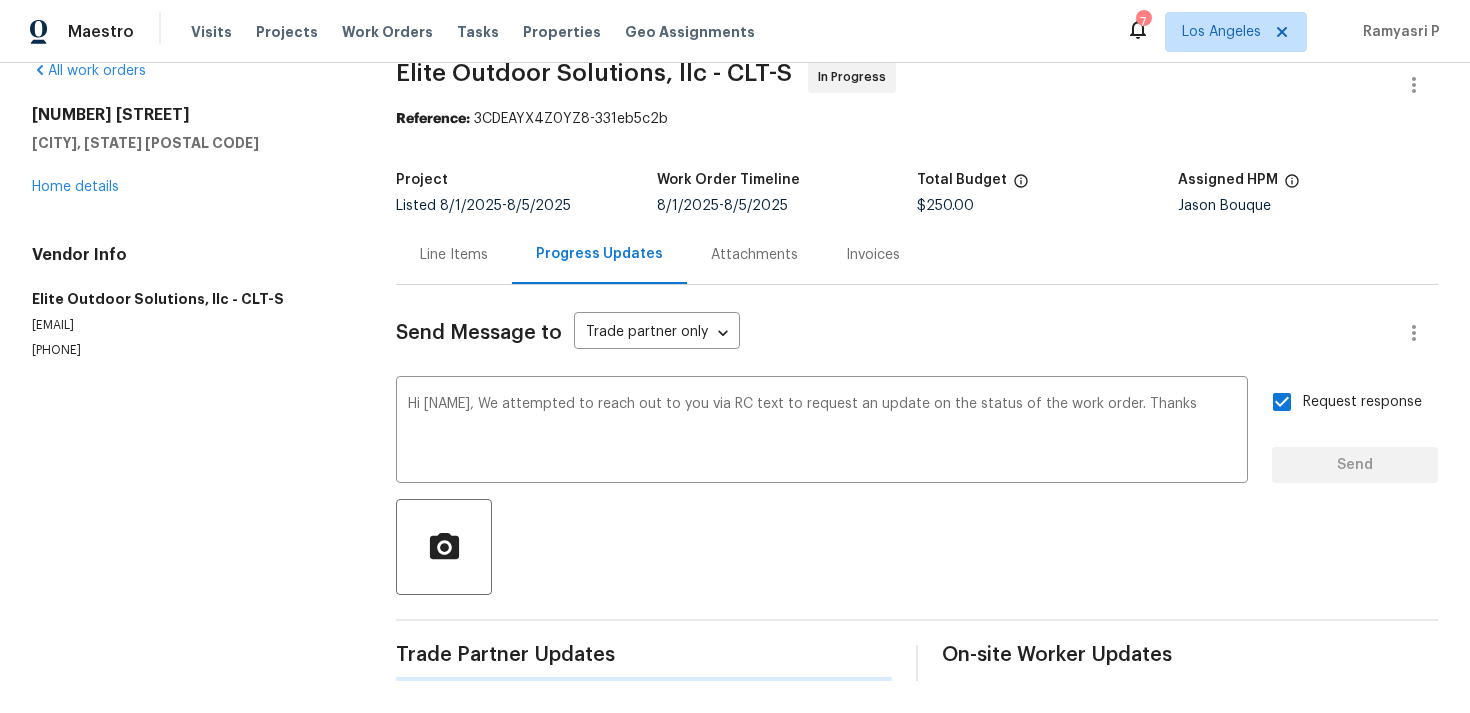 type 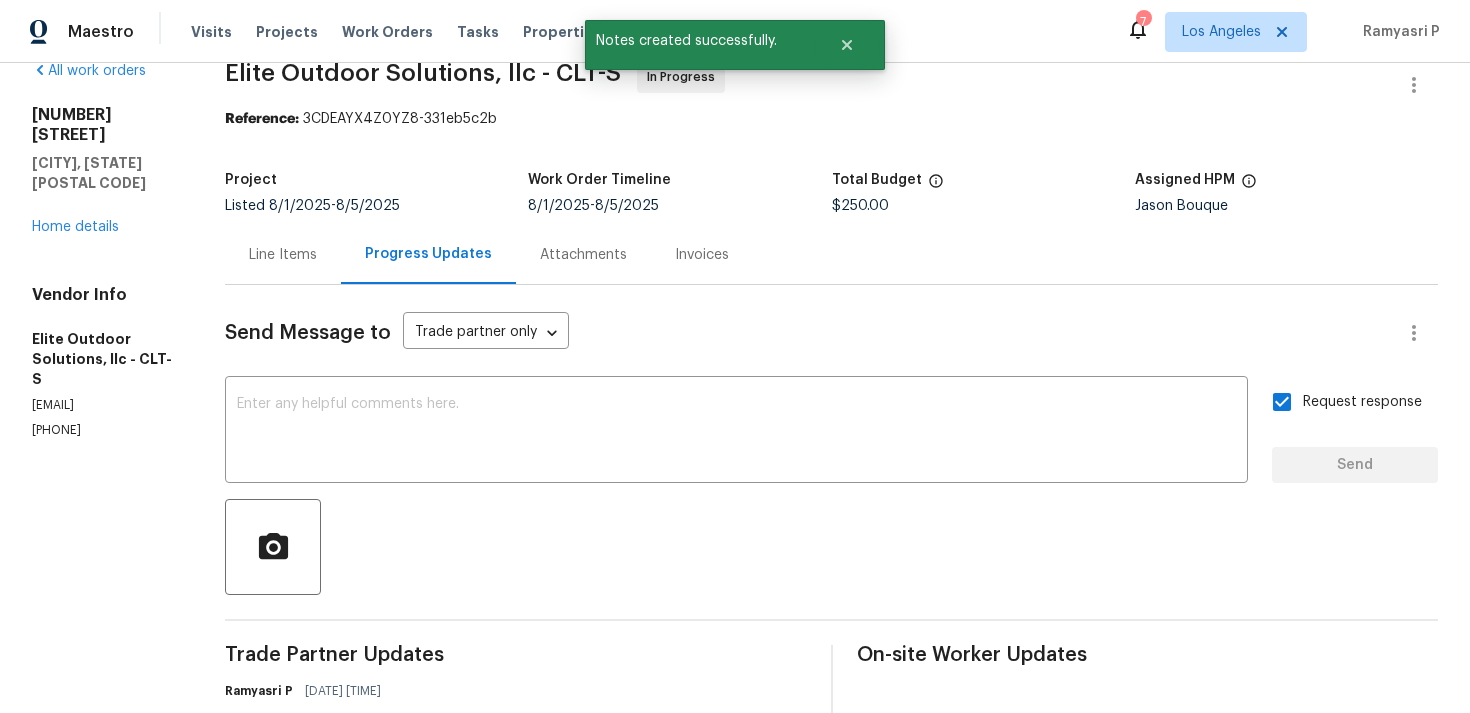scroll, scrollTop: 252, scrollLeft: 0, axis: vertical 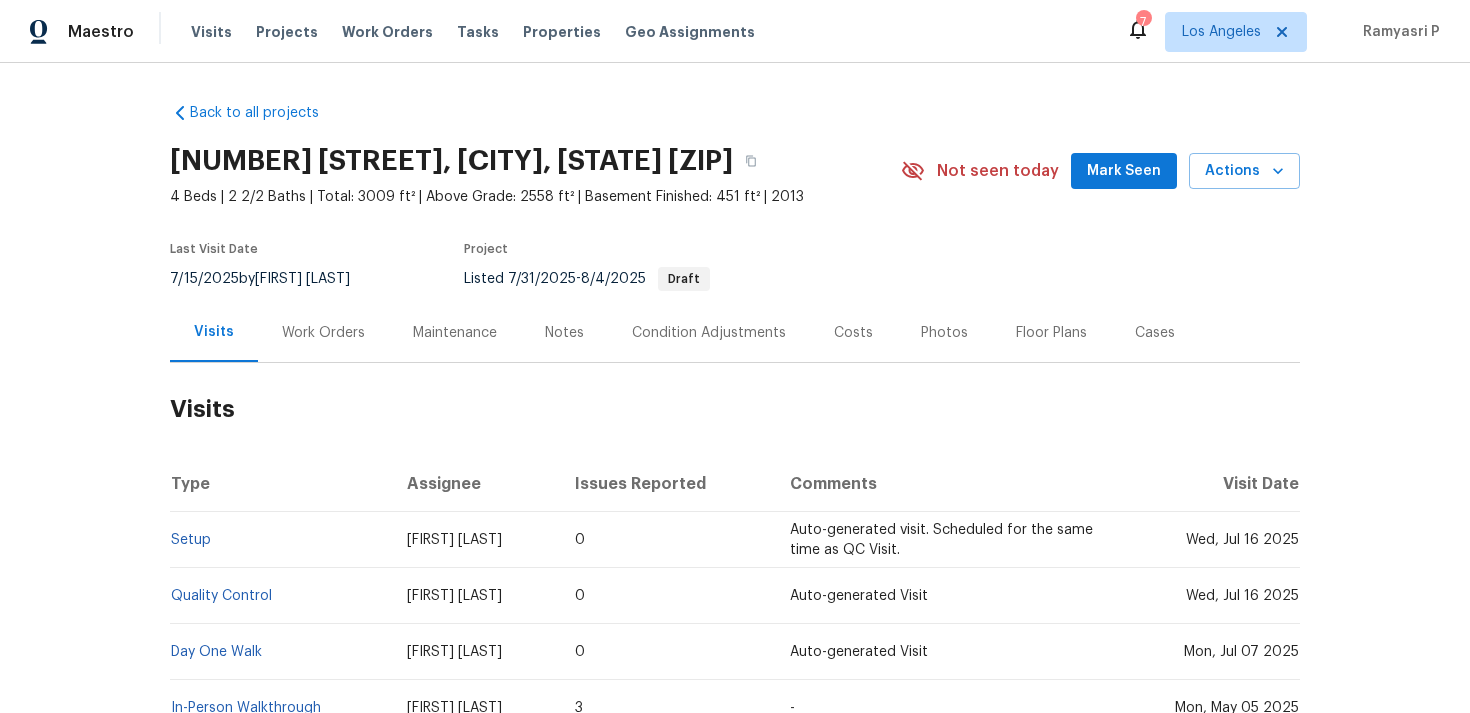 click on "Work Orders" at bounding box center [323, 333] 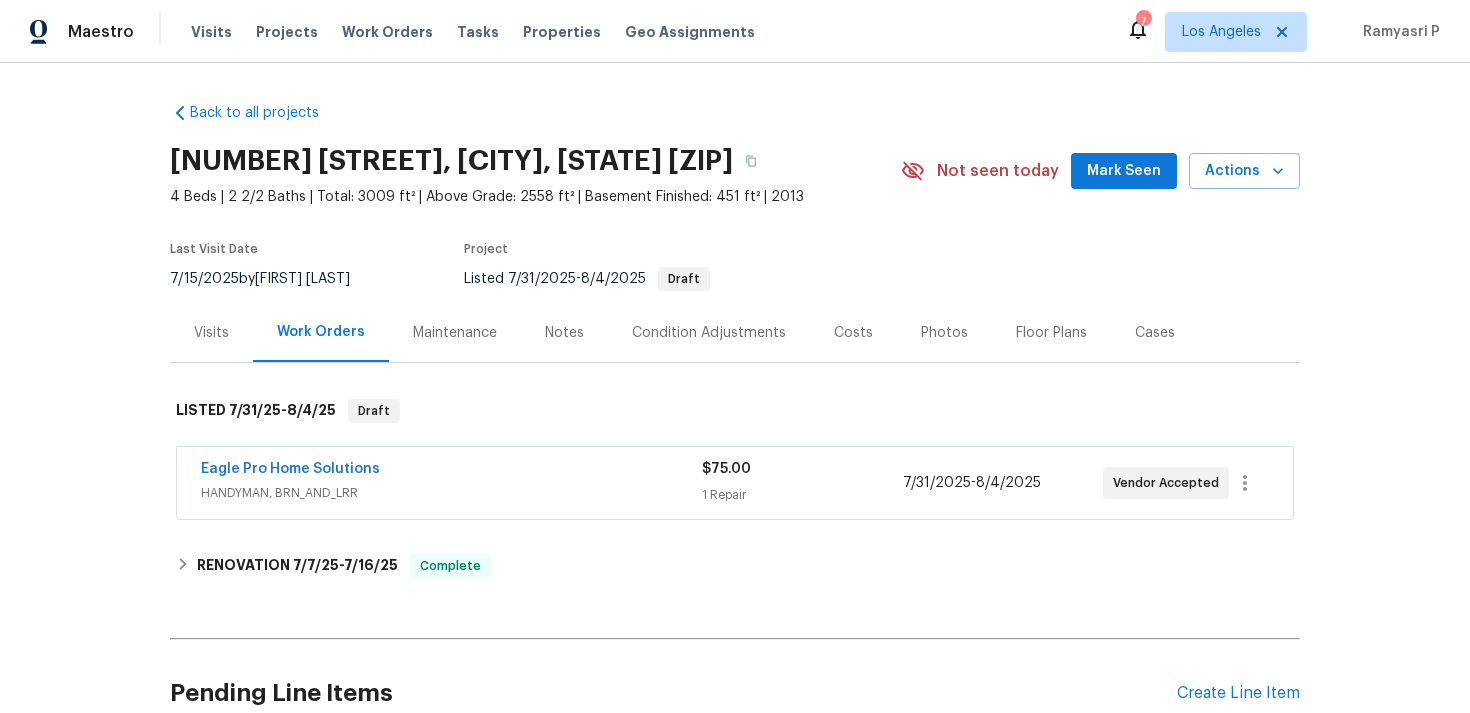 click on "Eagle Pro Home Solutions" at bounding box center [290, 469] 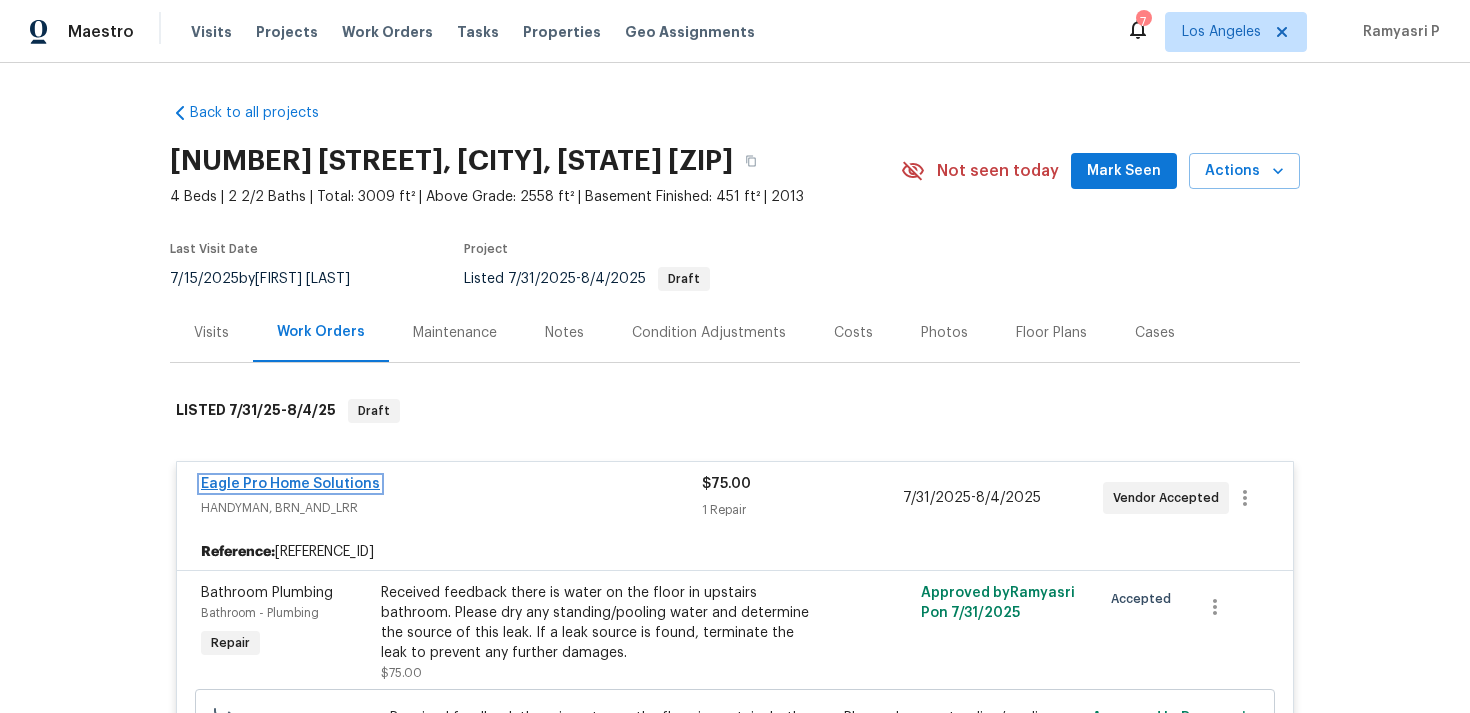 click on "Eagle Pro Home Solutions" at bounding box center (290, 484) 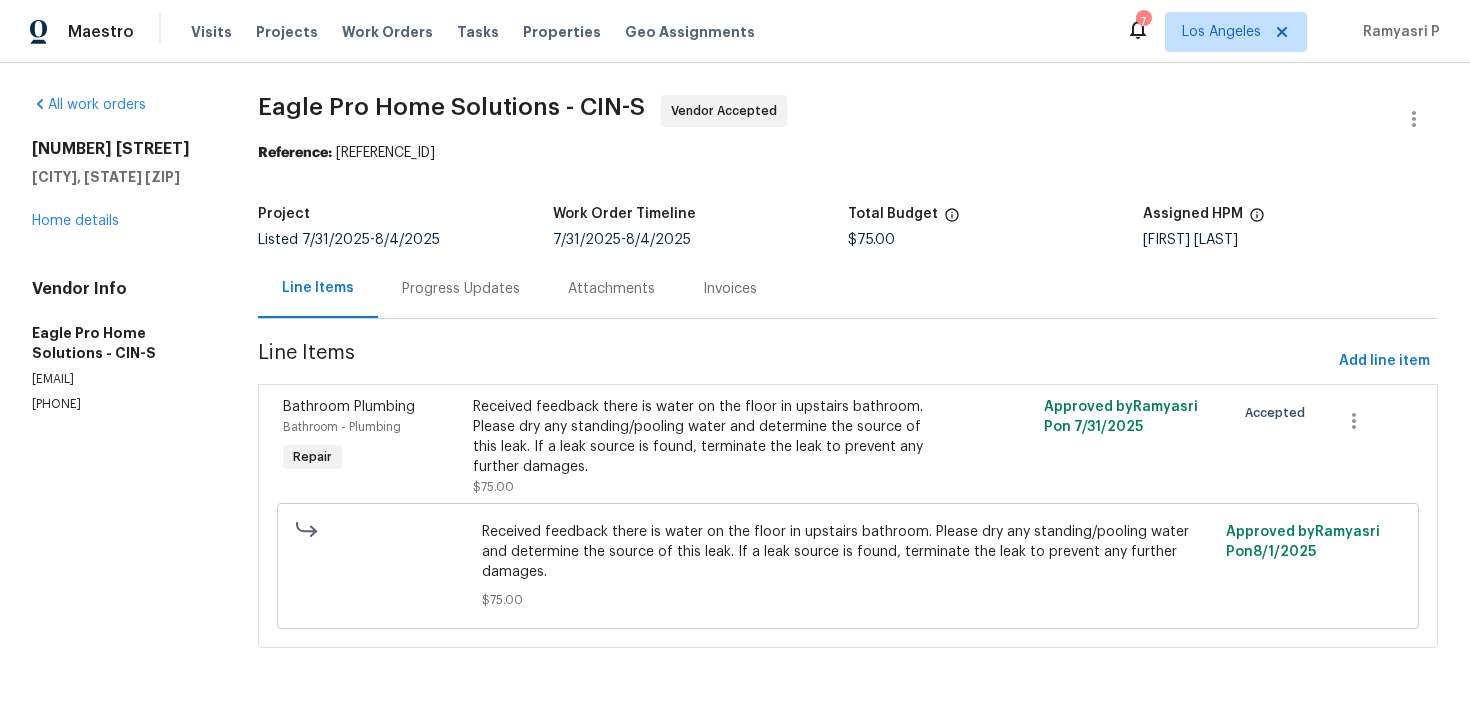 click on "Progress Updates" at bounding box center [461, 289] 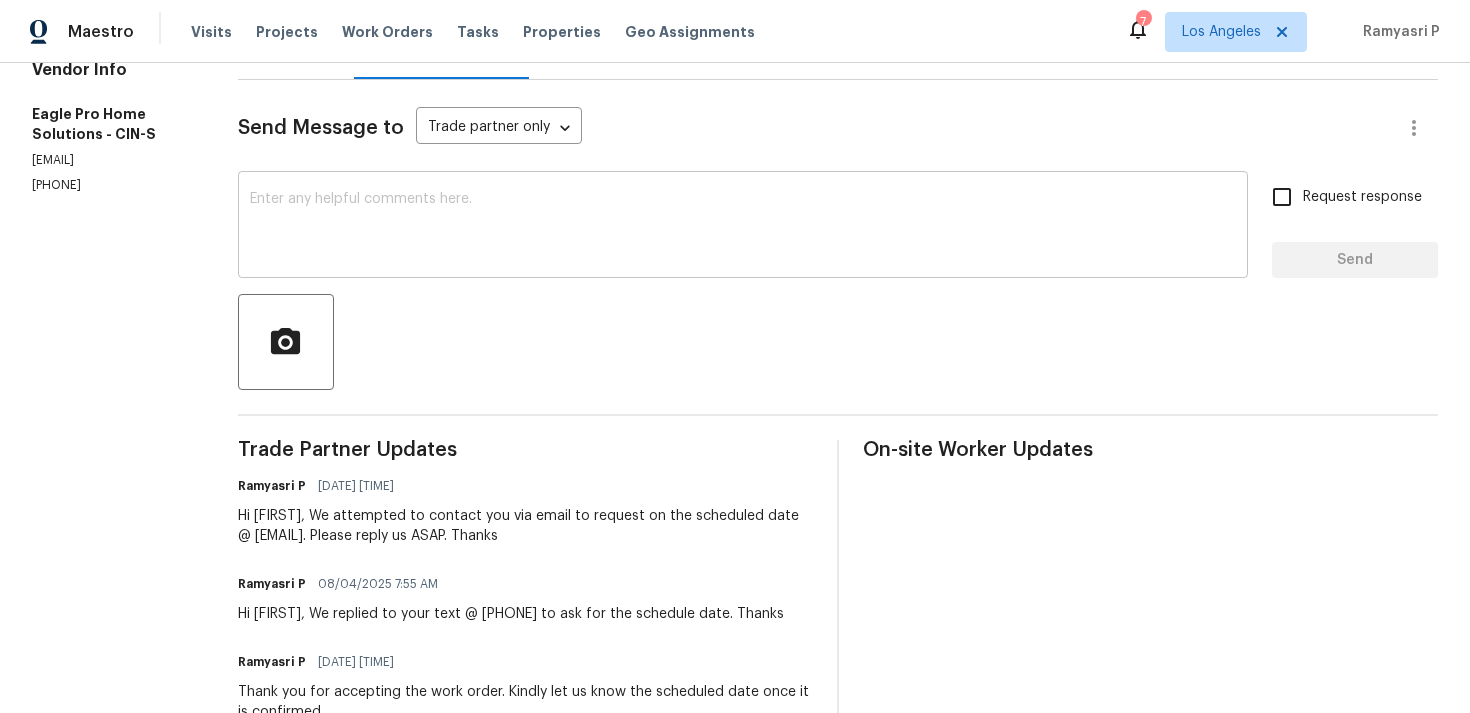 scroll, scrollTop: 0, scrollLeft: 0, axis: both 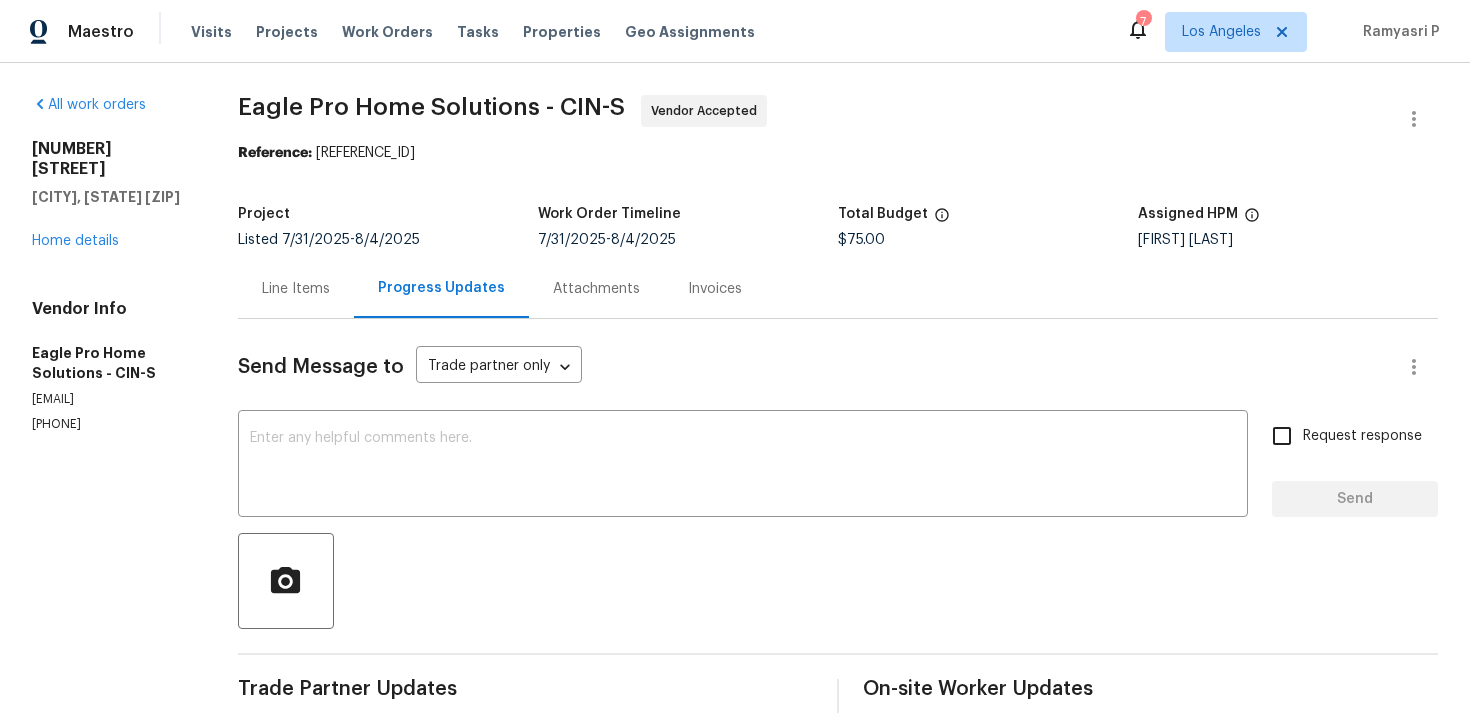 click on "Line Items" at bounding box center (296, 289) 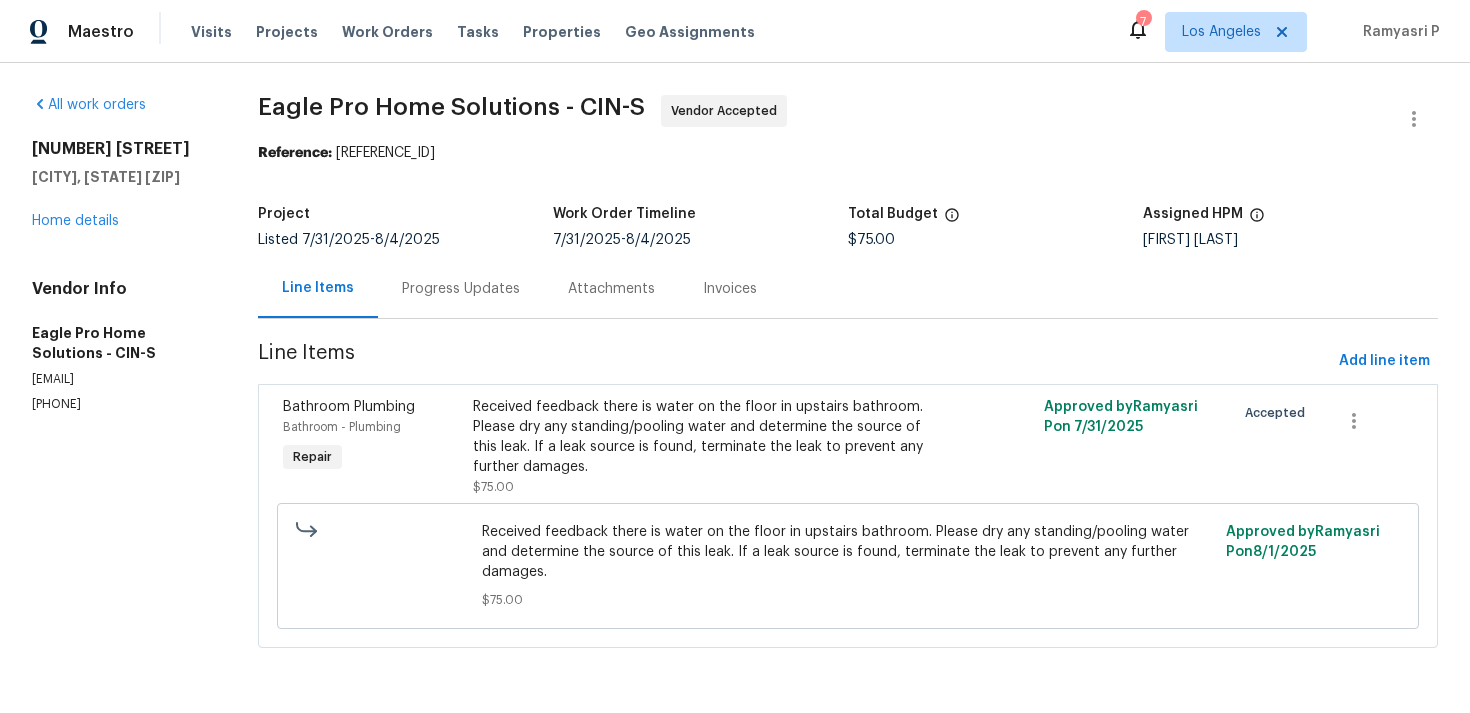 click on "Progress Updates" at bounding box center [461, 288] 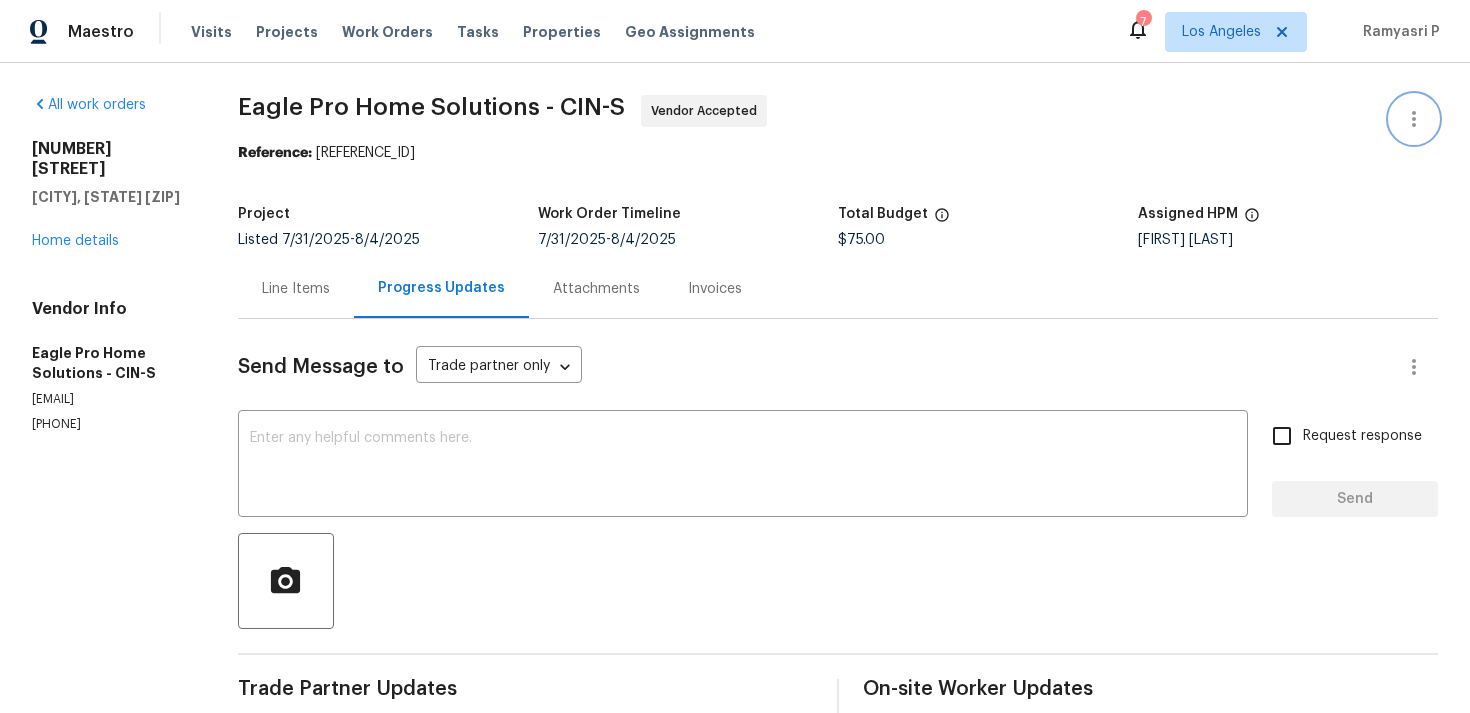click 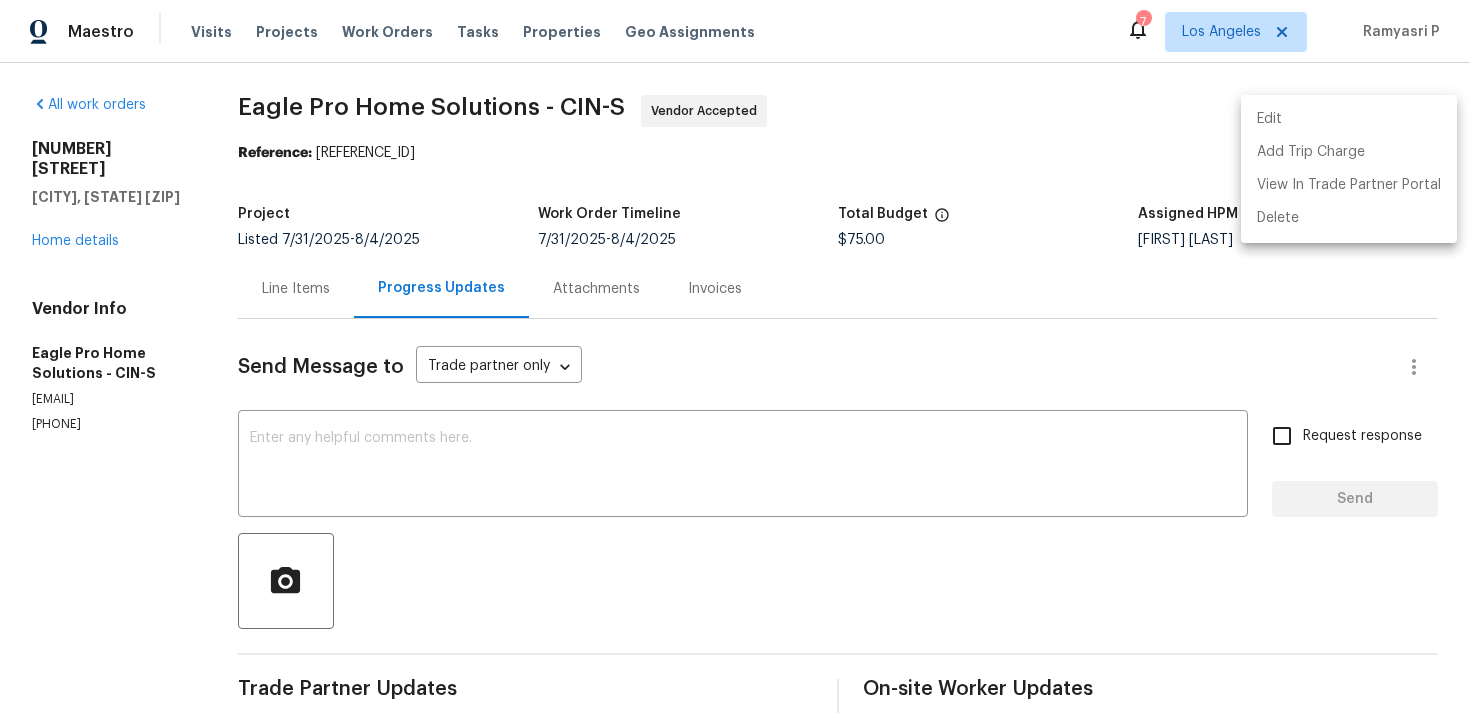 click on "Edit" at bounding box center [1349, 119] 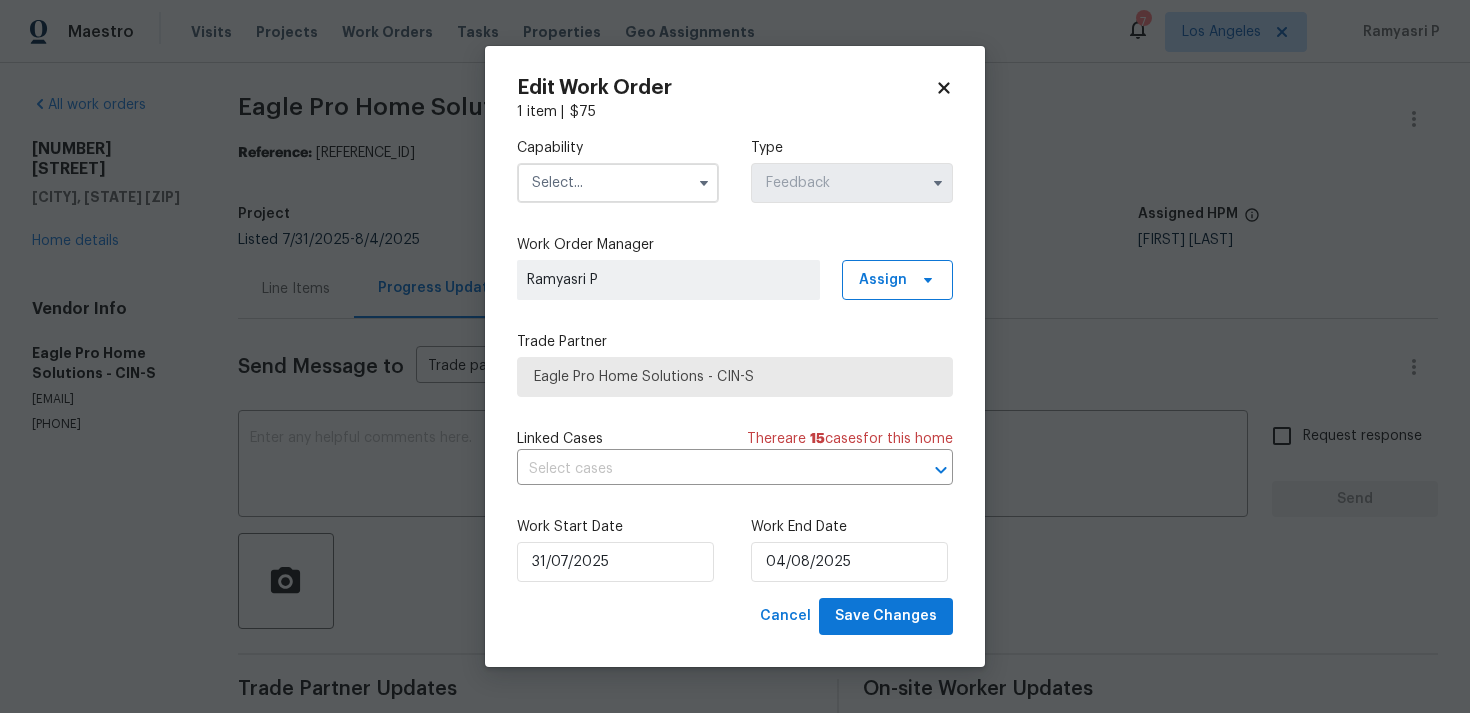 click at bounding box center [618, 183] 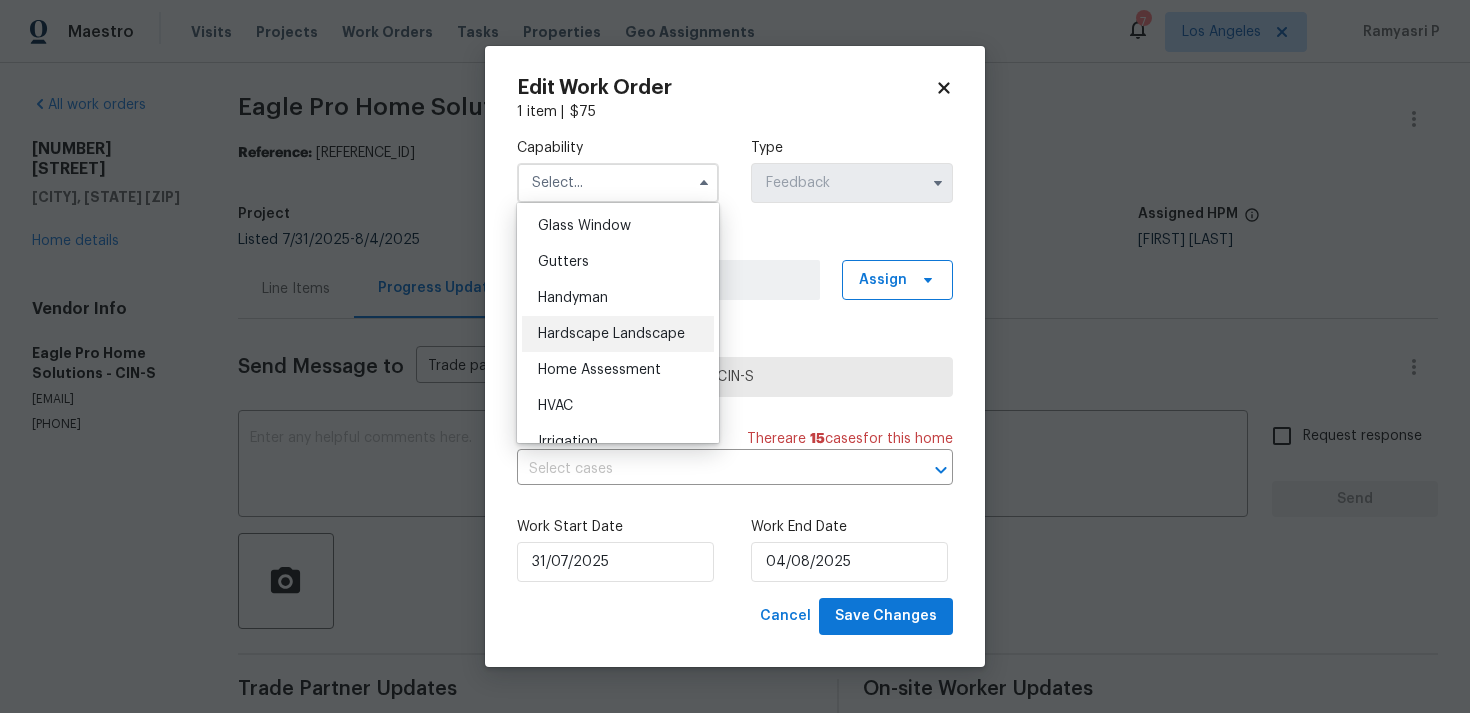 scroll, scrollTop: 1033, scrollLeft: 0, axis: vertical 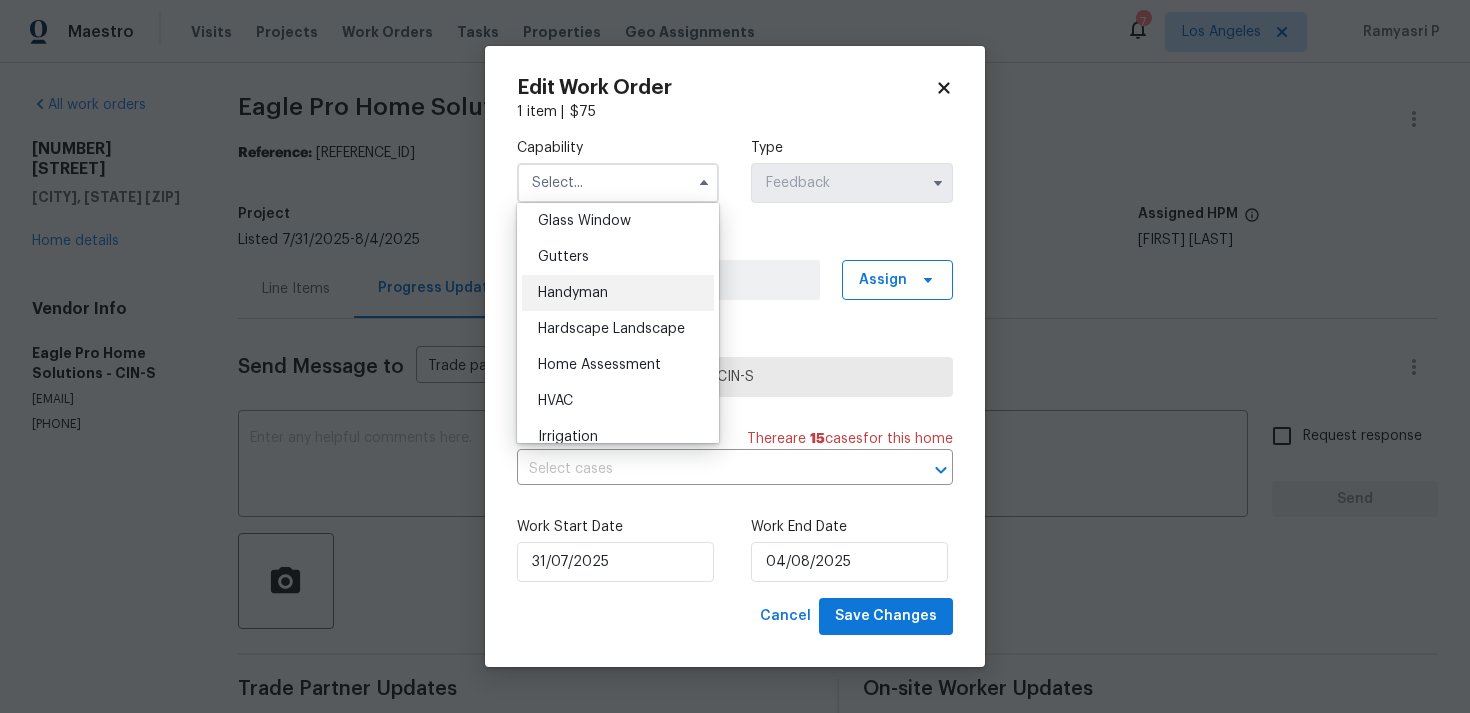click on "Handyman" at bounding box center [618, 293] 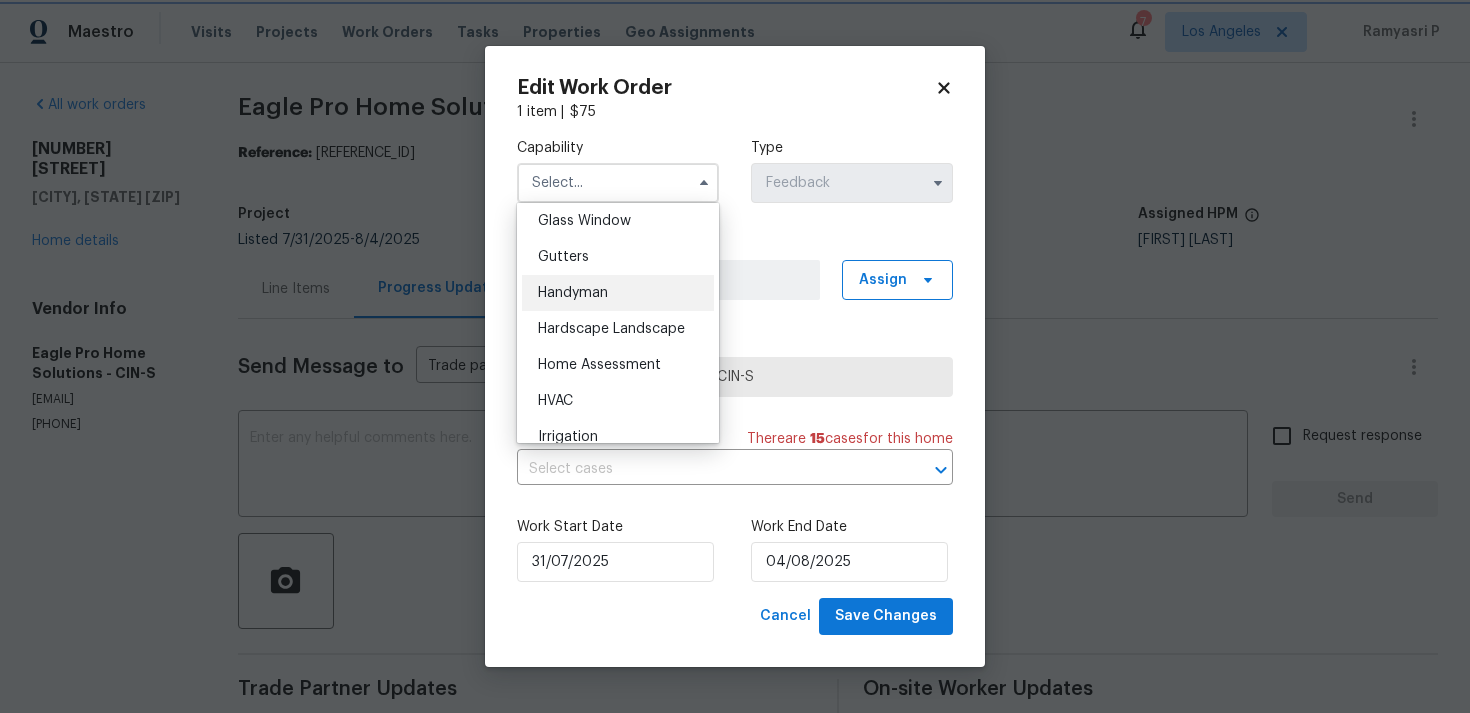 type on "Handyman" 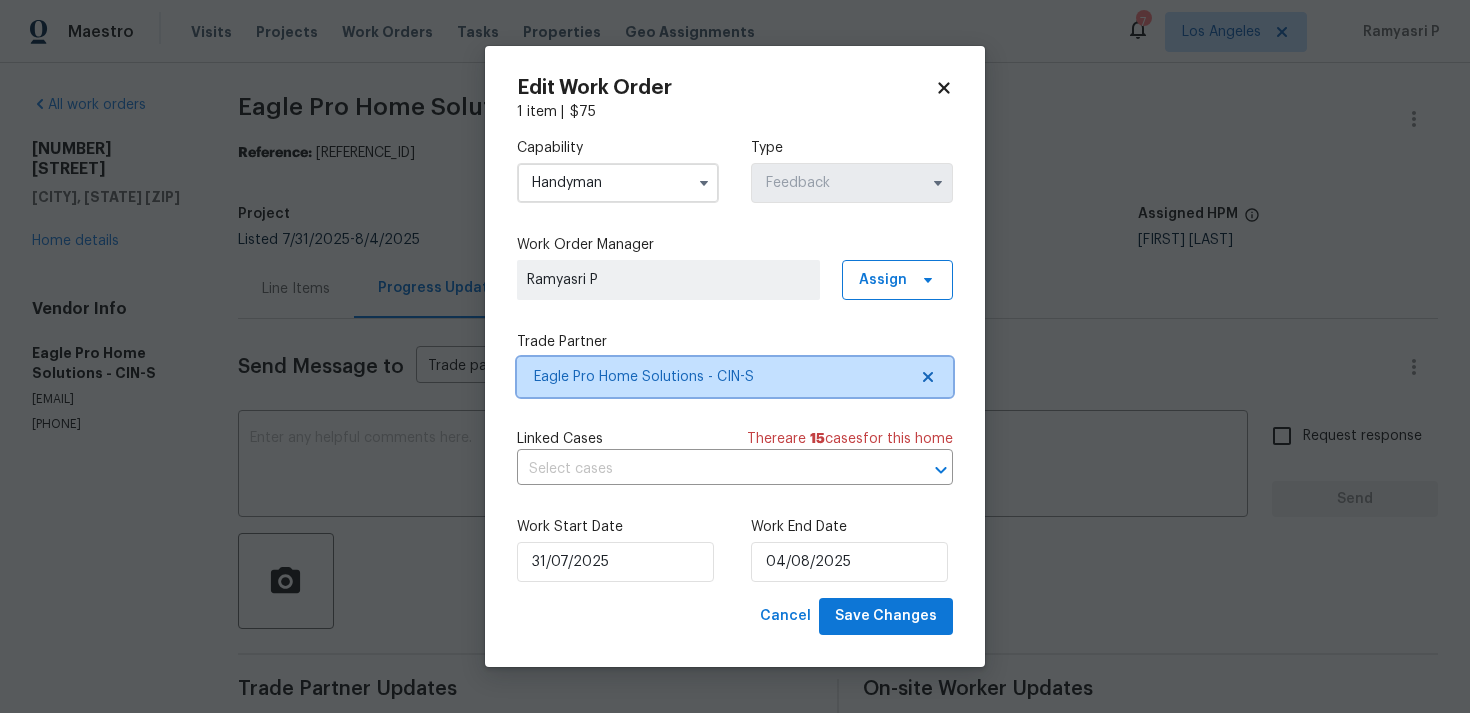 click on "Eagle Pro Home Solutions - CIN-S" at bounding box center (735, 377) 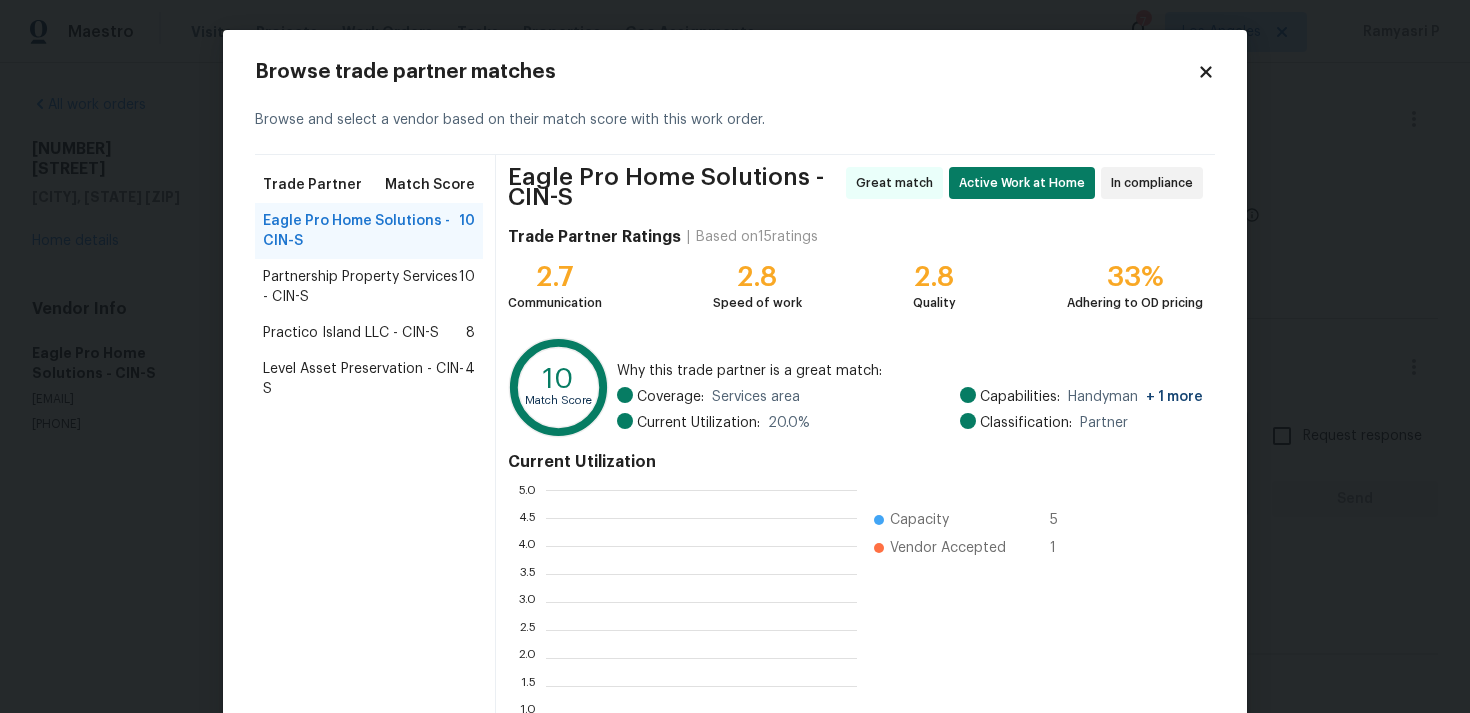 scroll, scrollTop: 2, scrollLeft: 1, axis: both 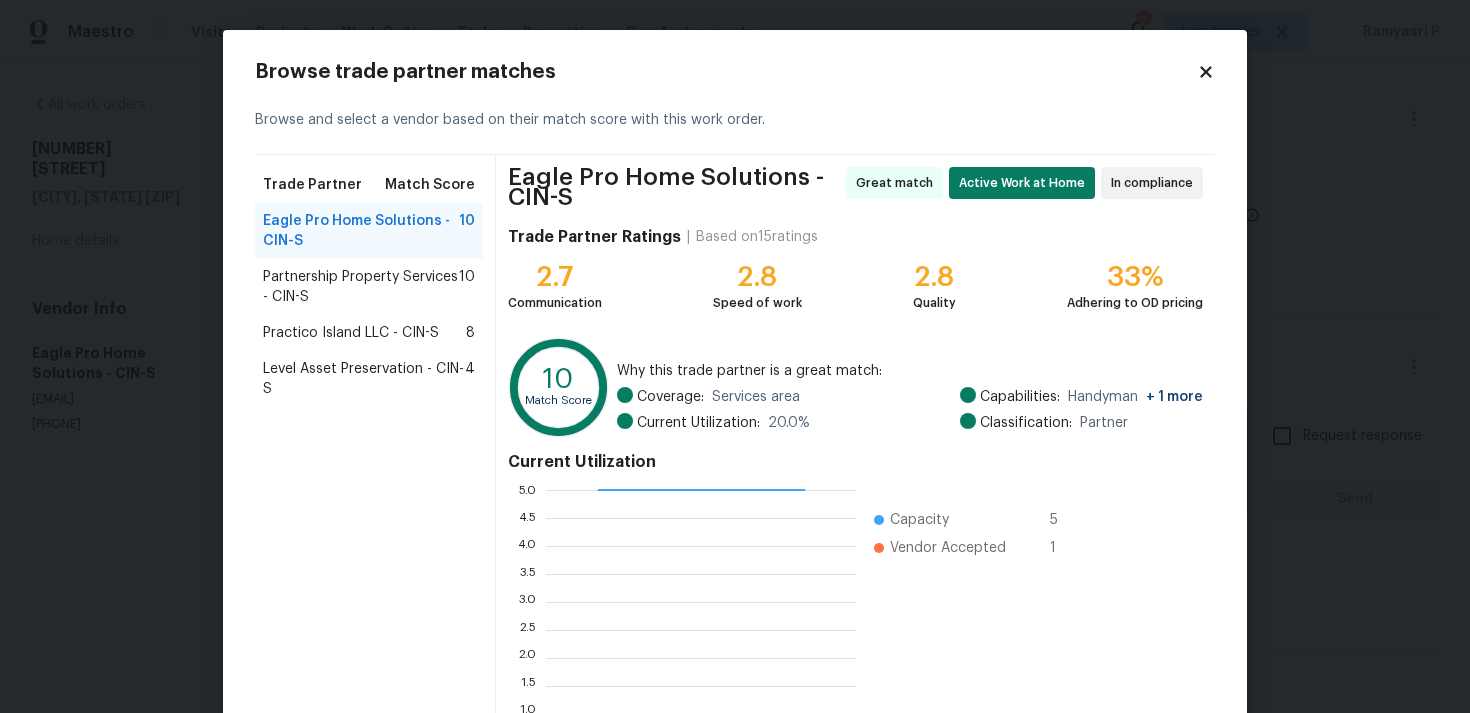click on "Partnership Property Services - CIN-S" at bounding box center [361, 287] 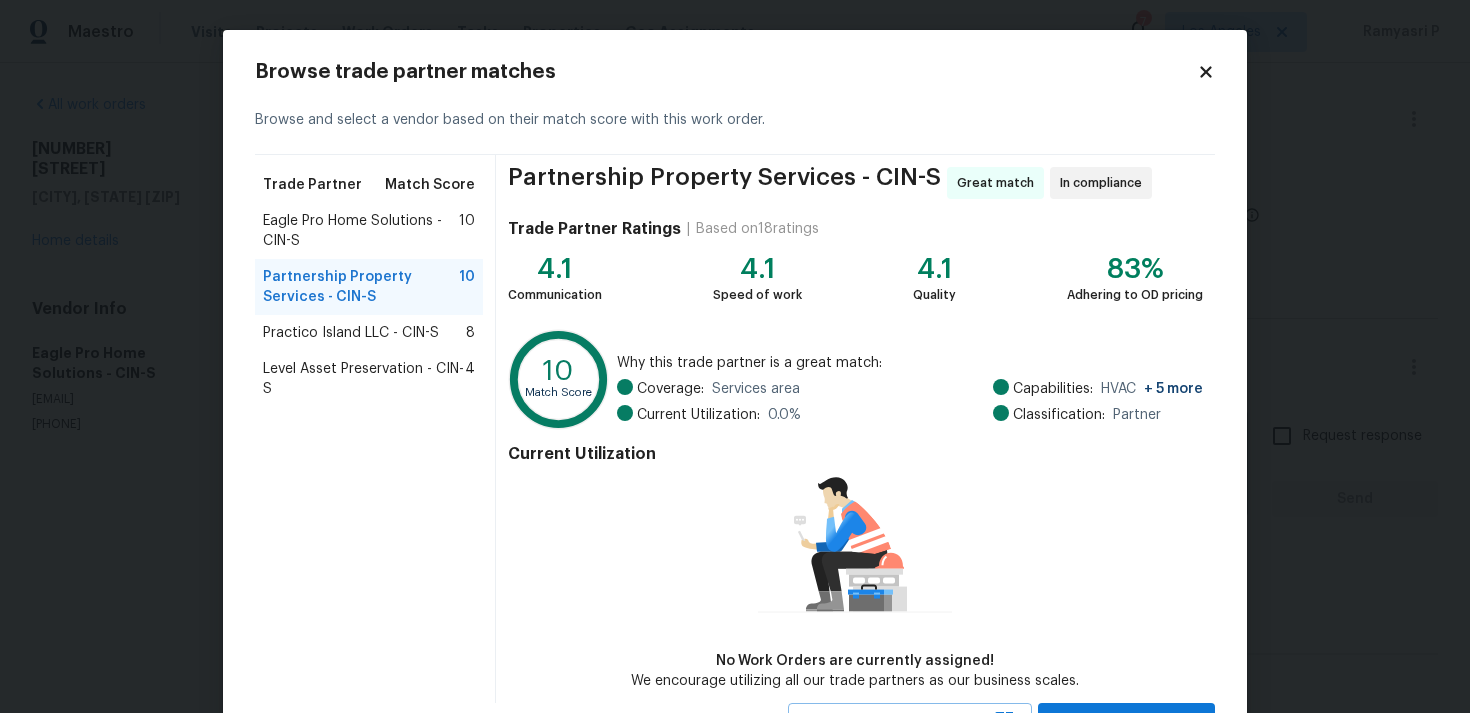 click 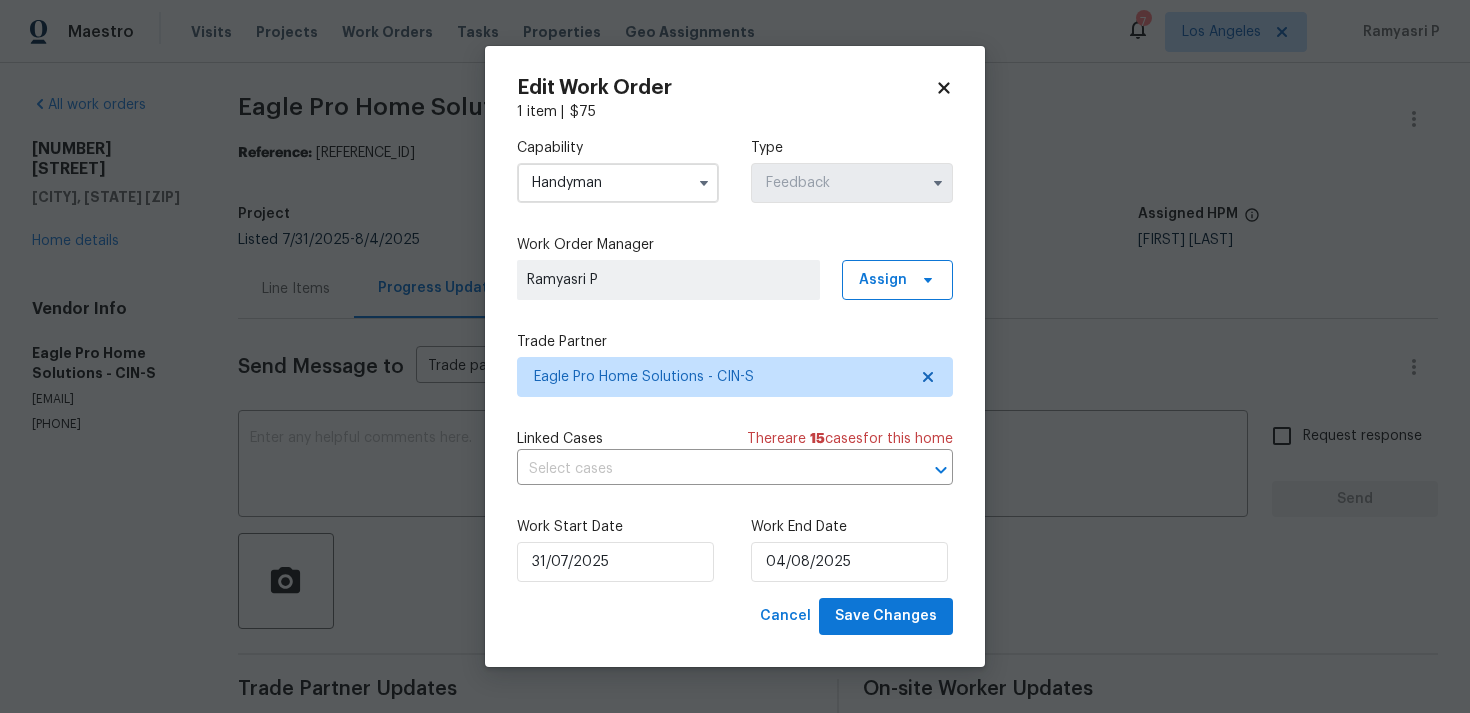 click 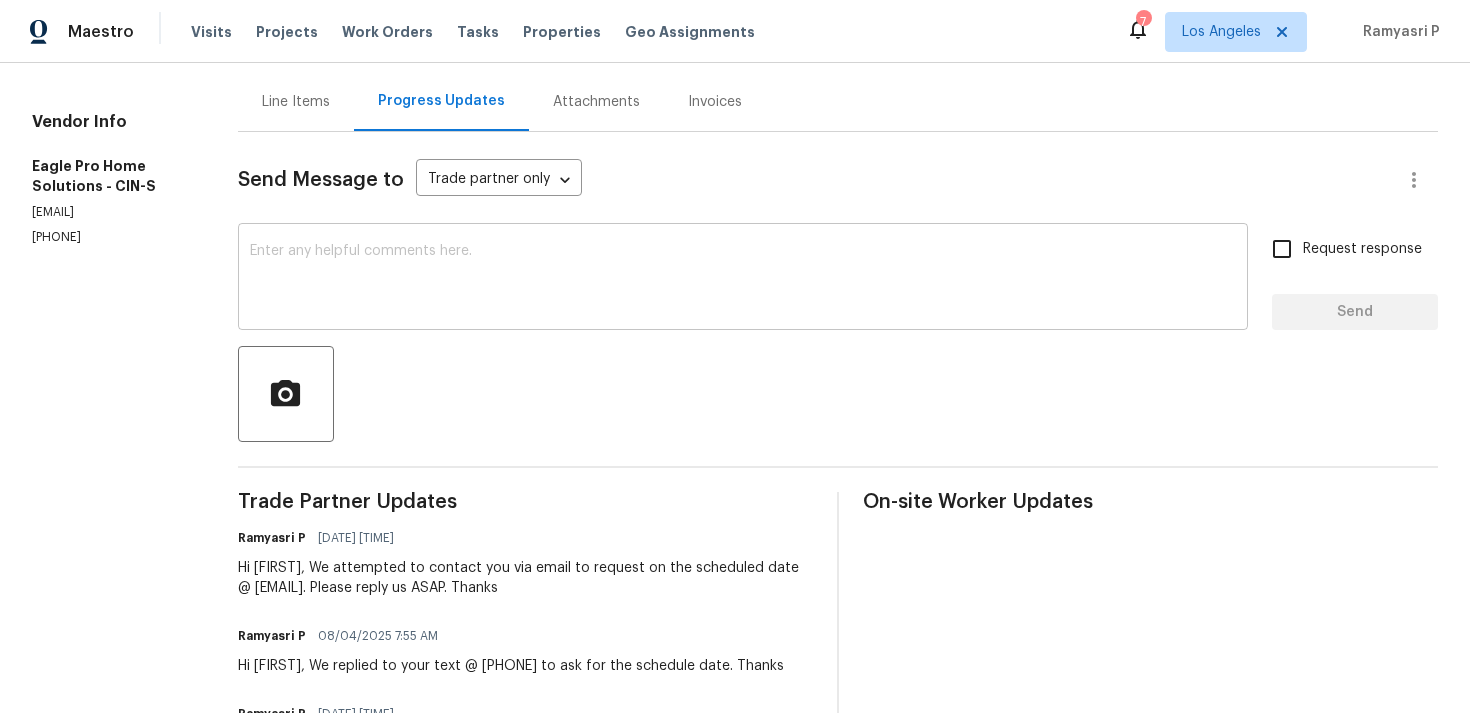 scroll, scrollTop: 209, scrollLeft: 0, axis: vertical 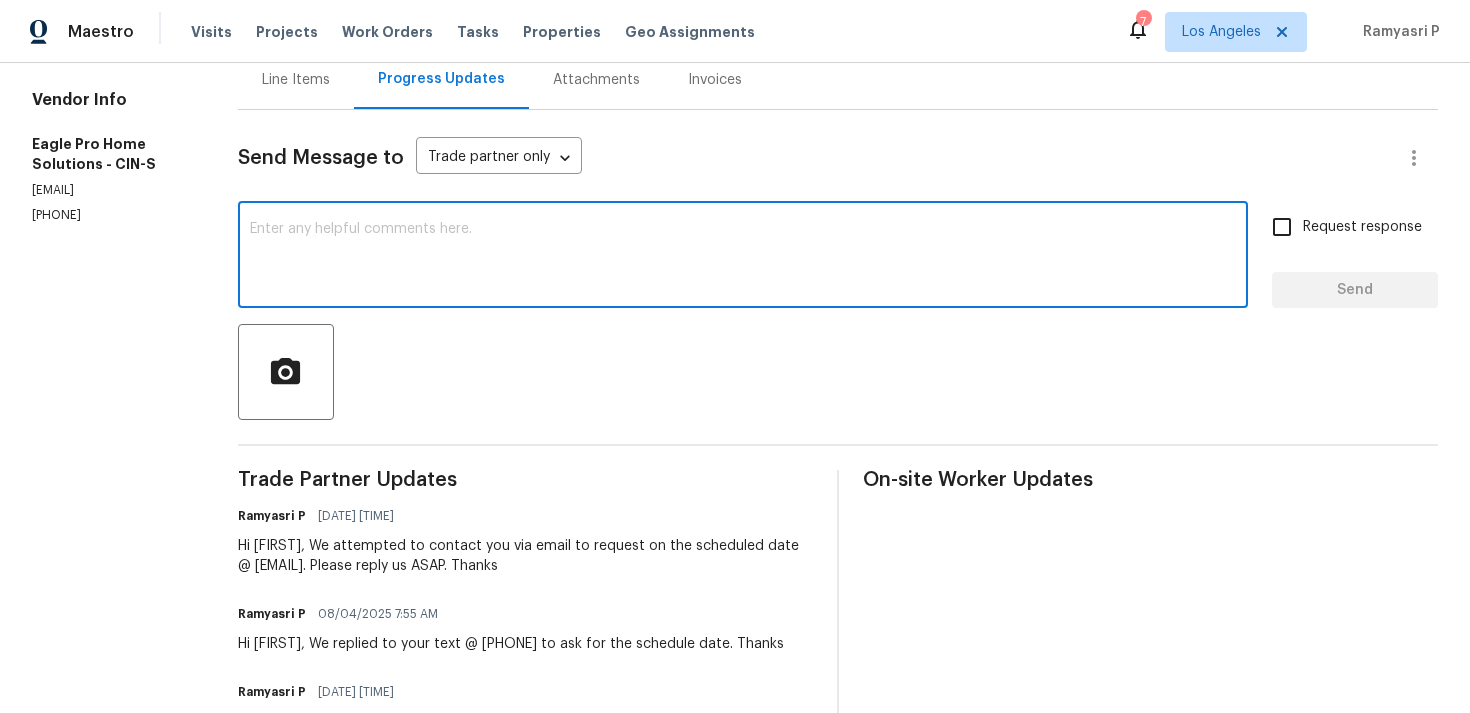 click at bounding box center [743, 257] 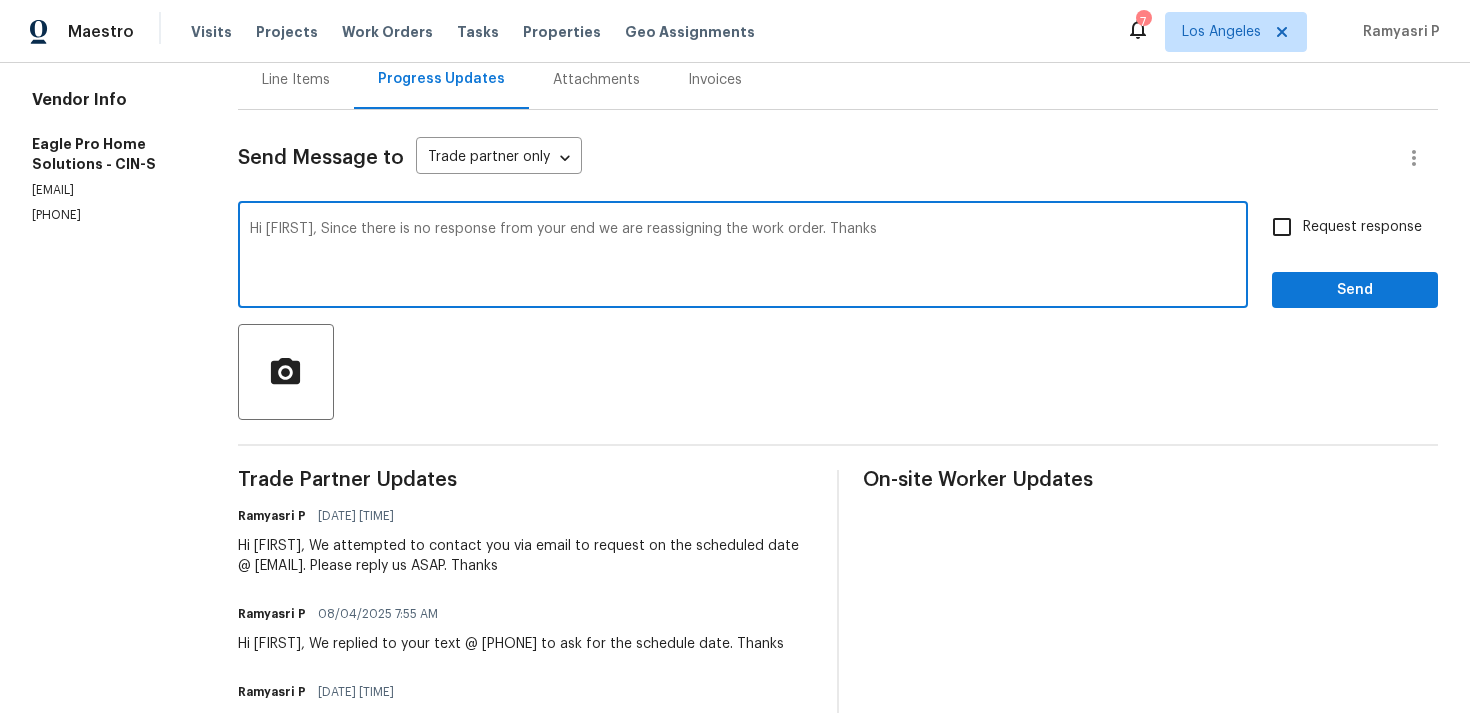 type on "Hi Pablo, Since there is no response from your end we are reassigning the work order. Thanks" 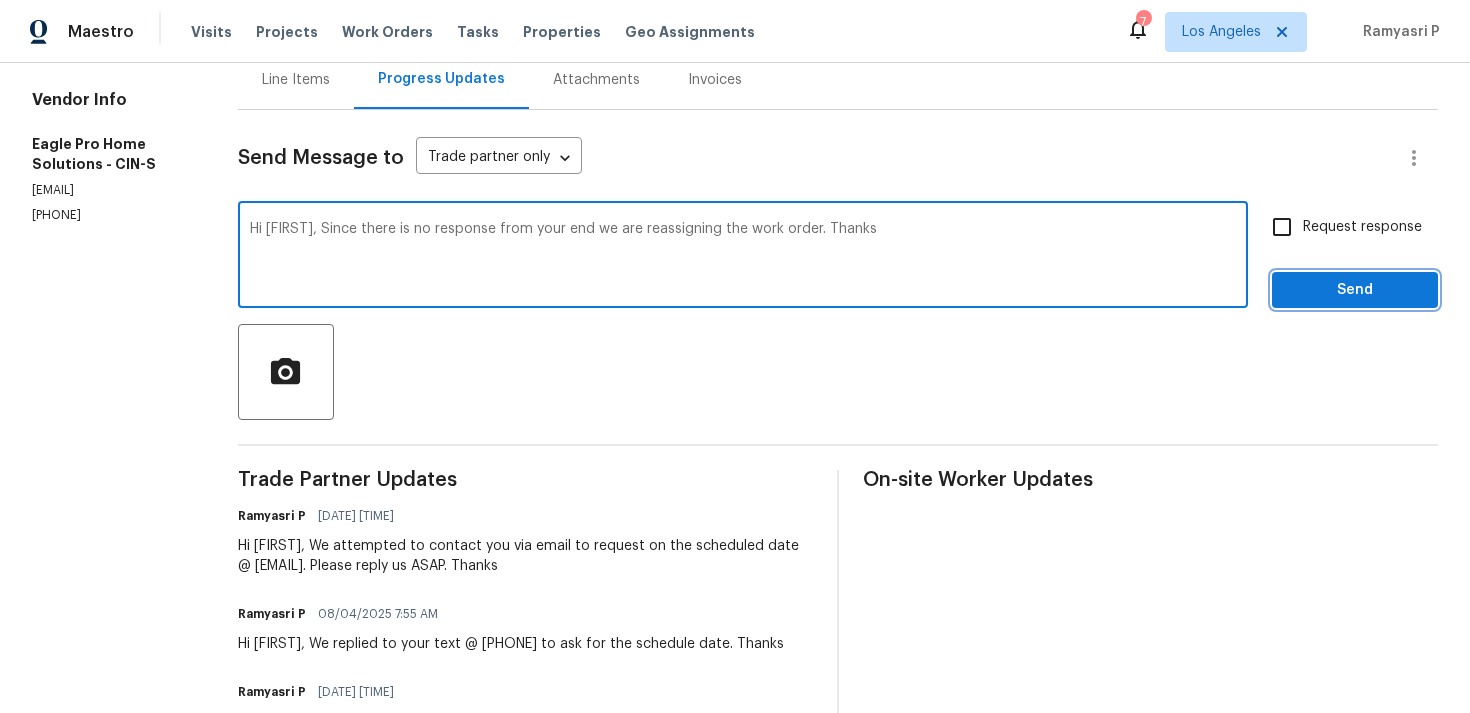 click on "Send" at bounding box center [1355, 290] 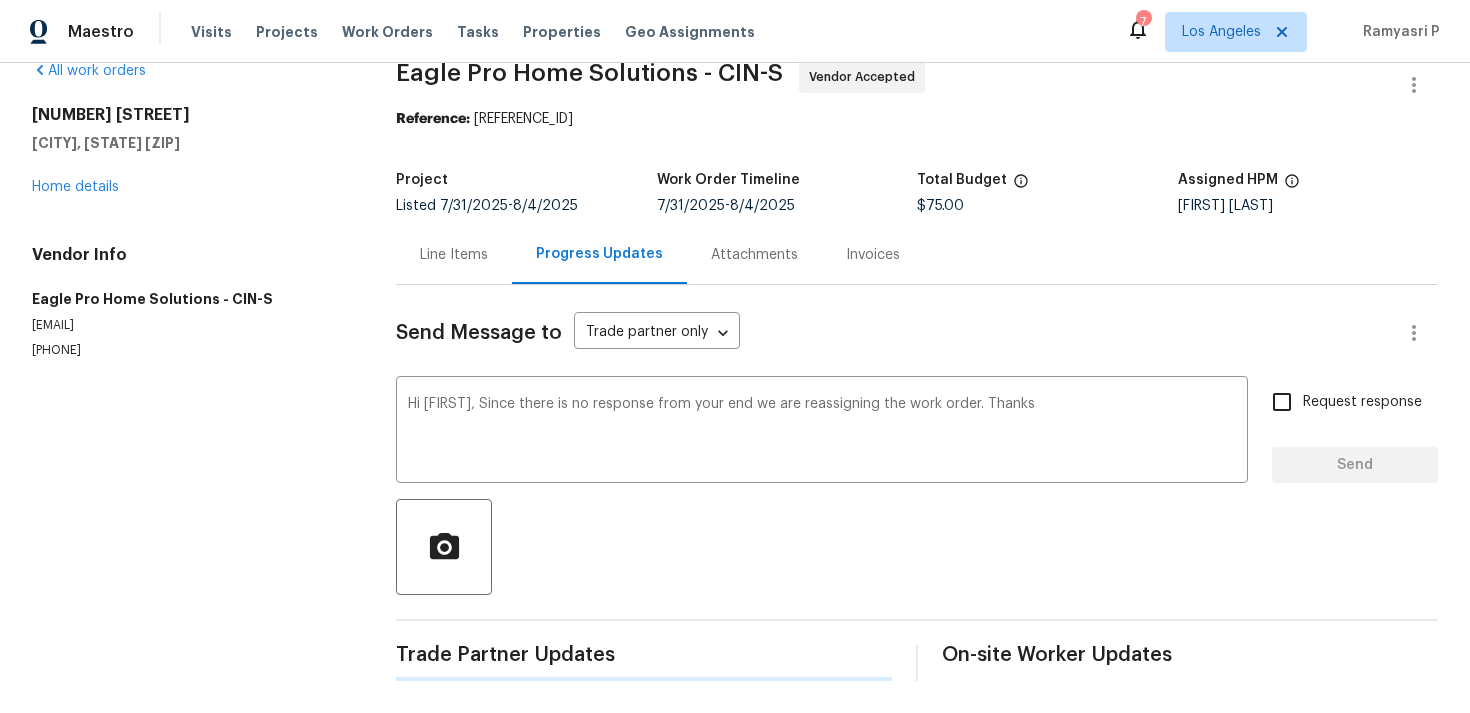 type 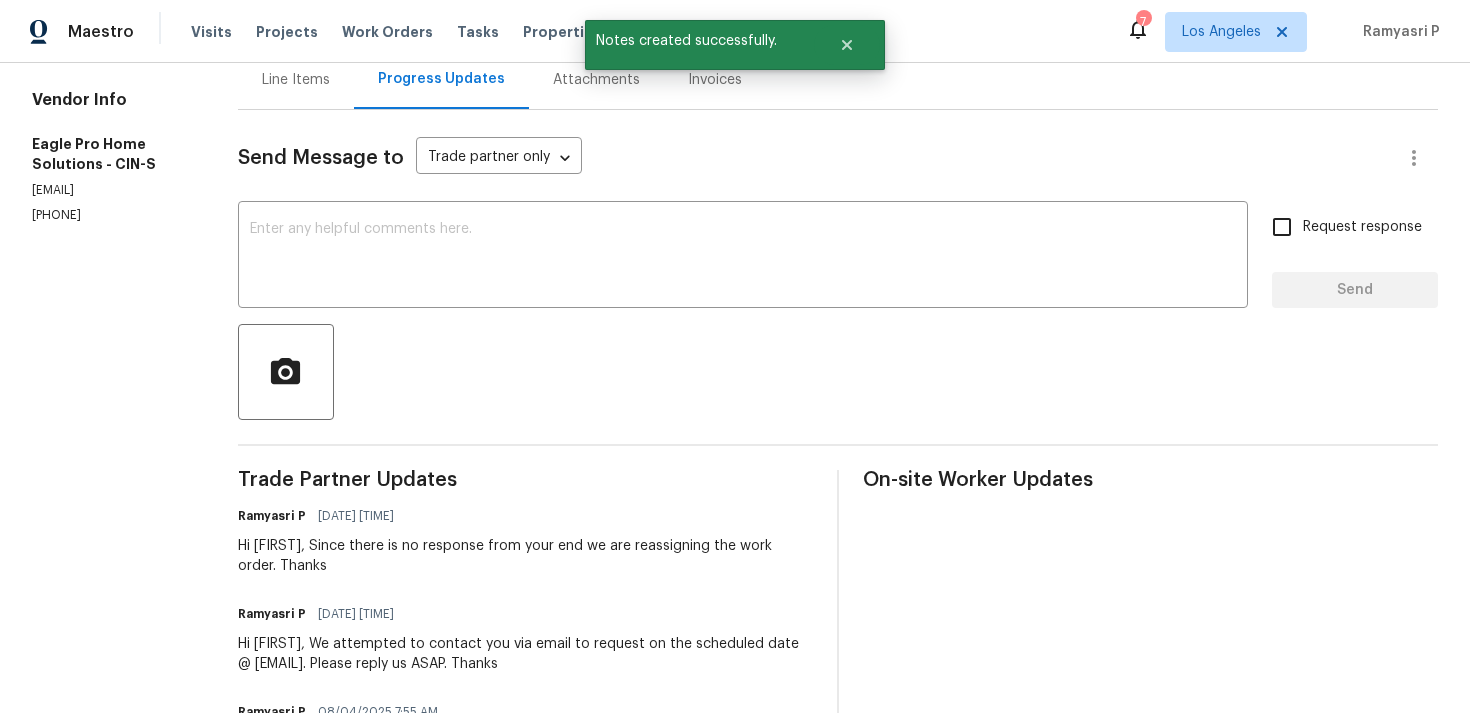scroll, scrollTop: 0, scrollLeft: 0, axis: both 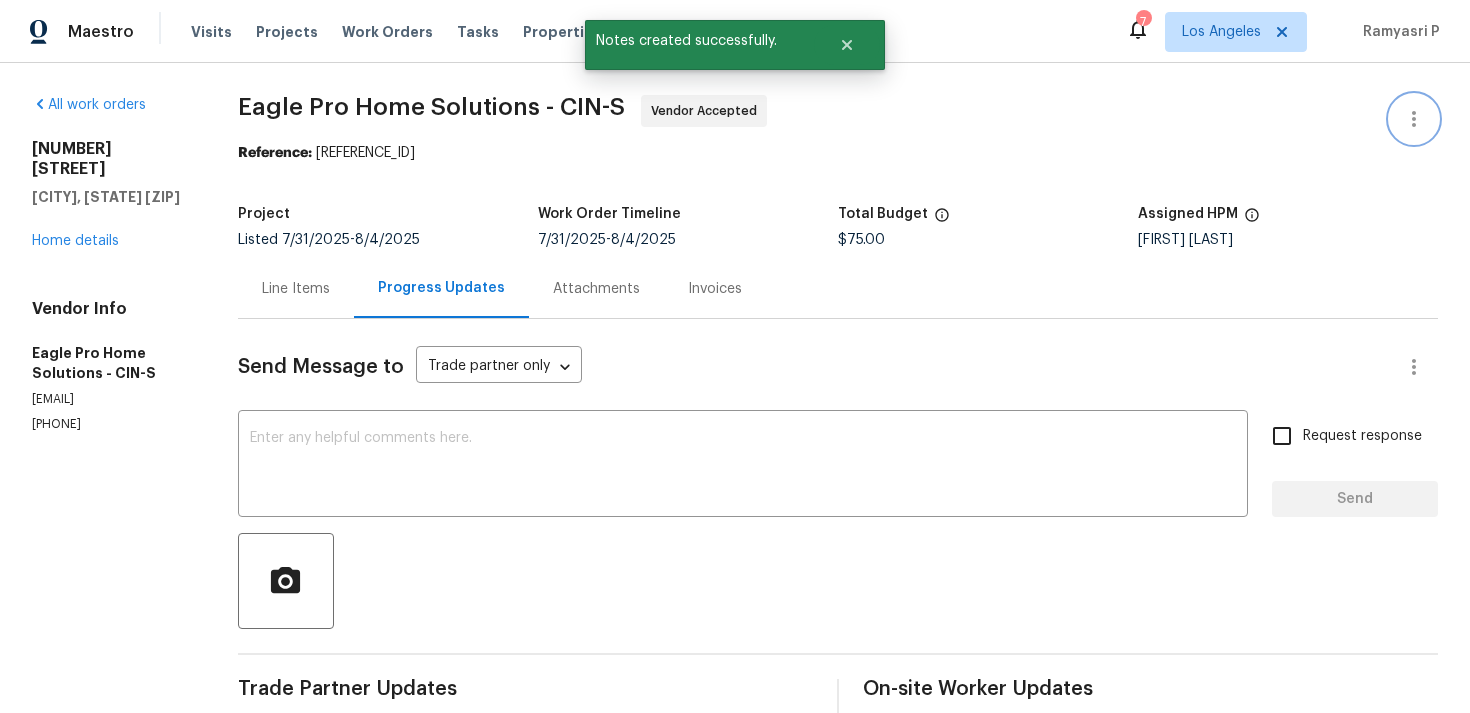 click 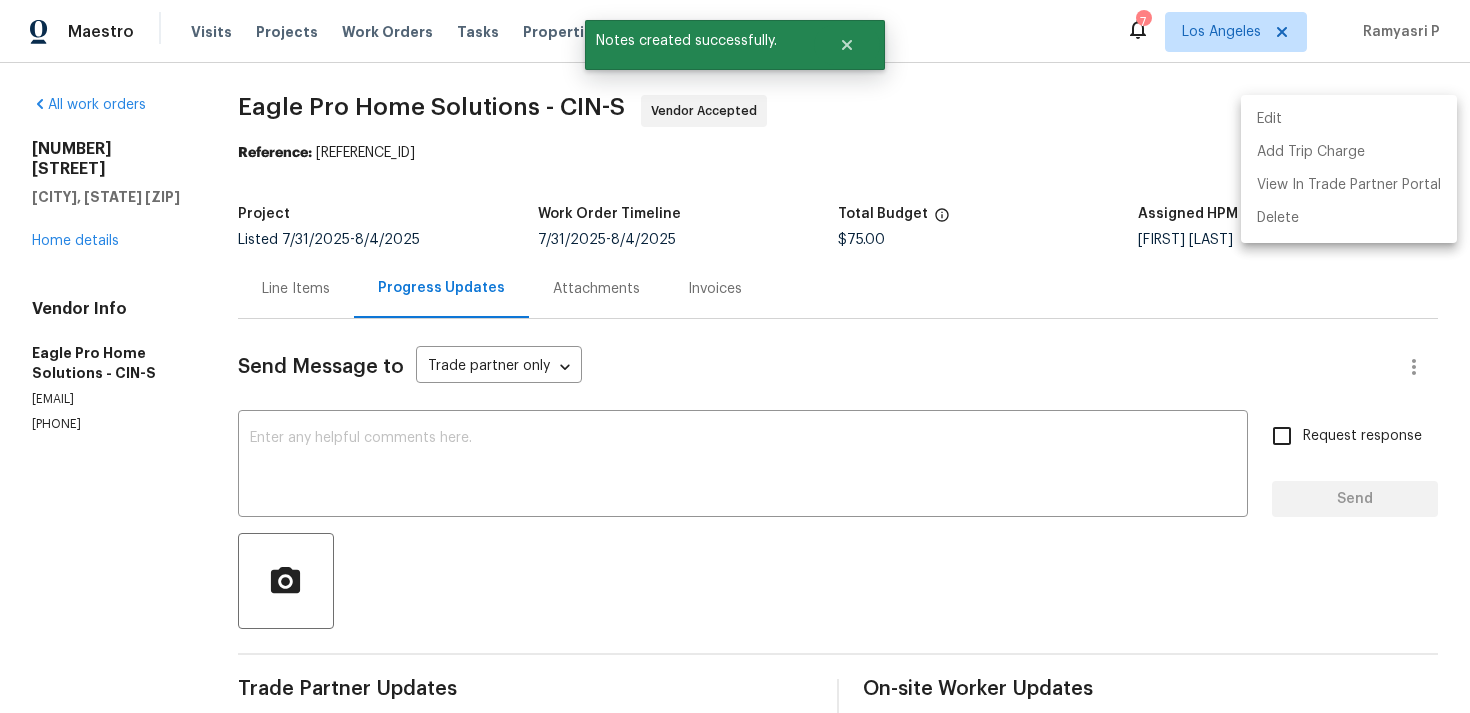 click on "Edit" at bounding box center (1349, 119) 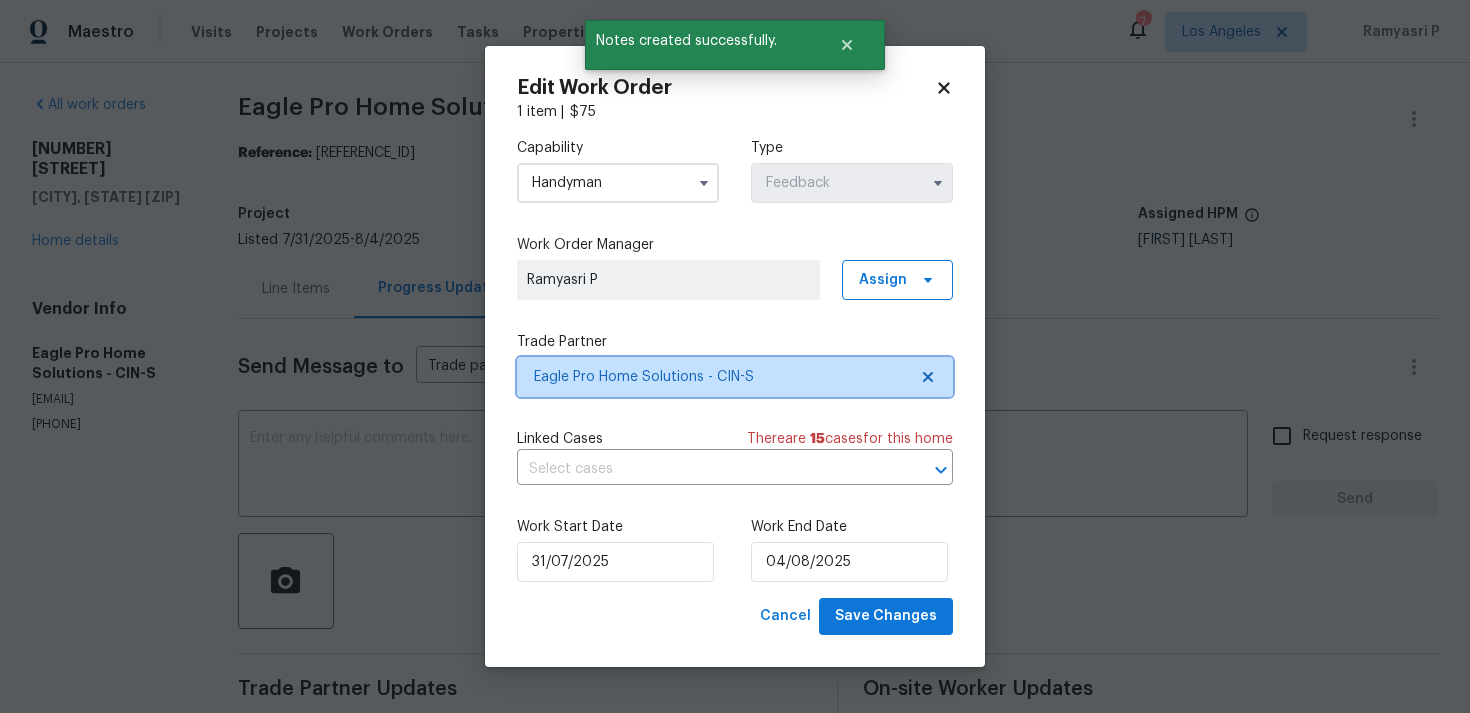 click on "Eagle Pro Home Solutions - CIN-S" at bounding box center [720, 377] 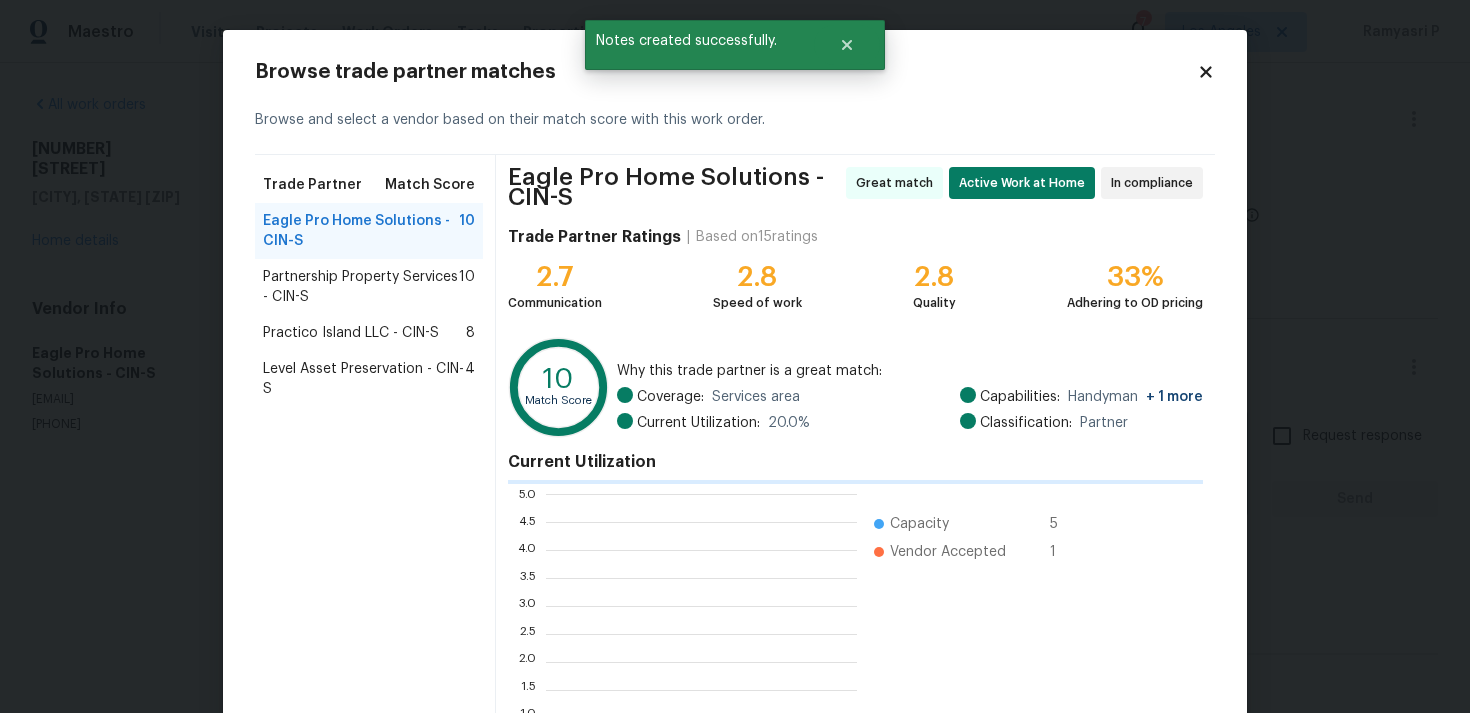 scroll, scrollTop: 2, scrollLeft: 1, axis: both 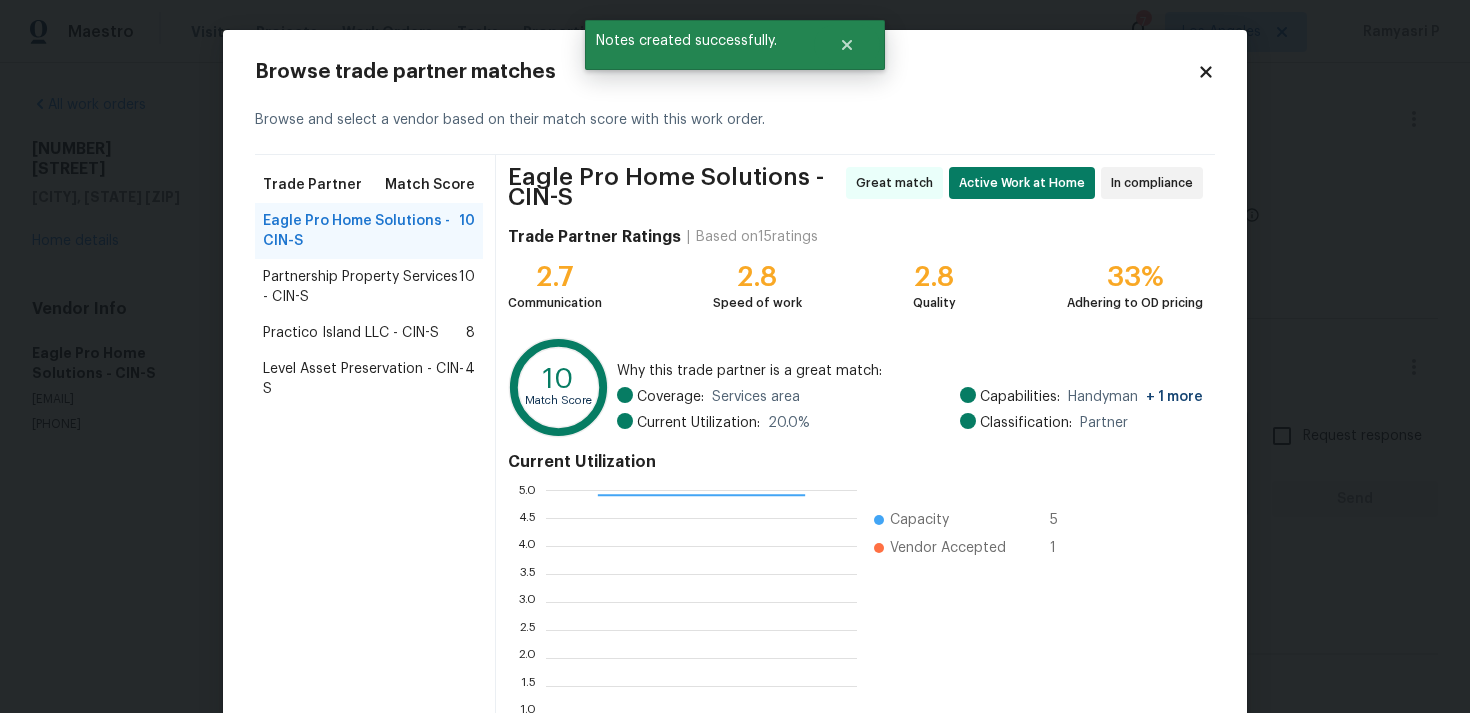 click on "Partnership Property Services - CIN-S" at bounding box center (361, 287) 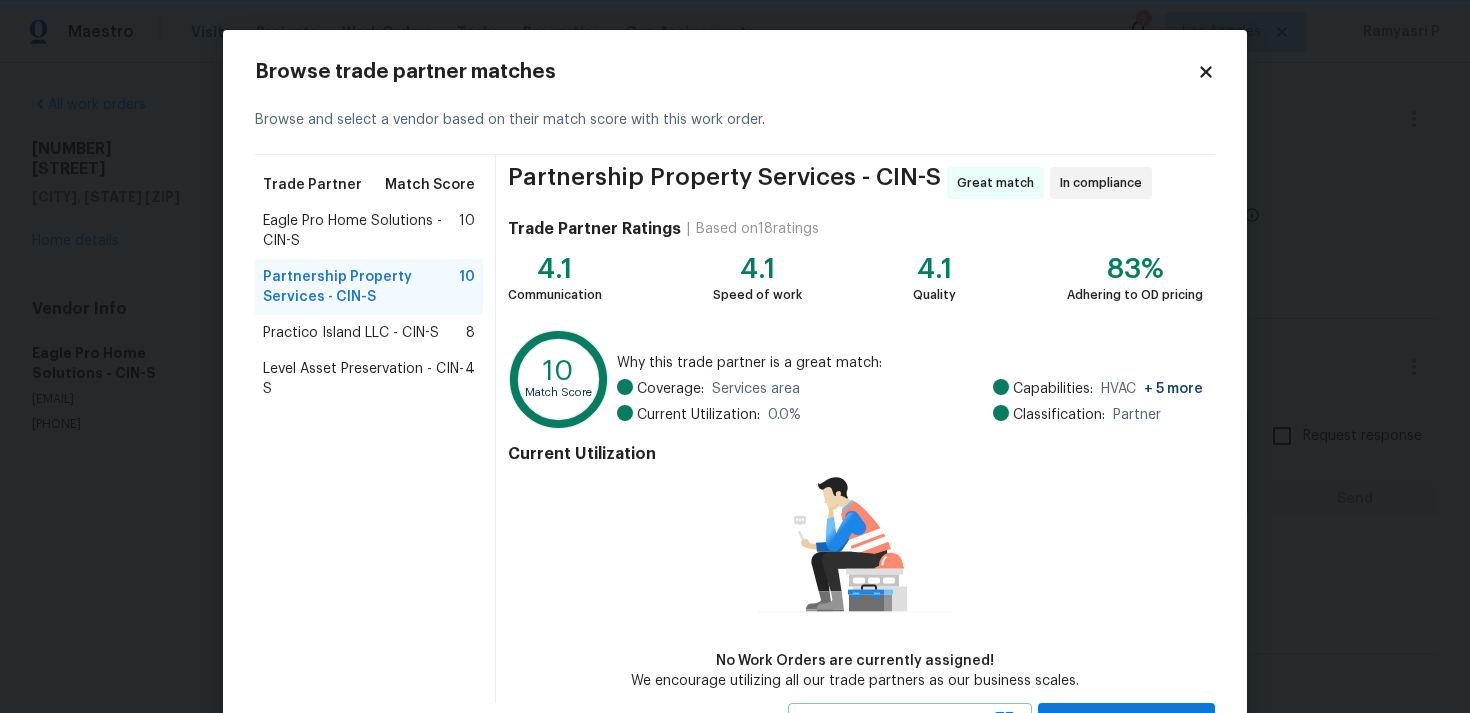 scroll, scrollTop: 87, scrollLeft: 0, axis: vertical 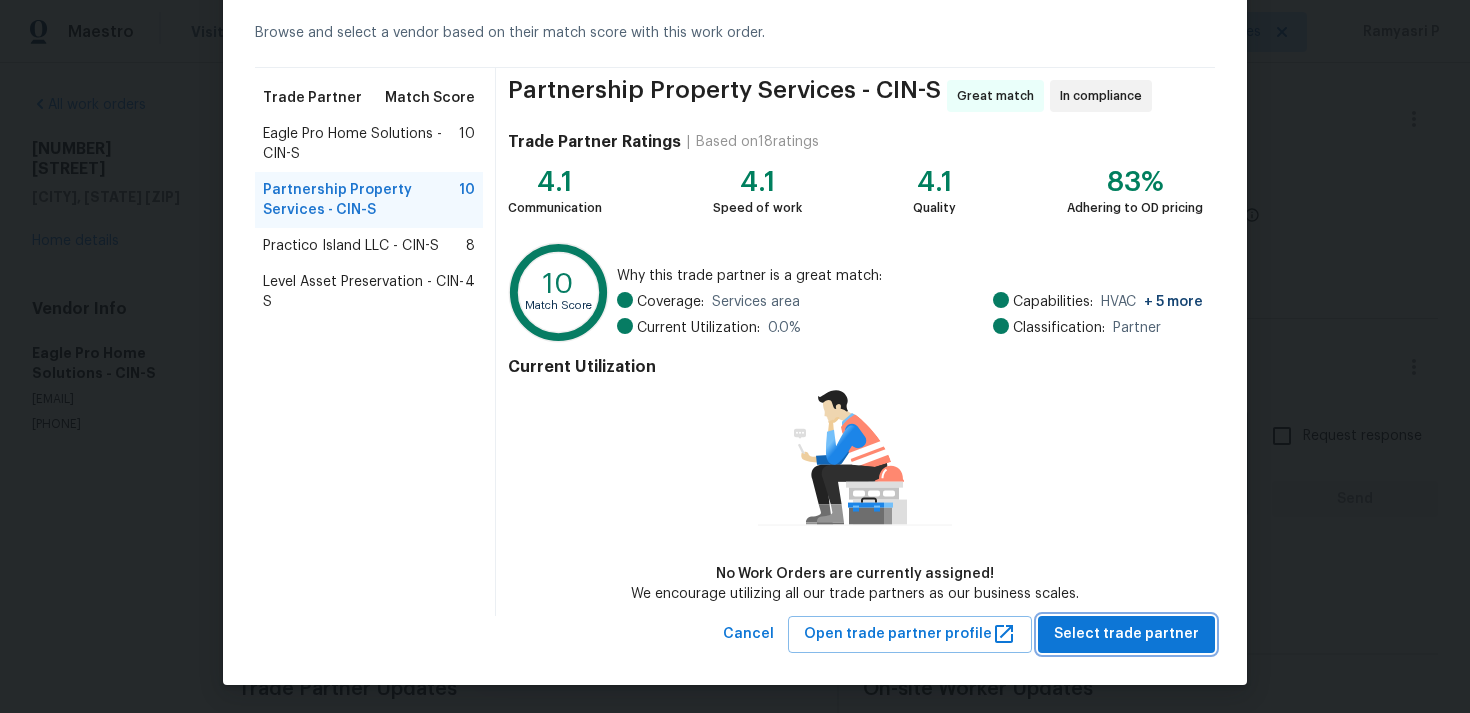 click on "Select trade partner" at bounding box center [1126, 634] 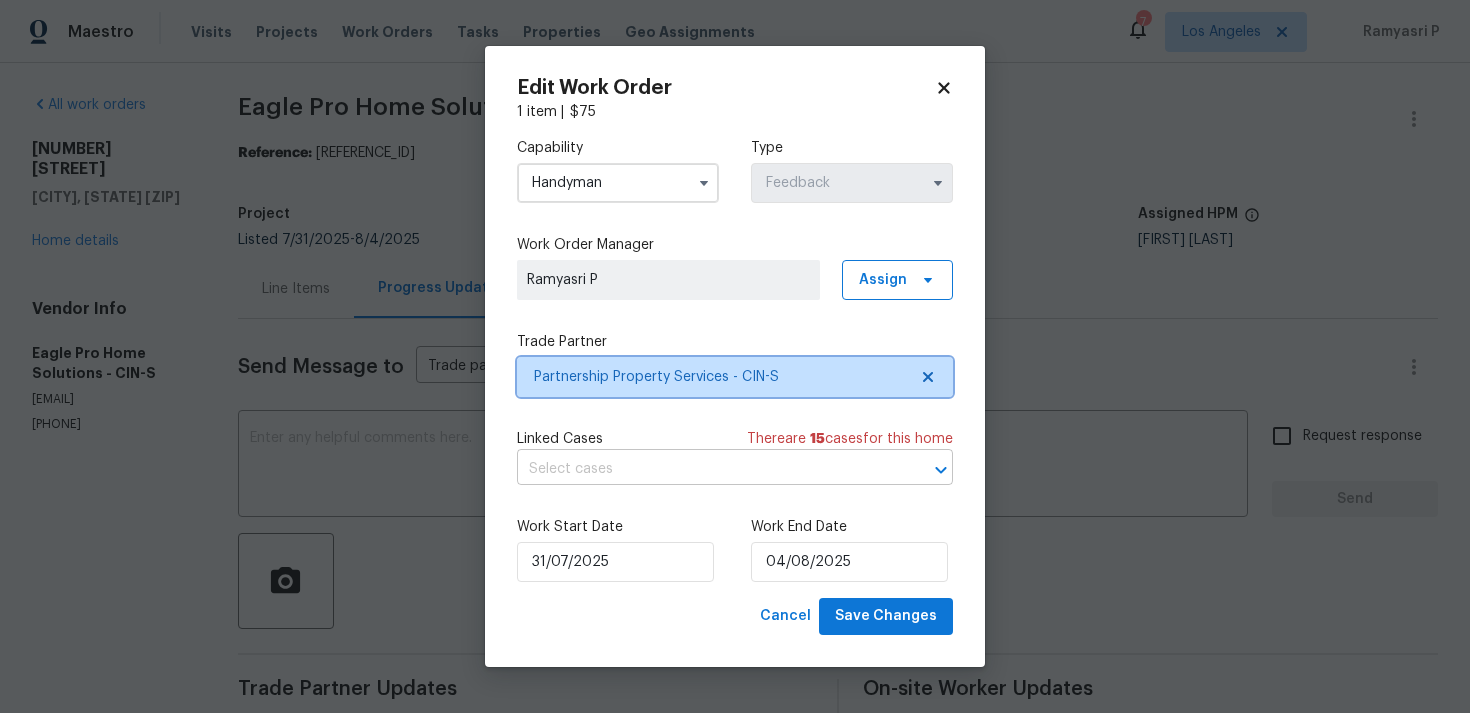 scroll, scrollTop: 0, scrollLeft: 0, axis: both 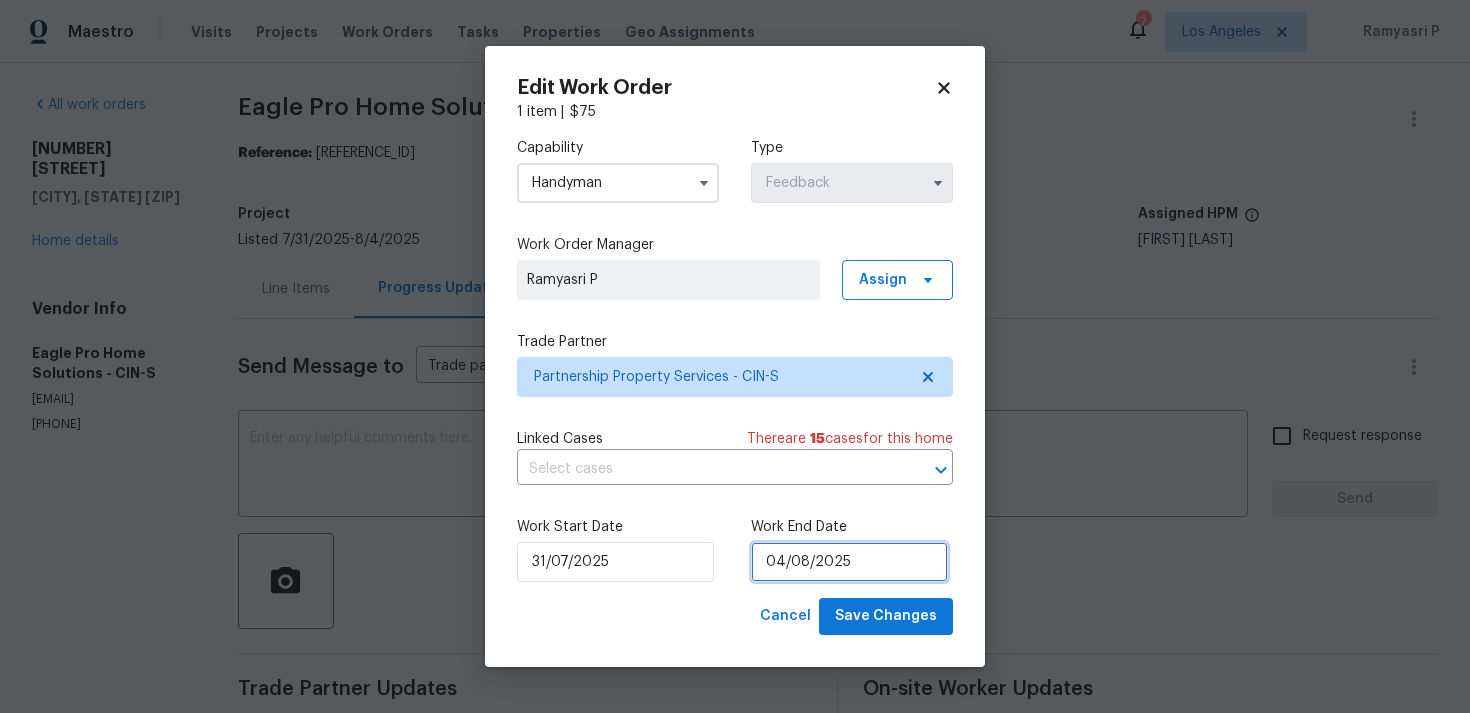 click on "04/08/2025" at bounding box center [849, 562] 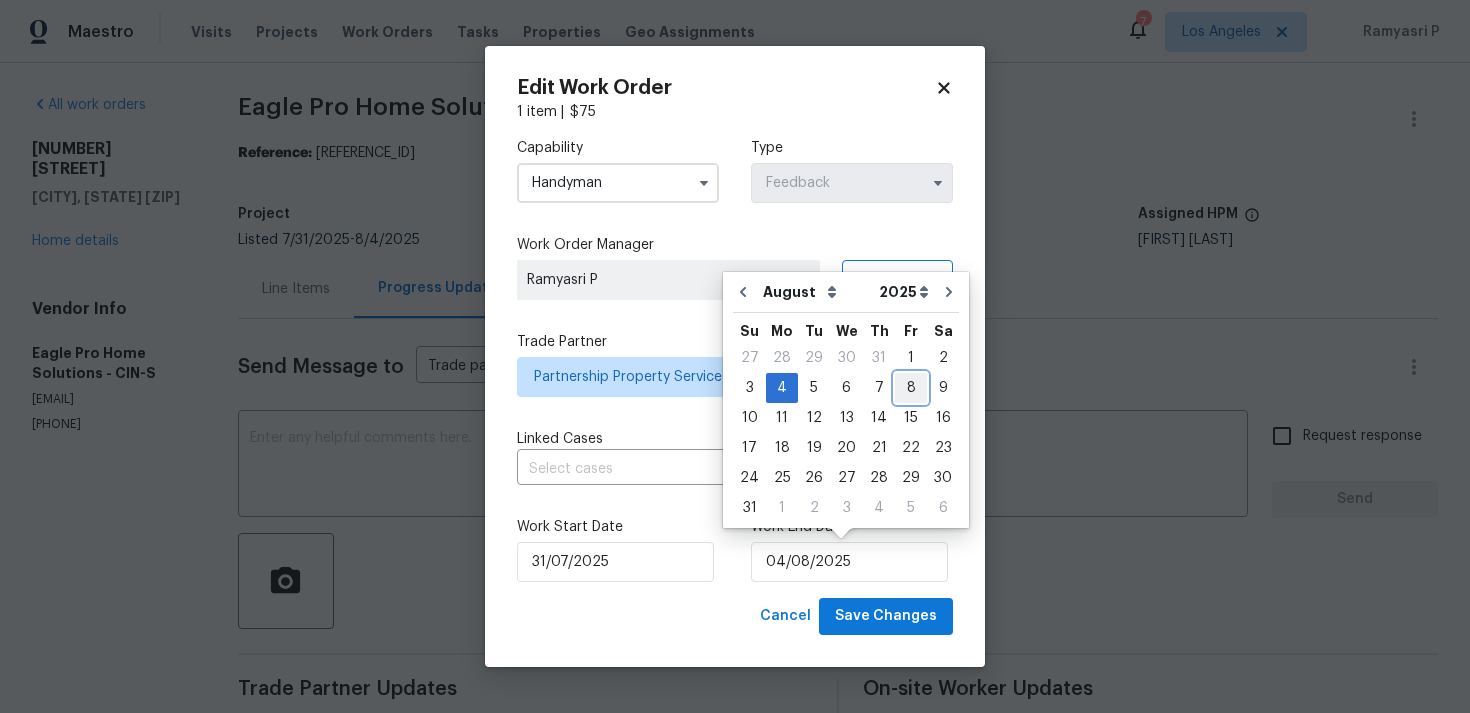 click on "8" at bounding box center [911, 388] 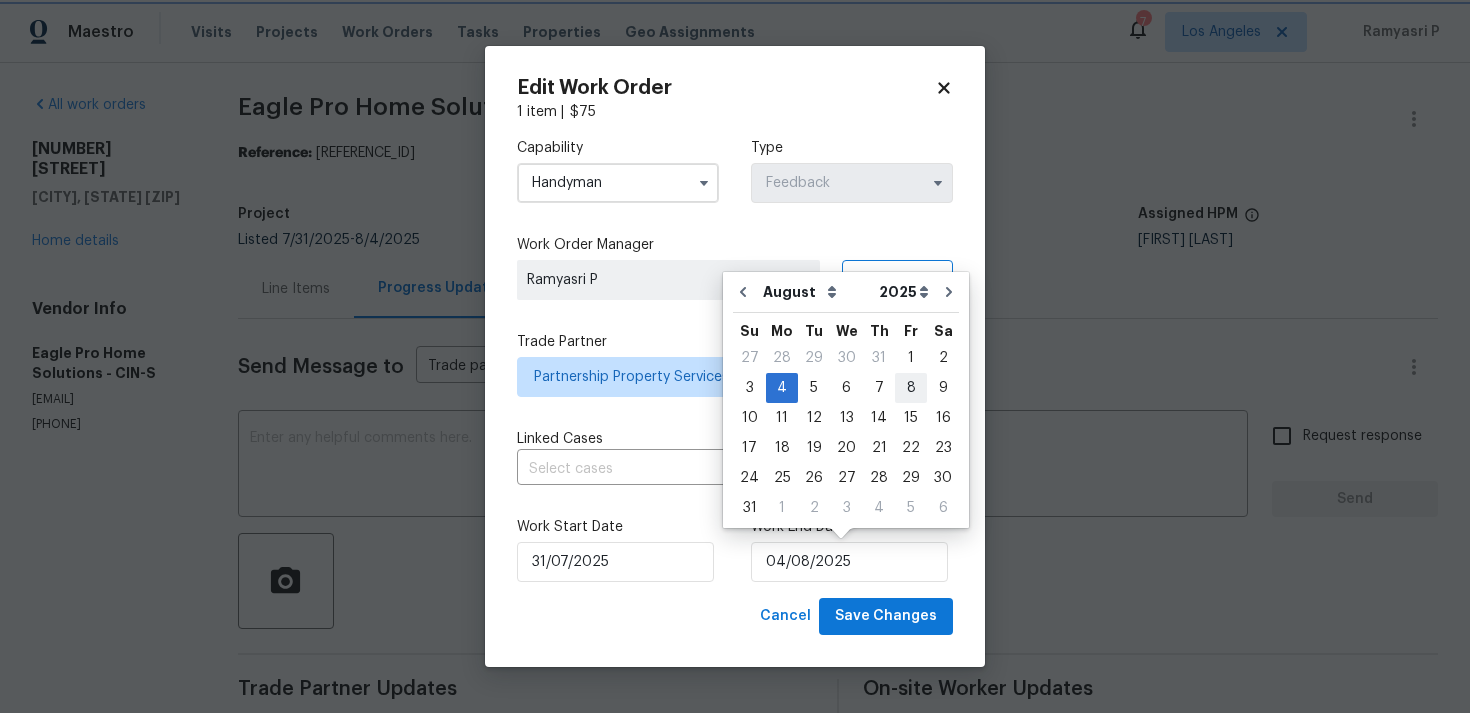 type on "08/08/2025" 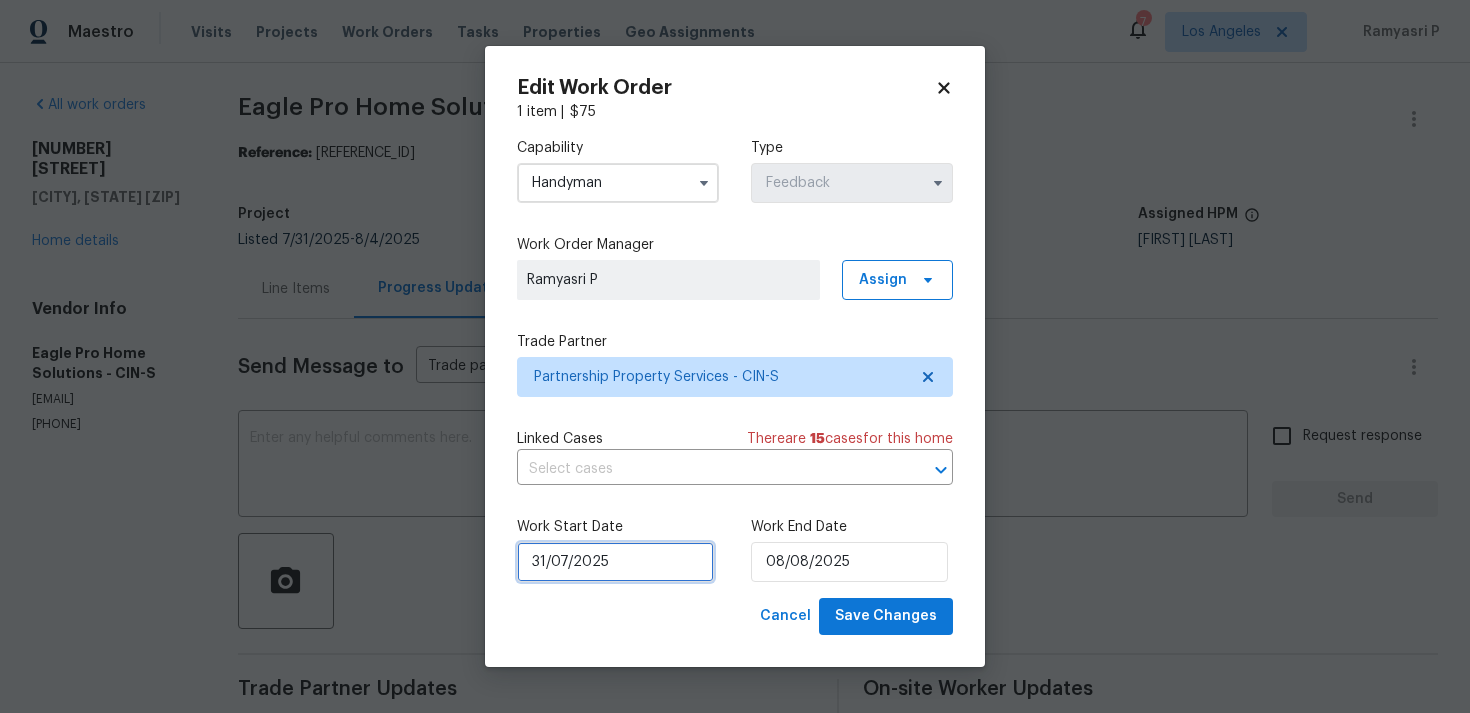 click on "31/07/2025" at bounding box center [615, 562] 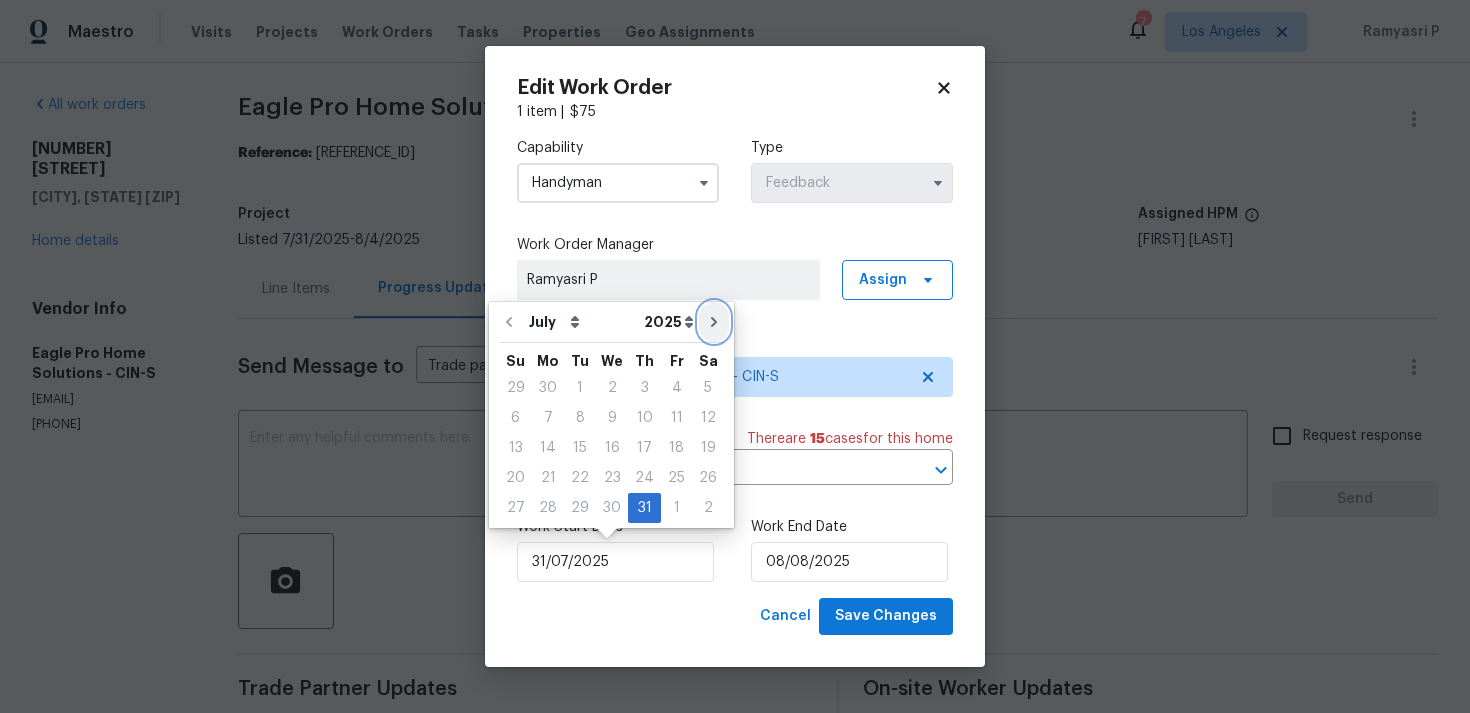 click 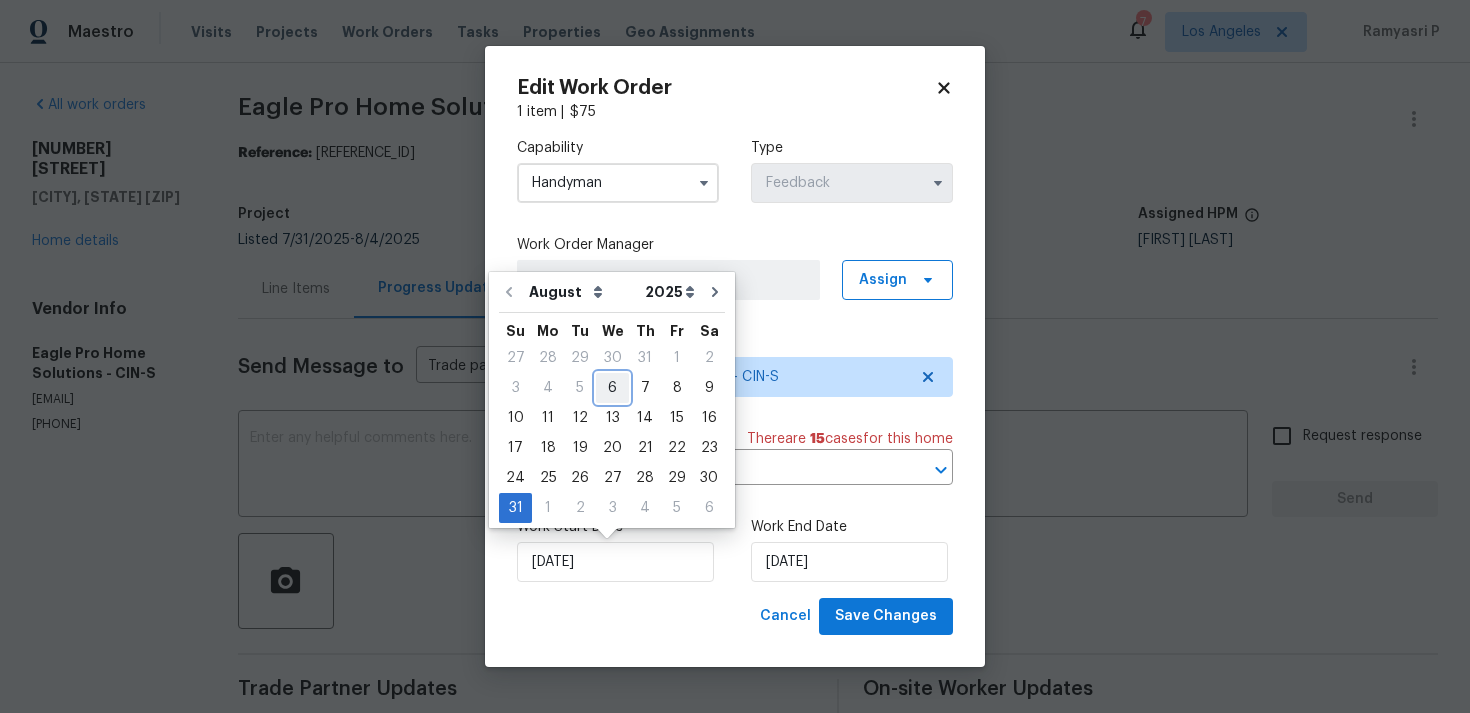 click on "6" at bounding box center [612, 388] 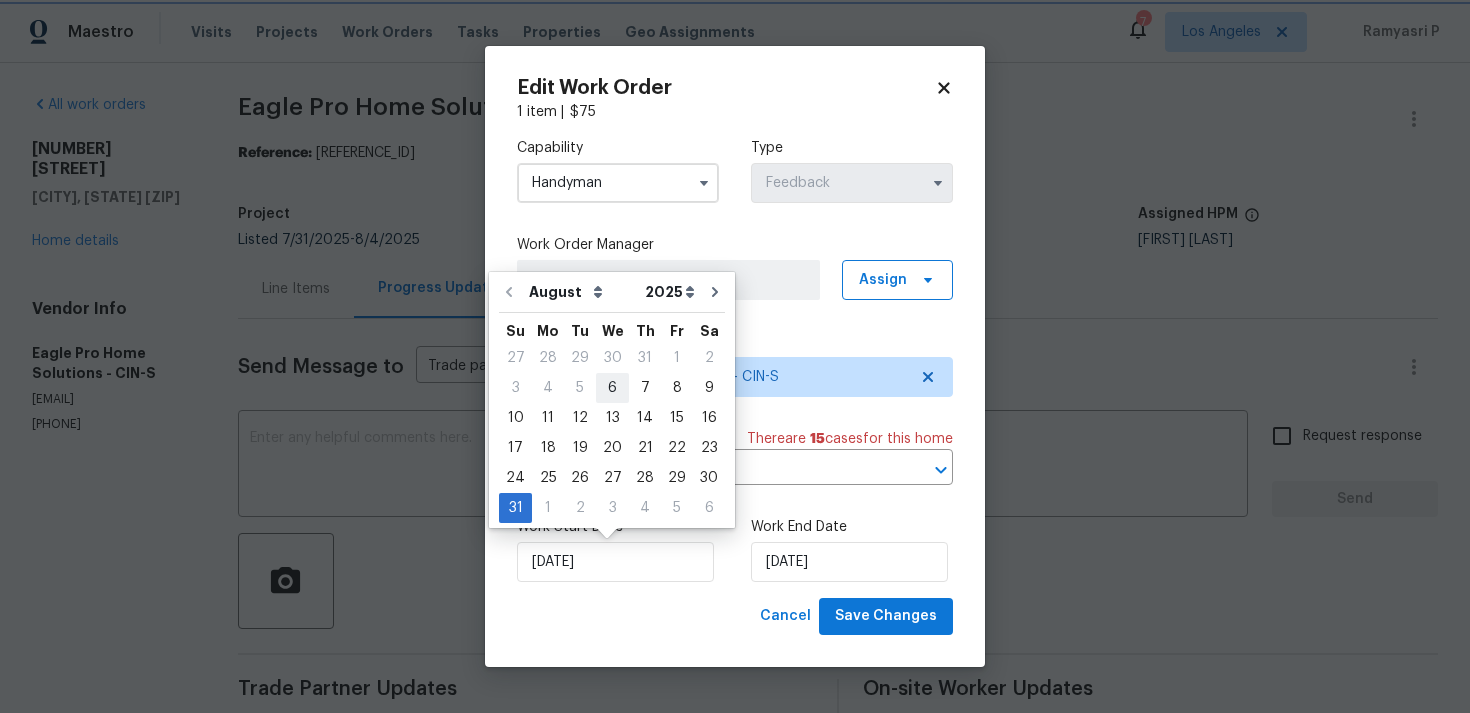 type on "06/08/2025" 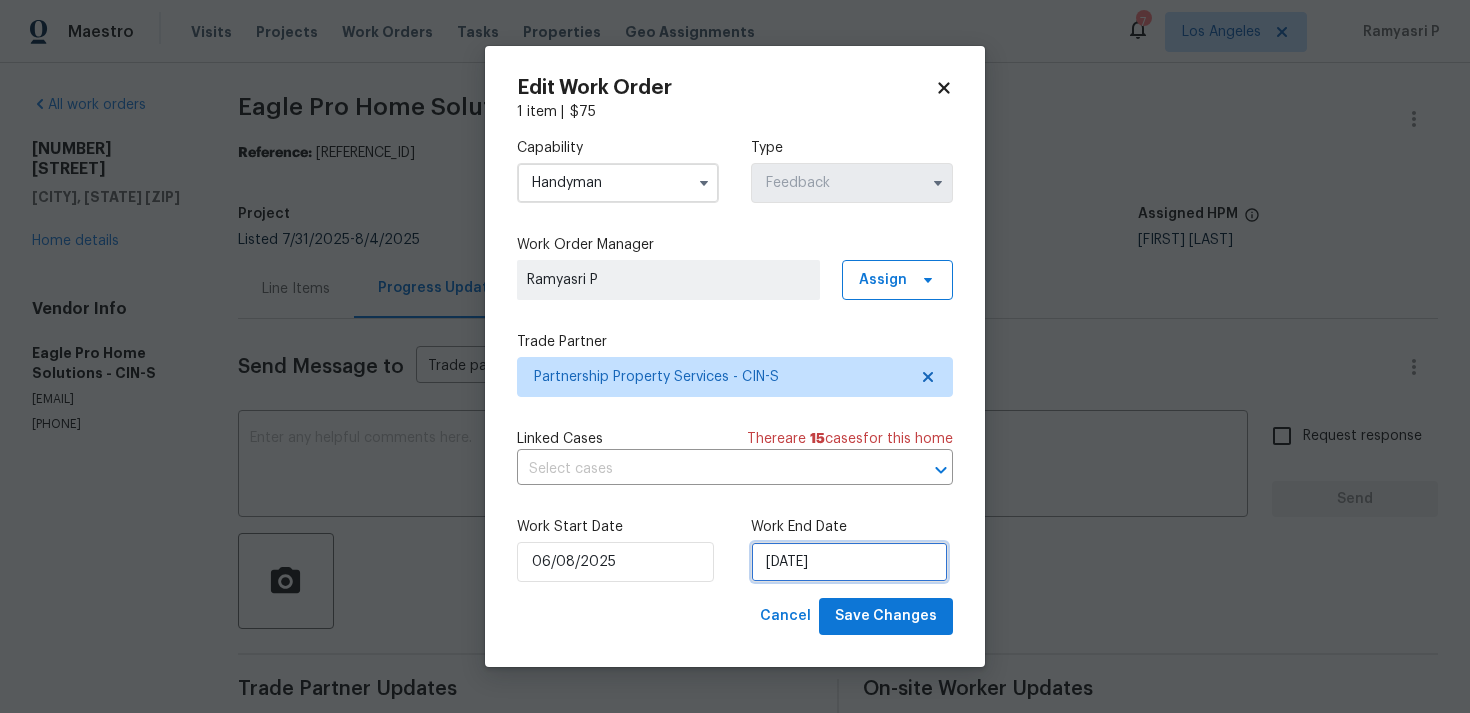 click on "31/08/2025" at bounding box center (849, 562) 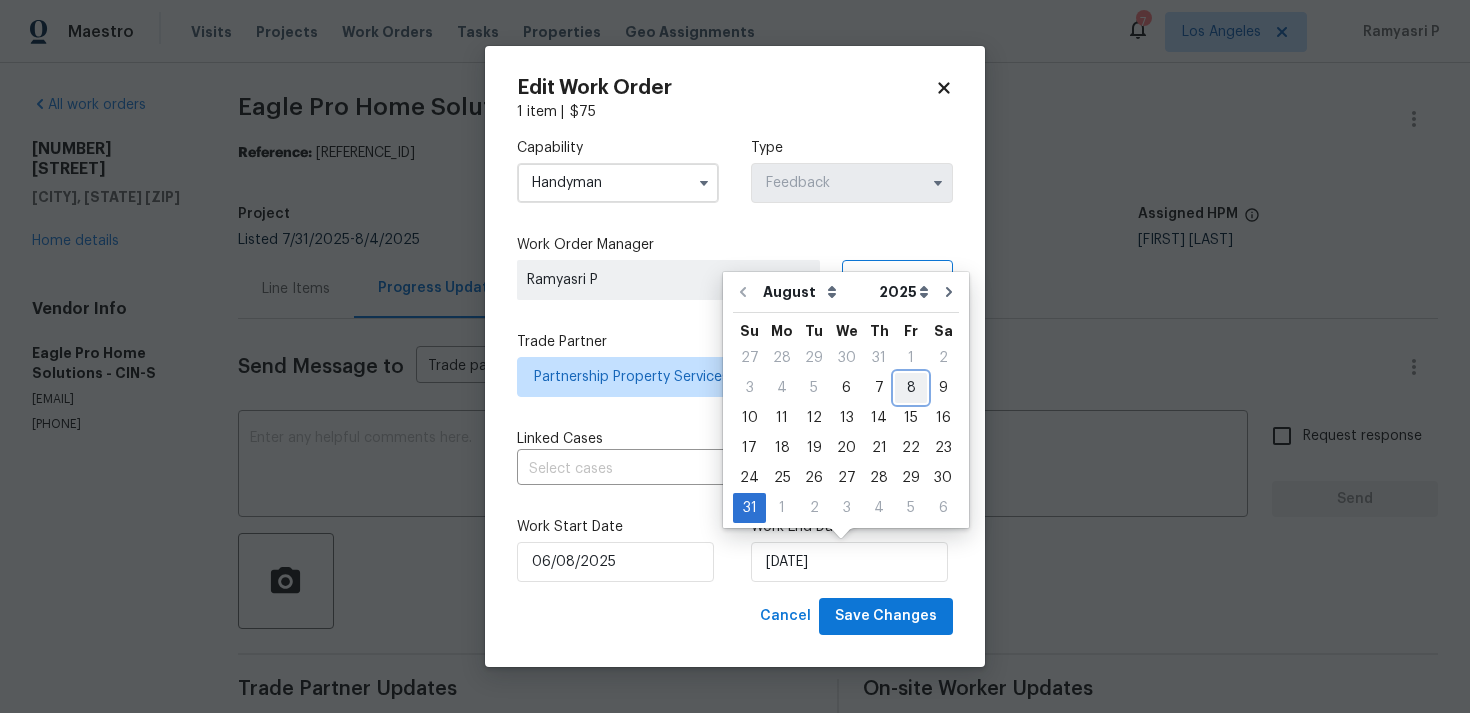 click on "8" at bounding box center [911, 388] 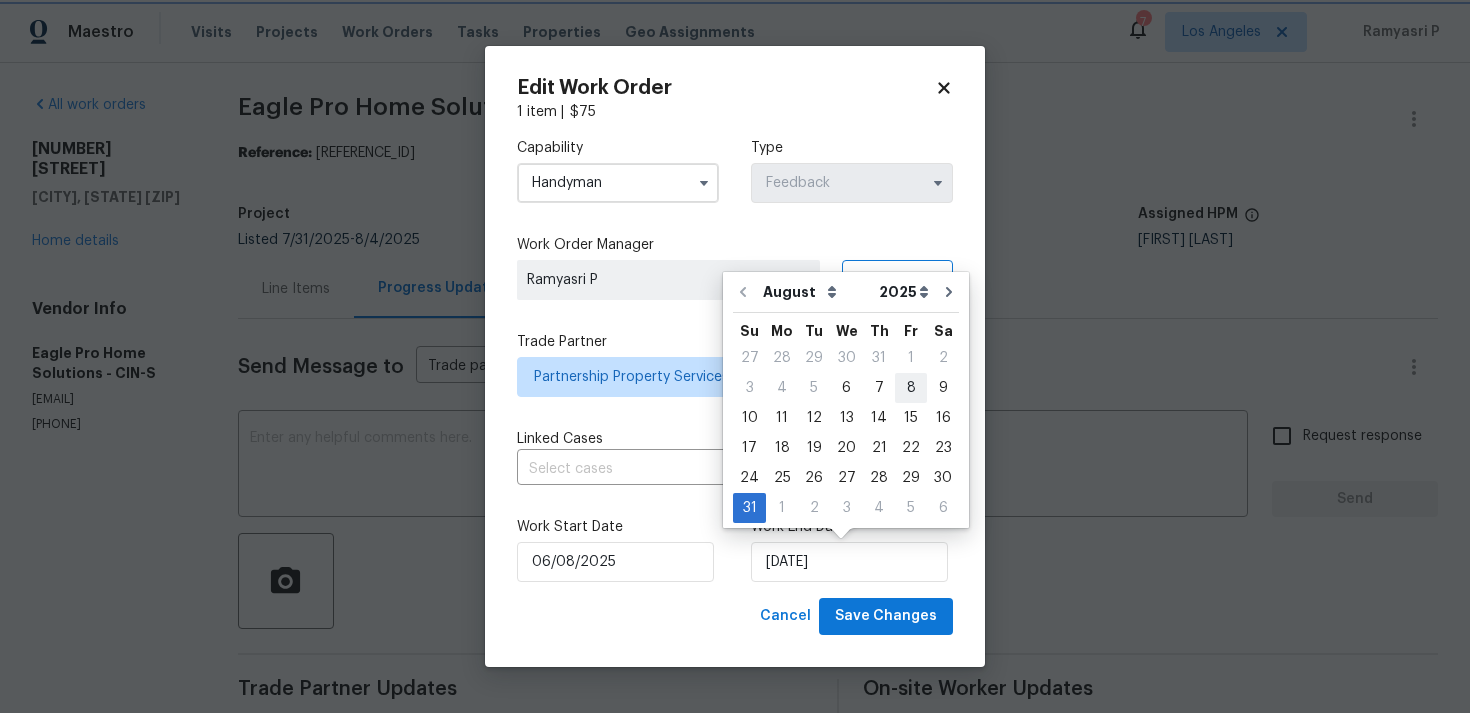 type on "08/08/2025" 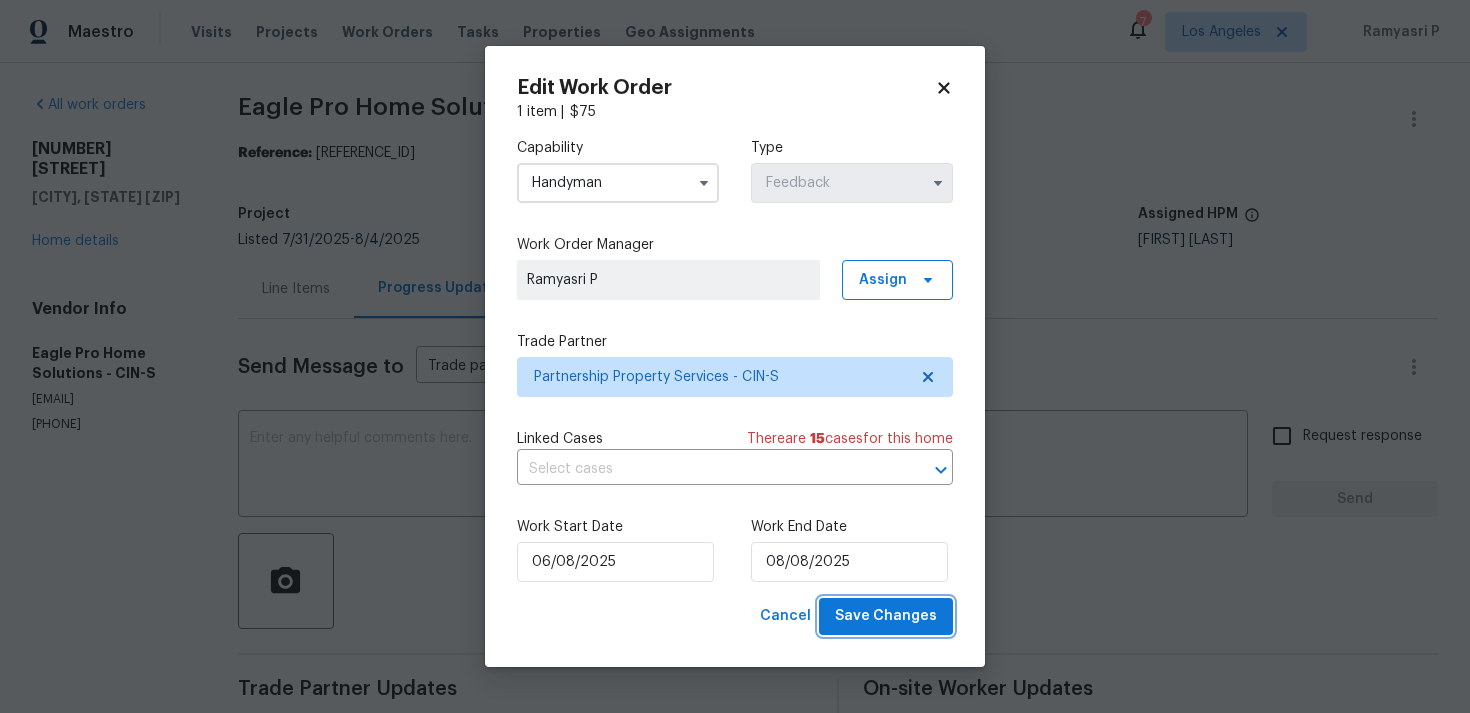 click on "Save Changes" at bounding box center [886, 616] 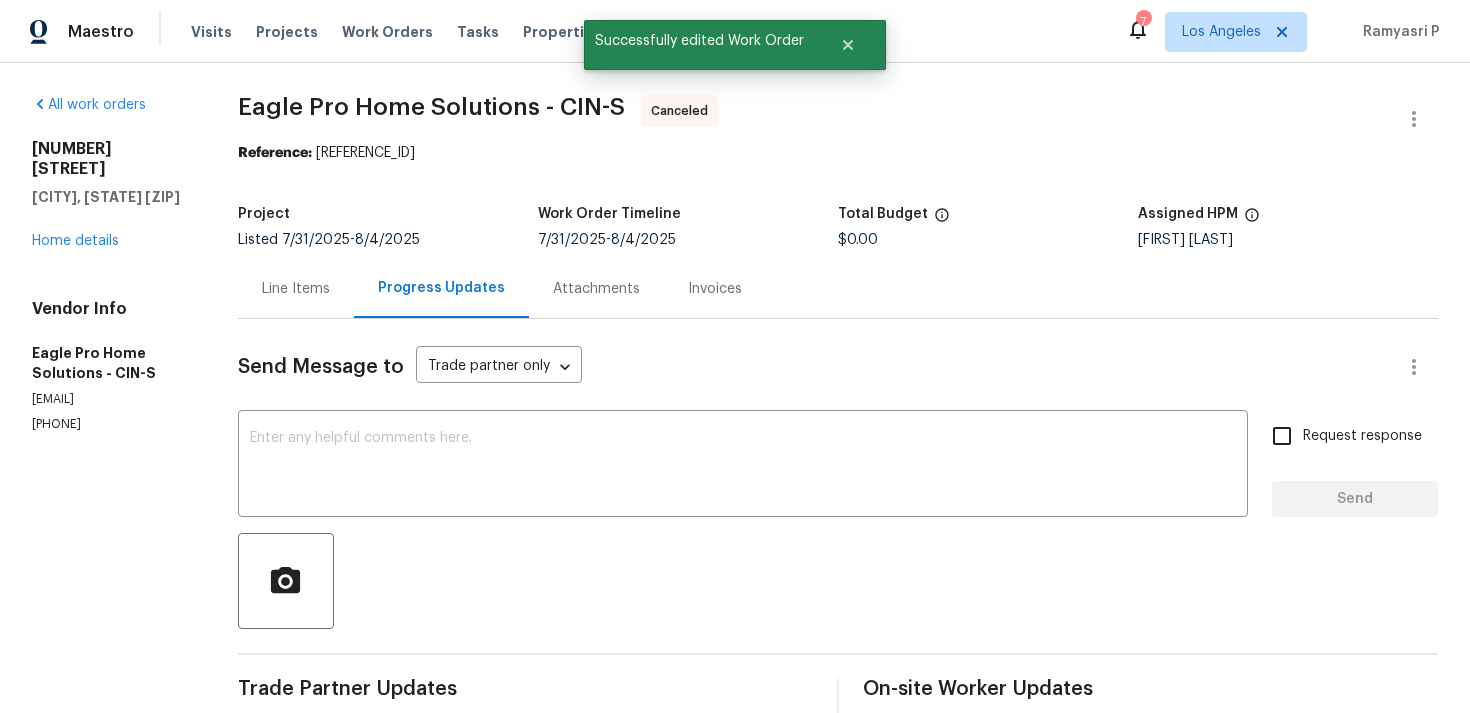 click on "1943 Chase Ave Cincinnati, OH 45223 Home details" at bounding box center [111, 195] 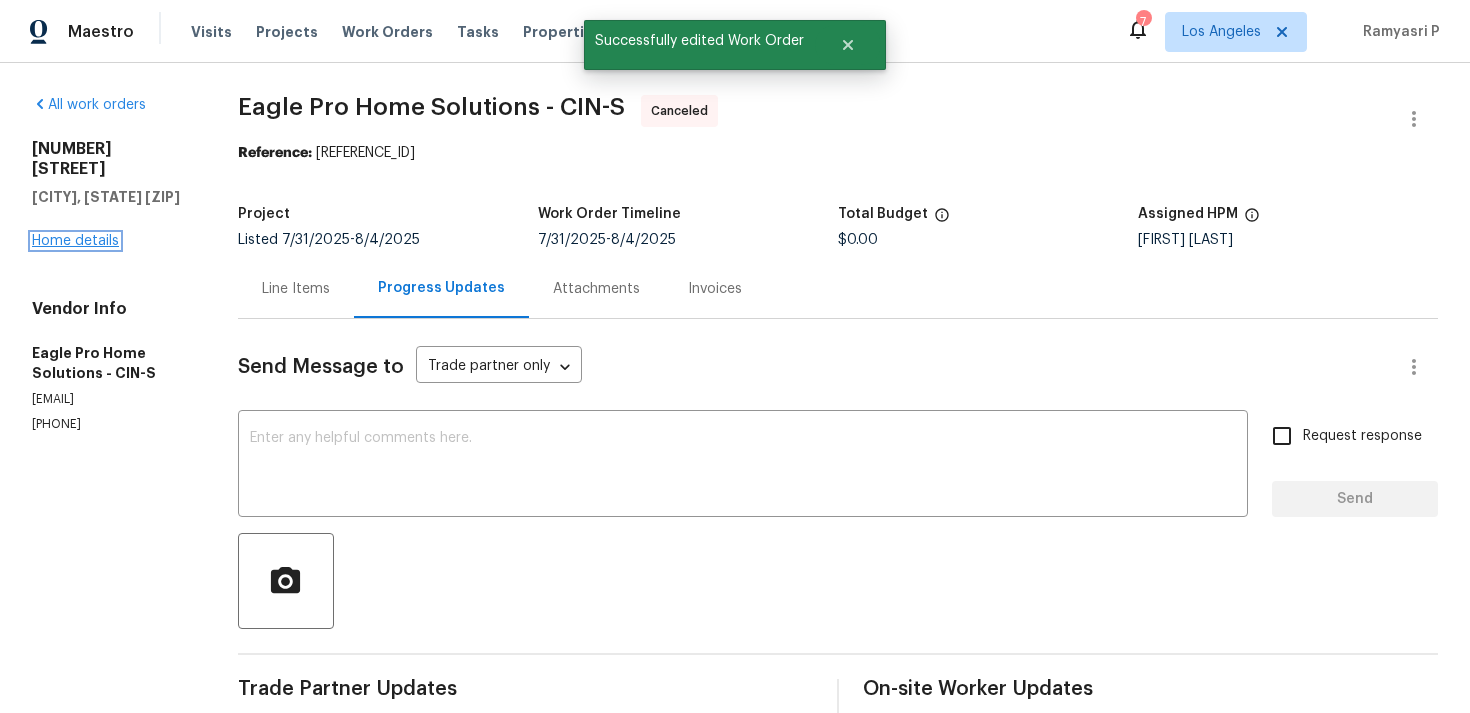 click on "Home details" at bounding box center (75, 241) 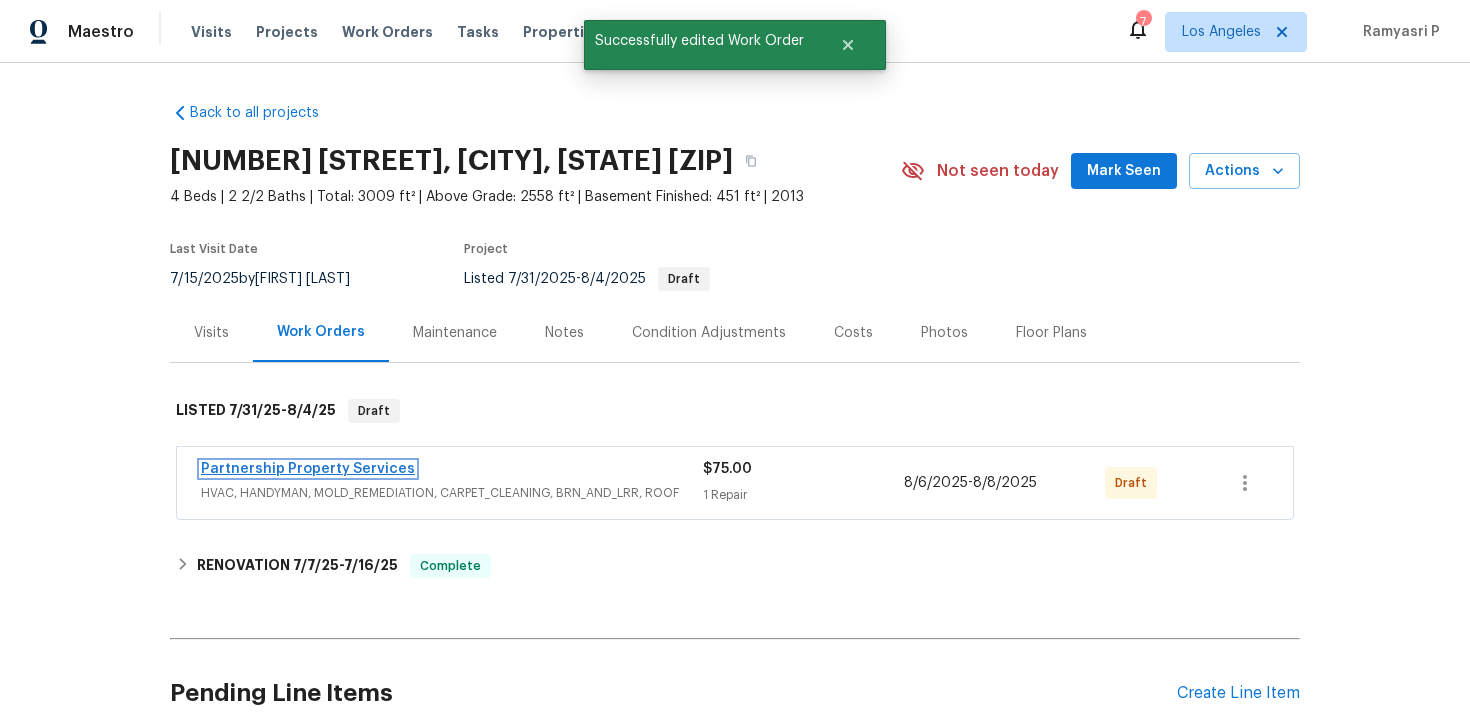 click on "Partnership Property Services" at bounding box center (308, 469) 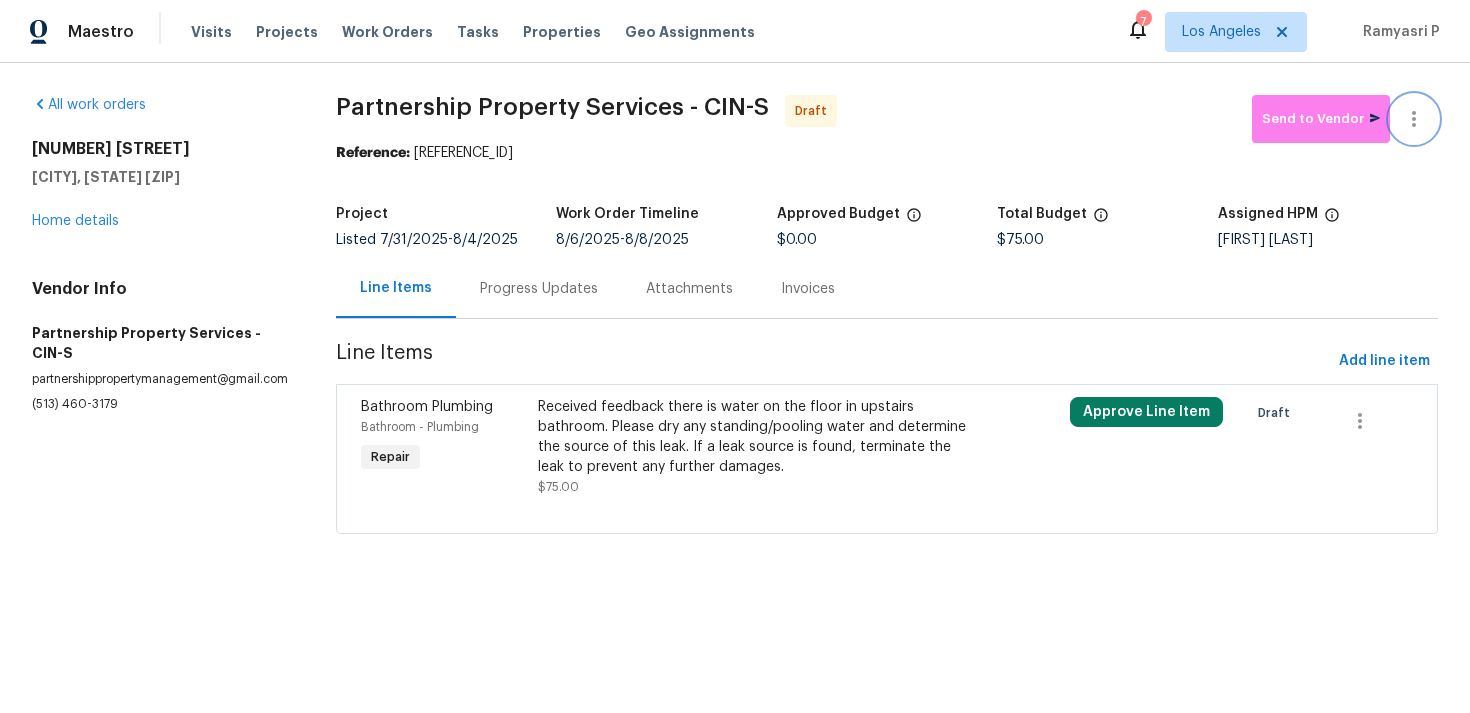 click 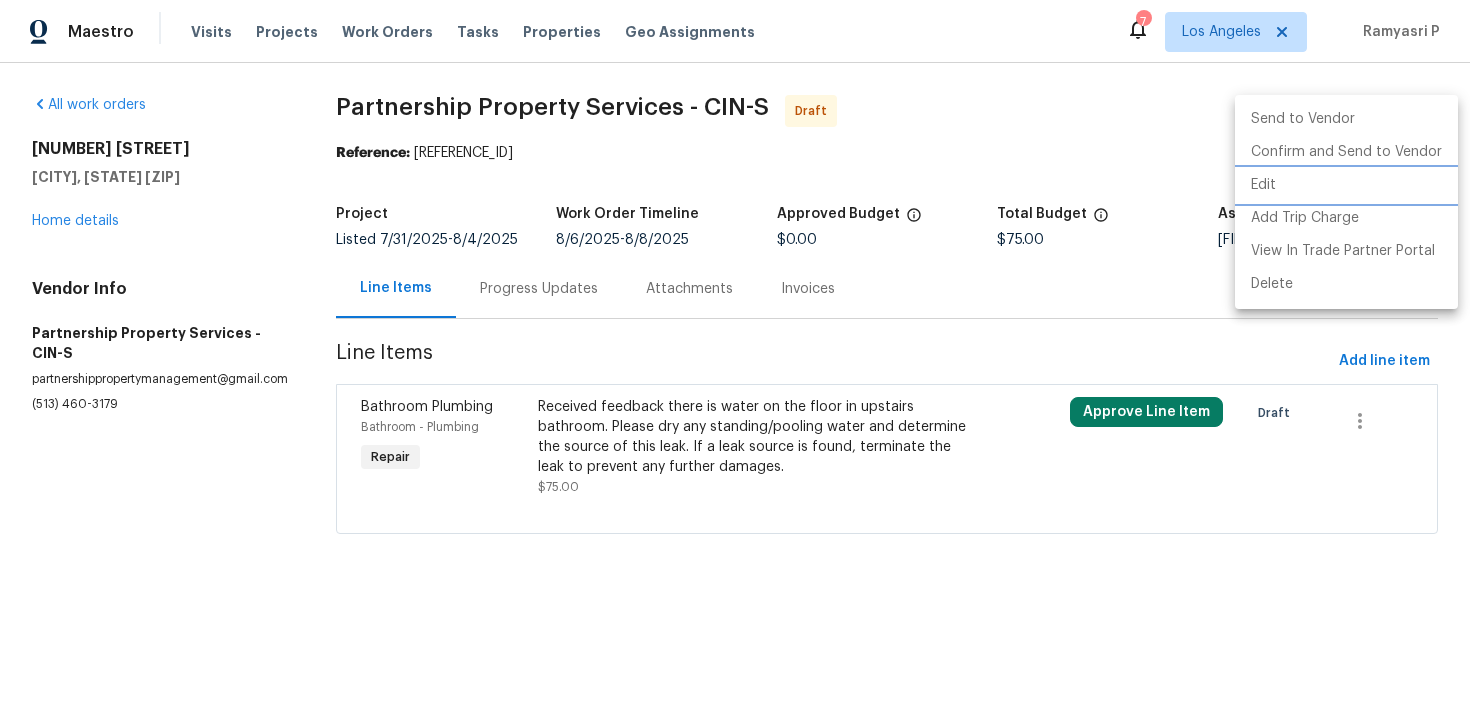 click on "Edit" at bounding box center [1346, 185] 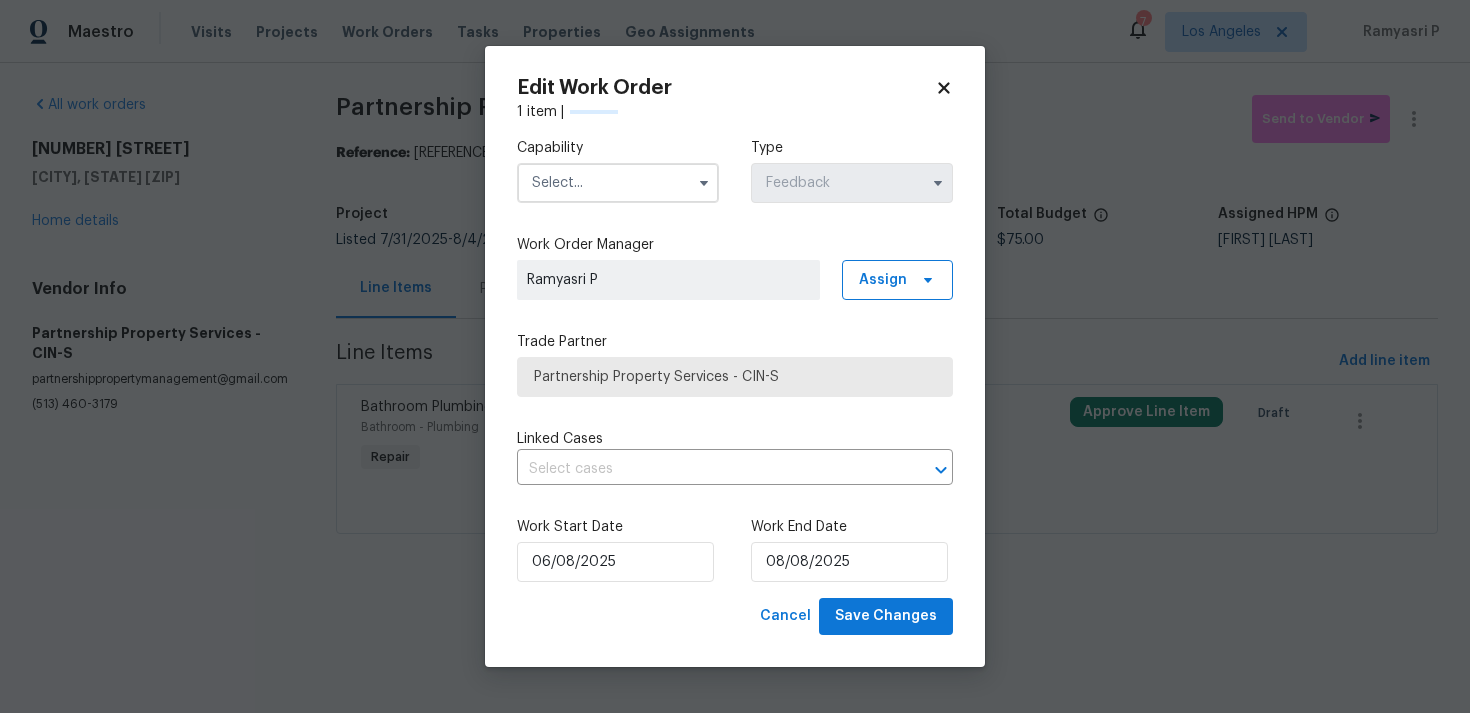 click at bounding box center [618, 183] 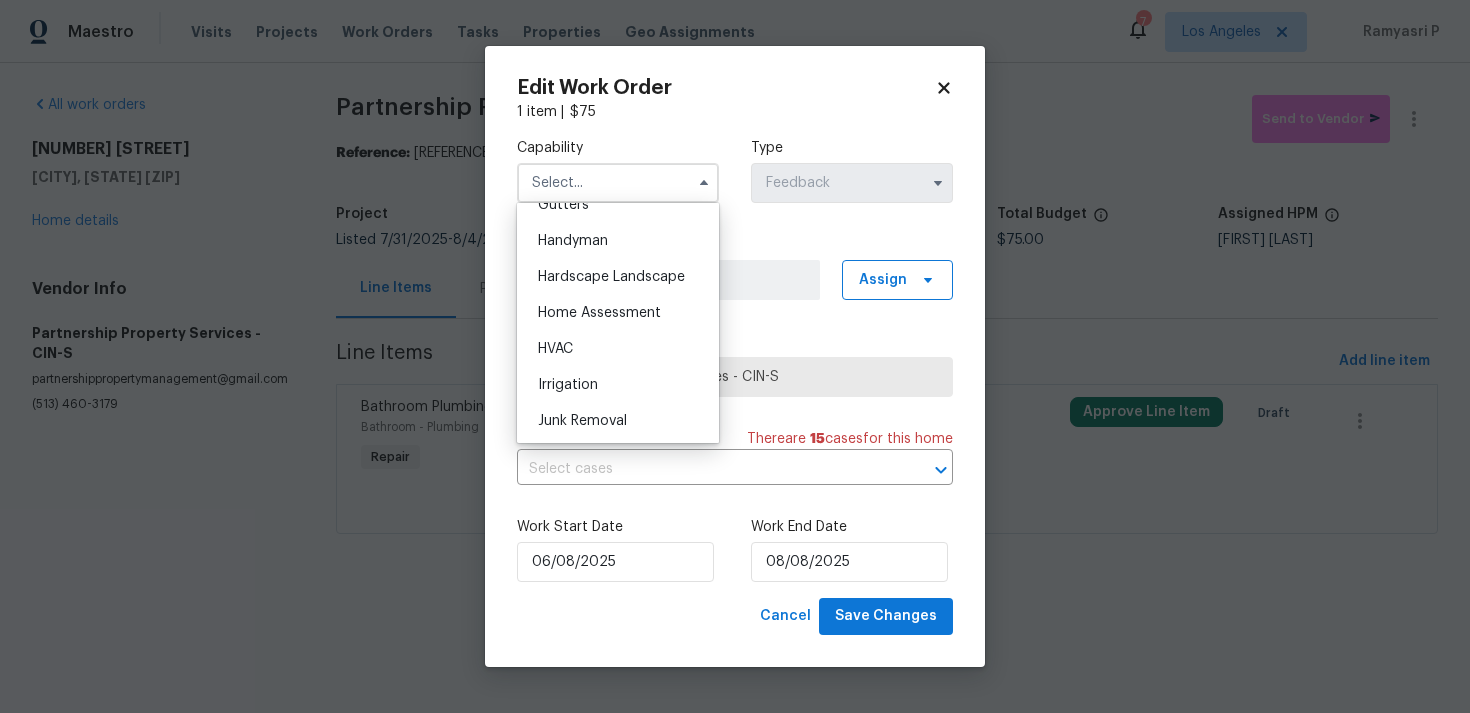 scroll, scrollTop: 1077, scrollLeft: 0, axis: vertical 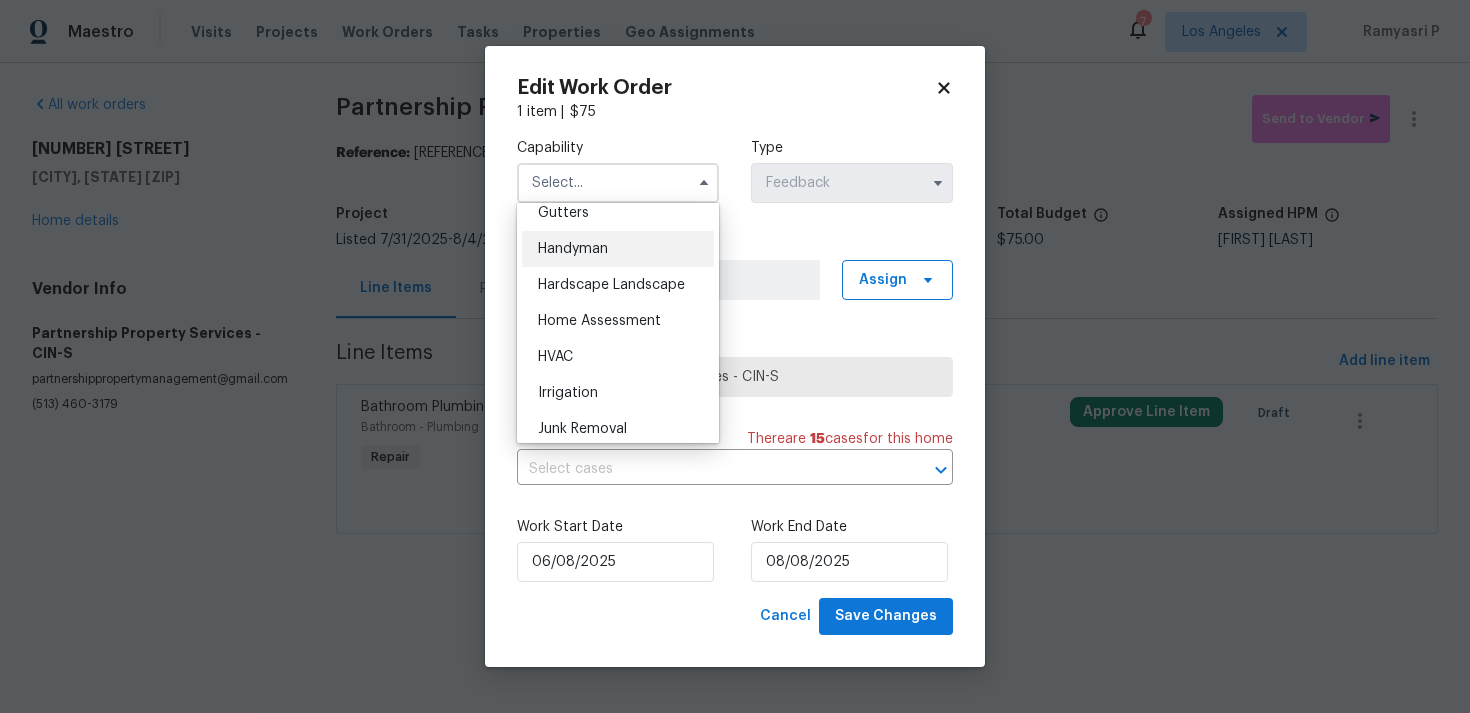 click on "Handyman" at bounding box center (573, 249) 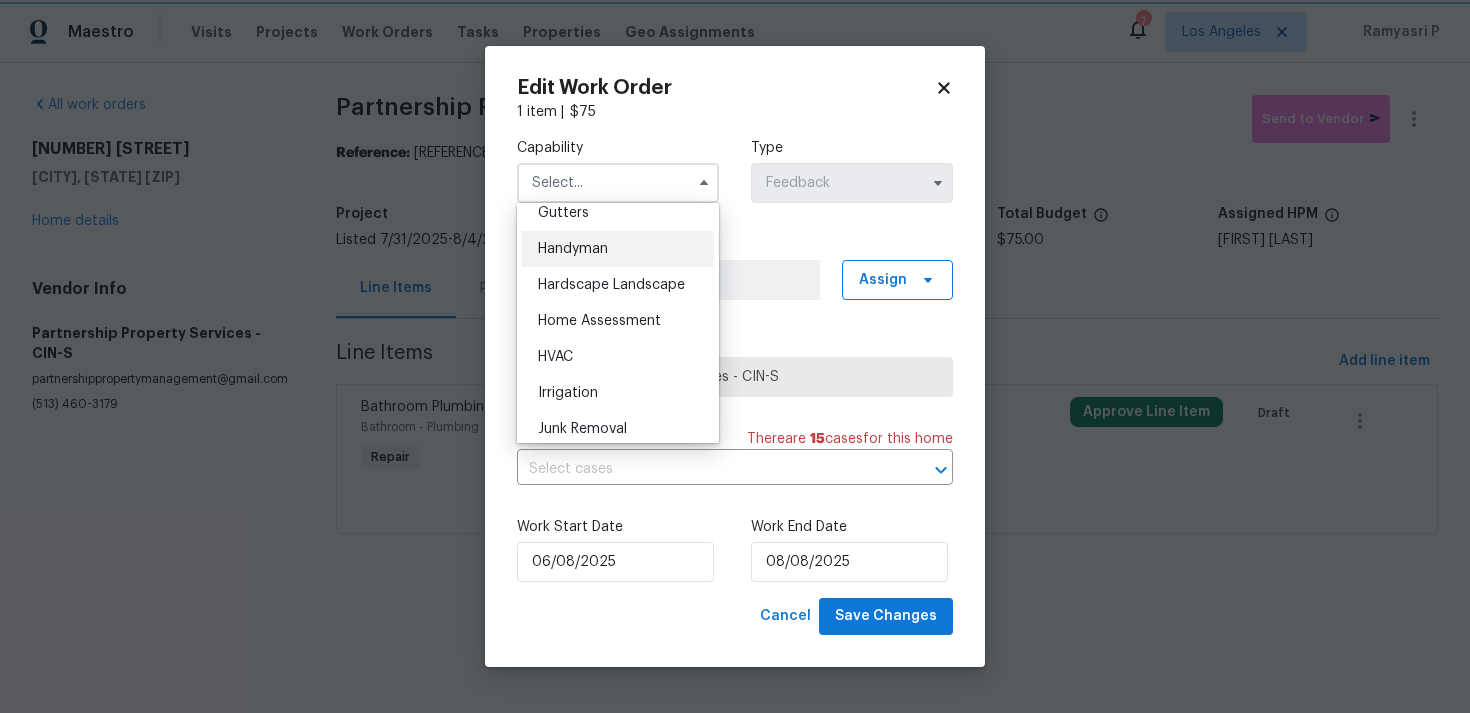 type on "Handyman" 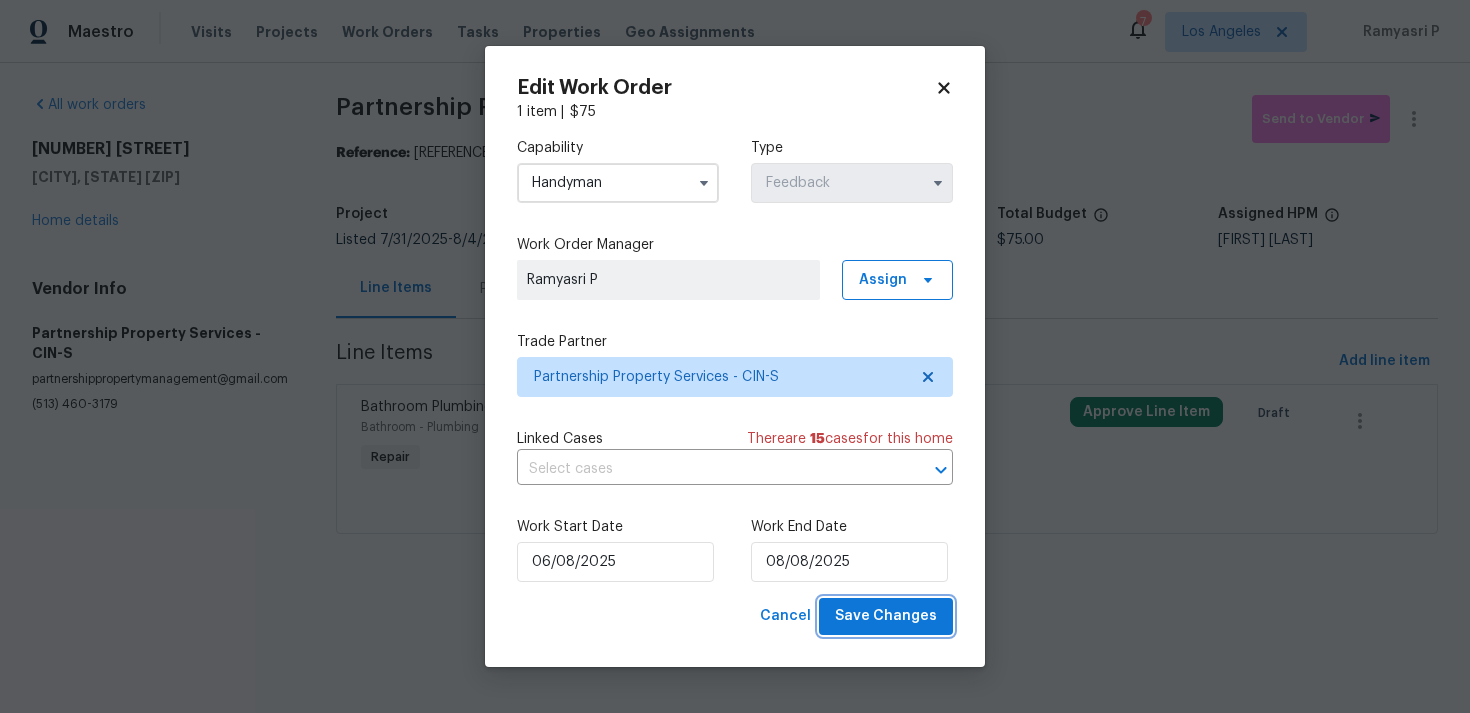 click on "Save Changes" at bounding box center (886, 616) 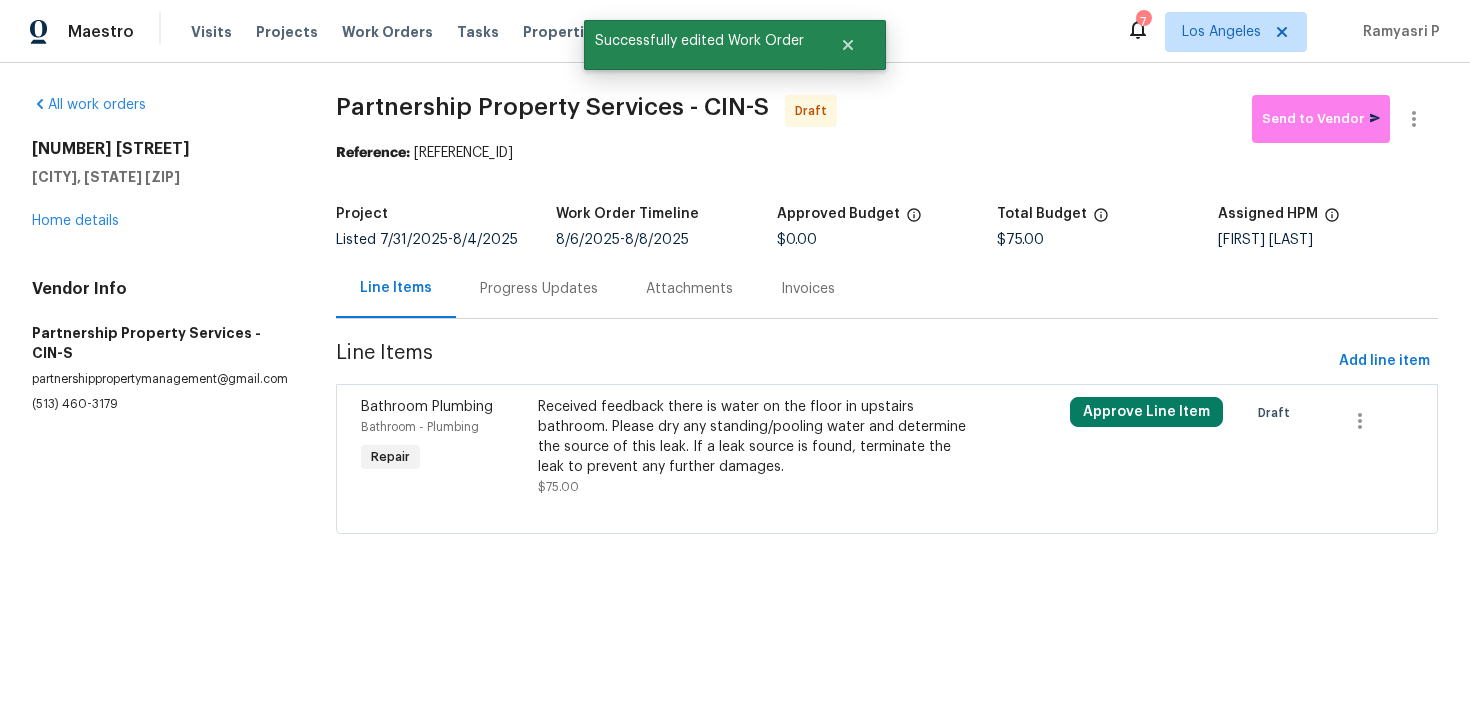 click on "Progress Updates" at bounding box center (539, 289) 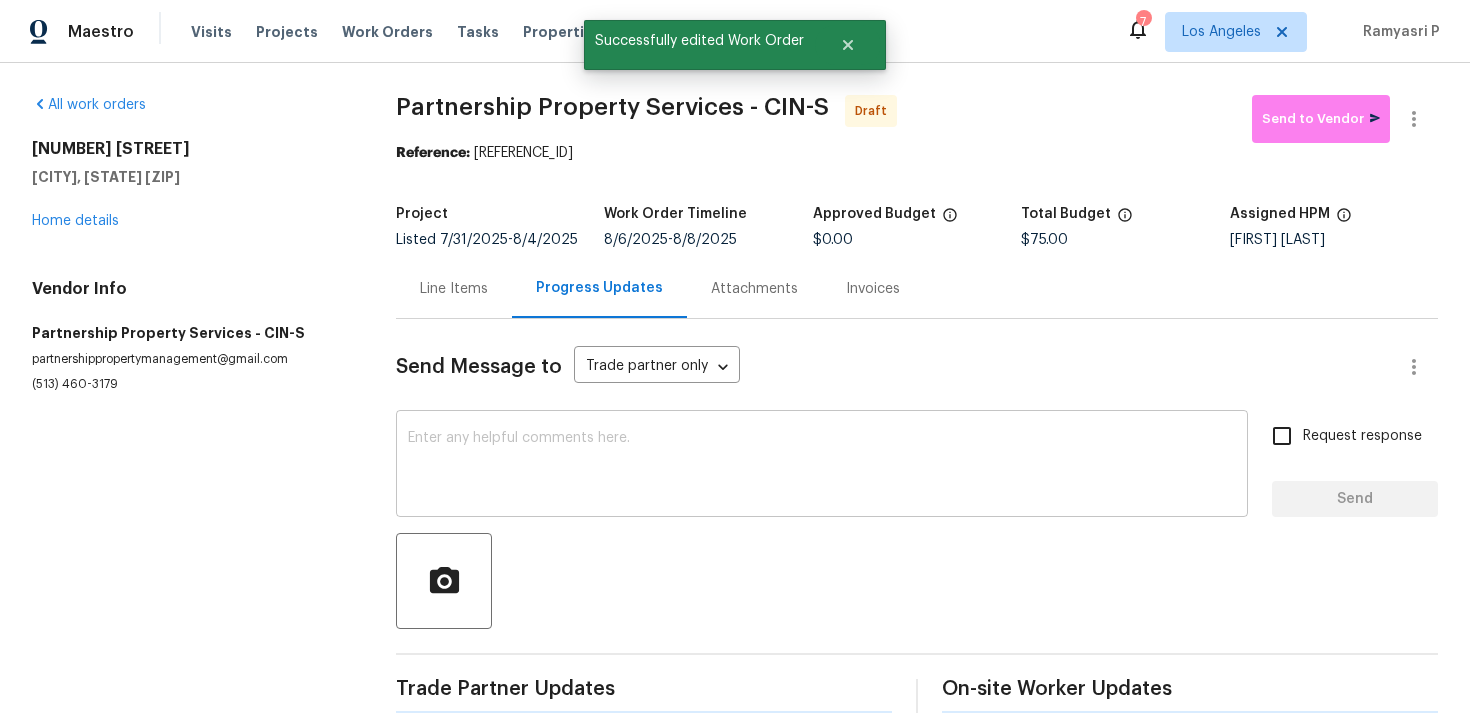 click on "x ​" at bounding box center [822, 466] 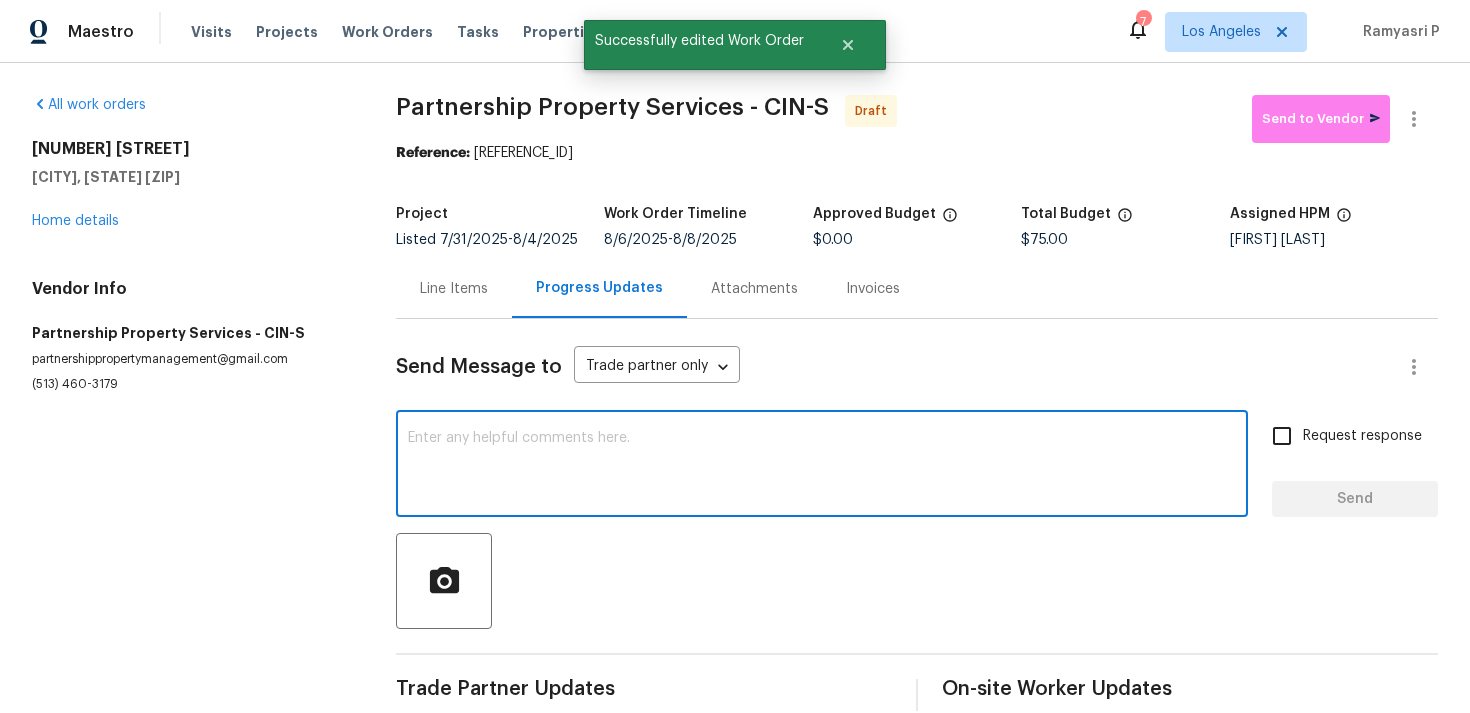 paste on "Hi, this is Ramyasri with Opendoor. I’m confirming you received the WO for the property at (Address). Please review and accept the WO within 24 hours and provide a schedule date. Please disregard the contact information for the HPM included in the WO. Our Centralised LWO Team is responsible for Listed WOs." 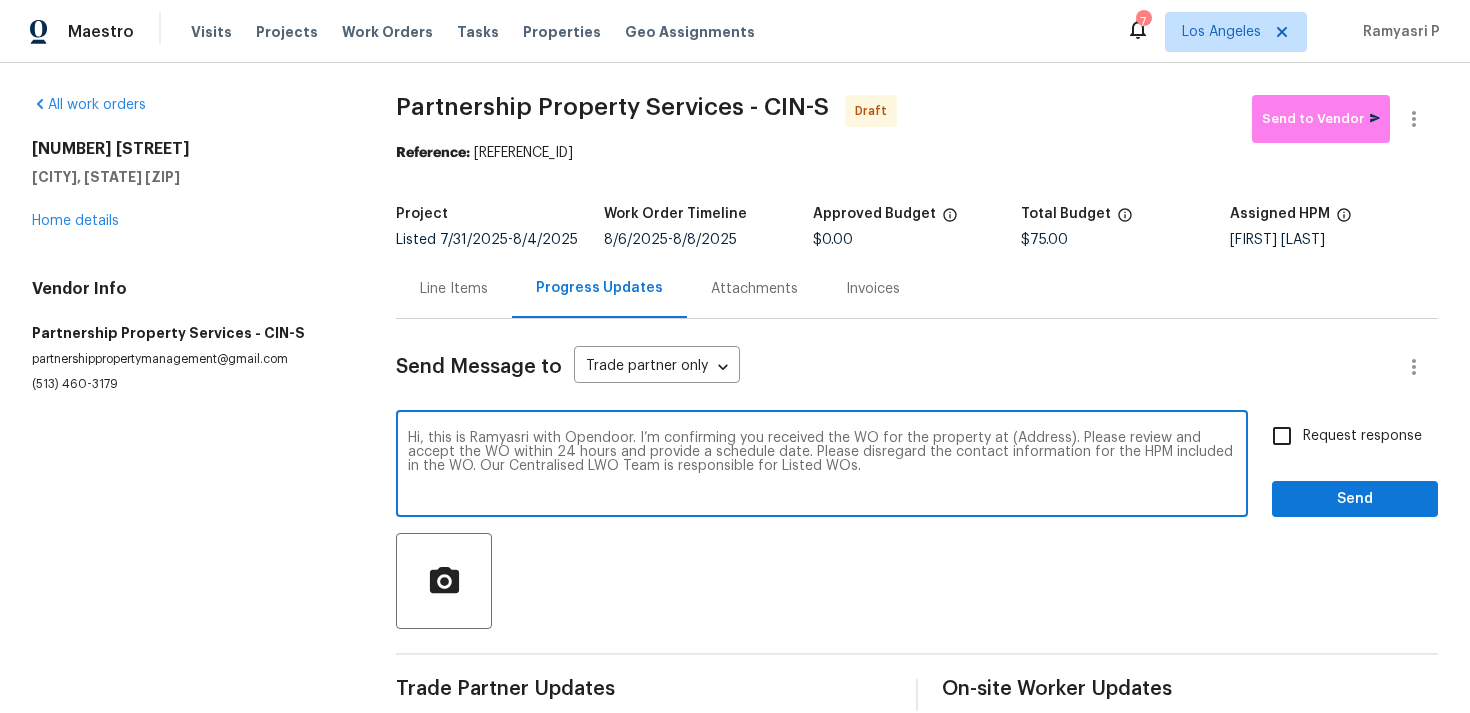 drag, startPoint x: 1003, startPoint y: 438, endPoint x: 1063, endPoint y: 436, distance: 60.033325 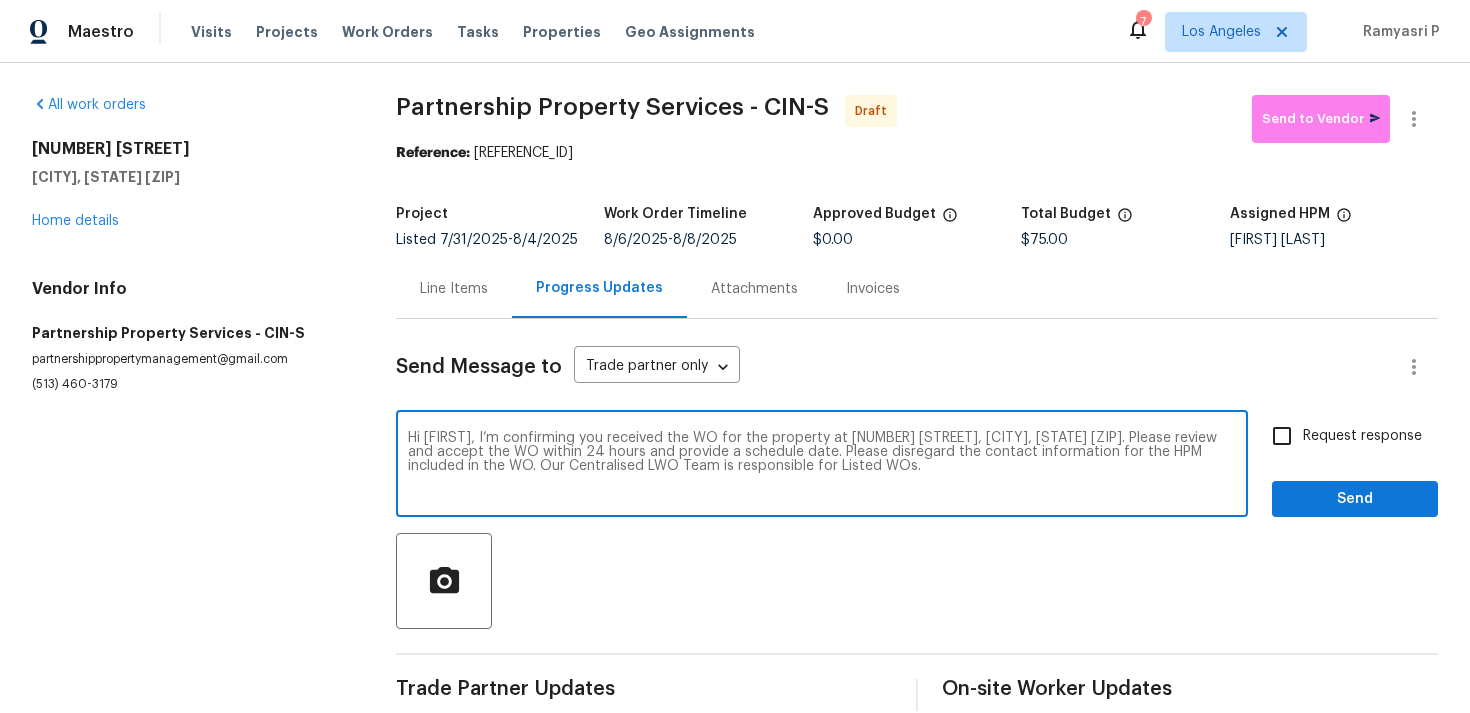 type on "Hi, this is Ramyasri with Opendoor. I’m confirming you received the WO for the property at 1943 Chase Ave, Cincinnati, OH 45223. Please review and accept the WO within 24 hours and provide a schedule date. Please disregard the contact information for the HPM included in the WO. Our Centralised LWO Team is responsible for Listed WOs." 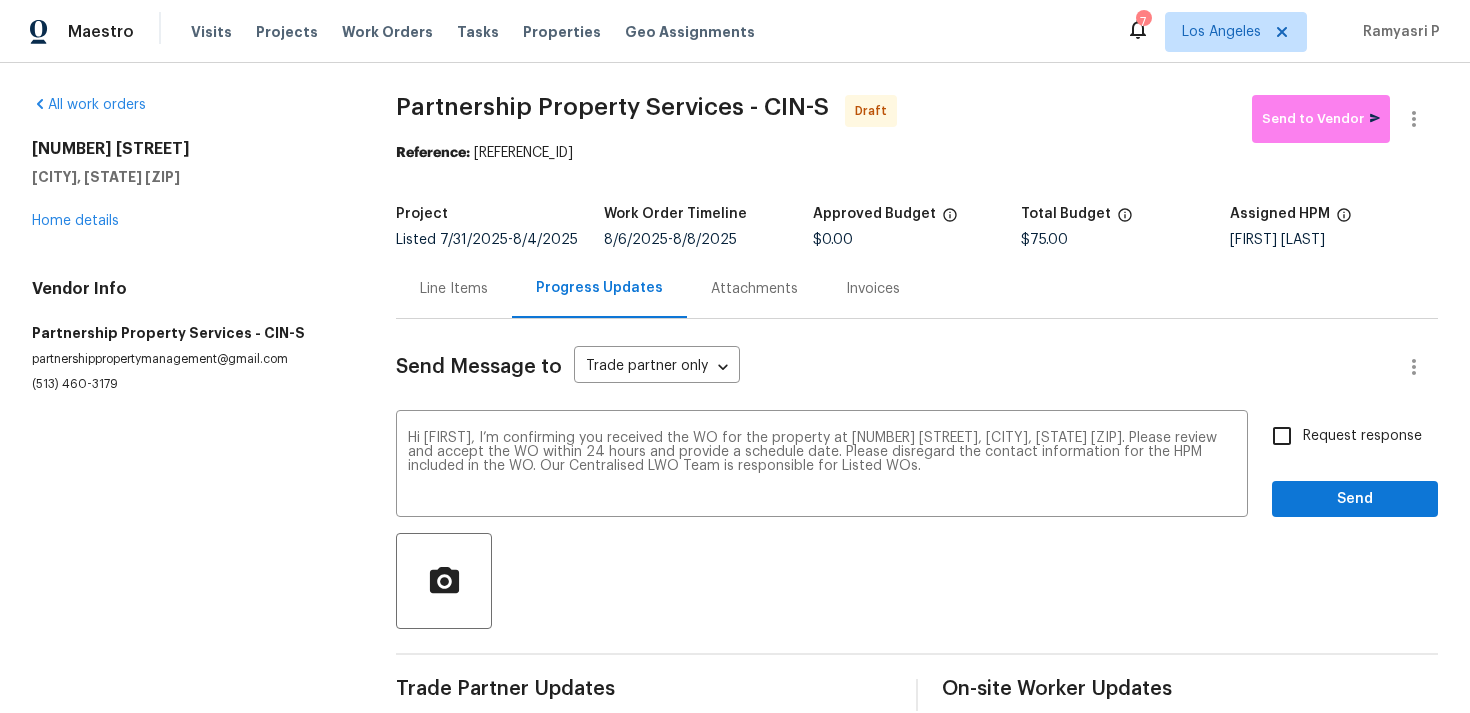 click on "Request response Send" at bounding box center (1355, 466) 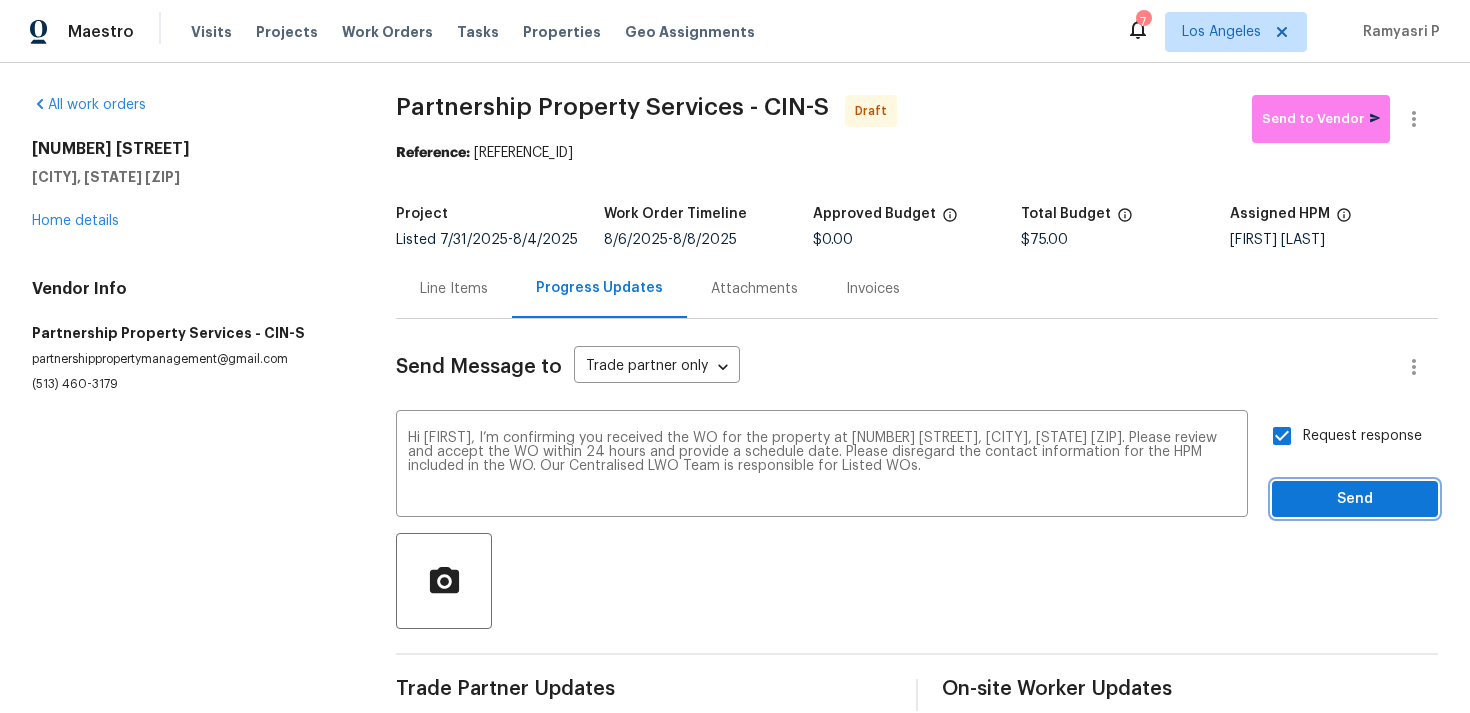 click on "Send" at bounding box center (1355, 499) 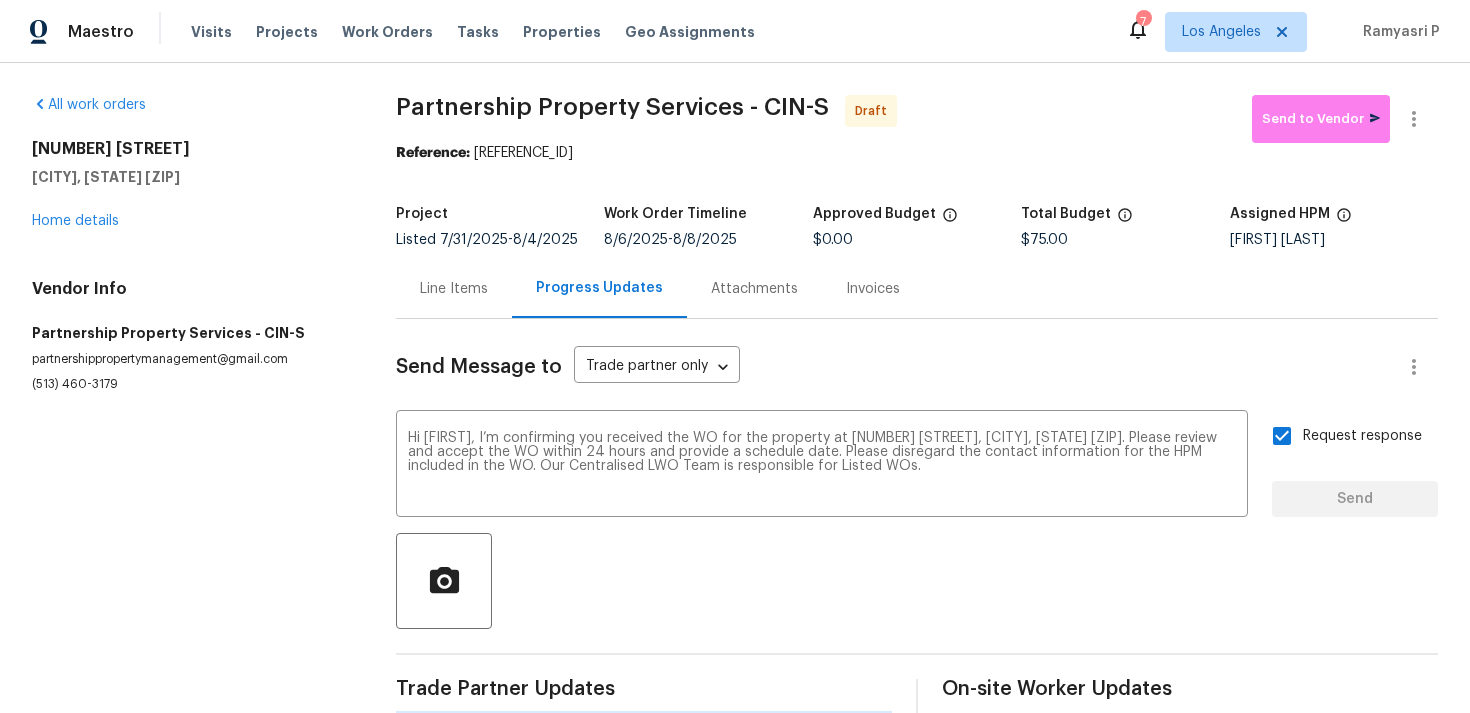 type 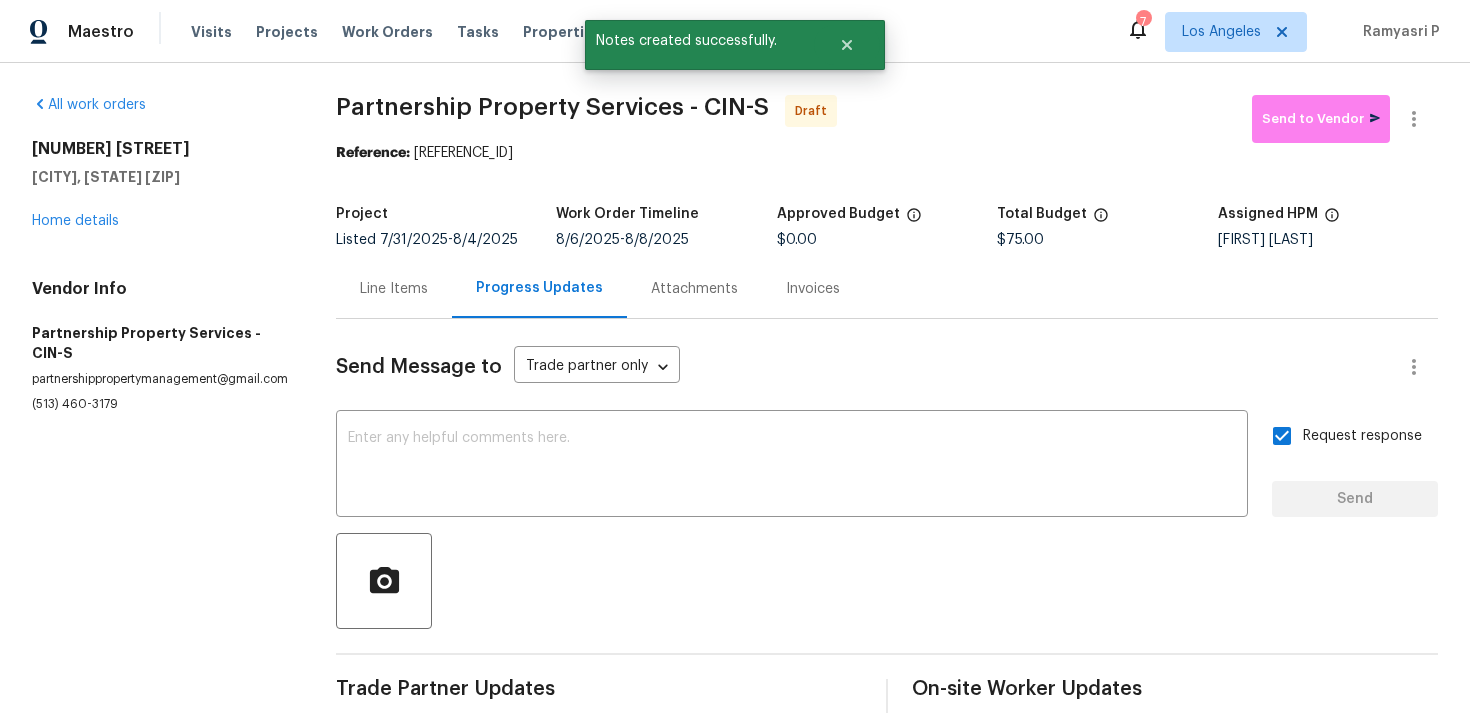 click at bounding box center (887, 581) 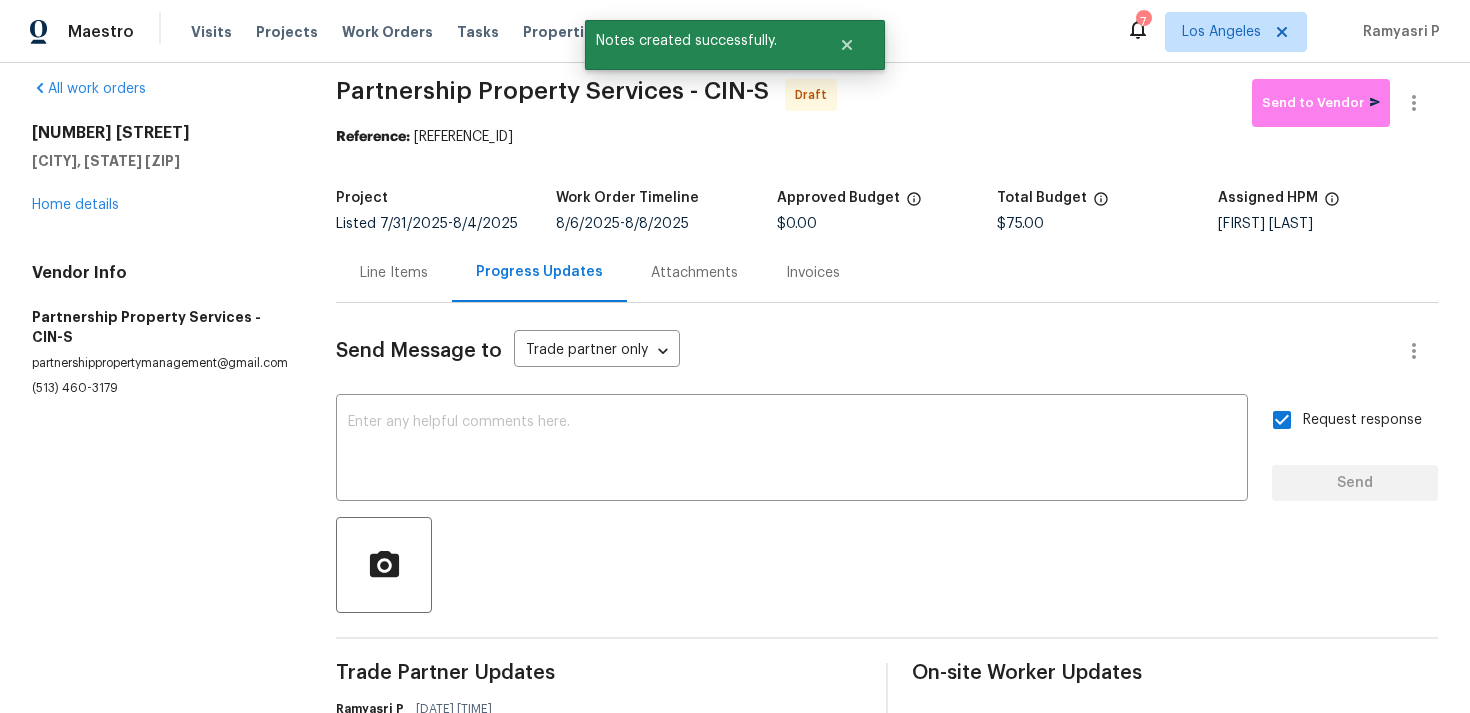 scroll, scrollTop: 0, scrollLeft: 0, axis: both 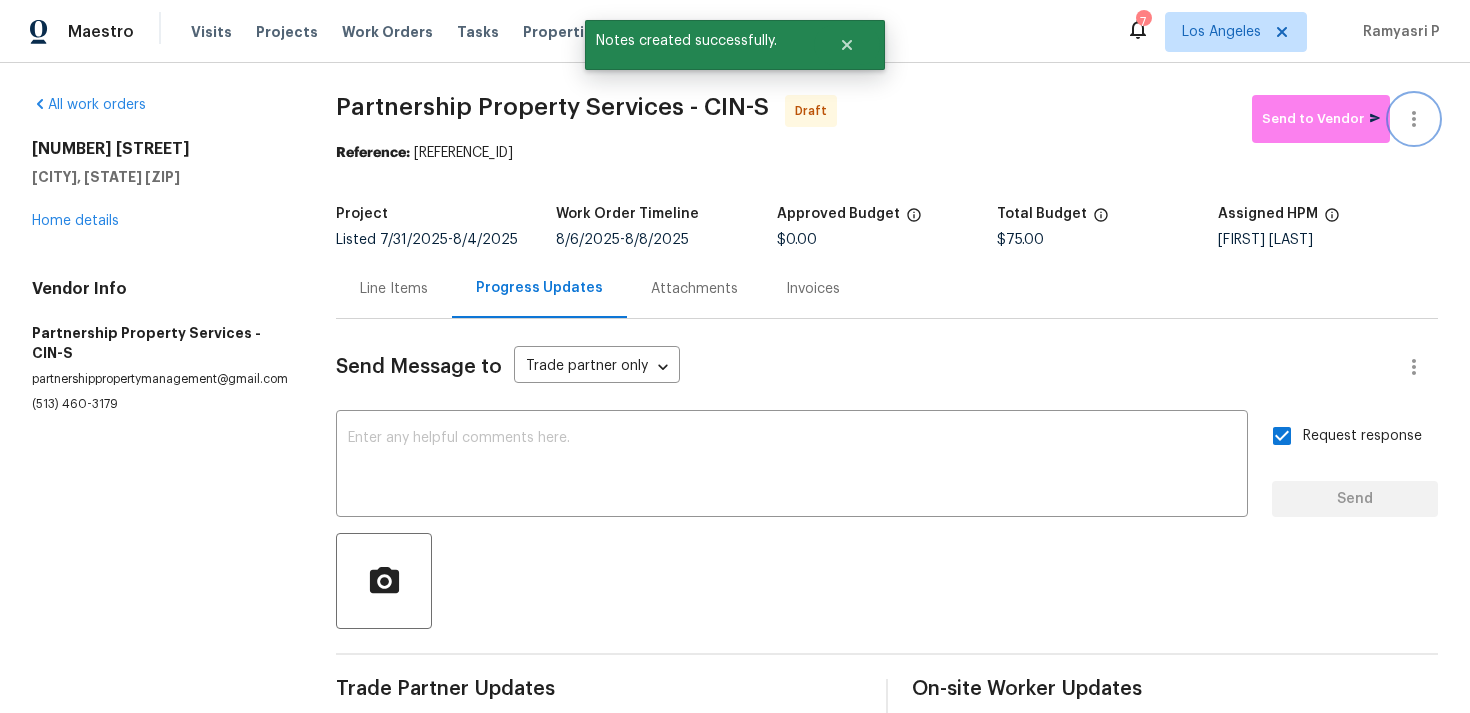 click at bounding box center (1414, 119) 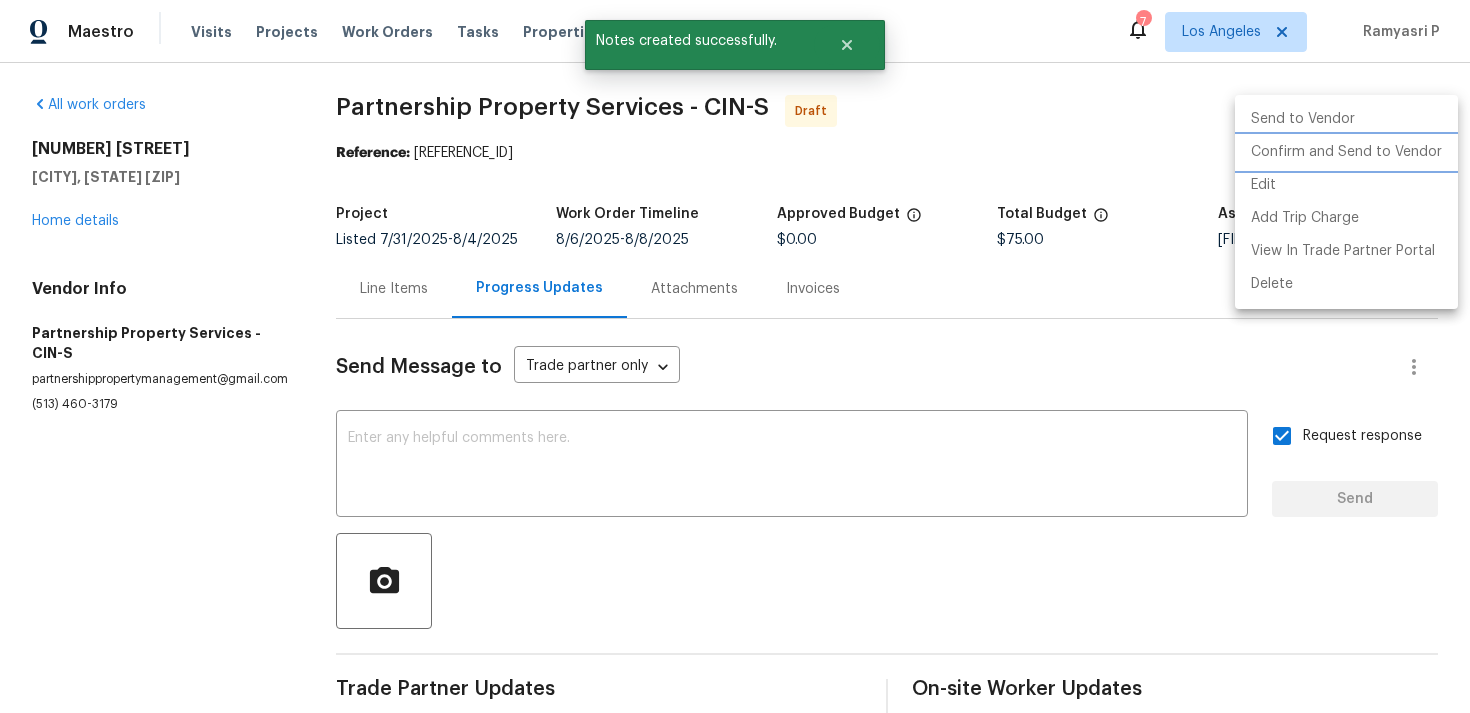 click on "Confirm and Send to Vendor" at bounding box center (1346, 152) 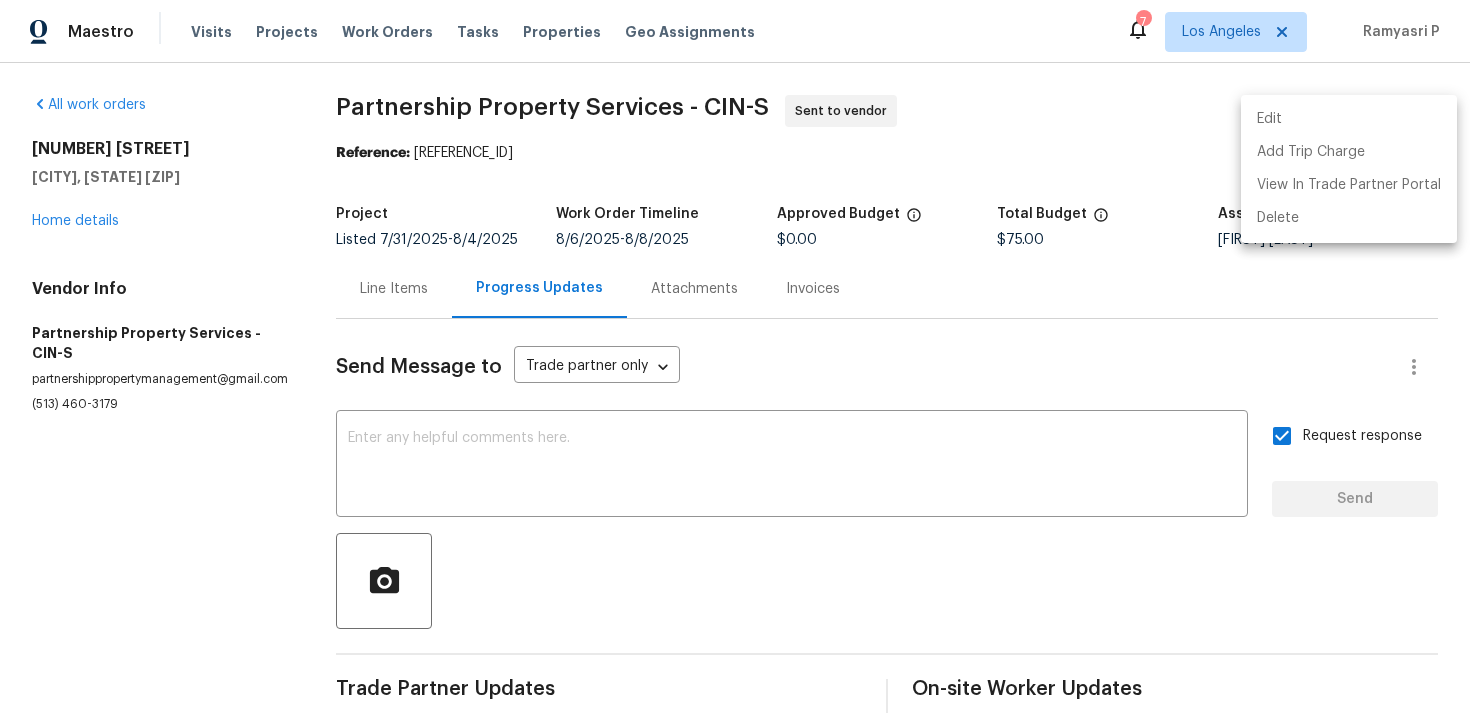click at bounding box center (735, 356) 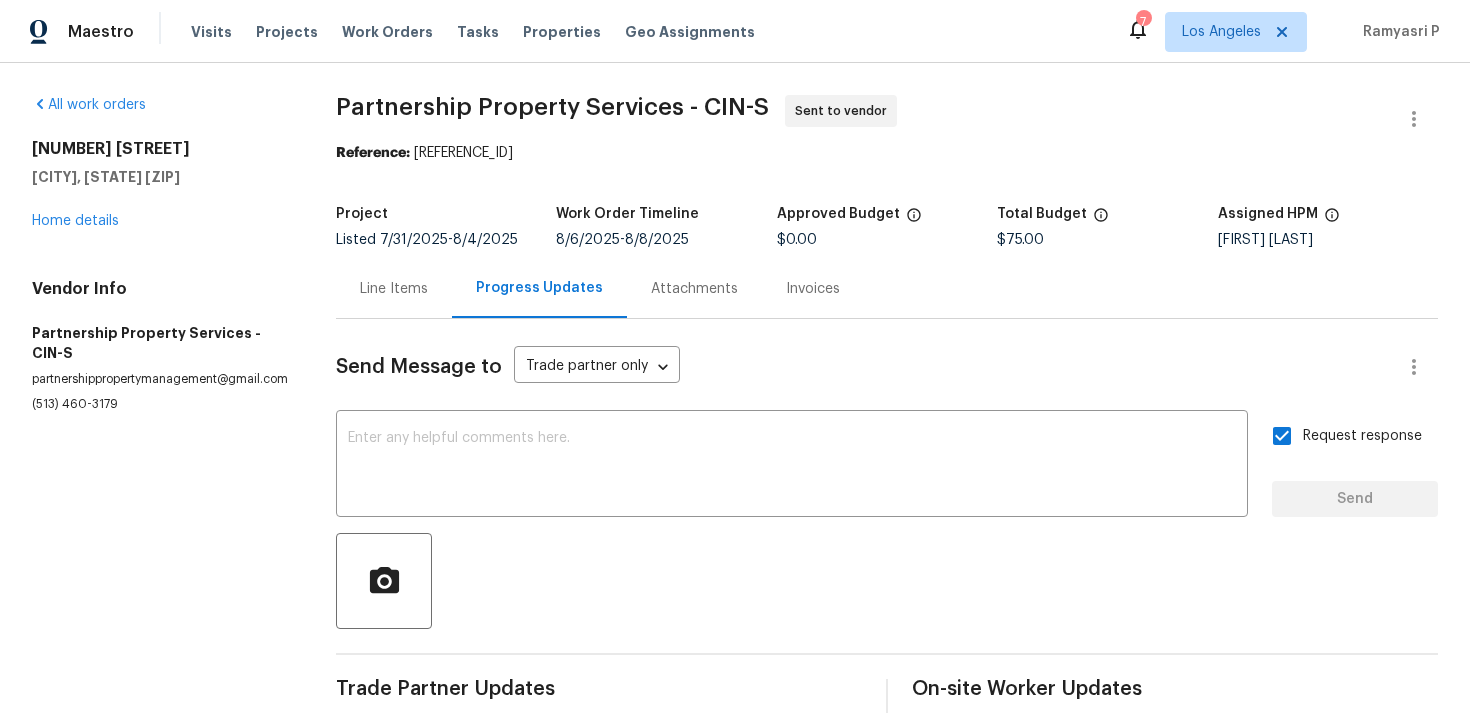 drag, startPoint x: 417, startPoint y: 154, endPoint x: 652, endPoint y: 154, distance: 235 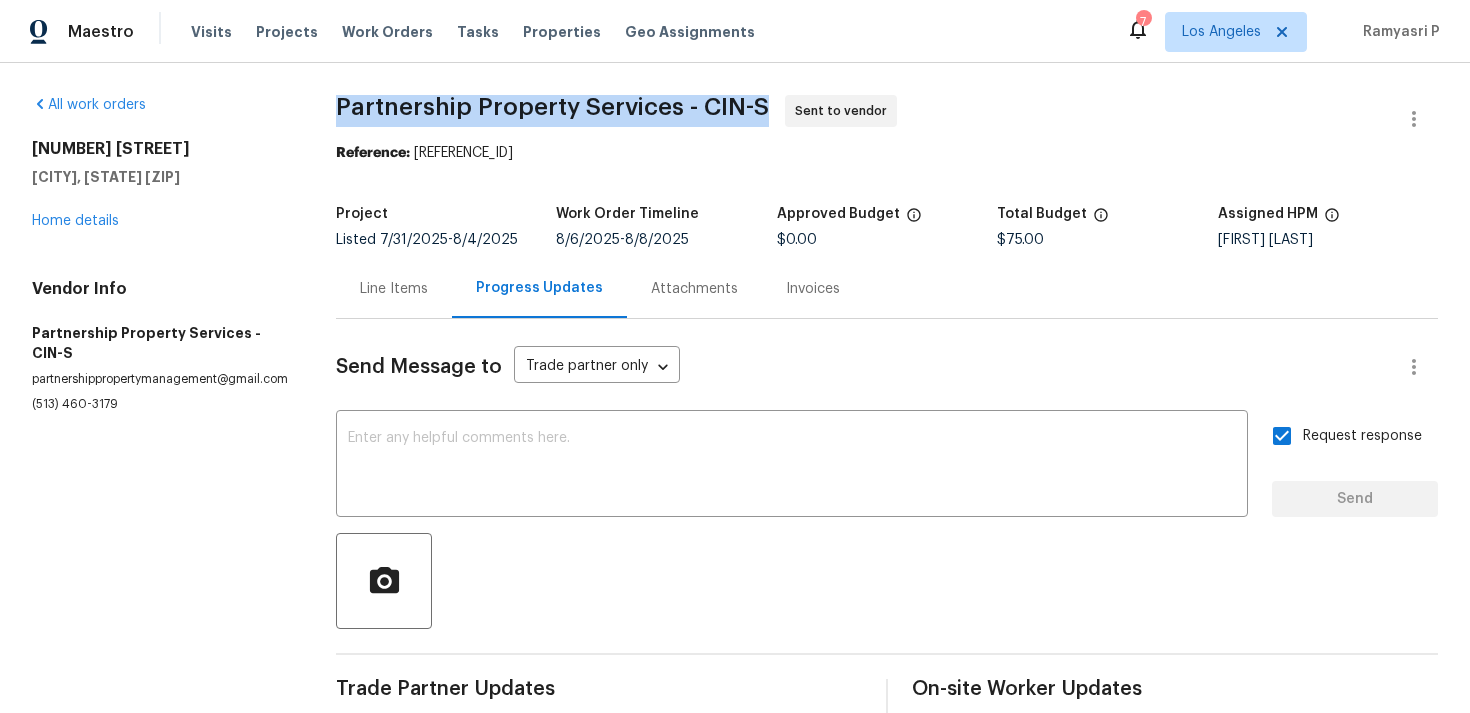 drag, startPoint x: 342, startPoint y: 107, endPoint x: 766, endPoint y: 102, distance: 424.02948 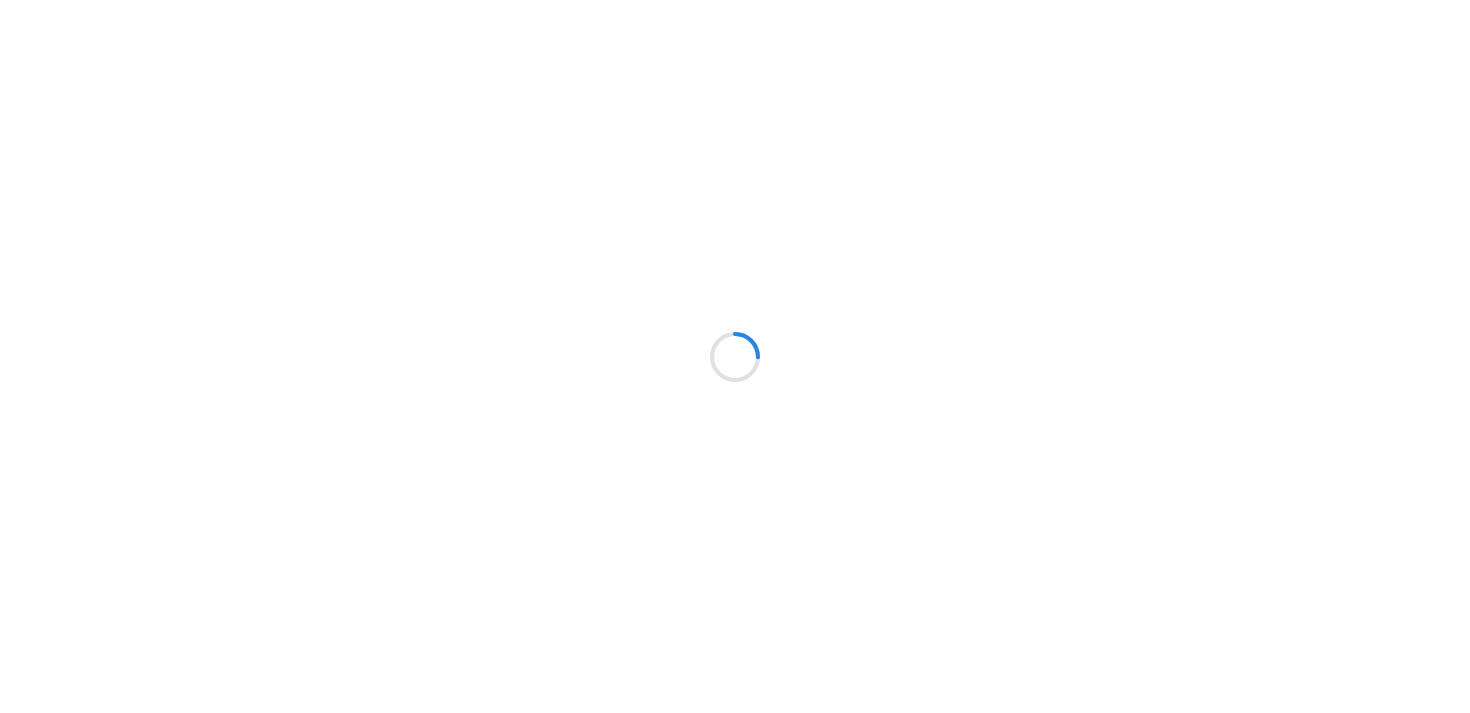 scroll, scrollTop: 0, scrollLeft: 0, axis: both 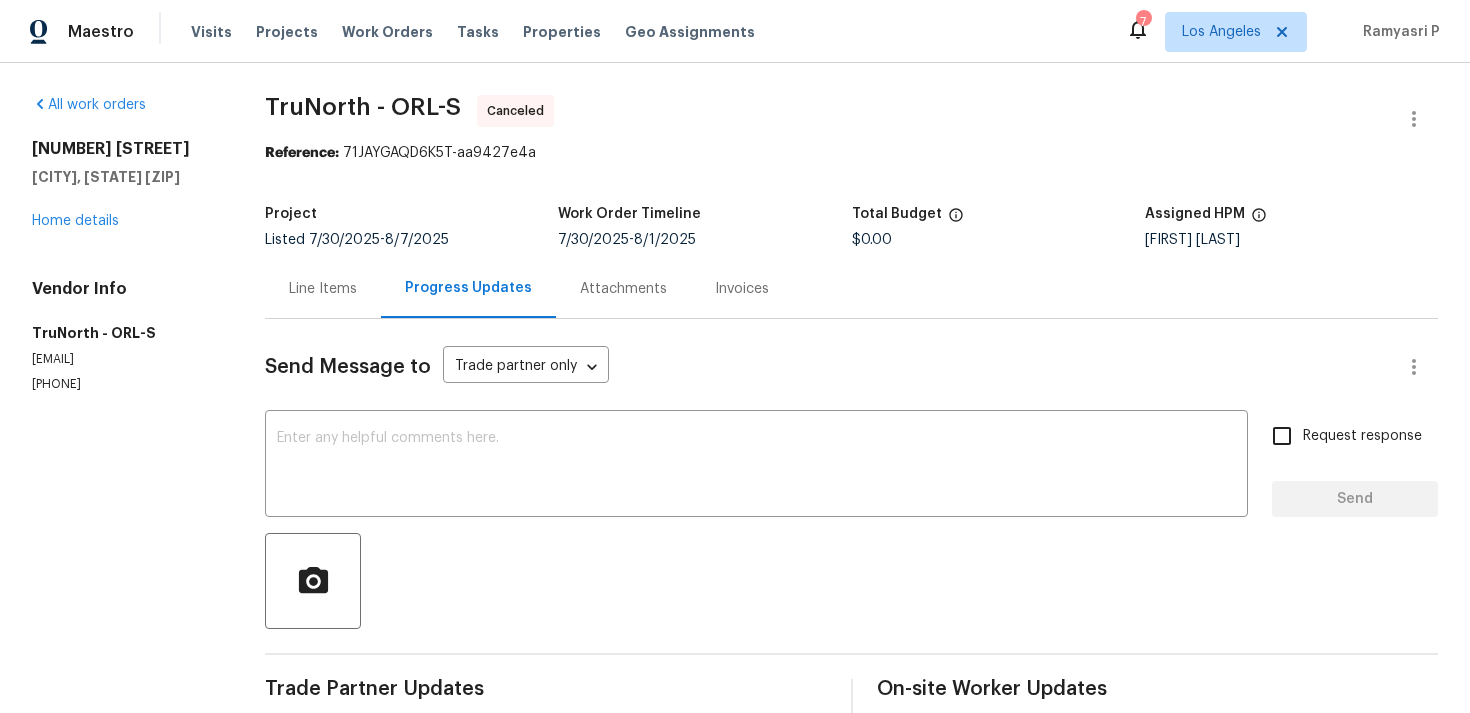 click on "[NUMBER] [STREET] [CITY], [STATE] [ZIP] Home details" at bounding box center [124, 185] 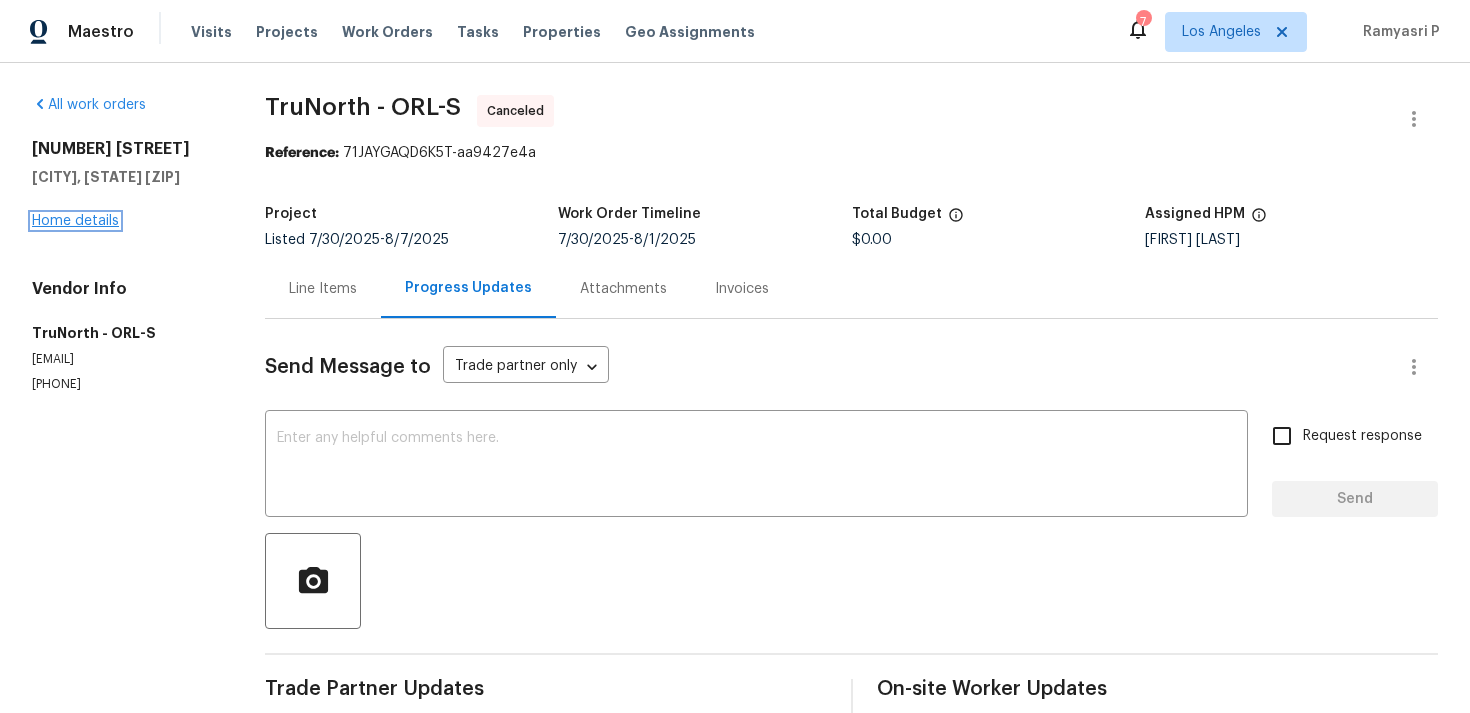 click on "Home details" at bounding box center (75, 221) 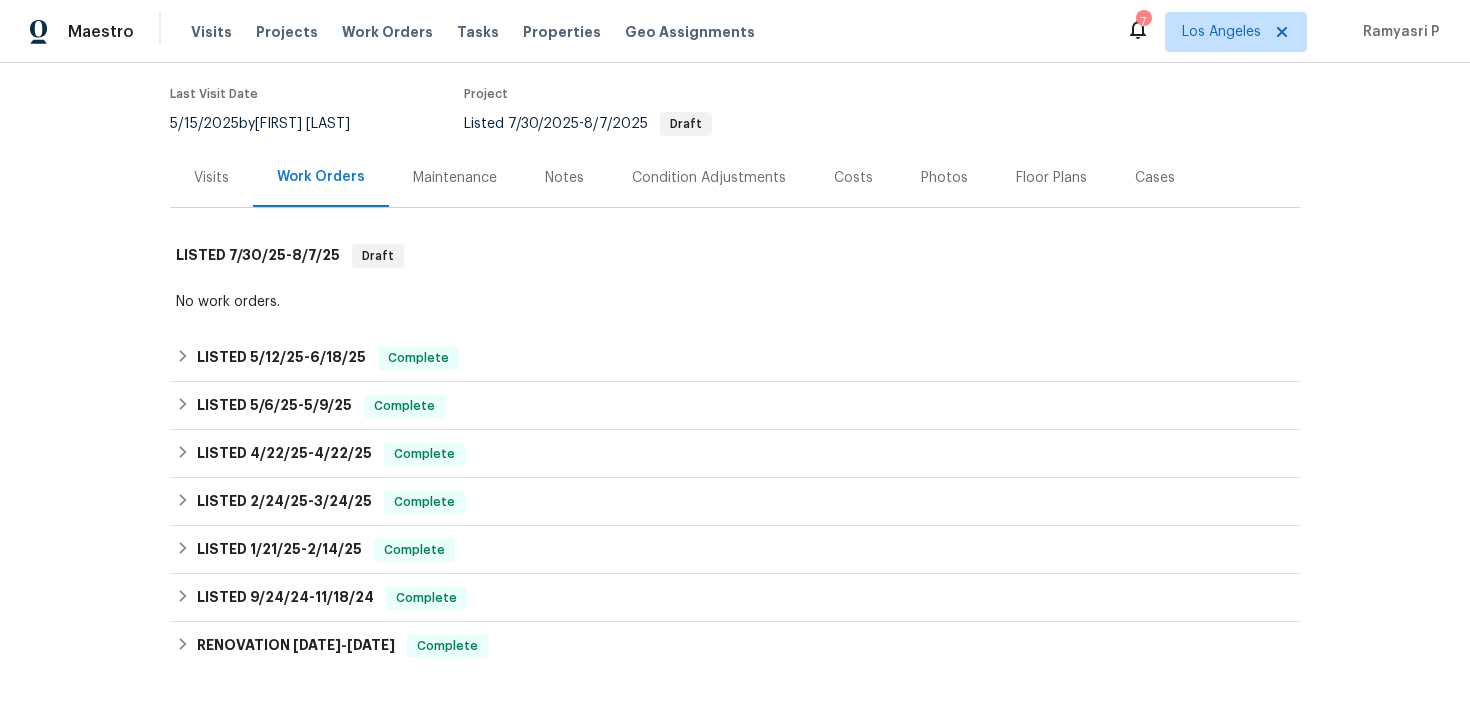 scroll, scrollTop: 215, scrollLeft: 0, axis: vertical 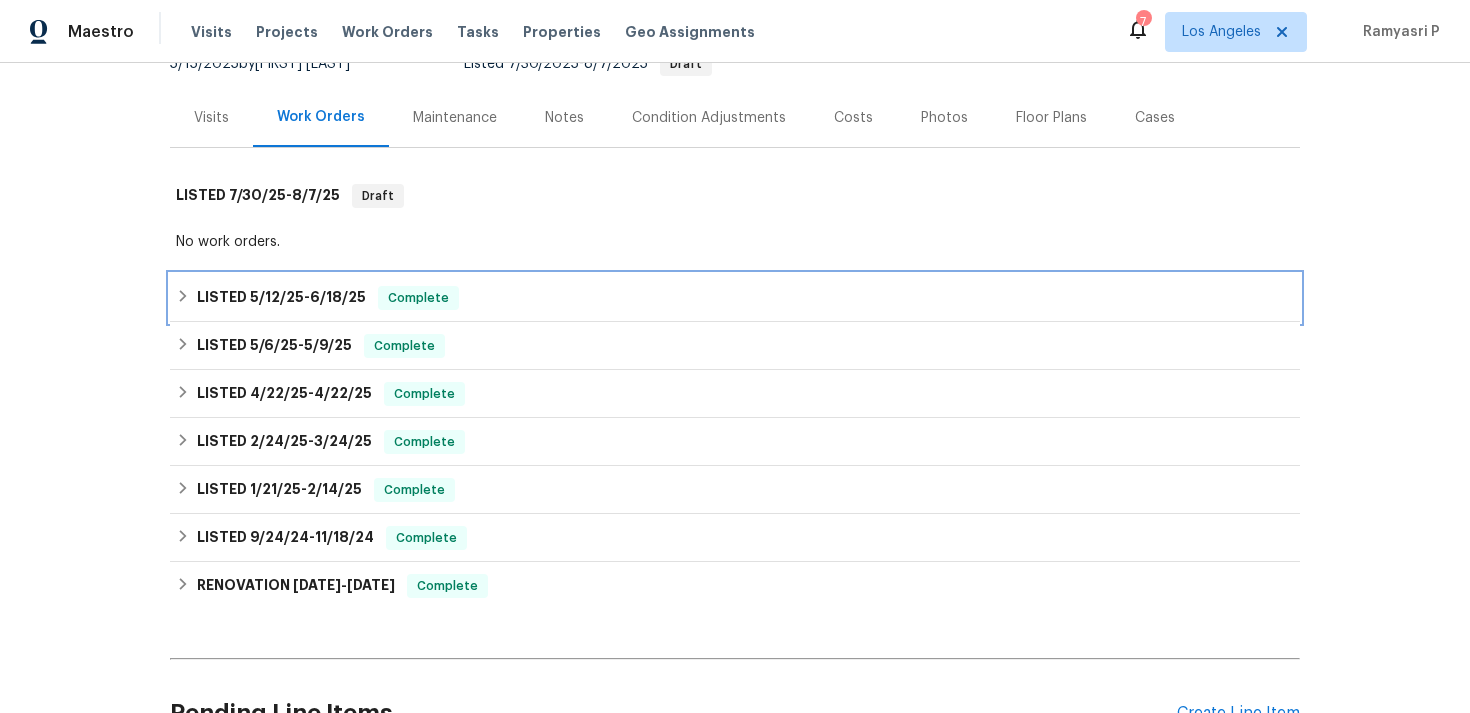 click on "LISTED   [DATE]  -  [DATE]" at bounding box center [281, 298] 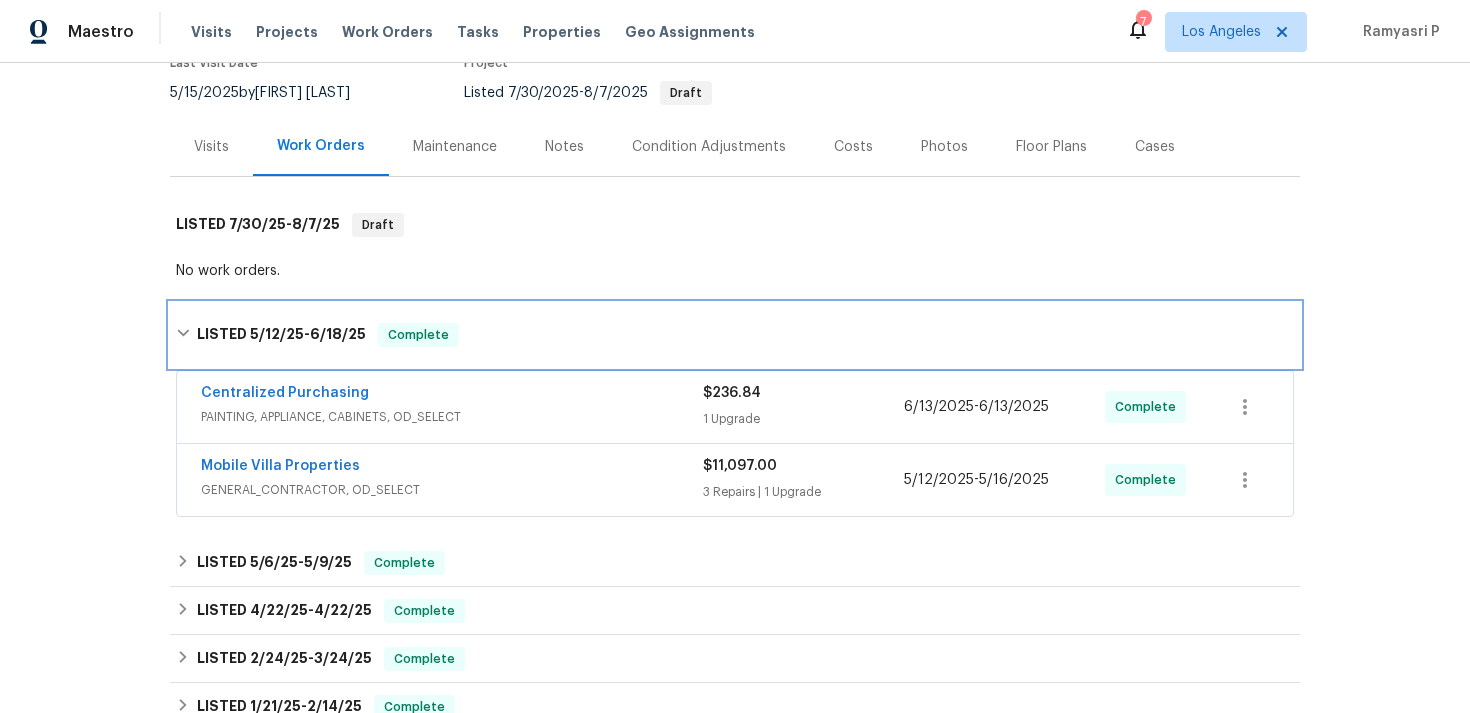 scroll, scrollTop: 171, scrollLeft: 0, axis: vertical 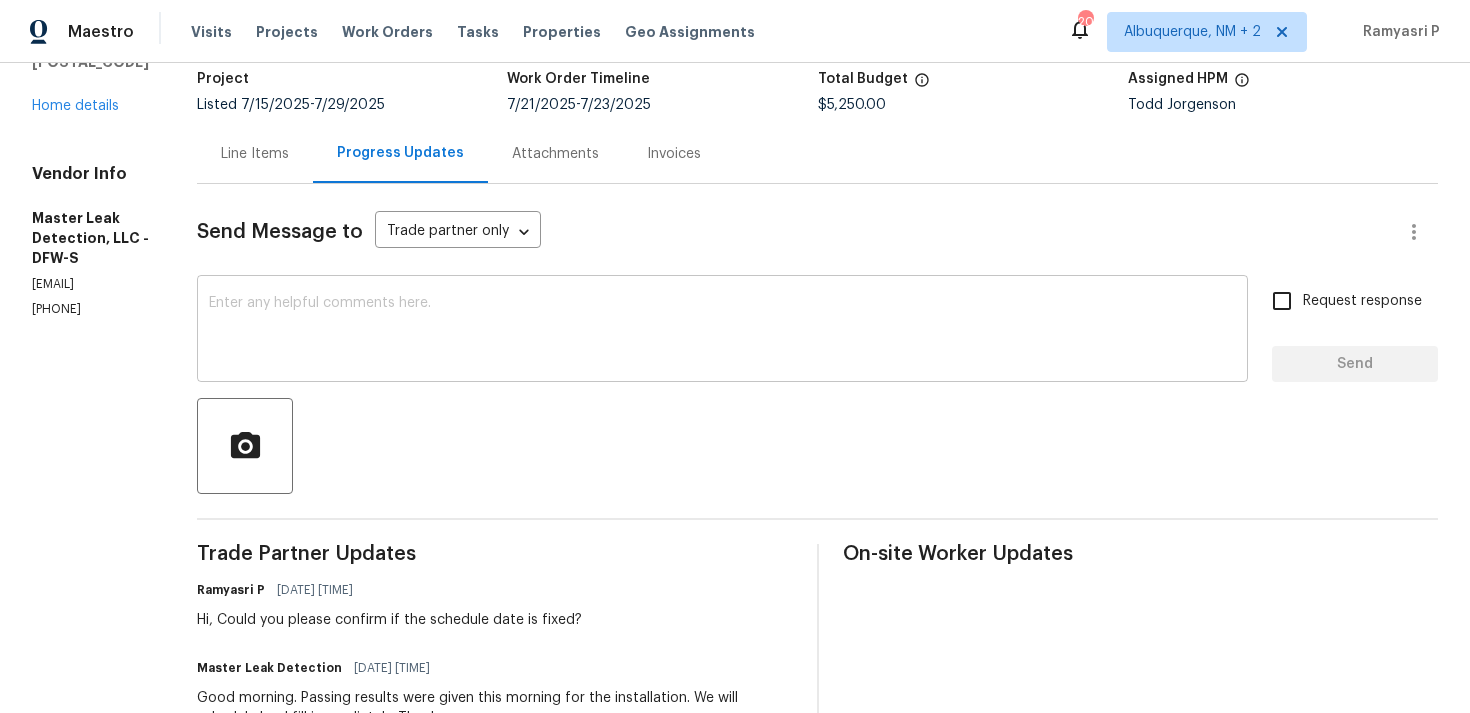 click on "x ​" at bounding box center (722, 331) 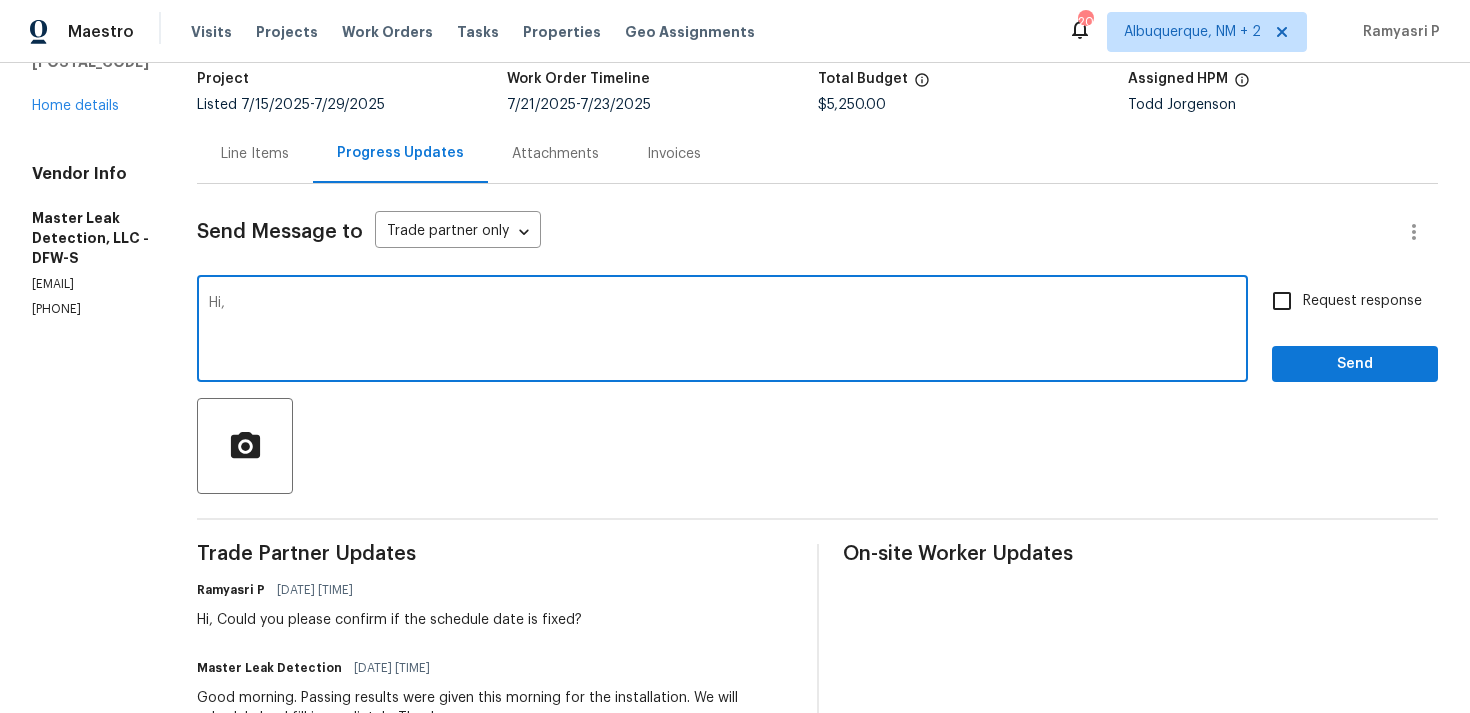 paste on "Could you please provide us with an update on the status of the work order?" 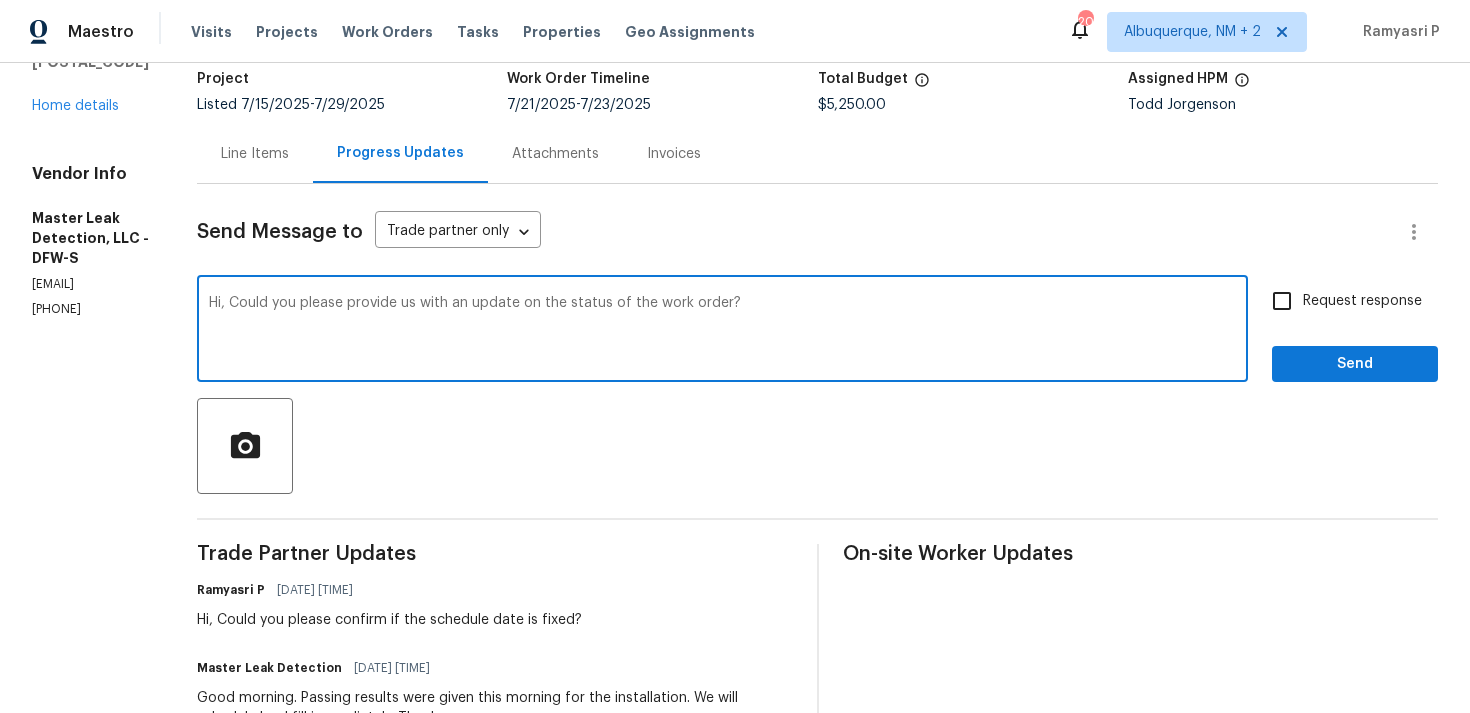 type on "Hi, Could you please provide us with an update on the status of the work order?" 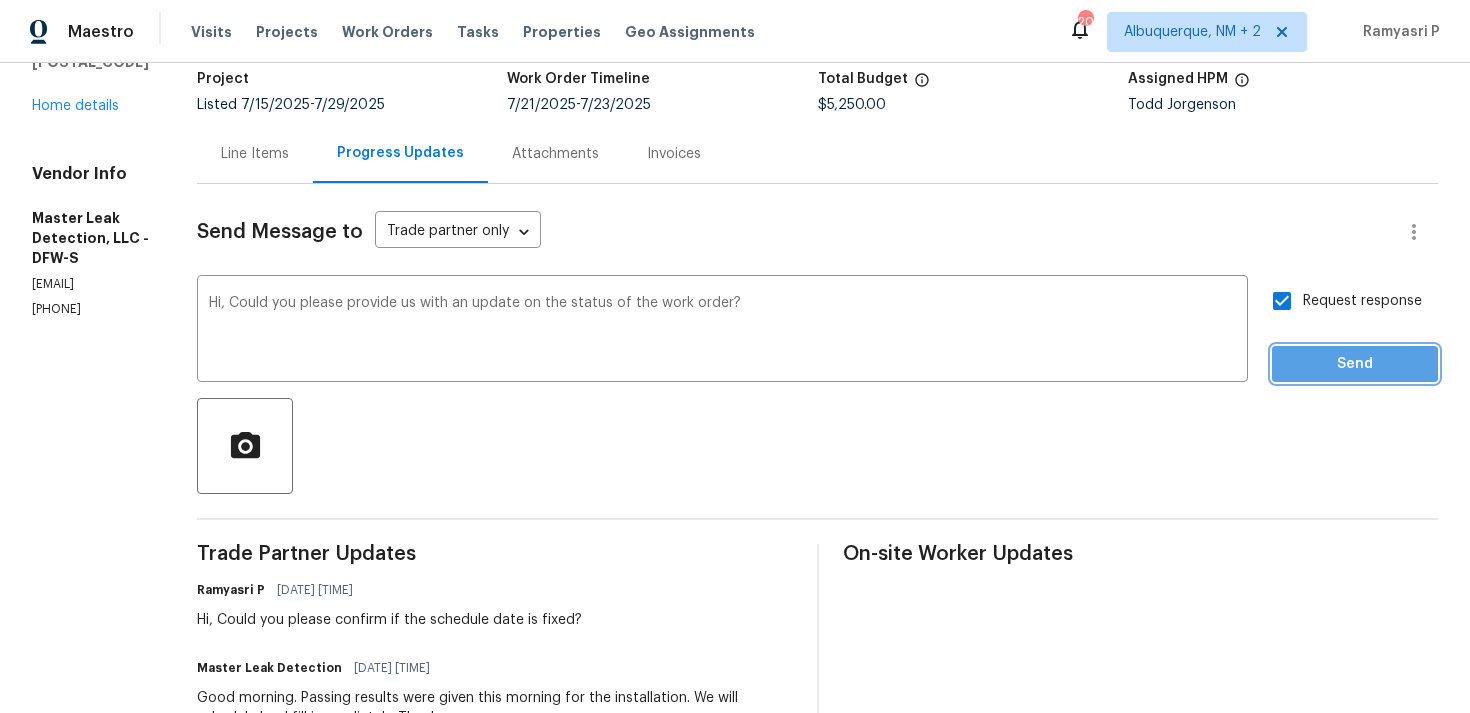 click on "Send" at bounding box center (1355, 364) 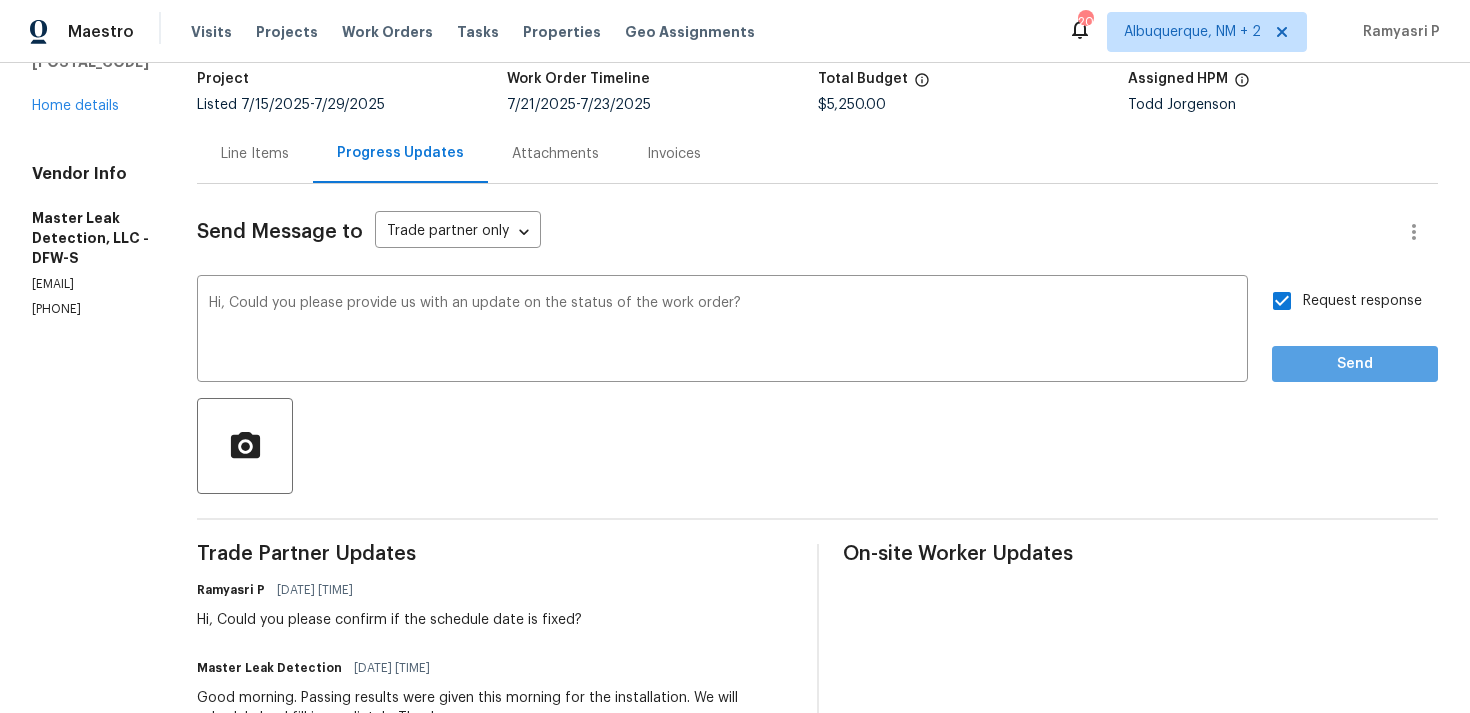 scroll, scrollTop: 34, scrollLeft: 0, axis: vertical 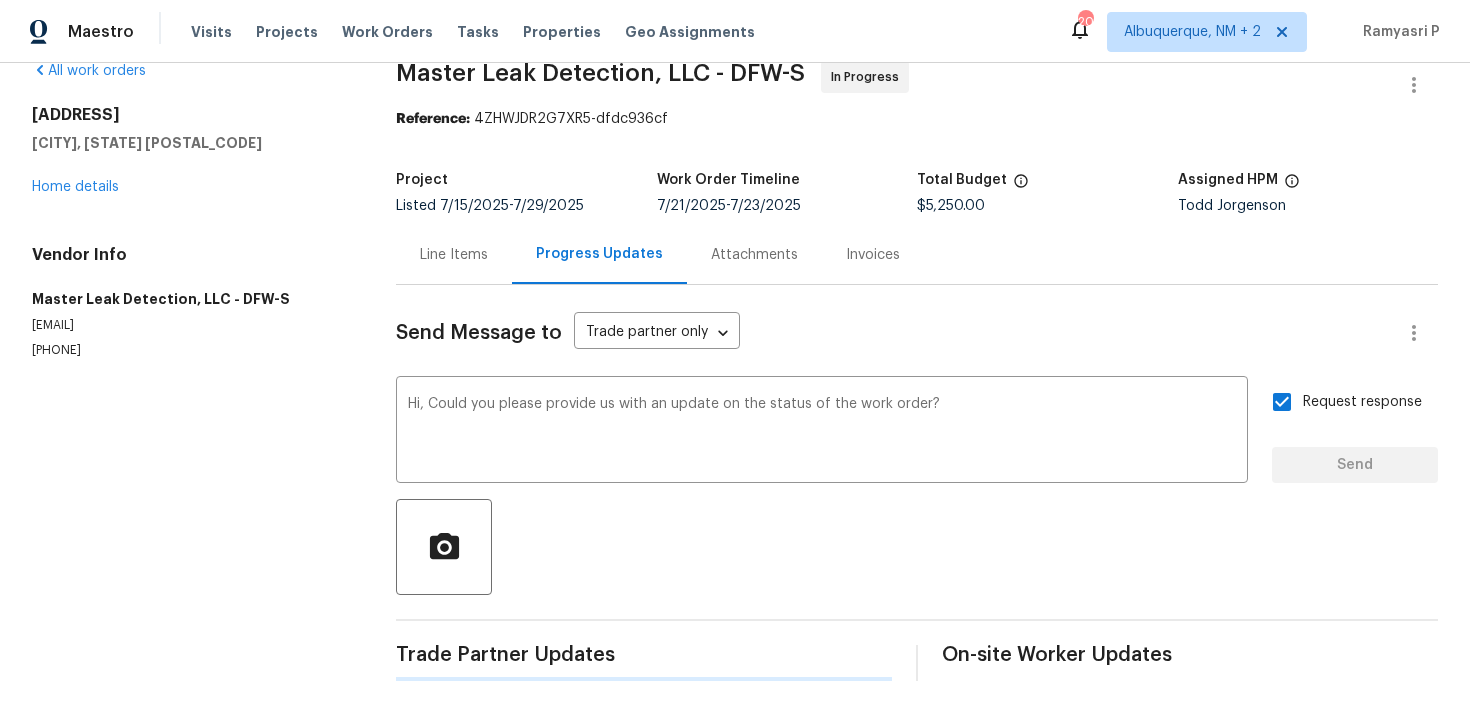 type 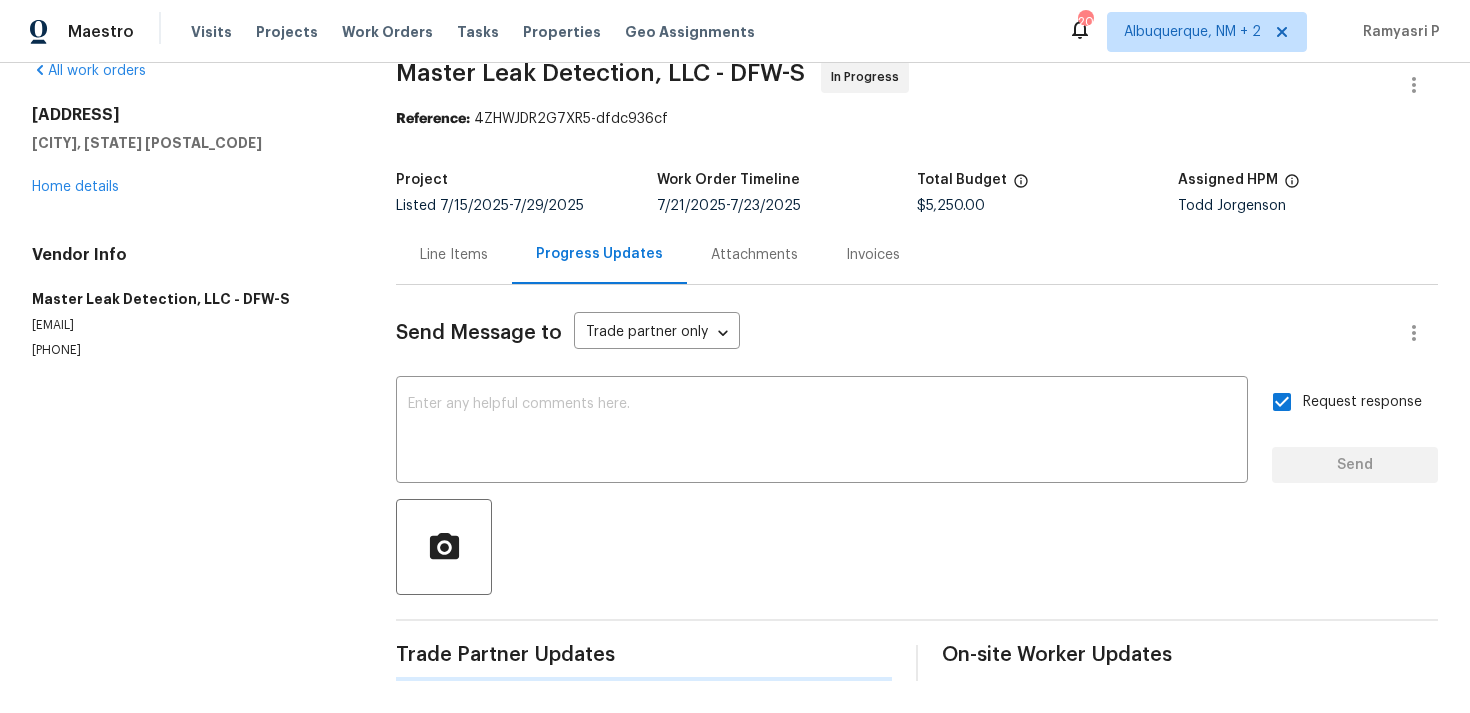 scroll, scrollTop: 135, scrollLeft: 0, axis: vertical 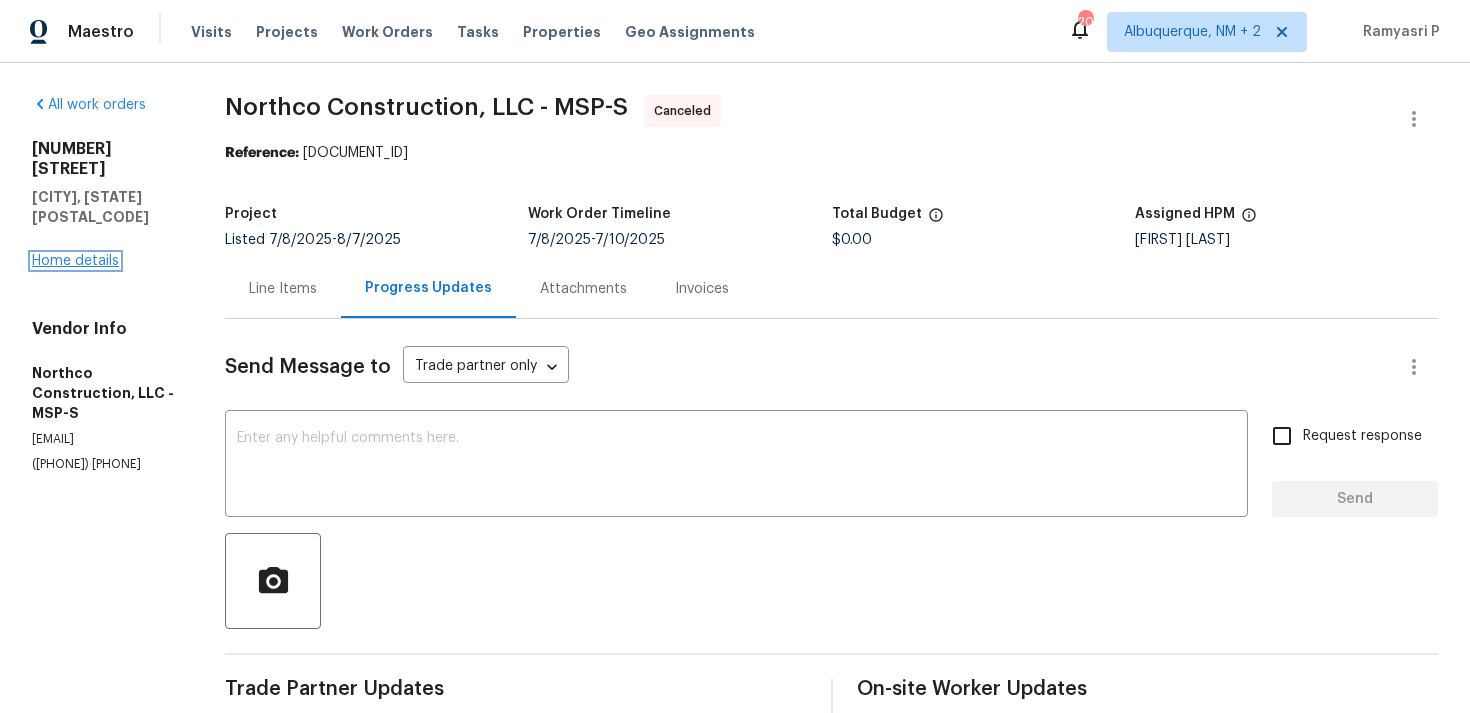 click on "Home details" at bounding box center [75, 261] 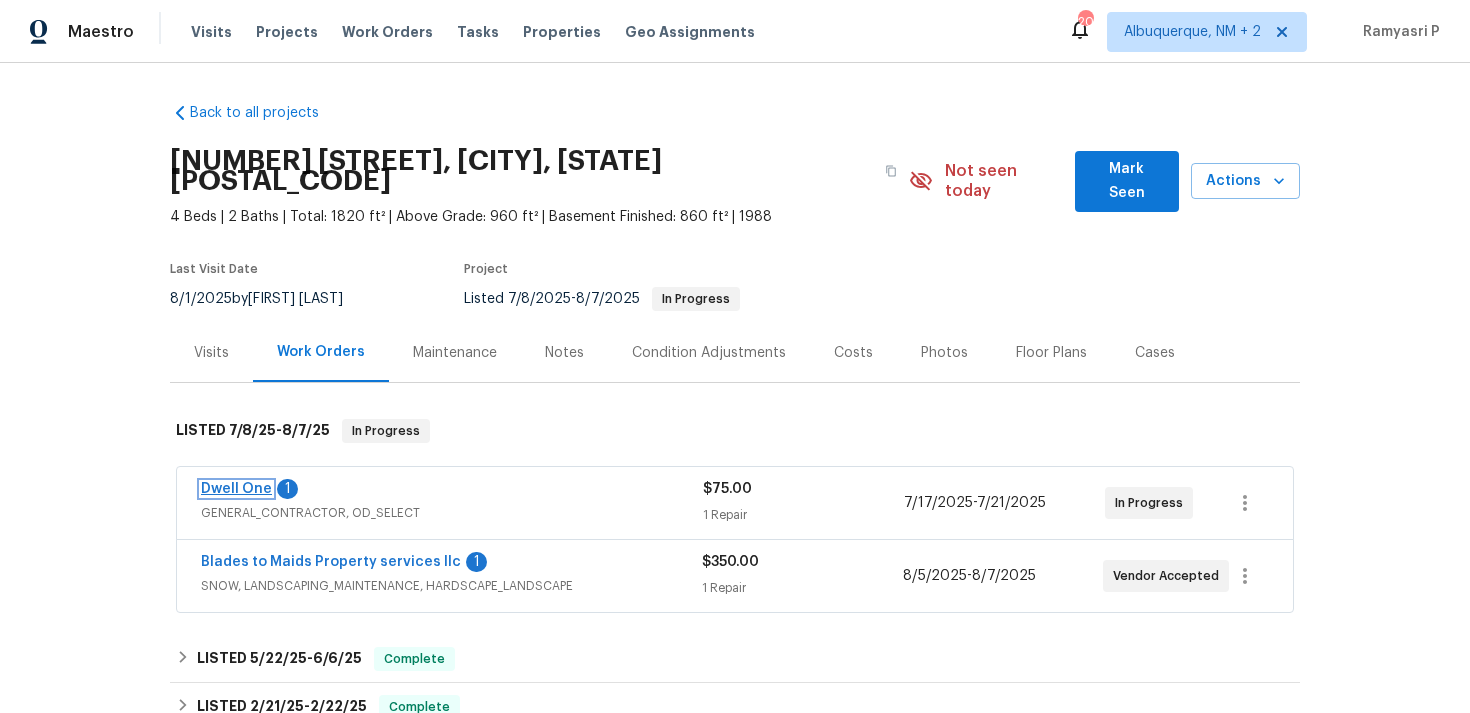 click on "Dwell One" at bounding box center [236, 489] 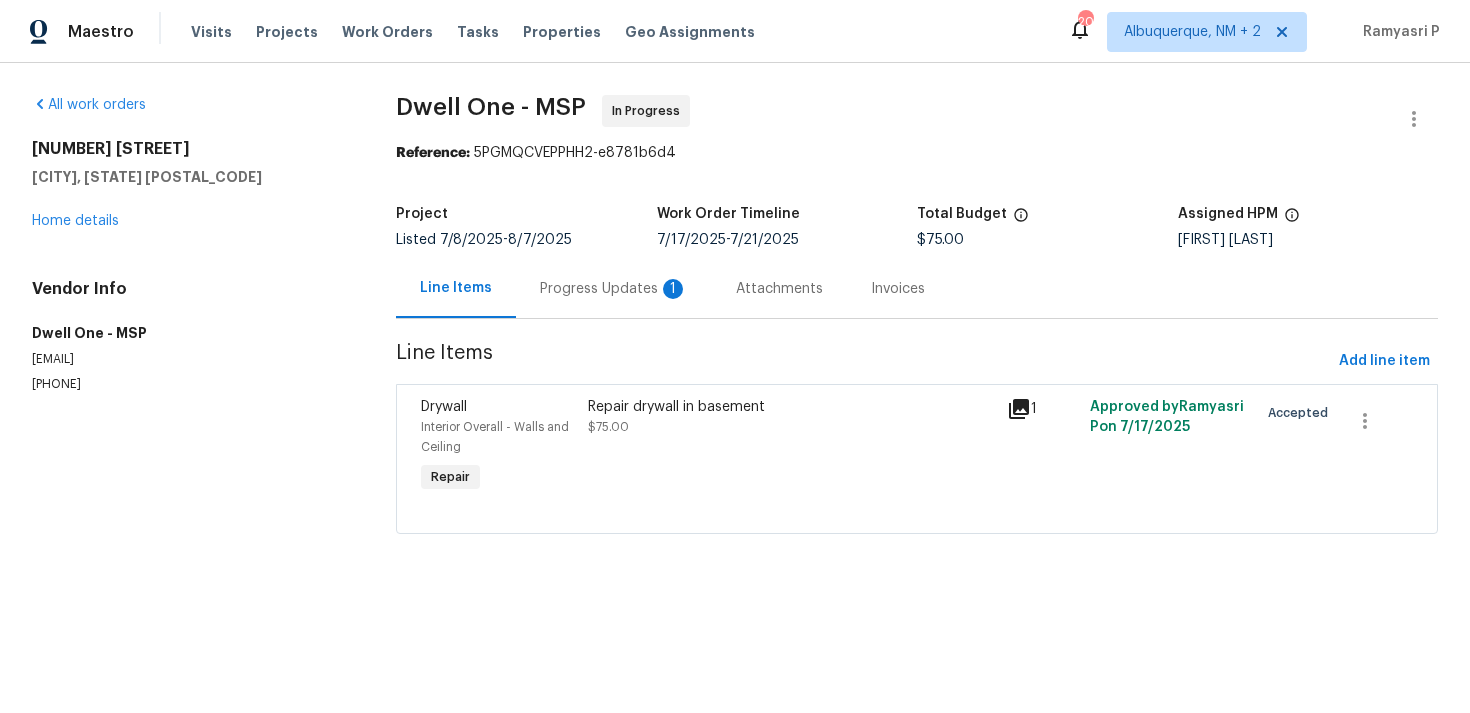 click on "Progress Updates 1" at bounding box center [614, 289] 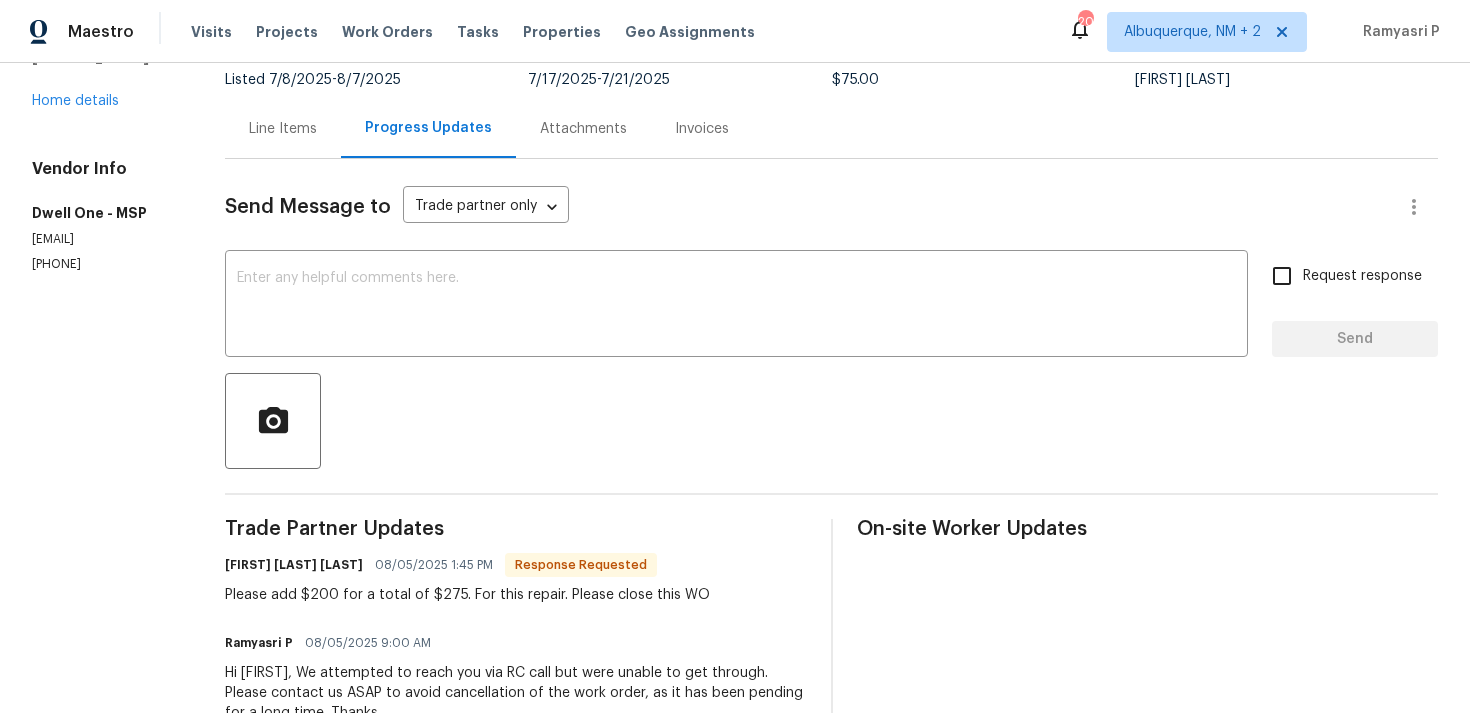 scroll, scrollTop: 0, scrollLeft: 0, axis: both 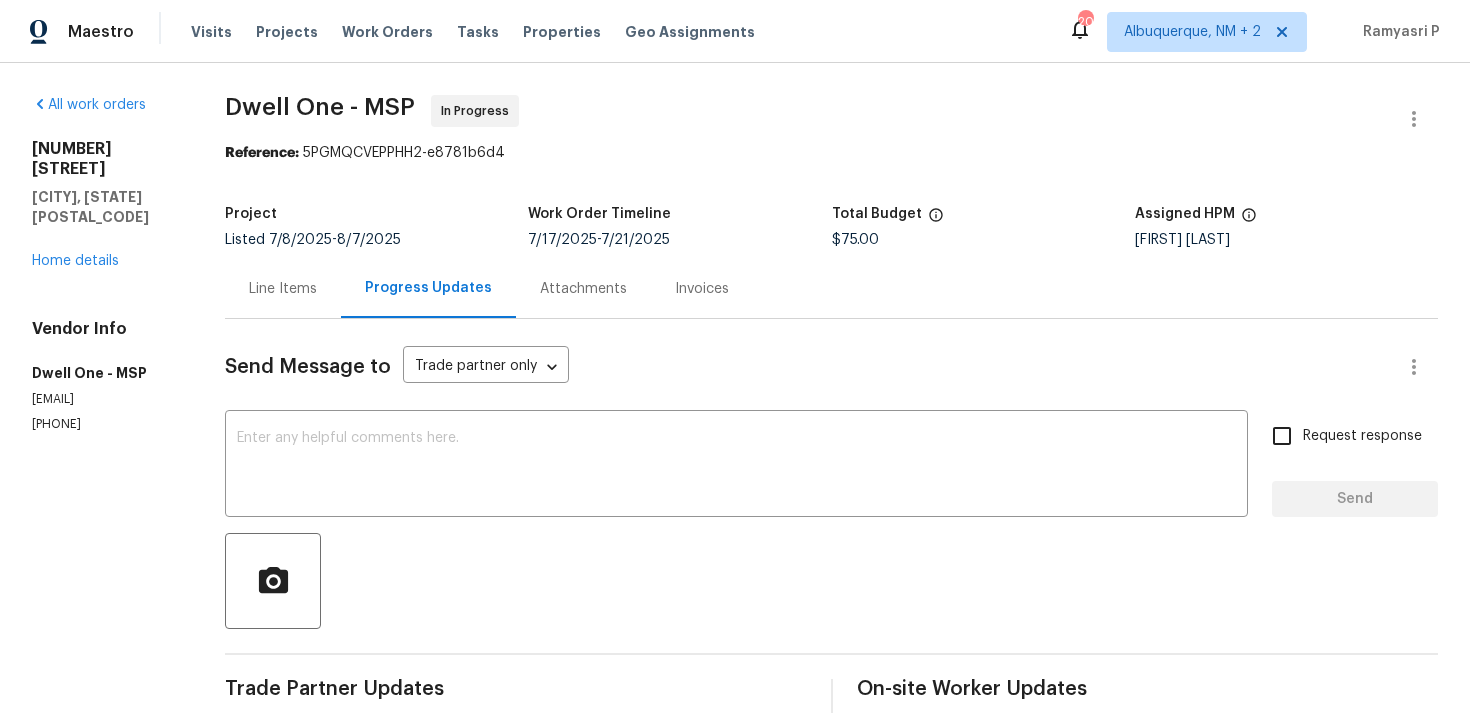 click on "Line Items" at bounding box center [283, 289] 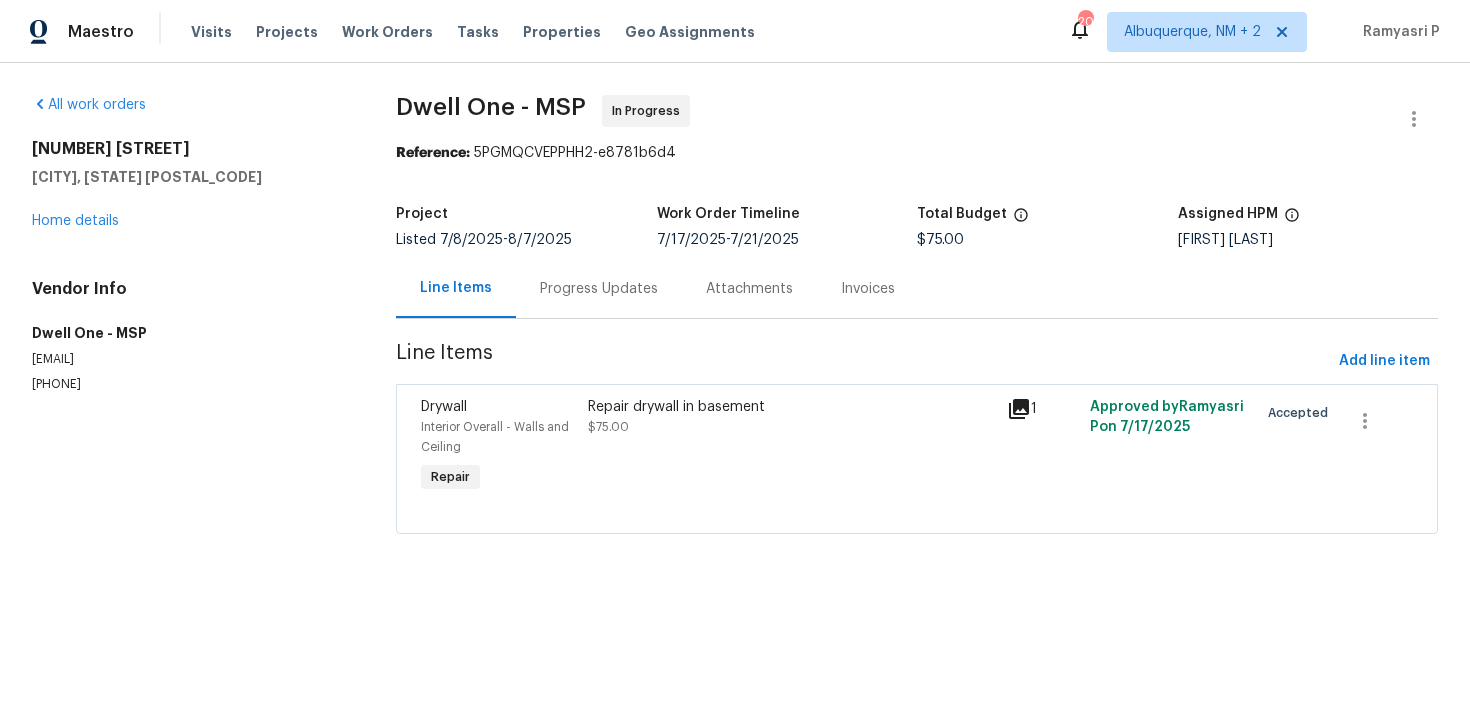click on "Dwell One - MSP In Progress Reference:   [DOCUMENT_ID] Project Listed   [DATE]  -  [DATE] Work Order Timeline [DATE]  -  [DATE] Total Budget $75.00 Assigned HPM [FIRST] [LAST] Line Items Progress Updates Attachments Invoices Line Items Add line item Drywall Interior Overall - Walls and Ceiling Repair Repair drywall in basement $75.00   1 Approved by  Ramyasri P  on   [DATE] Accepted" at bounding box center [917, 326] 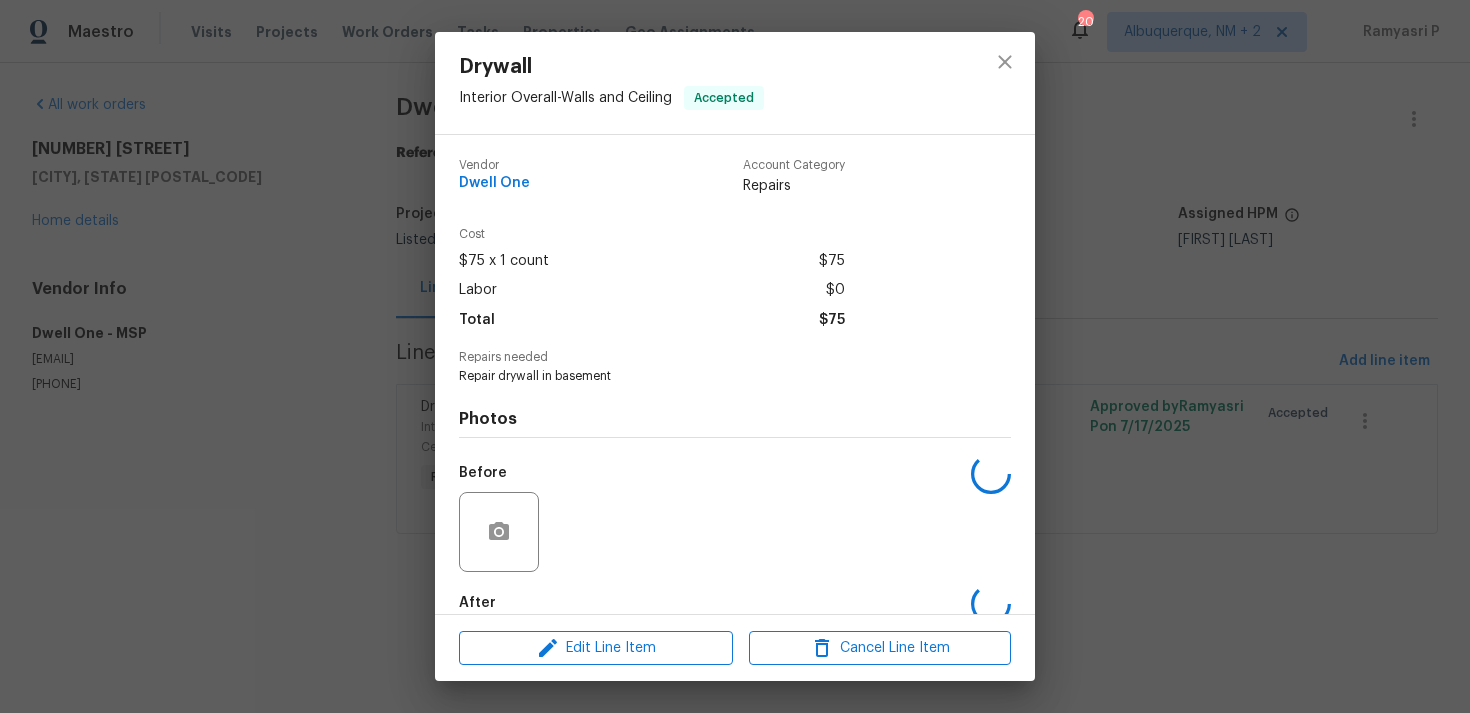 scroll, scrollTop: 108, scrollLeft: 0, axis: vertical 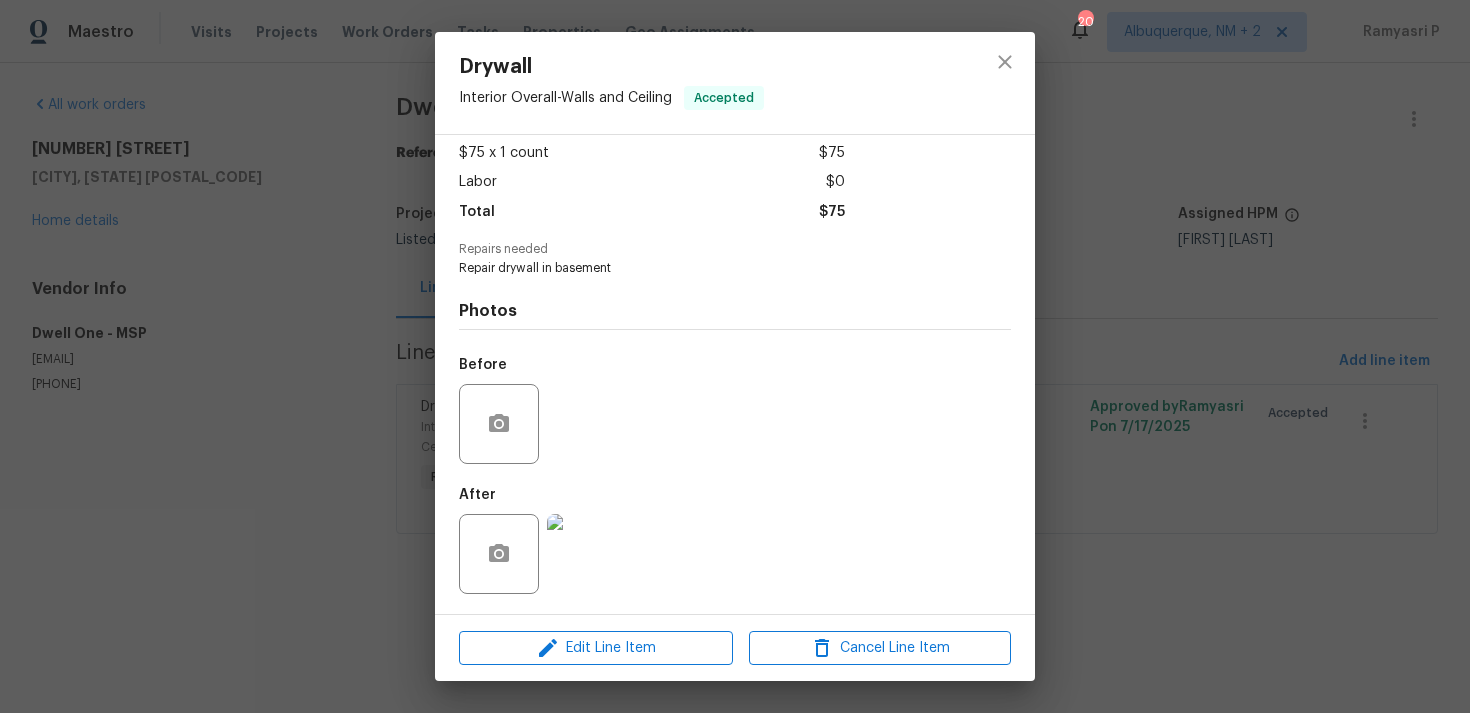 click on "After" at bounding box center (735, 541) 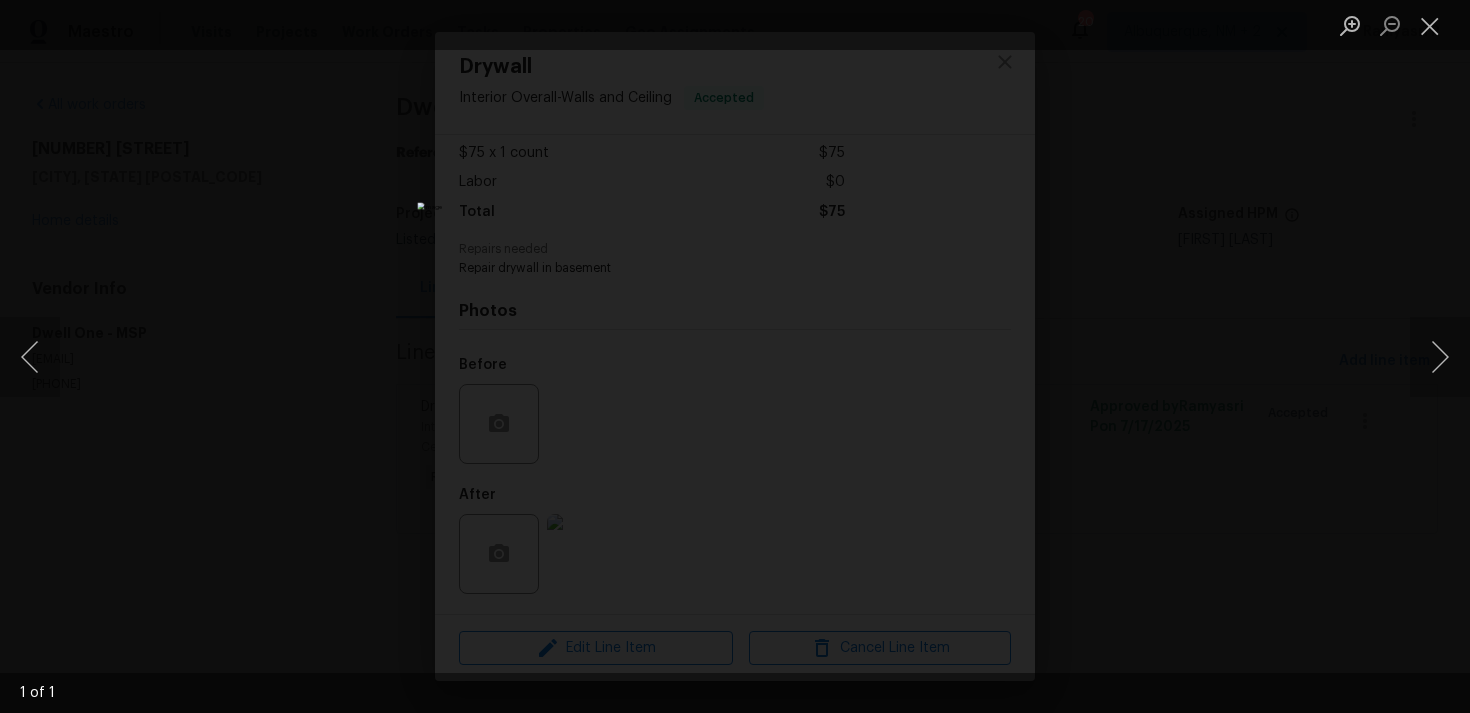 click at bounding box center [1400, 25] 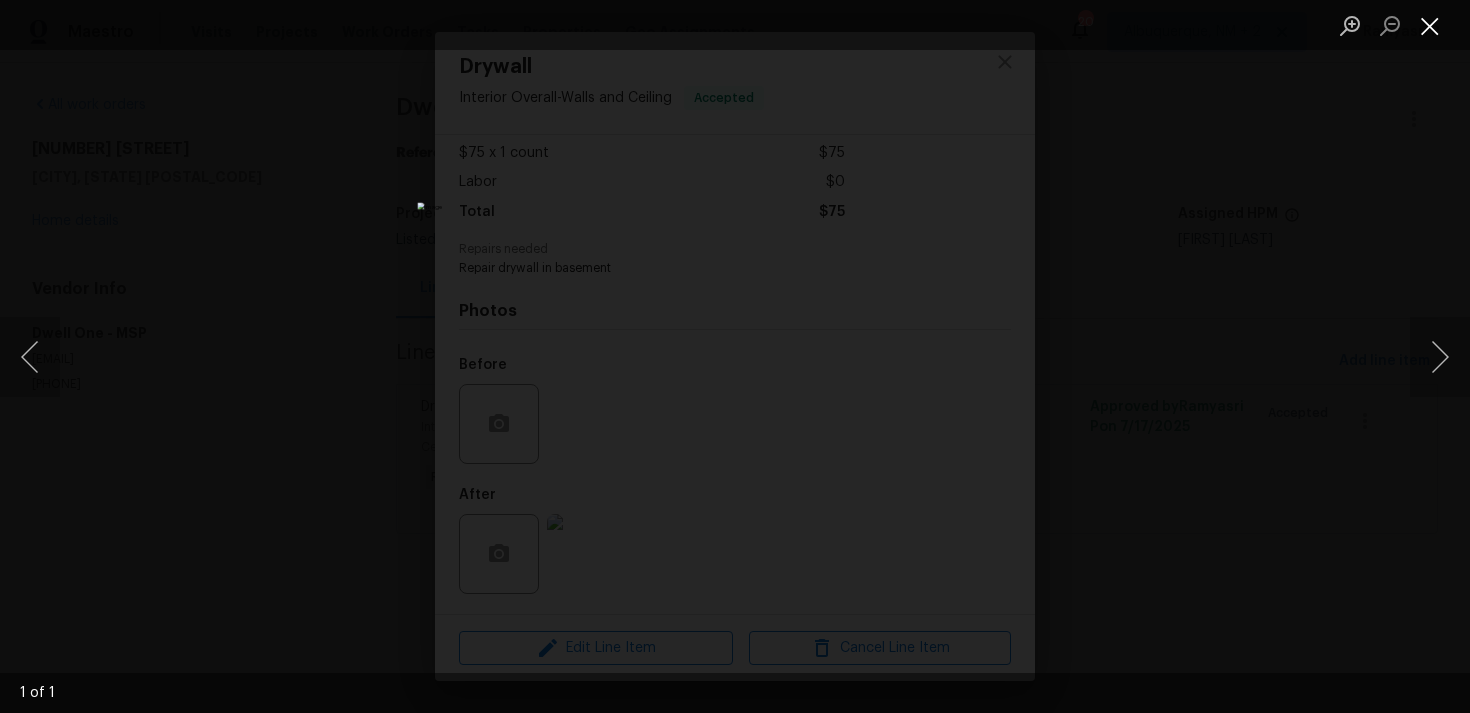 click at bounding box center (1430, 25) 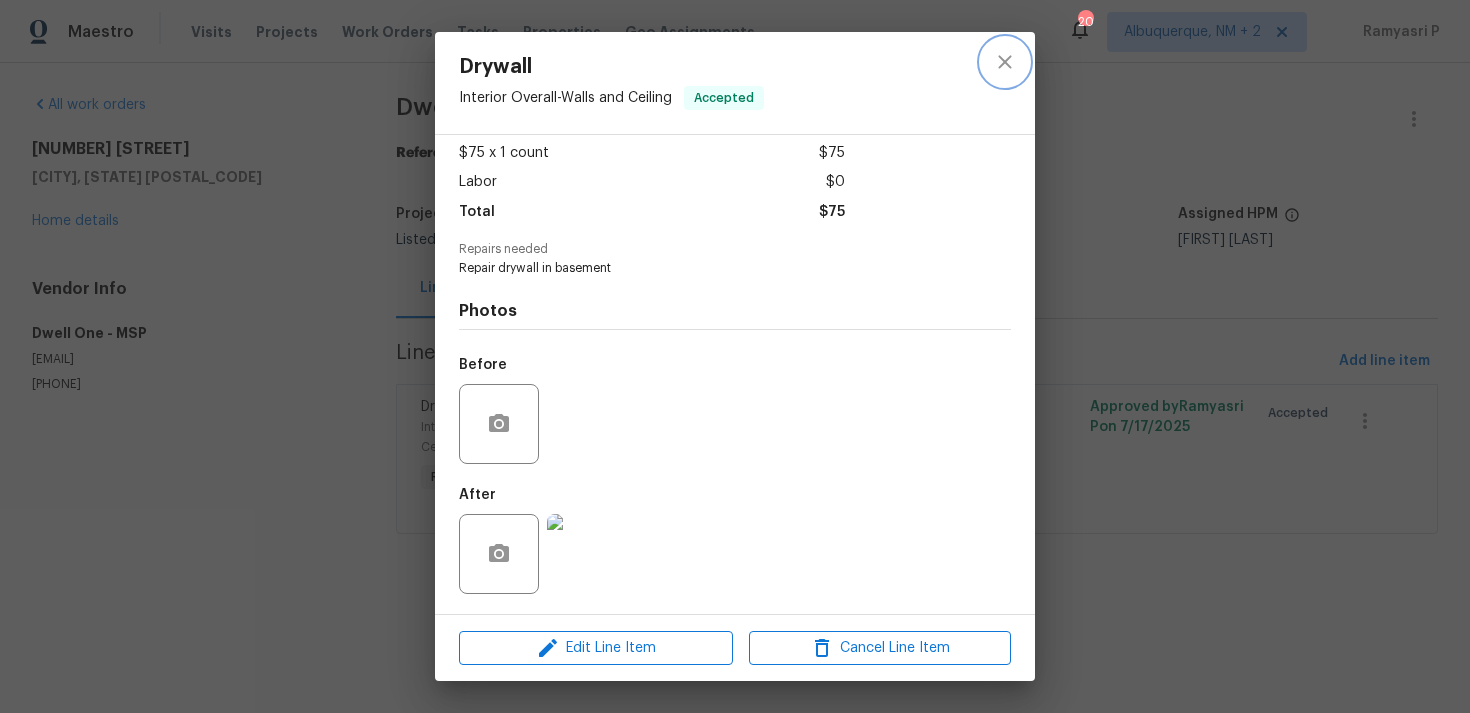 click 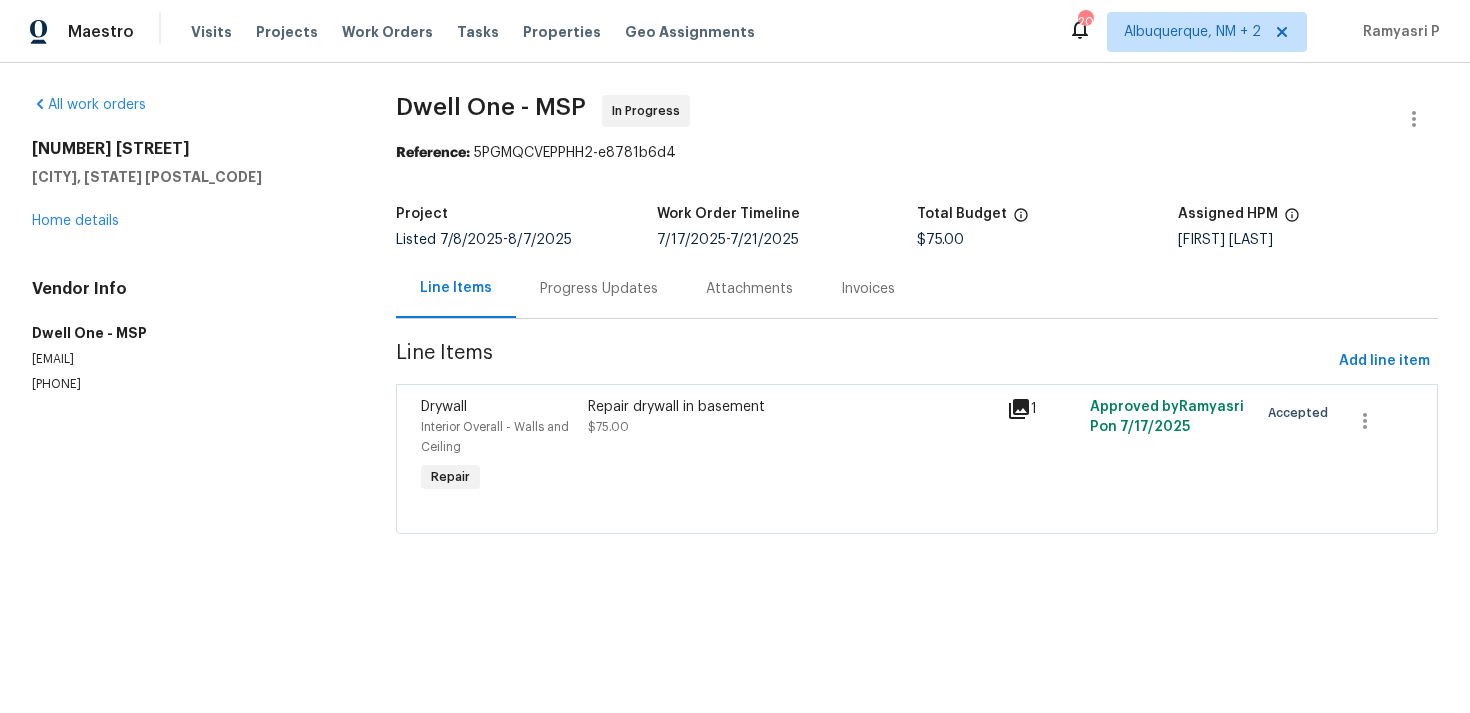 click on "Progress Updates" at bounding box center (599, 289) 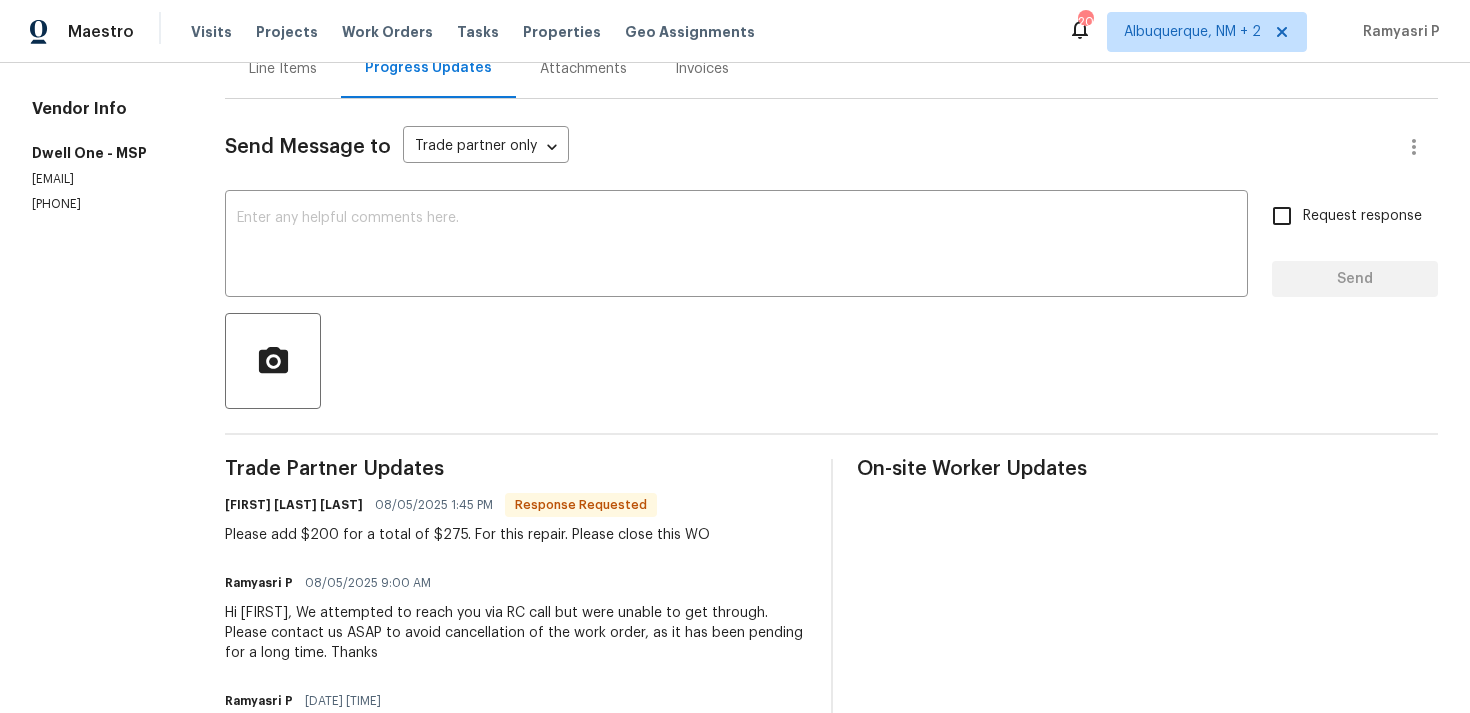 scroll, scrollTop: 191, scrollLeft: 0, axis: vertical 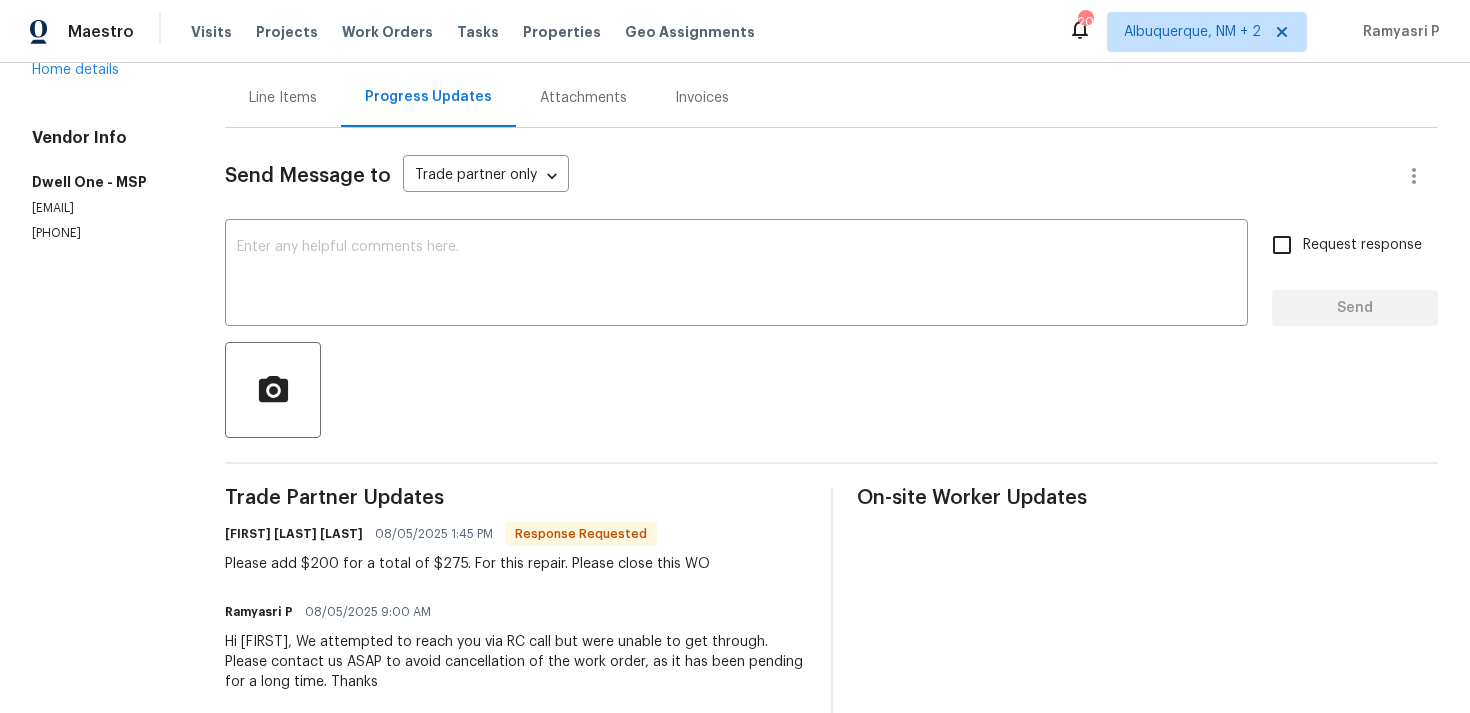 click at bounding box center (831, 390) 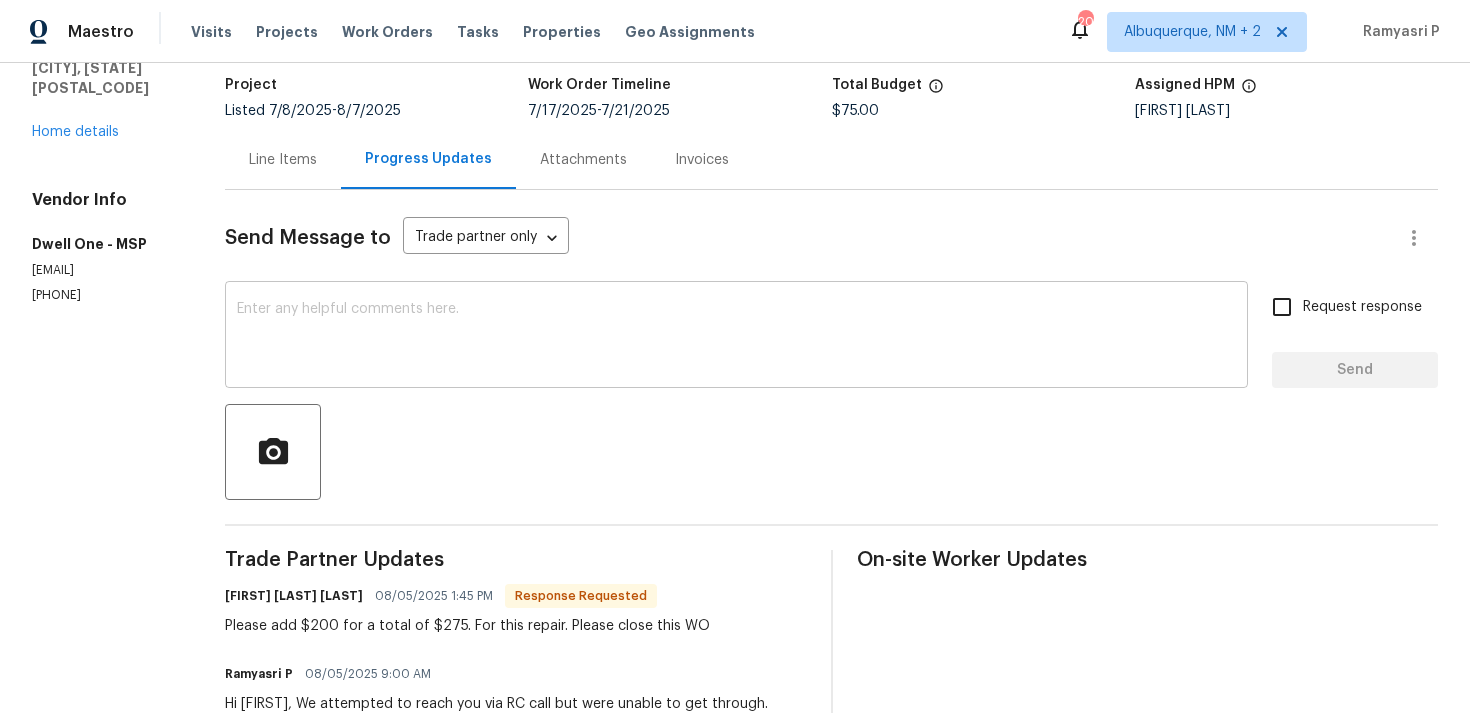 scroll, scrollTop: 106, scrollLeft: 0, axis: vertical 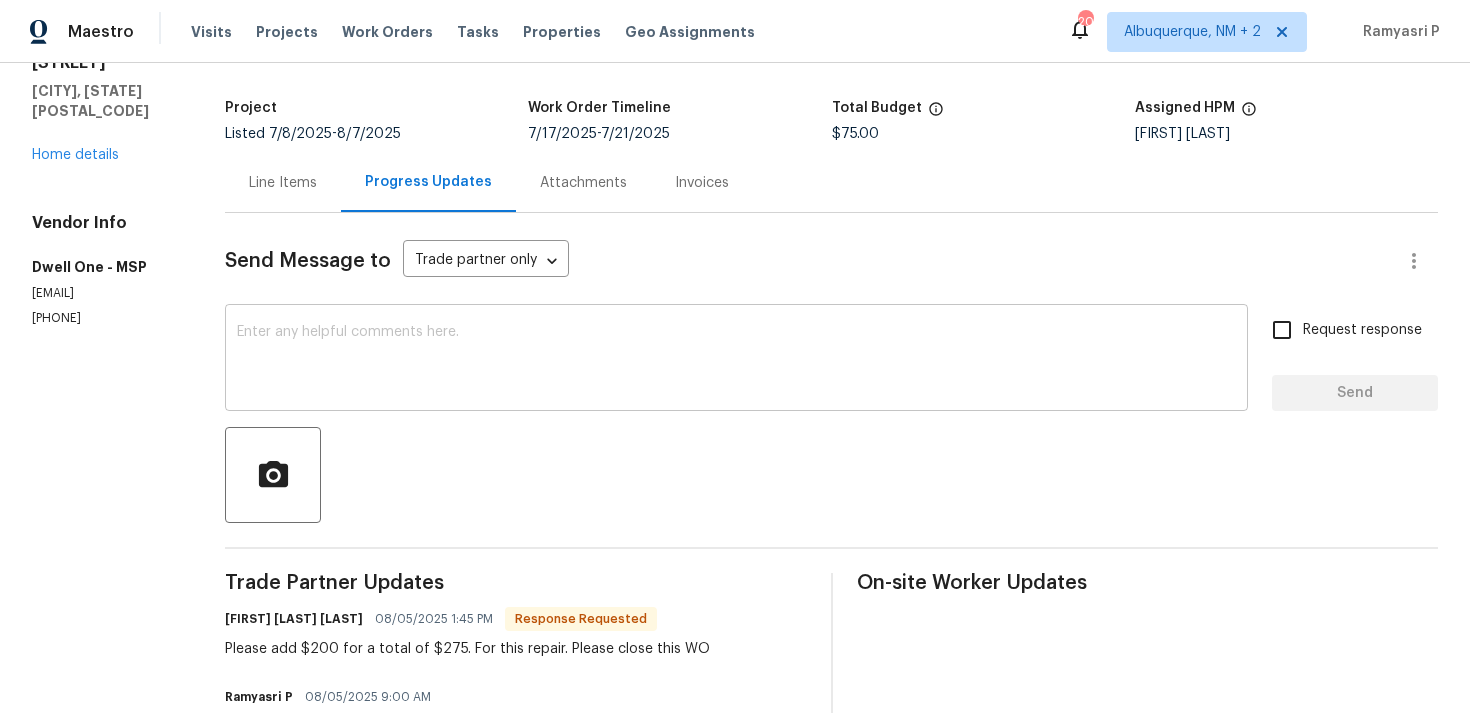click at bounding box center (736, 360) 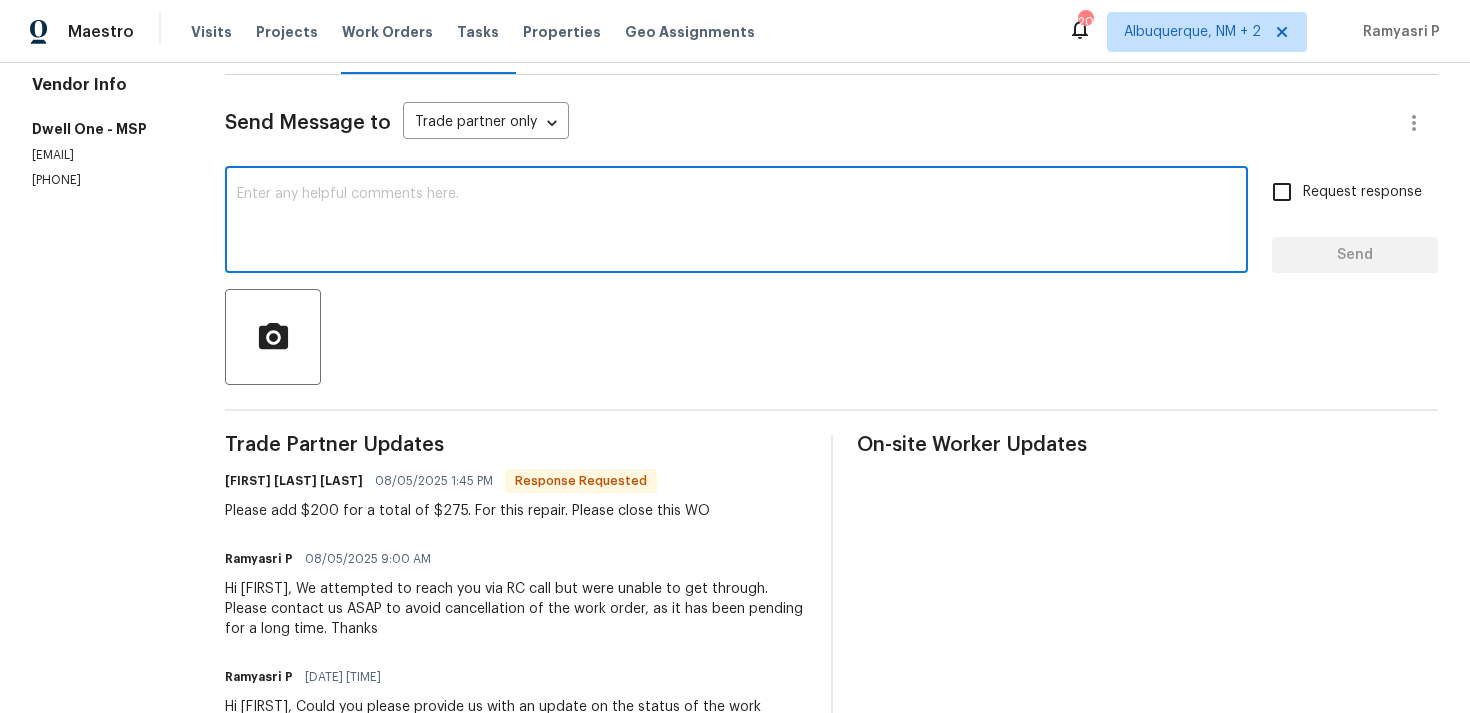 scroll, scrollTop: 211, scrollLeft: 0, axis: vertical 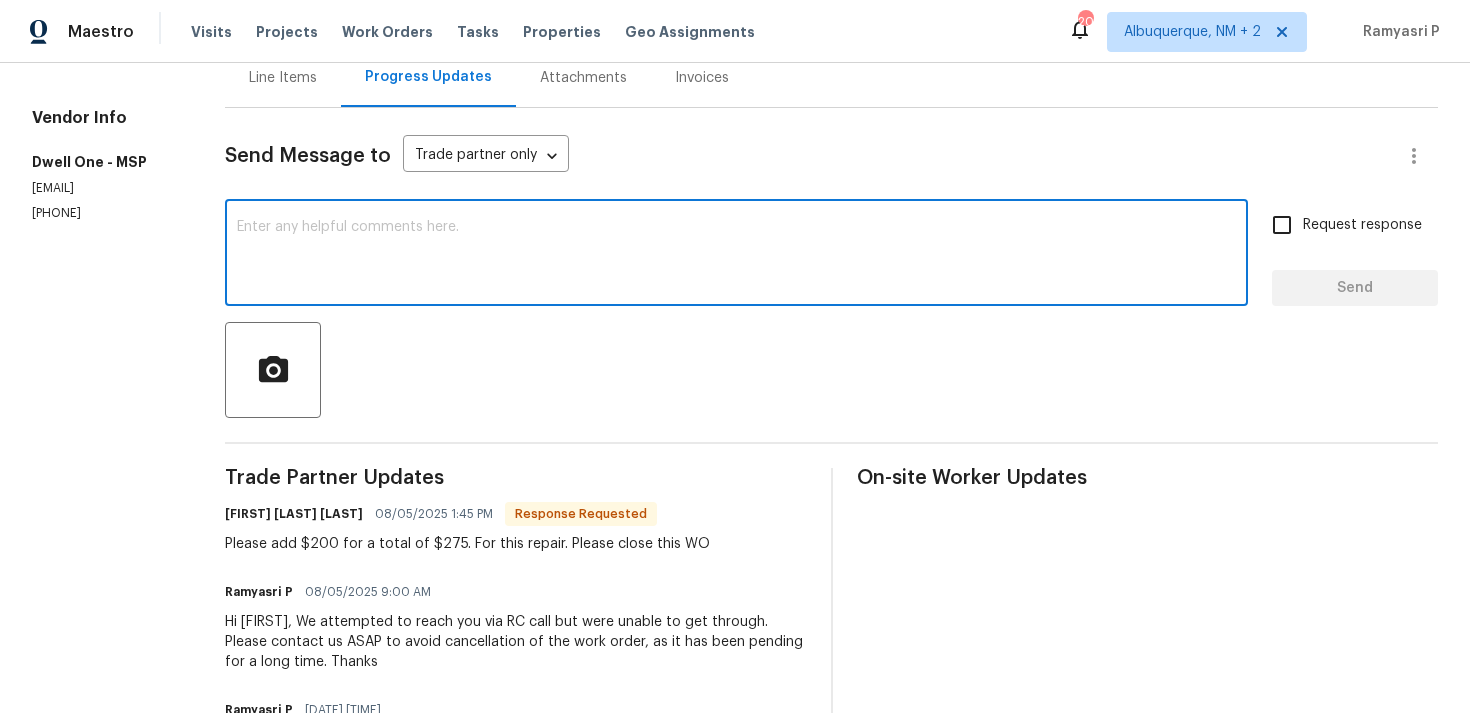 click at bounding box center [736, 255] 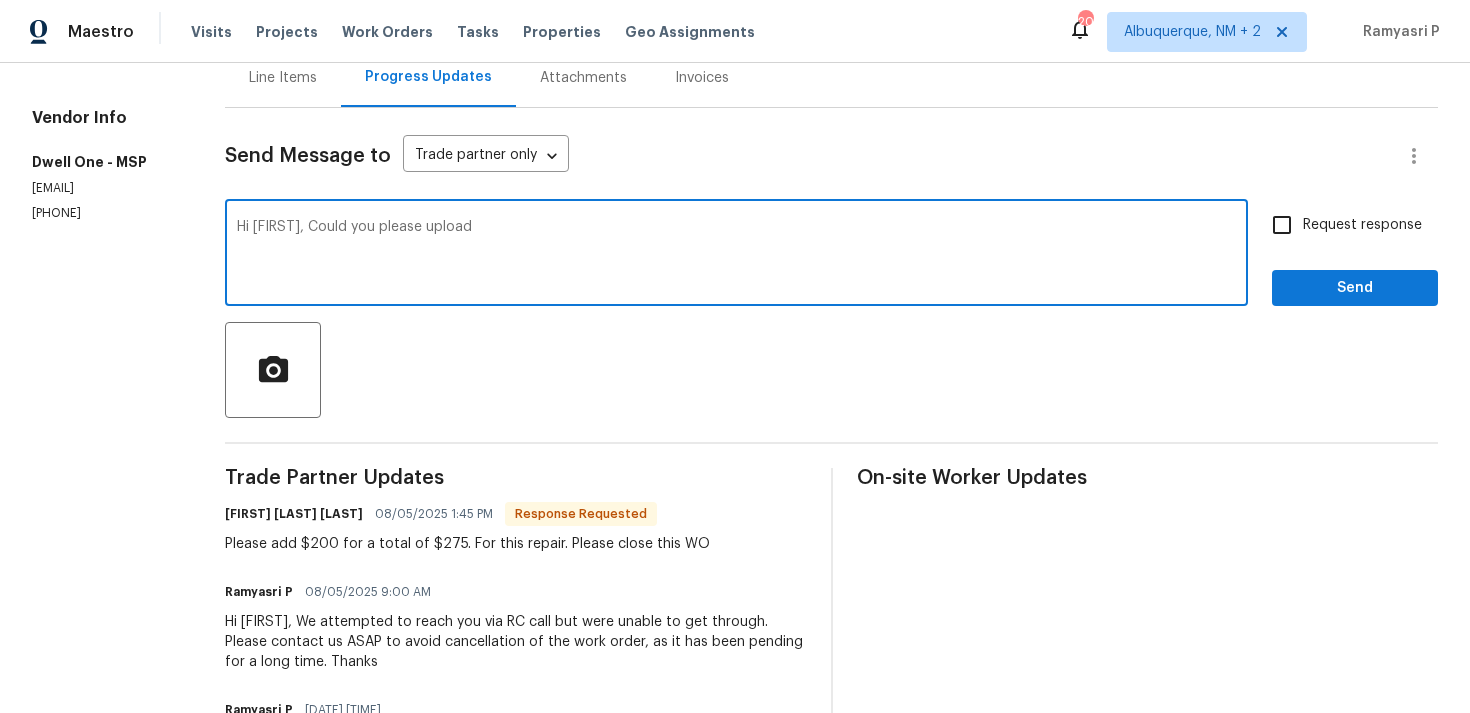 drag, startPoint x: 316, startPoint y: 228, endPoint x: 509, endPoint y: 228, distance: 193 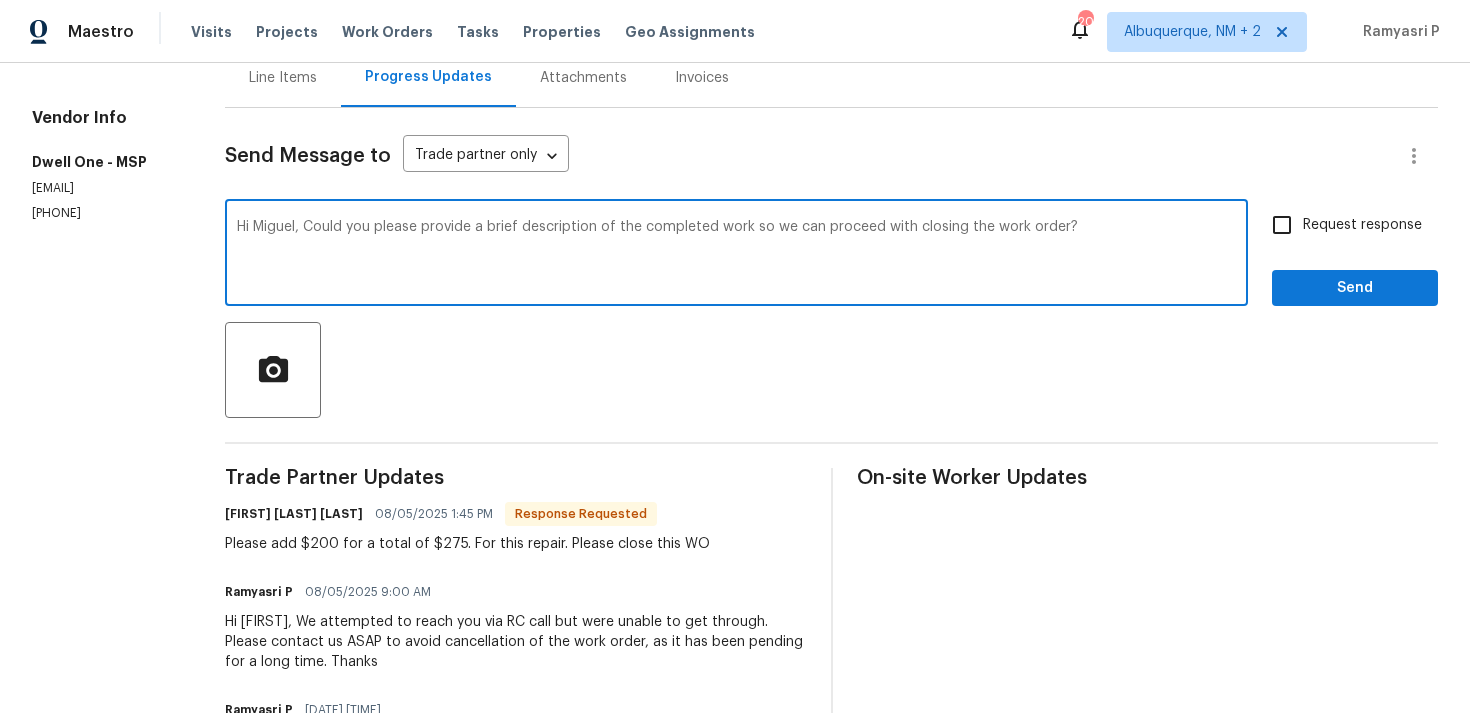 click on "Hi Miguel, Could you please provide a brief description of the completed work so we can proceed with closing the work order?" at bounding box center (736, 255) 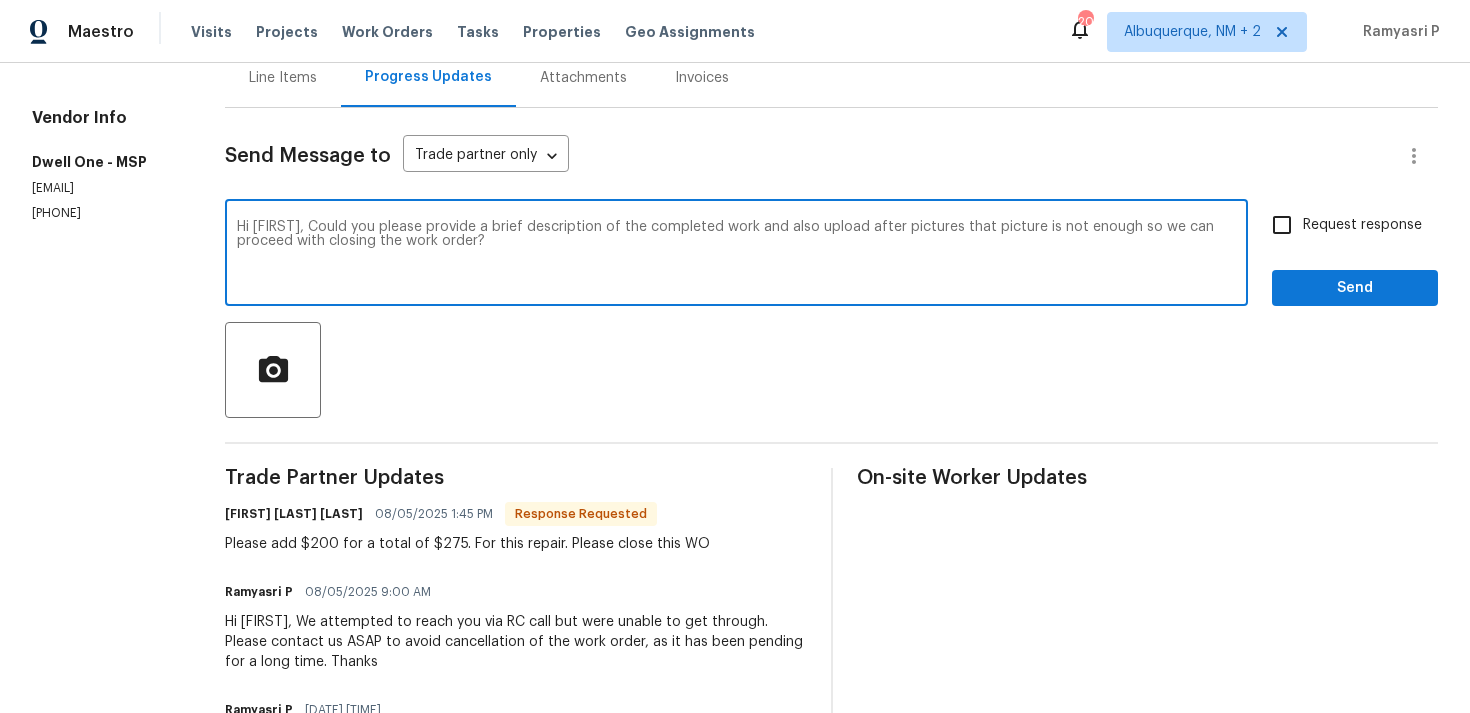 drag, startPoint x: 316, startPoint y: 223, endPoint x: 523, endPoint y: 251, distance: 208.88513 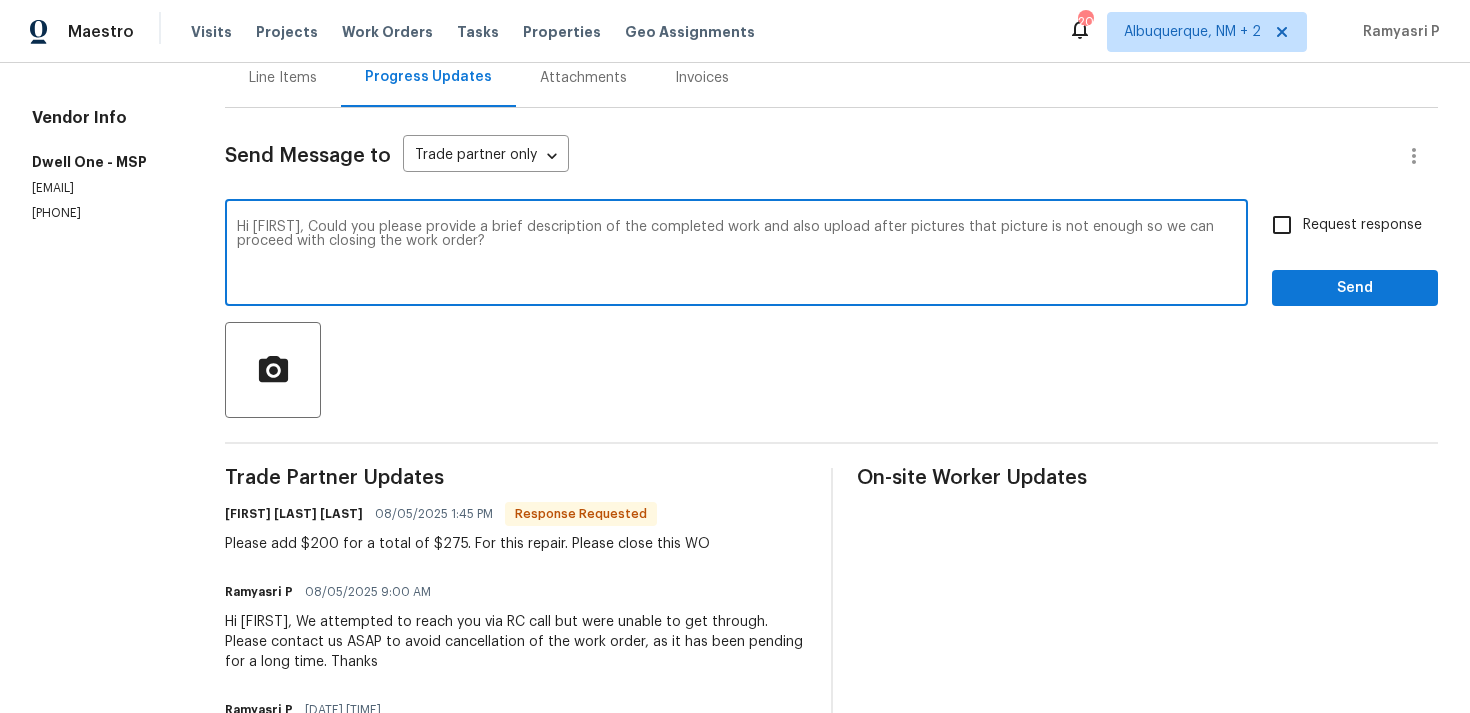 paste on "dditional after pictures, as the current one is not sufficient? This will allow us to proceed with closing the work order." 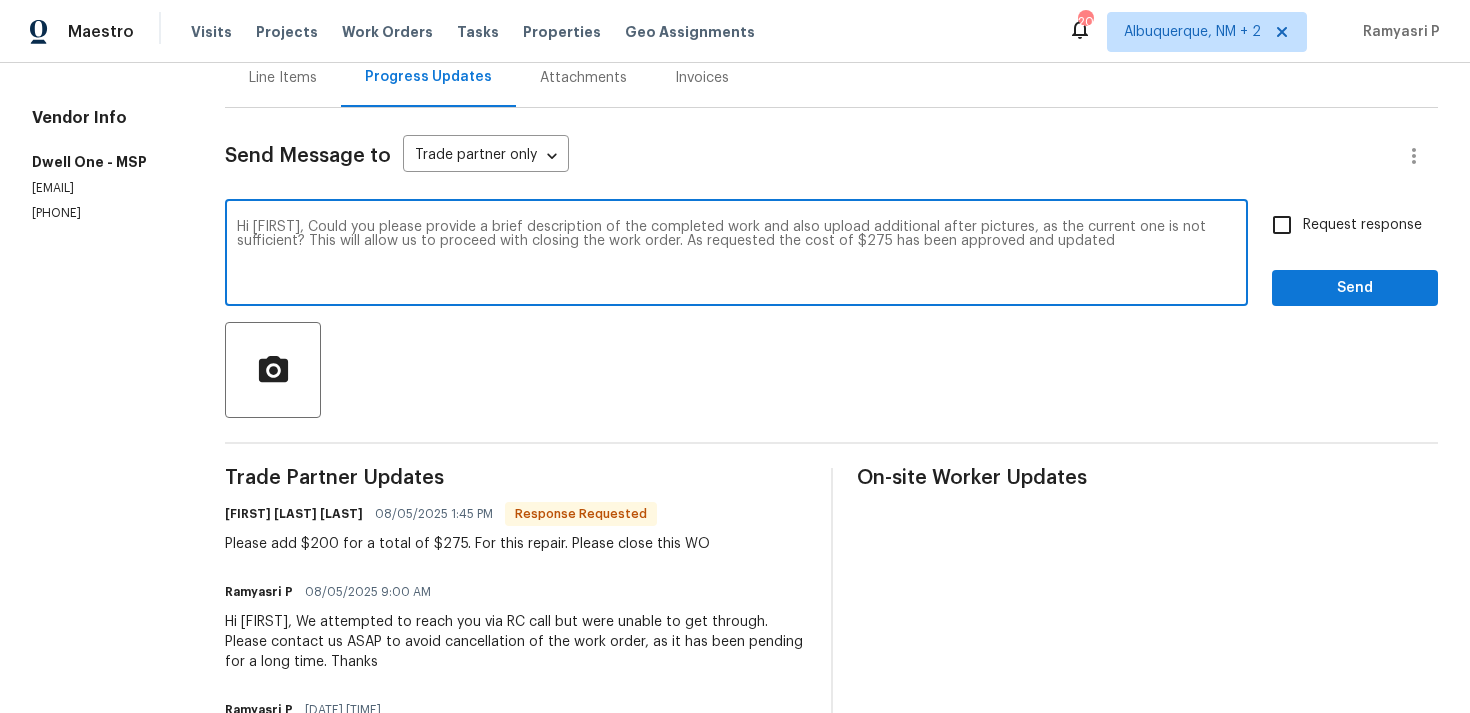 drag, startPoint x: 691, startPoint y: 240, endPoint x: 1132, endPoint y: 258, distance: 441.3672 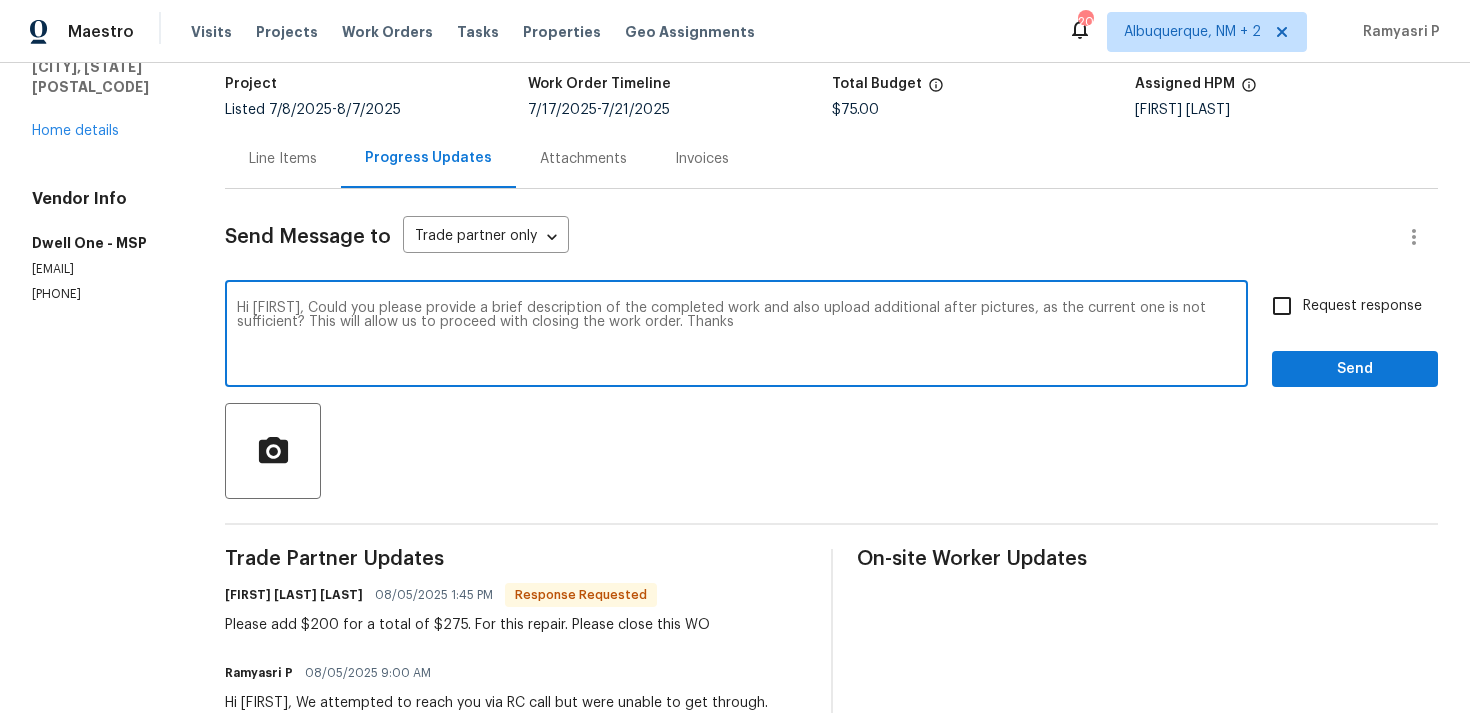 scroll, scrollTop: 140, scrollLeft: 0, axis: vertical 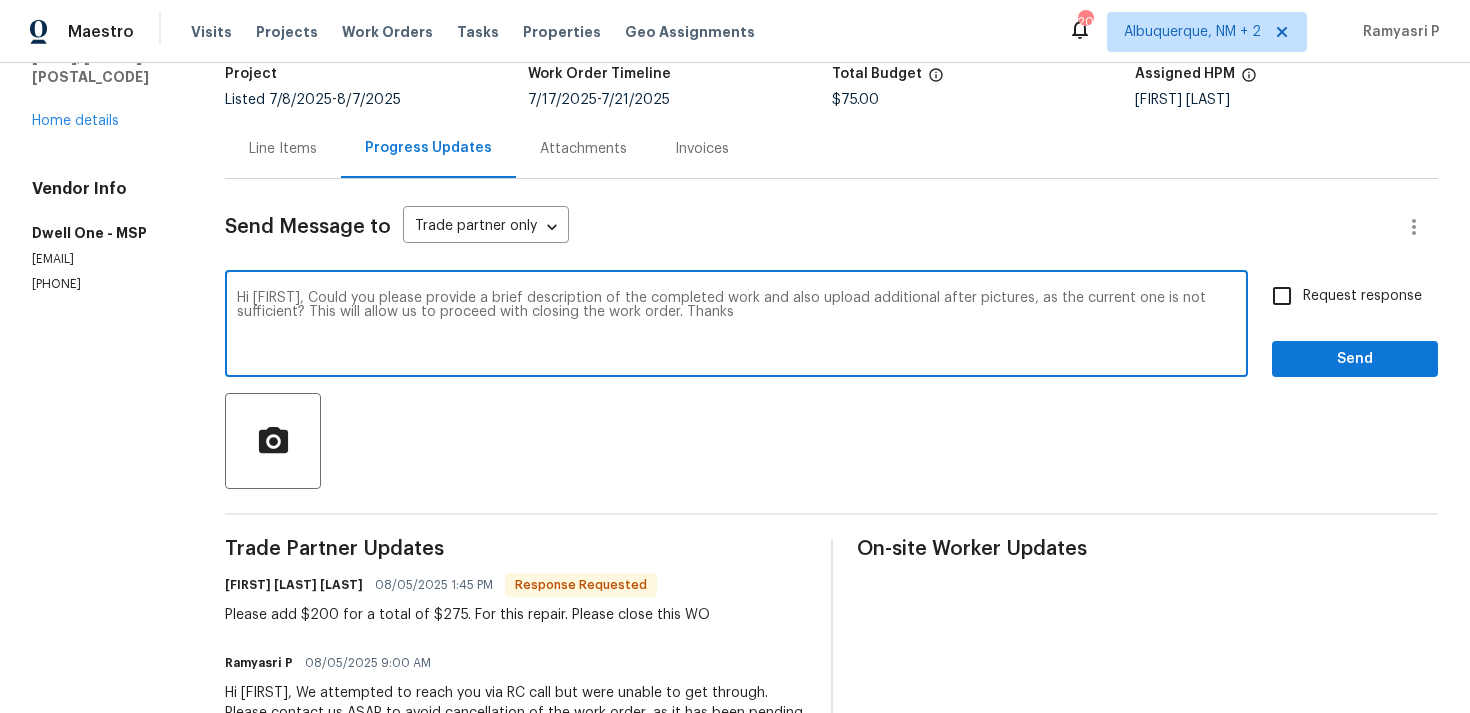 click on "Hi Miguel, Could you please provide a brief description of the completed work and also upload additional after pictures, as the current one is not sufficient? This will allow us to proceed with closing the work order. Thanks" at bounding box center (736, 326) 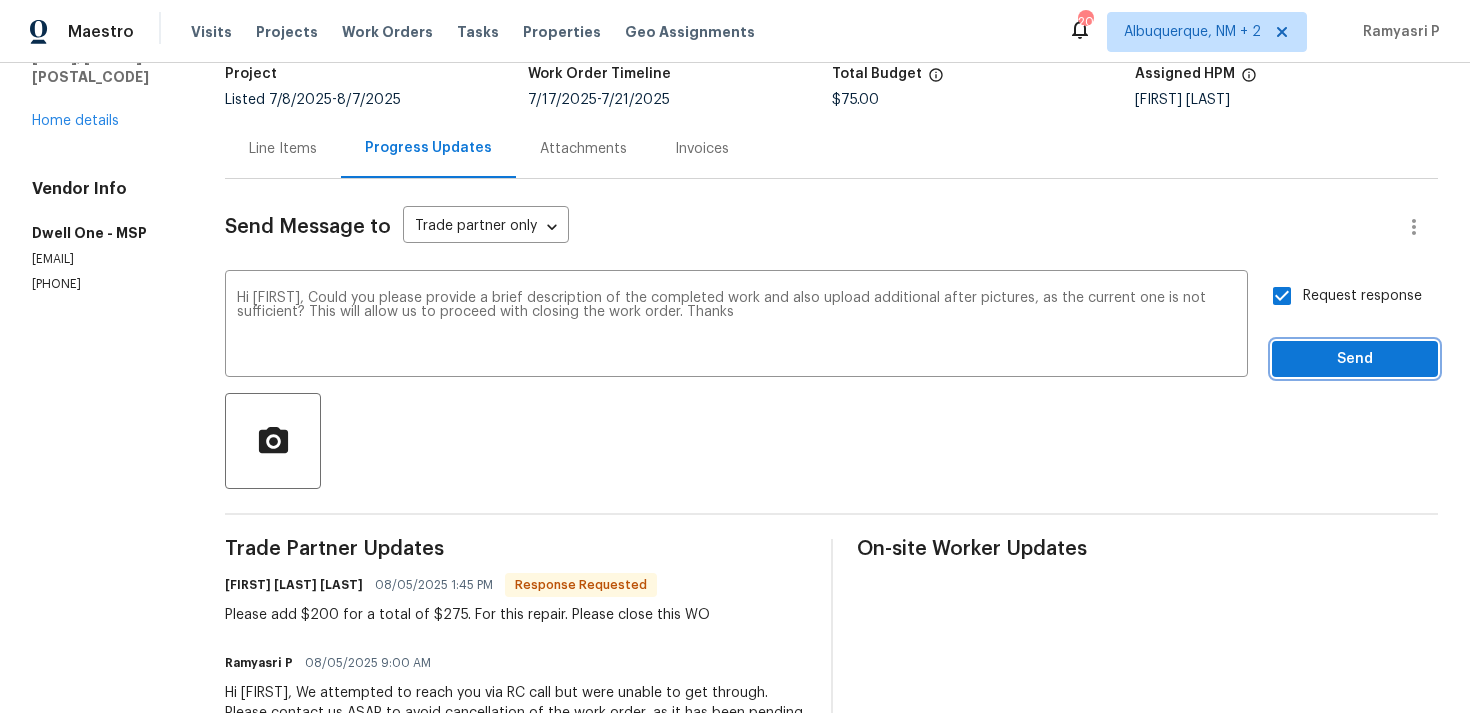 click on "Send" at bounding box center (1355, 359) 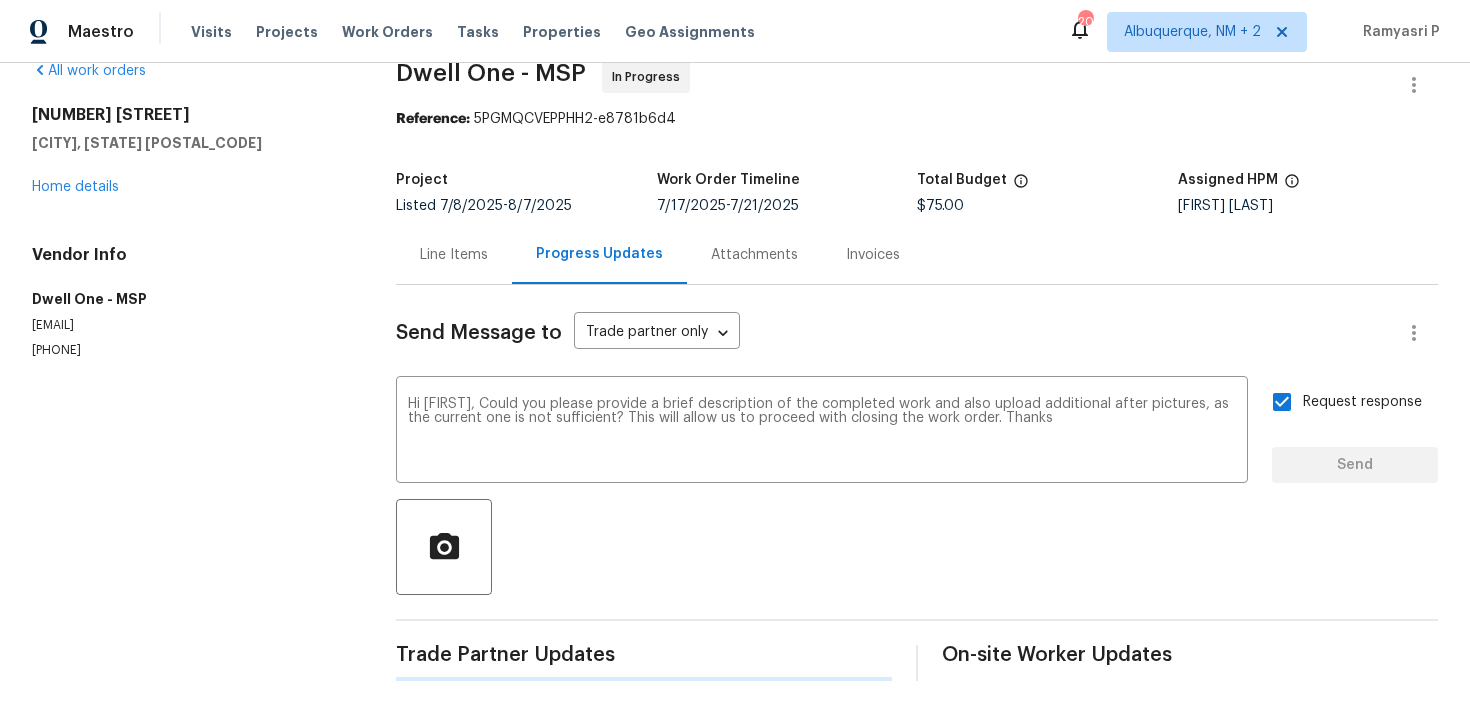 type 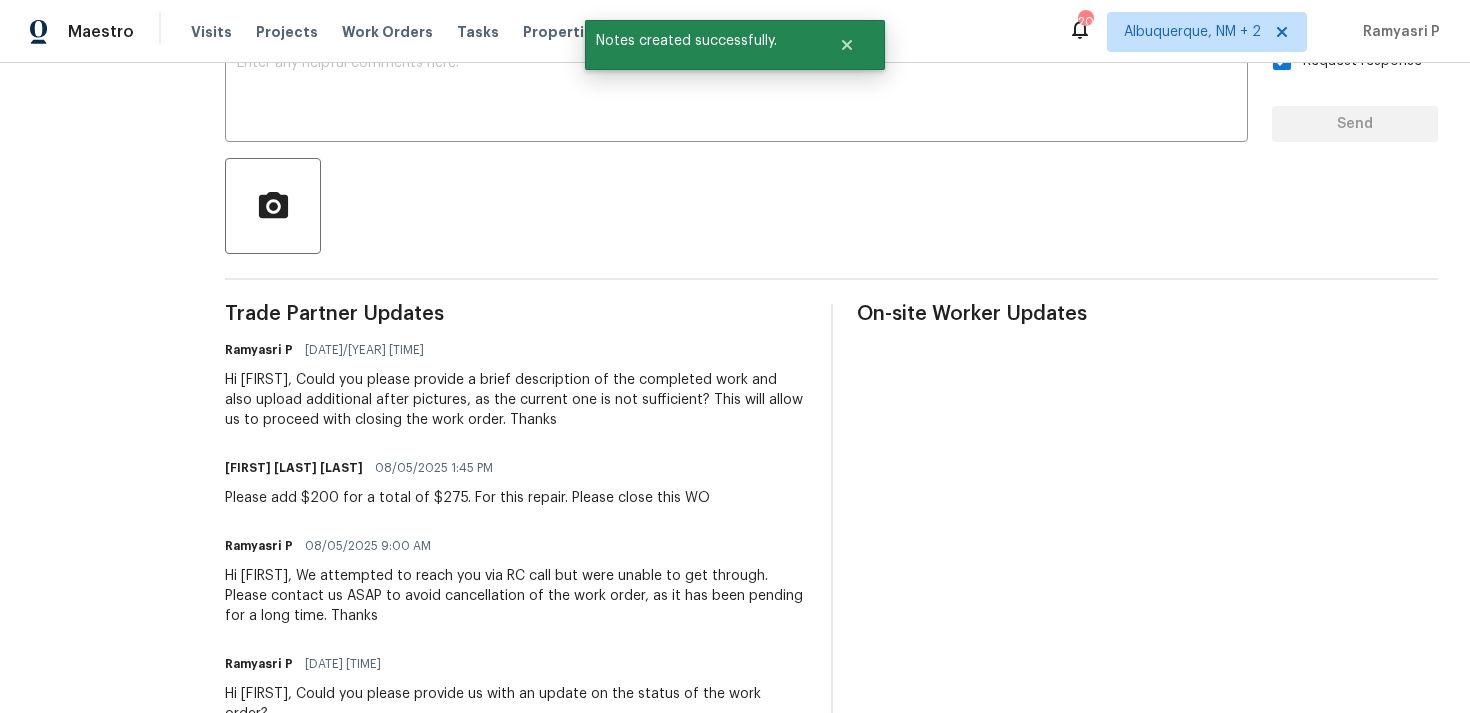 scroll, scrollTop: 402, scrollLeft: 0, axis: vertical 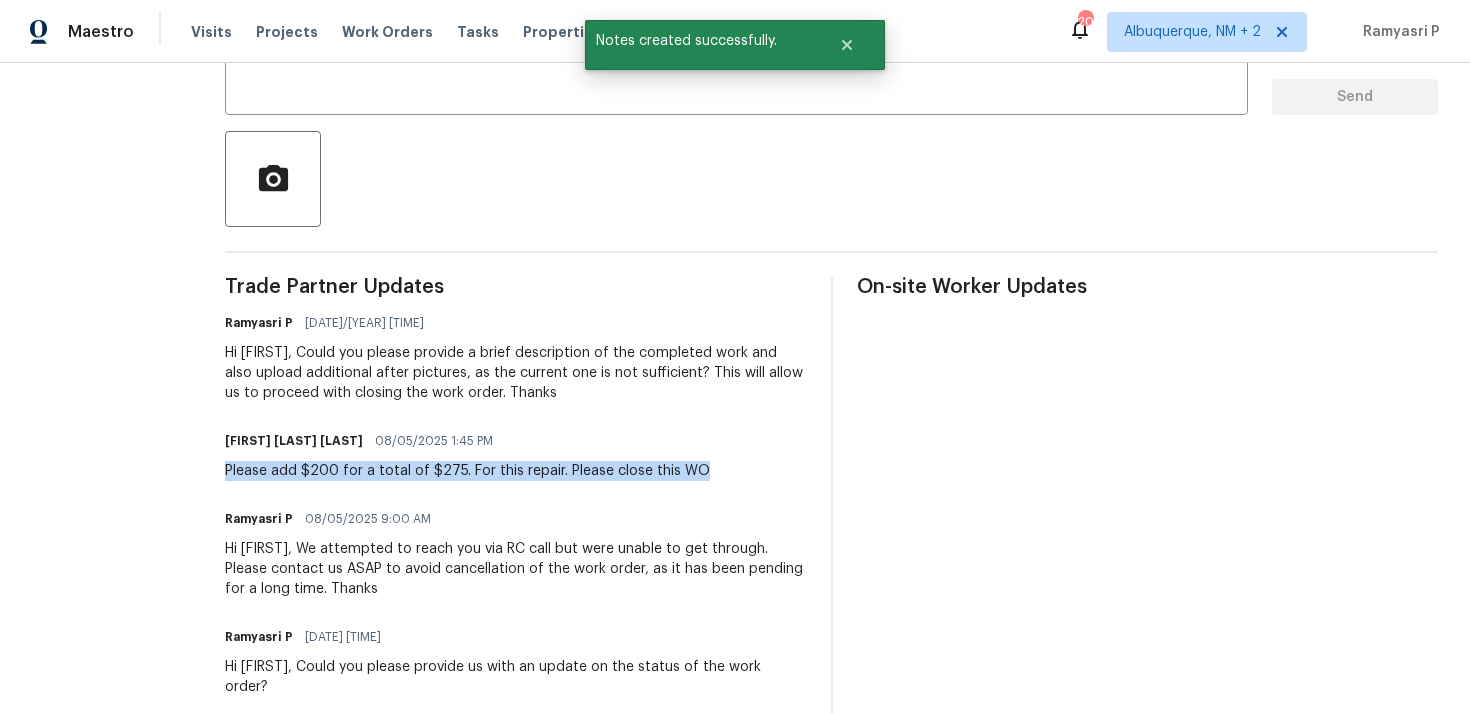 drag, startPoint x: 230, startPoint y: 471, endPoint x: 708, endPoint y: 466, distance: 478.02615 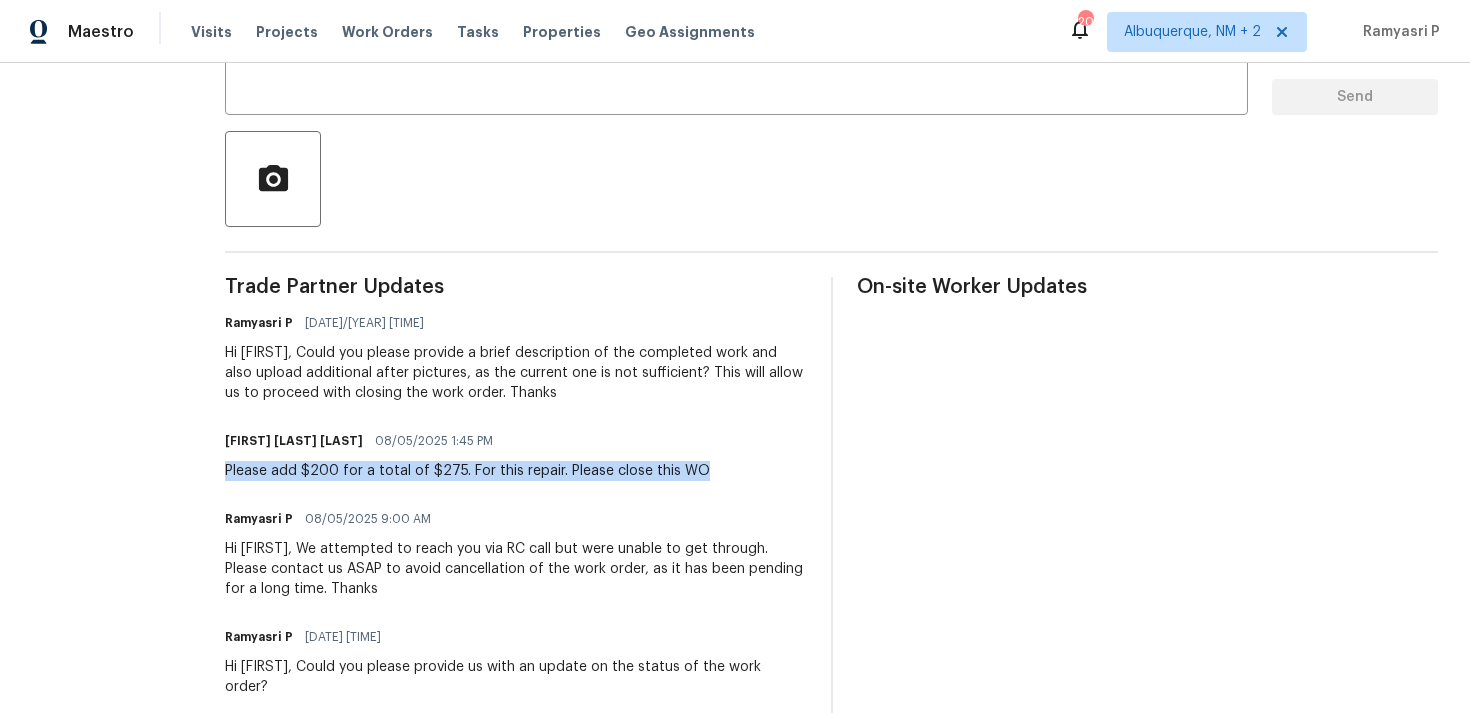 click on "Miguel Loayza Ulloa 08/05/2025 1:45 PM" at bounding box center (467, 441) 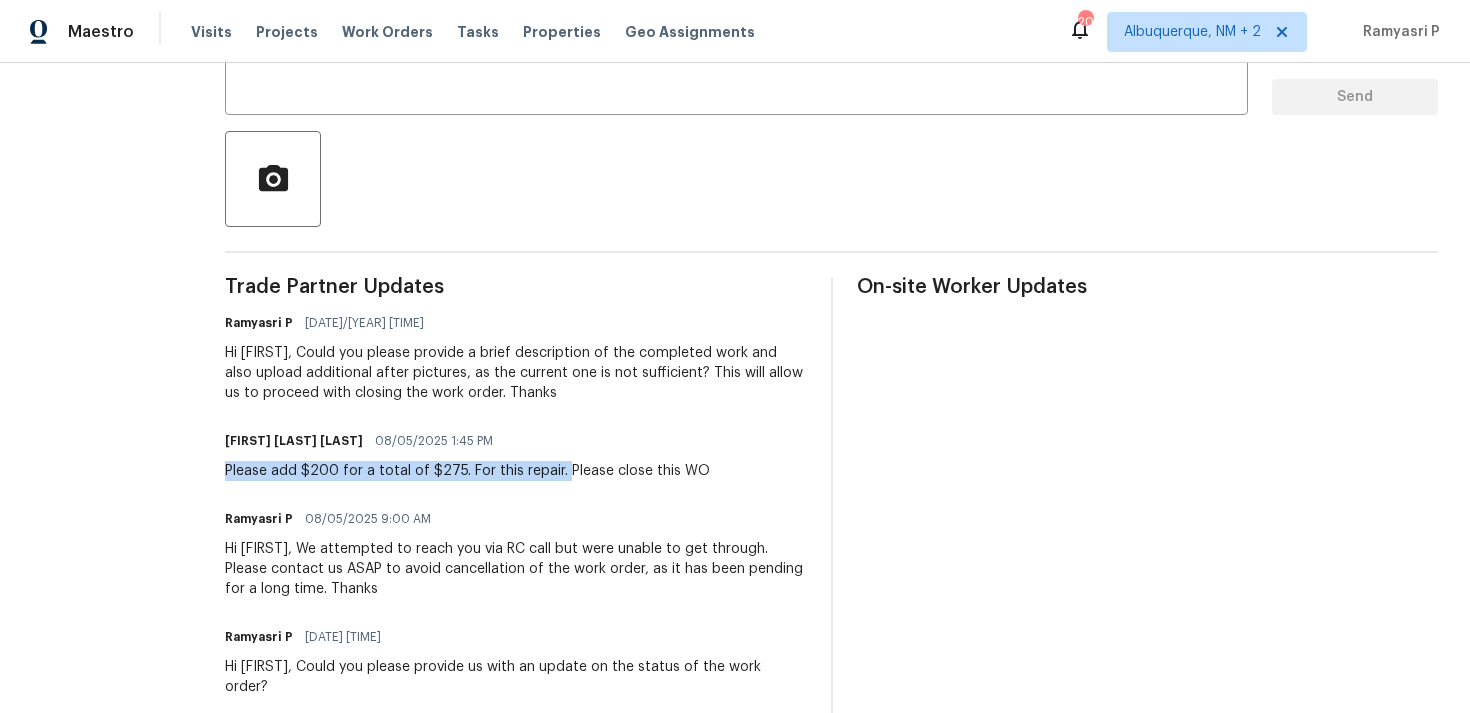 drag, startPoint x: 232, startPoint y: 468, endPoint x: 564, endPoint y: 469, distance: 332.0015 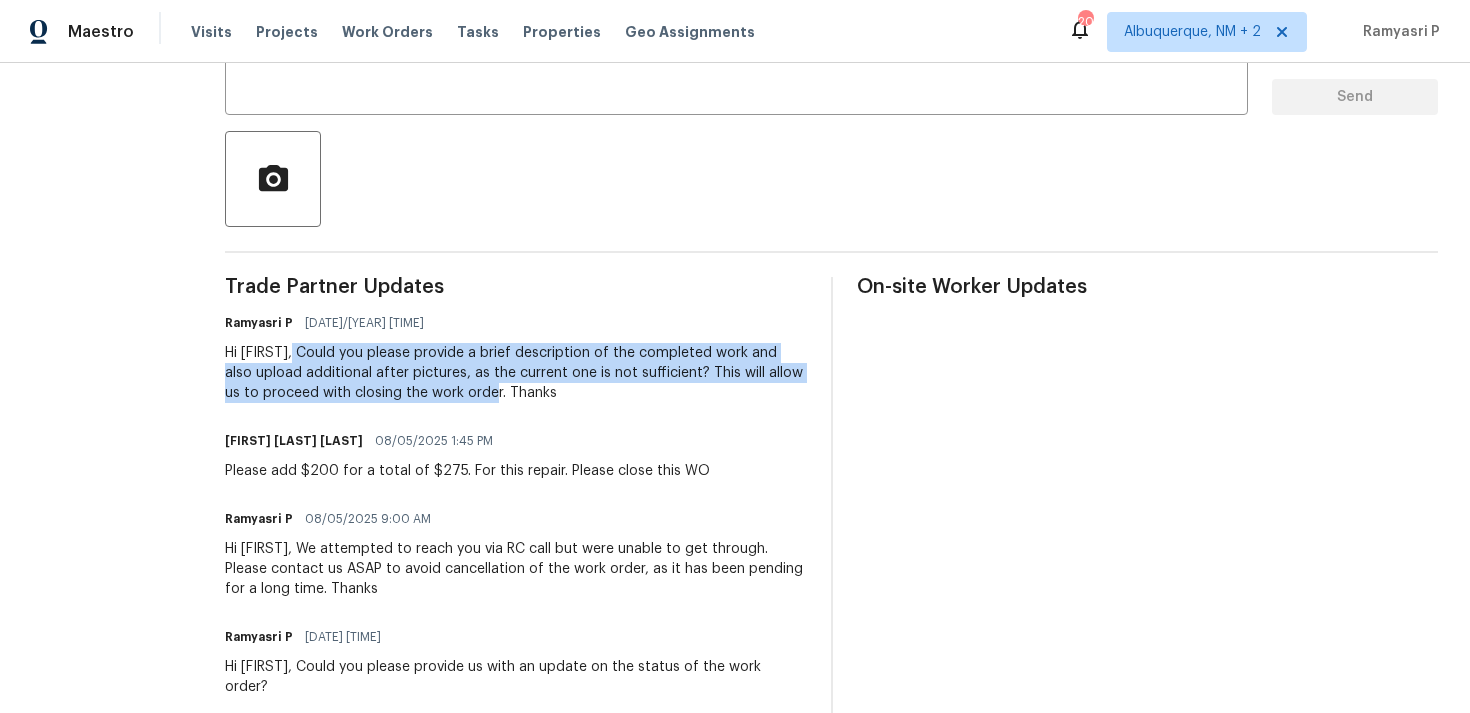 drag, startPoint x: 300, startPoint y: 349, endPoint x: 468, endPoint y: 396, distance: 174.45056 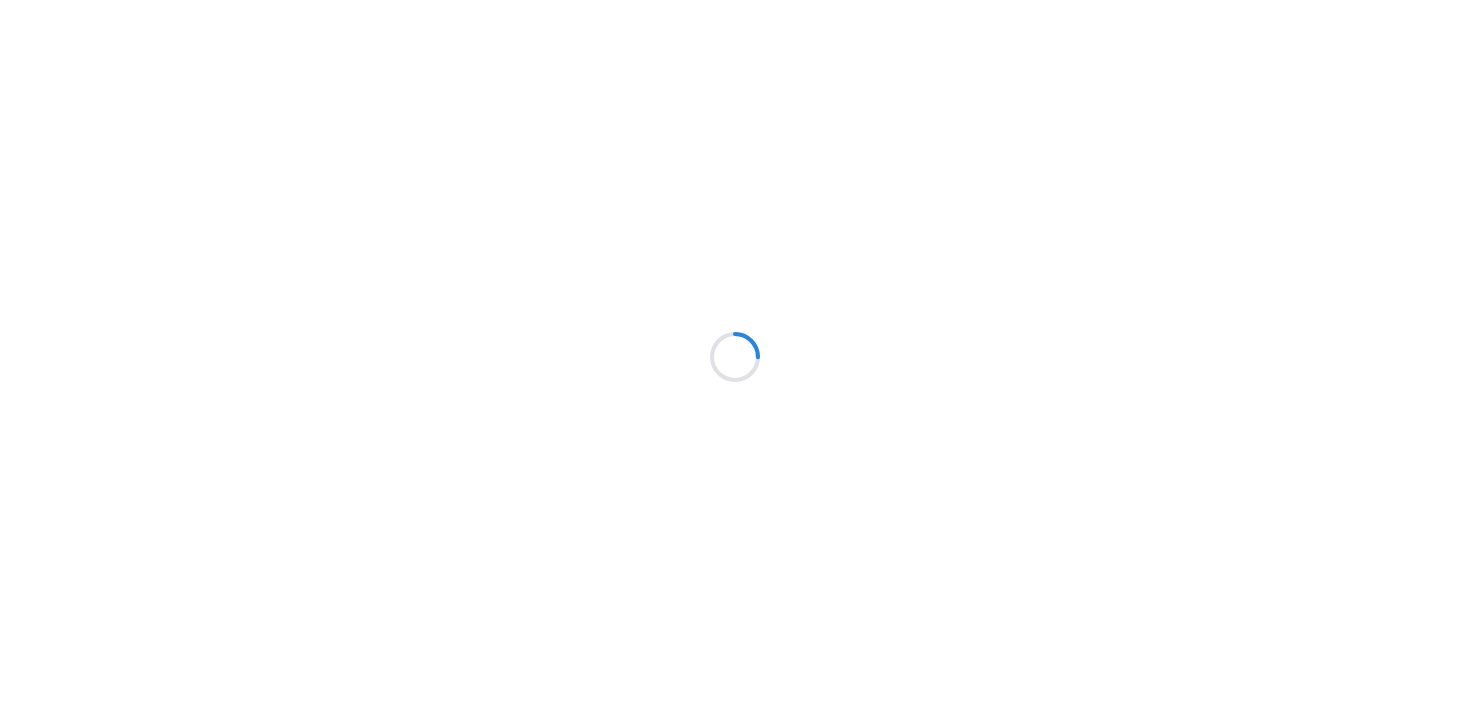 scroll, scrollTop: 0, scrollLeft: 0, axis: both 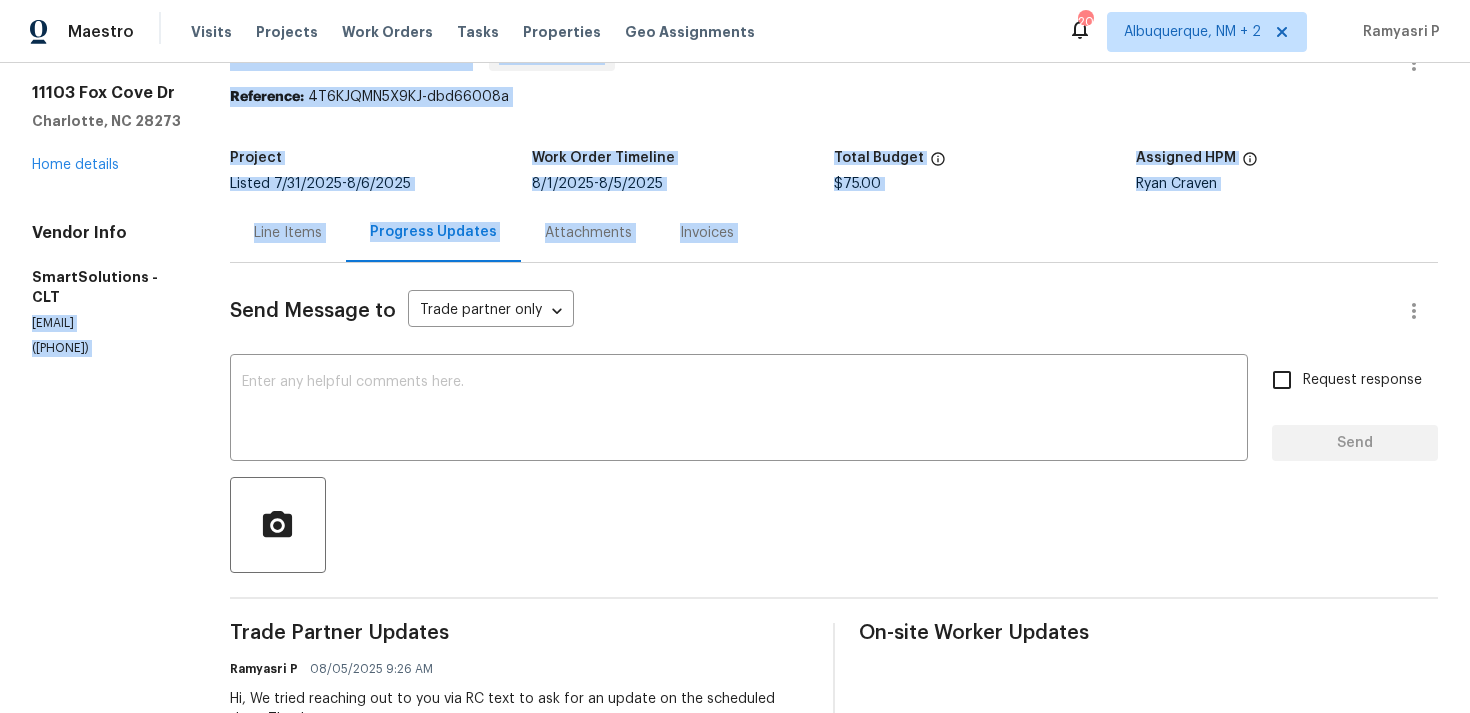 drag, startPoint x: 33, startPoint y: 298, endPoint x: 224, endPoint y: 299, distance: 191.00262 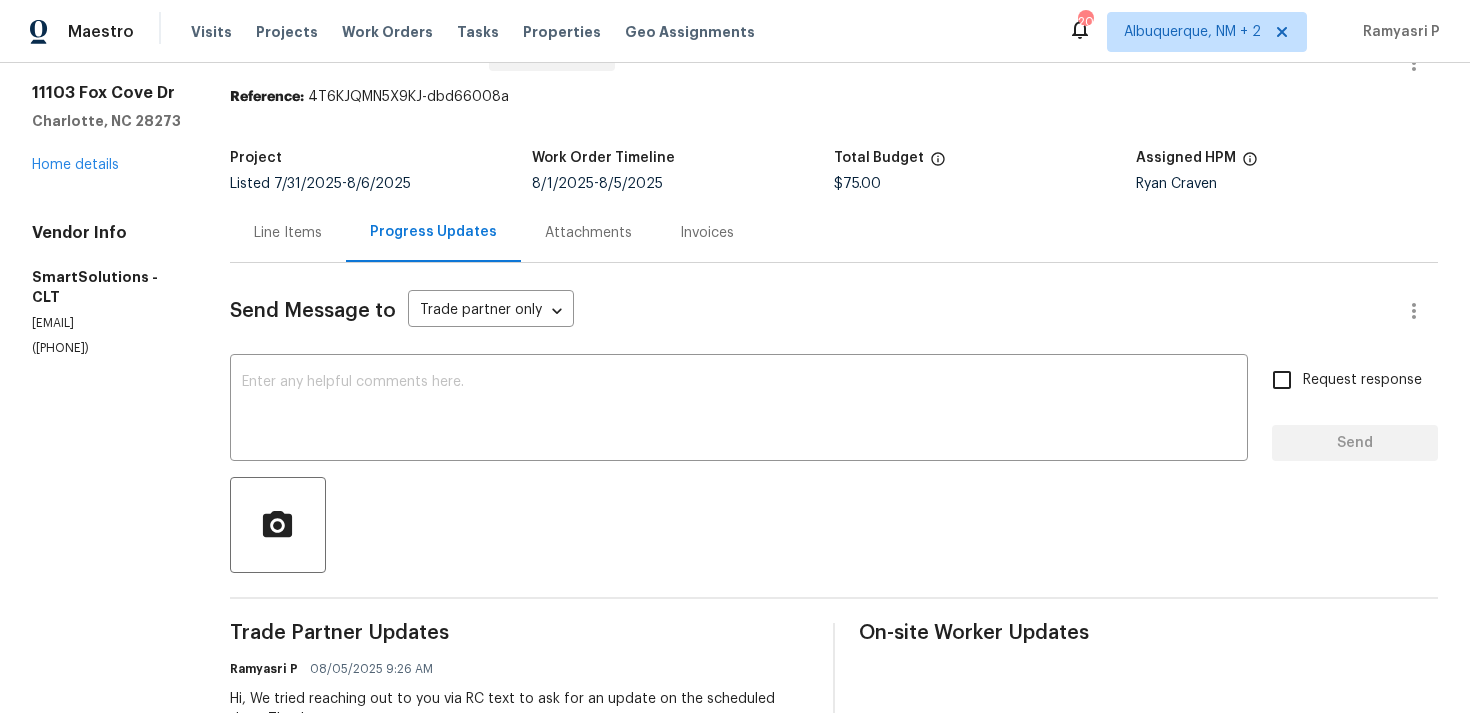drag, startPoint x: 33, startPoint y: 304, endPoint x: 202, endPoint y: 305, distance: 169.00296 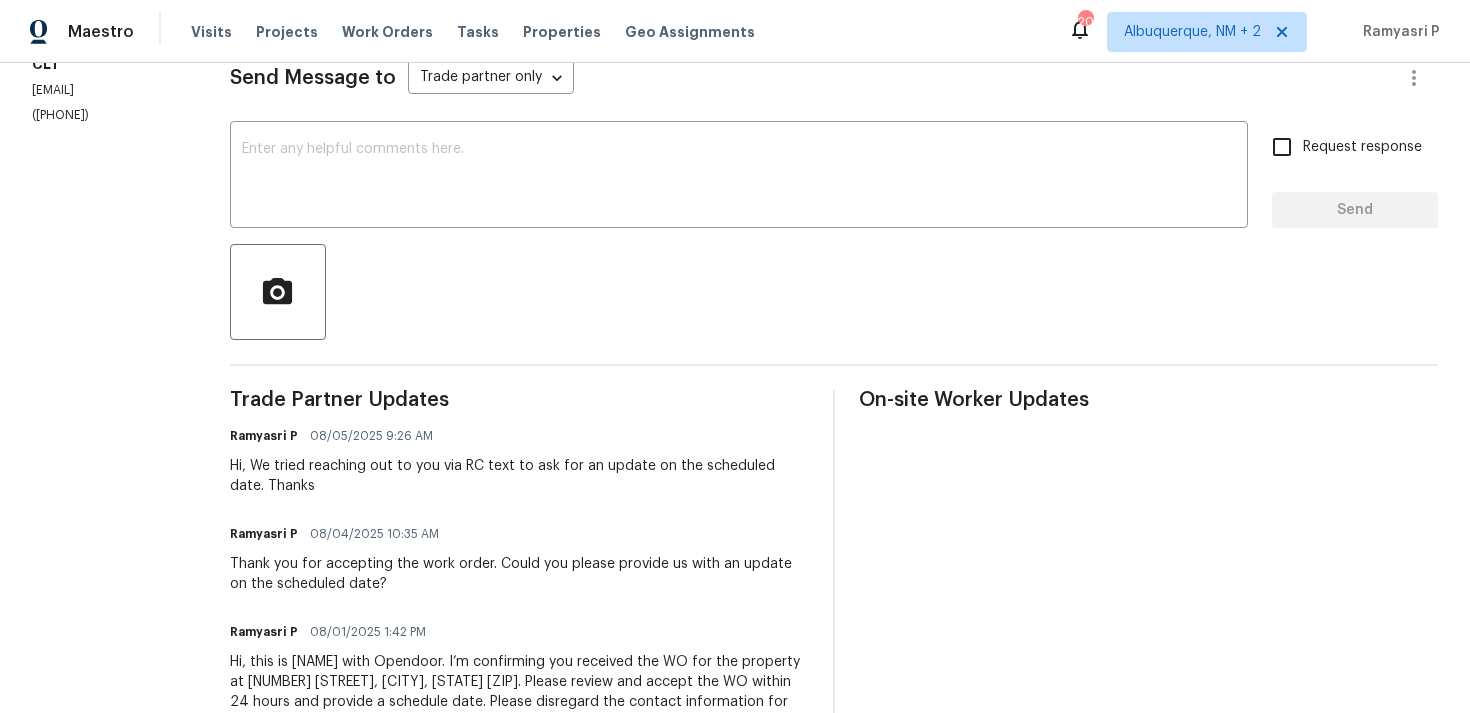 scroll, scrollTop: 384, scrollLeft: 0, axis: vertical 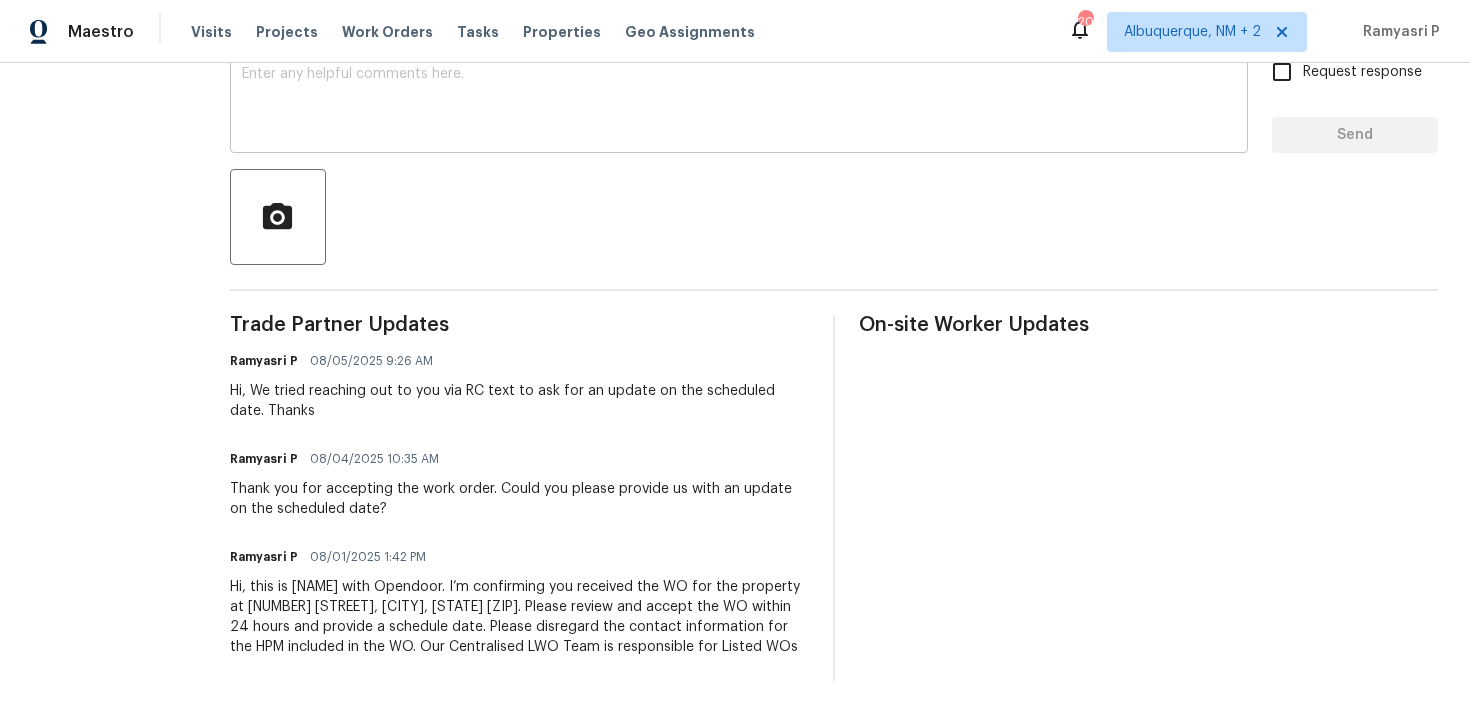 click at bounding box center (739, 102) 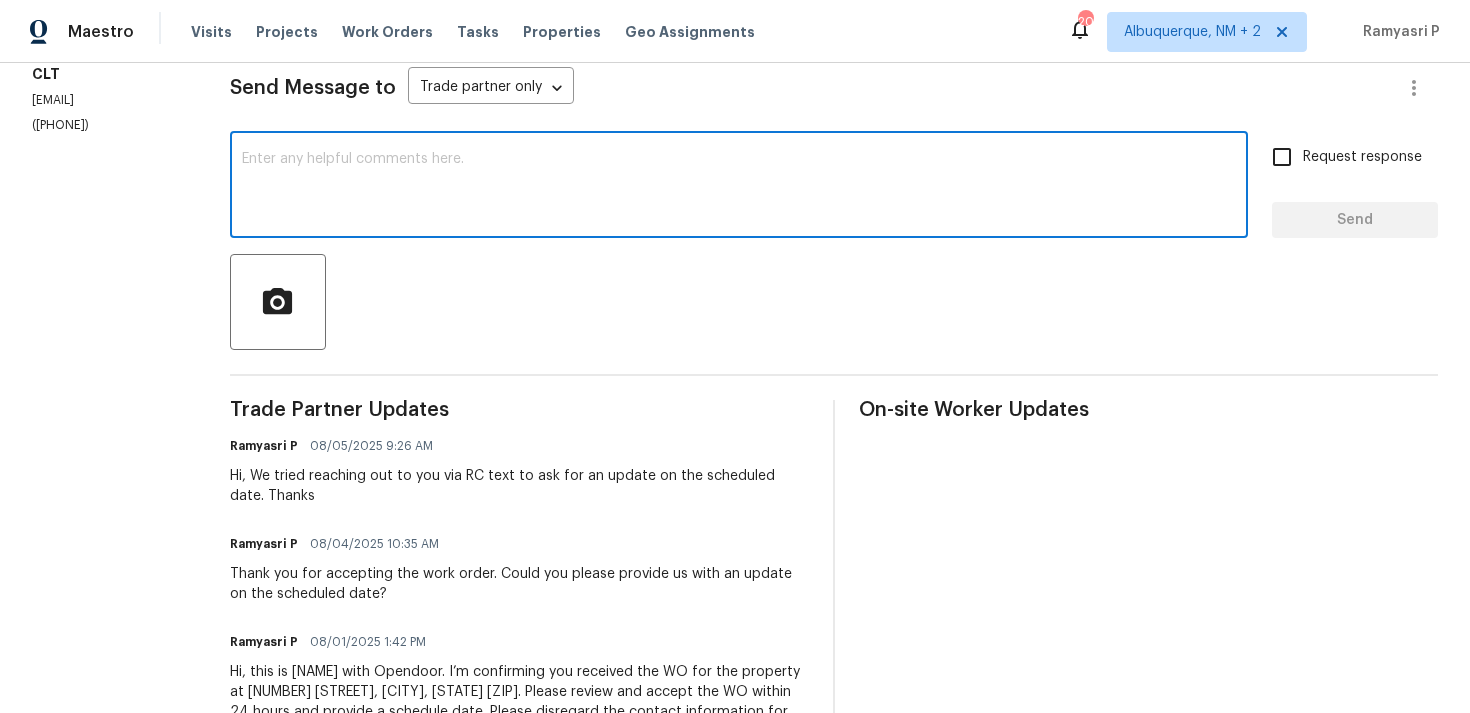 scroll, scrollTop: 213, scrollLeft: 0, axis: vertical 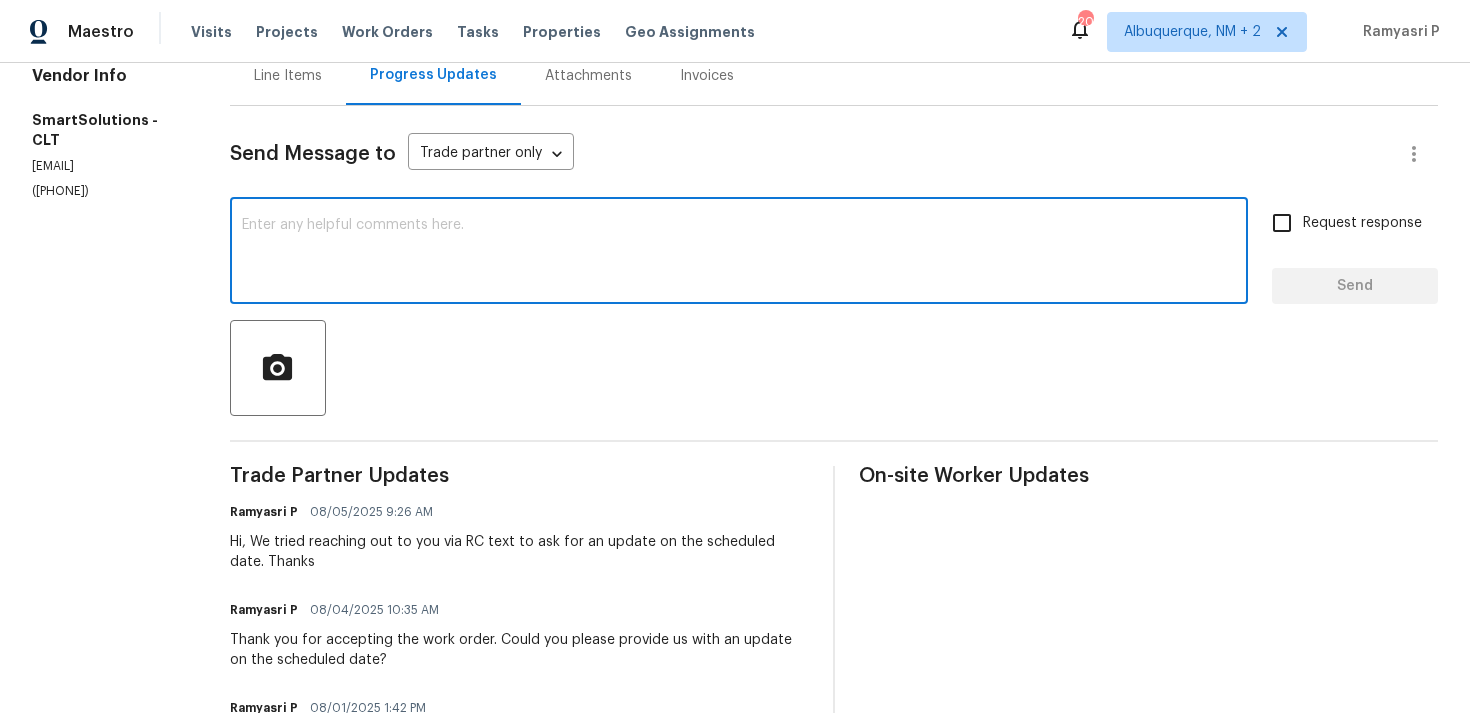 click at bounding box center [739, 253] 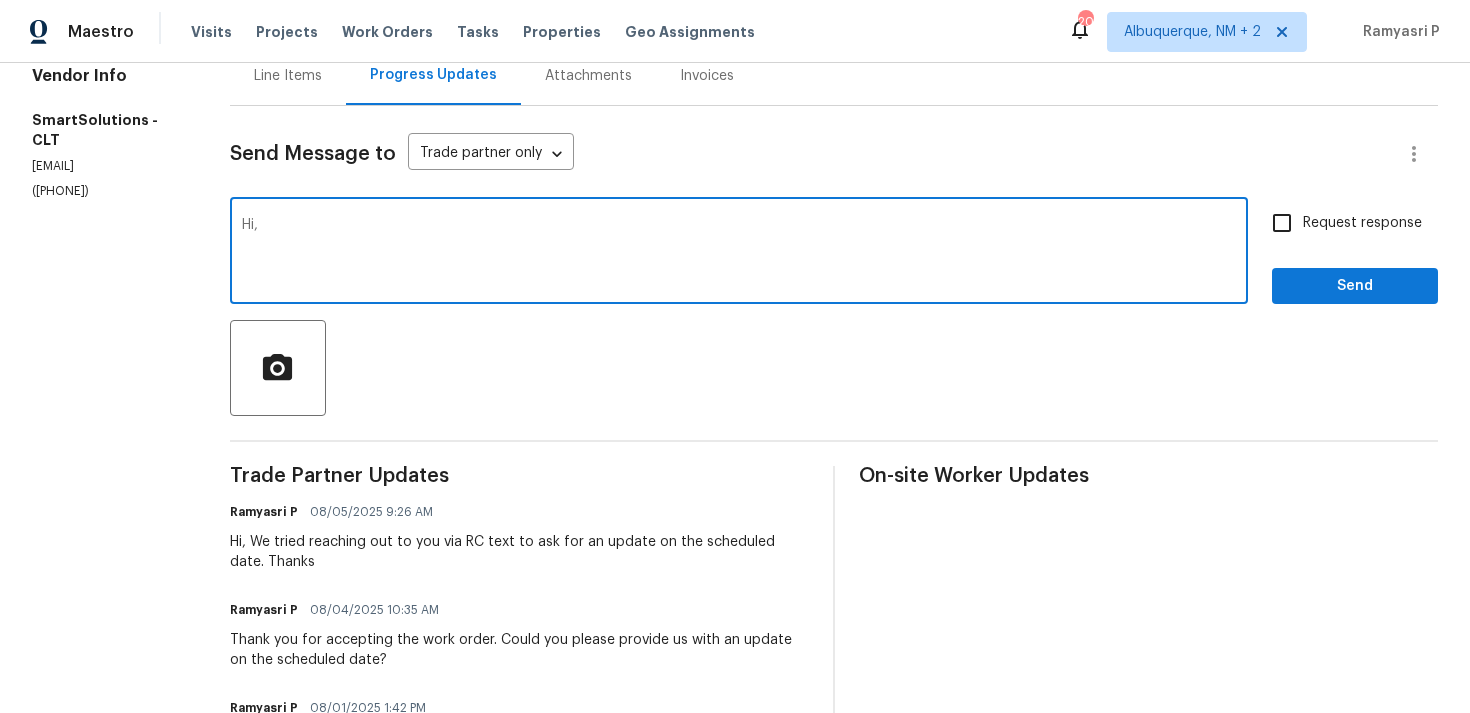 paste on "We attempted to contact you via email to request" 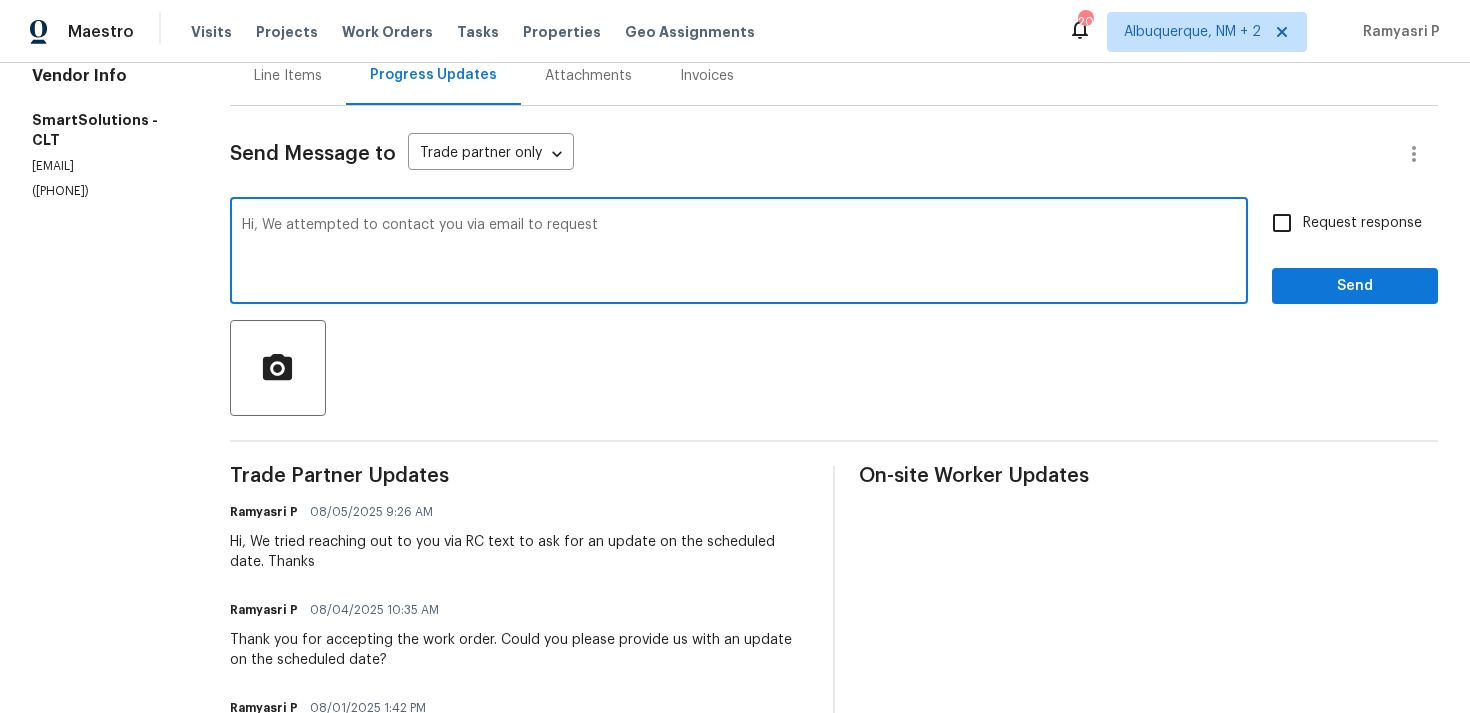 paste on "an update on the scheduled date" 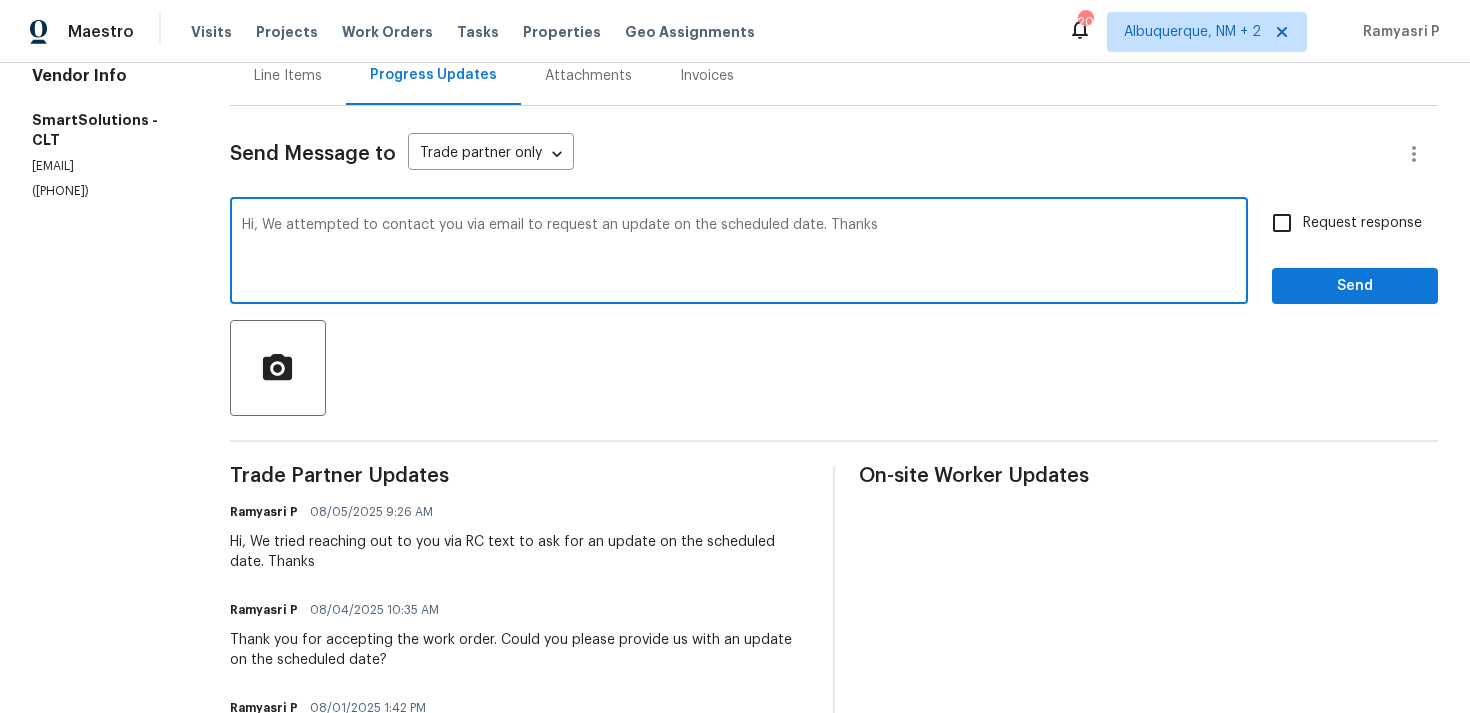 drag, startPoint x: 284, startPoint y: 225, endPoint x: 829, endPoint y: 221, distance: 545.01465 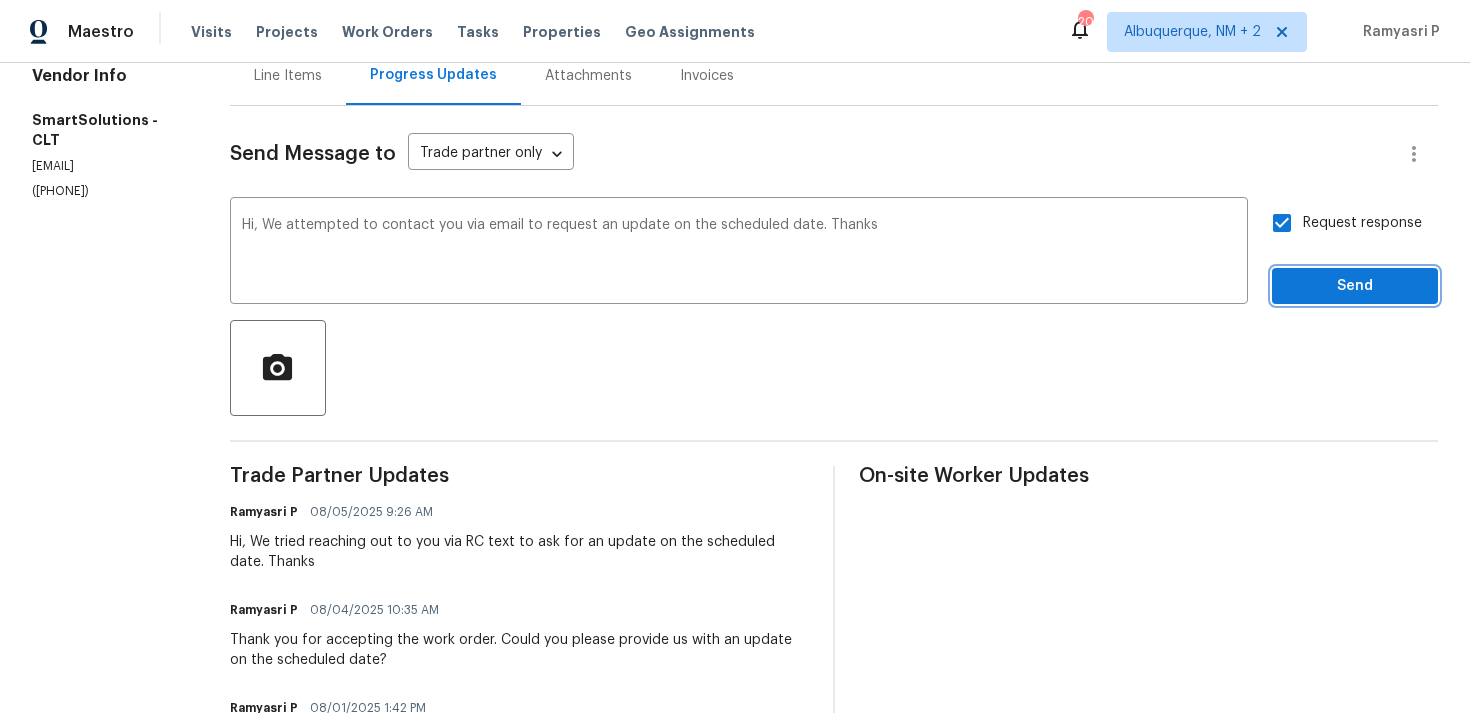 click on "Send" at bounding box center (1355, 286) 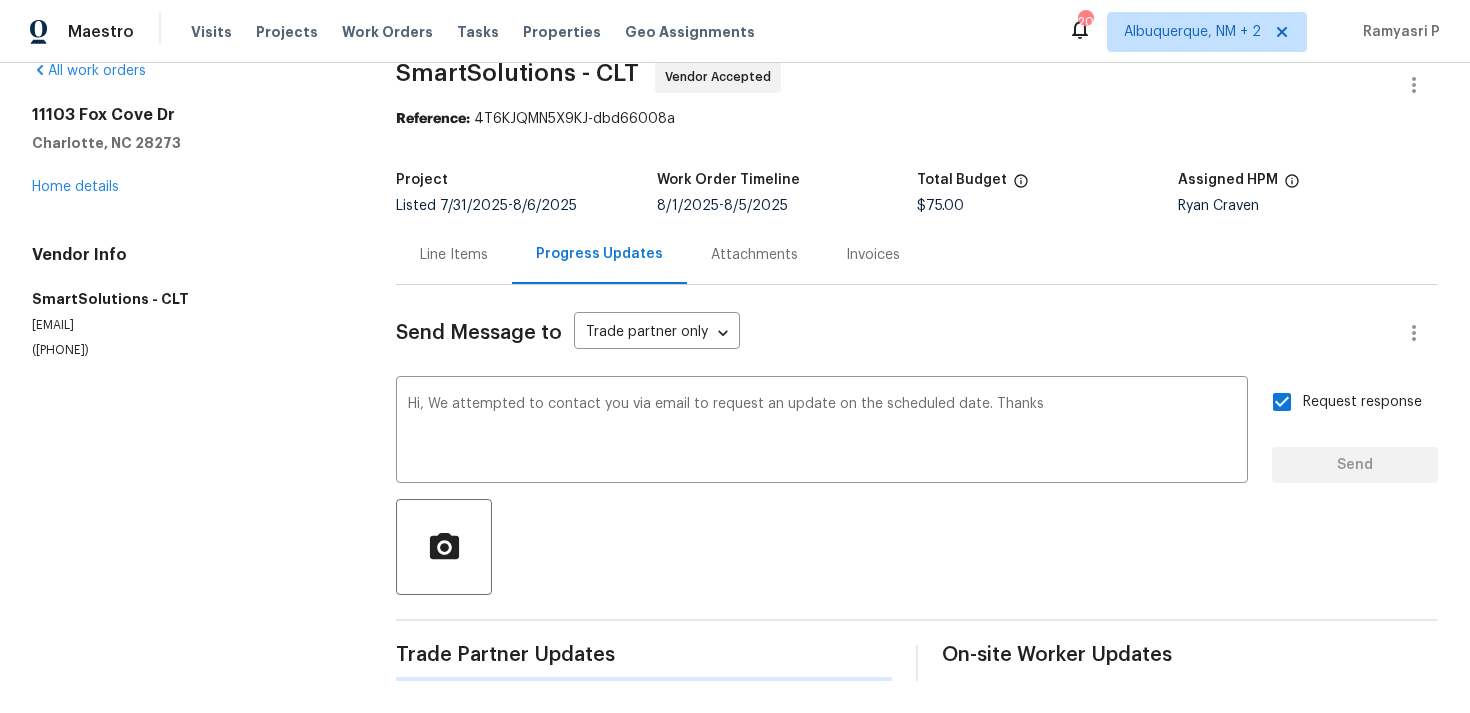 type 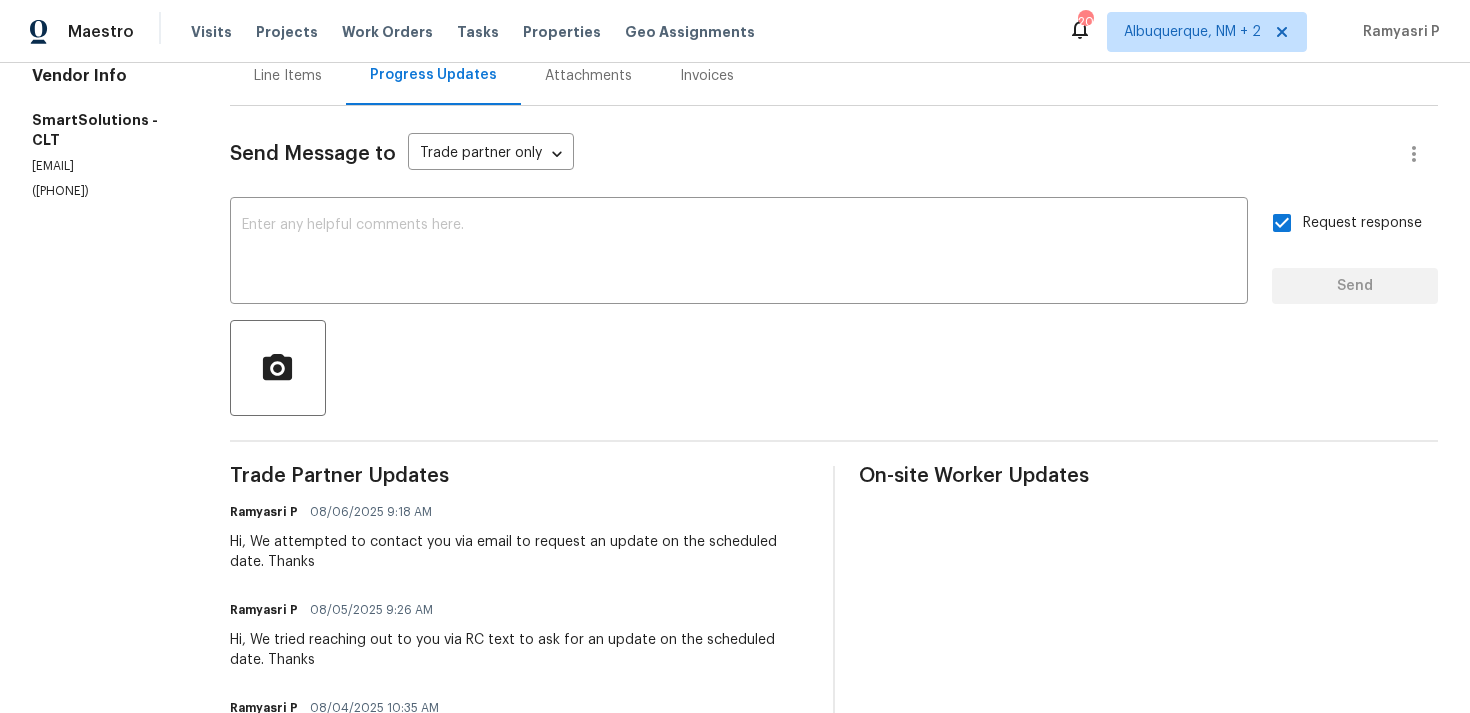 scroll, scrollTop: 0, scrollLeft: 0, axis: both 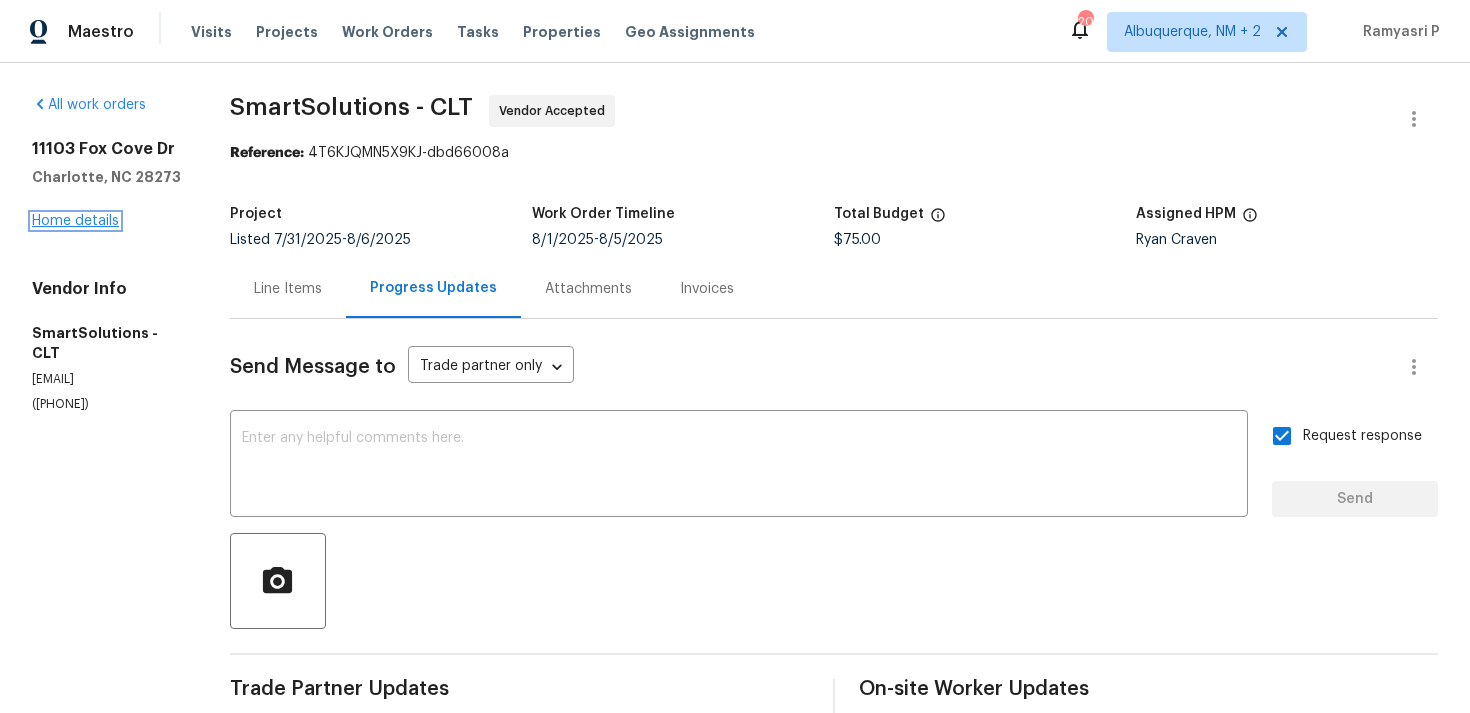 click on "Home details" at bounding box center [75, 221] 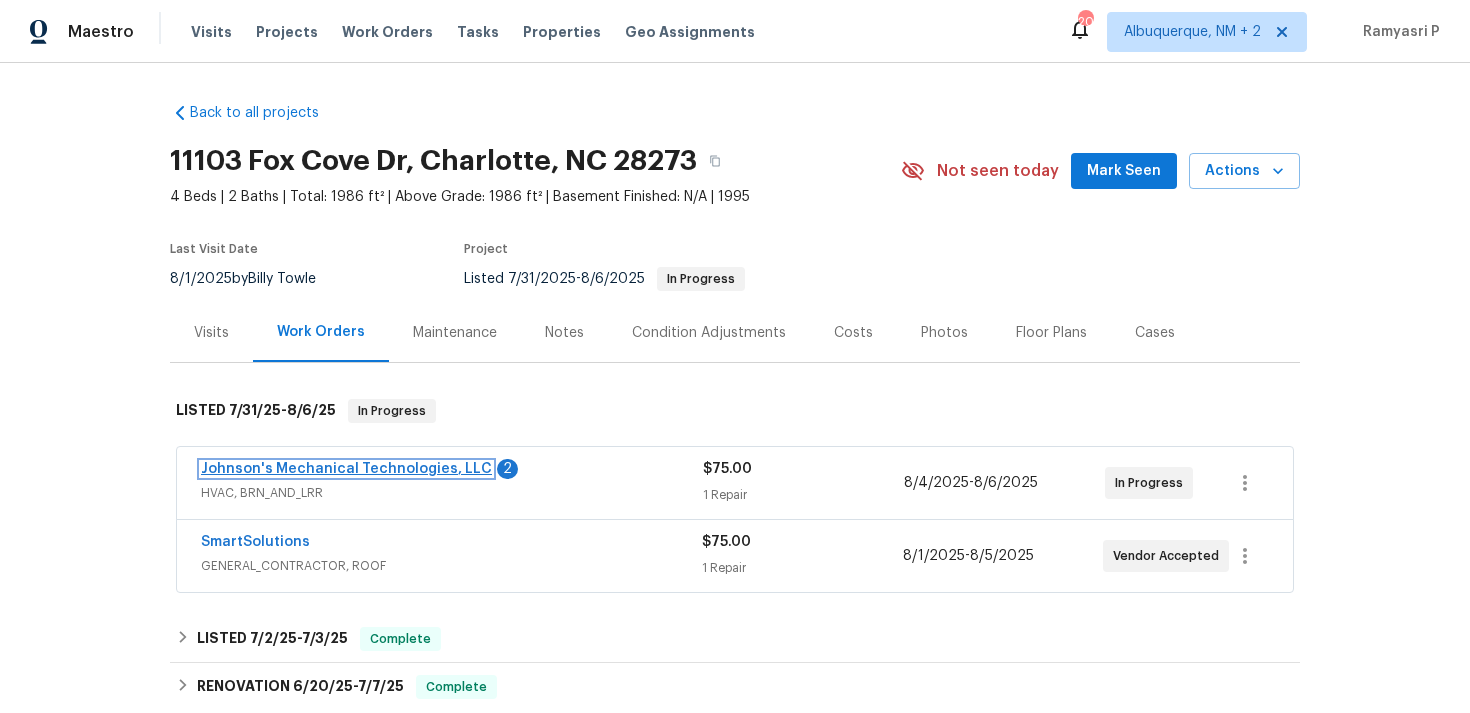 click on "Johnson's Mechanical Technologies, LLC" at bounding box center (346, 469) 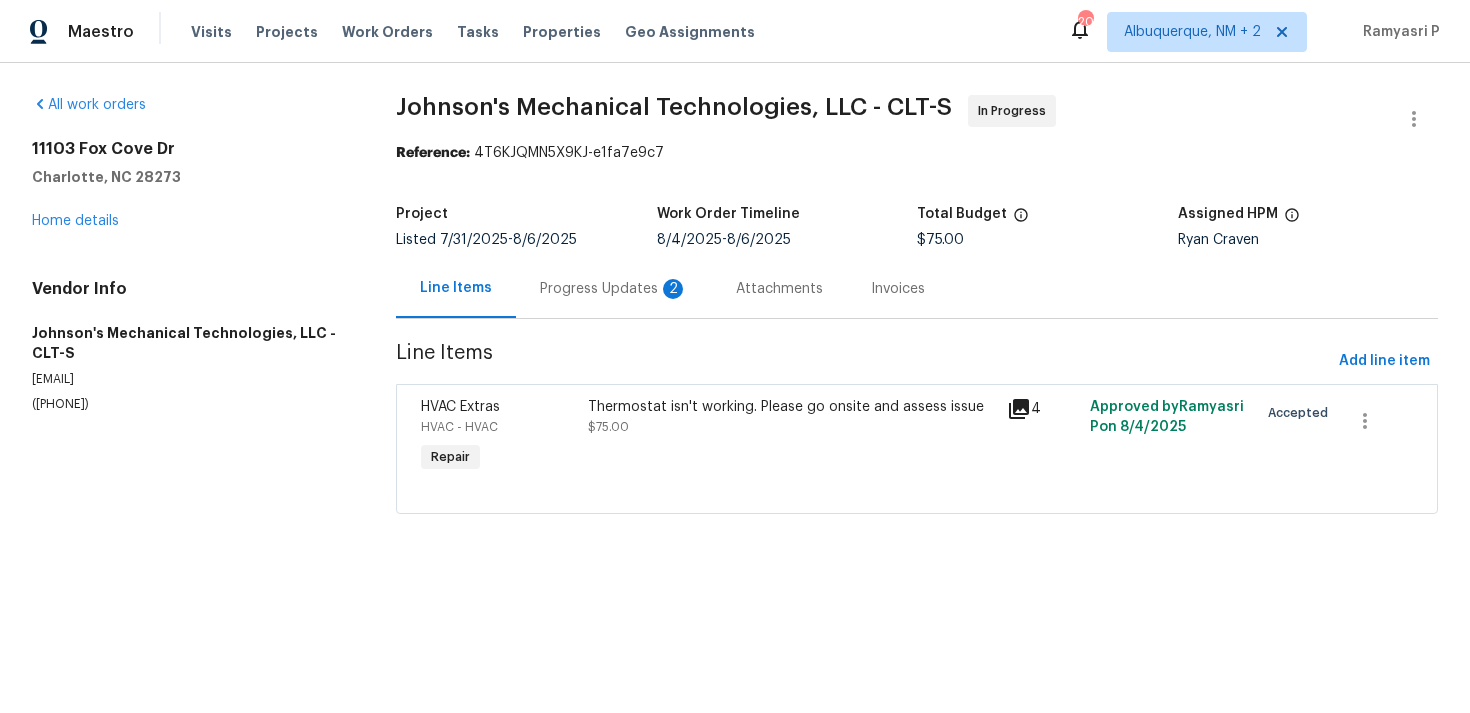 click on "Progress Updates 2" at bounding box center (614, 289) 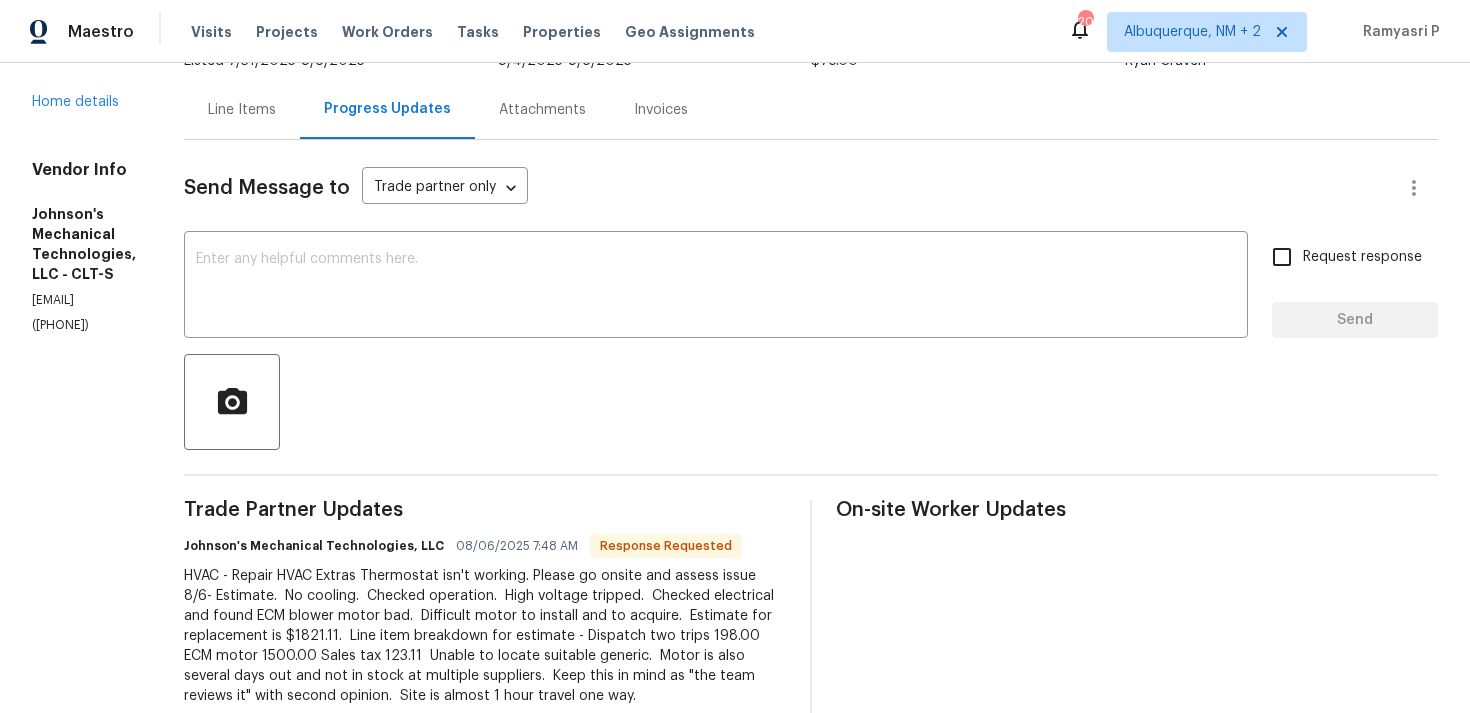 scroll, scrollTop: 0, scrollLeft: 0, axis: both 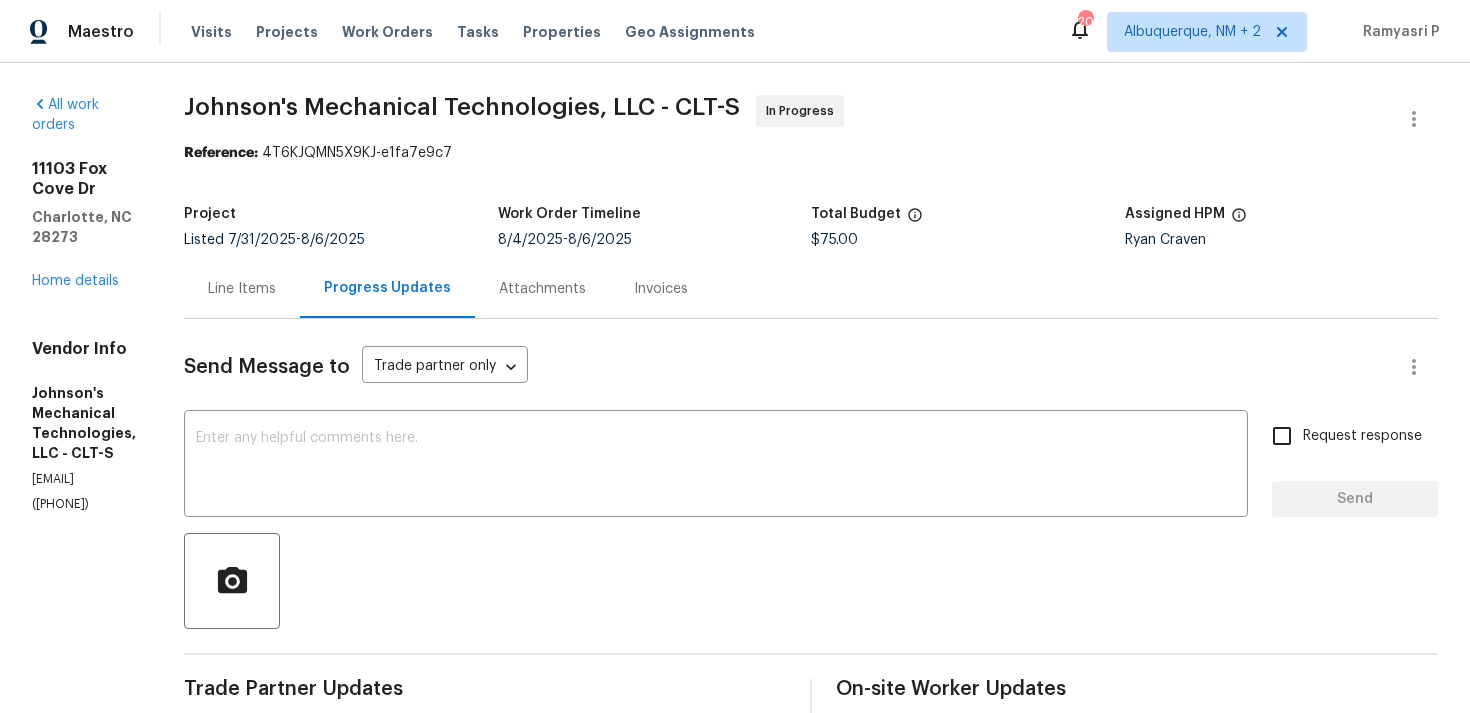 click on "Line Items" at bounding box center (242, 289) 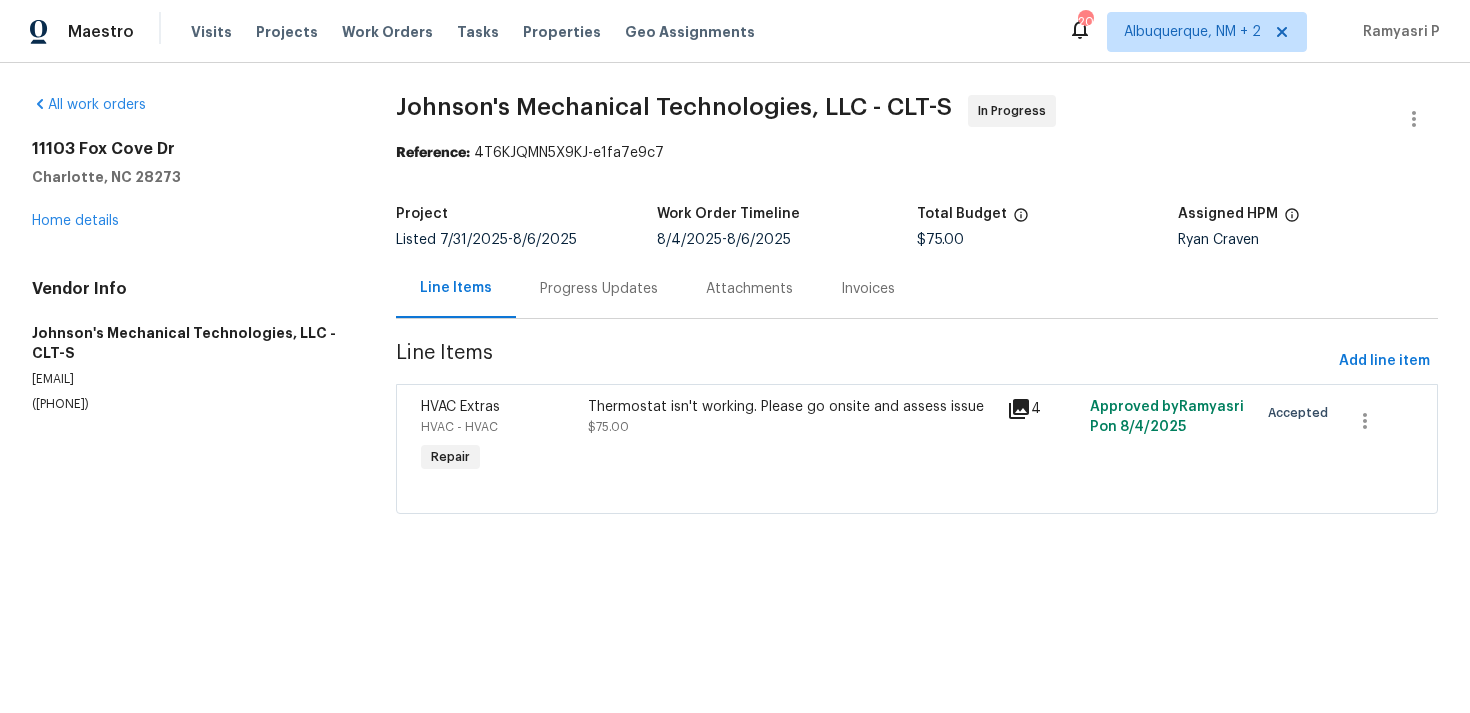 click on "Thermostat isn't working. Please go onsite and assess issue" at bounding box center [791, 407] 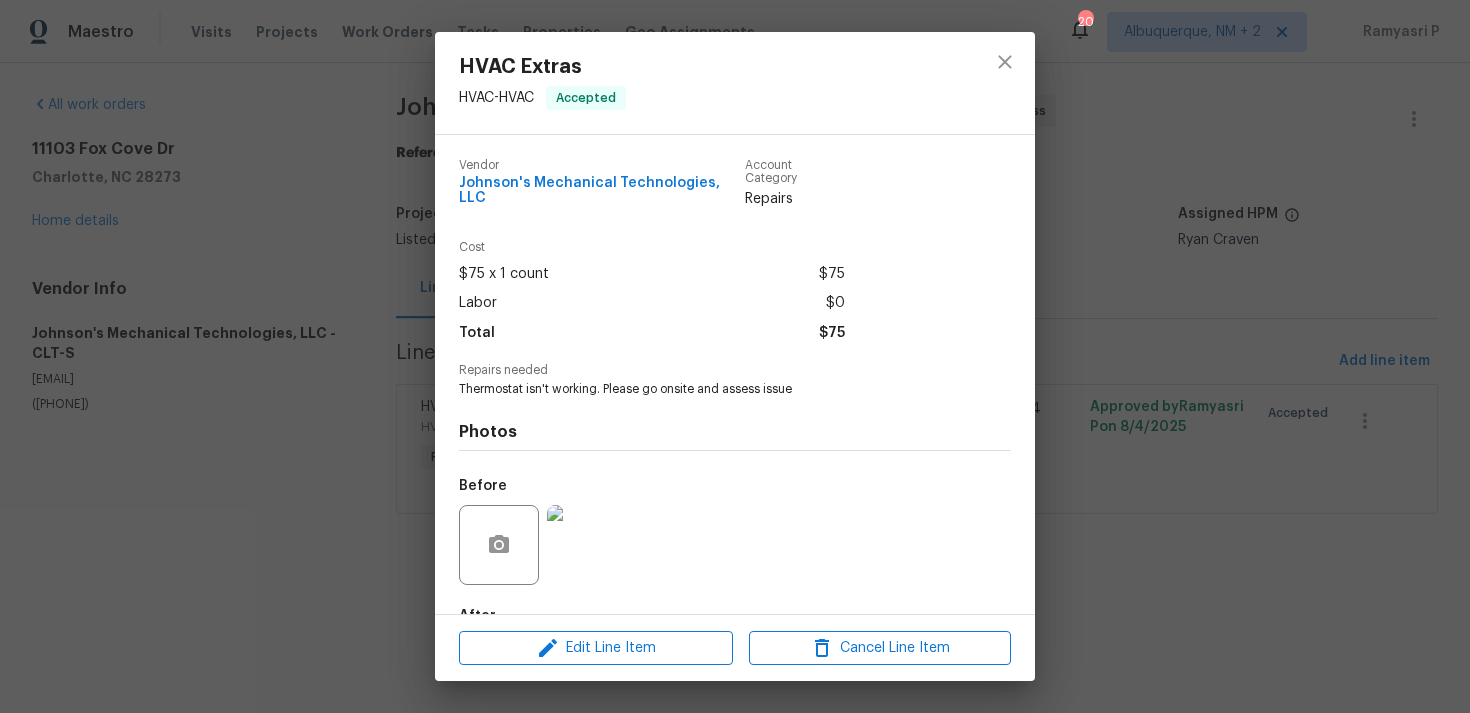 scroll, scrollTop: 108, scrollLeft: 0, axis: vertical 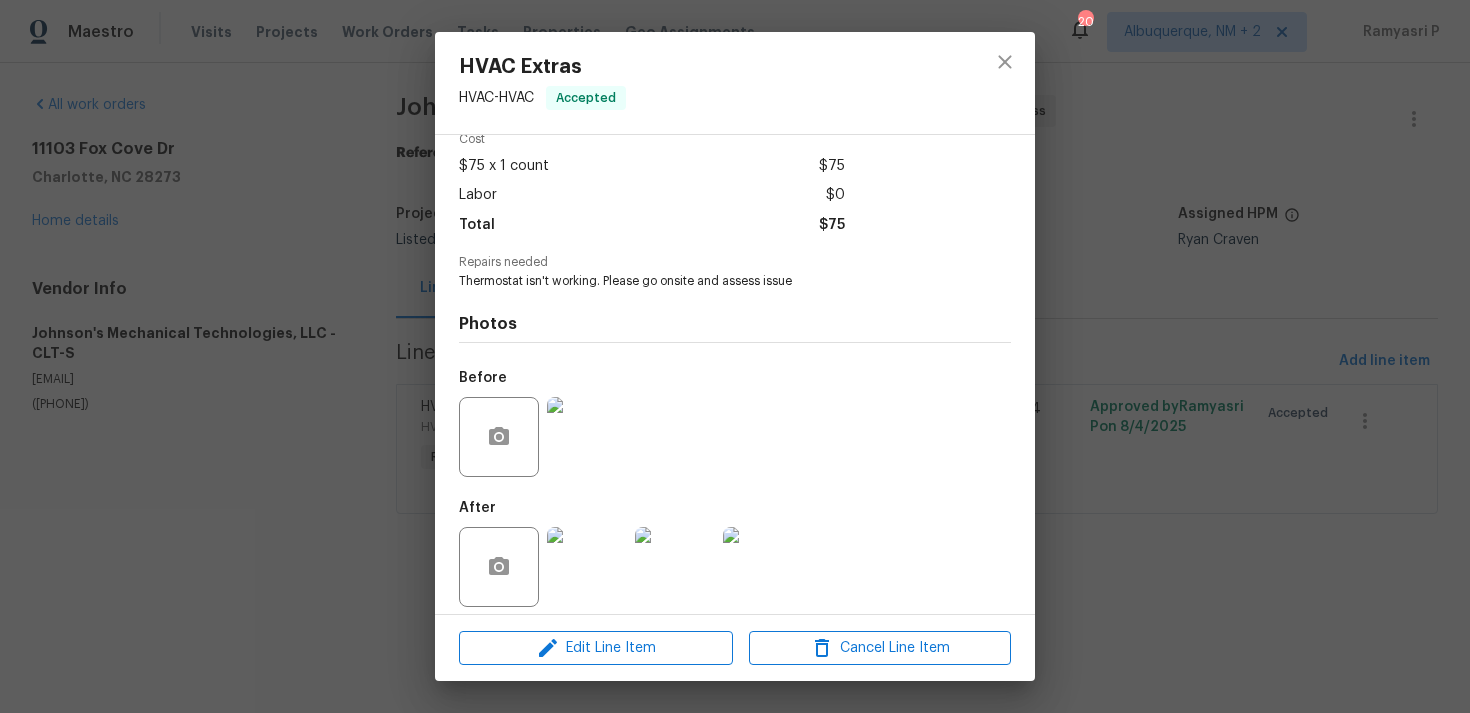 click at bounding box center [587, 567] 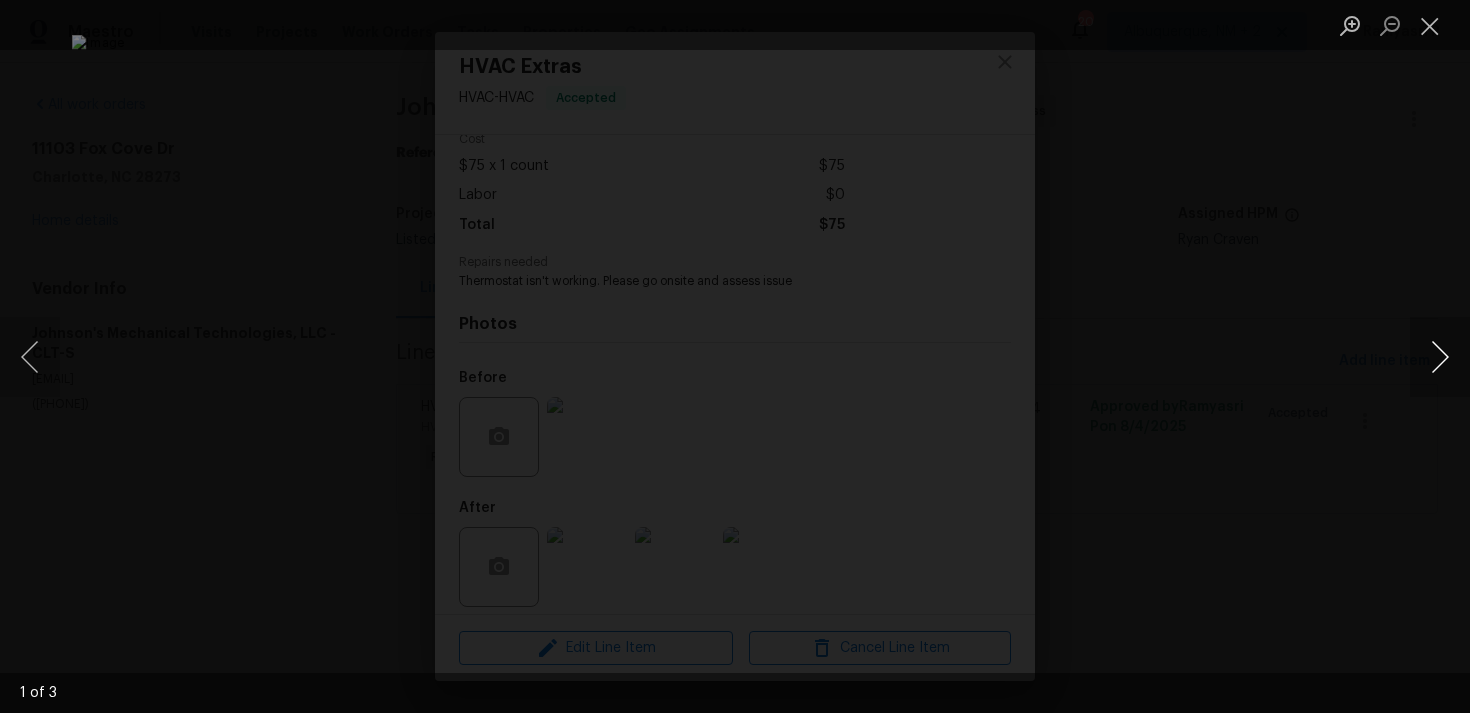 click at bounding box center (1440, 357) 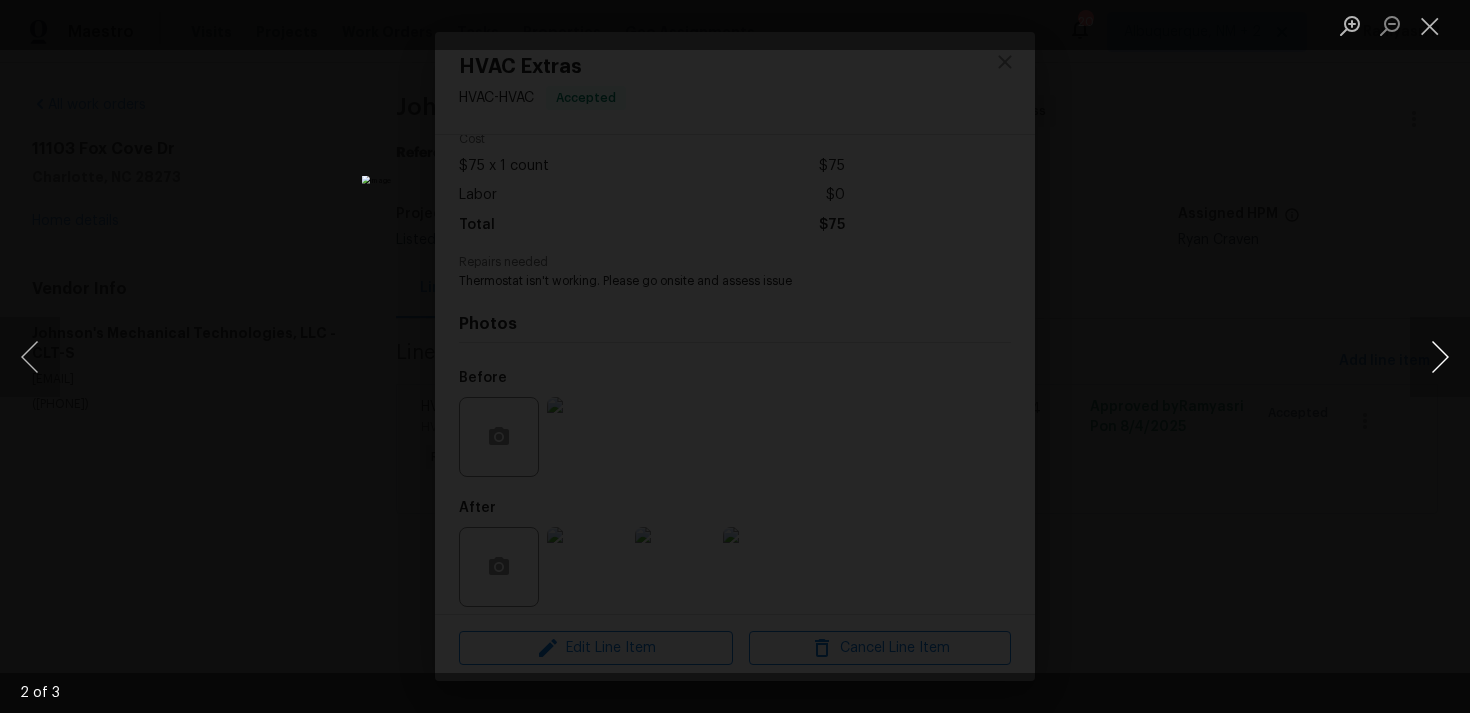 click at bounding box center (1440, 357) 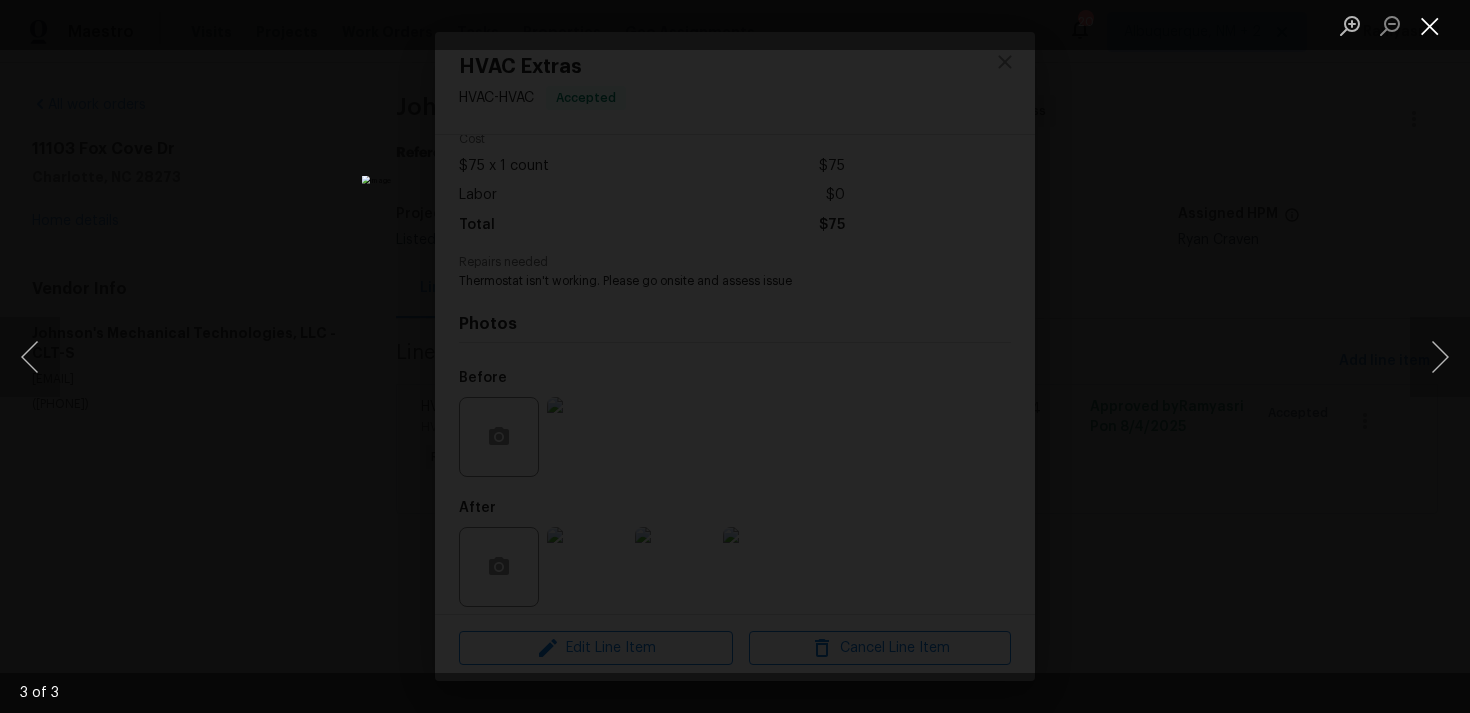 click at bounding box center [1430, 25] 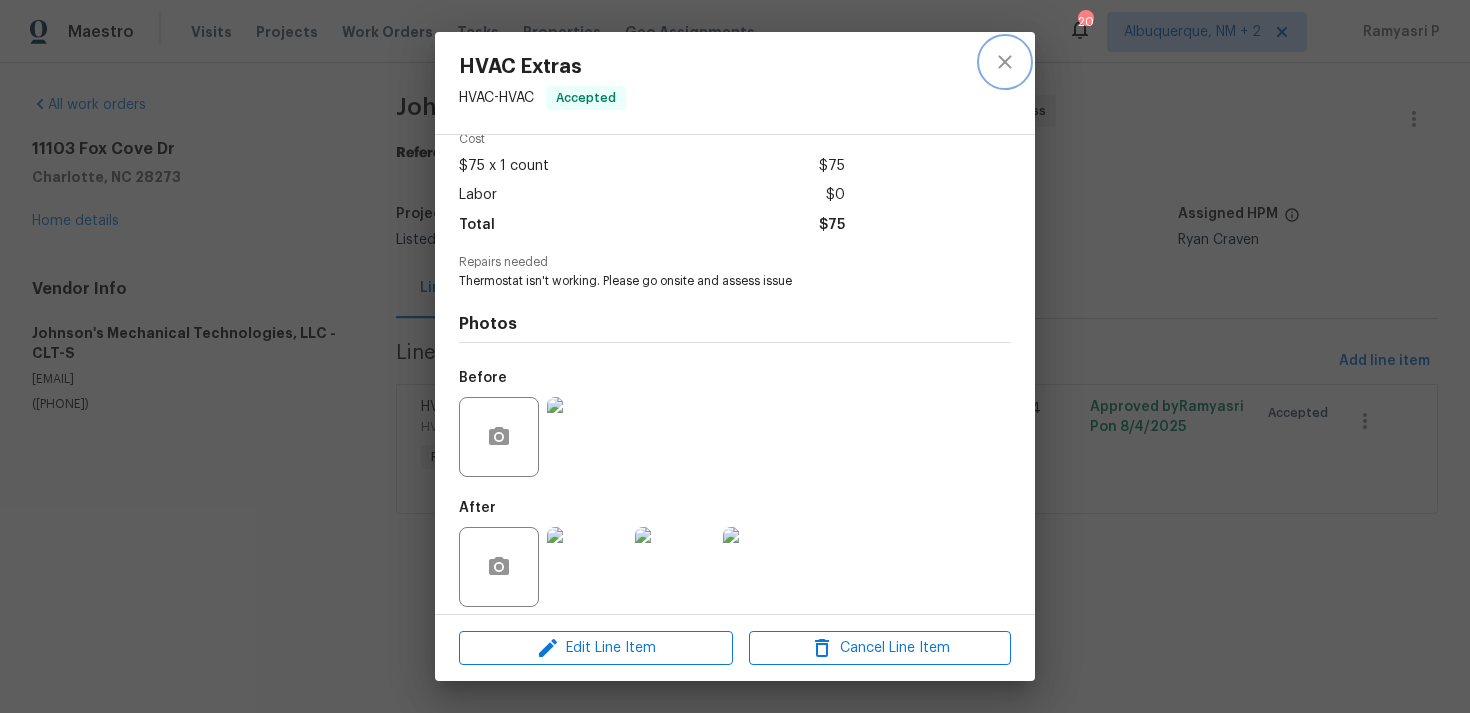 click 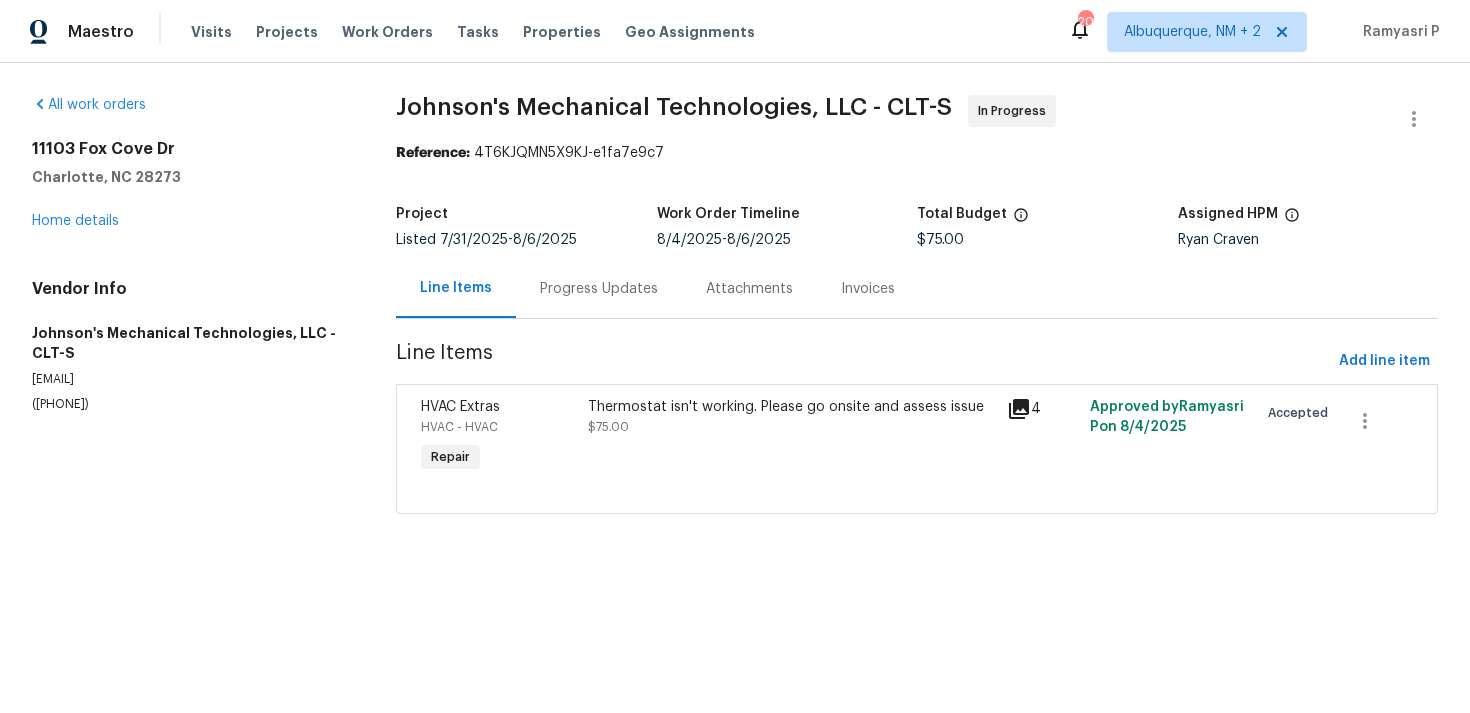 click on "Progress Updates" at bounding box center [599, 288] 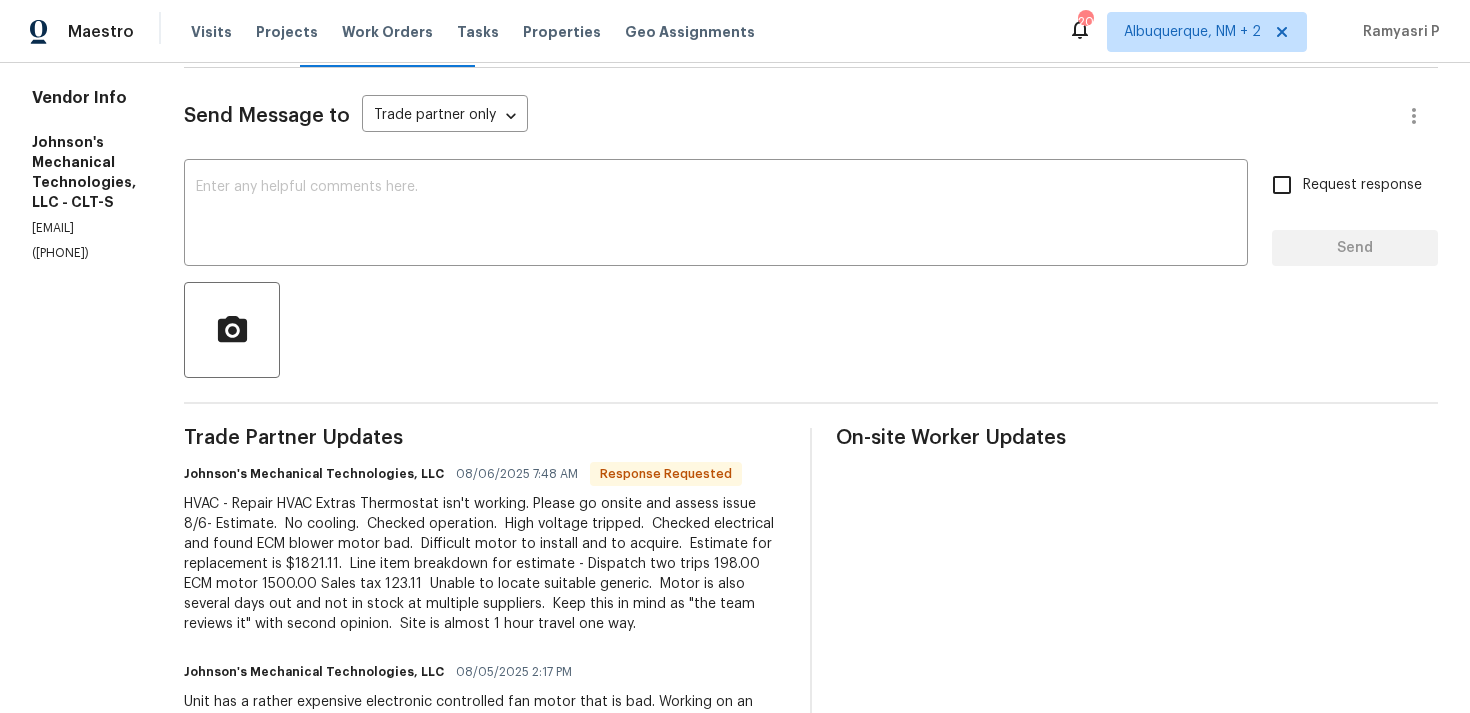 scroll, scrollTop: 244, scrollLeft: 0, axis: vertical 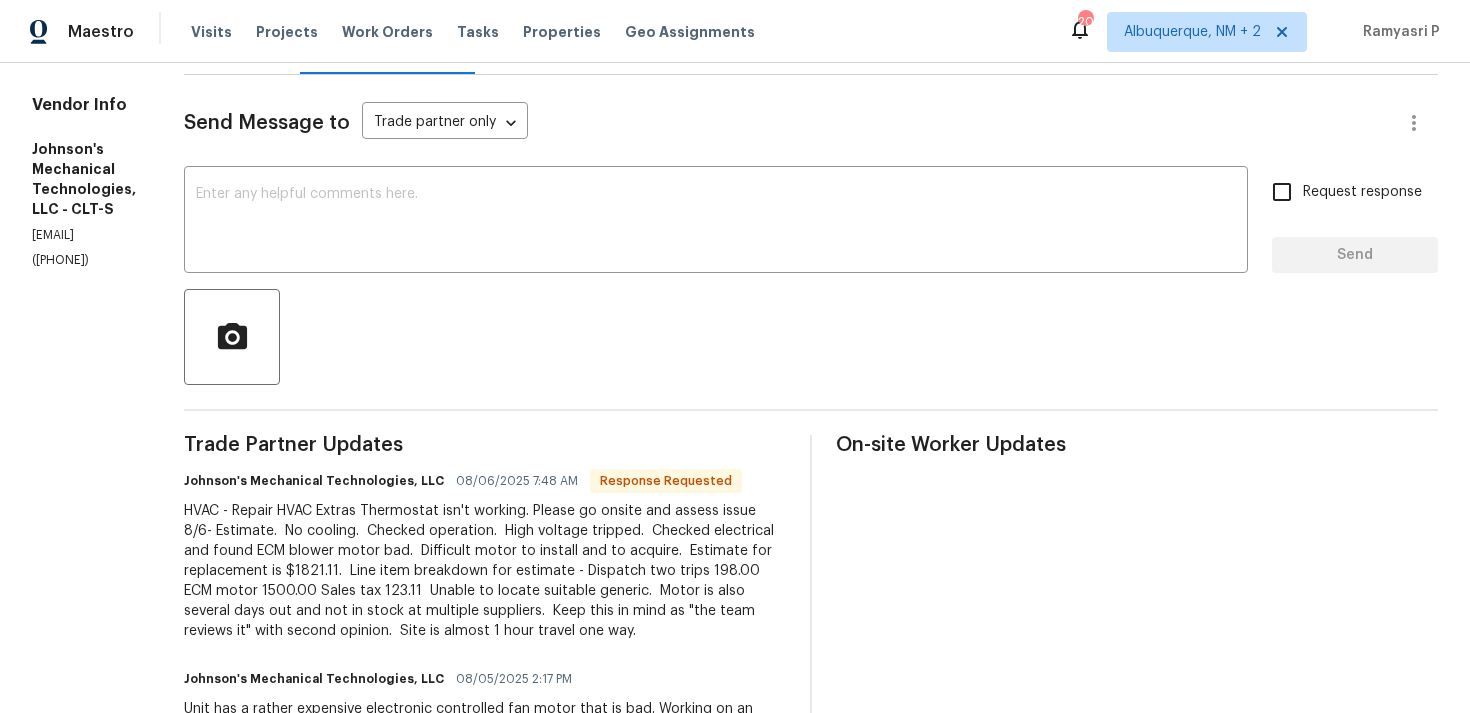 click at bounding box center [716, 222] 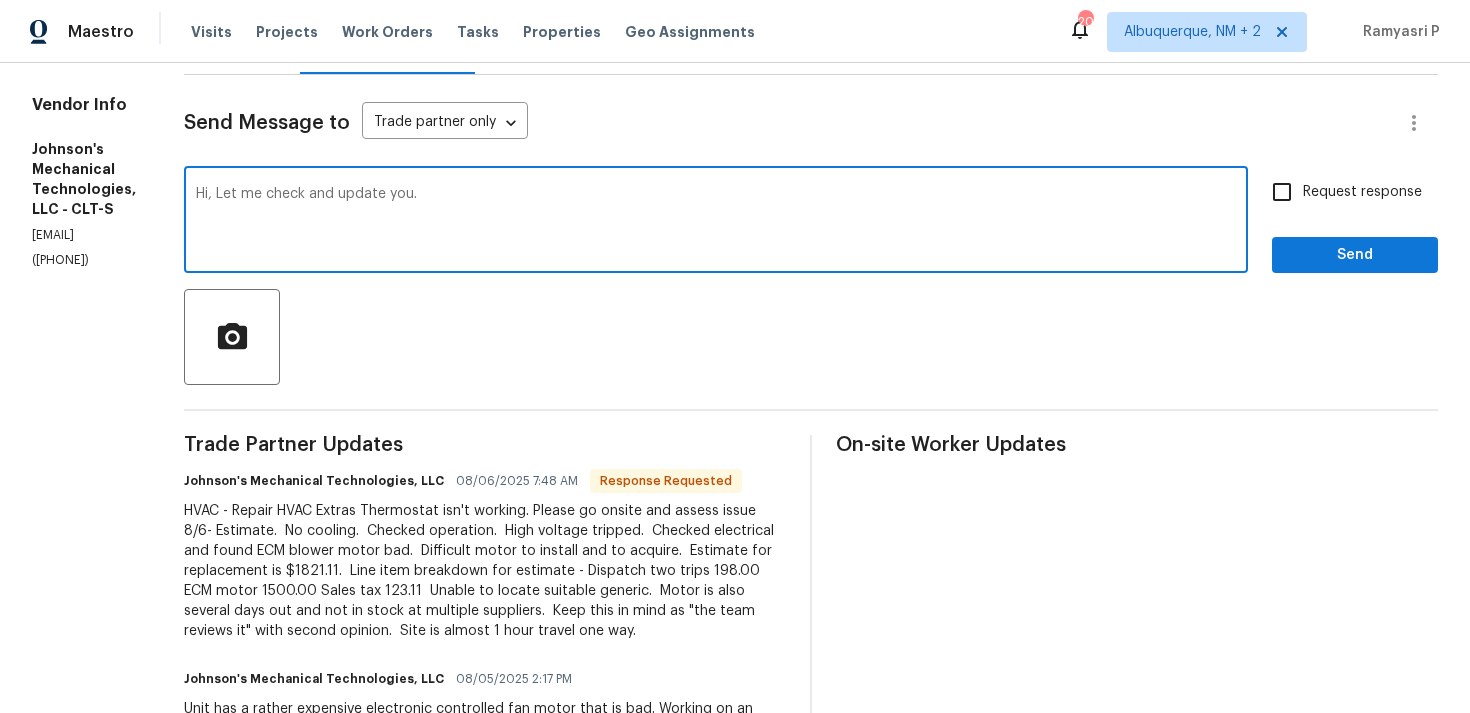 click on "Hi, Let me check and update you." at bounding box center [716, 222] 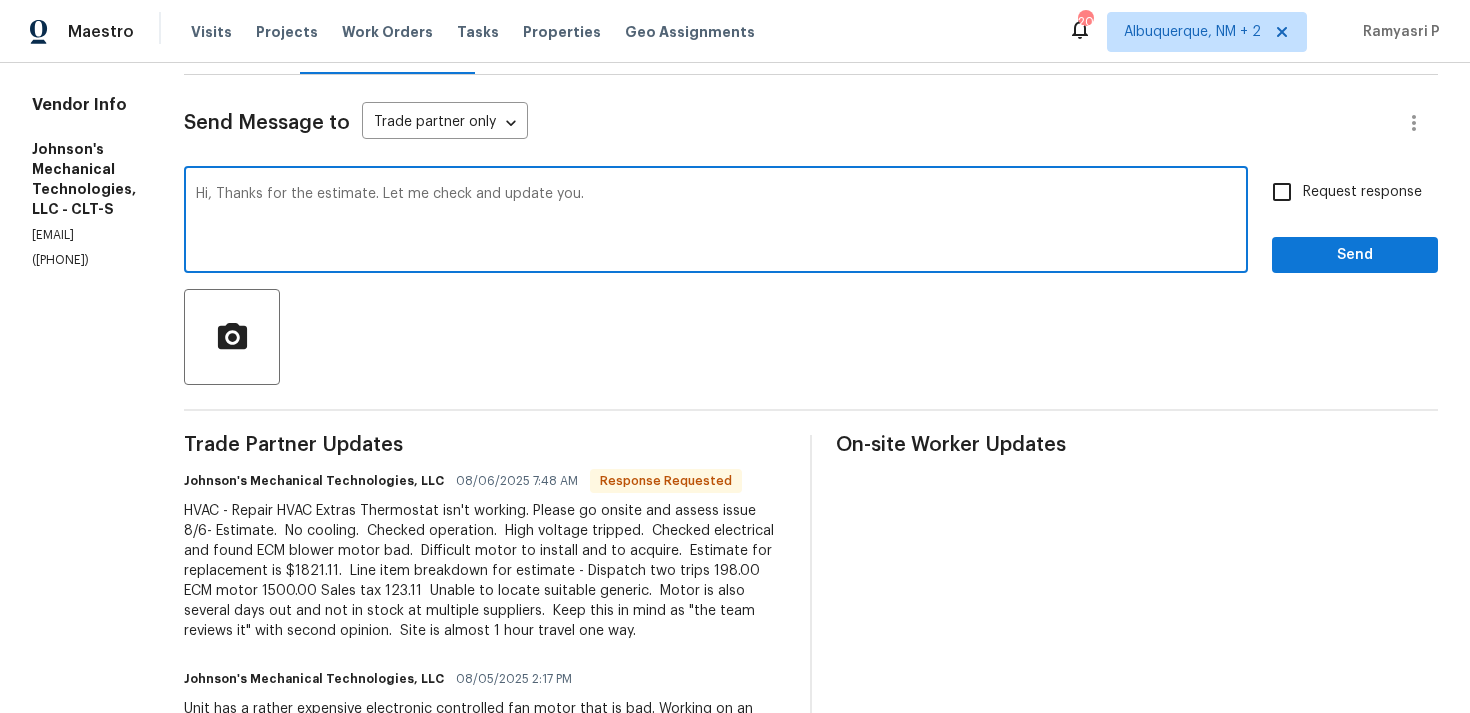 click on "Hi, Thanks for the estimate. Let me check and update you." at bounding box center (716, 222) 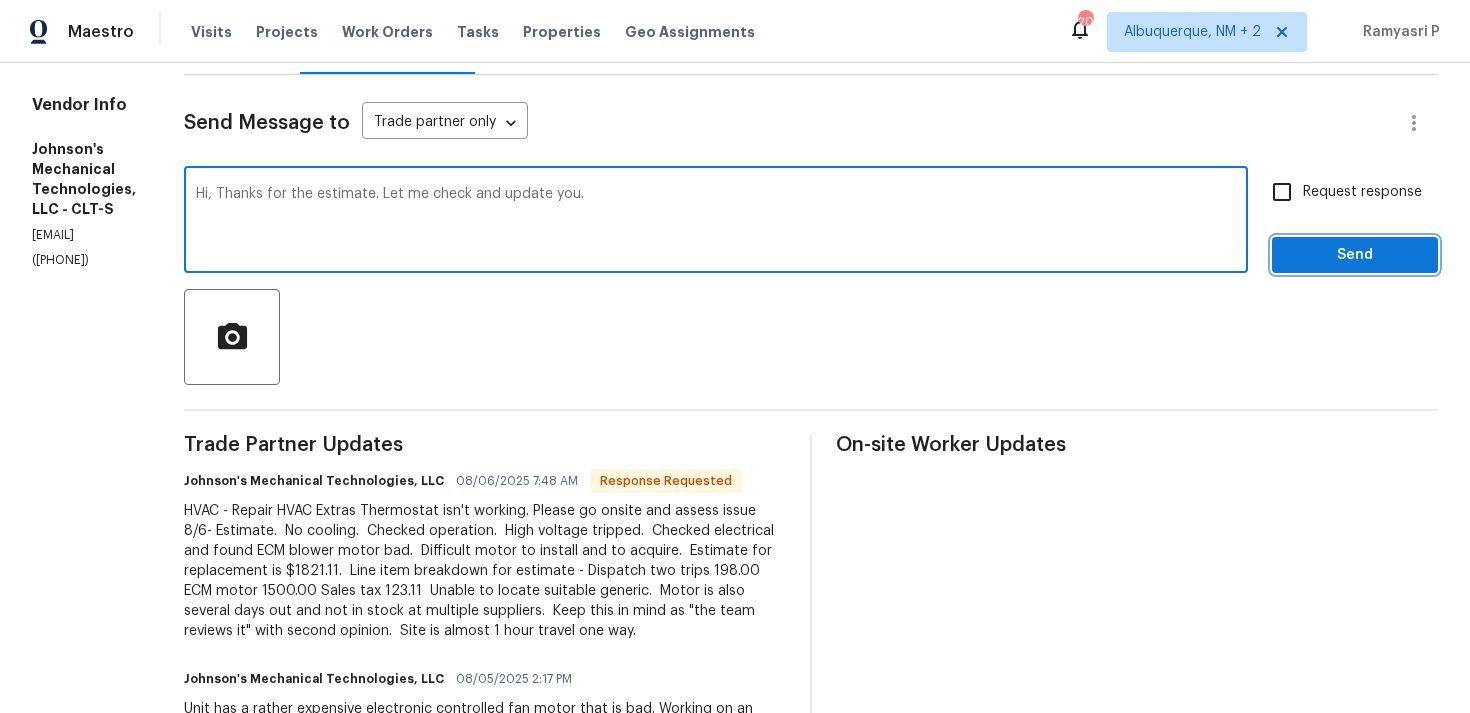 click on "Send" at bounding box center [1355, 255] 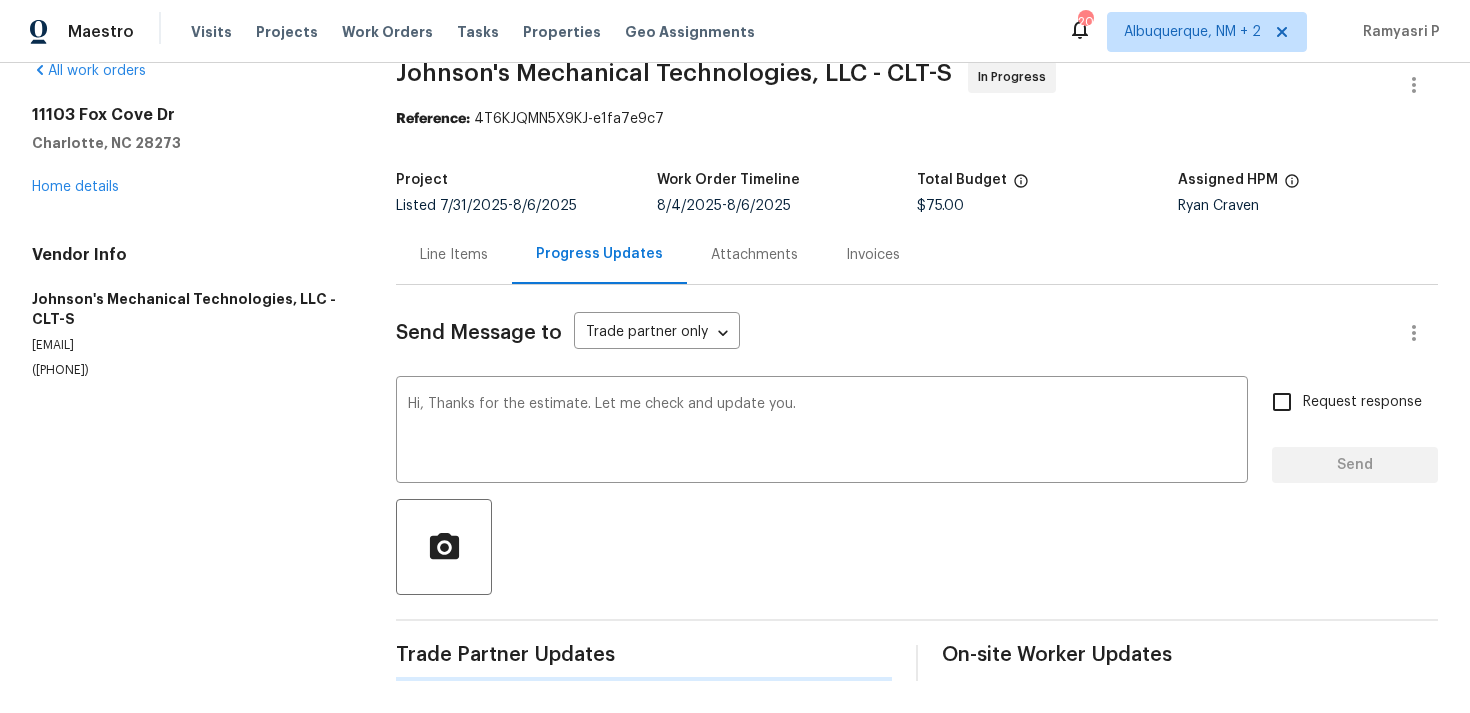 type 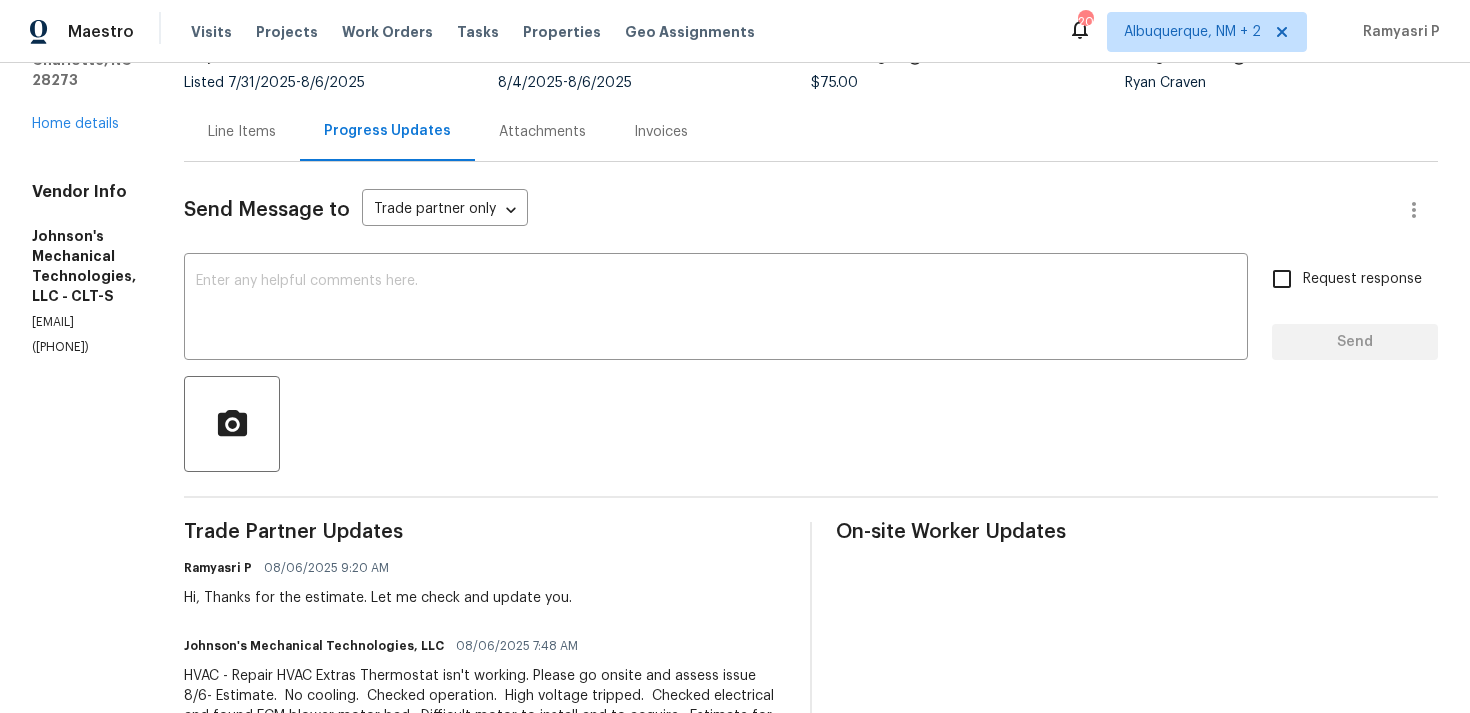 scroll, scrollTop: 0, scrollLeft: 0, axis: both 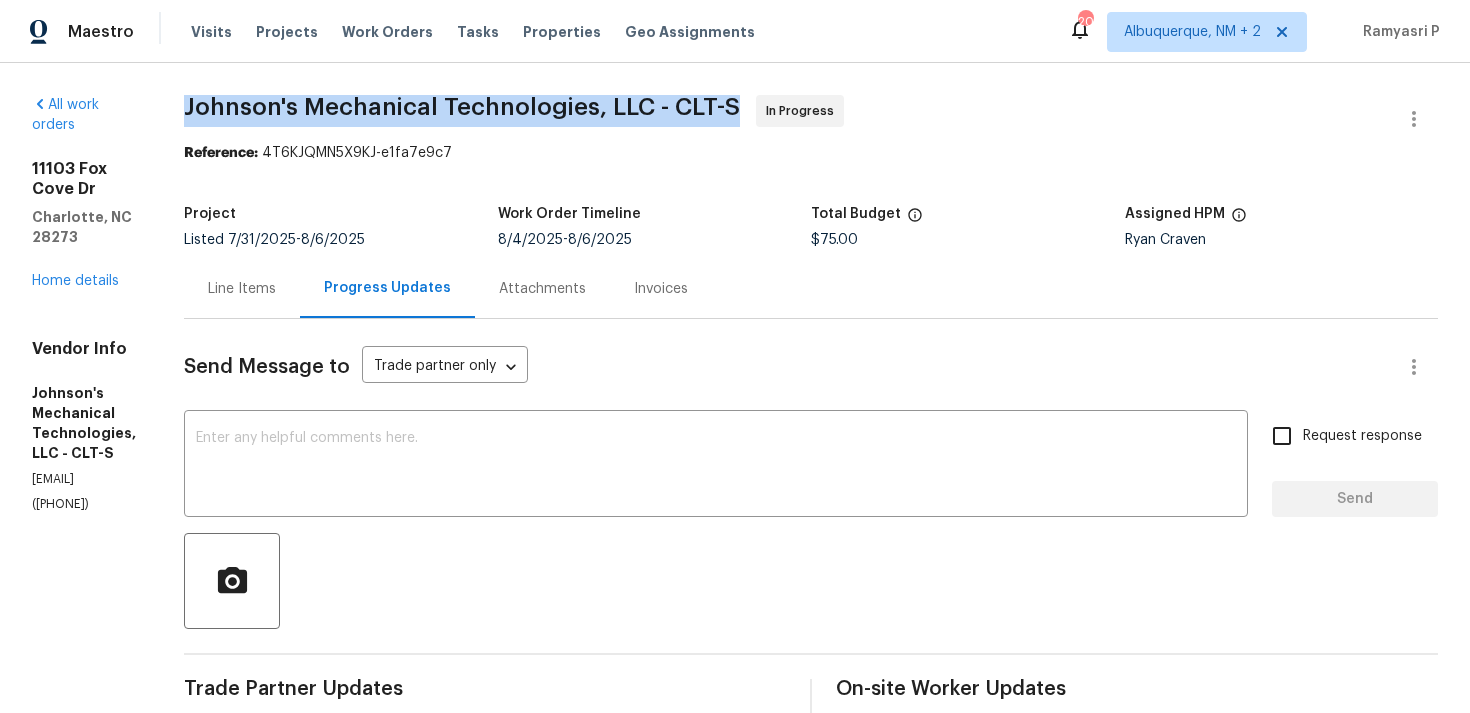 drag, startPoint x: 273, startPoint y: 103, endPoint x: 828, endPoint y: 102, distance: 555.0009 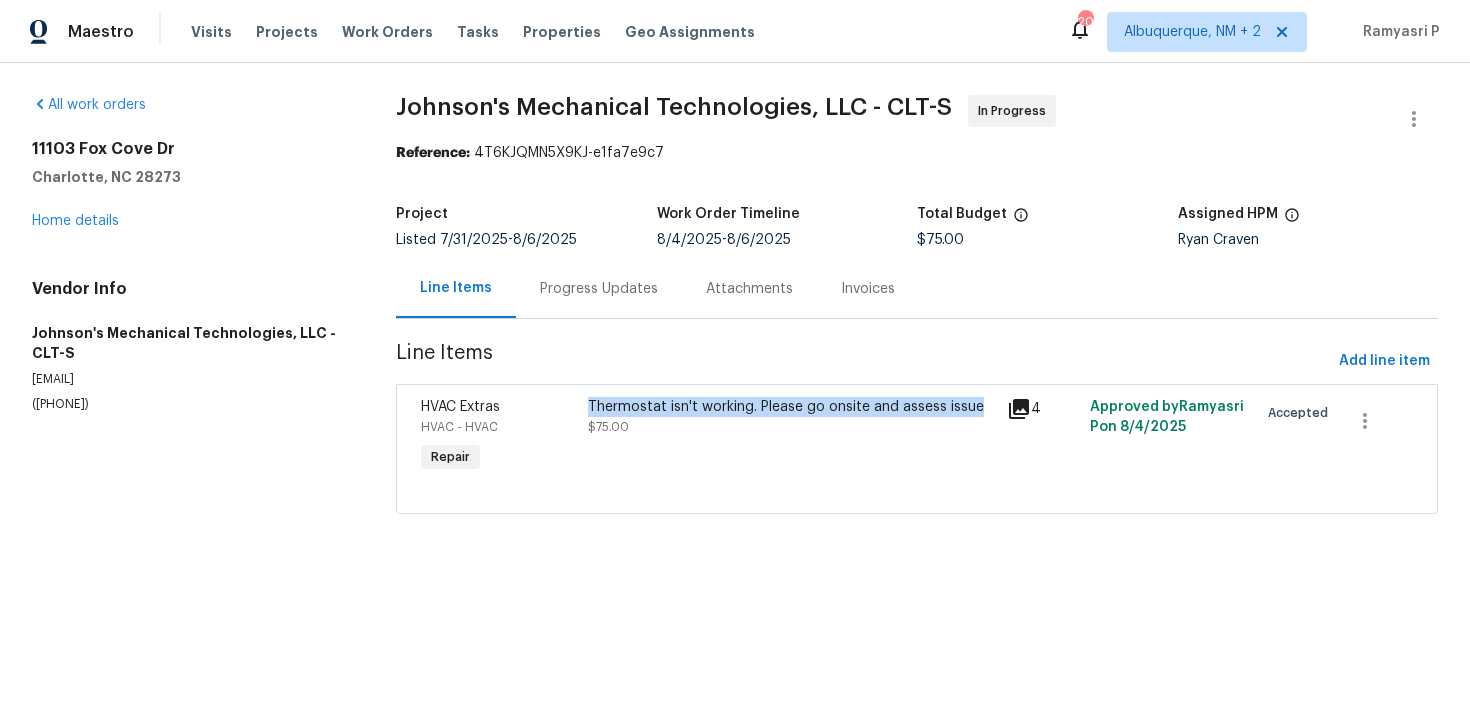 copy on "Thermostat isn't working. Please go onsite and assess issue" 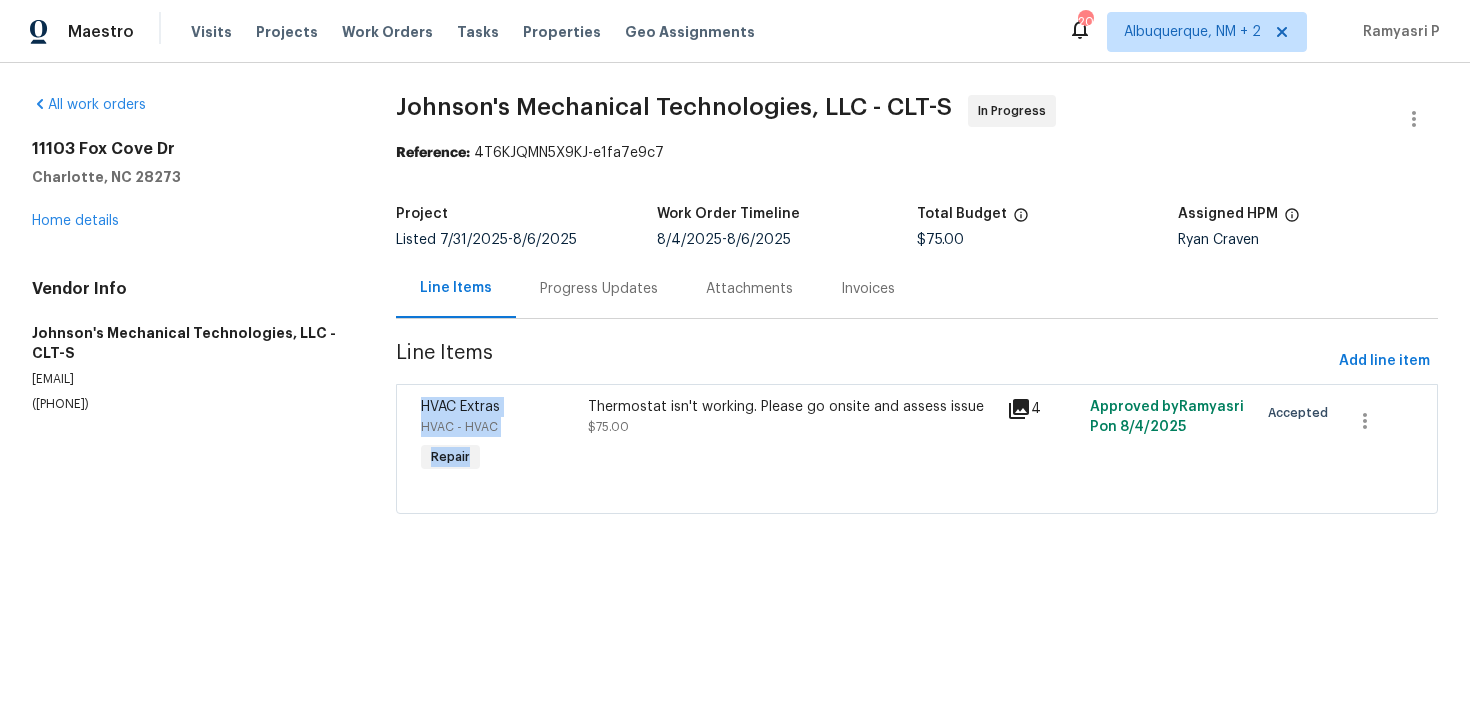 drag, startPoint x: 590, startPoint y: 408, endPoint x: 972, endPoint y: 347, distance: 386.83975 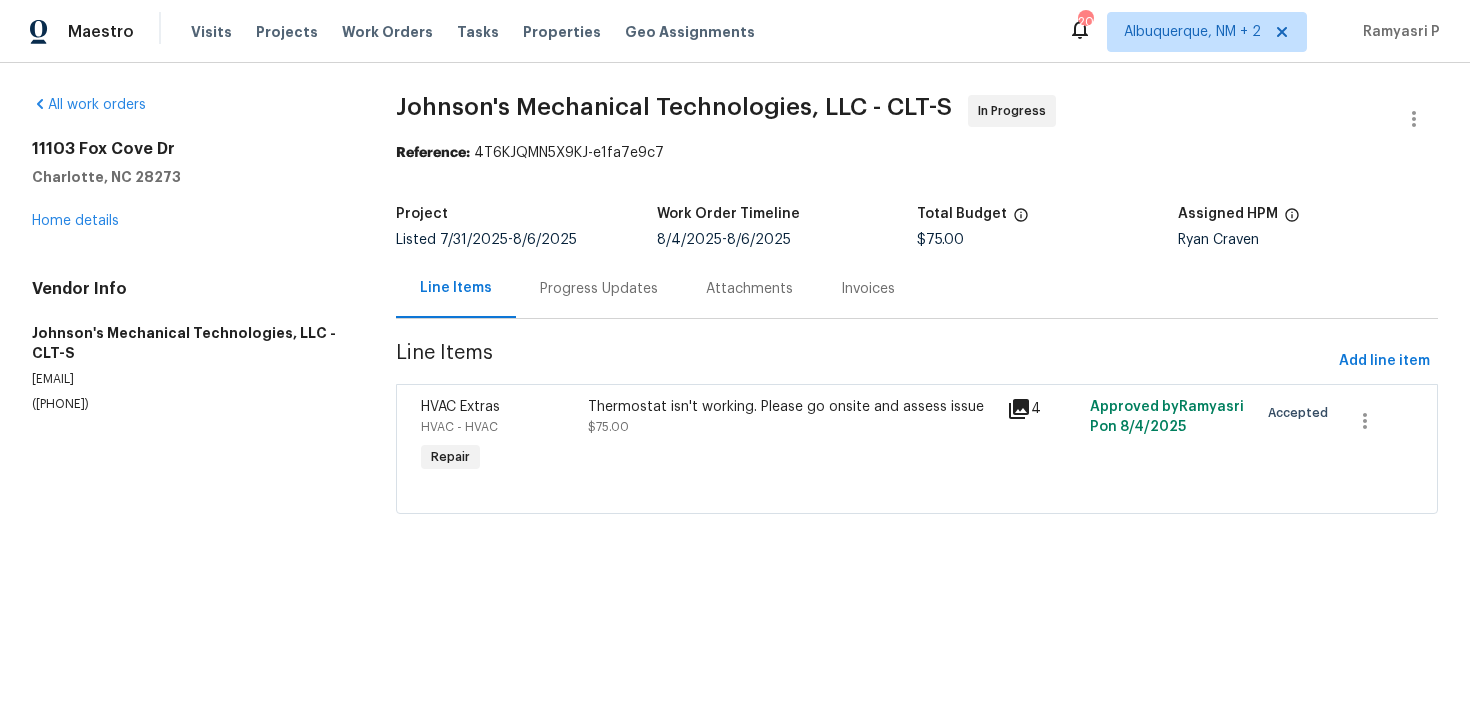 click on "Progress Updates" at bounding box center [599, 289] 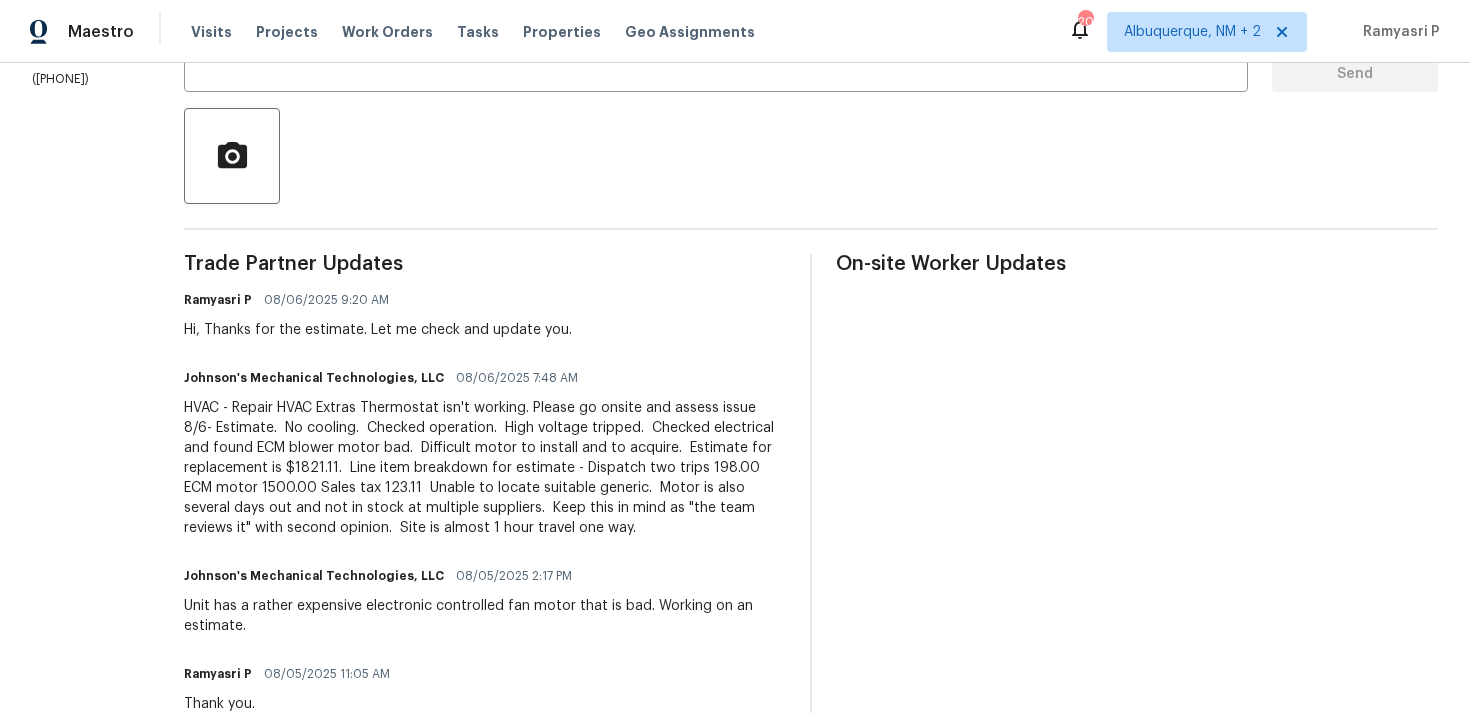 scroll, scrollTop: 443, scrollLeft: 0, axis: vertical 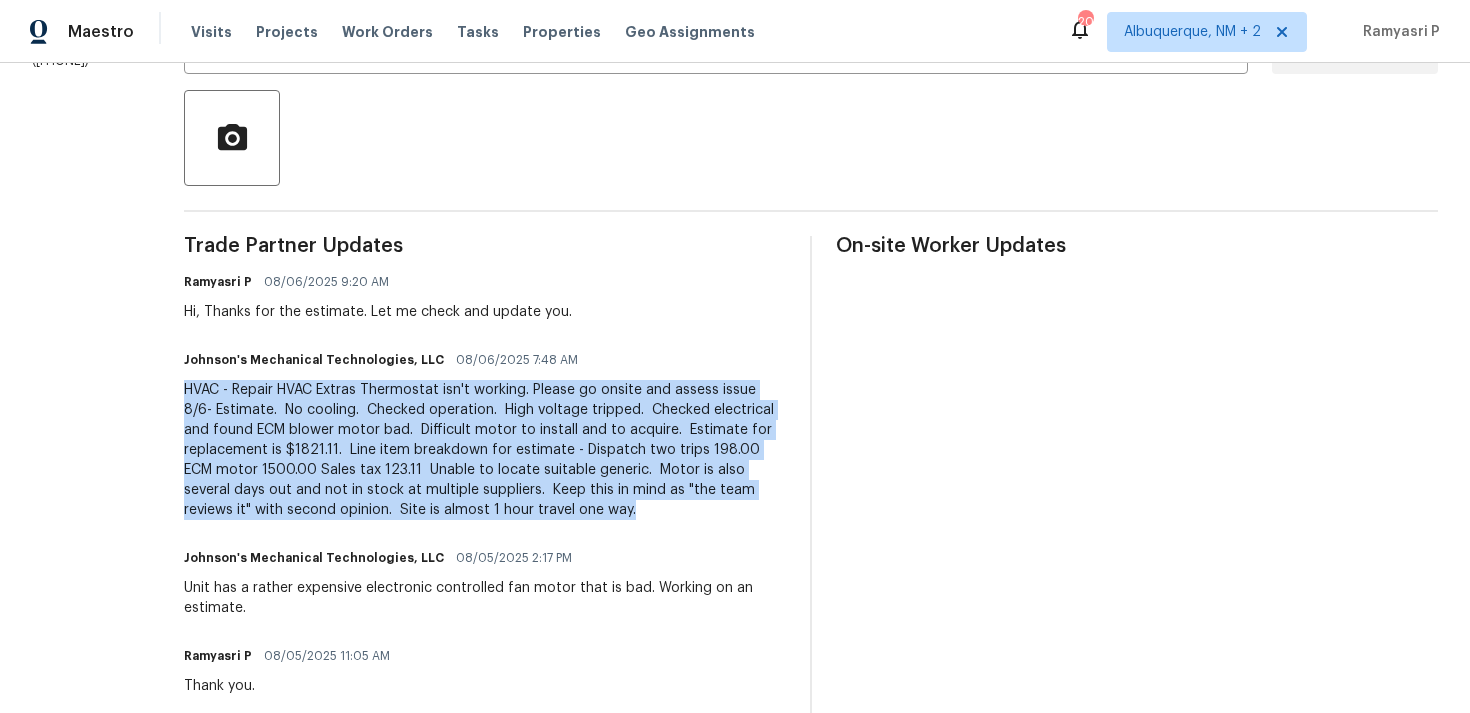 drag, startPoint x: 272, startPoint y: 389, endPoint x: 479, endPoint y: 537, distance: 254.46611 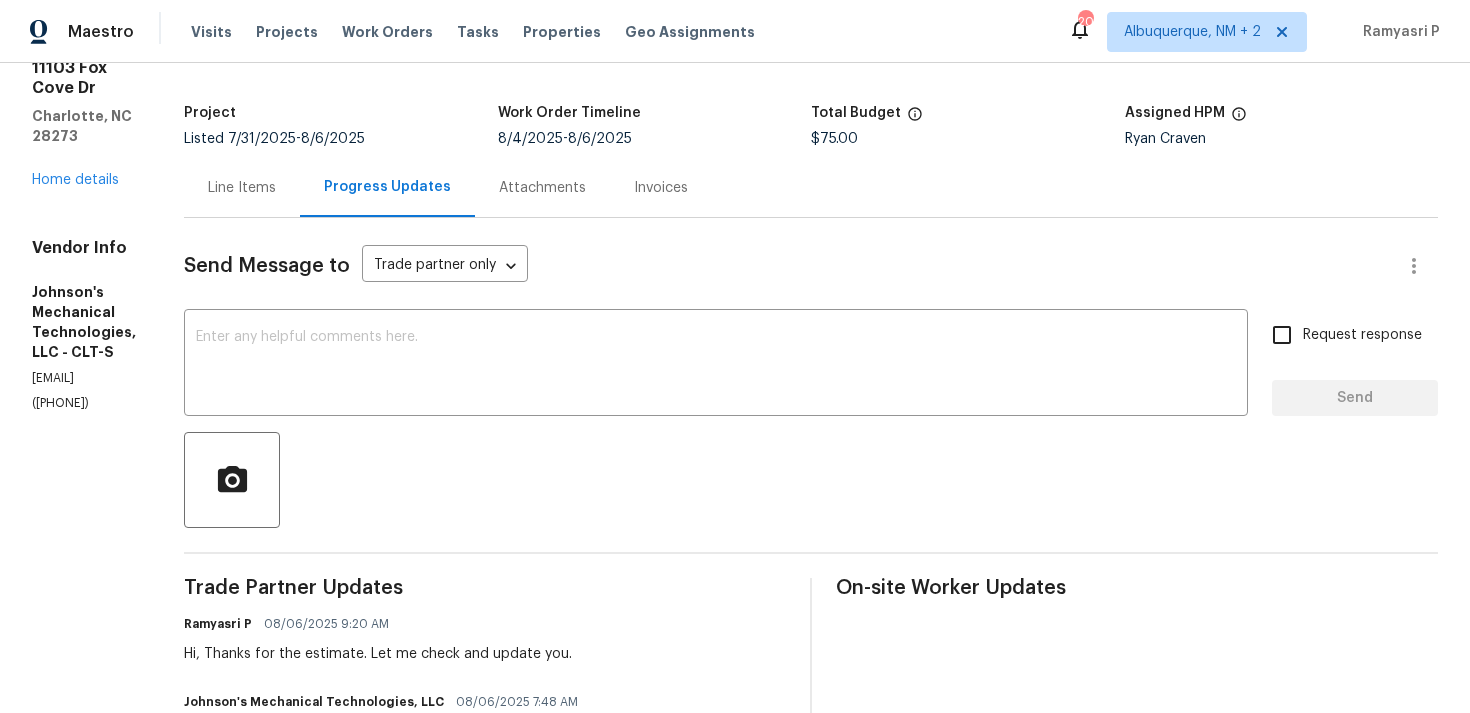 scroll, scrollTop: 0, scrollLeft: 0, axis: both 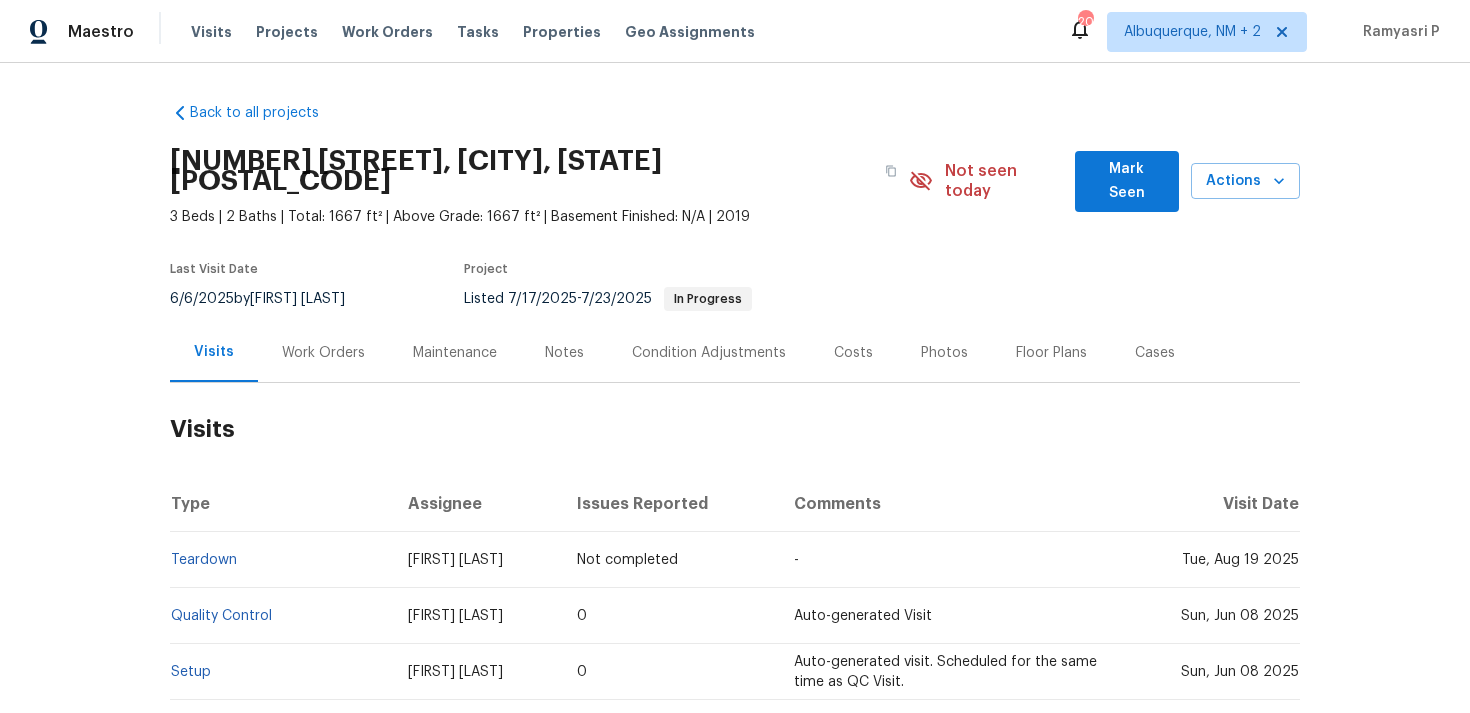 click on "Work Orders" at bounding box center (323, 353) 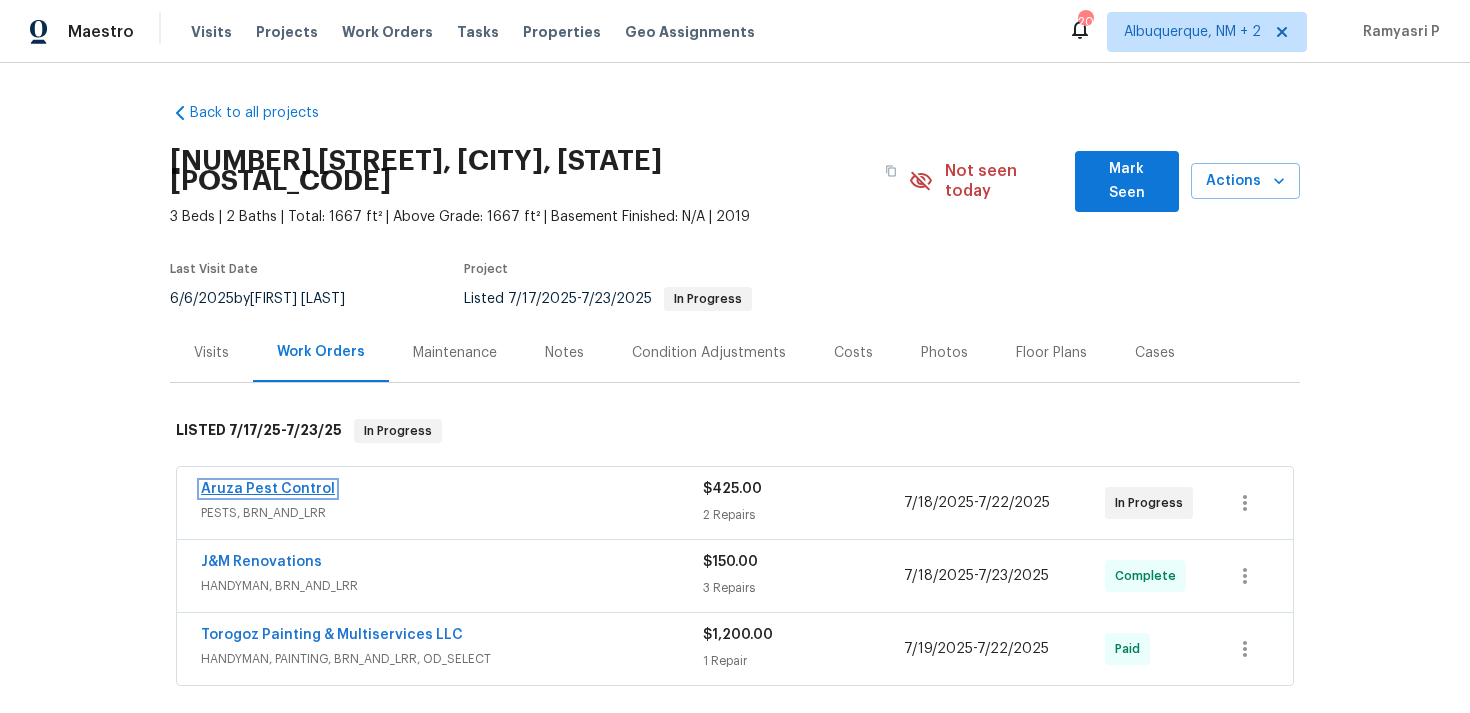 click on "Aruza Pest Control" at bounding box center (268, 489) 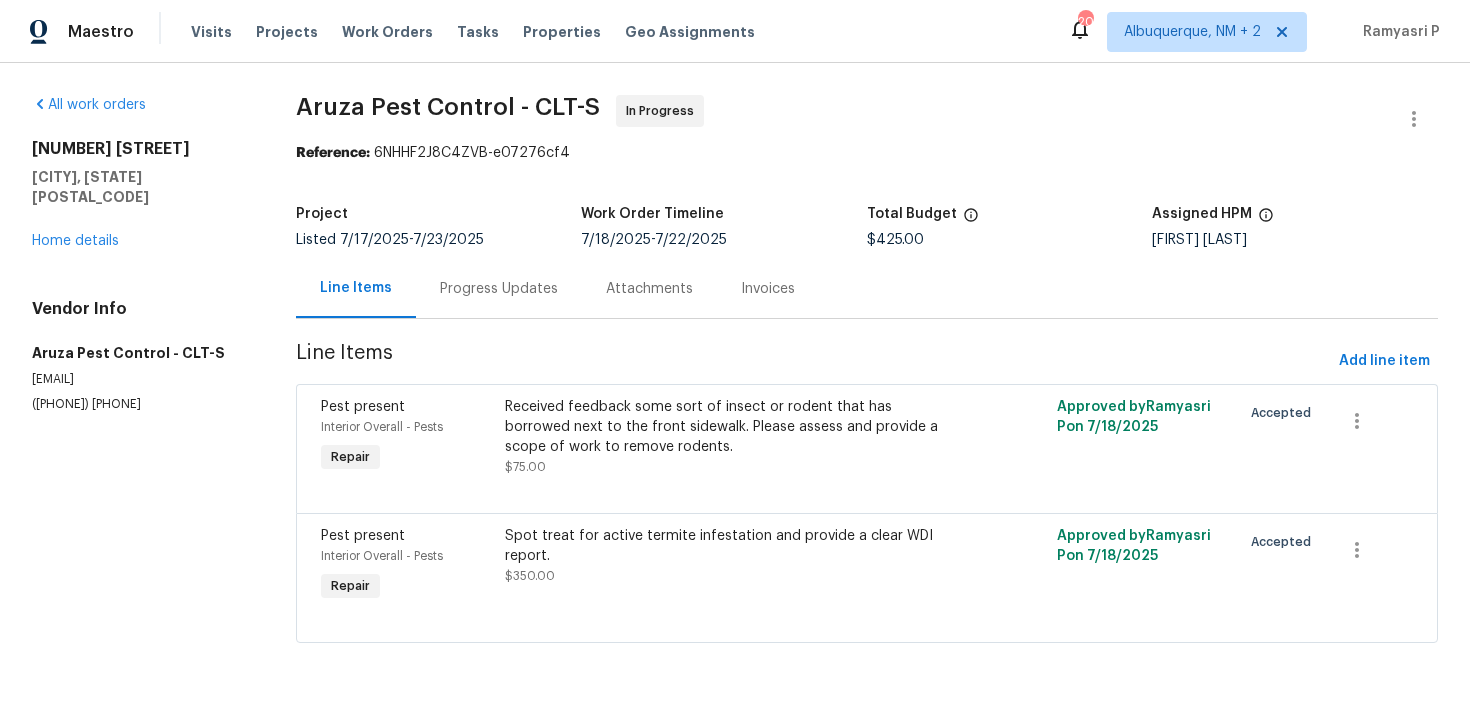 click on "Progress Updates" at bounding box center [499, 289] 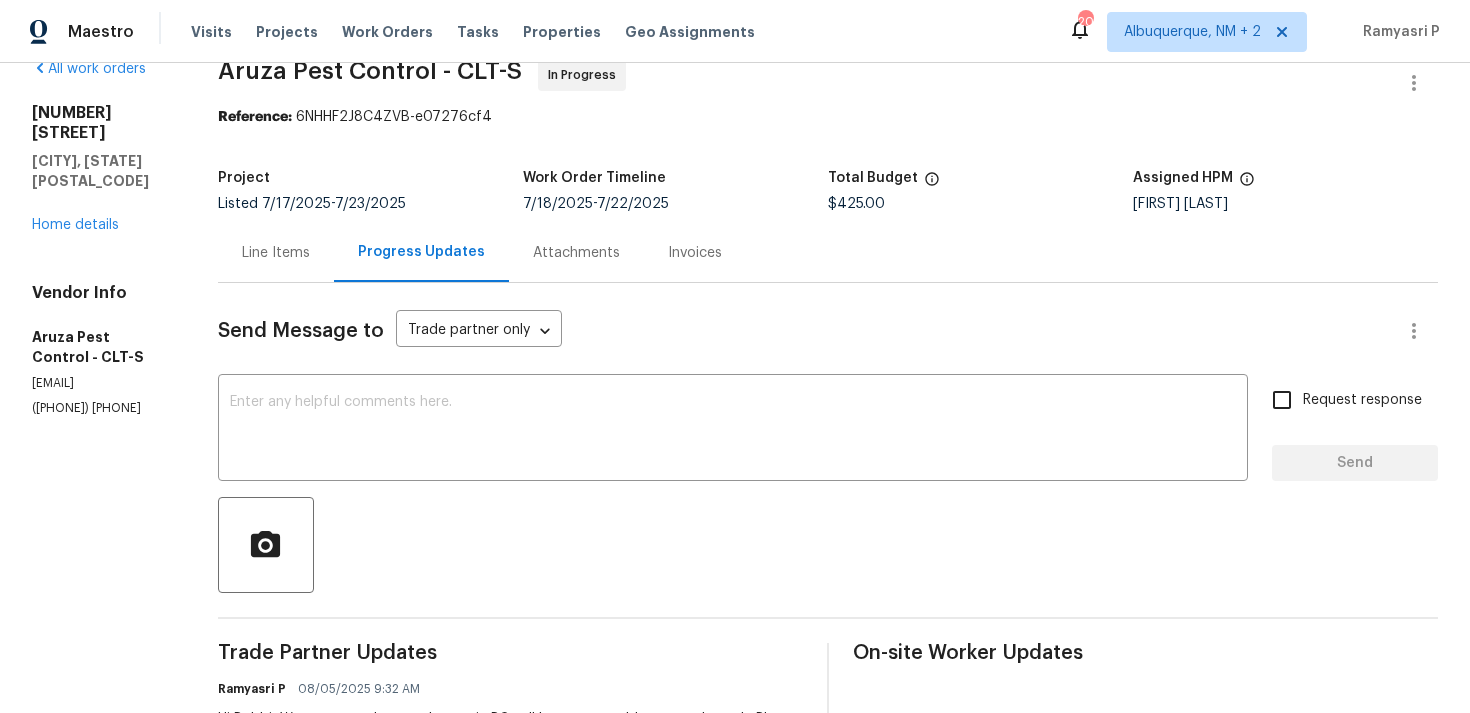 scroll, scrollTop: 0, scrollLeft: 0, axis: both 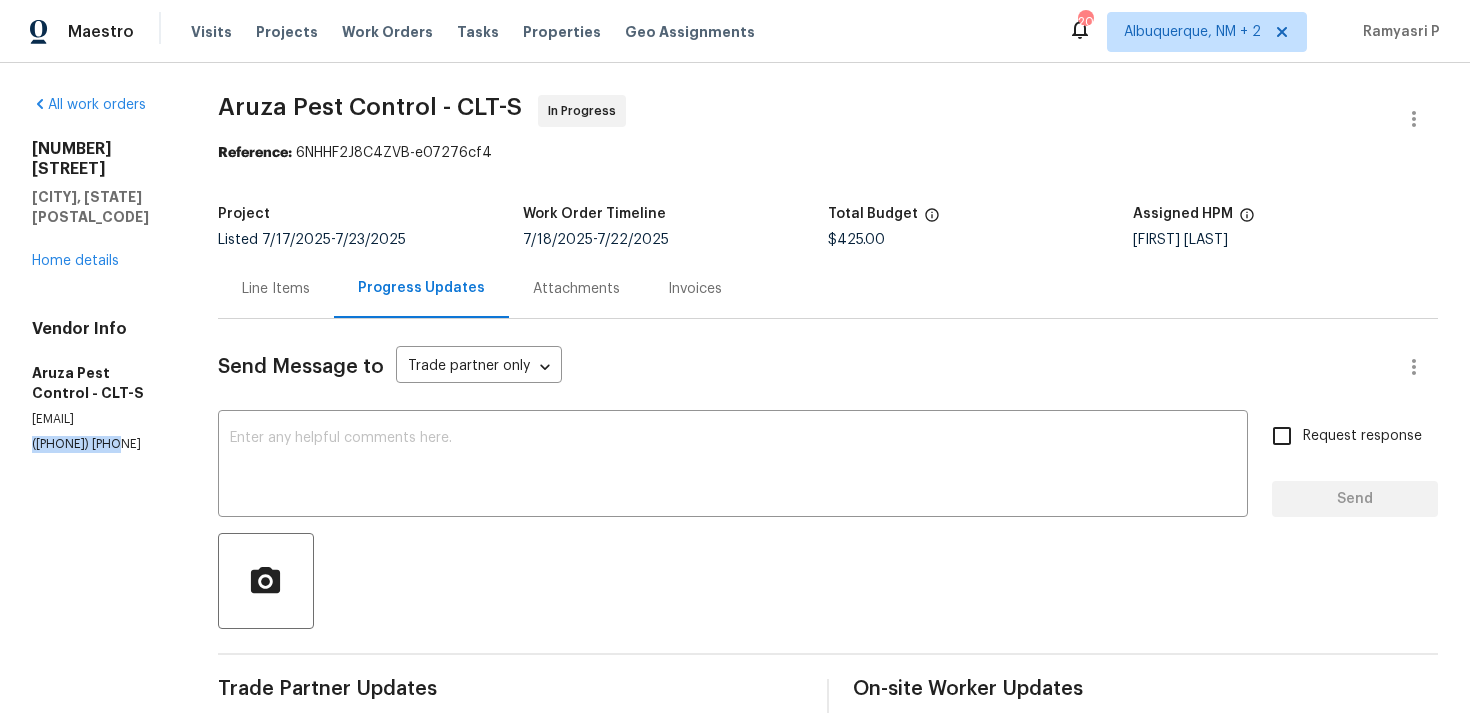 drag, startPoint x: 132, startPoint y: 408, endPoint x: 0, endPoint y: 403, distance: 132.09467 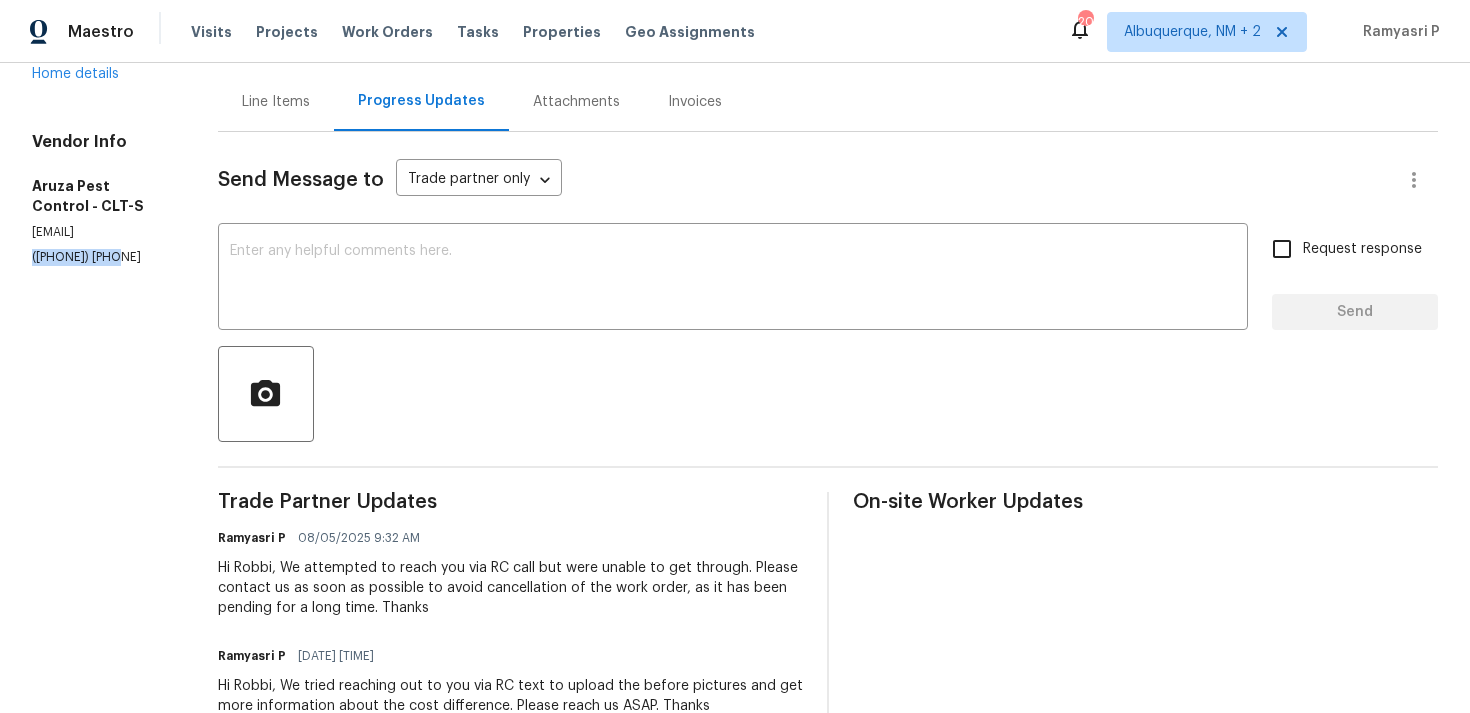 scroll, scrollTop: 170, scrollLeft: 0, axis: vertical 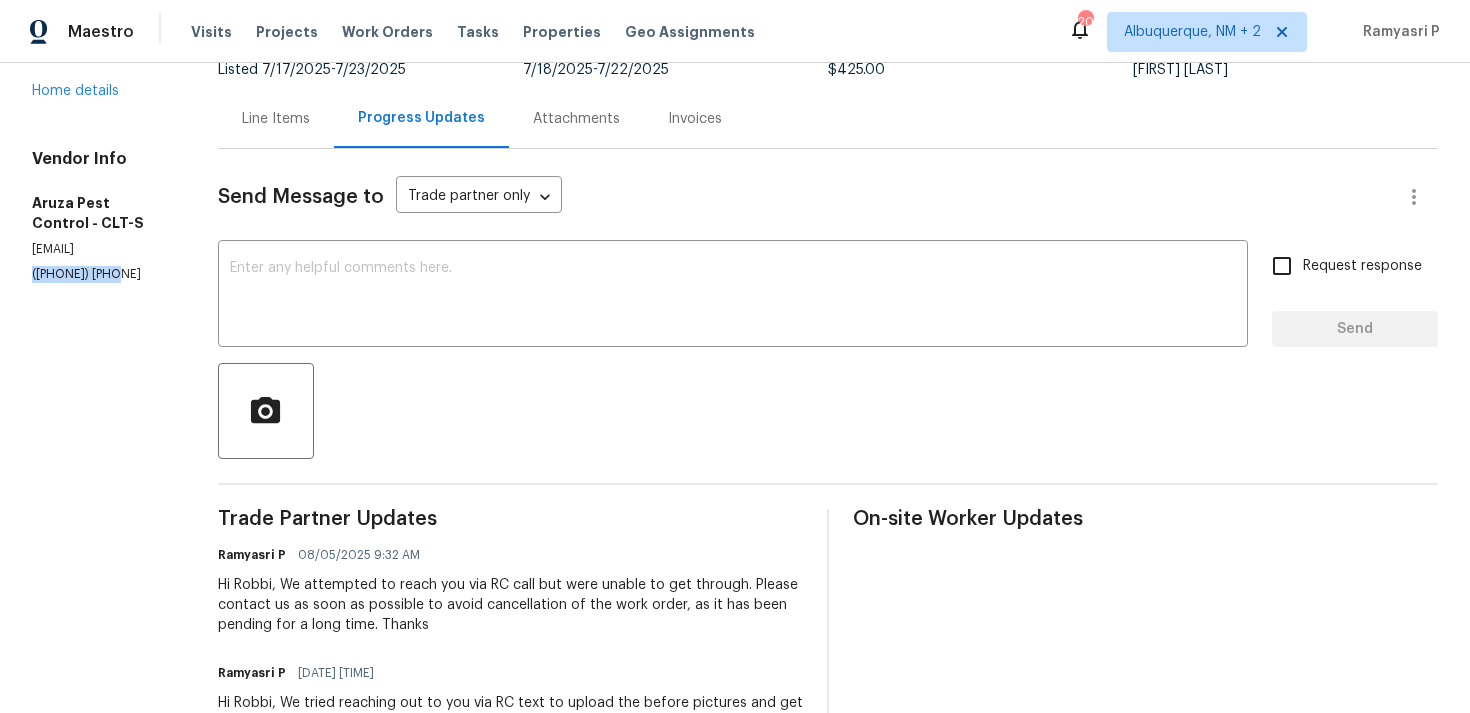 drag, startPoint x: 32, startPoint y: 203, endPoint x: 208, endPoint y: 203, distance: 176 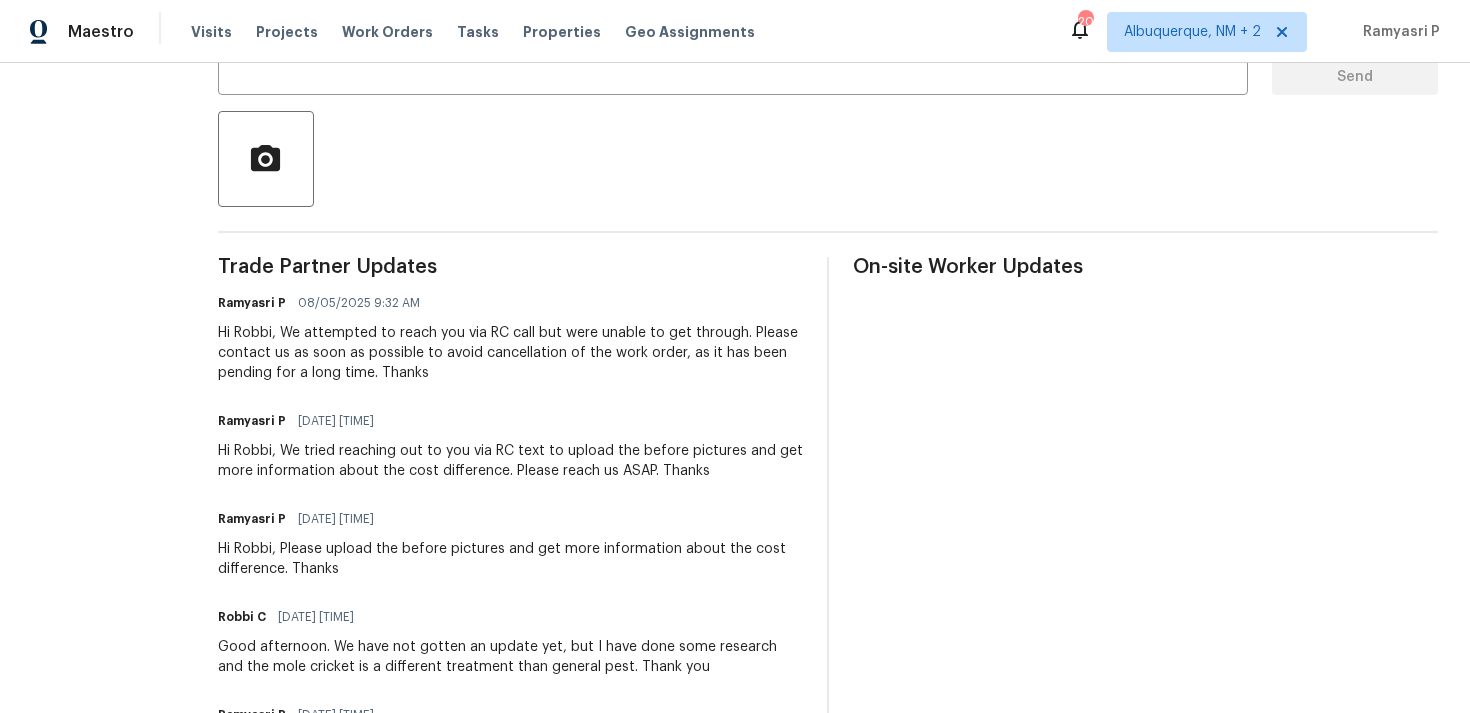 scroll, scrollTop: 426, scrollLeft: 0, axis: vertical 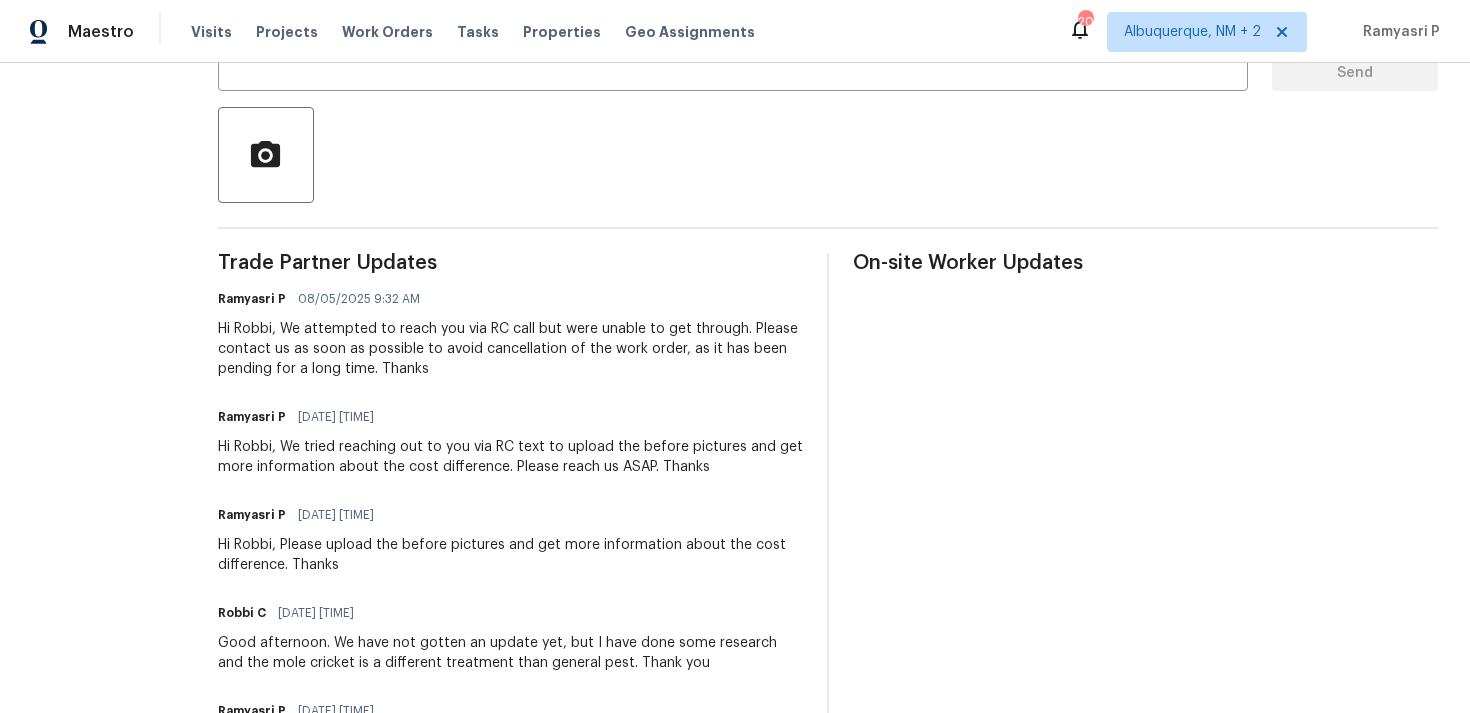 drag, startPoint x: 567, startPoint y: 446, endPoint x: 519, endPoint y: 467, distance: 52.392746 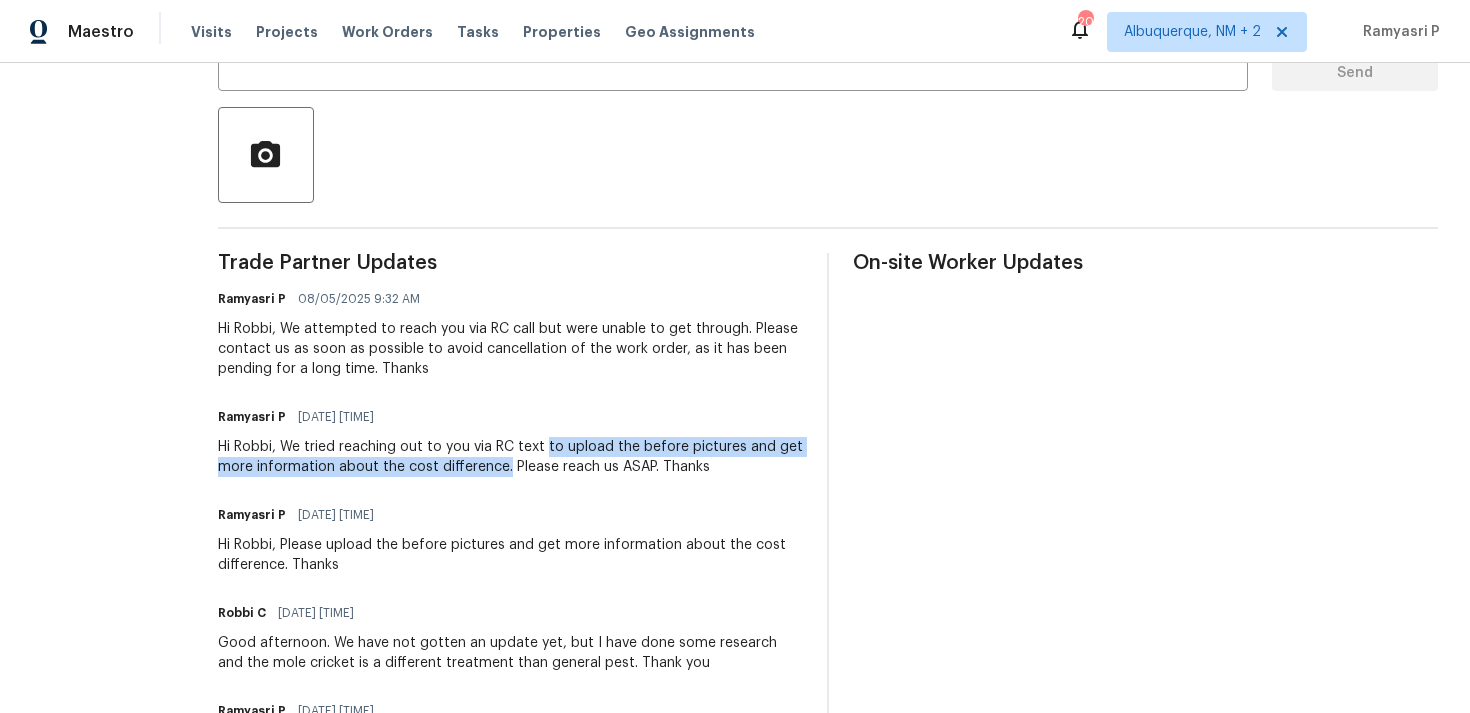 drag, startPoint x: 564, startPoint y: 445, endPoint x: 523, endPoint y: 465, distance: 45.617977 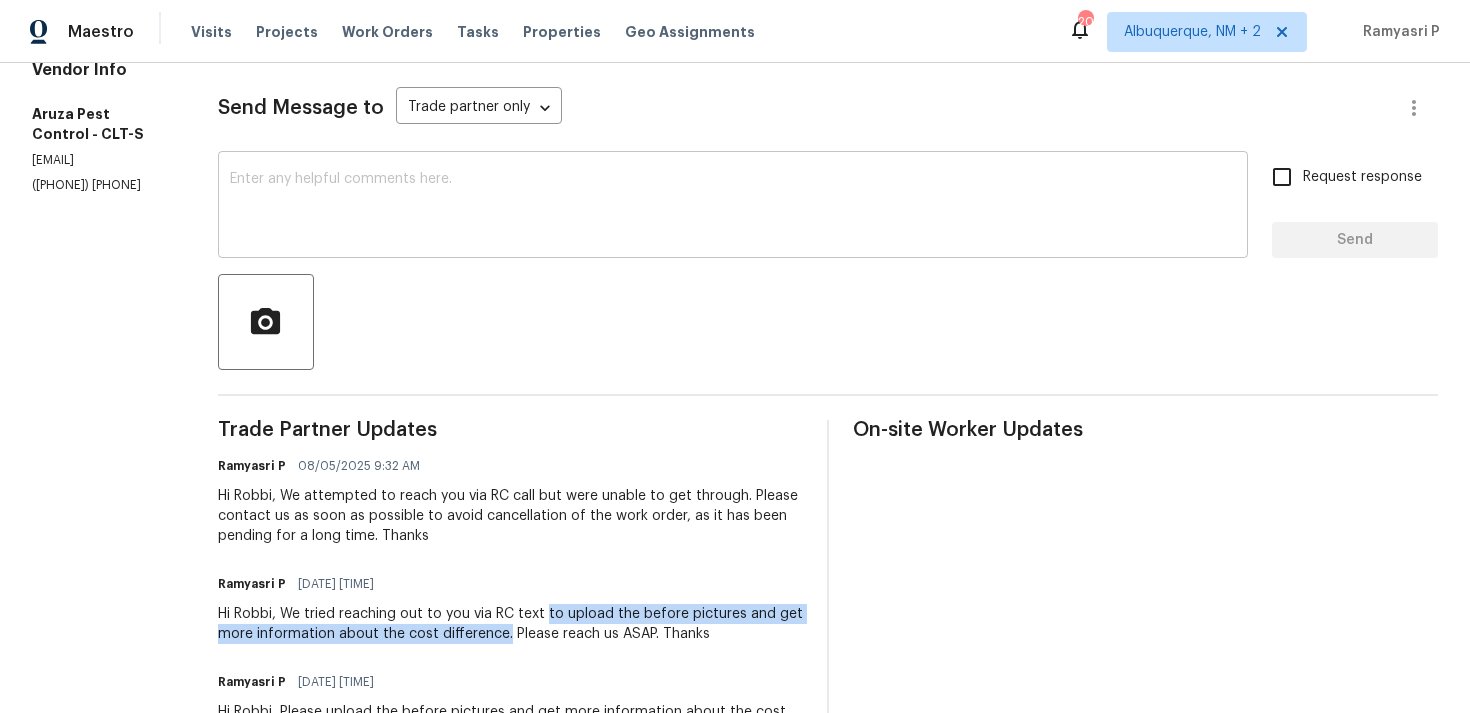scroll, scrollTop: 238, scrollLeft: 0, axis: vertical 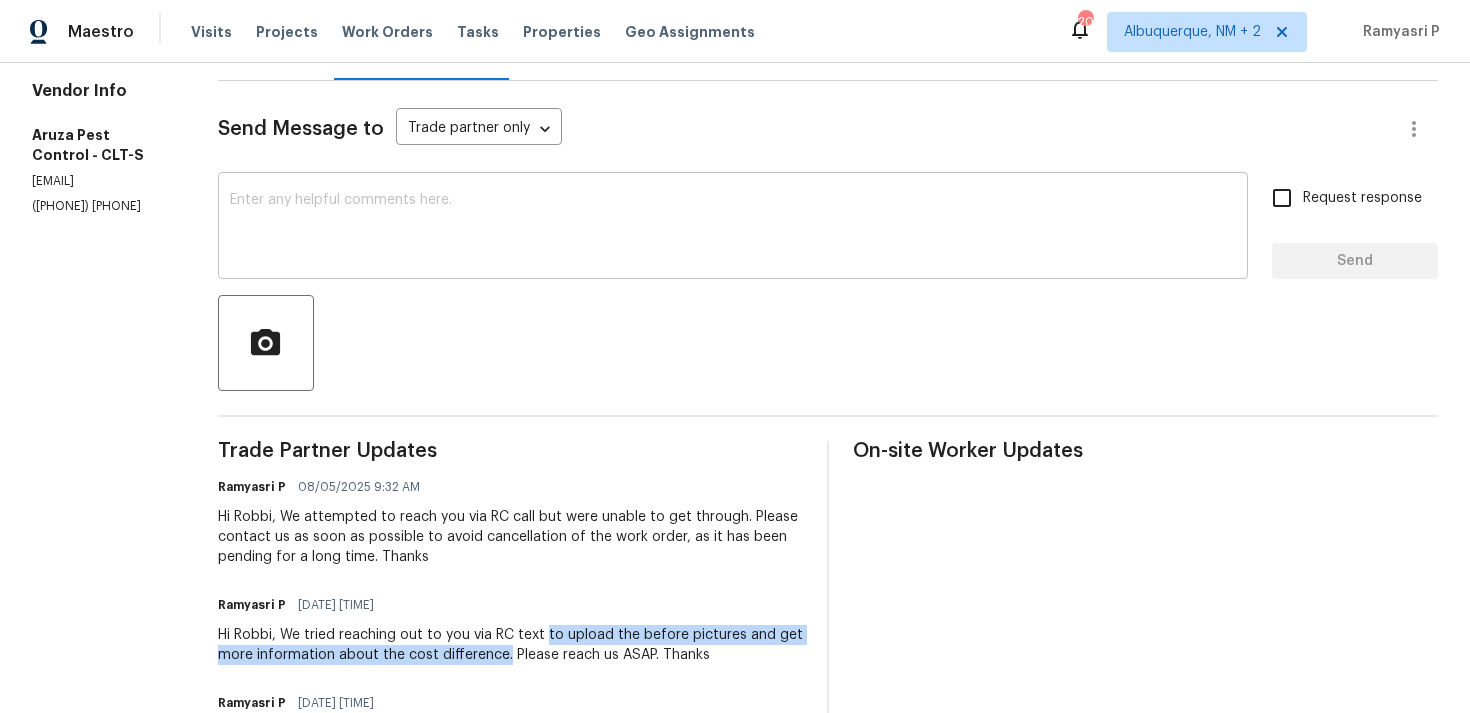 click at bounding box center (733, 228) 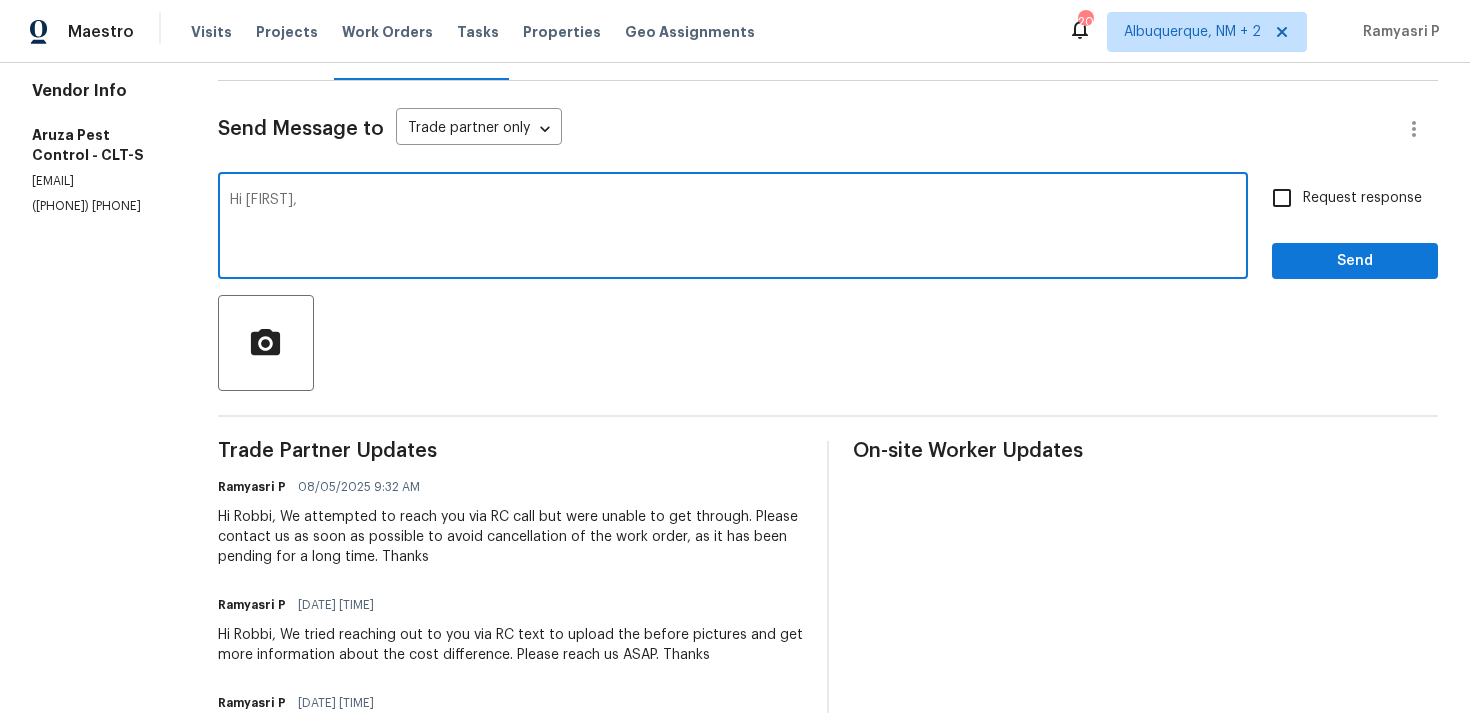 paste on "We attempted to contact you via email to request" 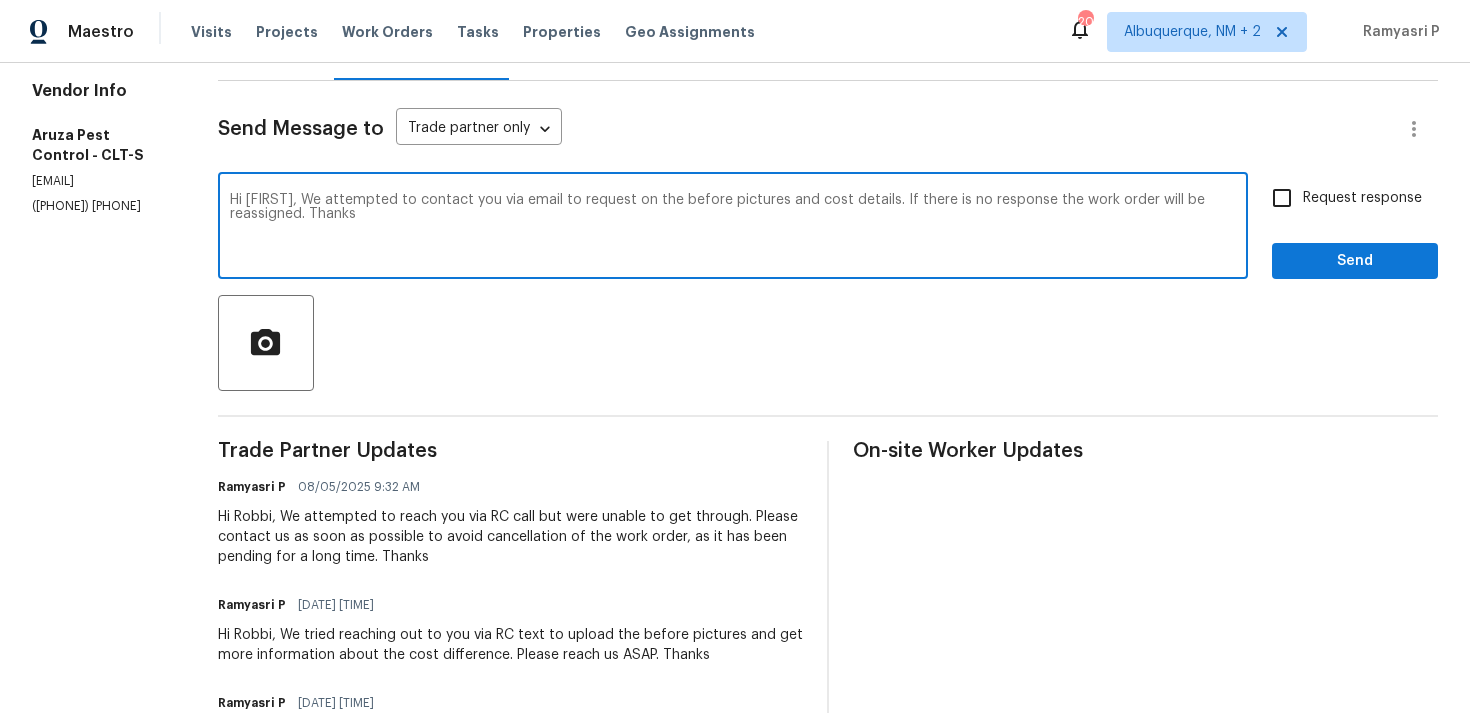drag, startPoint x: 330, startPoint y: 198, endPoint x: 324, endPoint y: 213, distance: 16.155495 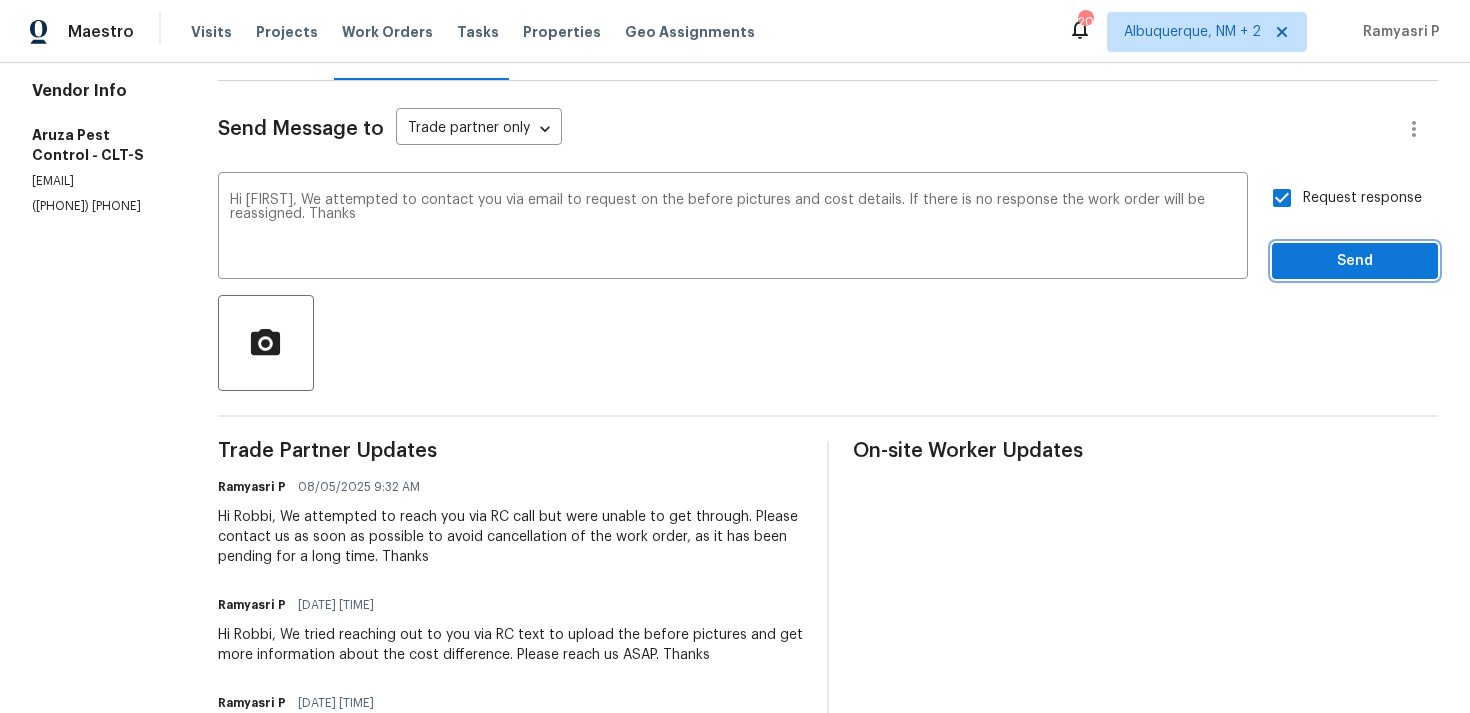 click on "Send" at bounding box center (1355, 261) 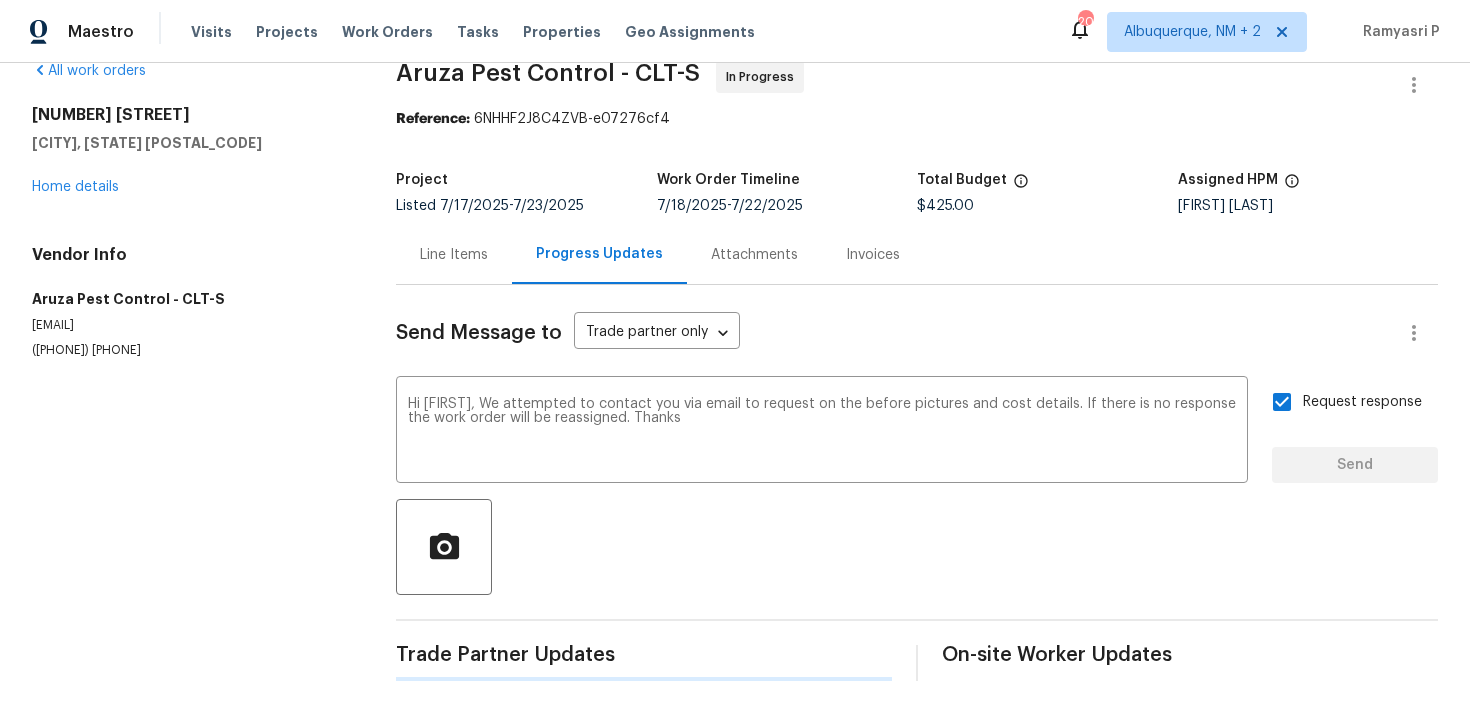 type 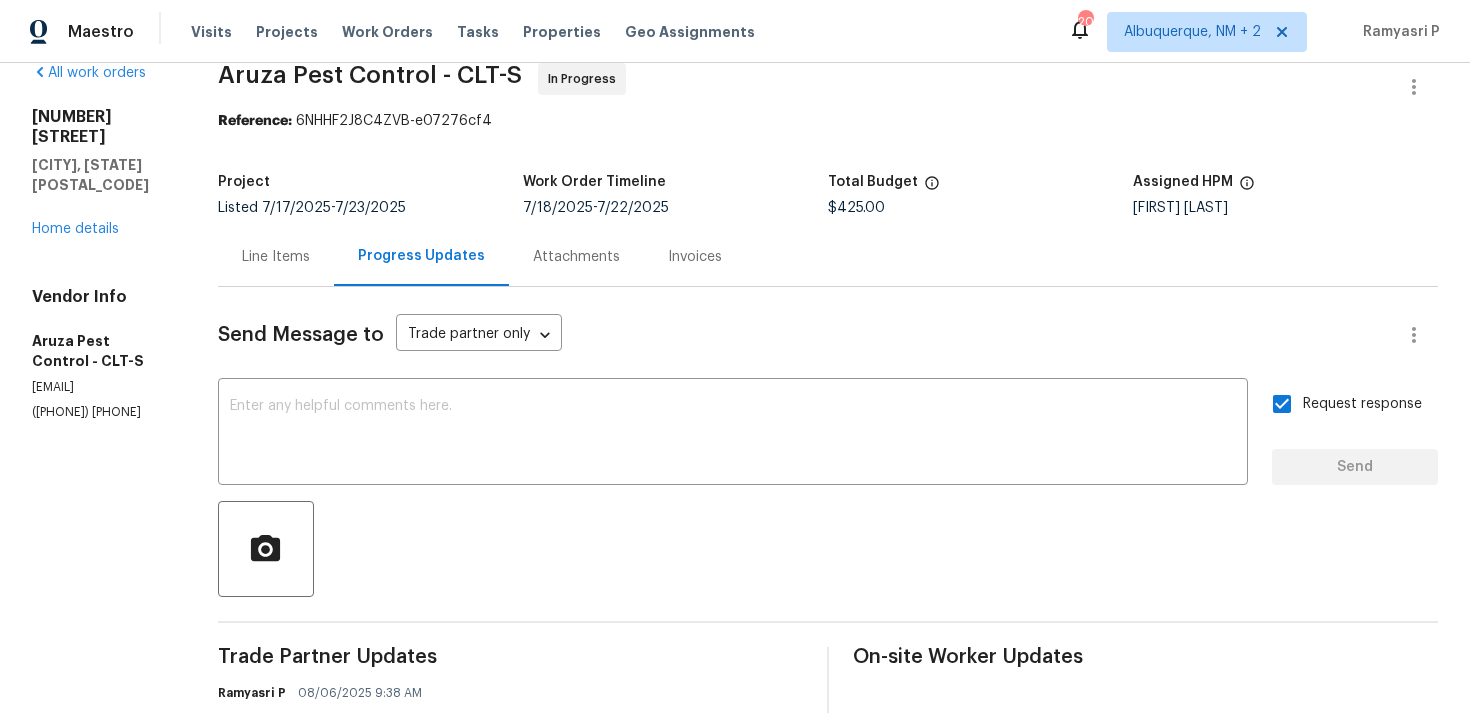 scroll, scrollTop: 0, scrollLeft: 0, axis: both 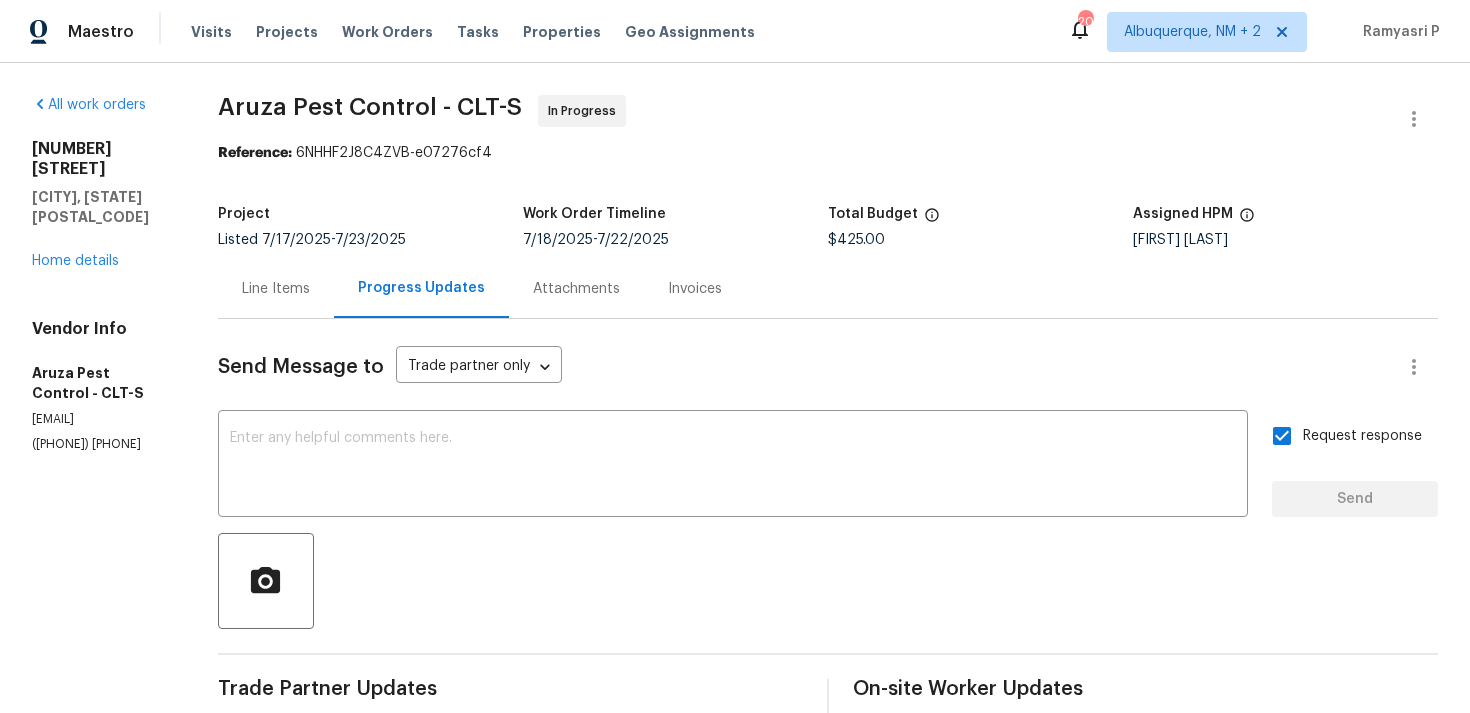 click on "Line Items" at bounding box center [276, 289] 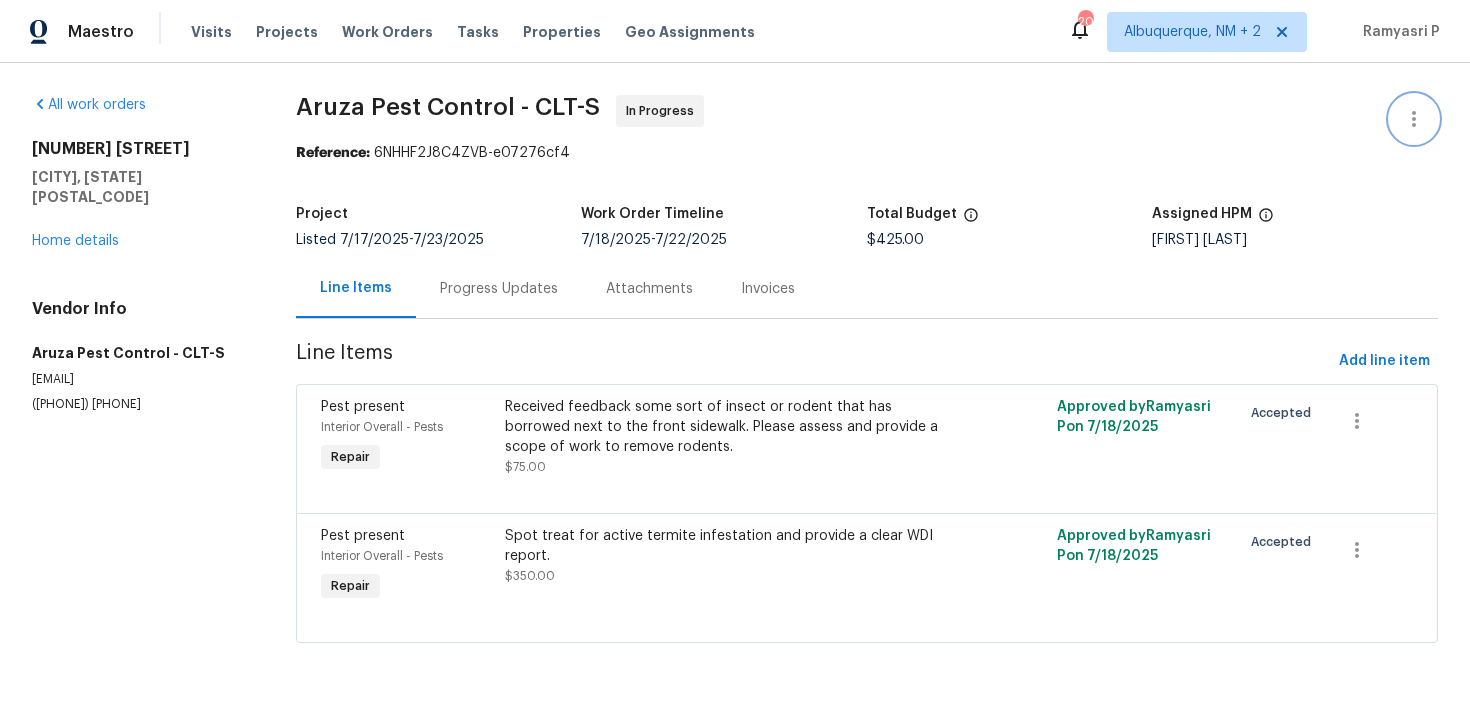 click at bounding box center (1414, 119) 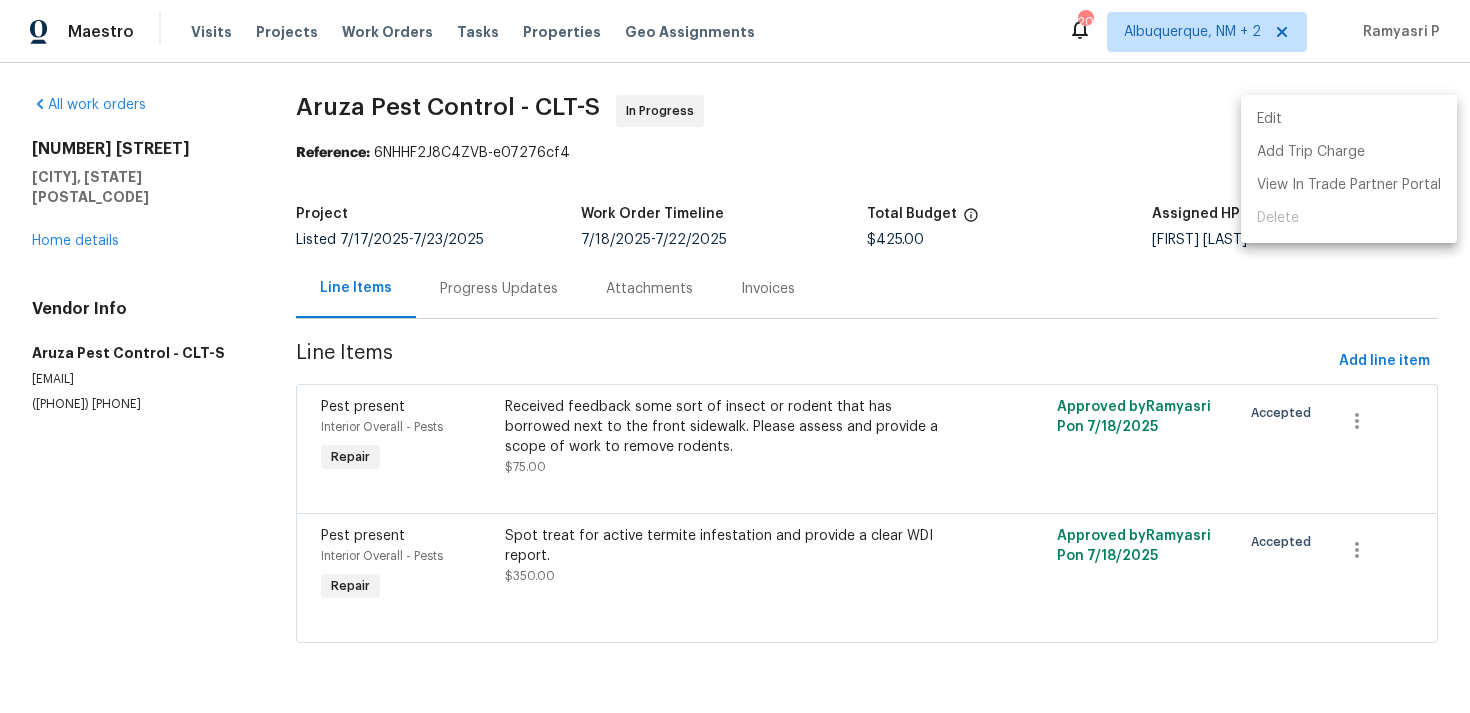 click on "Edit" at bounding box center (1349, 119) 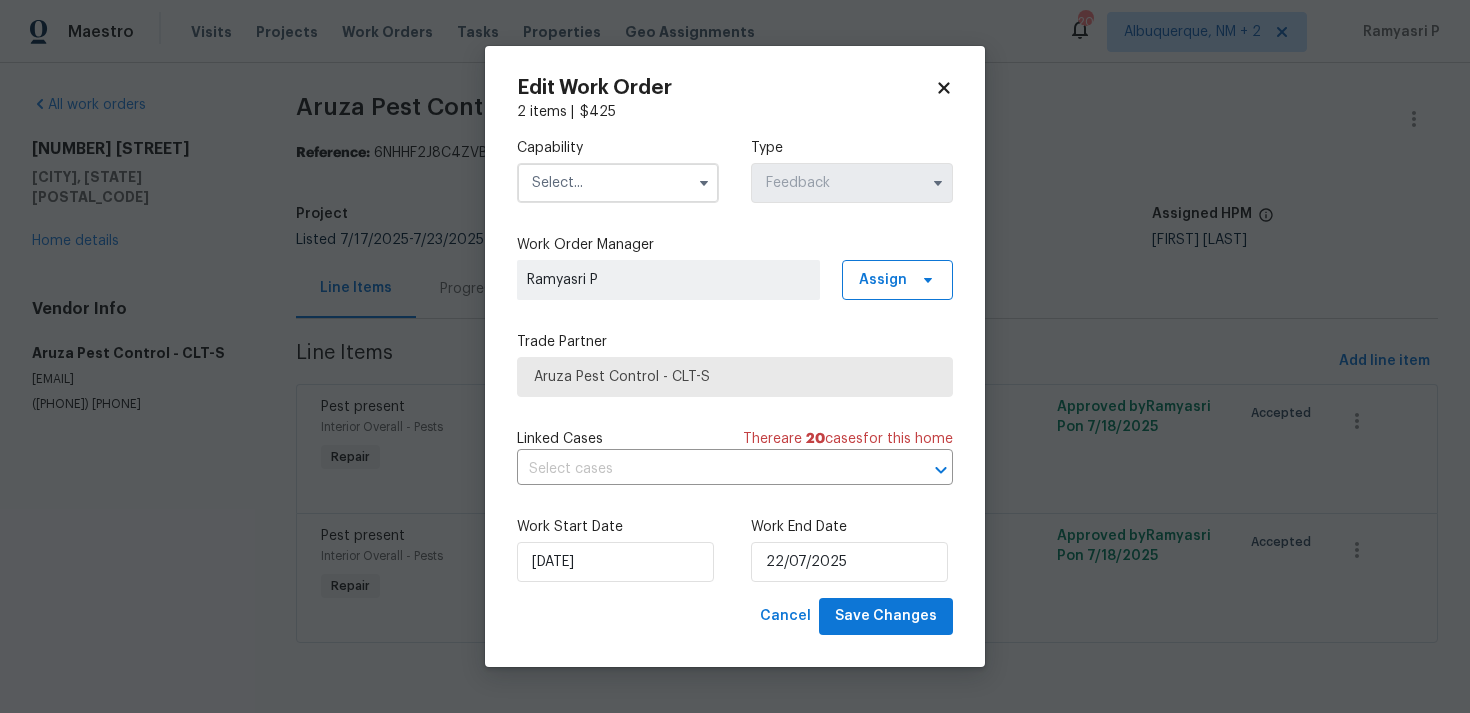 click at bounding box center [618, 183] 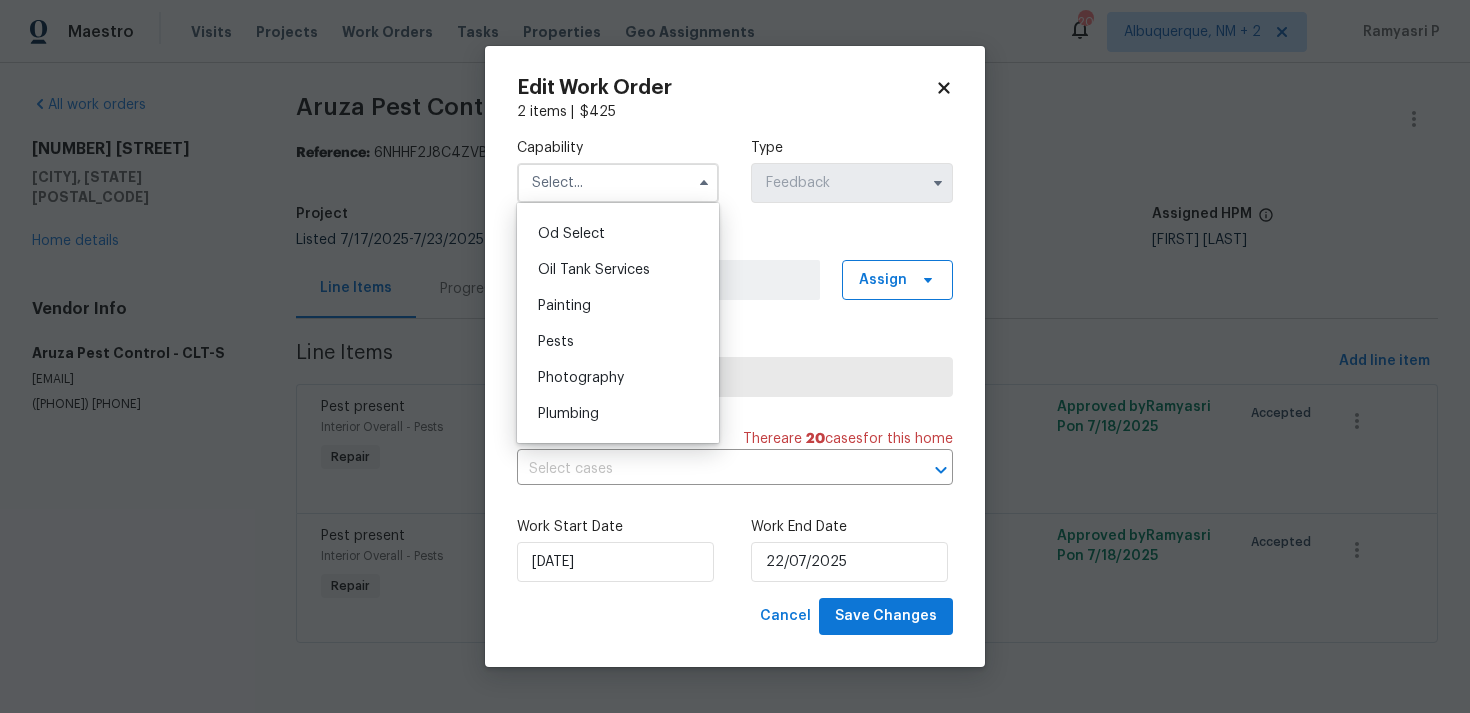 scroll, scrollTop: 1624, scrollLeft: 0, axis: vertical 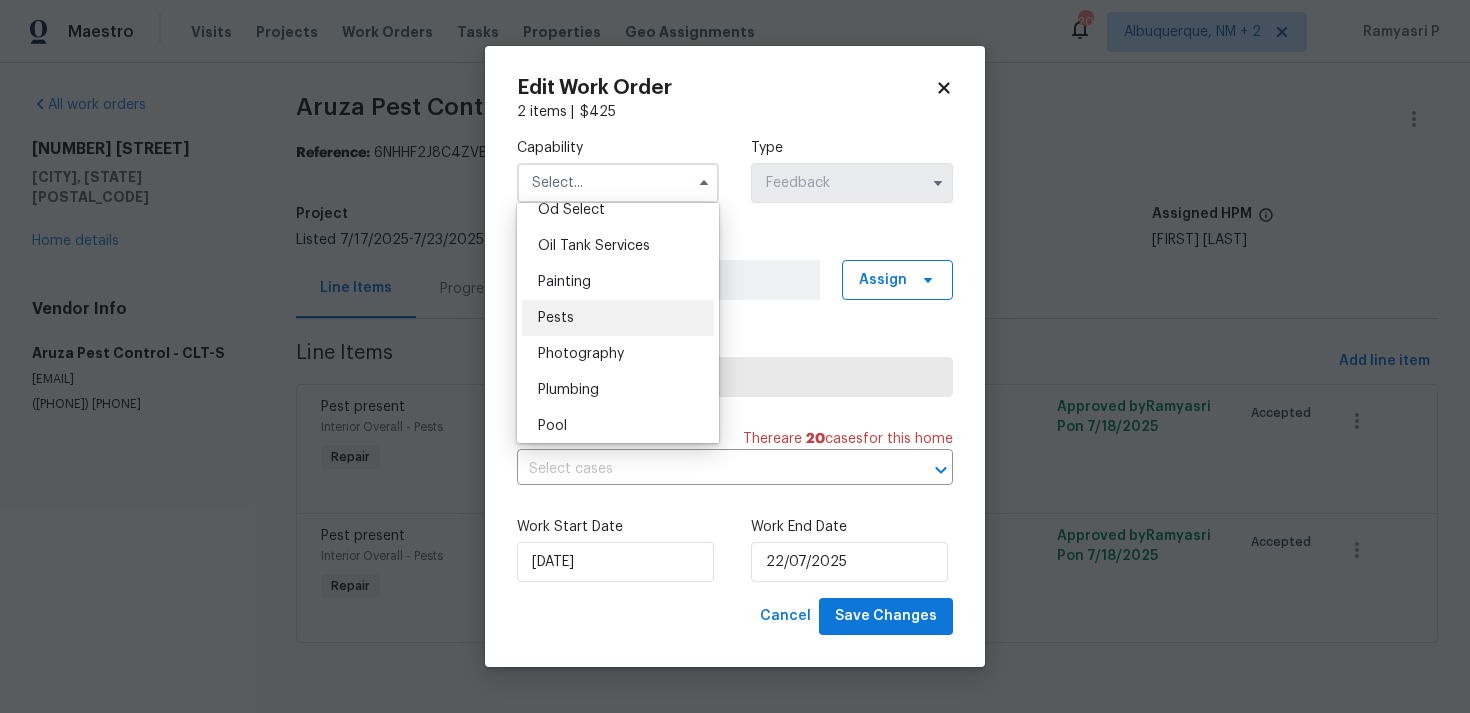 click on "Pests" at bounding box center (618, 318) 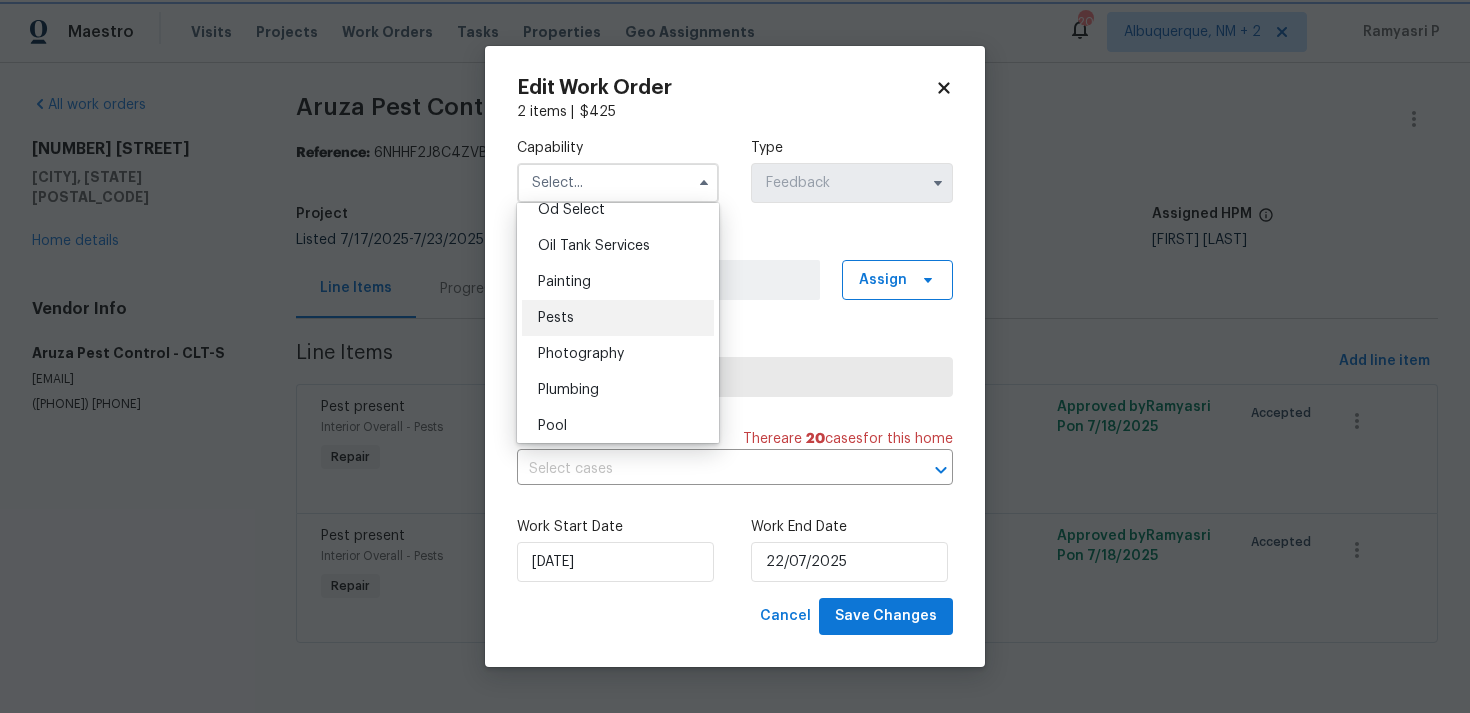 type on "Pests" 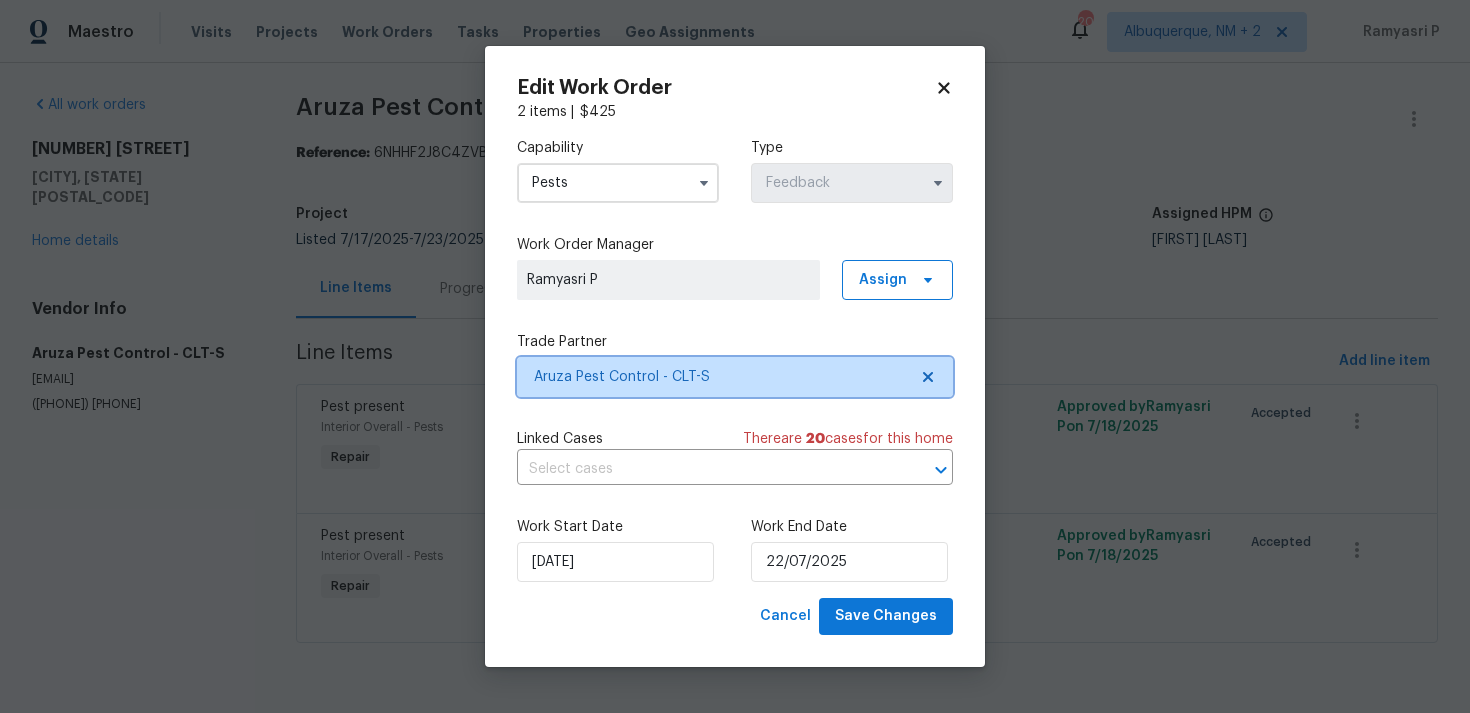 click on "Aruza Pest Control - CLT-S" at bounding box center (720, 377) 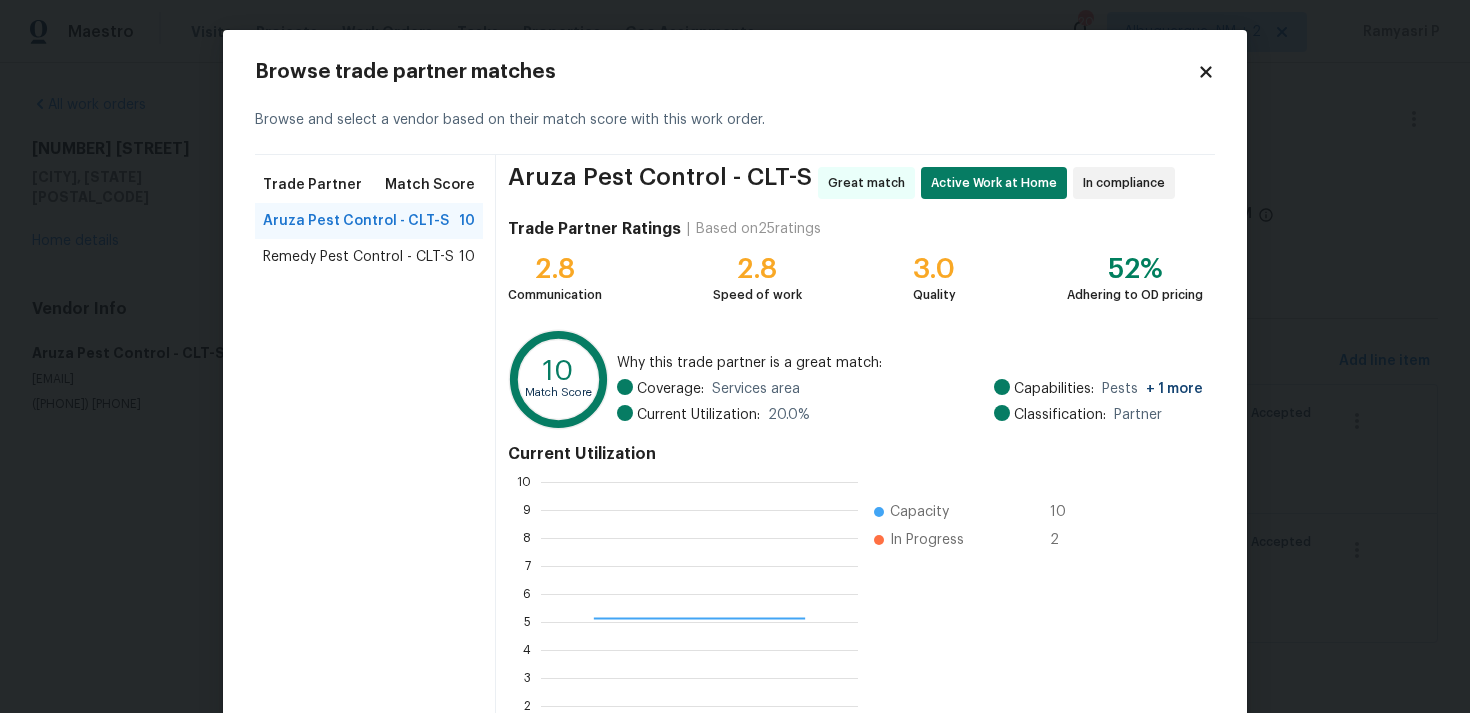 scroll, scrollTop: 2, scrollLeft: 2, axis: both 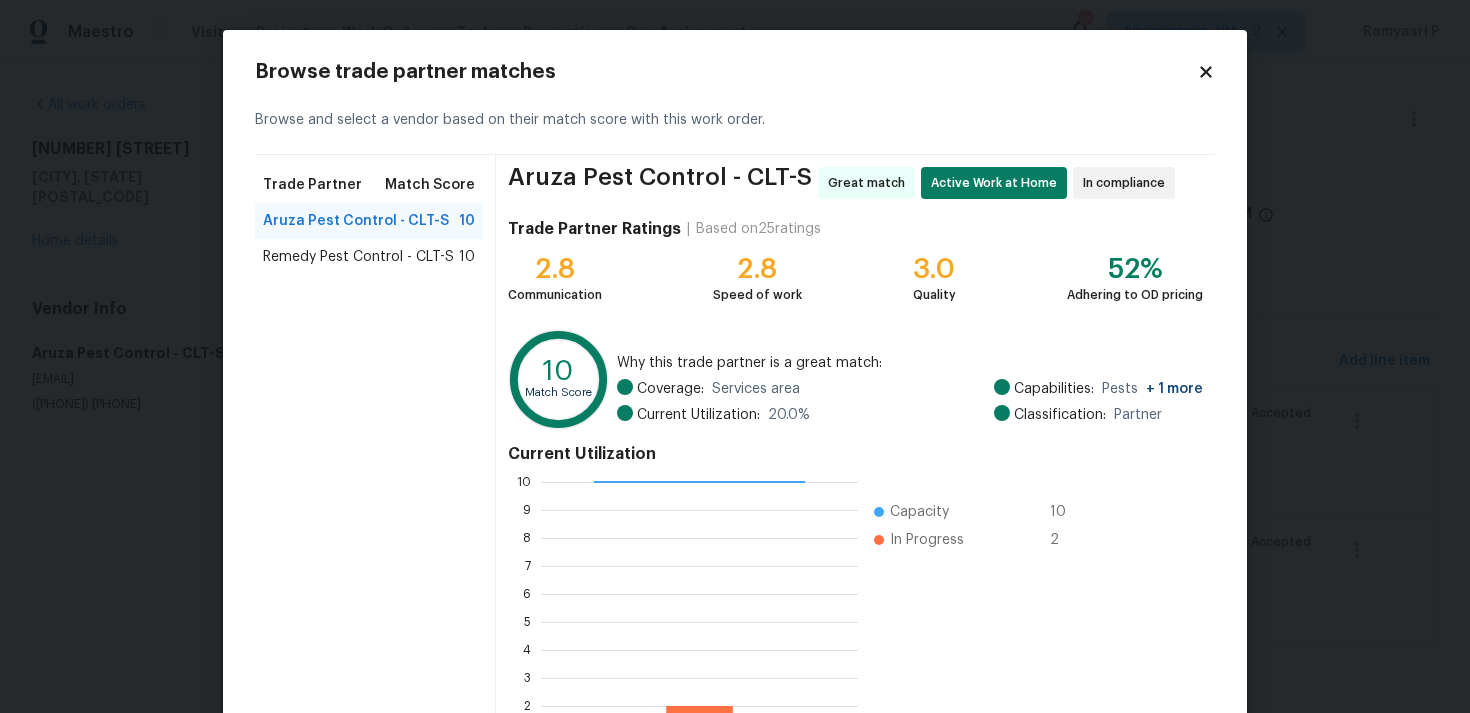 click on "Remedy Pest Control - CLT-S 10" at bounding box center [369, 257] 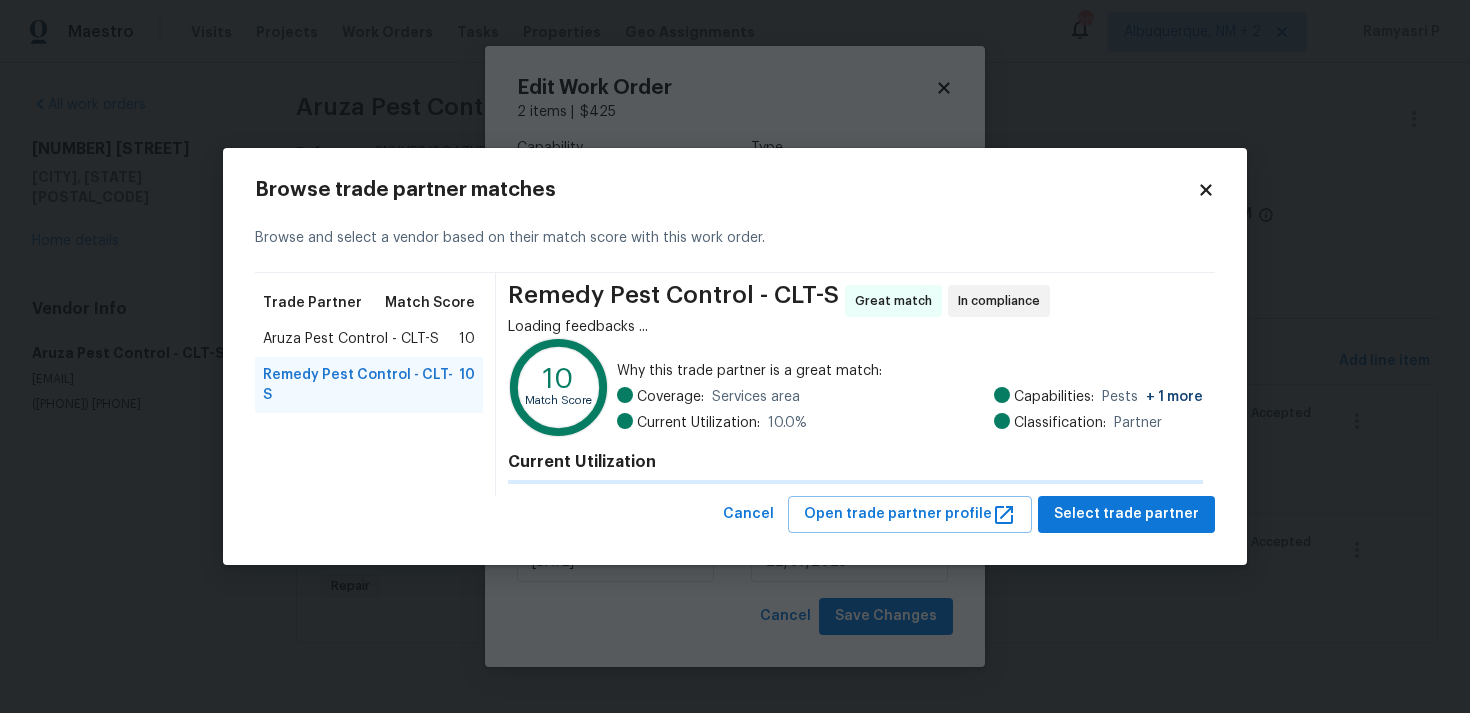 click on "Browse and select a vendor based on their match score with this work order." at bounding box center (735, 238) 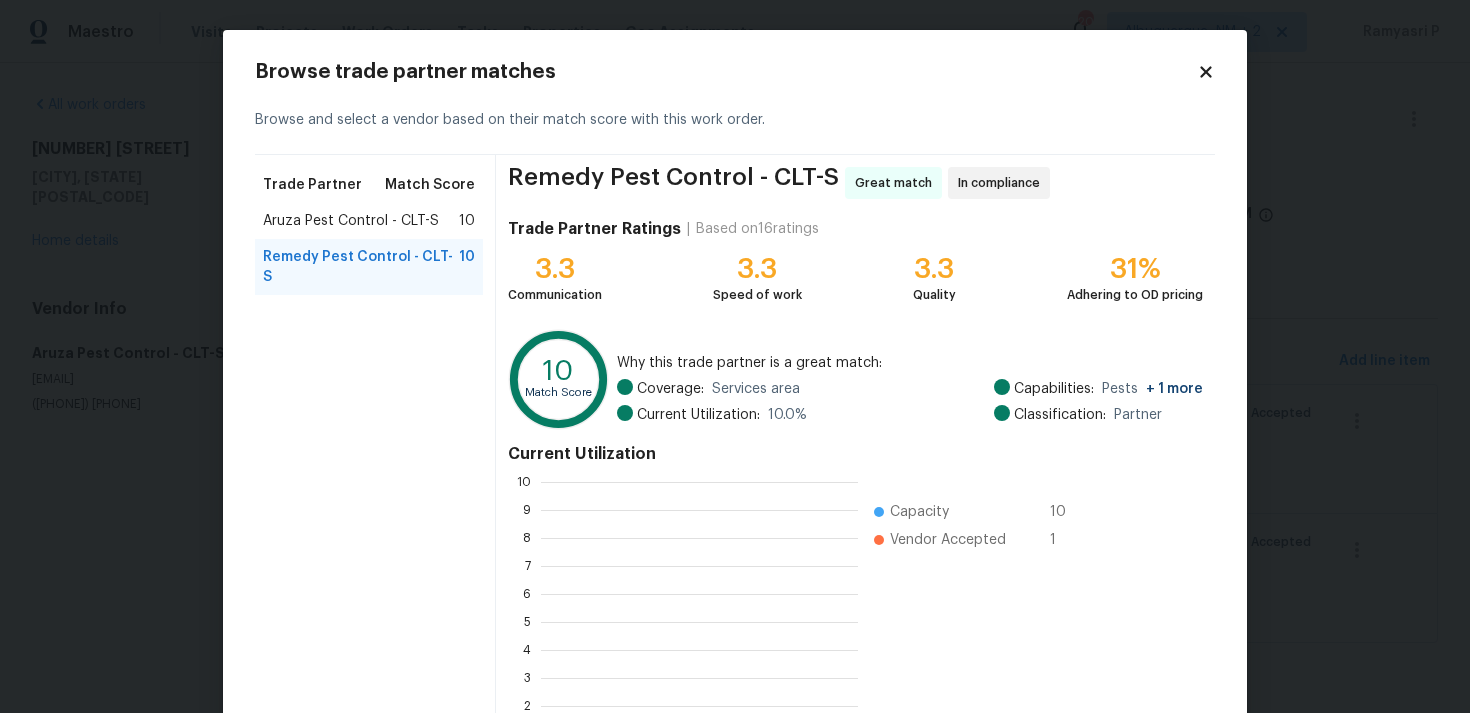 scroll, scrollTop: 2, scrollLeft: 2, axis: both 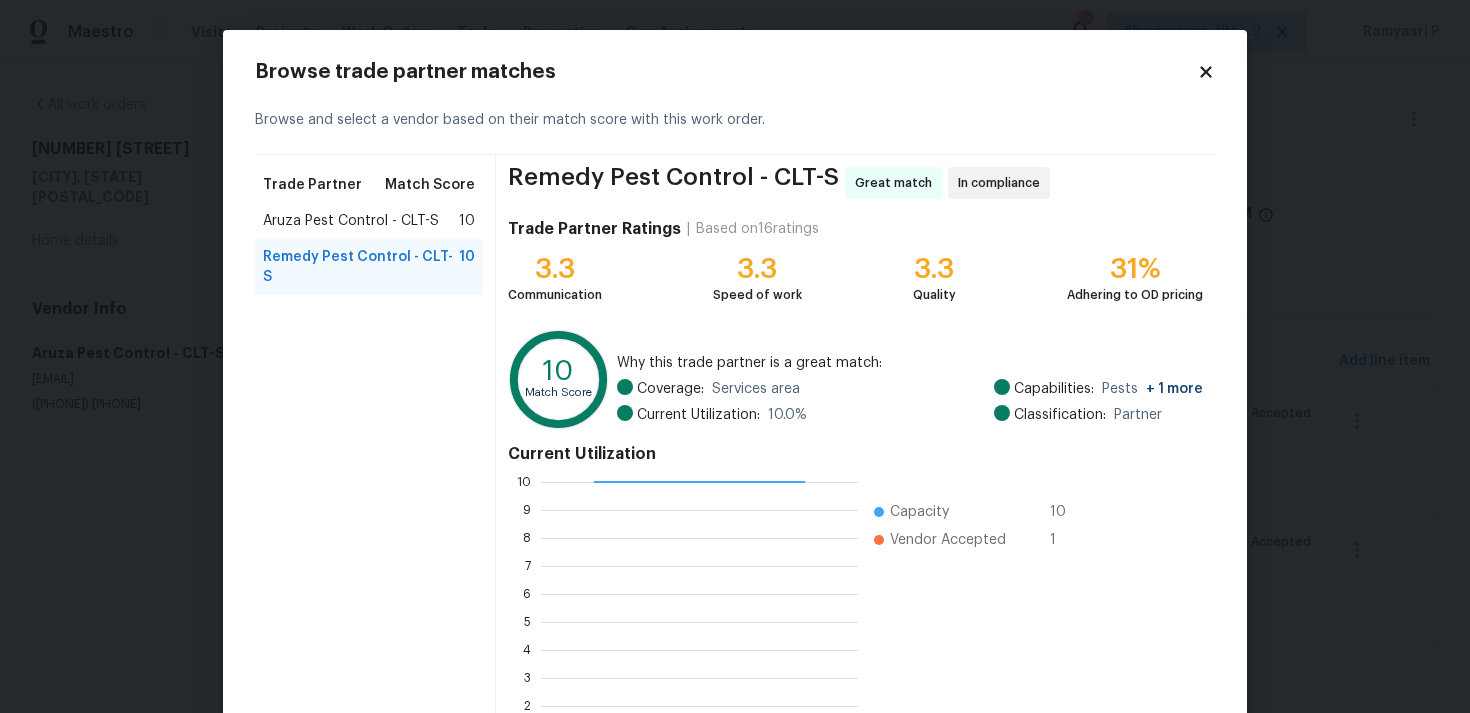click on "Aruza Pest Control - CLT-S" at bounding box center (351, 221) 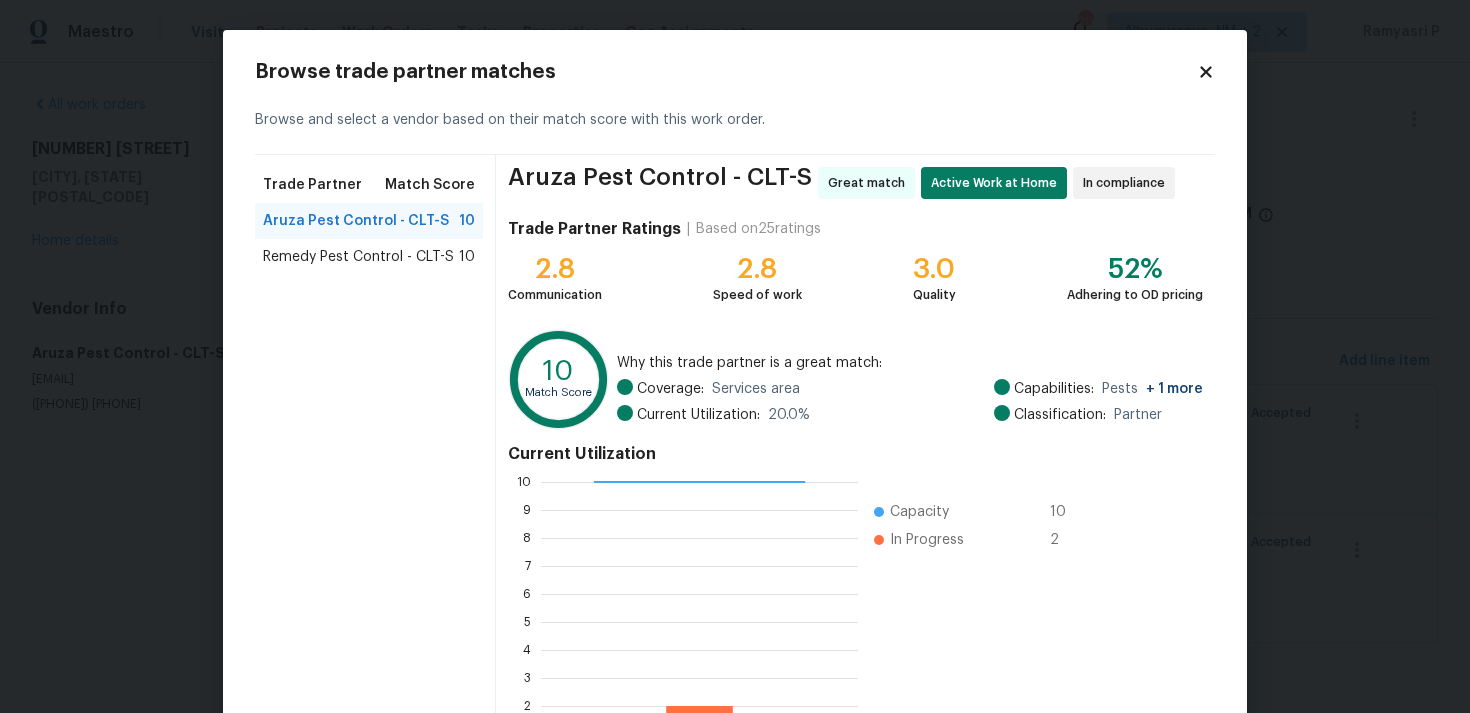 click 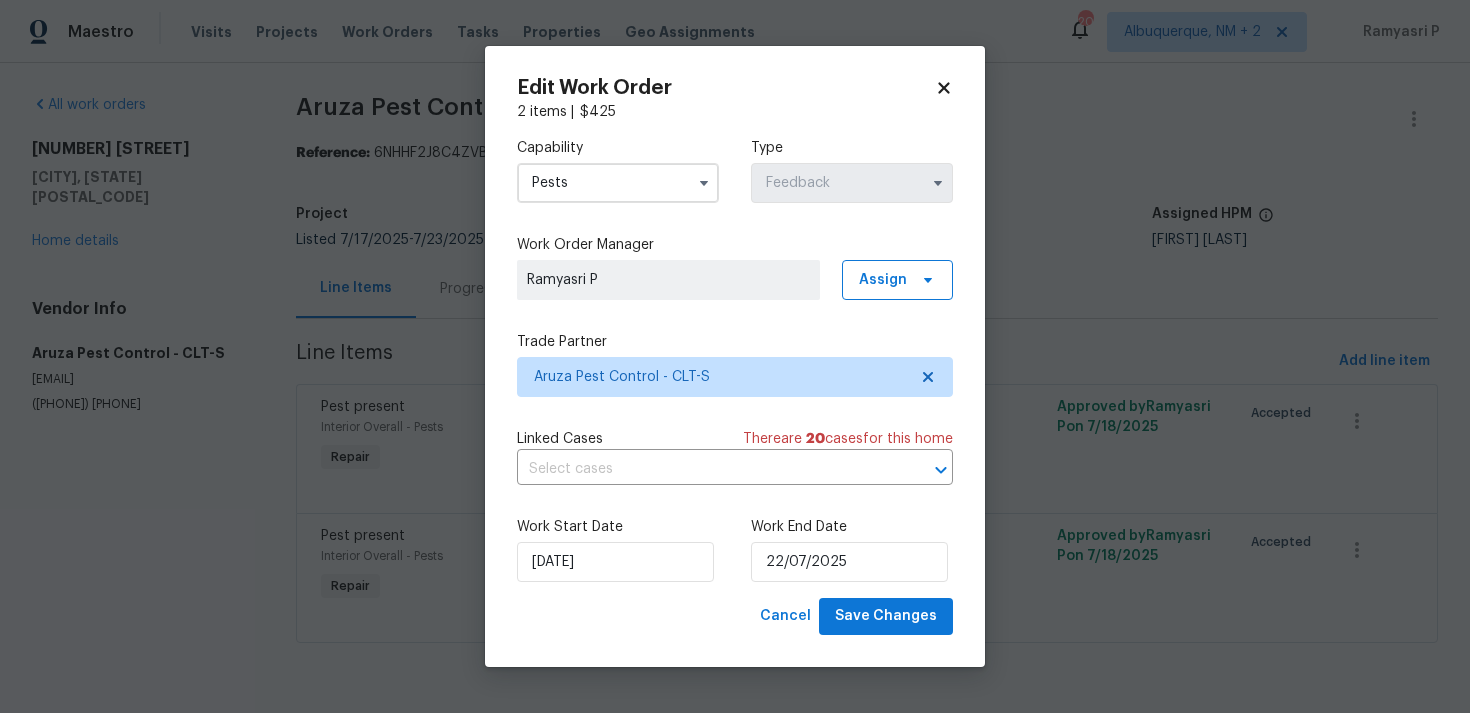 click 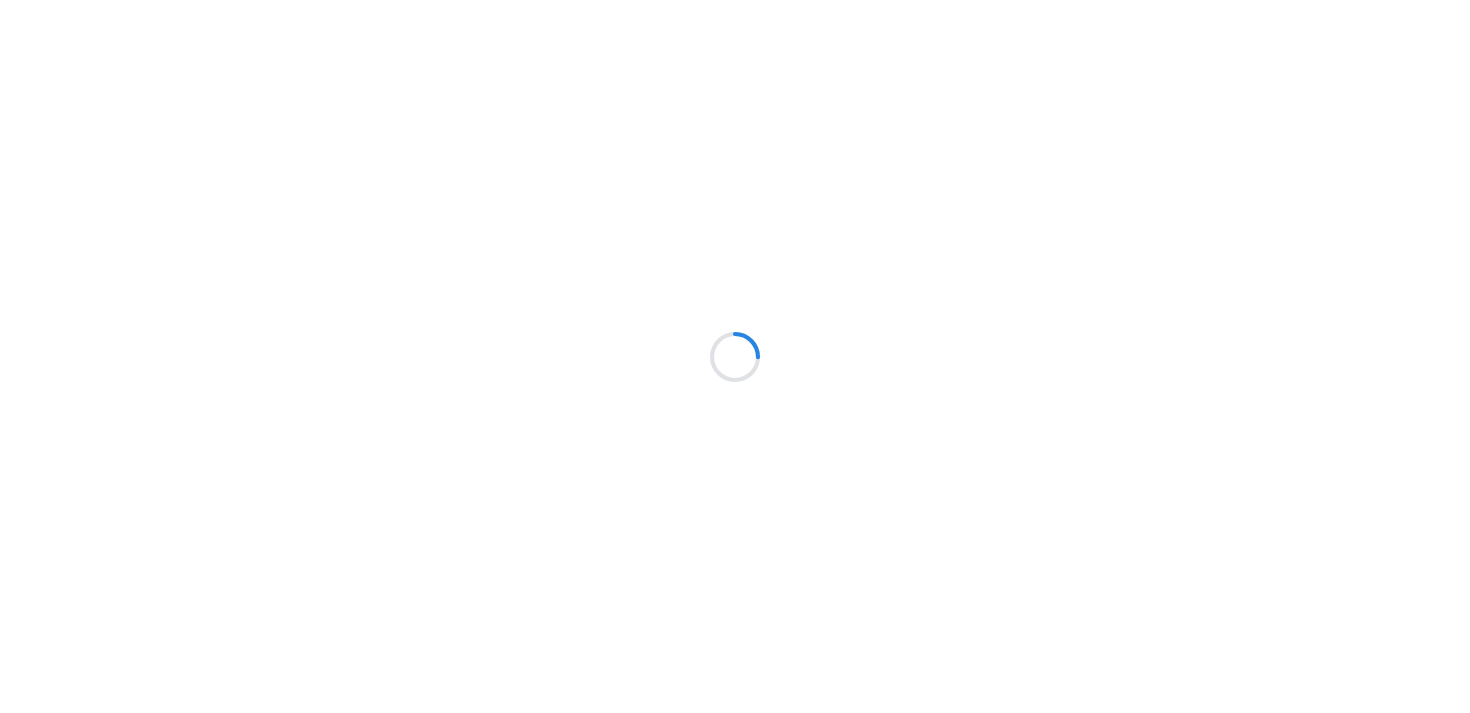 scroll, scrollTop: 0, scrollLeft: 0, axis: both 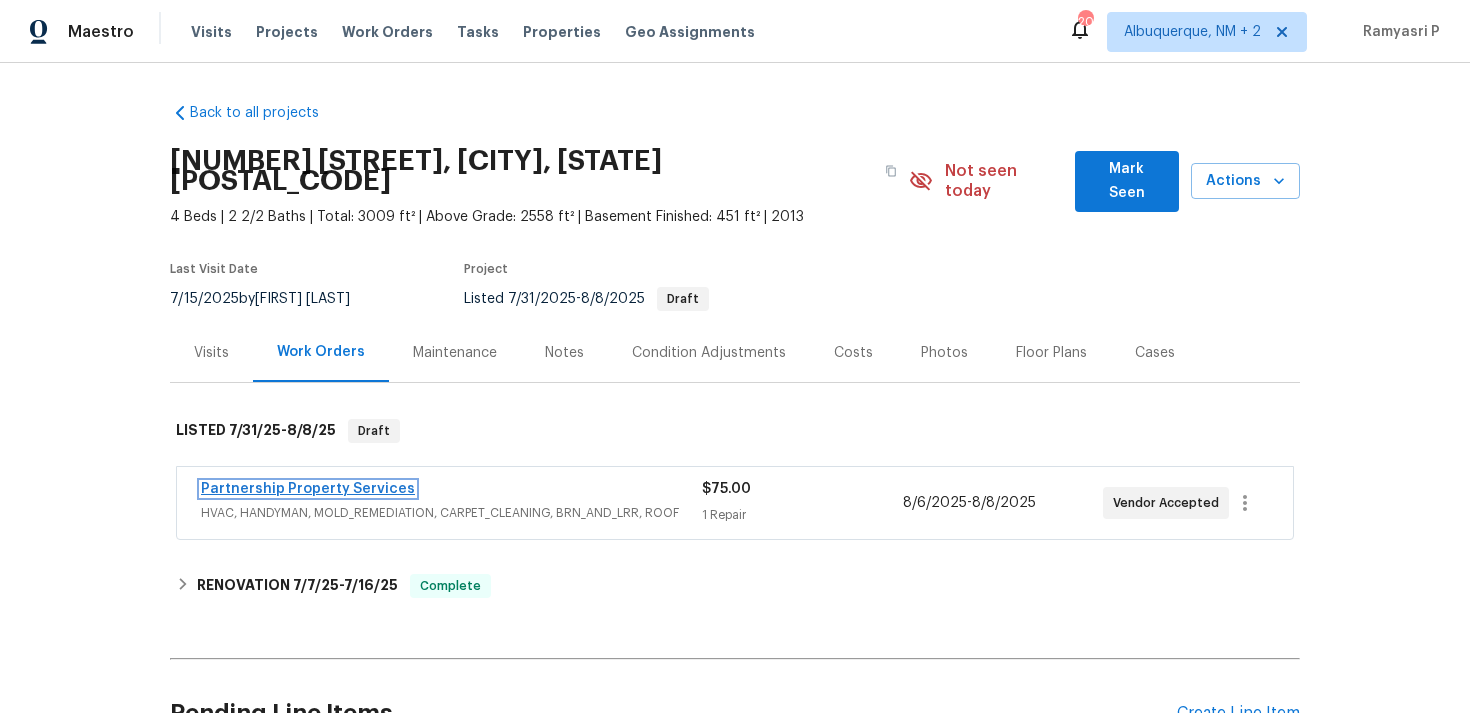 click on "Partnership Property Services" at bounding box center (308, 489) 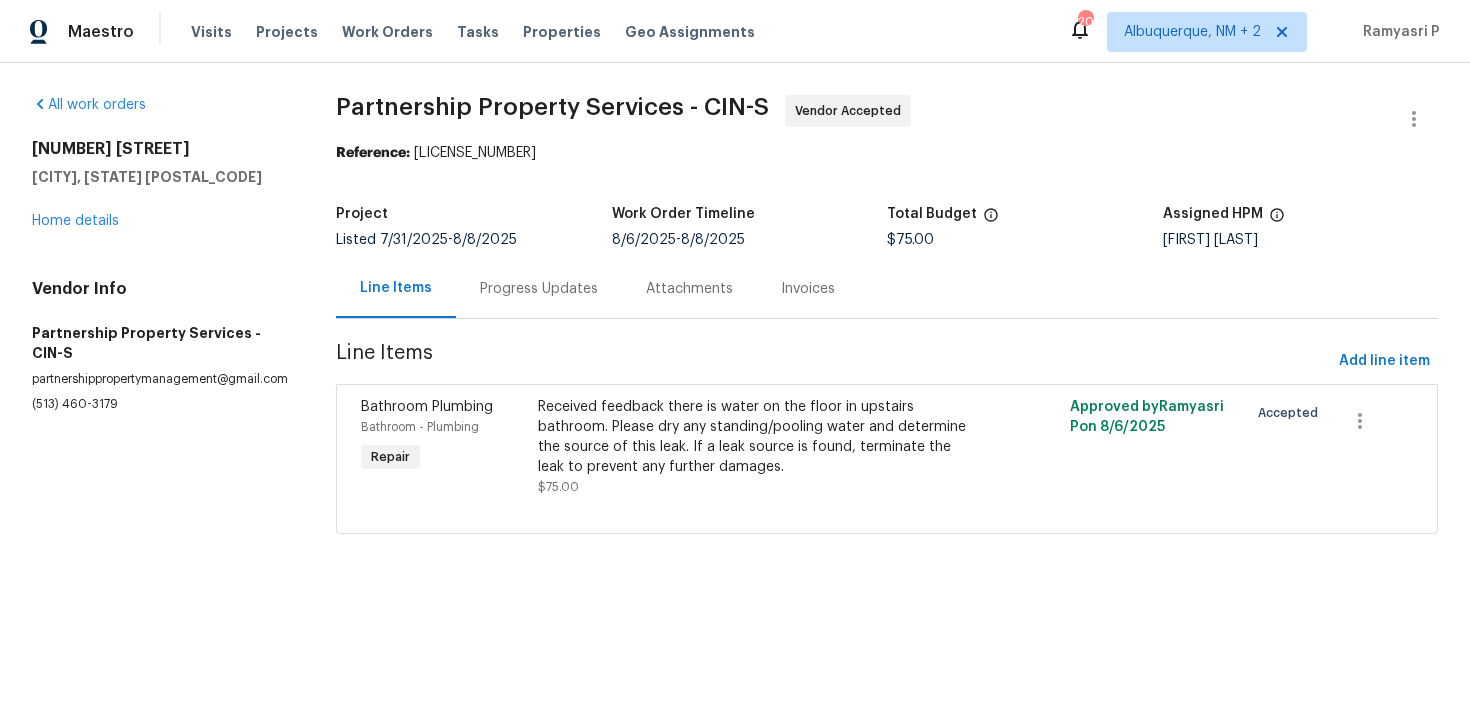 click on "Progress Updates" at bounding box center (539, 288) 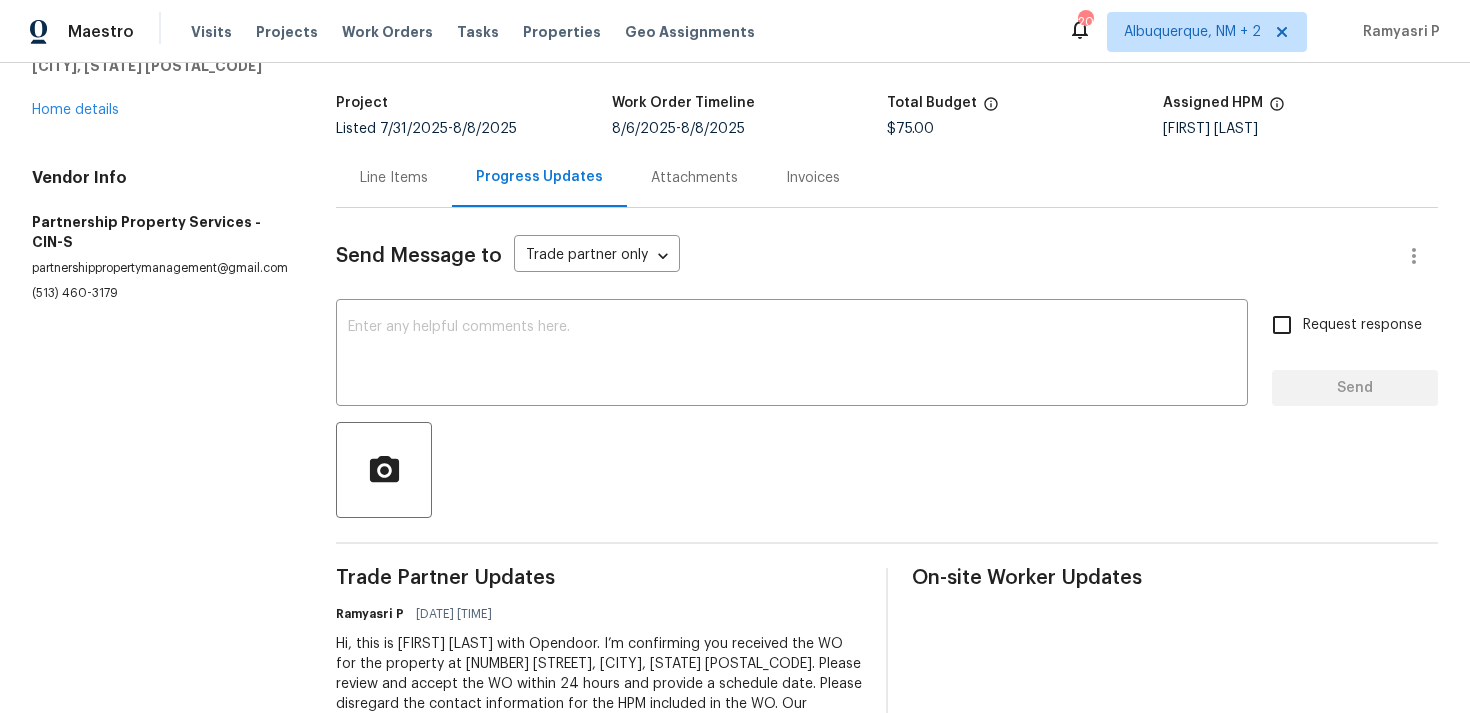 scroll, scrollTop: 0, scrollLeft: 0, axis: both 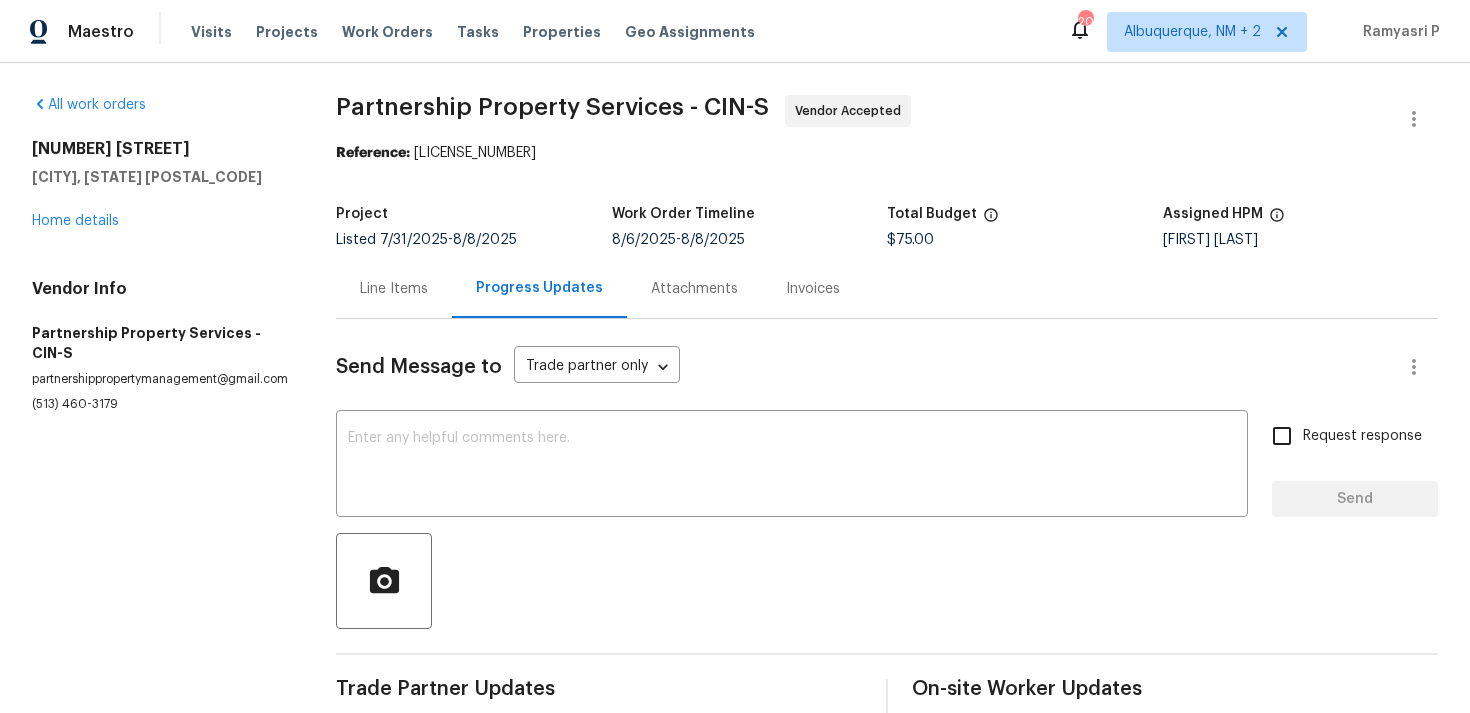 click on "All work orders [NUMBER] [STREET], [CITY], [STATE] [POSTAL_CODE] [LOCATION] details Vendor Info Partnership Property Services - CIN-S [EMAIL] ([PHONE])" at bounding box center (160, 482) 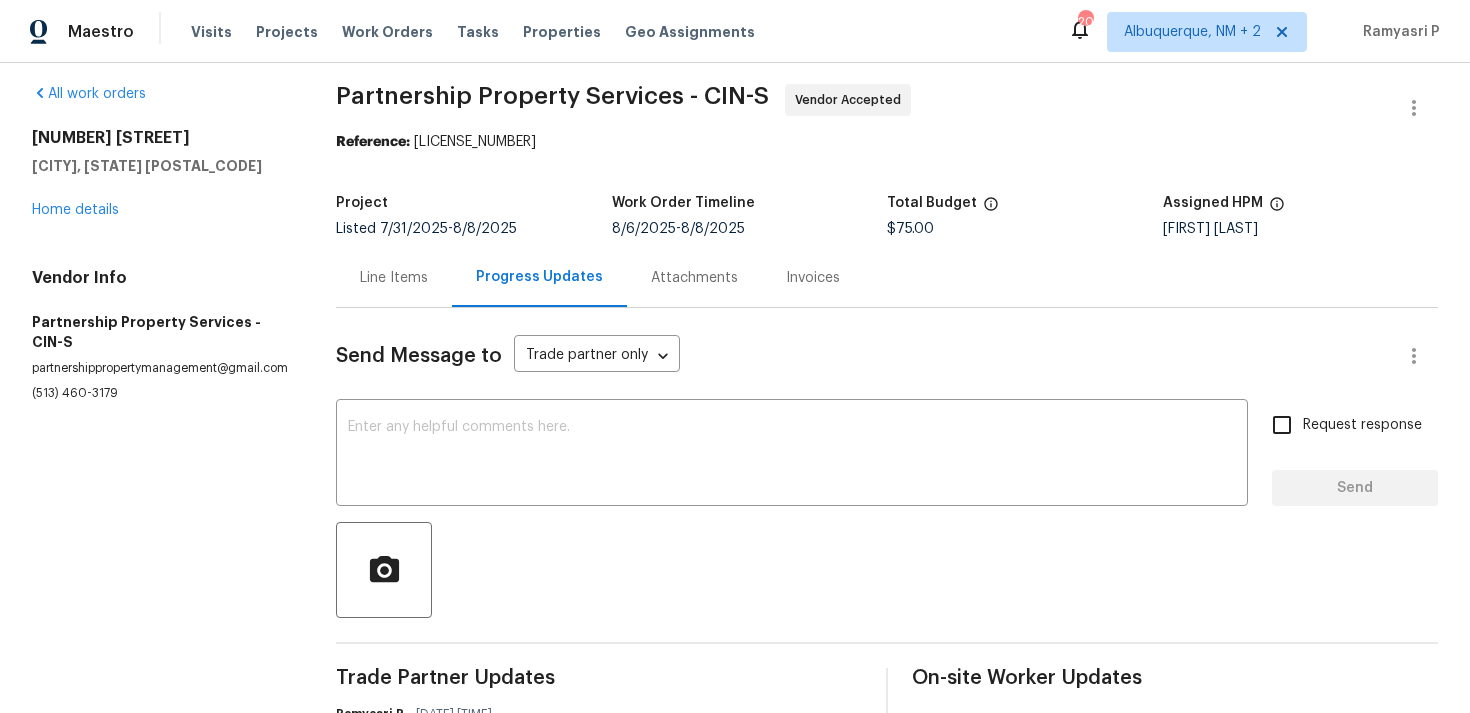 scroll, scrollTop: 0, scrollLeft: 0, axis: both 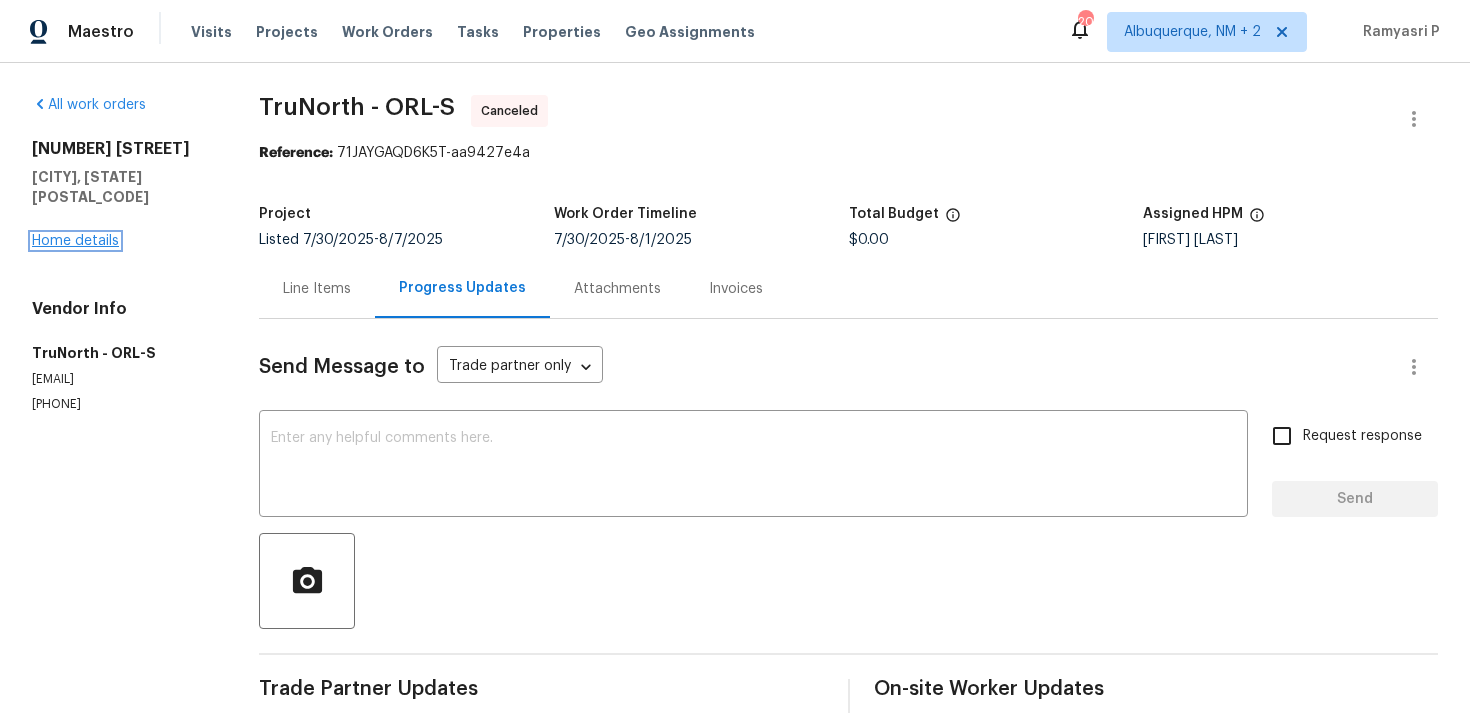 click on "Home details" at bounding box center [75, 241] 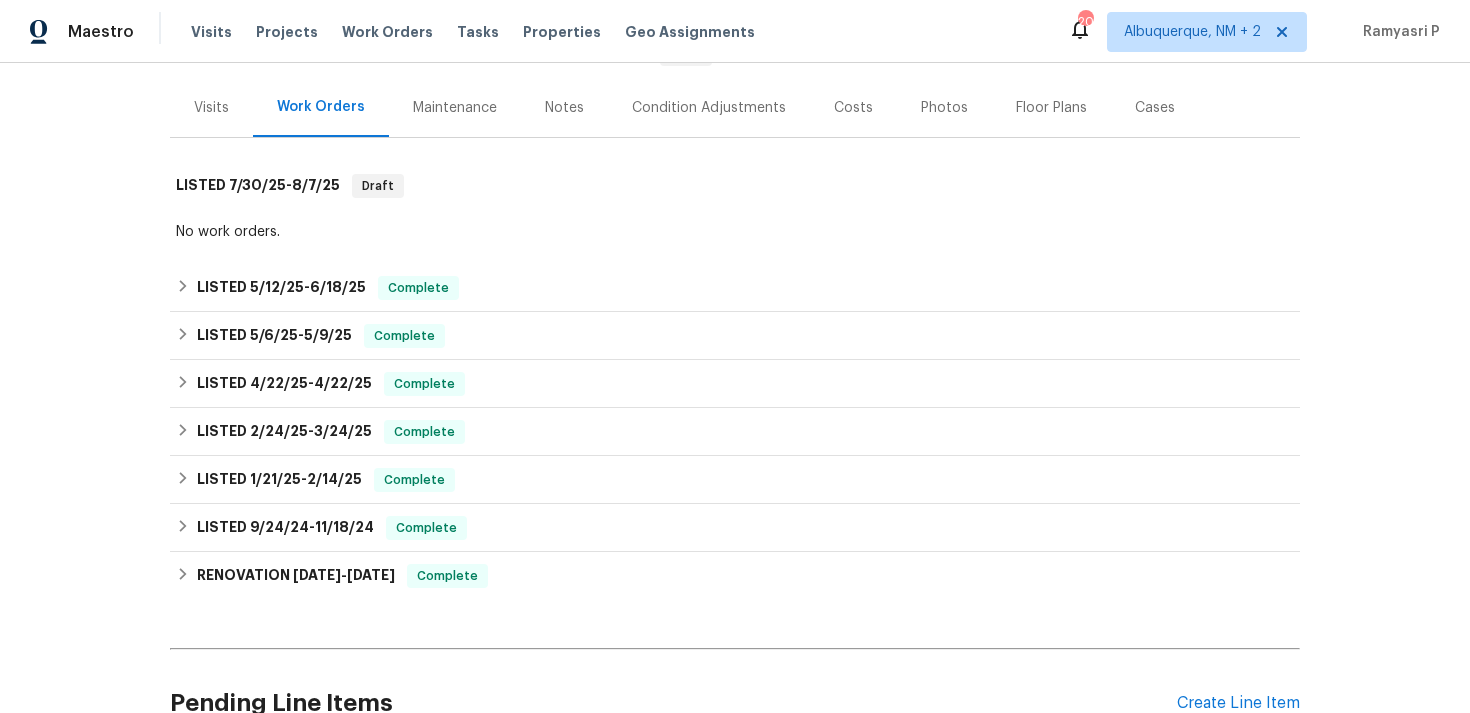 scroll, scrollTop: 572, scrollLeft: 0, axis: vertical 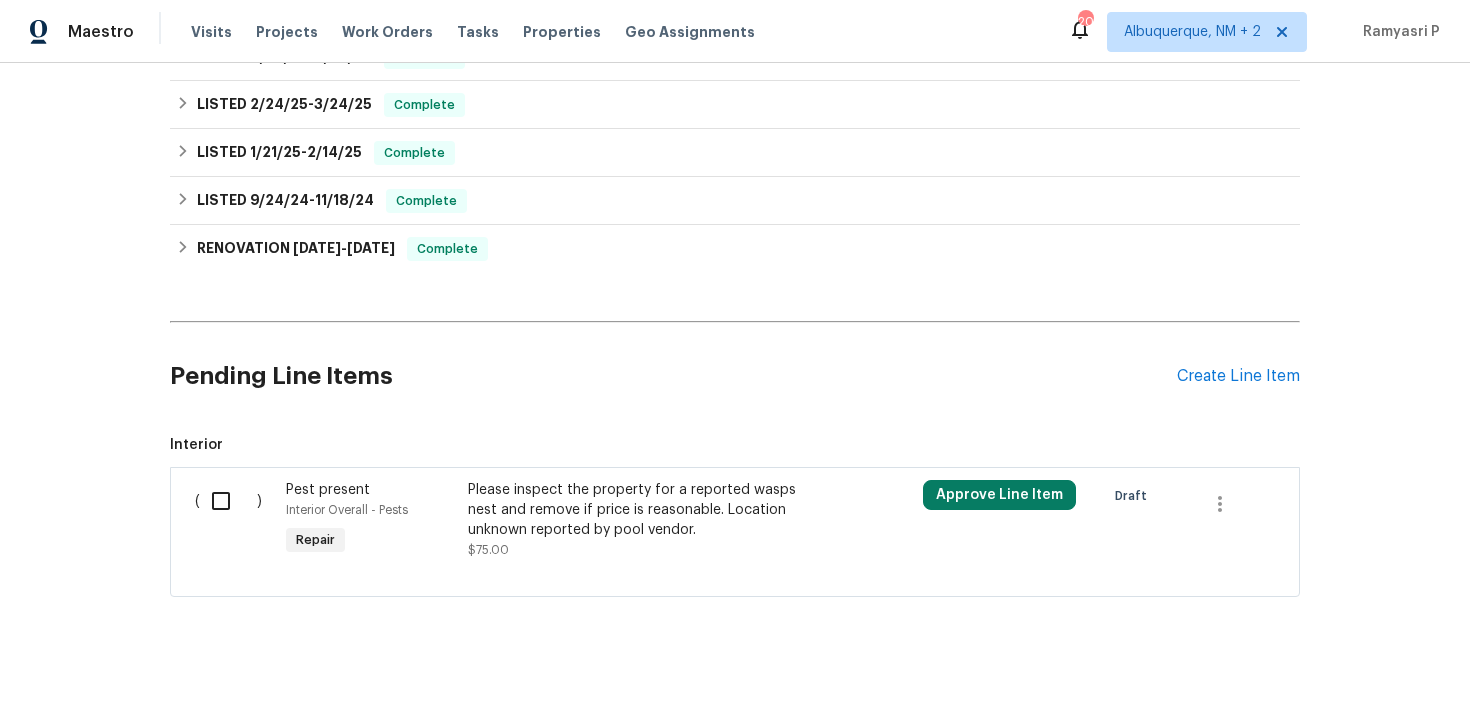 click at bounding box center [228, 501] 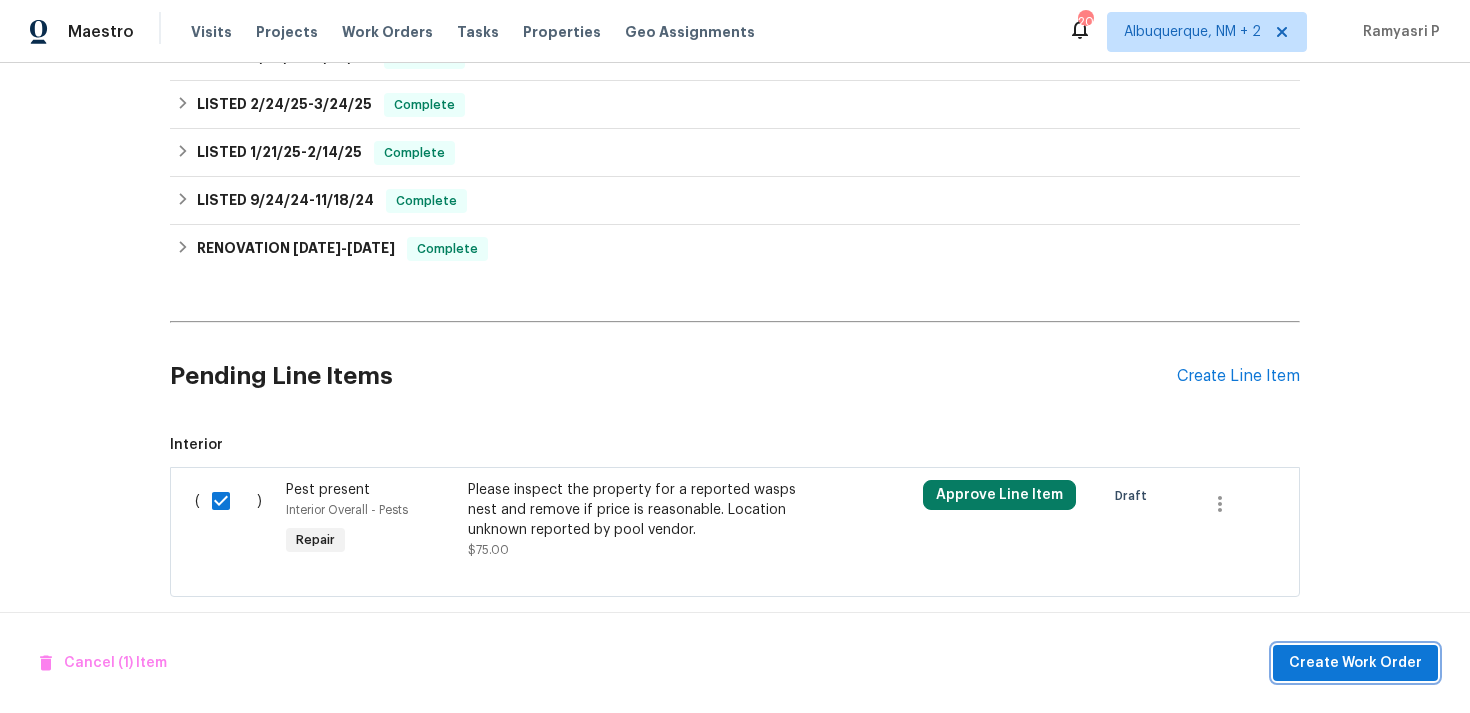 click on "Create Work Order" at bounding box center (1355, 663) 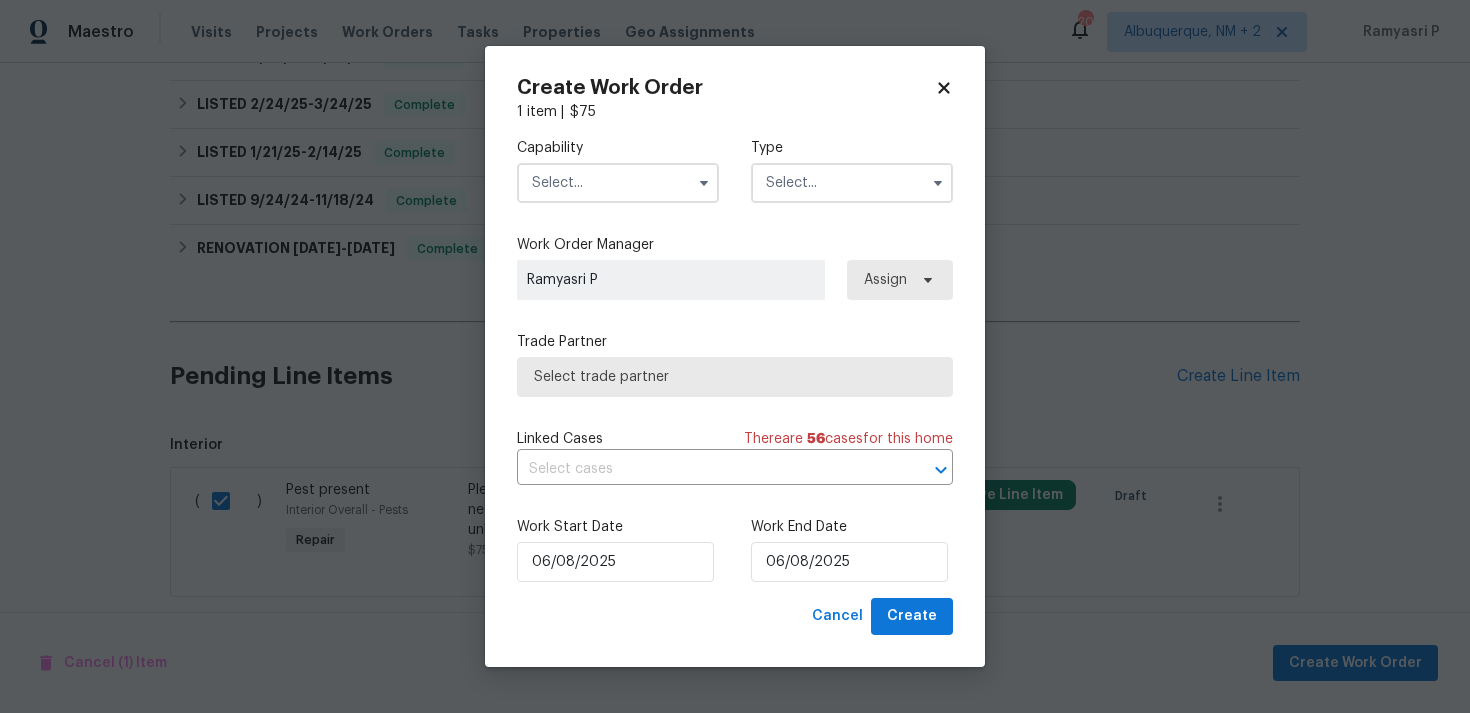click at bounding box center [852, 183] 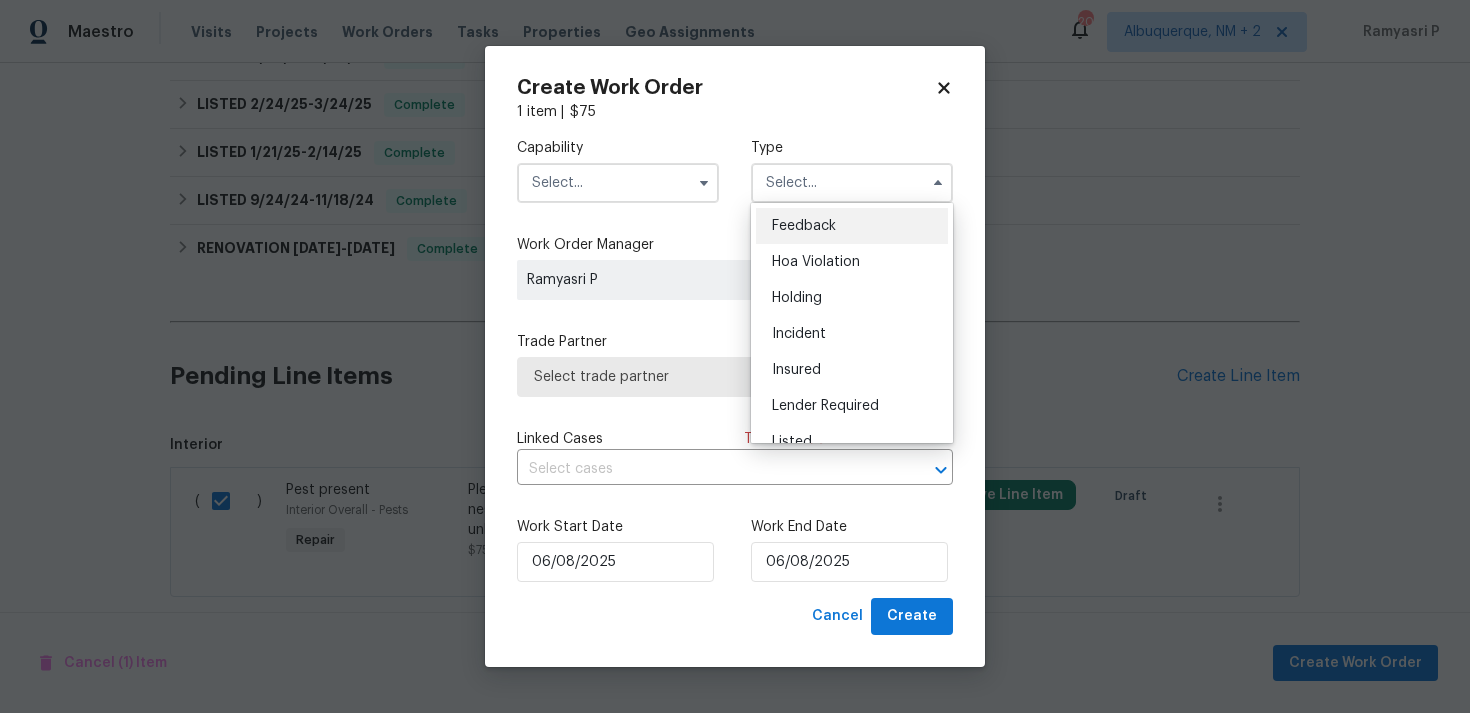 click on "Feedback" at bounding box center [852, 226] 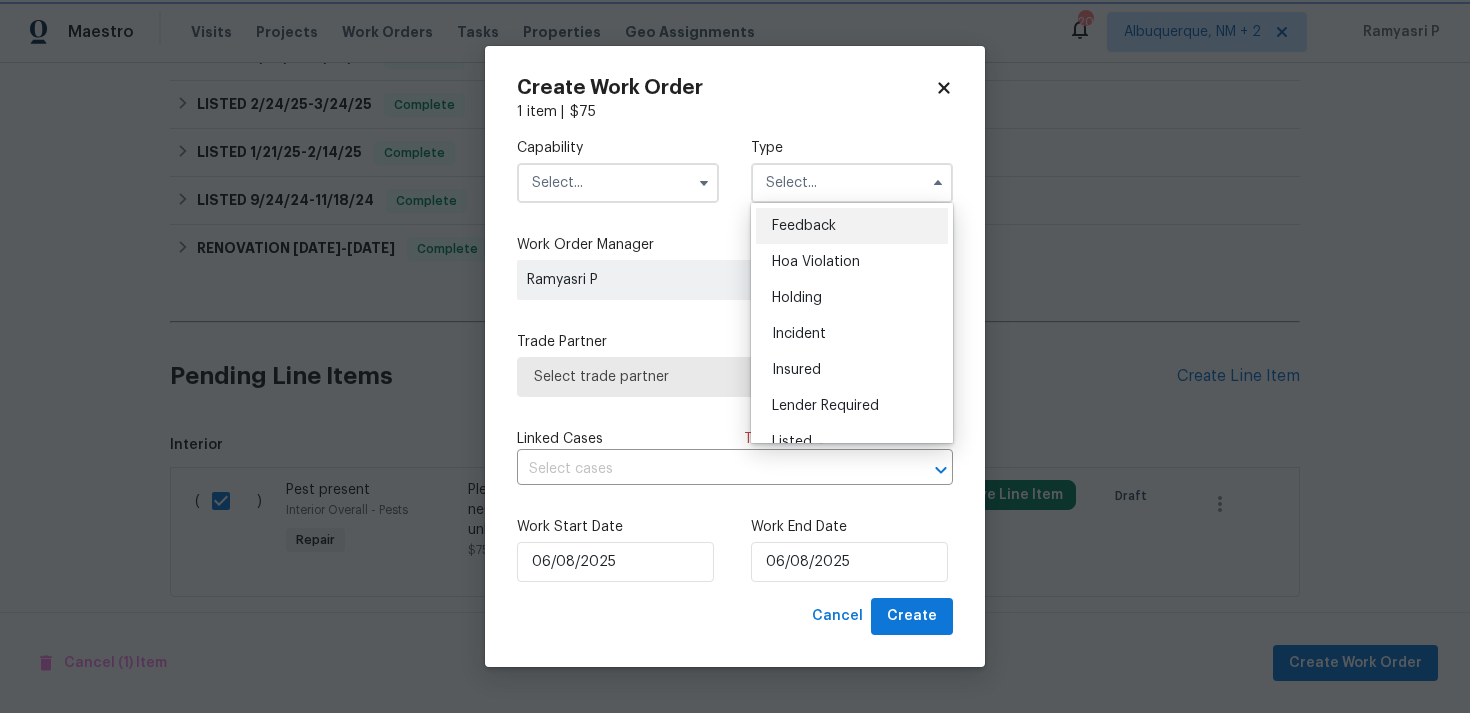 type on "Feedback" 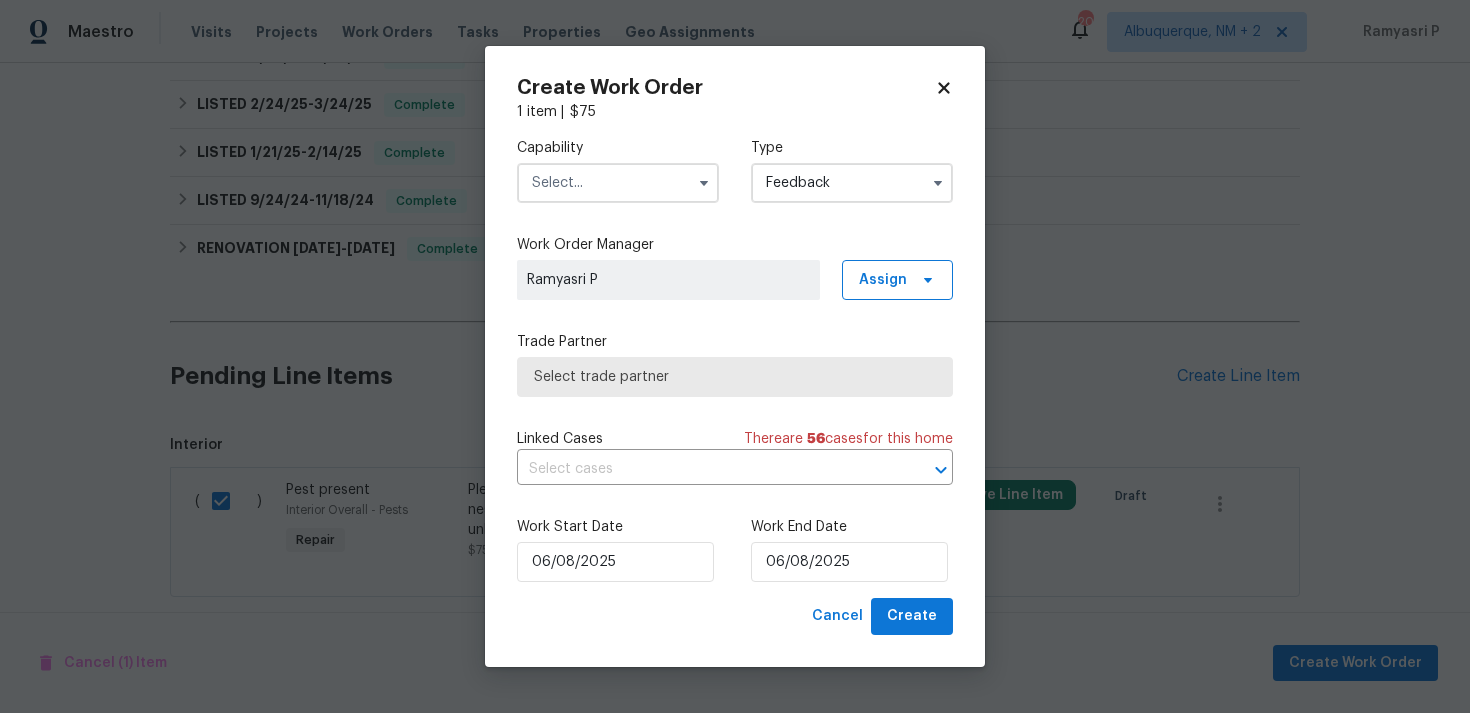 click at bounding box center (618, 183) 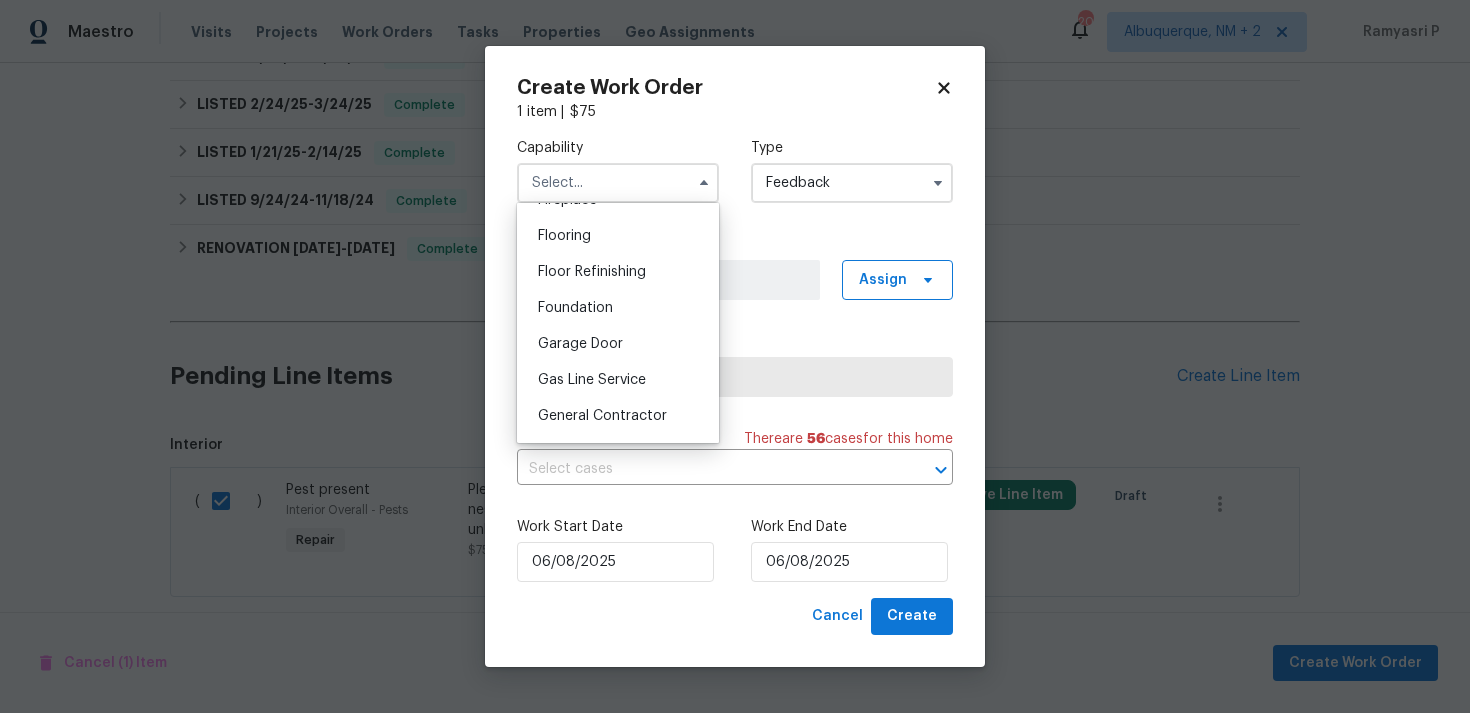scroll, scrollTop: 779, scrollLeft: 0, axis: vertical 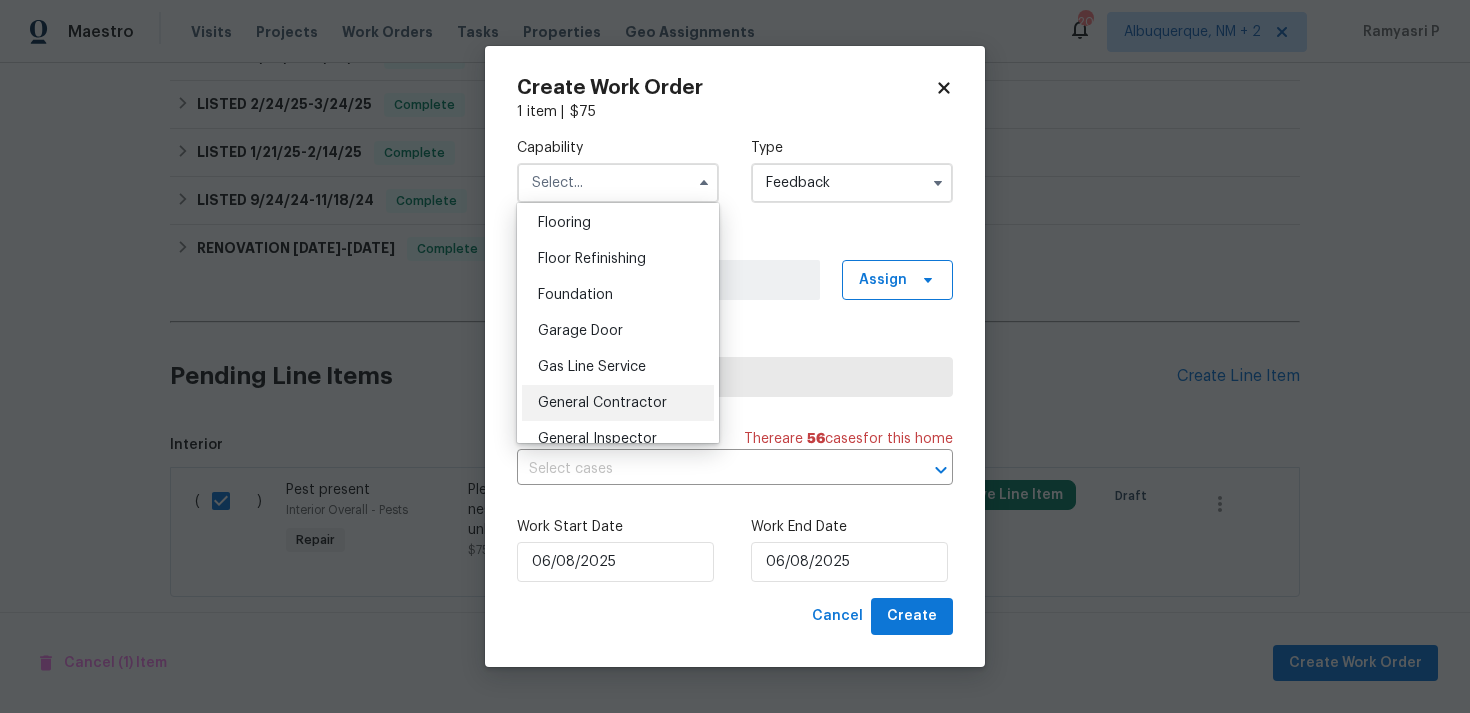 click on "General Contractor" at bounding box center [602, 403] 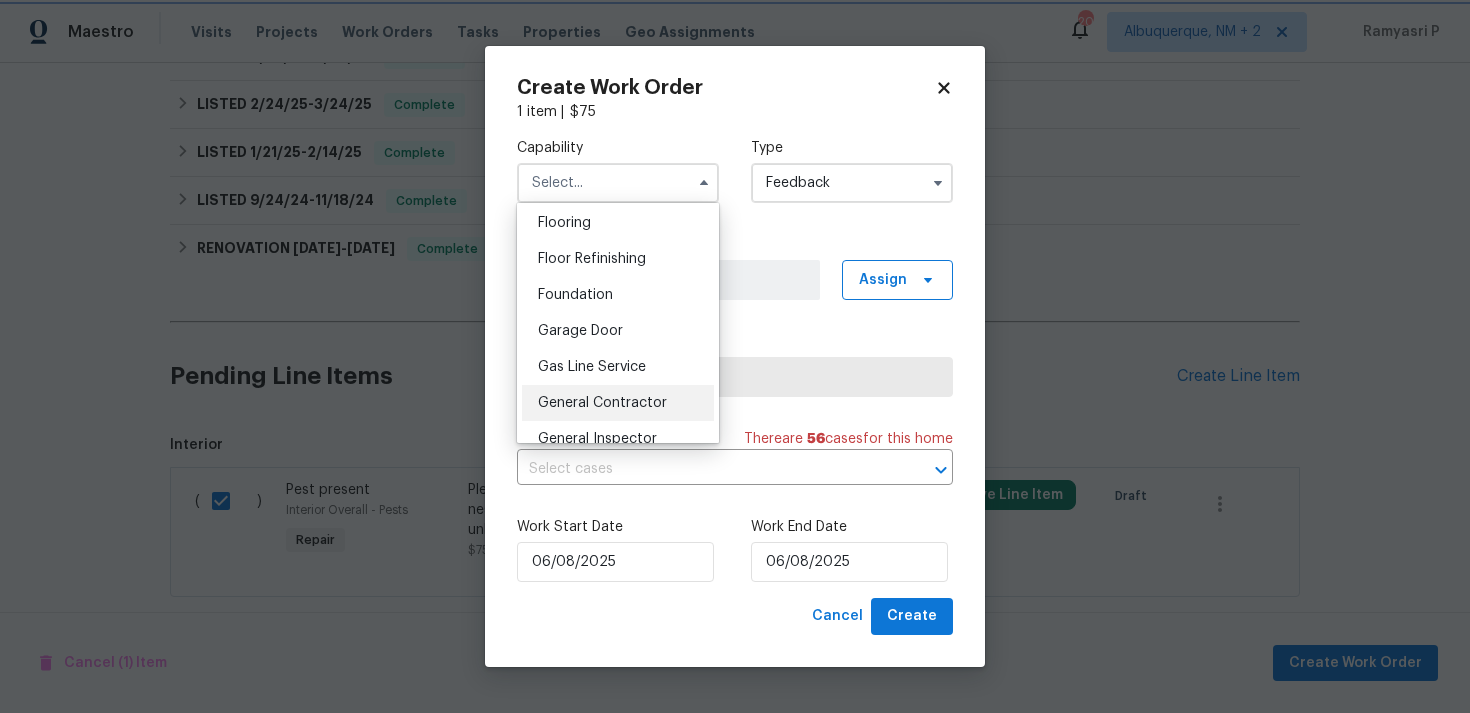 type on "General Contractor" 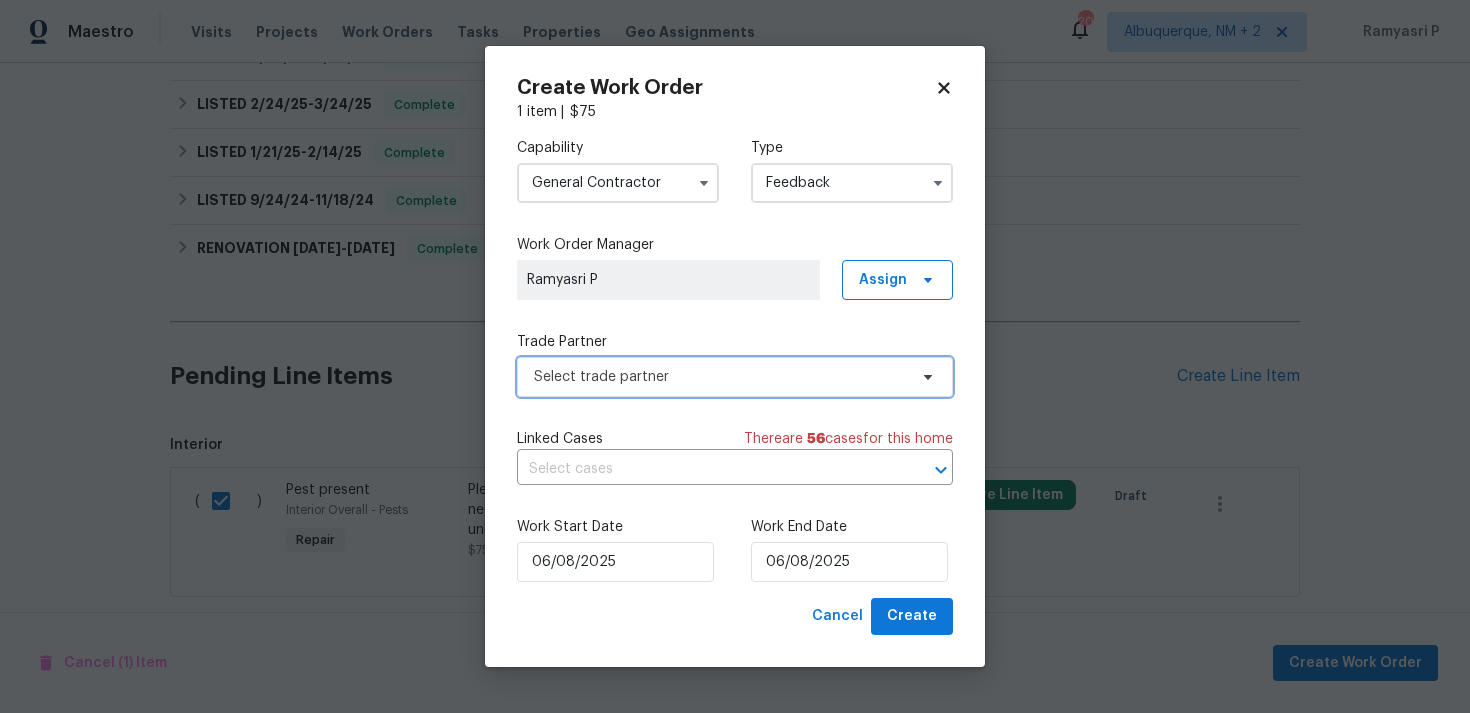 click on "Select trade partner" at bounding box center (735, 377) 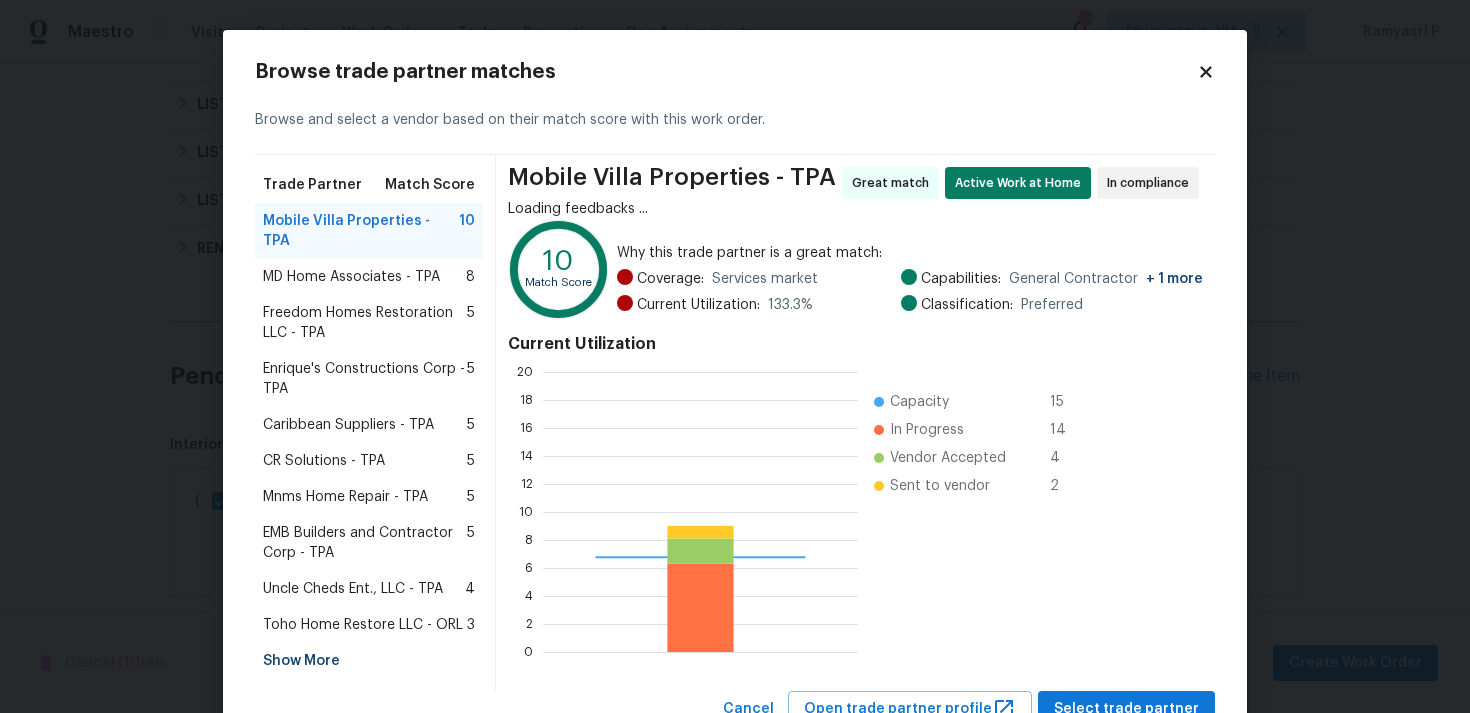 scroll, scrollTop: 2, scrollLeft: 2, axis: both 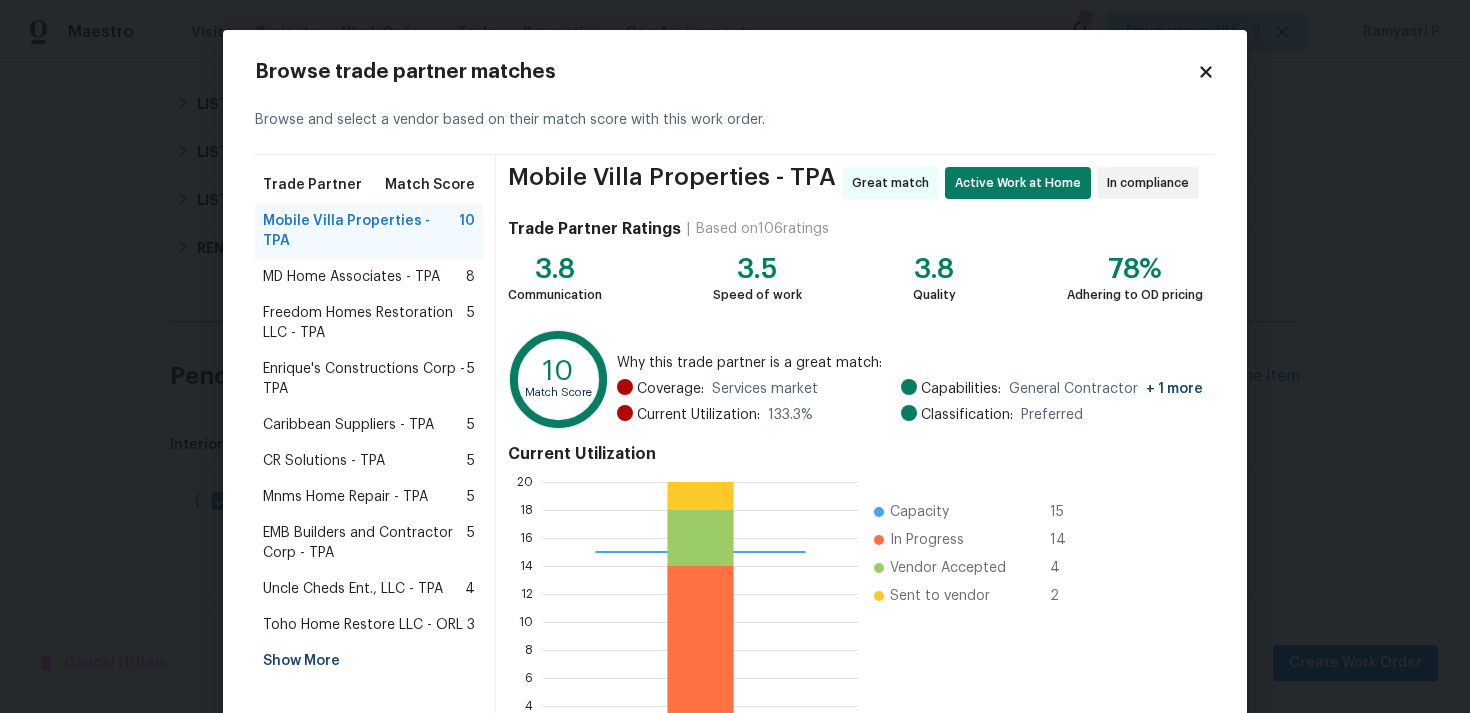 click on "Enrique's Constructions Corp - TPA" at bounding box center (365, 379) 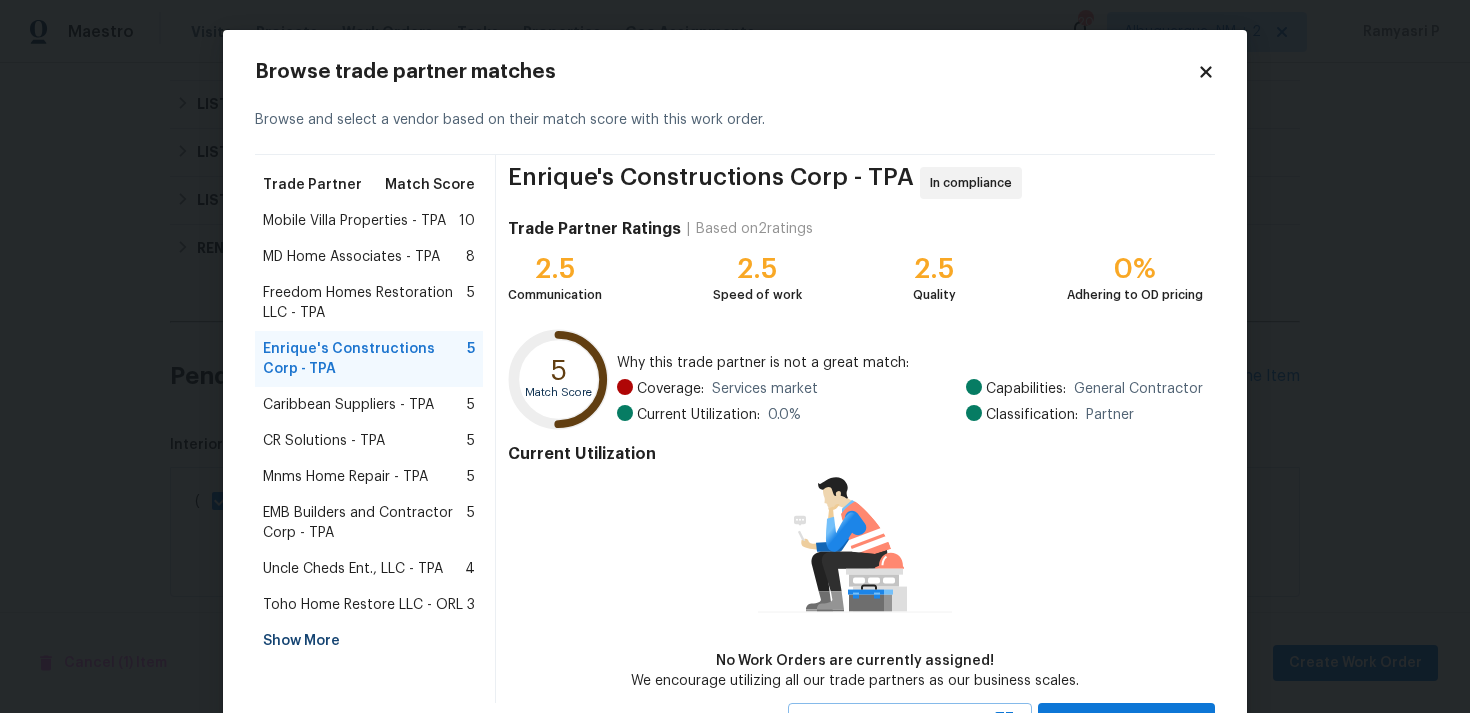 click on "Caribbean Suppliers - TPA 5" at bounding box center [369, 405] 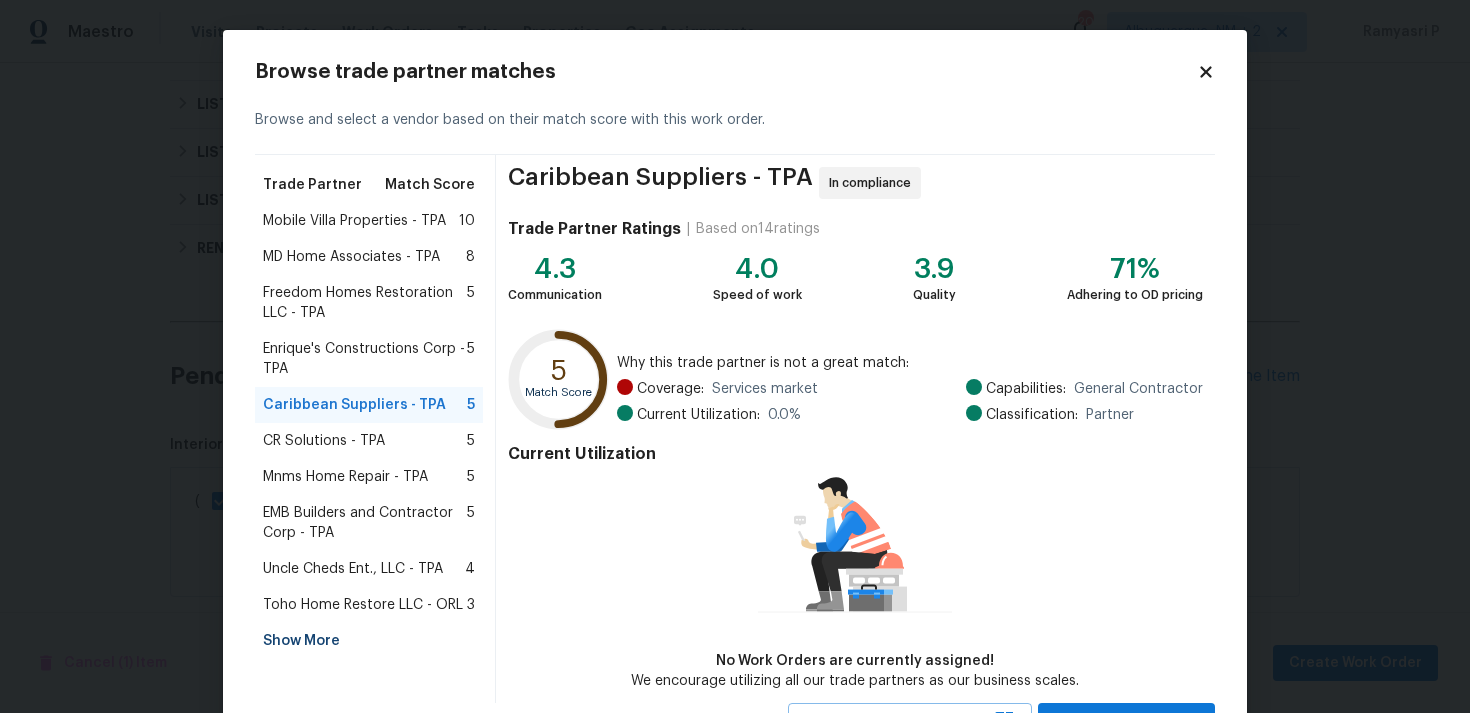 scroll, scrollTop: 87, scrollLeft: 0, axis: vertical 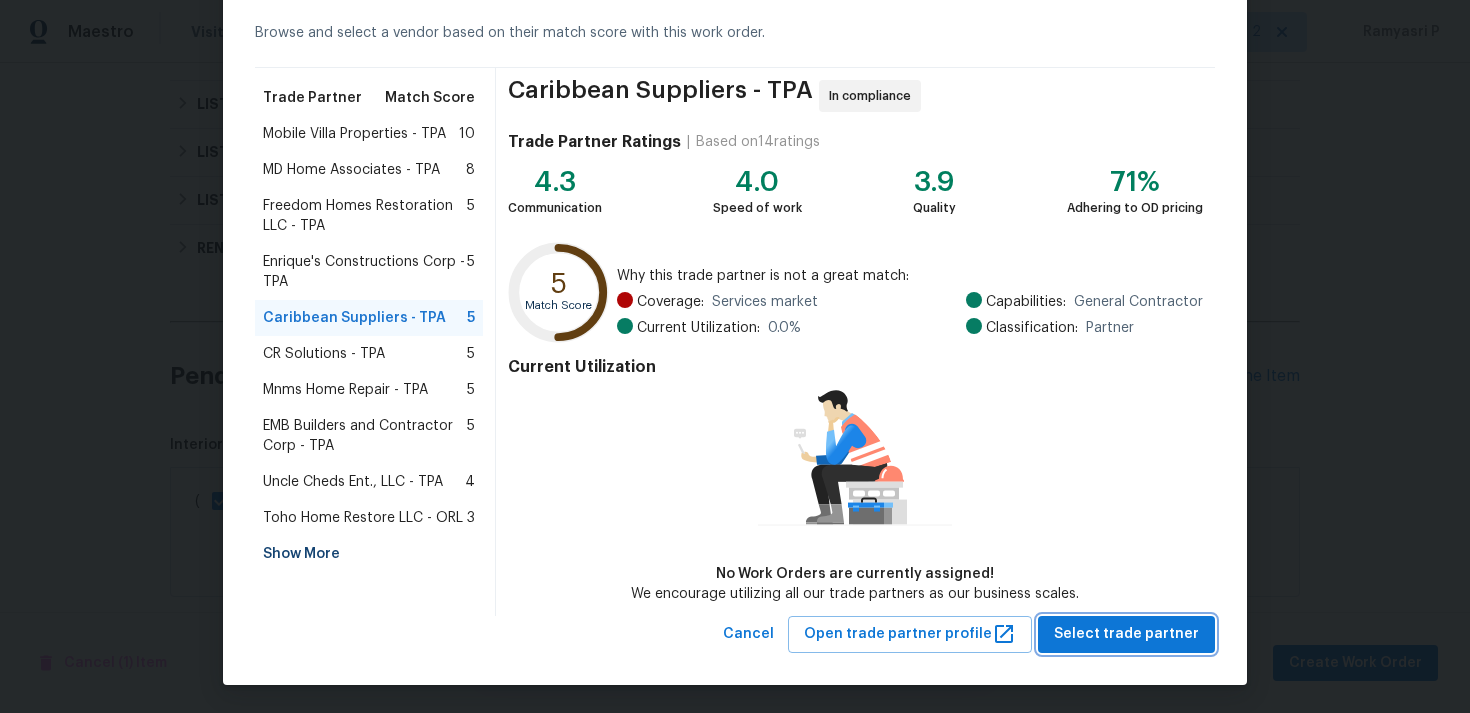 click on "Select trade partner" at bounding box center (1126, 634) 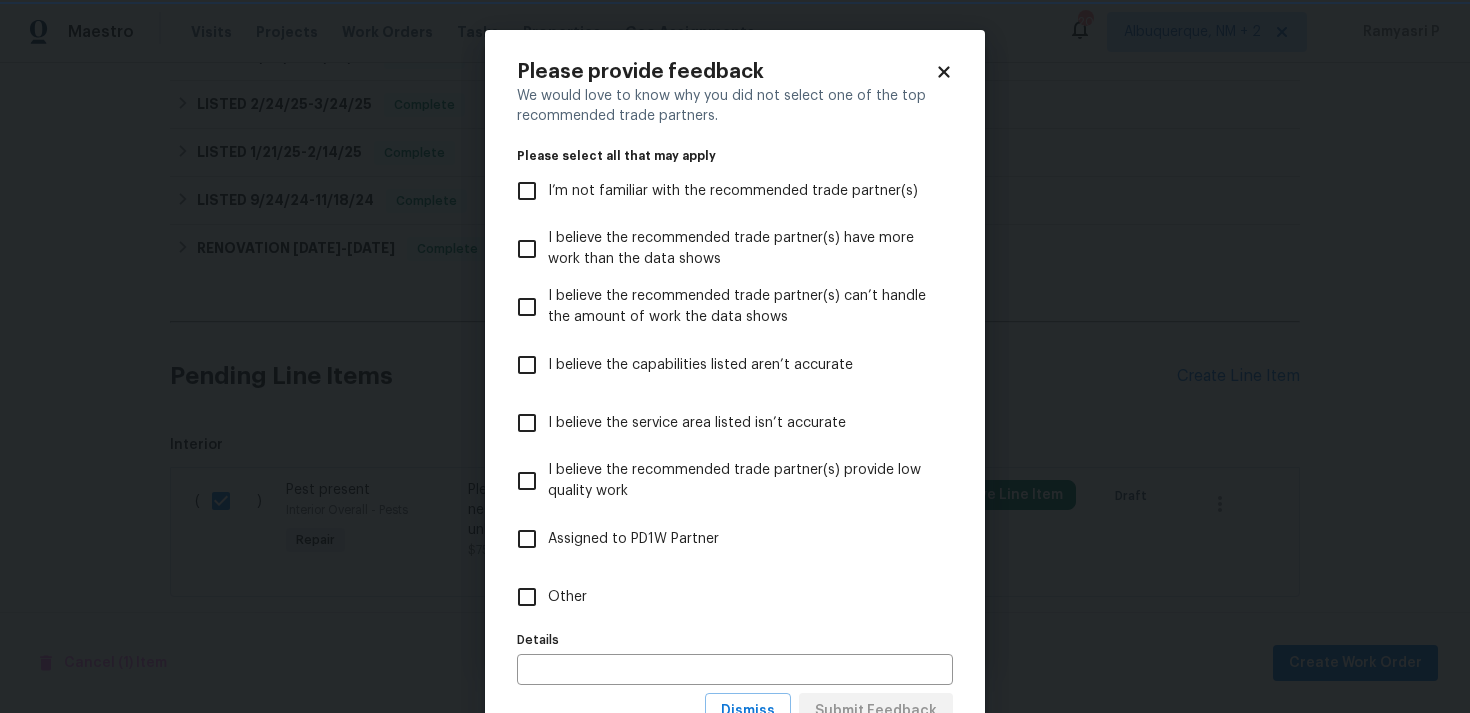 scroll, scrollTop: 0, scrollLeft: 0, axis: both 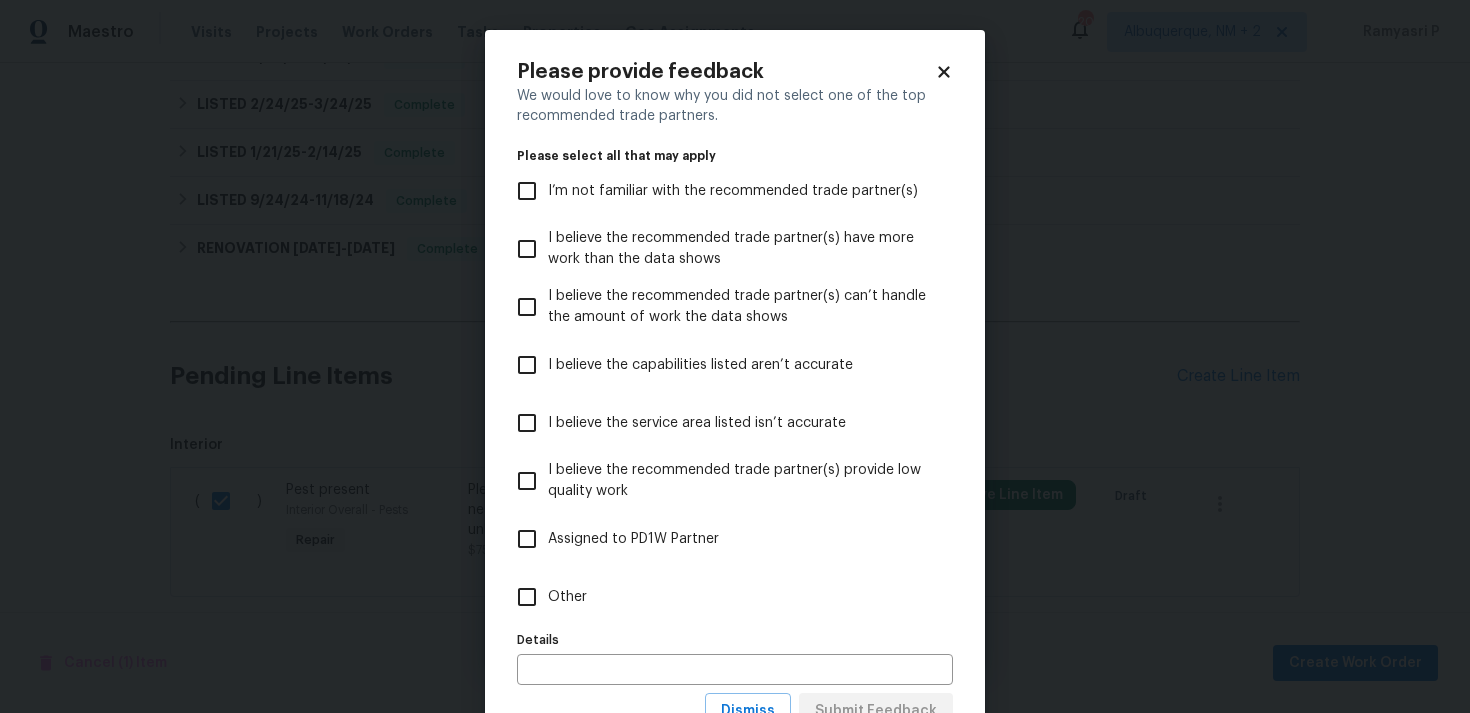 click on "Other" at bounding box center (527, 597) 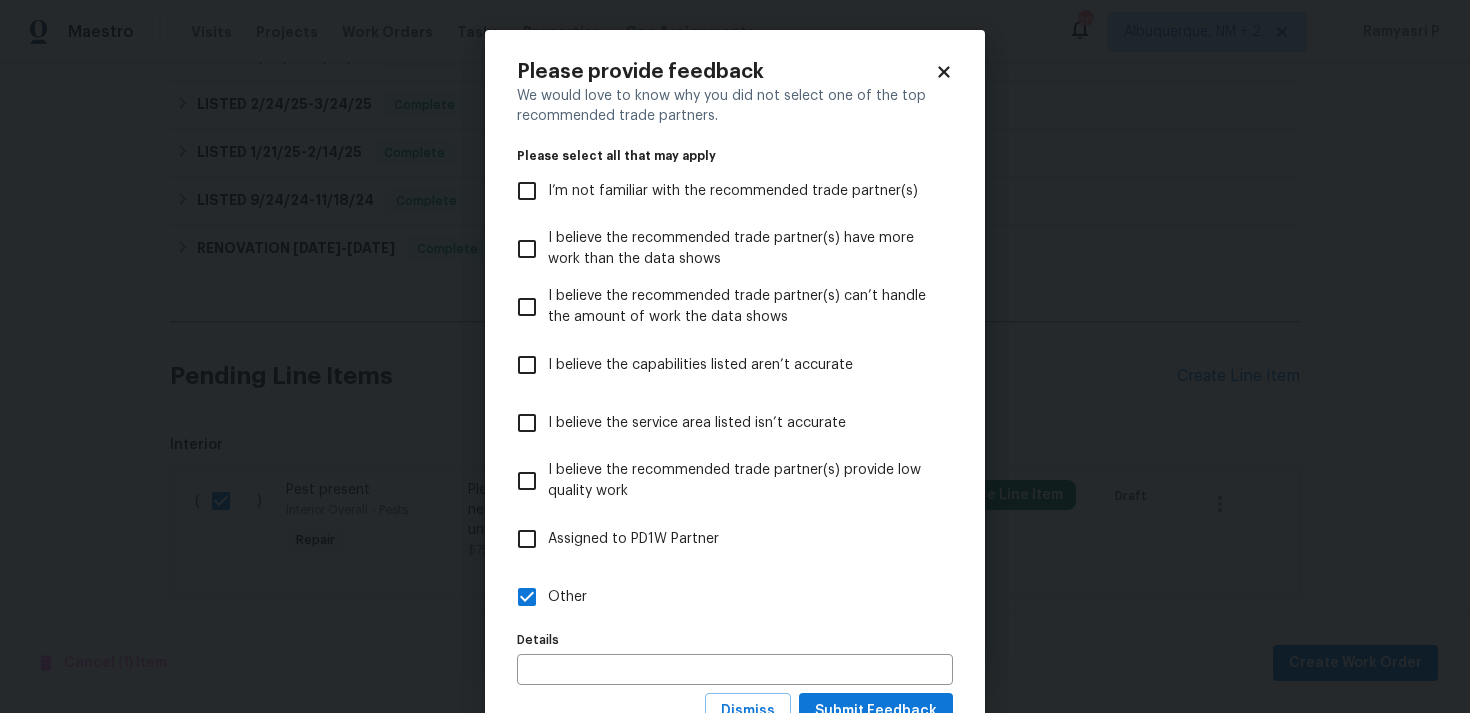 scroll, scrollTop: 79, scrollLeft: 0, axis: vertical 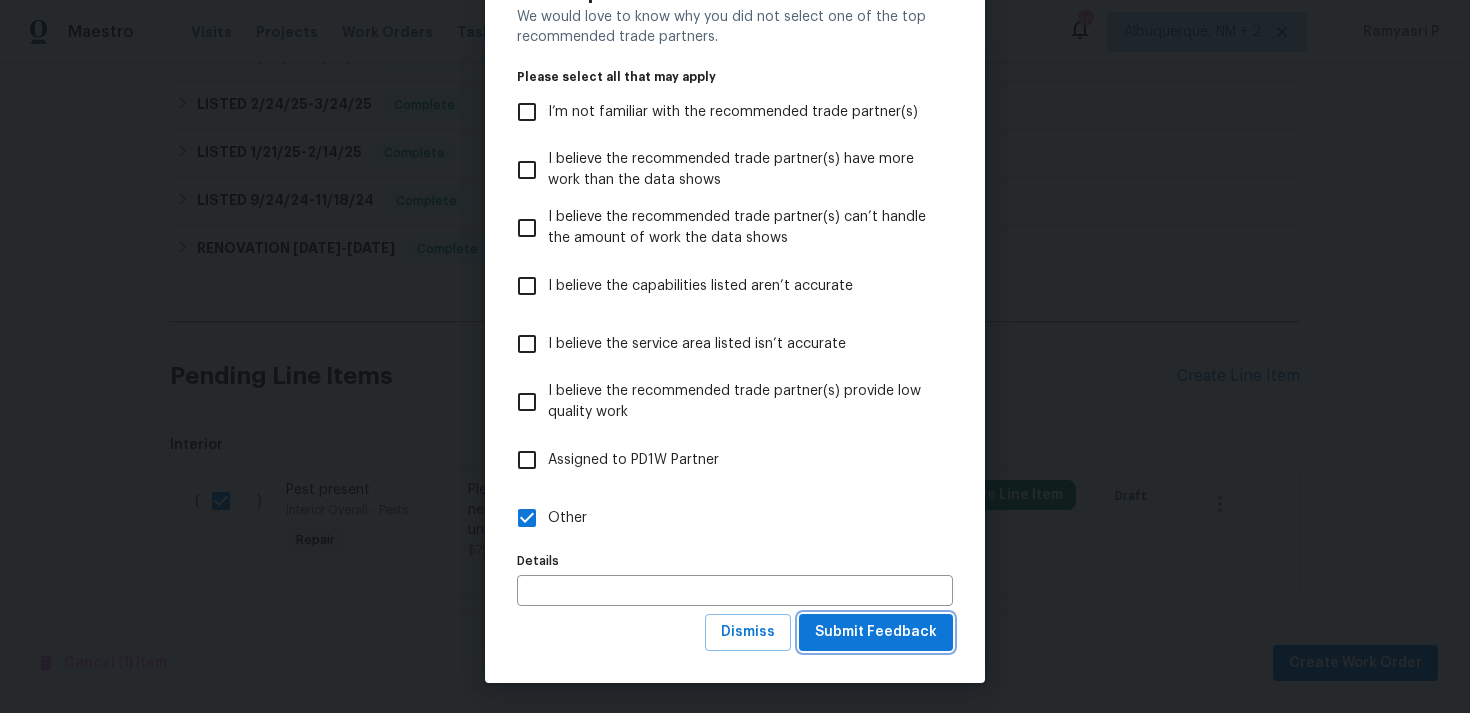click on "Submit Feedback" at bounding box center (876, 632) 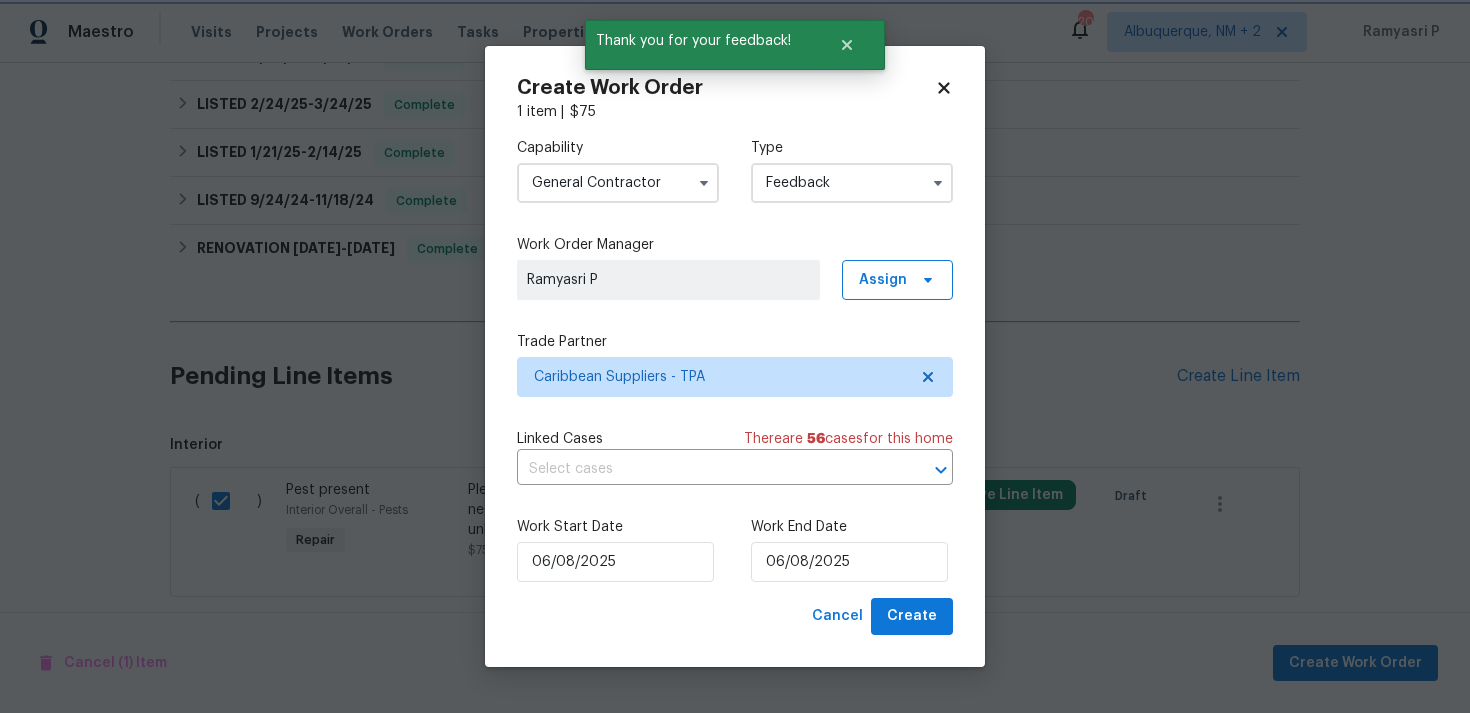 scroll, scrollTop: 0, scrollLeft: 0, axis: both 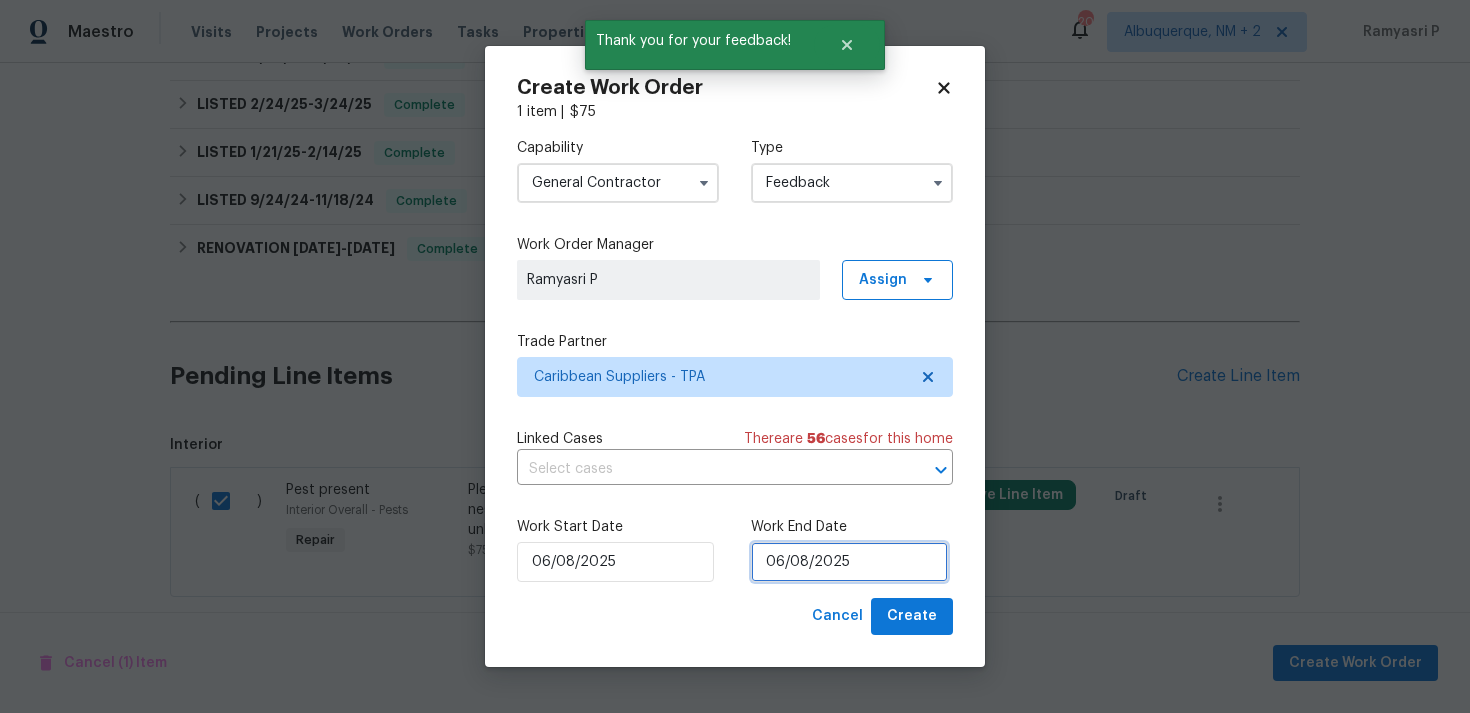 click on "06/08/2025" at bounding box center (849, 562) 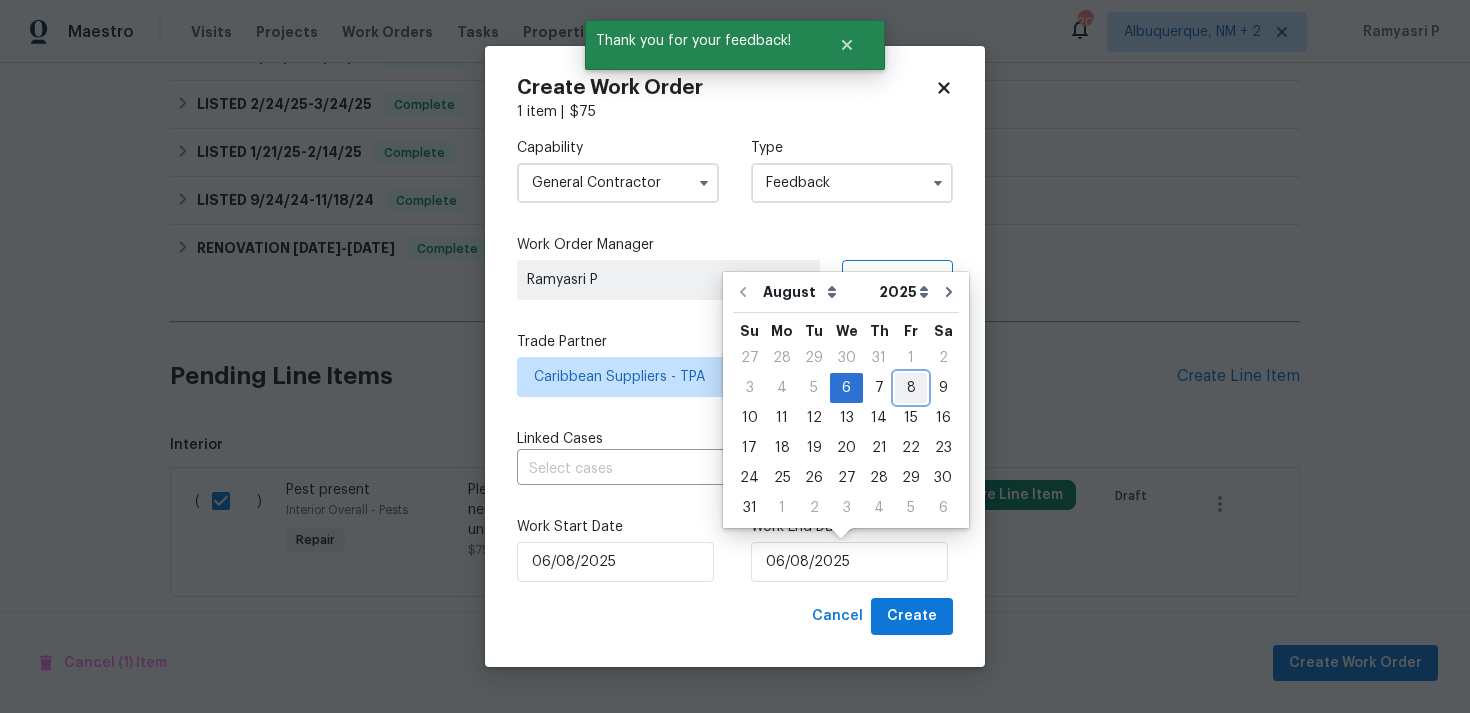 click on "8" at bounding box center (911, 388) 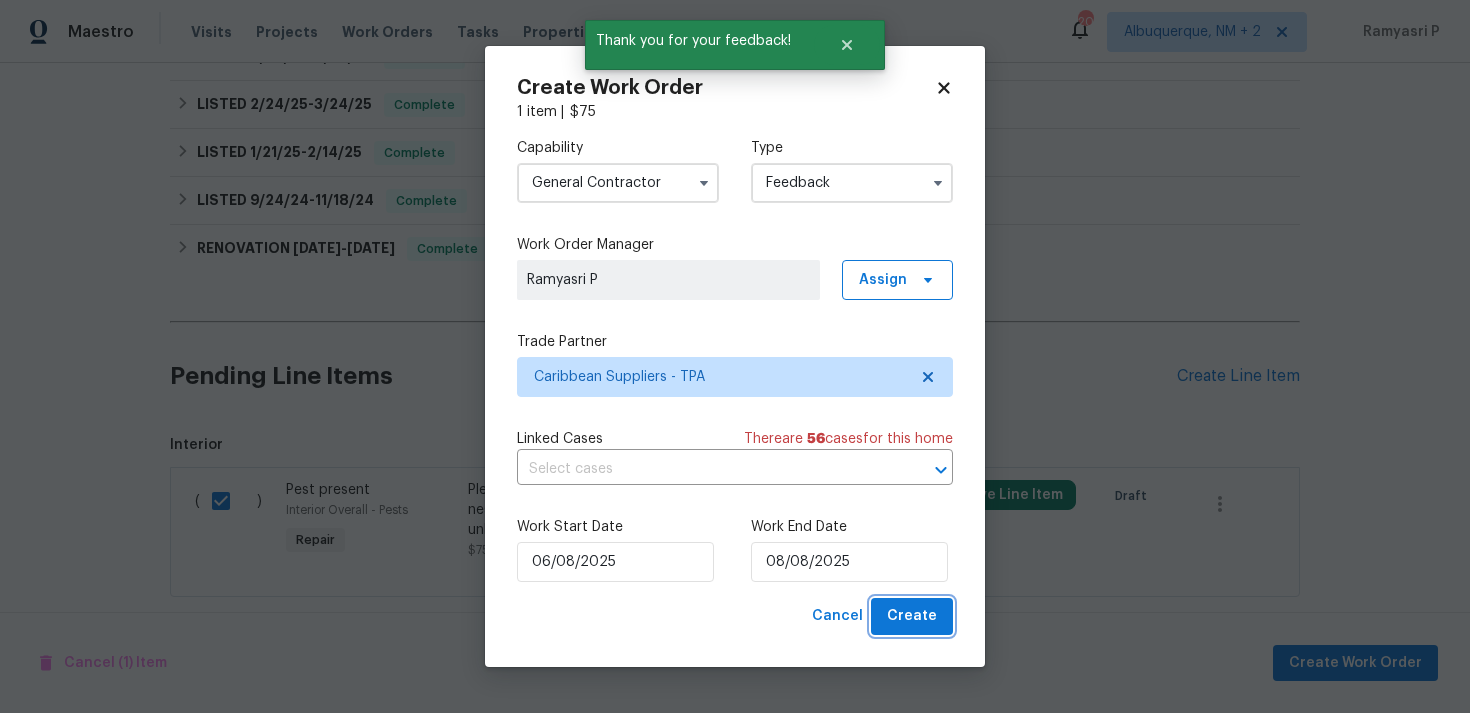 click on "Create" at bounding box center (912, 616) 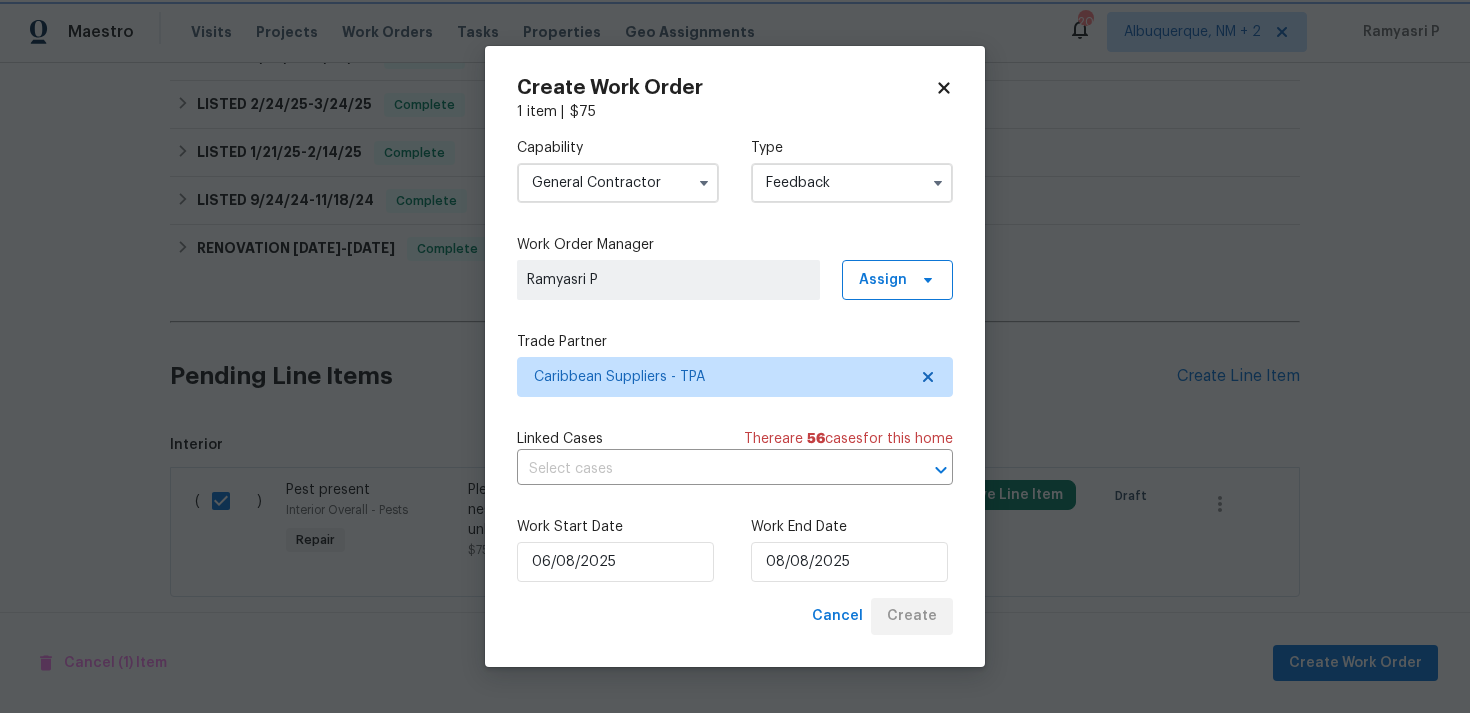 checkbox on "false" 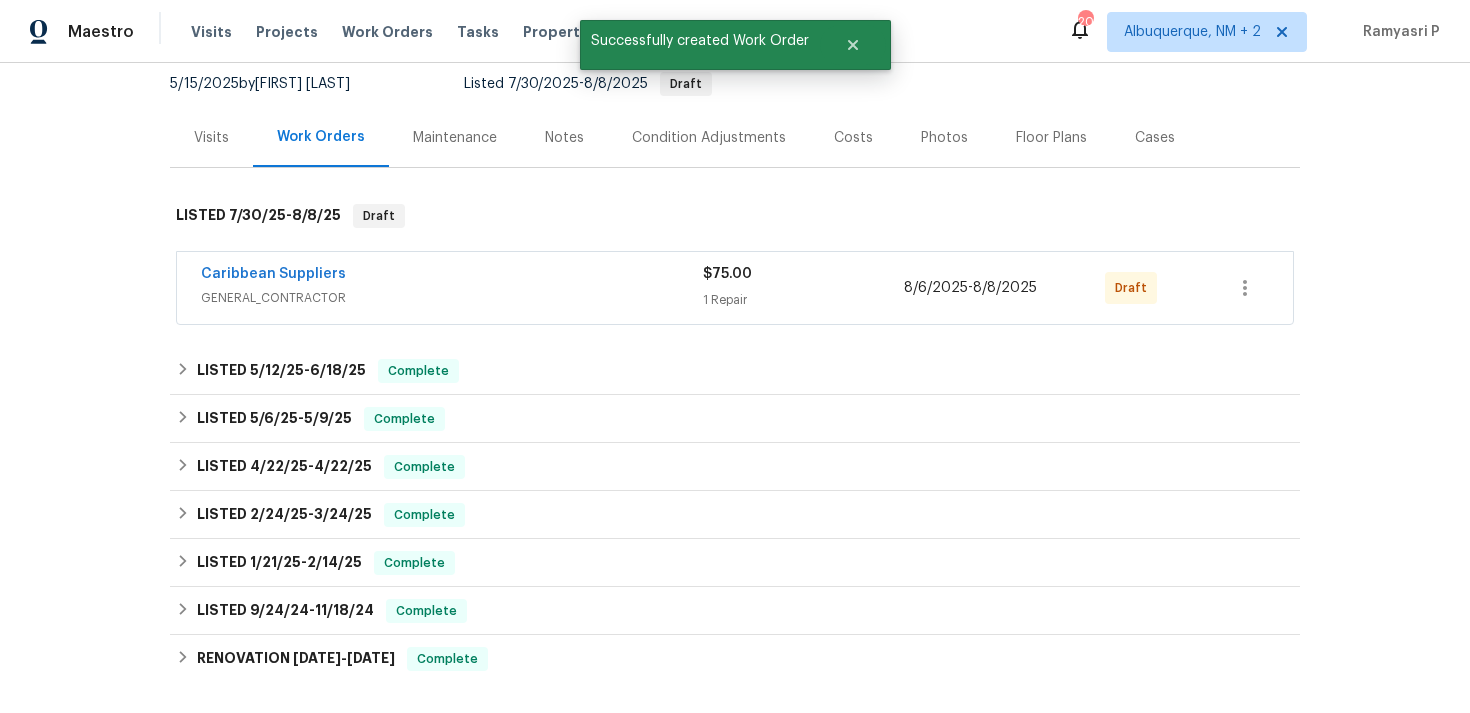 scroll, scrollTop: 0, scrollLeft: 0, axis: both 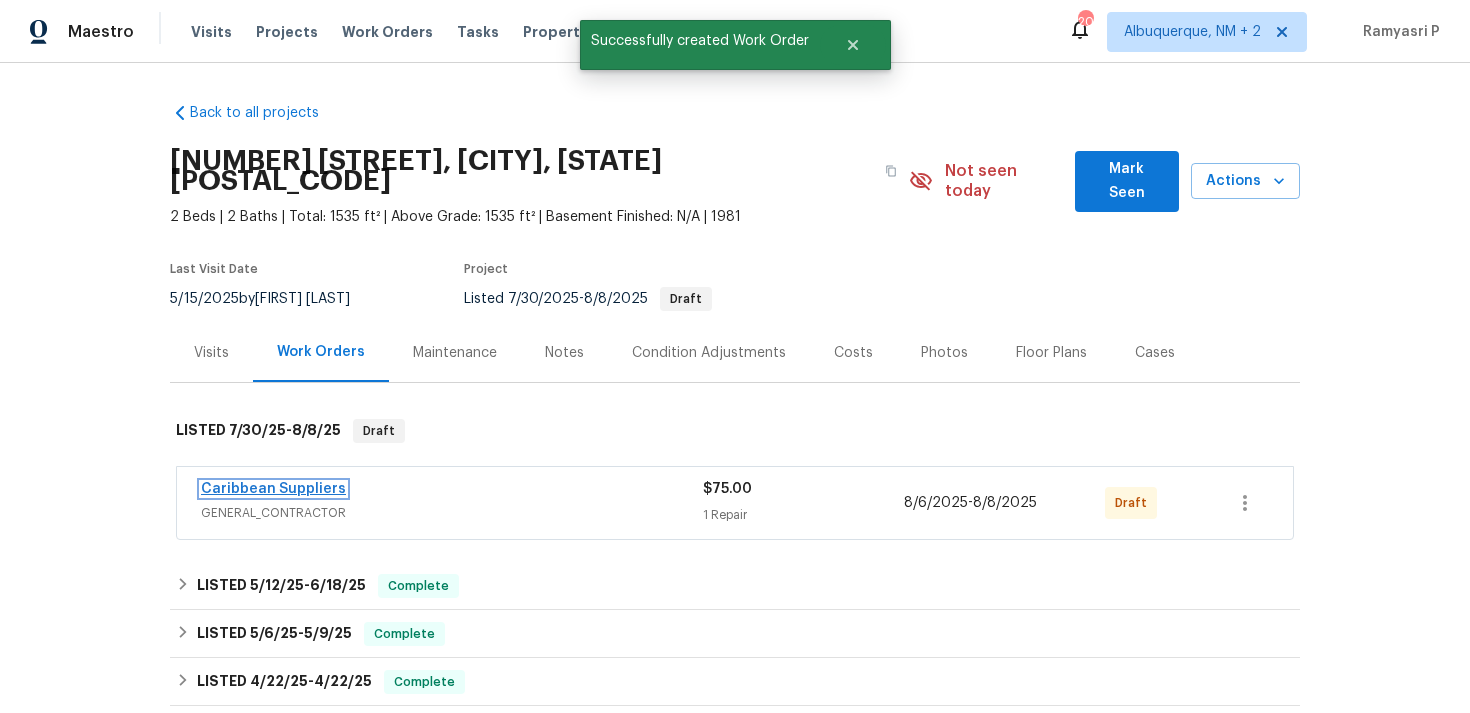 click on "Caribbean Suppliers" at bounding box center [273, 489] 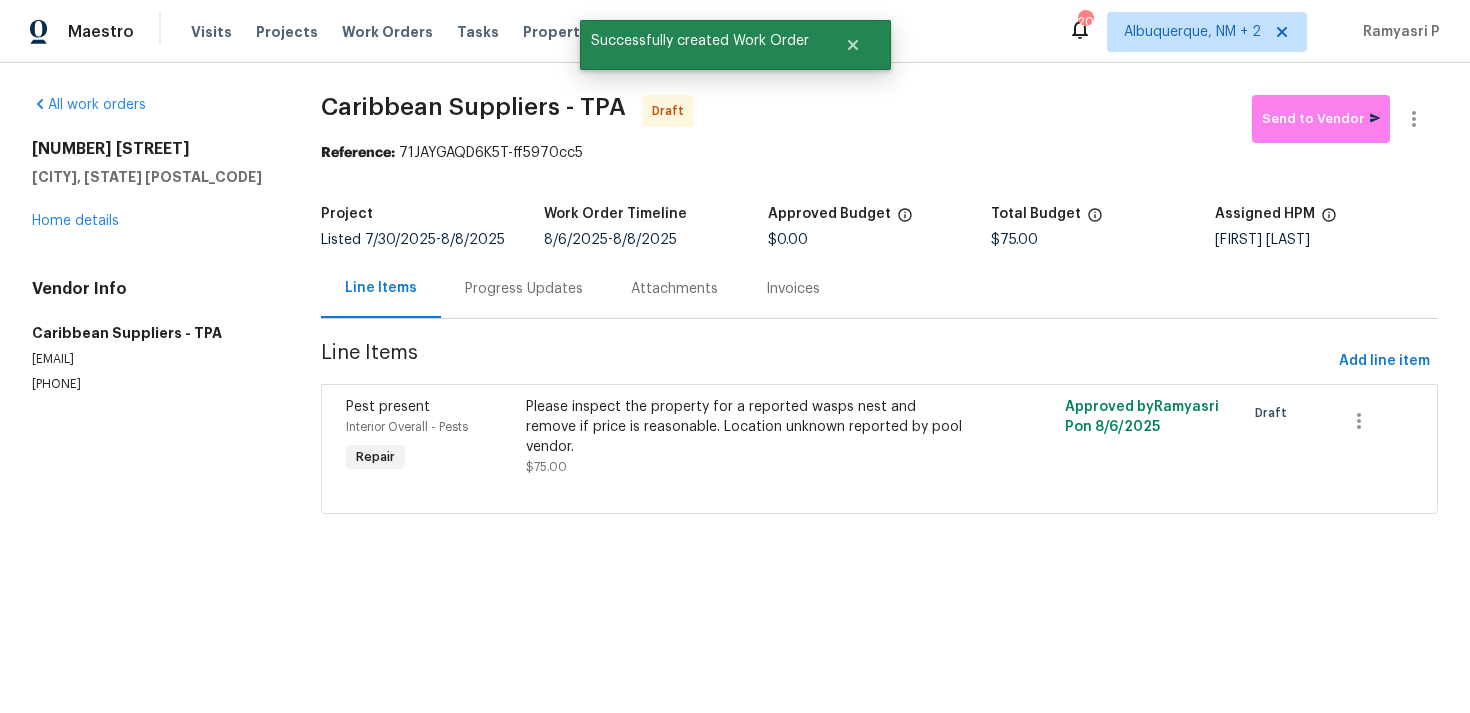 click on "Please inspect the property for a reported wasps nest and remove if price is reasonable. Location unknown reported by pool vendor." at bounding box center (745, 427) 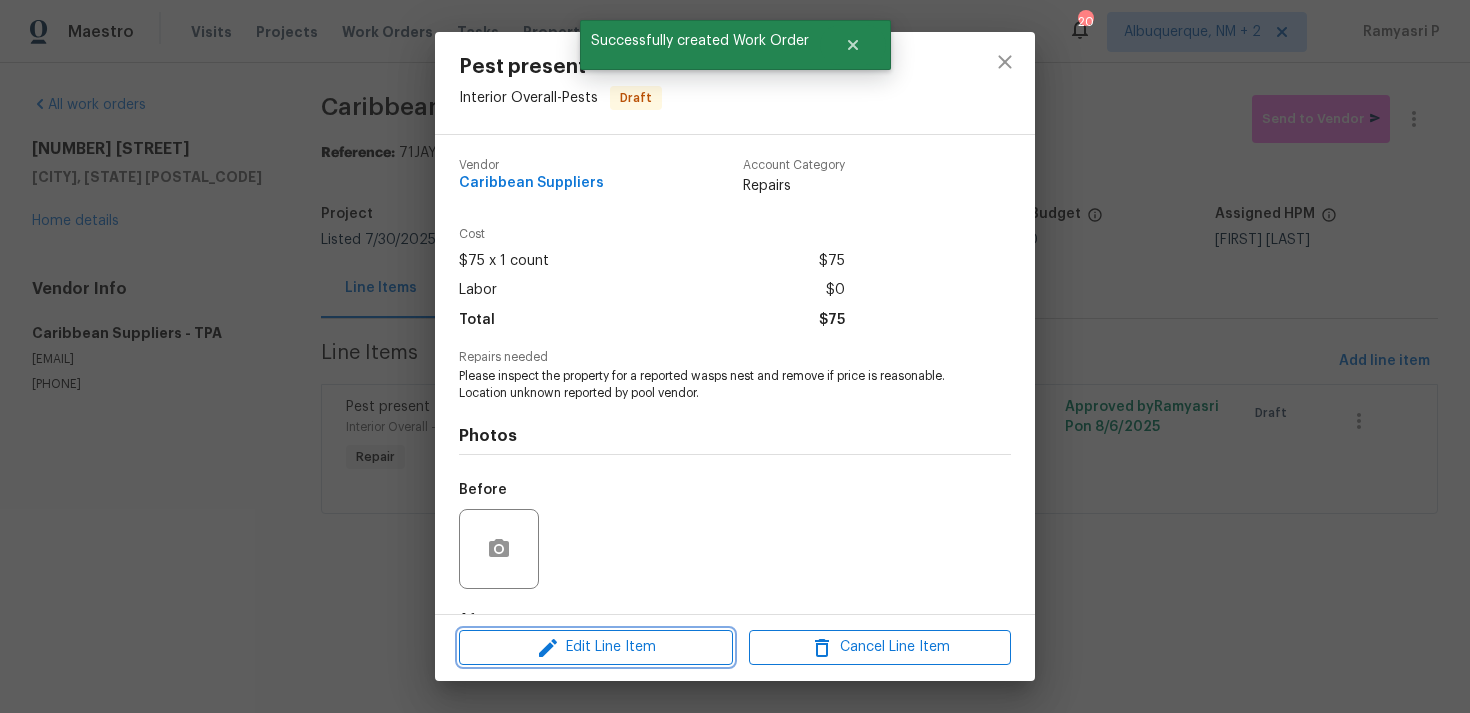 click on "Edit Line Item" at bounding box center [596, 647] 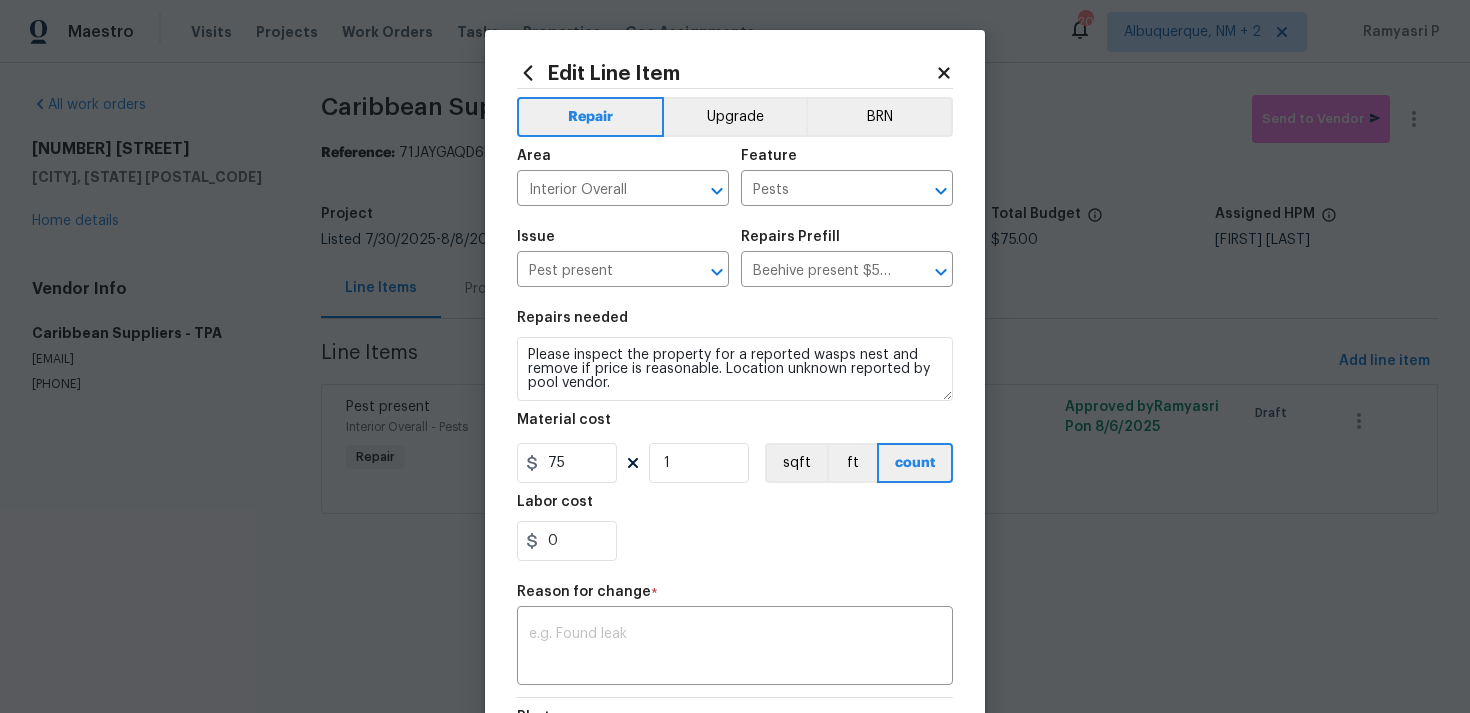 click on "Repairs needed" at bounding box center (735, 324) 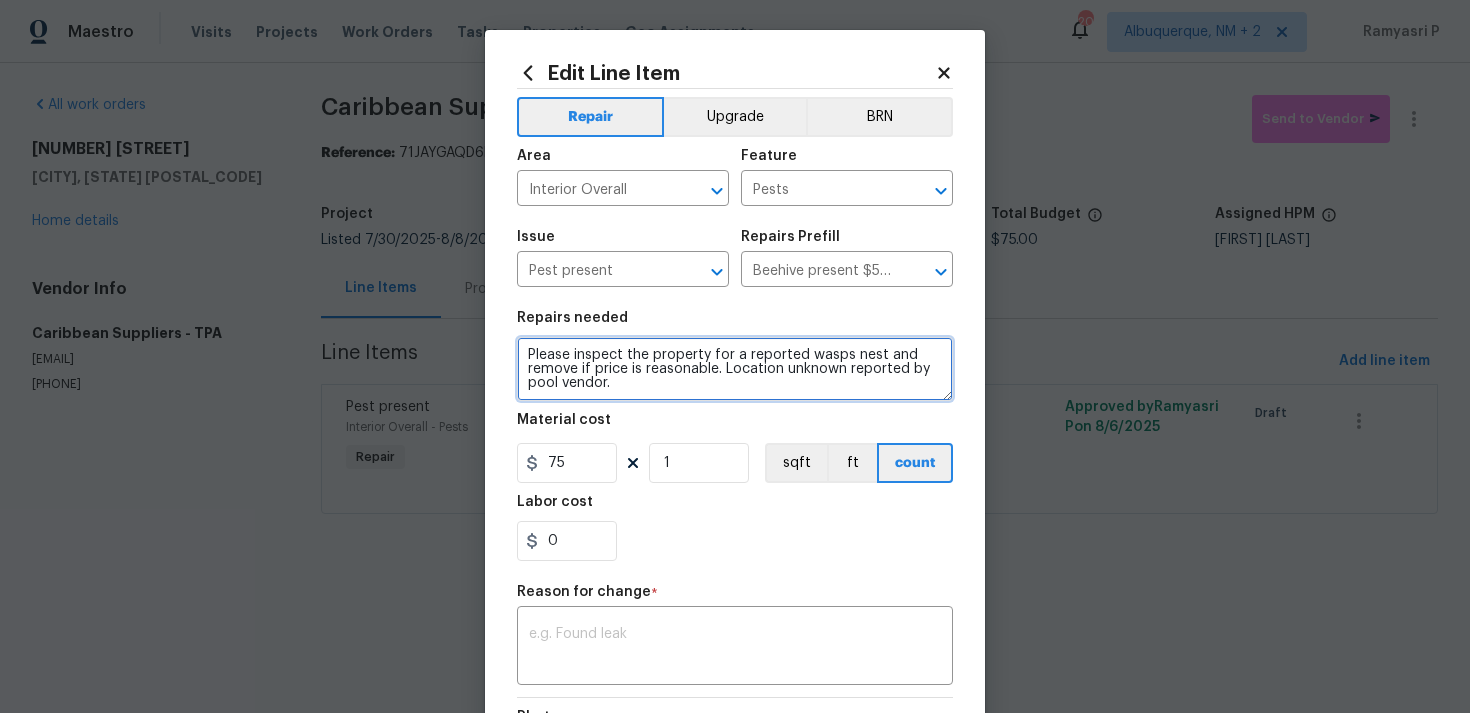 click on "Please inspect the property for a reported wasps nest and remove if price is reasonable. Location unknown reported by pool vendor." at bounding box center (735, 369) 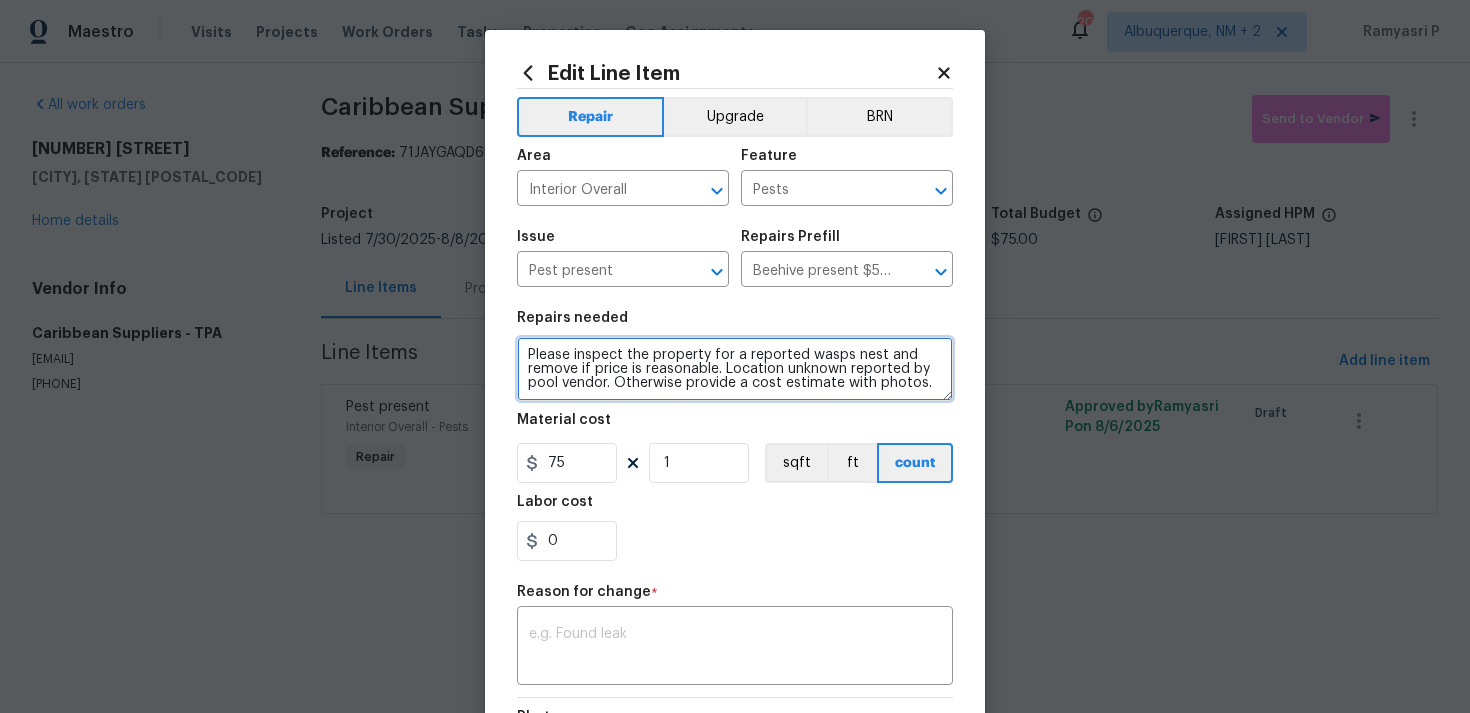 type on "Please inspect the property for a reported wasps nest and remove if price is reasonable. Location unknown reported by pool vendor. Otherwise provide a cost estimate with photos." 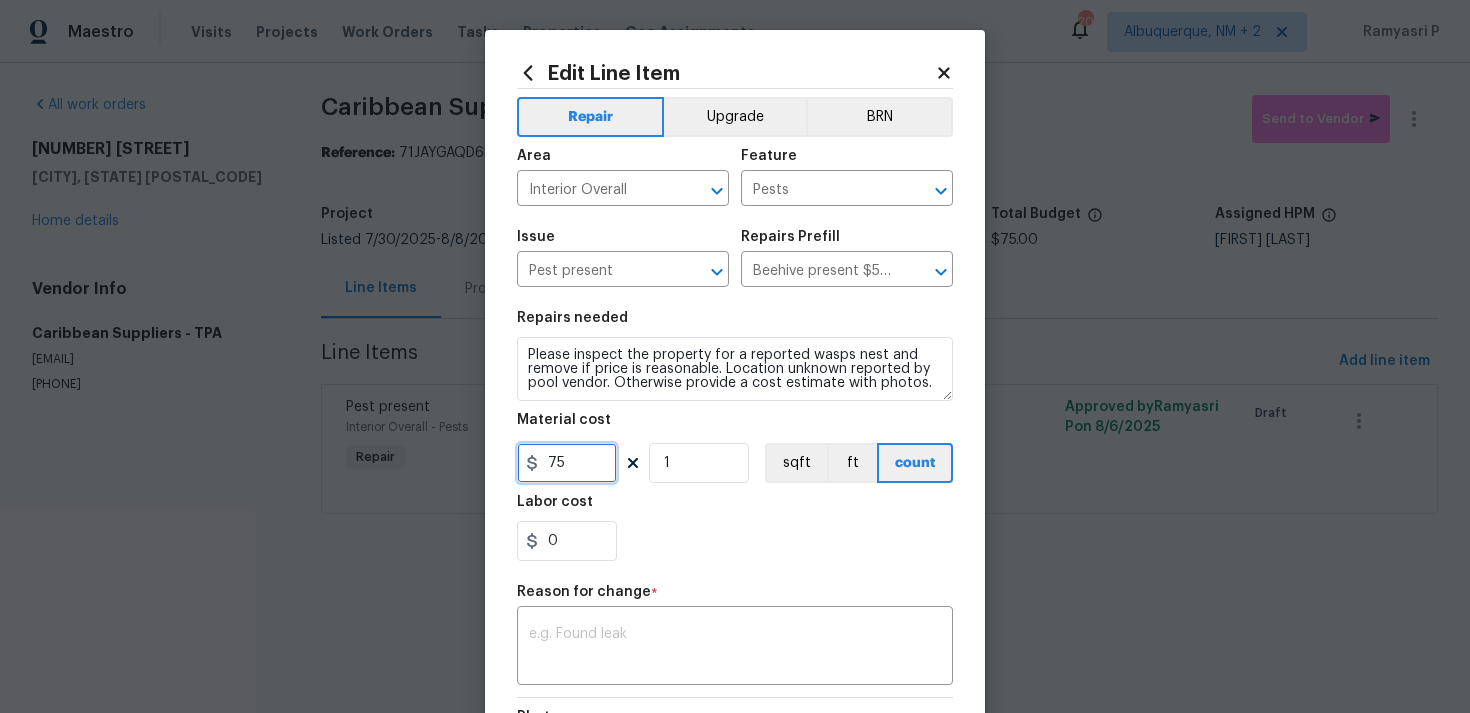 click on "75" at bounding box center (567, 463) 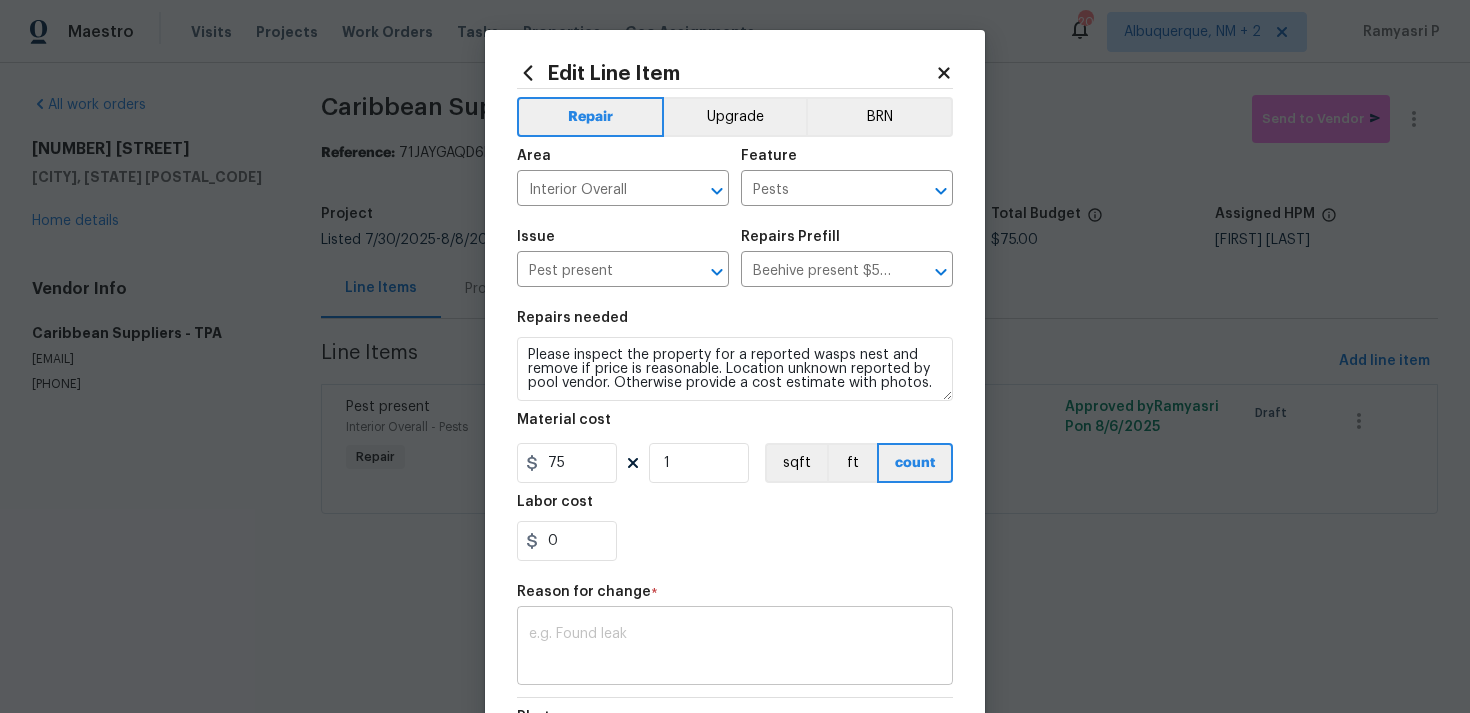 click on "x ​" at bounding box center [735, 648] 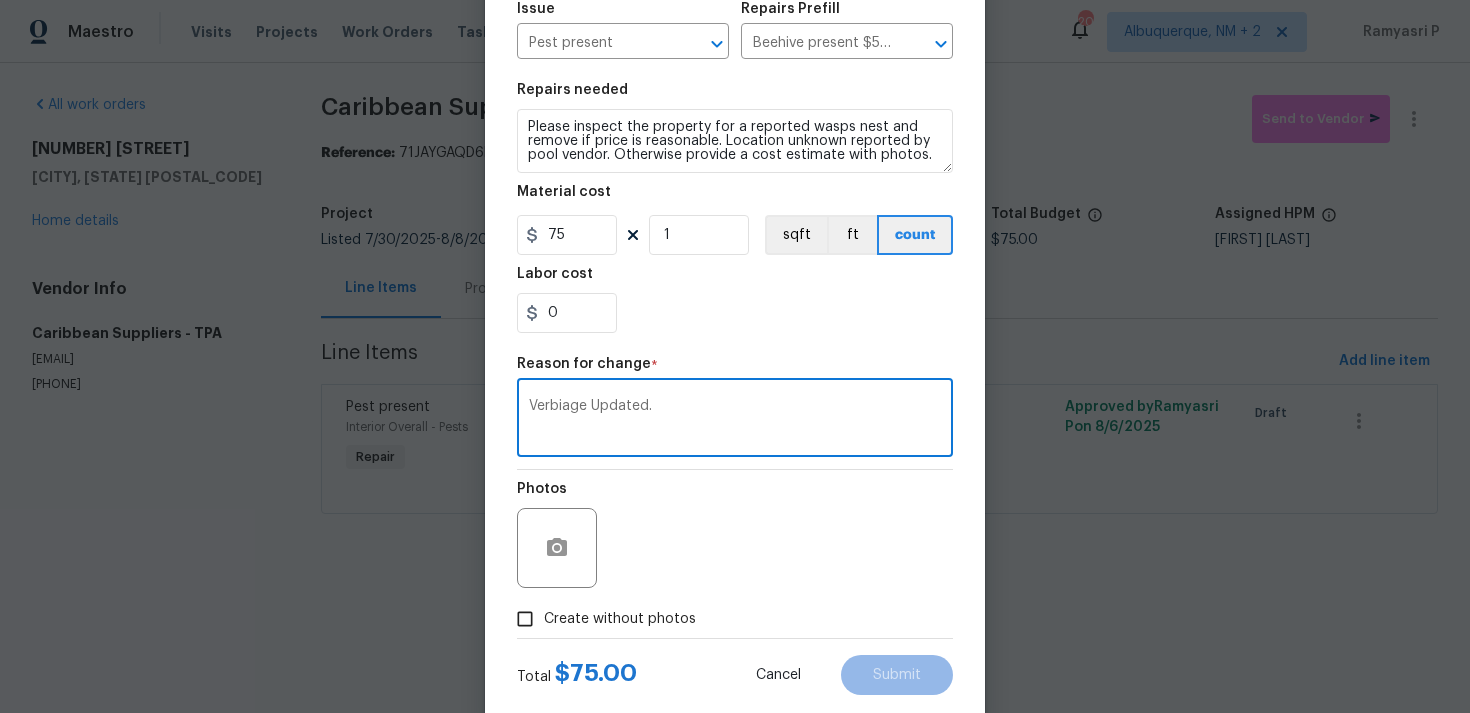 scroll, scrollTop: 259, scrollLeft: 0, axis: vertical 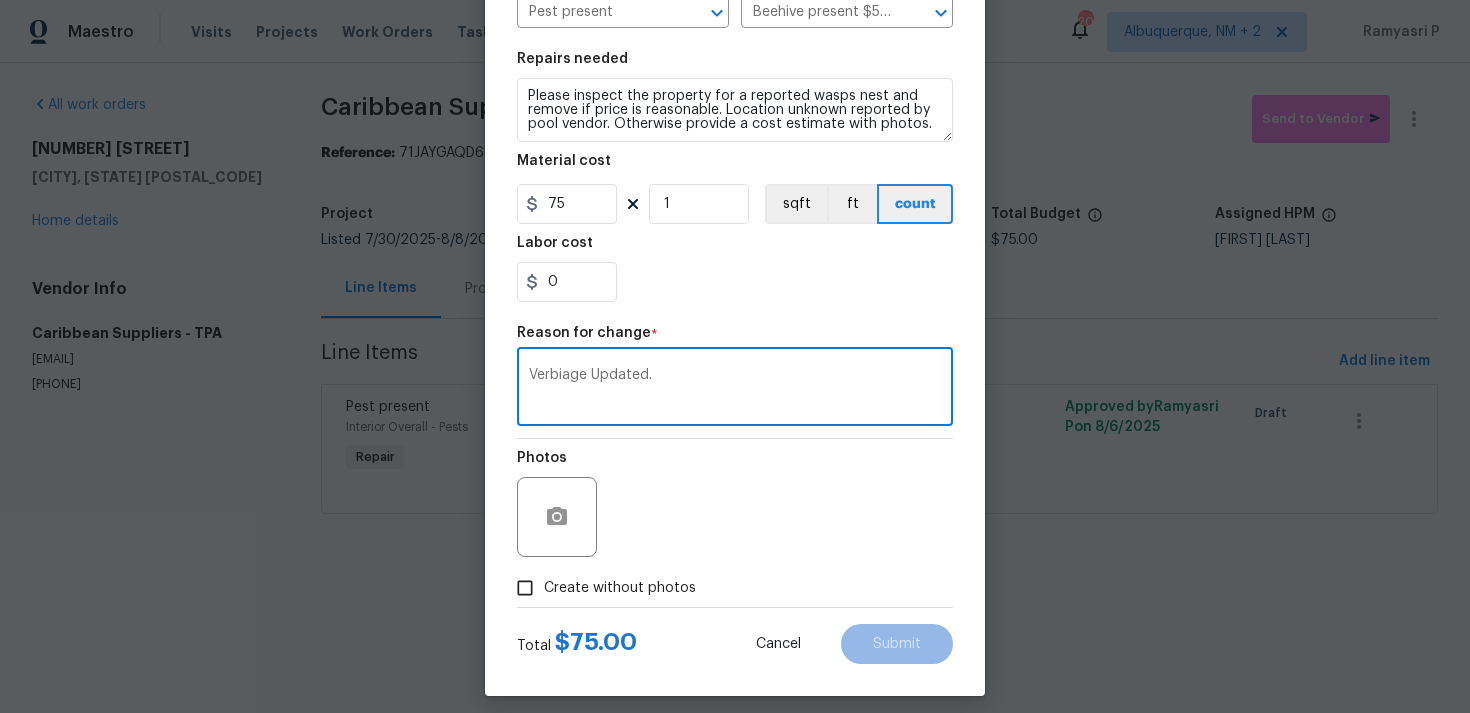 type on "Verbiage Updated." 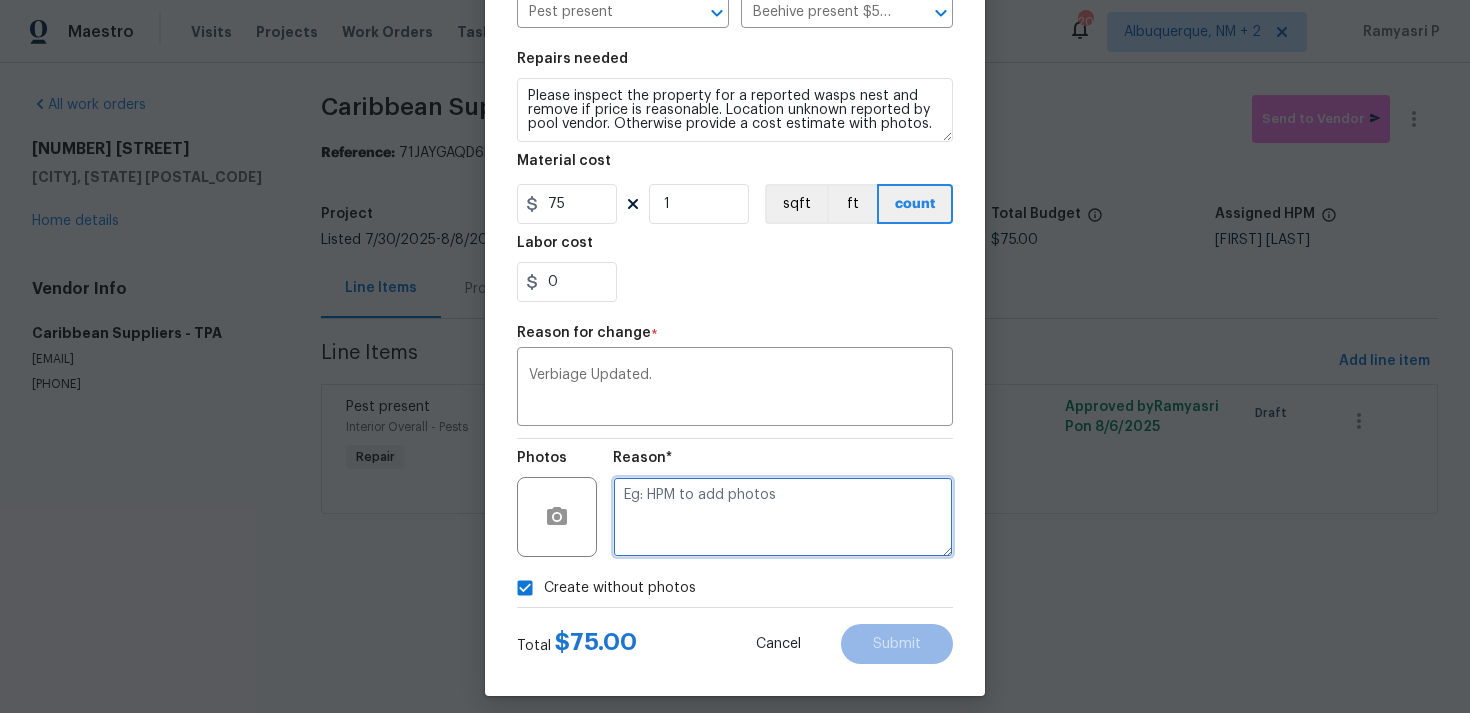 click at bounding box center [783, 517] 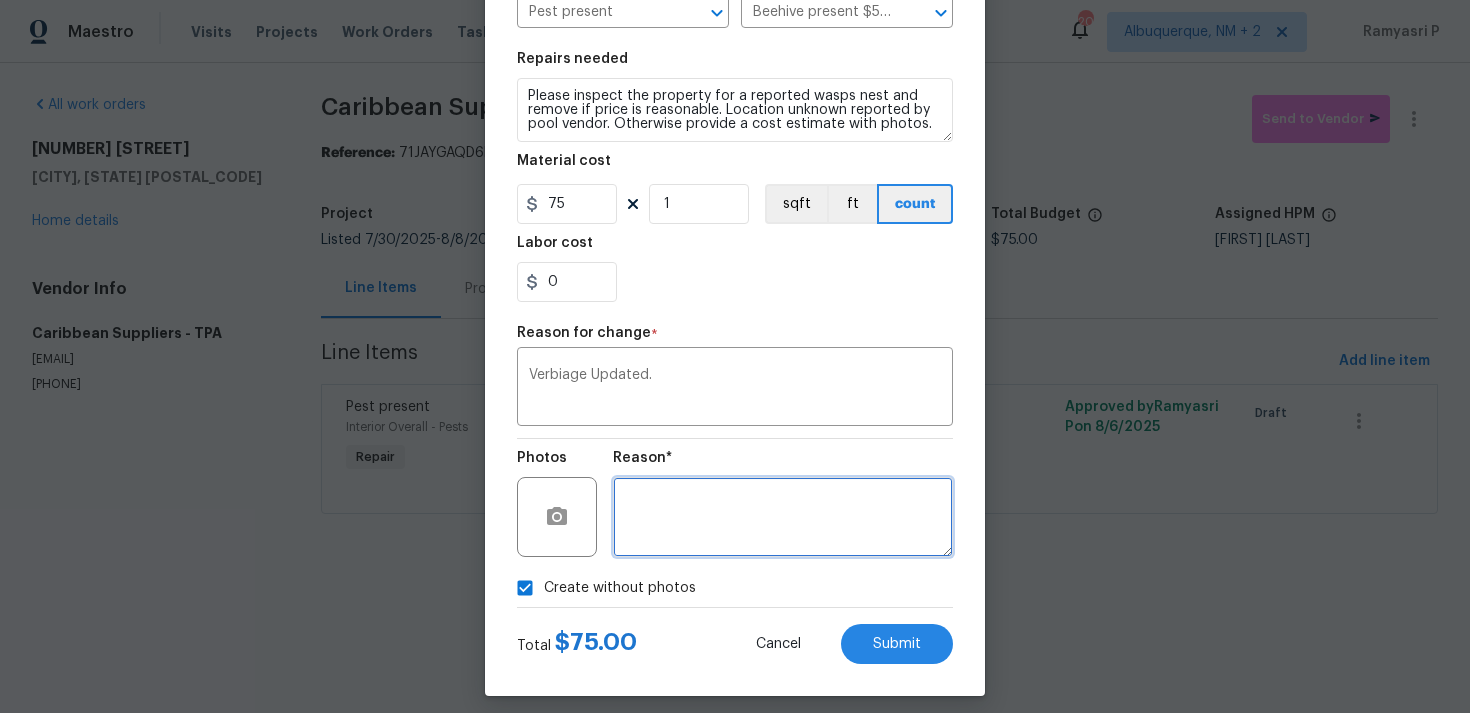 type 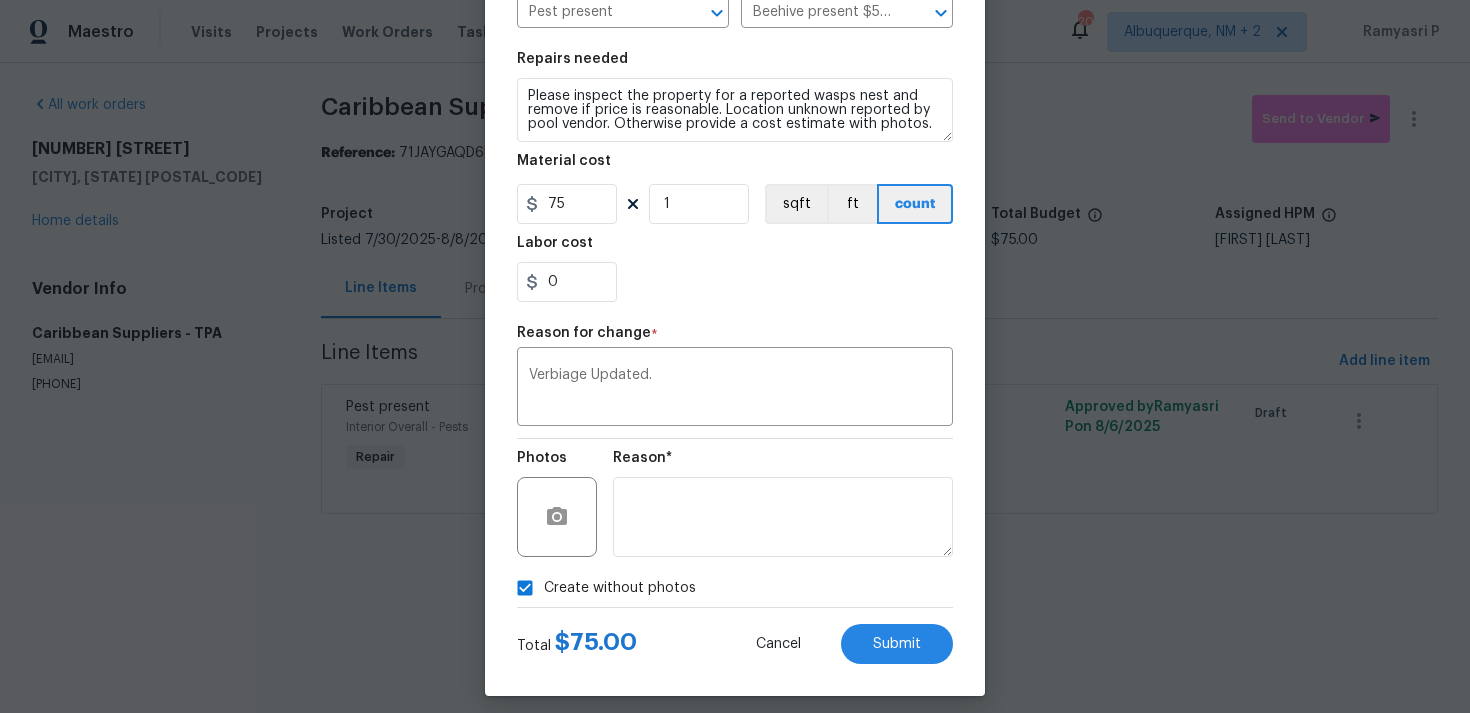 click on "Cancel Submit" at bounding box center [838, 644] 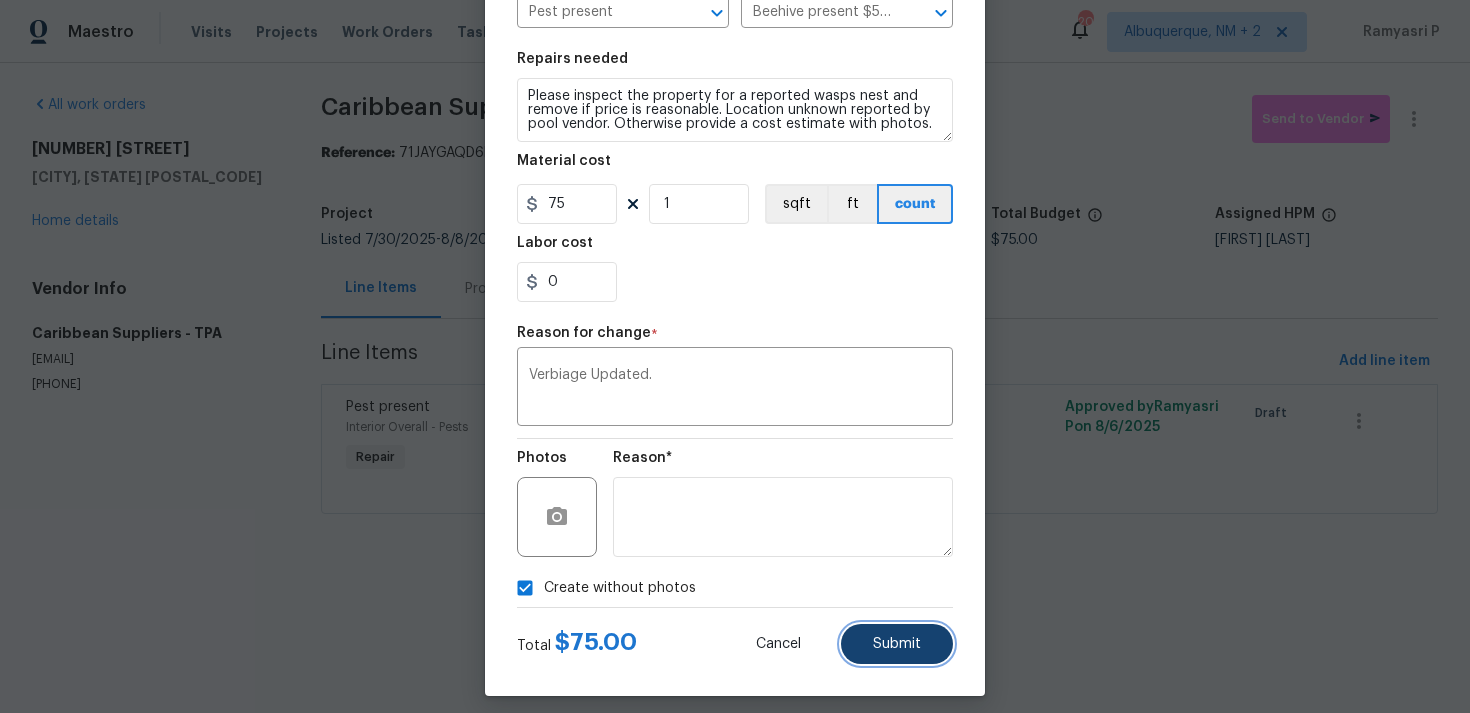 click on "Submit" at bounding box center (897, 644) 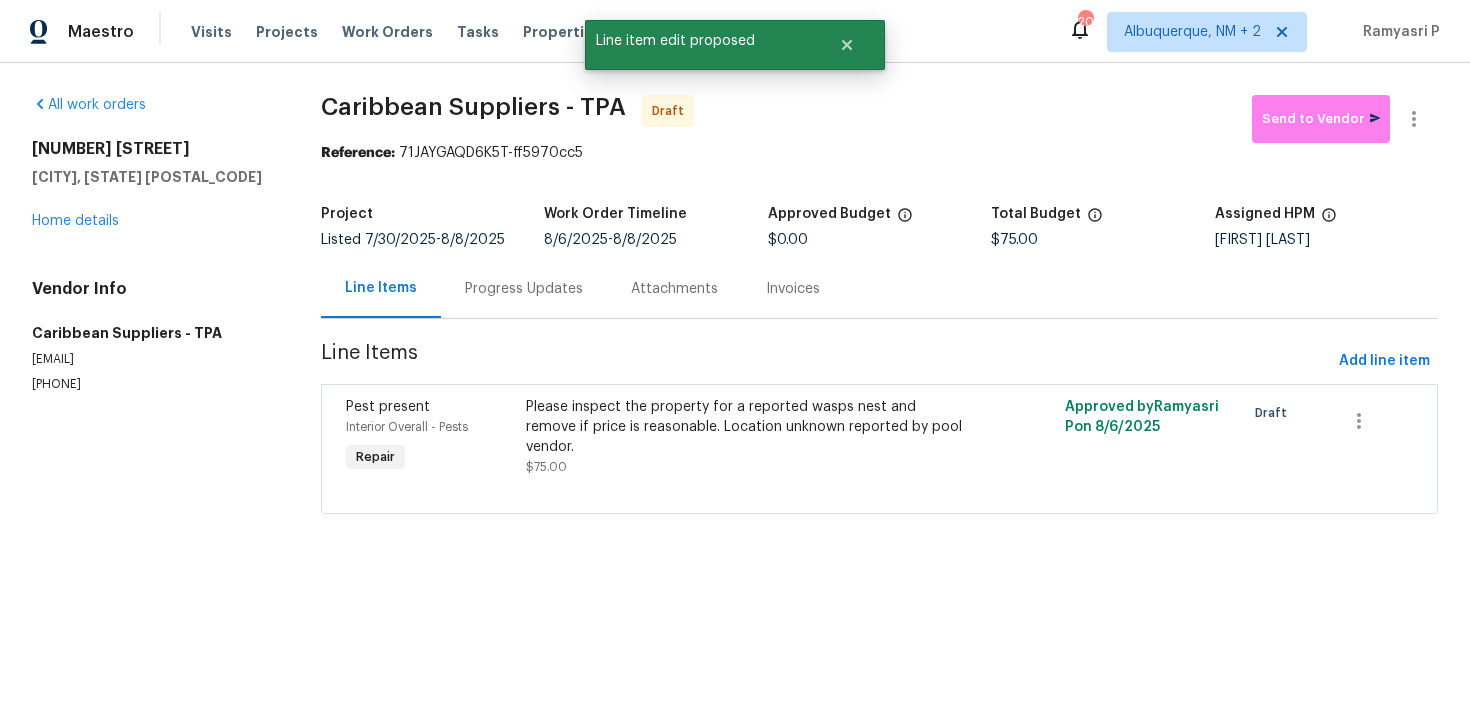 scroll, scrollTop: 0, scrollLeft: 0, axis: both 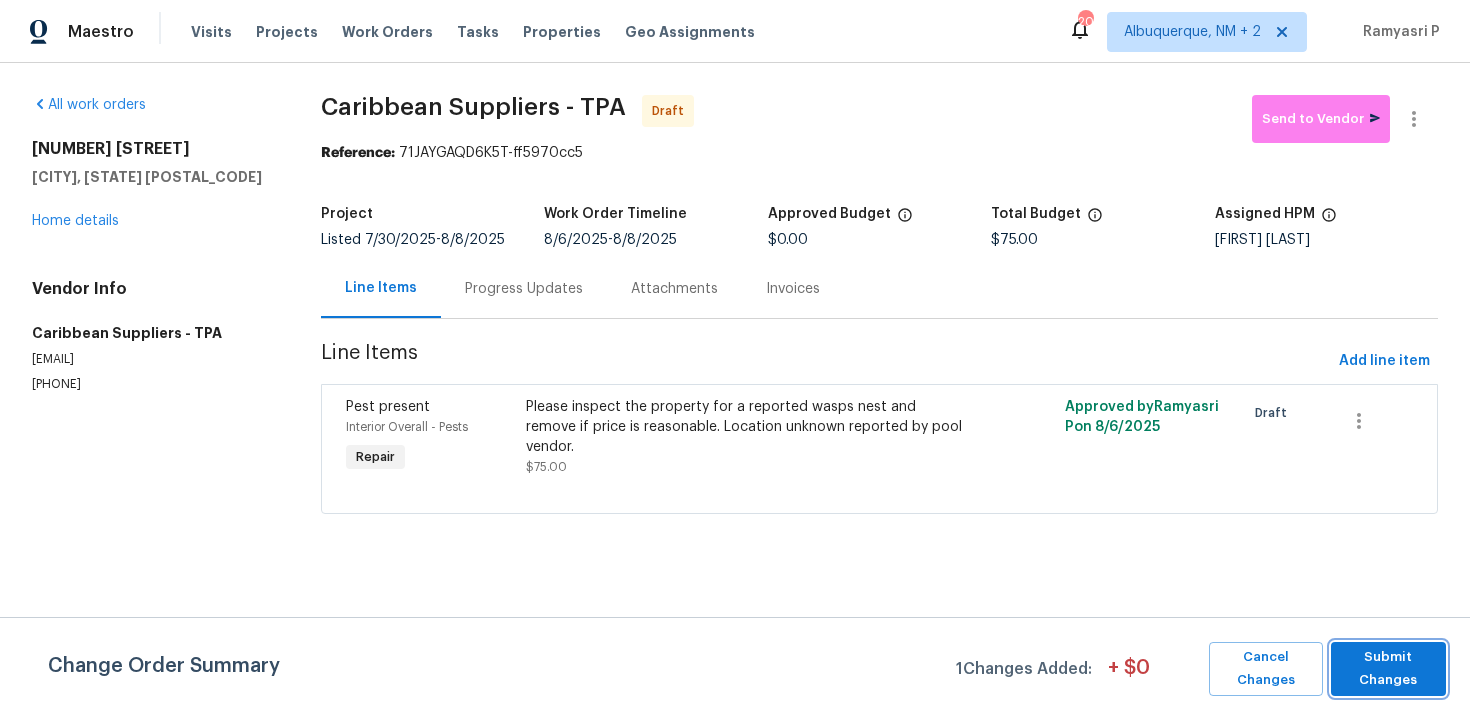 click on "Submit Changes" at bounding box center [1388, 669] 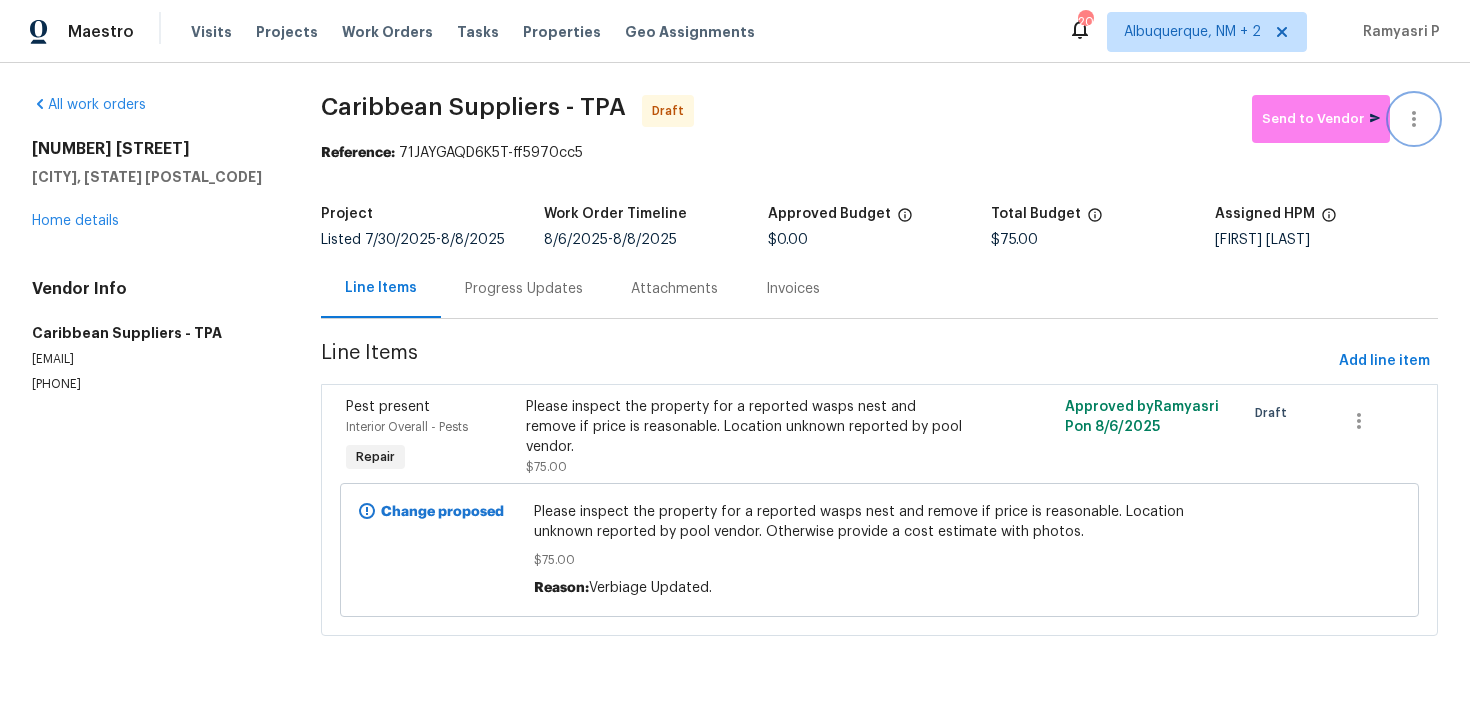 click 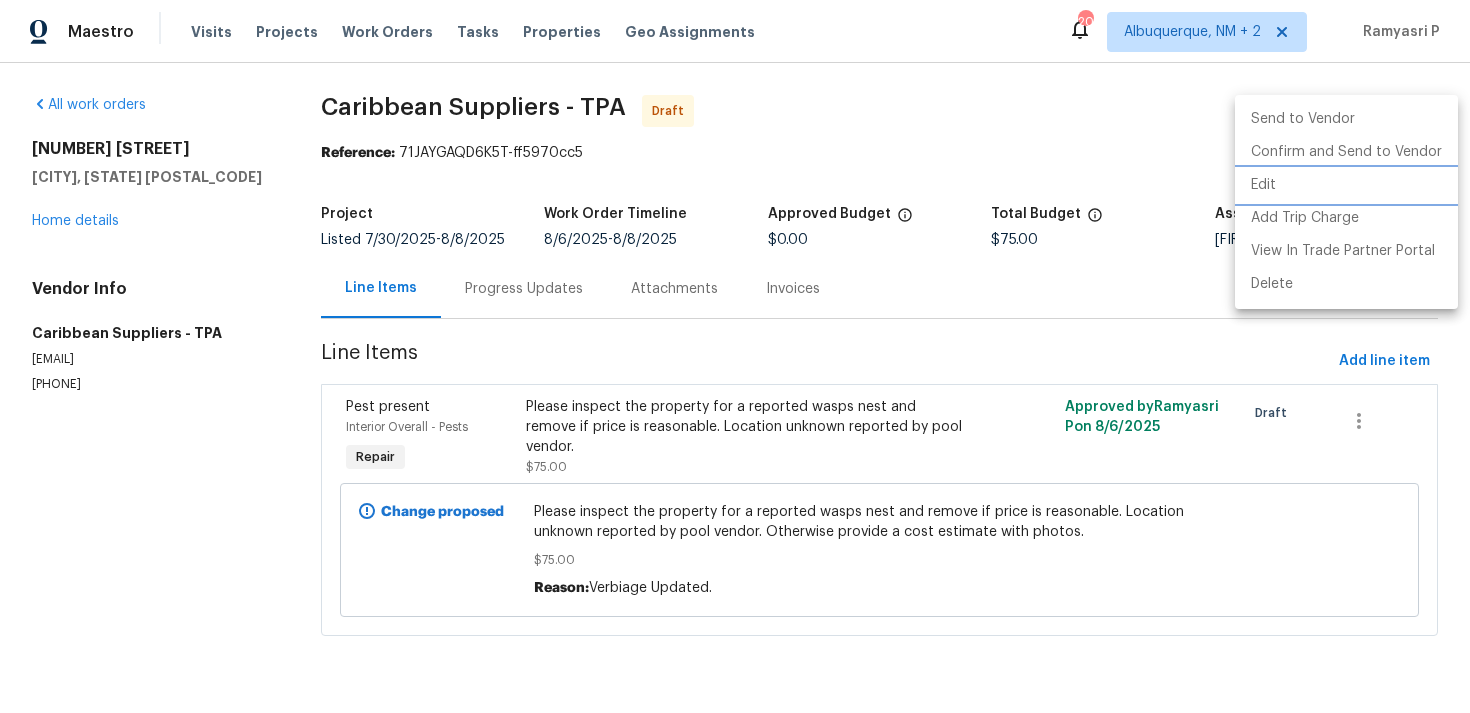click on "Edit" at bounding box center [1346, 185] 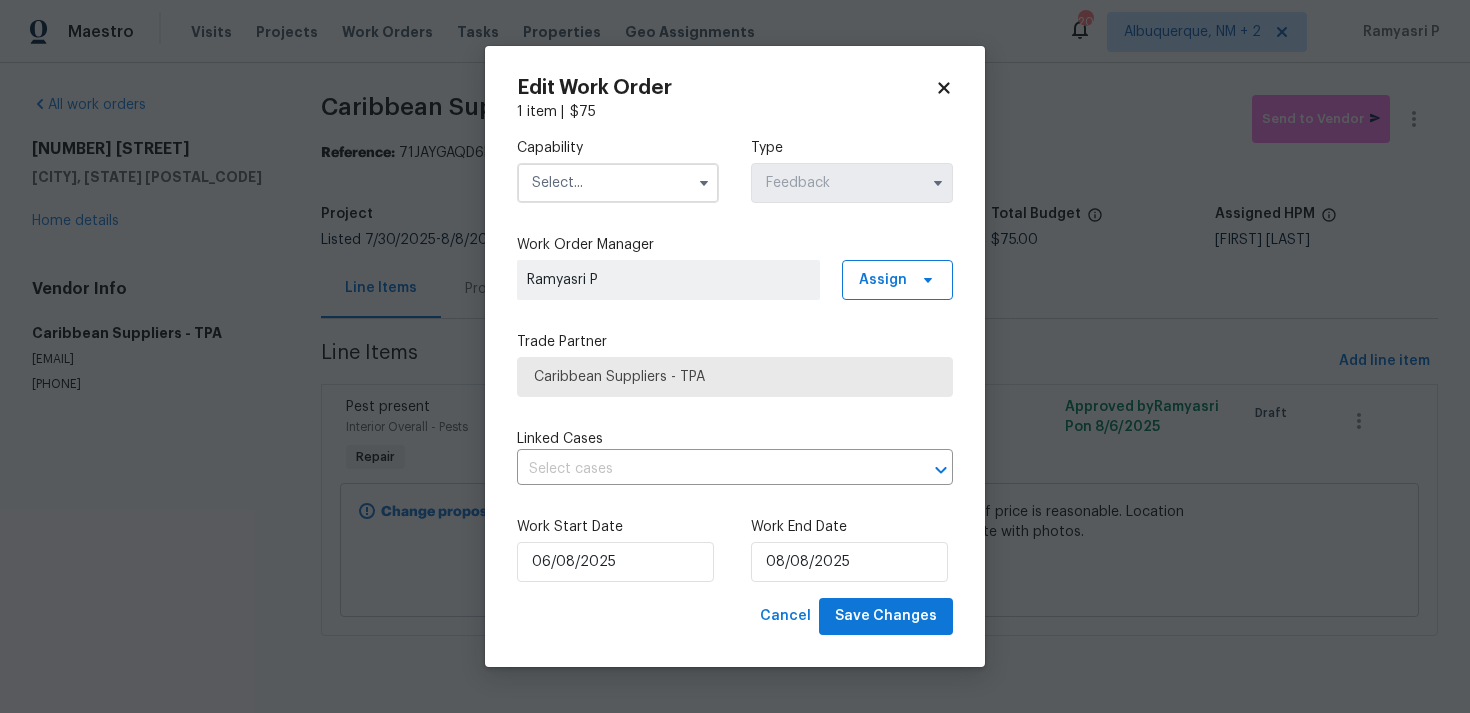 click at bounding box center (618, 183) 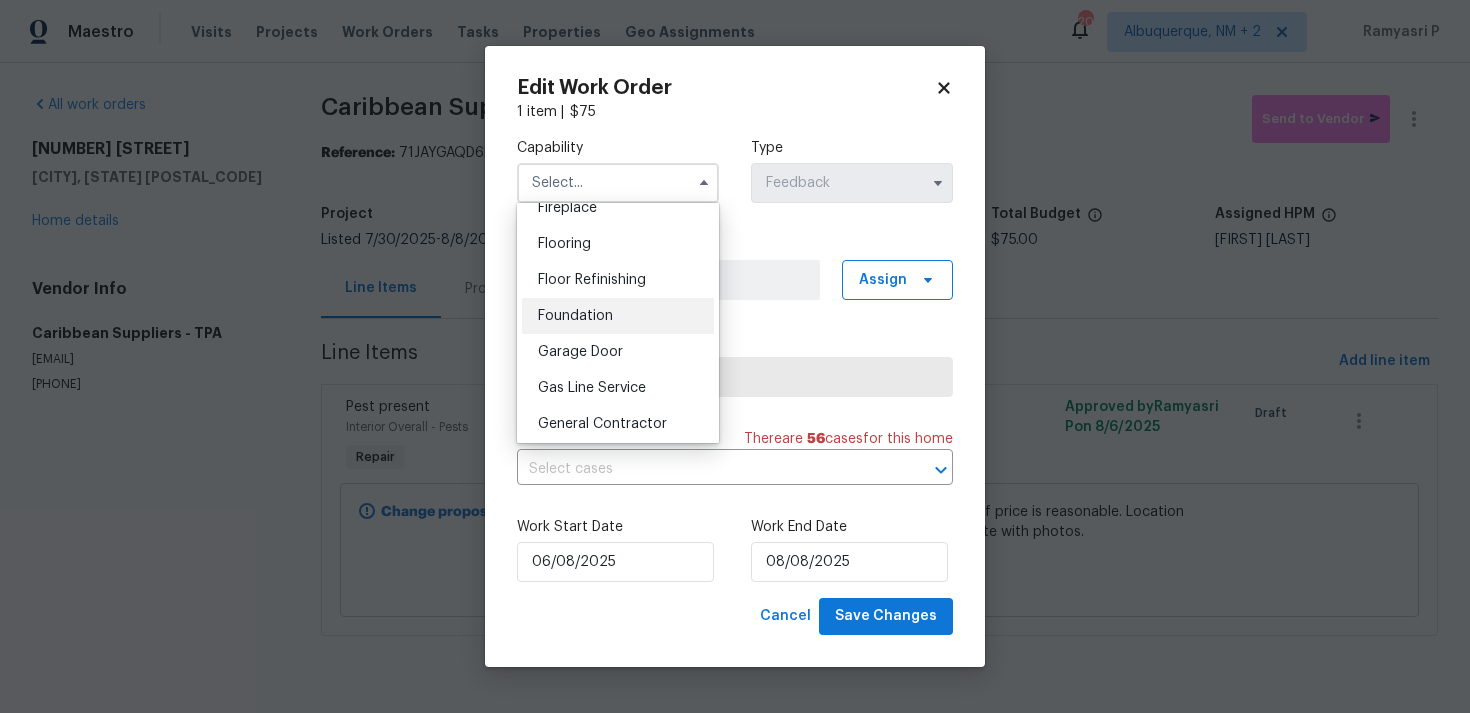 scroll, scrollTop: 784, scrollLeft: 0, axis: vertical 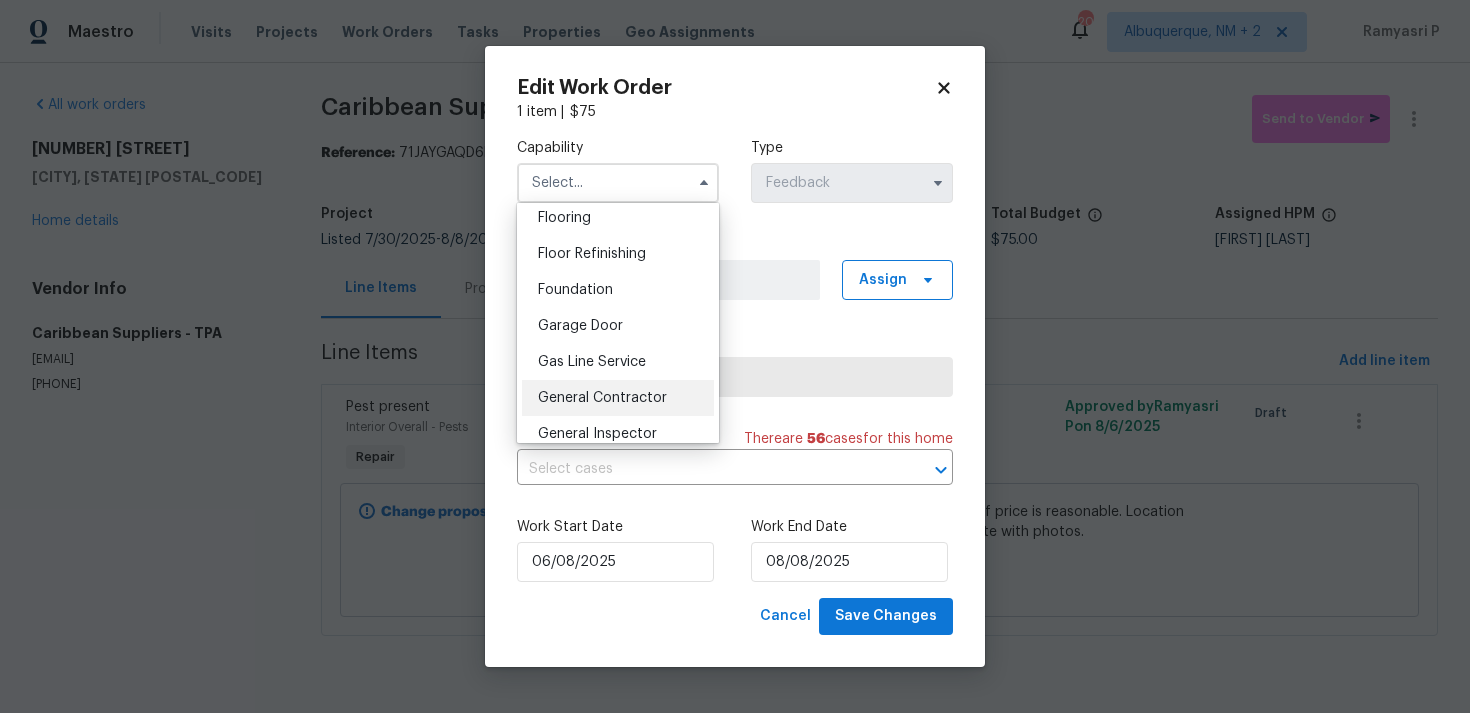 click on "General Contractor" at bounding box center [618, 398] 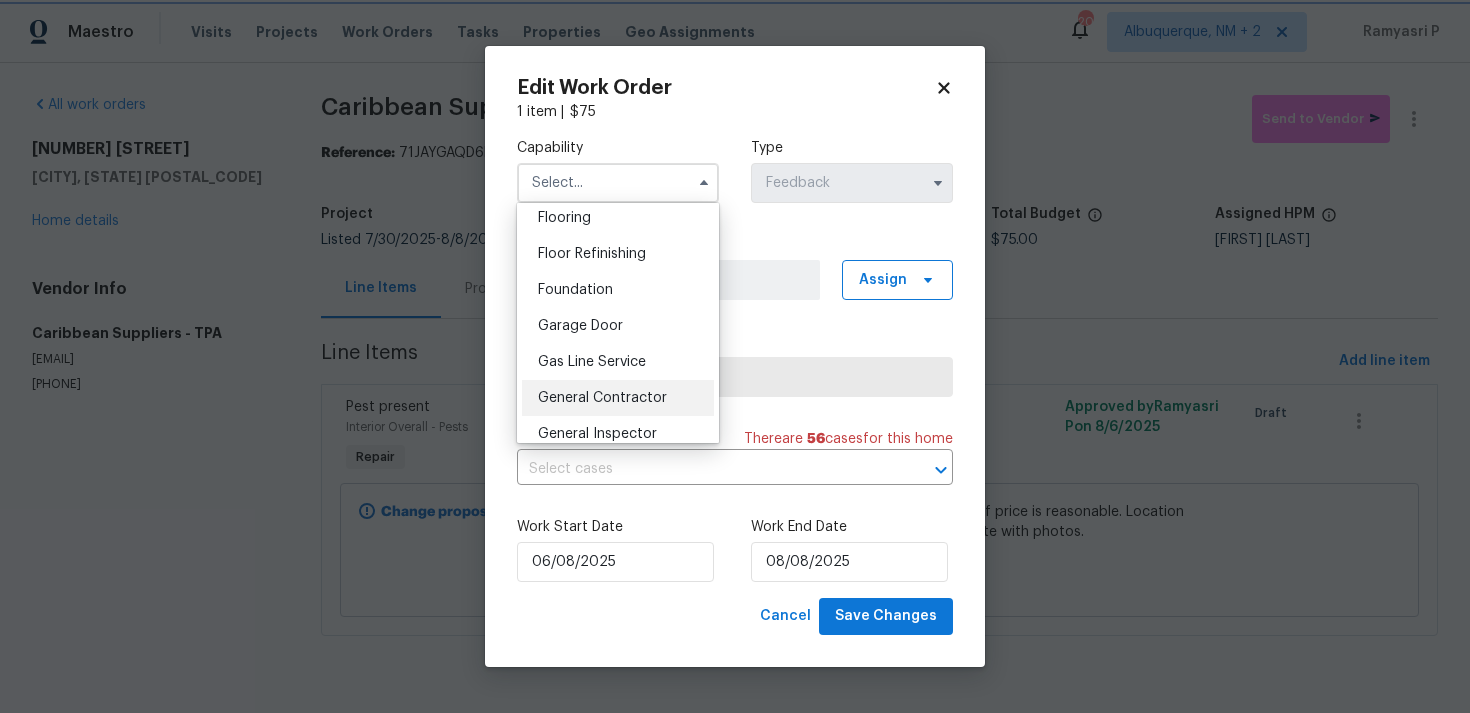 type on "General Contractor" 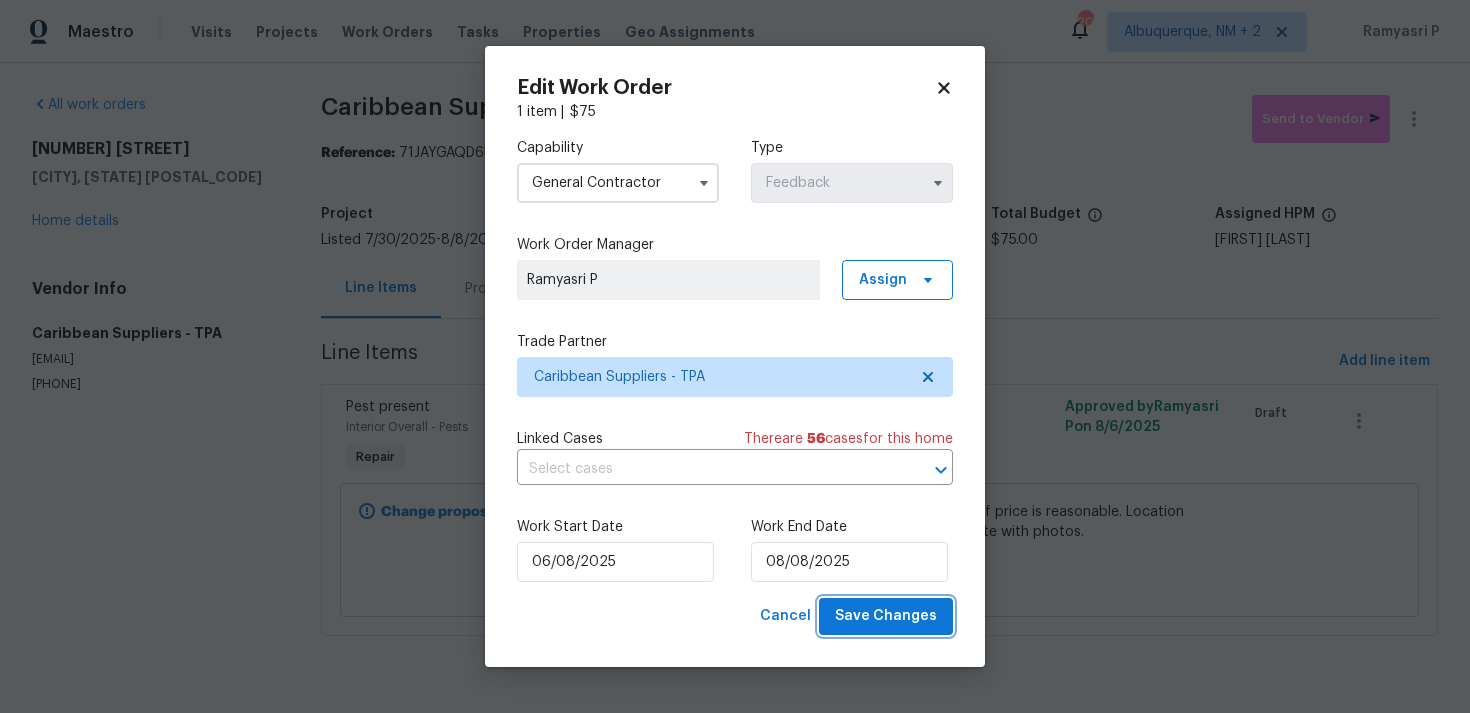 click on "Save Changes" at bounding box center (886, 616) 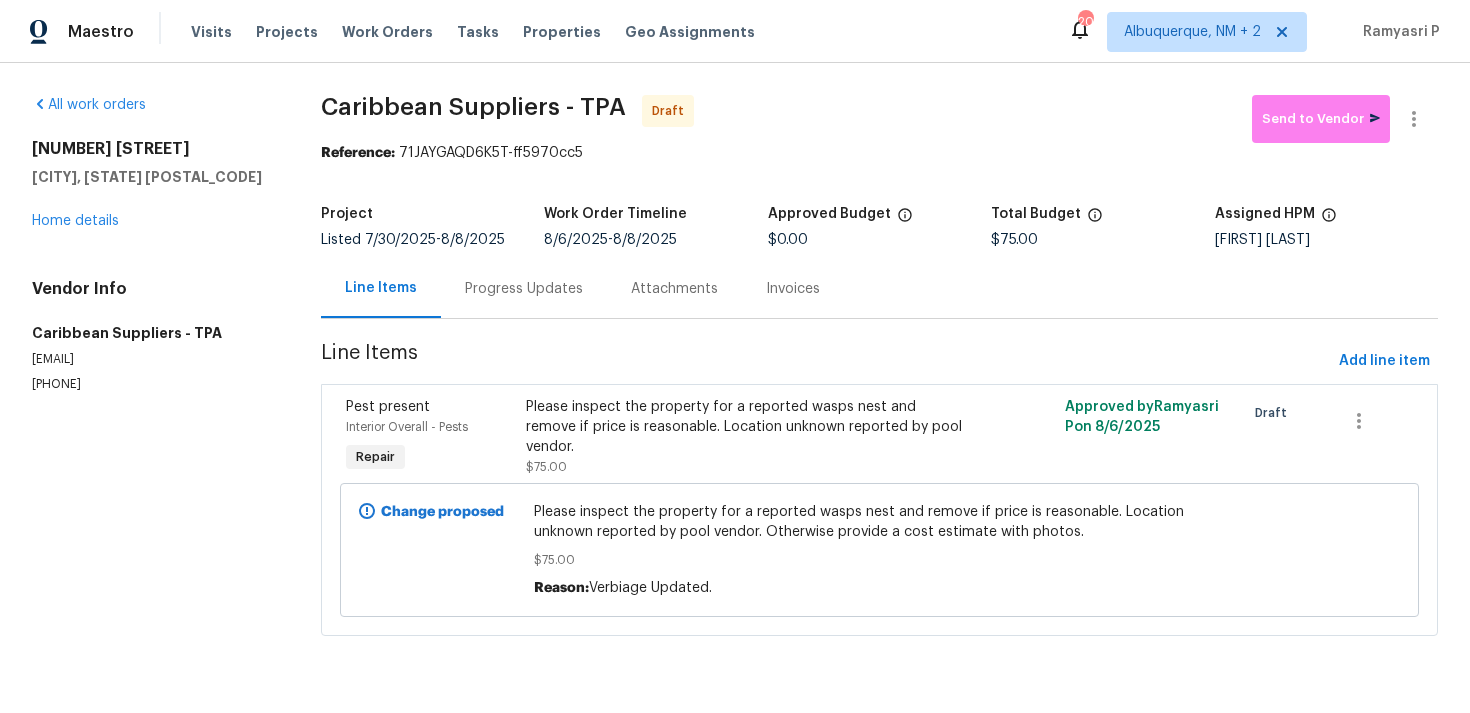 click on "Progress Updates" at bounding box center [524, 289] 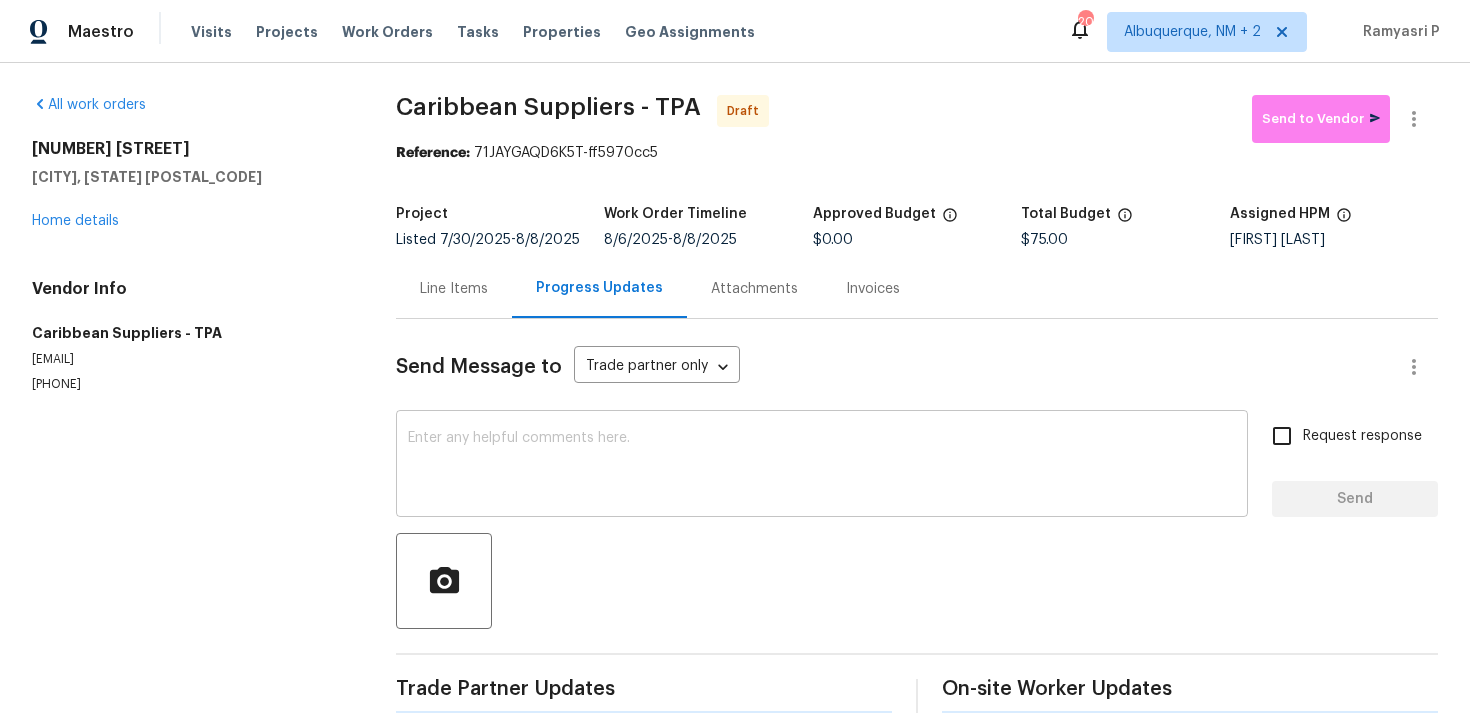 click at bounding box center (822, 466) 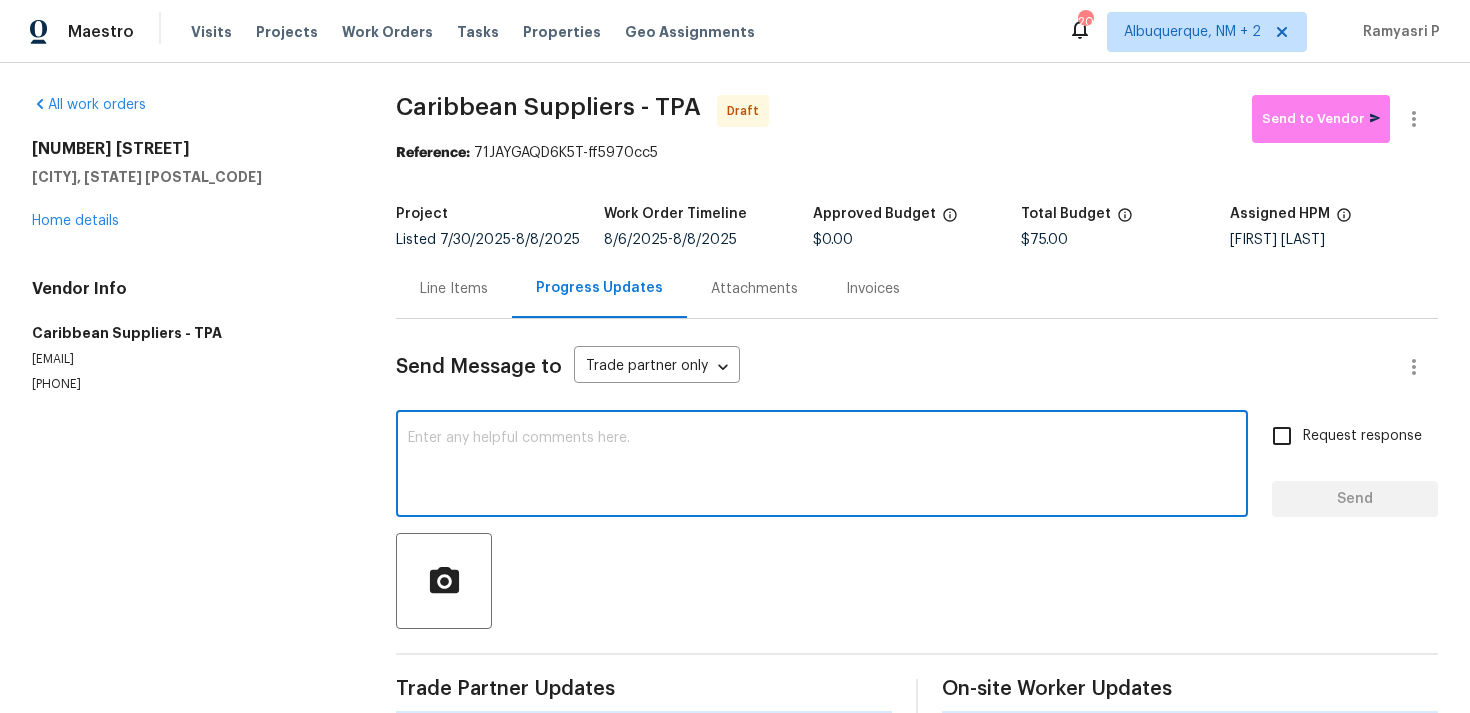 paste on "Hi, this is Ramyasri with Opendoor. I’m confirming you received the WO for the property at (Address). Please review and accept the WO within 24 hours and provide a schedule date. Please disregard the contact information for the HPM included in the WO. Our Centralised LWO Team is responsible for Listed WOs." 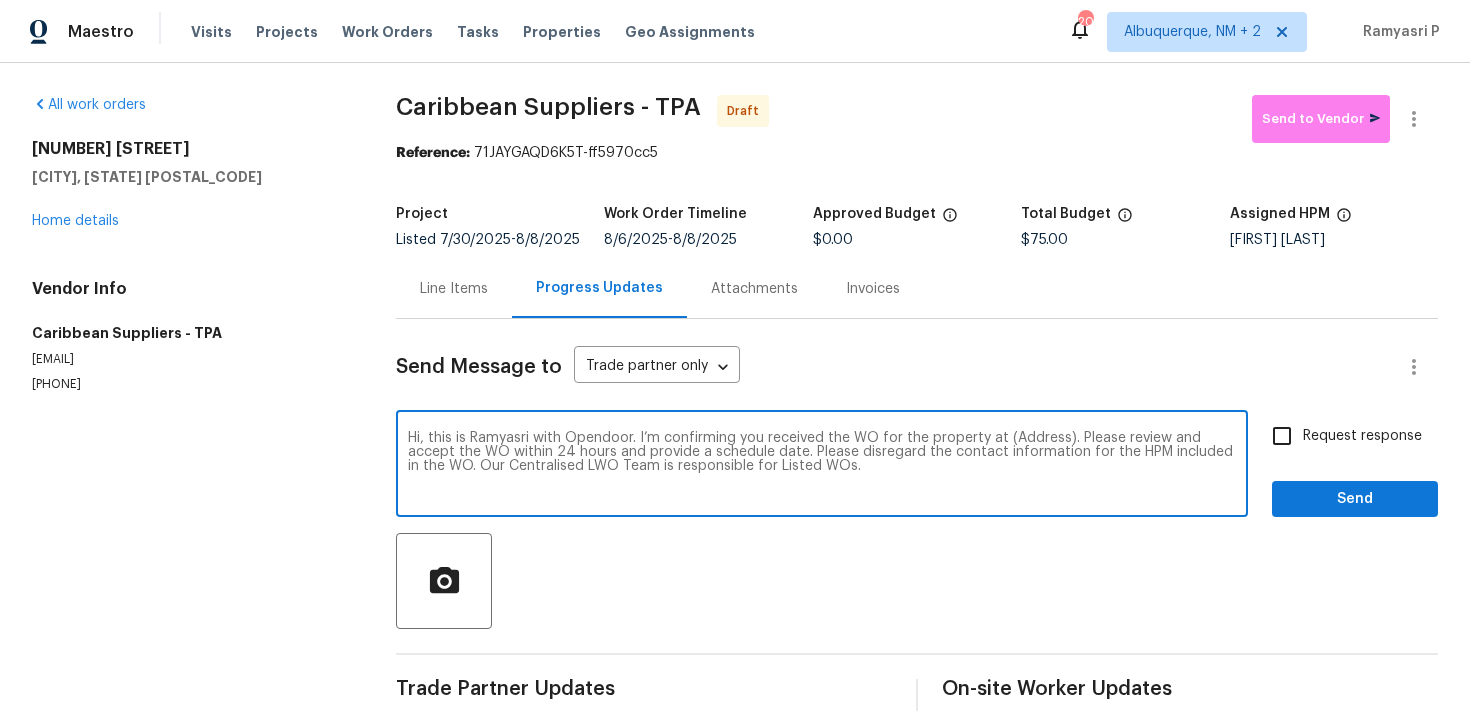 drag, startPoint x: 1004, startPoint y: 439, endPoint x: 1064, endPoint y: 438, distance: 60.00833 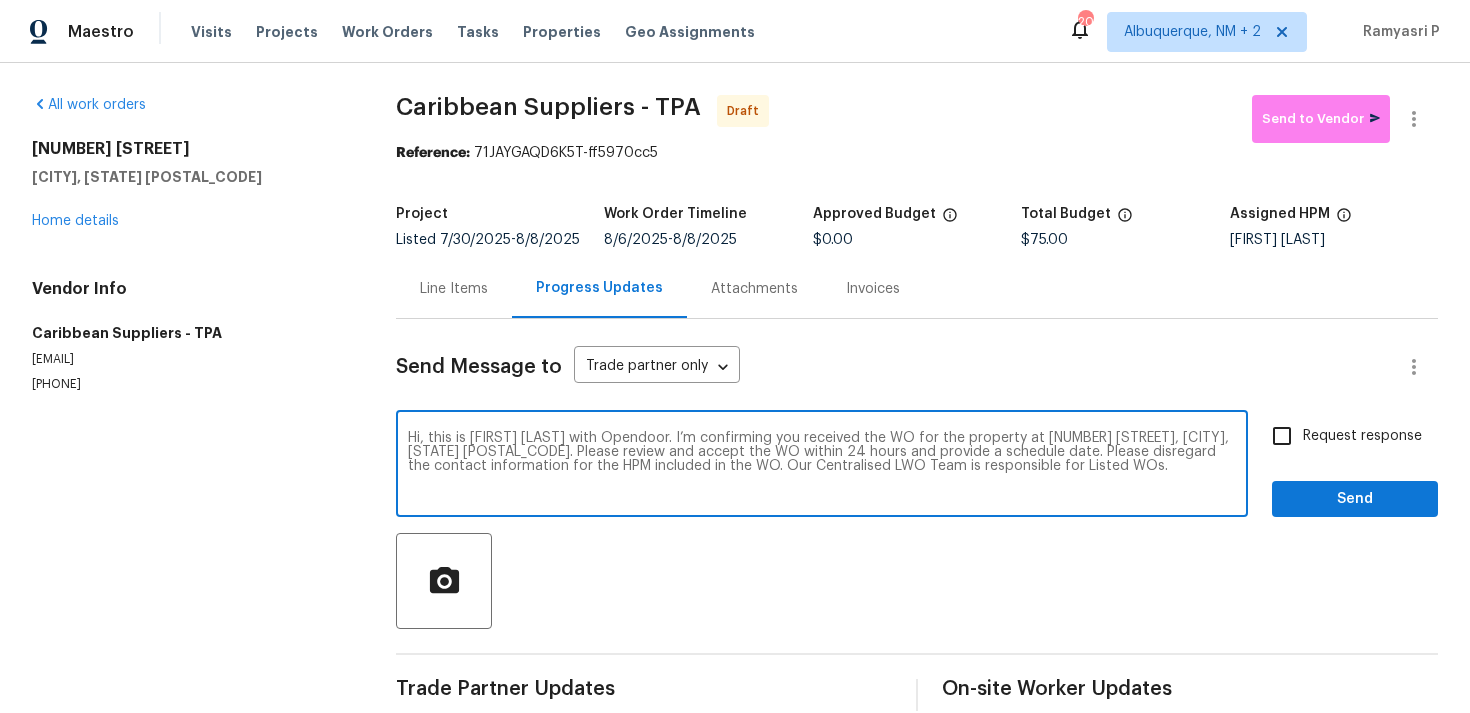 type on "Hi, this is Ramyasri with Opendoor. I’m confirming you received the WO for the property at 1427 E Gate Dr, Venice, FL 34285. Please review and accept the WO within 24 hours and provide a schedule date. Please disregard the contact information for the HPM included in the WO. Our Centralised LWO Team is responsible for Listed WOs." 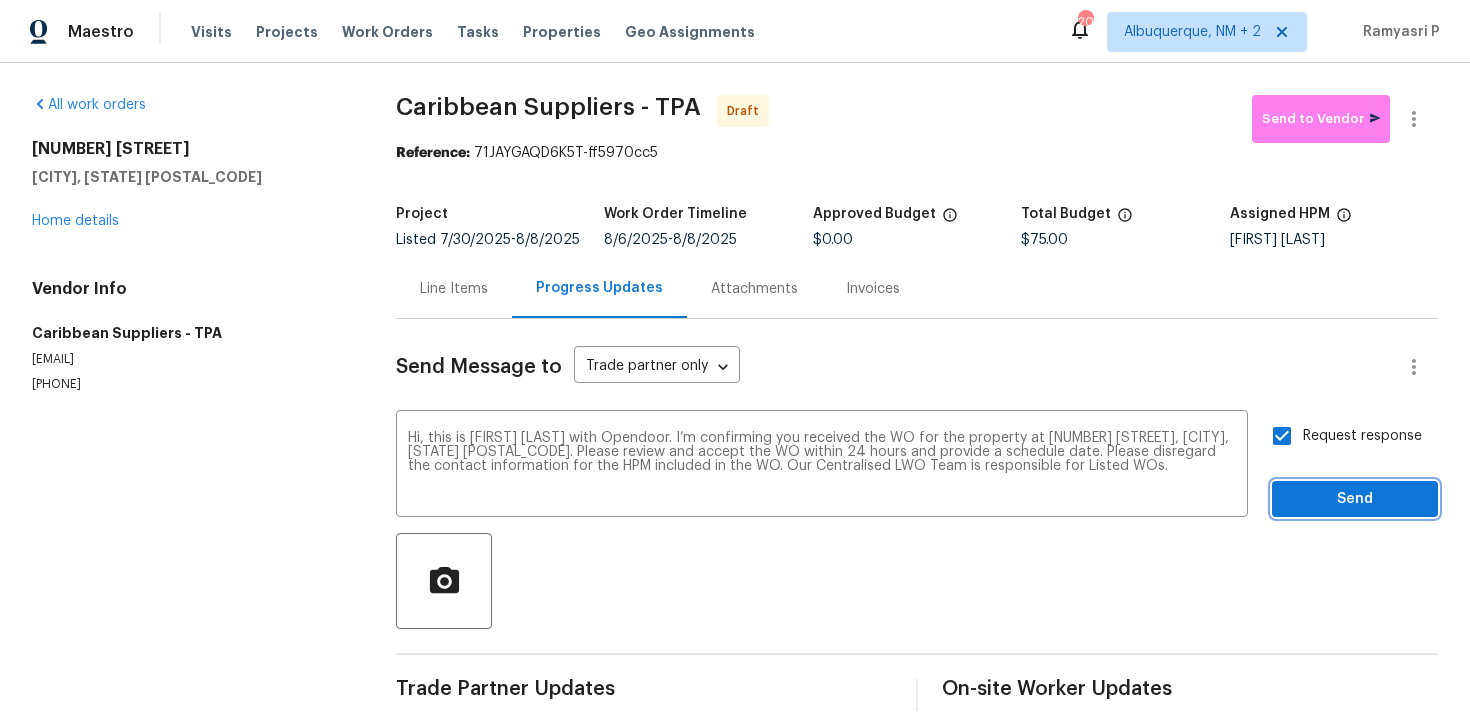 click on "Send" at bounding box center [1355, 499] 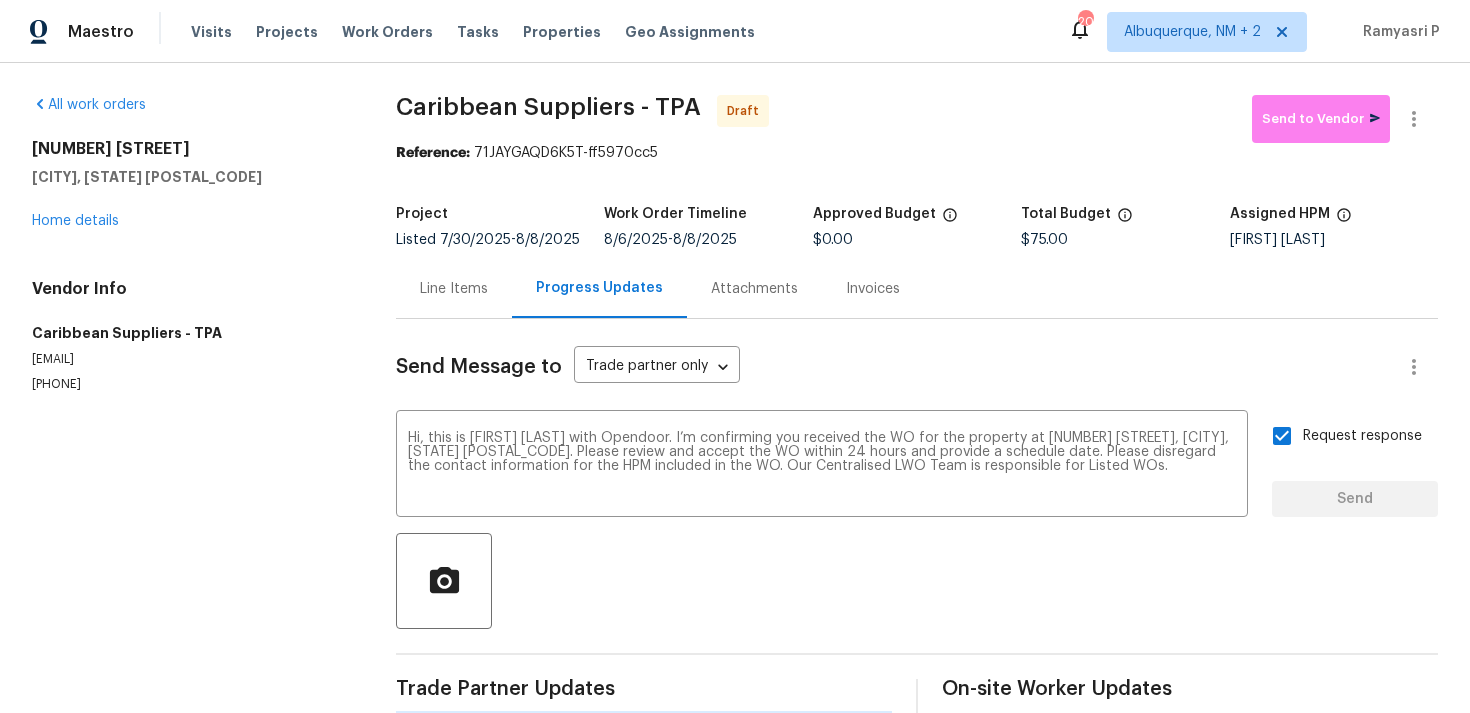 type 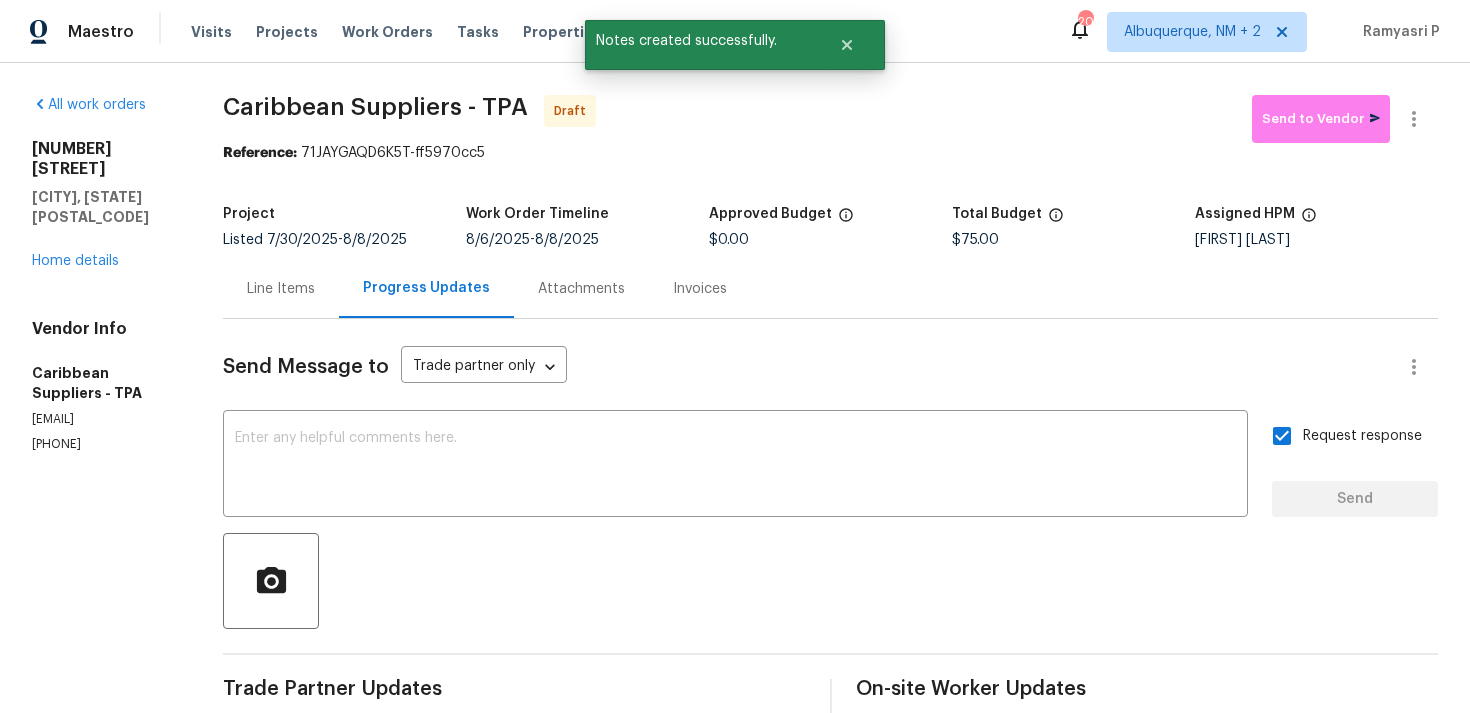 click at bounding box center [830, 581] 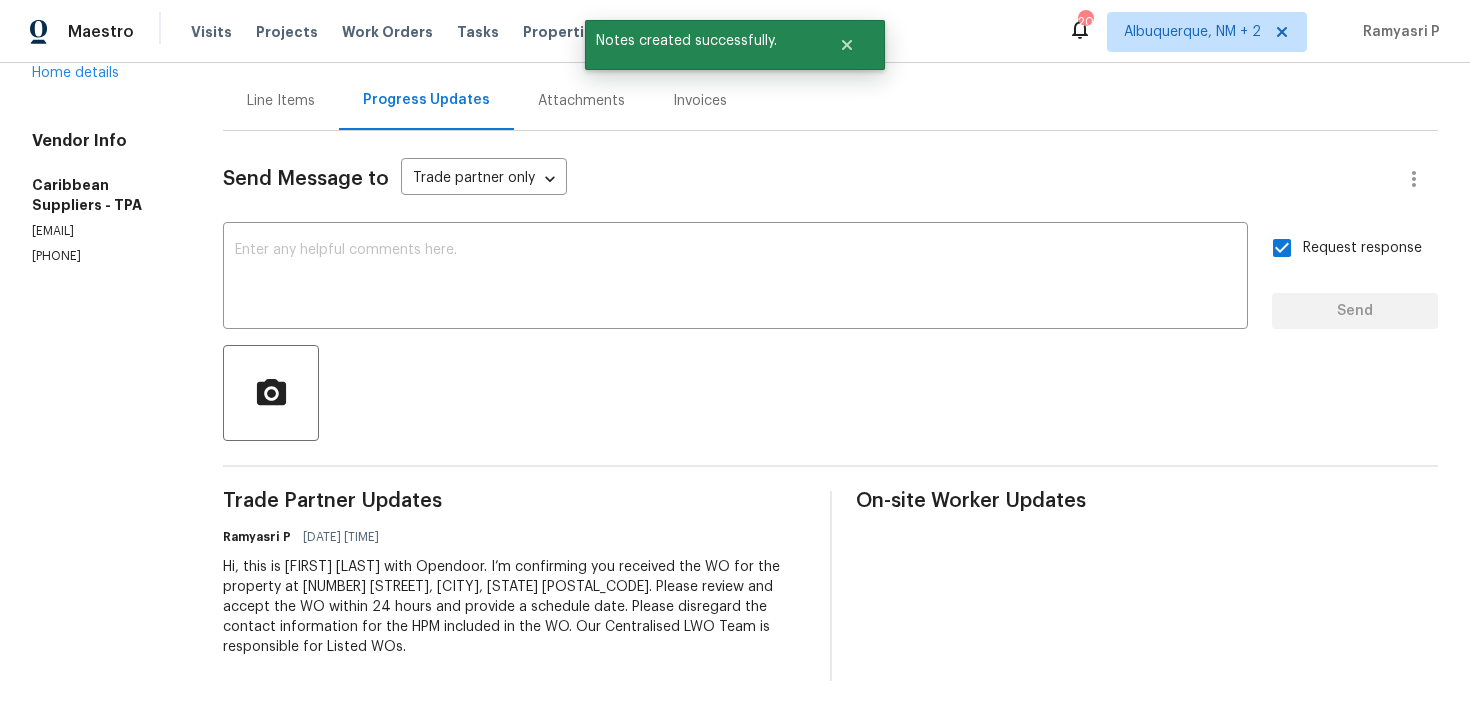 scroll, scrollTop: 0, scrollLeft: 0, axis: both 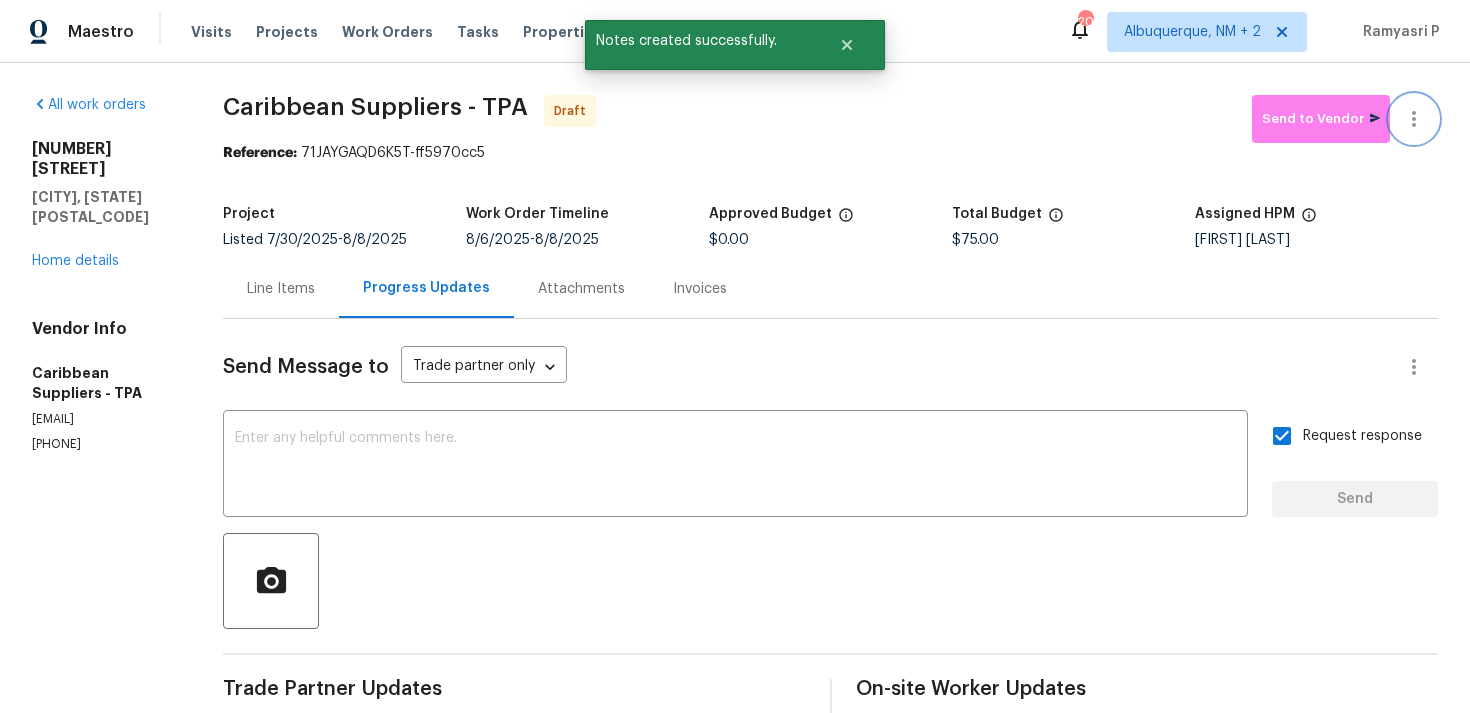 click 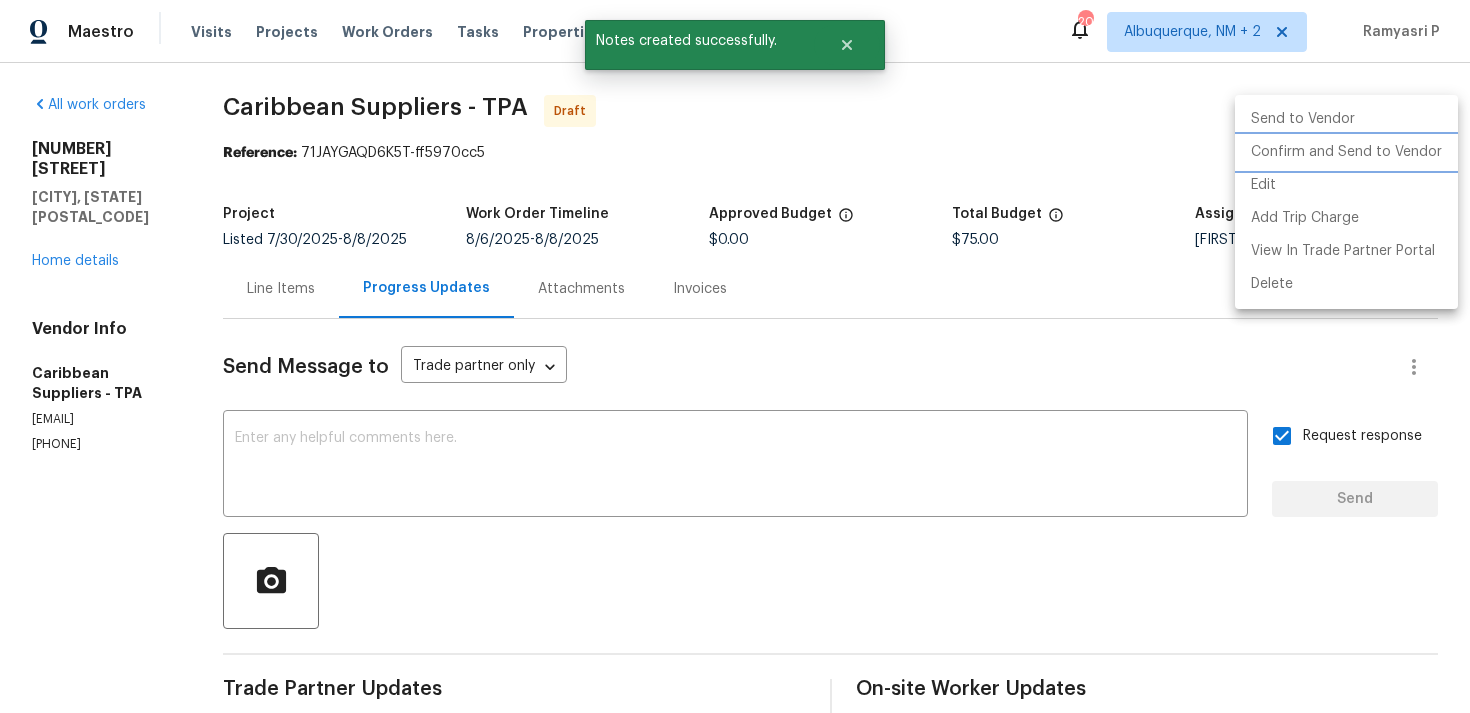 click on "Confirm and Send to Vendor" at bounding box center (1346, 152) 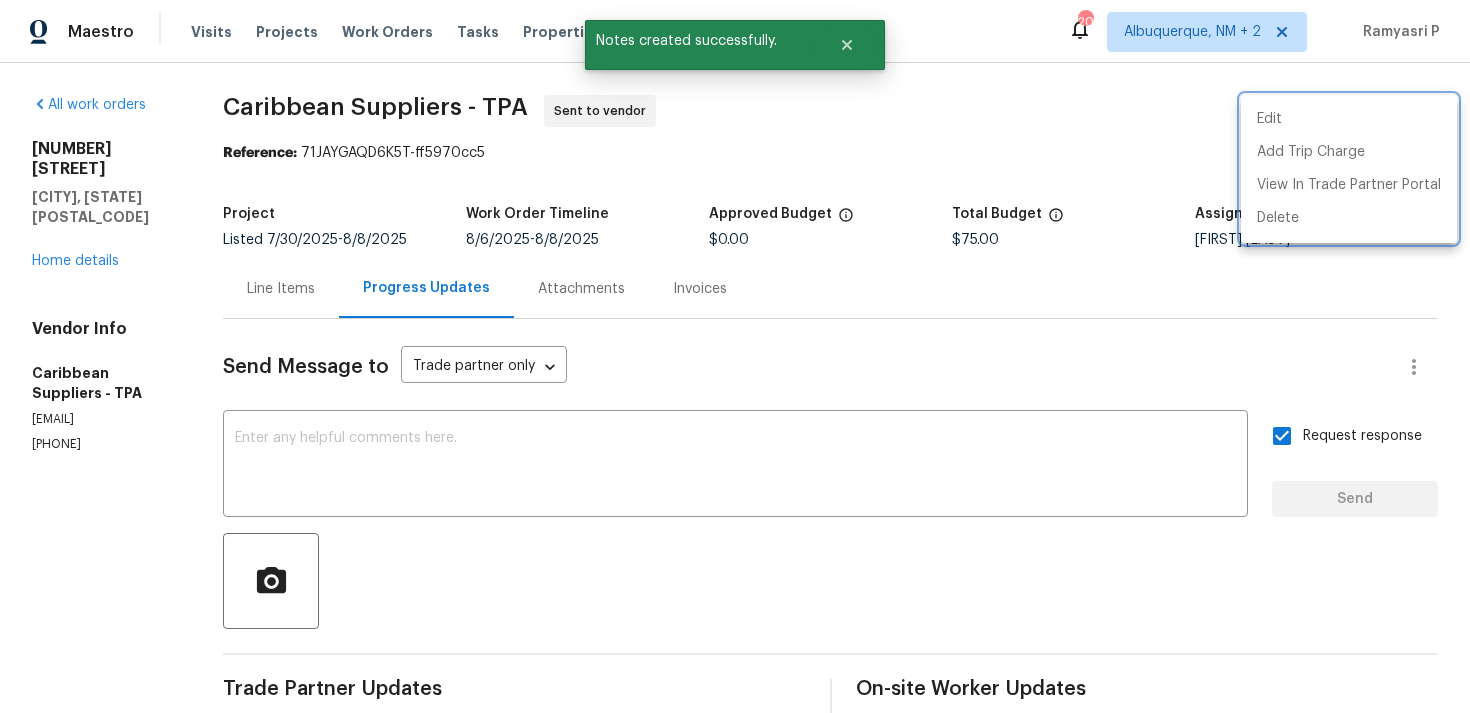 click at bounding box center [735, 356] 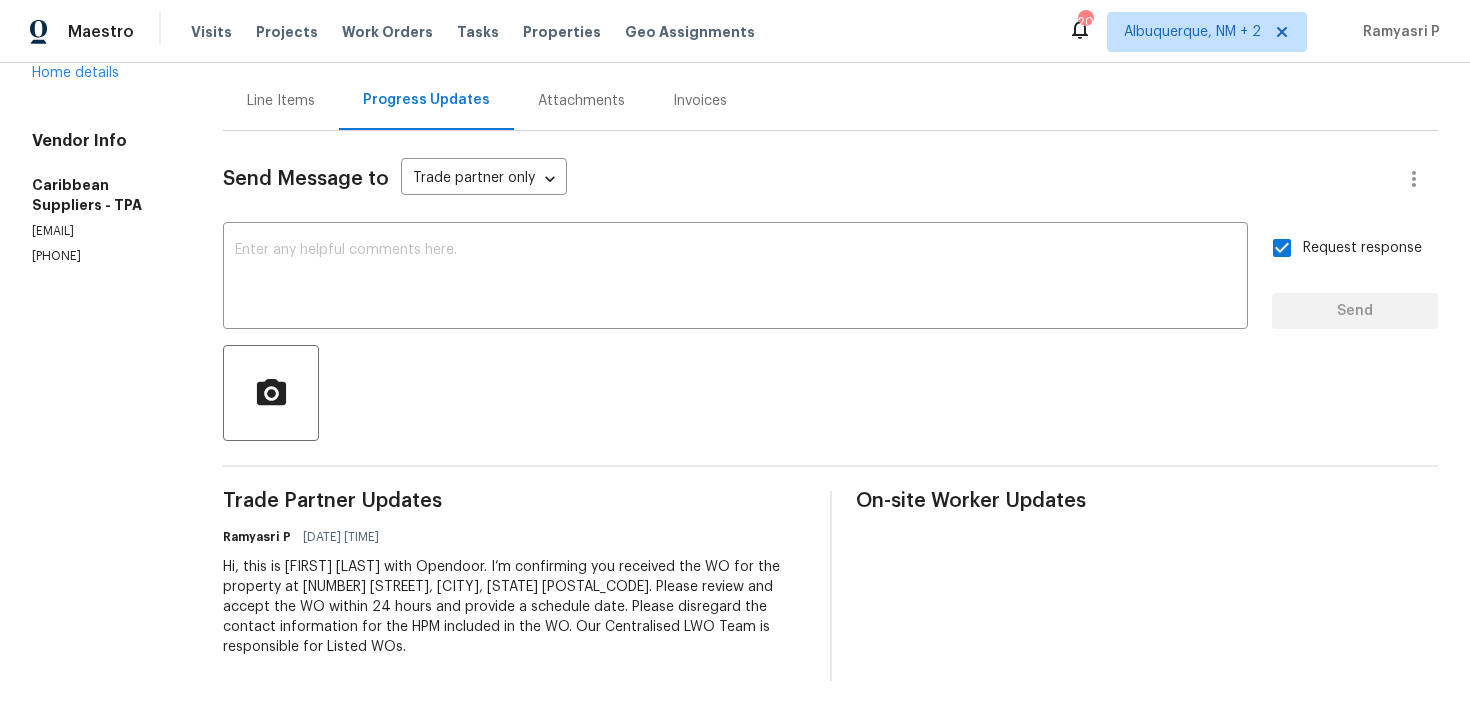 scroll, scrollTop: 0, scrollLeft: 0, axis: both 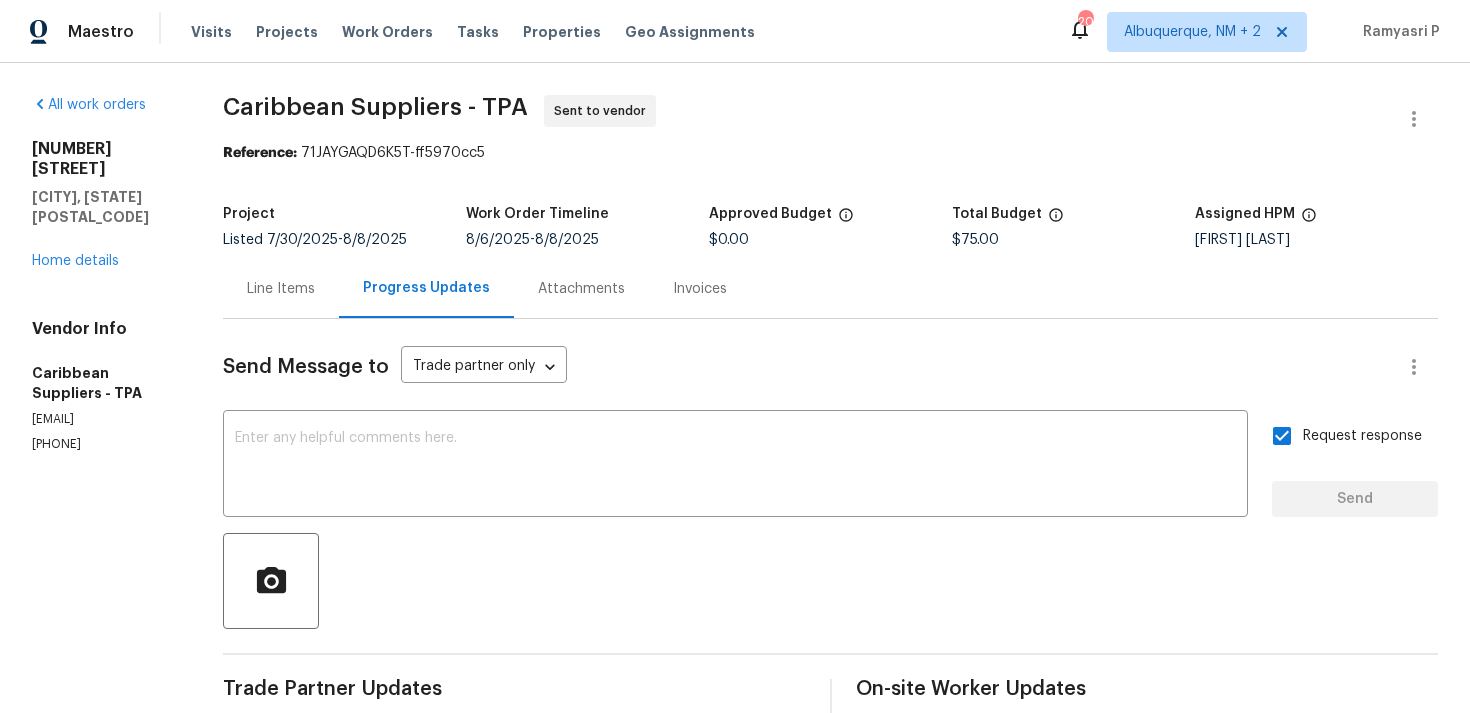 click on "Reference:   71JAYGAQD6K5T-ff5970cc5" at bounding box center (830, 153) 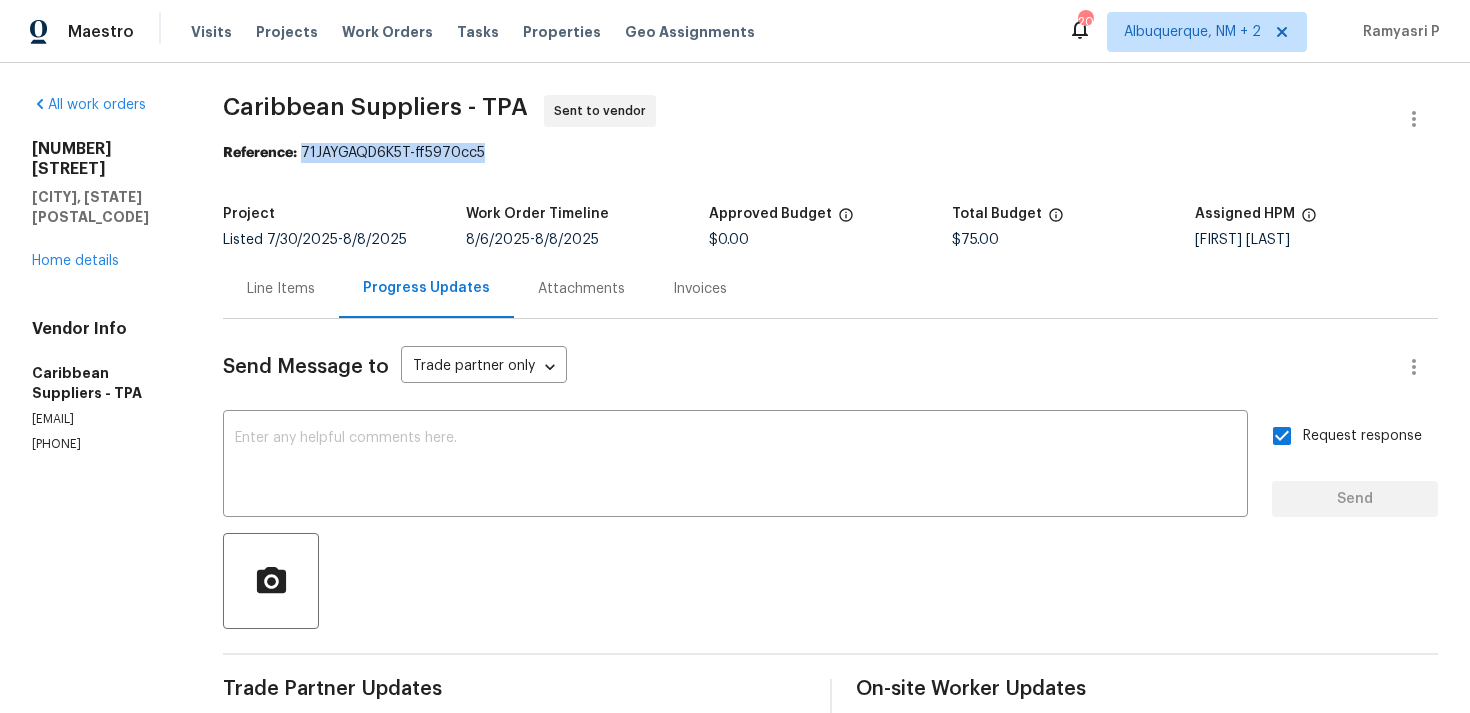drag, startPoint x: 356, startPoint y: 152, endPoint x: 607, endPoint y: 152, distance: 251 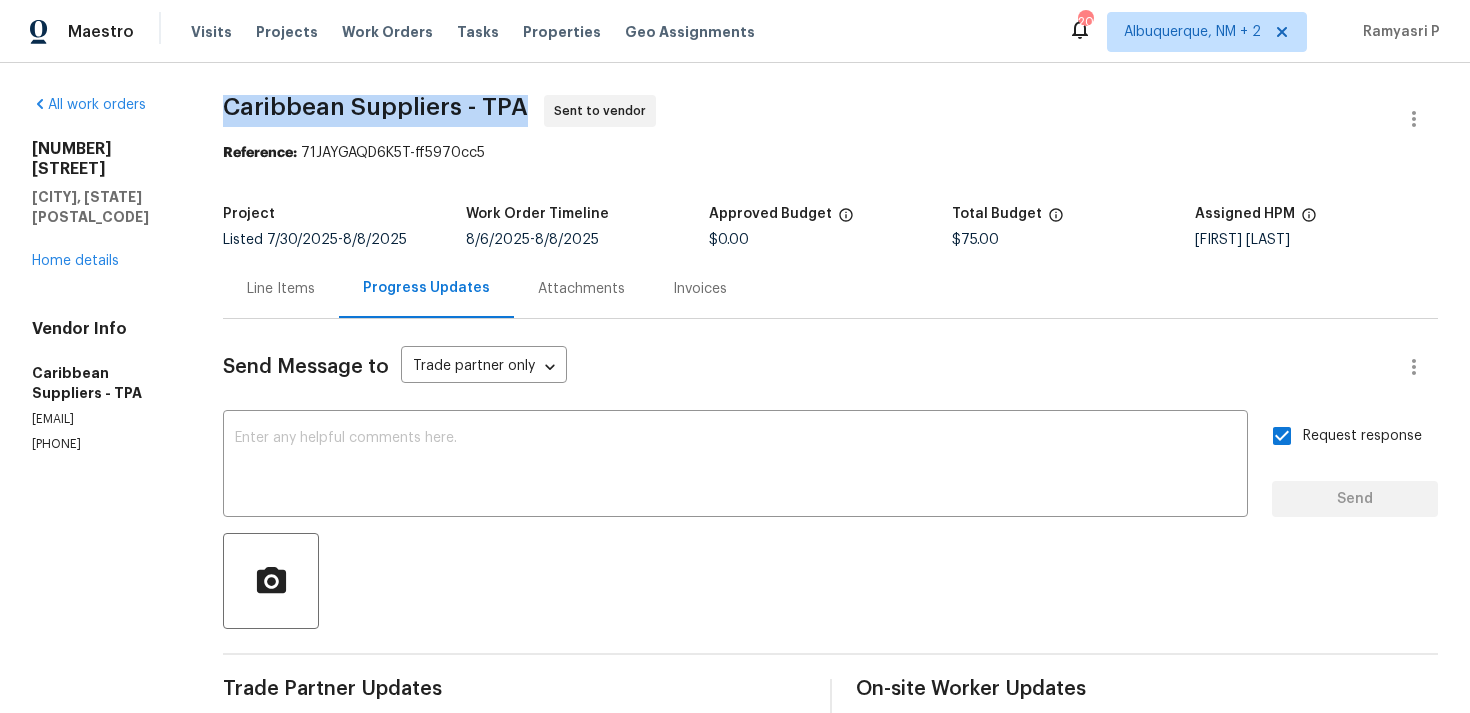 drag, startPoint x: 281, startPoint y: 108, endPoint x: 578, endPoint y: 106, distance: 297.00674 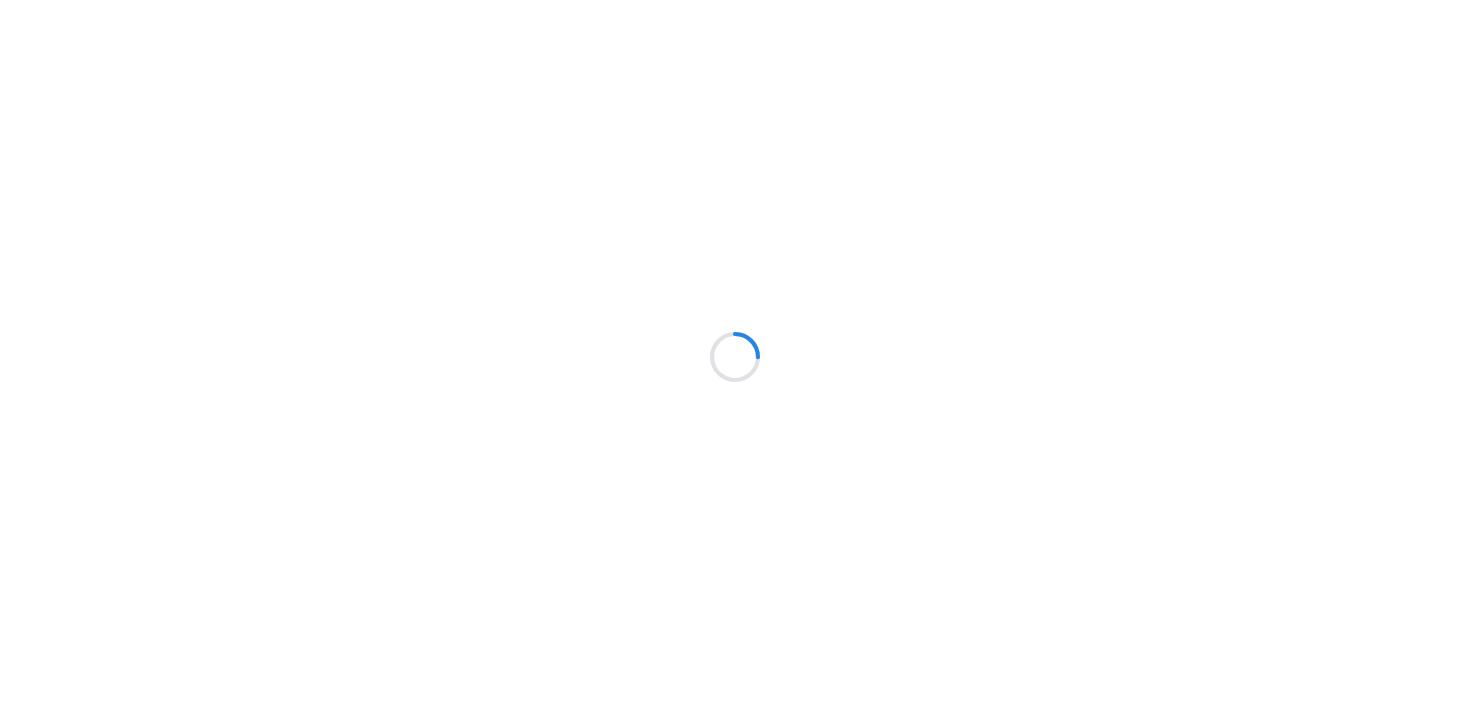 scroll, scrollTop: 0, scrollLeft: 0, axis: both 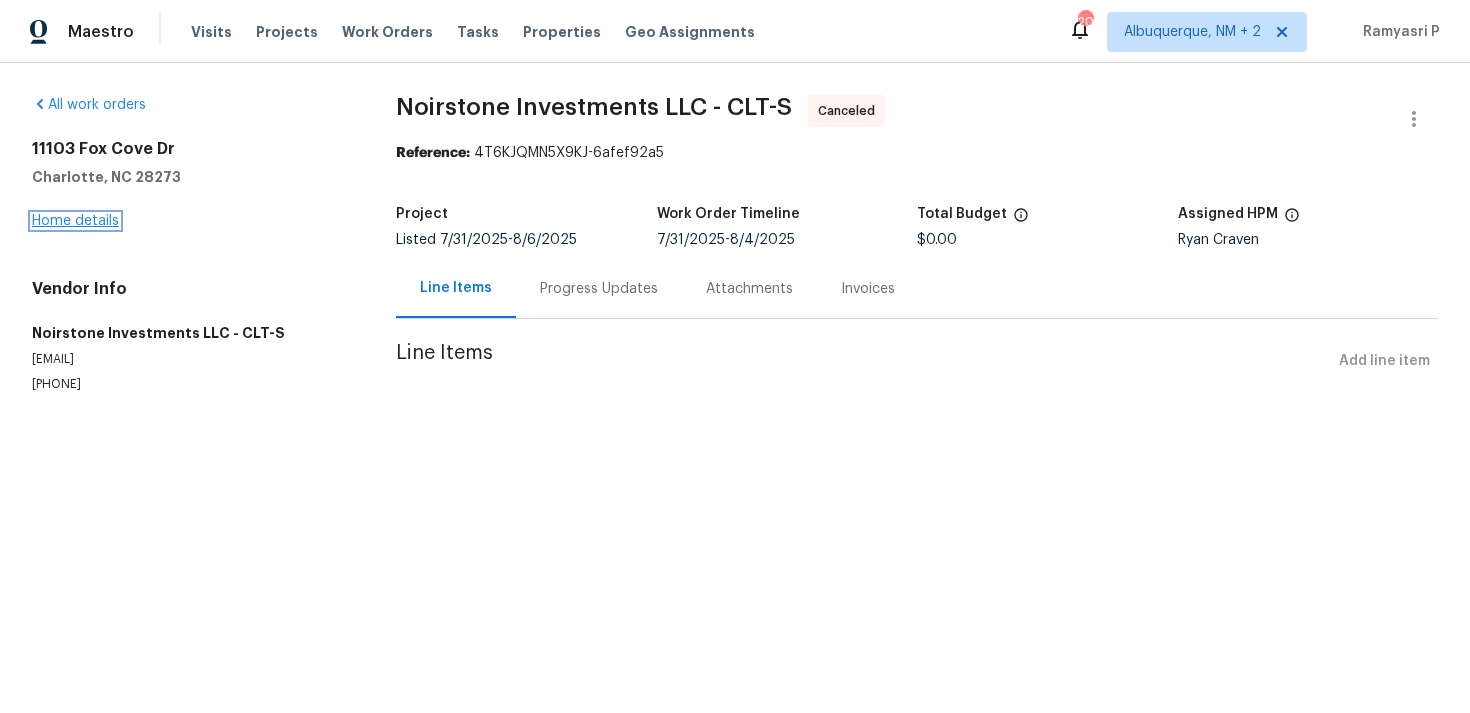click on "Home details" at bounding box center [75, 221] 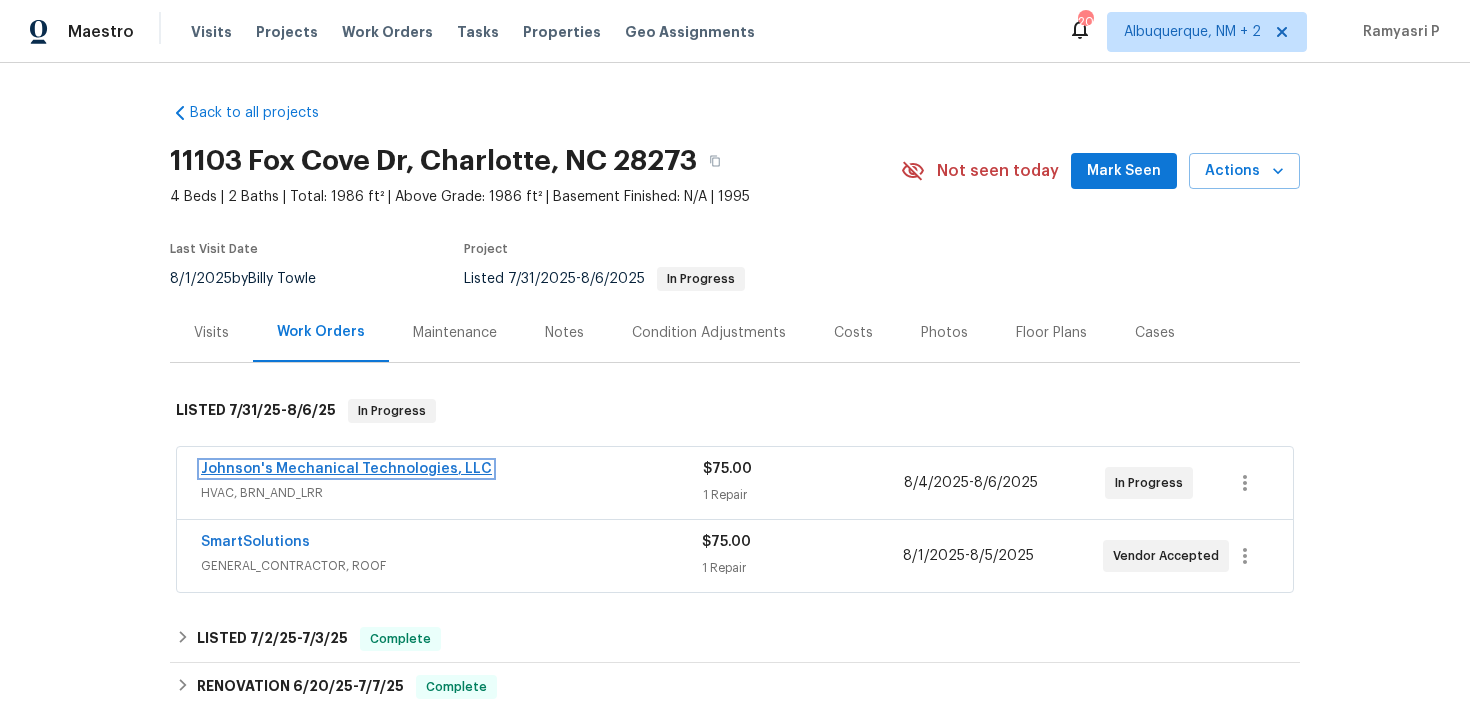 click on "Johnson's Mechanical Technologies, LLC" at bounding box center (346, 469) 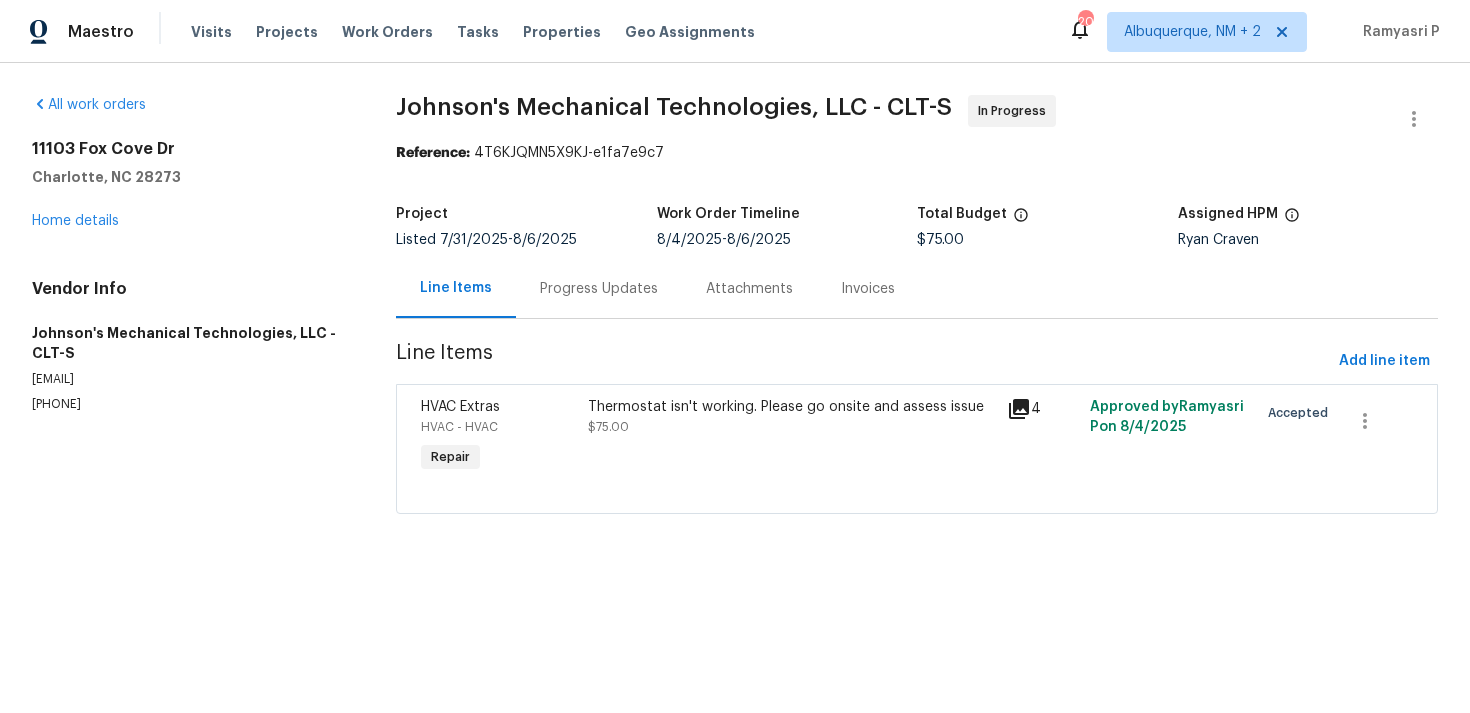 click on "Progress Updates" at bounding box center (599, 289) 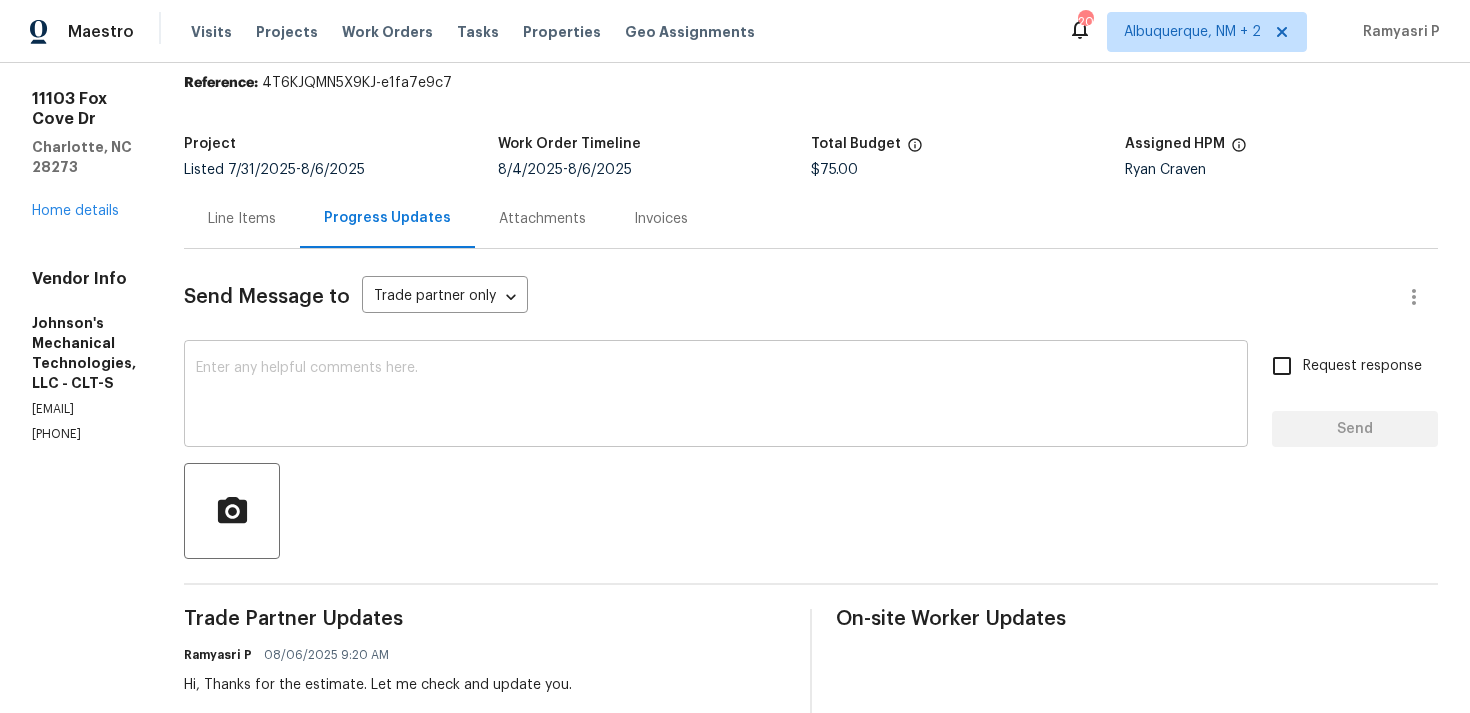 scroll, scrollTop: 0, scrollLeft: 0, axis: both 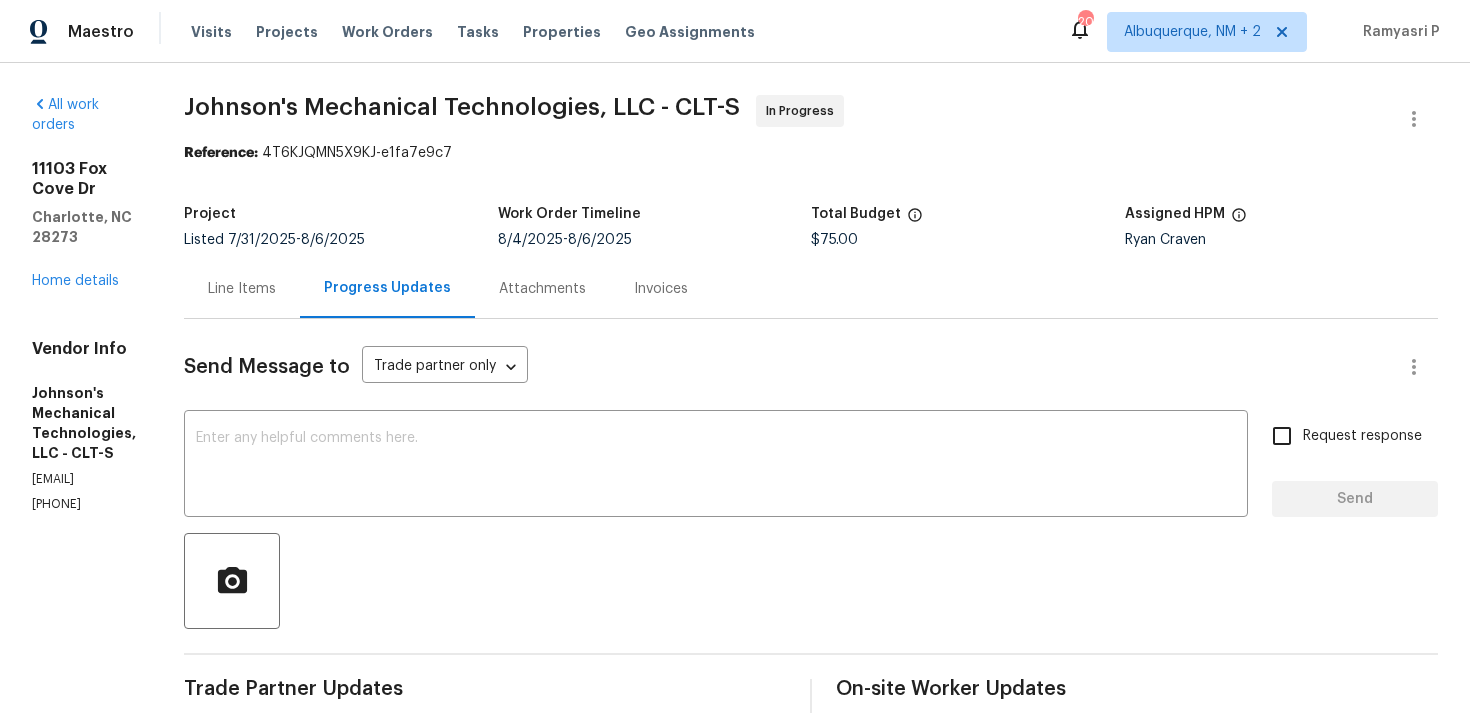click on "Line Items" at bounding box center (242, 289) 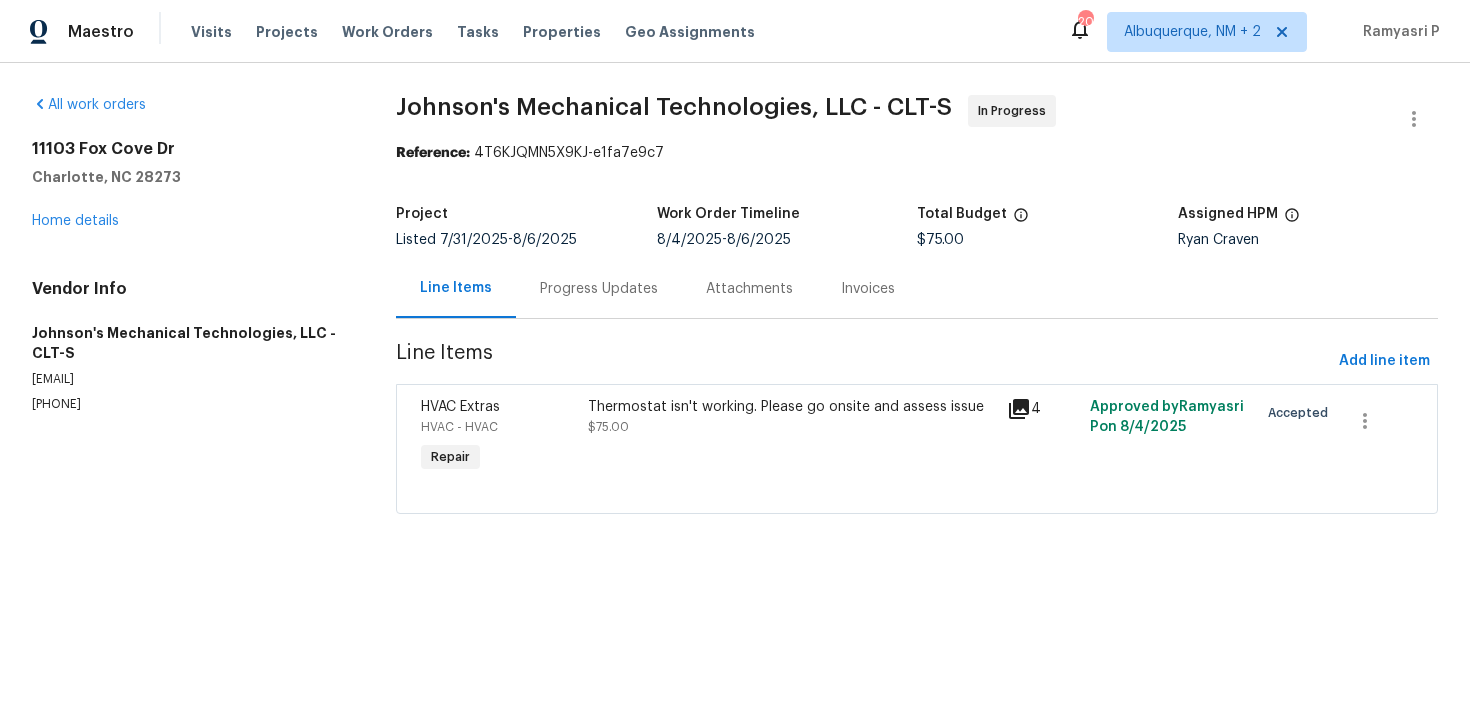 click on "HVAC Extras HVAC - HVAC Repair Thermostat isn't working. Please go onsite and assess issue $75.00   4 Approved by  Ramyasri P  on   8/4/2025 Accepted" at bounding box center [917, 449] 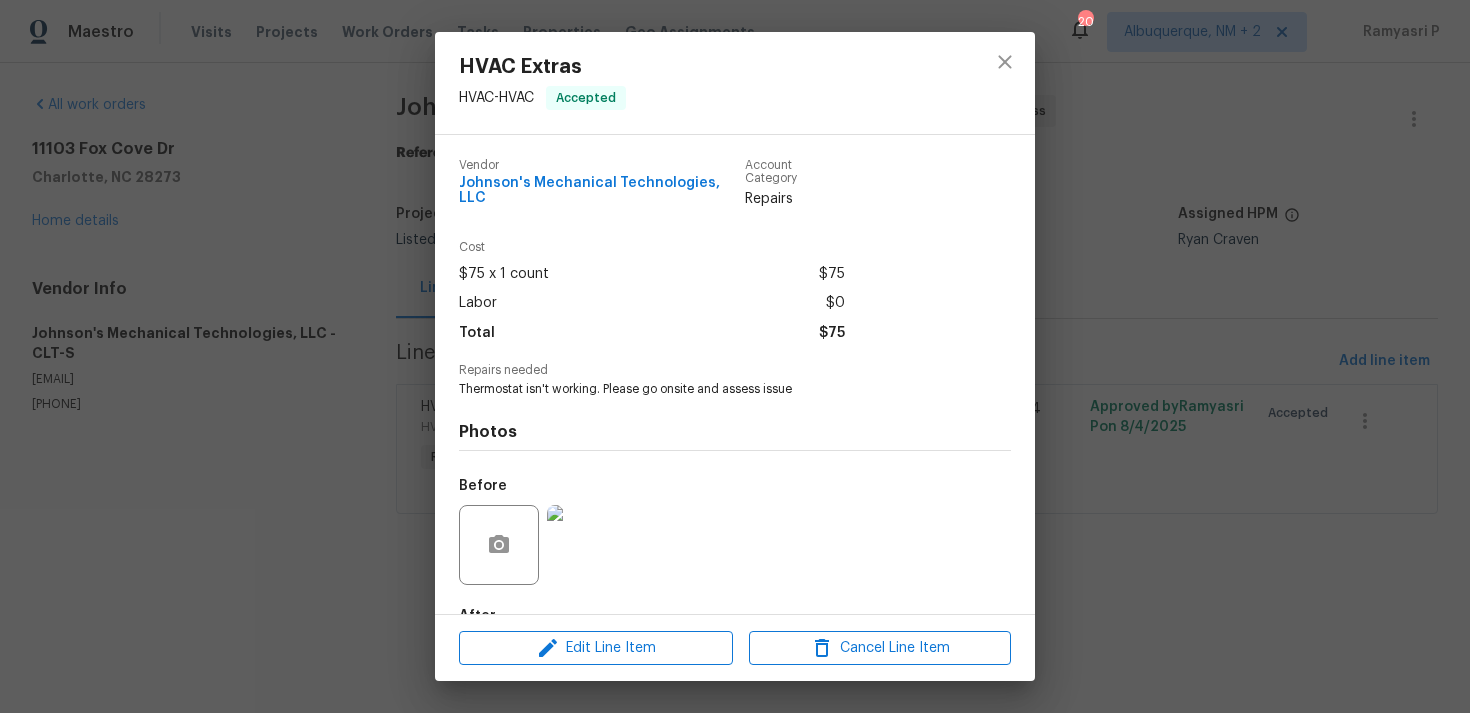 scroll, scrollTop: 108, scrollLeft: 0, axis: vertical 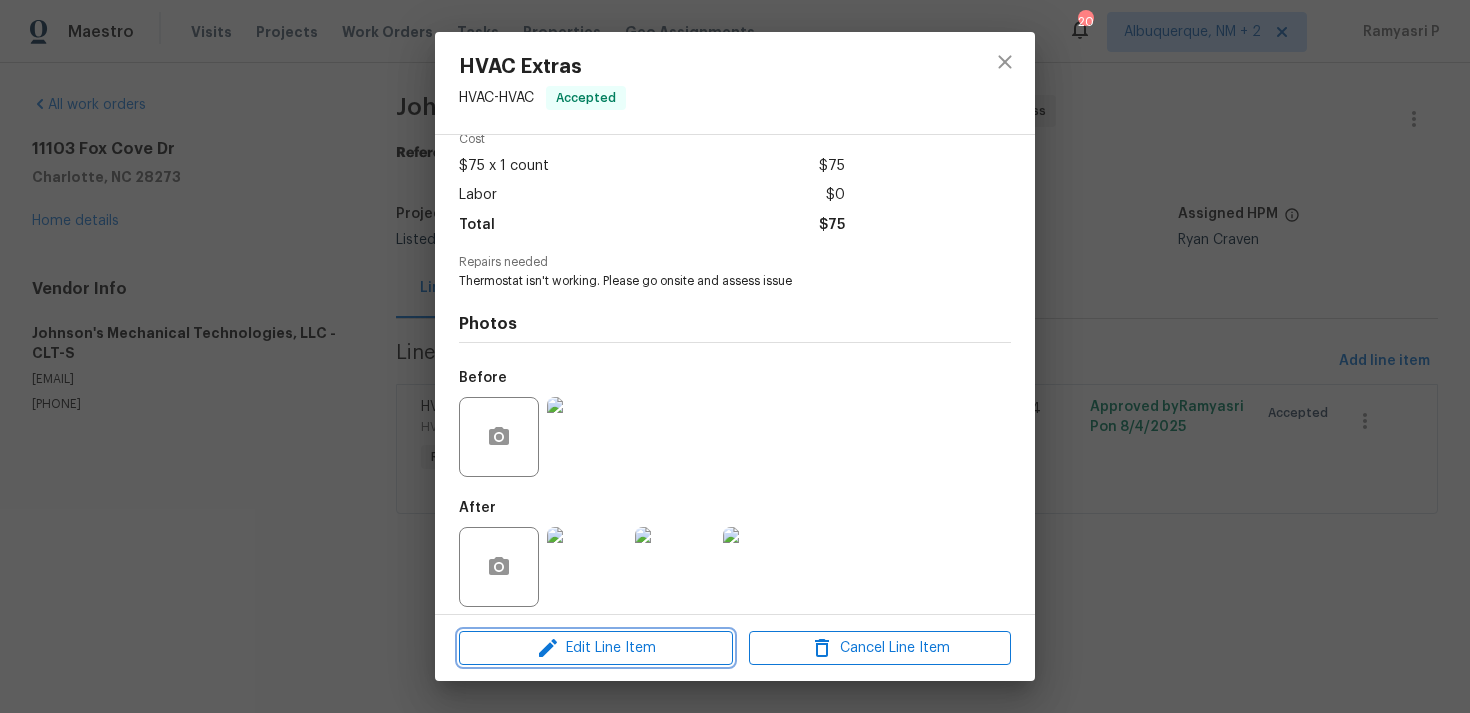click on "Edit Line Item" at bounding box center [596, 648] 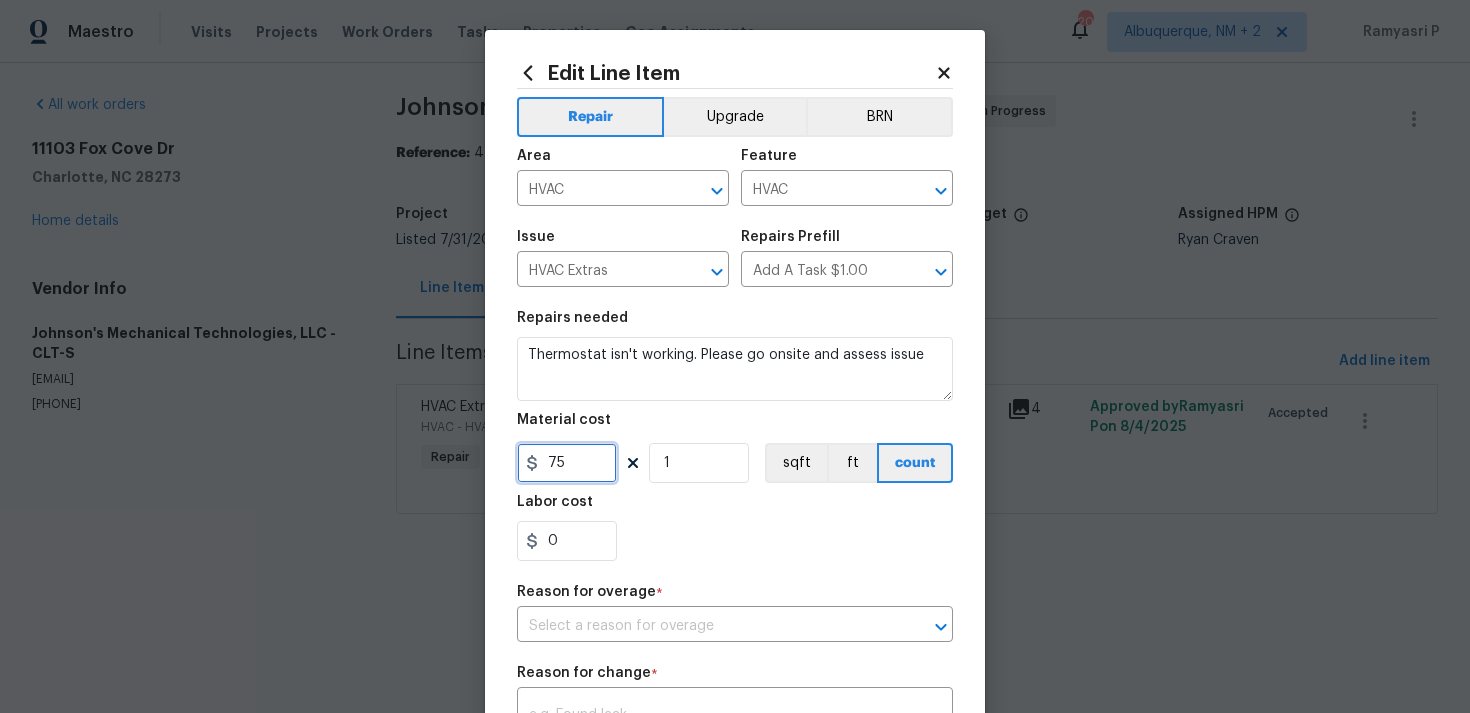click on "75" at bounding box center (567, 463) 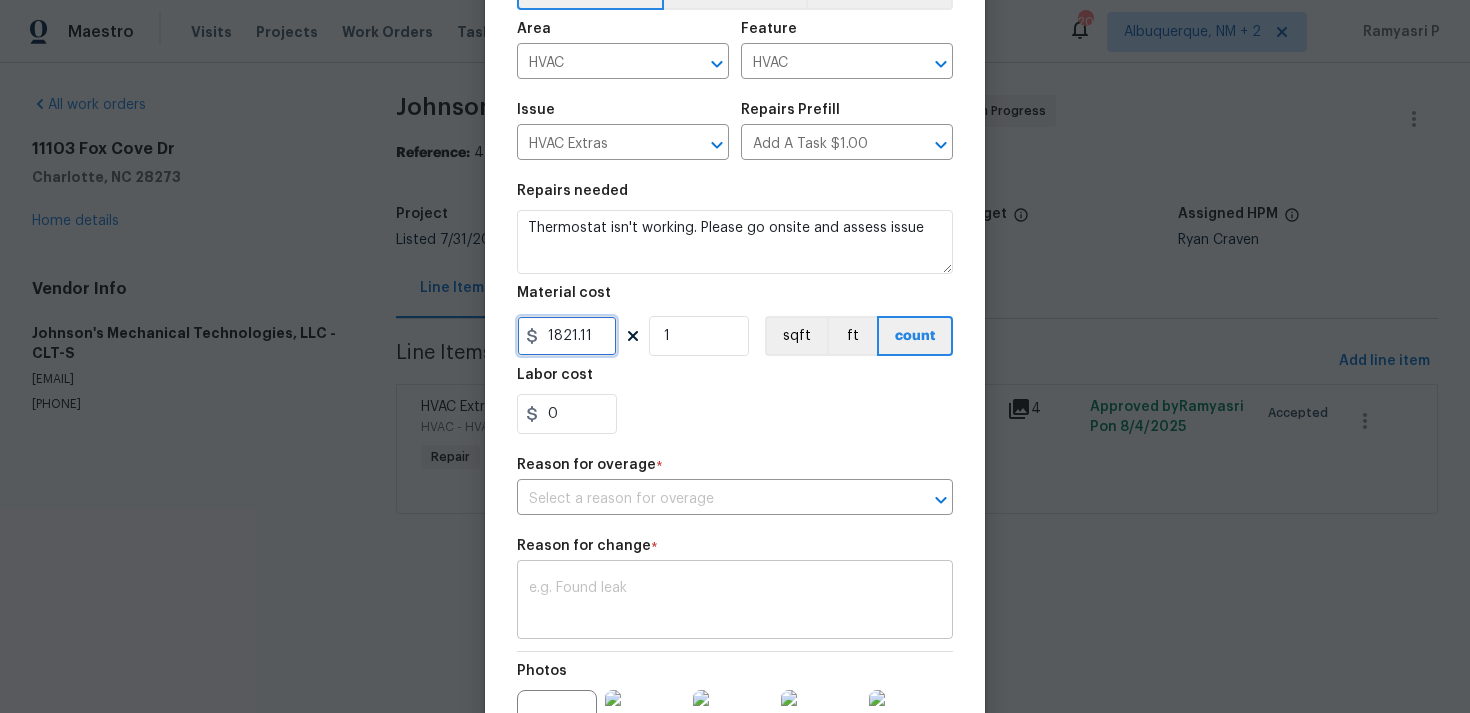 scroll, scrollTop: 178, scrollLeft: 0, axis: vertical 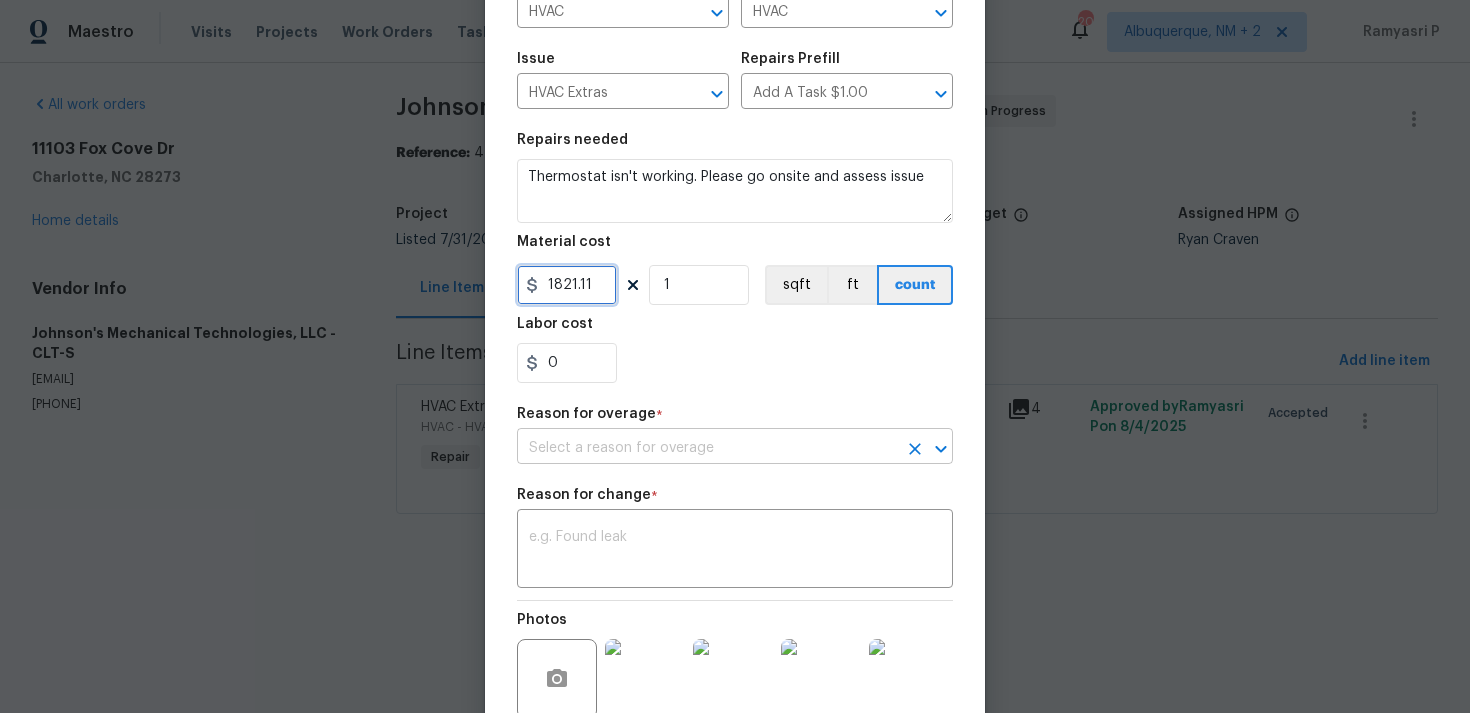 type on "1821.11" 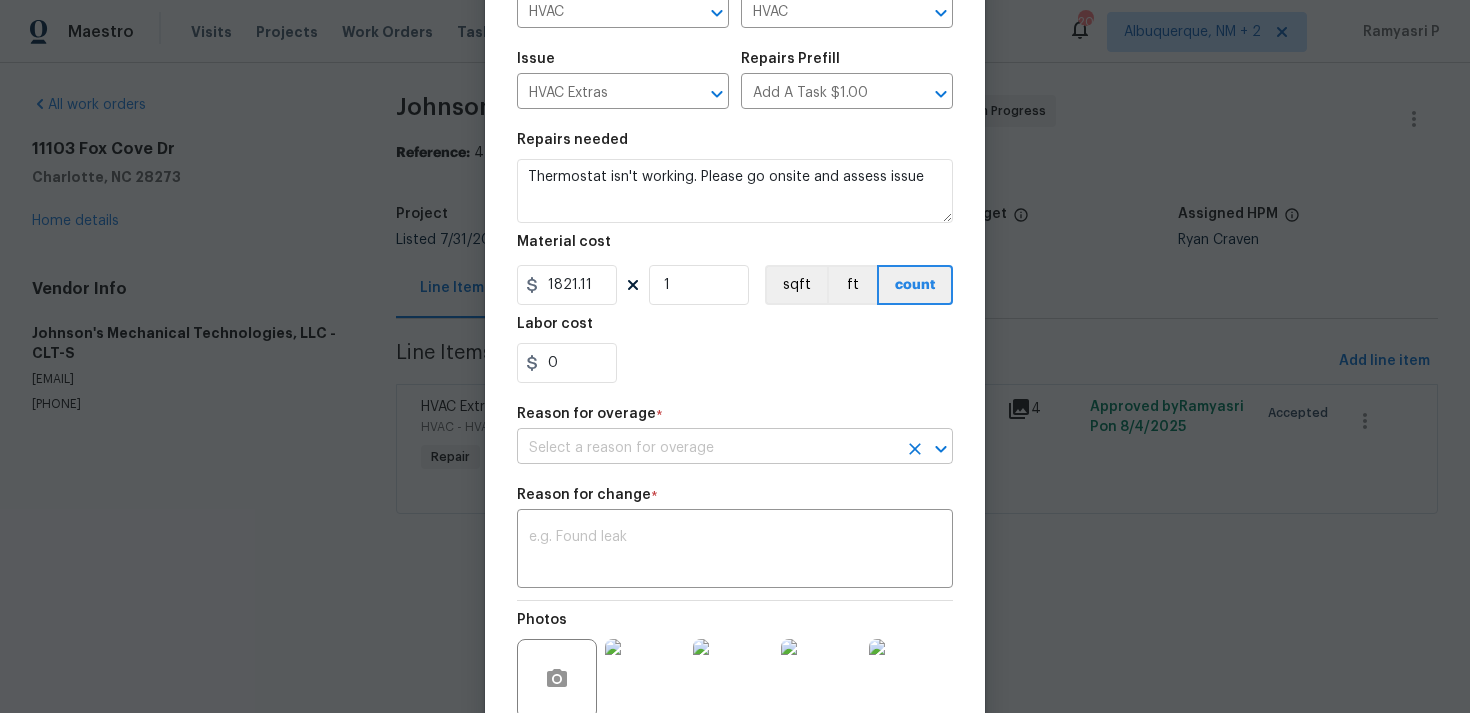 click at bounding box center [707, 448] 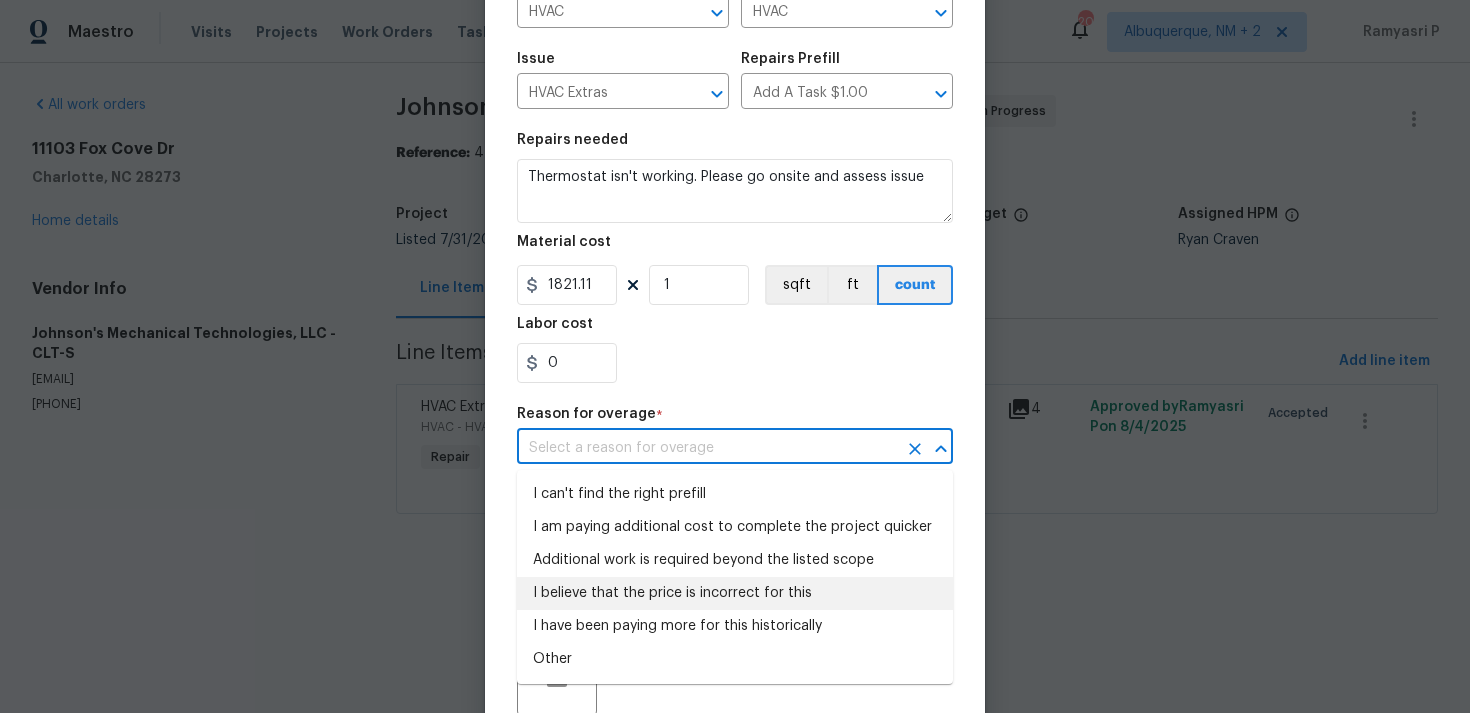 click on "I believe that the price is incorrect for this" at bounding box center (735, 593) 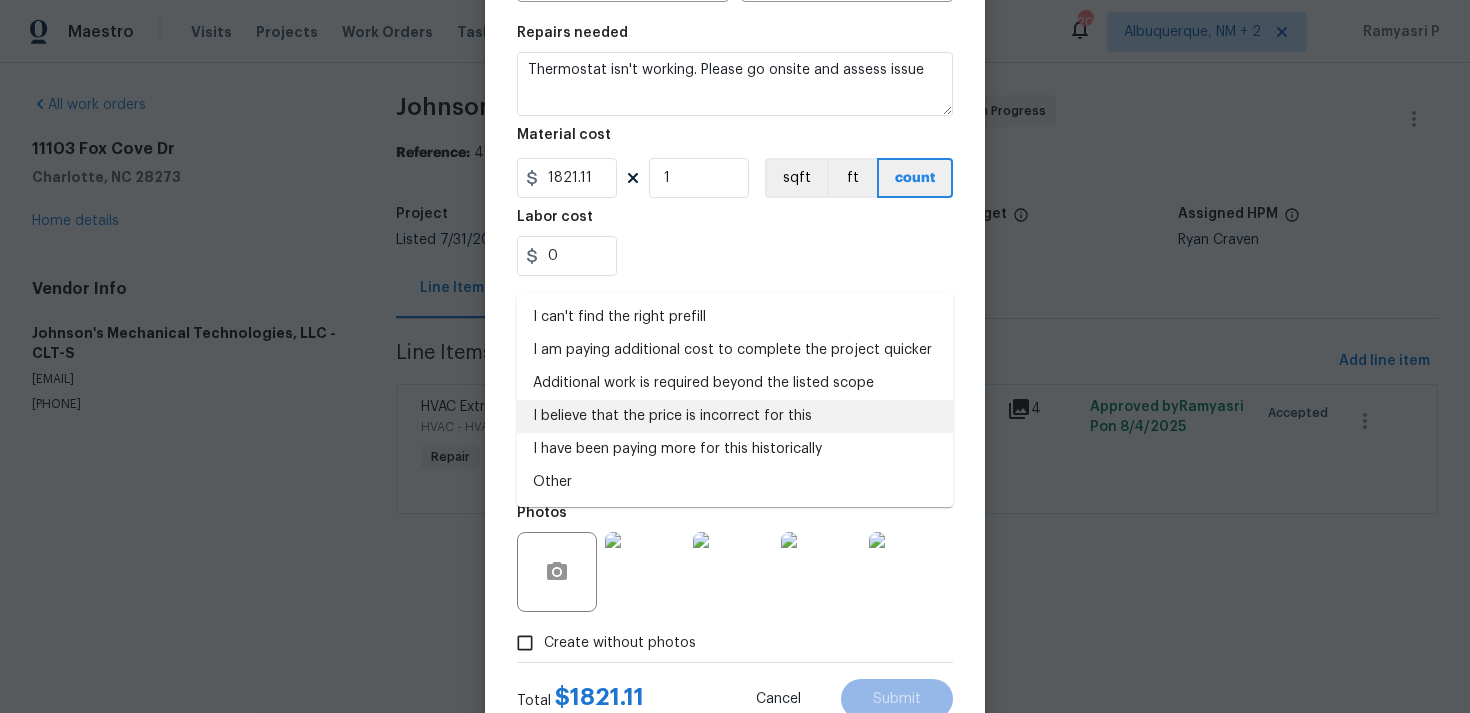 scroll, scrollTop: 354, scrollLeft: 0, axis: vertical 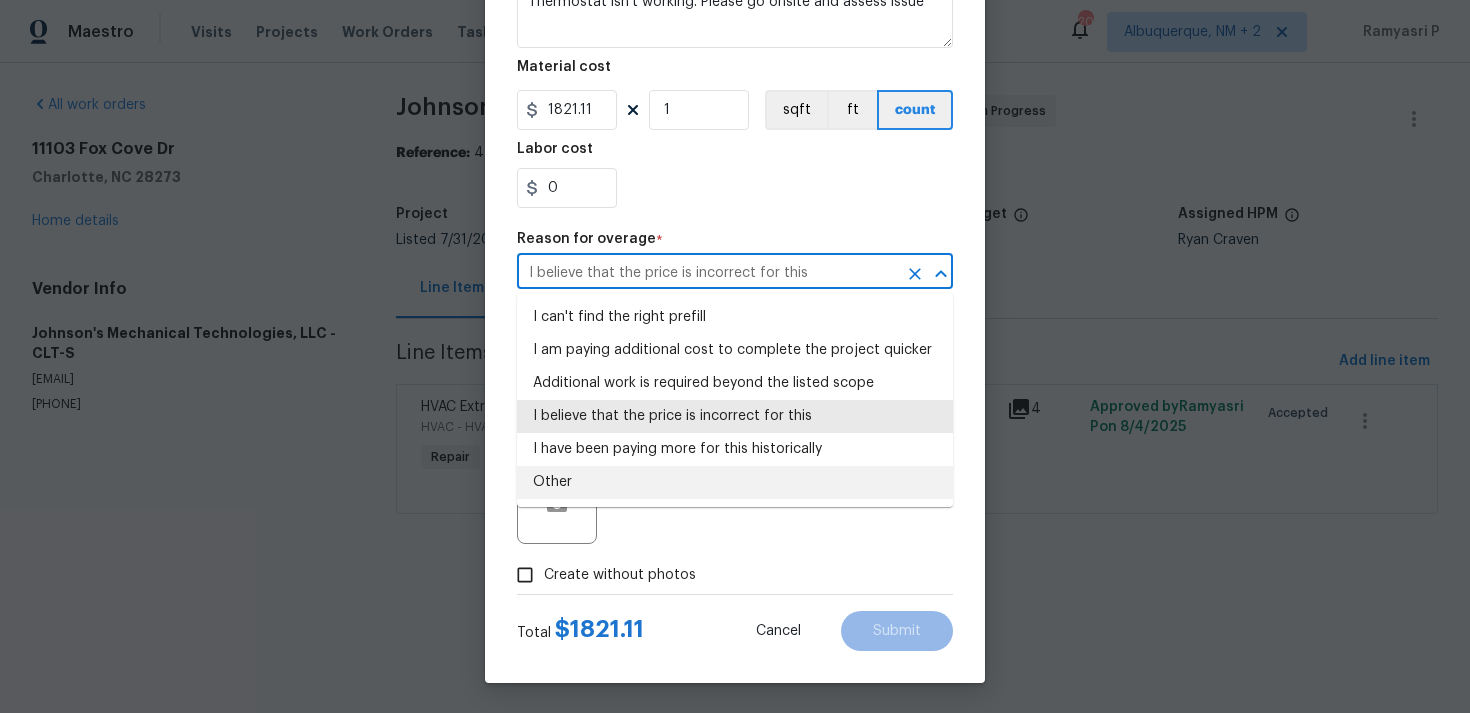 click at bounding box center (645, 504) 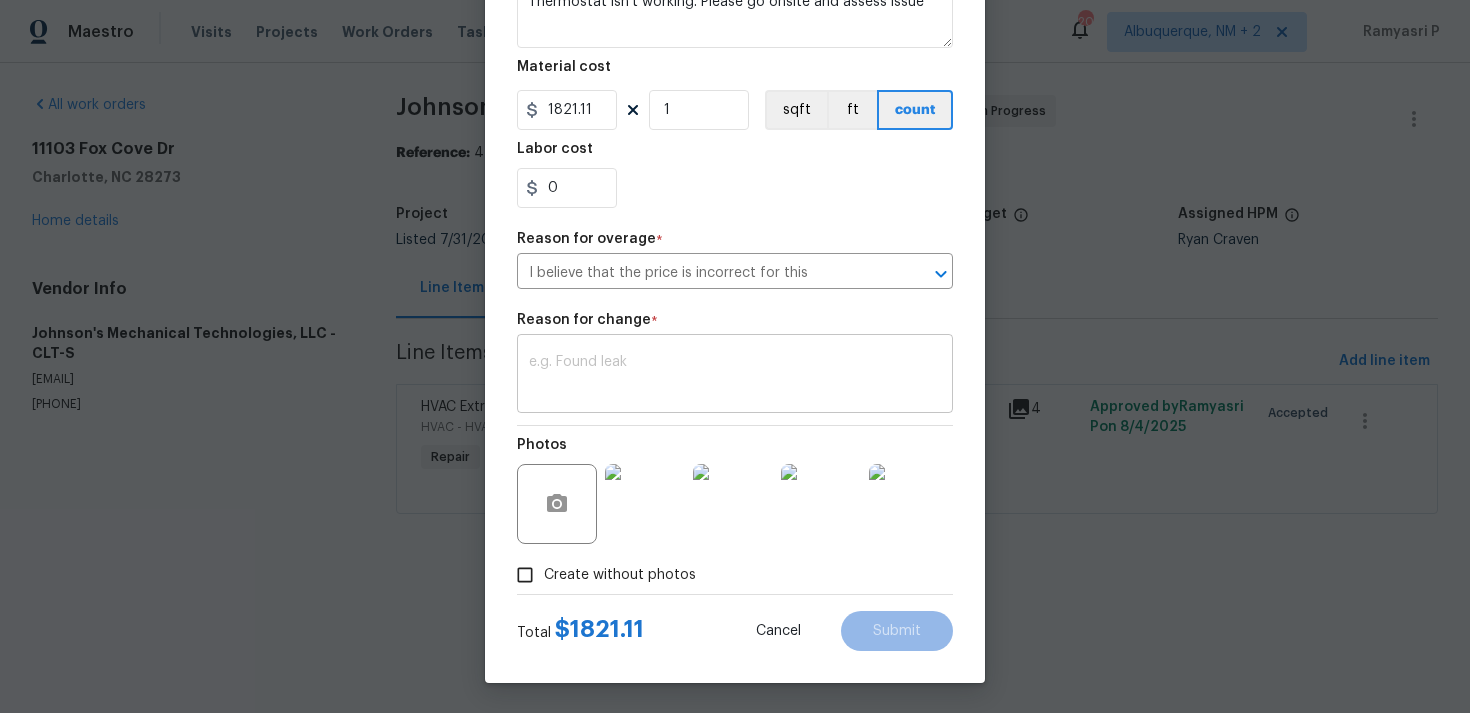 click on "x ​" at bounding box center (735, 376) 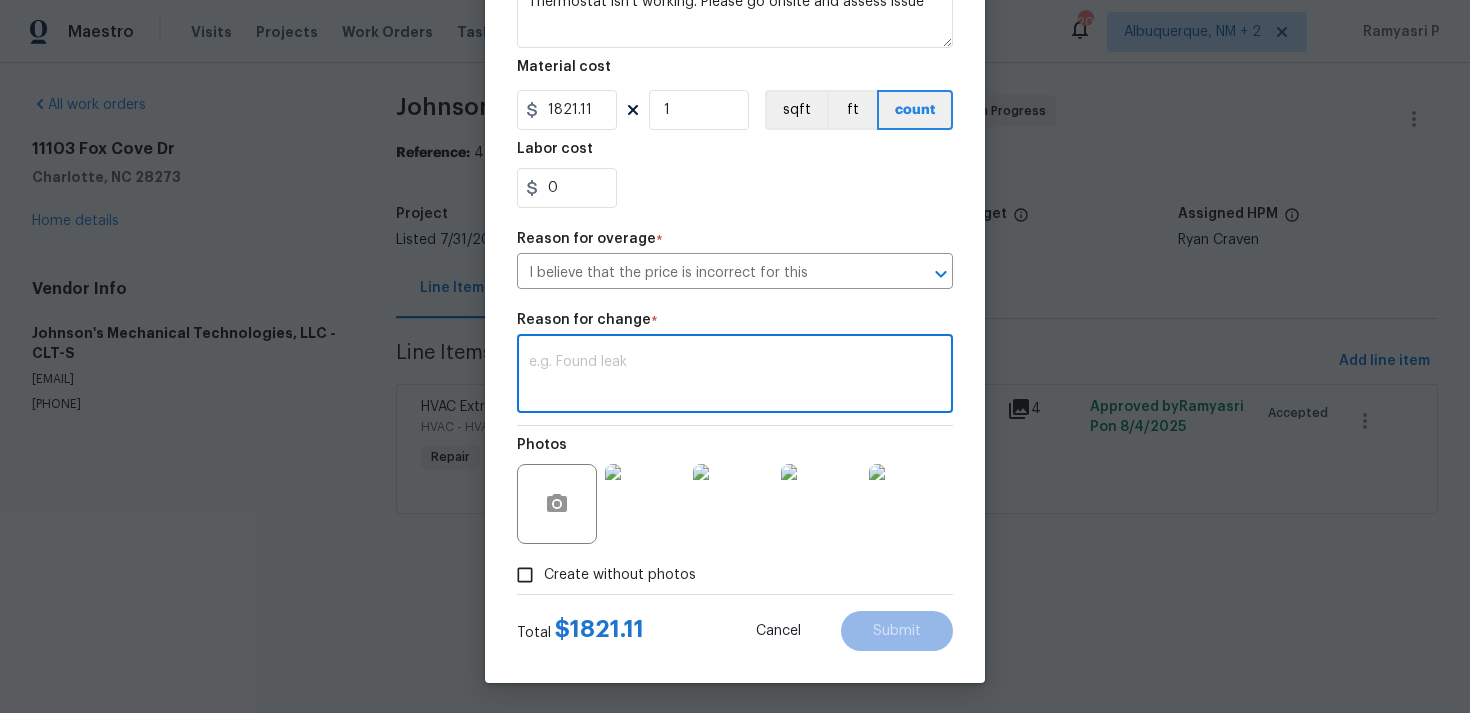 paste on "(RP) Updated cost per BR team approval" 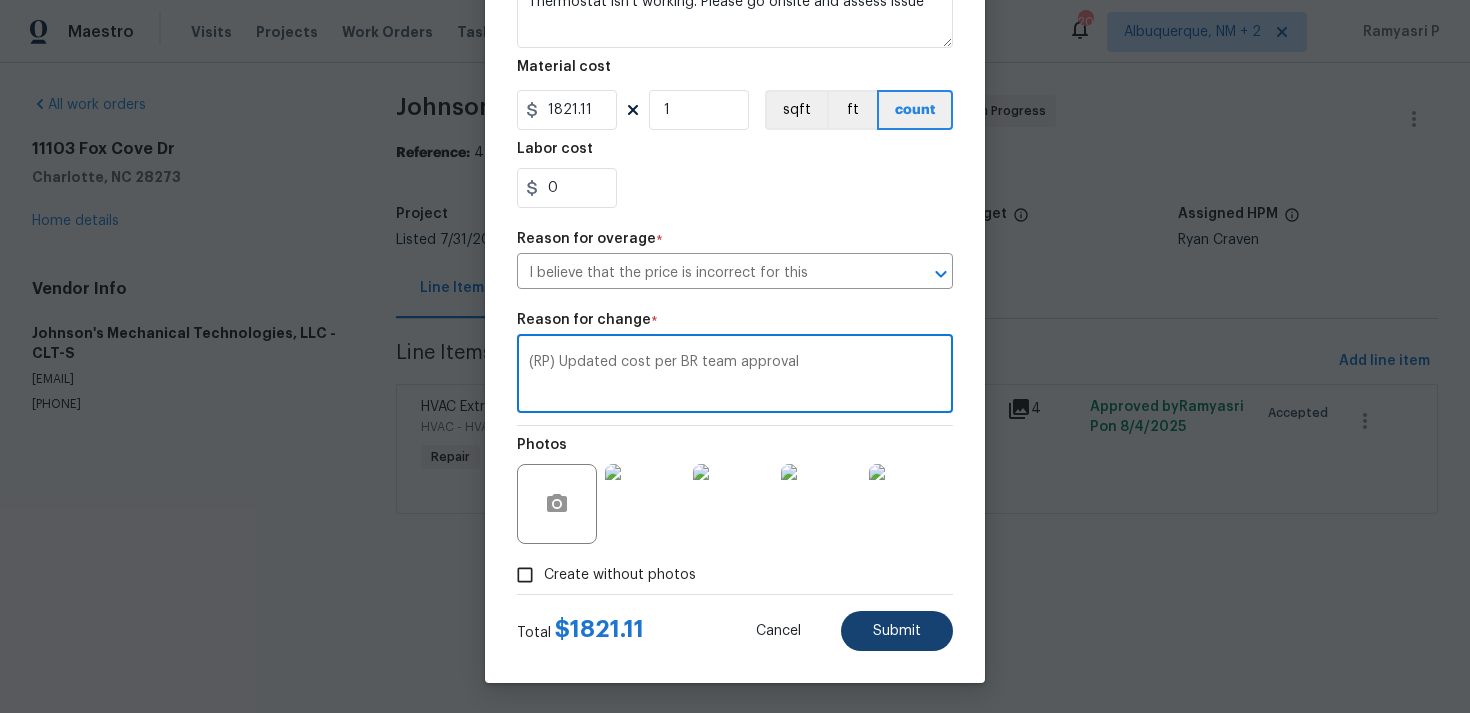 type on "(RP) Updated cost per BR team approval" 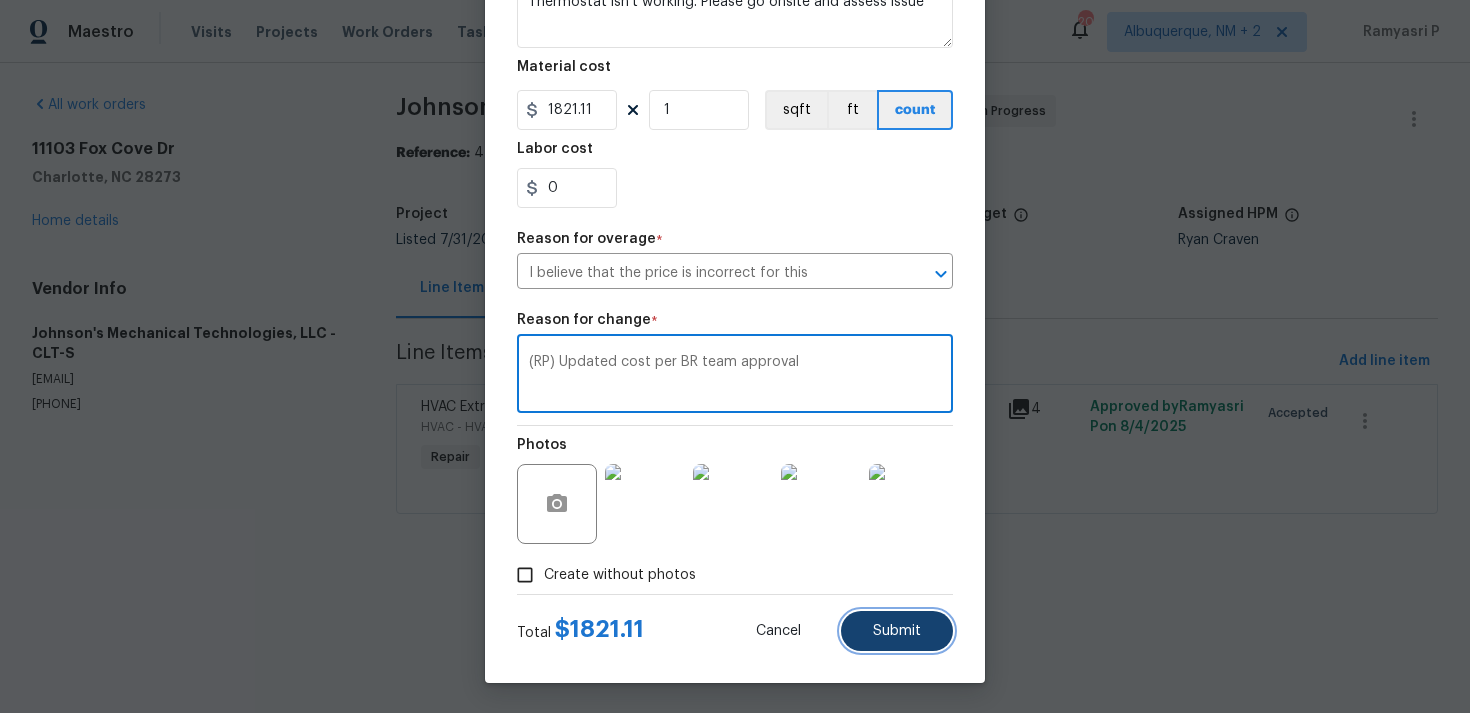 click on "Submit" at bounding box center [897, 631] 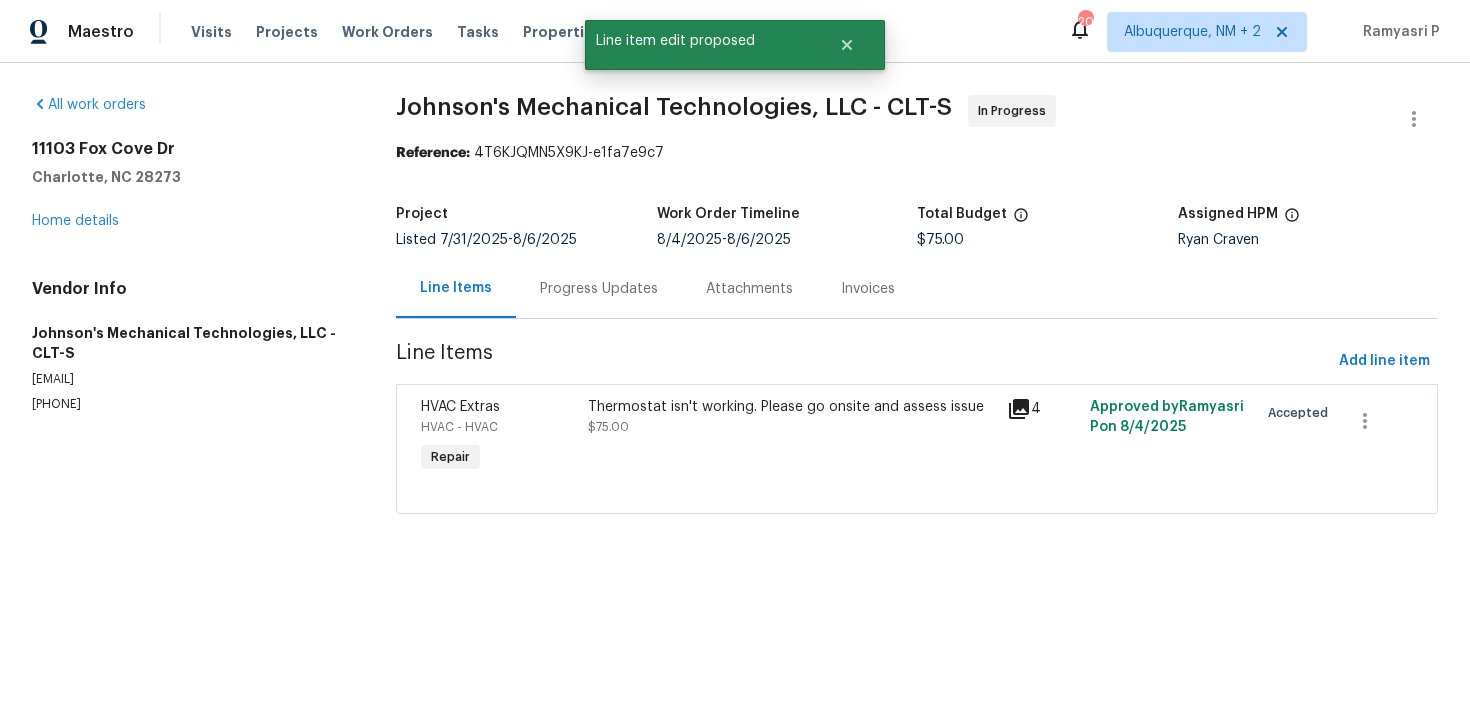 scroll, scrollTop: 0, scrollLeft: 0, axis: both 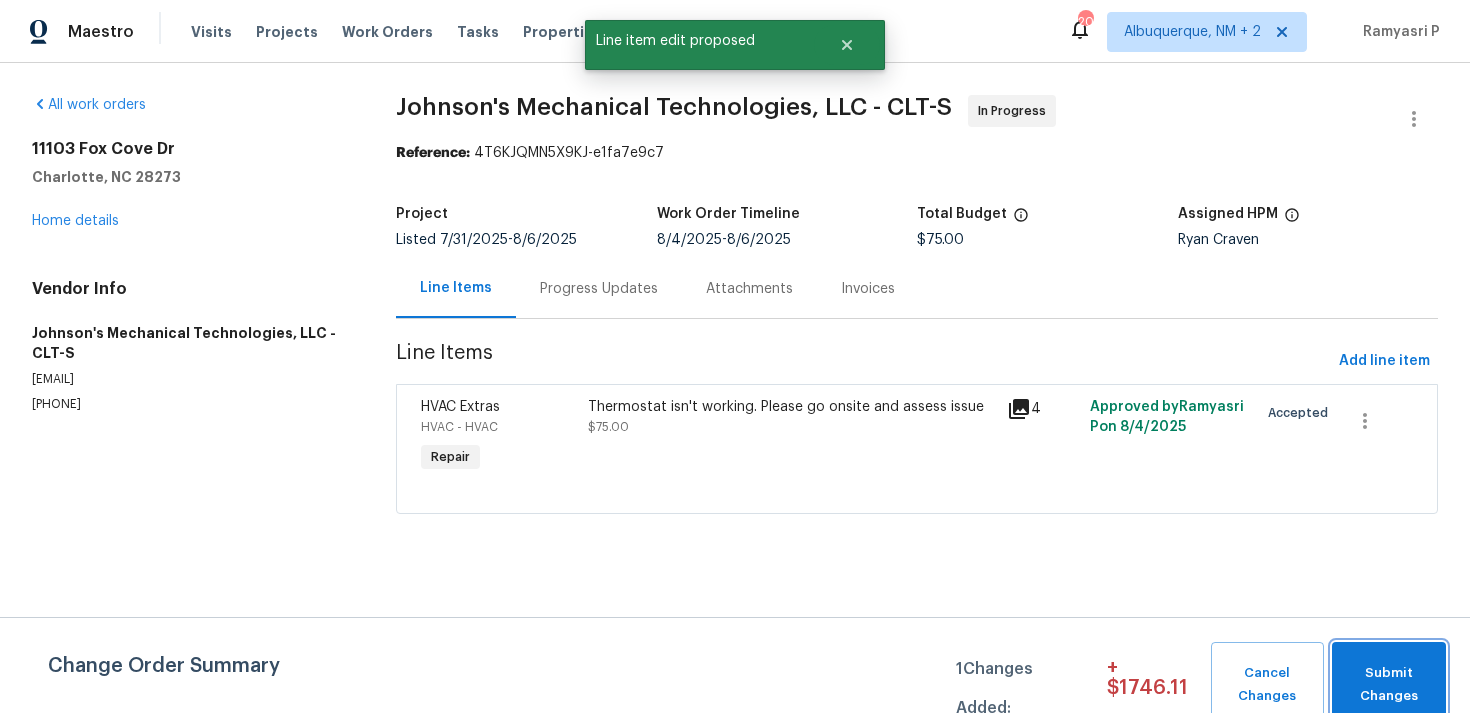 click on "Submit Changes" at bounding box center (1389, 685) 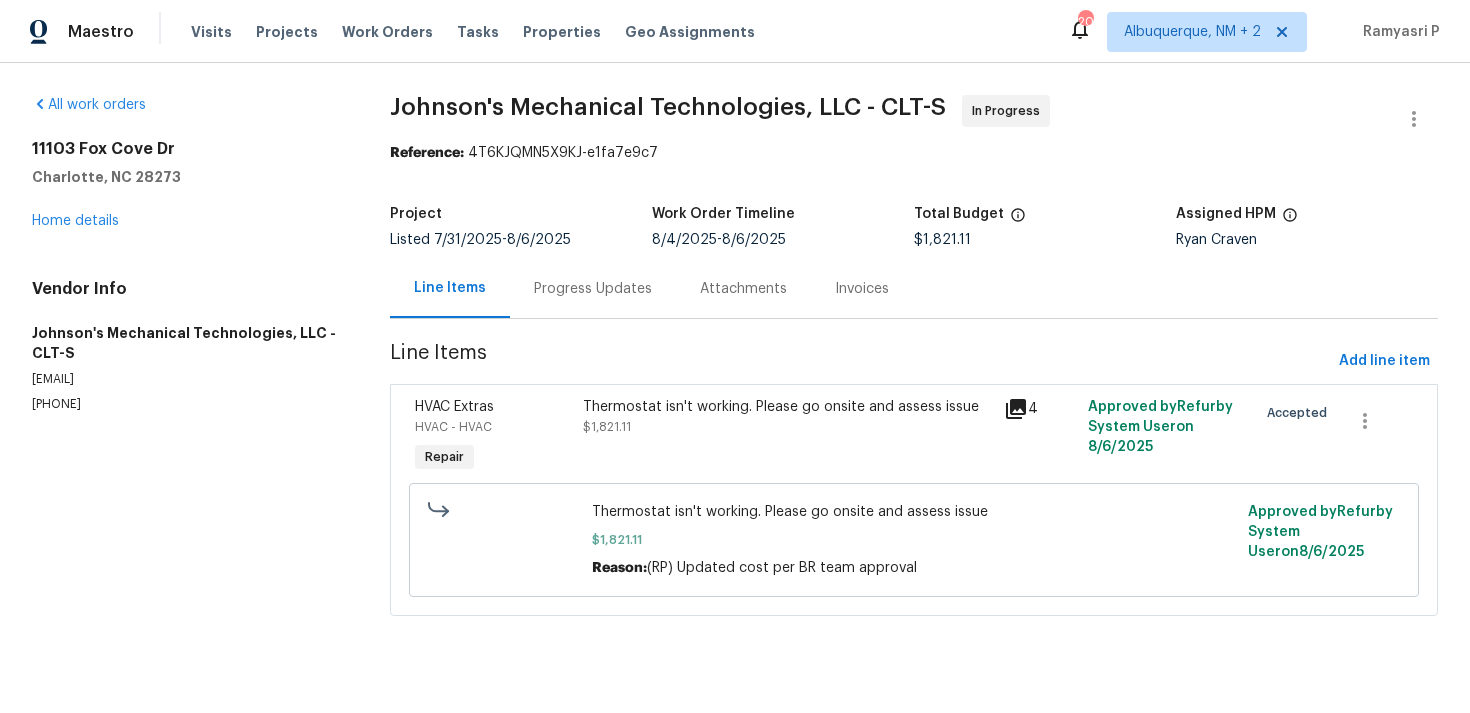 click on "Progress Updates" at bounding box center (593, 289) 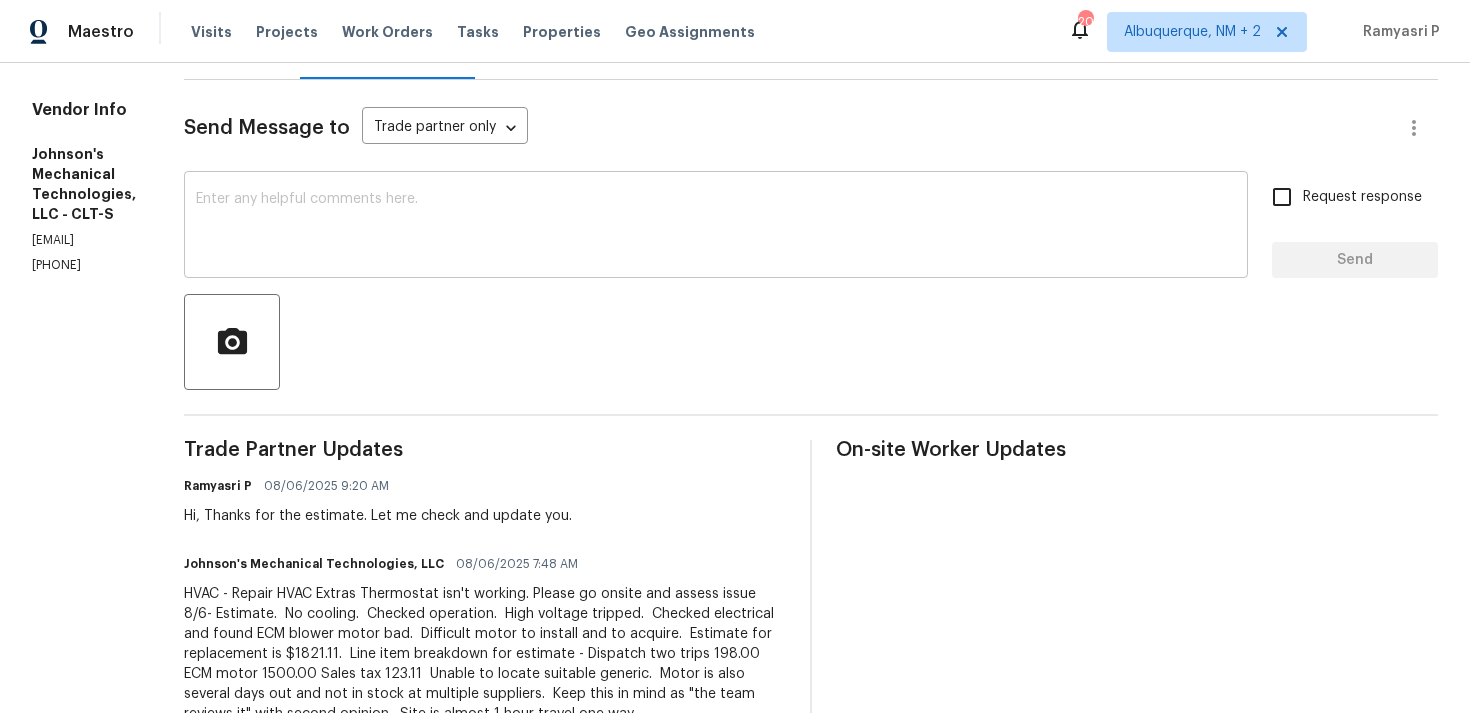 scroll, scrollTop: 263, scrollLeft: 0, axis: vertical 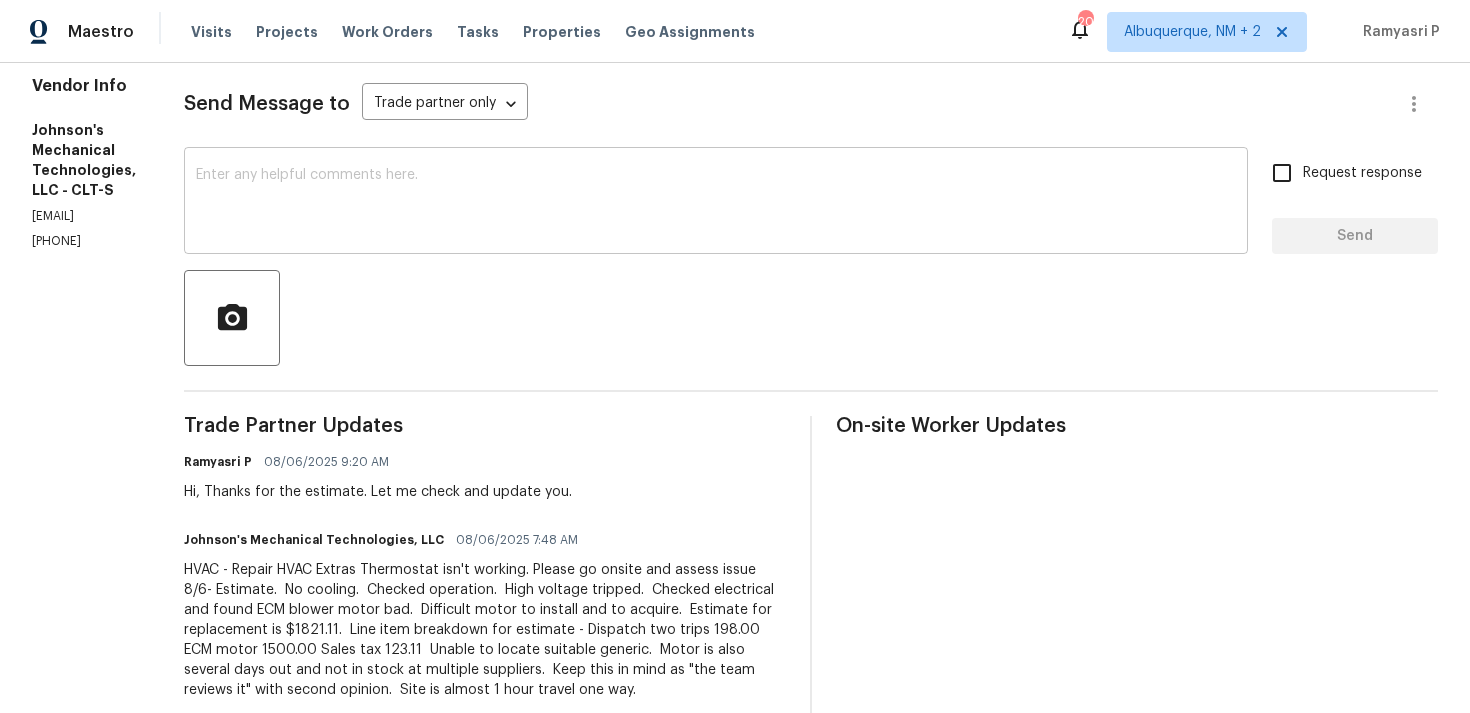 click at bounding box center [716, 203] 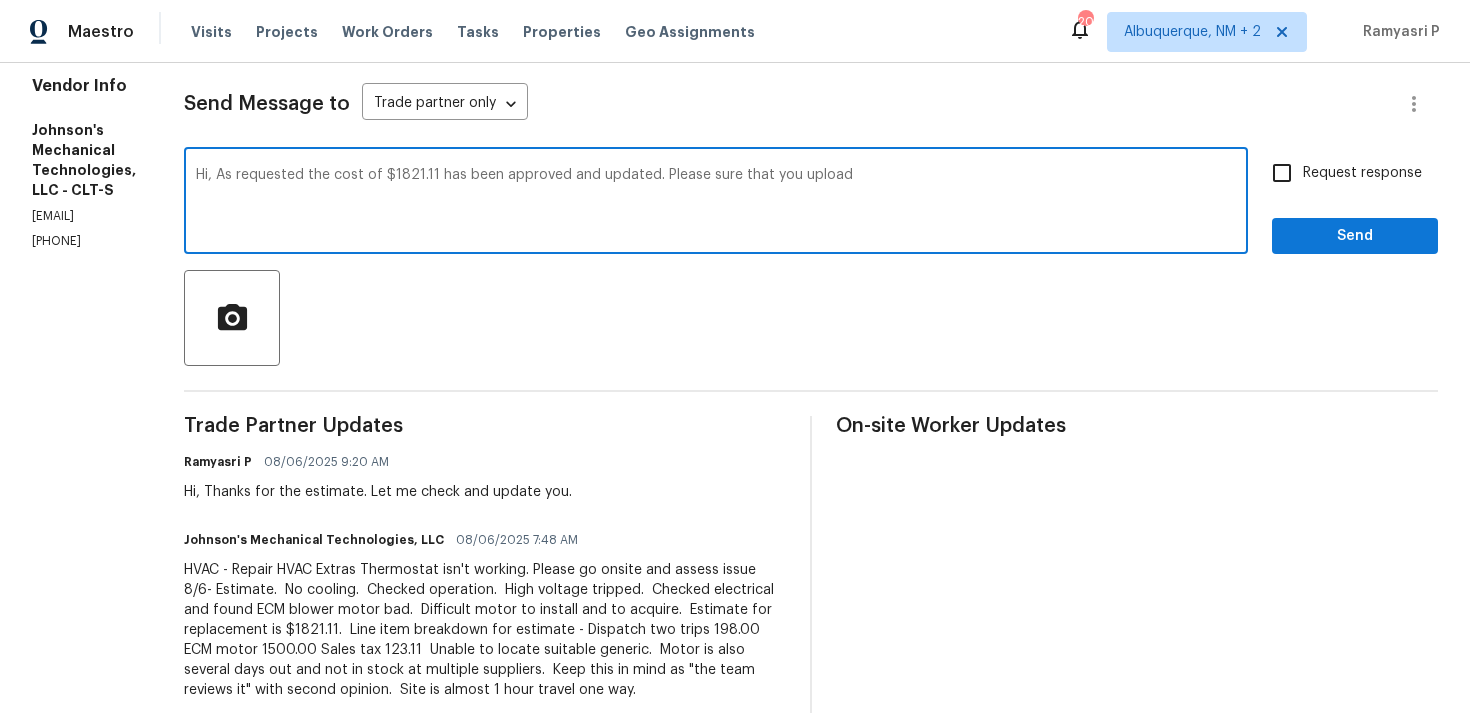 paste on "detailed pictures of blower motor replacement" 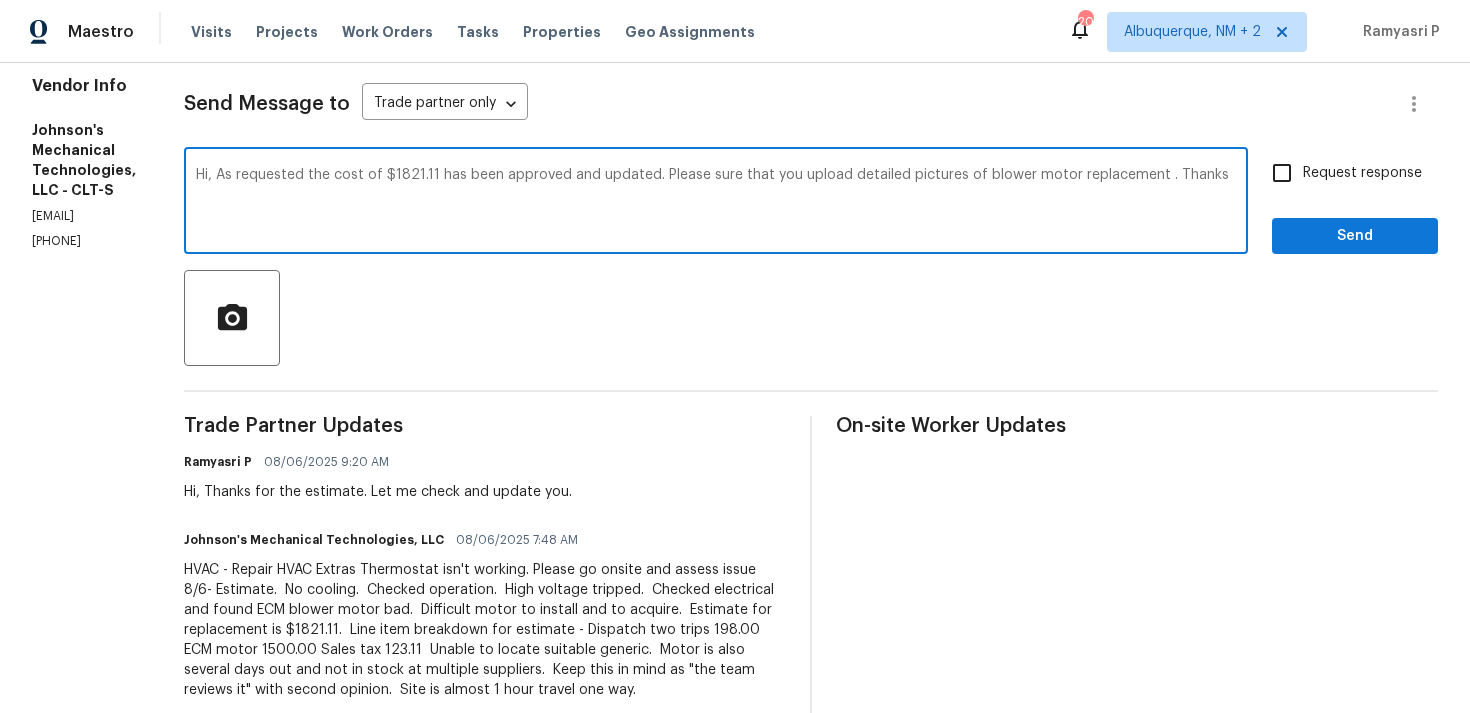 click on "Hi, As requested the cost of $1821.11 has been approved and updated. Please sure that you upload detailed pictures of blower motor replacement . Thanks x ​" at bounding box center (716, 203) 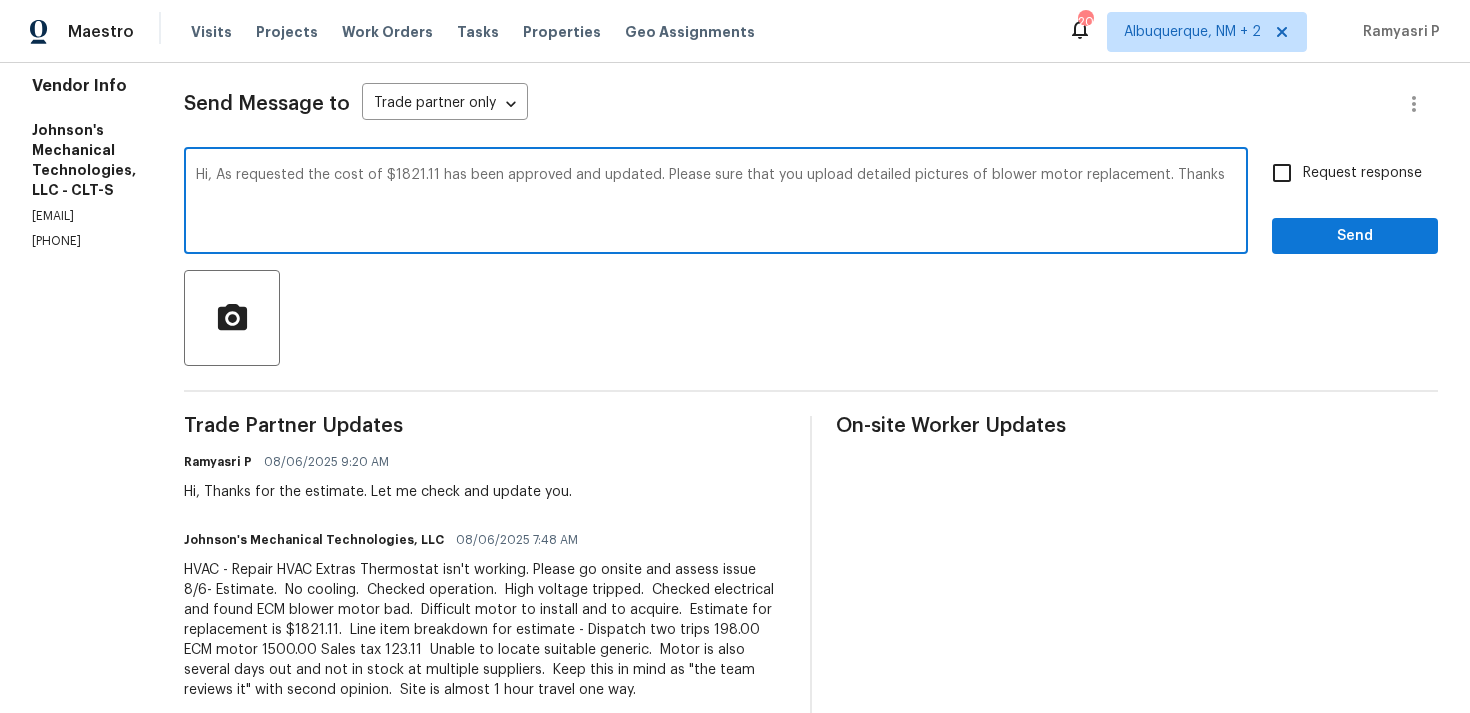 click on "Hi, As requested the cost of $1821.11 has been approved and updated. Please sure that you upload detailed pictures of blower motor replacement. Thanks" at bounding box center (716, 203) 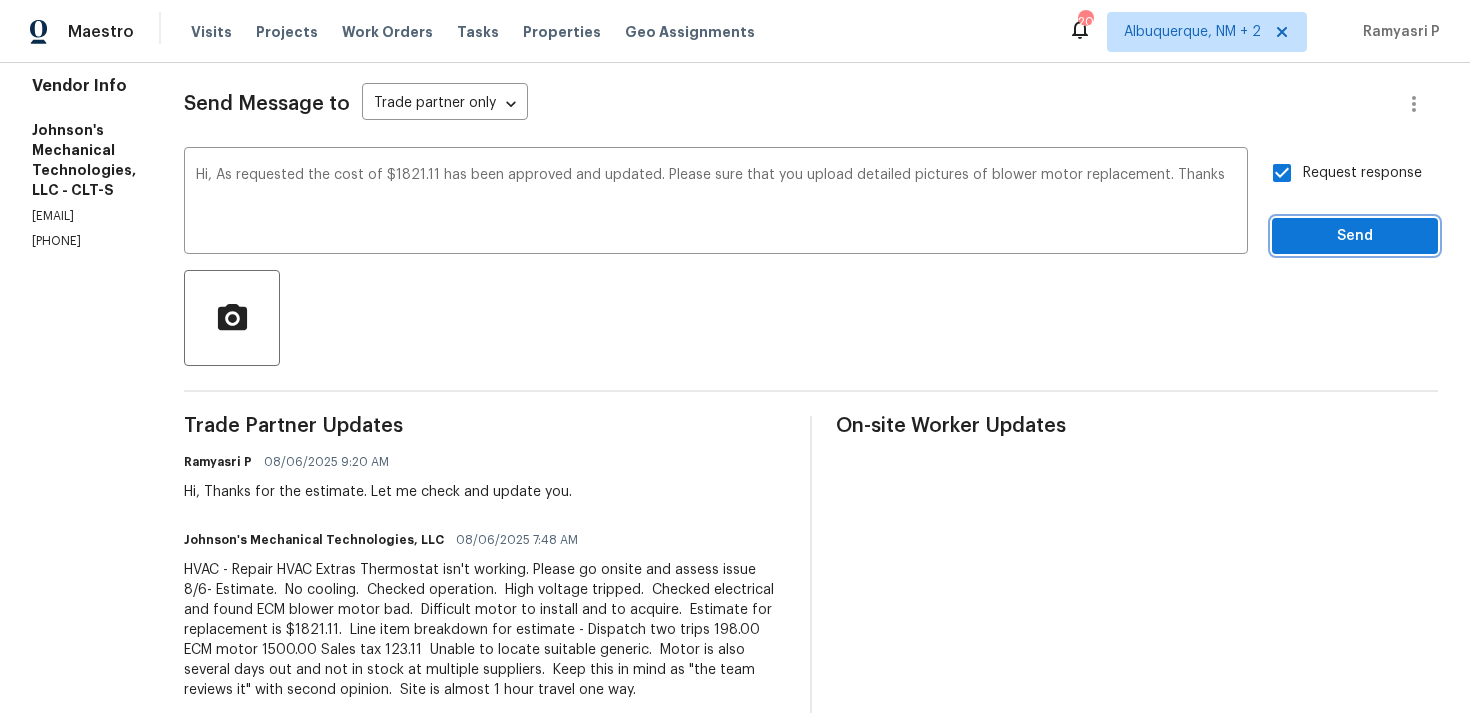 click on "Send" at bounding box center [1355, 236] 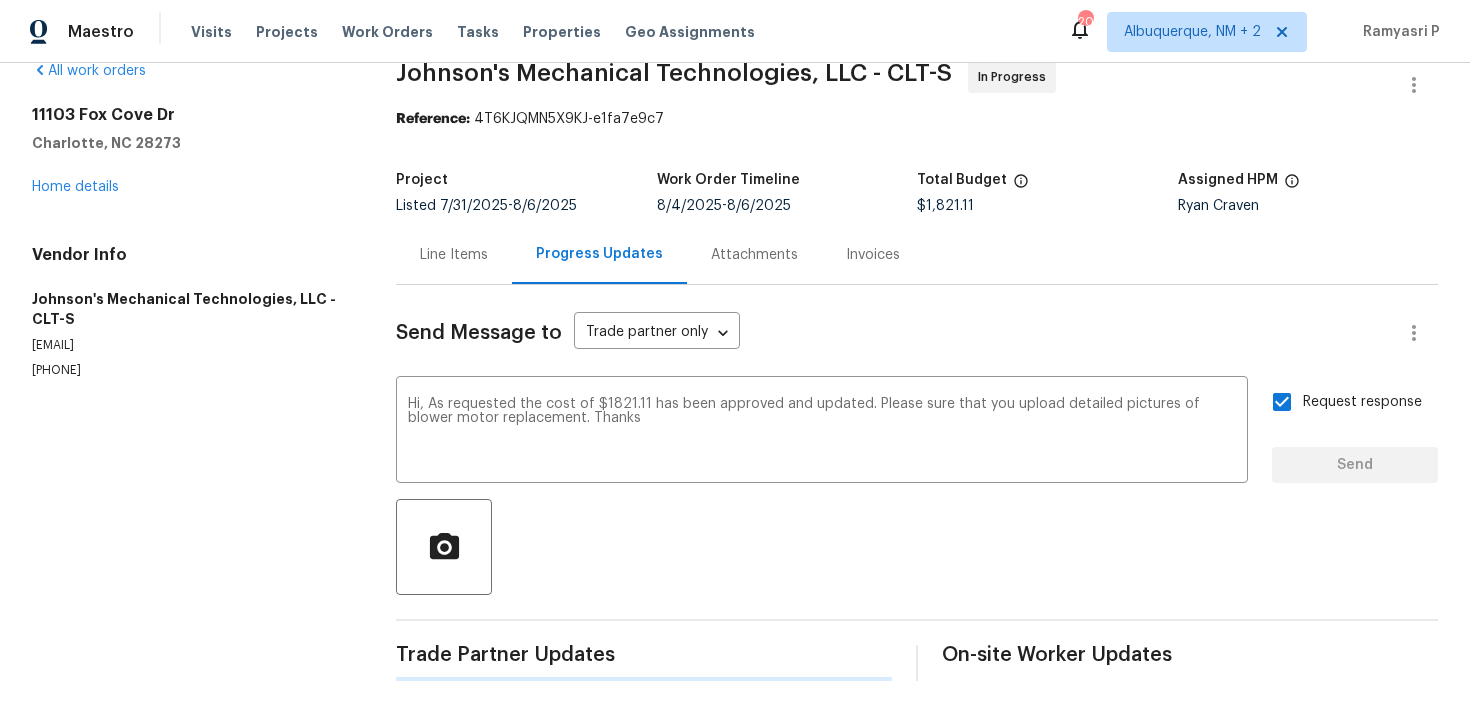 type 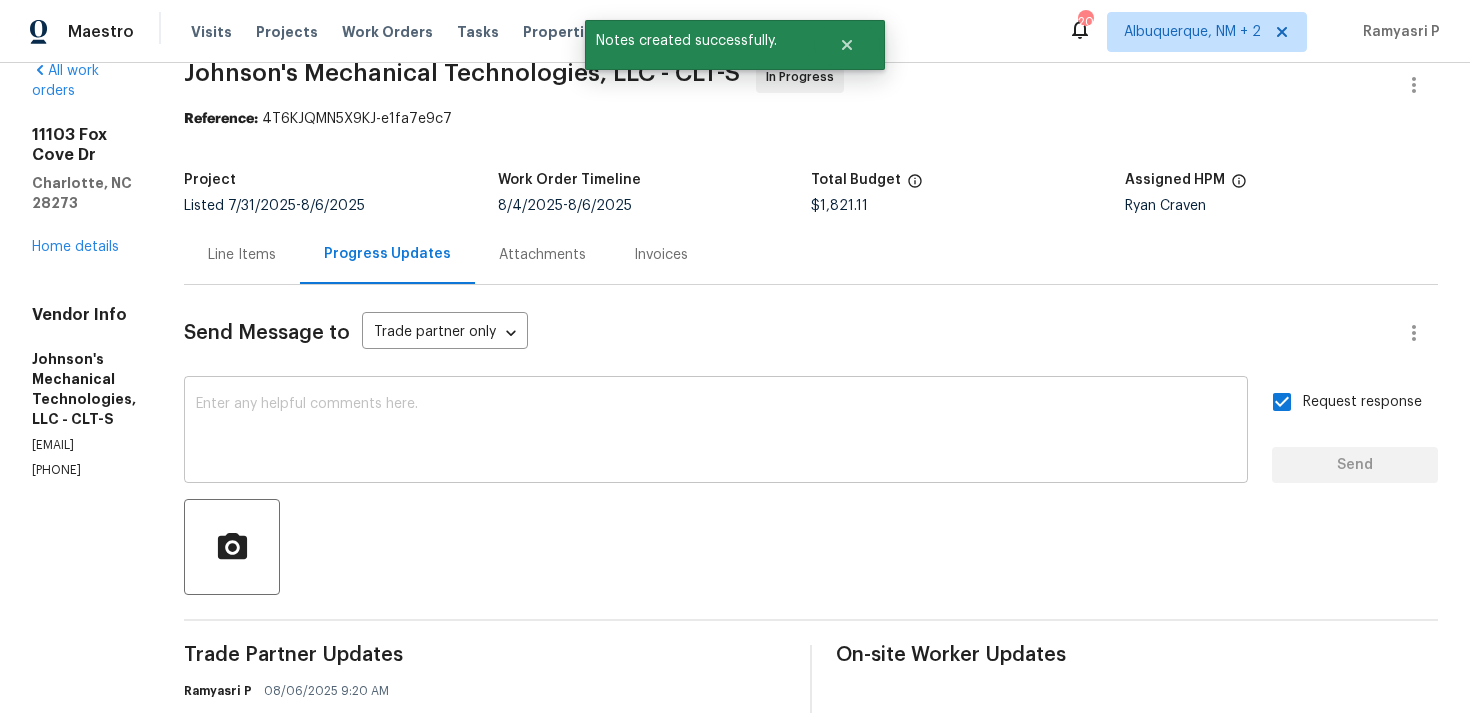 scroll, scrollTop: 263, scrollLeft: 0, axis: vertical 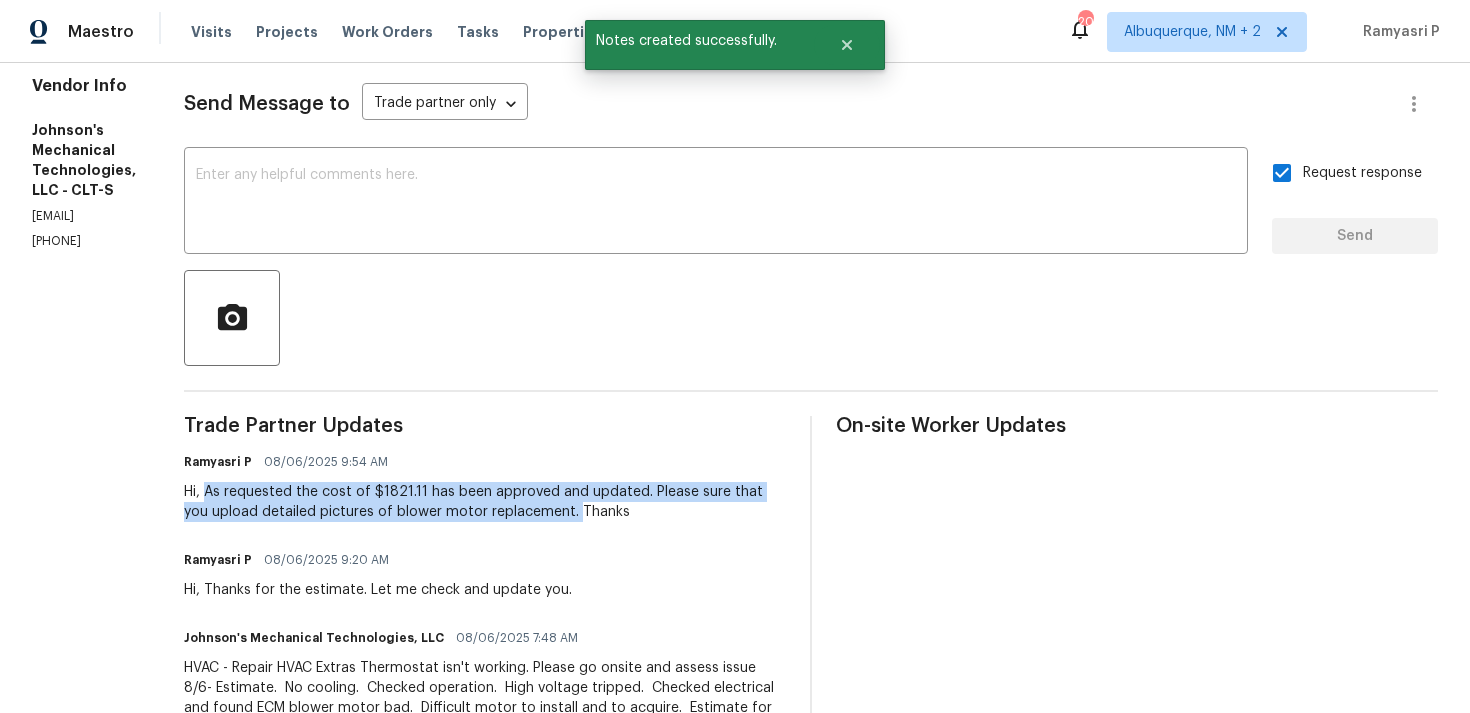 drag, startPoint x: 300, startPoint y: 493, endPoint x: 695, endPoint y: 509, distance: 395.3239 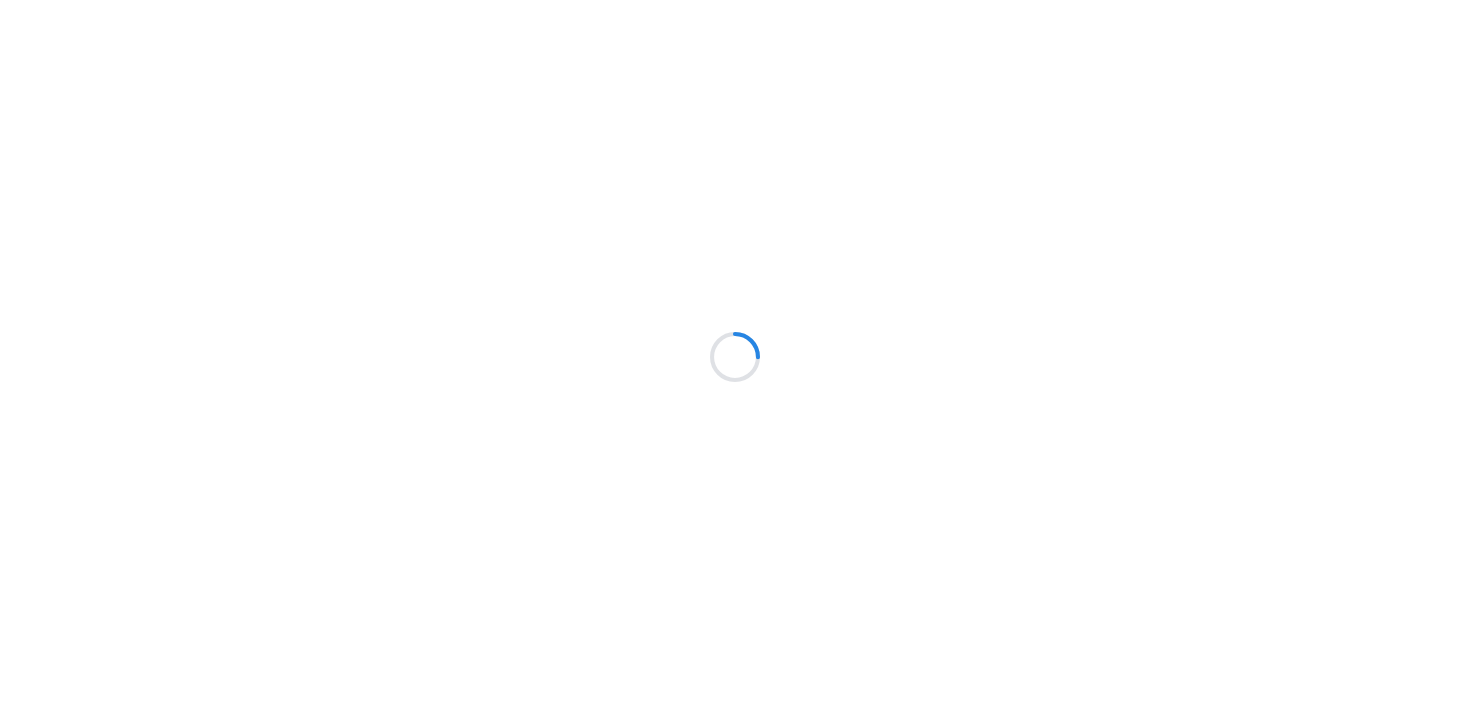 scroll, scrollTop: 0, scrollLeft: 0, axis: both 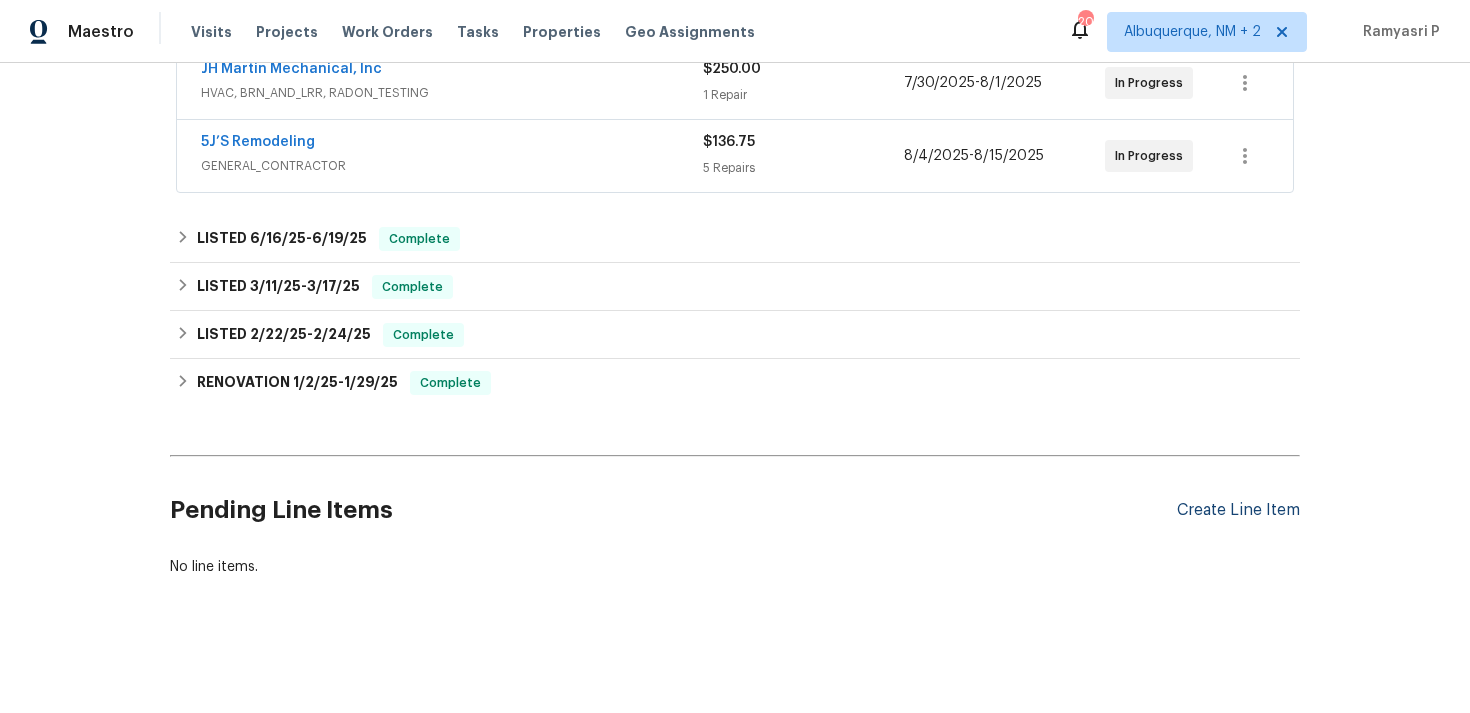 click on "Create Line Item" at bounding box center [1238, 510] 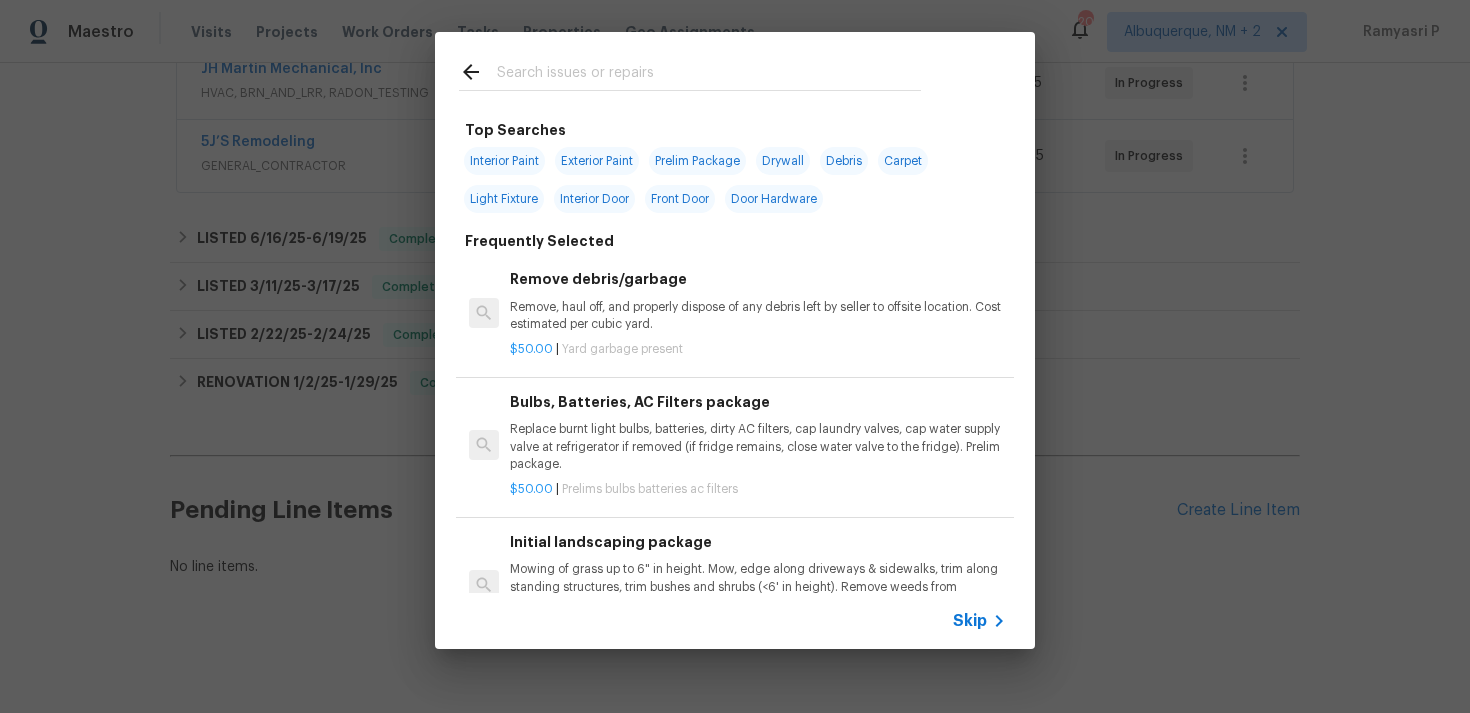 click on "Skip" at bounding box center (970, 621) 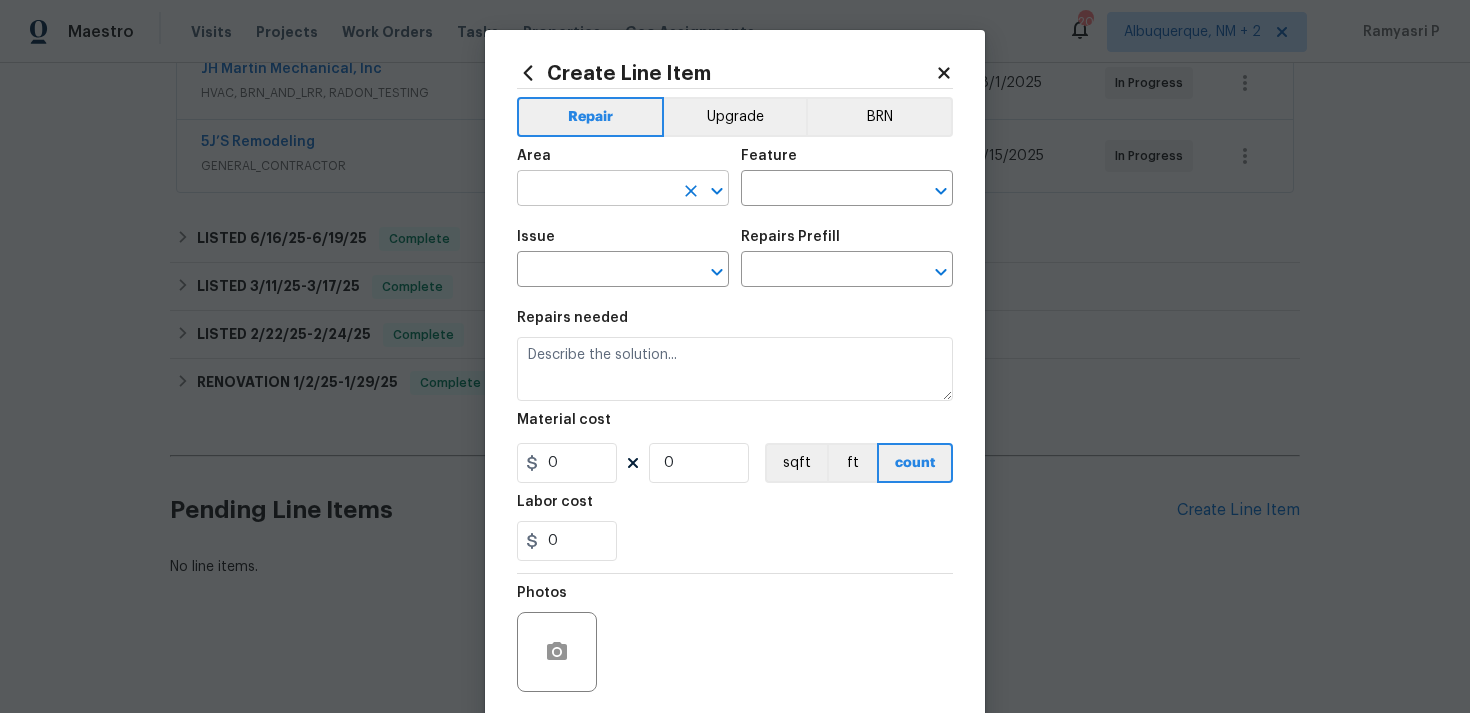 click 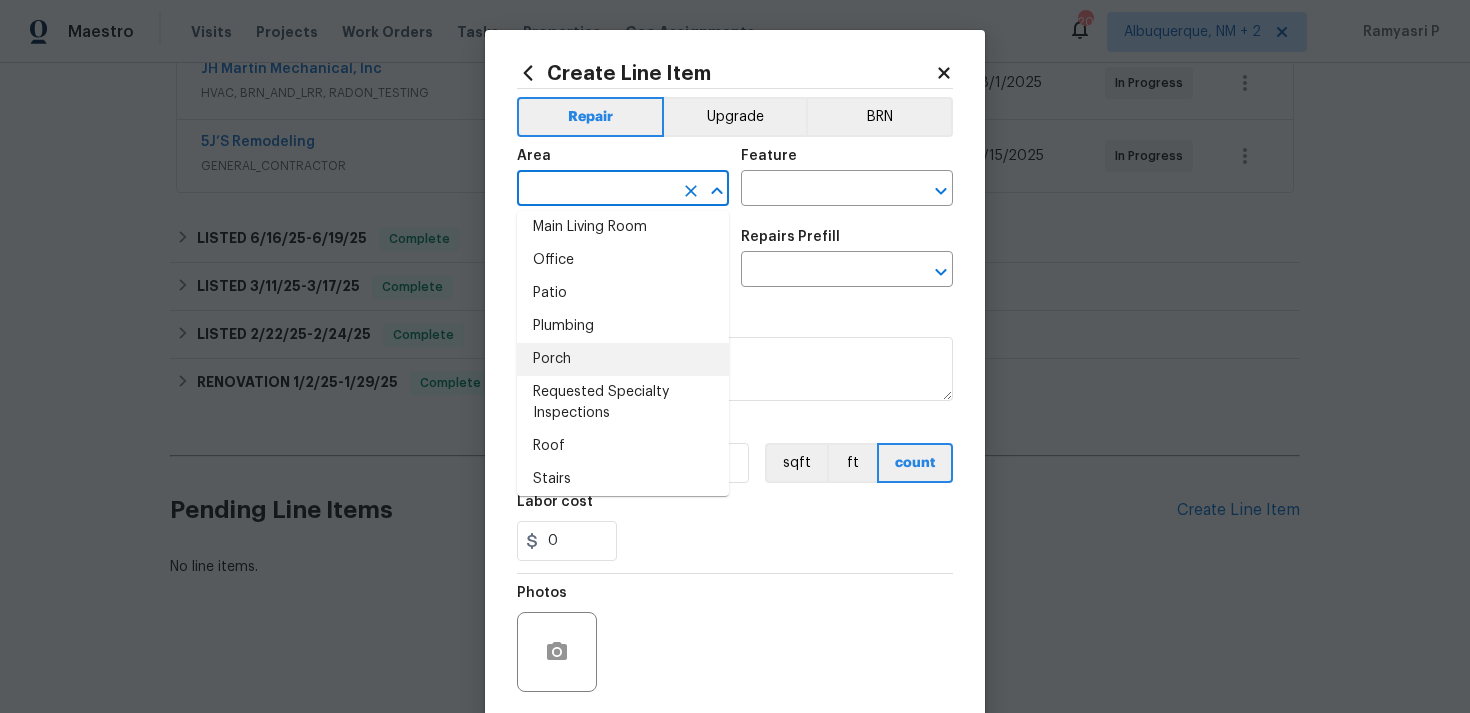 scroll, scrollTop: 1214, scrollLeft: 0, axis: vertical 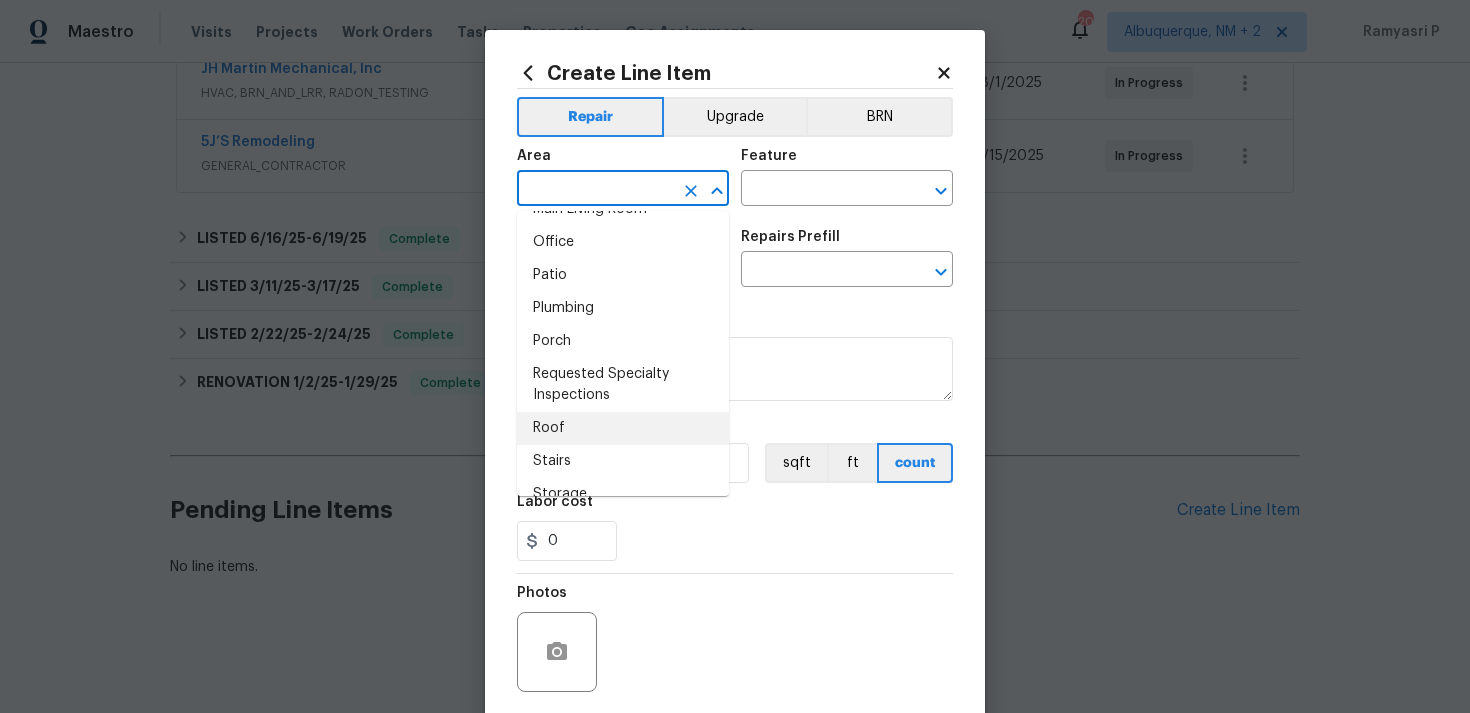 click on "Roof" at bounding box center [623, 428] 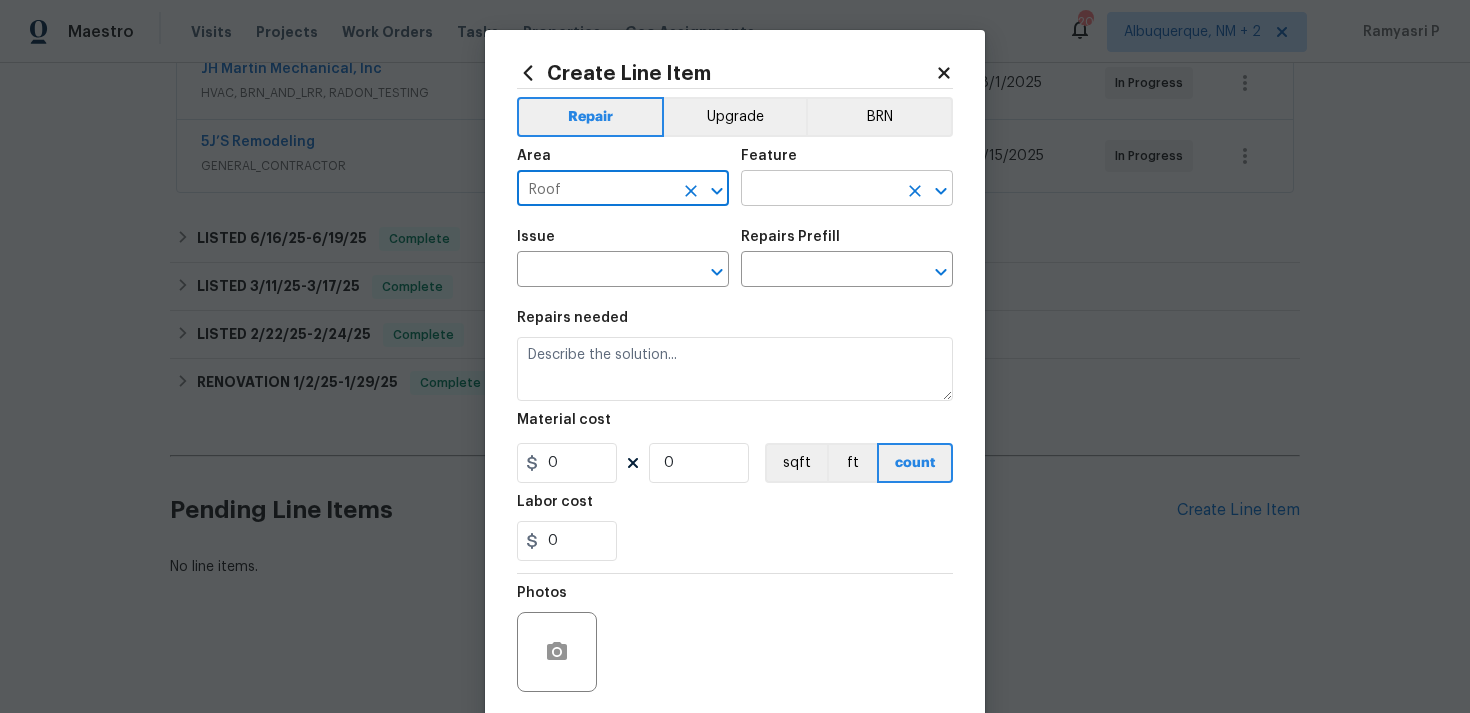 click at bounding box center [819, 190] 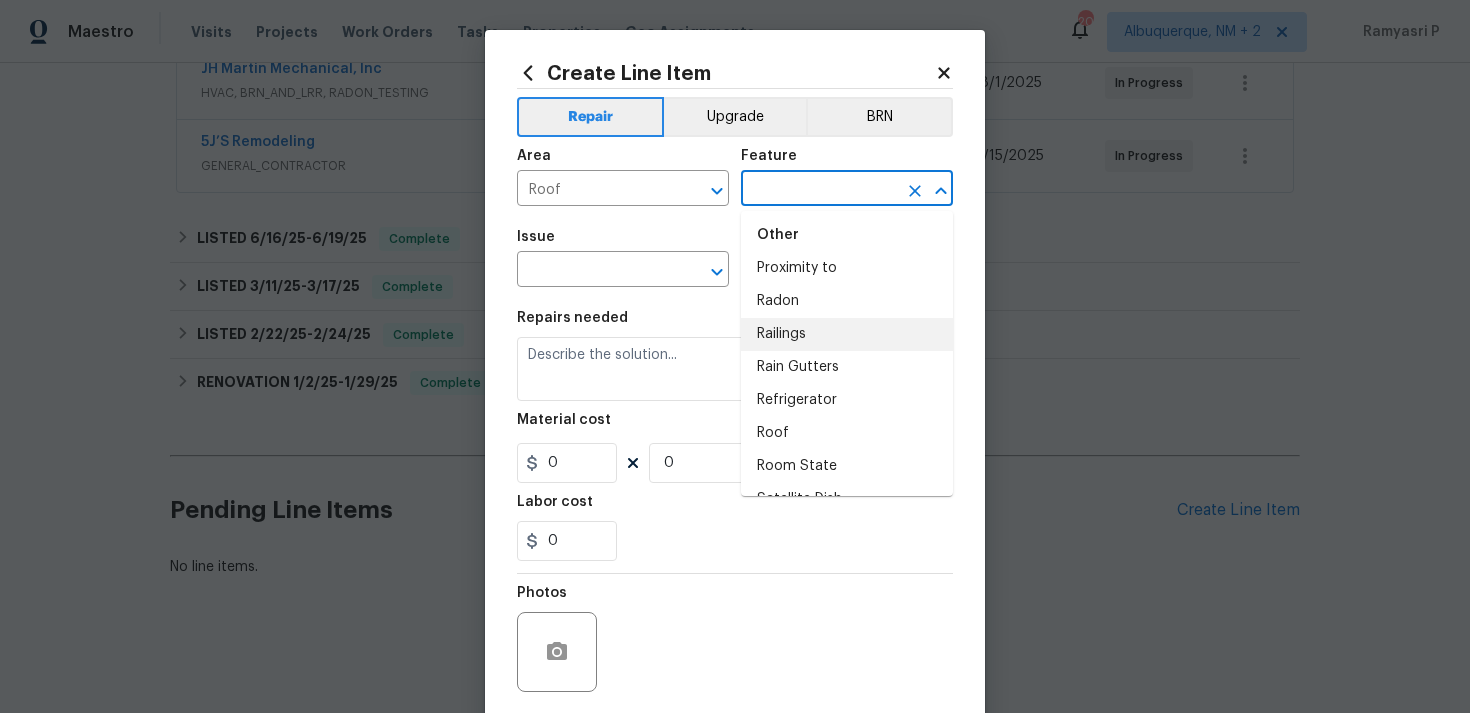 scroll, scrollTop: 3866, scrollLeft: 0, axis: vertical 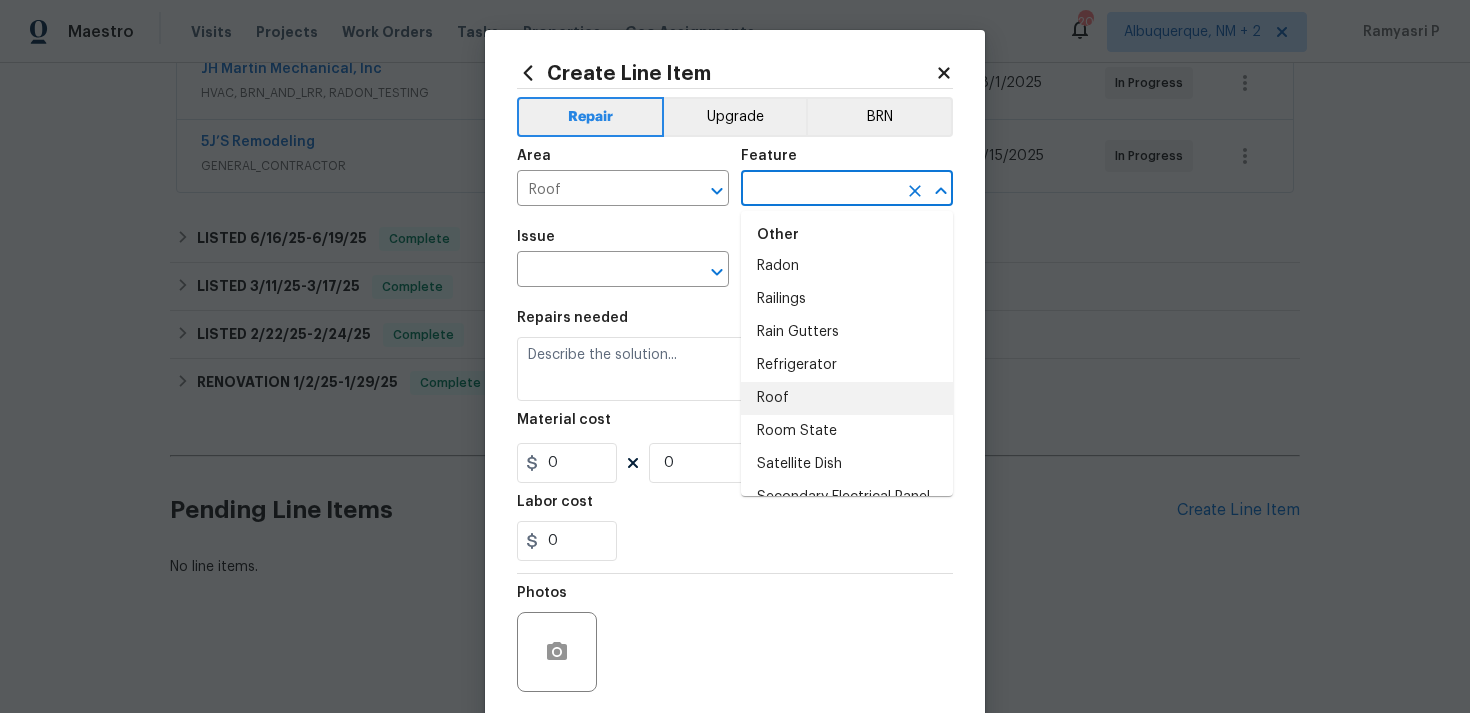 click on "Roof" at bounding box center [847, 398] 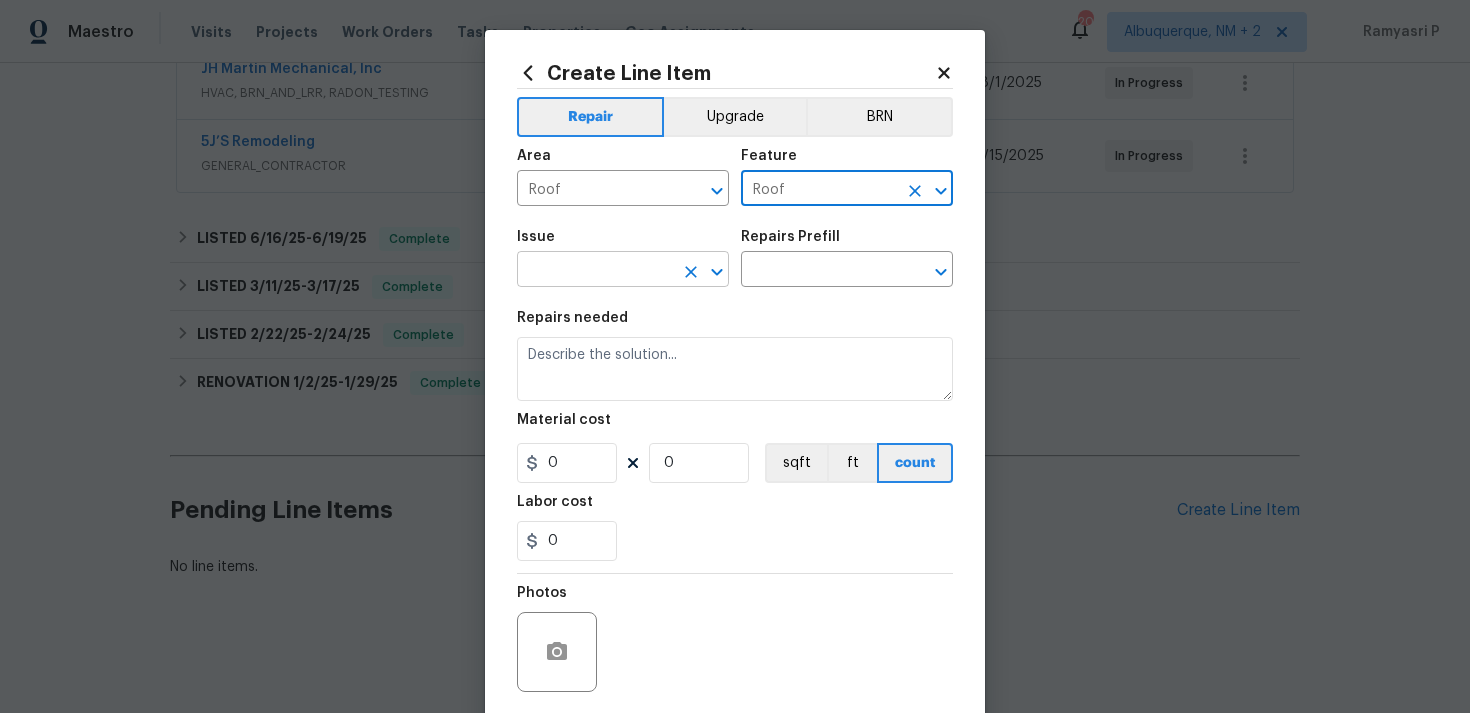 click 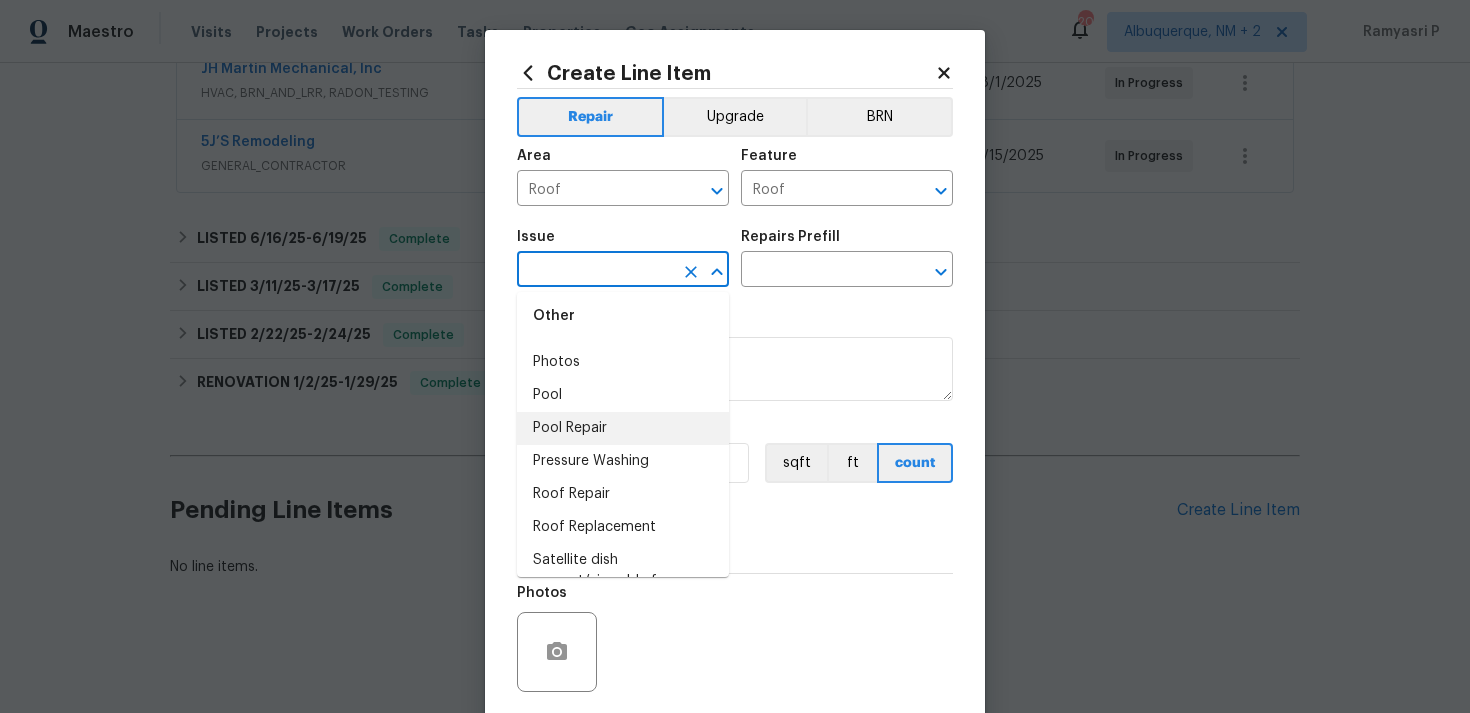 scroll, scrollTop: 3383, scrollLeft: 0, axis: vertical 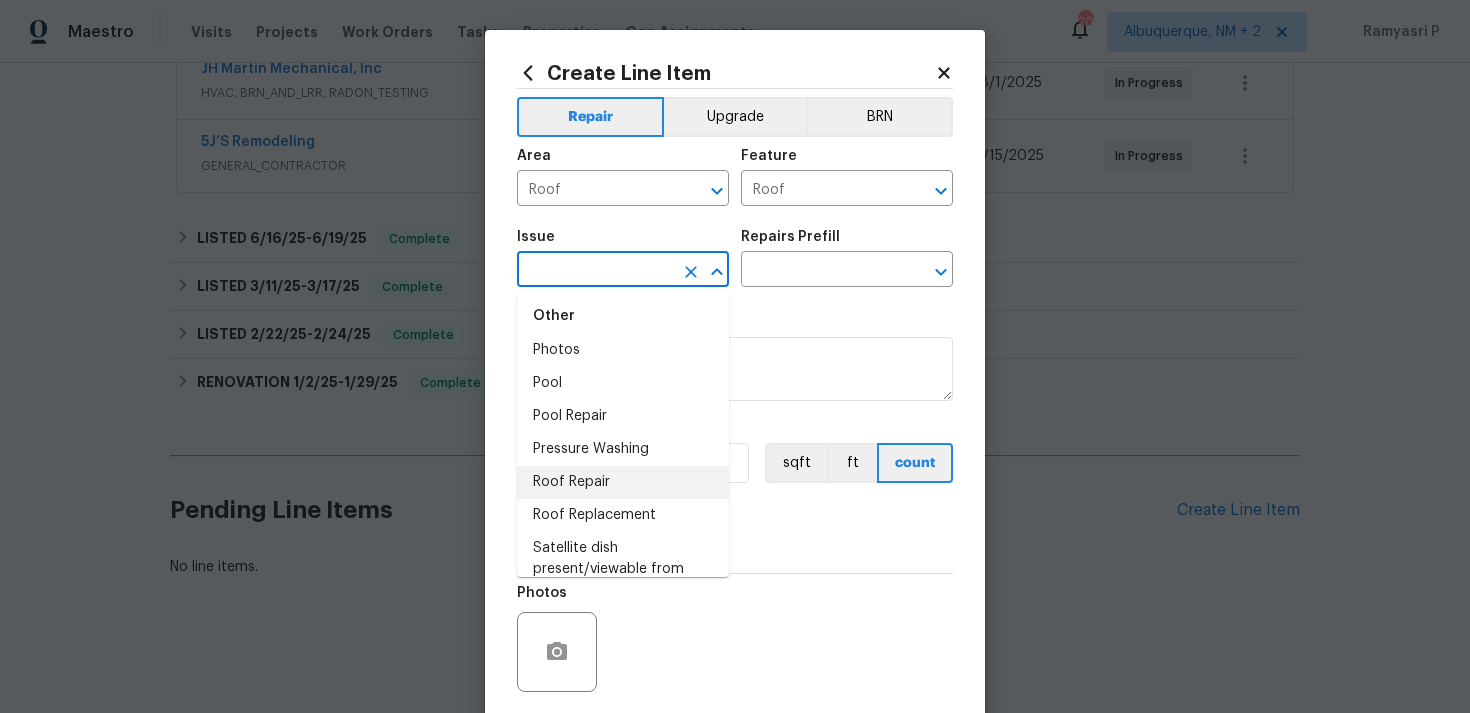 click on "Roof Repair" at bounding box center (623, 482) 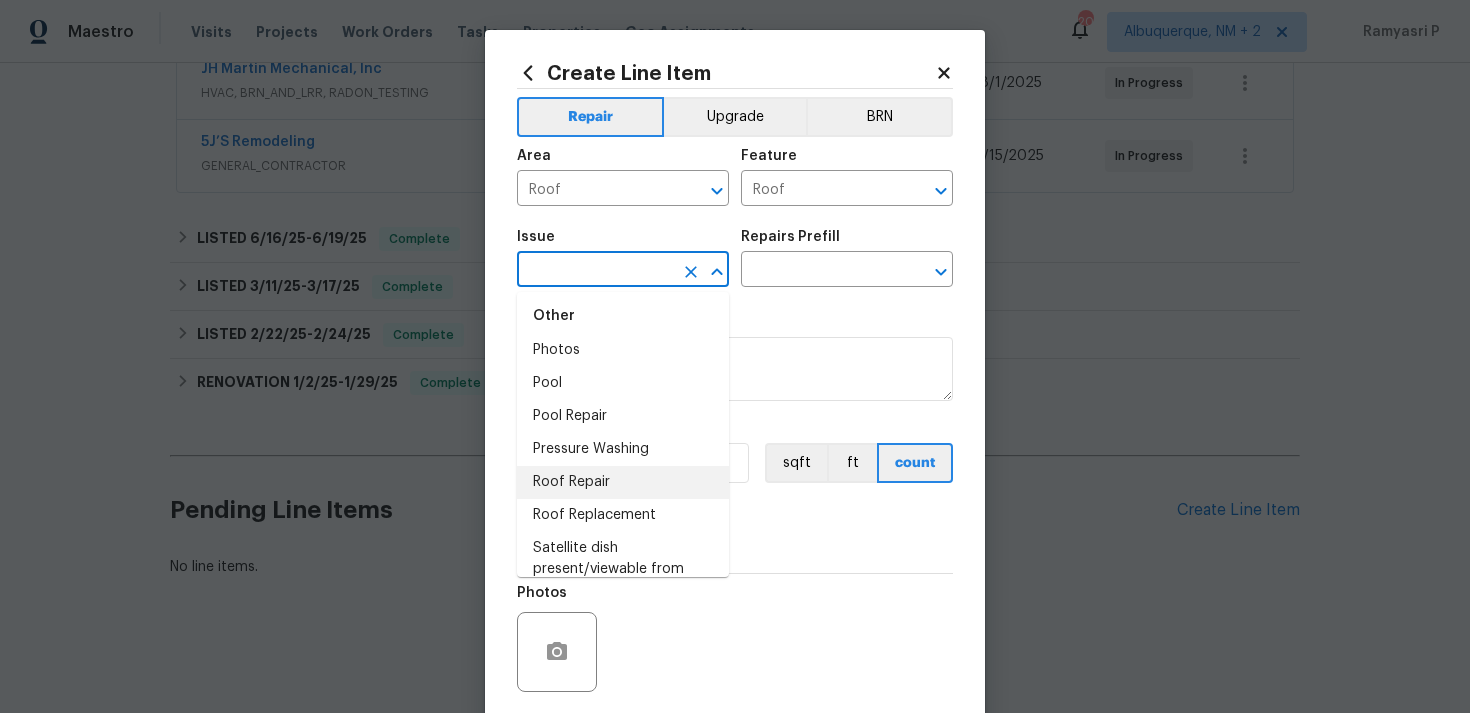 type on "Roof Repair" 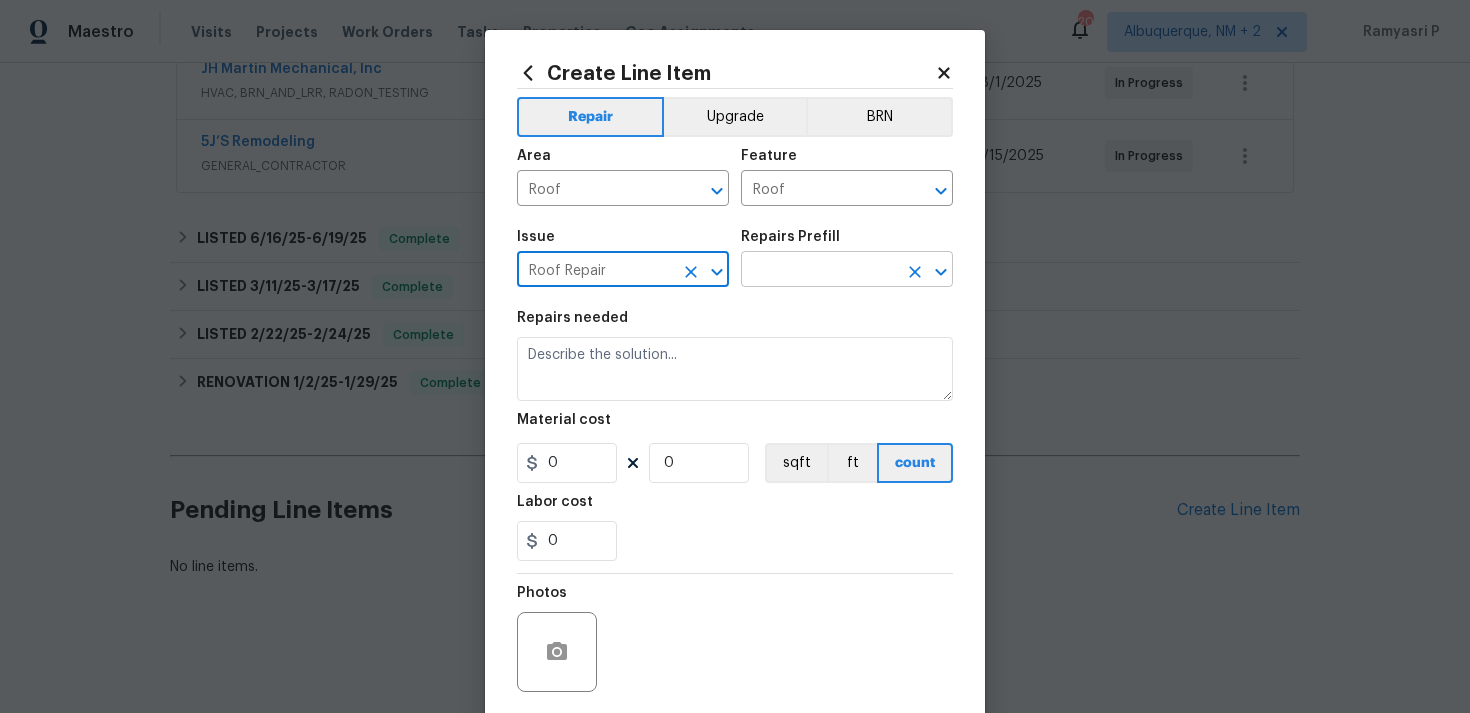 click at bounding box center [819, 271] 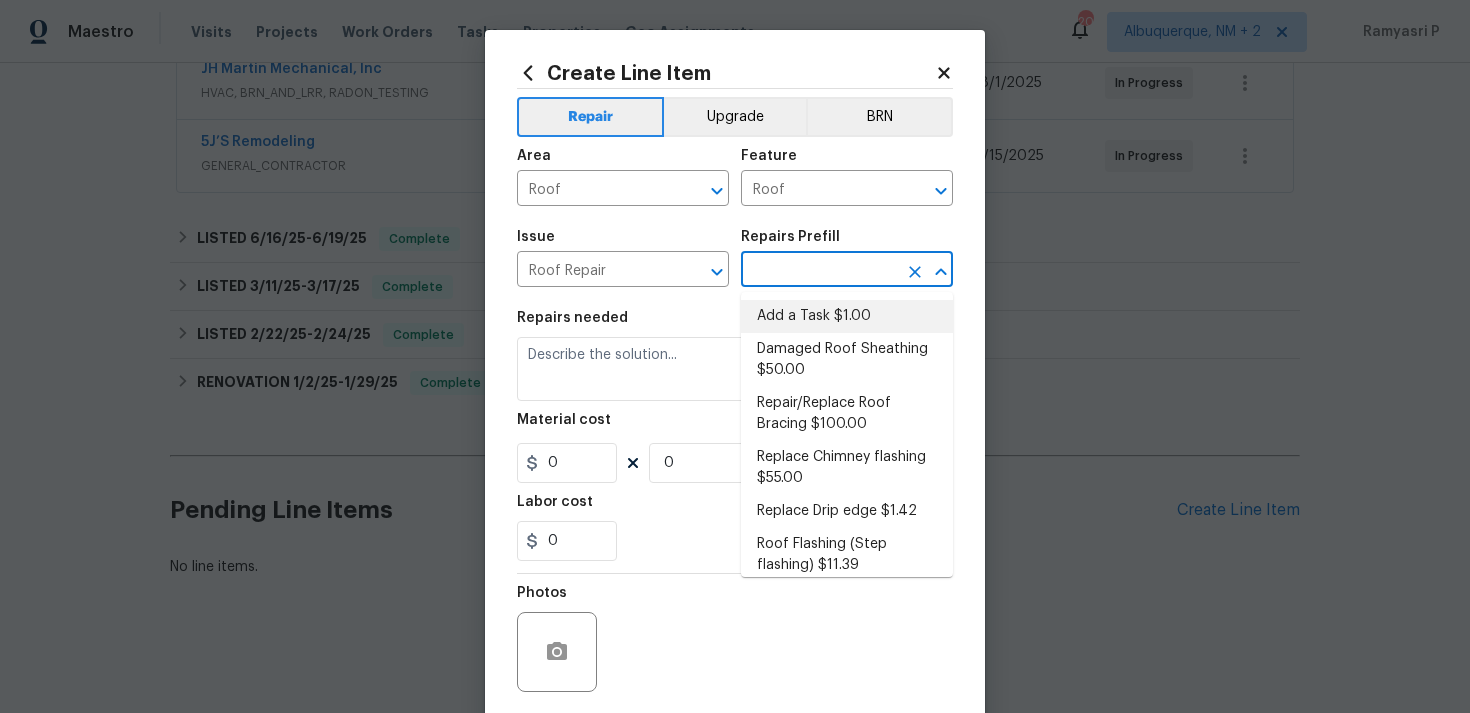 click on "Add a Task $1.00" at bounding box center [847, 316] 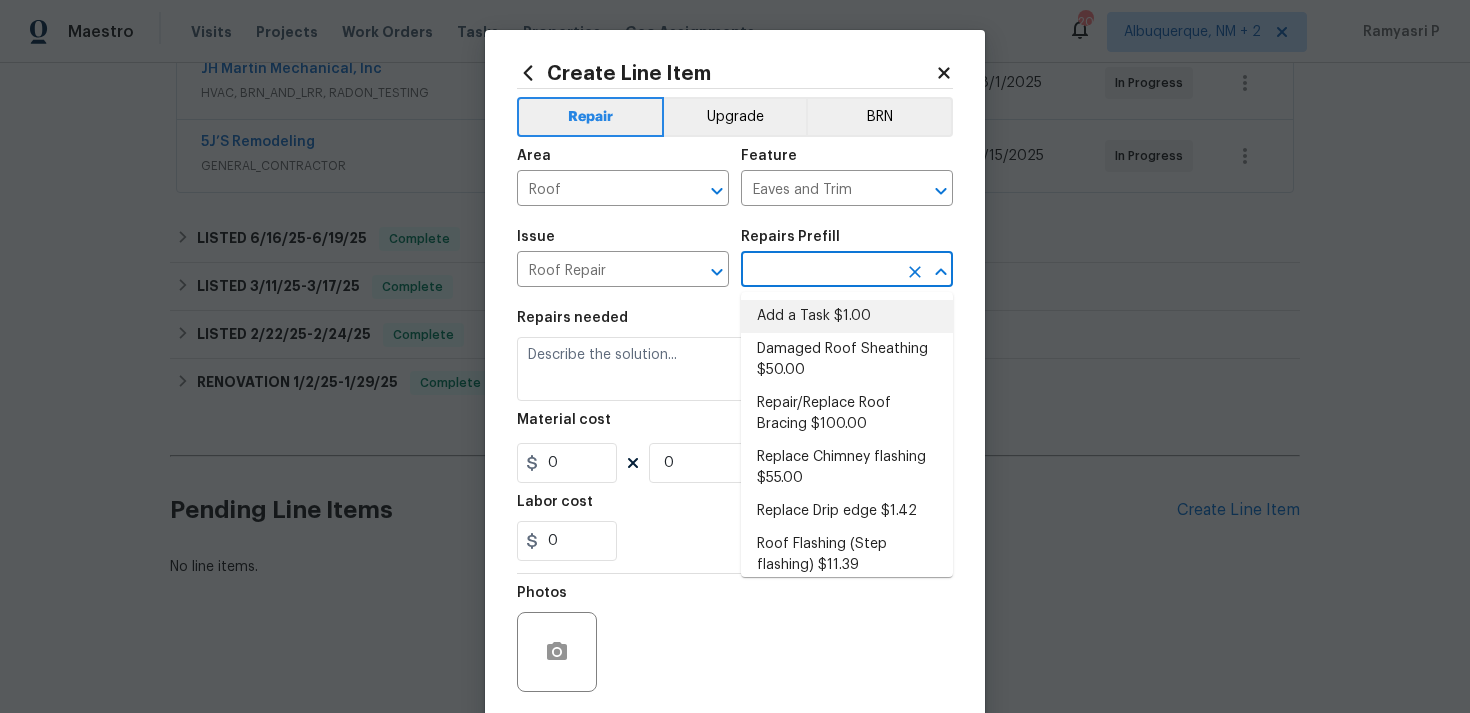 type on "HPM to detail" 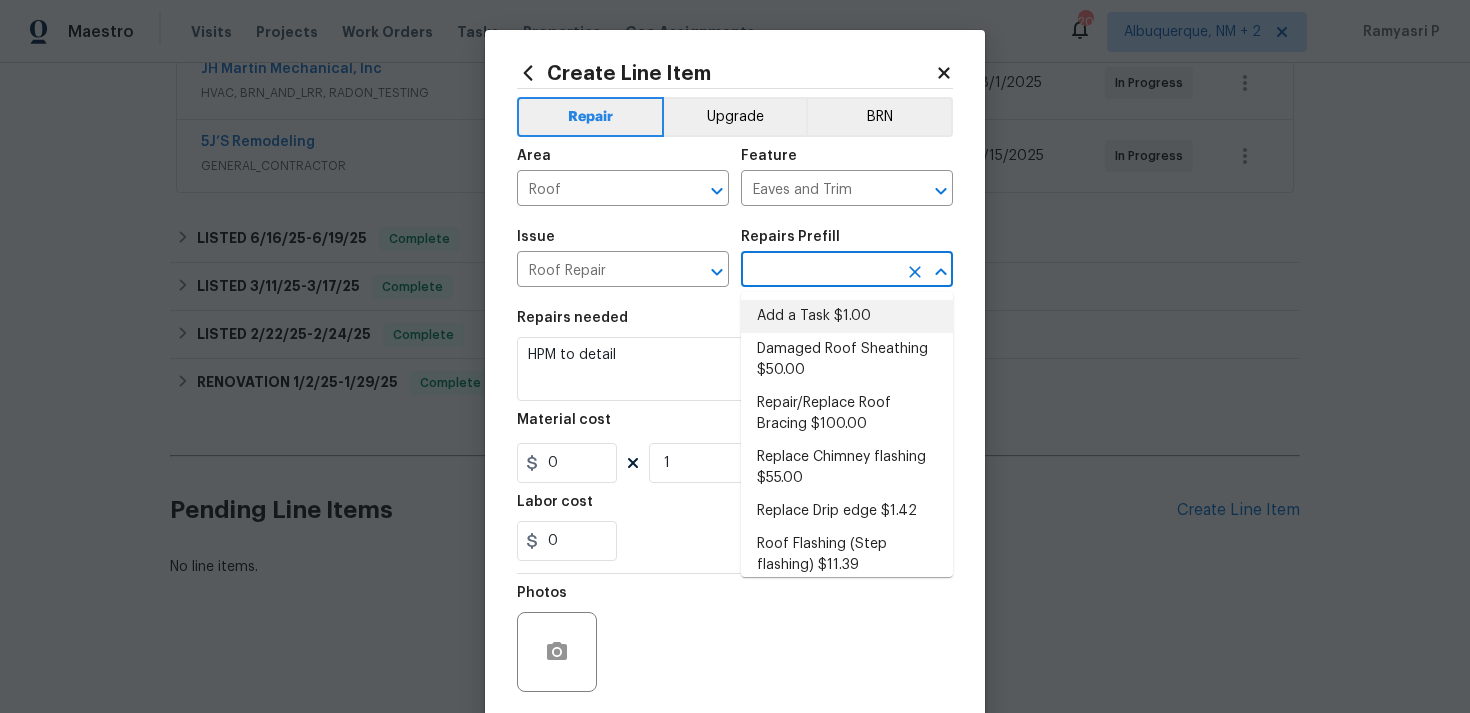 type on "Add a Task $1.00" 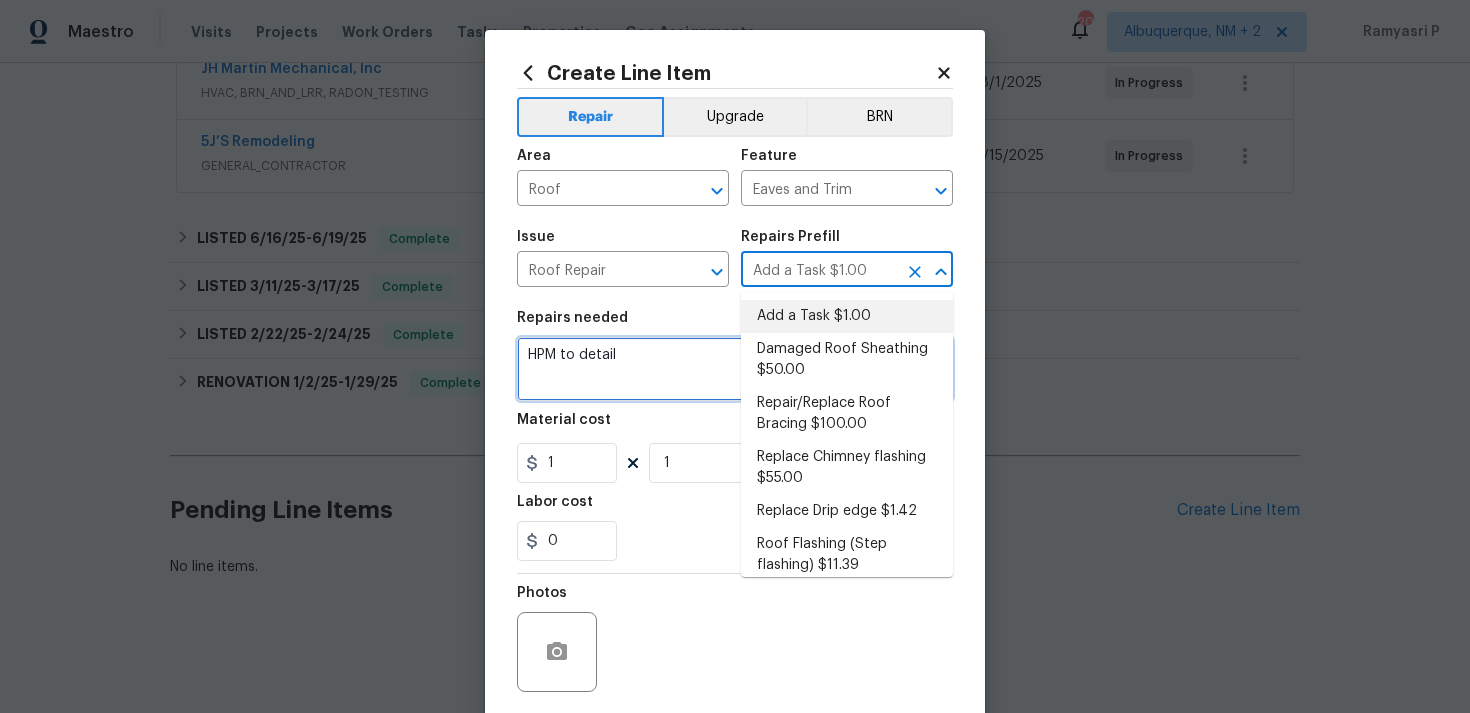 click on "HPM to detail" at bounding box center [735, 369] 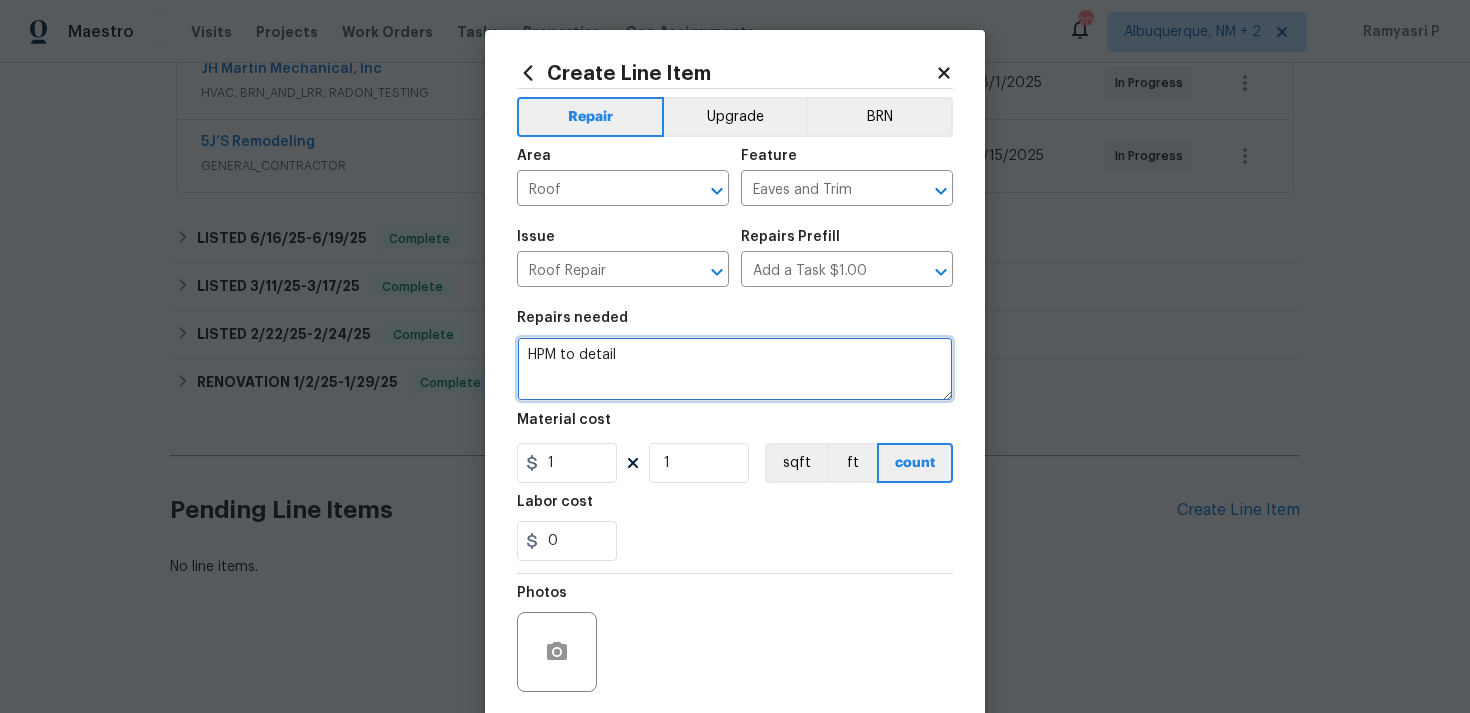click on "HPM to detail" at bounding box center [735, 369] 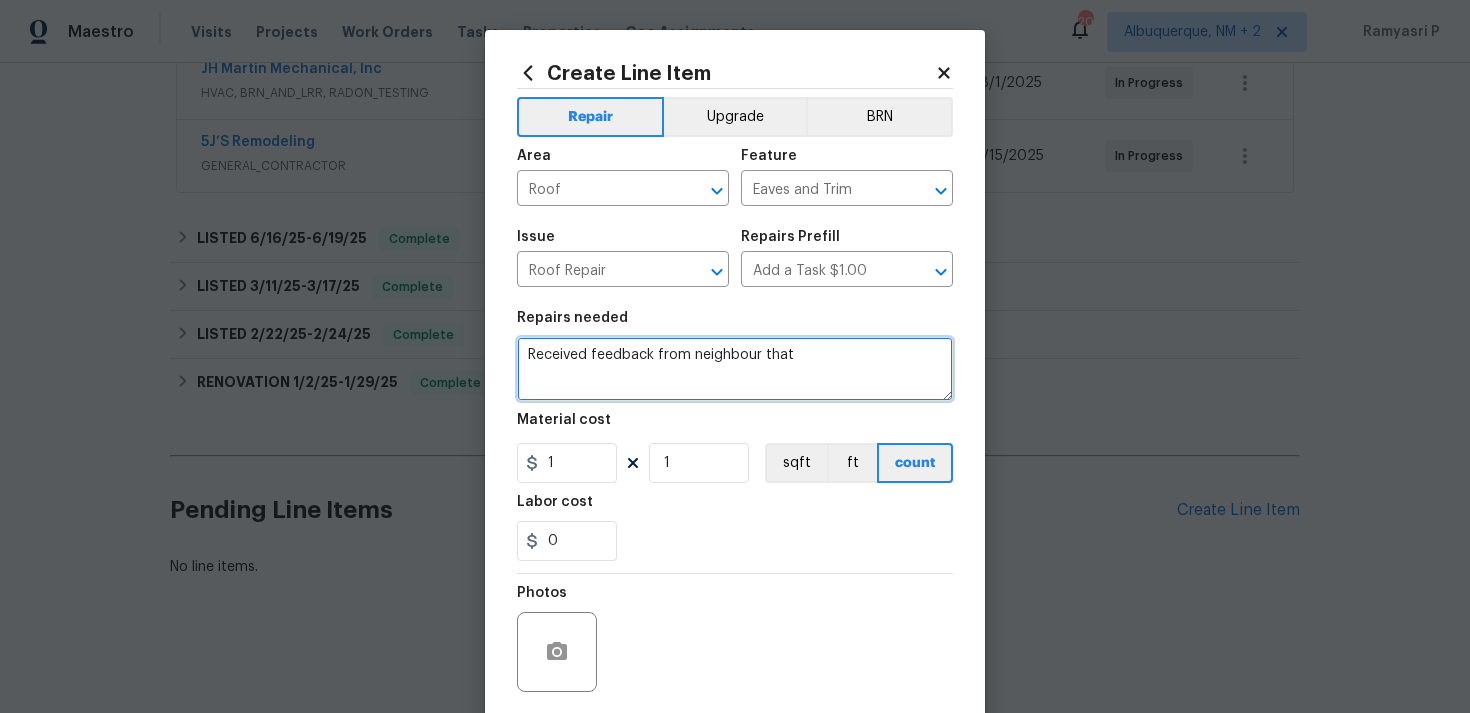 paste on "the roof on the property is hanging down, exposing the wood." 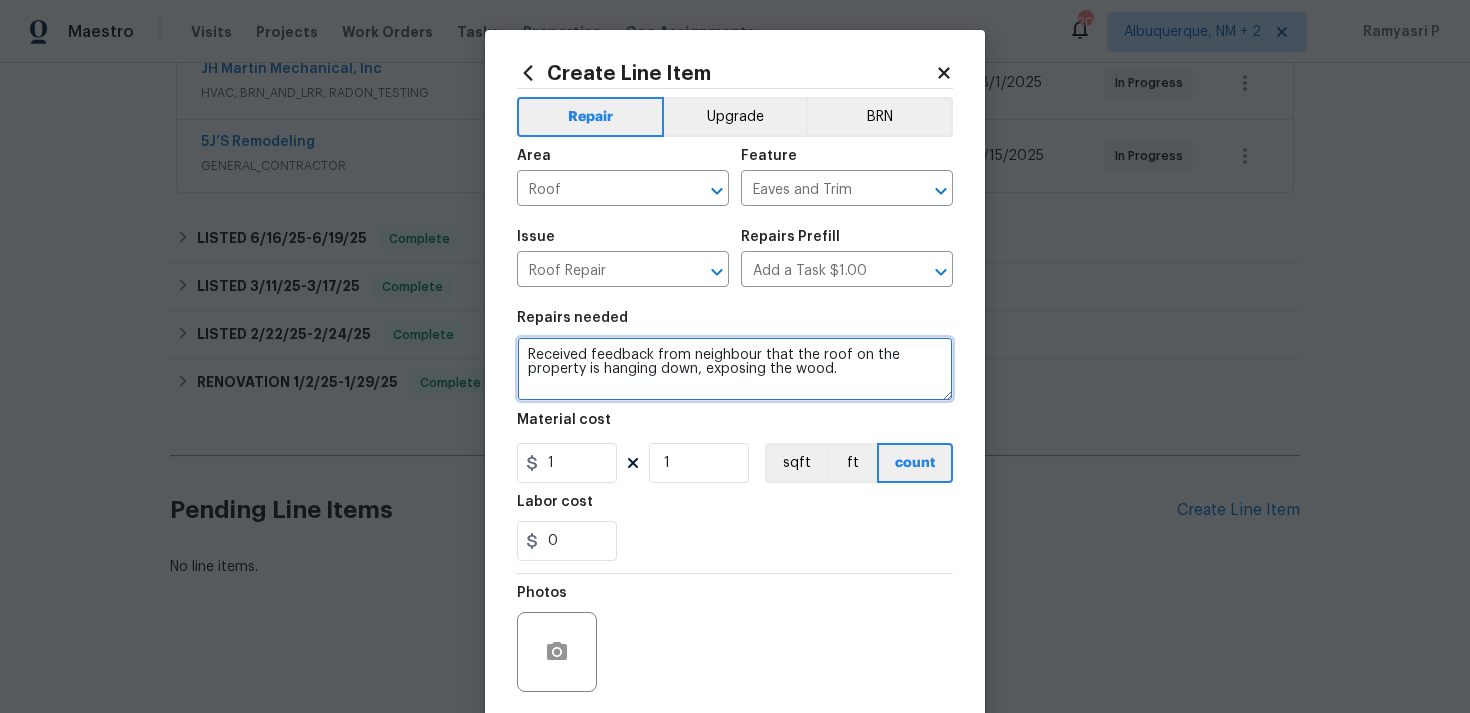 scroll, scrollTop: 0, scrollLeft: 0, axis: both 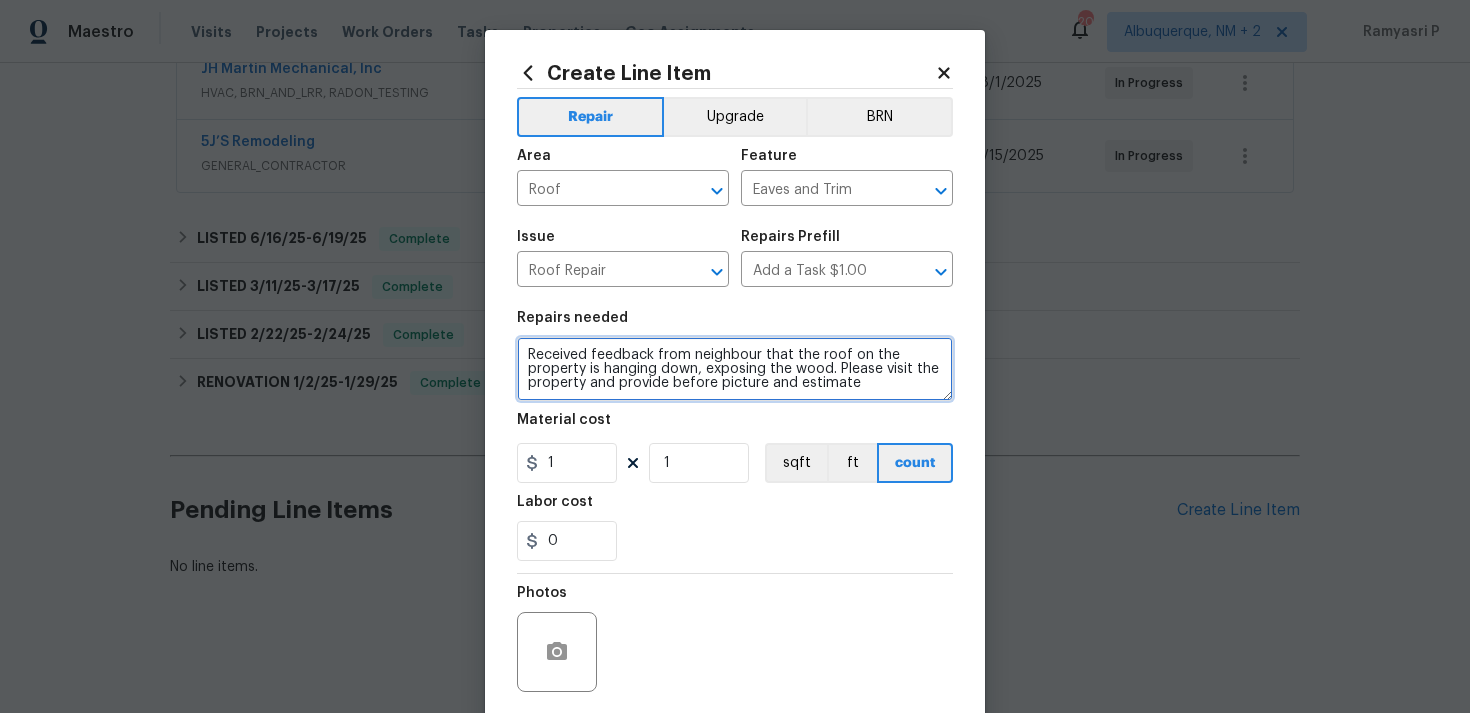 drag, startPoint x: 612, startPoint y: 382, endPoint x: 588, endPoint y: 382, distance: 24 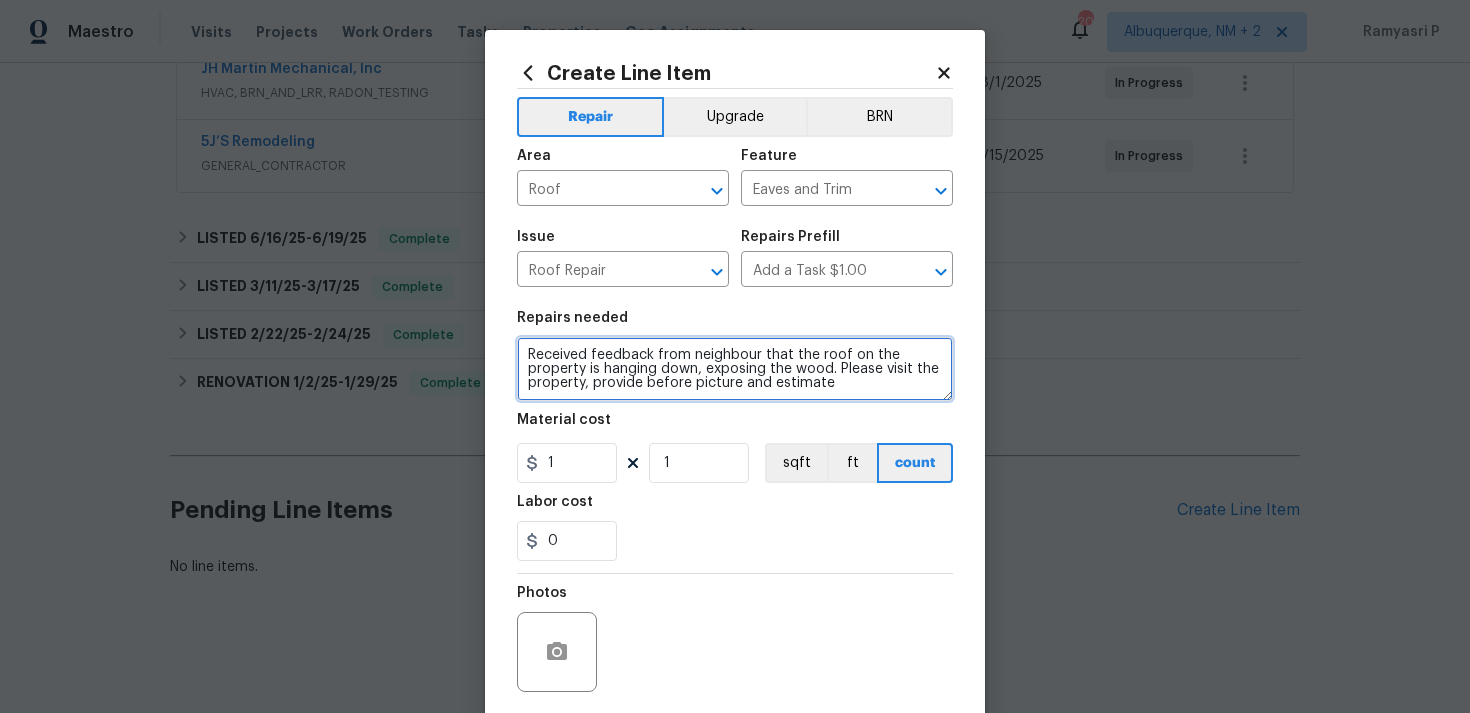 click on "Received feedback from neighbour that the roof on the property is hanging down, exposing the wood. Please visit the property, provide before picture and estimate" at bounding box center [735, 369] 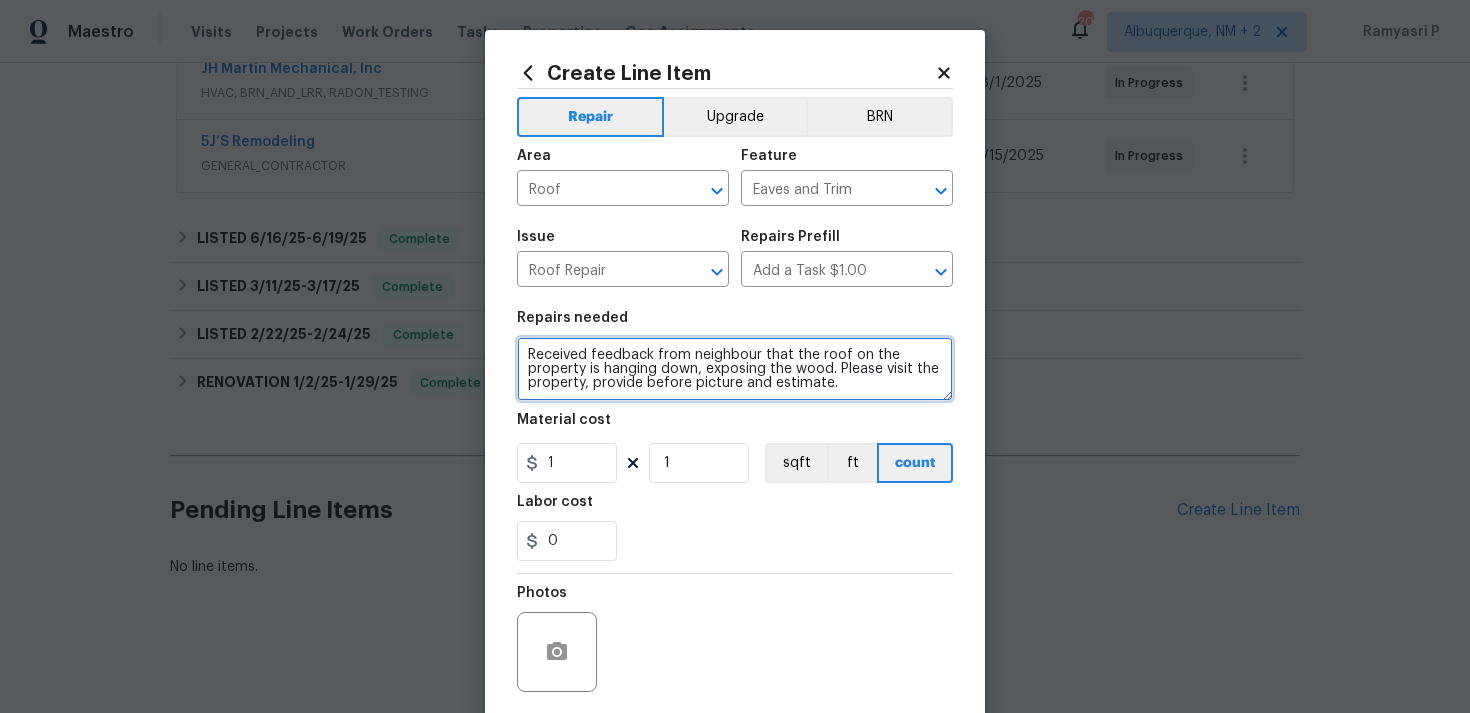 type on "Received feedback from neighbour that the roof on the property is hanging down, exposing the wood. Please visit the property, provide before picture and estimate." 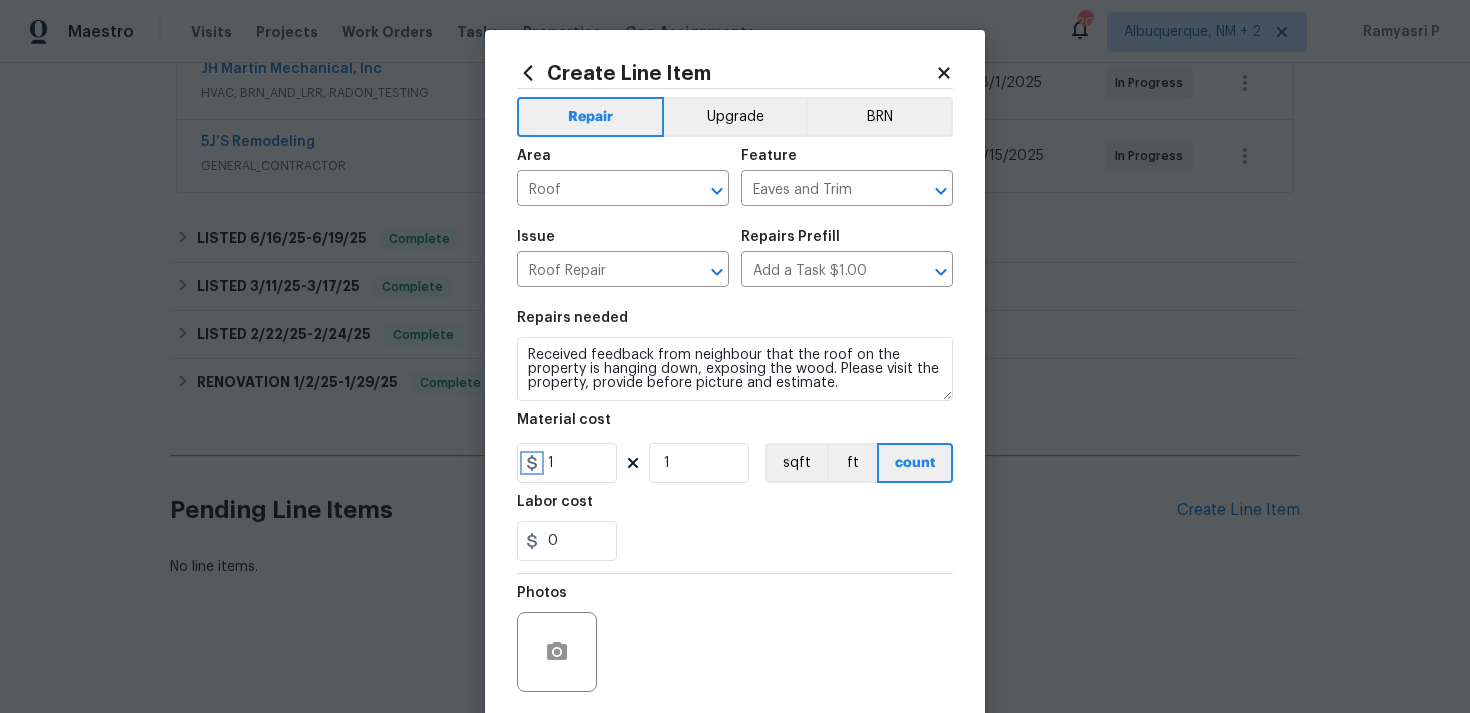 click 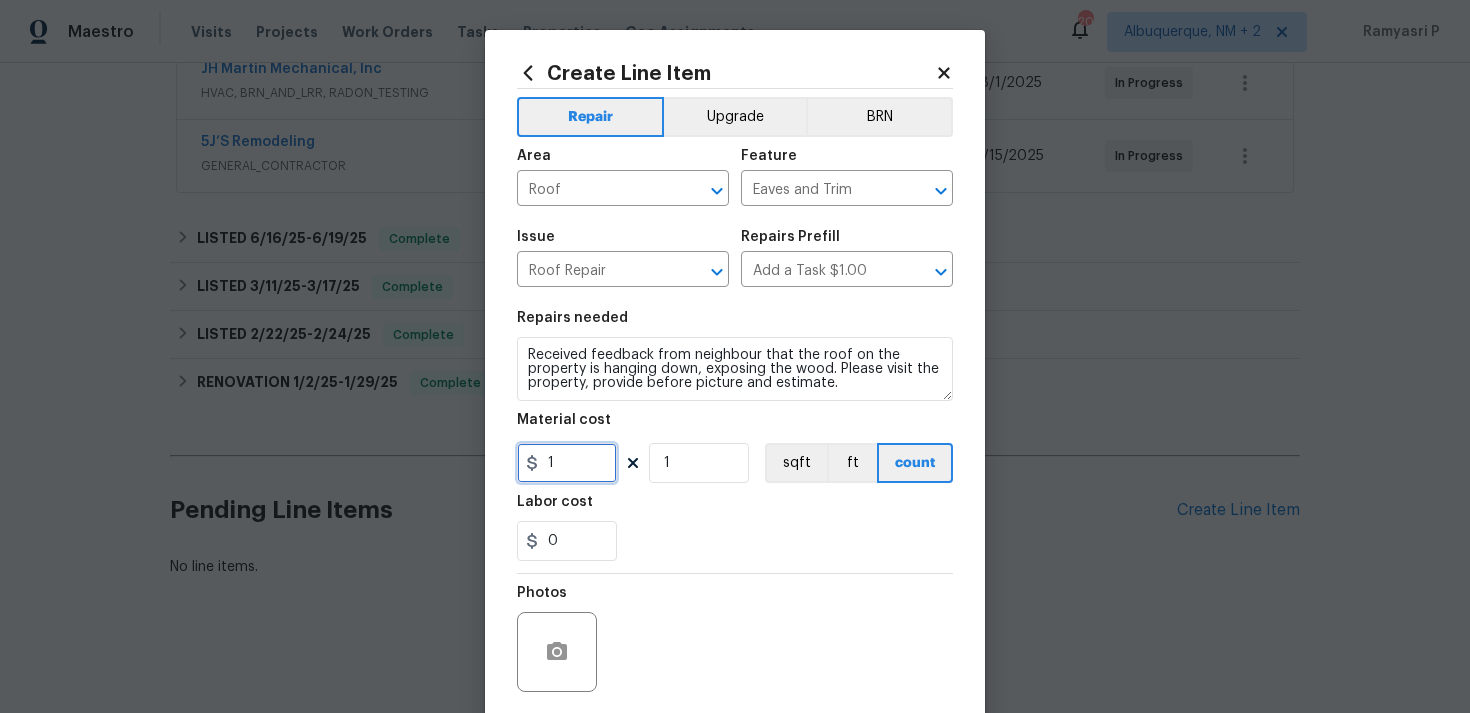 click on "1" at bounding box center (567, 463) 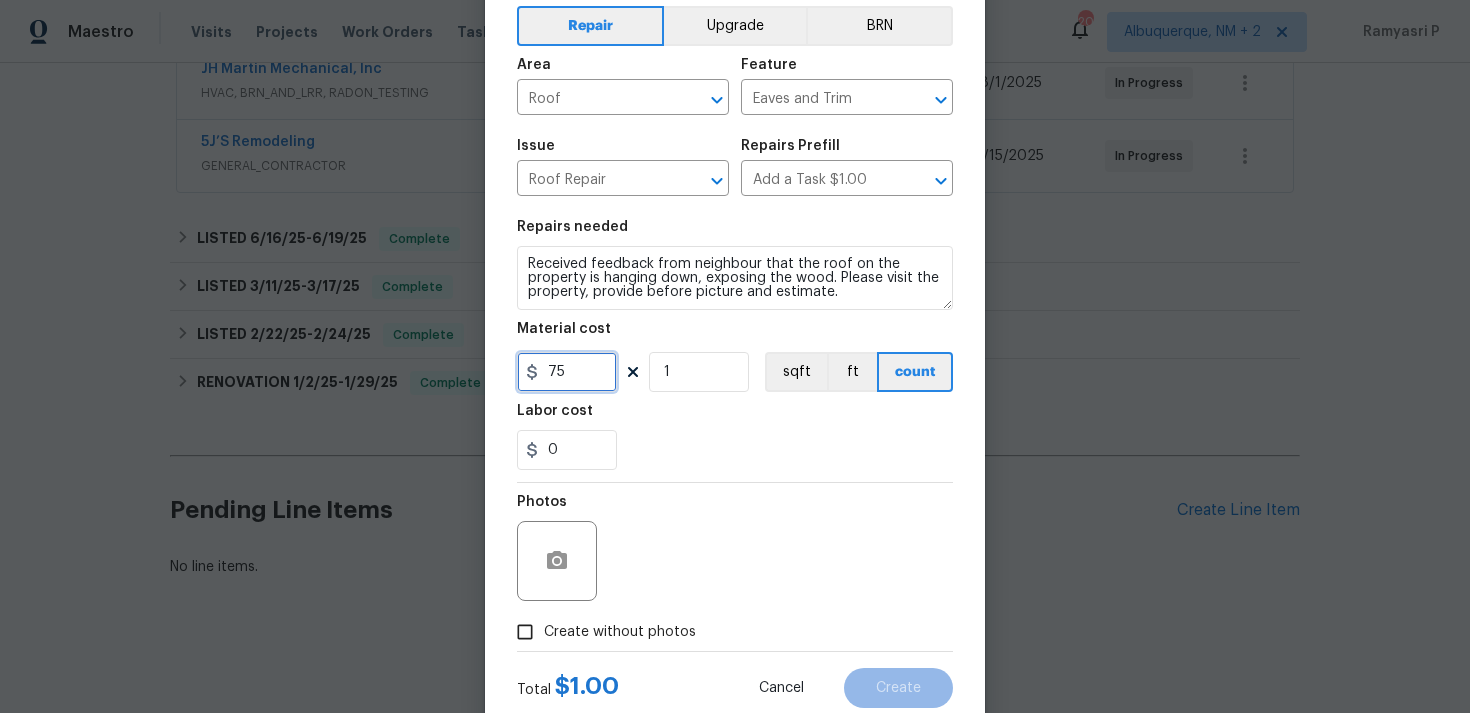 scroll, scrollTop: 149, scrollLeft: 0, axis: vertical 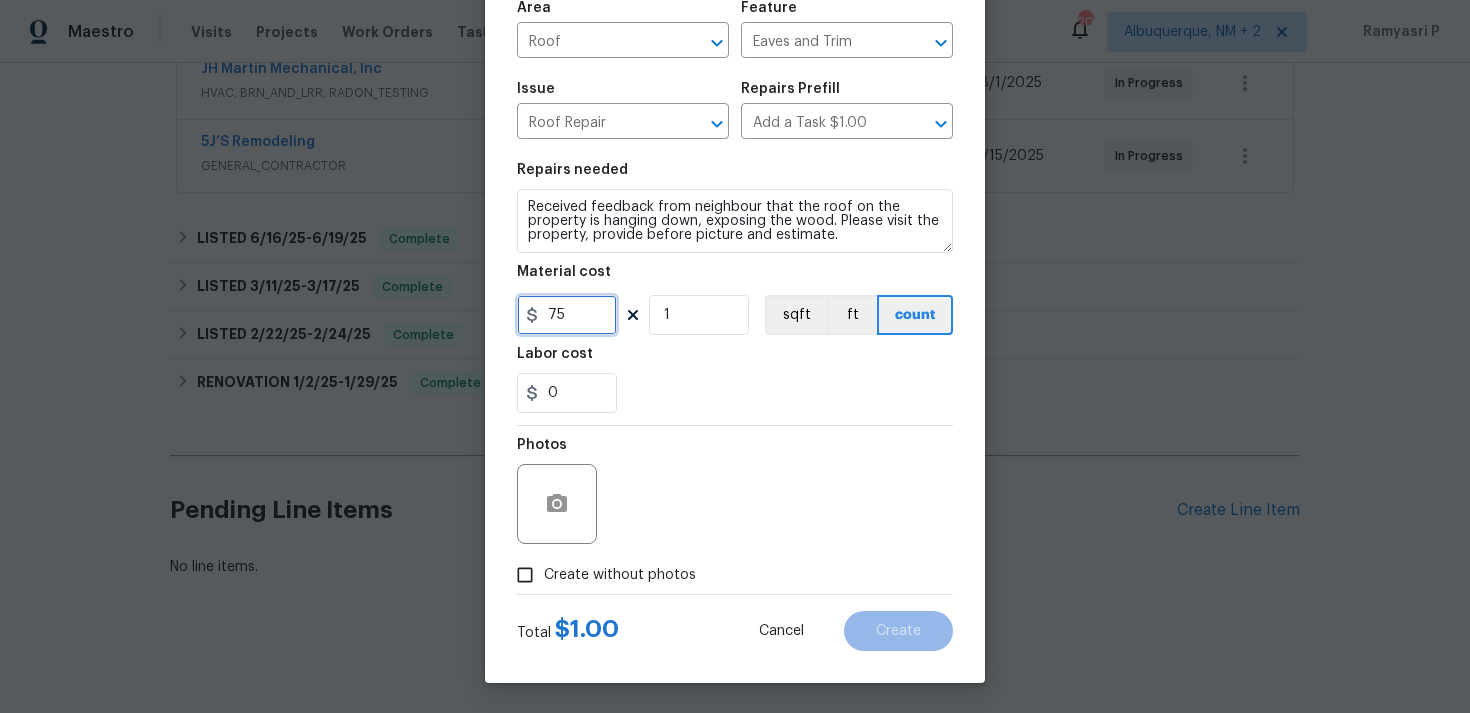 type on "75" 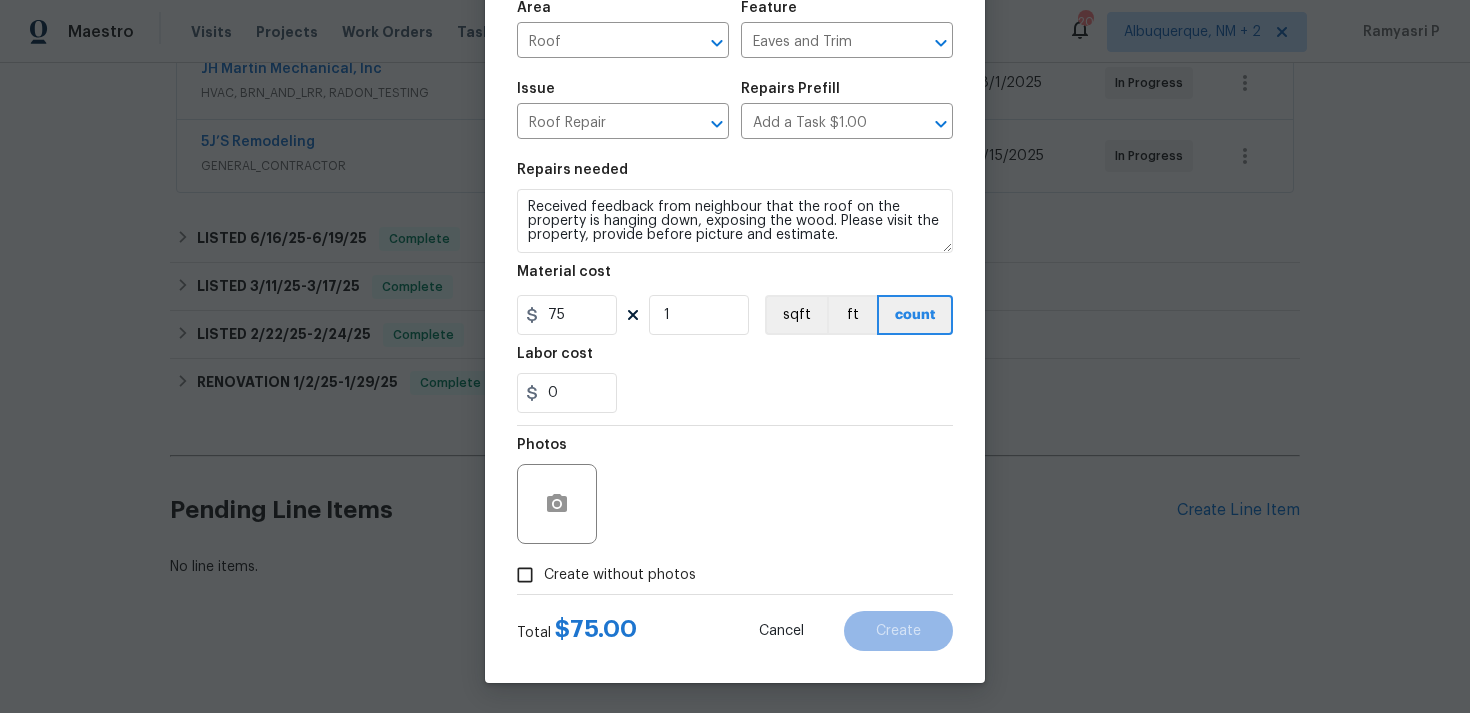 click on "Create without photos" at bounding box center (525, 575) 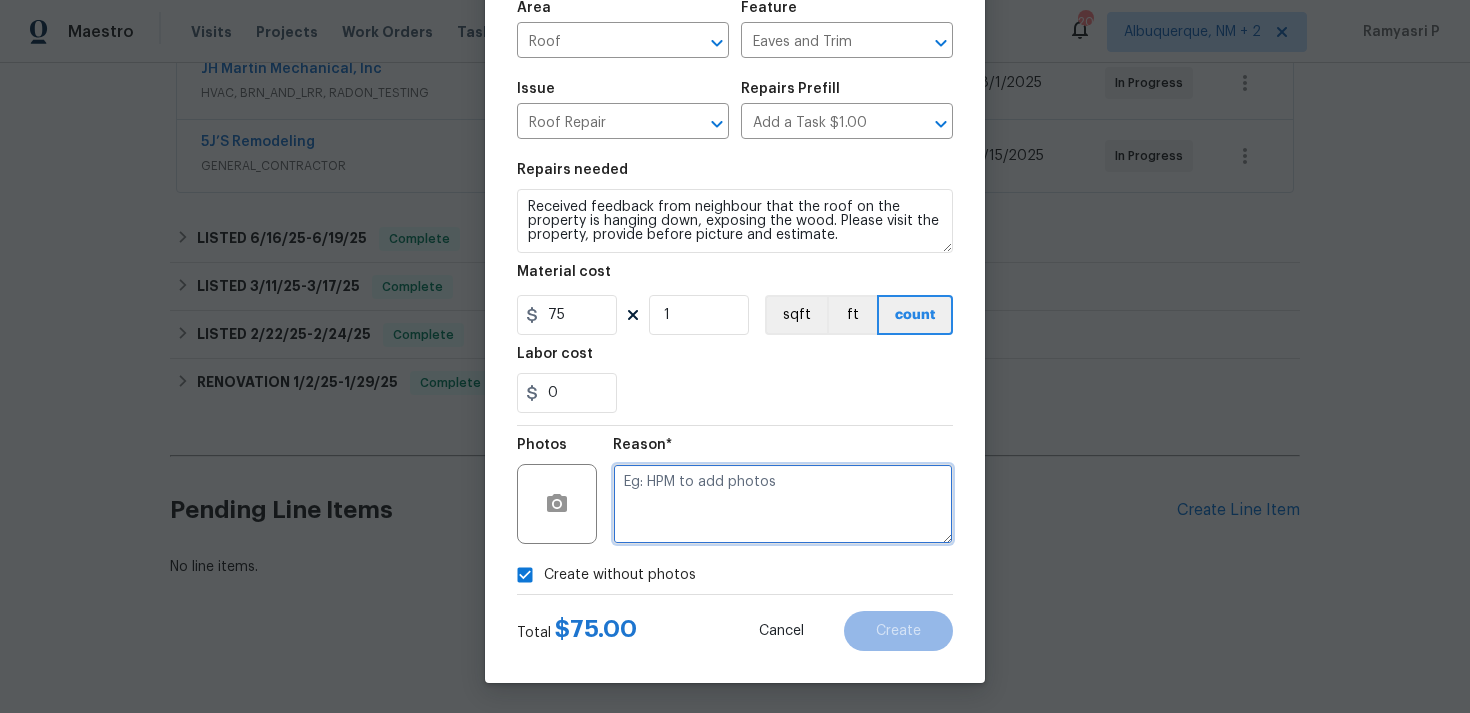 click at bounding box center [783, 504] 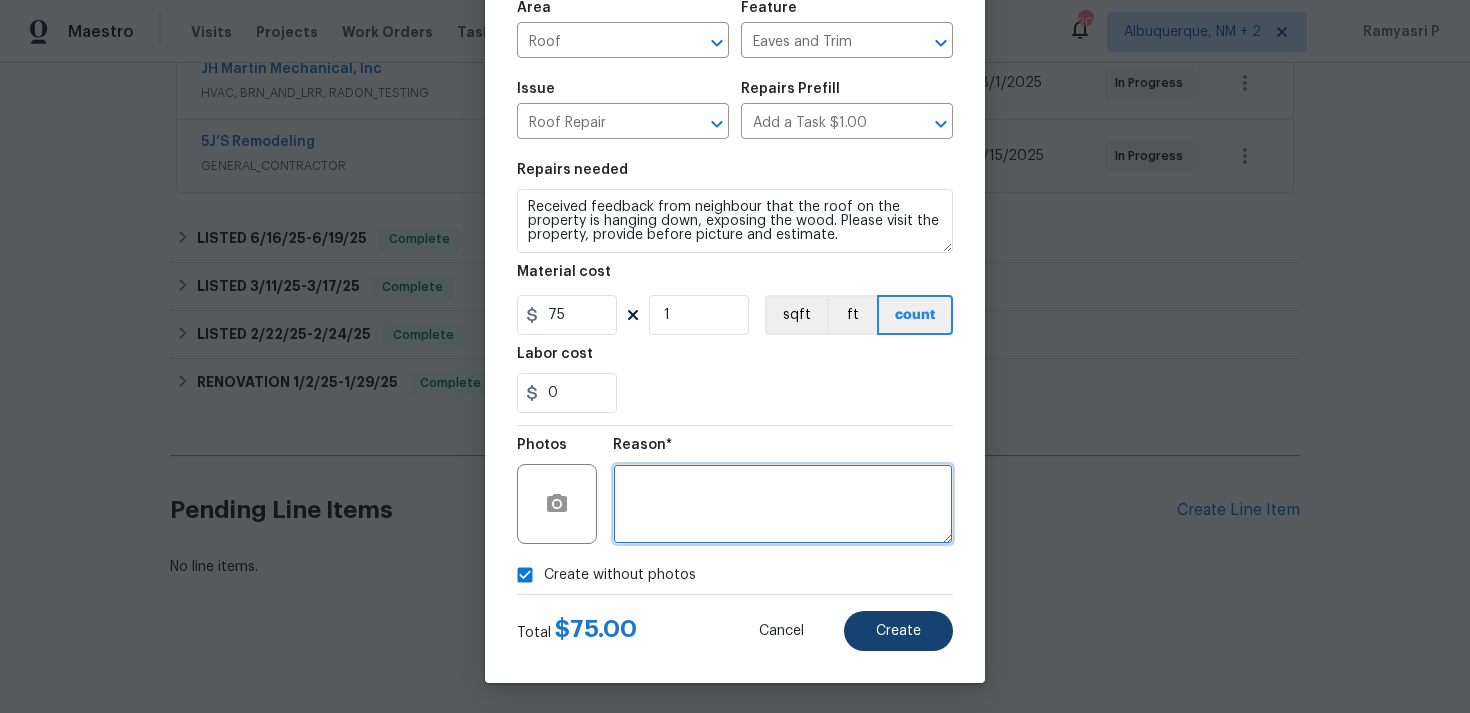 type 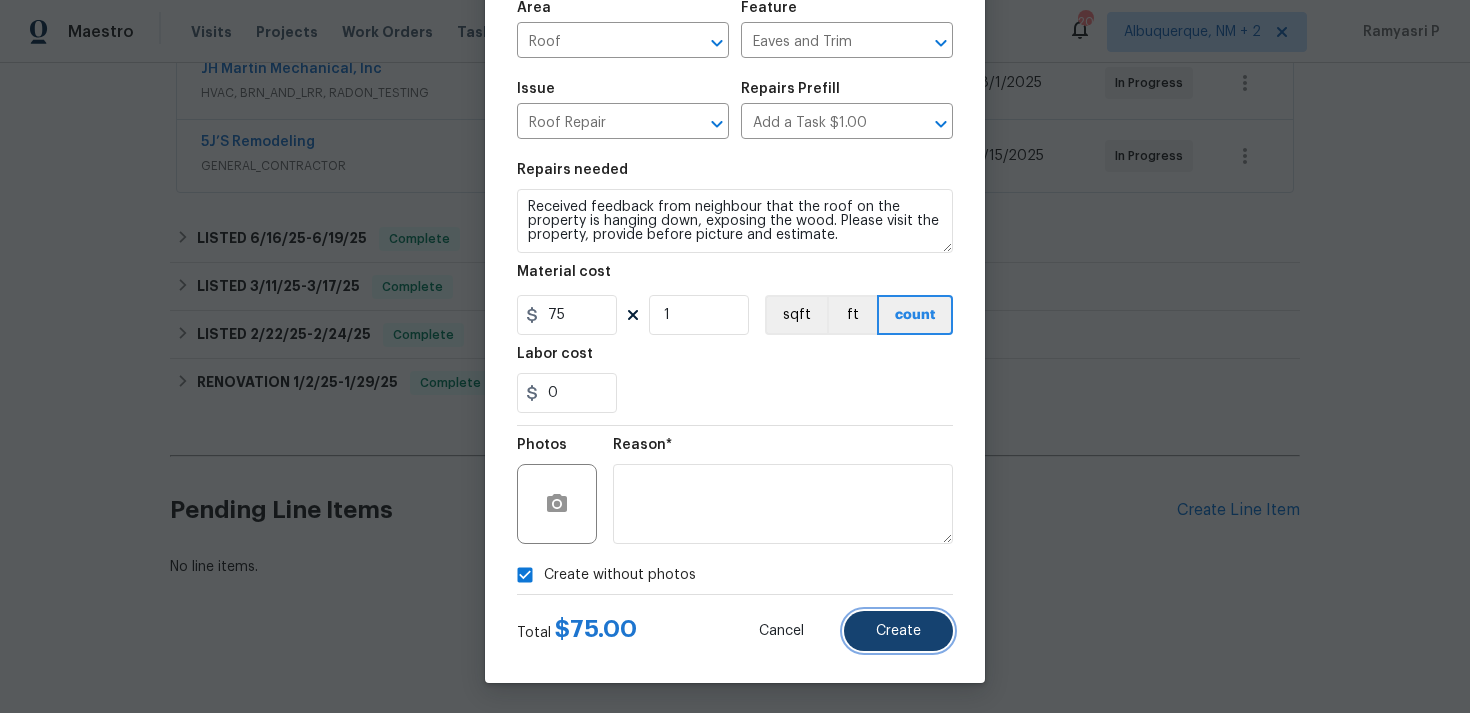 click on "Create" at bounding box center [898, 631] 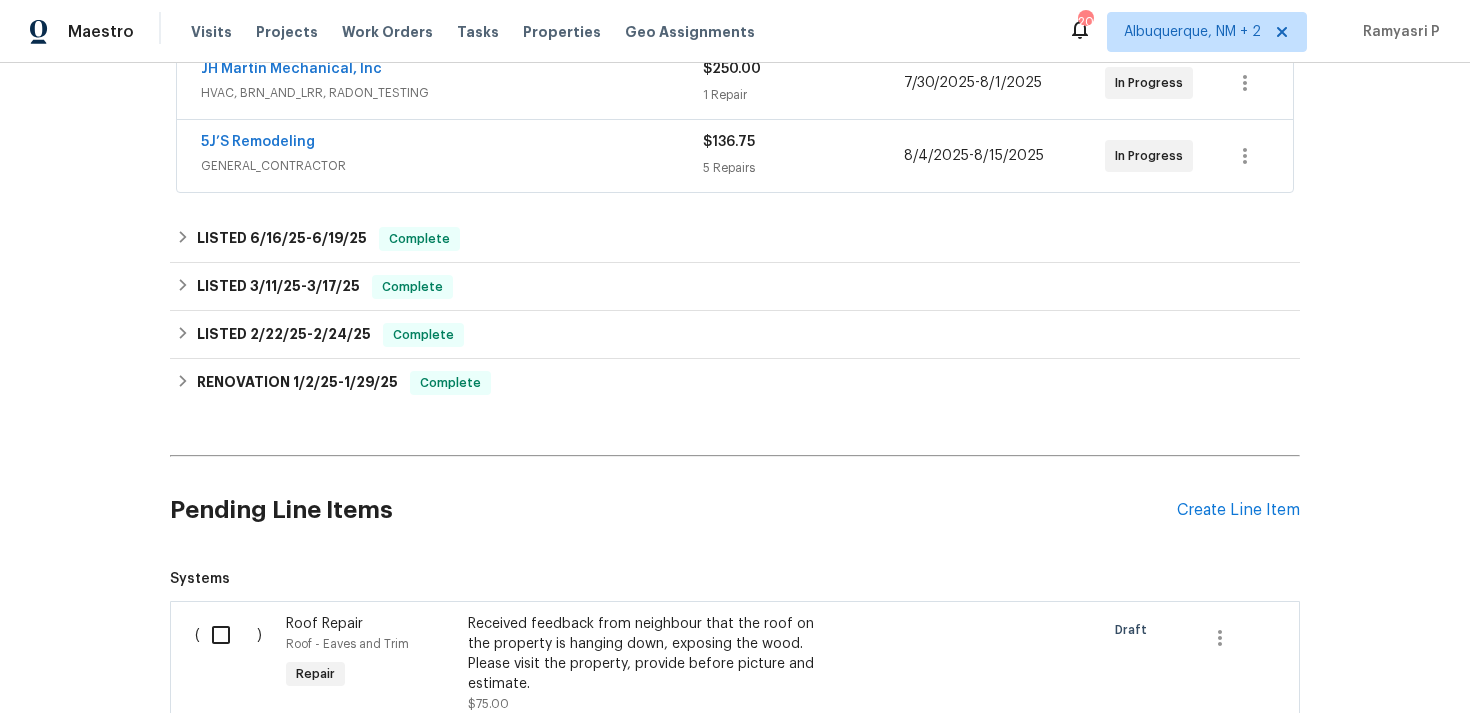 click at bounding box center [228, 635] 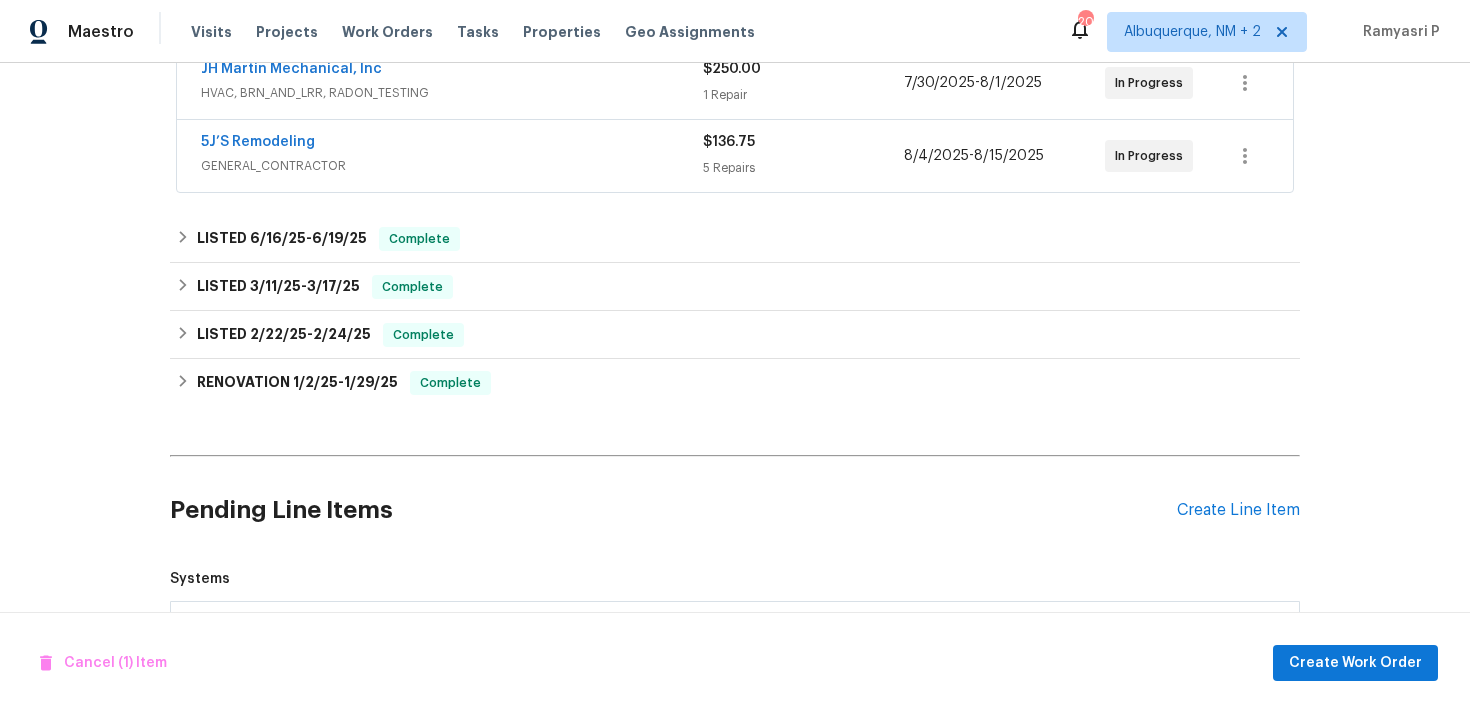 scroll, scrollTop: 814, scrollLeft: 0, axis: vertical 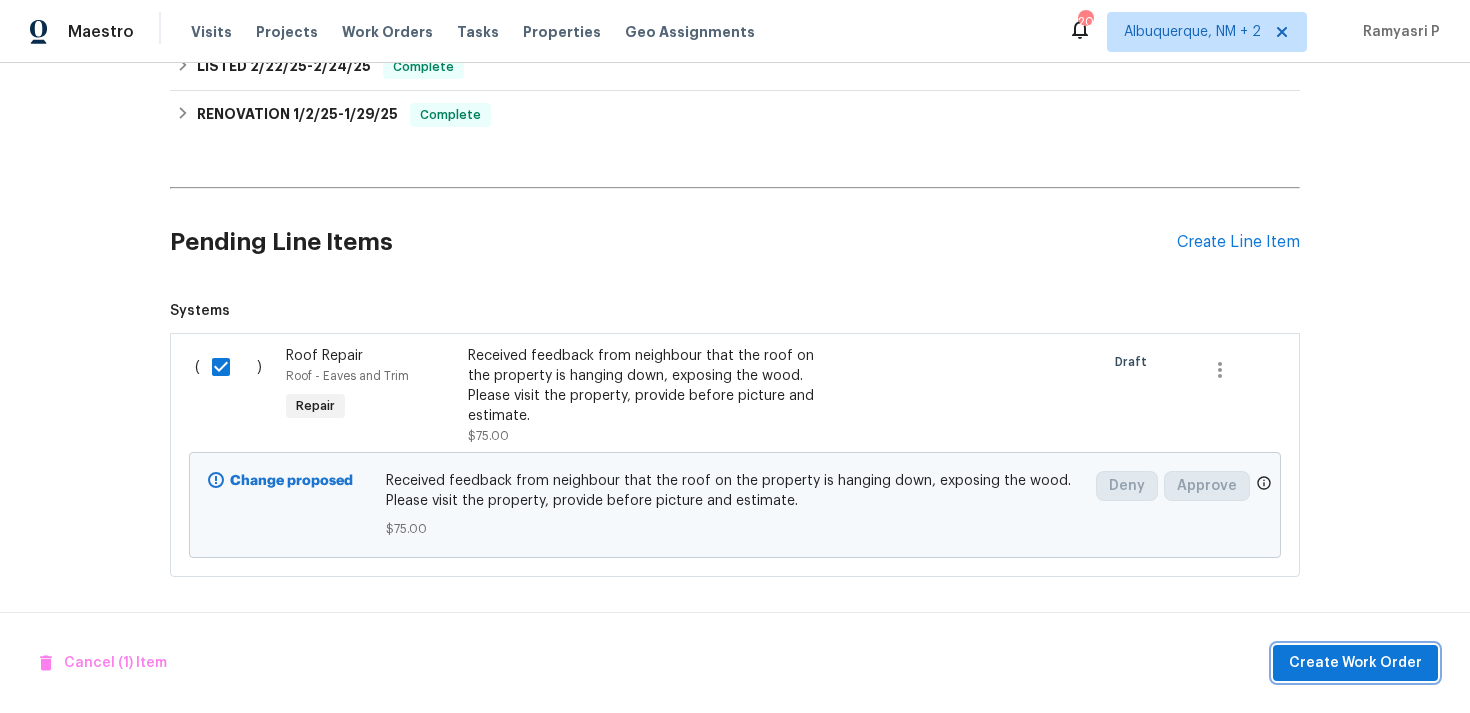 click on "Create Work Order" at bounding box center [1355, 663] 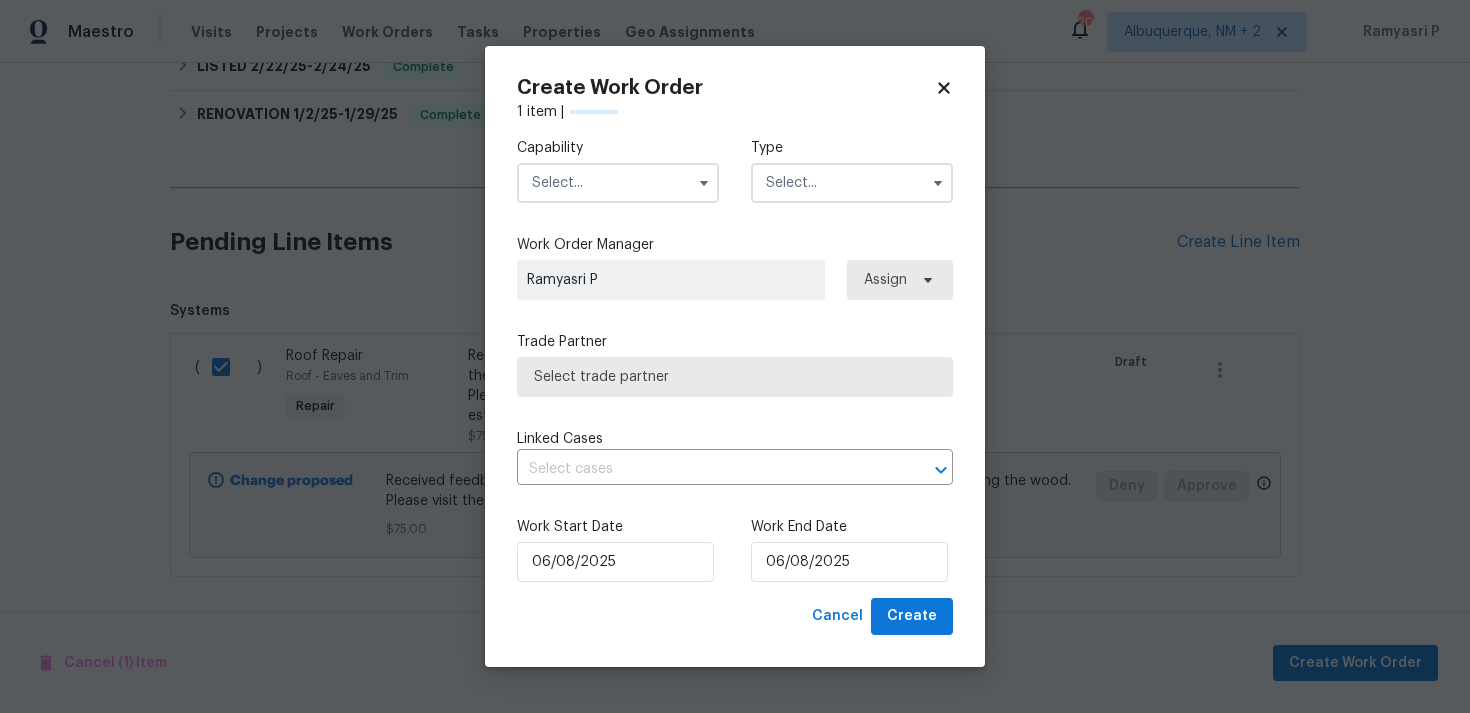 checkbox on "false" 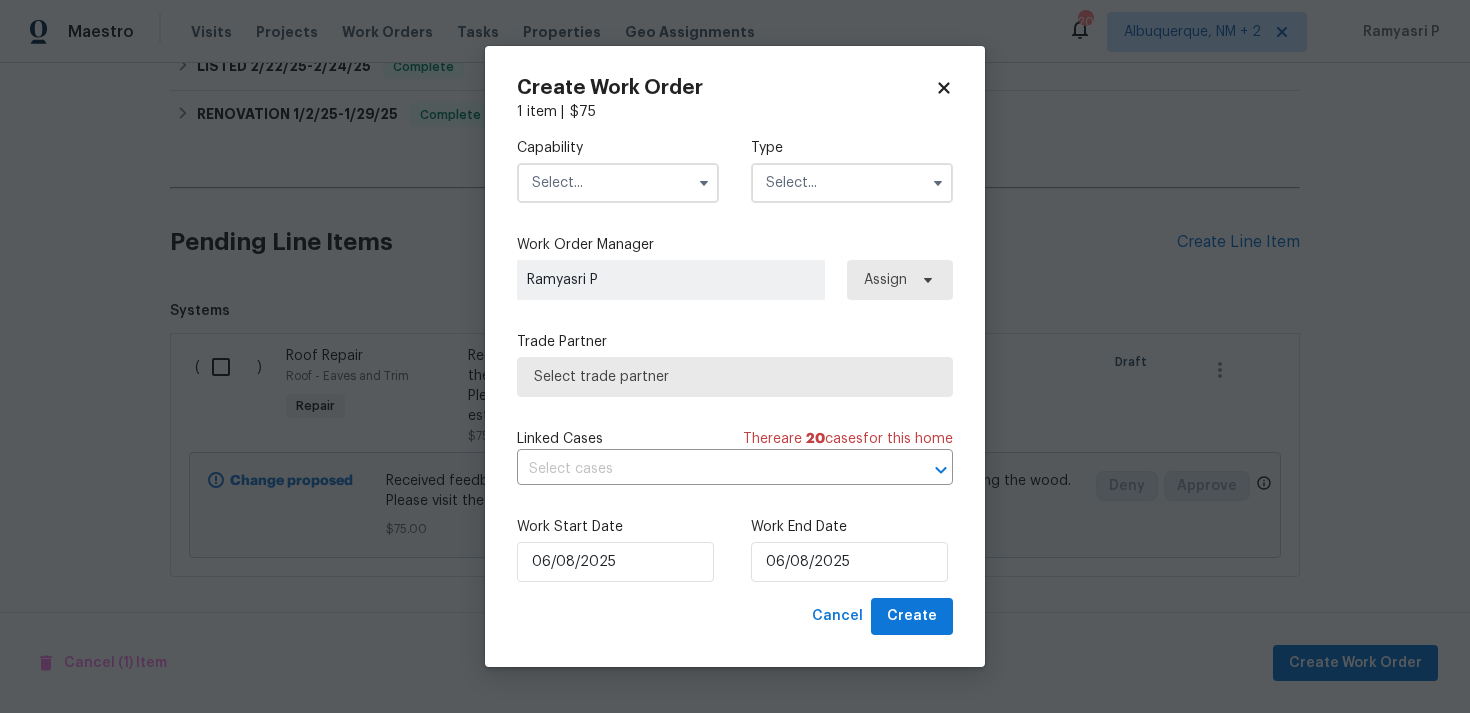 click at bounding box center (852, 183) 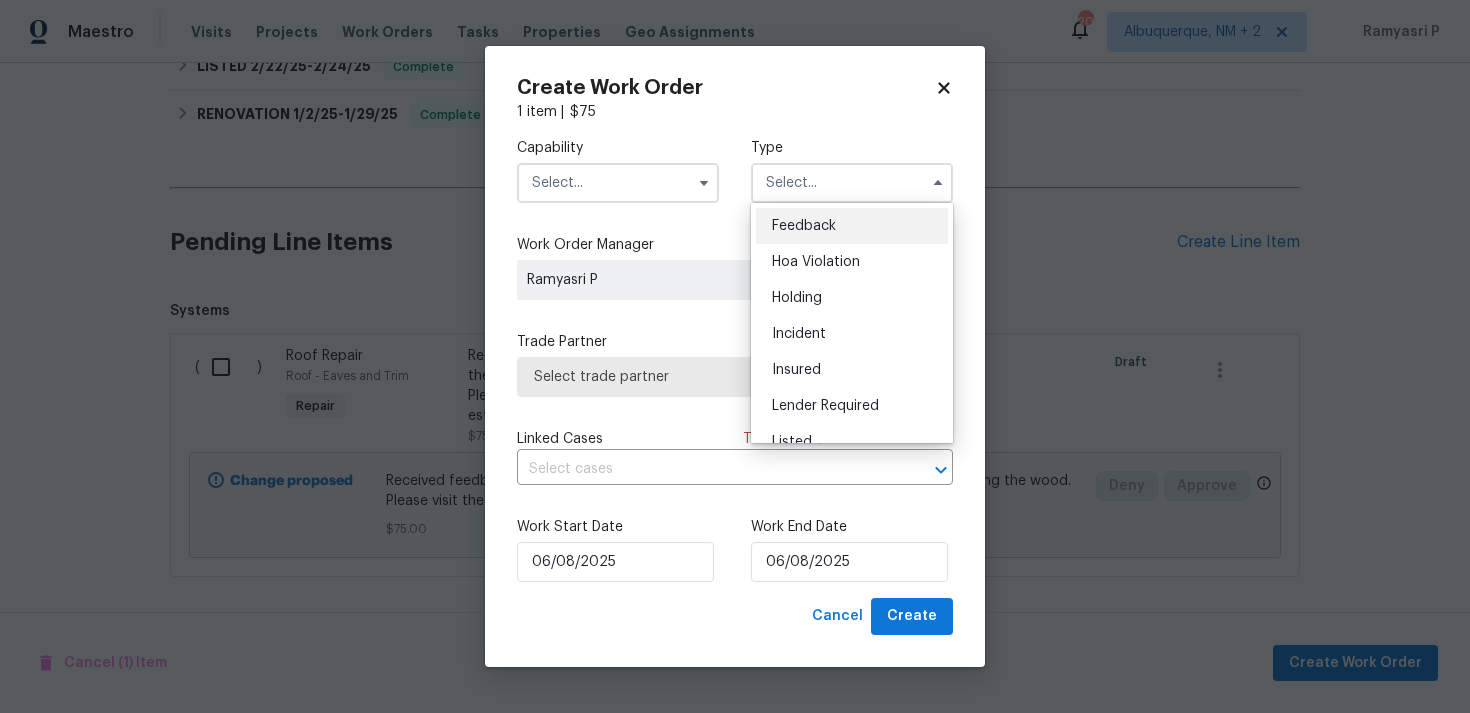 click on "Feedback" at bounding box center (804, 226) 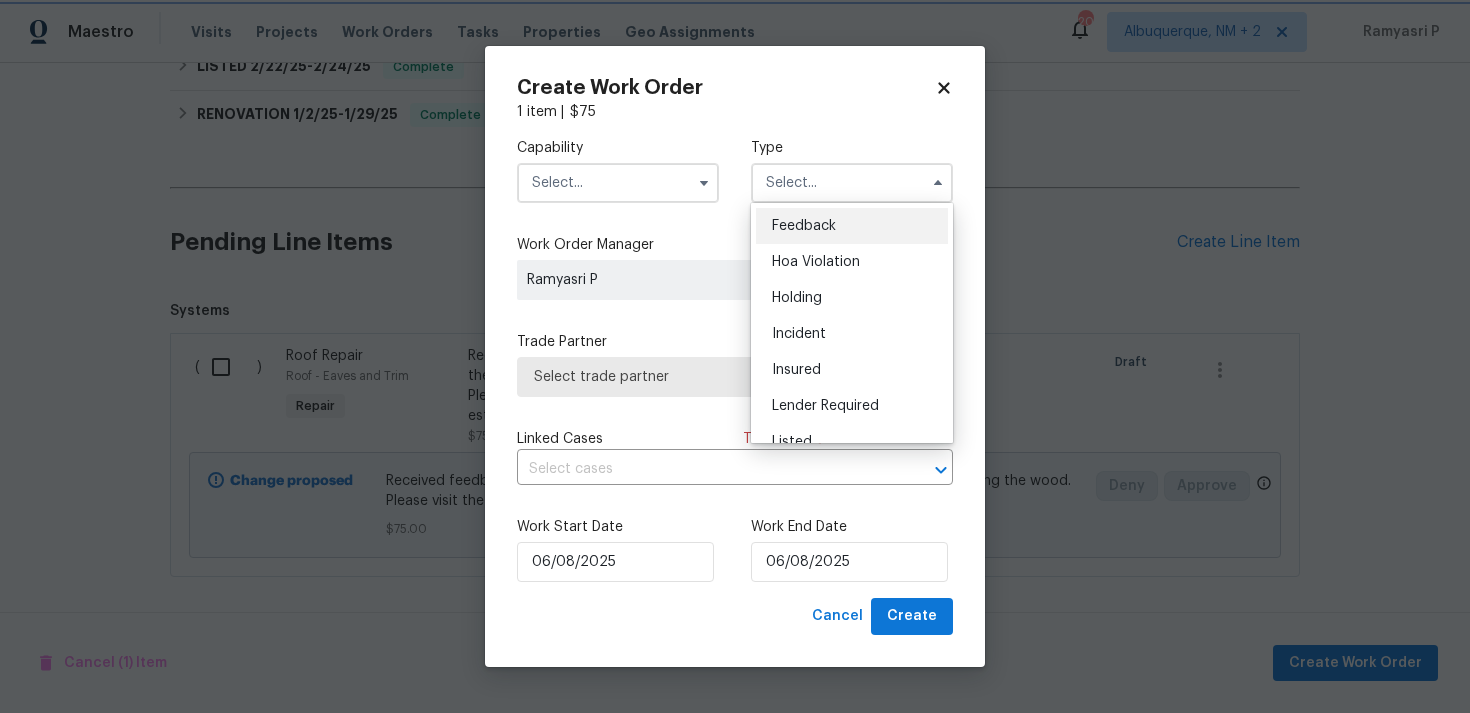 type on "Feedback" 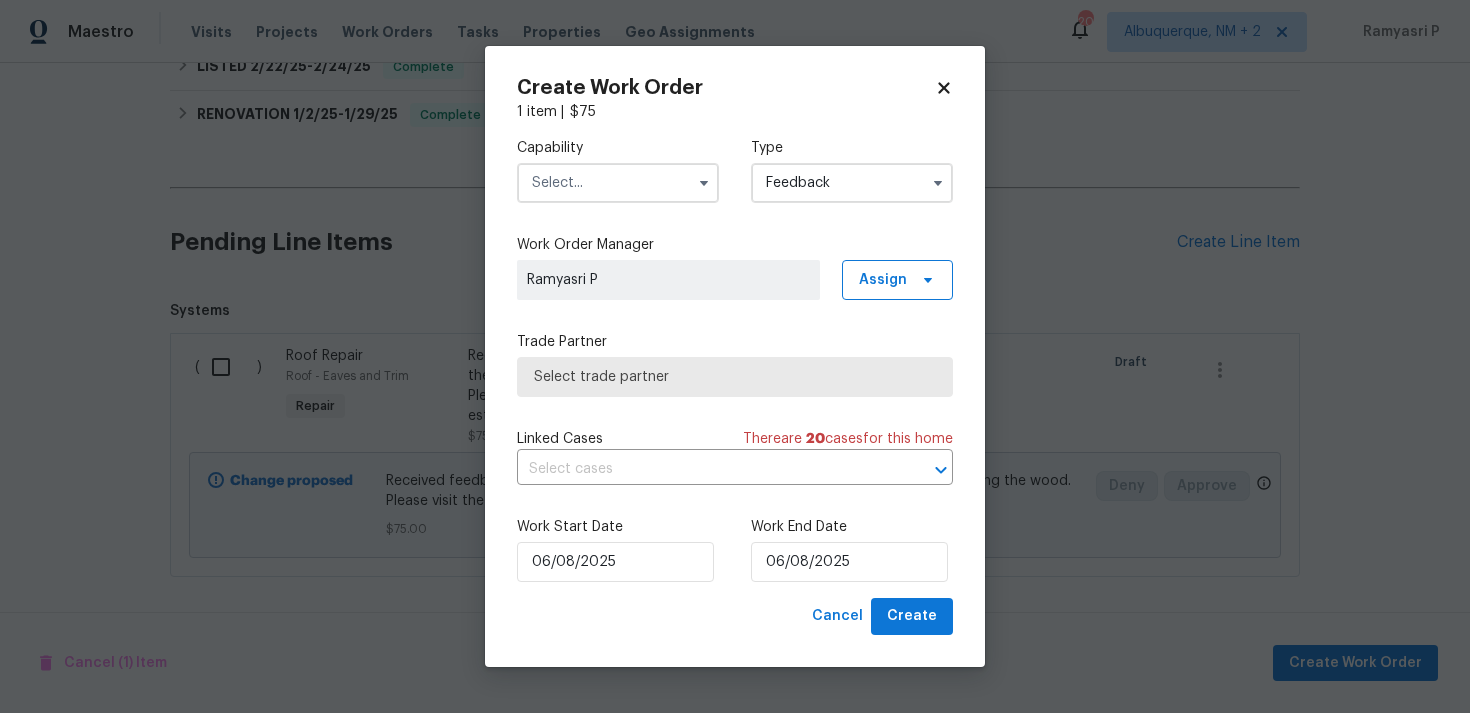click at bounding box center [618, 183] 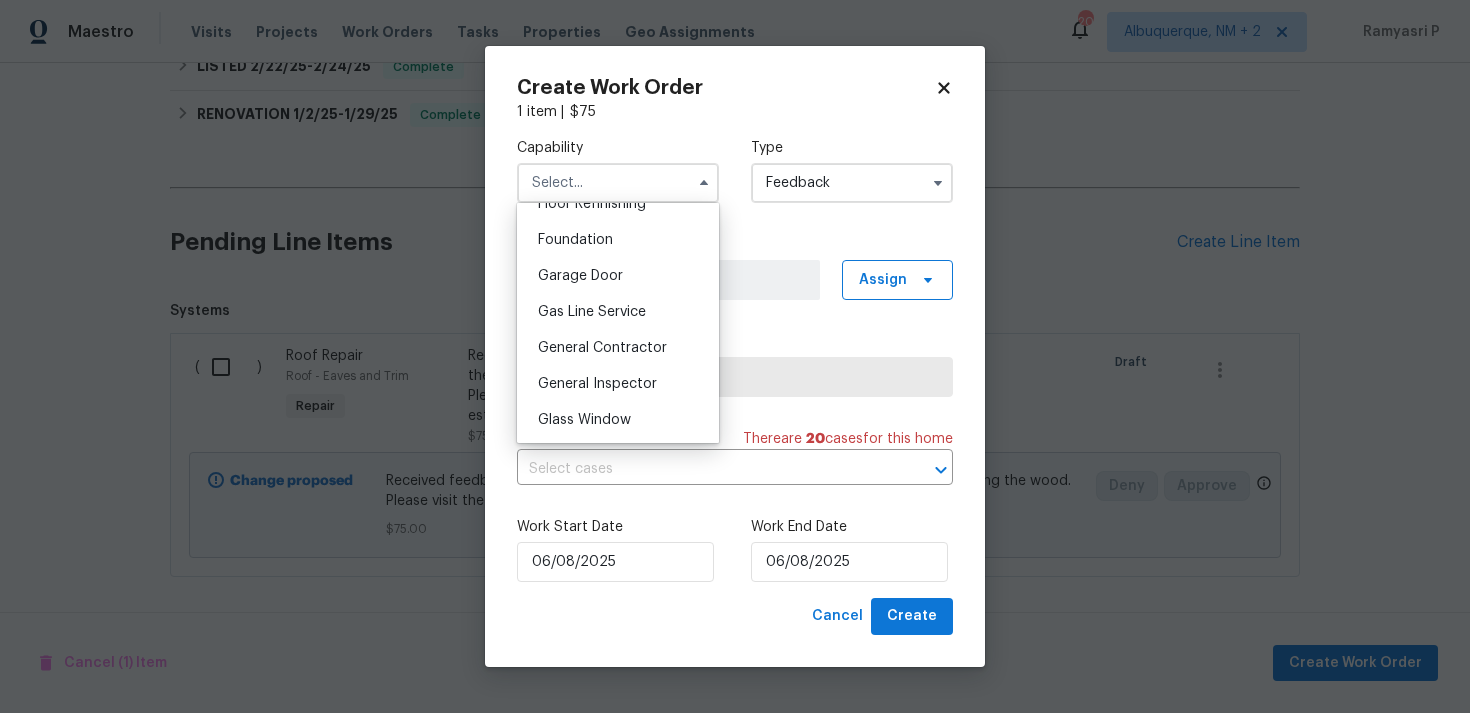 scroll, scrollTop: 942, scrollLeft: 0, axis: vertical 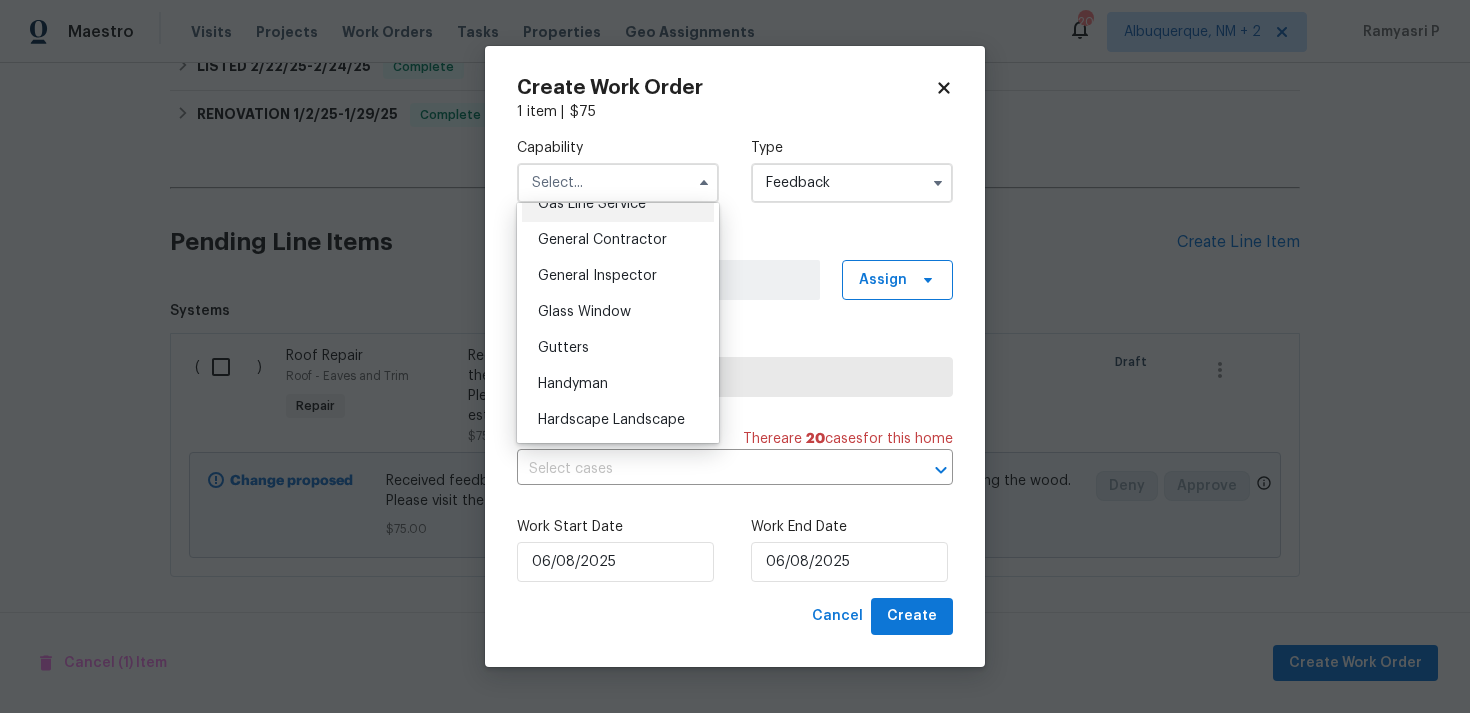 click on "Gas Line Service" at bounding box center (618, 204) 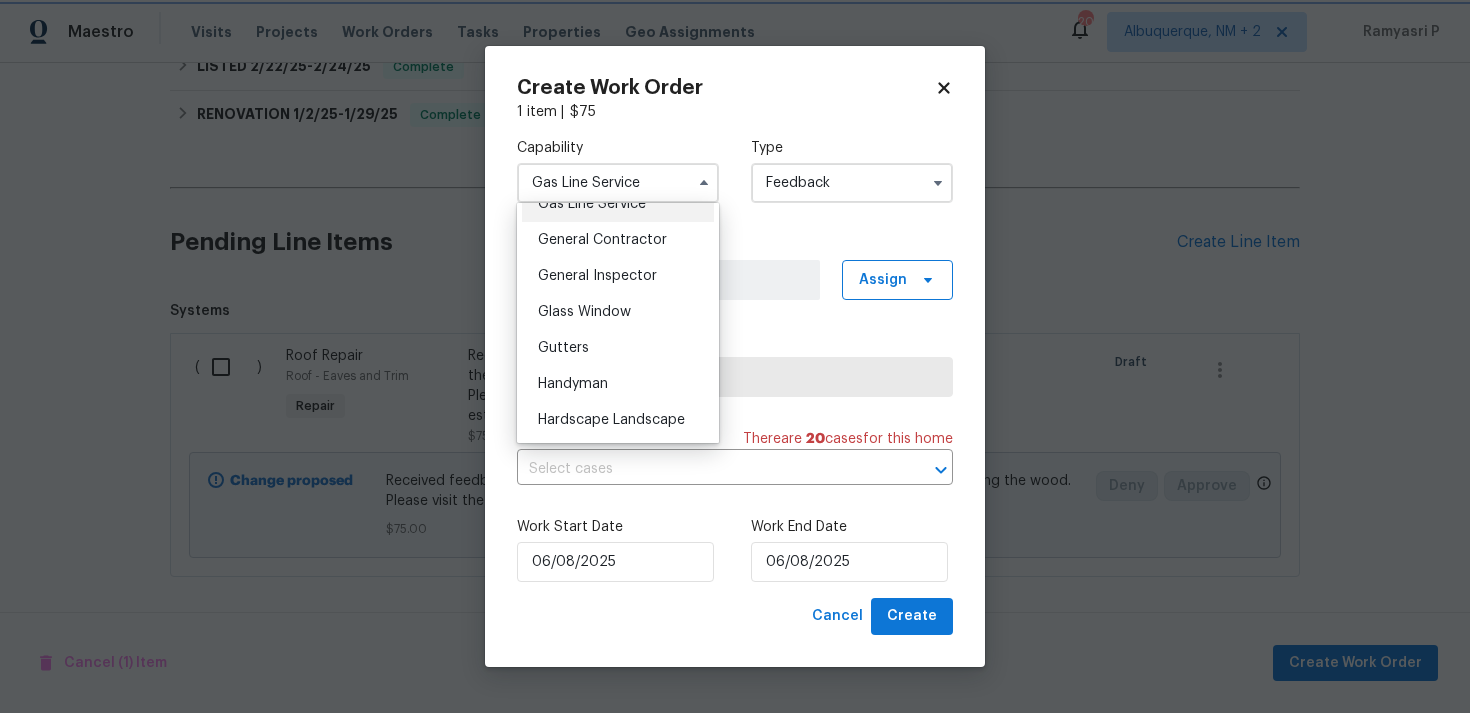 scroll, scrollTop: 884, scrollLeft: 0, axis: vertical 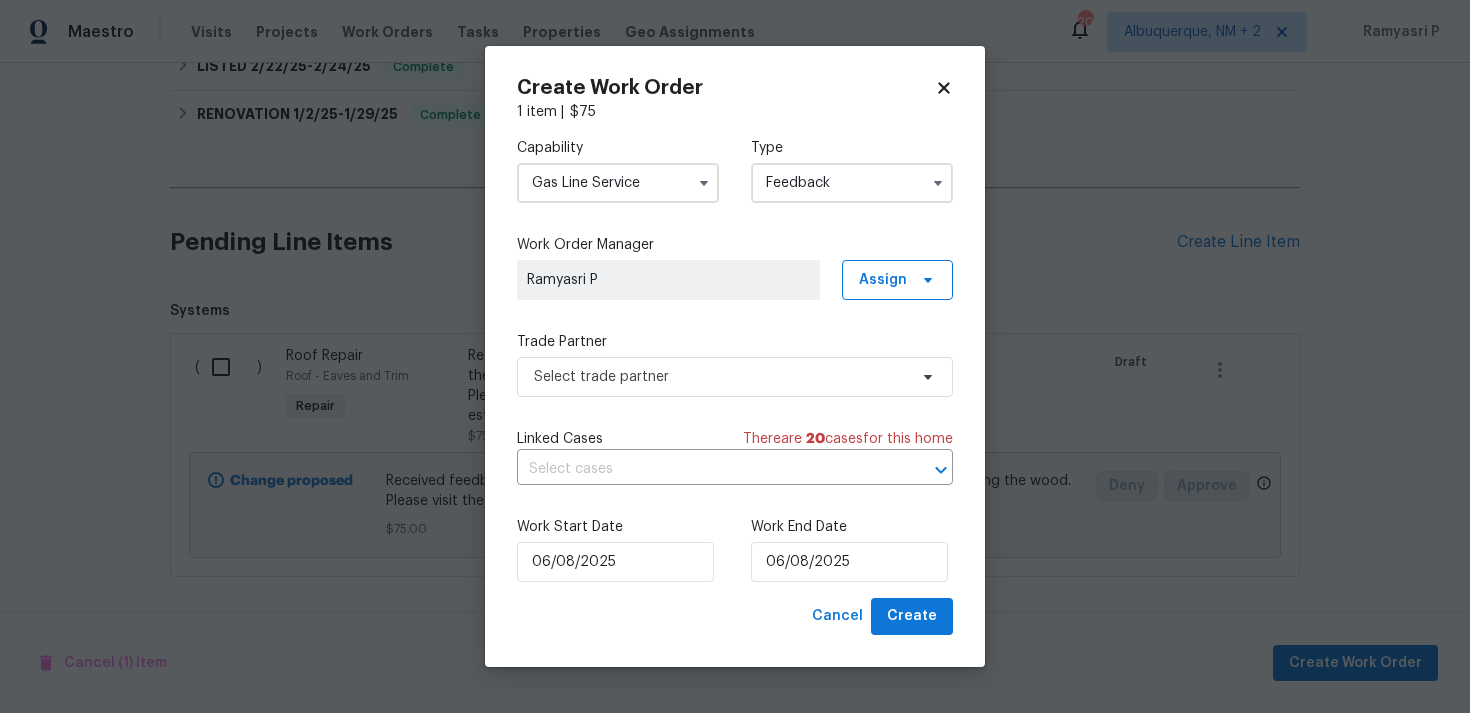 click on "Gas Line Service" at bounding box center (618, 183) 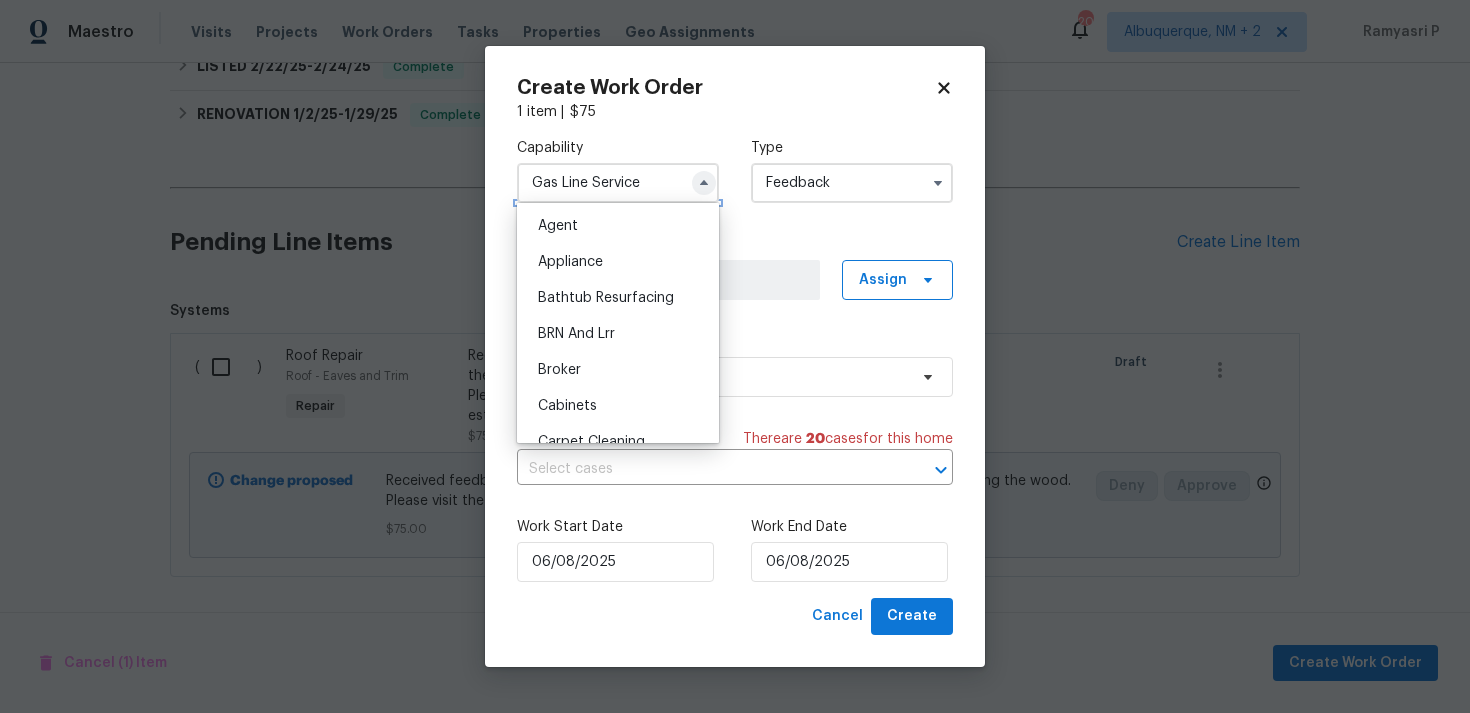 click 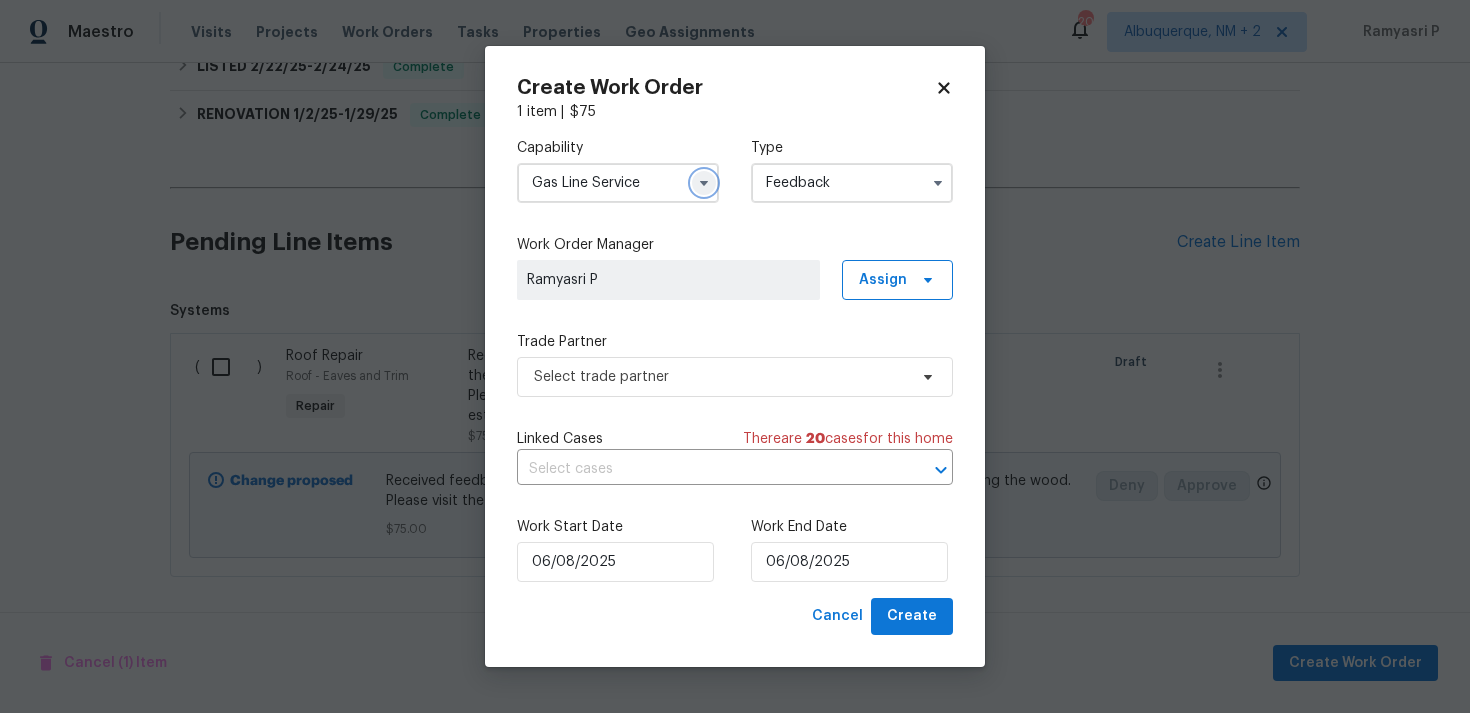 click 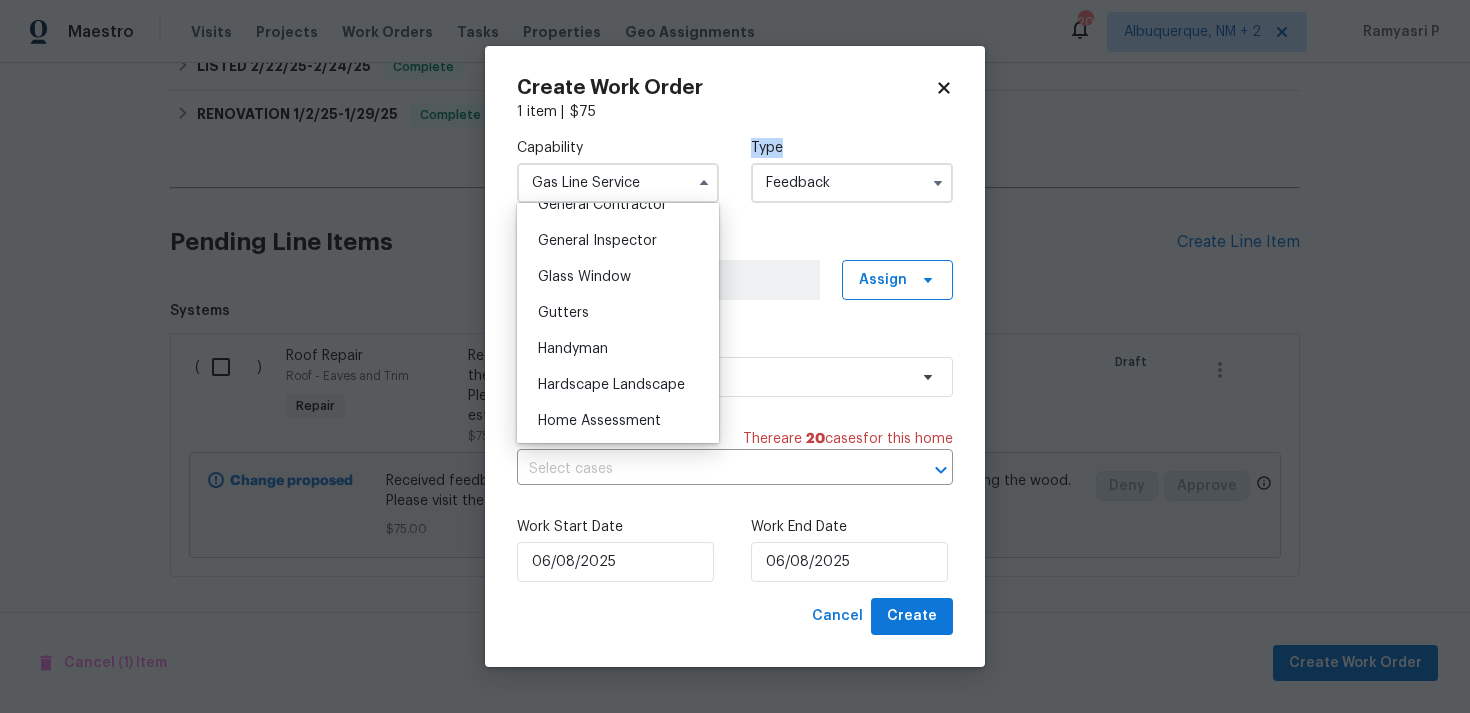 scroll, scrollTop: 981, scrollLeft: 0, axis: vertical 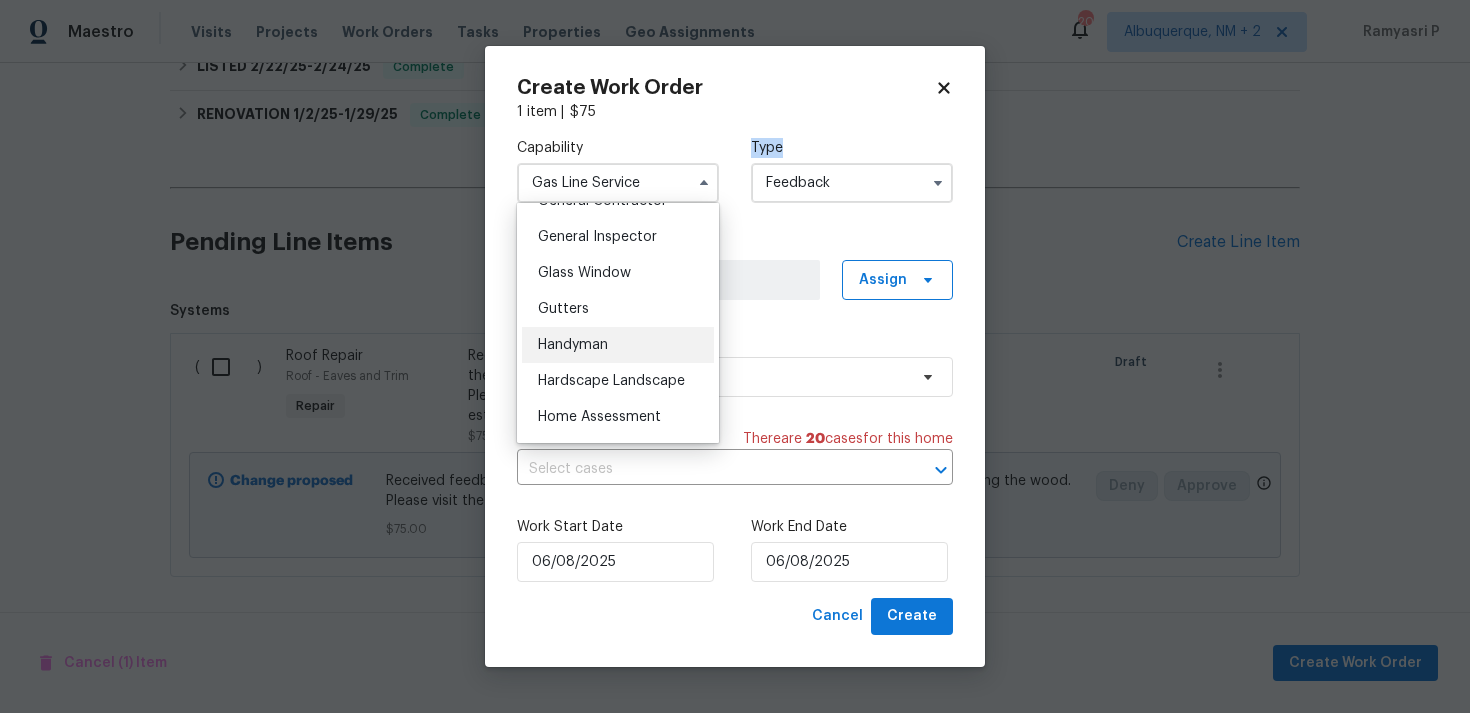 click on "Handyman" at bounding box center [573, 345] 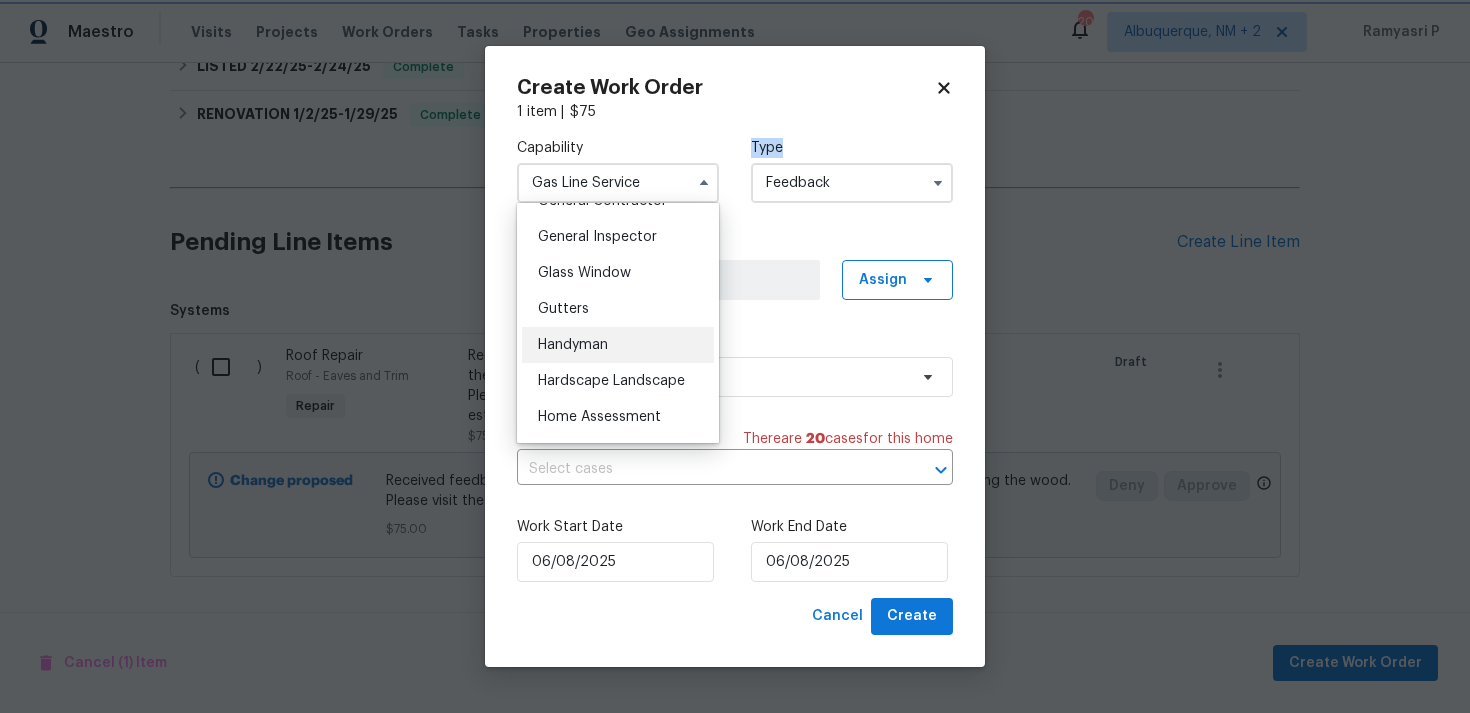 type on "Handyman" 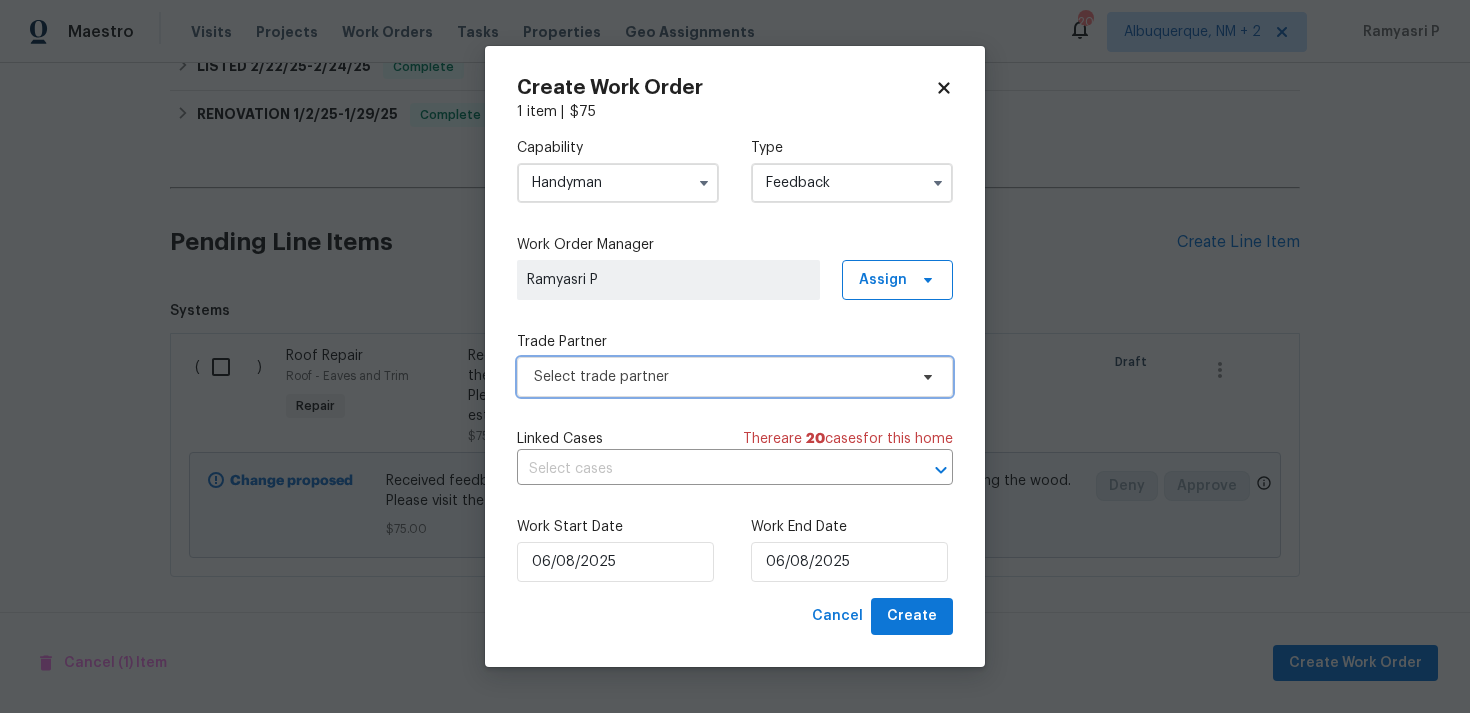 click on "Select trade partner" at bounding box center [720, 377] 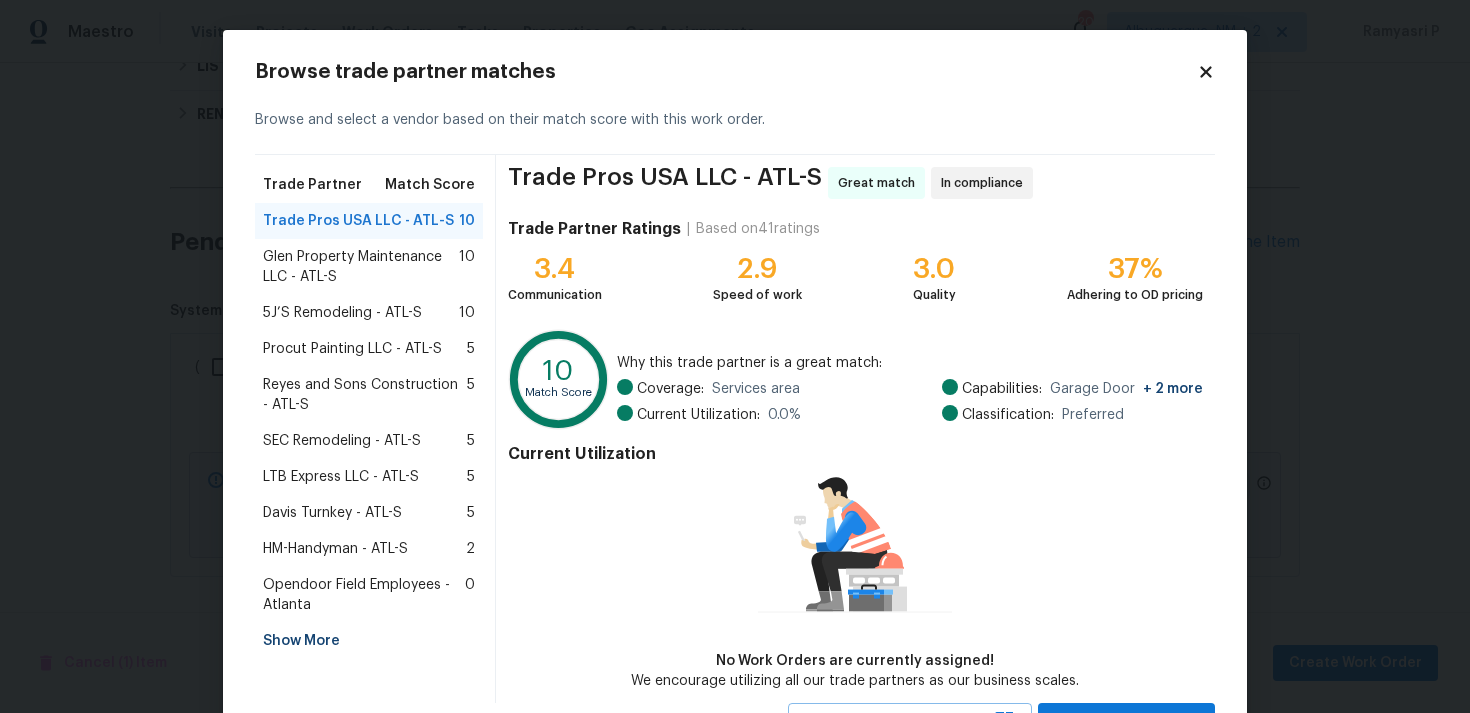click on "Glen Property Maintenance LLC - ATL-S" at bounding box center (361, 267) 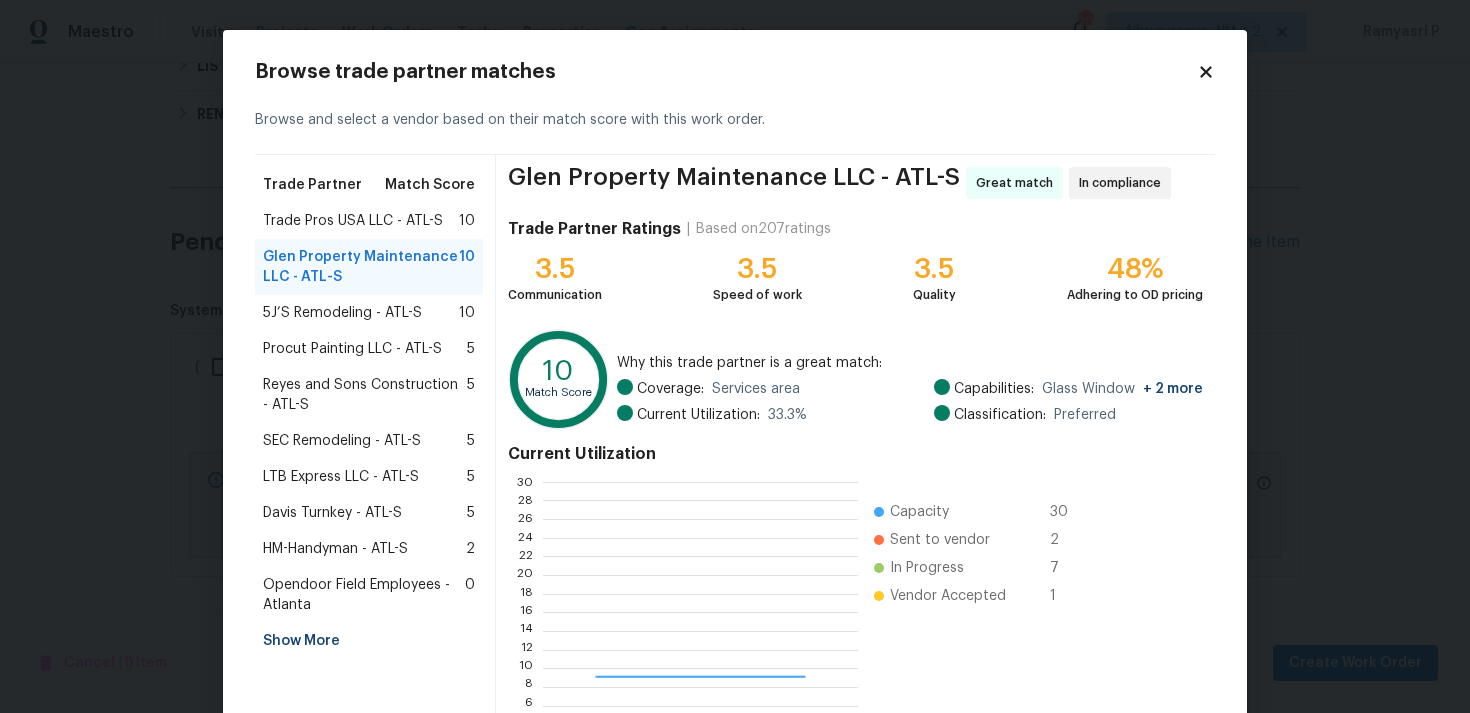scroll, scrollTop: 169, scrollLeft: 0, axis: vertical 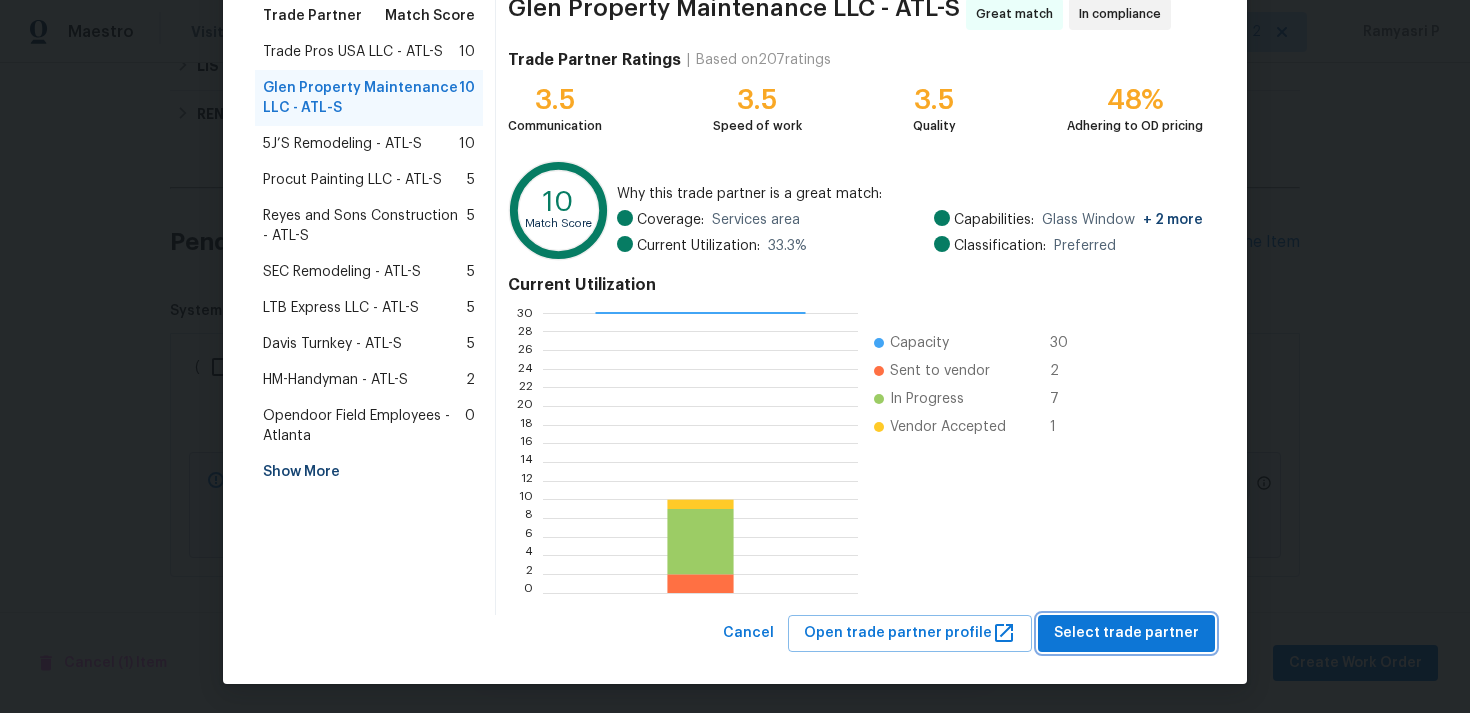 click on "Select trade partner" at bounding box center (1126, 633) 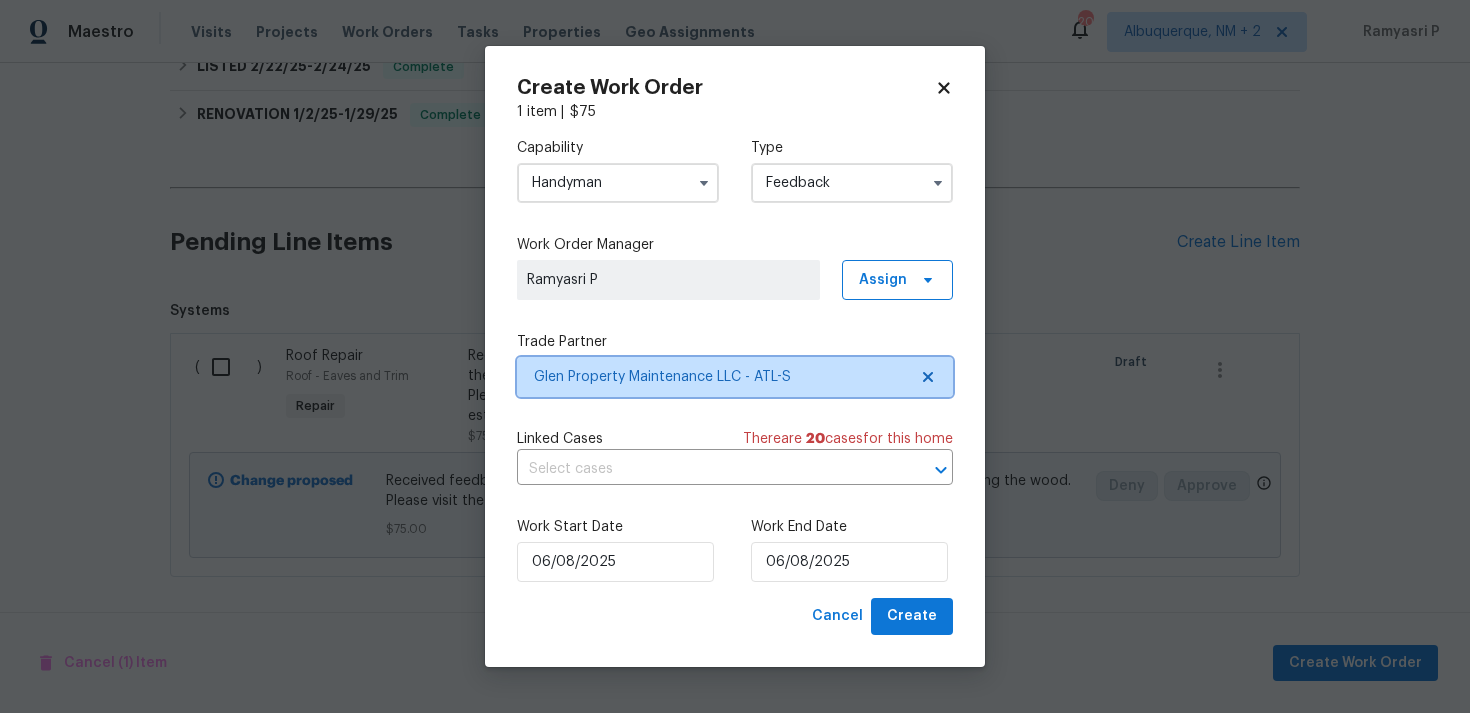 scroll, scrollTop: 0, scrollLeft: 0, axis: both 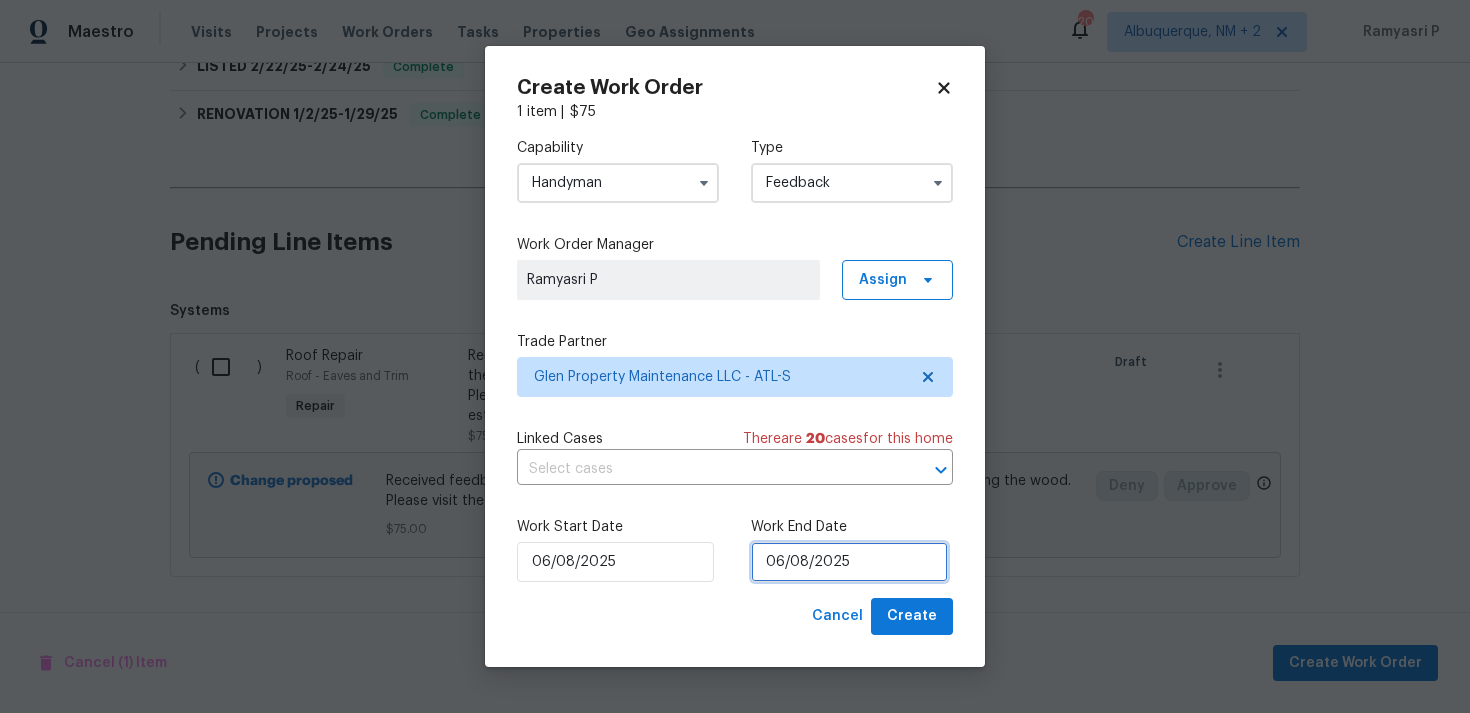 click on "06/08/2025" at bounding box center (849, 562) 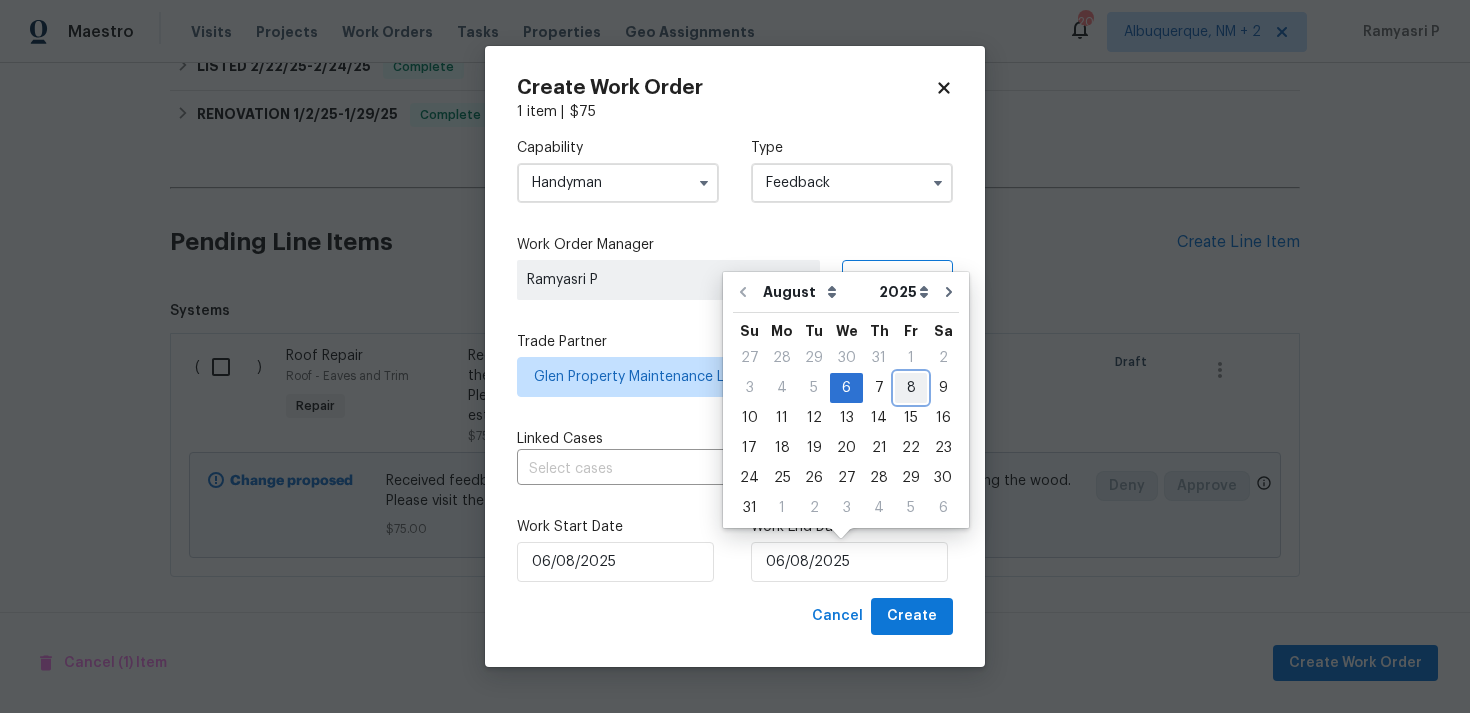 click on "8" at bounding box center (911, 388) 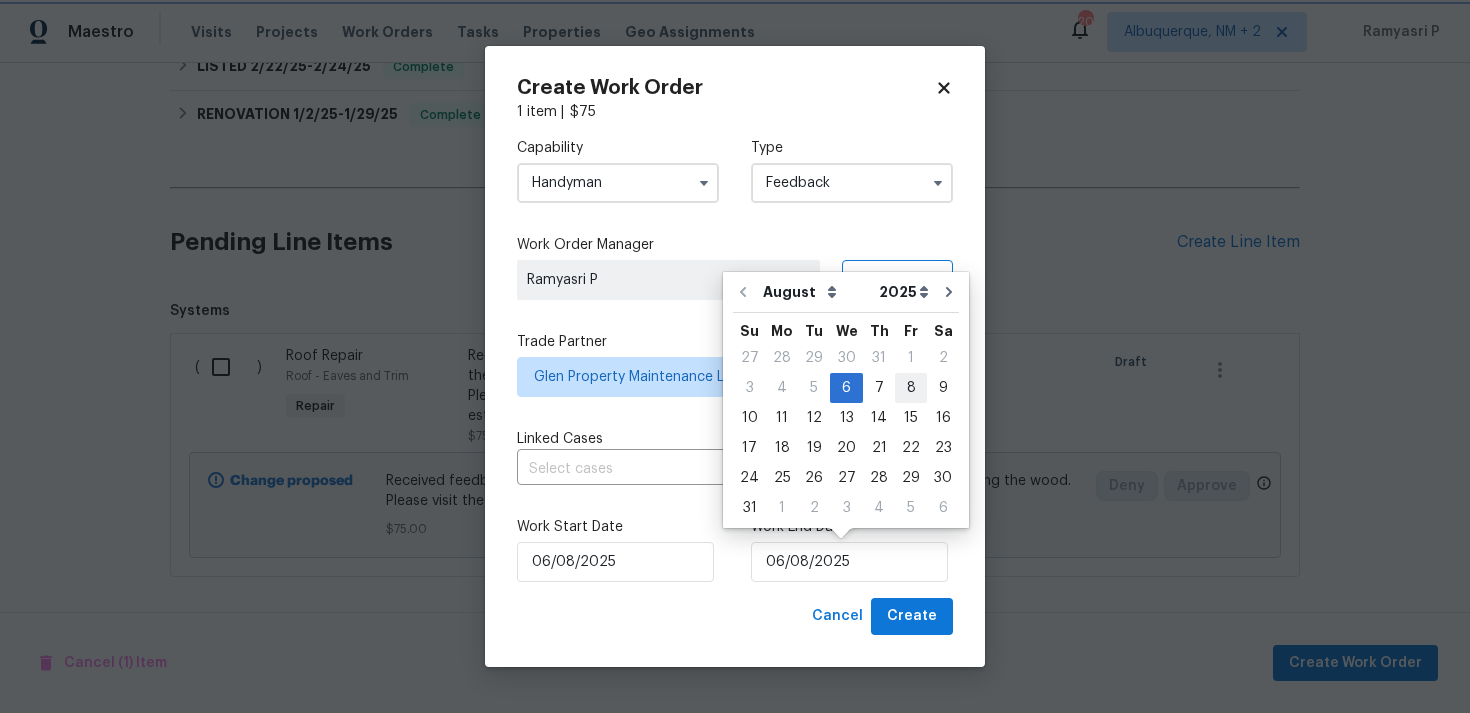 type on "08/08/2025" 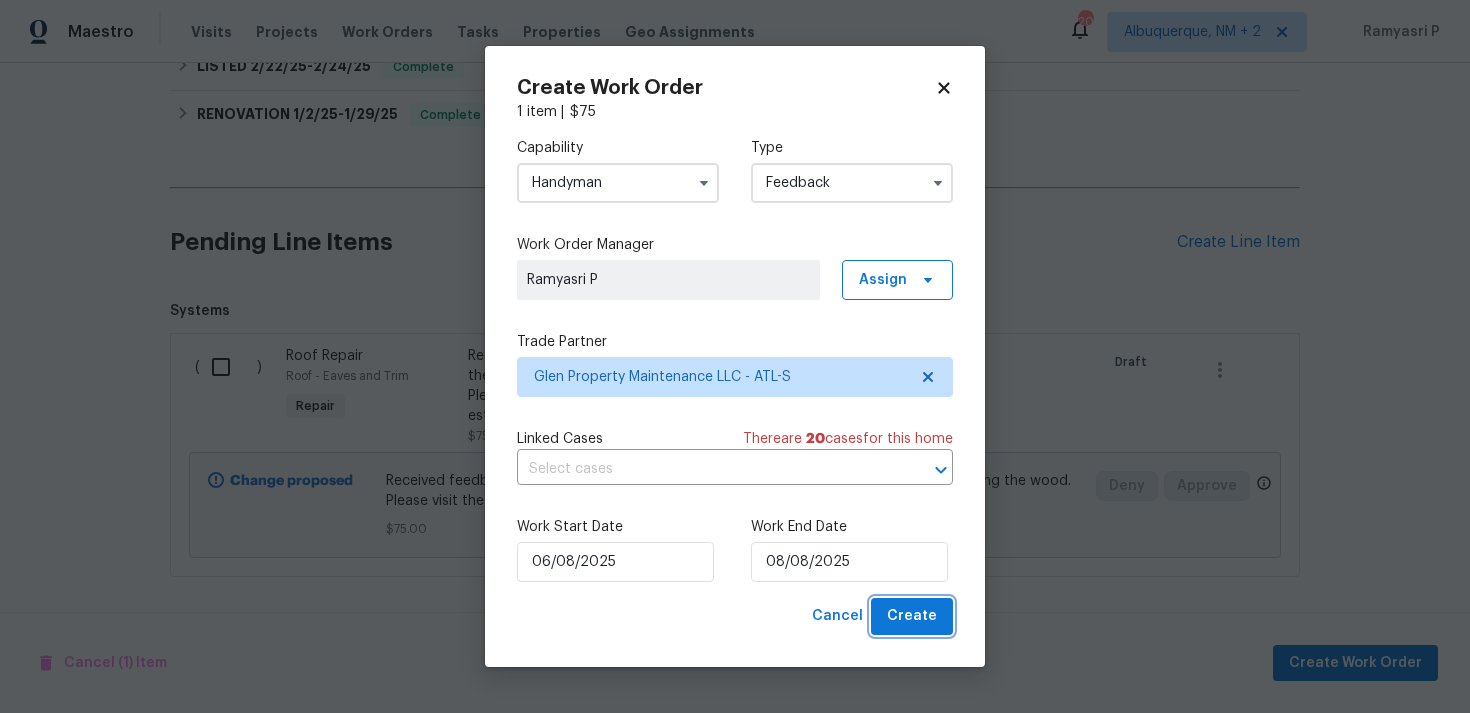 click on "Create" at bounding box center (912, 616) 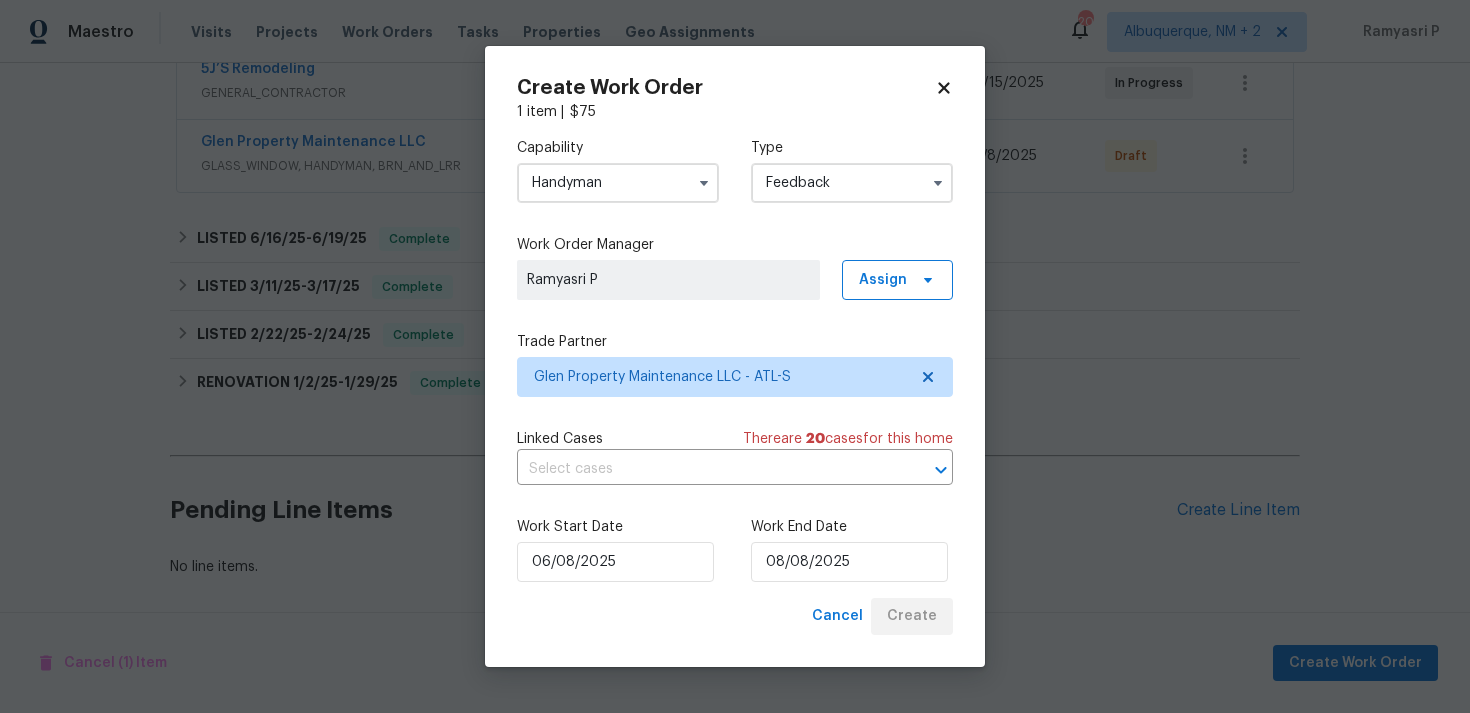 scroll, scrollTop: 619, scrollLeft: 0, axis: vertical 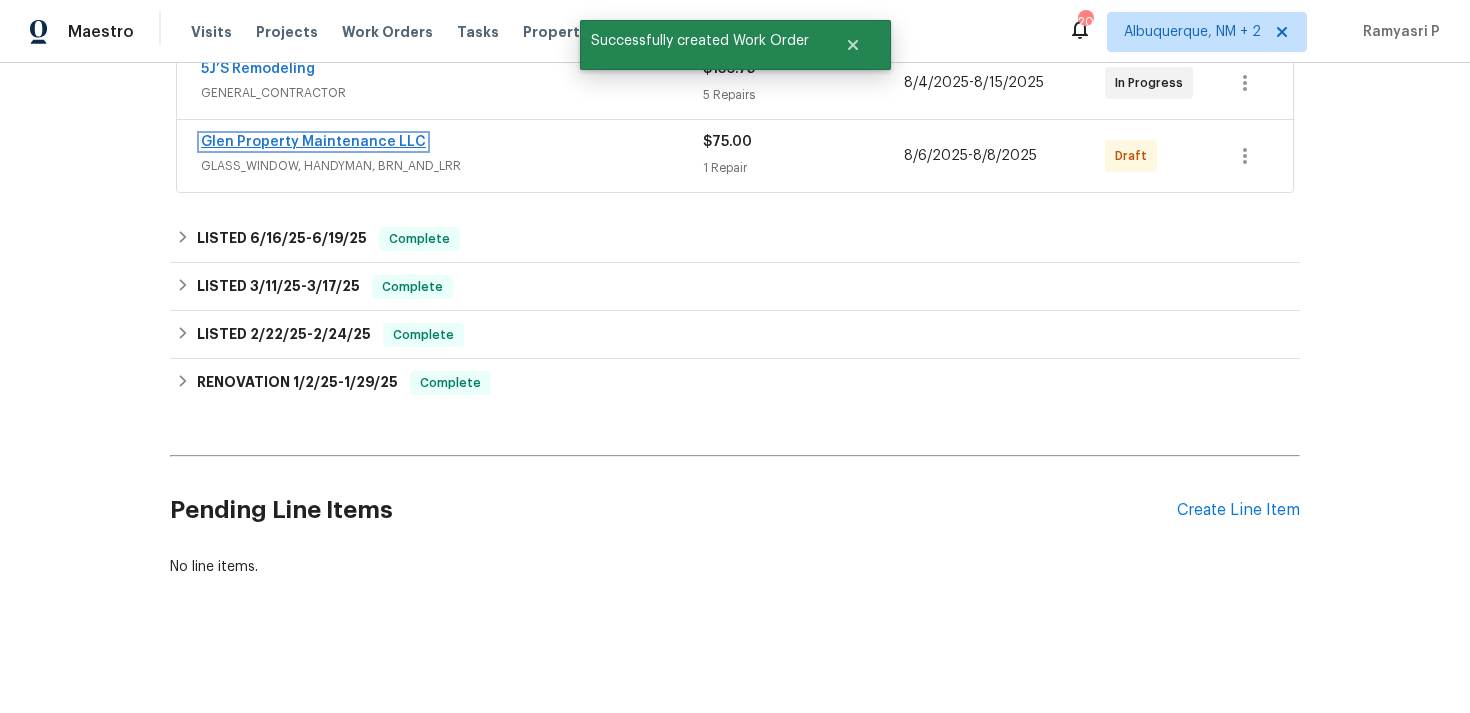 click on "Glen Property Maintenance LLC" at bounding box center [313, 142] 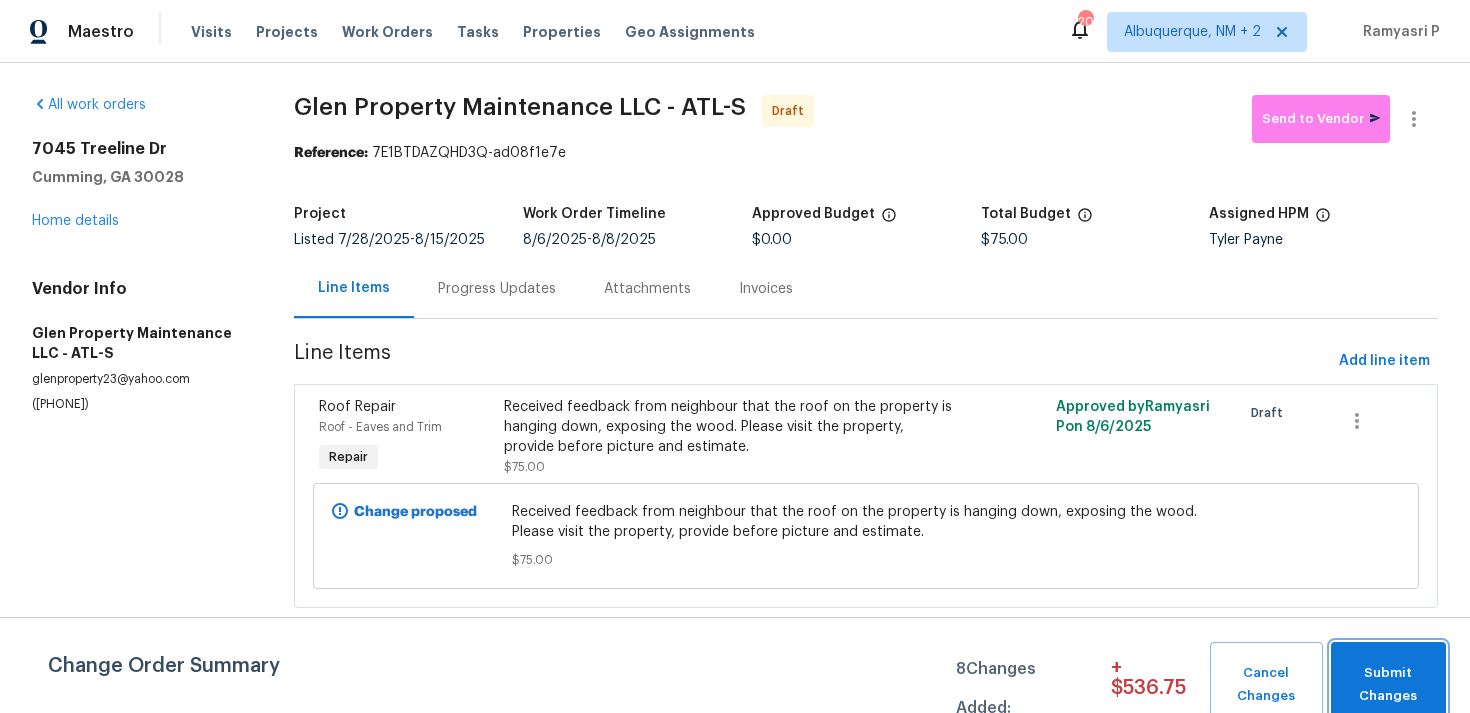 click on "Submit Changes" at bounding box center [1388, 685] 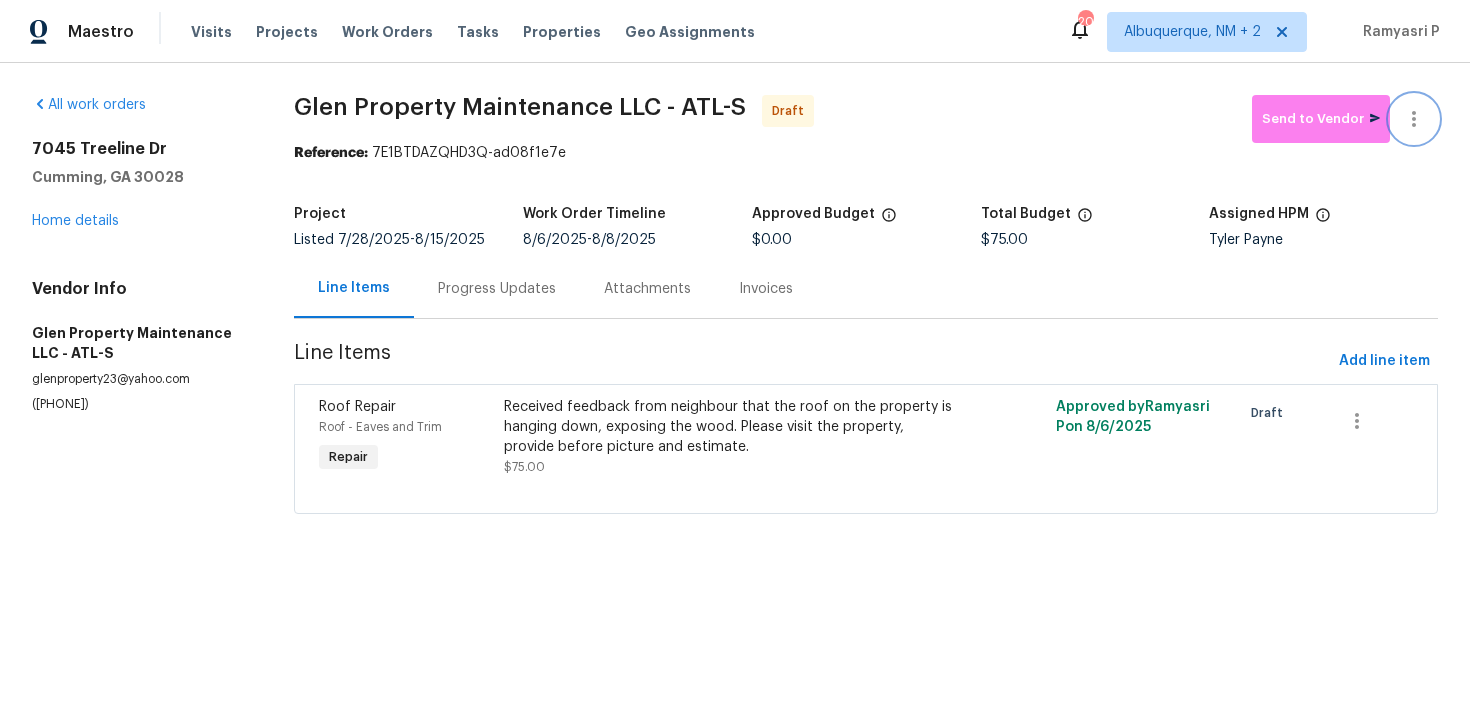 click at bounding box center [1414, 119] 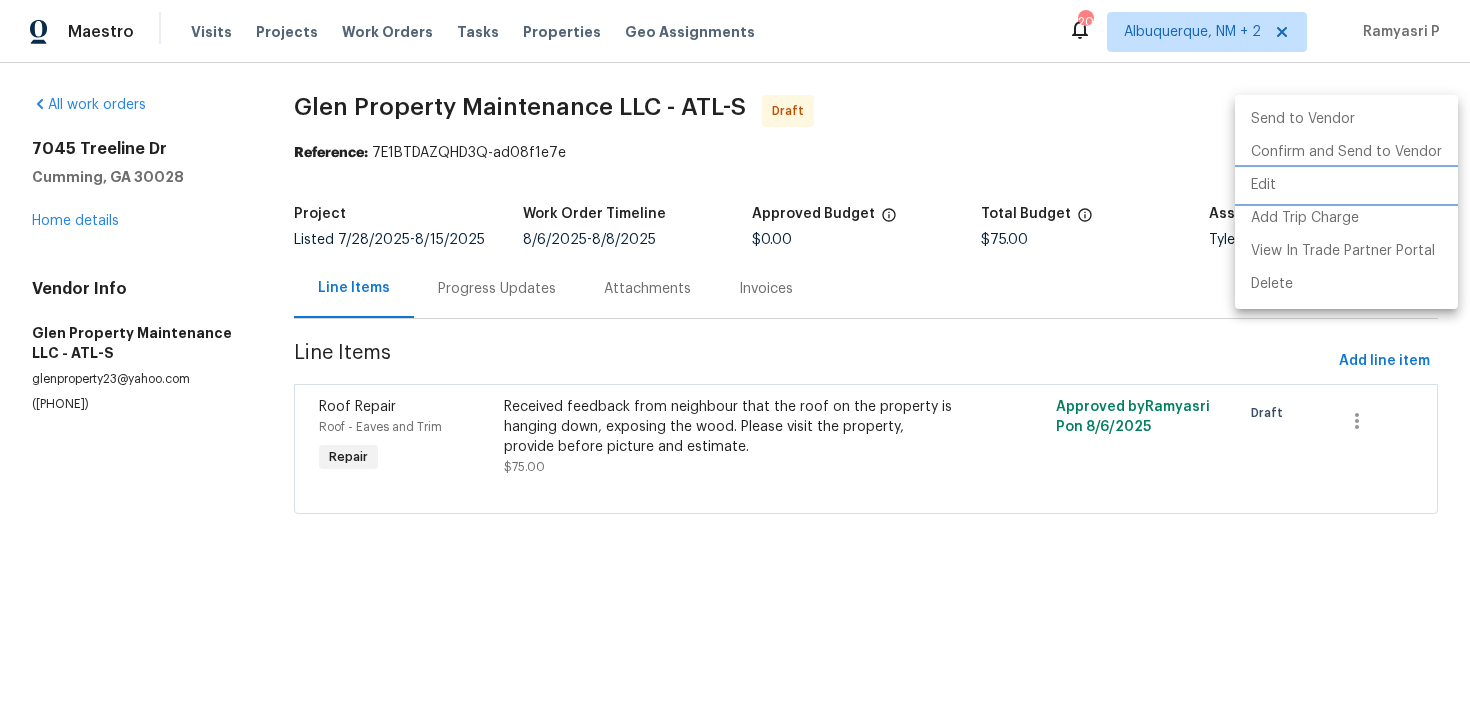 click on "Edit" at bounding box center (1346, 185) 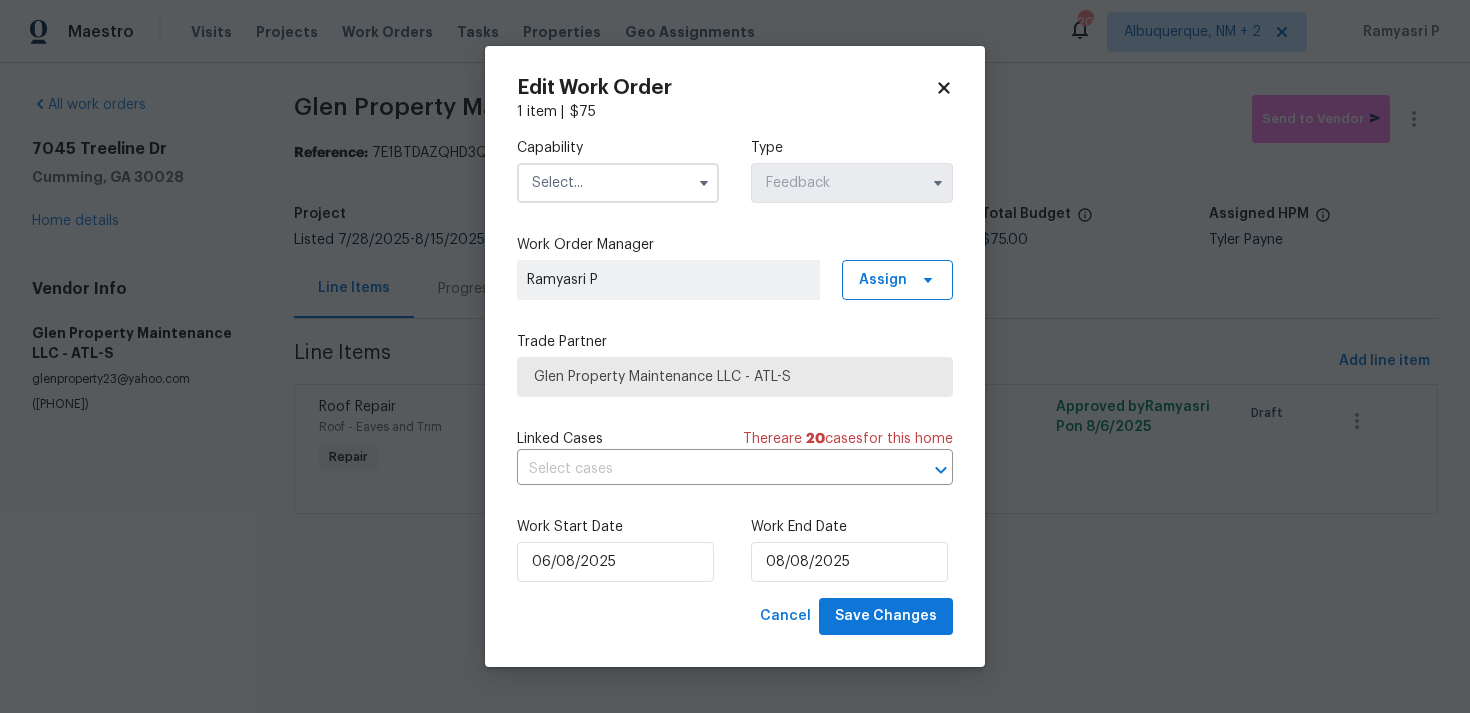 click at bounding box center [618, 183] 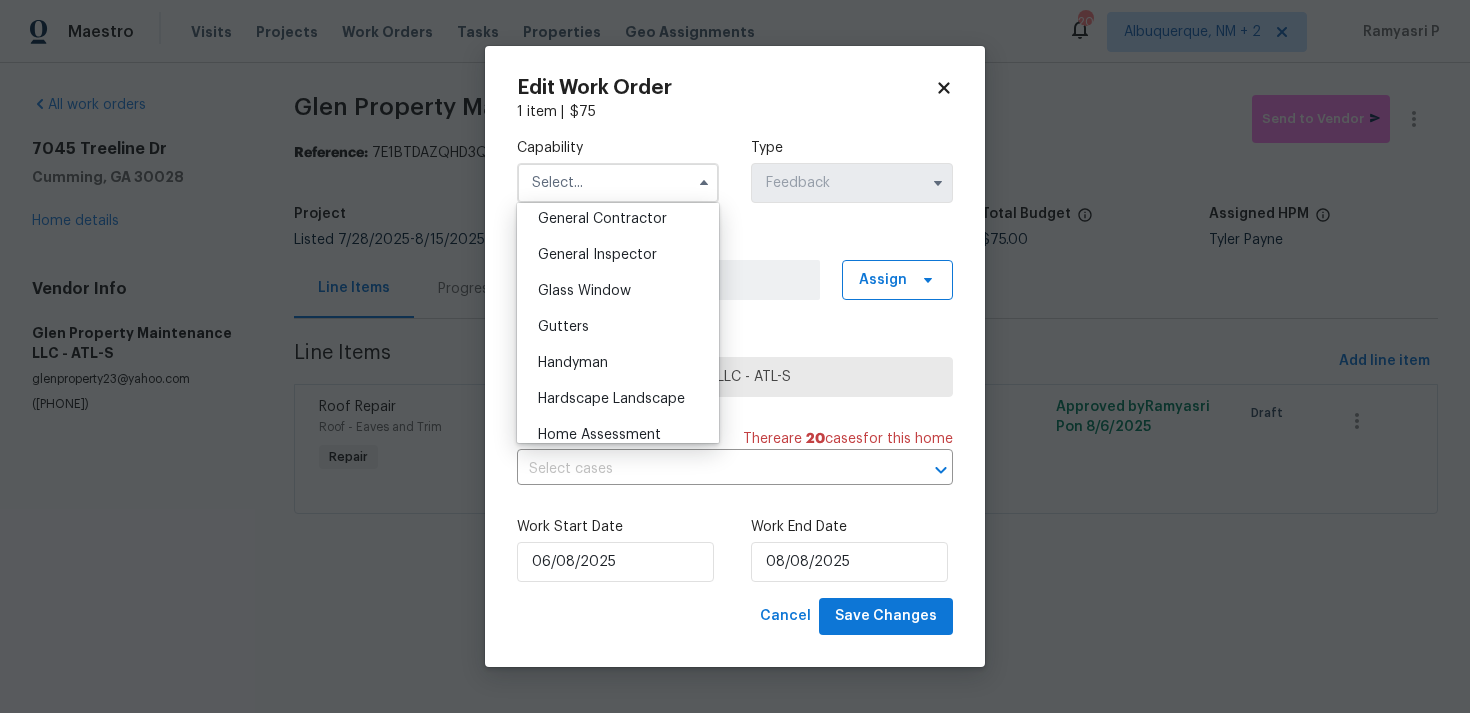 scroll, scrollTop: 978, scrollLeft: 0, axis: vertical 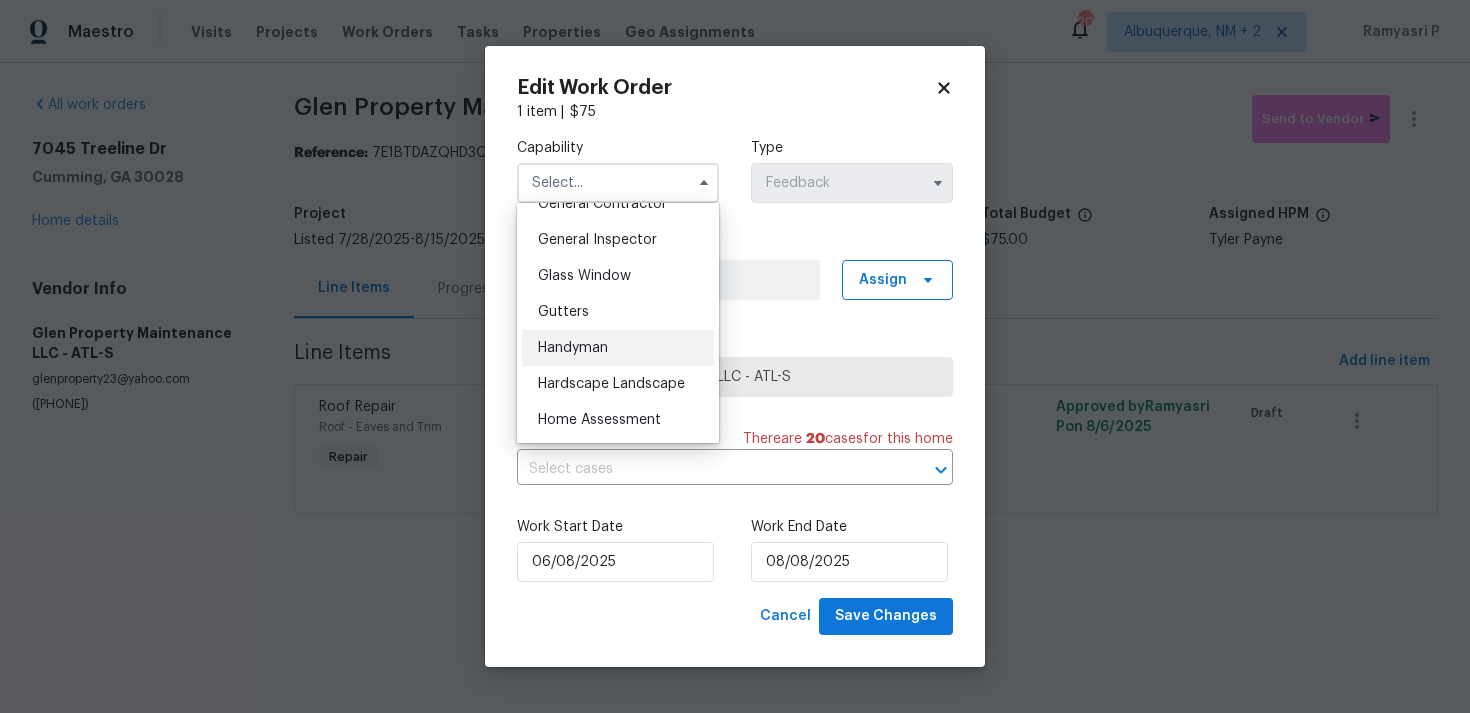 click on "Handyman" at bounding box center [573, 348] 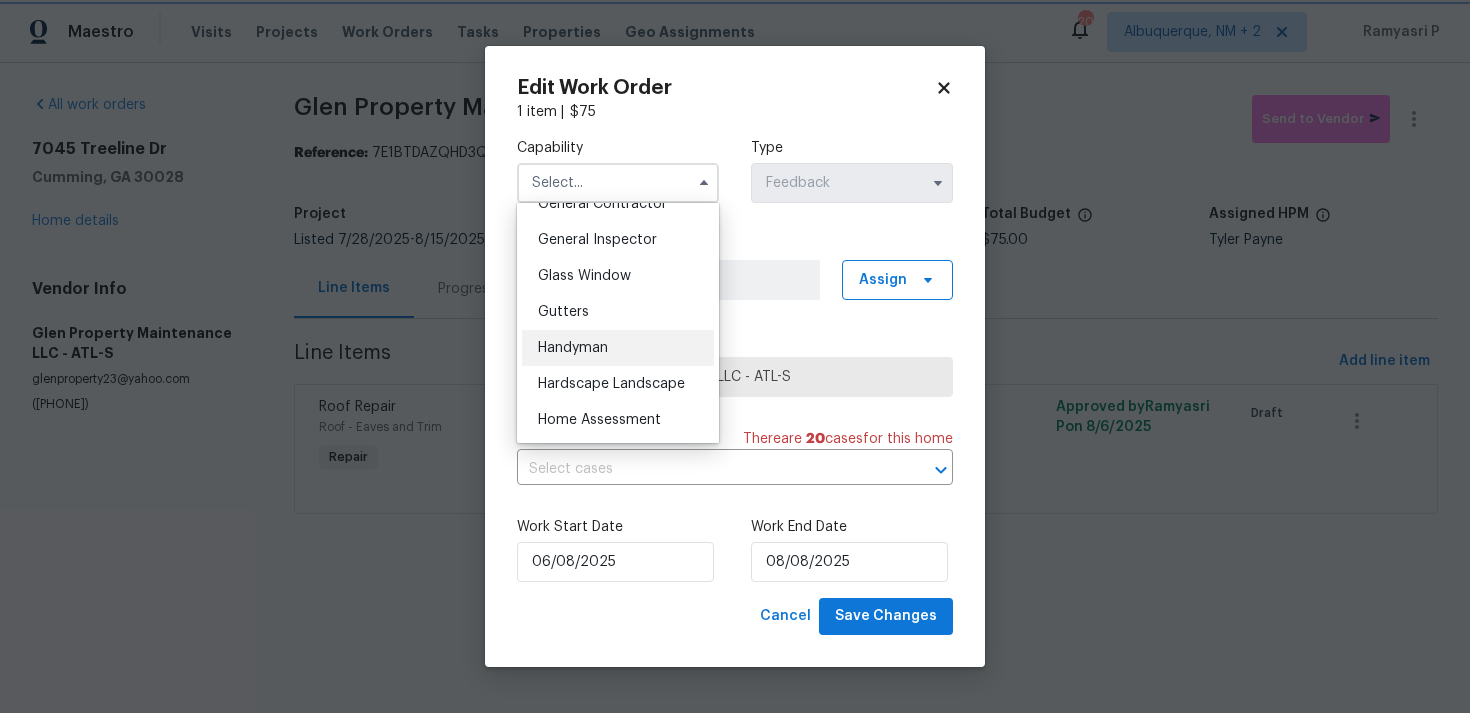 type on "Handyman" 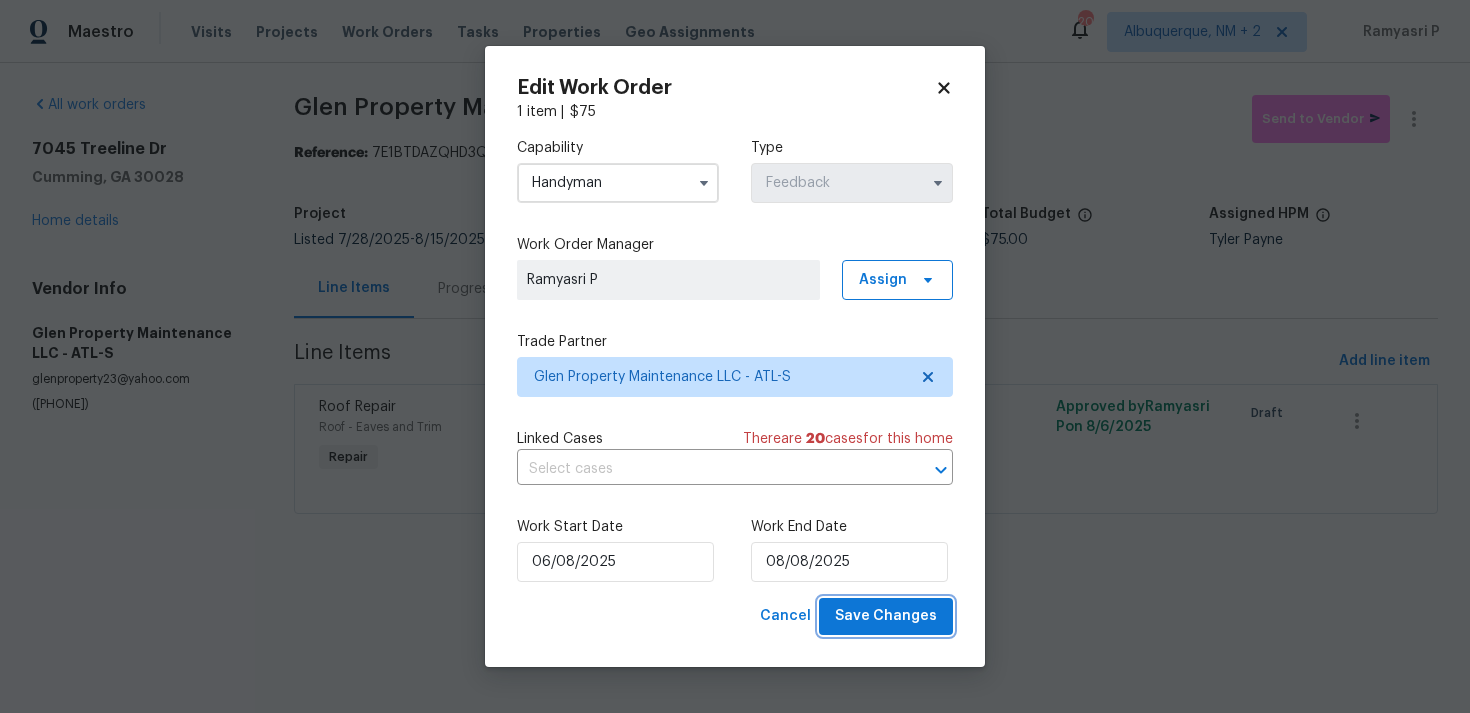click on "Save Changes" at bounding box center (886, 616) 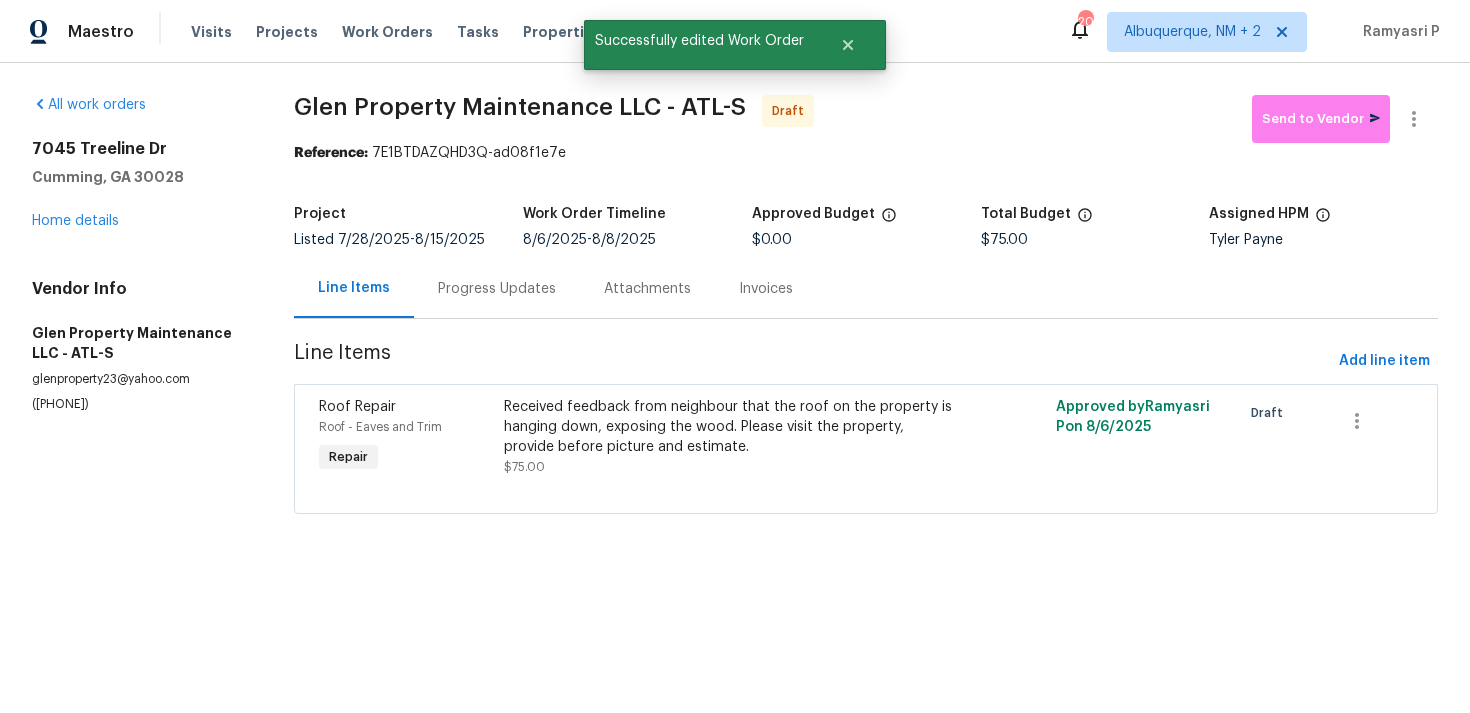 click on "Progress Updates" at bounding box center (497, 288) 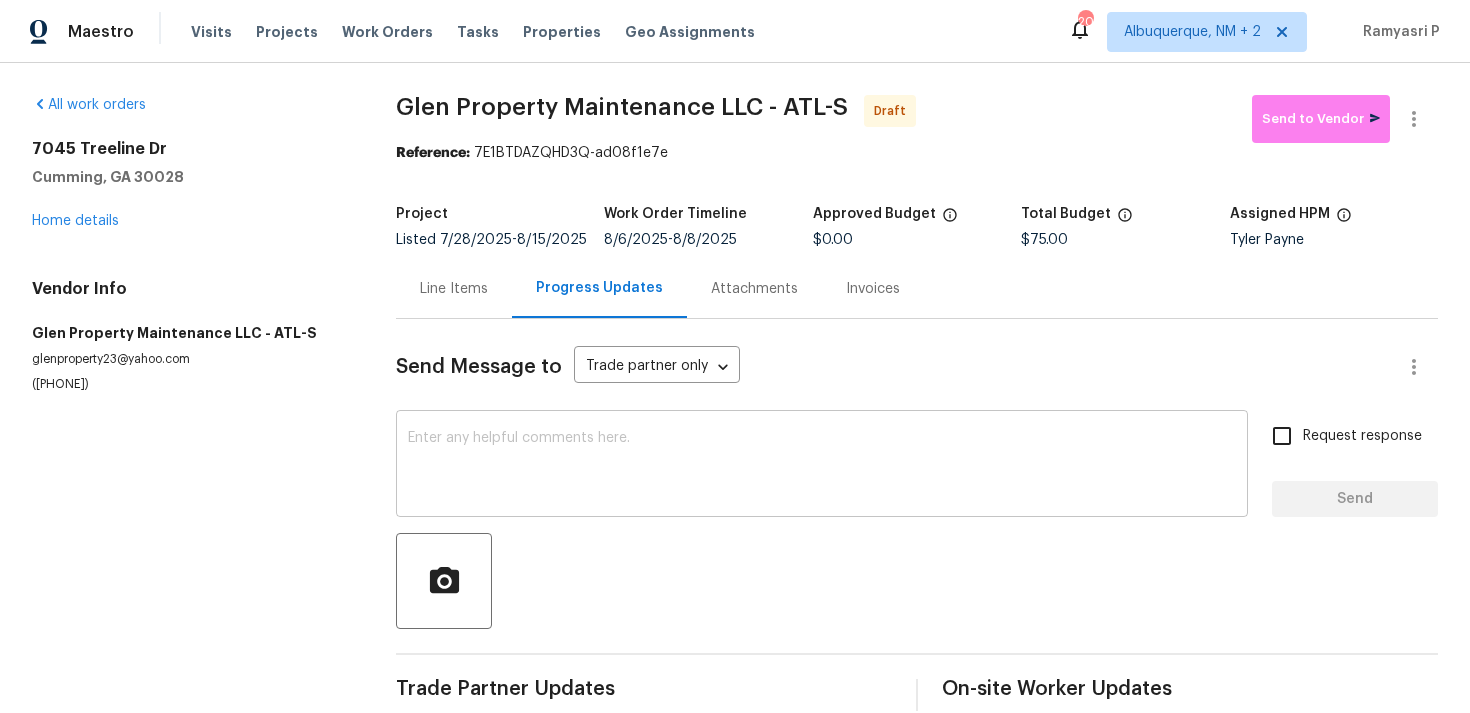 click at bounding box center [822, 466] 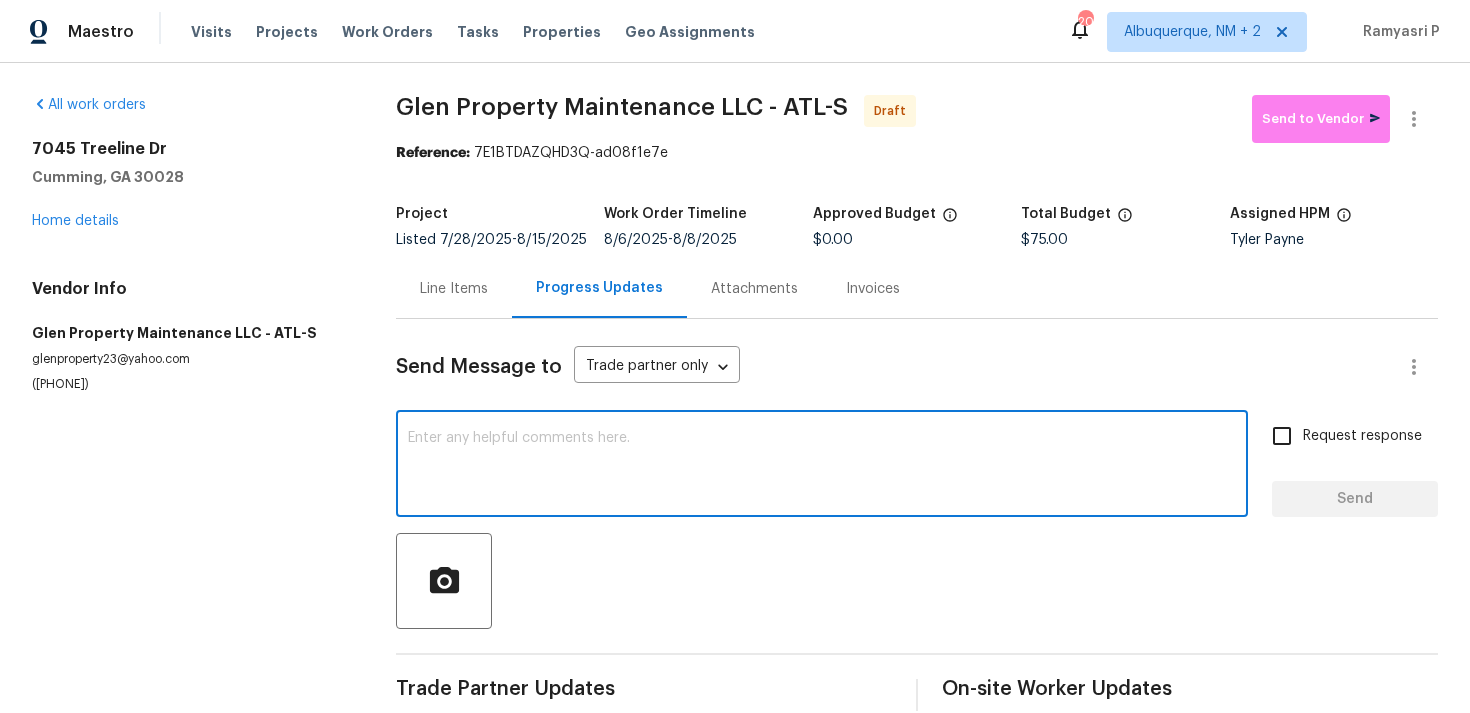 paste on "Hi, this is Ramyasri with Opendoor. I’m confirming you received the WO for the property at (Address). Please review and accept the WO within 24 hours and provide a schedule date. Please disregard the contact information for the HPM included in the WO. Our Centralised LWO Team is responsible for Listed WOs" 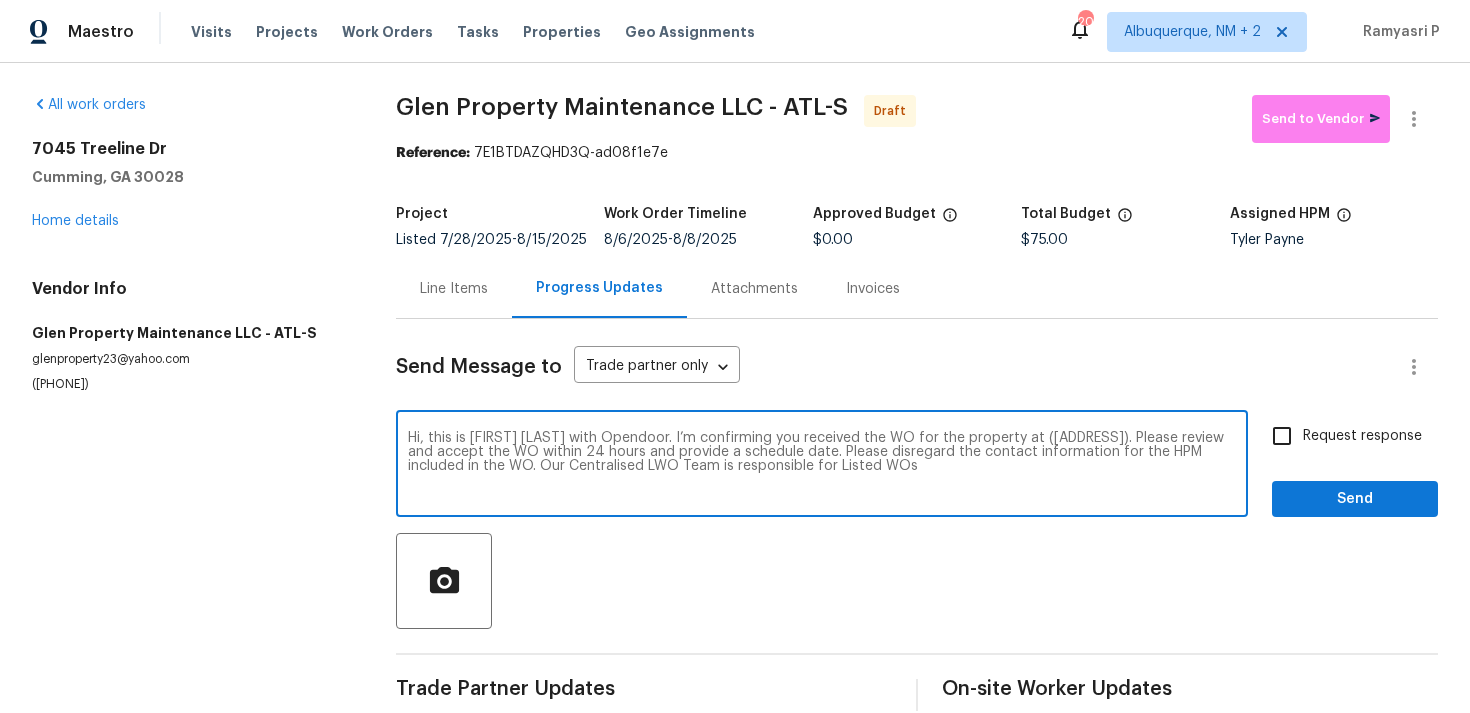 drag, startPoint x: 1002, startPoint y: 441, endPoint x: 1065, endPoint y: 438, distance: 63.07139 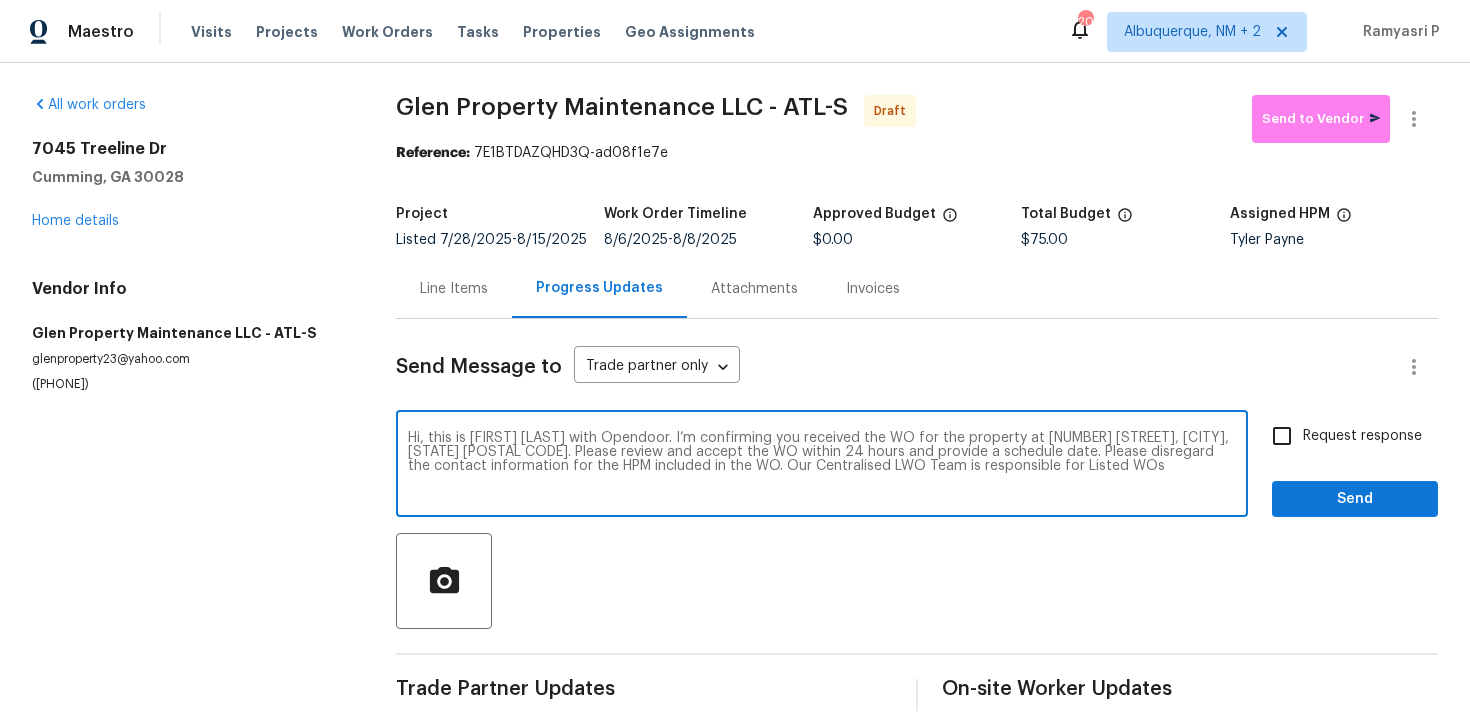 type on "Hi, this is Ramyasri with Opendoor. I’m confirming you received the WO for the property at 7045 Treeline Dr, Cumming, GA 30028. Please review and accept the WO within 24 hours and provide a schedule date. Please disregard the contact information for the HPM included in the WO. Our Centralised LWO Team is responsible for Listed WOs" 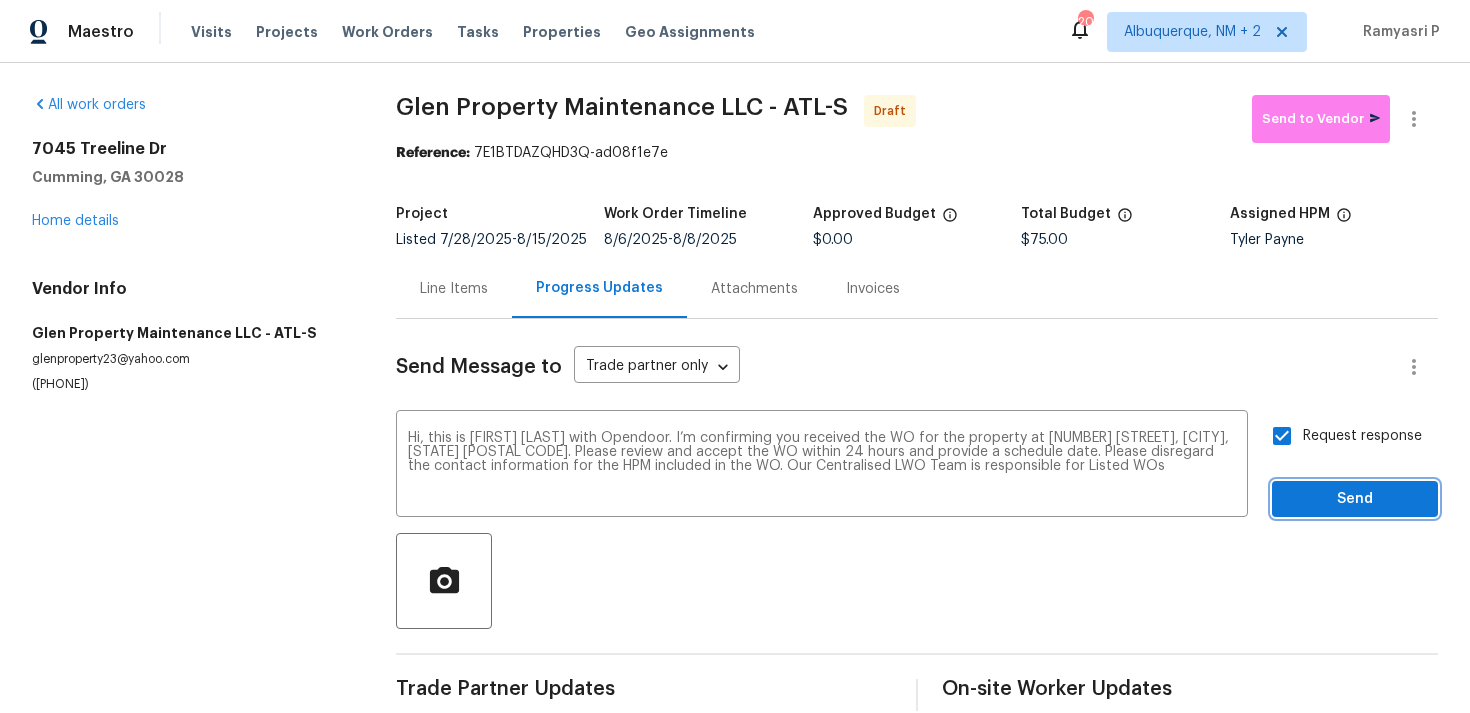 click on "Send" at bounding box center [1355, 499] 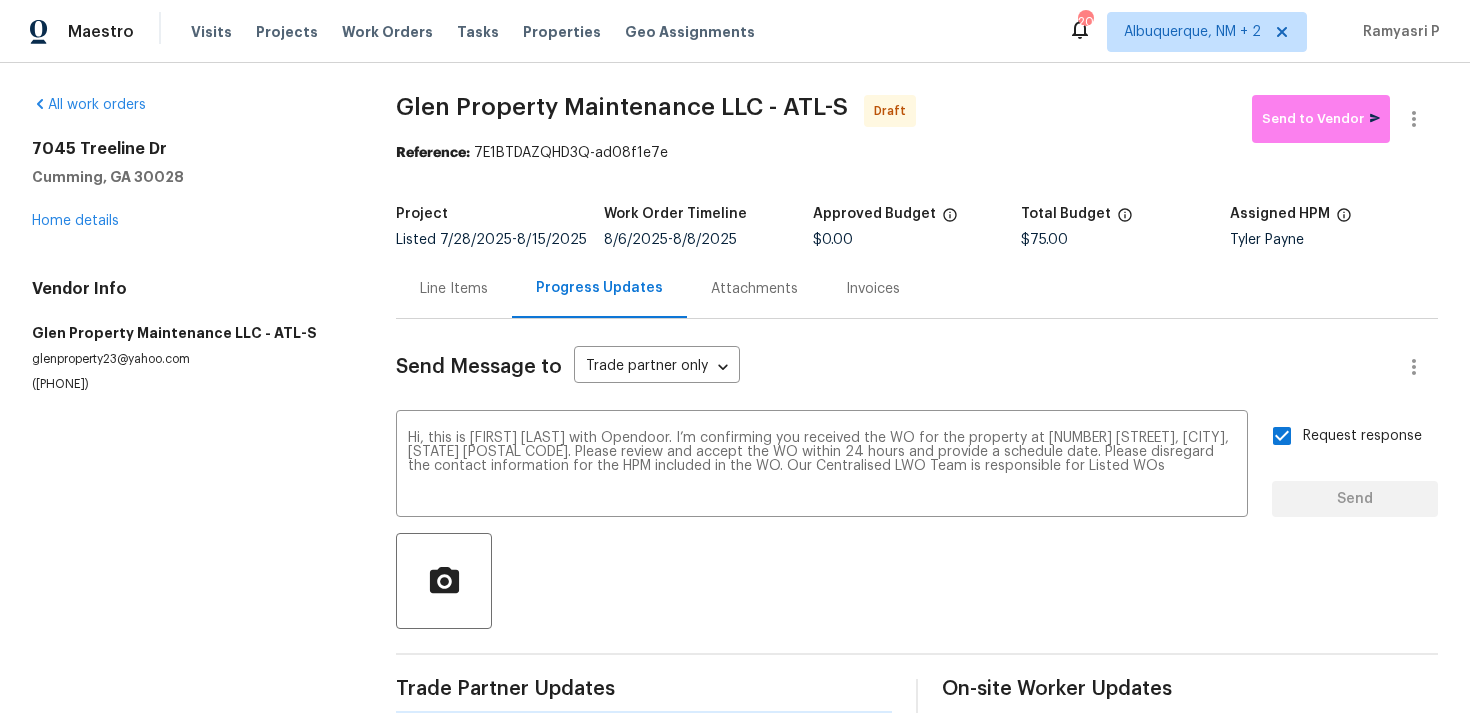 type 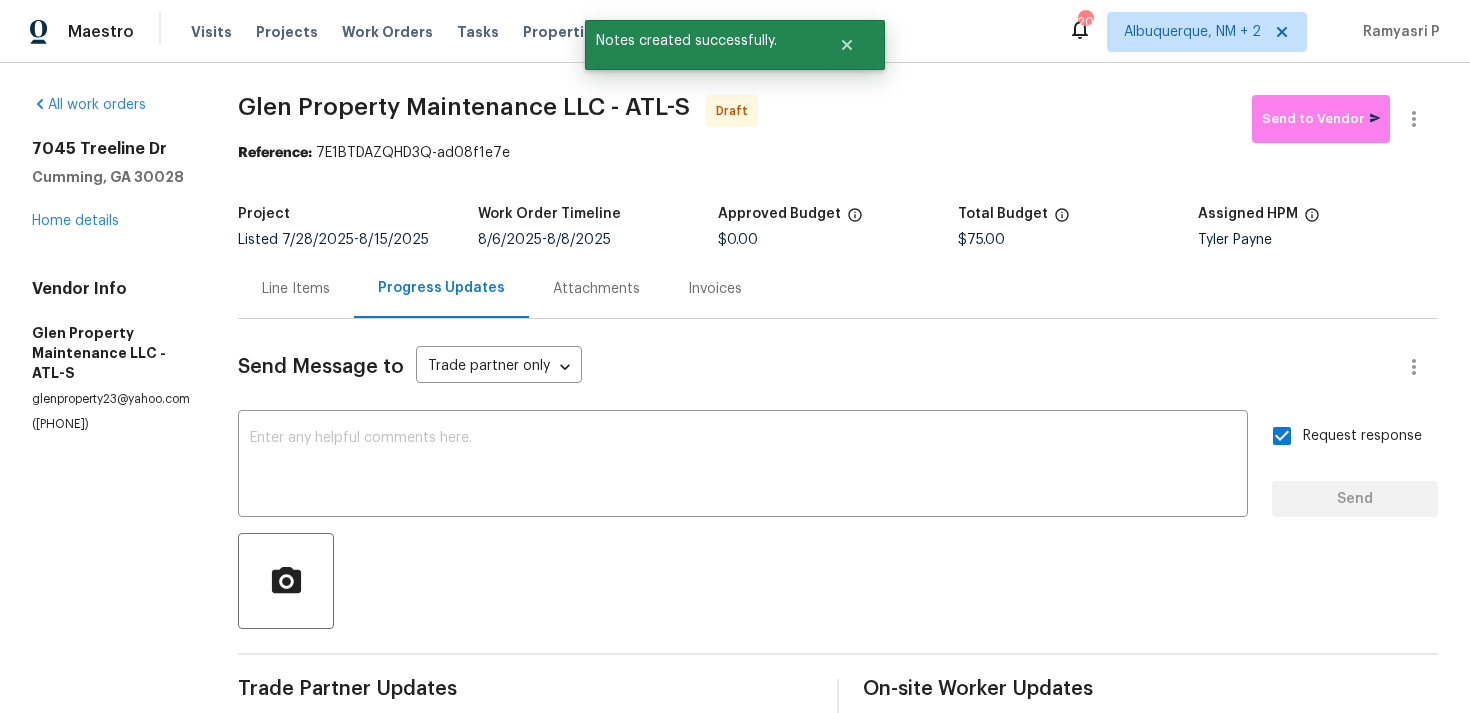 click on "Trade Partner Updates" at bounding box center [525, 689] 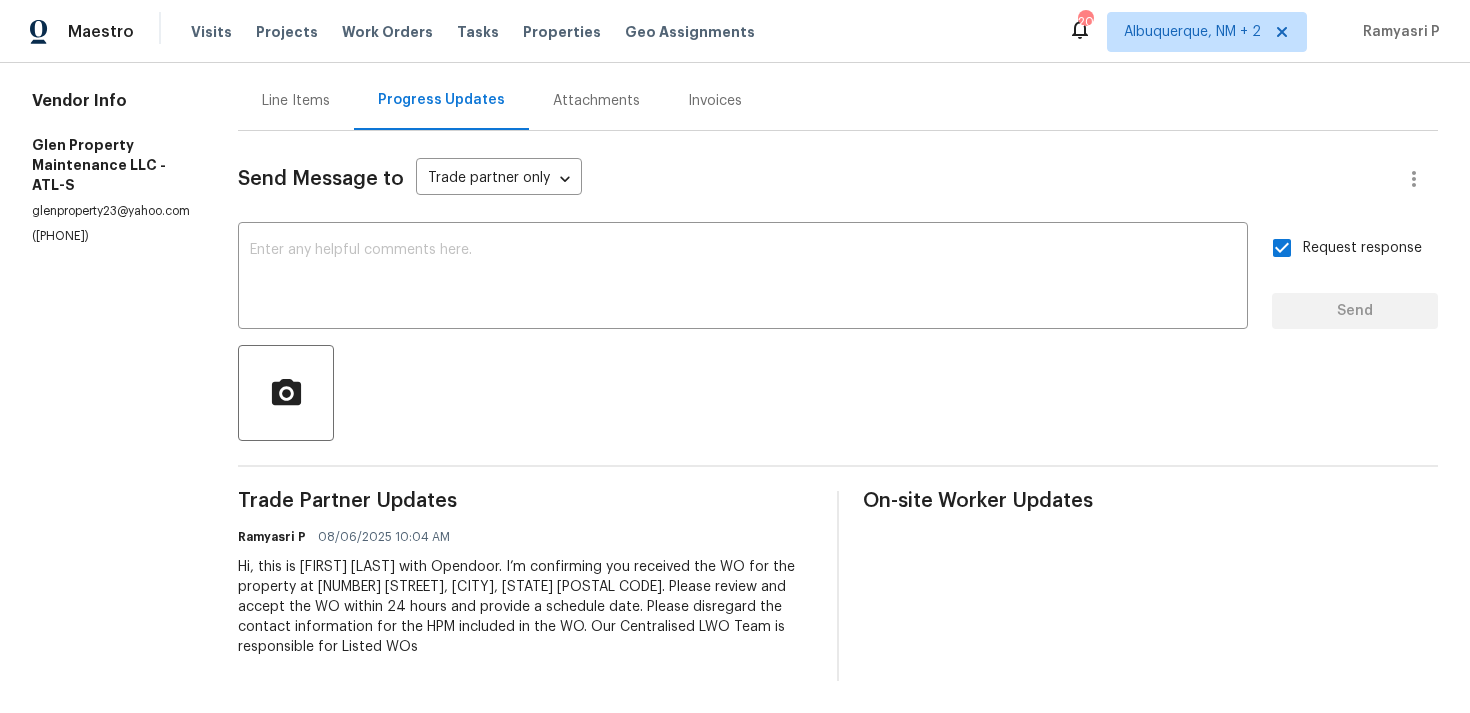 scroll, scrollTop: 0, scrollLeft: 0, axis: both 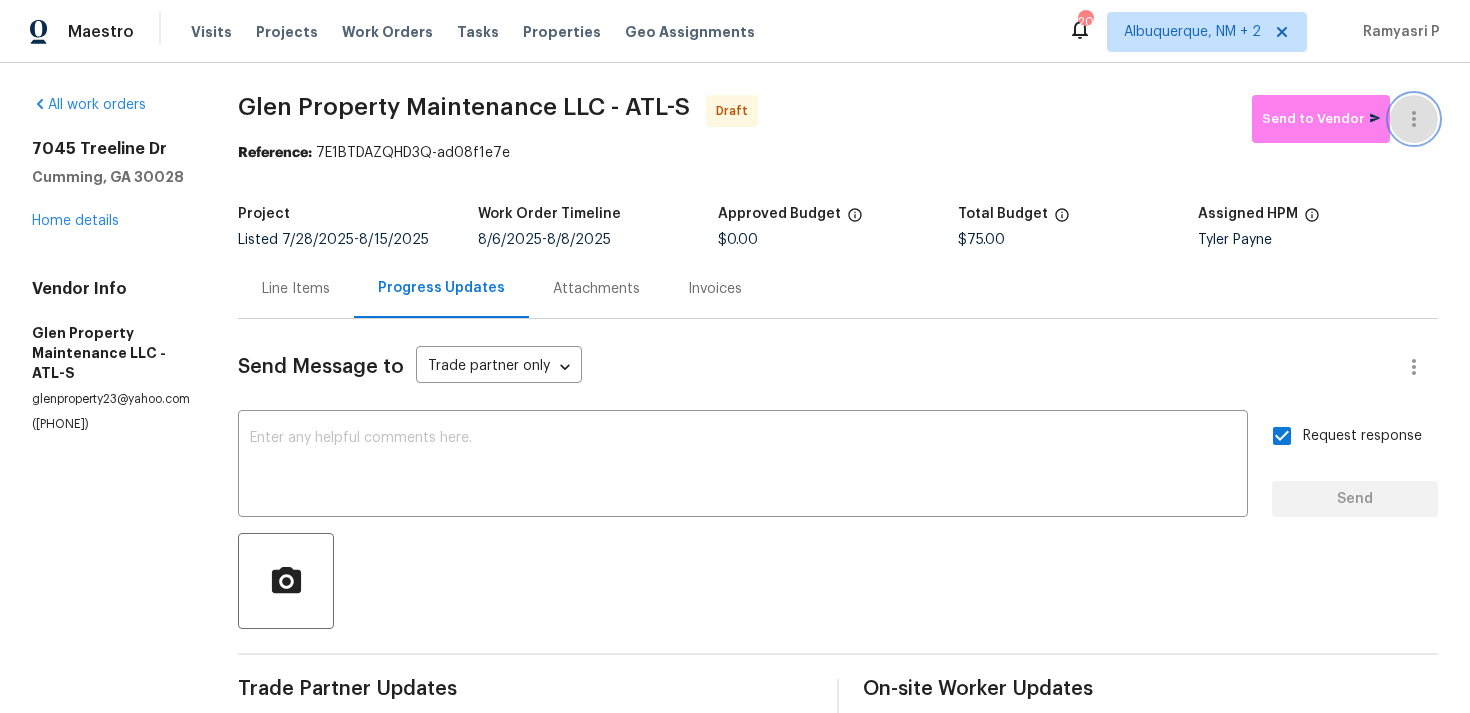 click 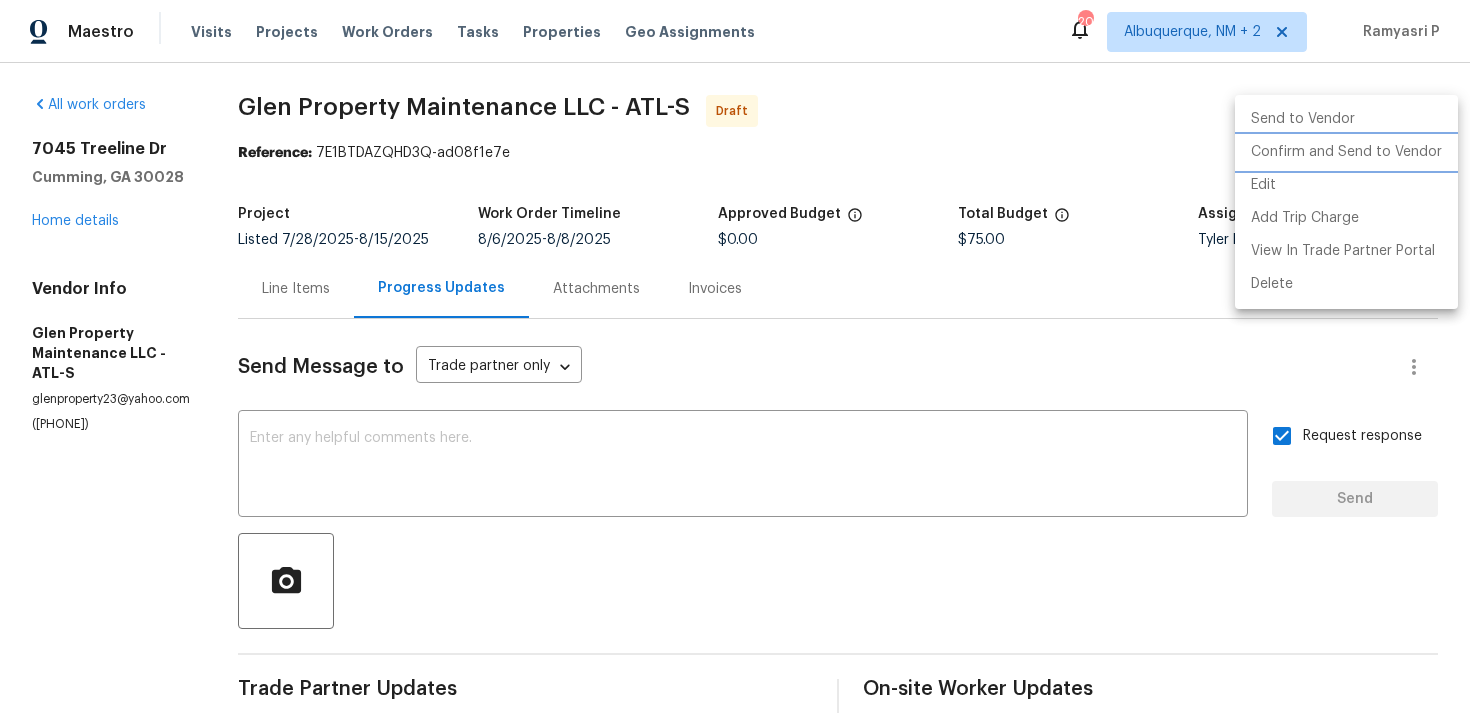 click on "Confirm and Send to Vendor" at bounding box center [1346, 152] 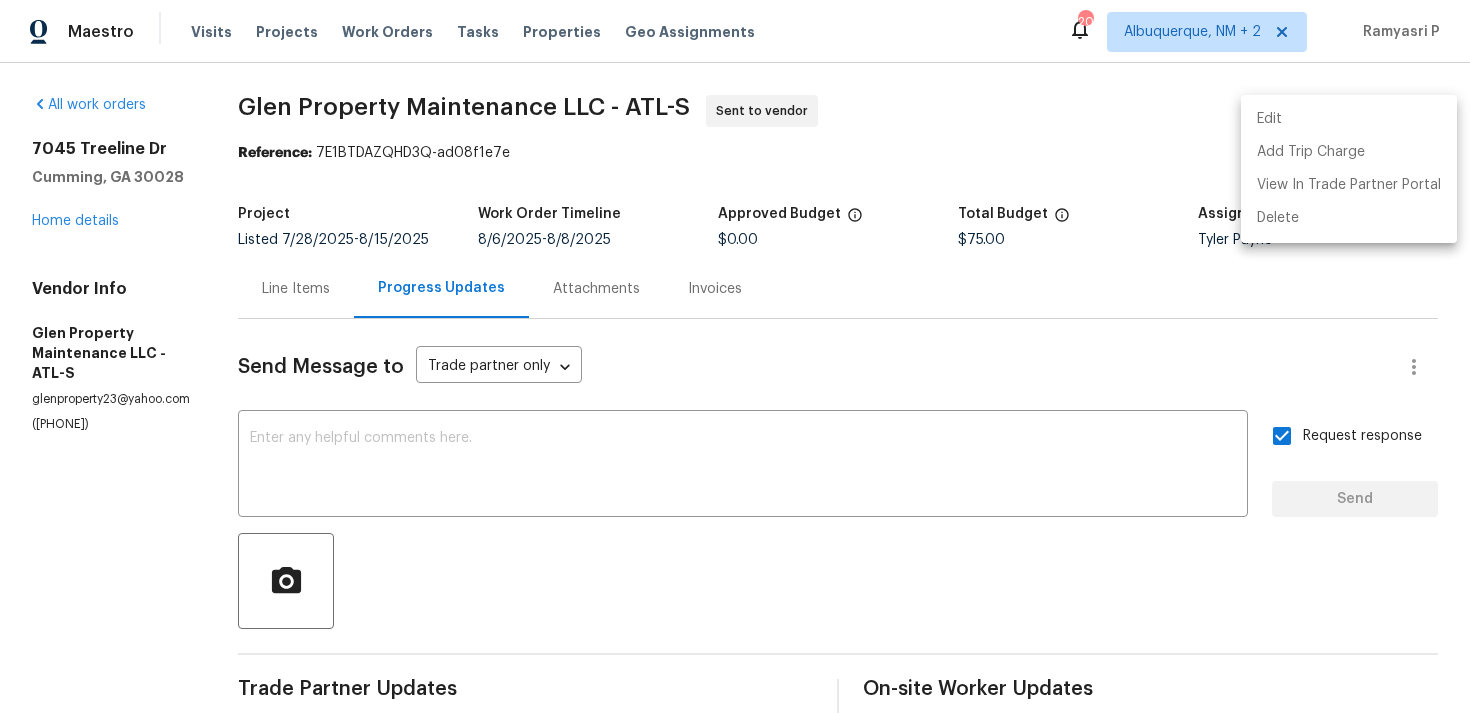 click at bounding box center [735, 356] 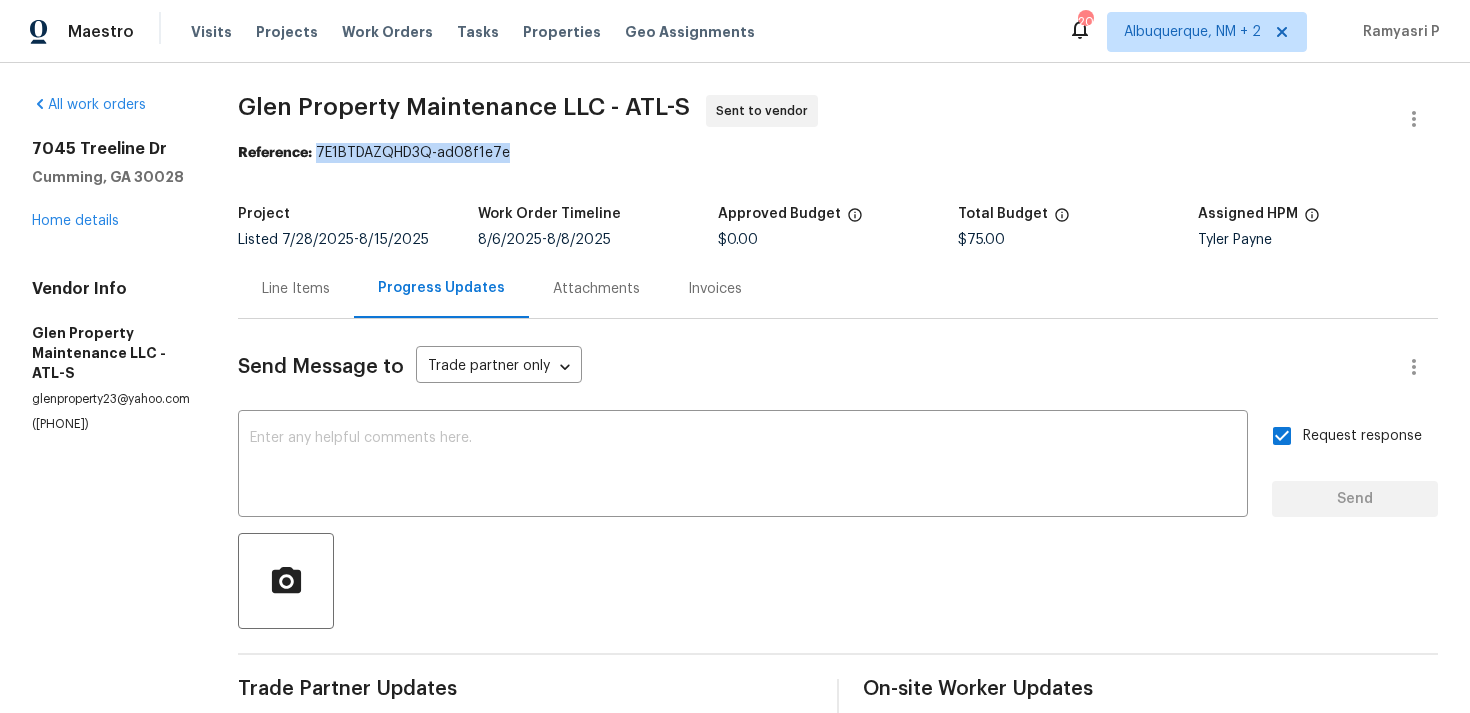 drag, startPoint x: 320, startPoint y: 147, endPoint x: 573, endPoint y: 147, distance: 253 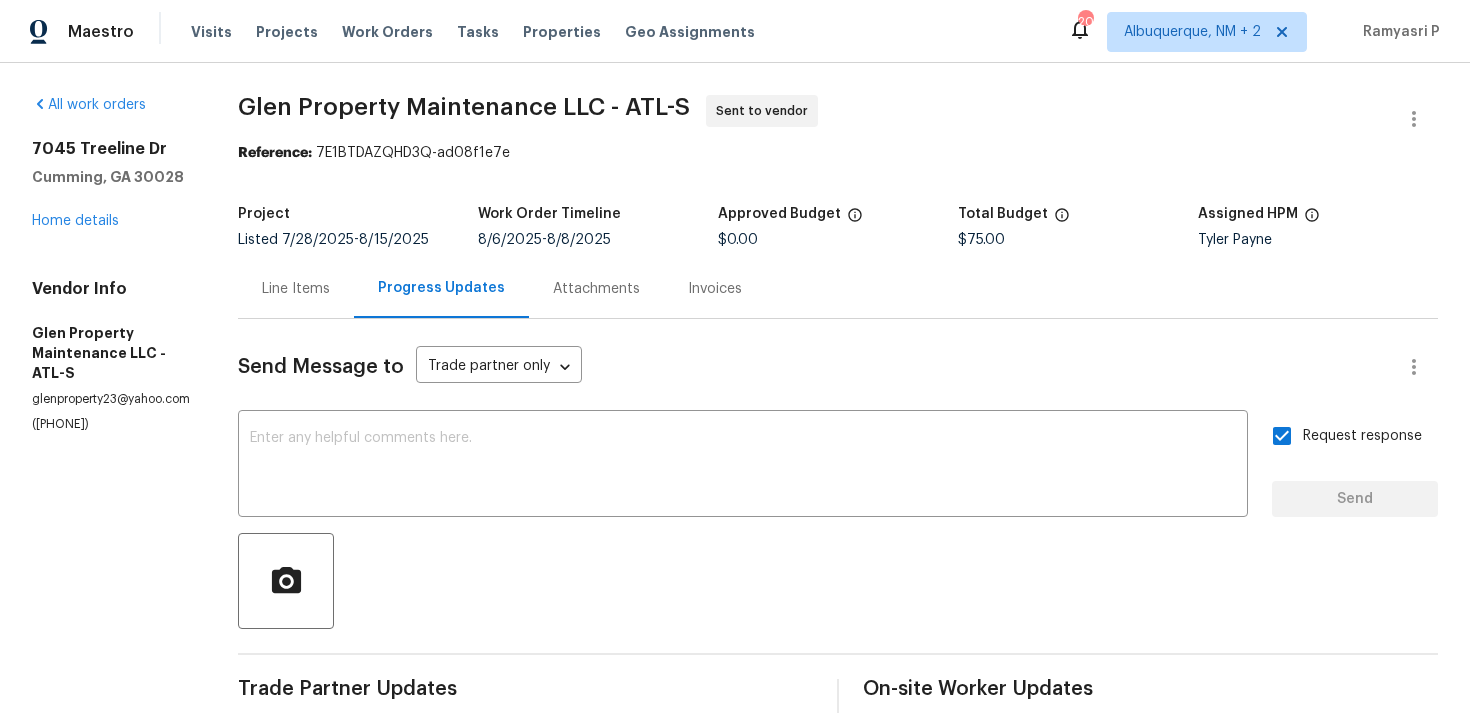 click on "All work orders 7045 Treeline Dr Cumming, GA 30028 Home details Vendor Info Glen Property Maintenance LLC - ATL-S glenproperty23@yahoo.com (770) 235-8482 Glen Property Maintenance LLC - ATL-S Sent to vendor Reference:   7E1BTDAZQHD3Q-ad08f1e7e Project Listed   7/28/2025  -  8/15/2025 Work Order Timeline 8/6/2025  -  8/8/2025 Approved Budget $0.00 Total Budget $75.00 Assigned HPM Tyler Payne Line Items Progress Updates Attachments Invoices Send Message to Trade partner only Trade partner only ​ x ​ Request response Send Trade Partner Updates Ramyasri P 08/06/2025 10:04 AM Hi, this is Ramyasri with Opendoor. I’m confirming you received the WO for the property at 7045 Treeline Dr, Cumming, GA 30028. Please review and accept the WO within 24 hours and provide a schedule date. Please disregard the contact information for the HPM included in the WO. Our Centralised LWO Team is responsible for Listed WOs On-site Worker Updates" at bounding box center (735, 482) 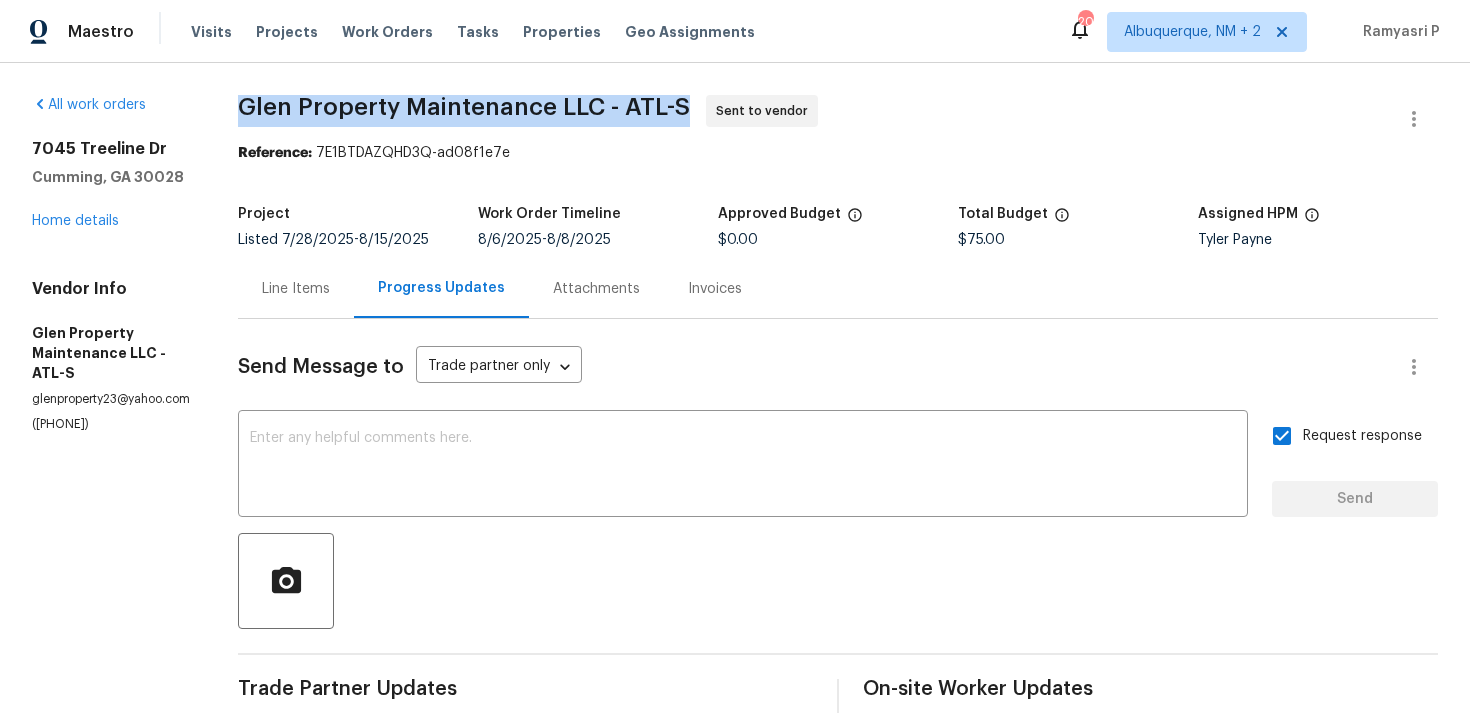 drag, startPoint x: 236, startPoint y: 103, endPoint x: 699, endPoint y: 103, distance: 463 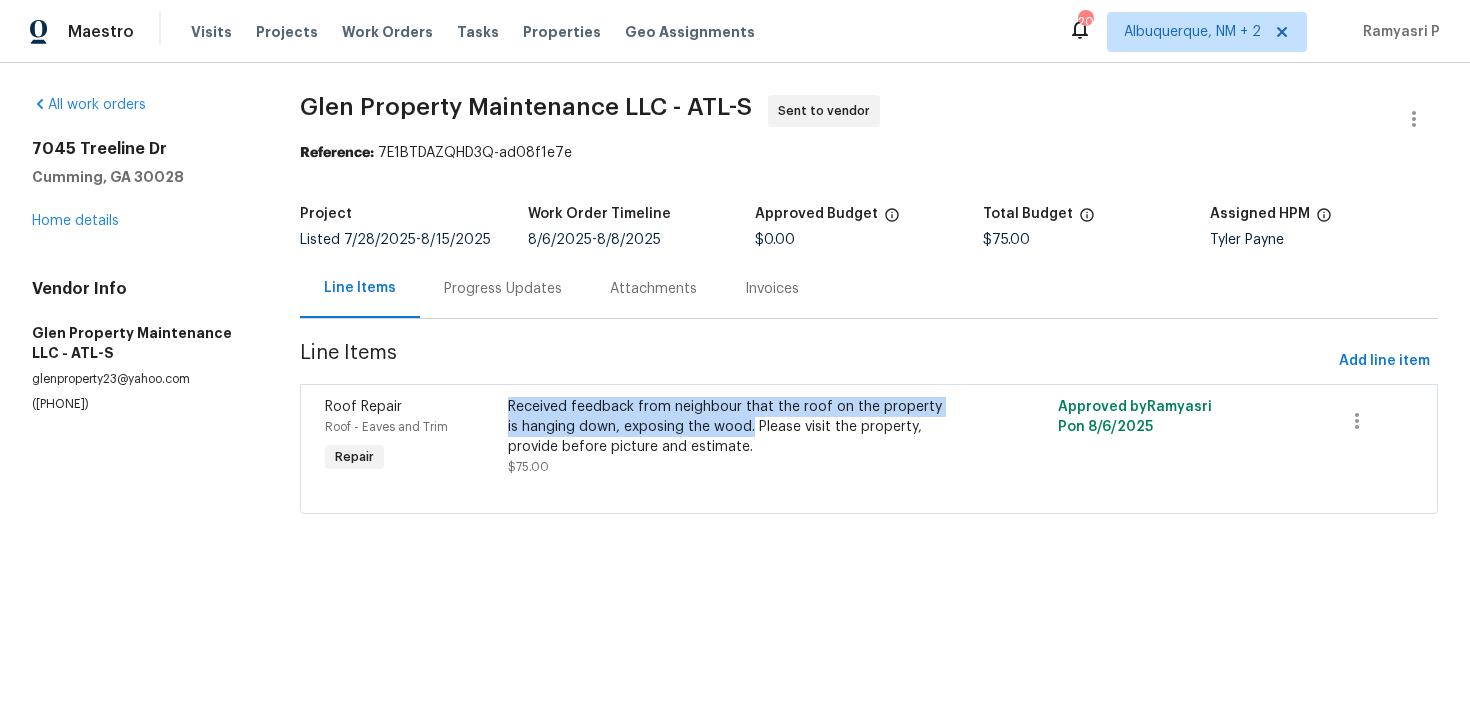 copy on "Received feedback from neighbour that the roof on the property is hanging down, exposing the wood." 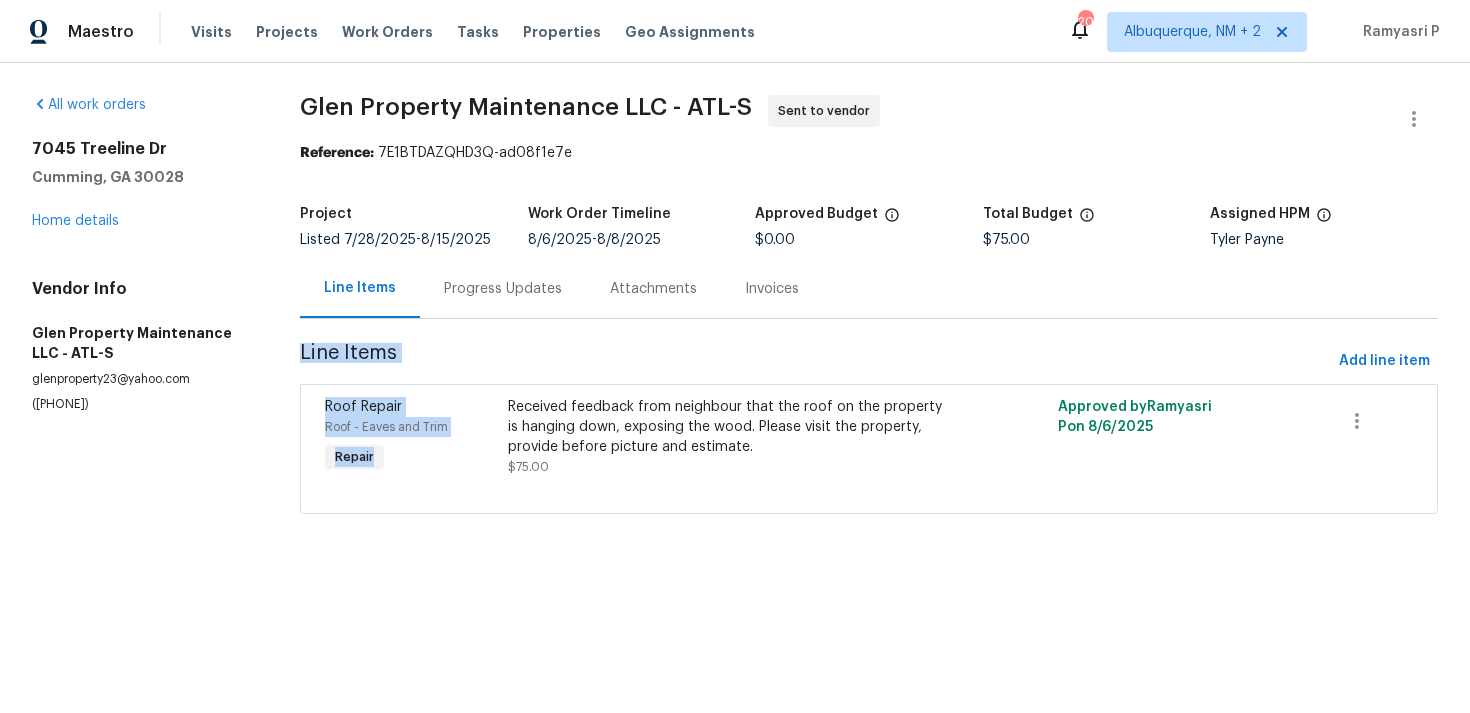 click on "Glen Property Maintenance LLC - ATL-S Sent to vendor Reference:   7E1BTDAZQHD3Q-ad08f1e7e Project Listed   7/28/2025  -  8/15/2025 Work Order Timeline 8/6/2025  -  8/8/2025 Approved Budget $0.00 Total Budget $75.00 Assigned HPM Tyler Payne Line Items Progress Updates Attachments Invoices Line Items Add line item Roof Repair Roof - Eaves and Trim Repair Received feedback from neighbour that the roof on the property is hanging down, exposing the wood. Please visit the property, provide before picture and estimate. $75.00 Approved by  Ramyasri P  on   8/6/2025" at bounding box center (869, 316) 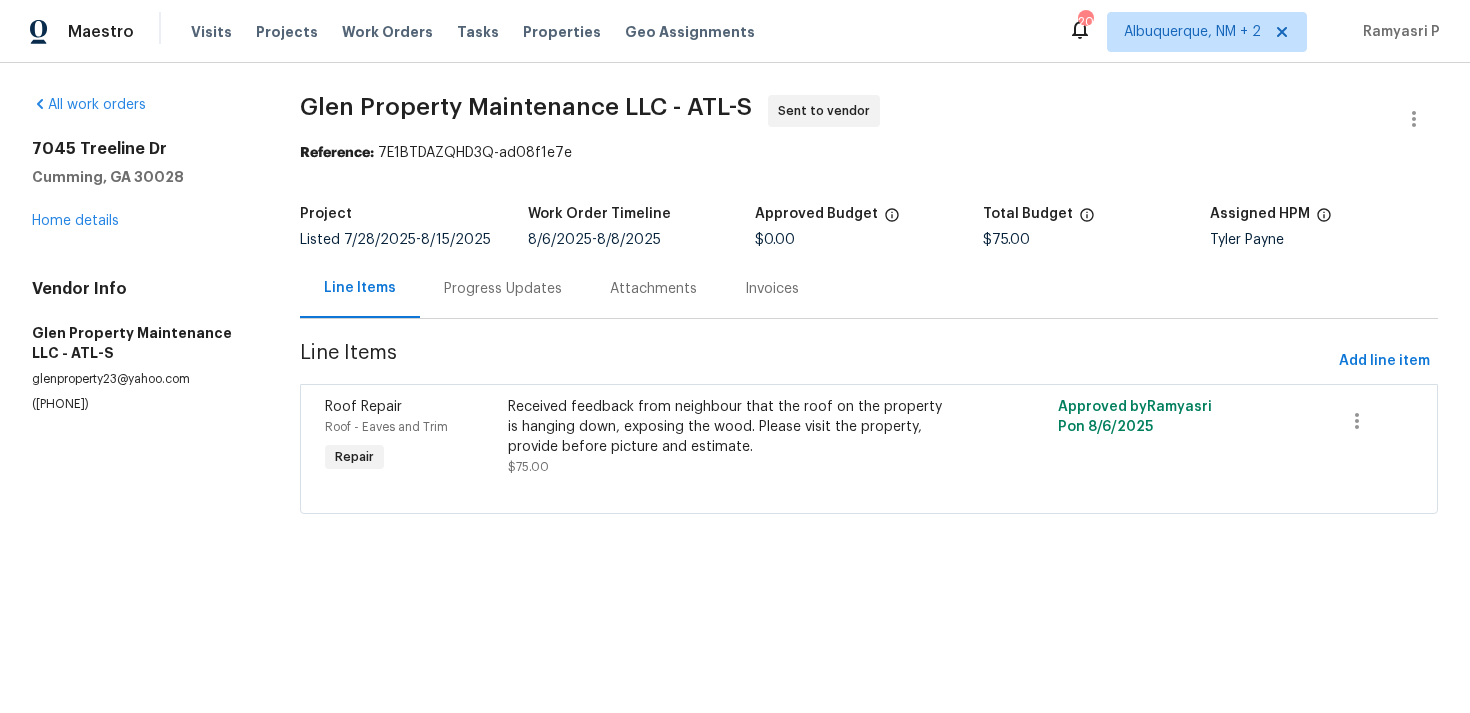 click on "Glen Property Maintenance LLC - ATL-S Sent to vendor Reference:   7E1BTDAZQHD3Q-ad08f1e7e Project Listed   7/28/2025  -  8/15/2025 Work Order Timeline 8/6/2025  -  8/8/2025 Approved Budget $0.00 Total Budget $75.00 Assigned HPM Tyler Payne Line Items Progress Updates Attachments Invoices Line Items Add line item Roof Repair Roof - Eaves and Trim Repair Received feedback from neighbour that the roof on the property is hanging down, exposing the wood. Please visit the property, provide before picture and estimate. $75.00 Approved by  Ramyasri P  on   8/6/2025" at bounding box center (869, 316) 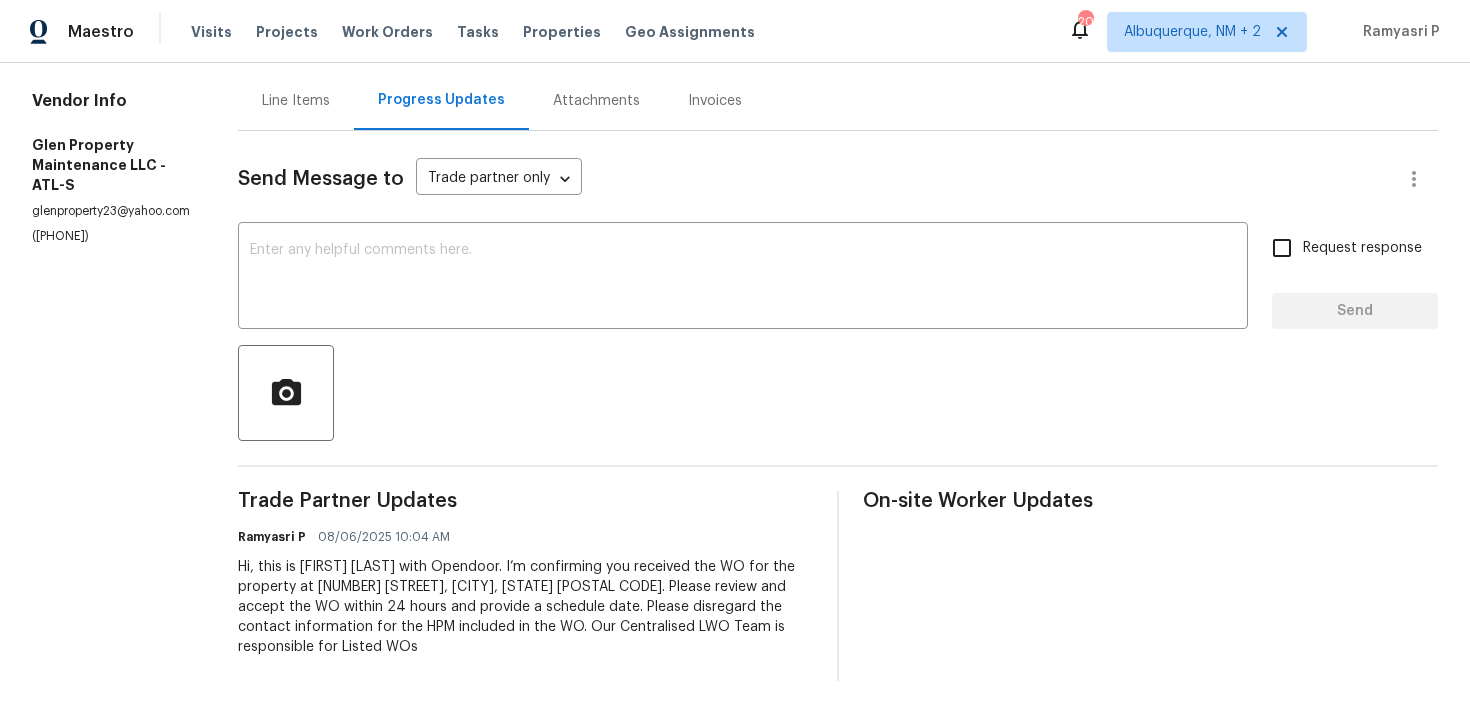scroll, scrollTop: 0, scrollLeft: 0, axis: both 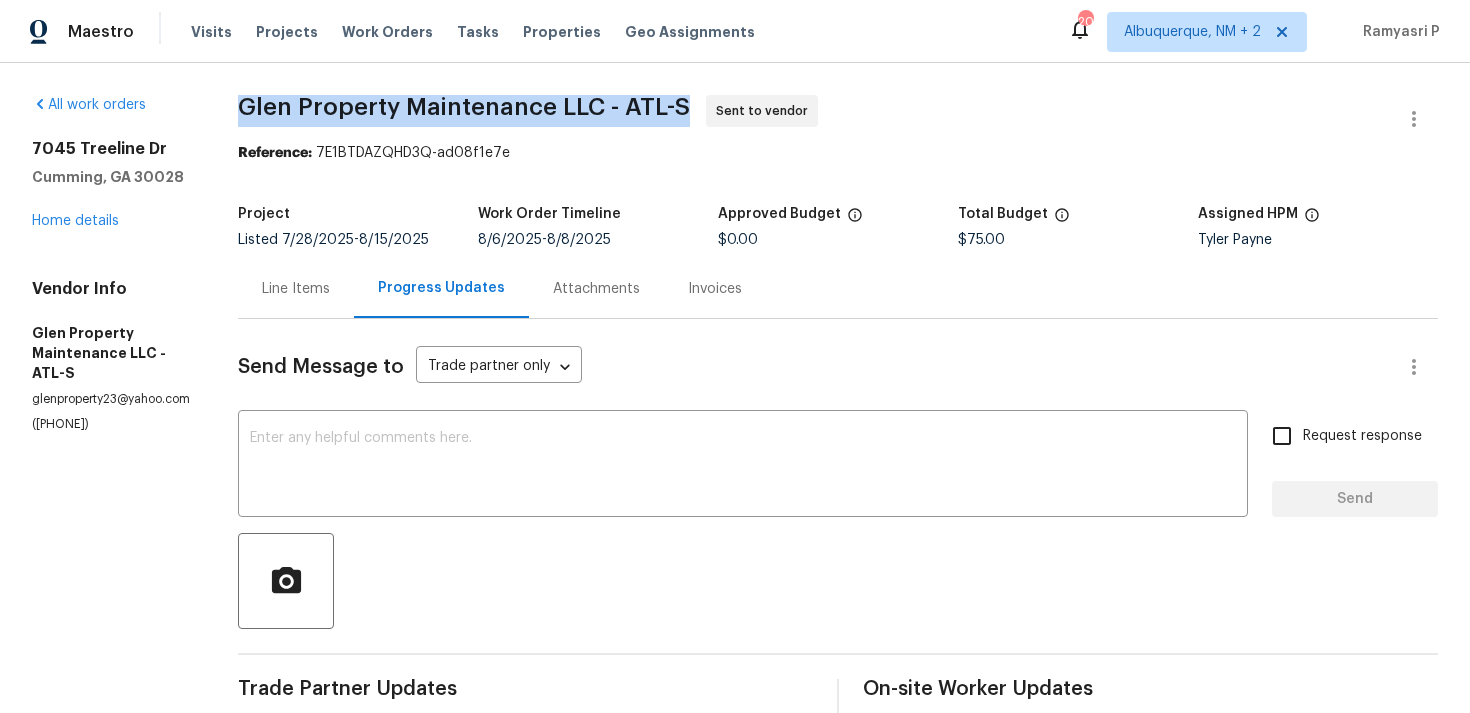 drag, startPoint x: 246, startPoint y: 101, endPoint x: 683, endPoint y: 96, distance: 437.0286 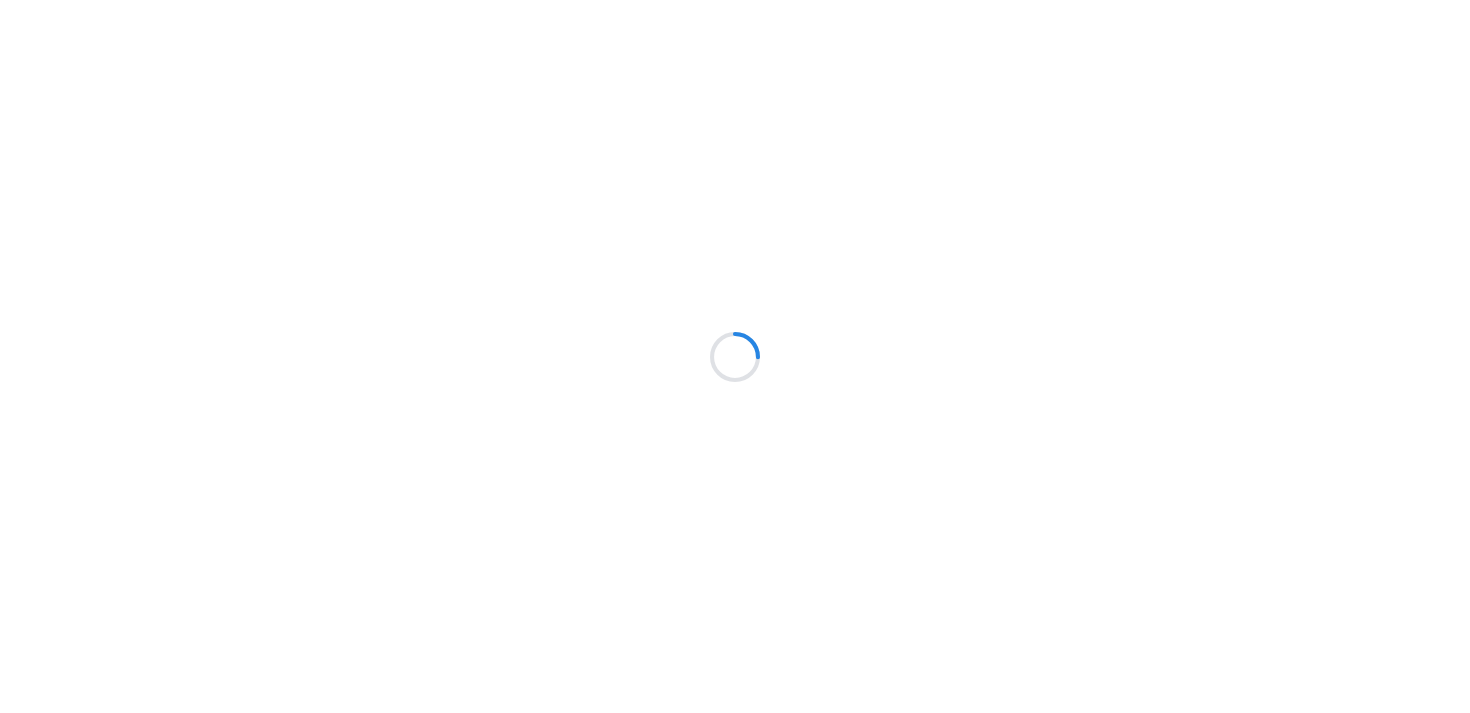 scroll, scrollTop: 0, scrollLeft: 0, axis: both 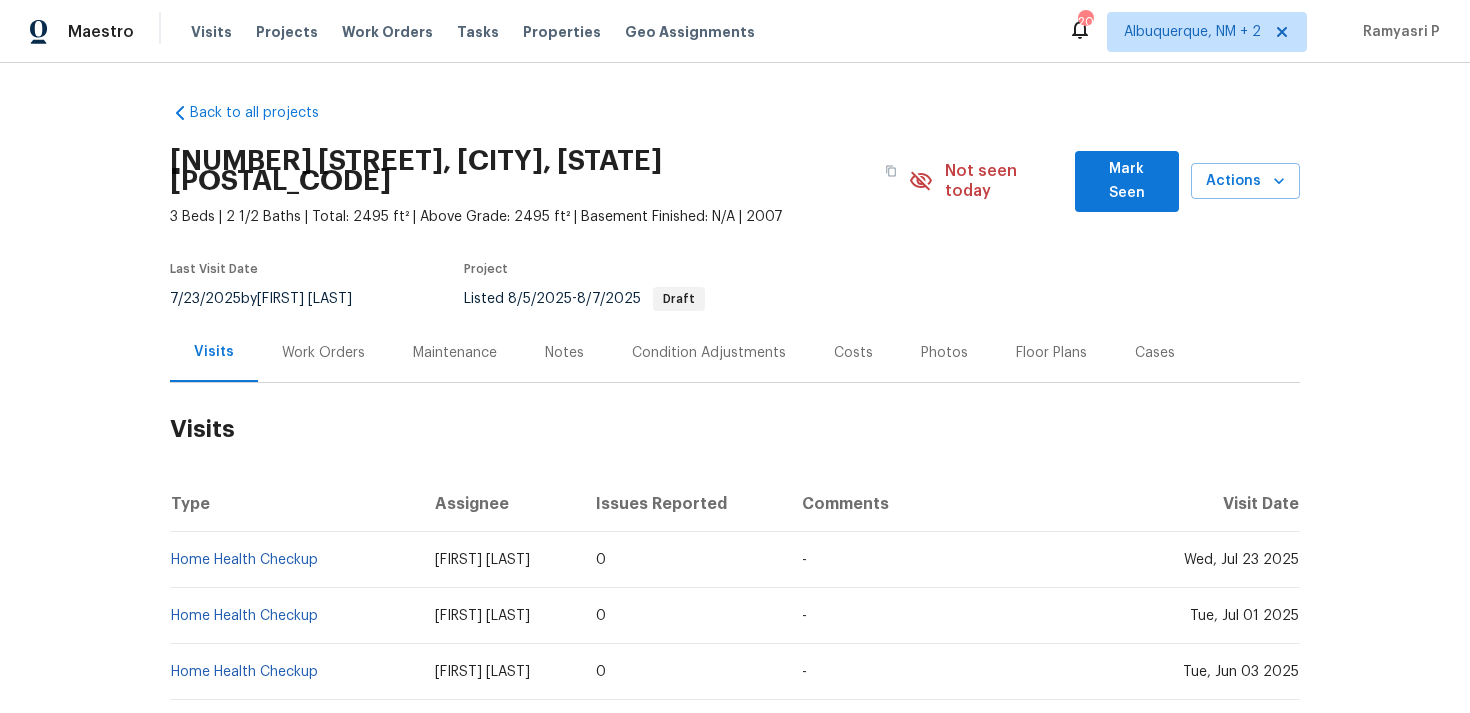 click on "Work Orders" at bounding box center (323, 353) 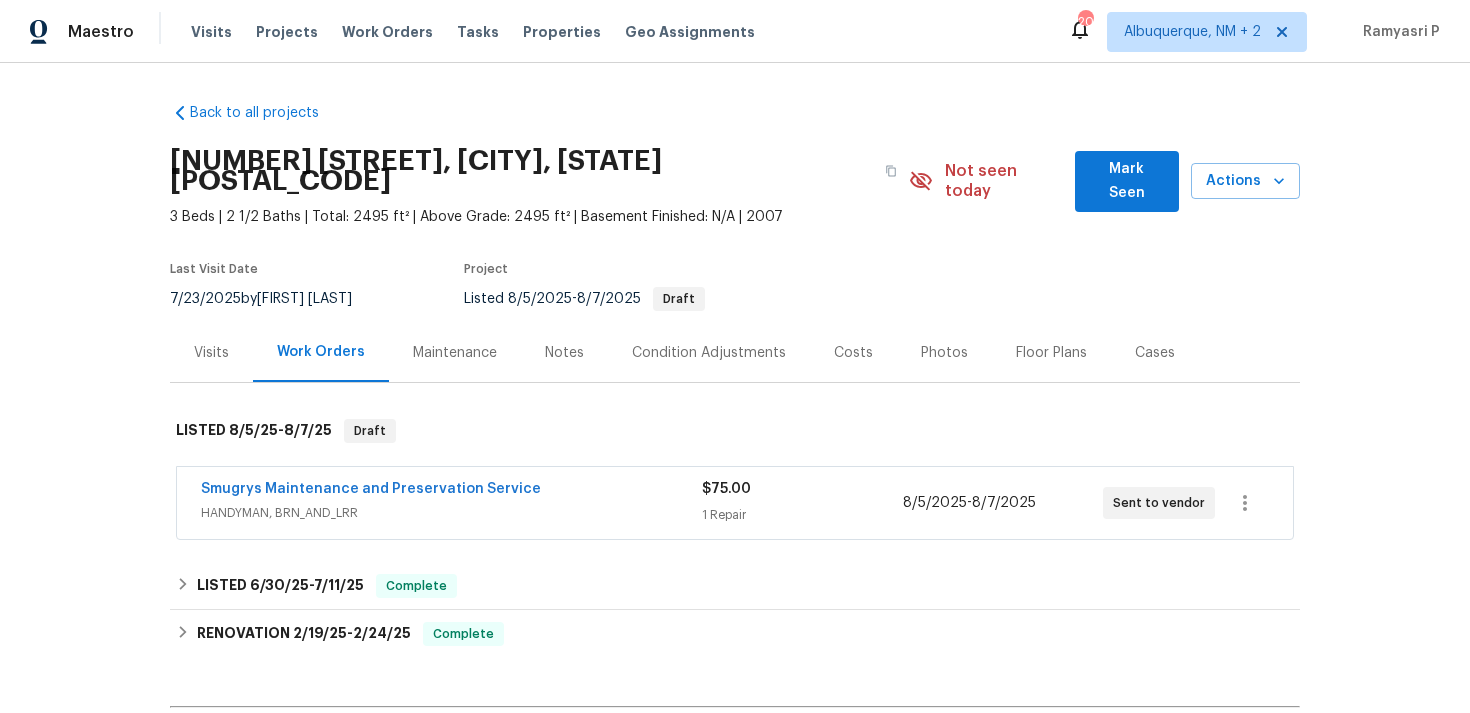 click on "Smugrys Maintenance and Preservation Service" at bounding box center (371, 489) 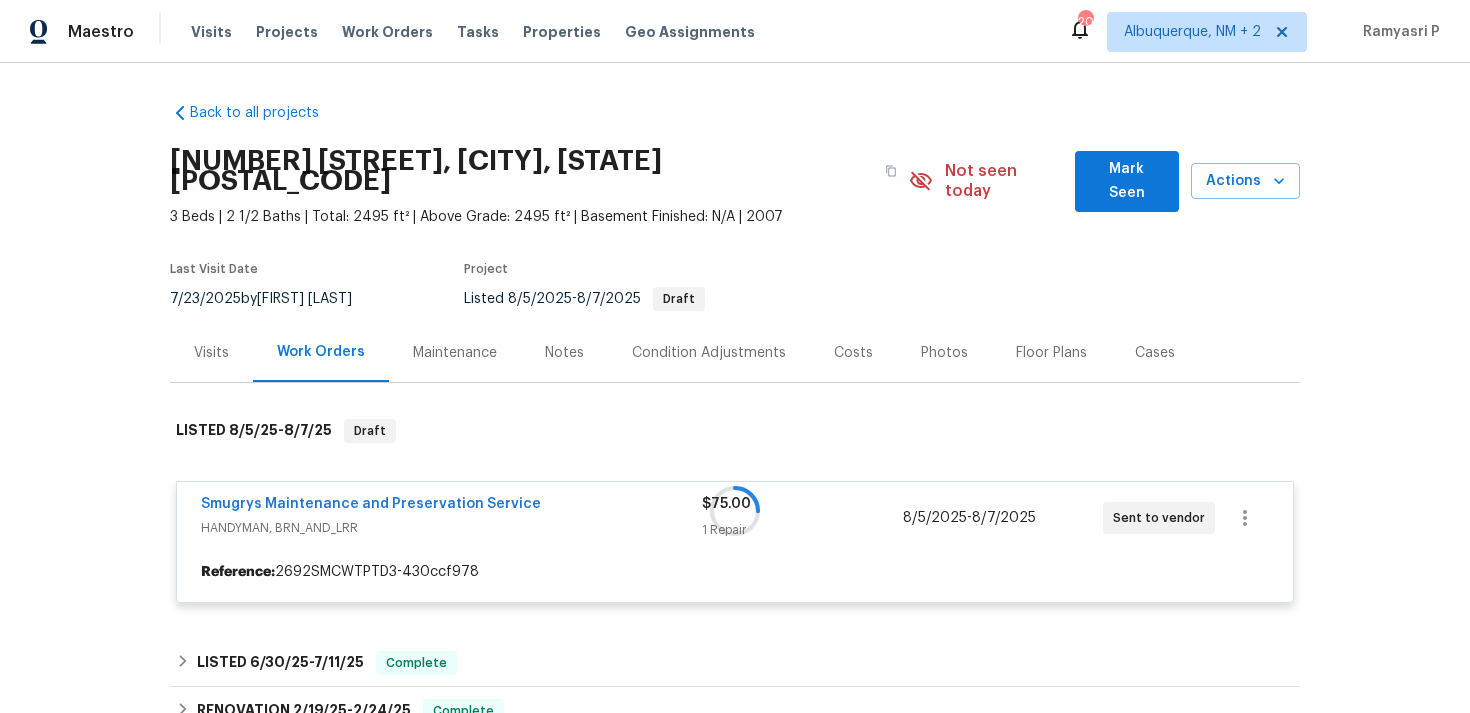 click at bounding box center (735, 511) 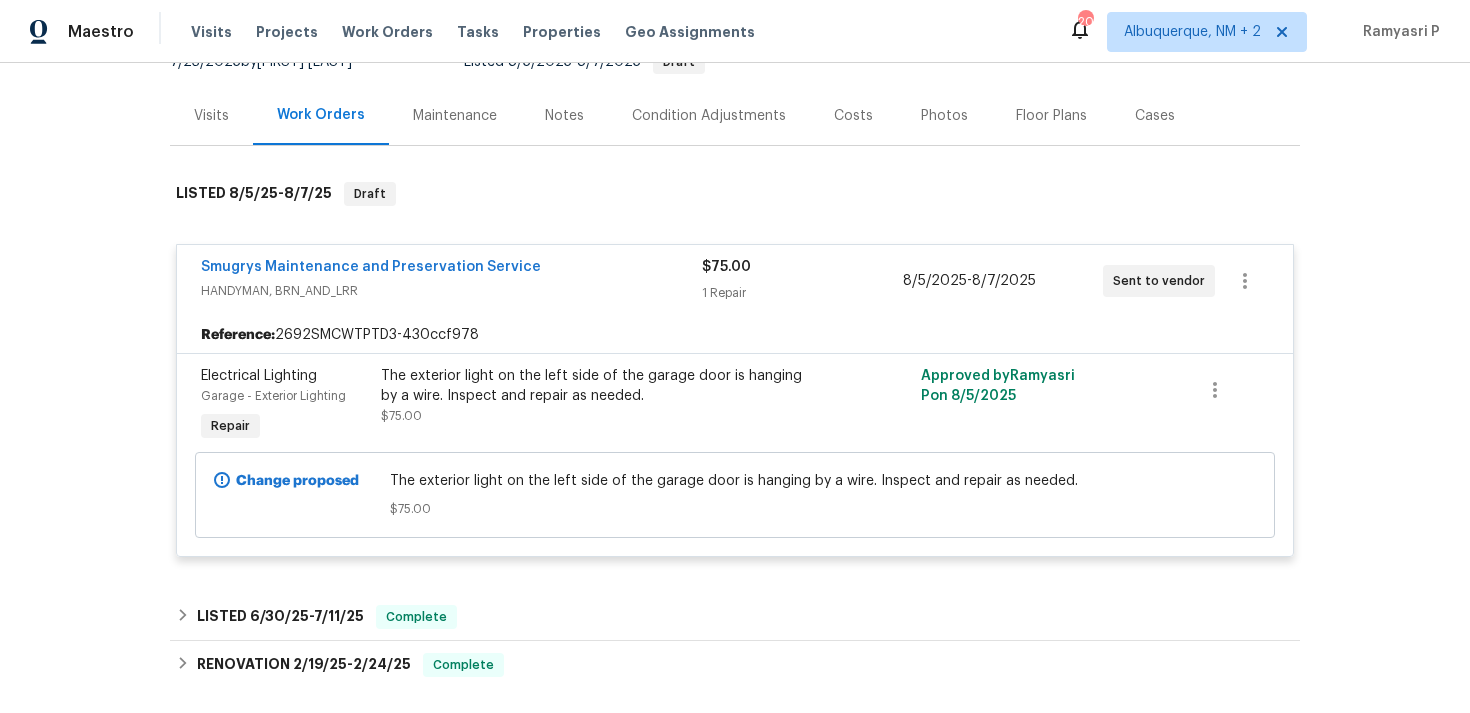 scroll, scrollTop: 154, scrollLeft: 0, axis: vertical 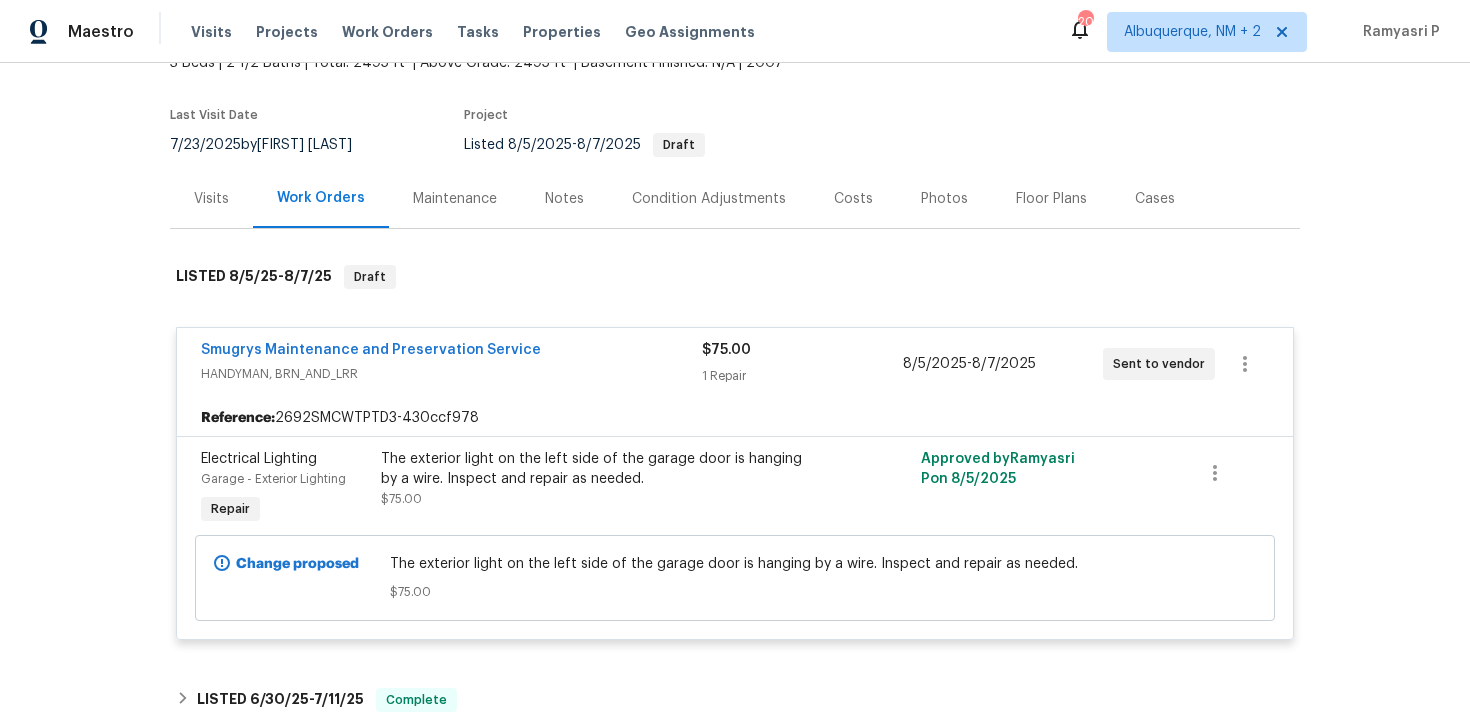 click on "Smugrys Maintenance and Preservation Service" at bounding box center (371, 350) 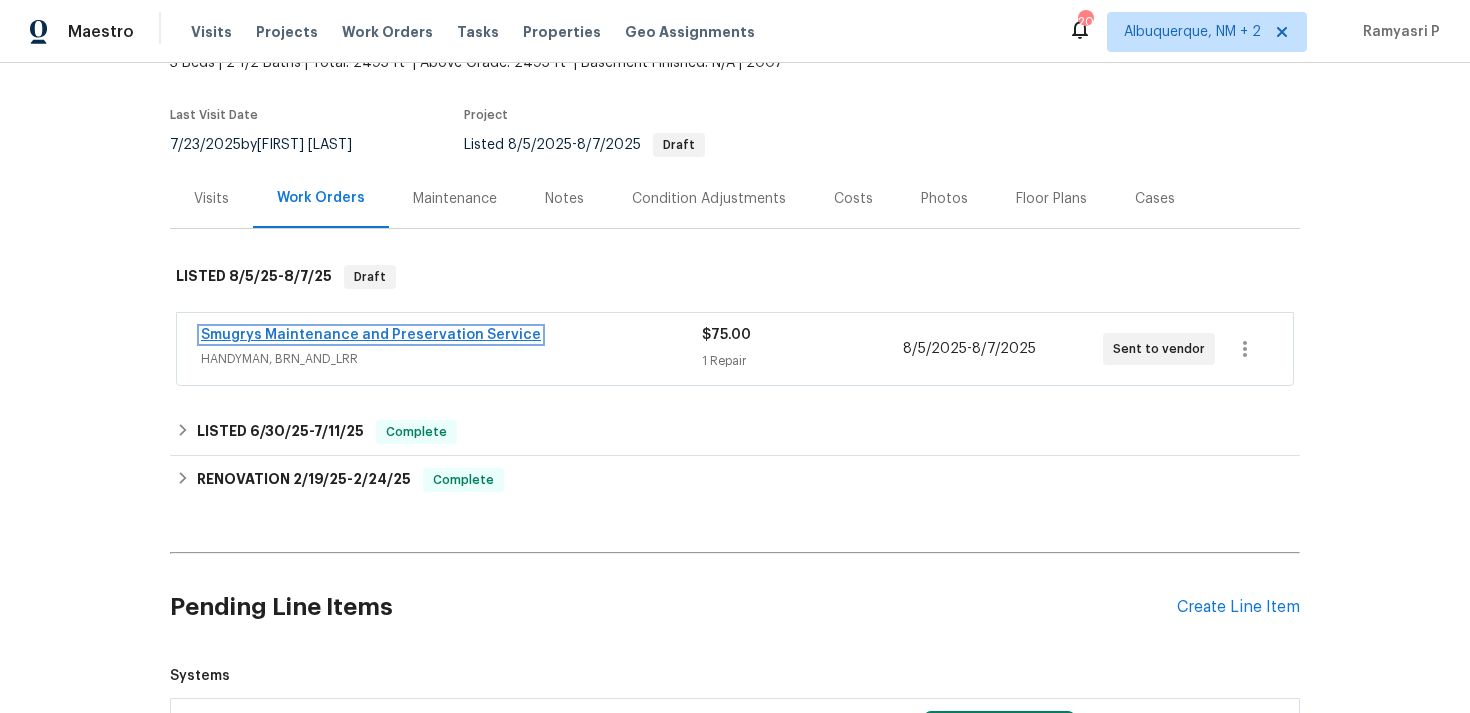 click on "Smugrys Maintenance and Preservation Service" at bounding box center (371, 335) 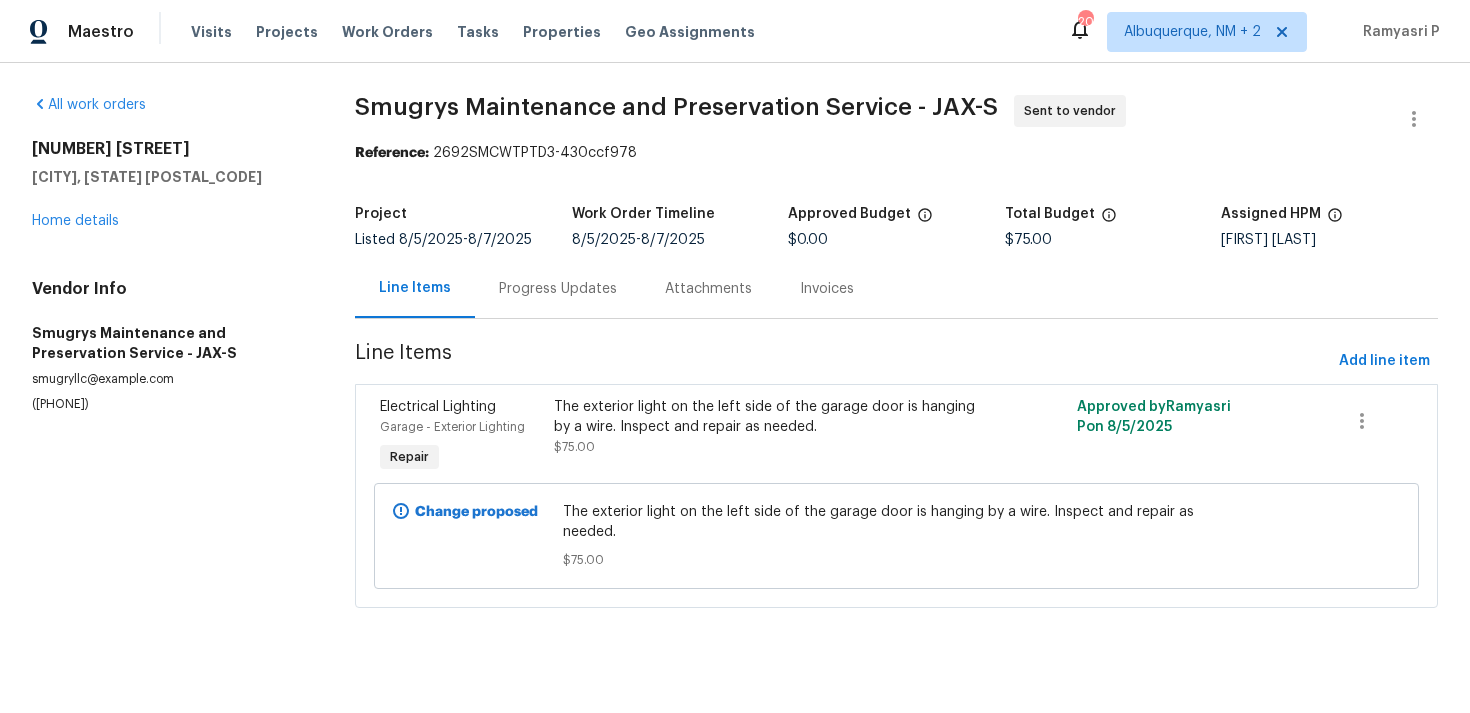 click on "Progress Updates" at bounding box center [558, 289] 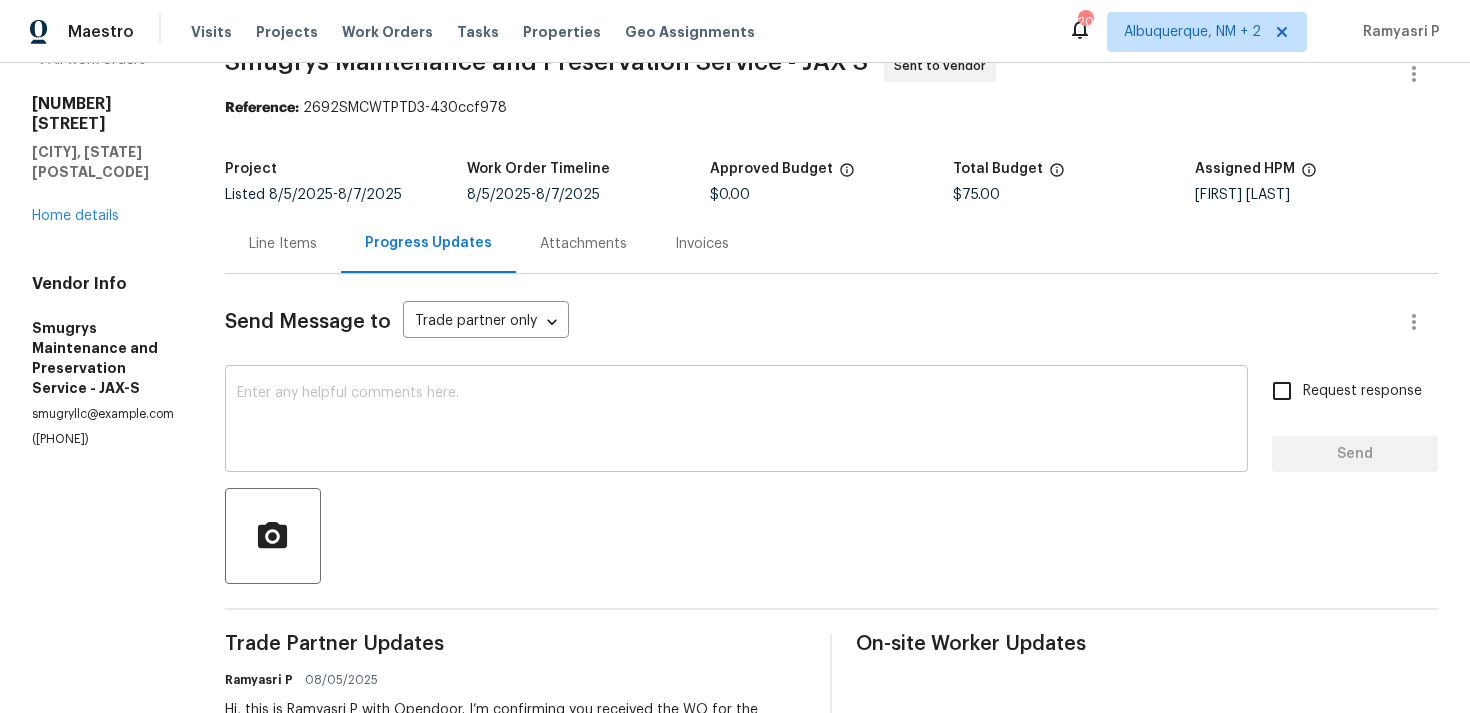 scroll, scrollTop: 188, scrollLeft: 0, axis: vertical 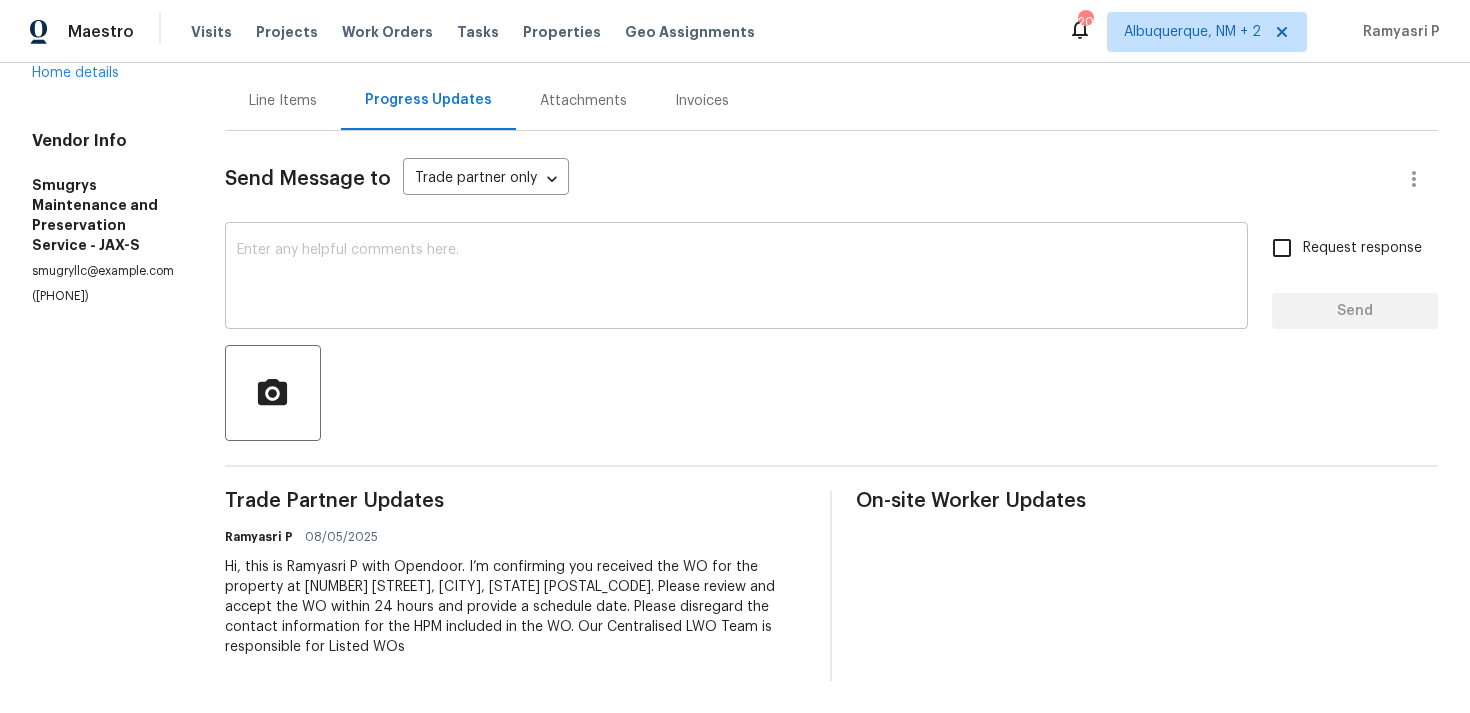 click at bounding box center (736, 278) 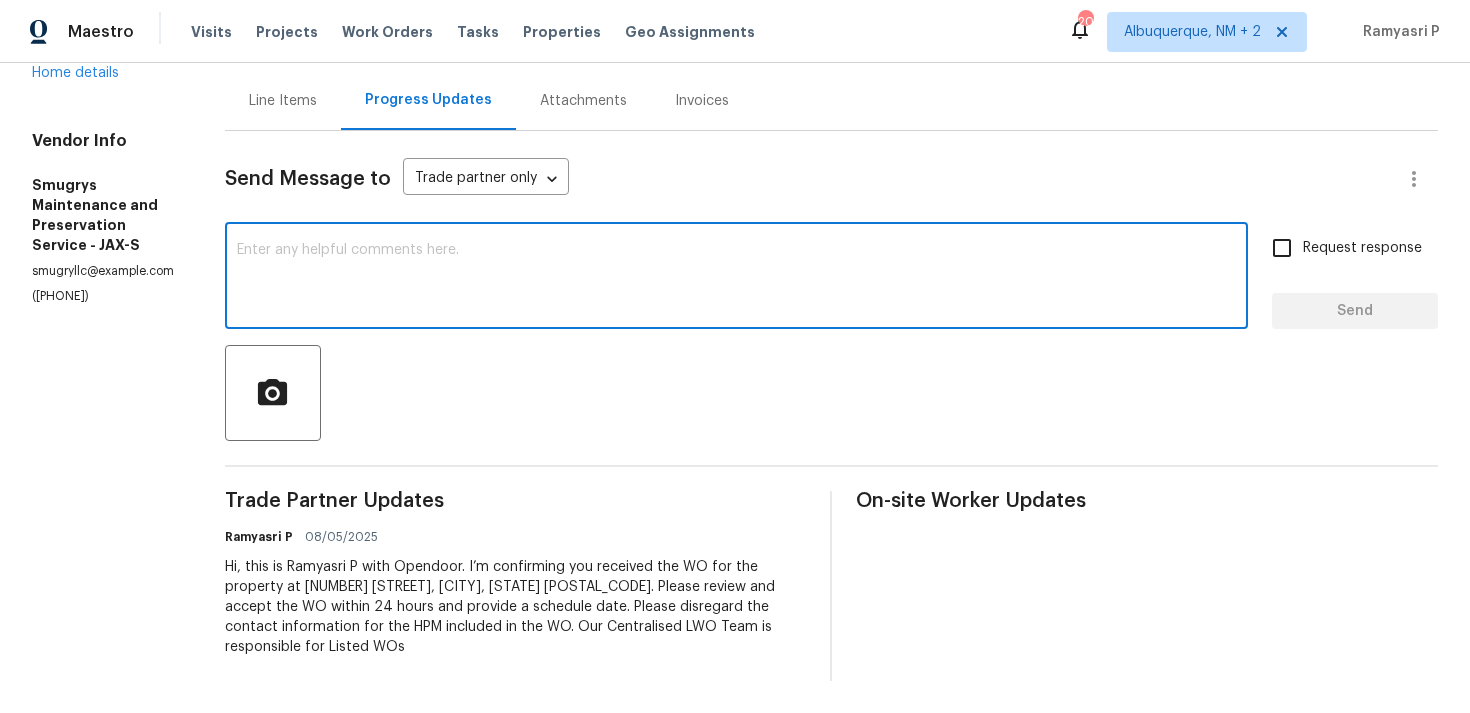 paste on "Could you kindly accept the work order?" 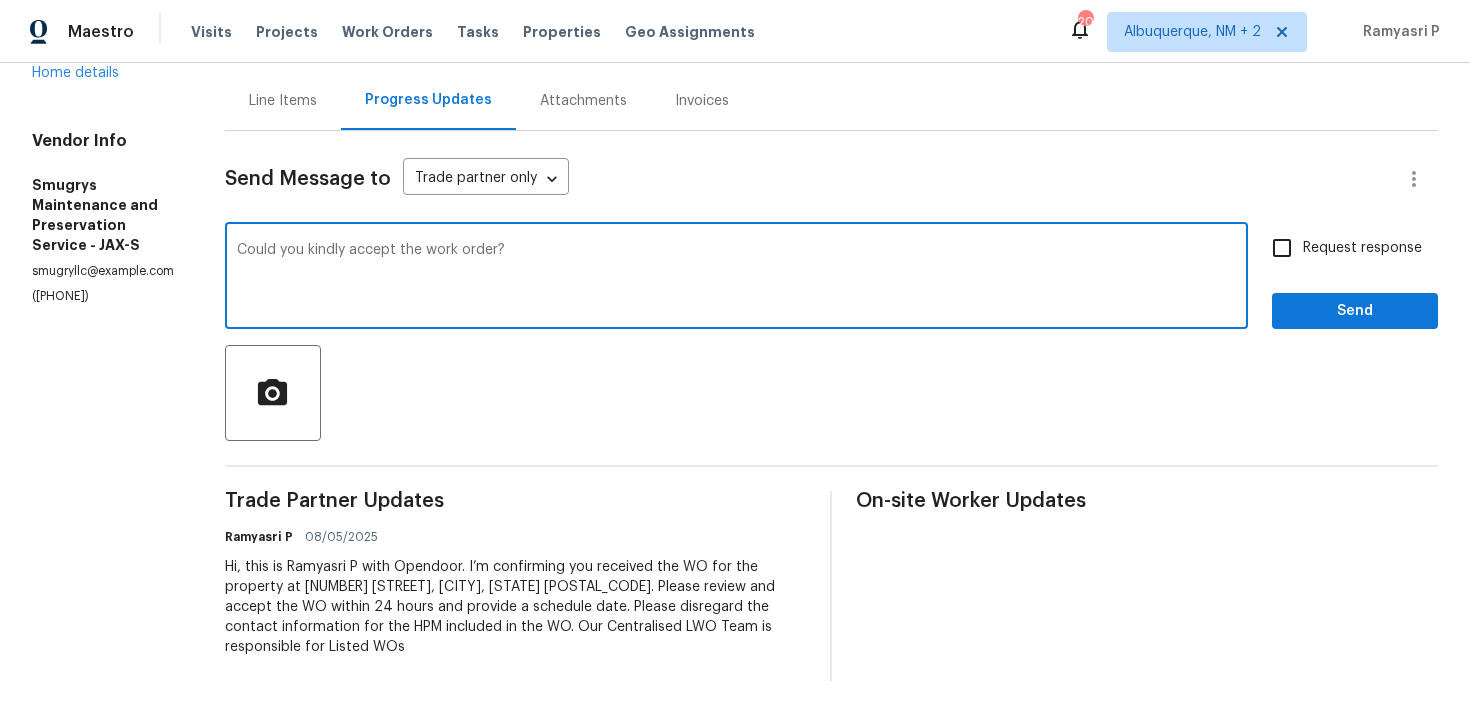 click on "Could you kindly accept the work order? x ​" at bounding box center [736, 278] 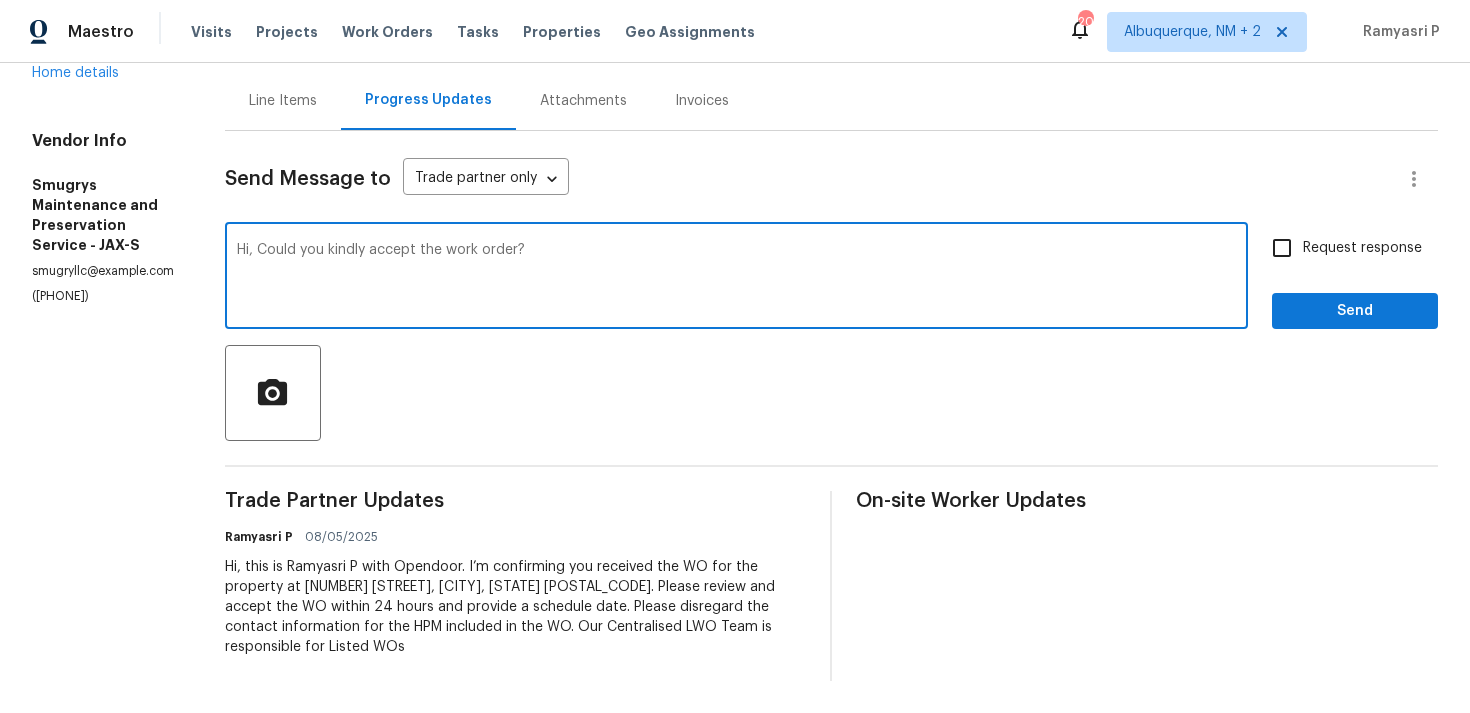 type on "Hi, Could you kindly accept the work order?" 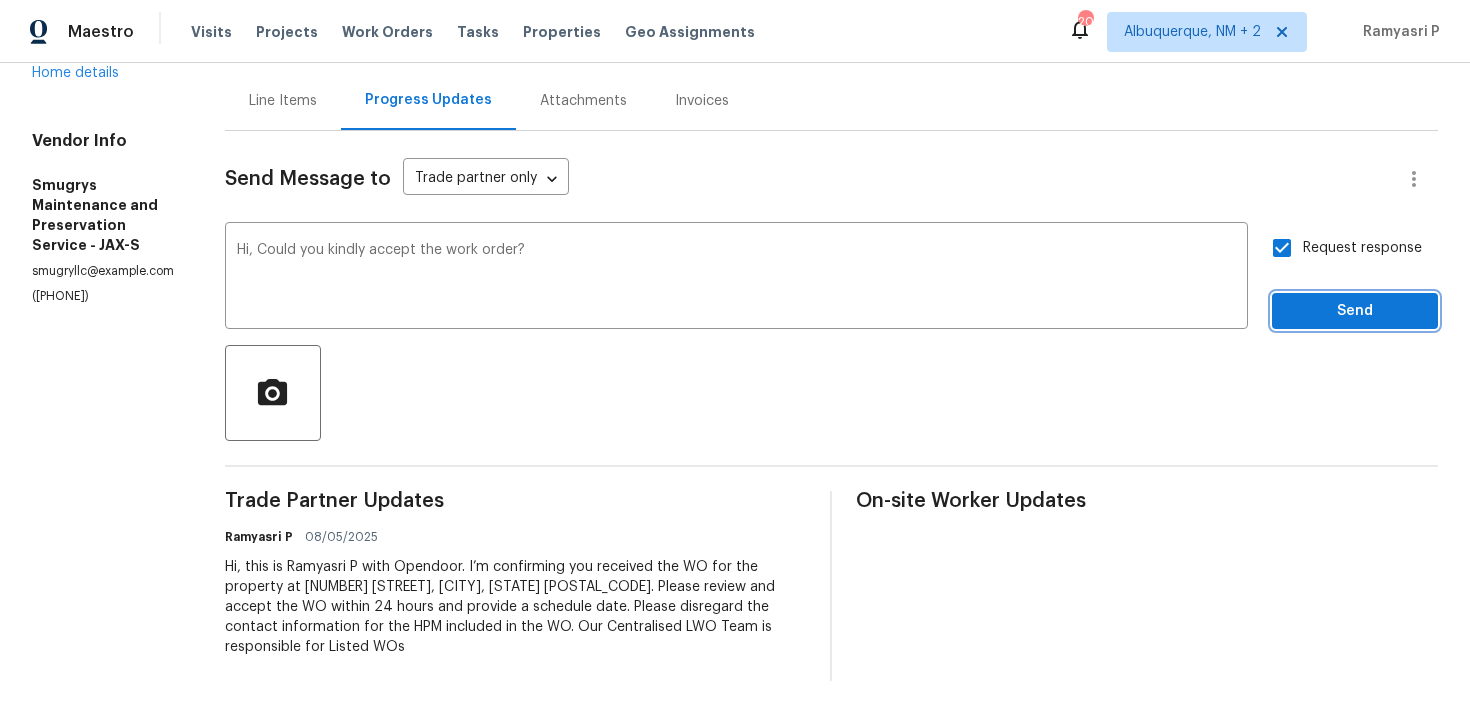 click on "Send" at bounding box center [1355, 311] 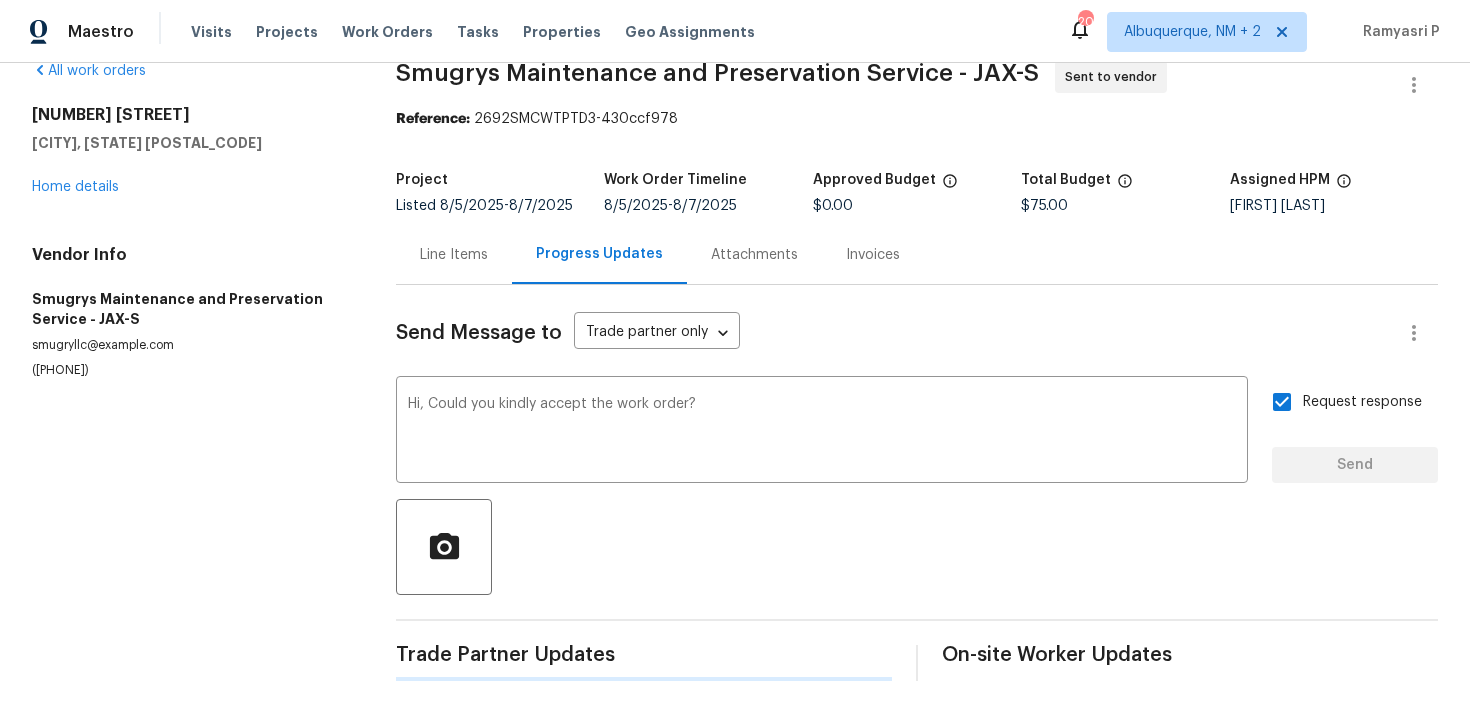 type 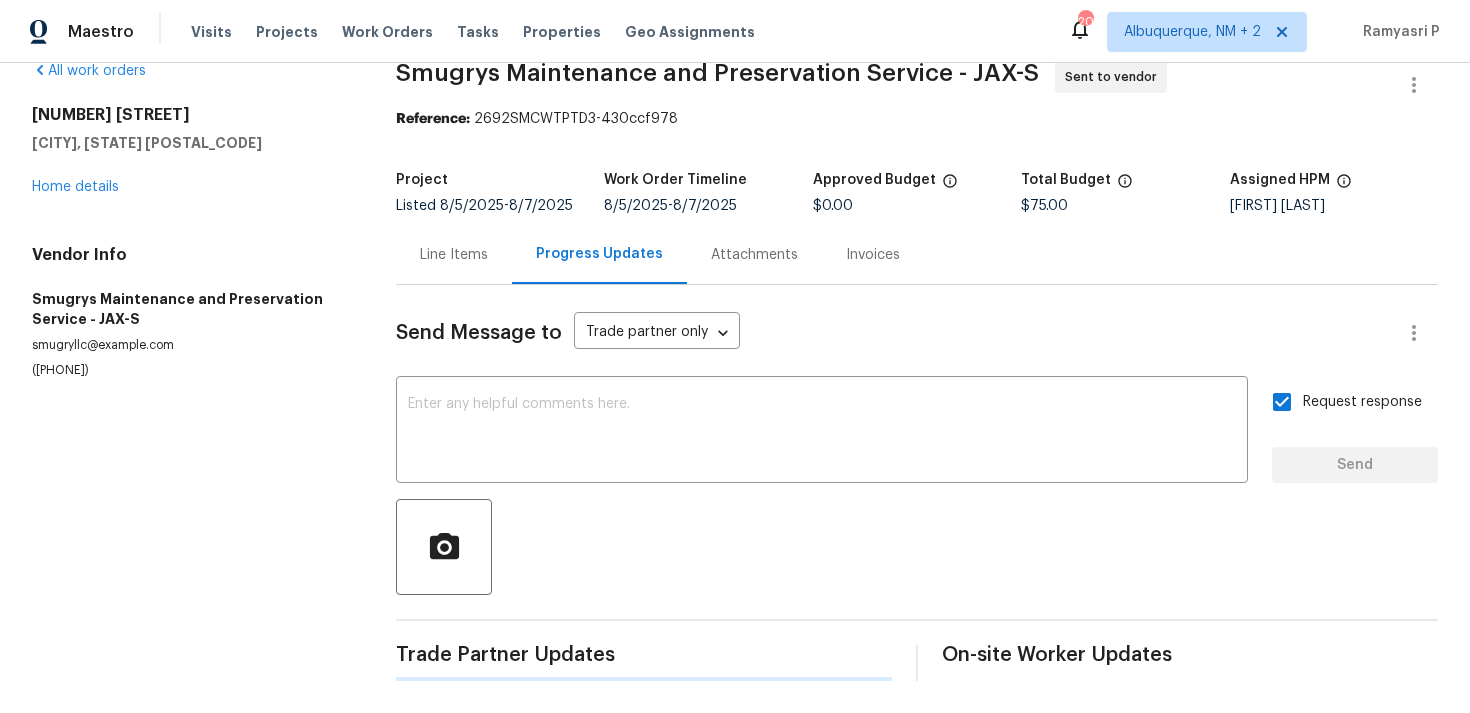 scroll, scrollTop: 188, scrollLeft: 0, axis: vertical 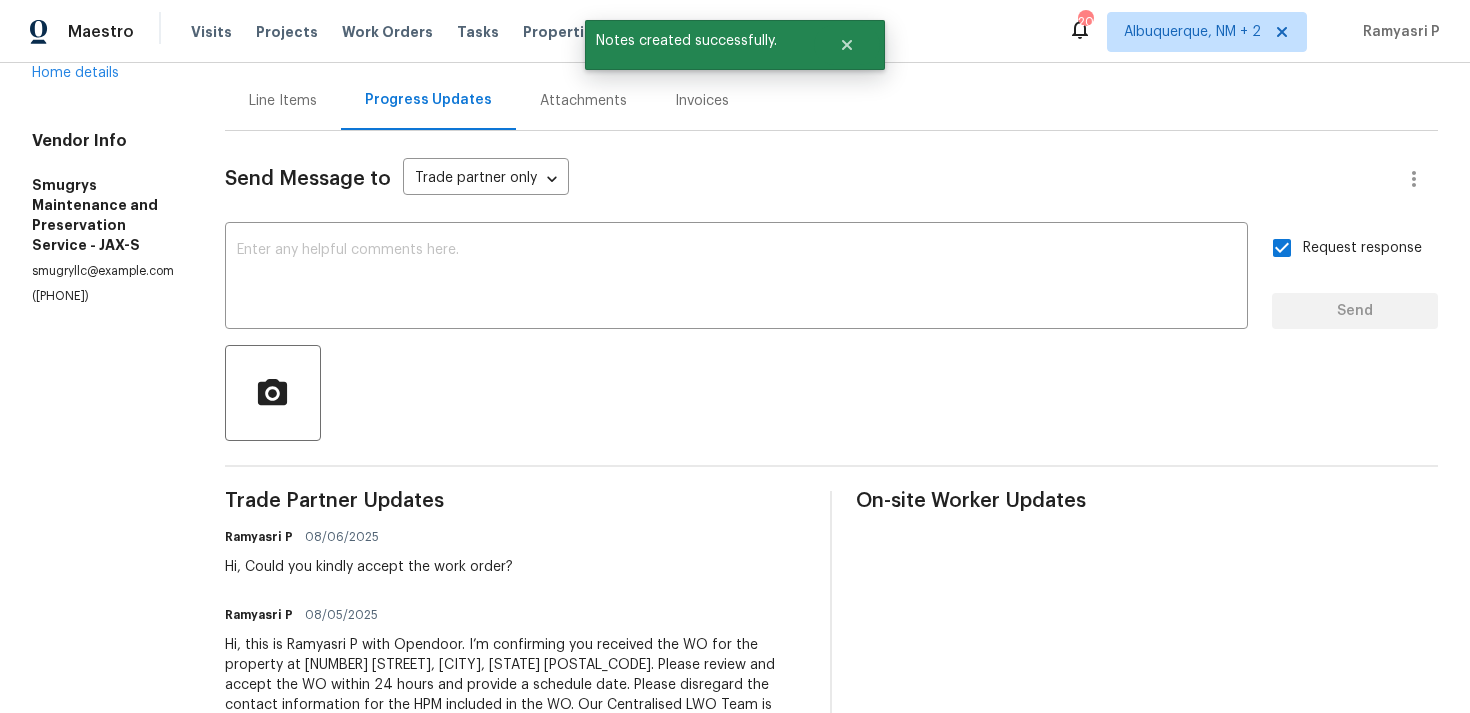 drag, startPoint x: 141, startPoint y: 292, endPoint x: 13, endPoint y: 291, distance: 128.0039 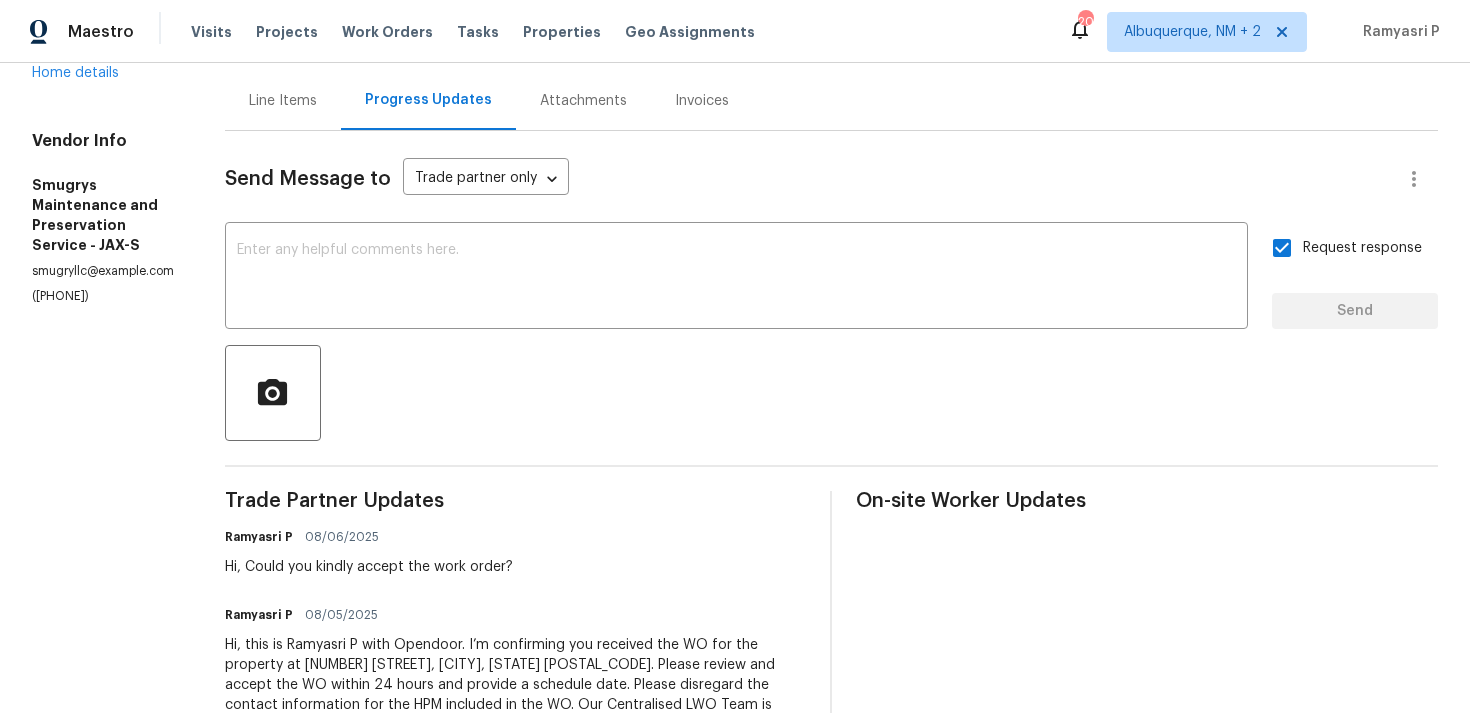 scroll, scrollTop: 266, scrollLeft: 0, axis: vertical 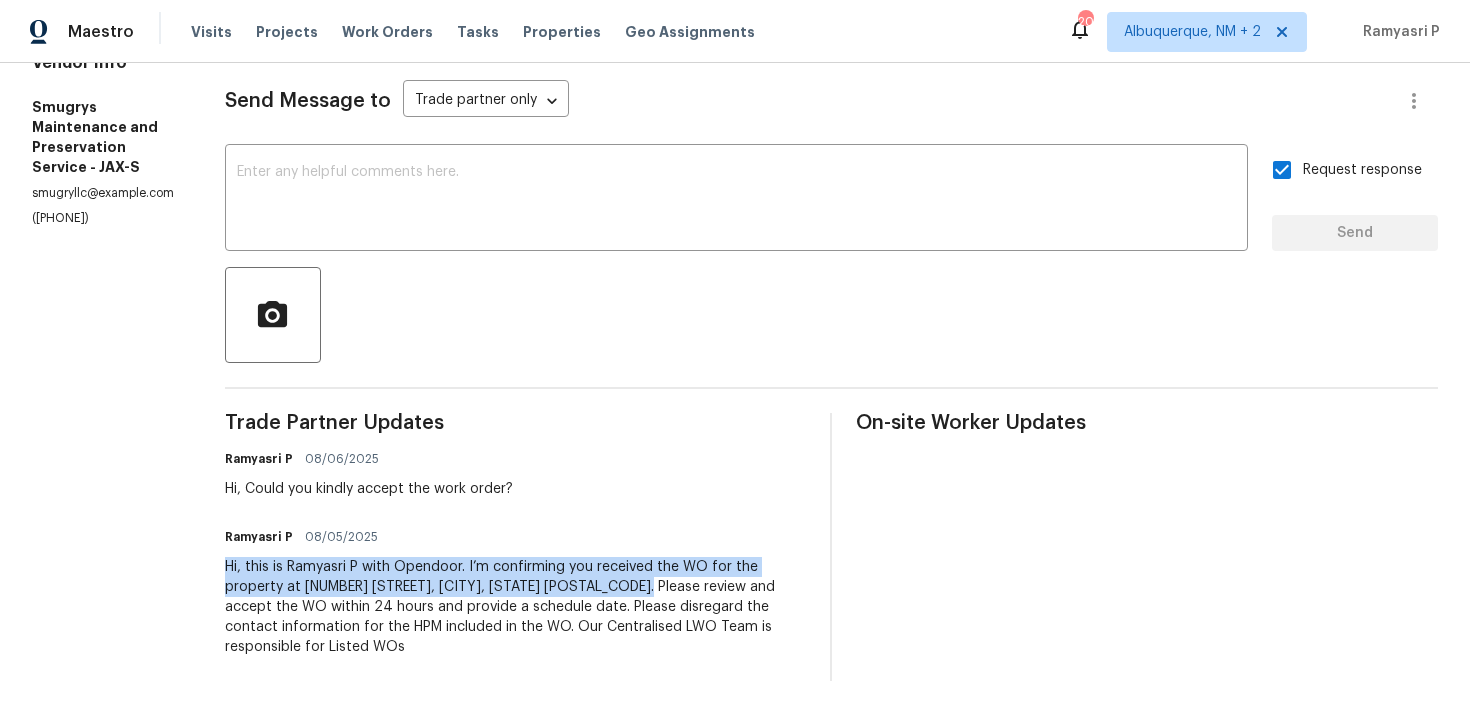 drag, startPoint x: 228, startPoint y: 572, endPoint x: 593, endPoint y: 586, distance: 365.2684 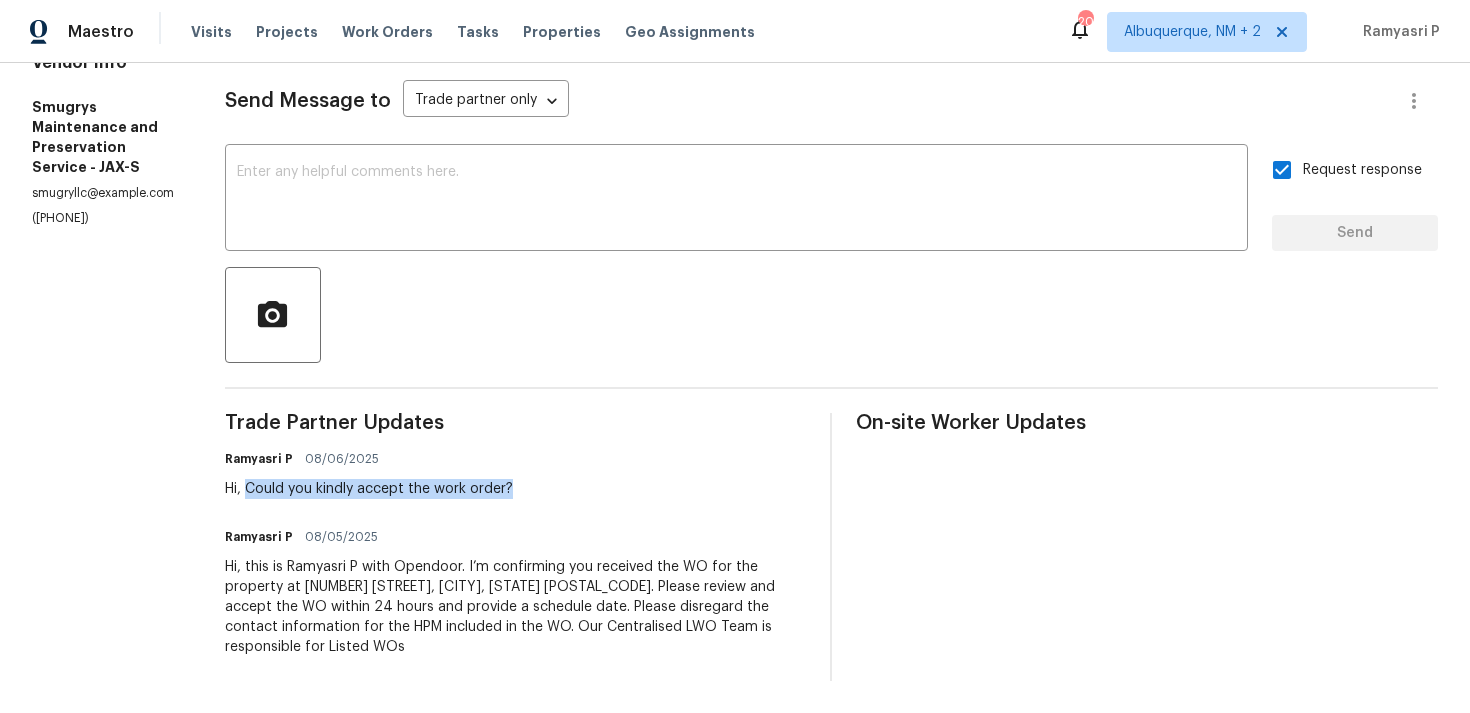 drag, startPoint x: 248, startPoint y: 483, endPoint x: 521, endPoint y: 483, distance: 273 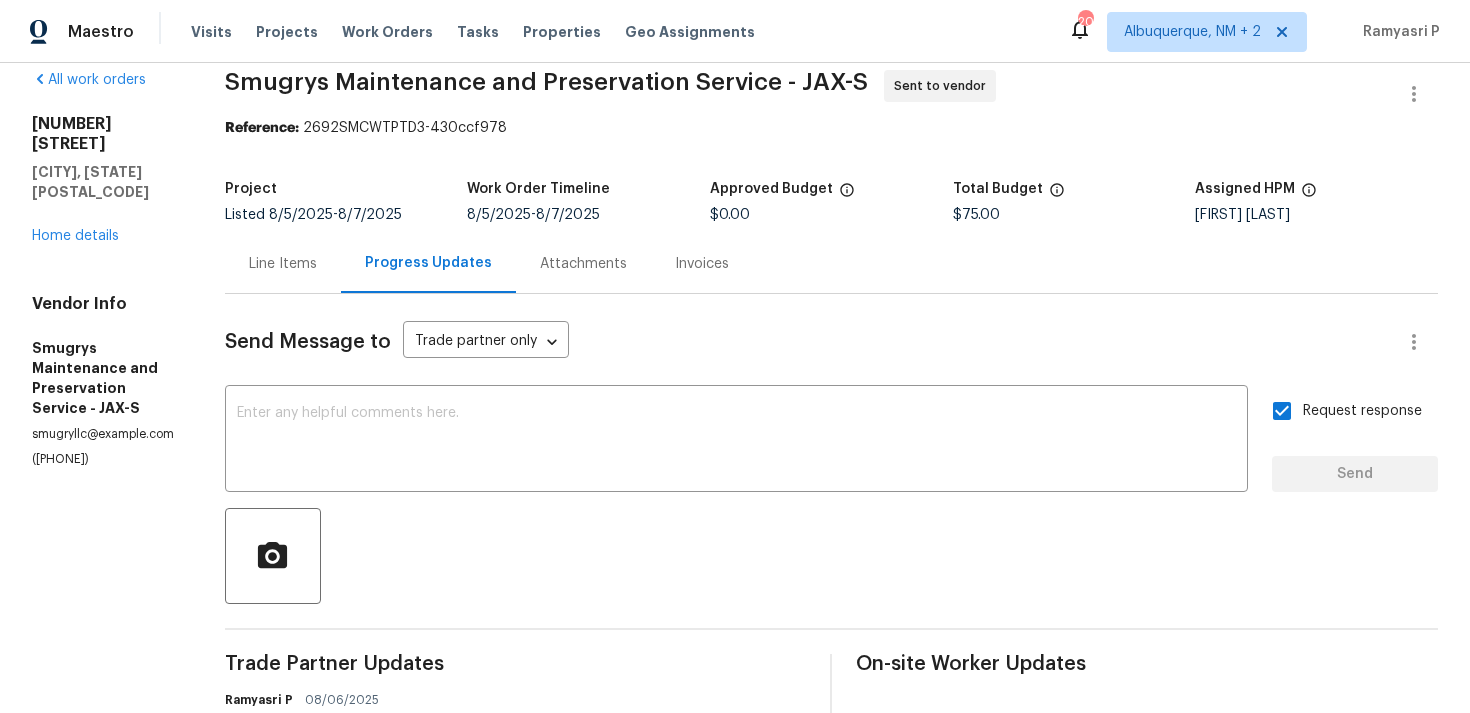 scroll, scrollTop: 0, scrollLeft: 0, axis: both 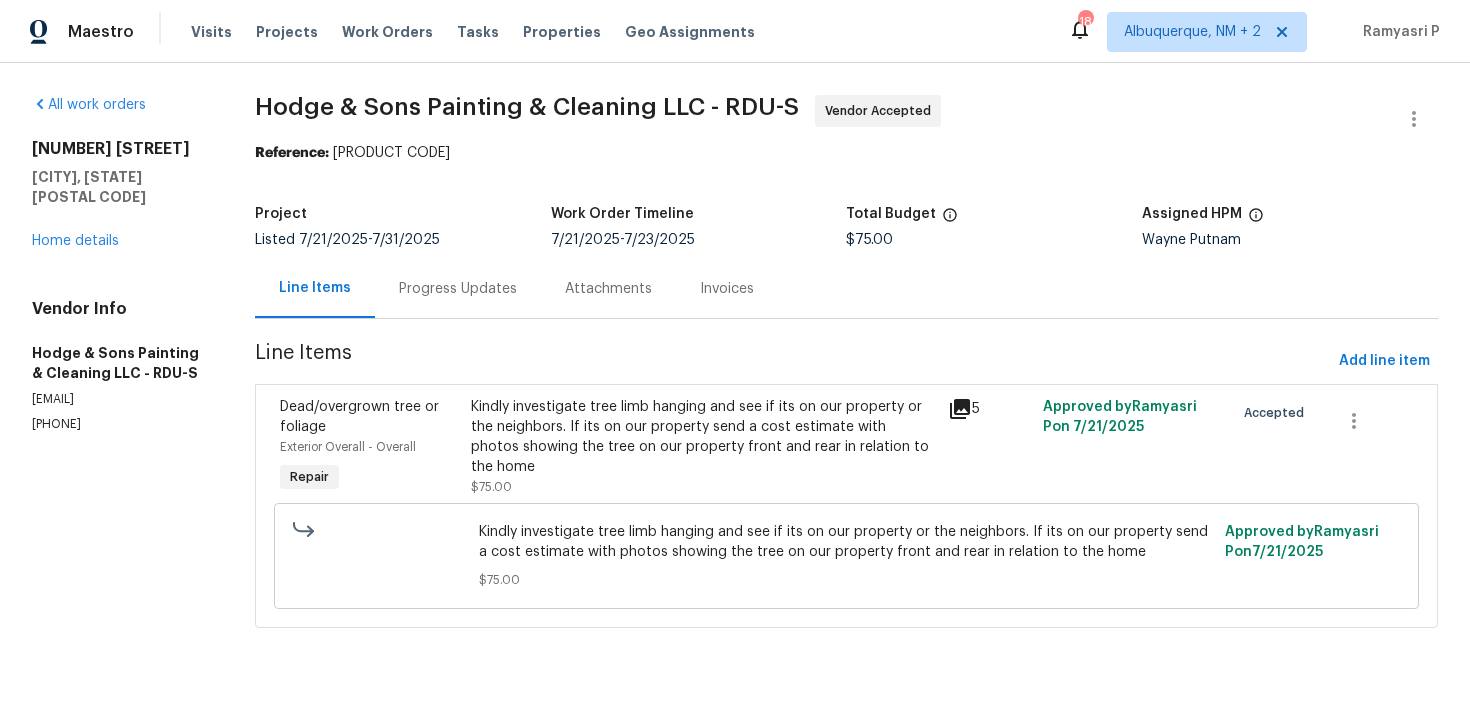 click on "Progress Updates" at bounding box center [458, 288] 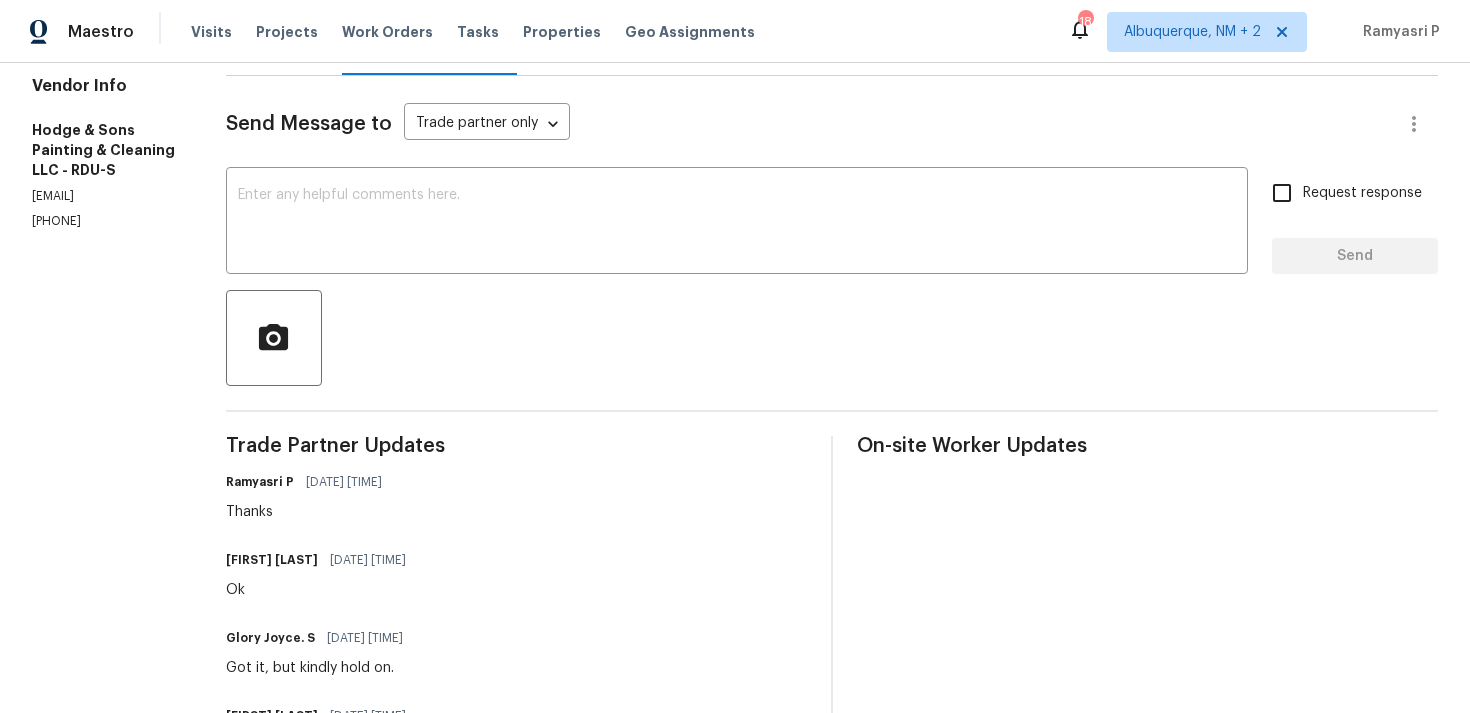 scroll, scrollTop: 0, scrollLeft: 0, axis: both 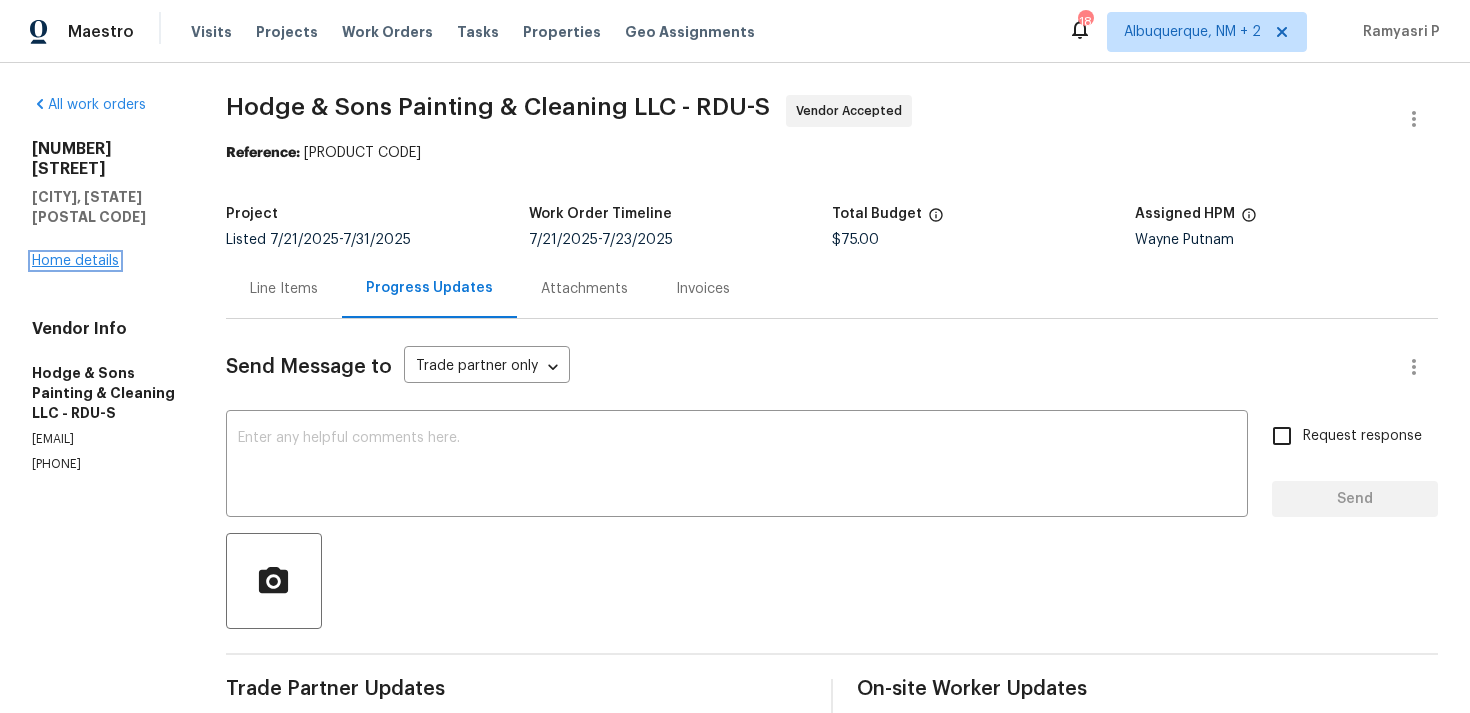 click on "Home details" at bounding box center (75, 261) 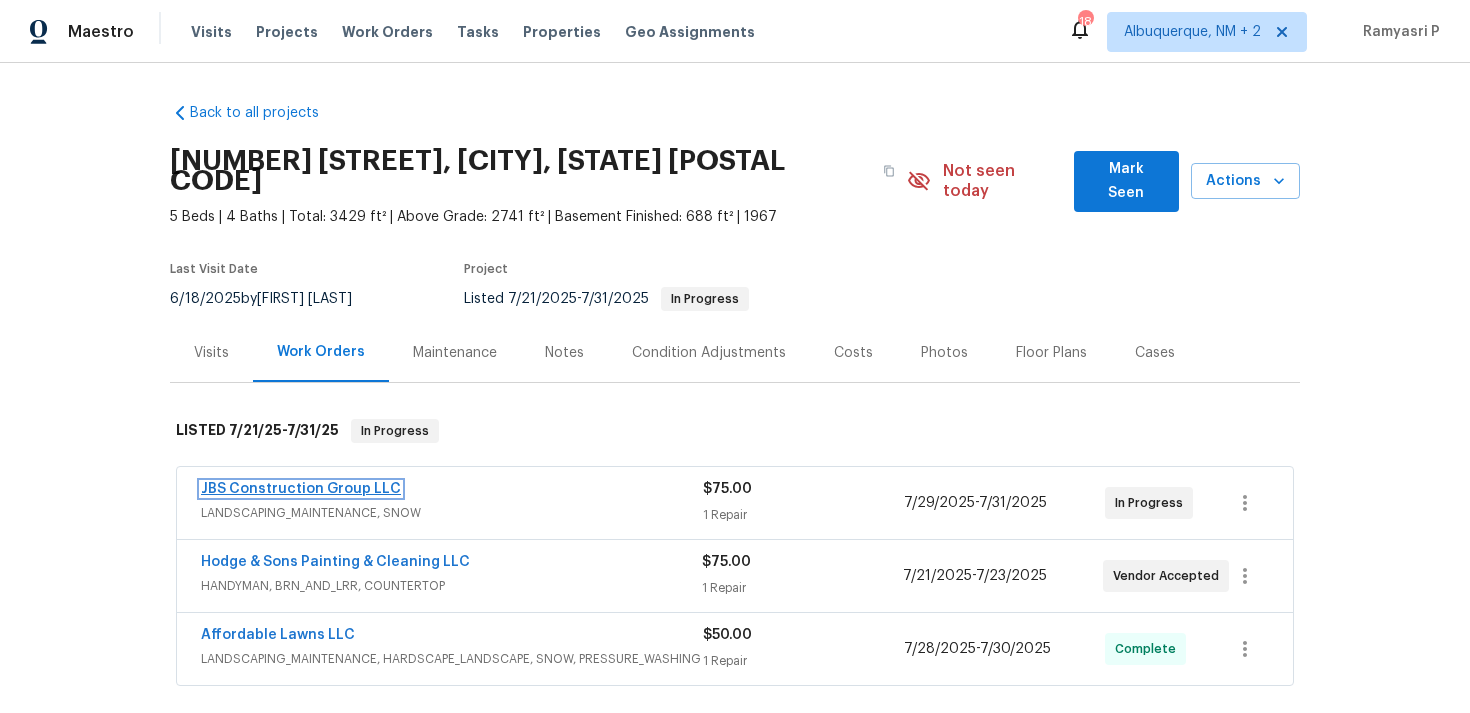 click on "JBS Construction Group LLC" at bounding box center [301, 489] 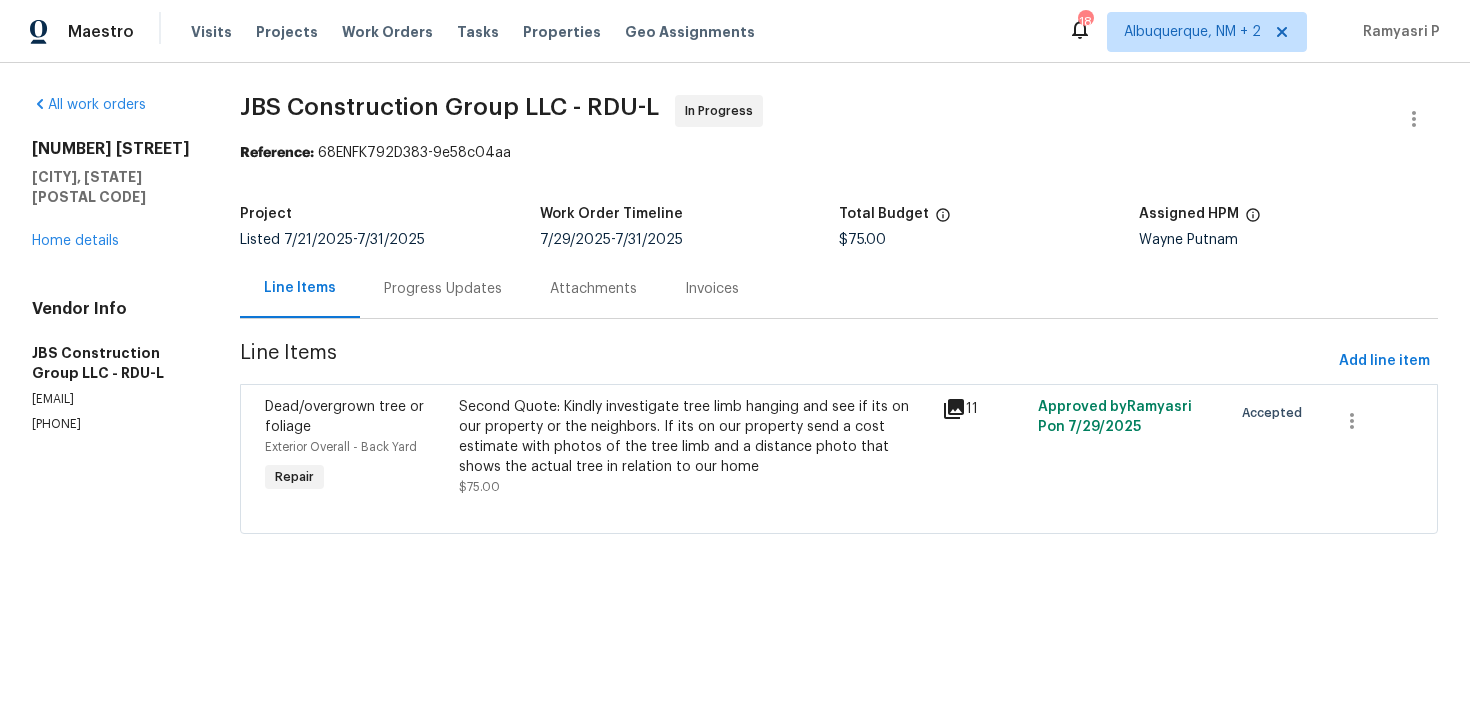 click on "Progress Updates" at bounding box center [443, 288] 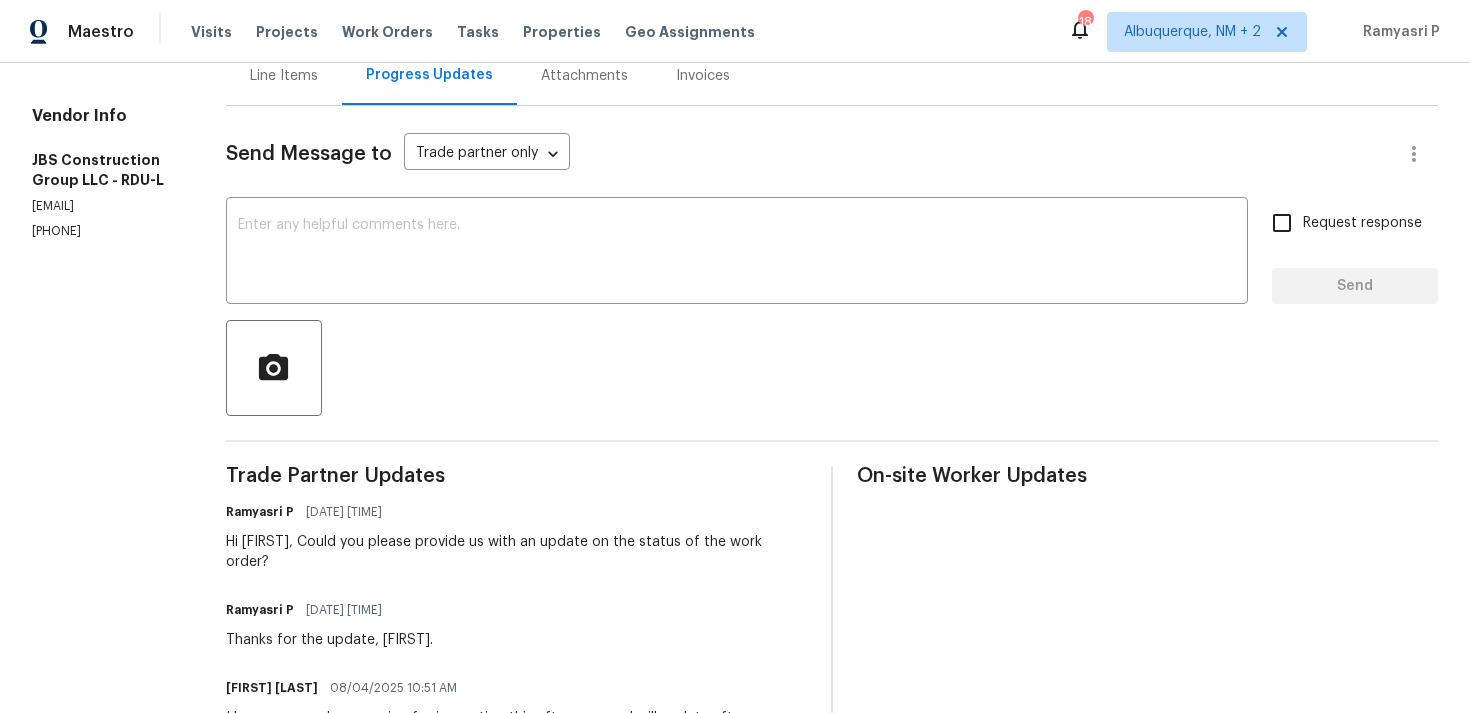scroll, scrollTop: 200, scrollLeft: 0, axis: vertical 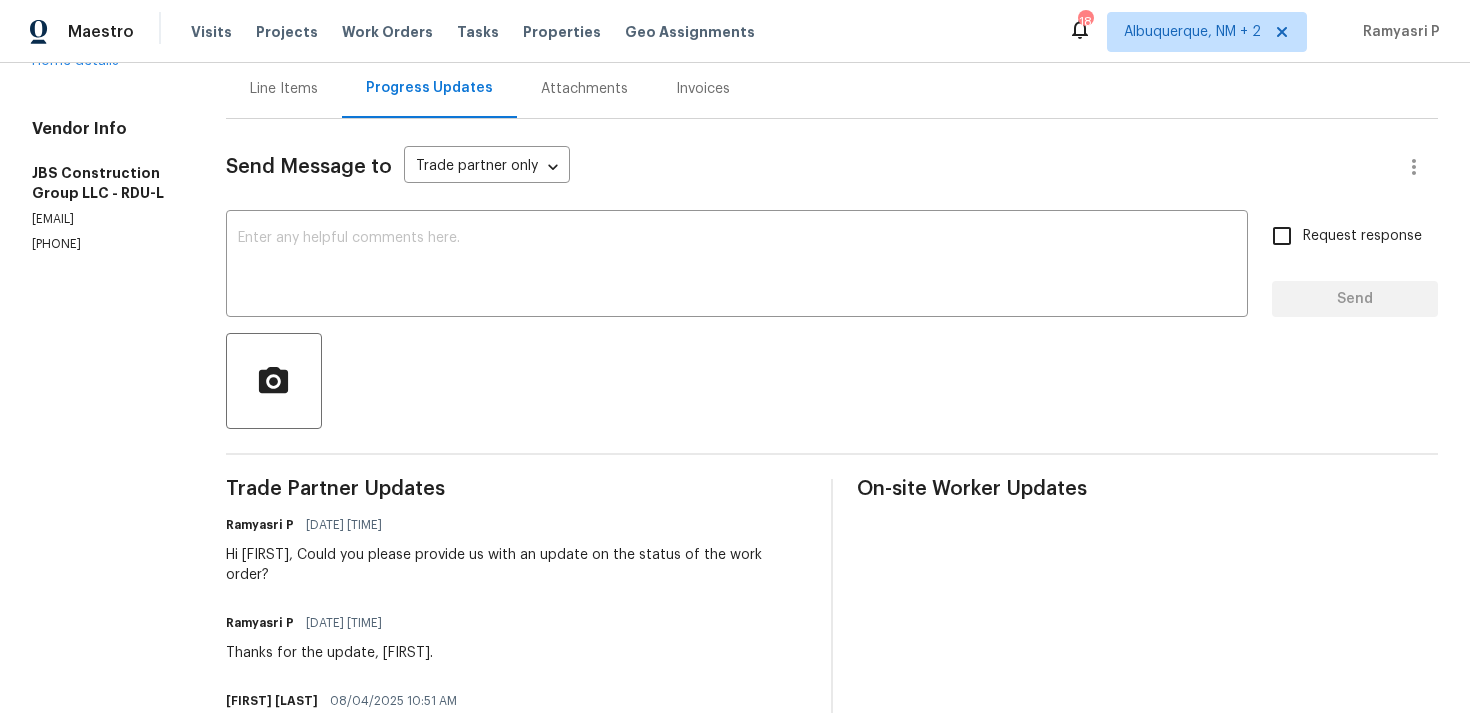 drag, startPoint x: 118, startPoint y: 203, endPoint x: 16, endPoint y: 203, distance: 102 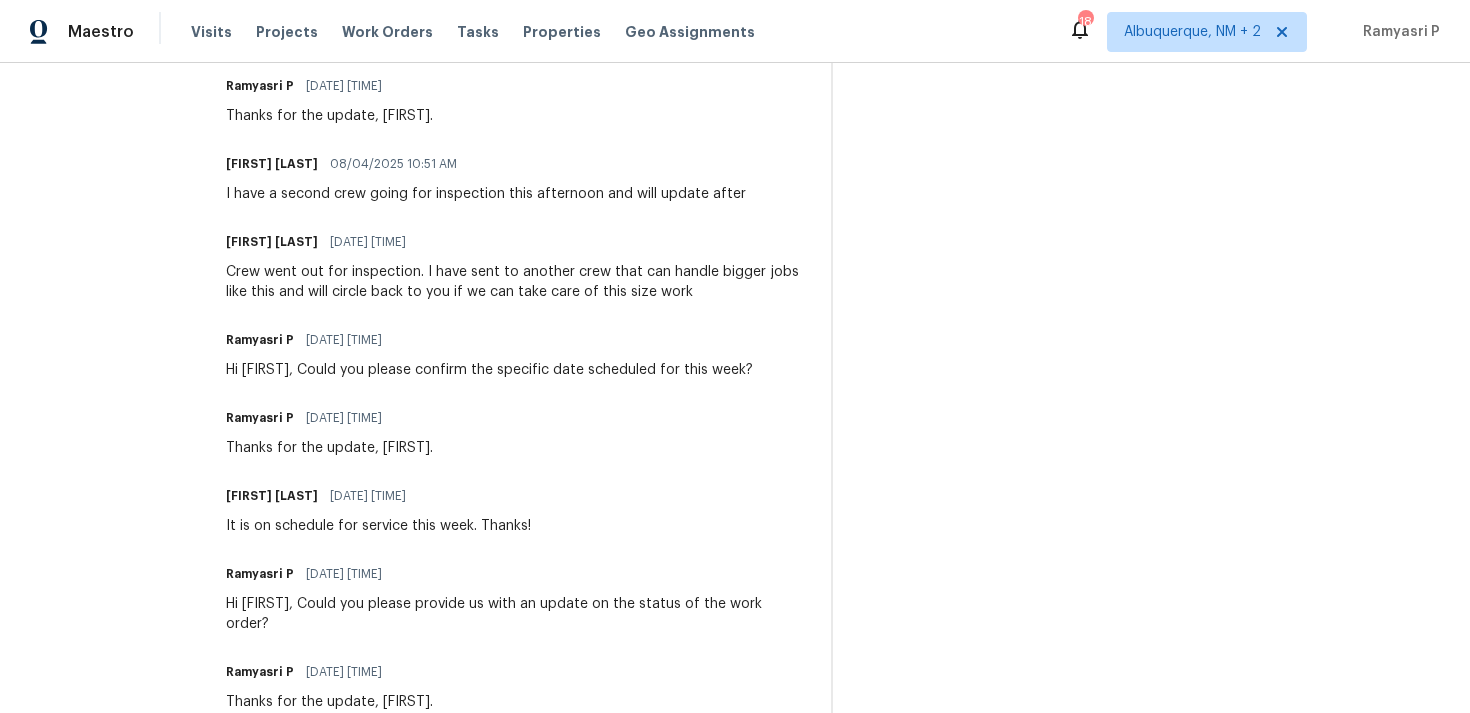 scroll, scrollTop: 1048, scrollLeft: 0, axis: vertical 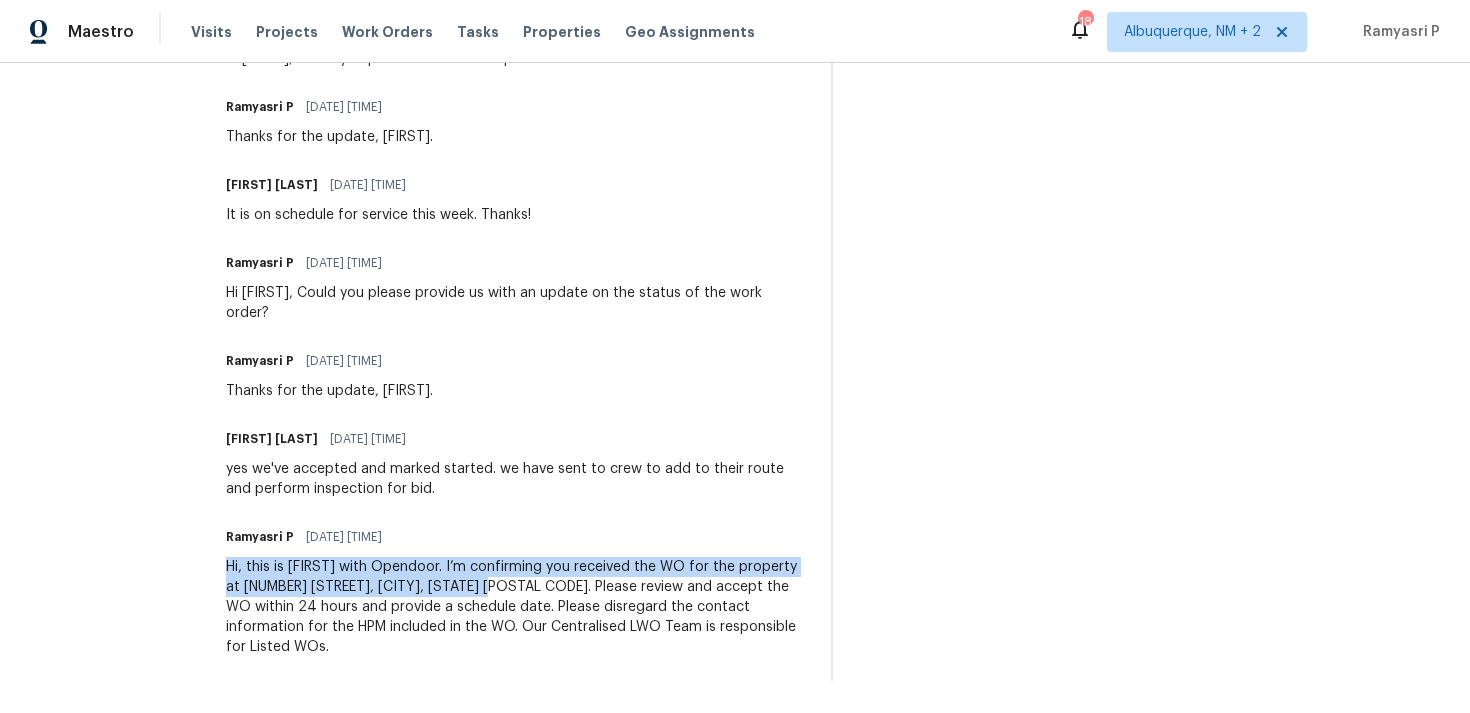 drag, startPoint x: 295, startPoint y: 565, endPoint x: 607, endPoint y: 588, distance: 312.84662 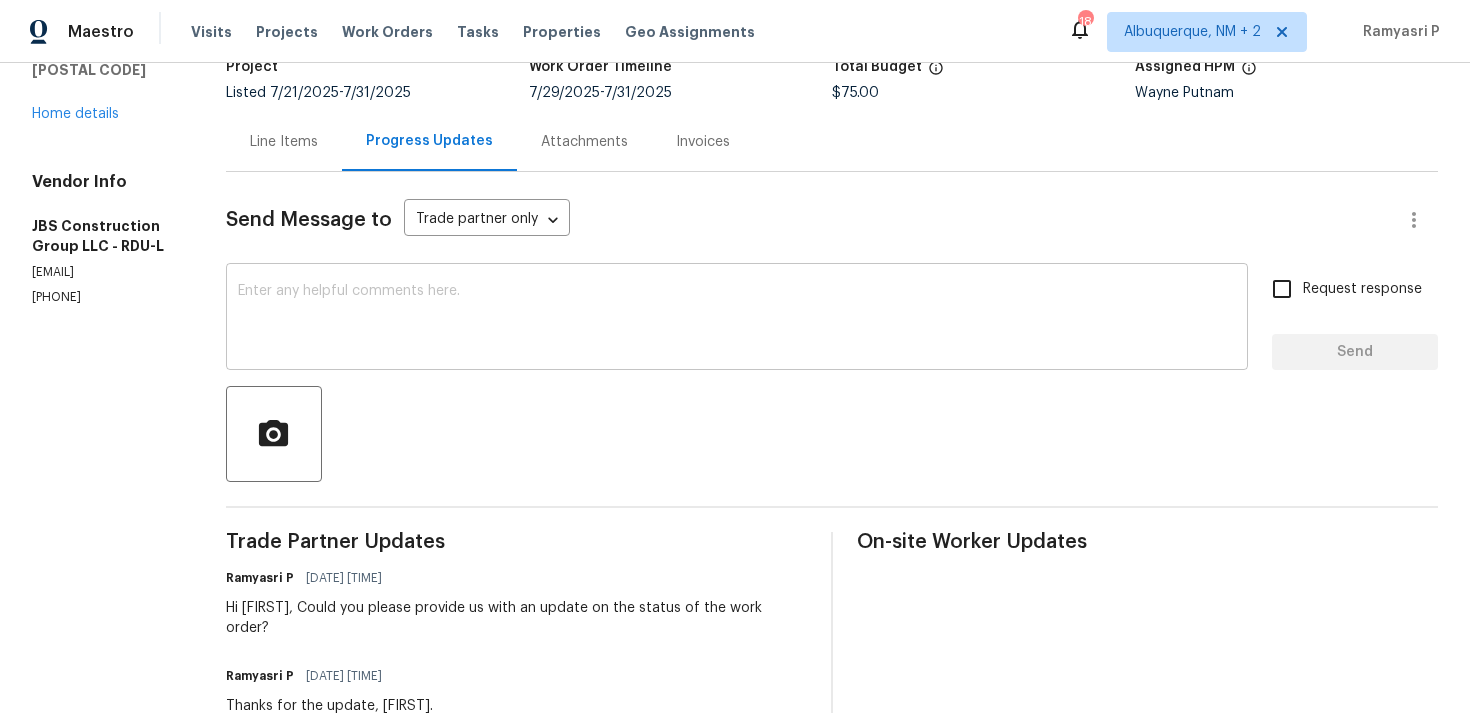 scroll, scrollTop: 317, scrollLeft: 0, axis: vertical 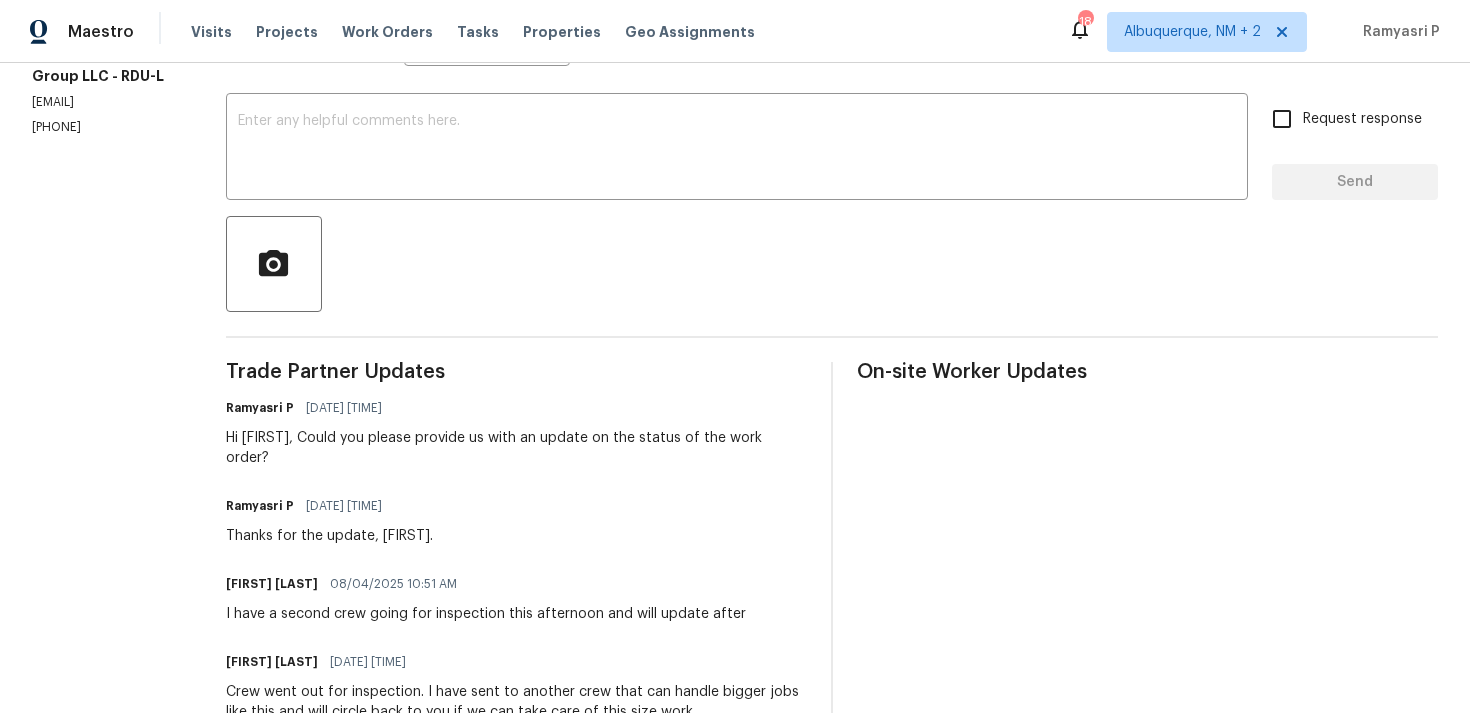 drag, startPoint x: 356, startPoint y: 436, endPoint x: 386, endPoint y: 452, distance: 34 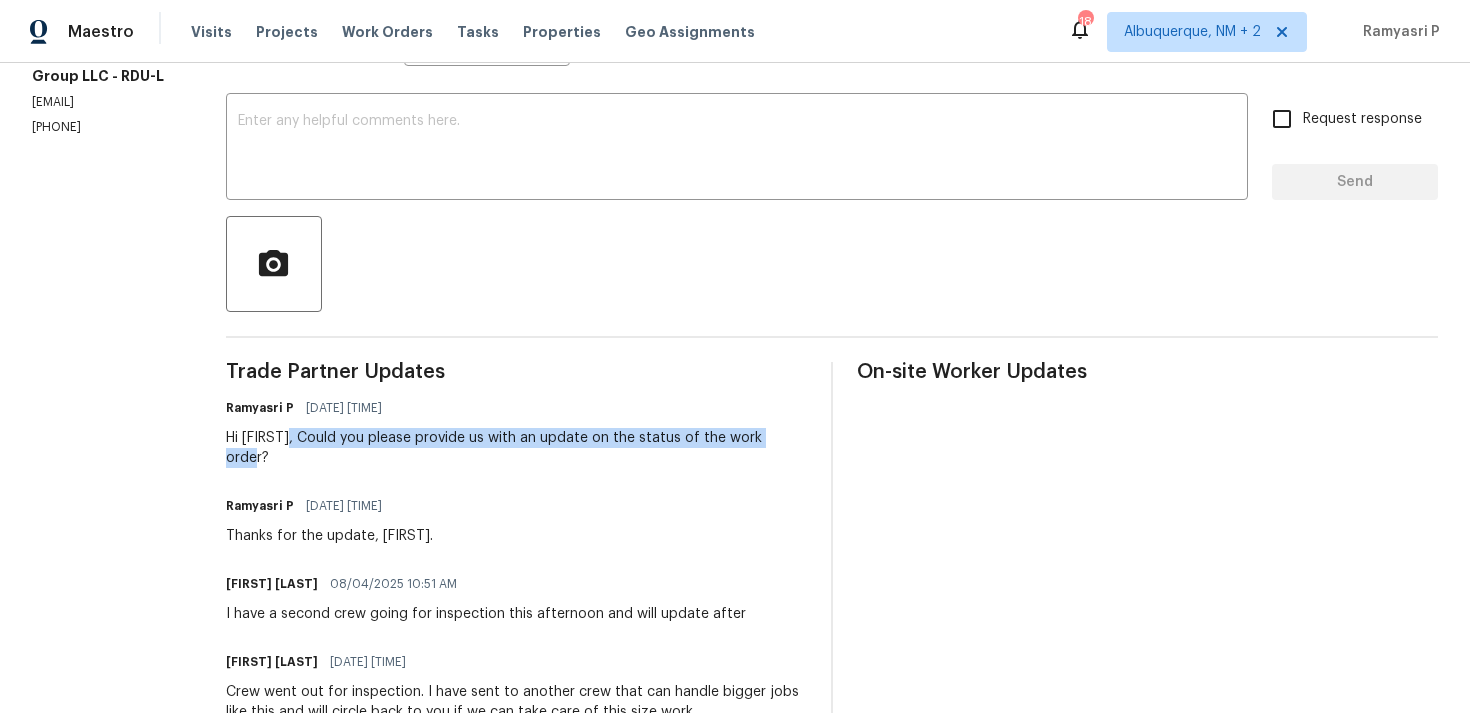 copy on "Could you please provide us with an update on the status of the work order?" 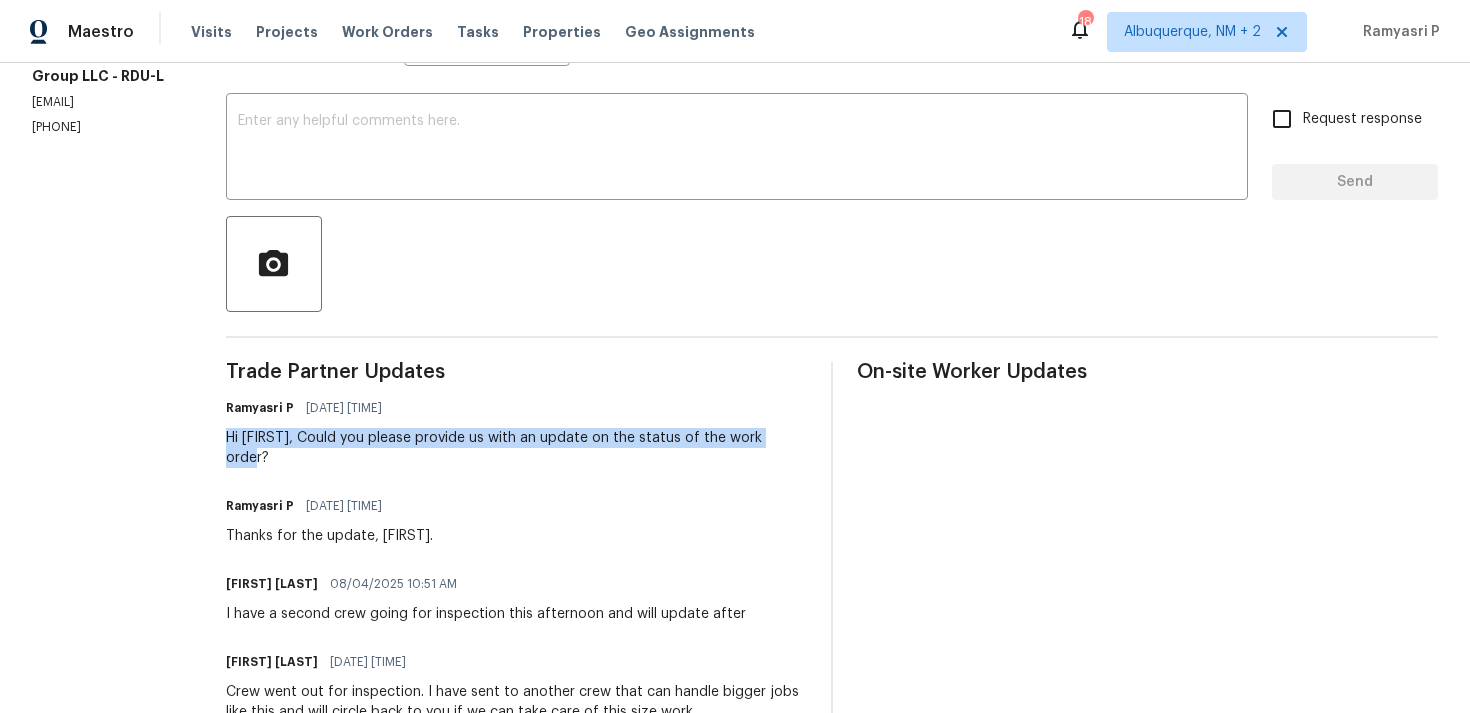 drag, startPoint x: 296, startPoint y: 438, endPoint x: 344, endPoint y: 456, distance: 51.264023 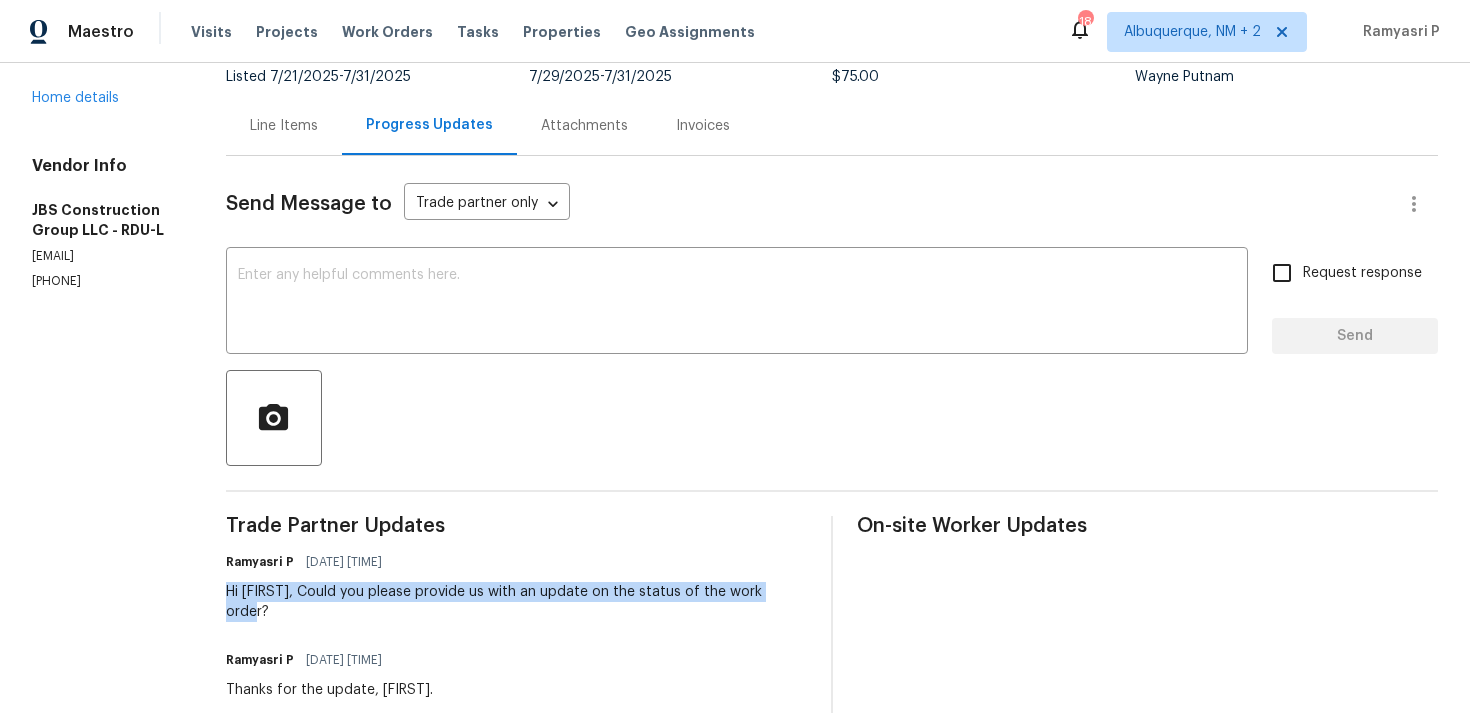 scroll, scrollTop: 153, scrollLeft: 0, axis: vertical 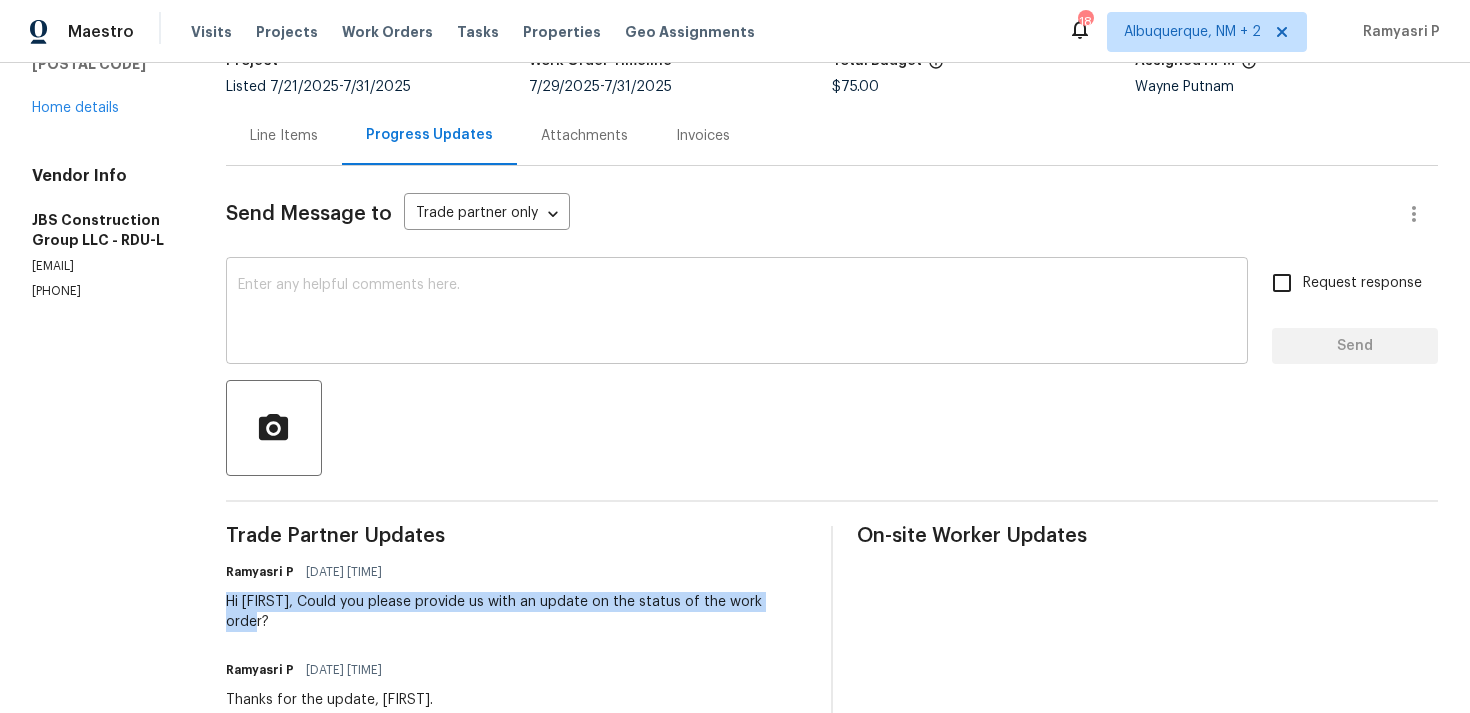 click at bounding box center [737, 313] 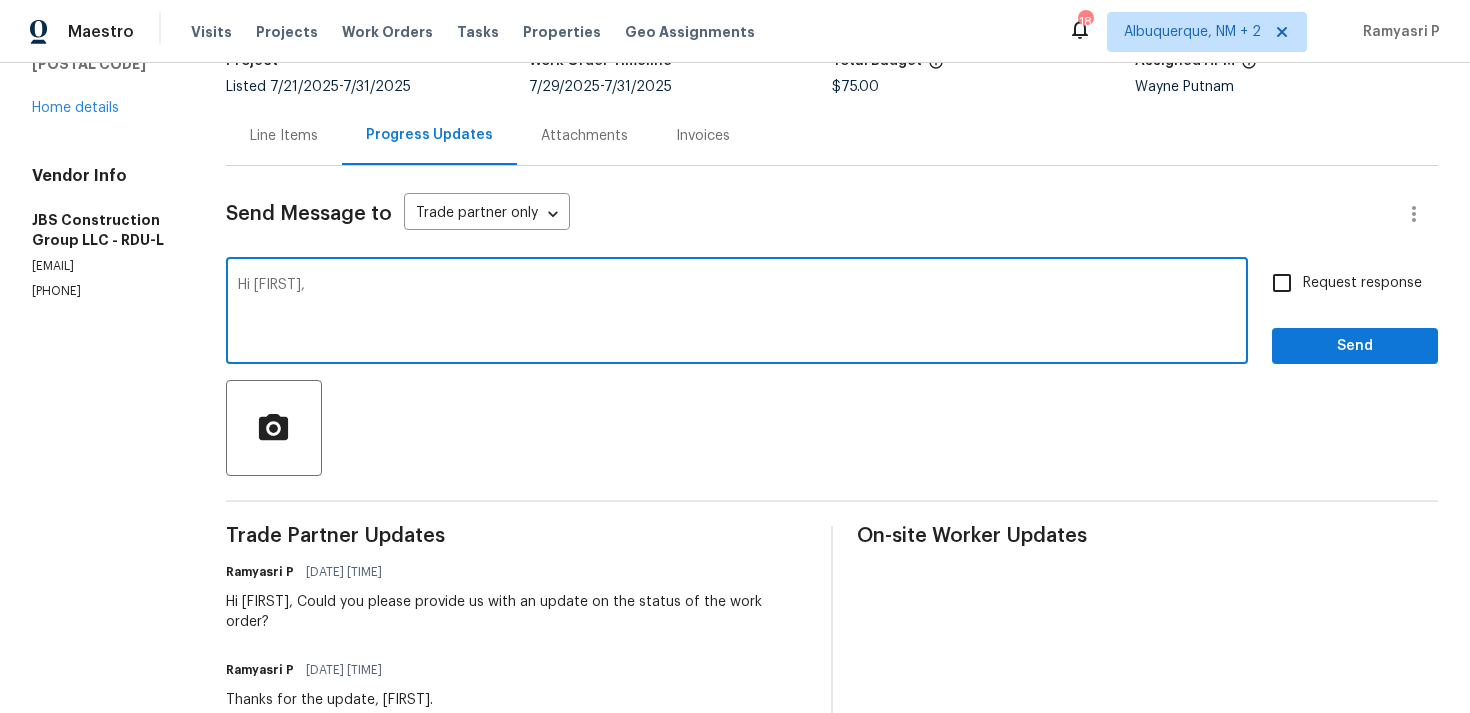 paste on "We attempted to reach out to you via RC text to request an update on the status of the work order." 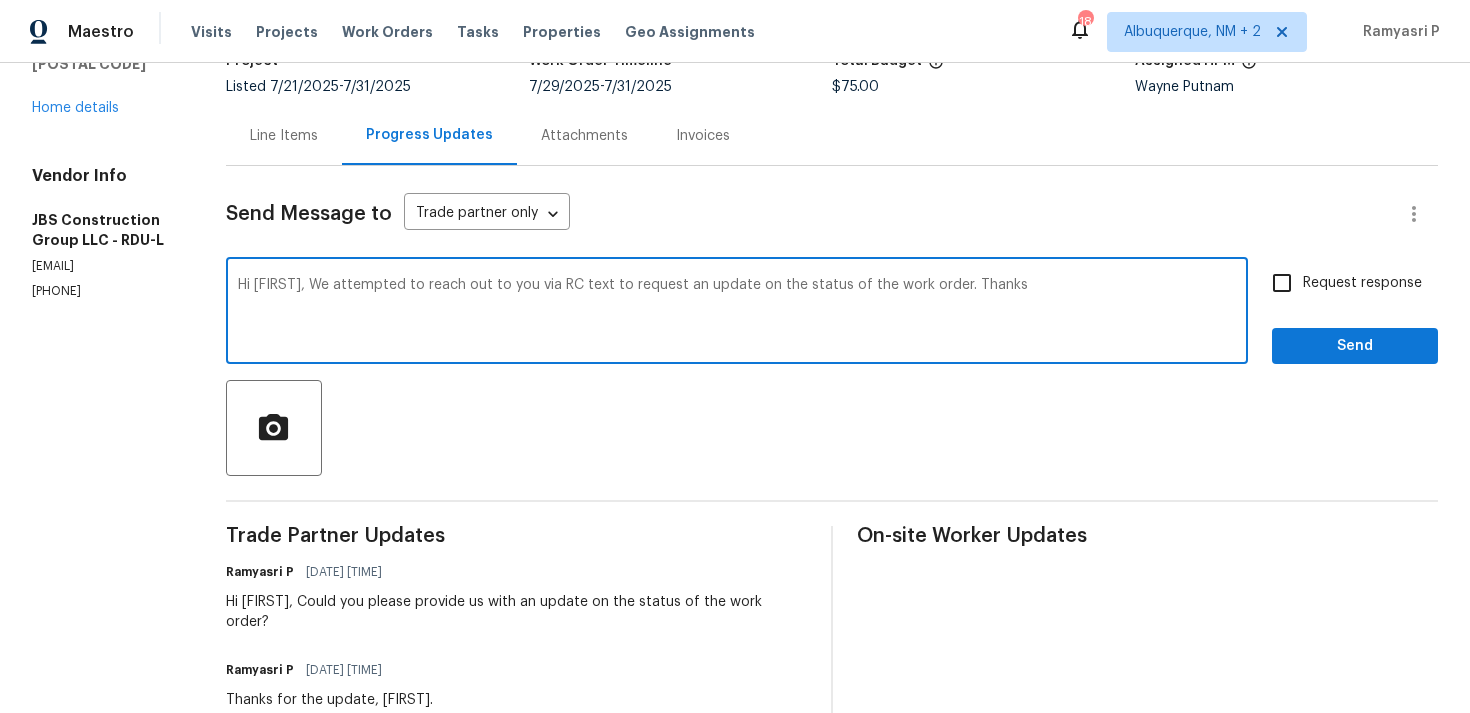 type on "Hi [FIRST], We attempted to reach out to you via RC text to request an update on the status of the work order. Thanks" 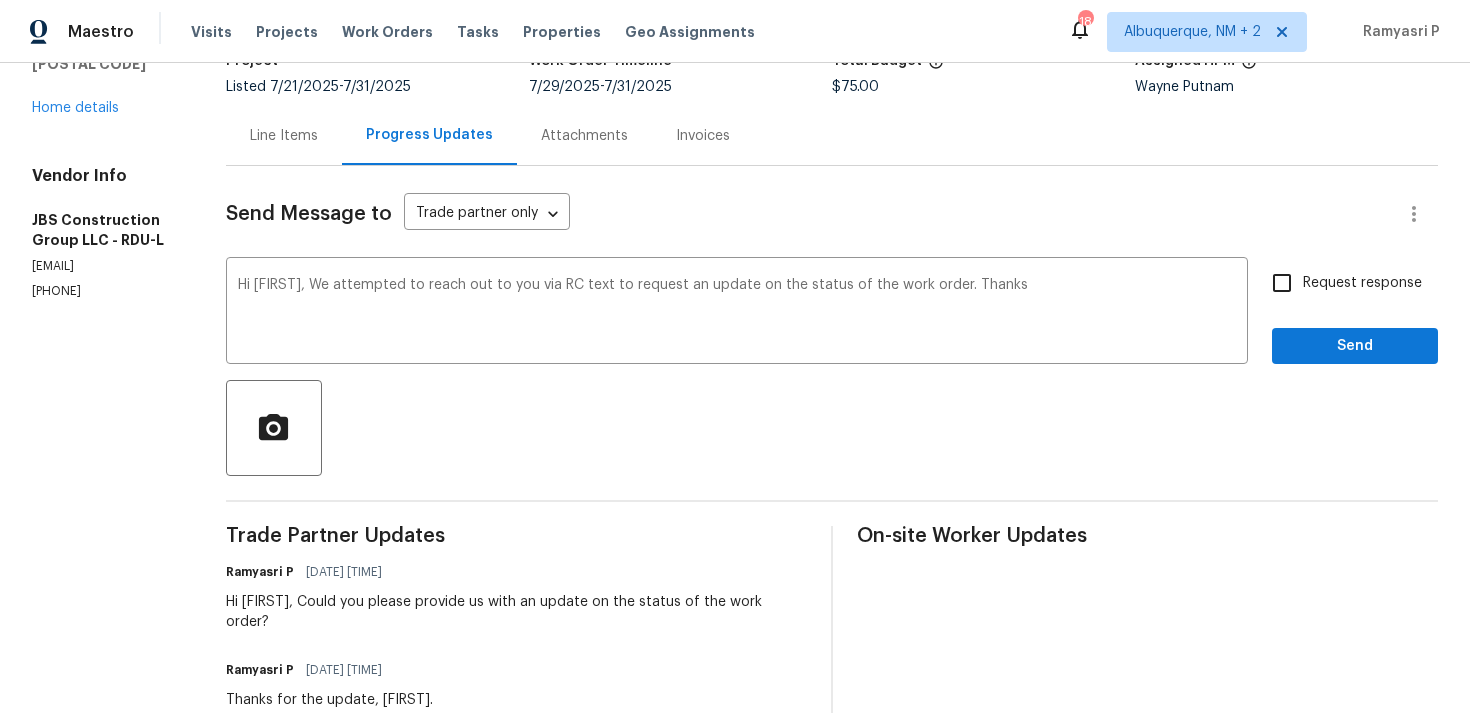 click on "Request response" at bounding box center (1362, 283) 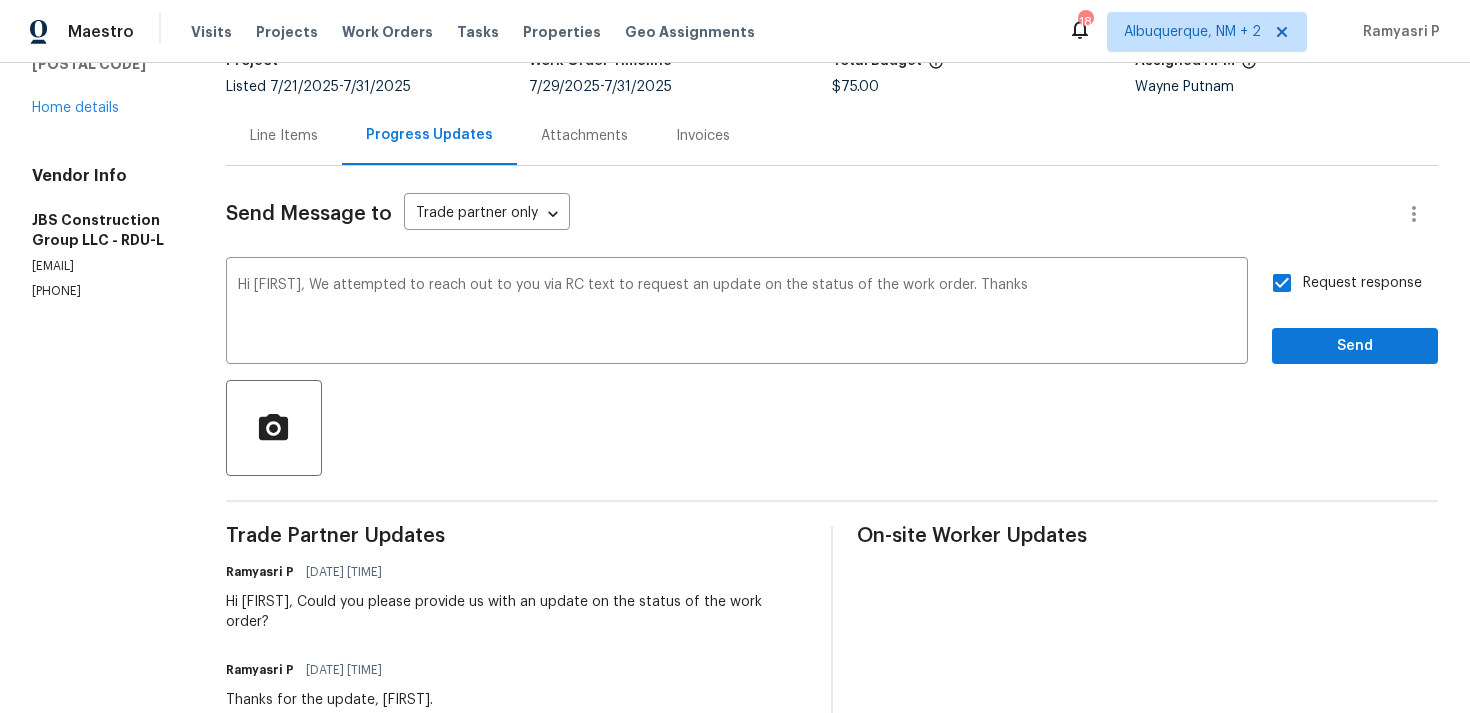 click on "Send Message to Trade partner only Trade partner only ​ Hi [FIRST], We attempted to reach out to you via RC text to request an update on the status of the work order. Thanks x ​ Request response Send Trade Partner Updates [FIRST] [LAST] [DATE] [TIME] Hi [FIRST], Could you please provide us with an update on the status of the work order? [FIRST] [LAST] [DATE] [TIME] Thanks for the update, [FIRST]. [FIRST] [LAST] [DATE] [TIME] I have a second crew going for inspection this afternoon and will update after [FIRST] [LAST] [DATE] [TIME] Crew went out for inspection.
I have sent to another crew that can handle bigger jobs like this and will circle back to you if we can take care of this size work" at bounding box center (832, 871) 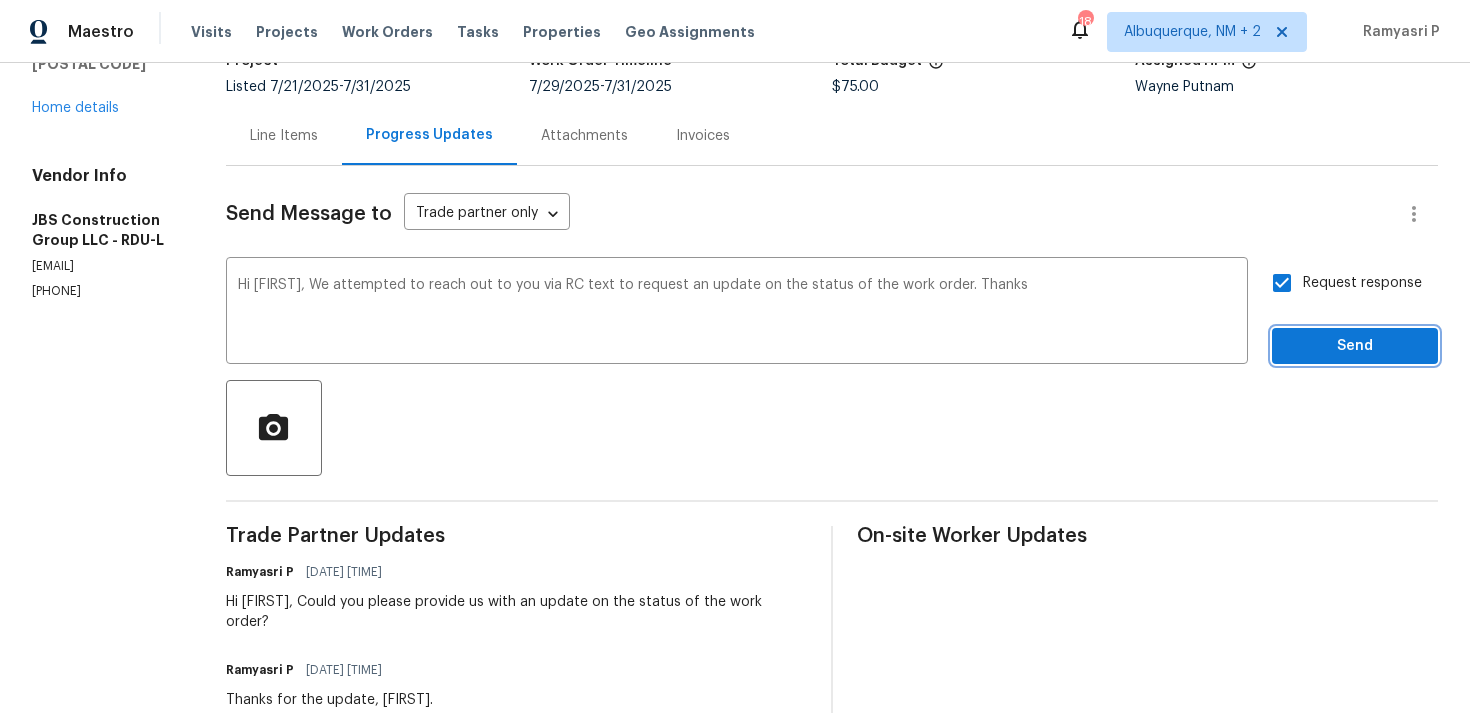 click on "Send" at bounding box center [1355, 346] 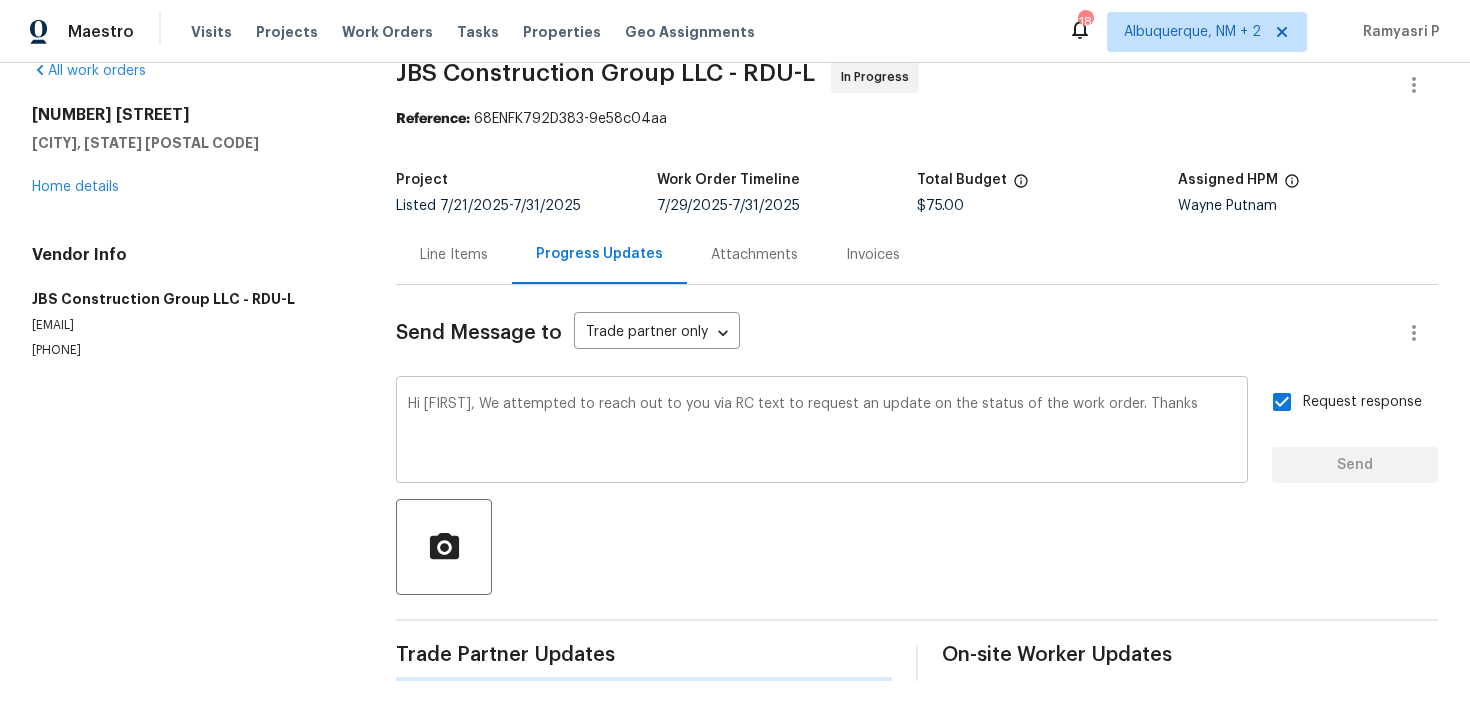 type 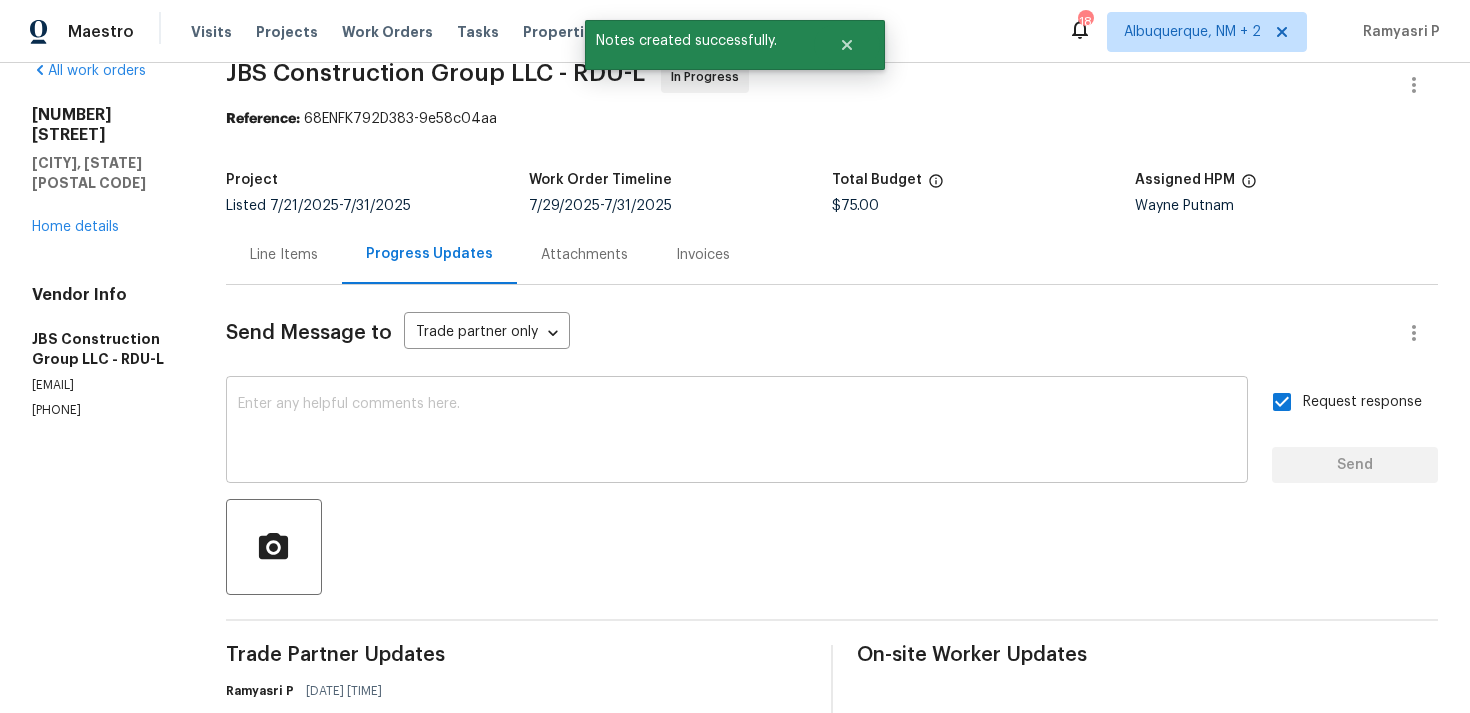 scroll, scrollTop: 153, scrollLeft: 0, axis: vertical 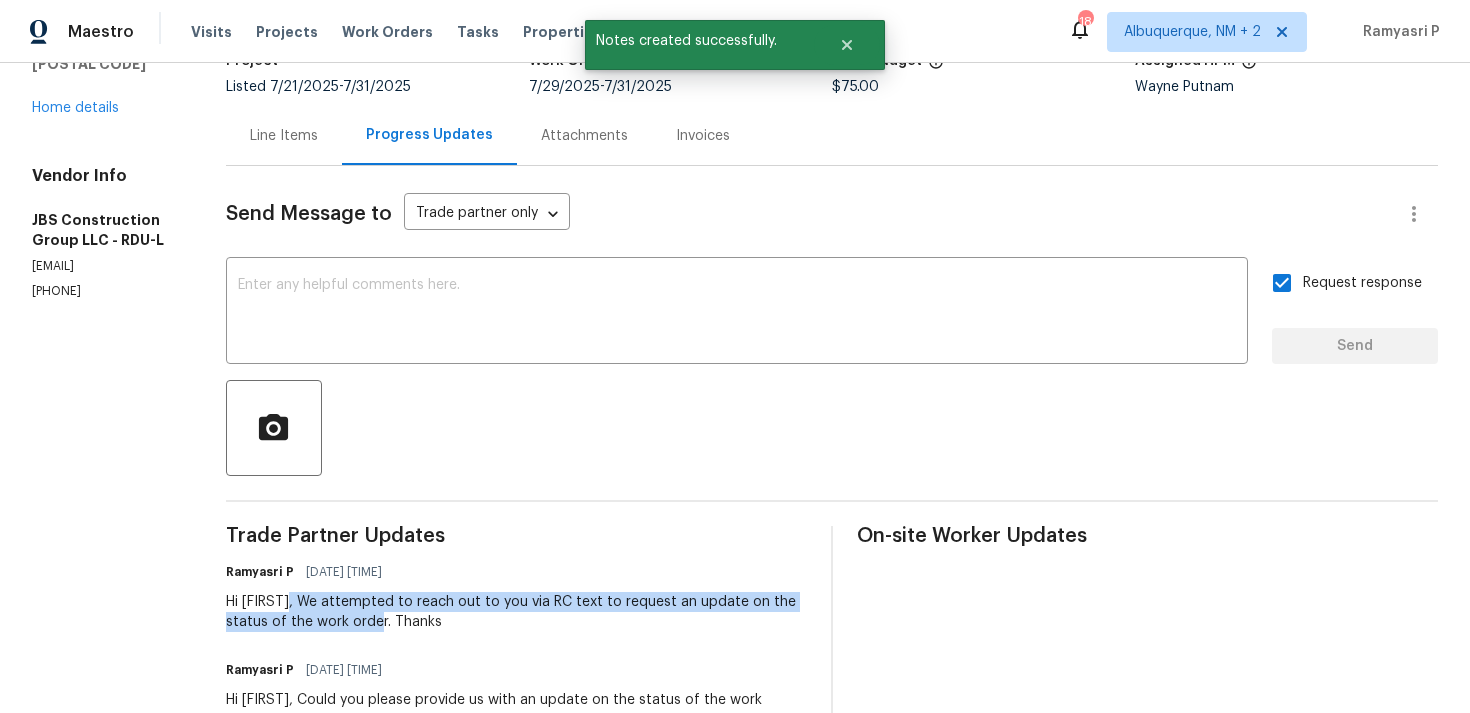 drag, startPoint x: 355, startPoint y: 596, endPoint x: 455, endPoint y: 622, distance: 103.32473 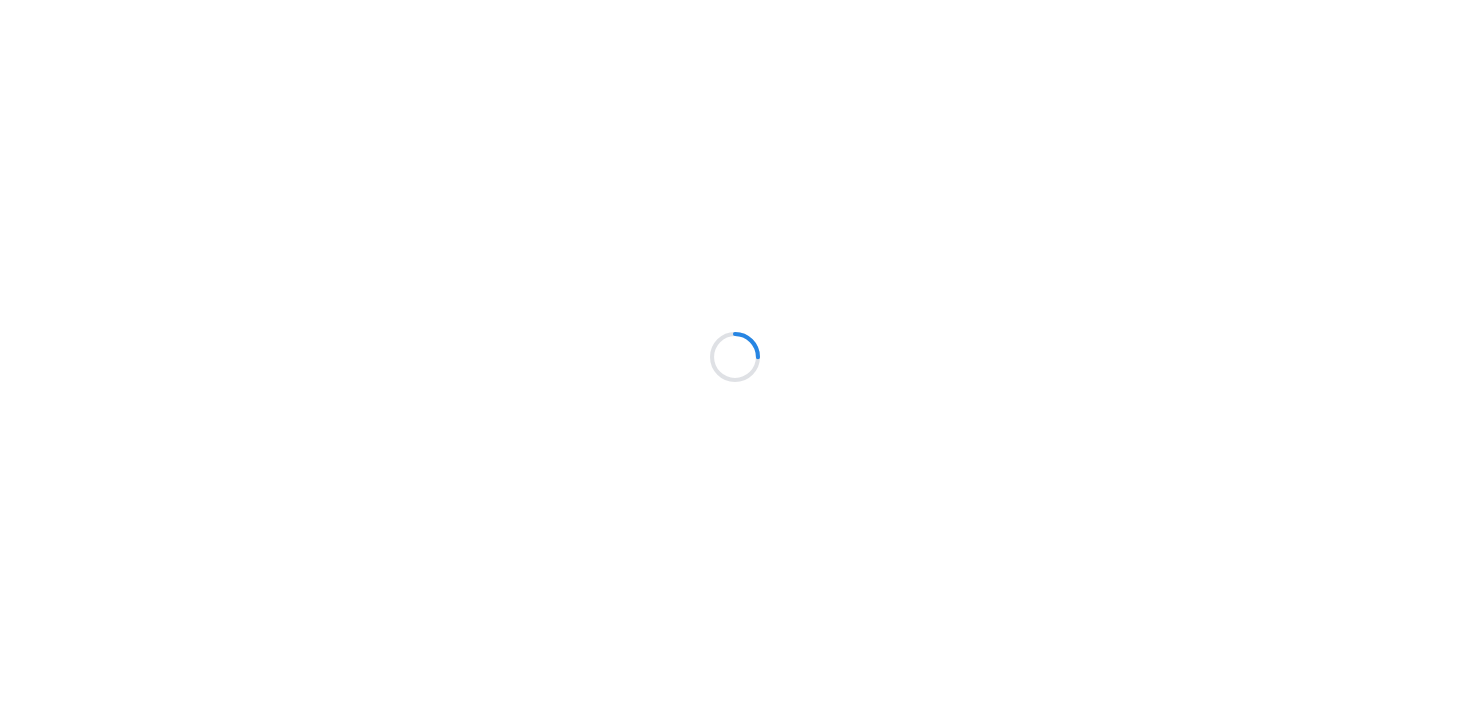 scroll, scrollTop: 0, scrollLeft: 0, axis: both 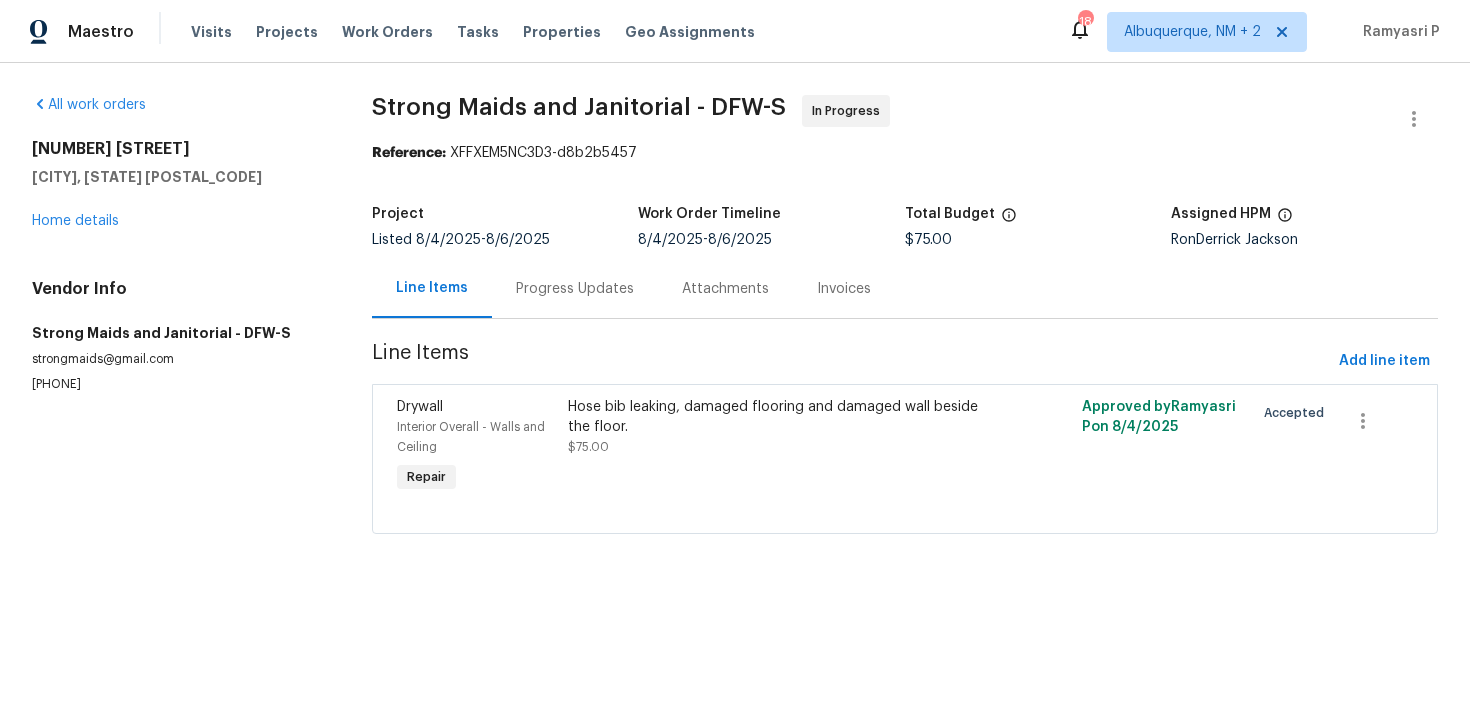 click on "Progress Updates" at bounding box center [575, 288] 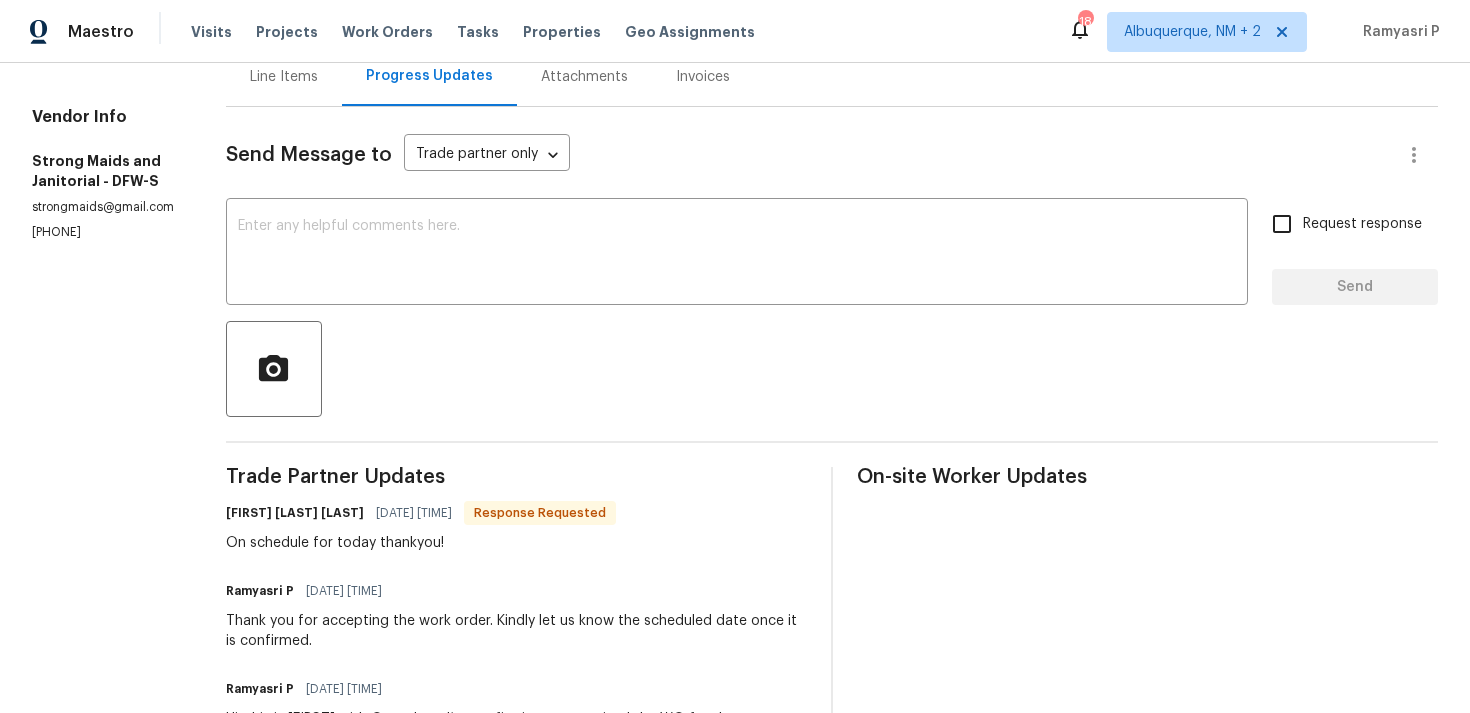 scroll, scrollTop: 211, scrollLeft: 0, axis: vertical 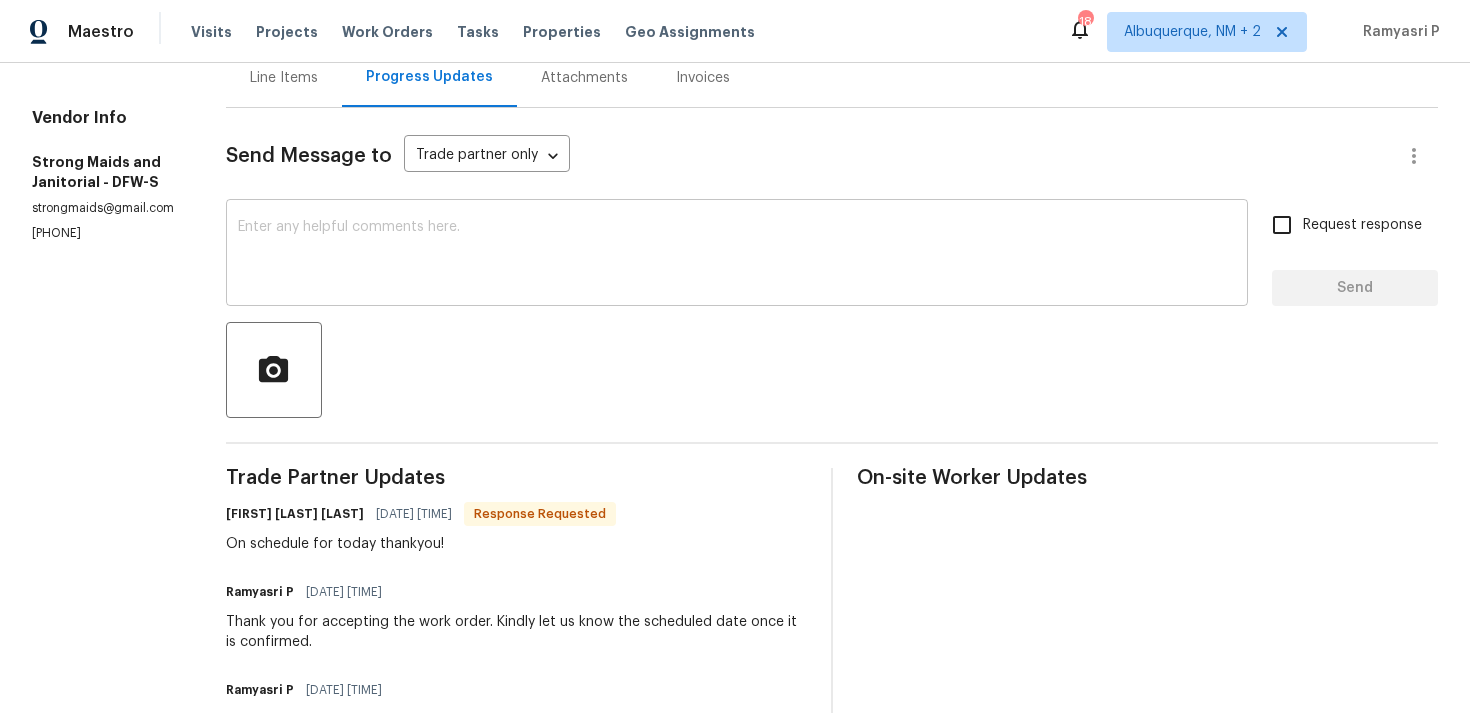 click at bounding box center [737, 255] 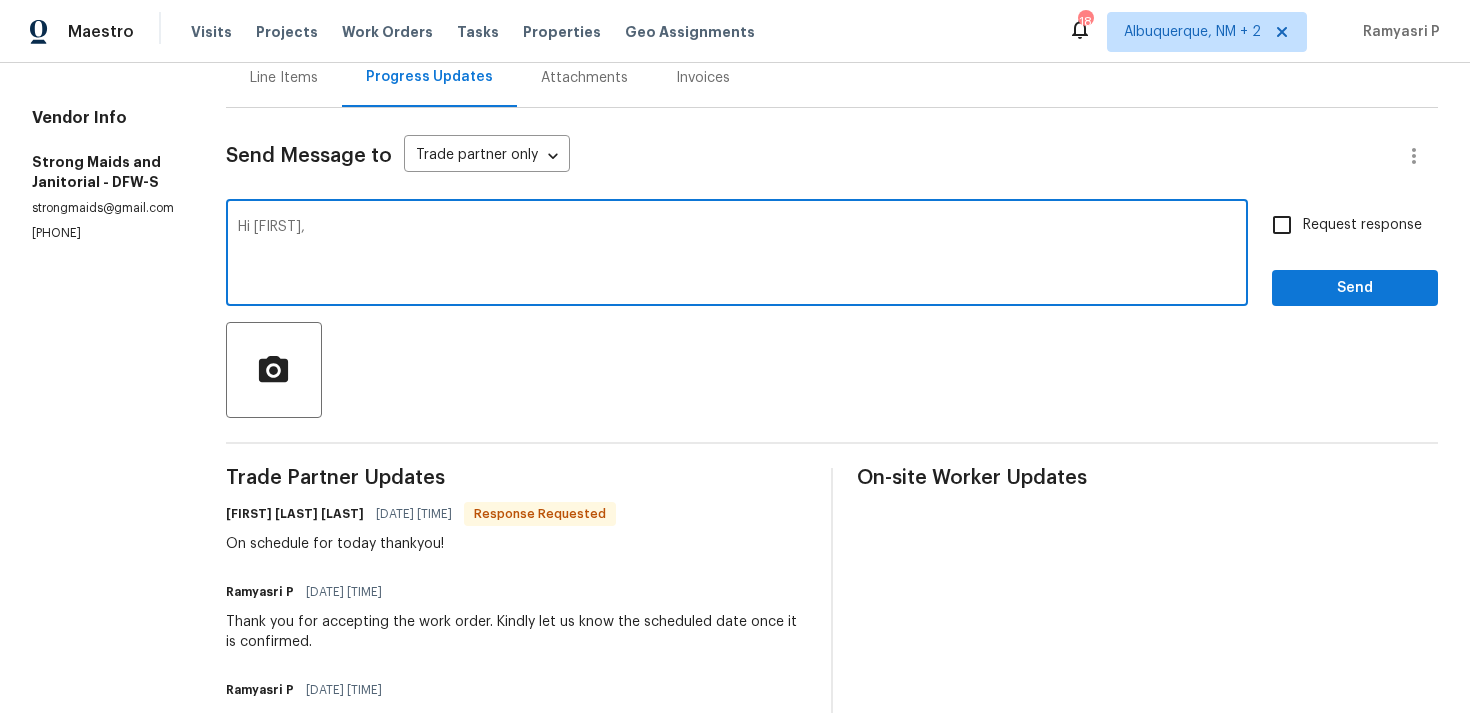 paste on "Could you please provide us with an update on the status of the work order?" 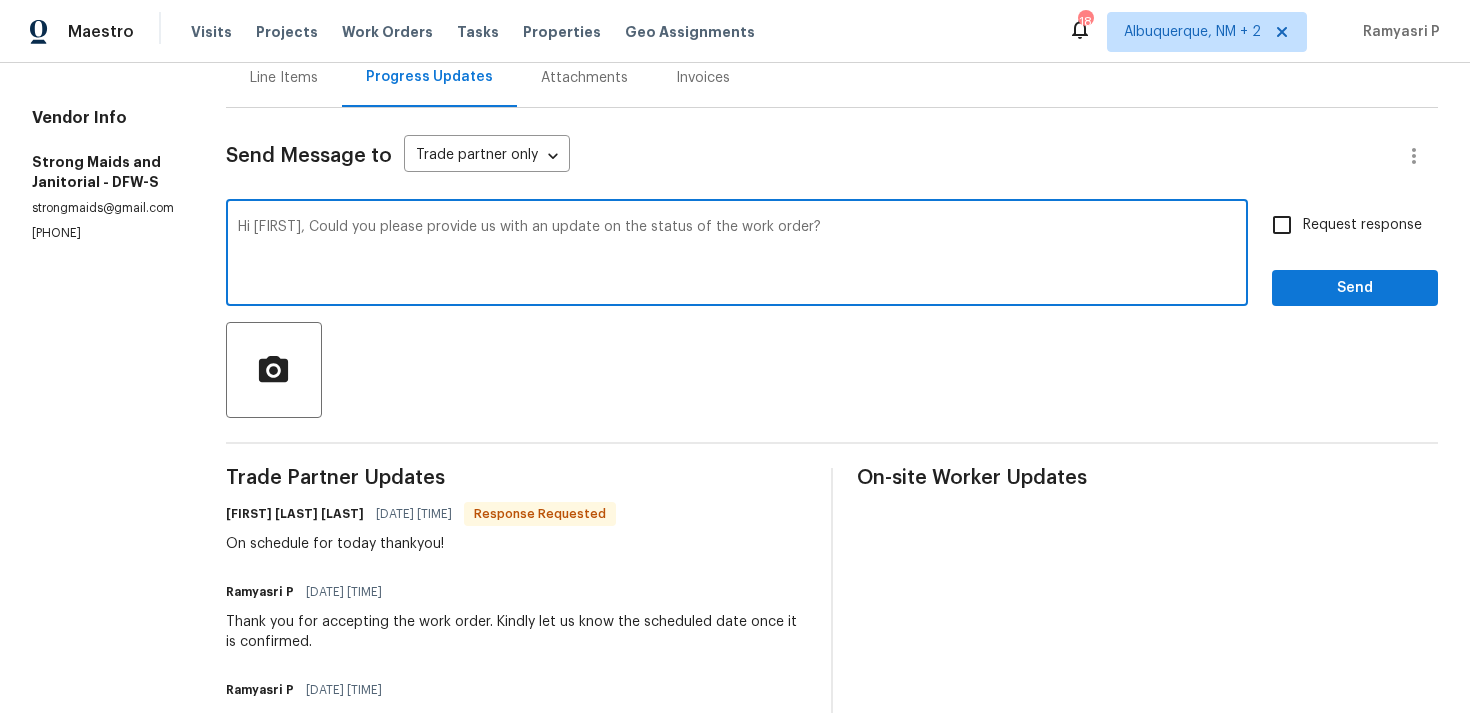 type on "Hi Gerardo, Could you please provide us with an update on the status of the work order?" 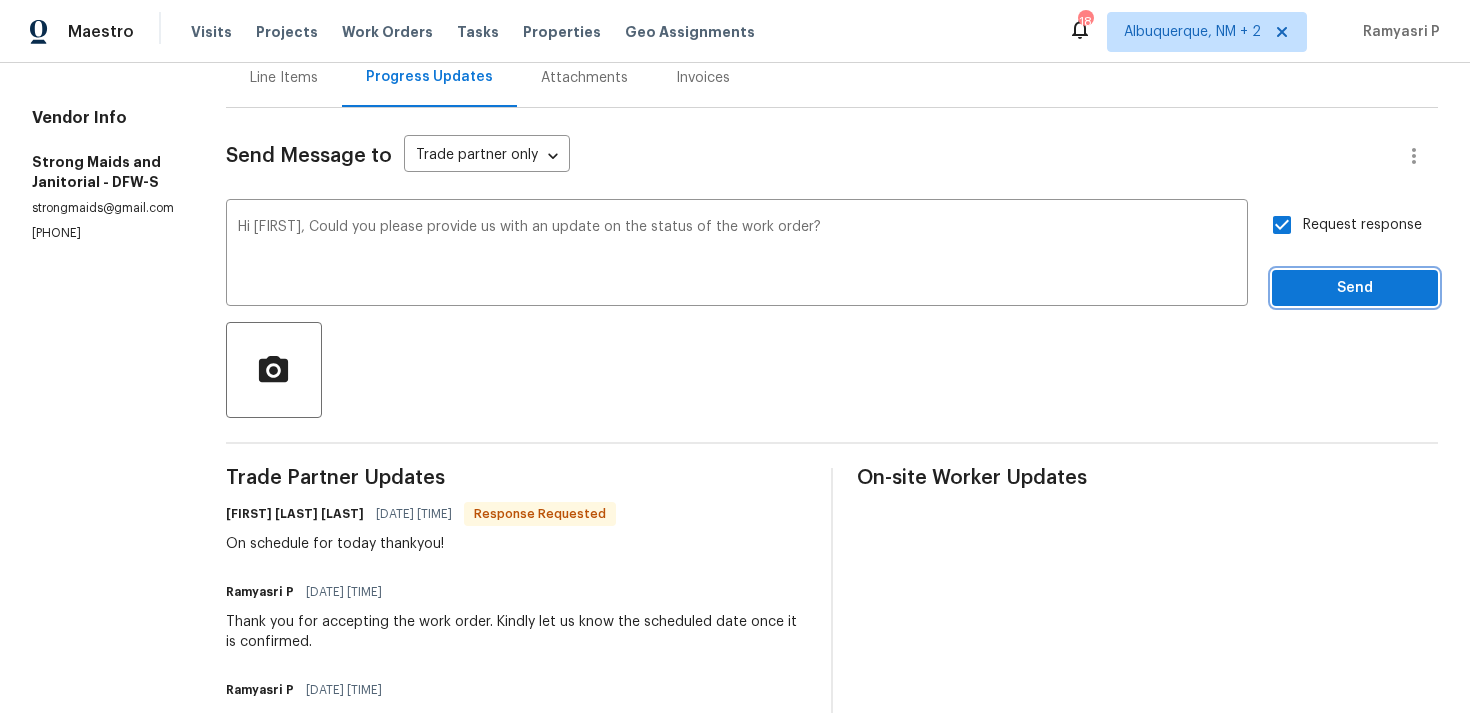 click on "Send" at bounding box center (1355, 288) 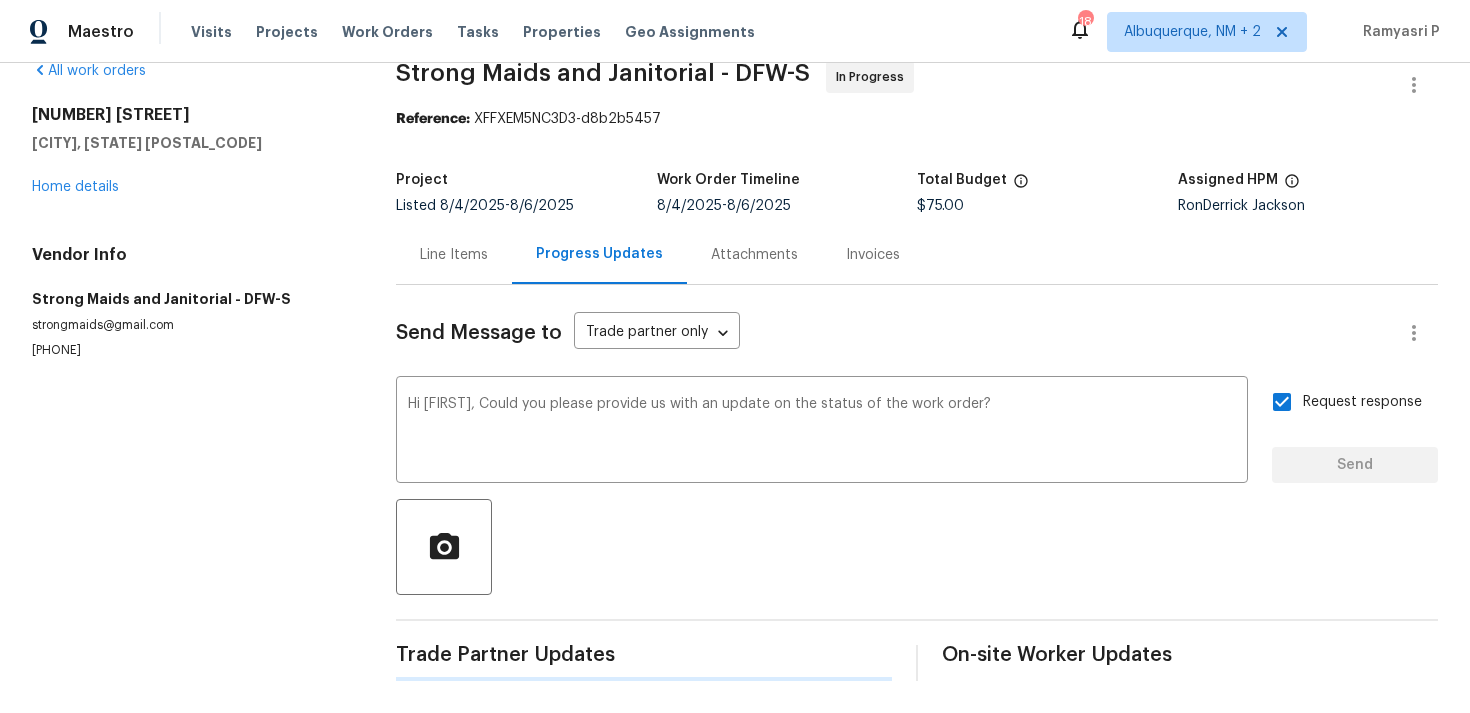 type 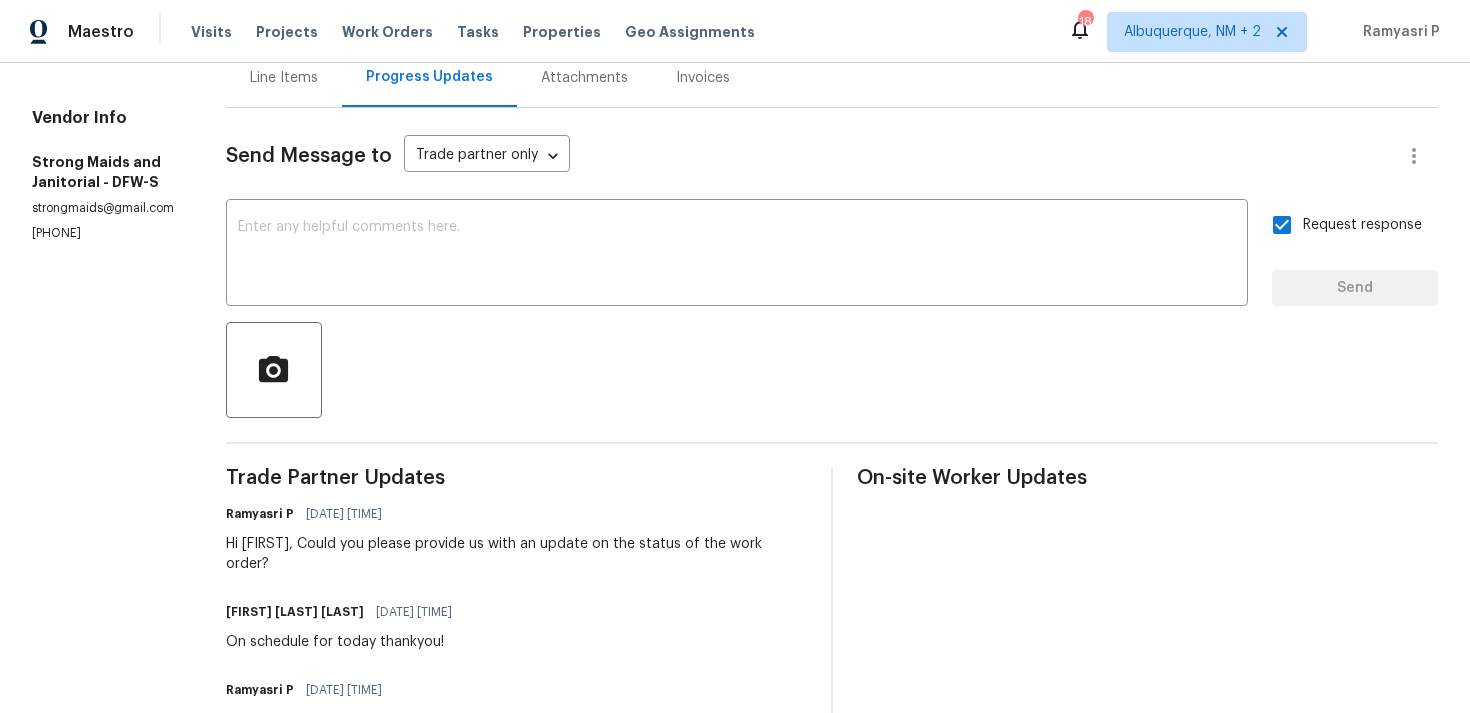 scroll, scrollTop: 0, scrollLeft: 0, axis: both 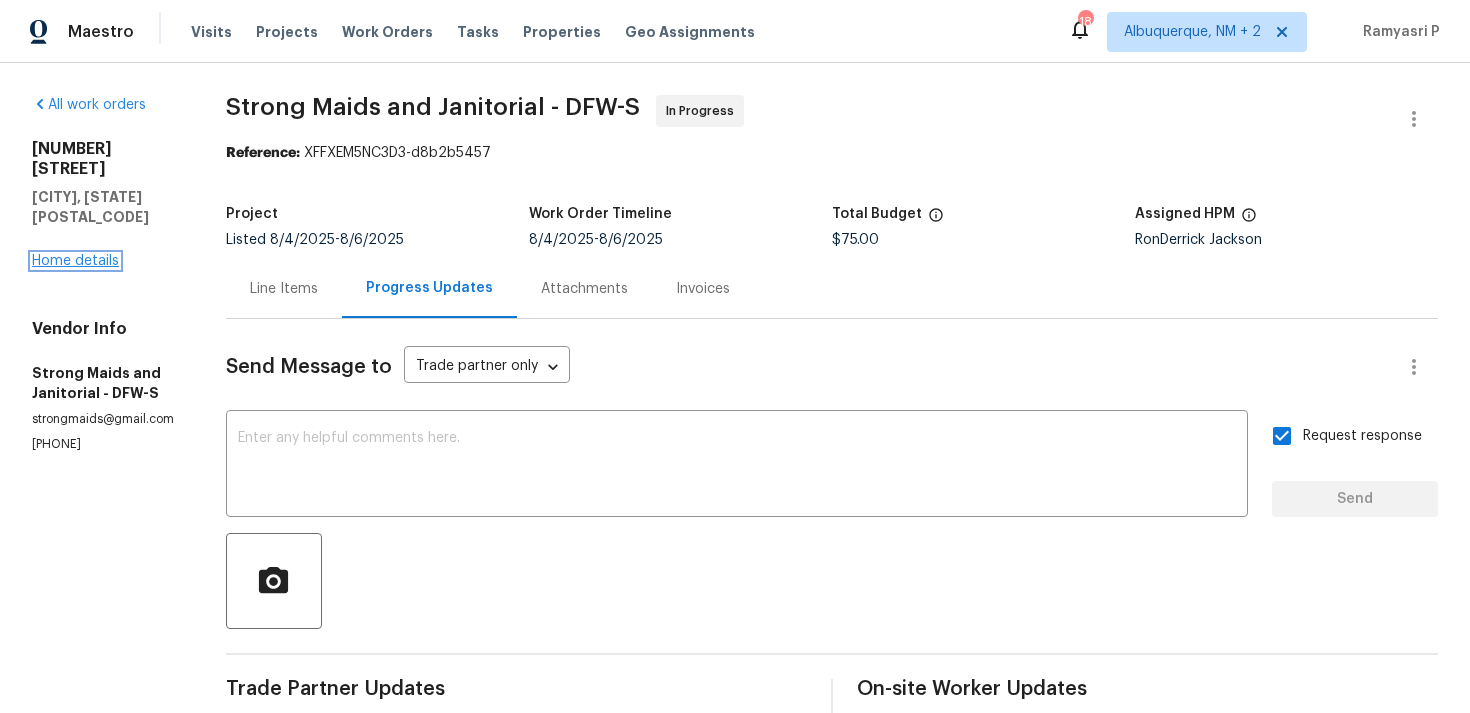 click on "Home details" at bounding box center [75, 261] 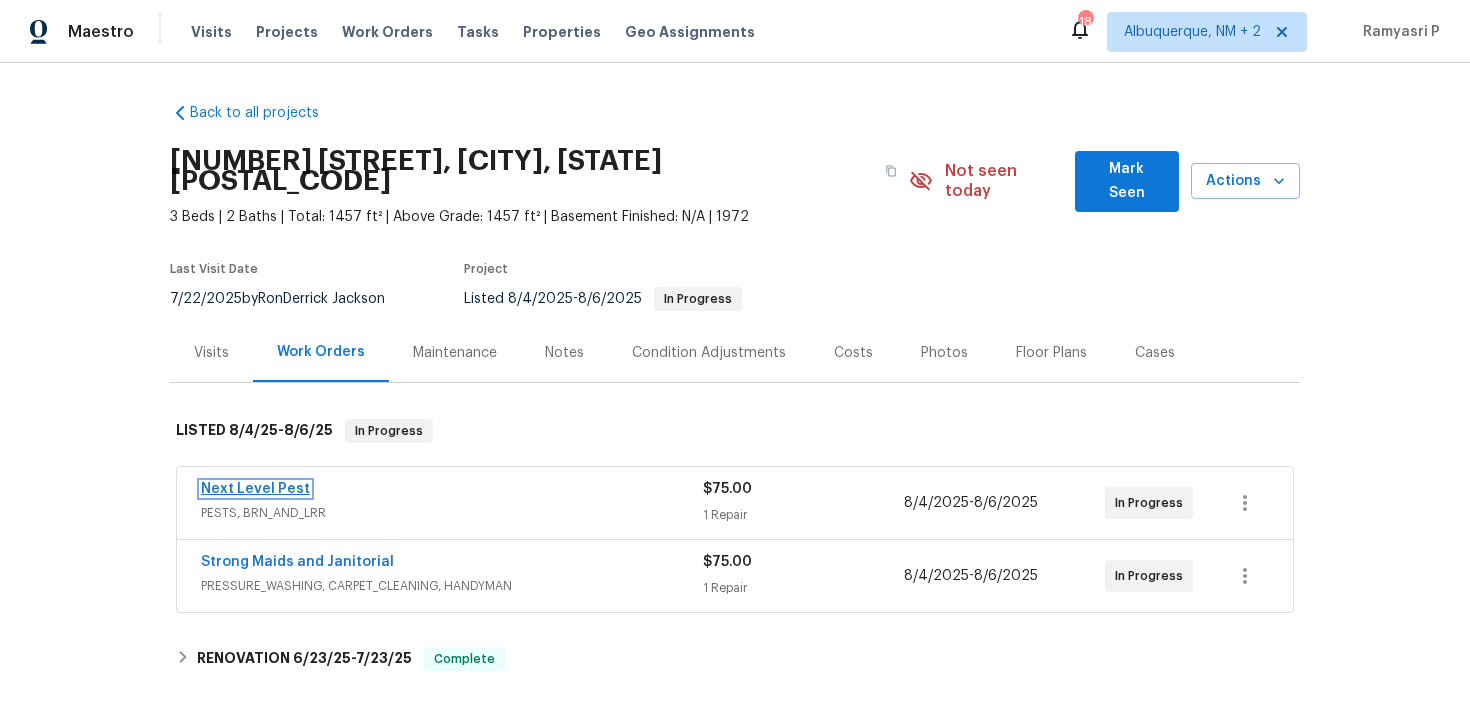 click on "Next Level Pest" at bounding box center (255, 489) 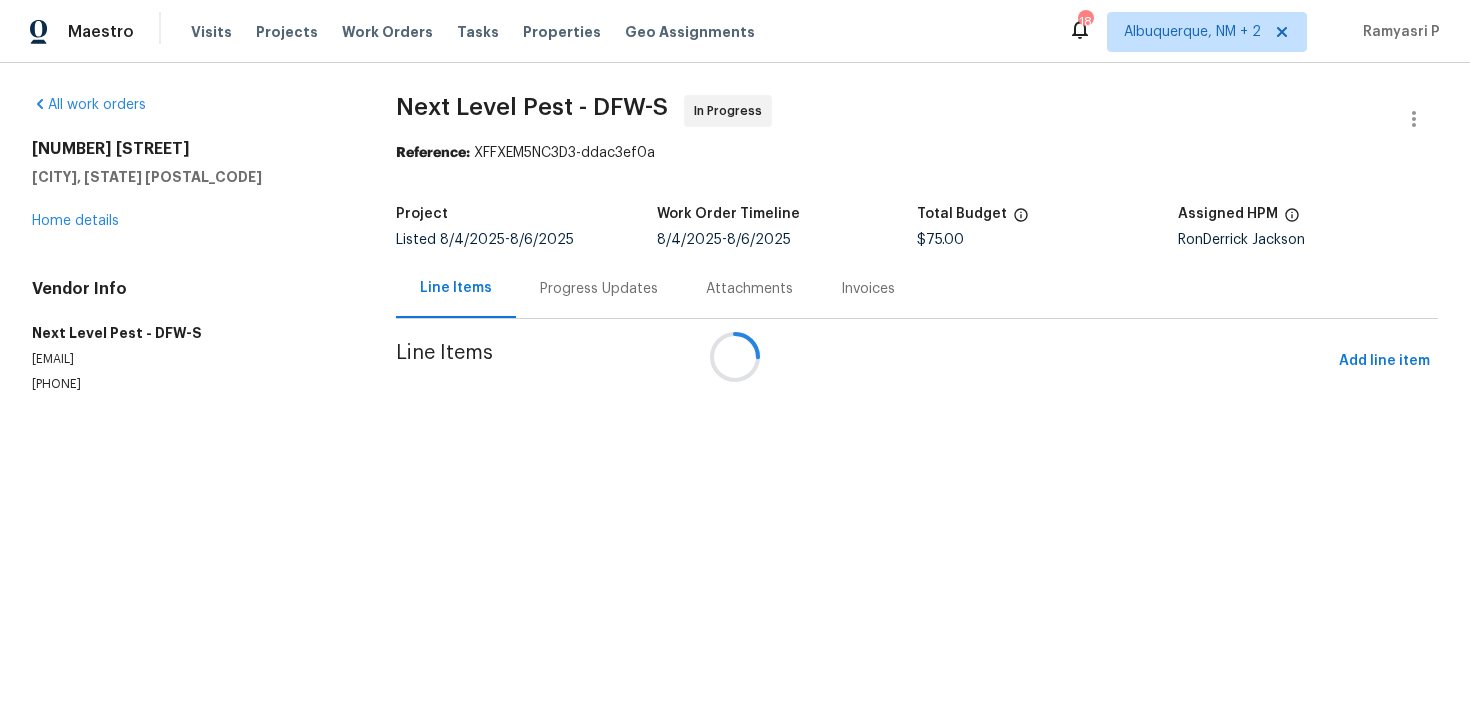 click on "Progress Updates" at bounding box center [599, 289] 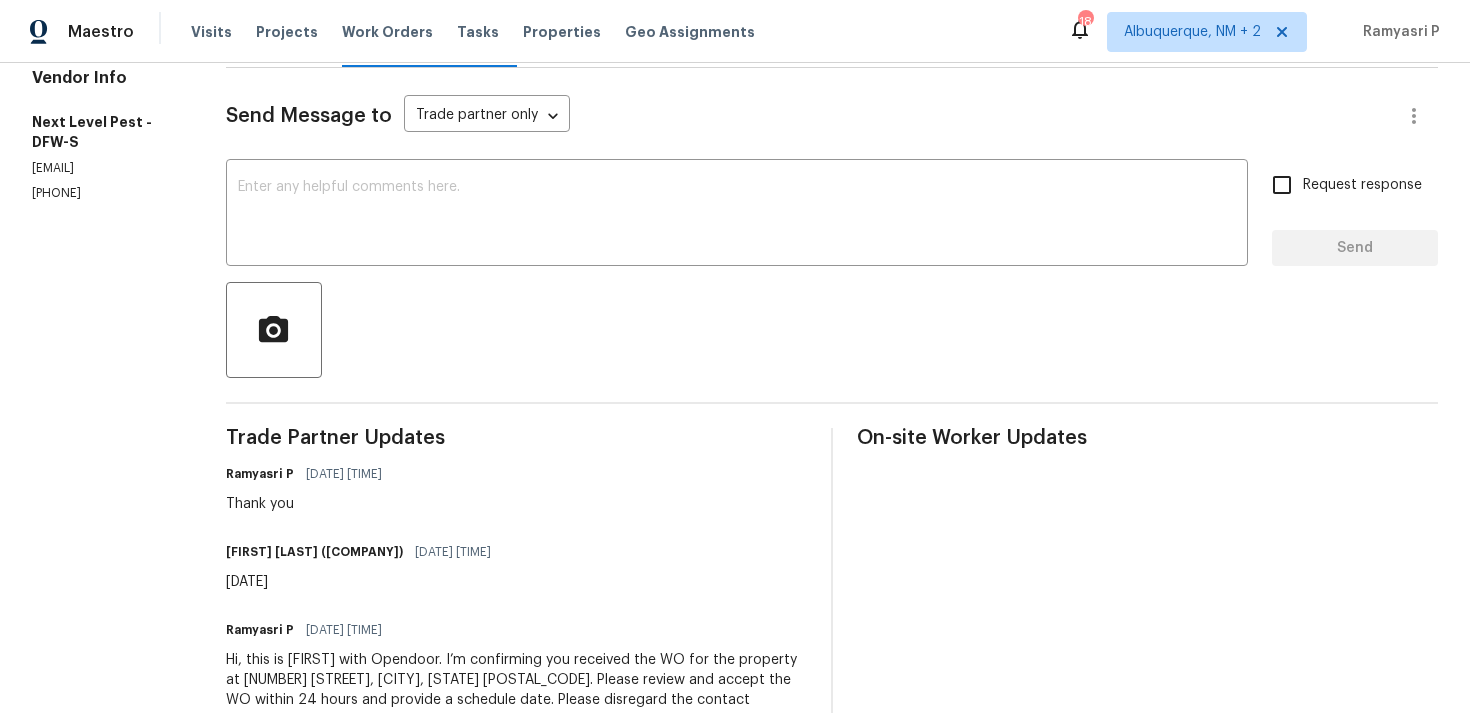 scroll, scrollTop: 0, scrollLeft: 0, axis: both 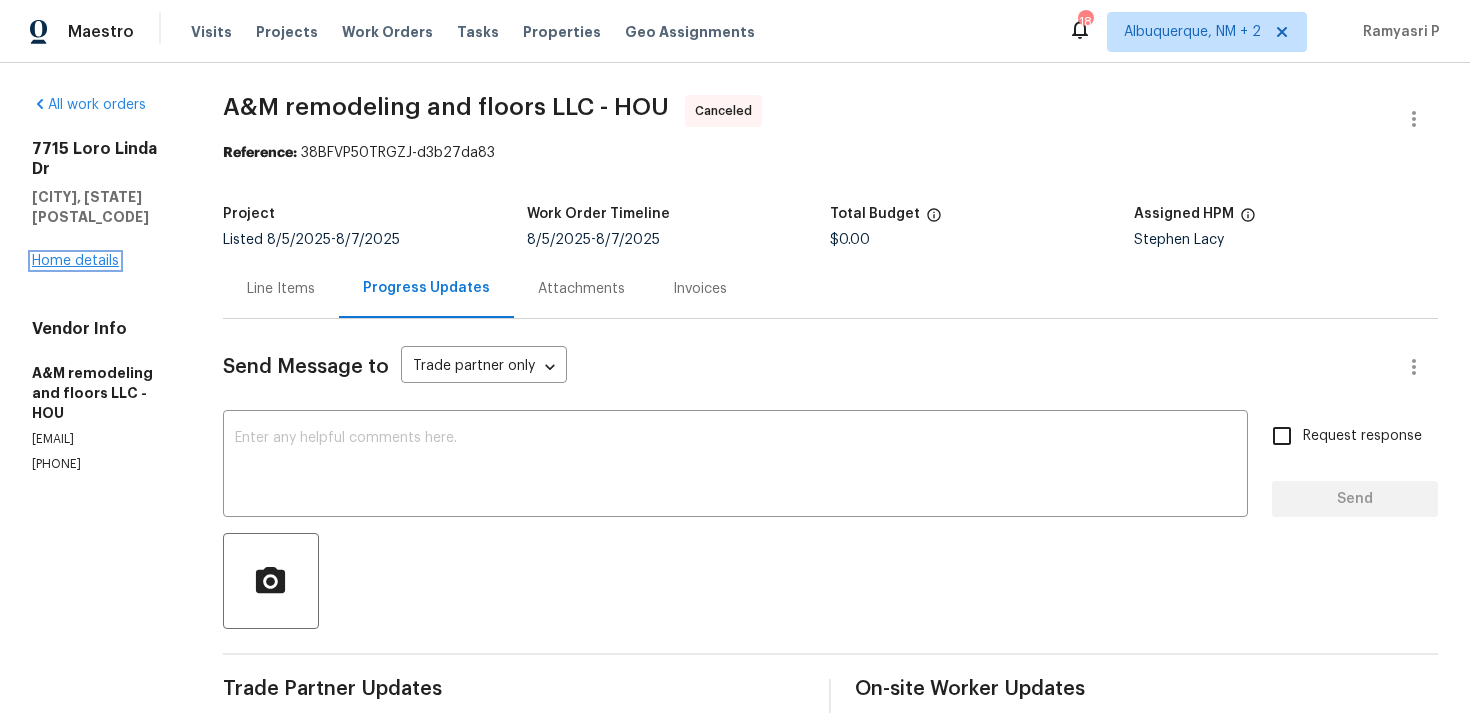 click on "Home details" at bounding box center [75, 261] 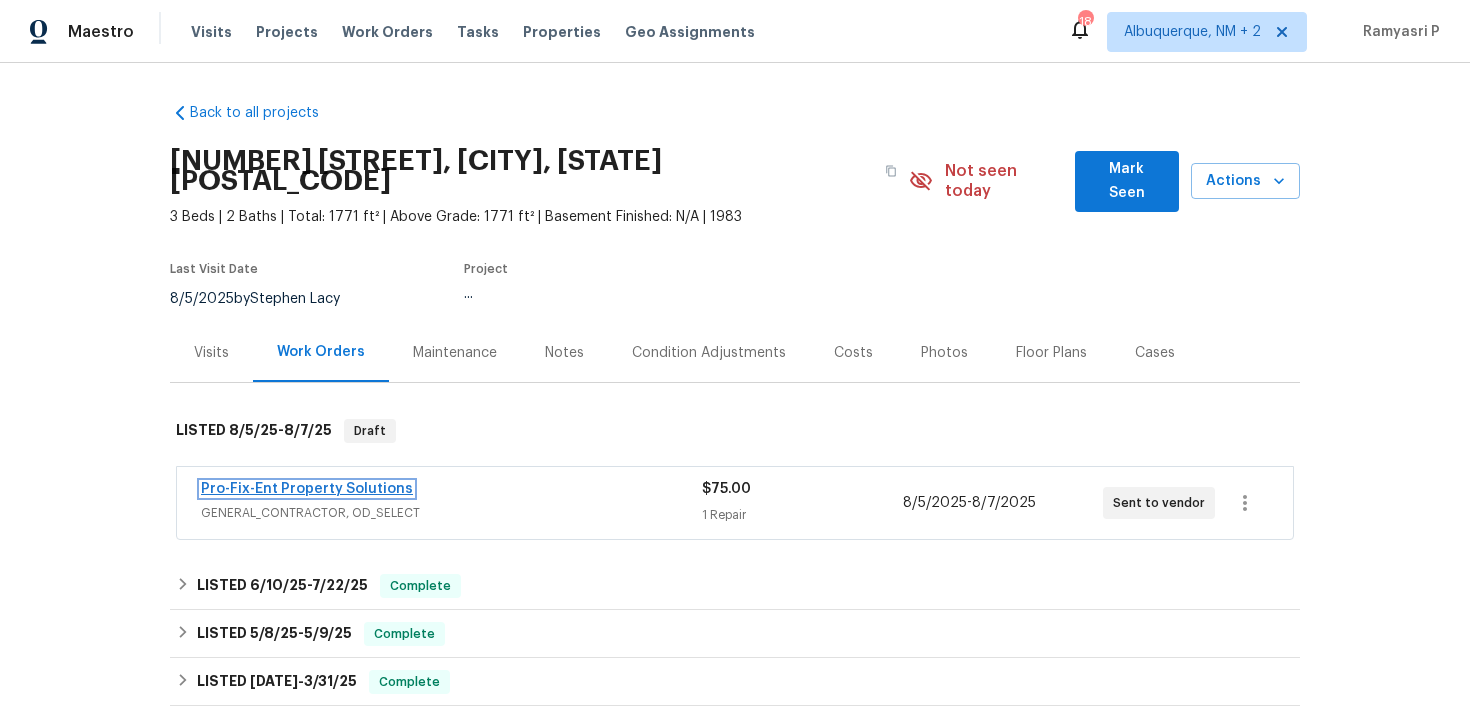 click on "Pro-Fix-Ent Property Solutions" at bounding box center [307, 489] 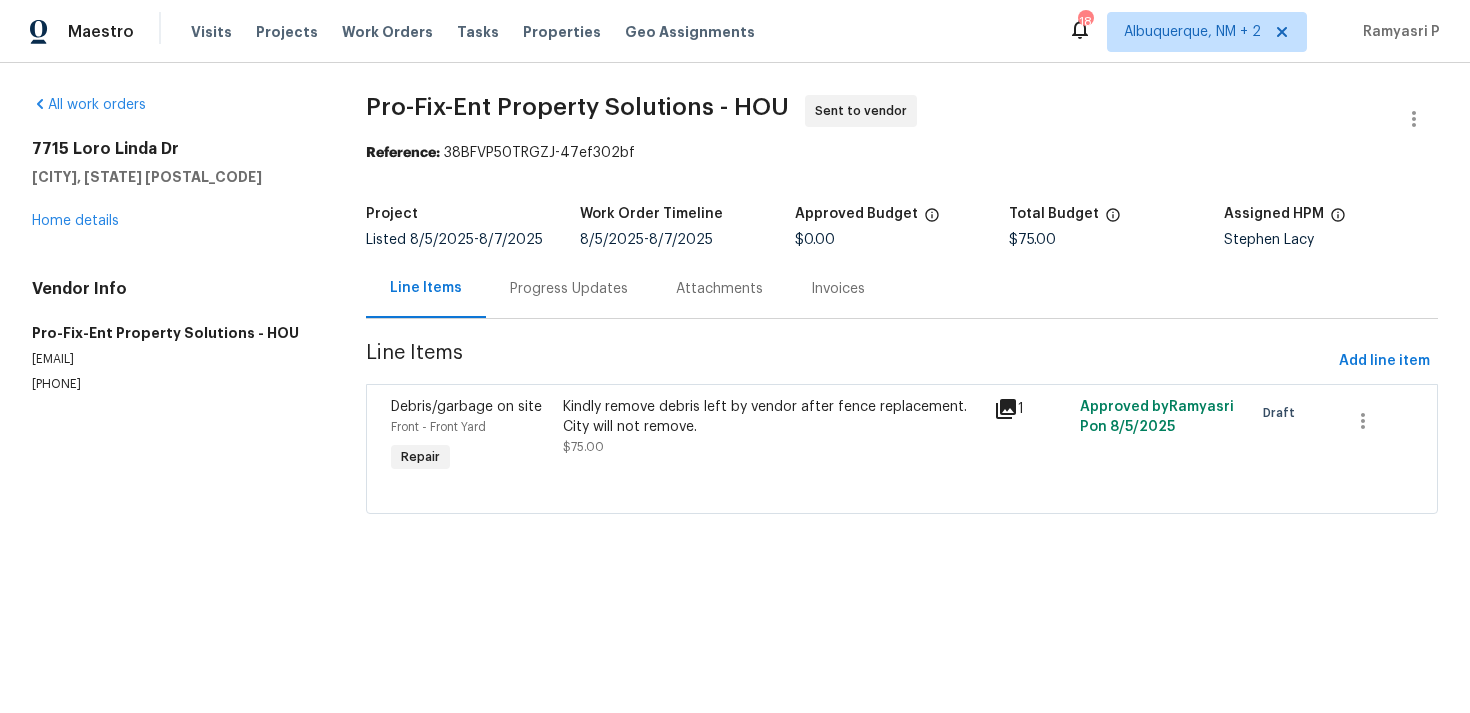 click on "Progress Updates" at bounding box center (569, 289) 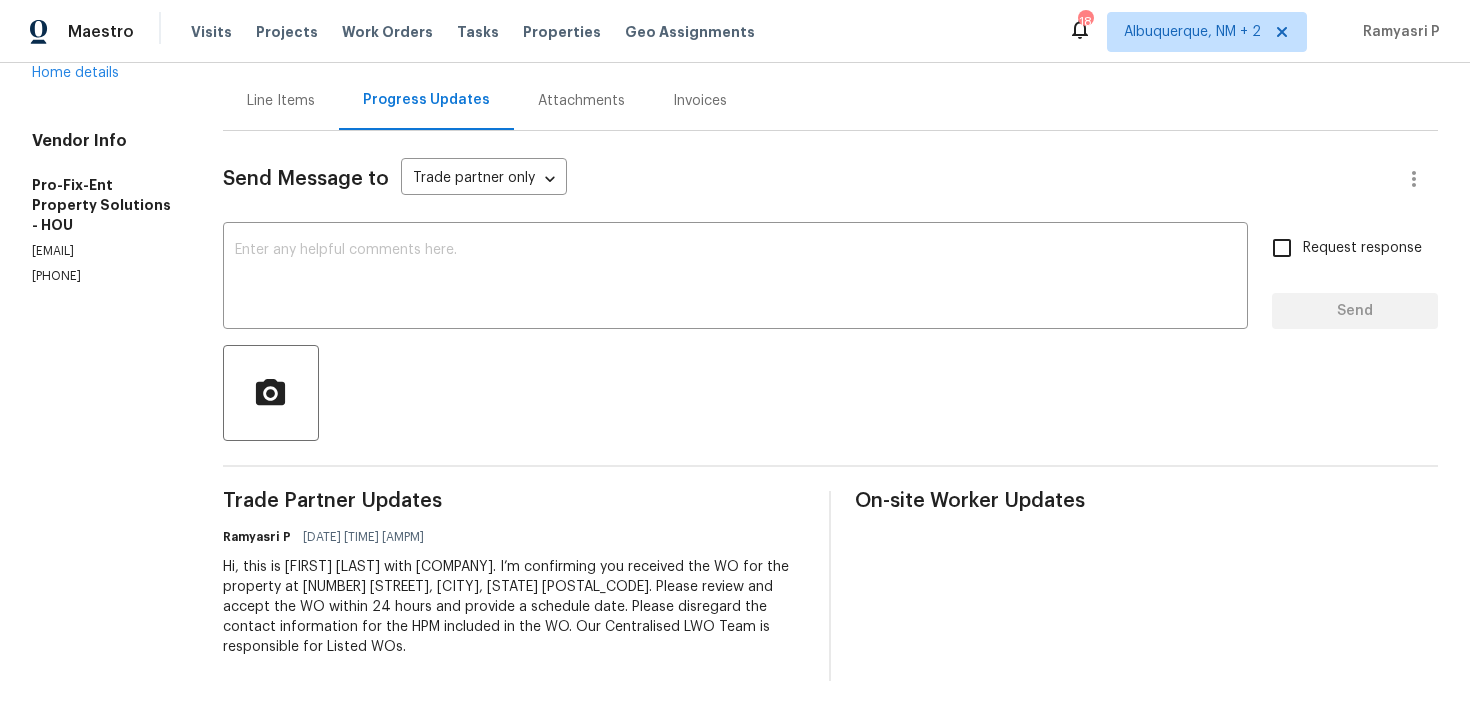 scroll, scrollTop: 0, scrollLeft: 0, axis: both 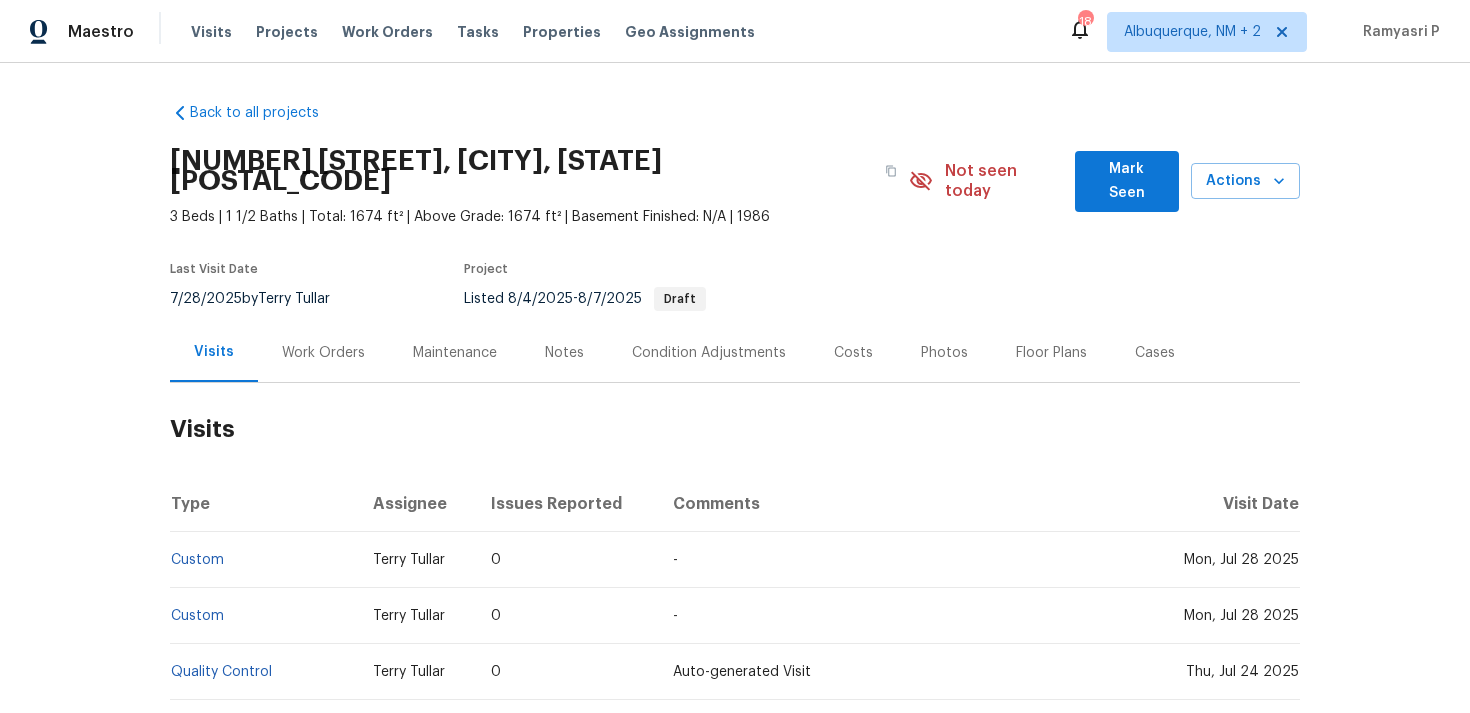 click on "Work Orders" at bounding box center (323, 352) 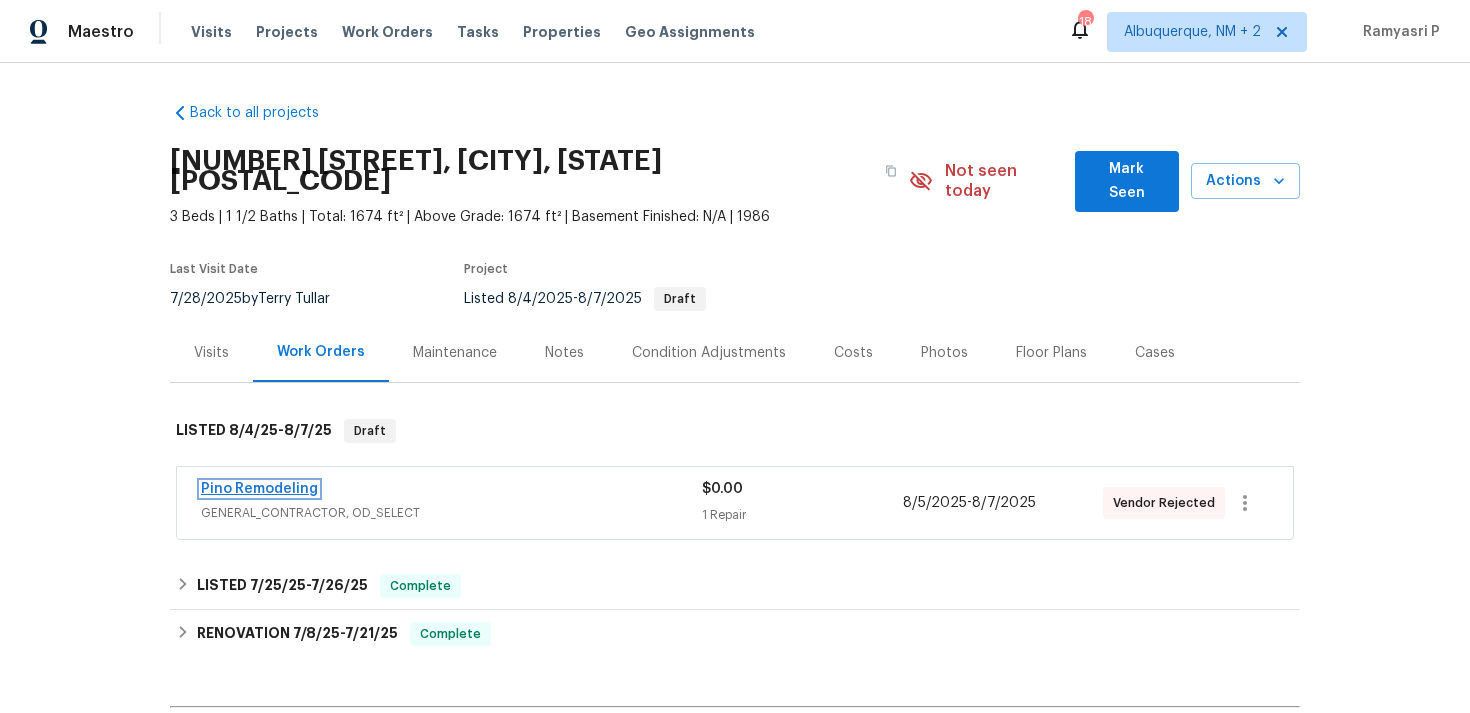 click on "Pino Remodeling" at bounding box center [259, 489] 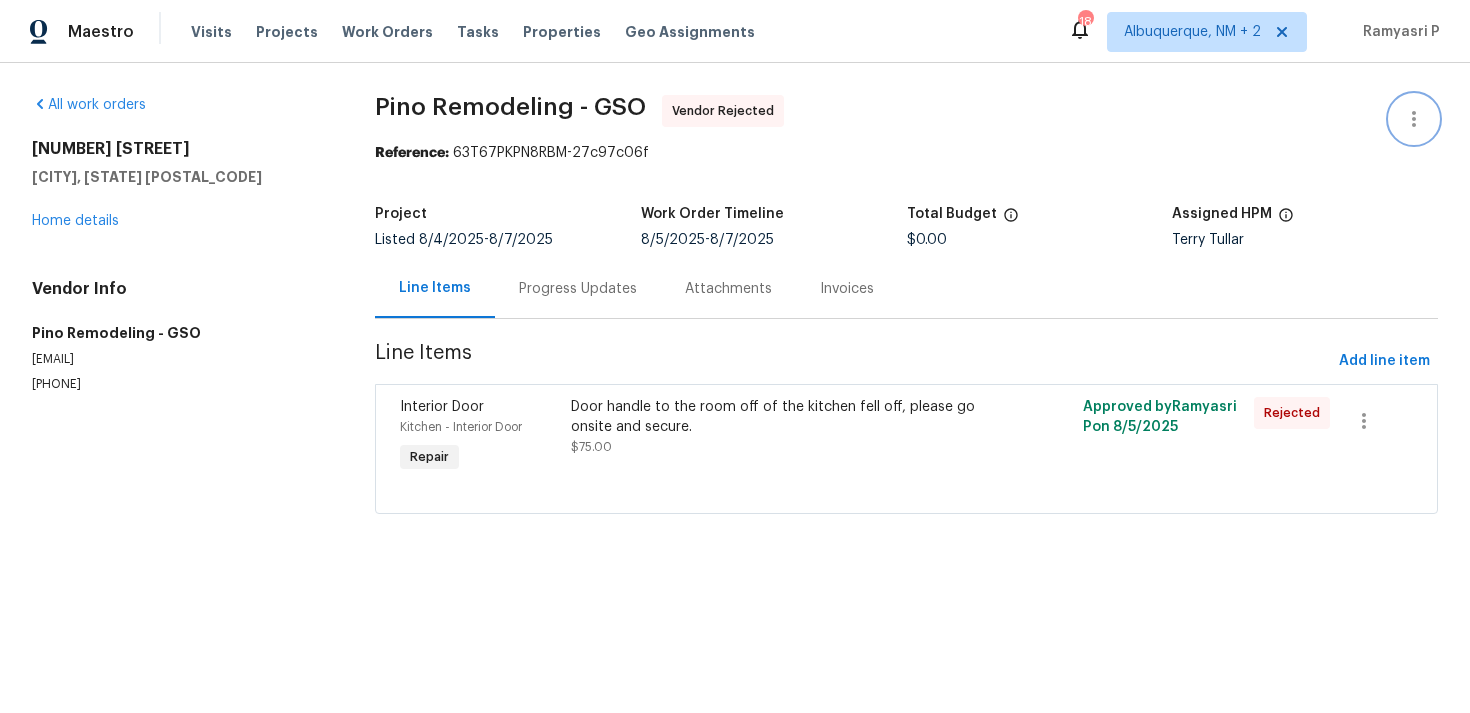 click 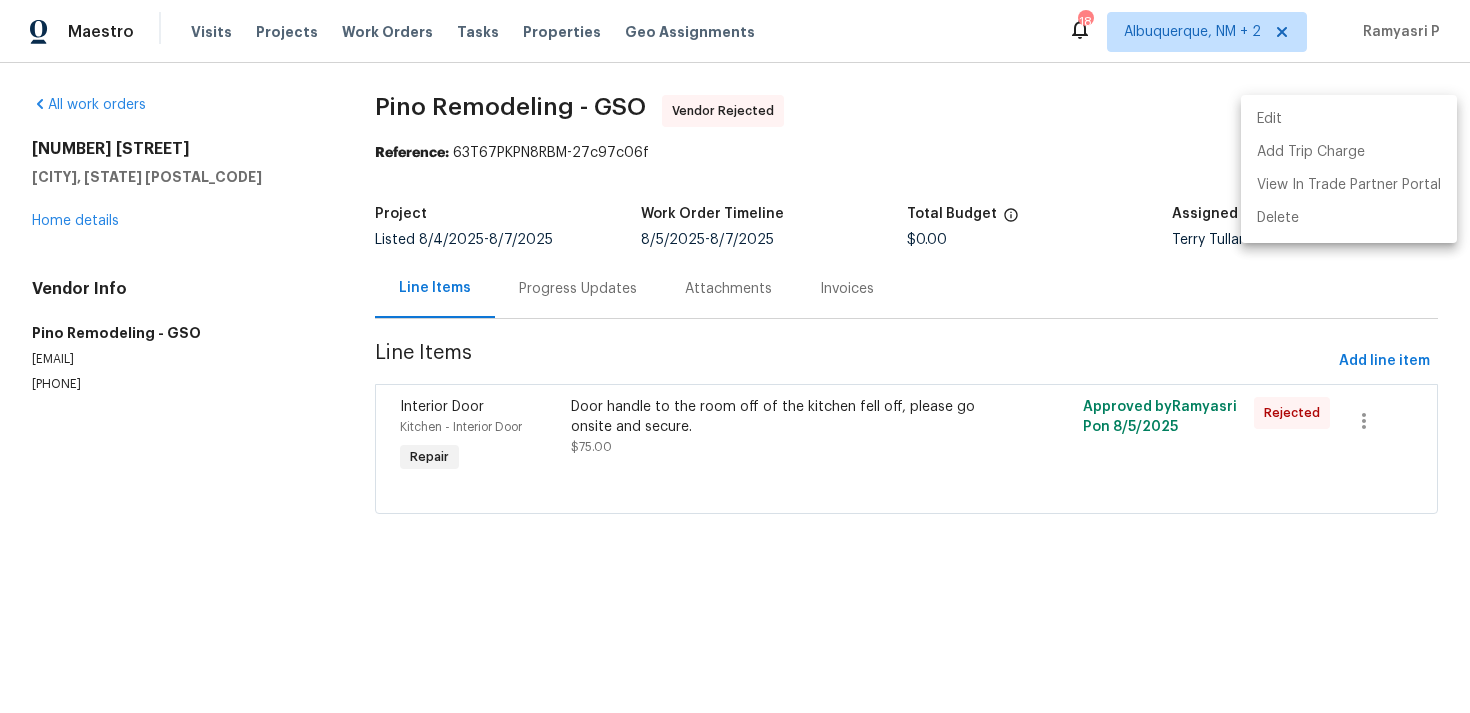 click on "Edit" at bounding box center [1349, 119] 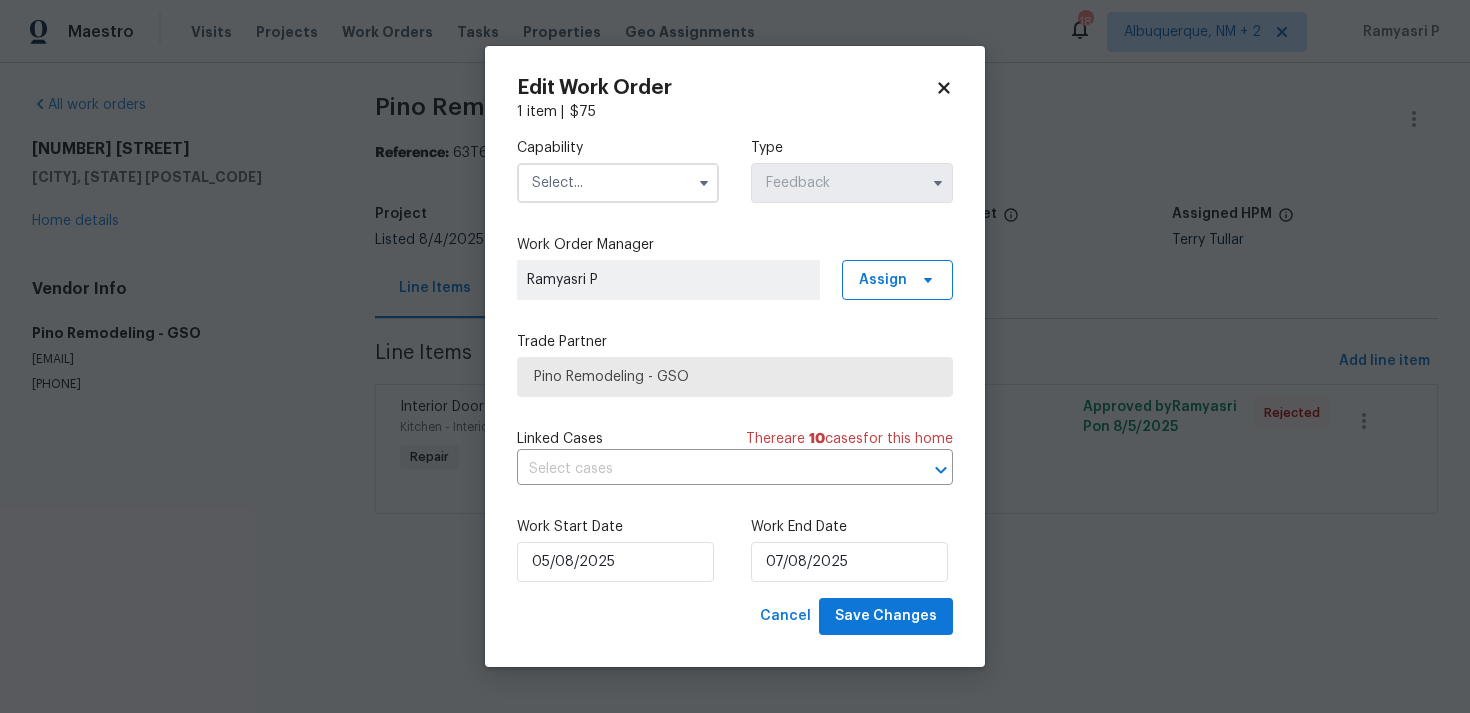 click at bounding box center [618, 183] 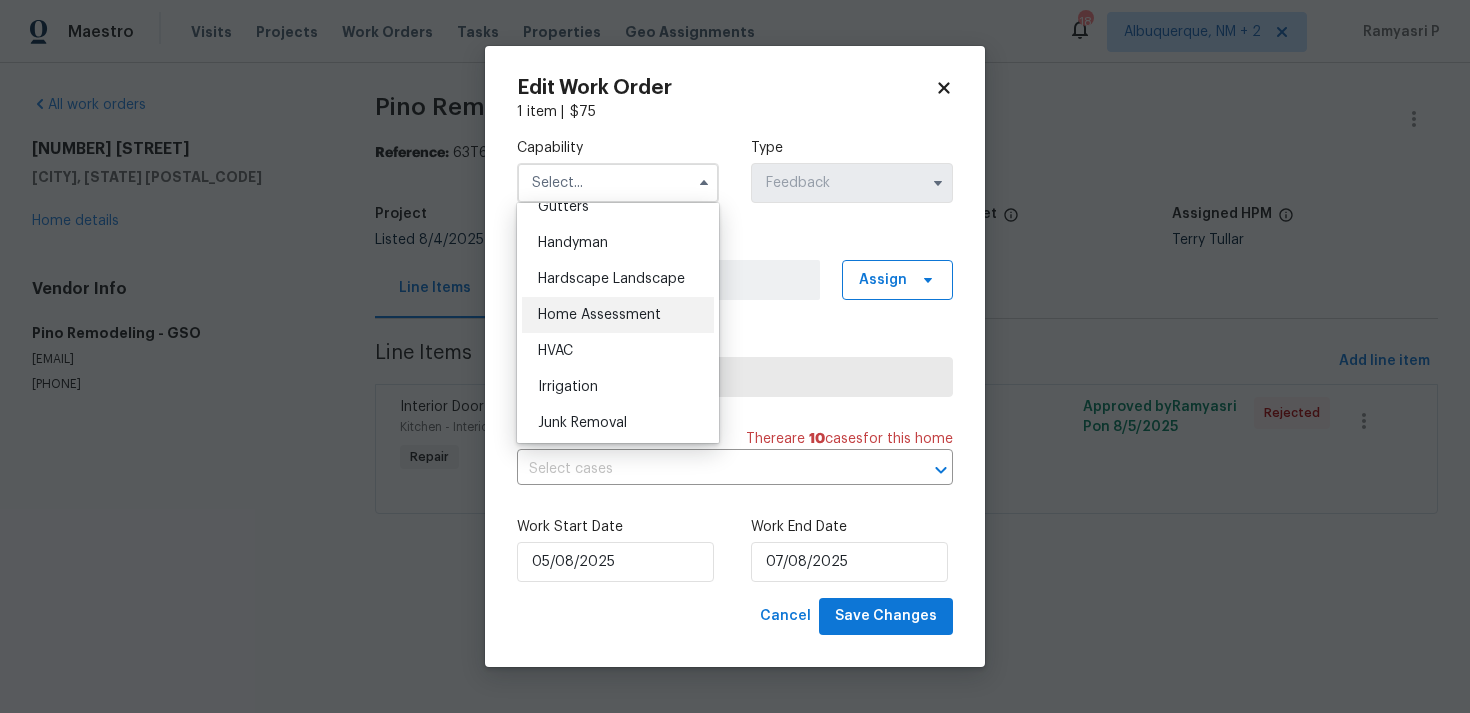 scroll, scrollTop: 1047, scrollLeft: 0, axis: vertical 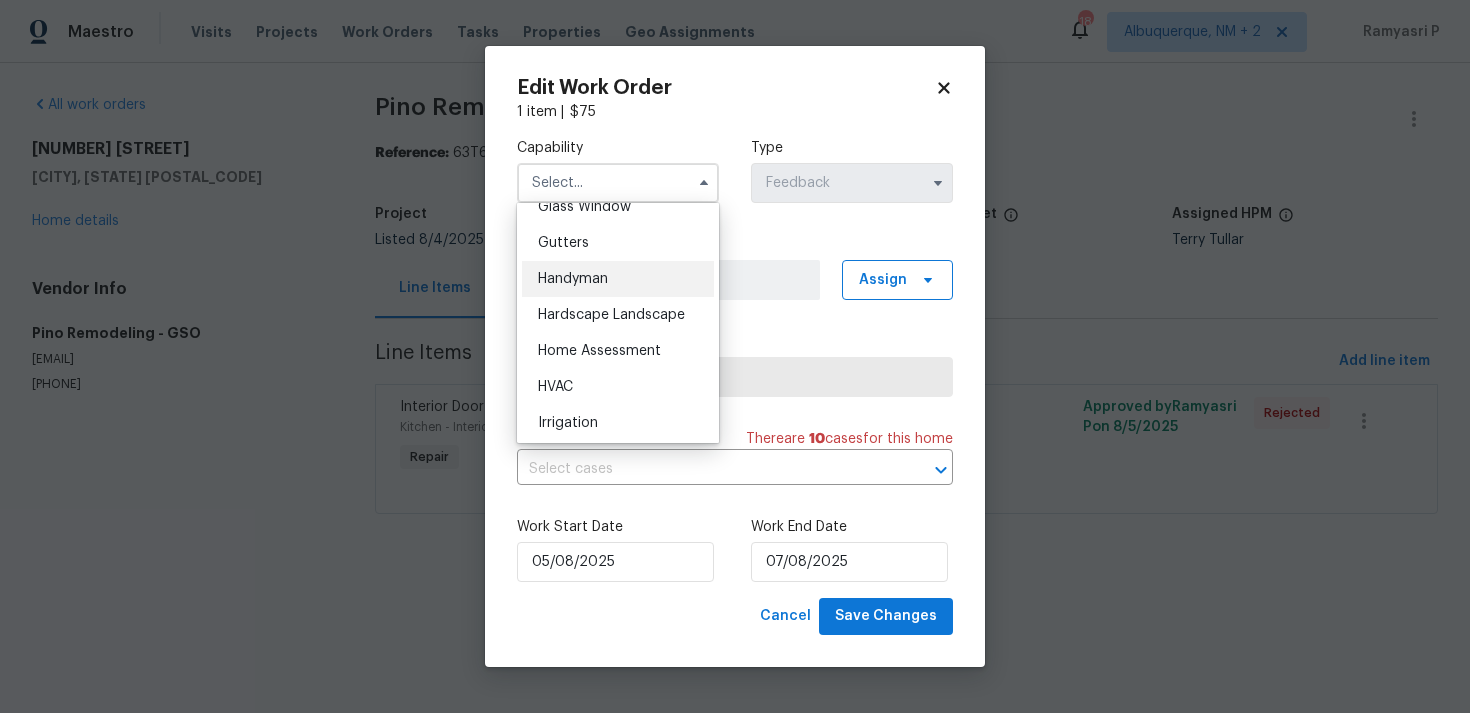 click on "Handyman" at bounding box center (573, 279) 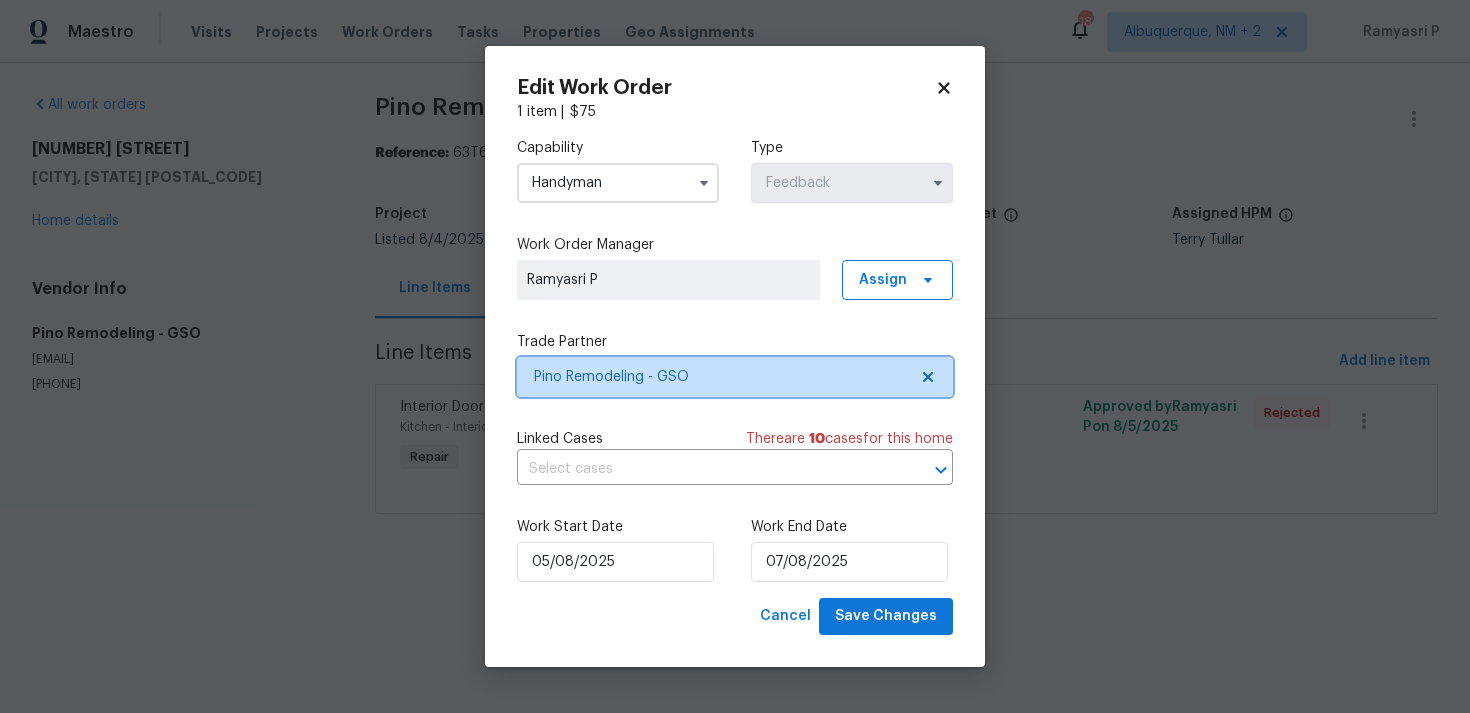 click on "Pino Remodeling - GSO" at bounding box center [735, 377] 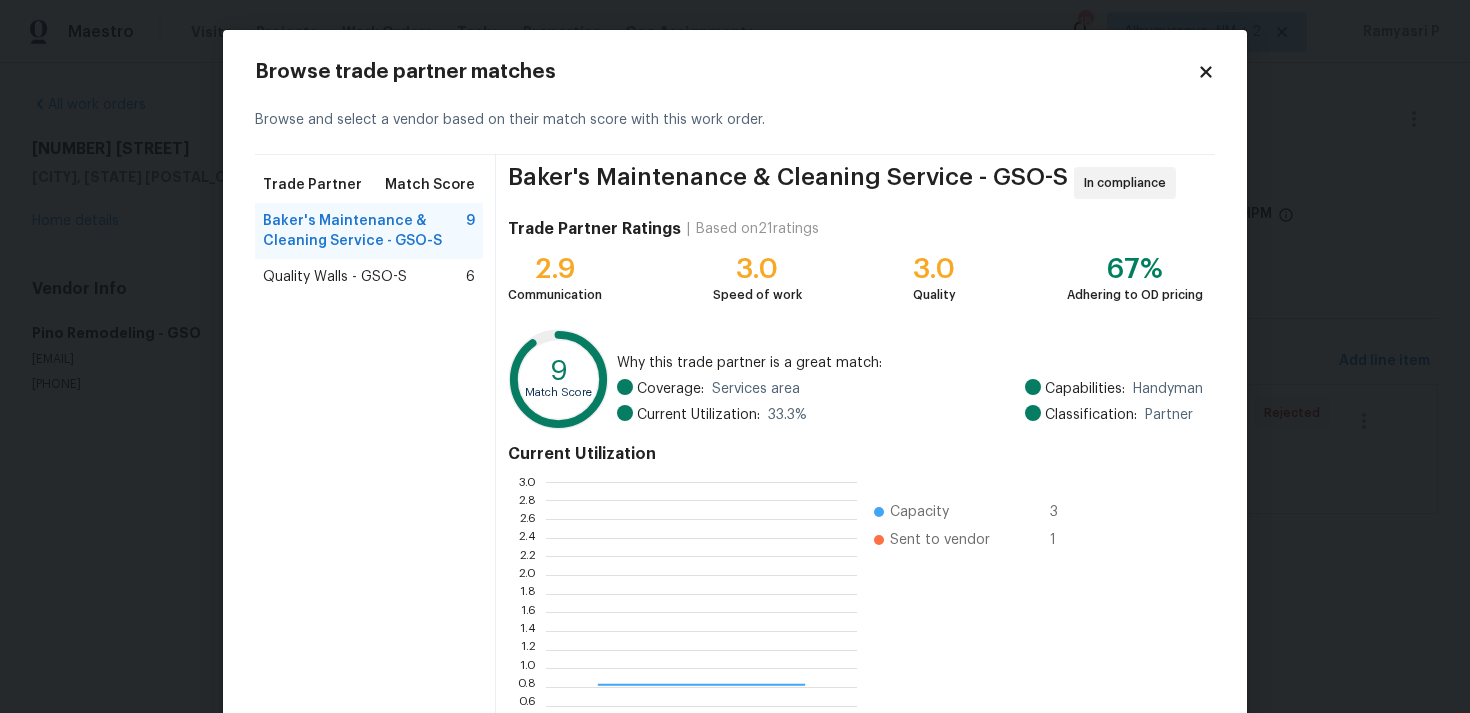 scroll, scrollTop: 2, scrollLeft: 1, axis: both 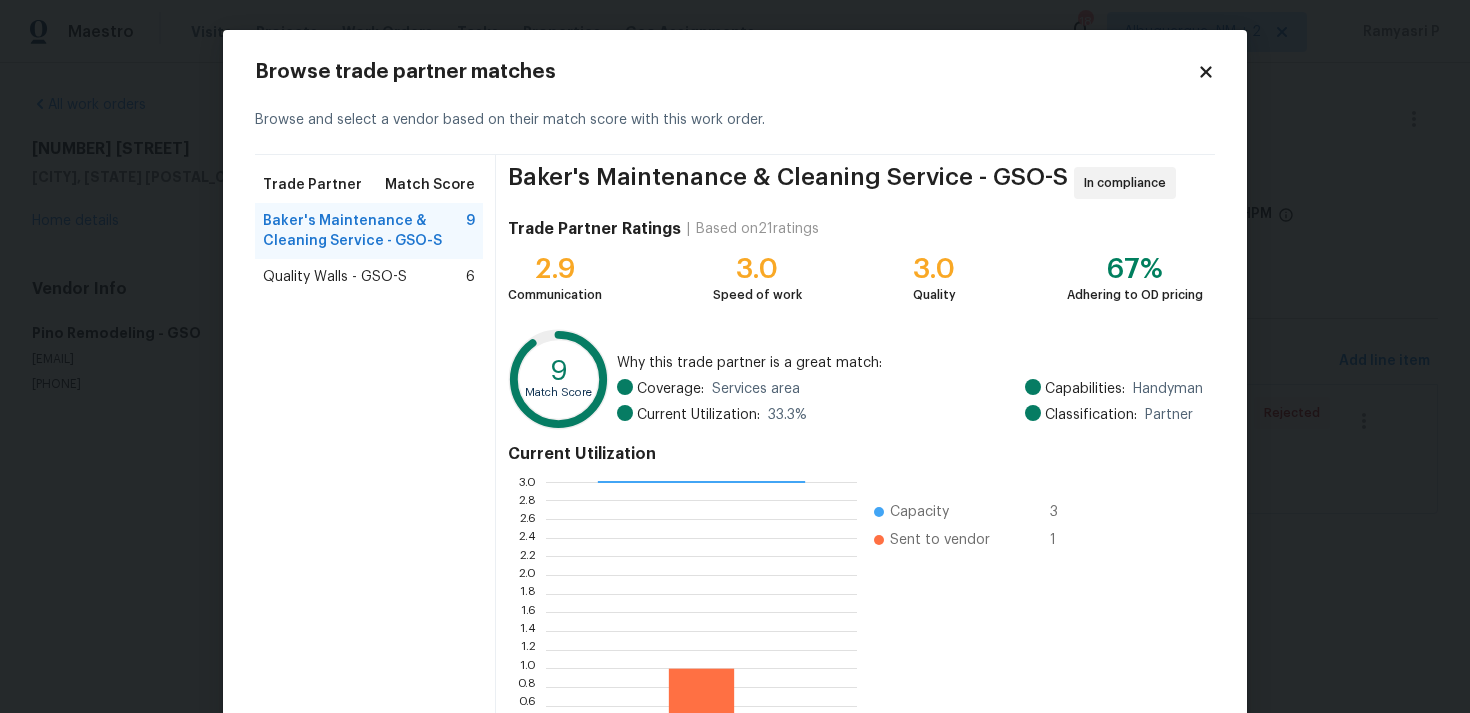 click on "Browse trade partner matches Browse and select a vendor based on their match score with this work order. Trade Partner Match Score Baker's Maintenance & Cleaning Service - GSO-S 9 Quality Walls - GSO-S 6 Baker's Maintenance & Cleaning Service - GSO-S In compliance Trade Partner Ratings    |    Based on  21  ratings 2.9 Communication 3.0 Speed of work 3.0 Quality 67% Adhering to OD pricing 9 Match Score Why this trade partner is a great match: Coverage: Services area Current Utilization: 33.3 % Capabilities: Handyman Classification: Partner Current Utilization 0.0 0.2 0.4 0.6 0.8 1.0 1.2 1.4 1.6 1.8 2.0 2.2 2.4 2.6 2.8 3.0 Capacity 3 Sent to vendor 1 Cancel Open trade partner profile Select trade partner" at bounding box center (735, 441) 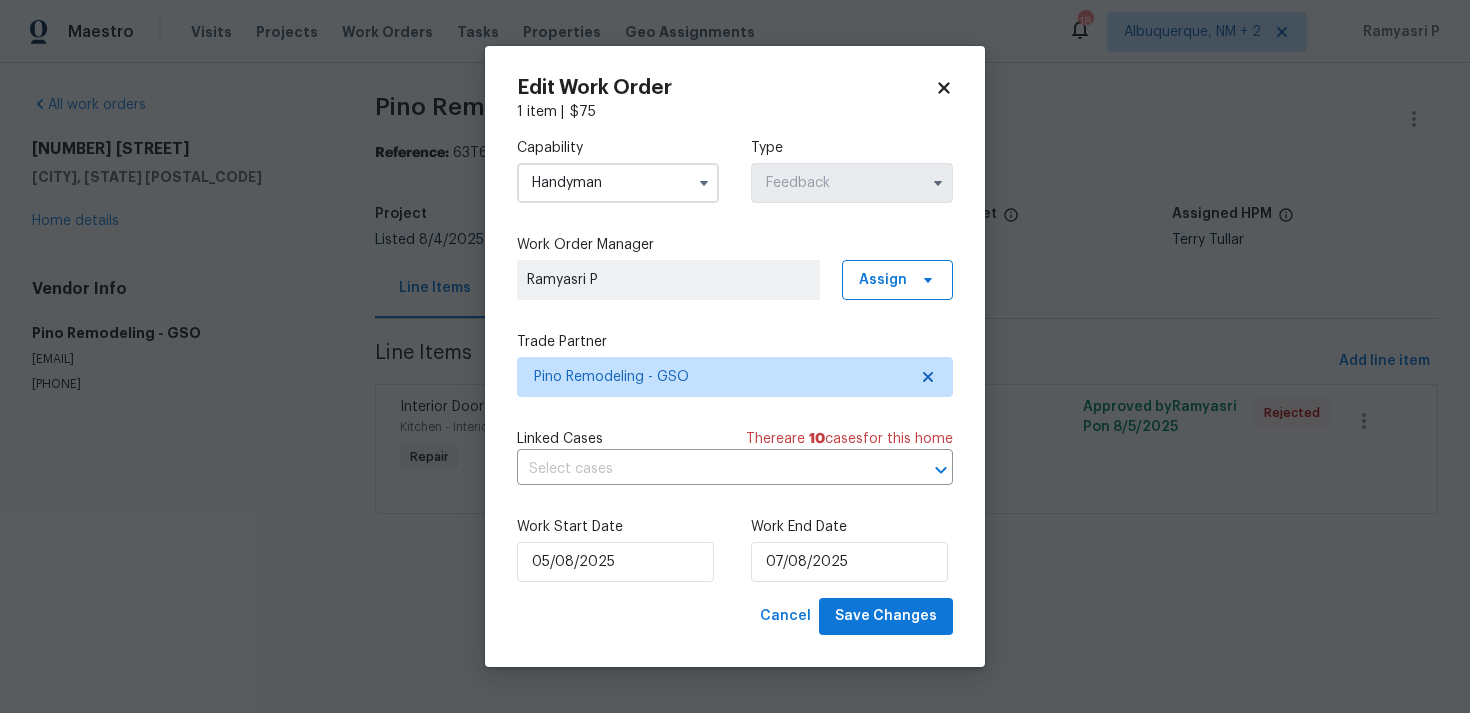 click on "Handyman" at bounding box center [618, 183] 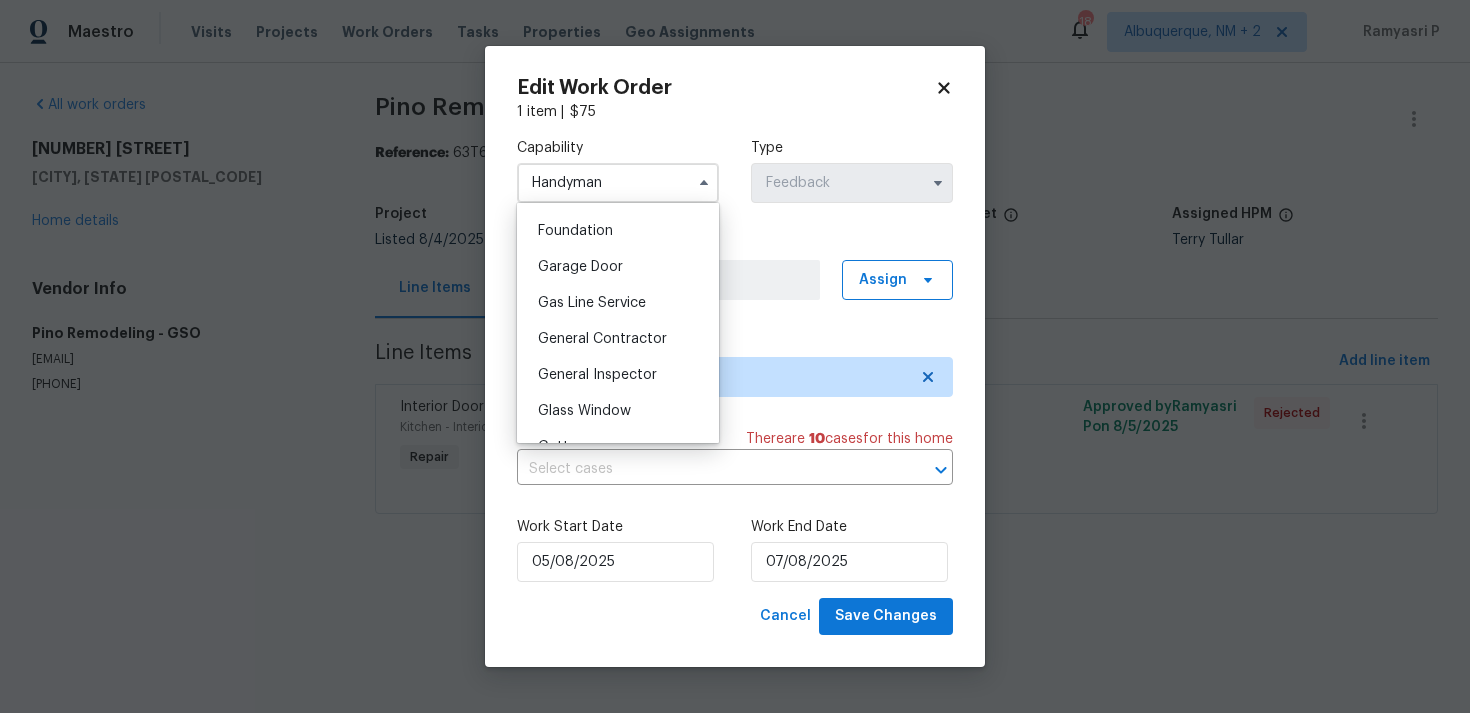 scroll, scrollTop: 849, scrollLeft: 0, axis: vertical 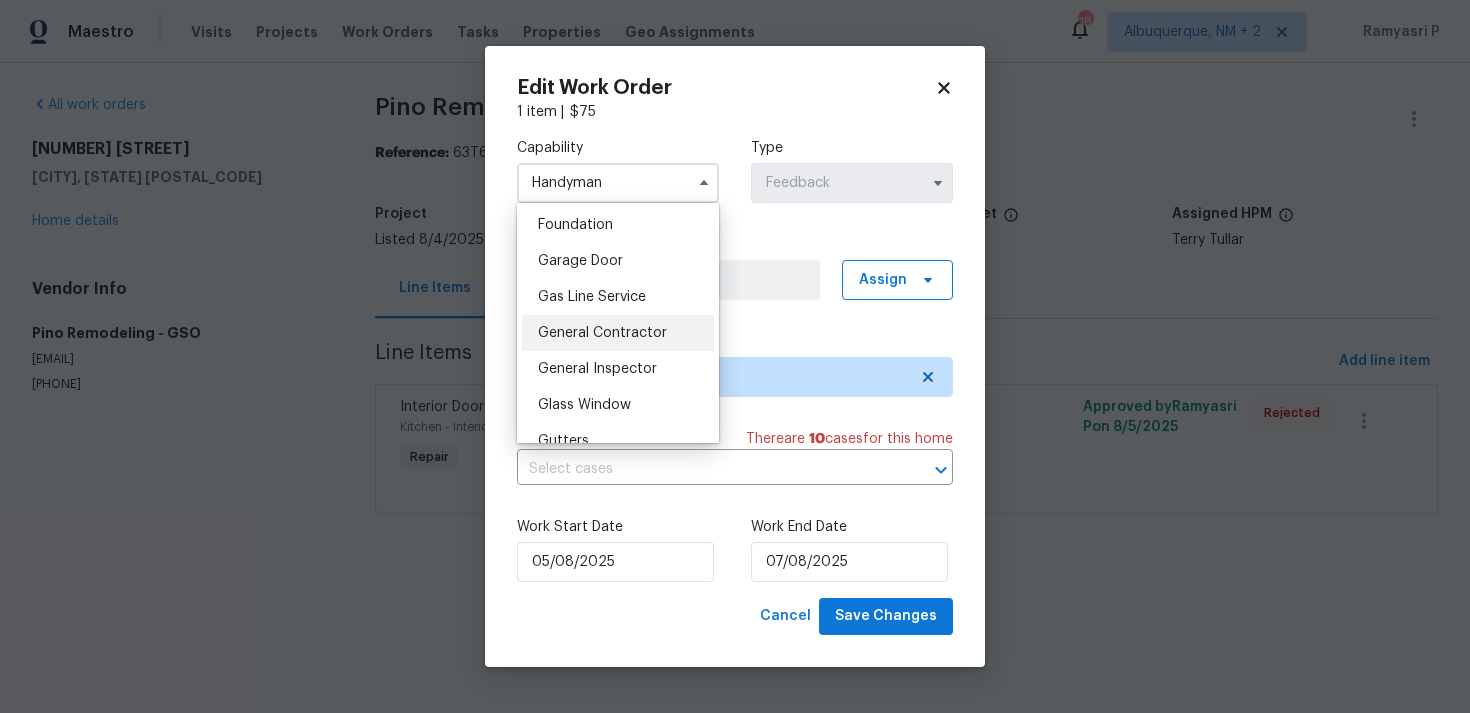 click on "General Contractor" at bounding box center (602, 333) 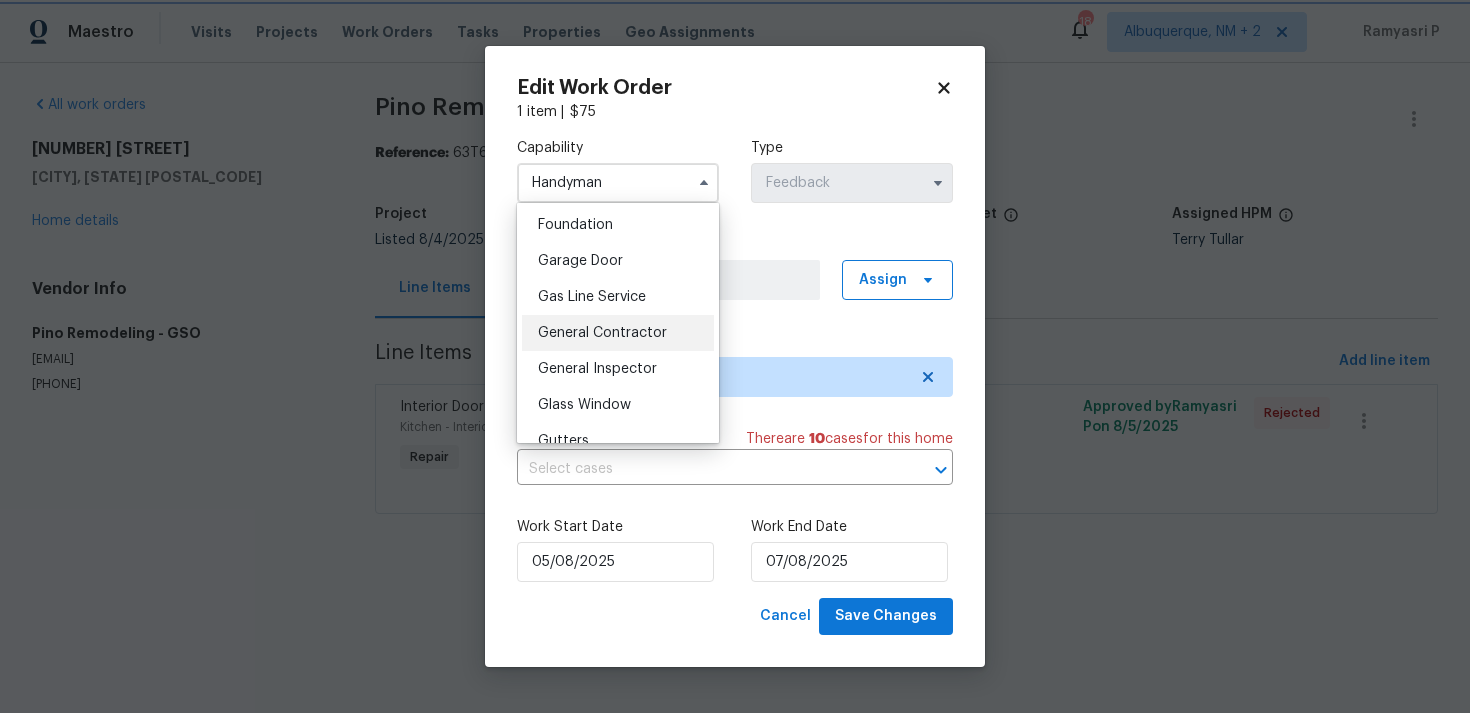 type on "General Contractor" 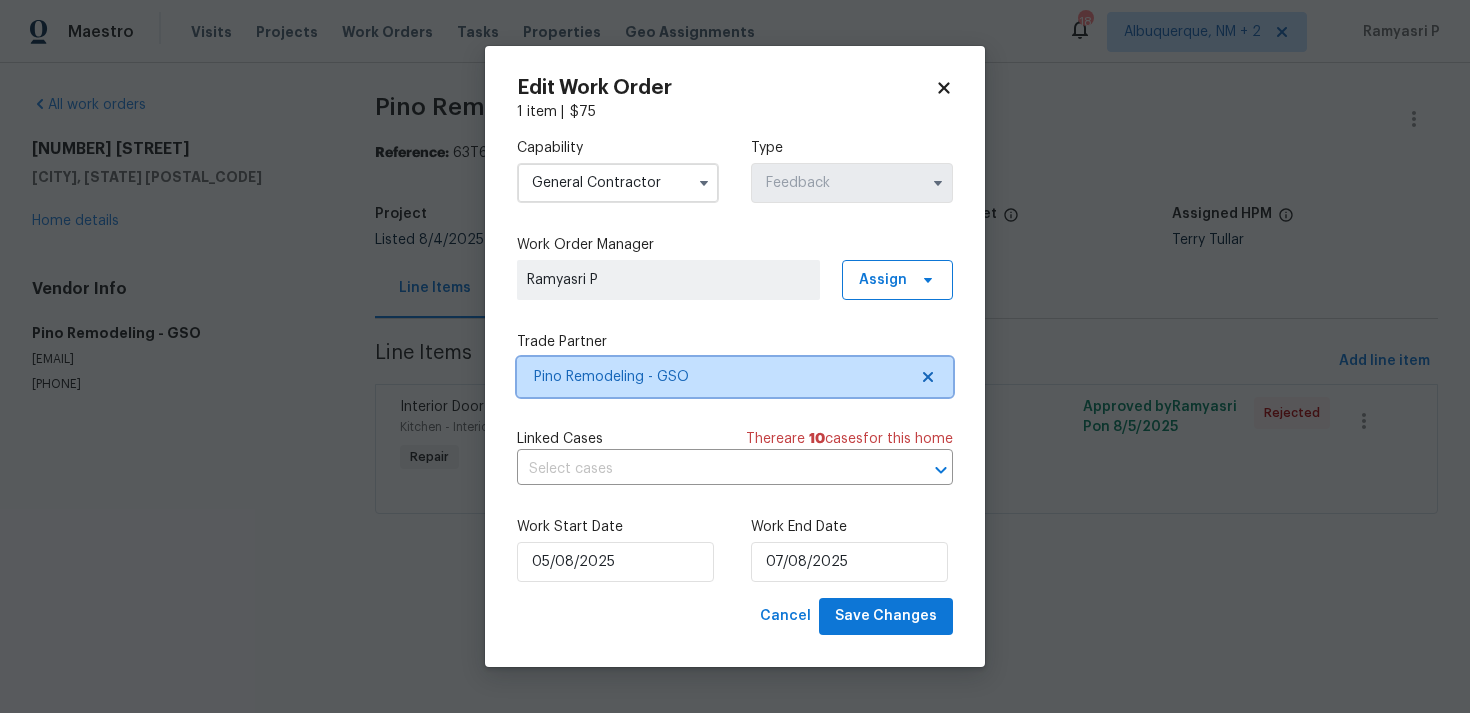 click on "Pino Remodeling - GSO" at bounding box center (720, 377) 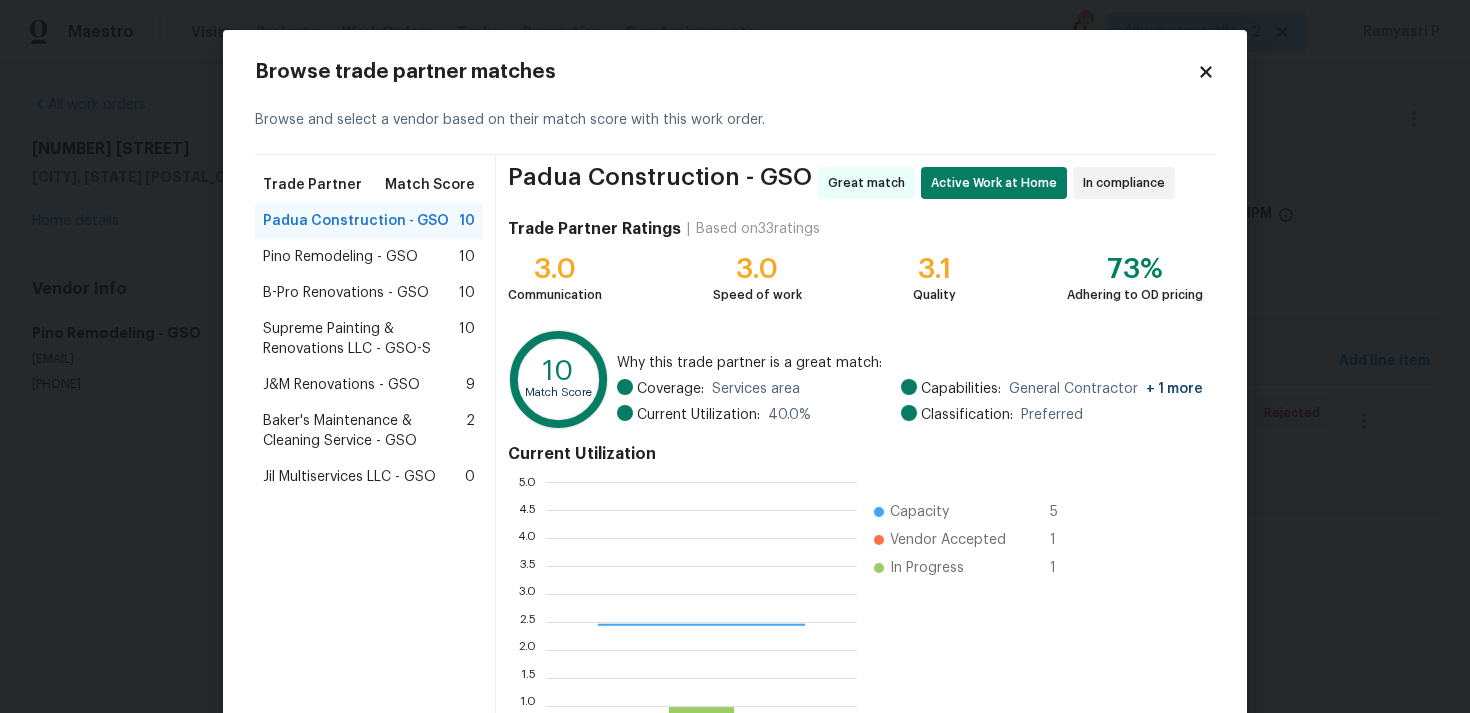 scroll, scrollTop: 2, scrollLeft: 1, axis: both 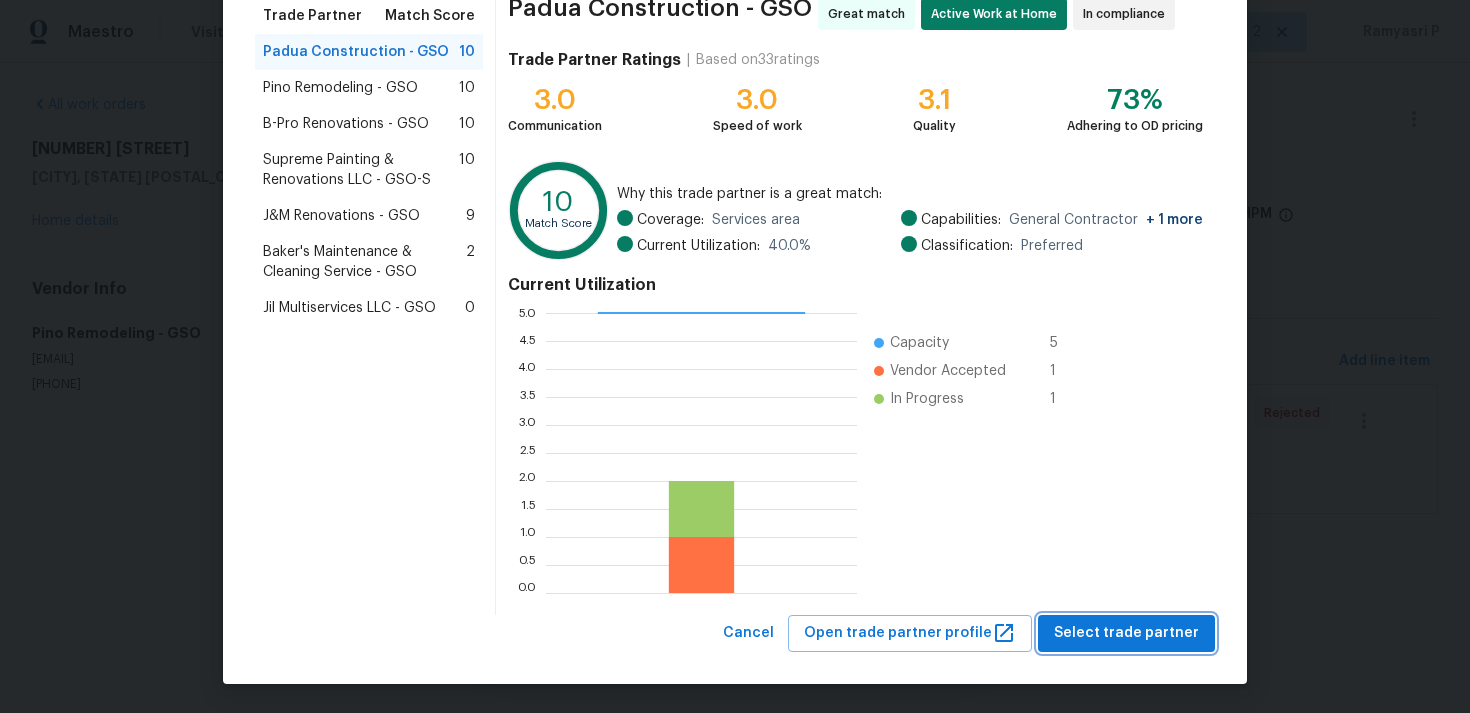 click on "Select trade partner" at bounding box center [1126, 633] 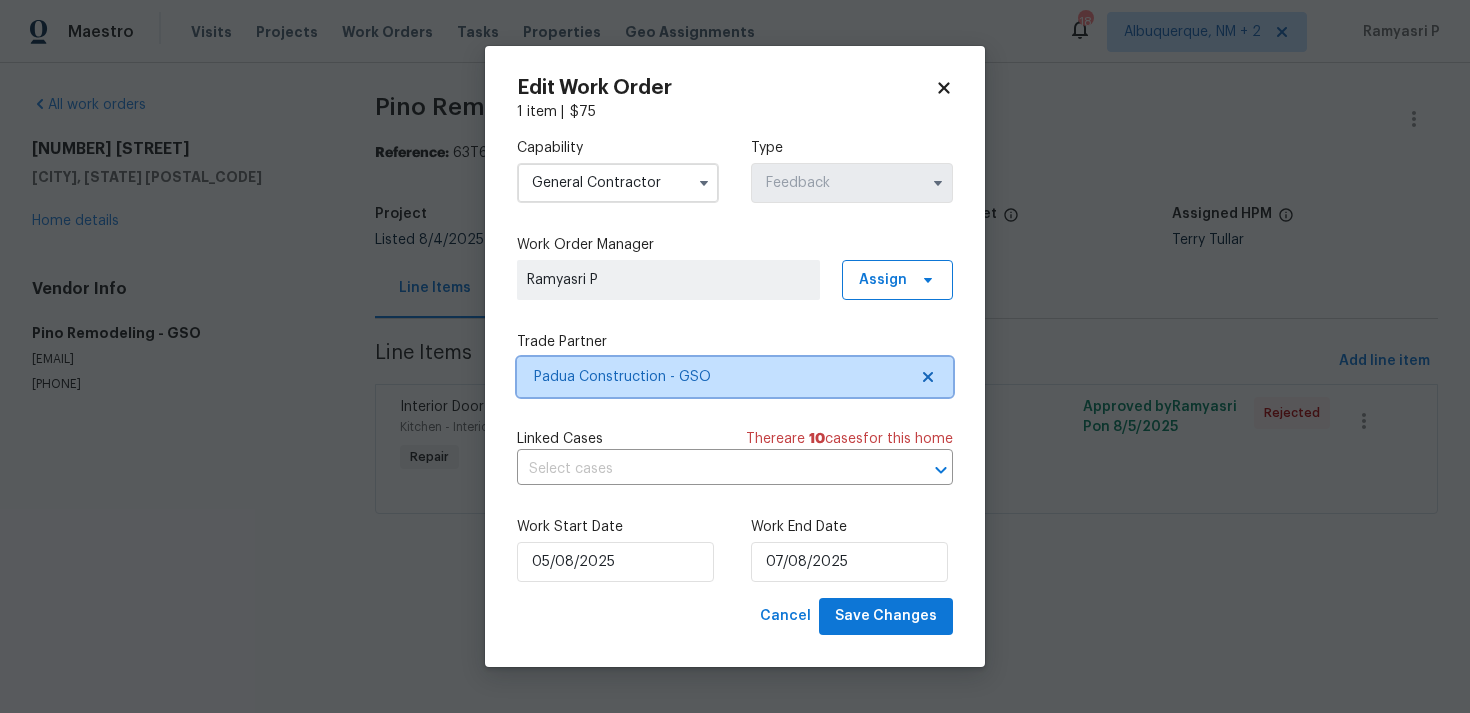 scroll, scrollTop: 0, scrollLeft: 0, axis: both 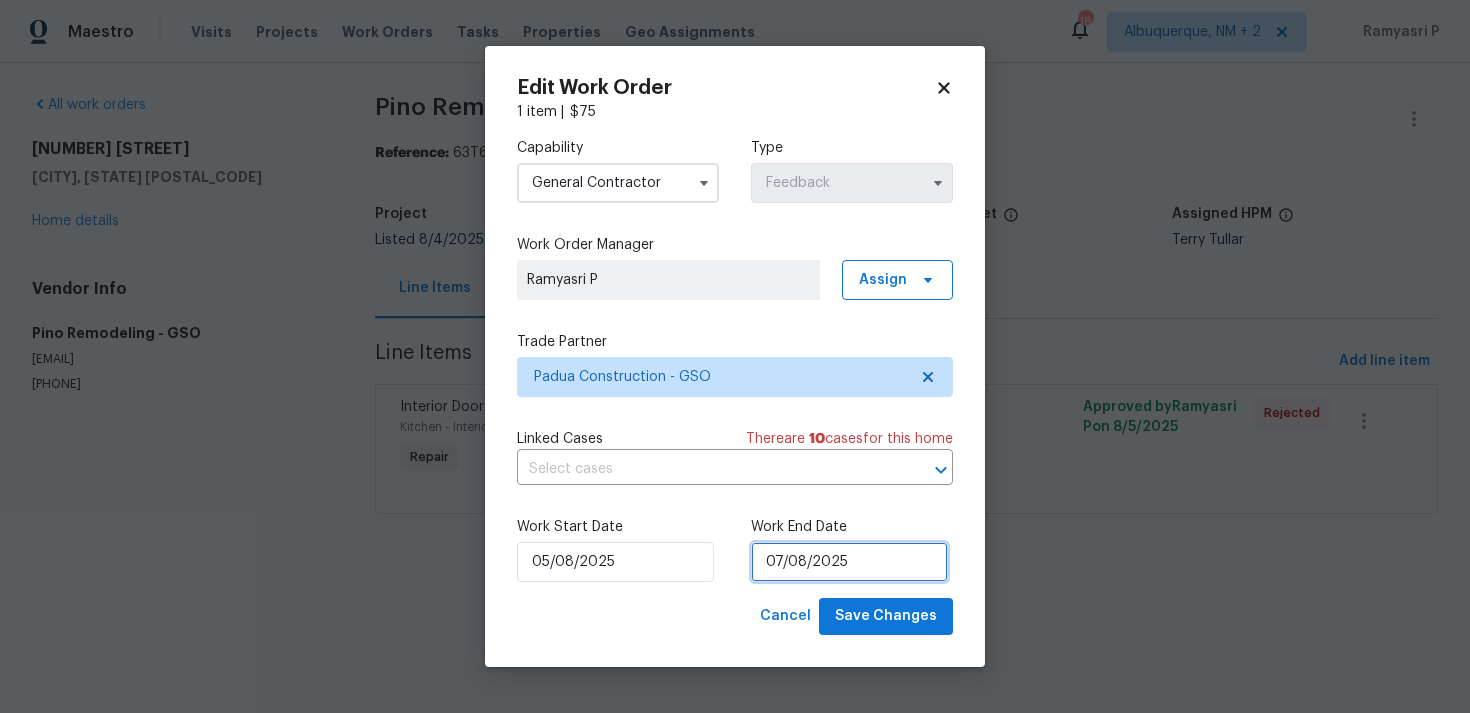 click on "07/08/2025" at bounding box center (849, 562) 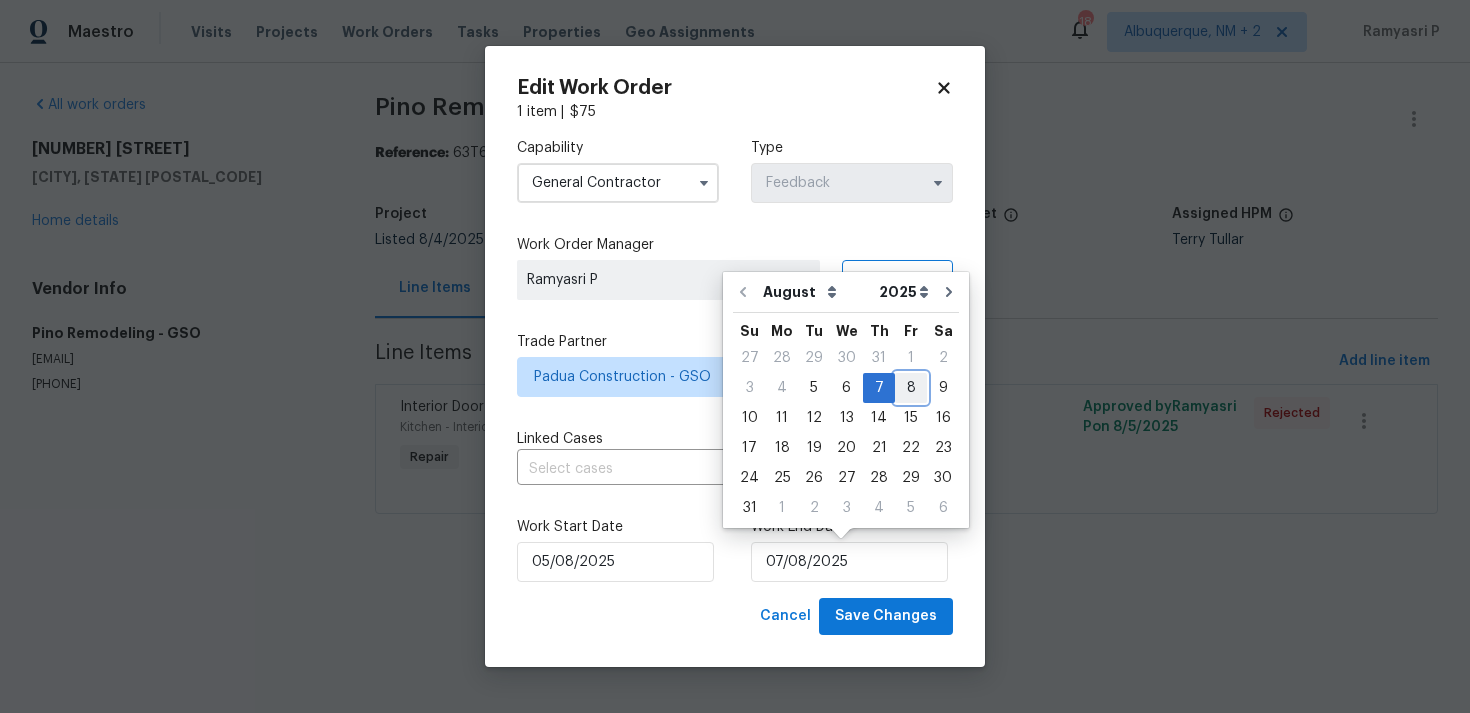 click on "8" at bounding box center (911, 388) 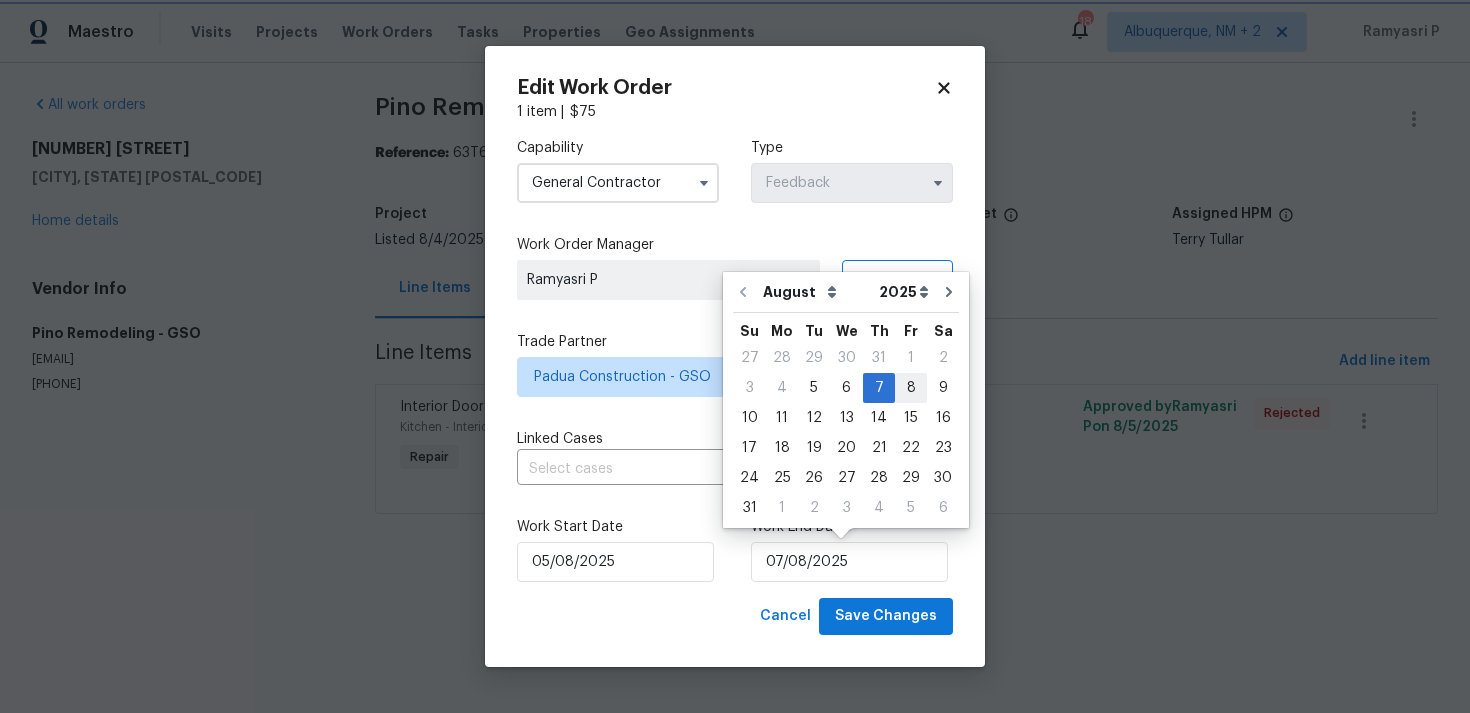 type on "08/08/2025" 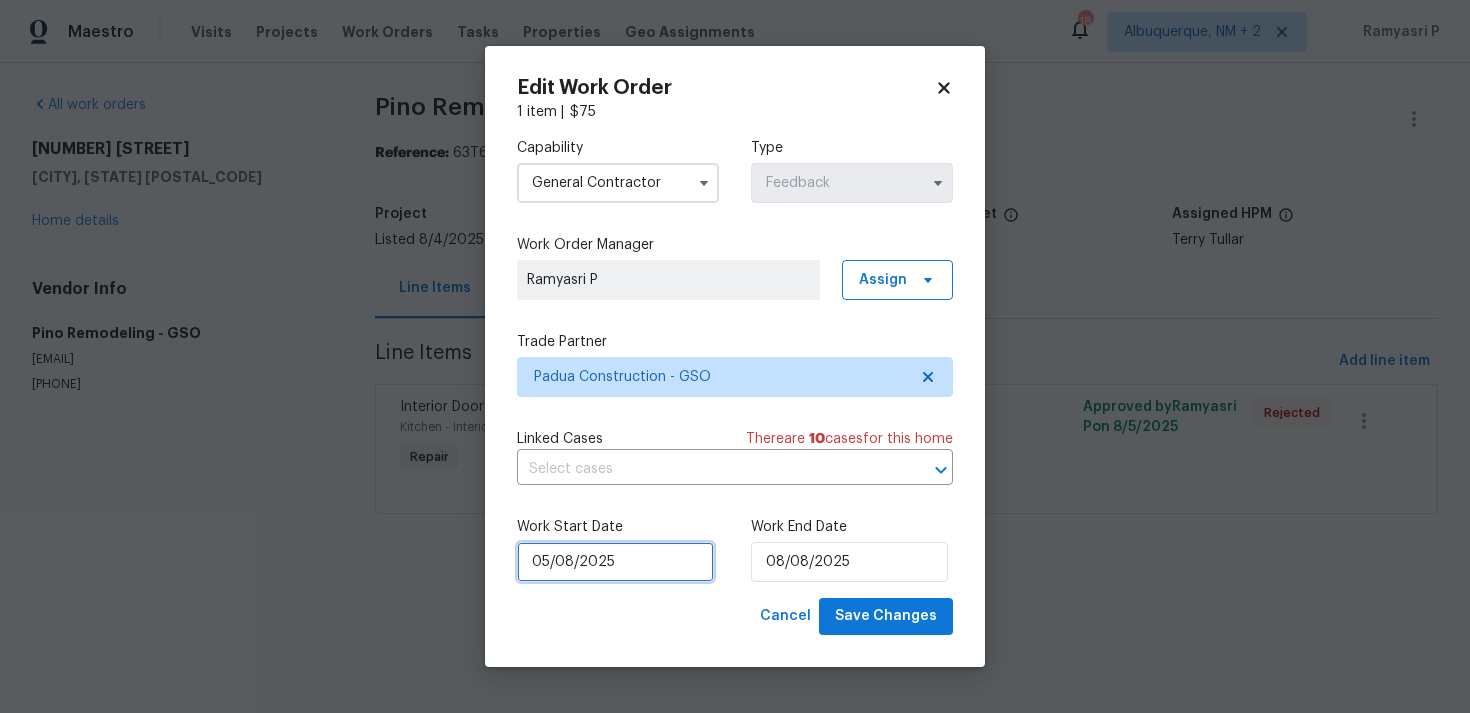click on "05/08/2025" at bounding box center (615, 562) 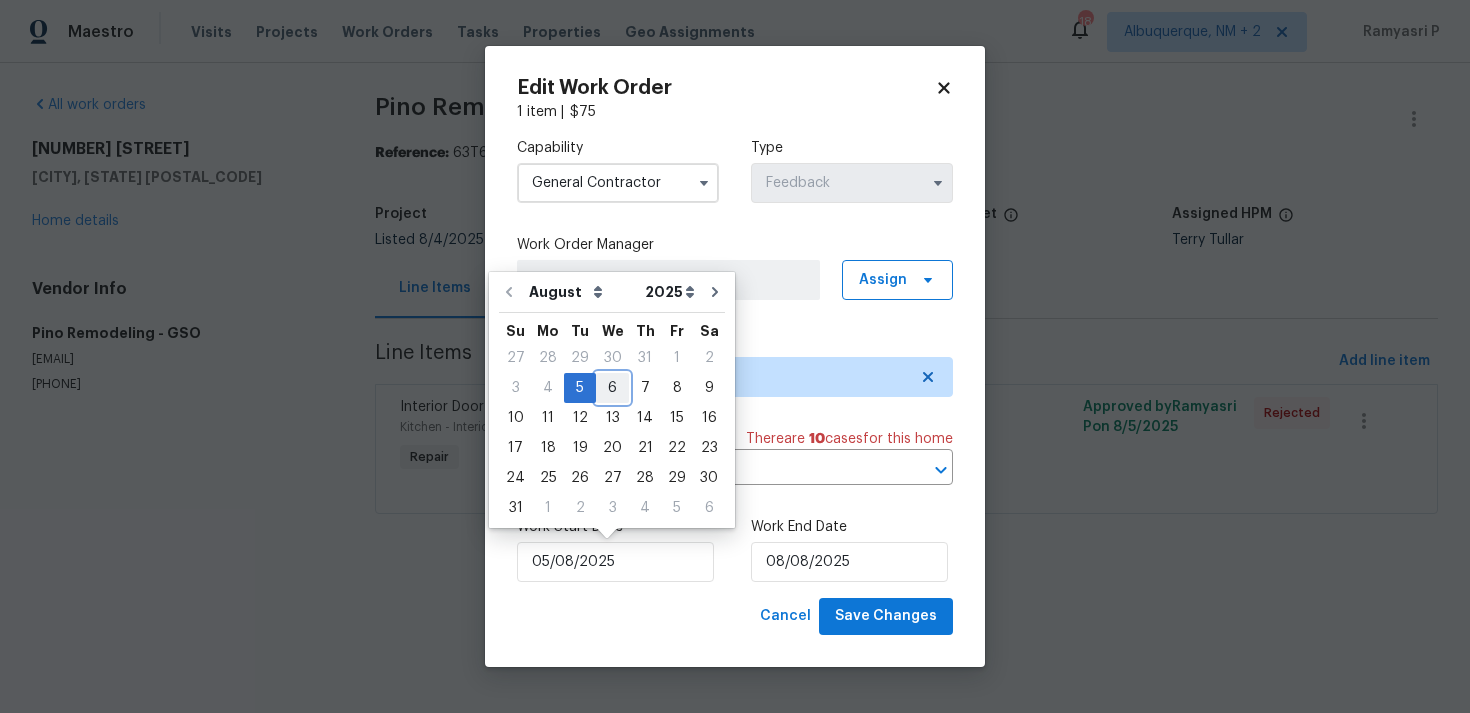 click on "6" at bounding box center [612, 388] 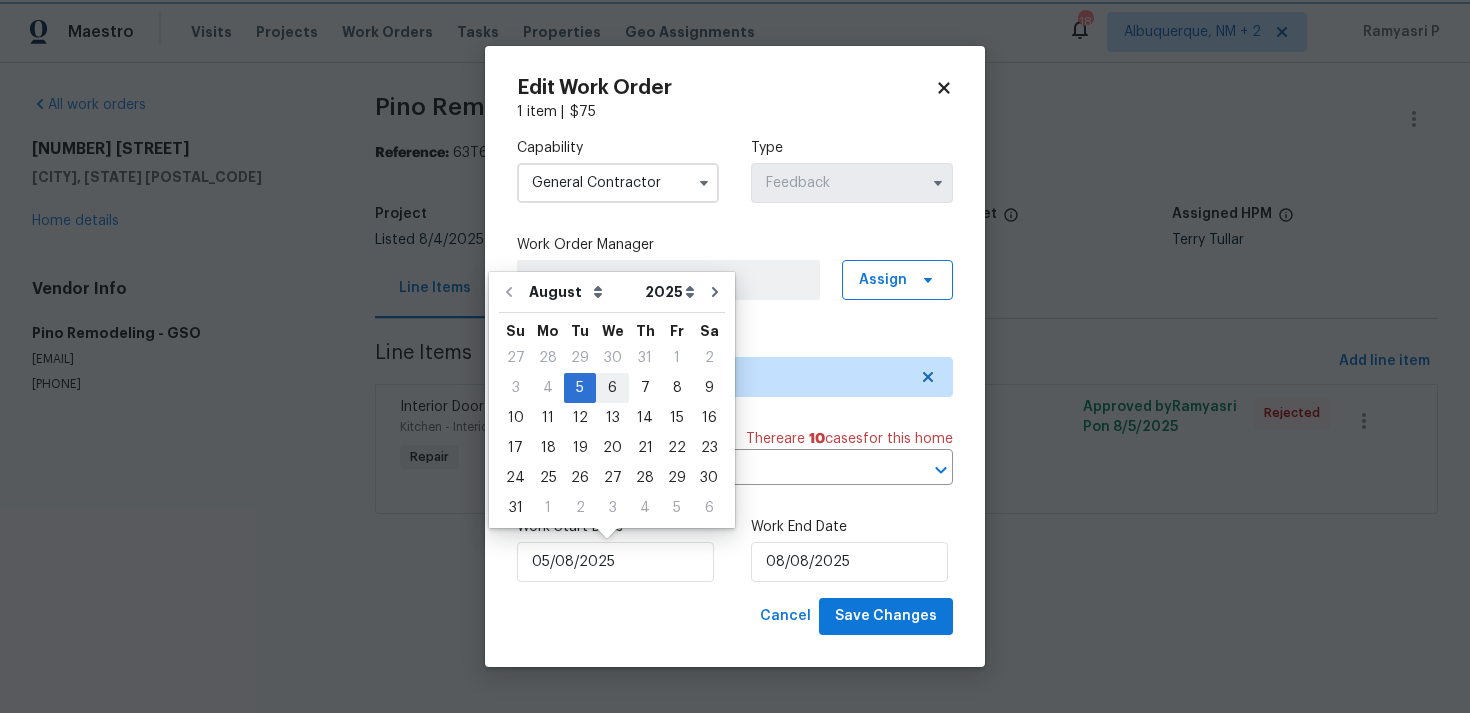 type on "06/08/2025" 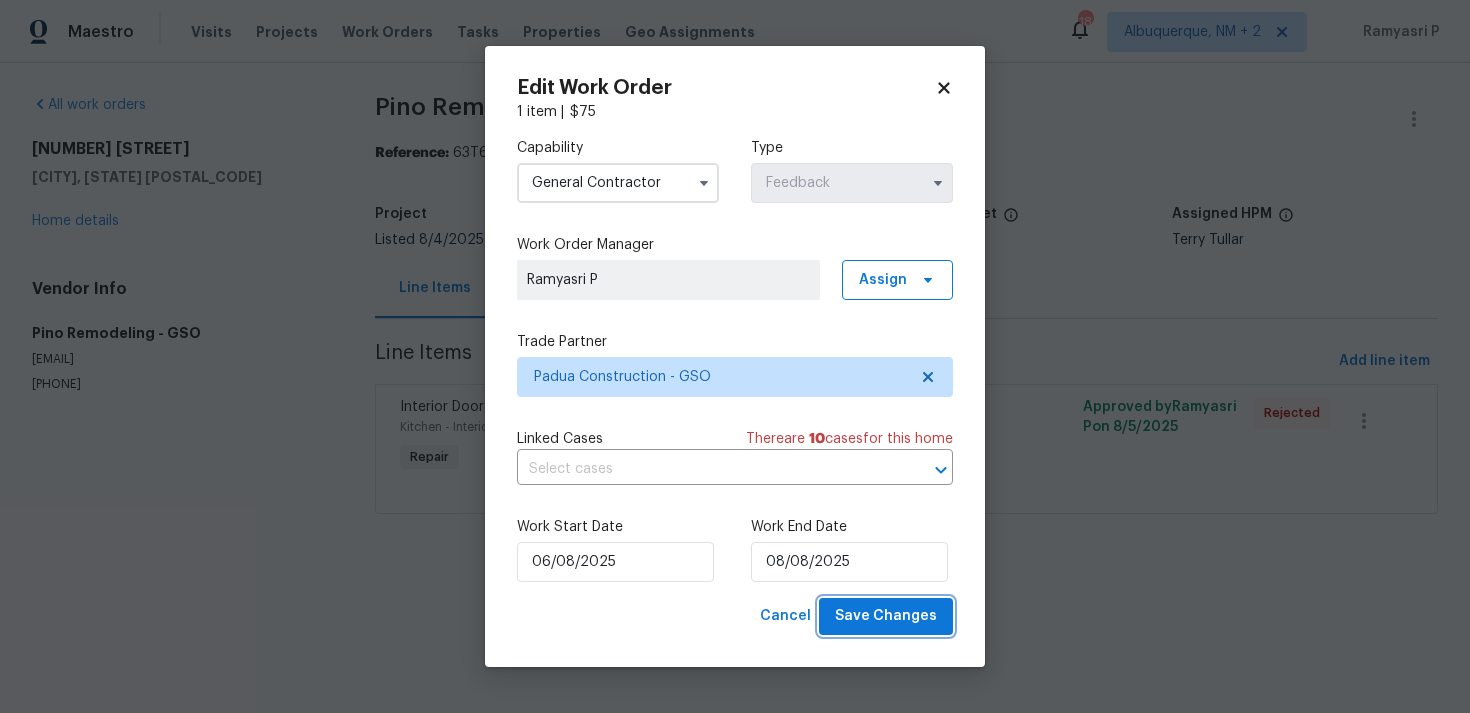 click on "Save Changes" at bounding box center [886, 616] 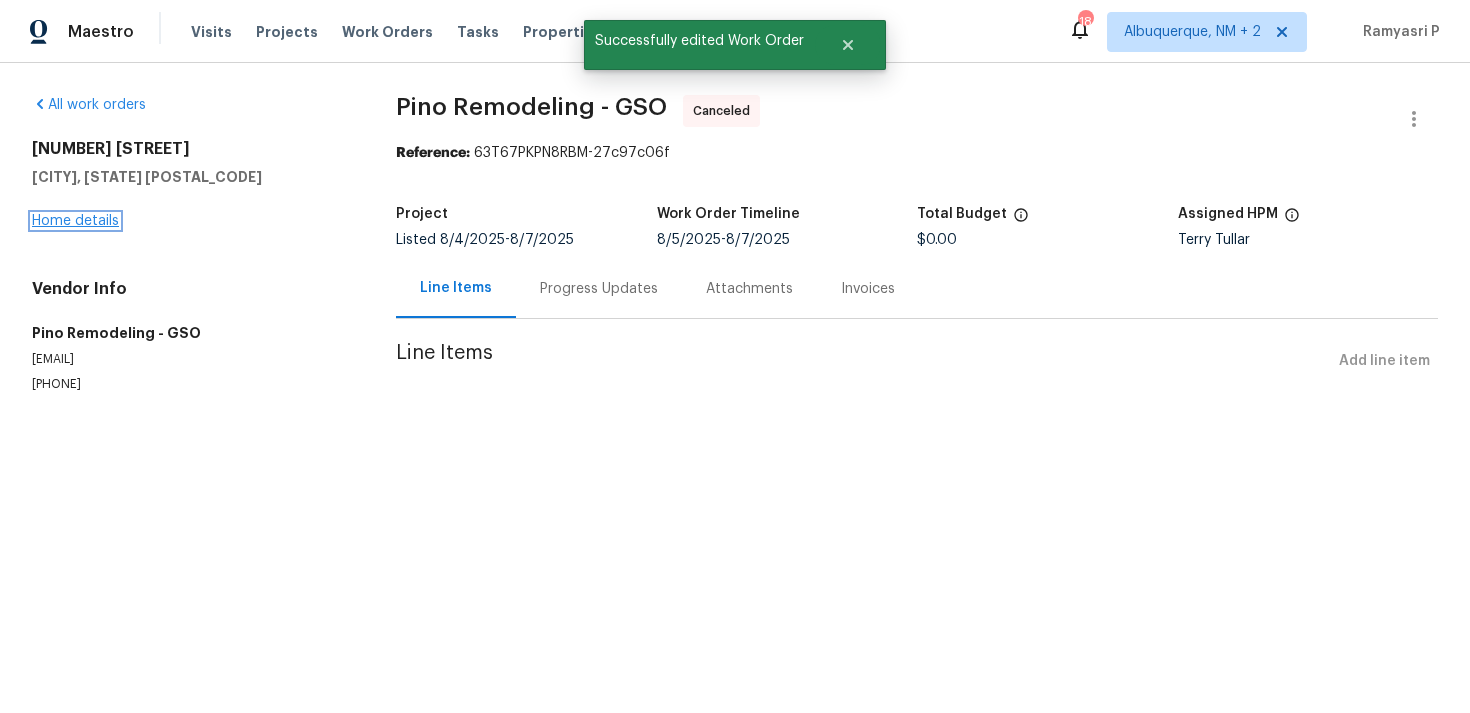 click on "Home details" at bounding box center (75, 221) 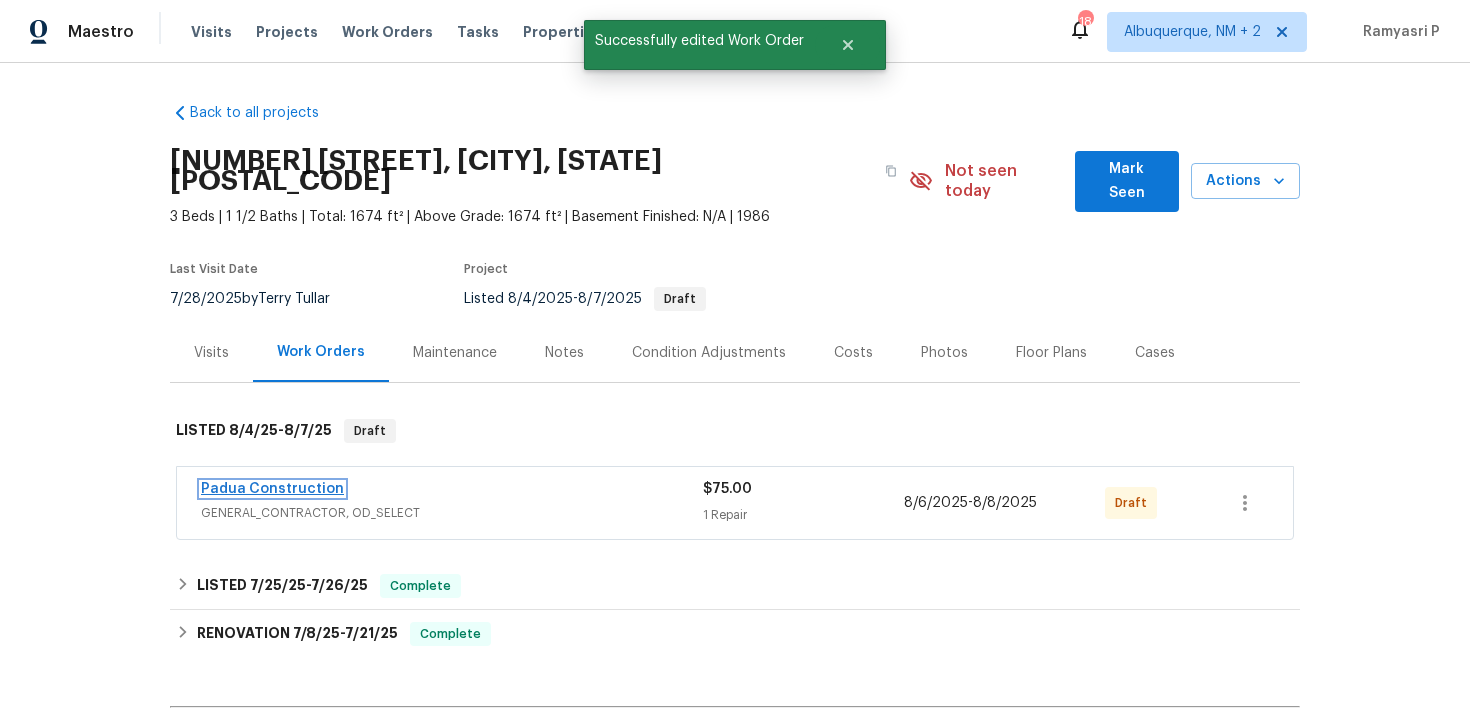 click on "Padua Construction" at bounding box center (272, 489) 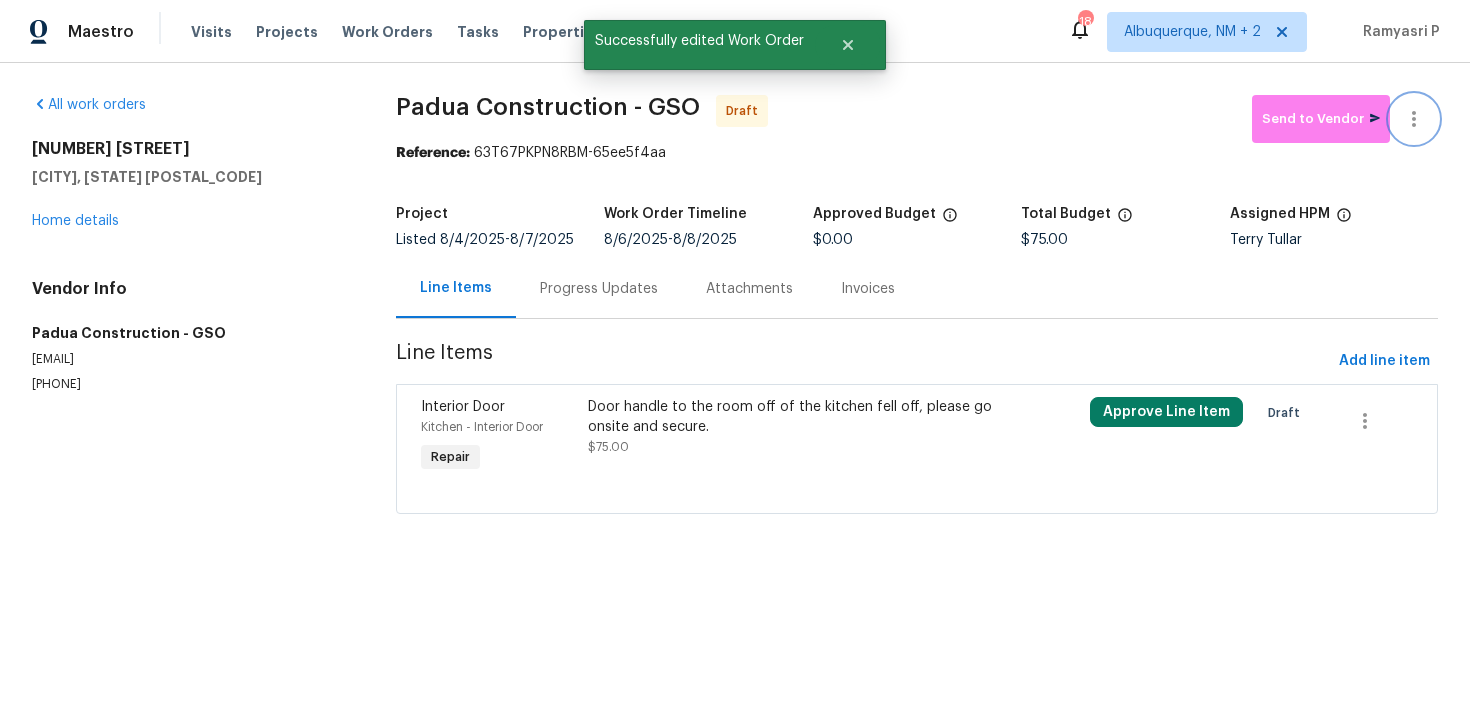 click 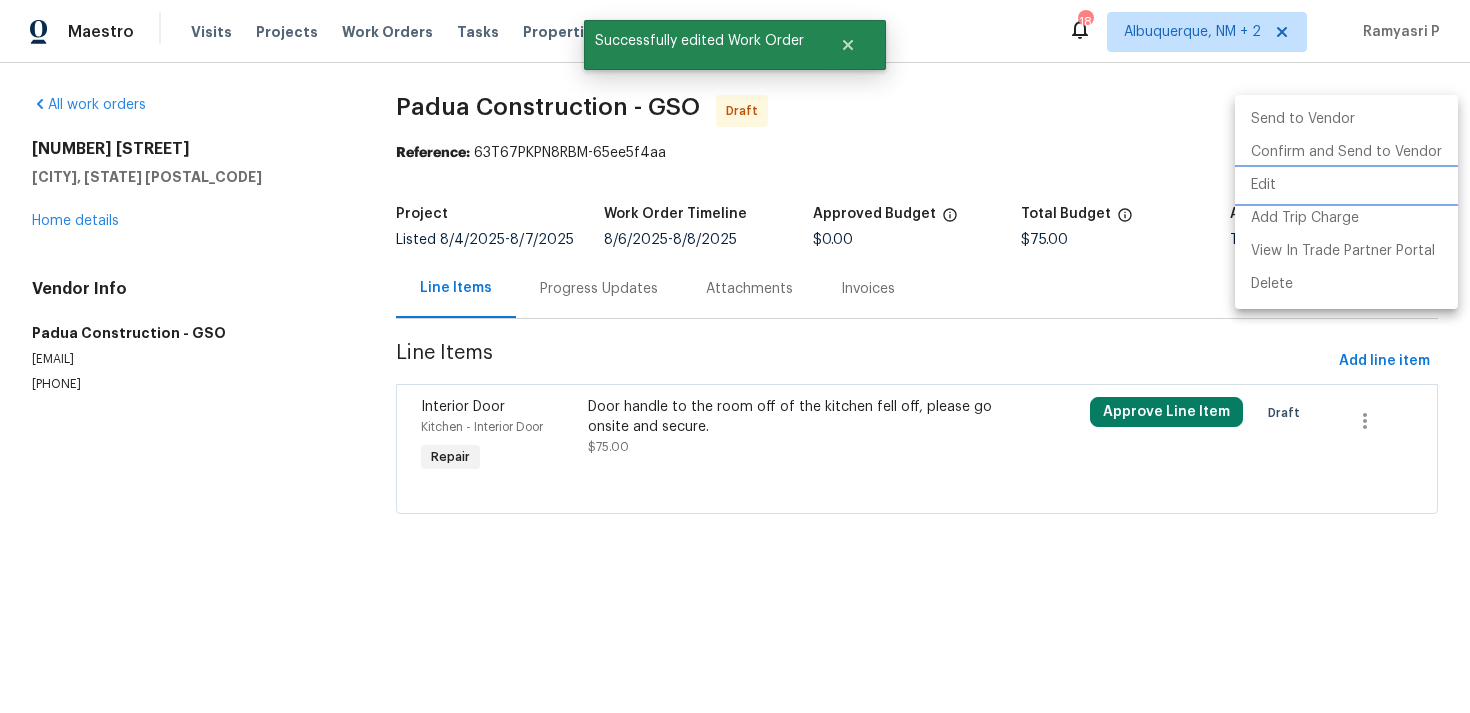 click on "Edit" at bounding box center (1346, 185) 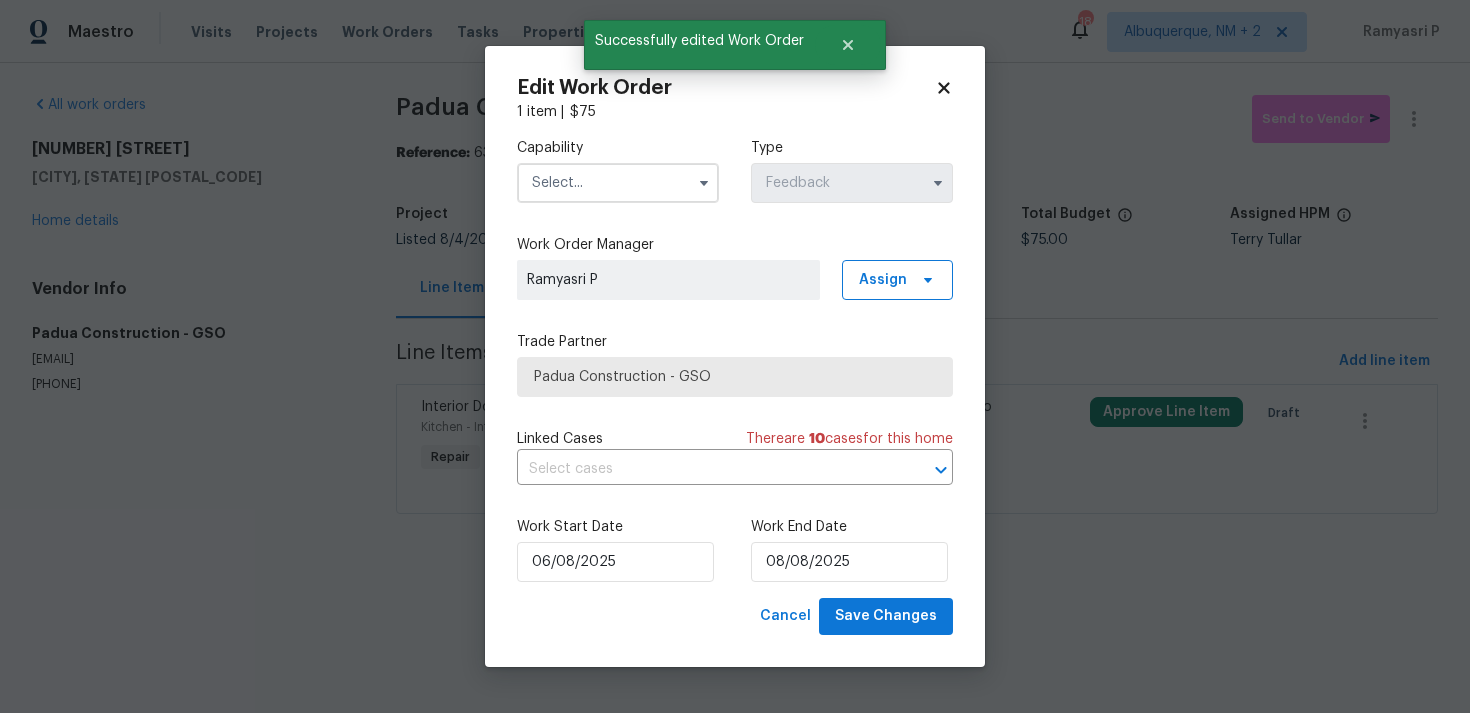 click at bounding box center [618, 183] 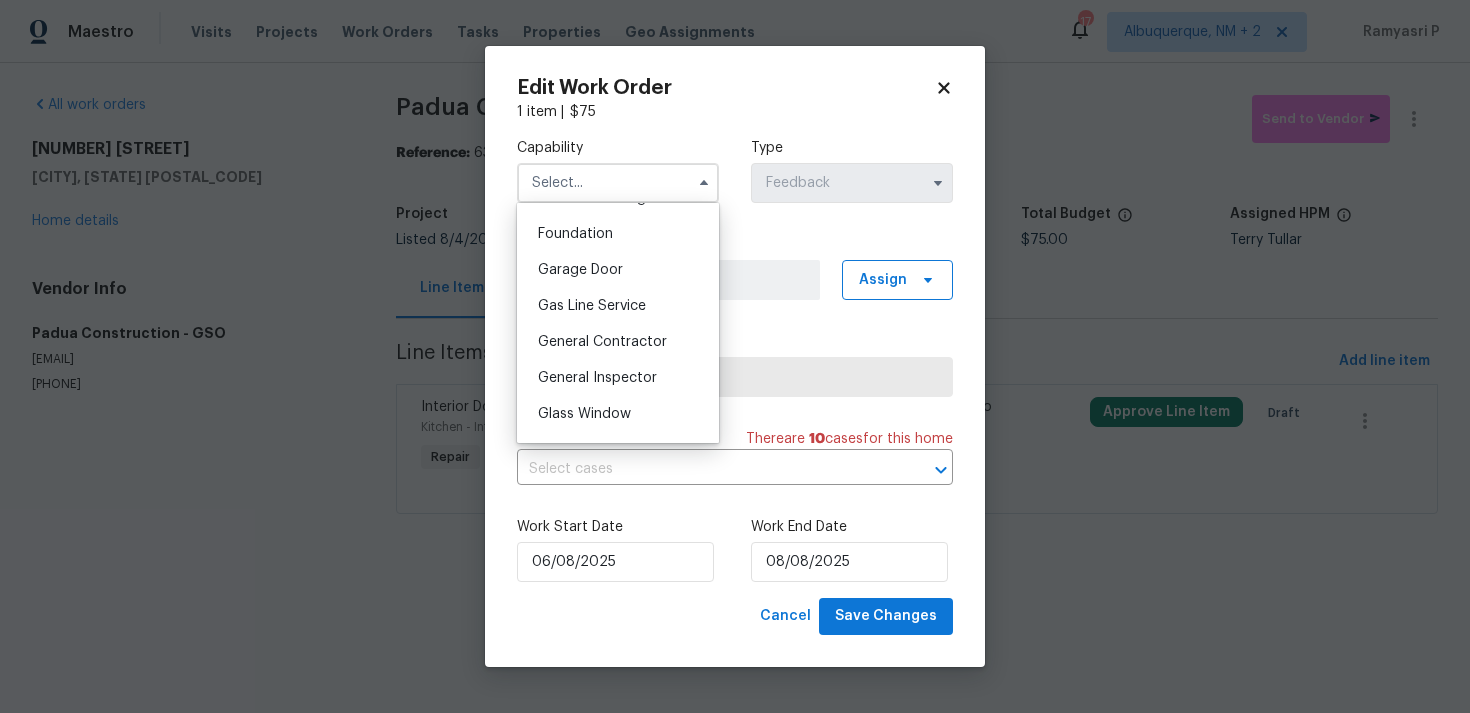 scroll, scrollTop: 830, scrollLeft: 0, axis: vertical 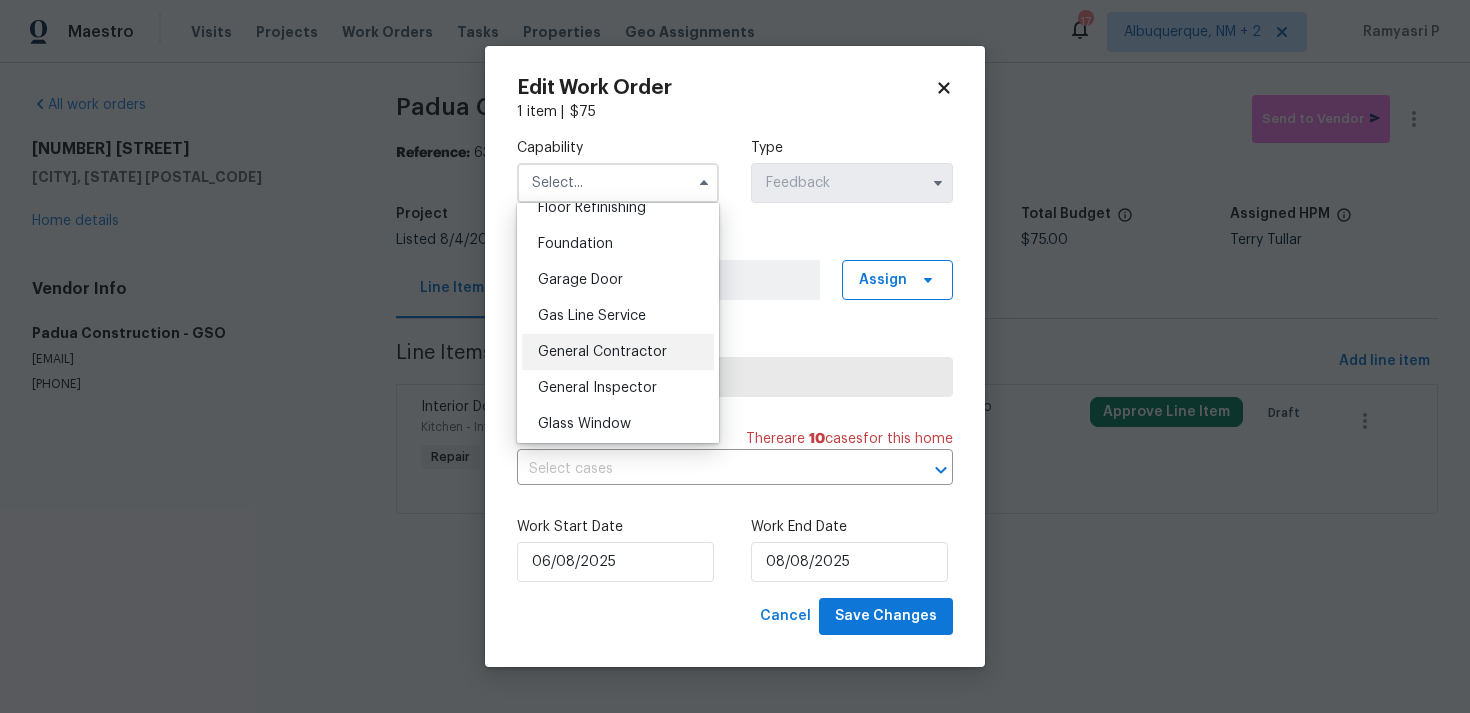 click on "General Contractor" at bounding box center [602, 352] 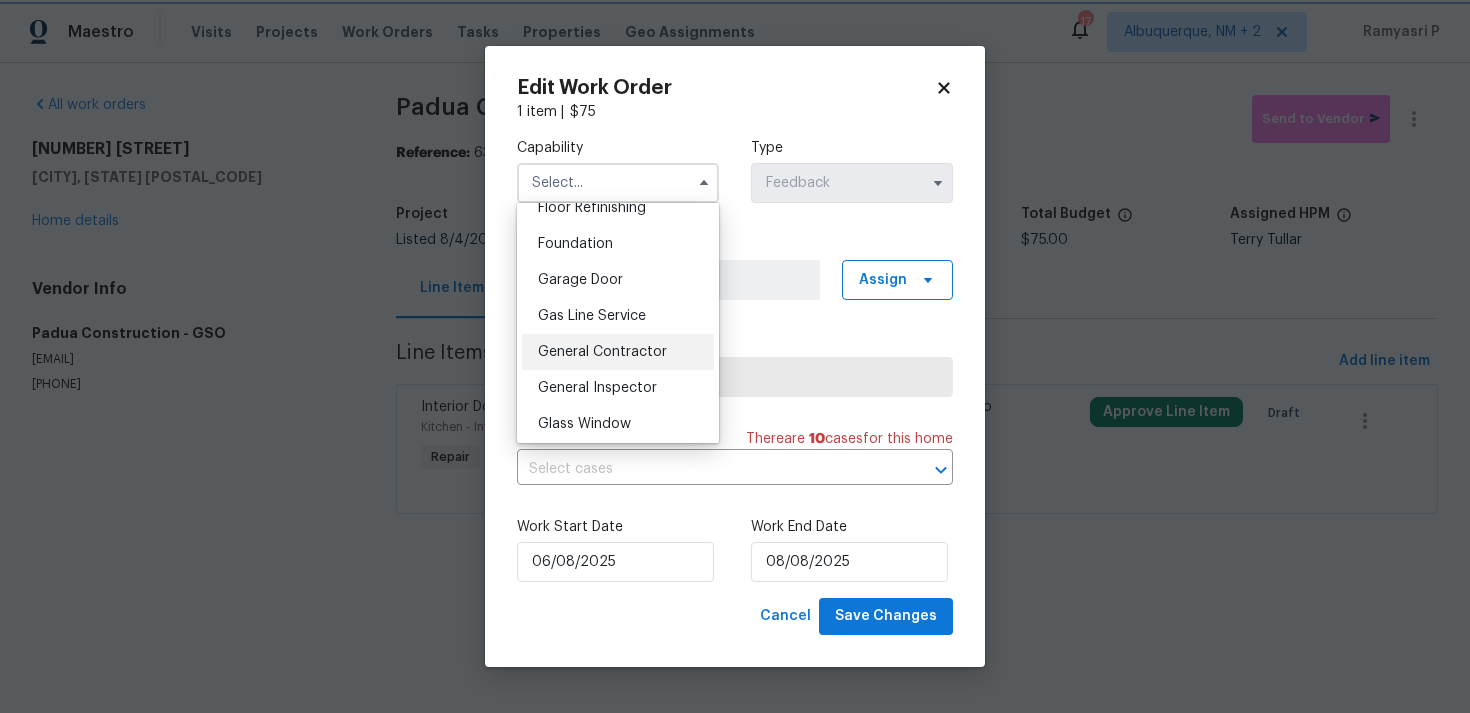 type on "General Contractor" 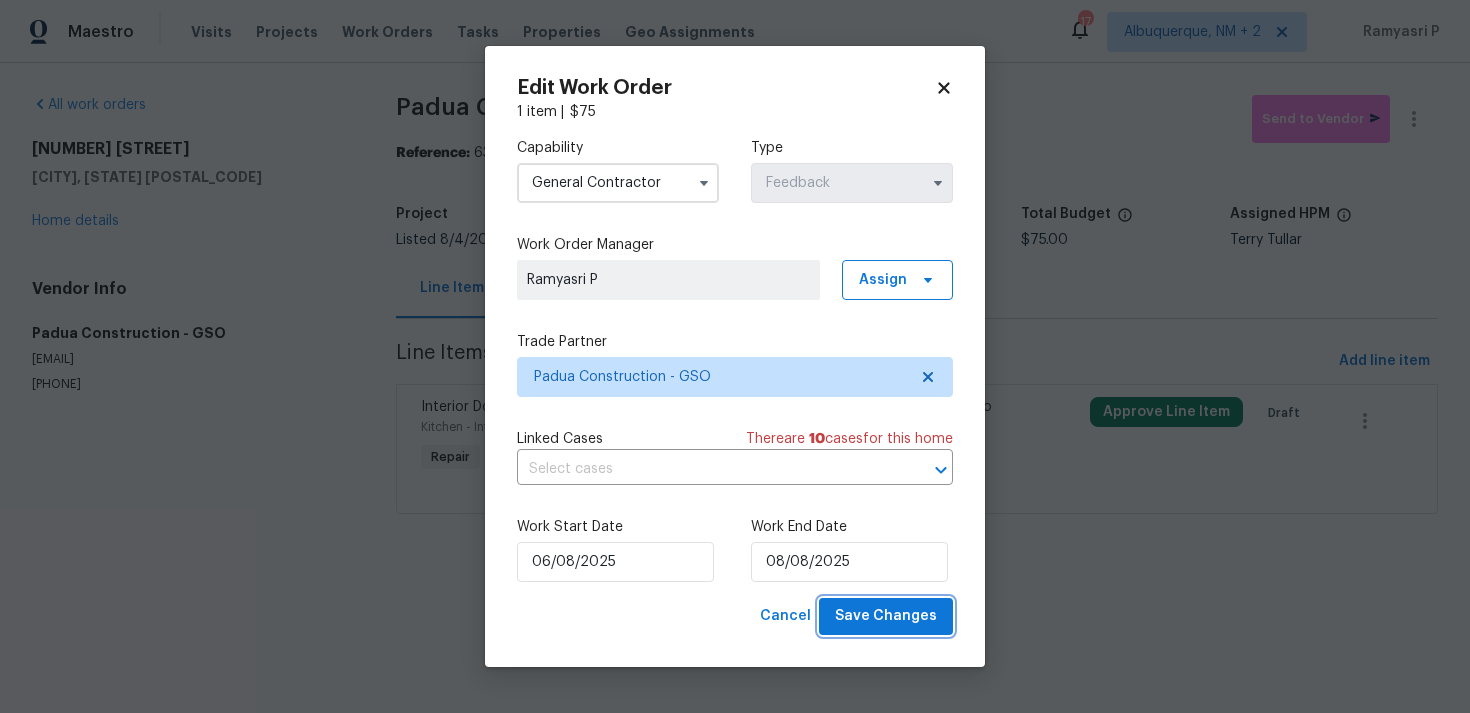 click on "Save Changes" at bounding box center [886, 616] 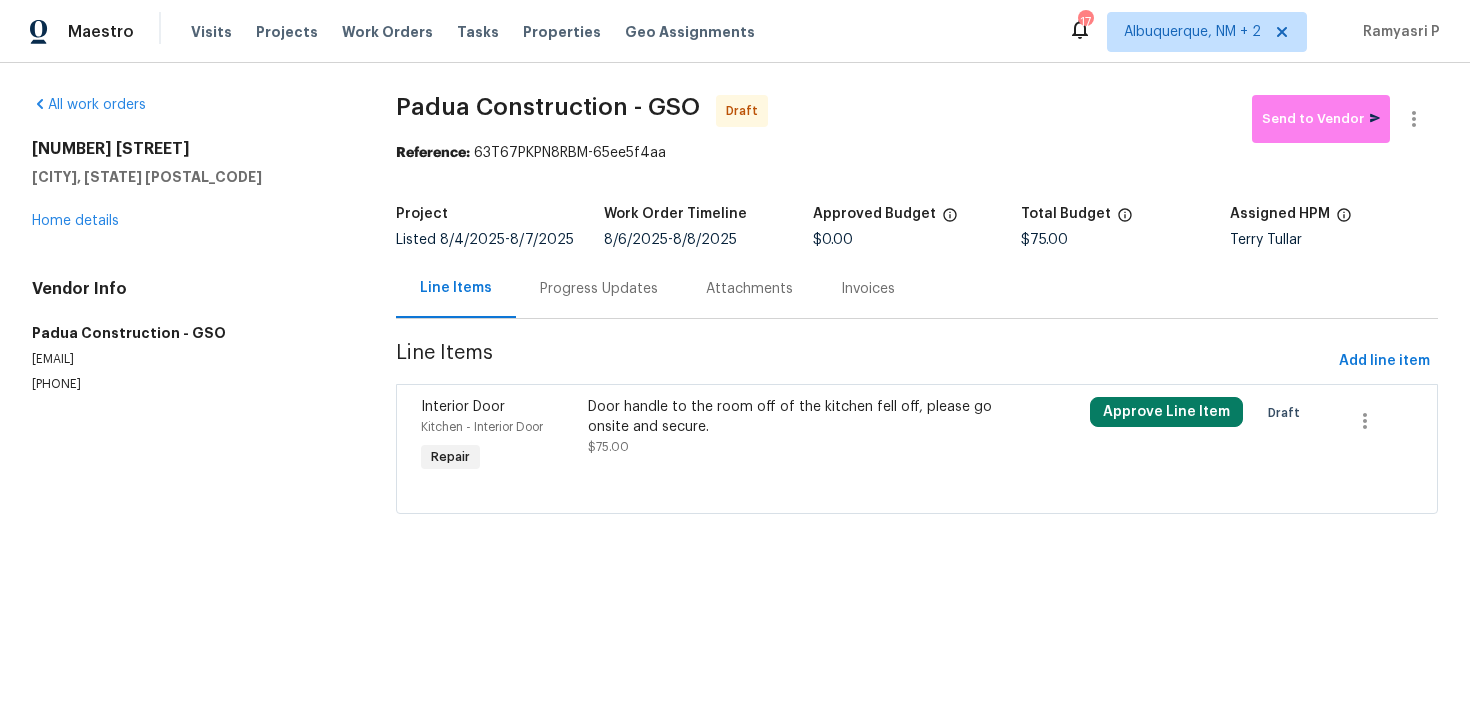 click on "All work orders 5311 N Oaks Dr Greensboro, NC 27455 Home details Vendor Info Padua Construction - GSO juan@padcons.com (305) 319-1110 Padua Construction - GSO Draft Send to Vendor   Reference:   63T67PKPN8RBM-65ee5f4aa Project Listed   8/4/2025  -  8/7/2025 Work Order Timeline 8/6/2025  -  8/8/2025 Approved Budget $0.00 Total Budget $75.00 Assigned HPM Terry Tullar Line Items Progress Updates Attachments Invoices Line Items Add line item Interior Door Kitchen - Interior Door Repair Door handle to the room off of the kitchen fell off, please go onsite and secure. $75.00 Approve Line Item Draft" at bounding box center [735, 316] 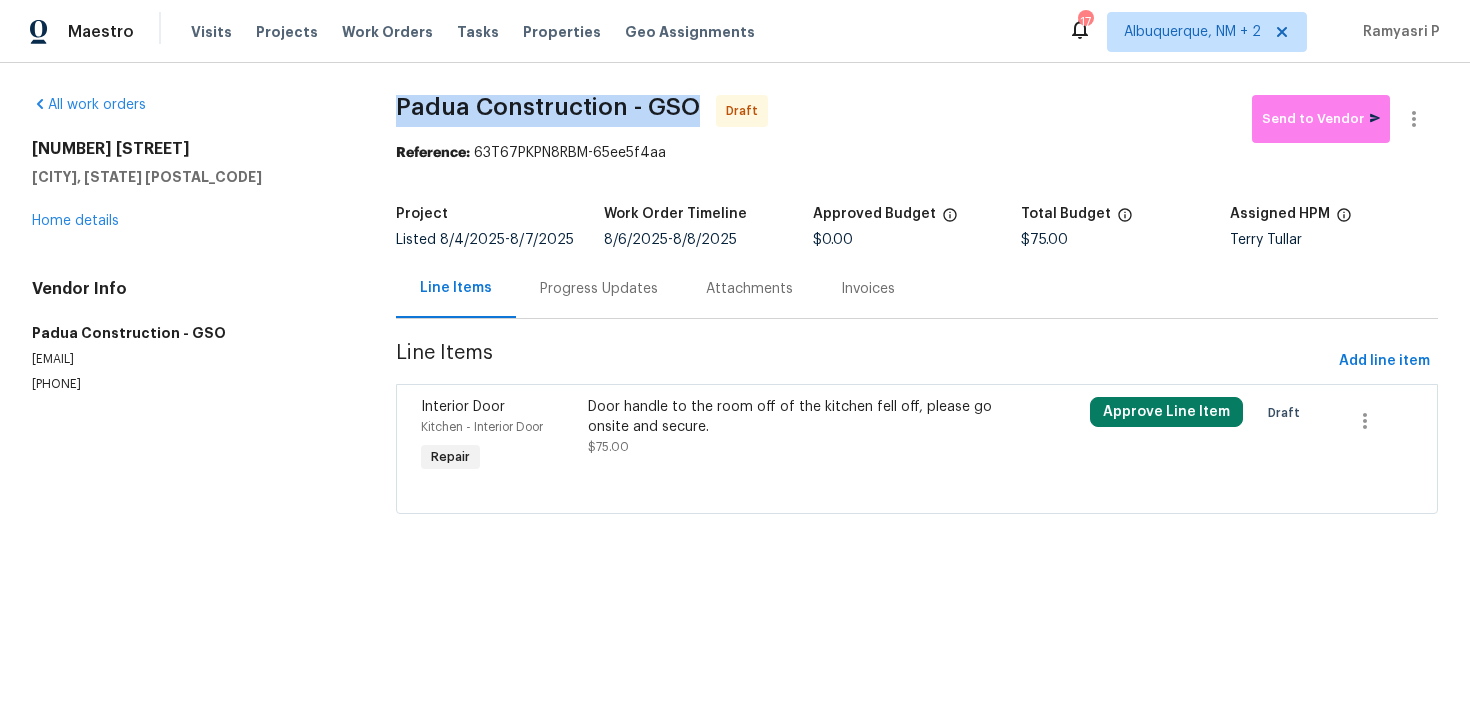 drag, startPoint x: 397, startPoint y: 109, endPoint x: 703, endPoint y: 105, distance: 306.02615 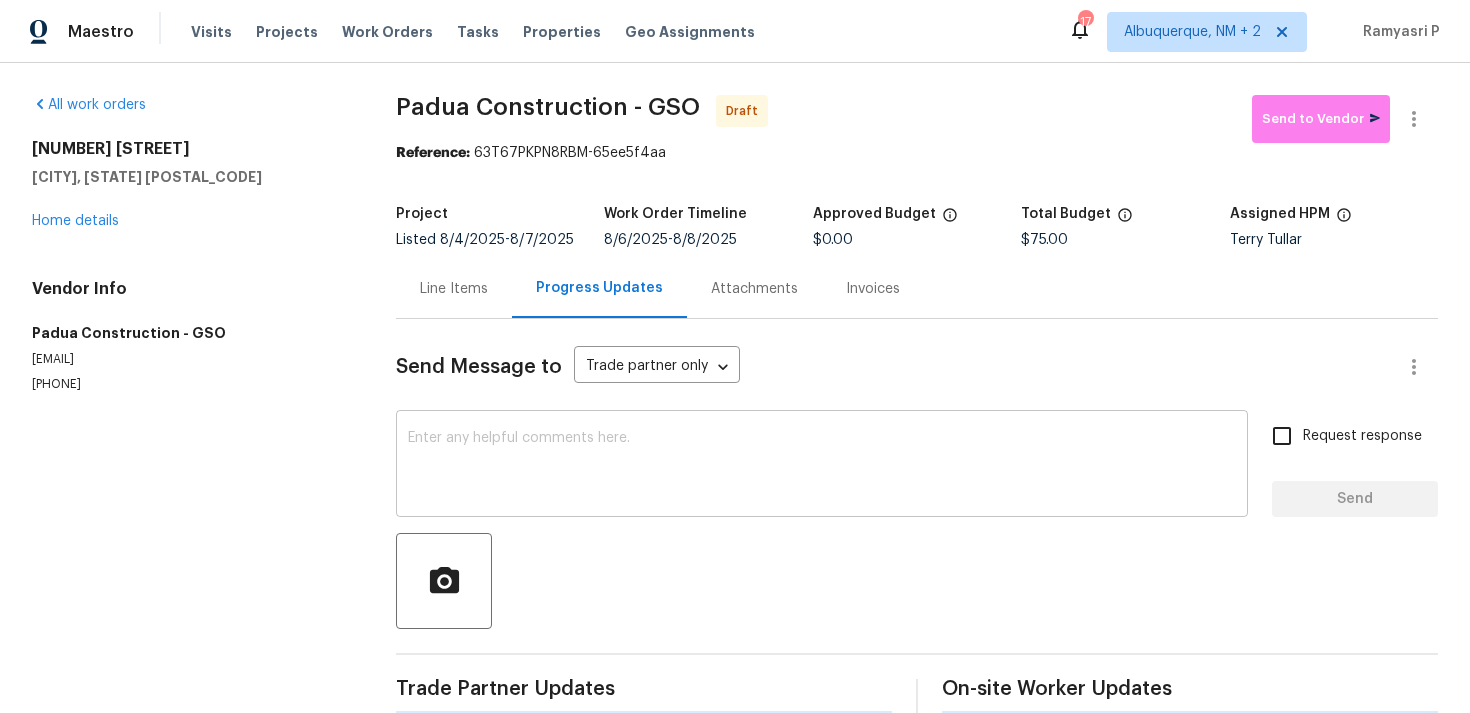 scroll, scrollTop: 30, scrollLeft: 0, axis: vertical 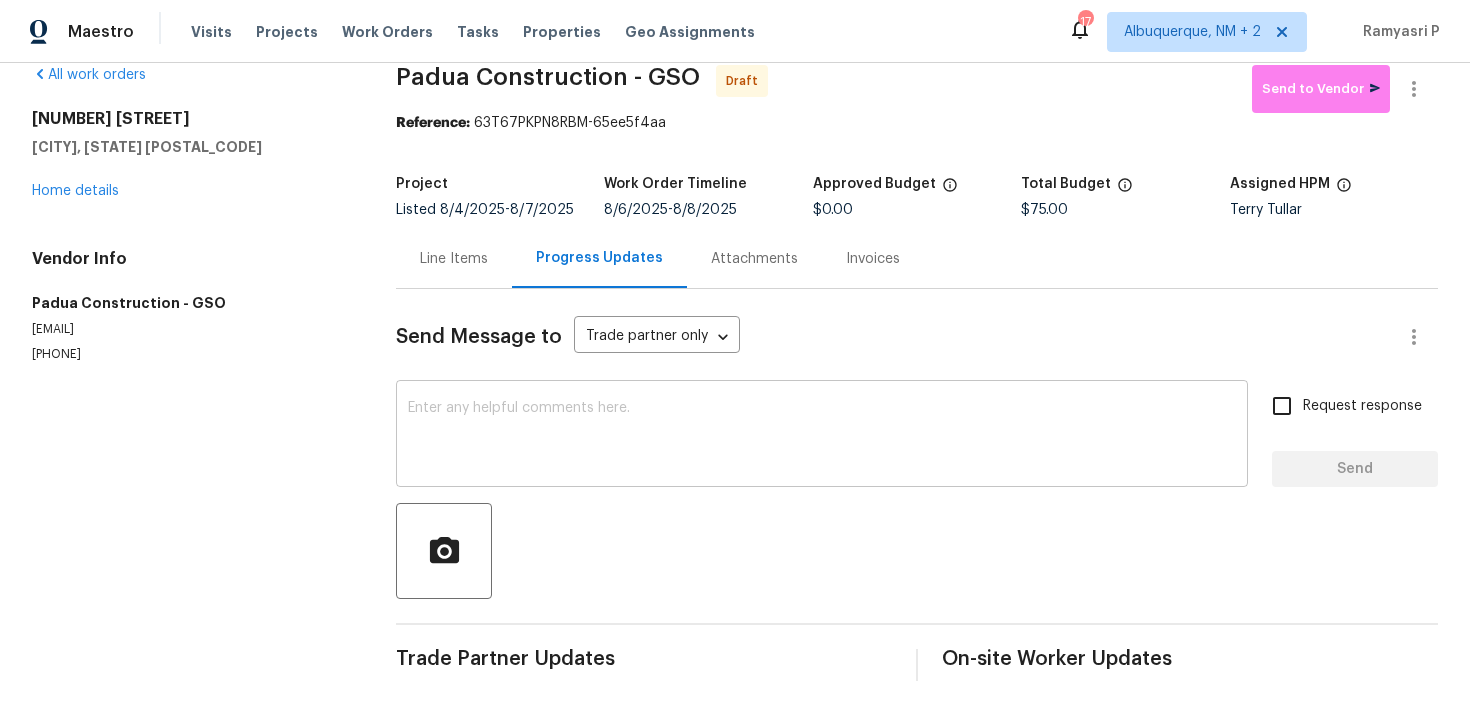 click on "x ​" at bounding box center (822, 436) 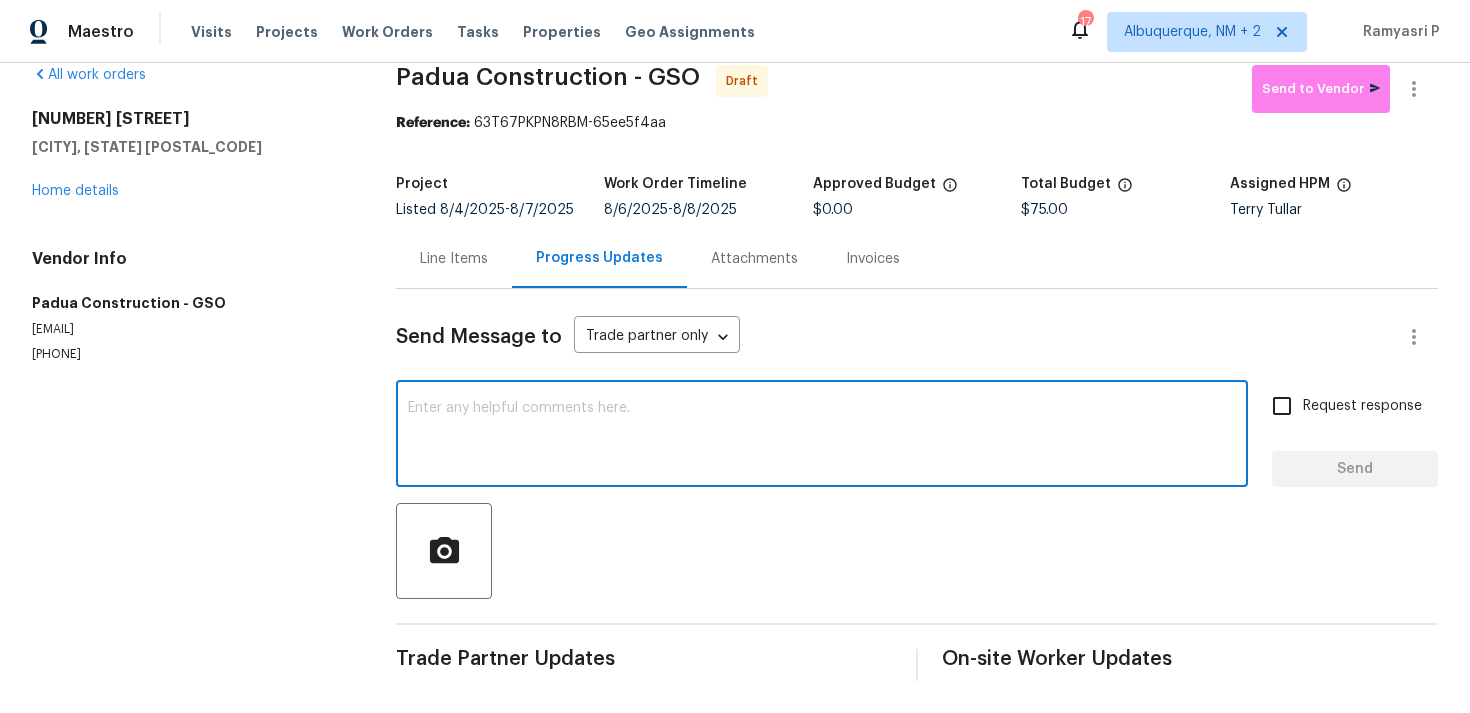 paste on "Hi, this is Ramyasri with Opendoor. I’m confirming you received the WO for the property at (Address). Please review and accept the WO within 24 hours and provide a schedule date. Please disregard the contact information for the HPM included in the WO. Our Centralised LWO Team is responsible for Listed WOs." 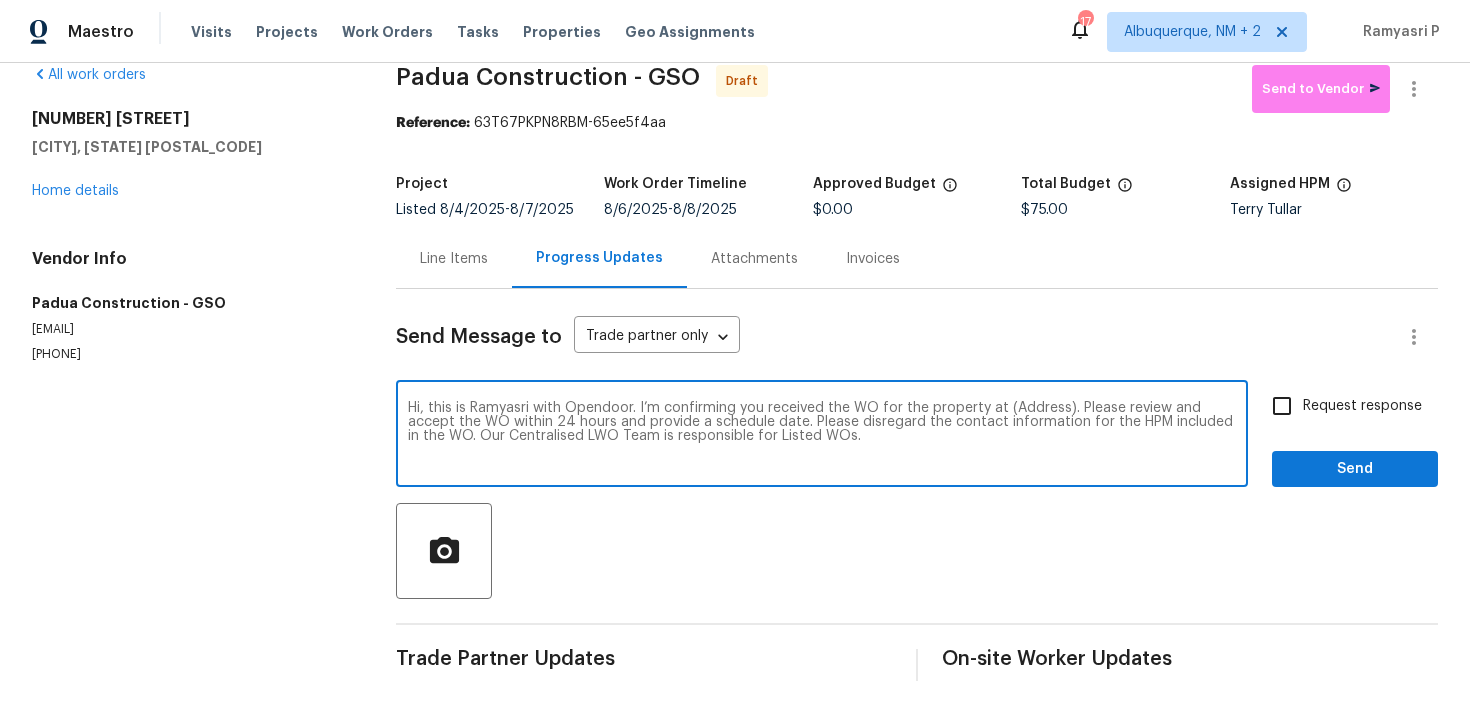 click on "Hi, this is Ramyasri with Opendoor. I’m confirming you received the WO for the property at (Address). Please review and accept the WO within 24 hours and provide a schedule date. Please disregard the contact information for the HPM included in the WO. Our Centralised LWO Team is responsible for Listed WOs." at bounding box center [822, 436] 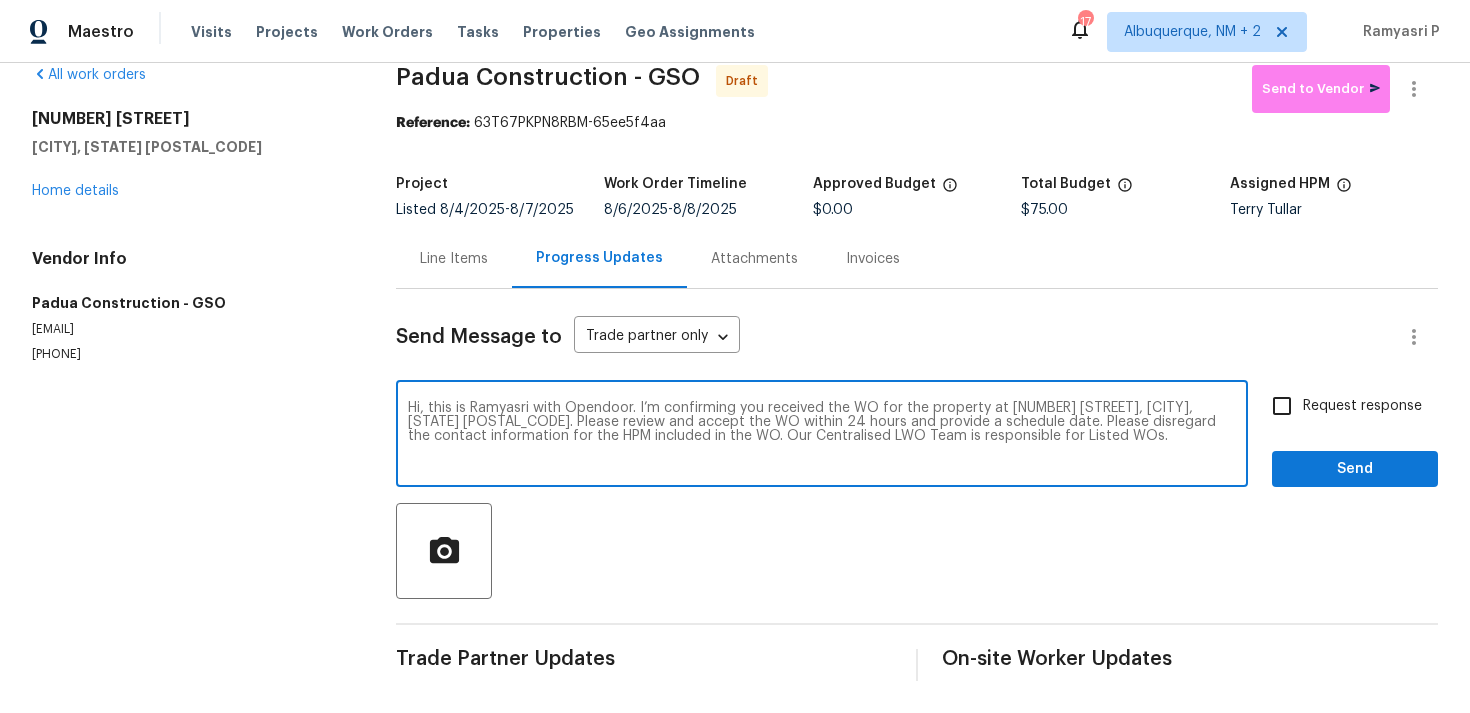 type on "Hi, this is Ramyasri with Opendoor. I’m confirming you received the WO for the property at 5311 N Oaks Dr, Greensboro, NC 27455. Please review and accept the WO within 24 hours and provide a schedule date. Please disregard the contact information for the HPM included in the WO. Our Centralised LWO Team is responsible for Listed WOs." 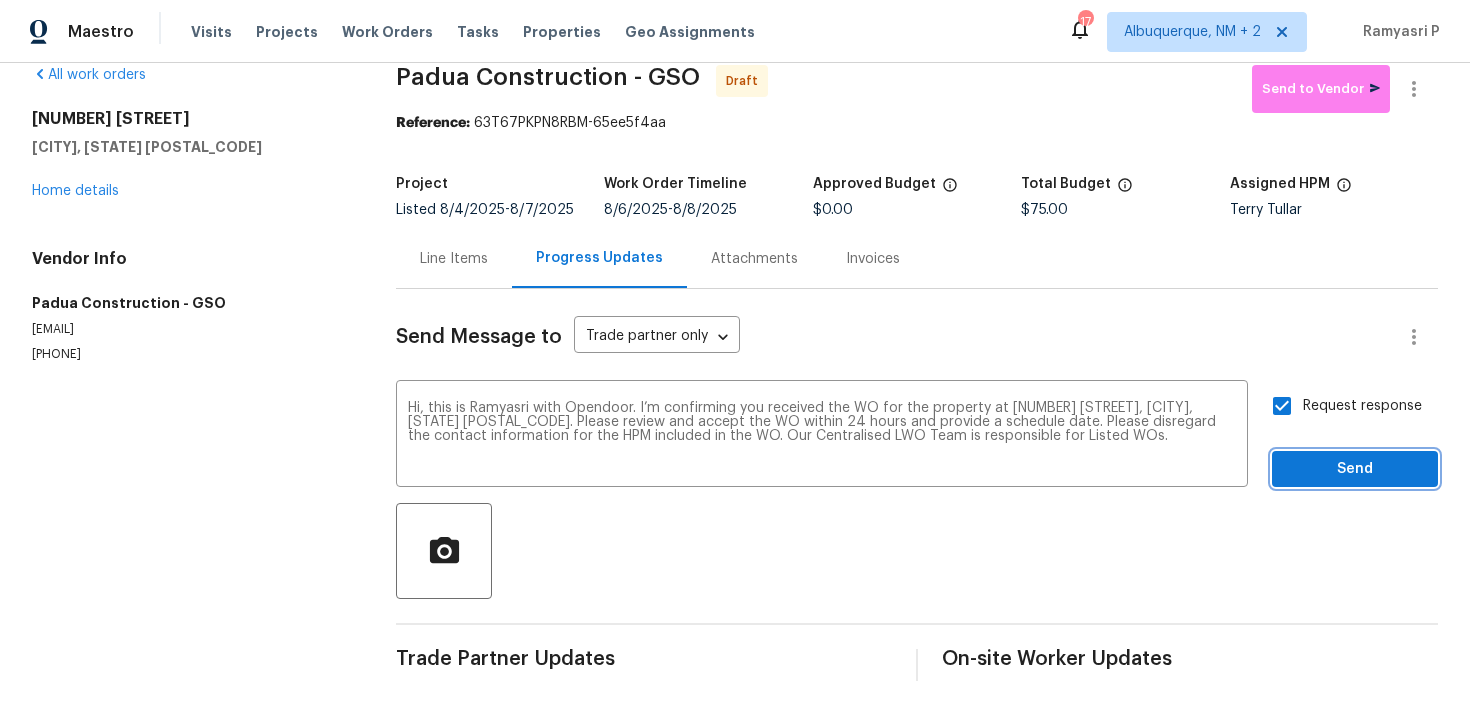 click on "Send" at bounding box center [1355, 469] 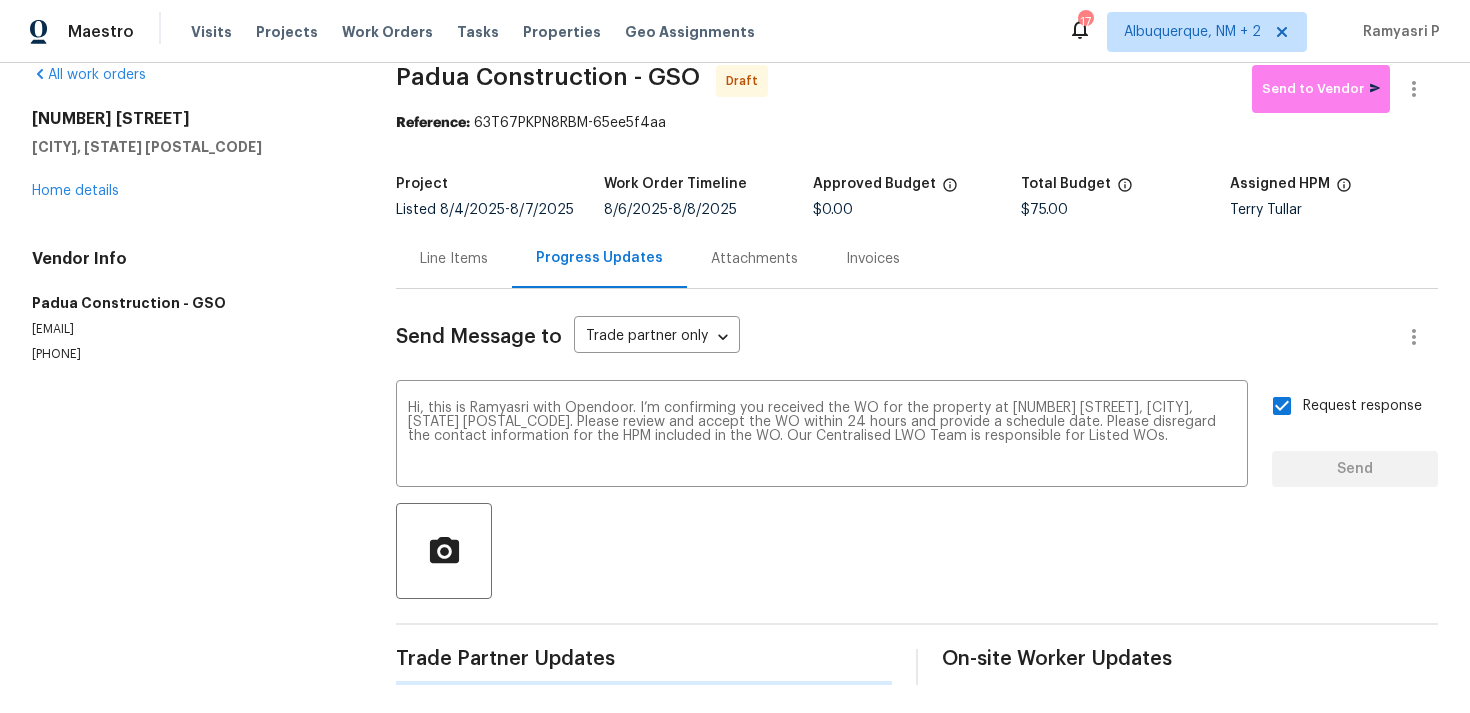 type 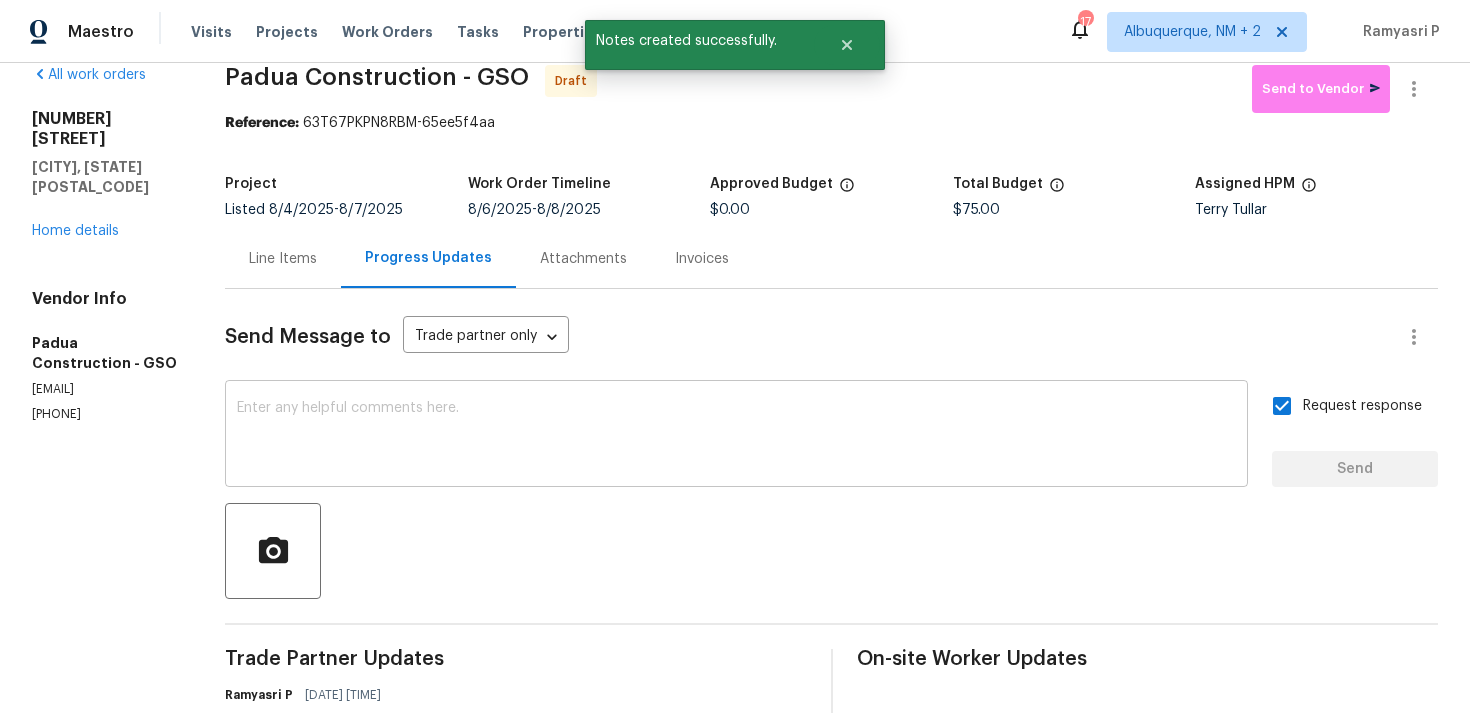 click at bounding box center [736, 436] 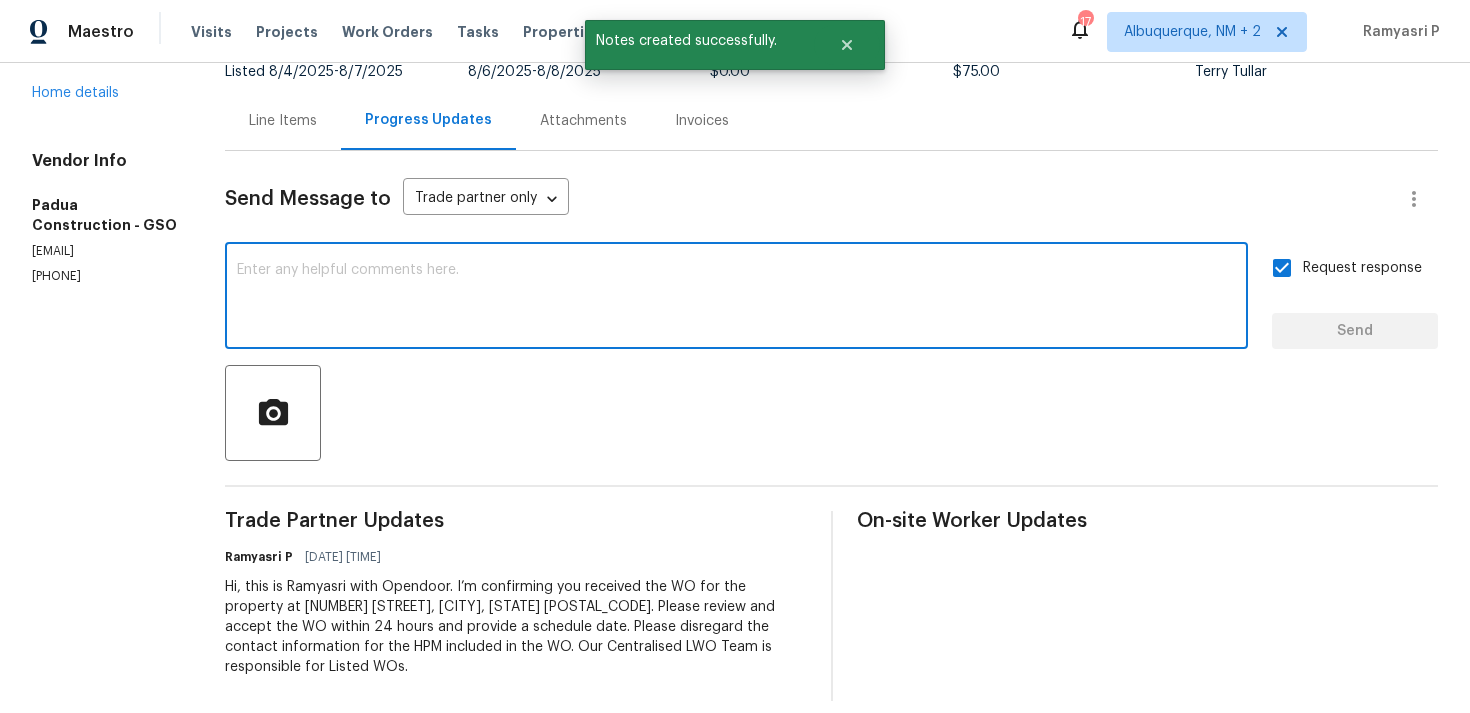scroll, scrollTop: 0, scrollLeft: 0, axis: both 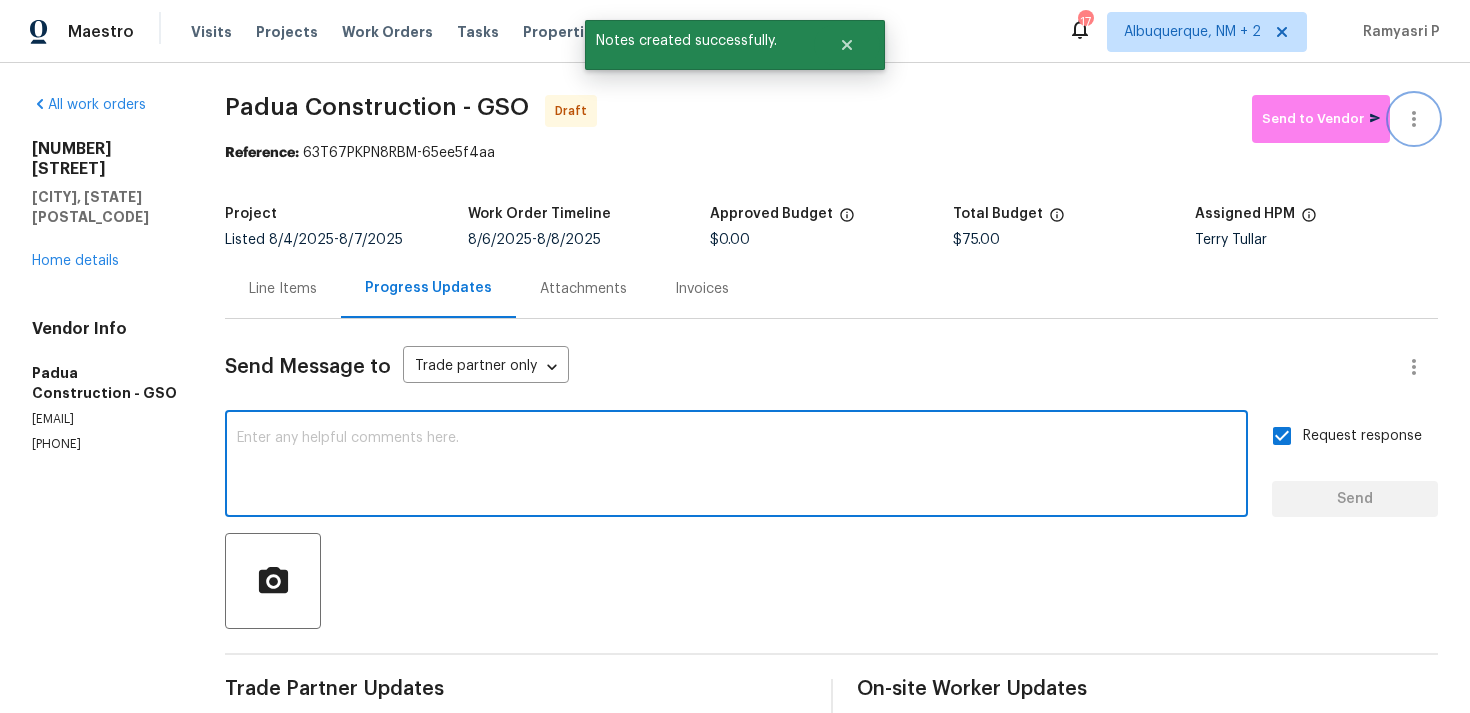 click 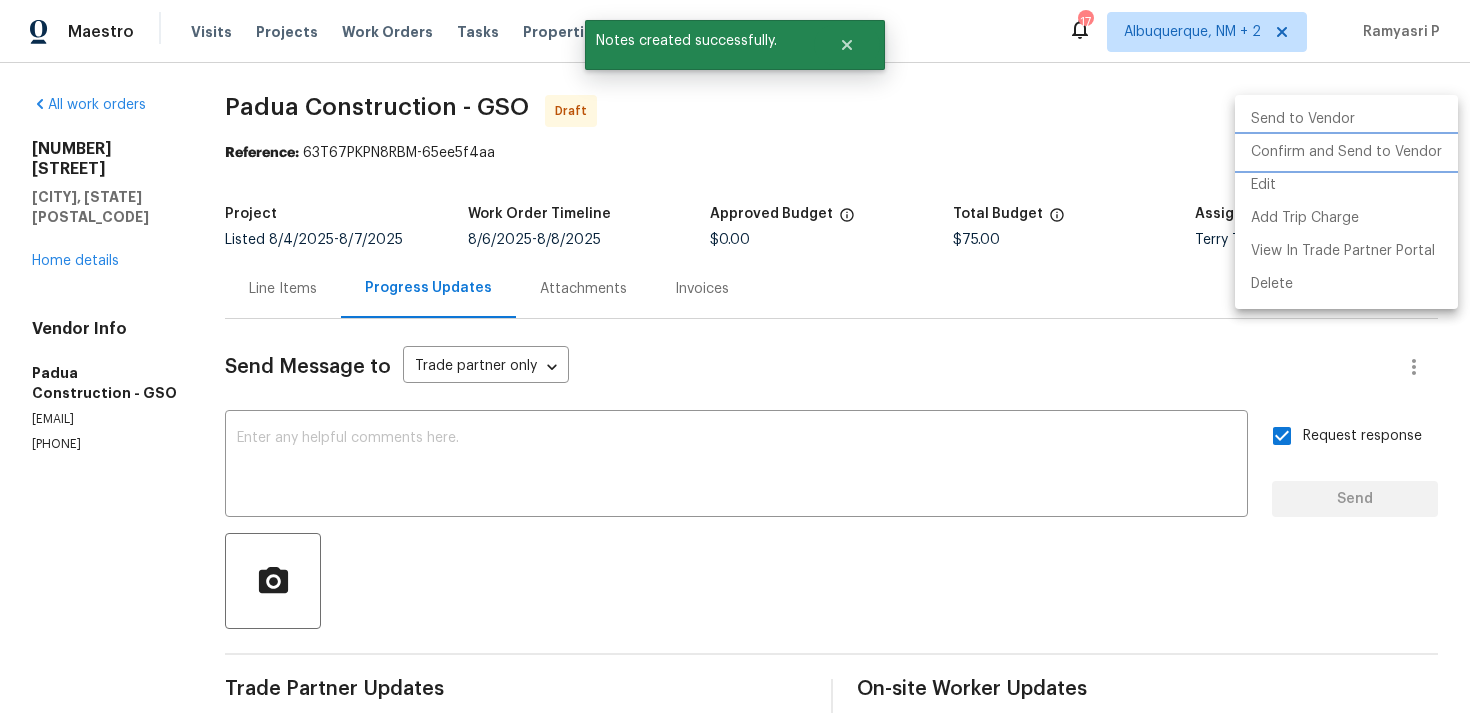click on "Confirm and Send to Vendor" at bounding box center [1346, 152] 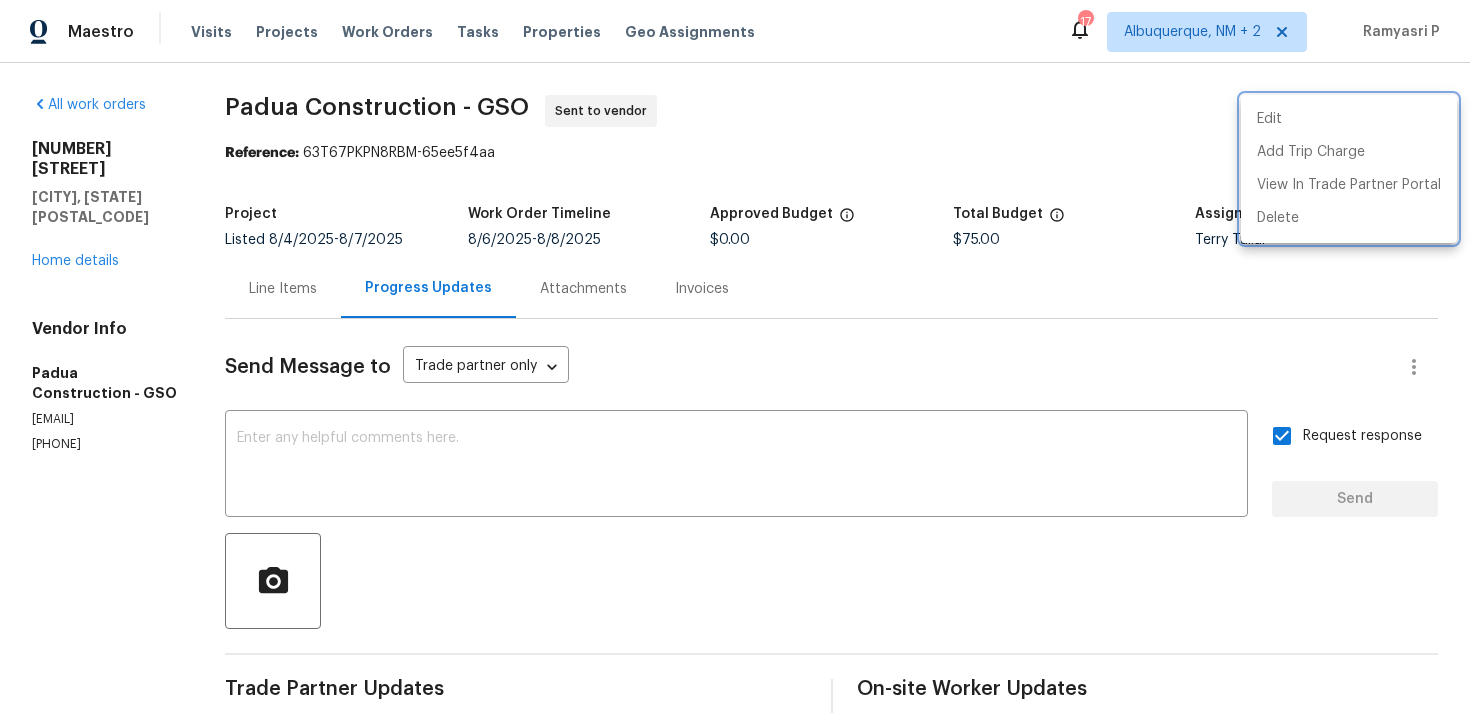 click at bounding box center (735, 356) 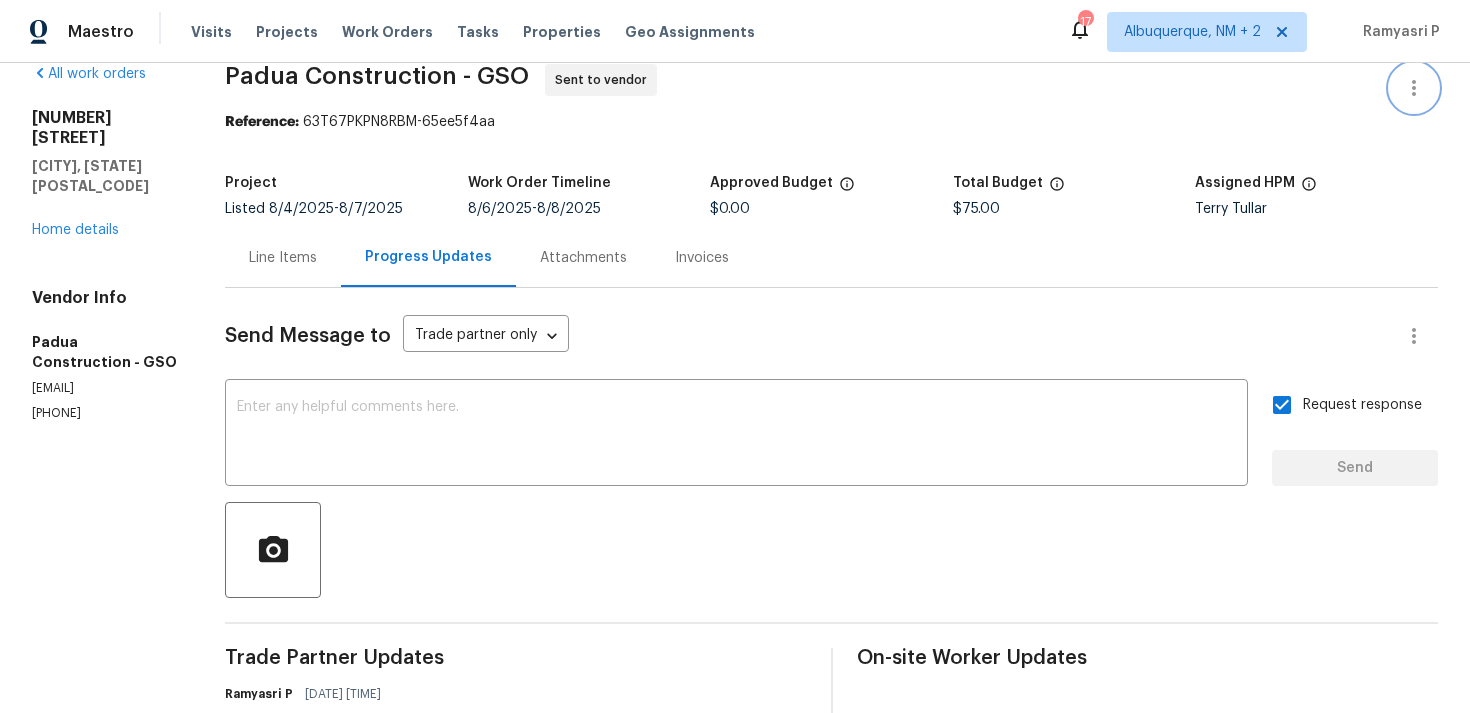 scroll, scrollTop: 0, scrollLeft: 0, axis: both 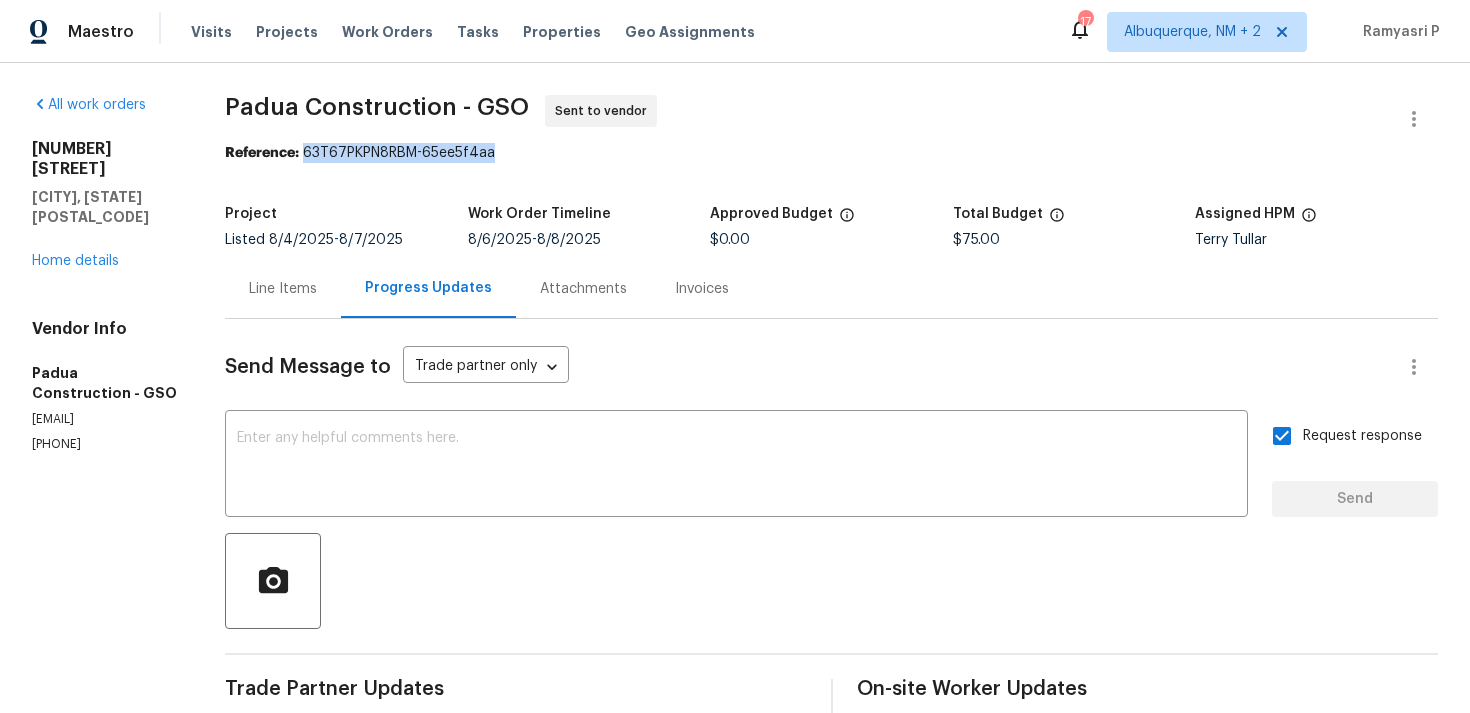 drag, startPoint x: 313, startPoint y: 153, endPoint x: 609, endPoint y: 153, distance: 296 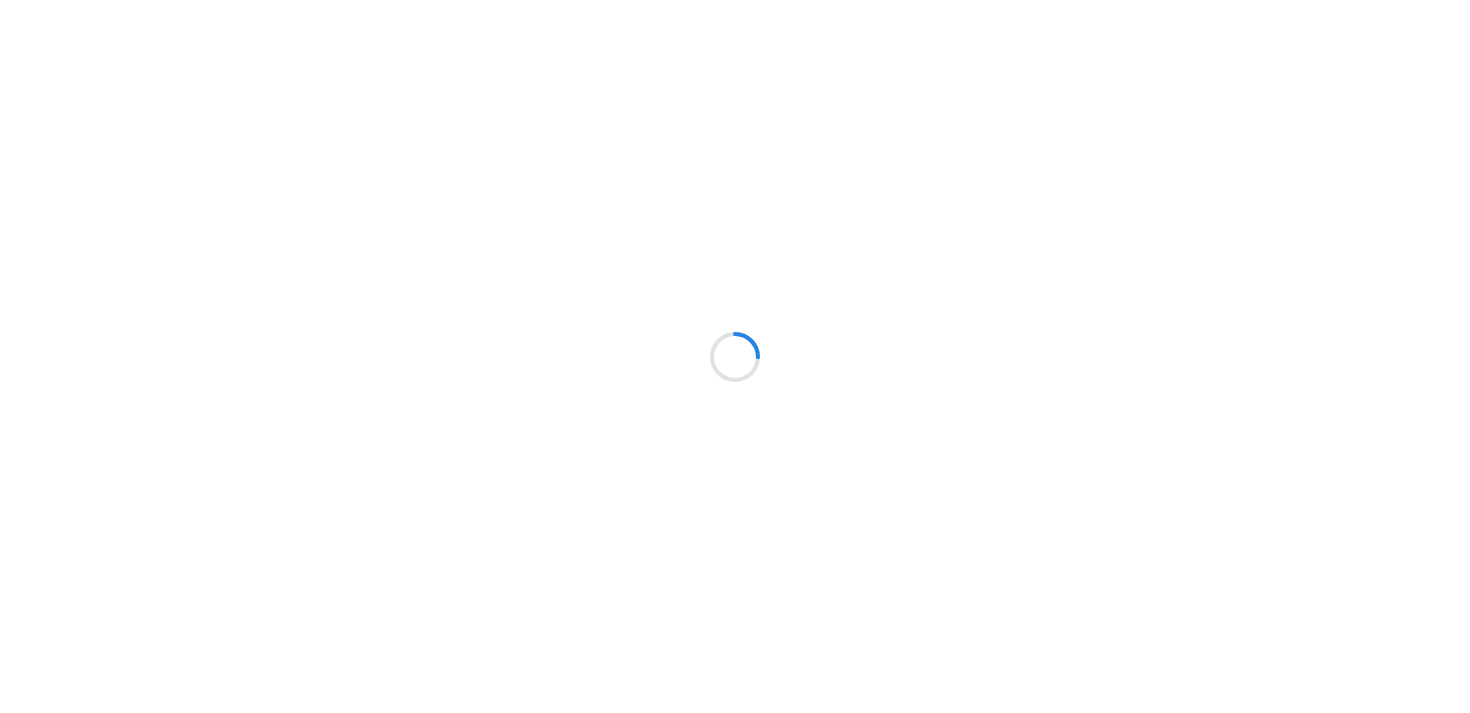 scroll, scrollTop: 0, scrollLeft: 0, axis: both 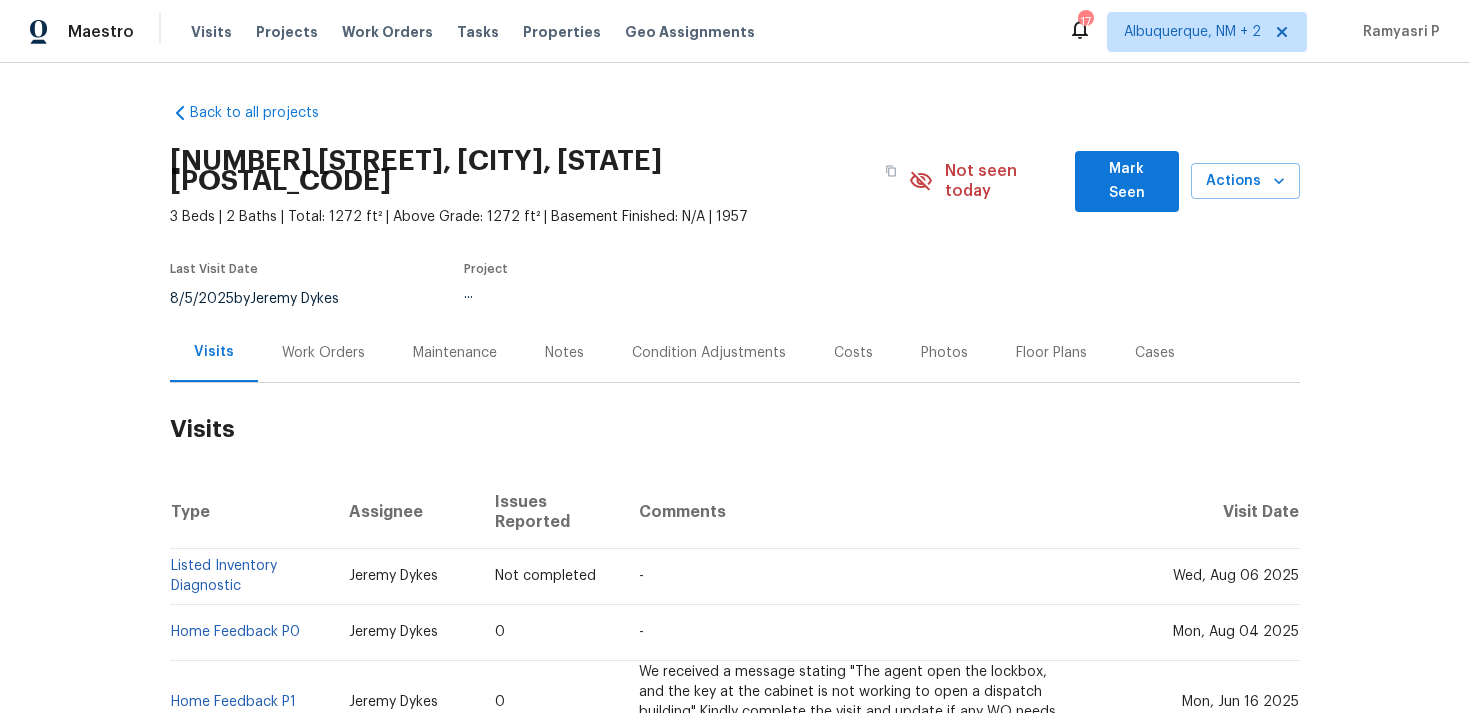 click on "Work Orders" at bounding box center (323, 353) 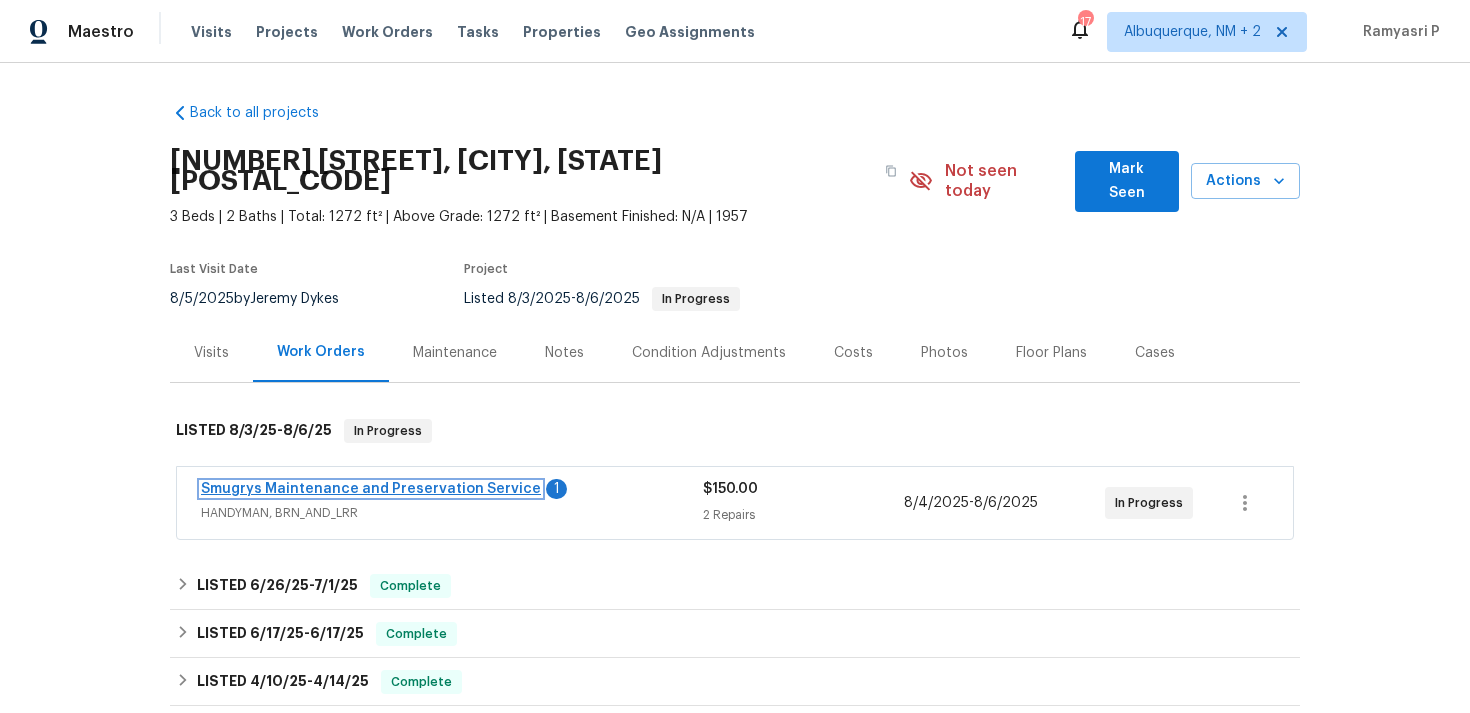 click on "Smugrys Maintenance and Preservation Service" at bounding box center [371, 489] 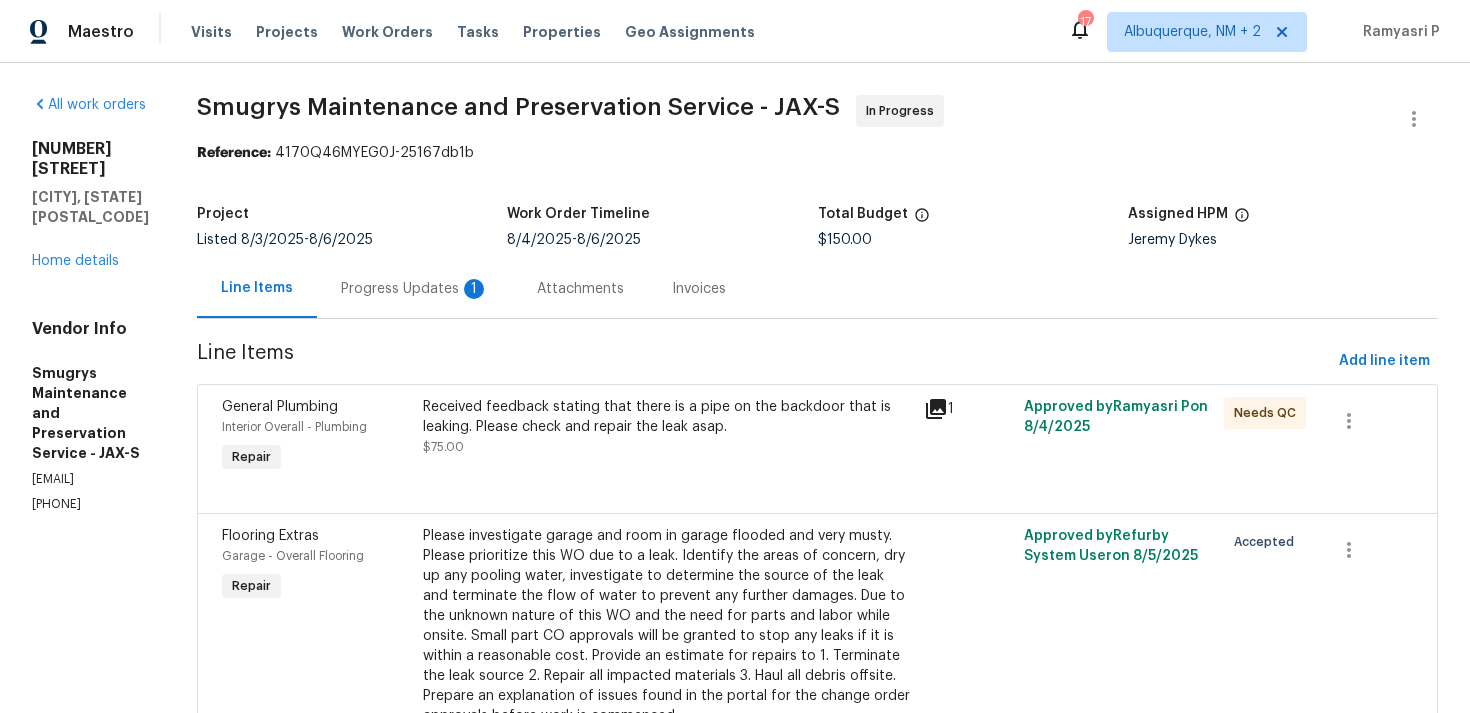 click on "Progress Updates 1" at bounding box center (415, 288) 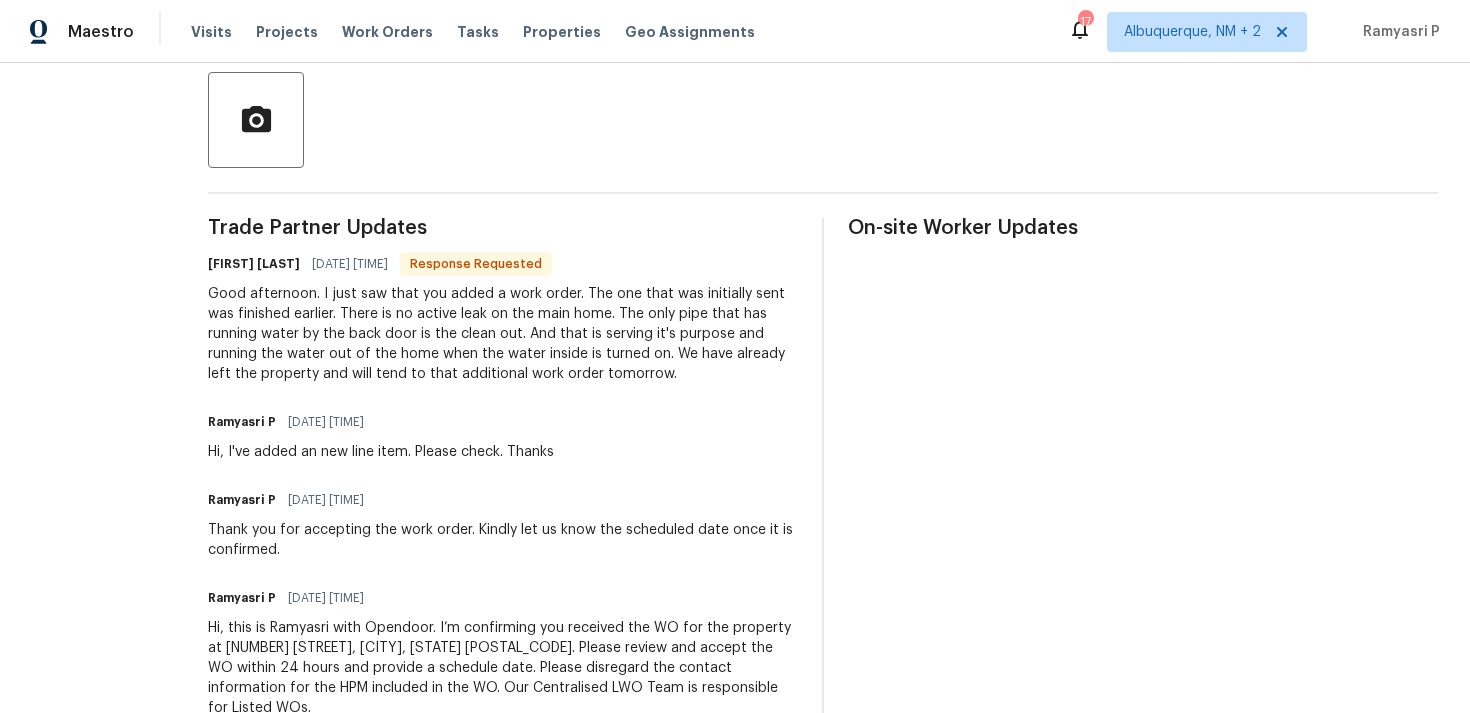 scroll, scrollTop: 502, scrollLeft: 0, axis: vertical 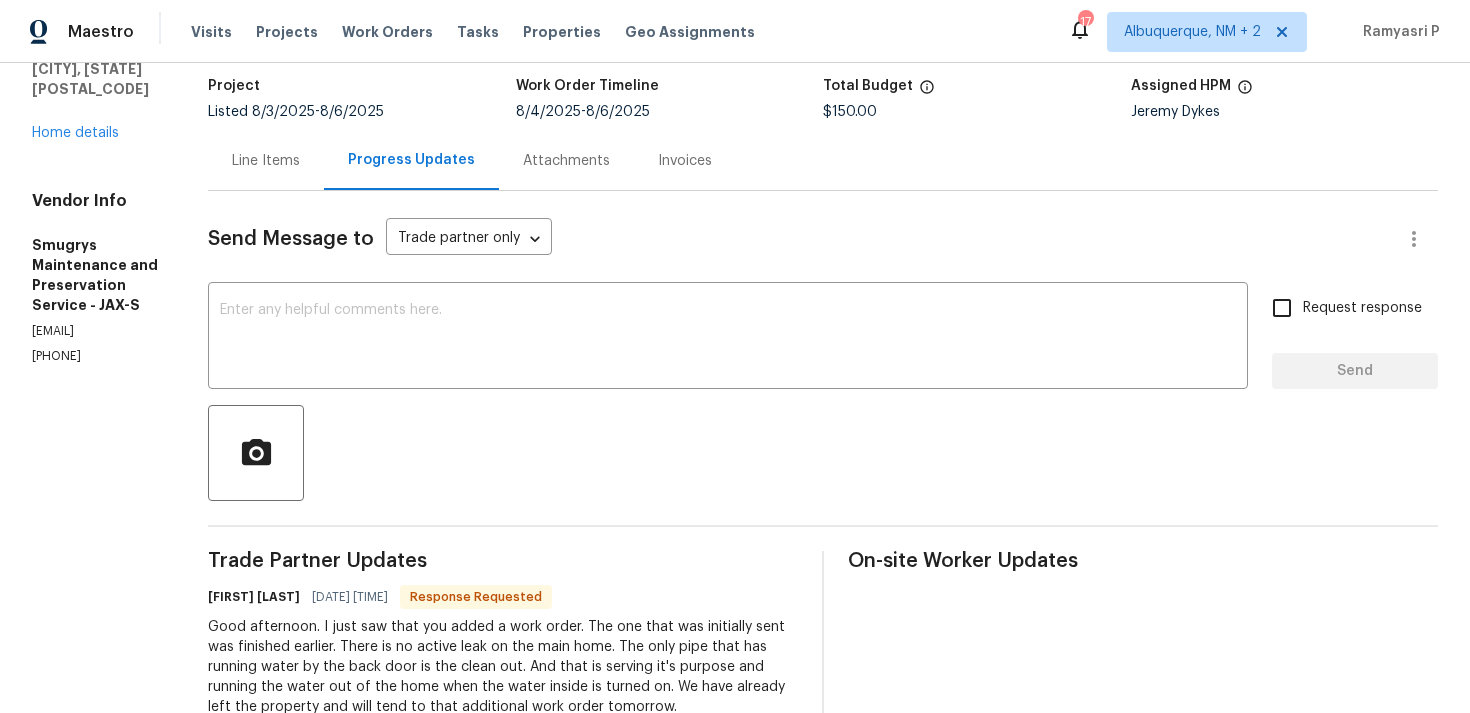 click on "Line Items" at bounding box center [266, 161] 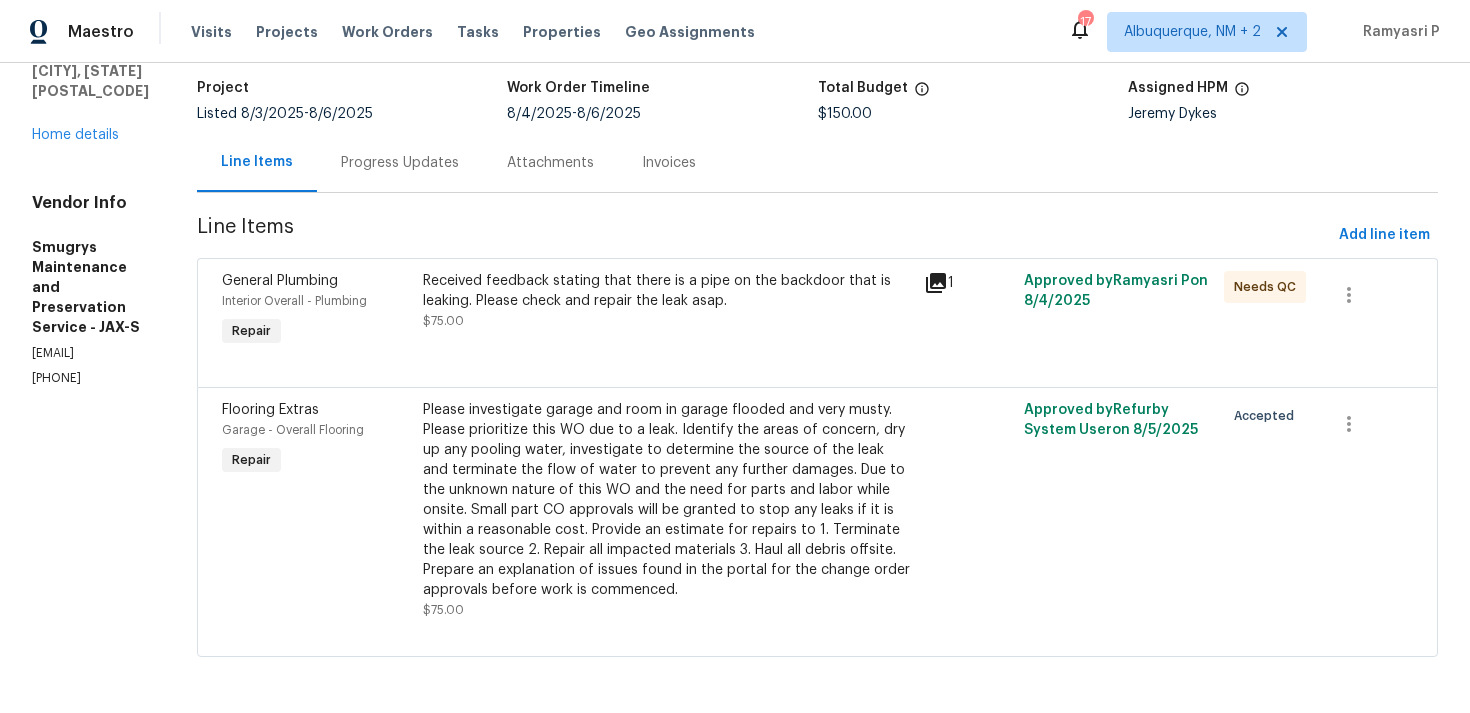 click on "Received feedback stating that there is a pipe on the backdoor that is leaking. Please check and repair the leak asap." at bounding box center (667, 291) 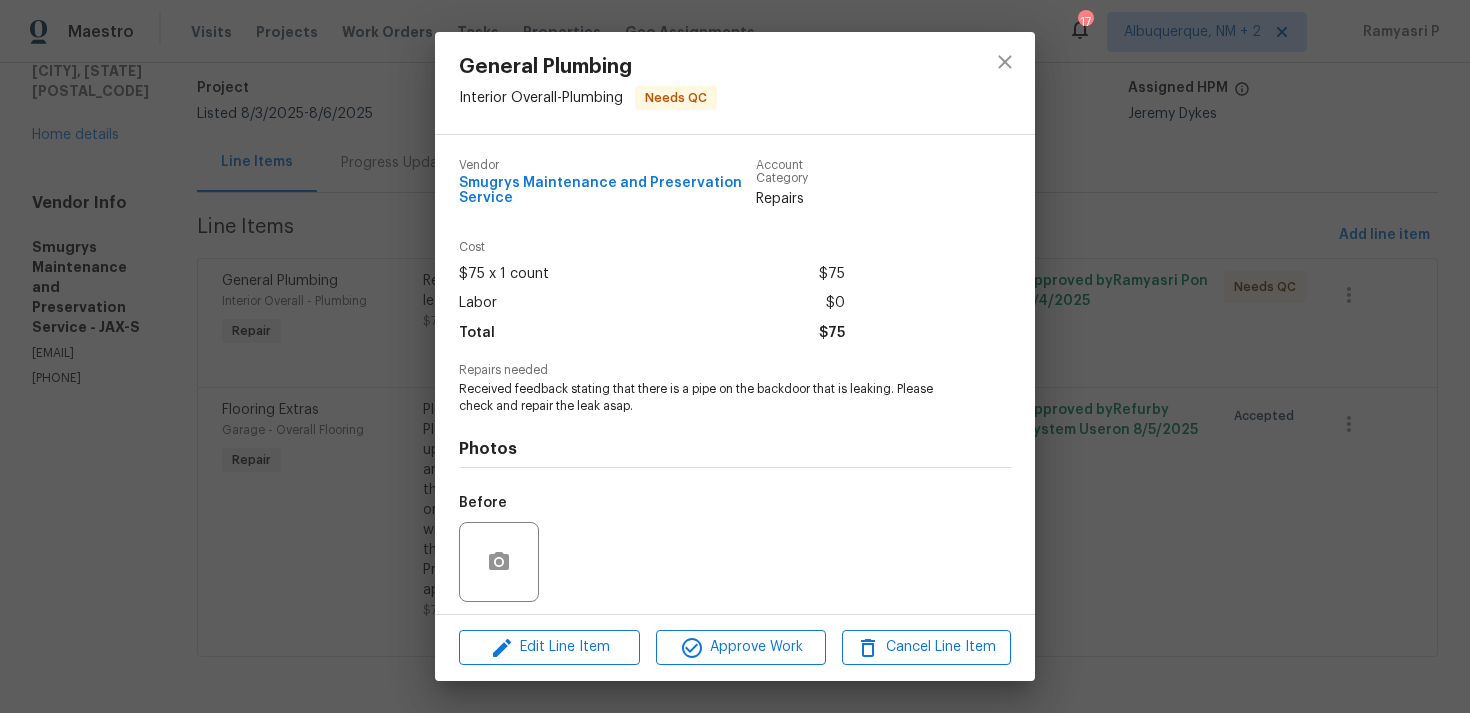 scroll, scrollTop: 138, scrollLeft: 0, axis: vertical 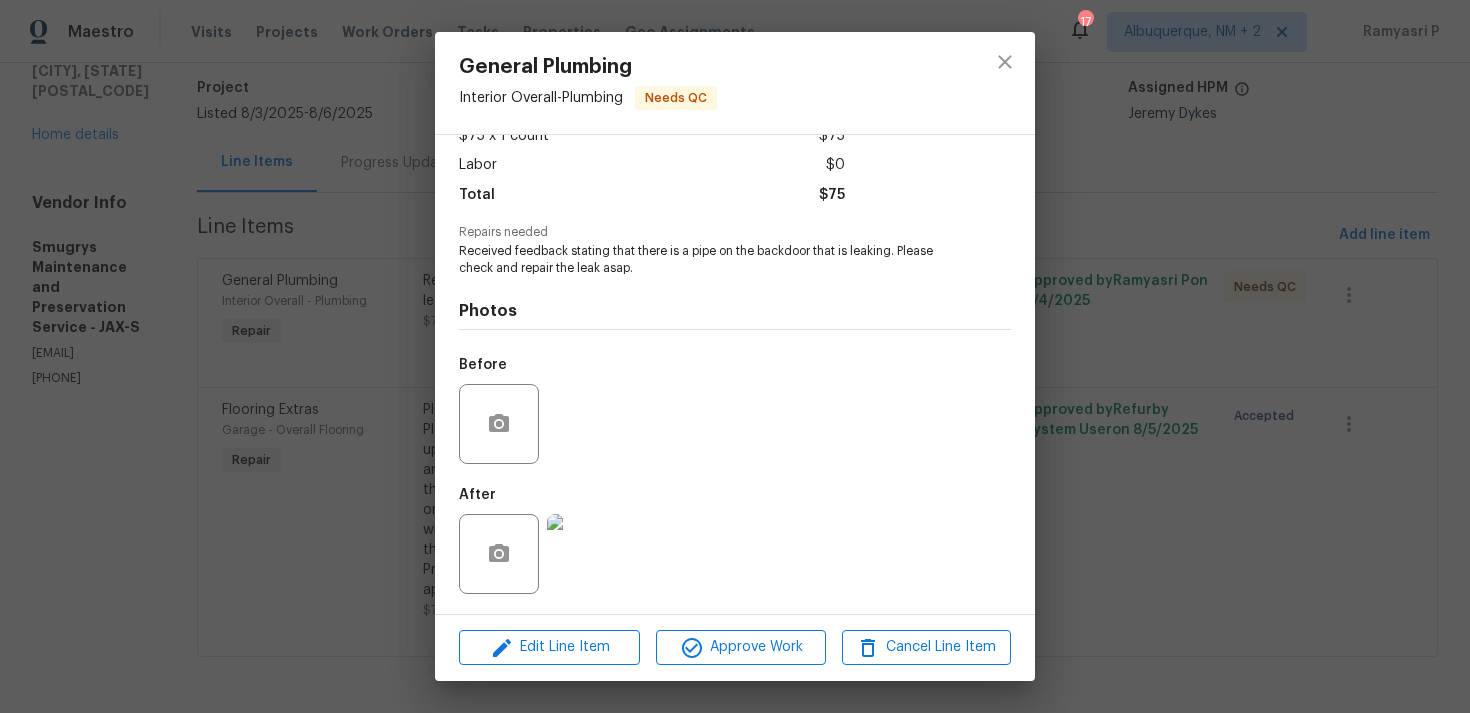 click at bounding box center (587, 554) 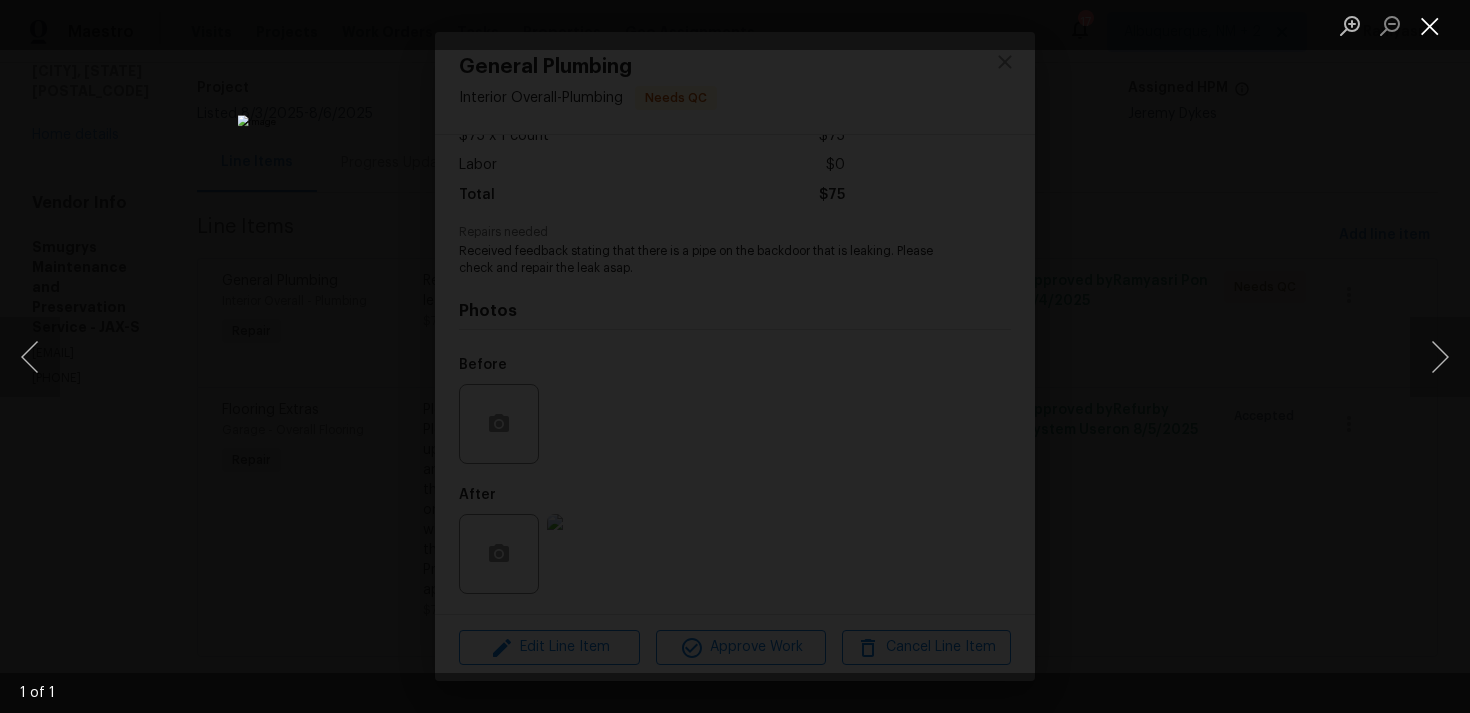 click at bounding box center (1430, 25) 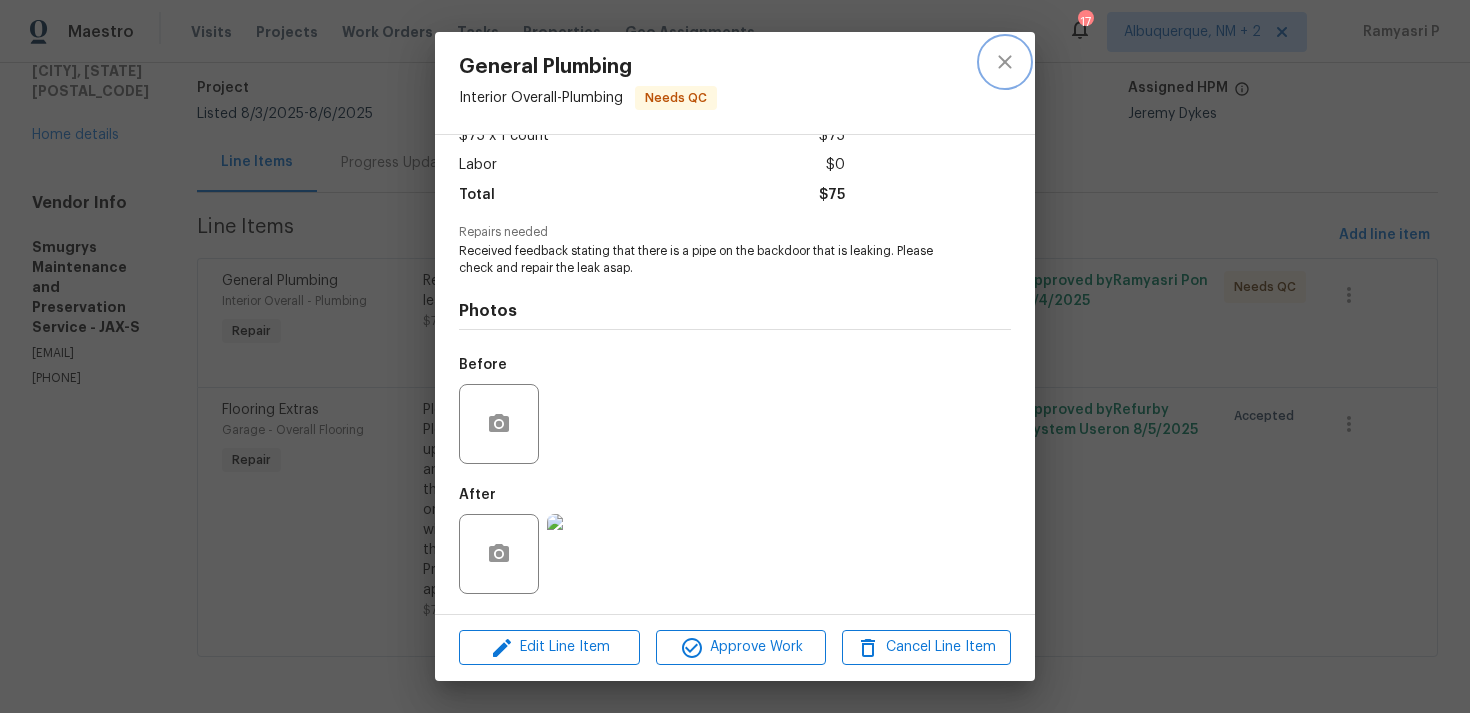 click 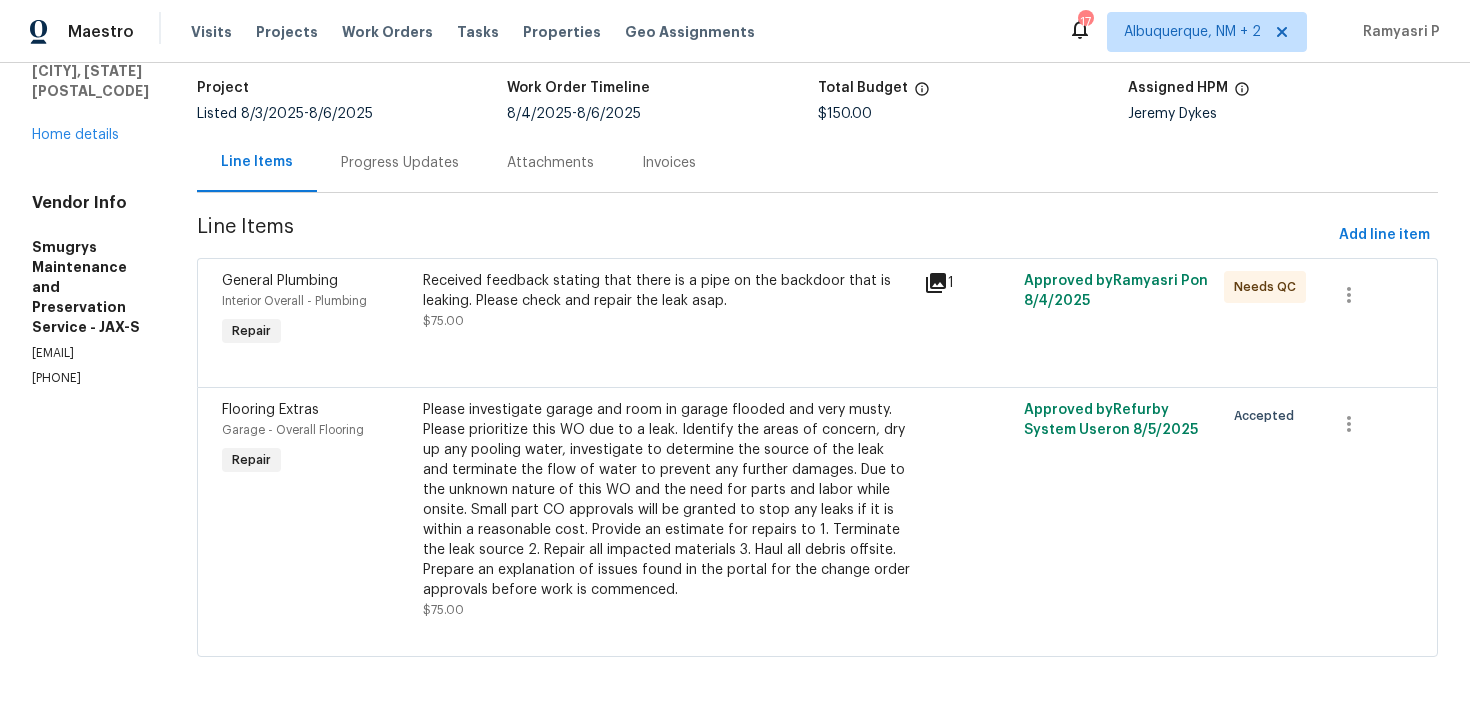 click on "Progress Updates" at bounding box center (400, 162) 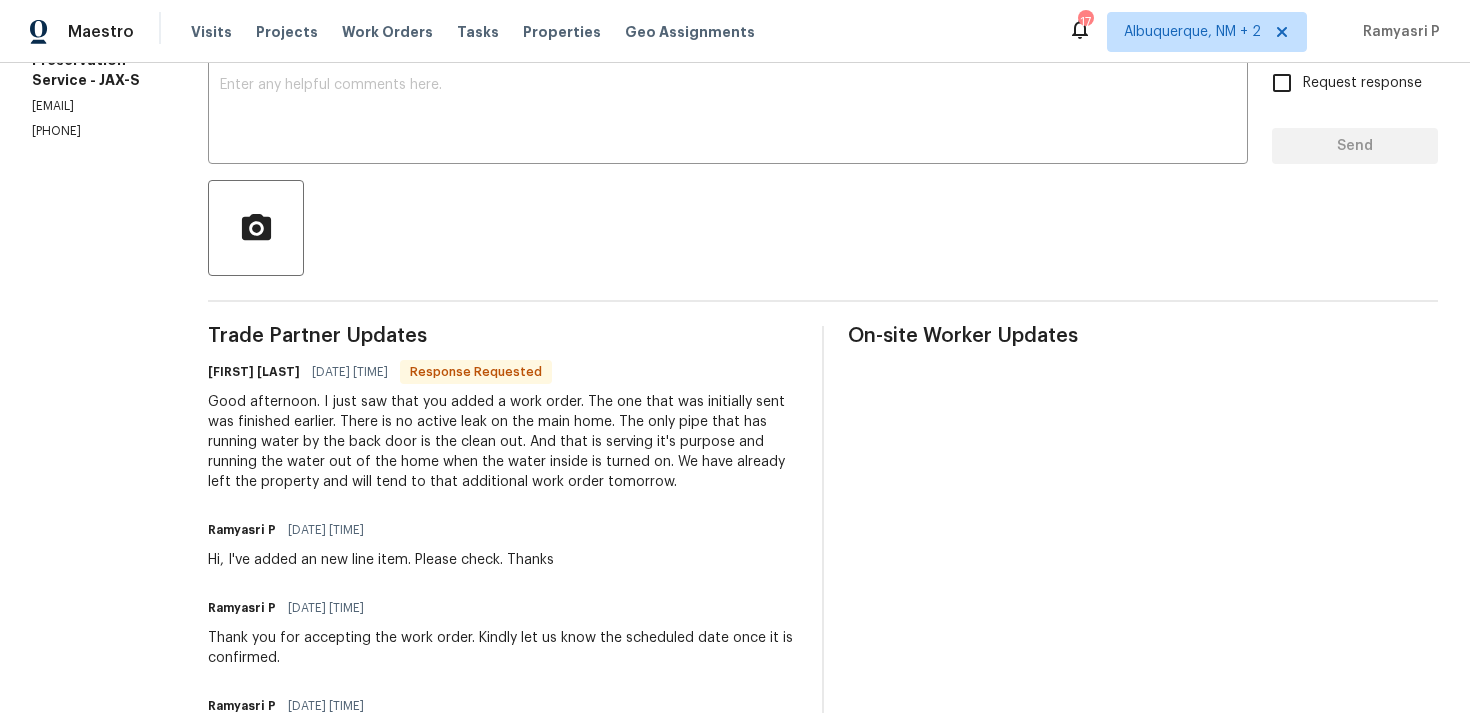 scroll, scrollTop: 280, scrollLeft: 0, axis: vertical 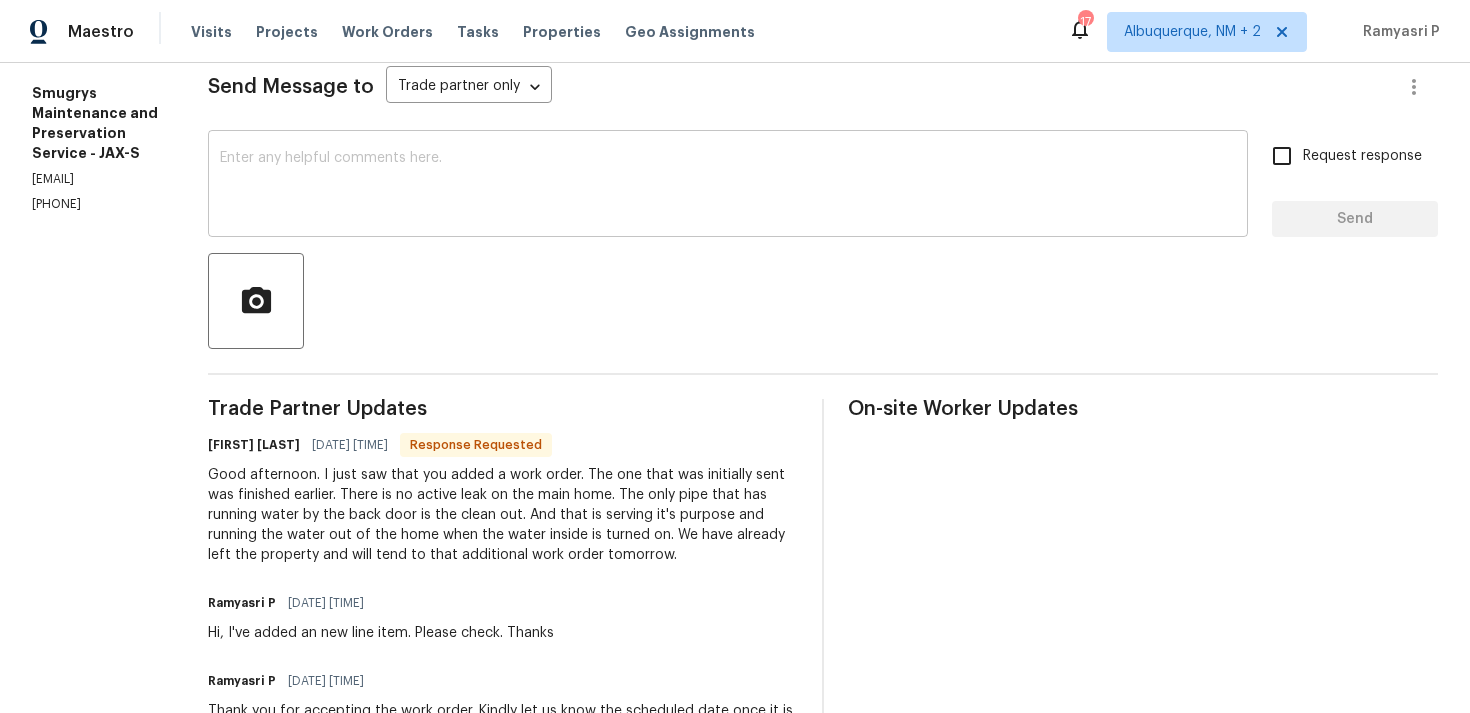 click at bounding box center (728, 186) 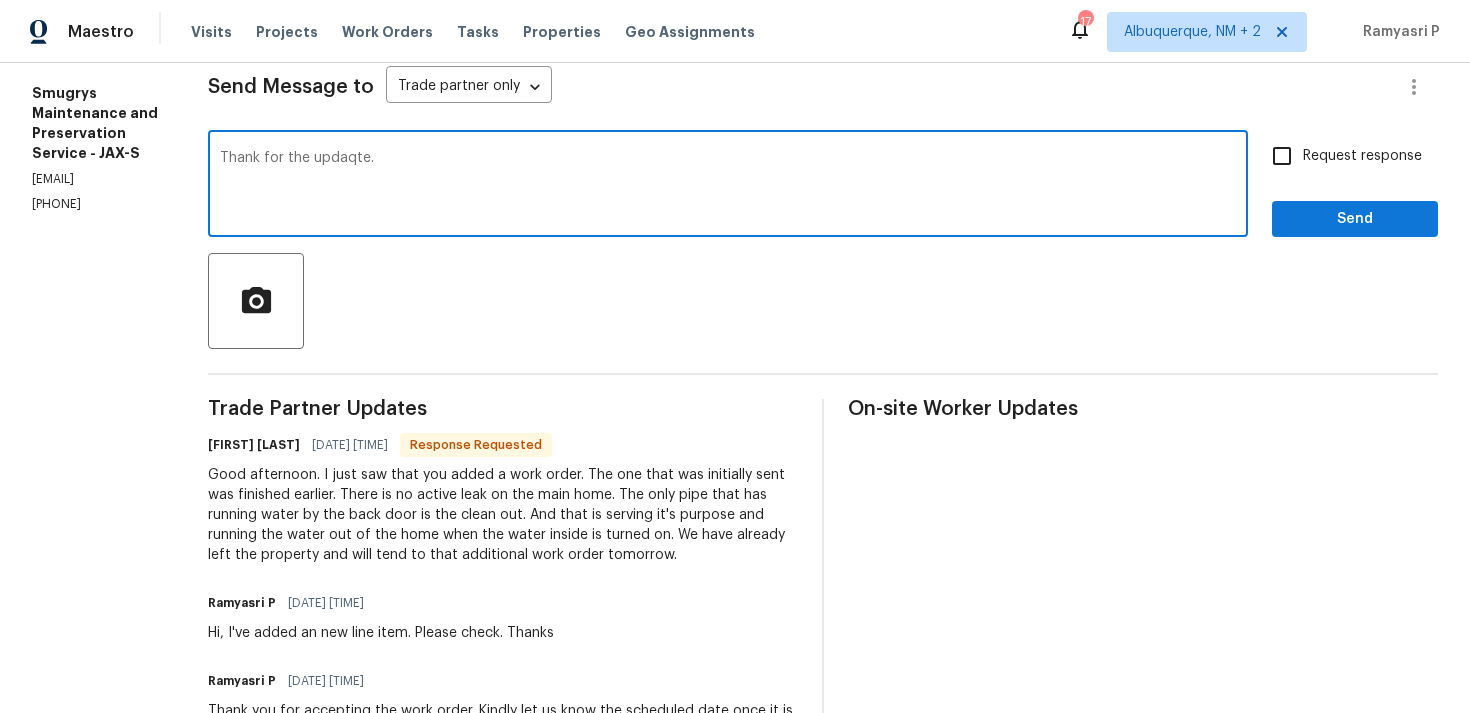 click on "Thank for the updaqte." at bounding box center (728, 186) 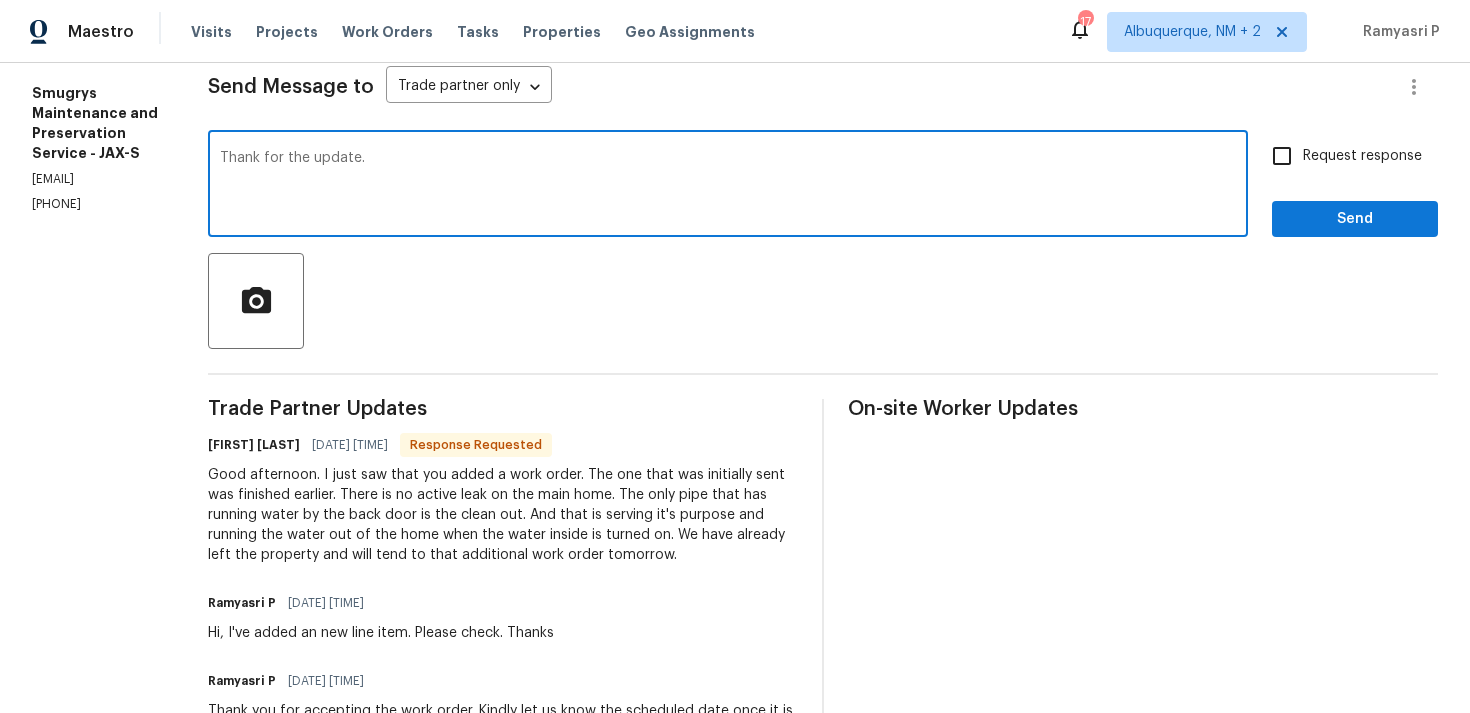 type on "Thank for the update." 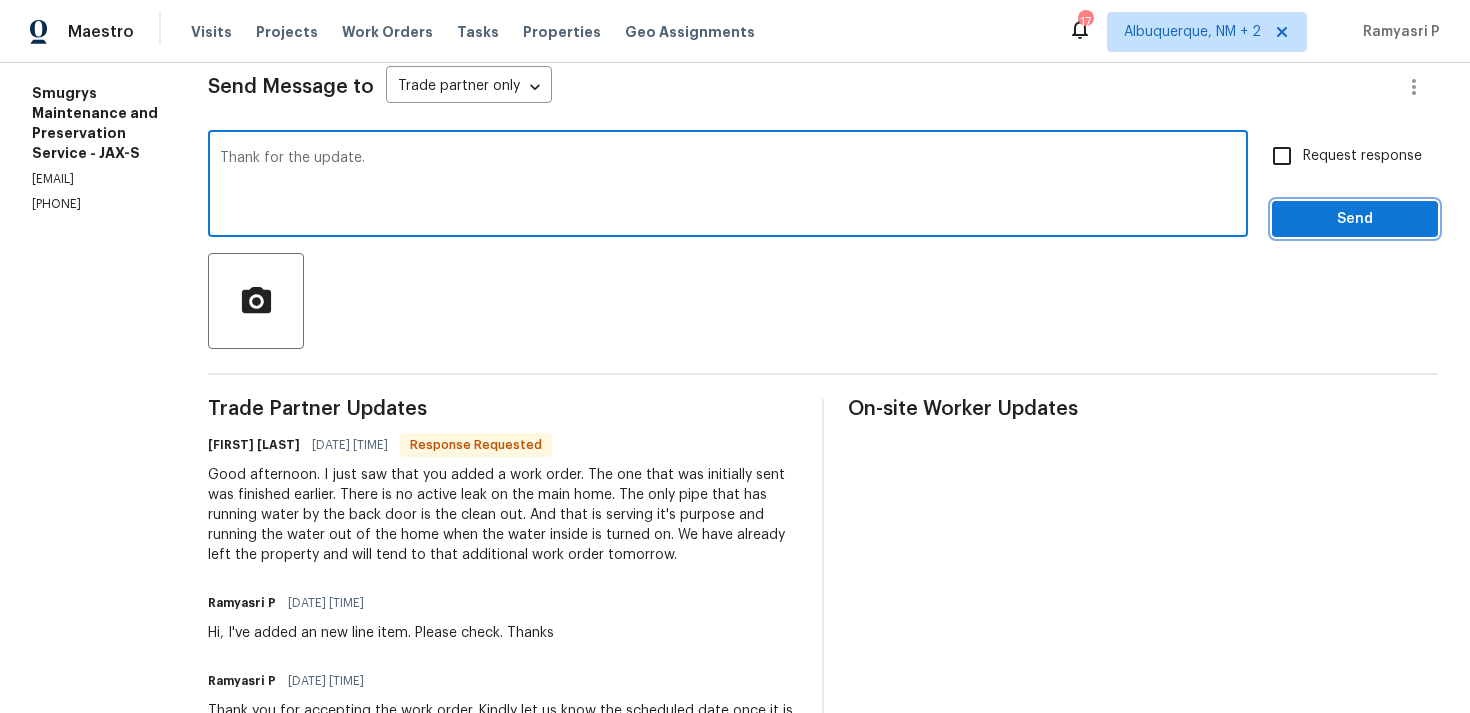 click on "Send" at bounding box center [1355, 219] 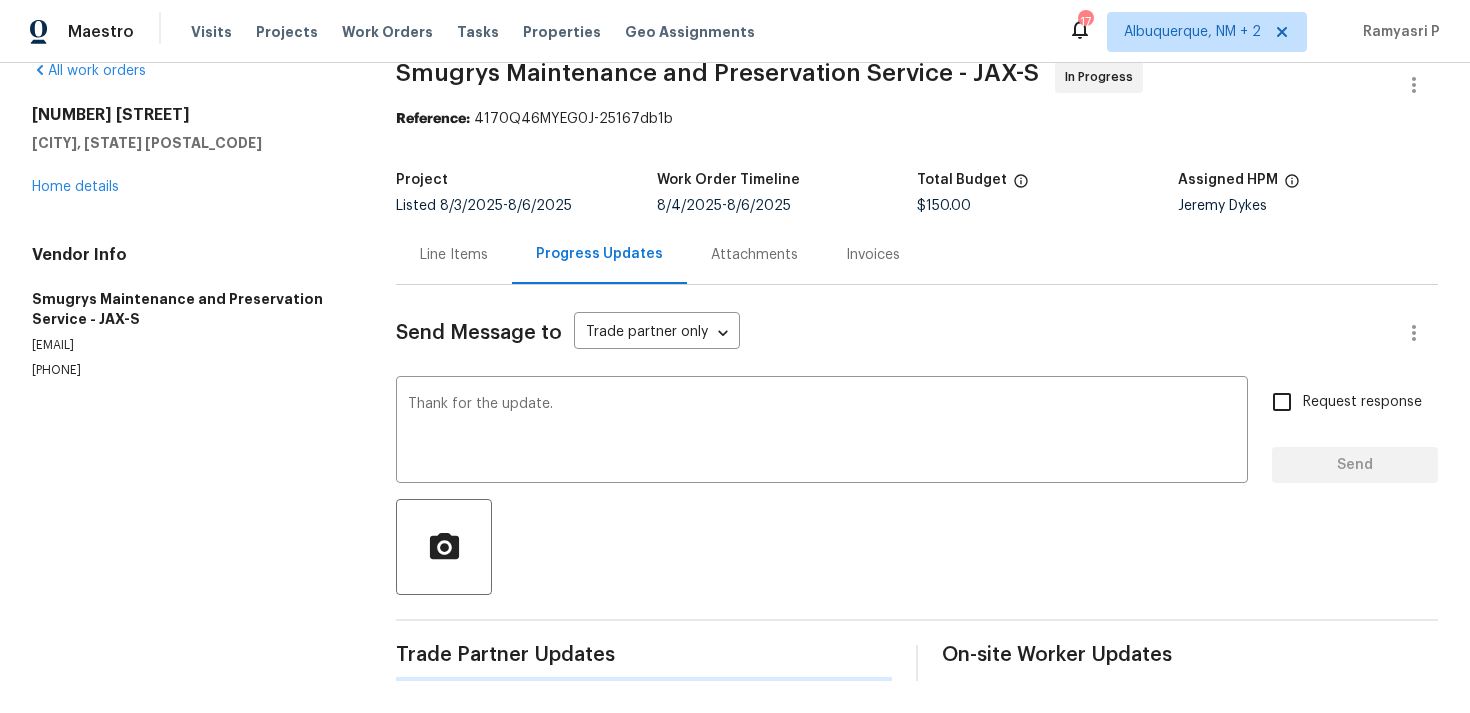 type 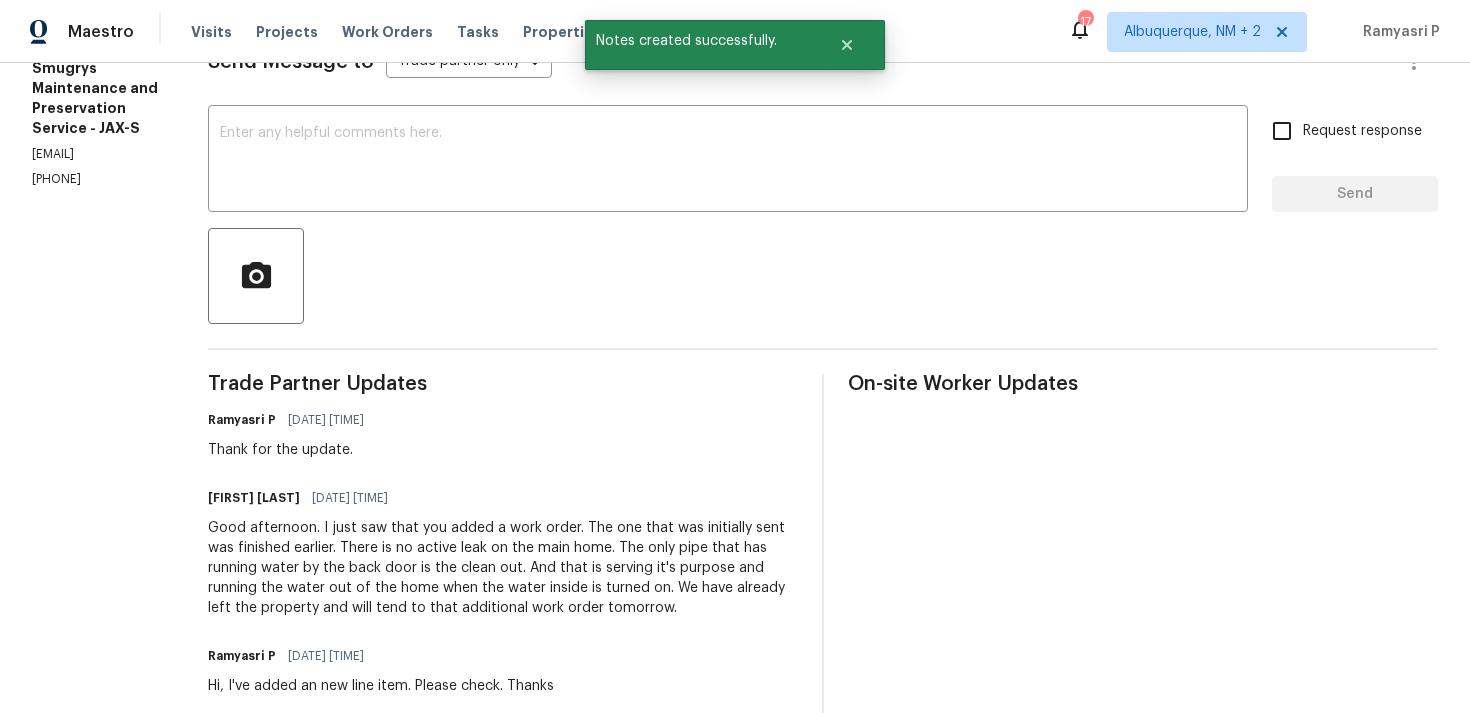 scroll, scrollTop: 386, scrollLeft: 0, axis: vertical 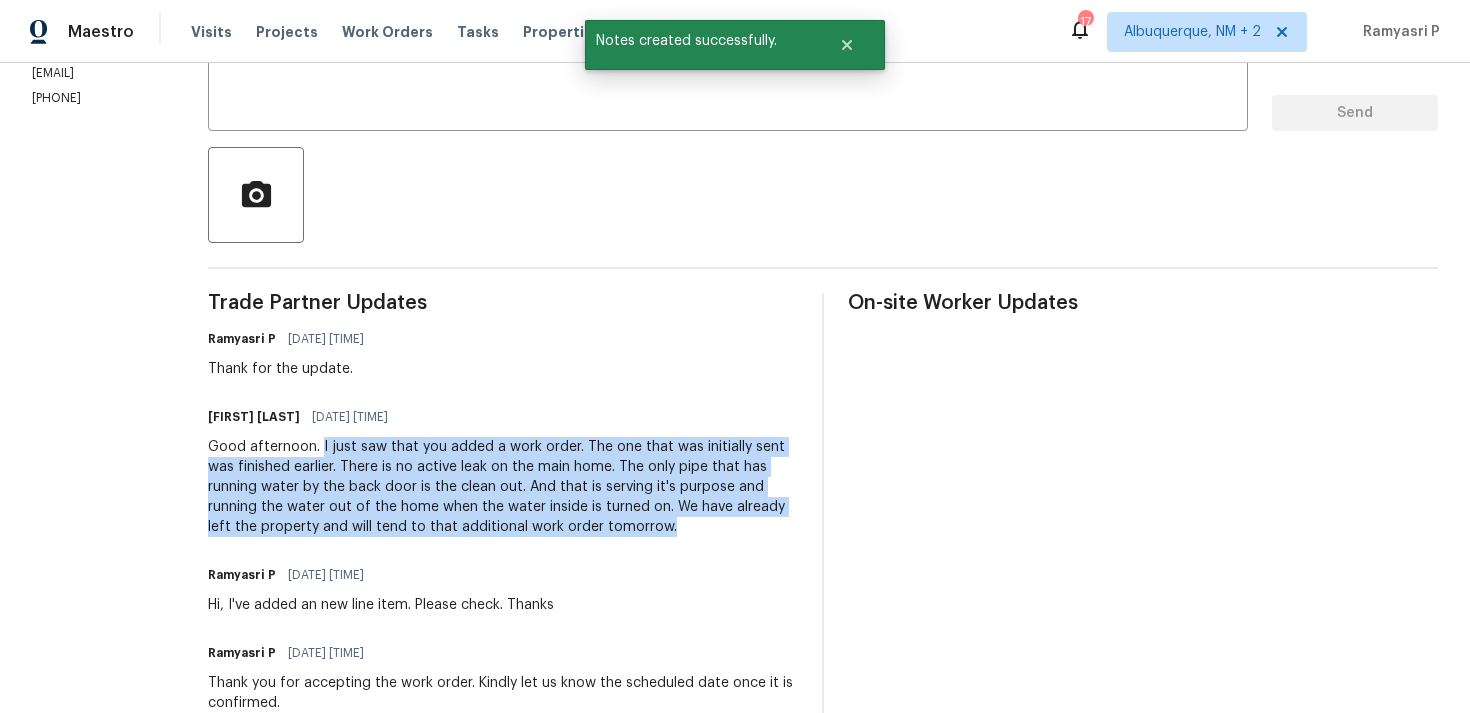 drag, startPoint x: 322, startPoint y: 447, endPoint x: 676, endPoint y: 527, distance: 362.927 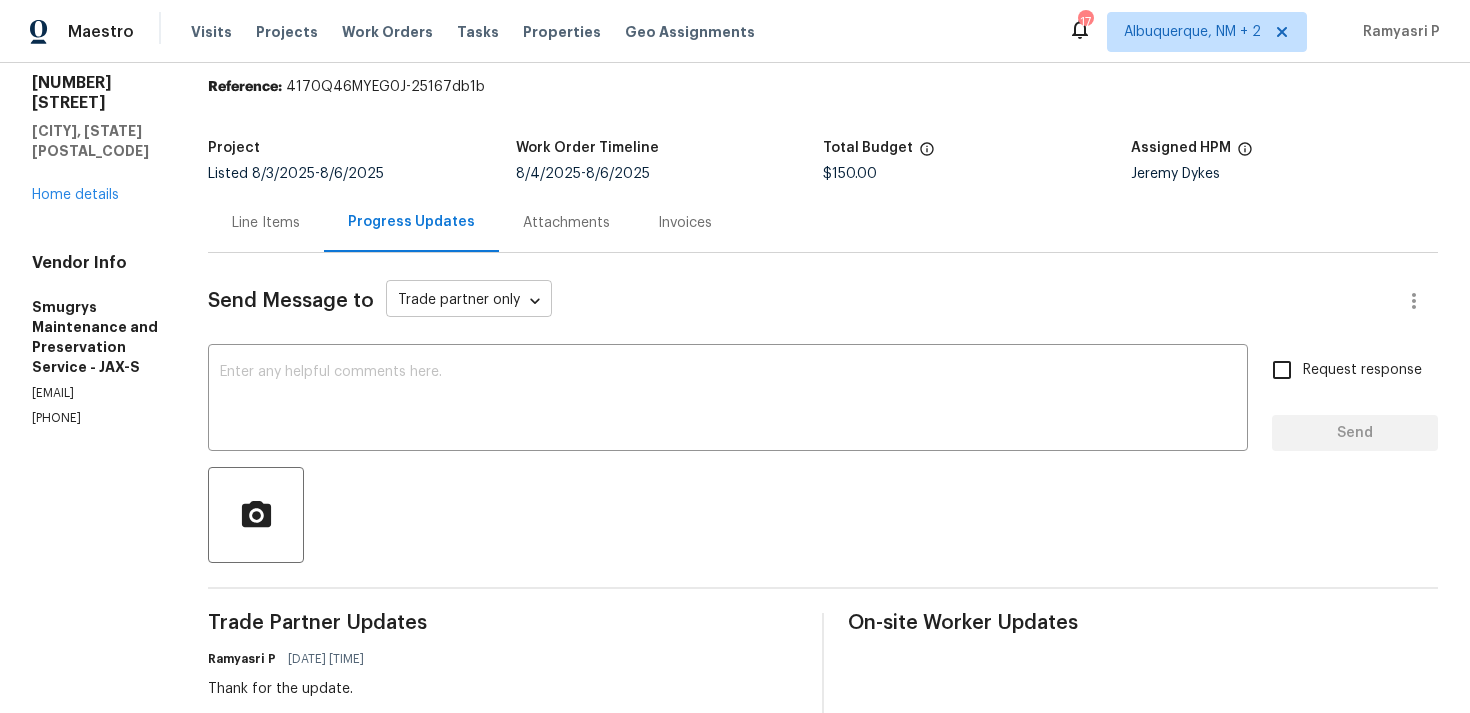 scroll, scrollTop: 0, scrollLeft: 0, axis: both 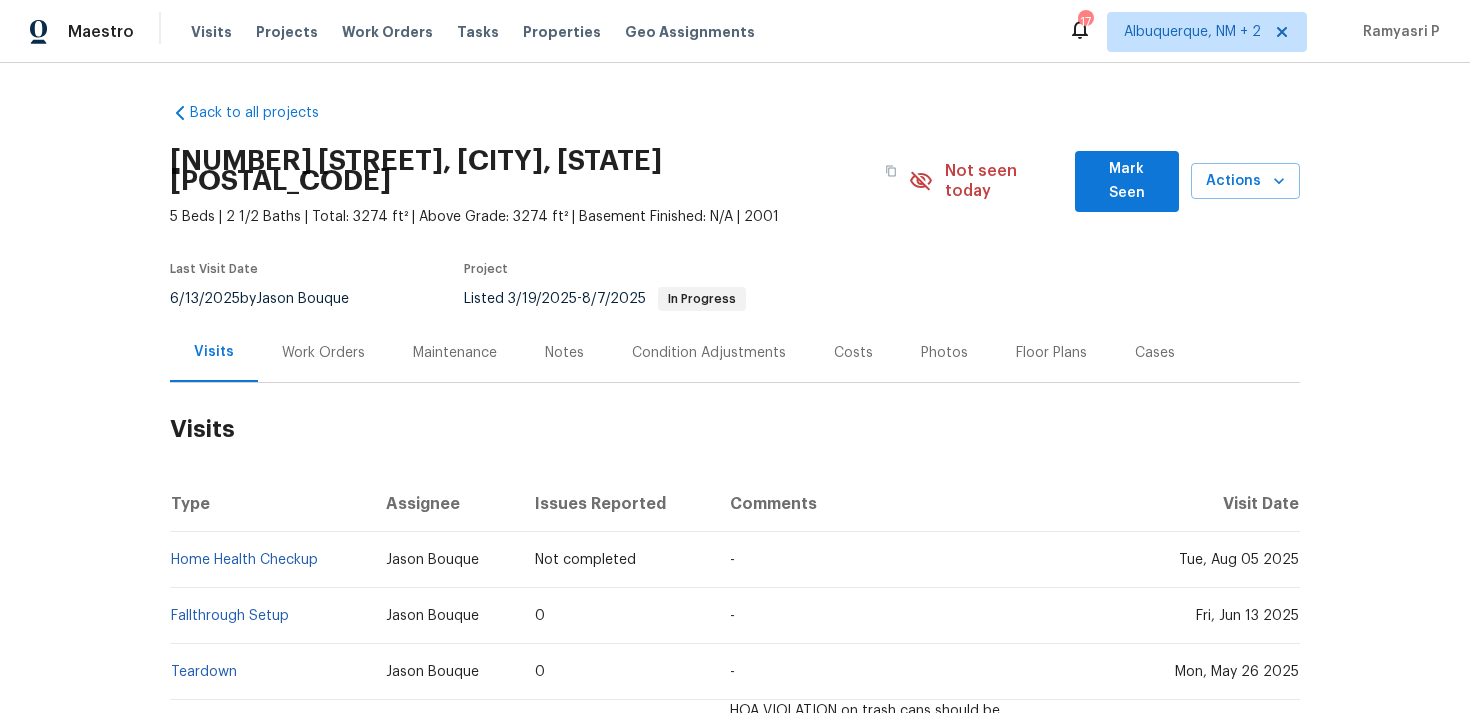 click on "Work Orders" at bounding box center (323, 352) 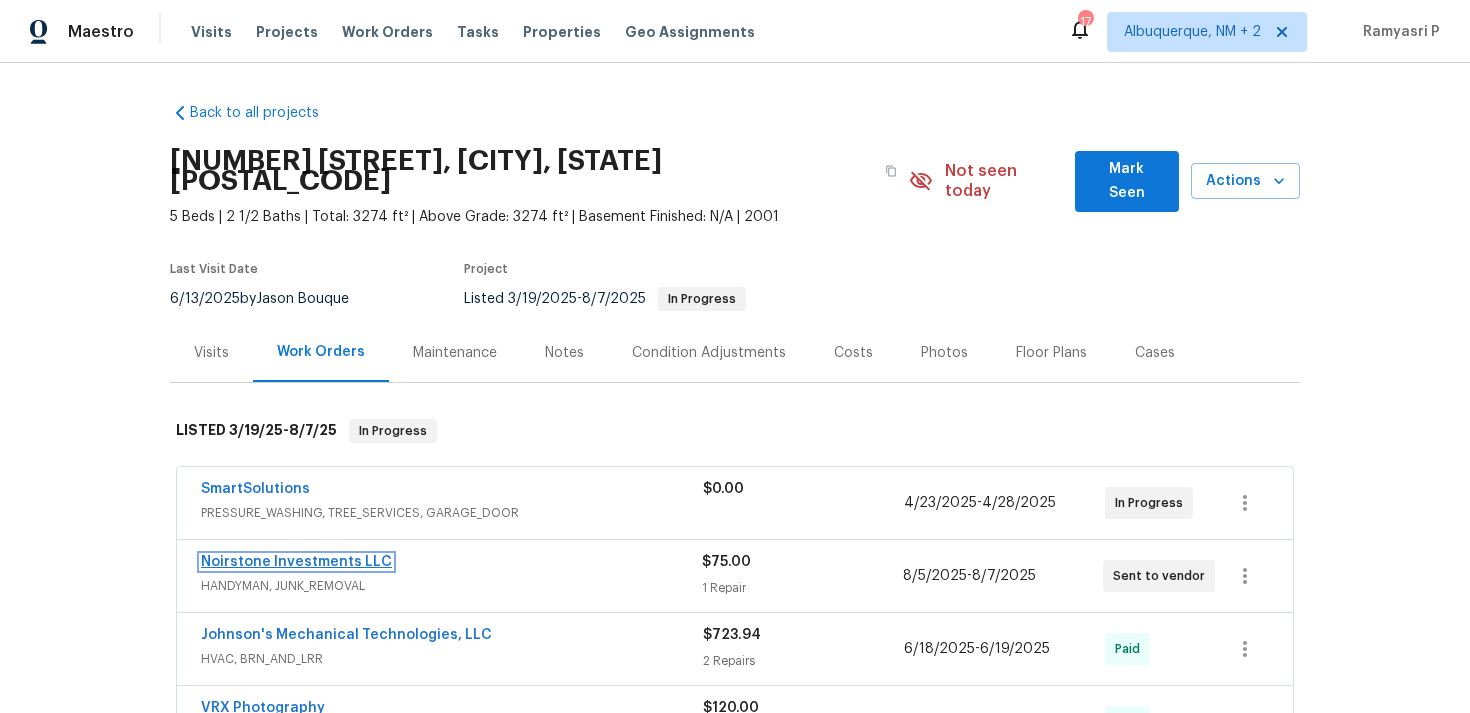click on "Noirstone Investments LLC" at bounding box center (296, 562) 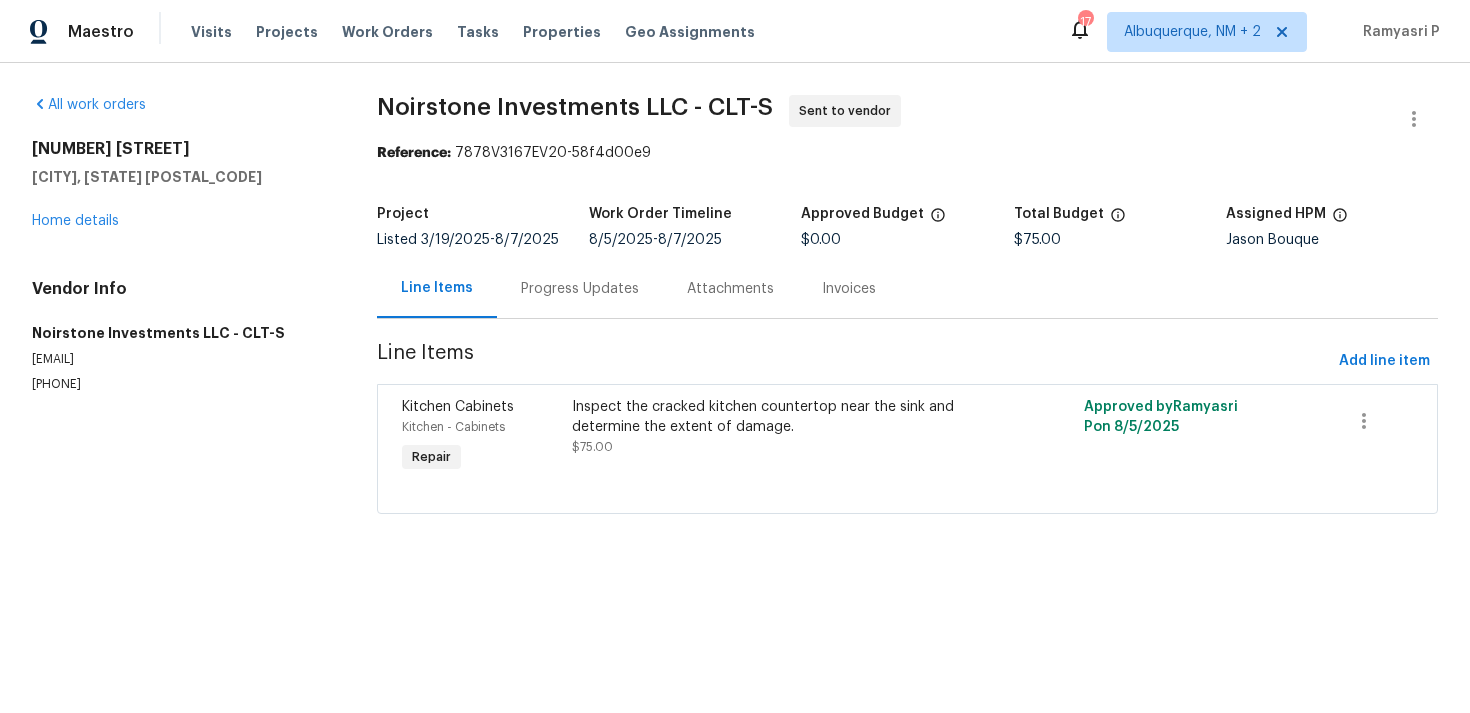 click on "Progress Updates" at bounding box center [580, 289] 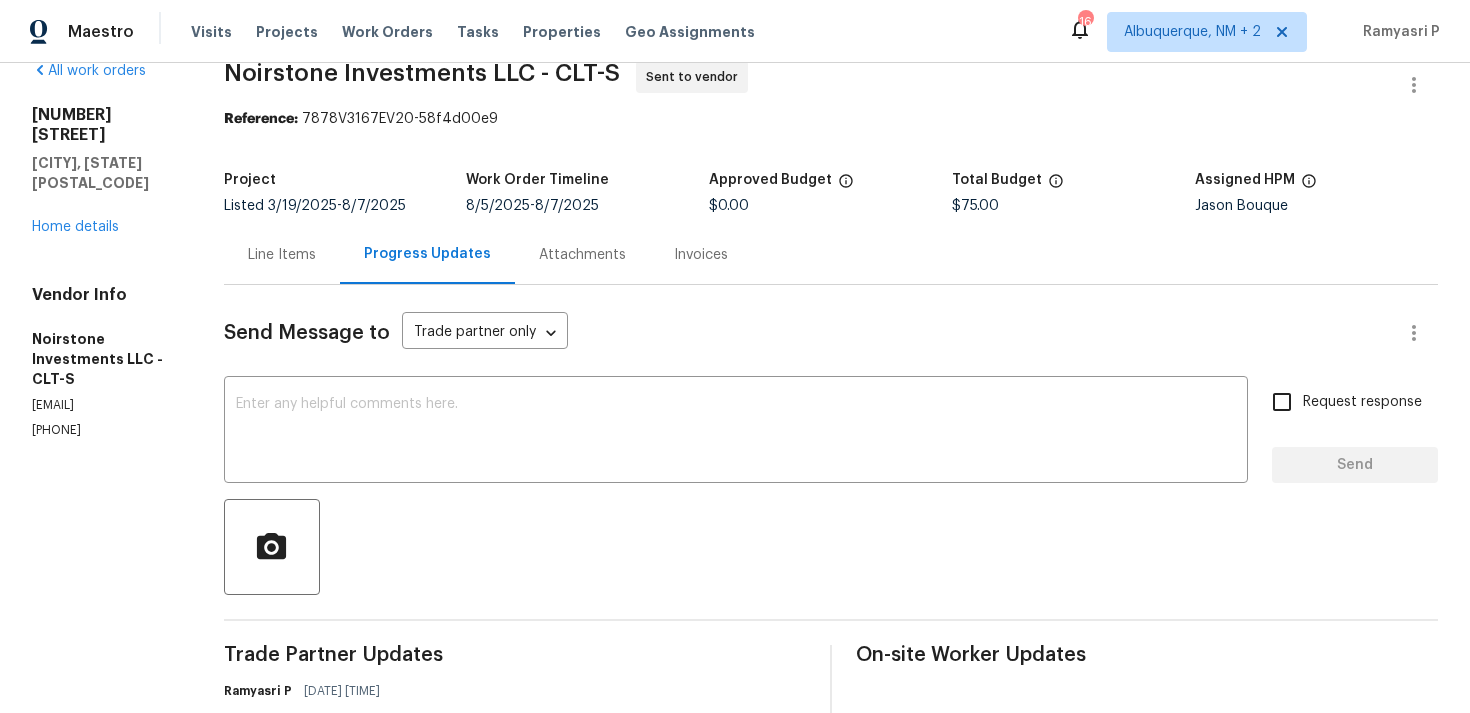 scroll, scrollTop: 0, scrollLeft: 0, axis: both 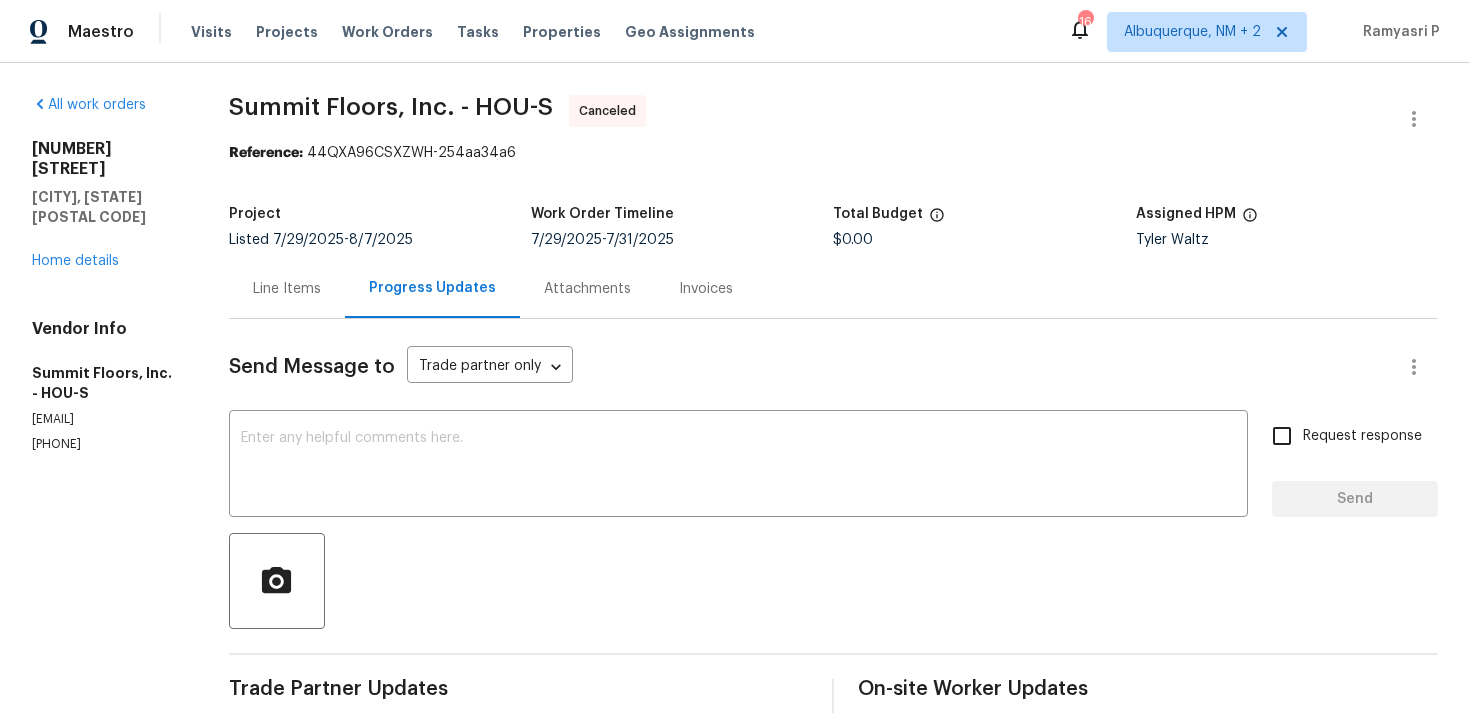 click on "Line Items" at bounding box center [287, 289] 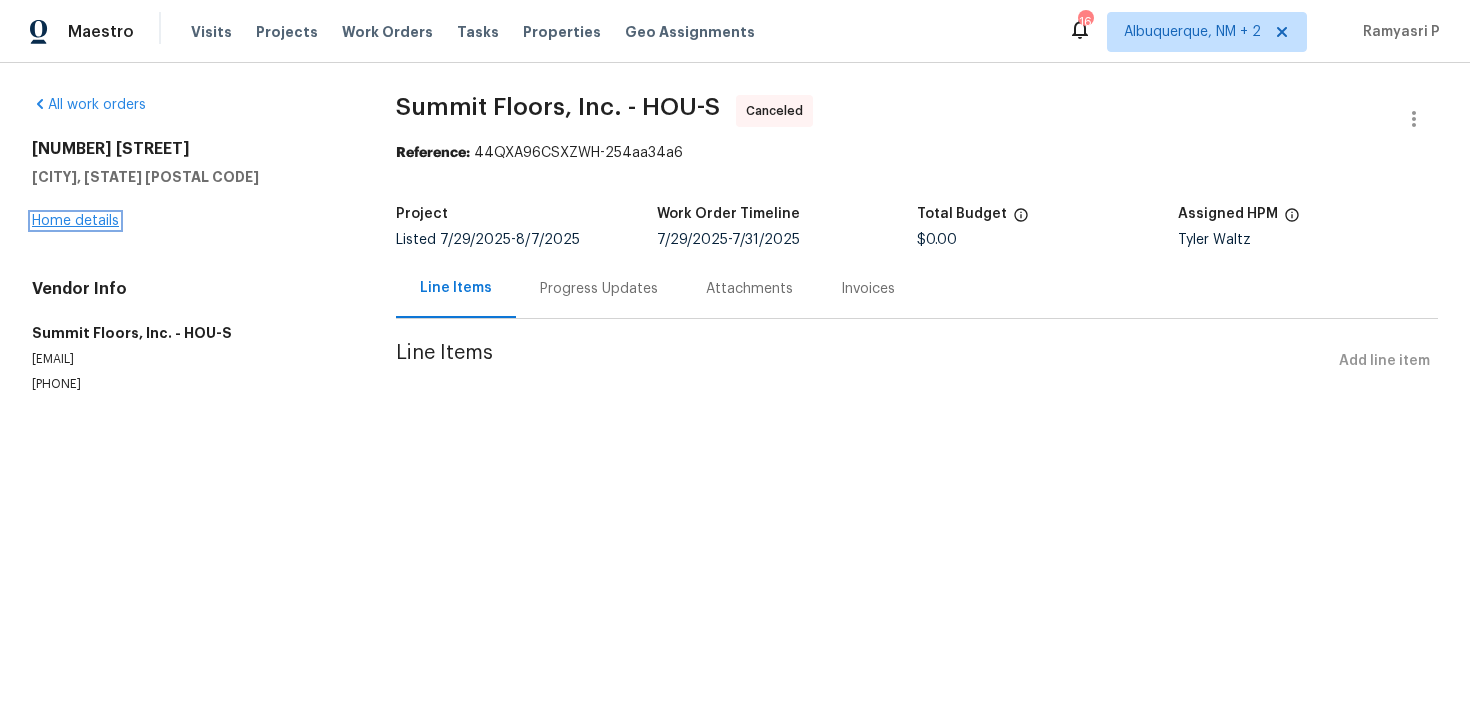 click on "Home details" at bounding box center (75, 221) 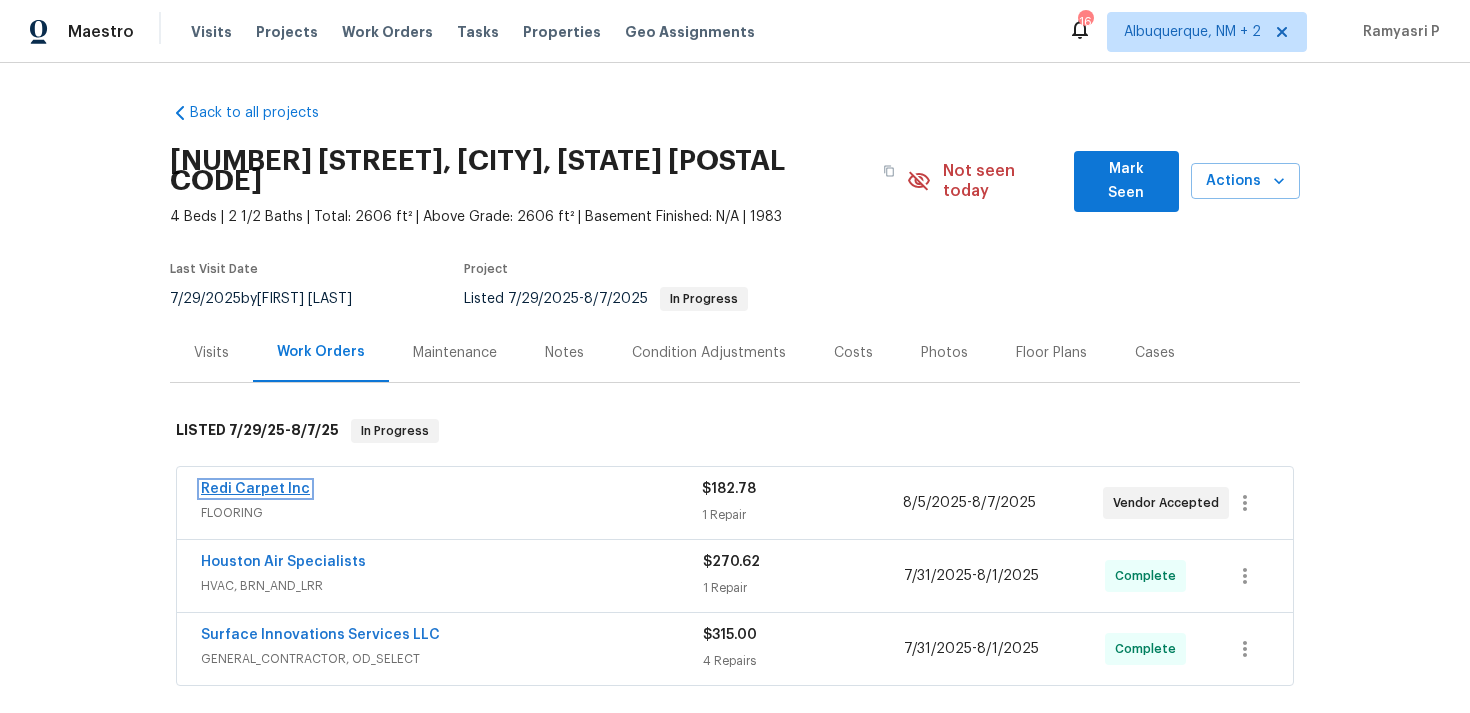 click on "Redi Carpet Inc" at bounding box center (255, 489) 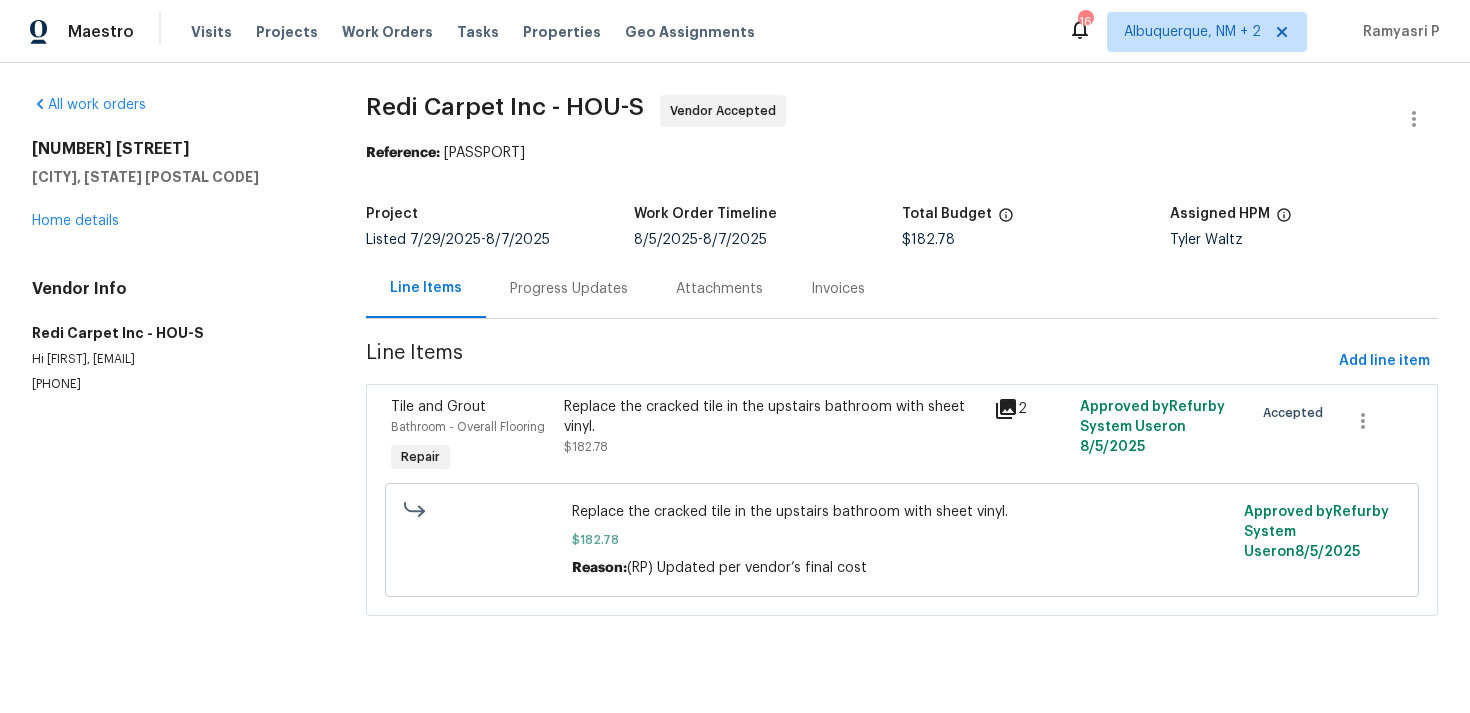 click on "Progress Updates" at bounding box center [569, 289] 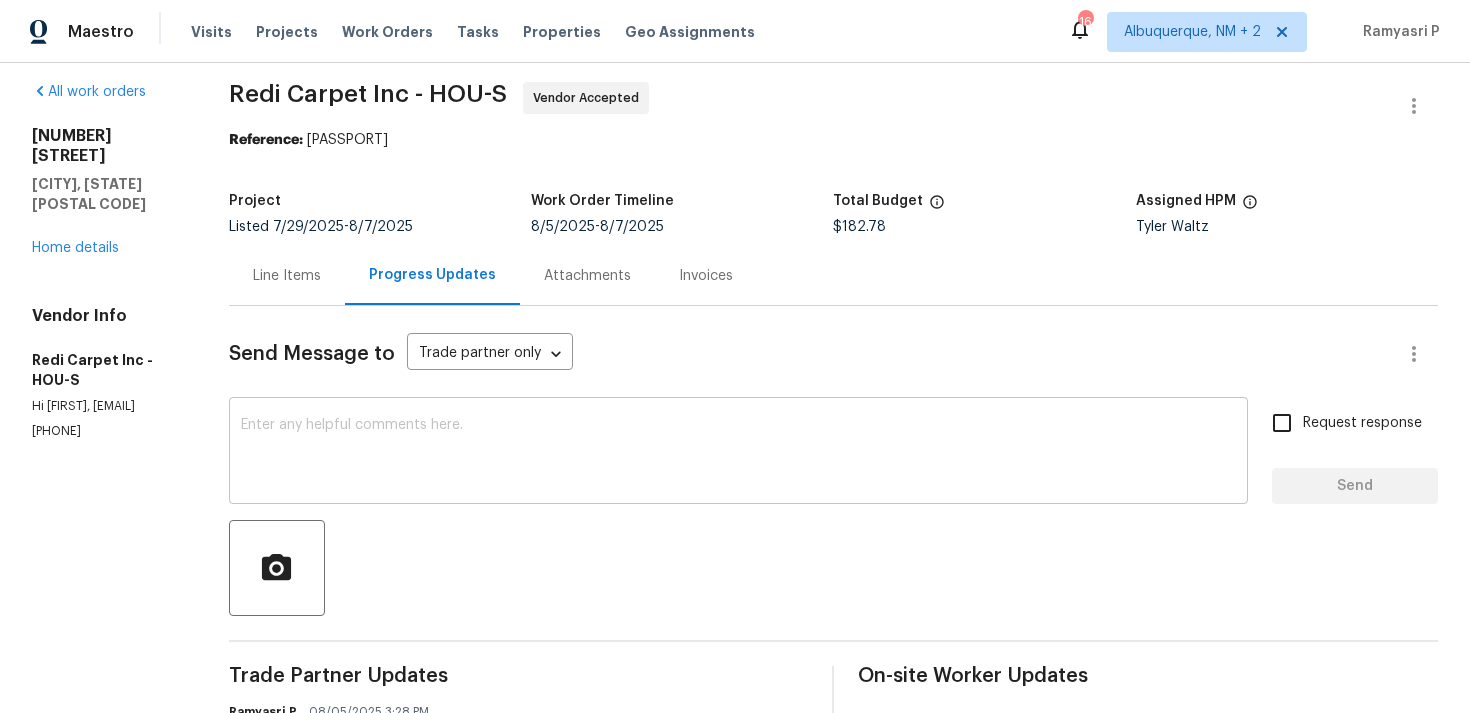 scroll, scrollTop: 0, scrollLeft: 0, axis: both 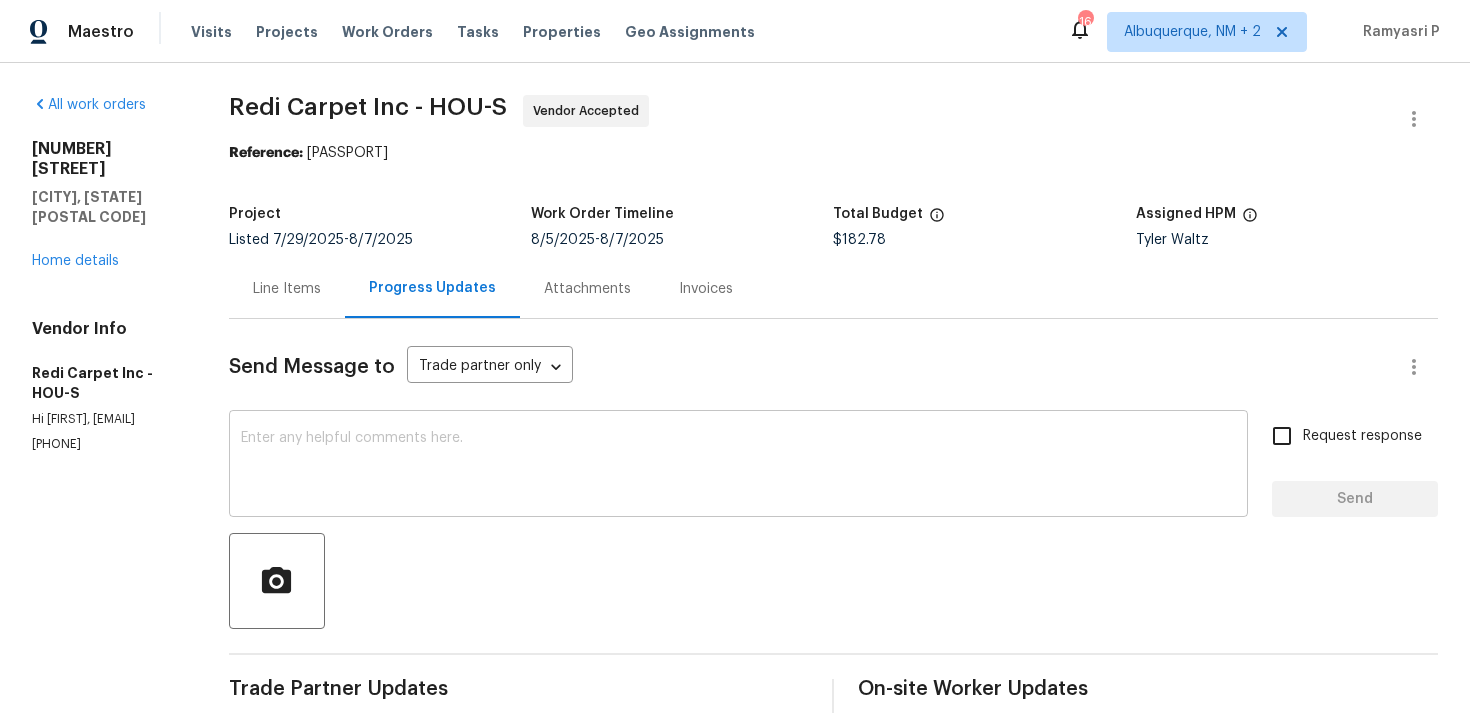 click at bounding box center (738, 466) 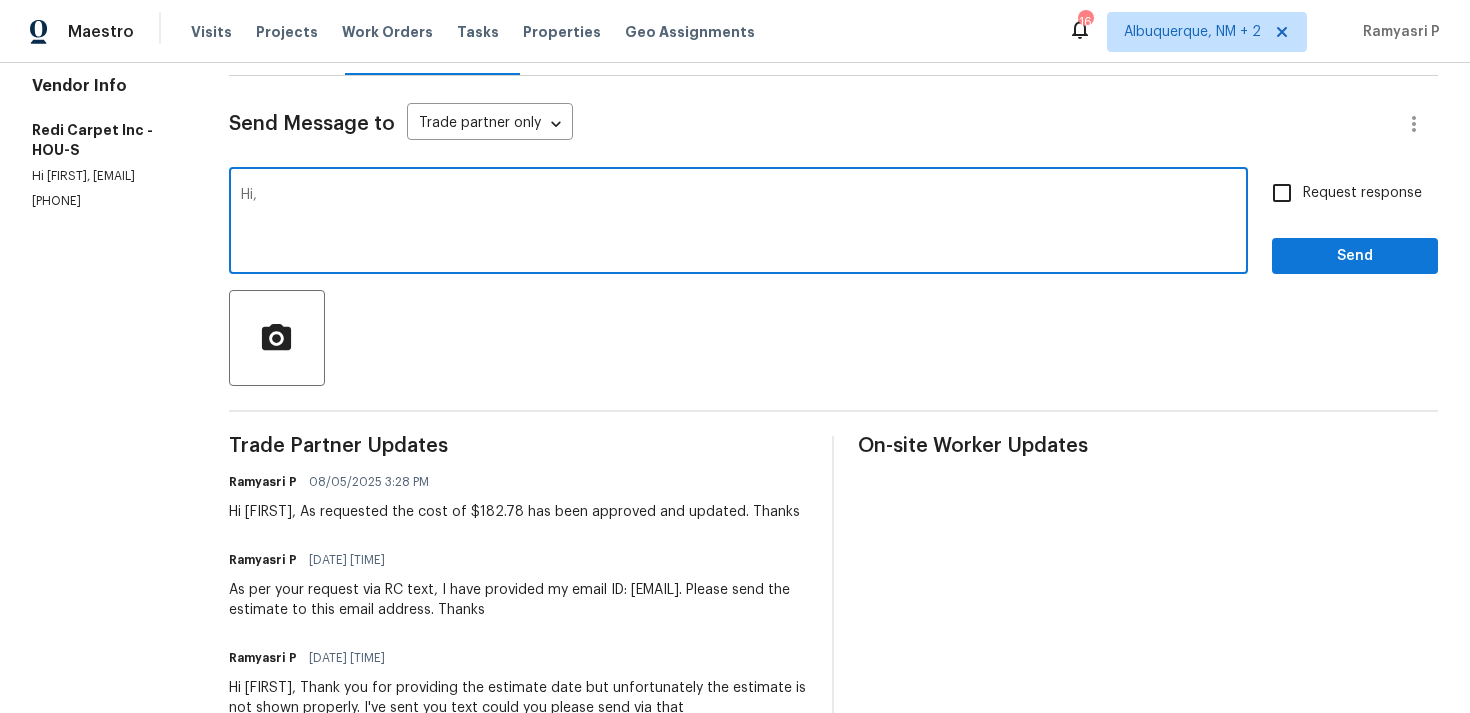 scroll, scrollTop: 241, scrollLeft: 0, axis: vertical 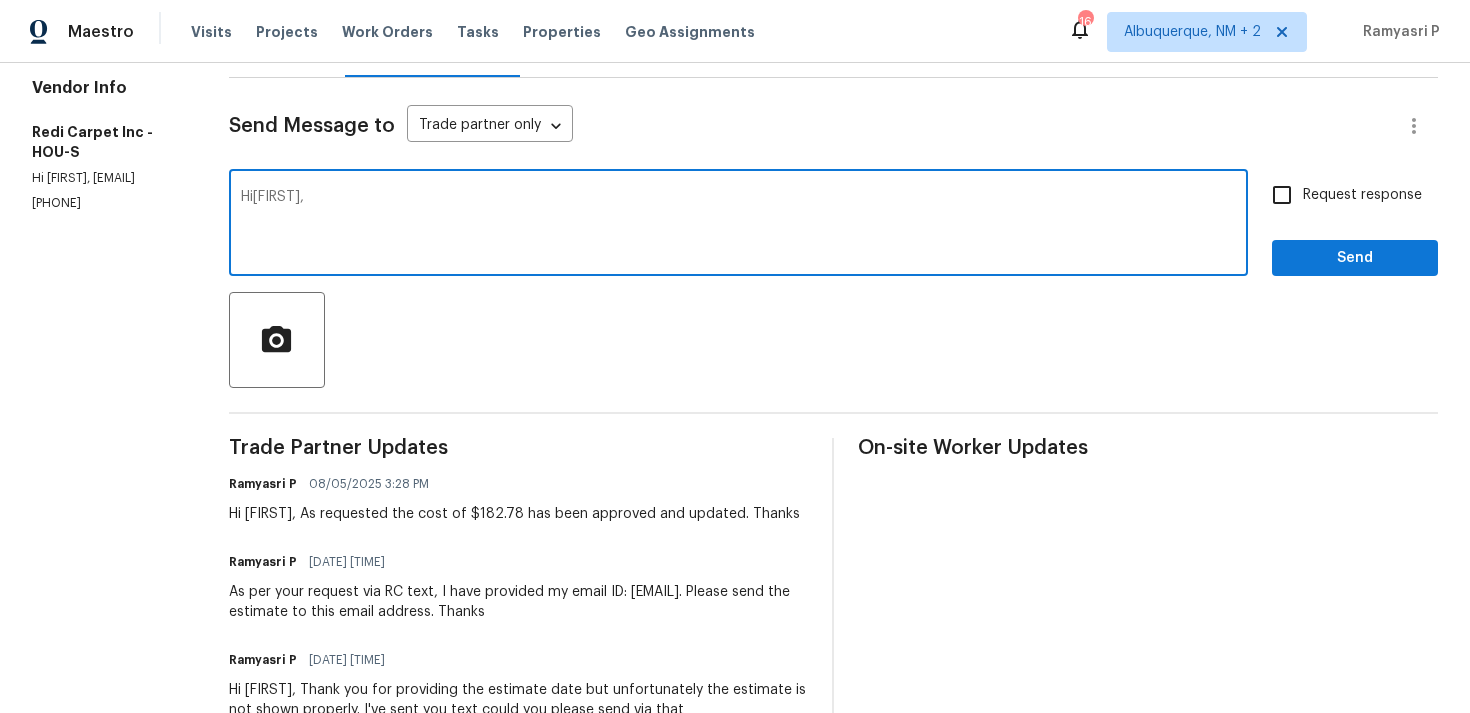 click on "Hi[FIRST]," at bounding box center (738, 225) 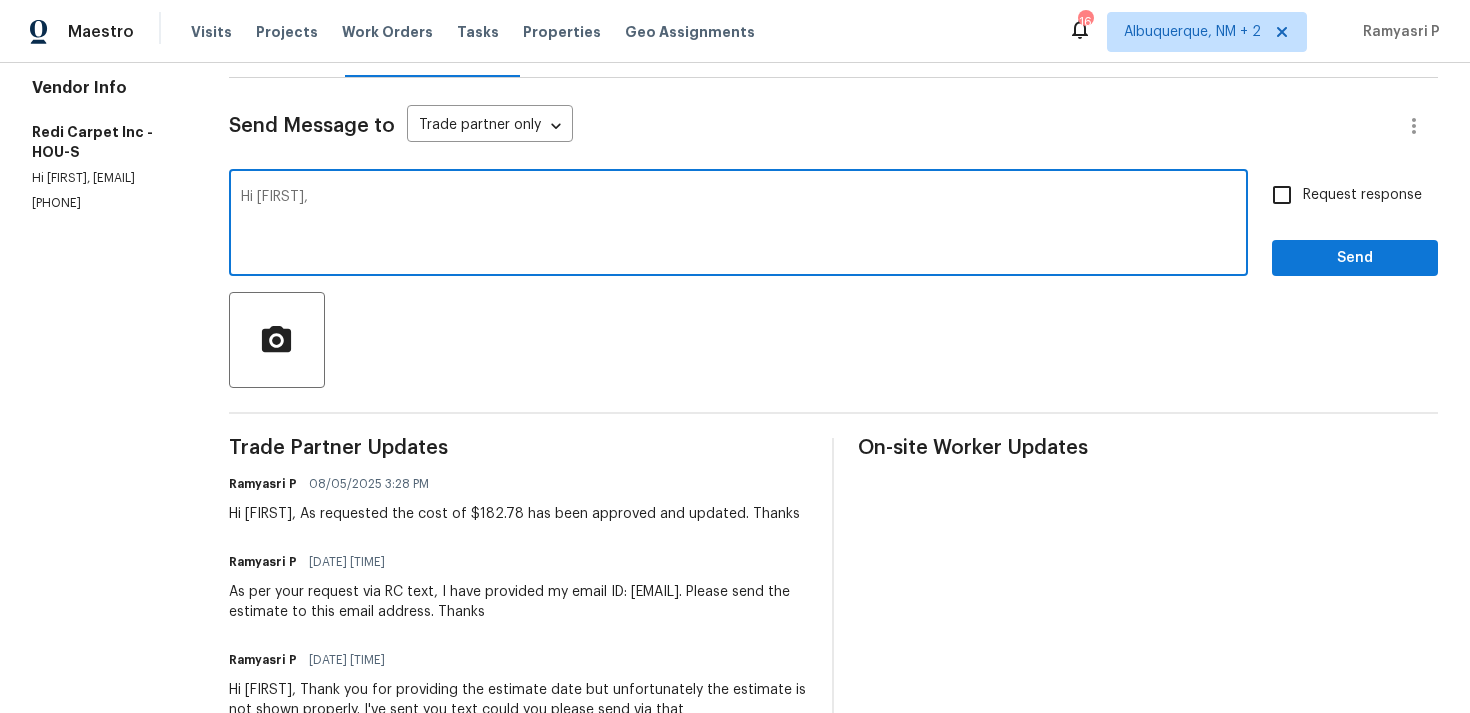 click on "Hi [FIRST]," at bounding box center (738, 225) 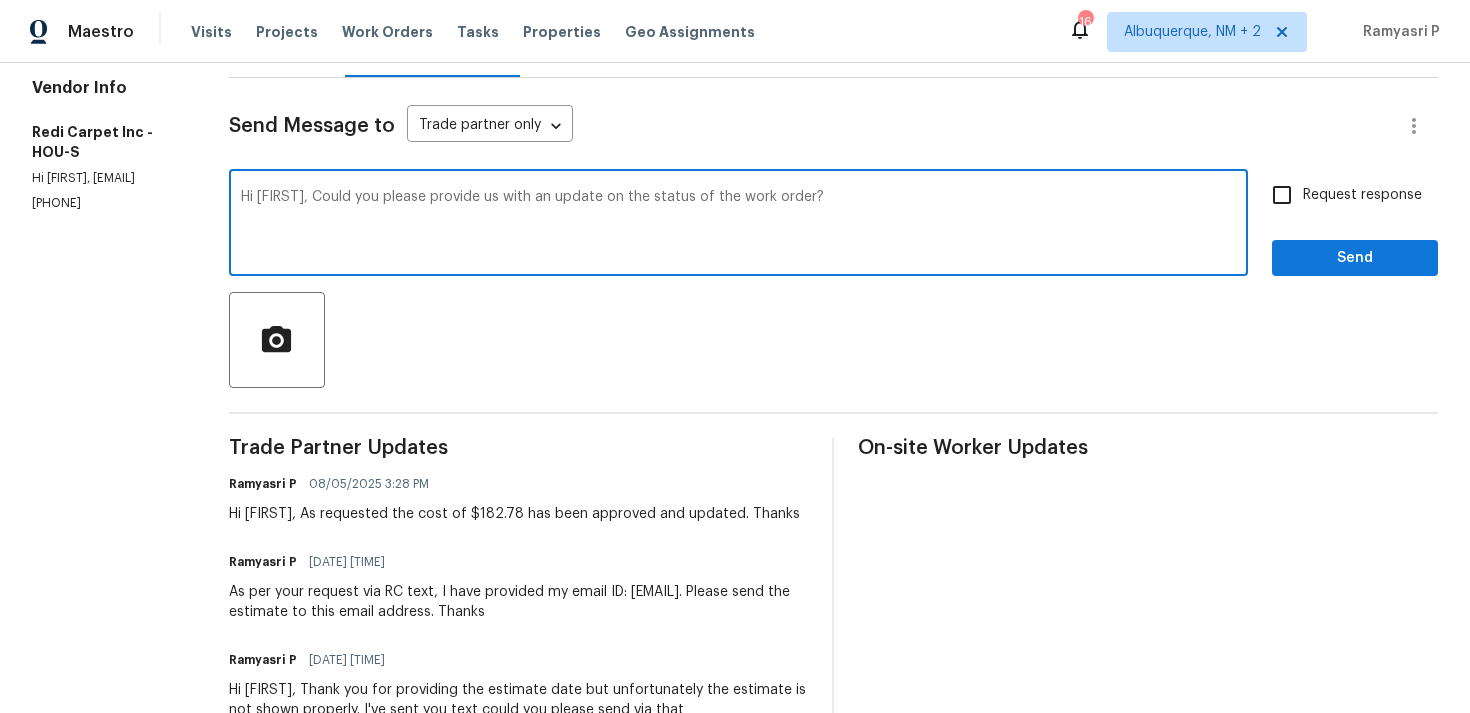 type on "Hi [FIRST], Could you please provide us with an update on the status of the work order?" 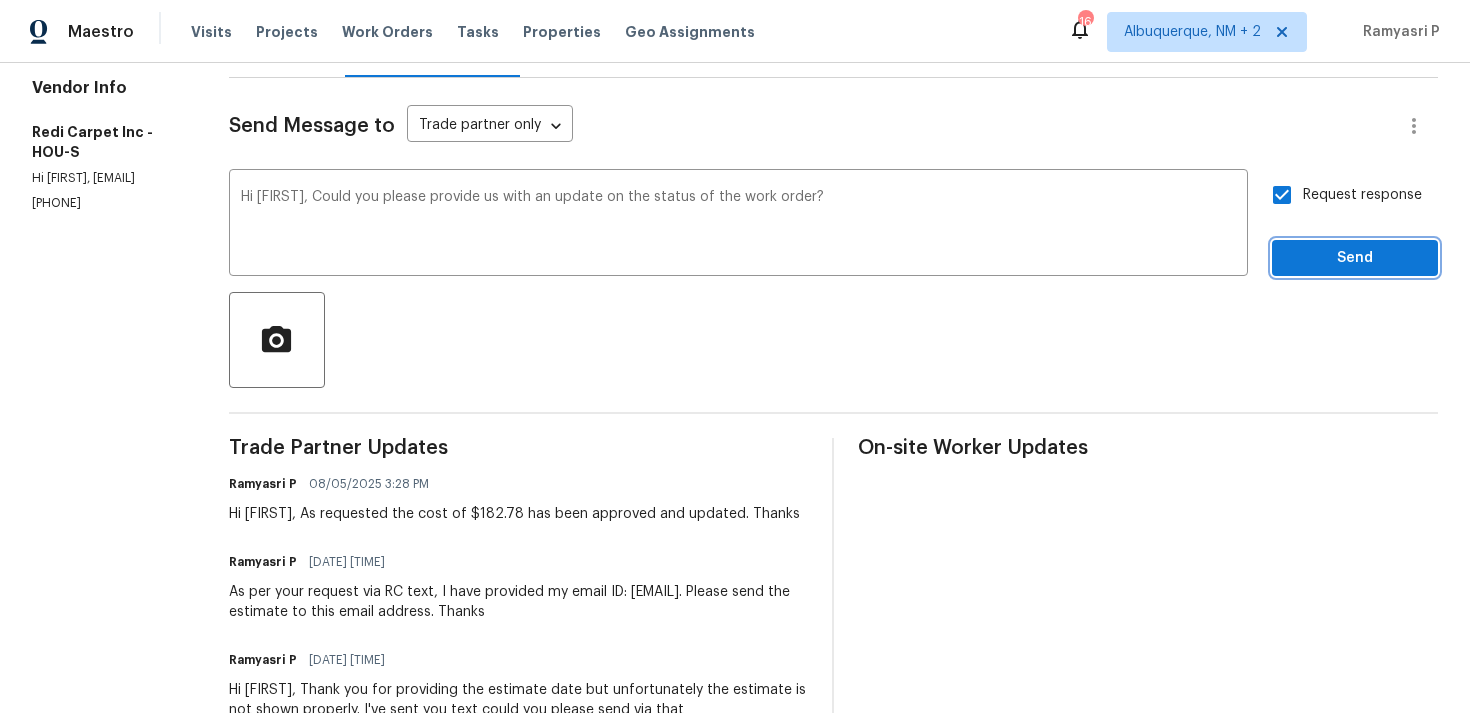 click on "Send" at bounding box center [1355, 258] 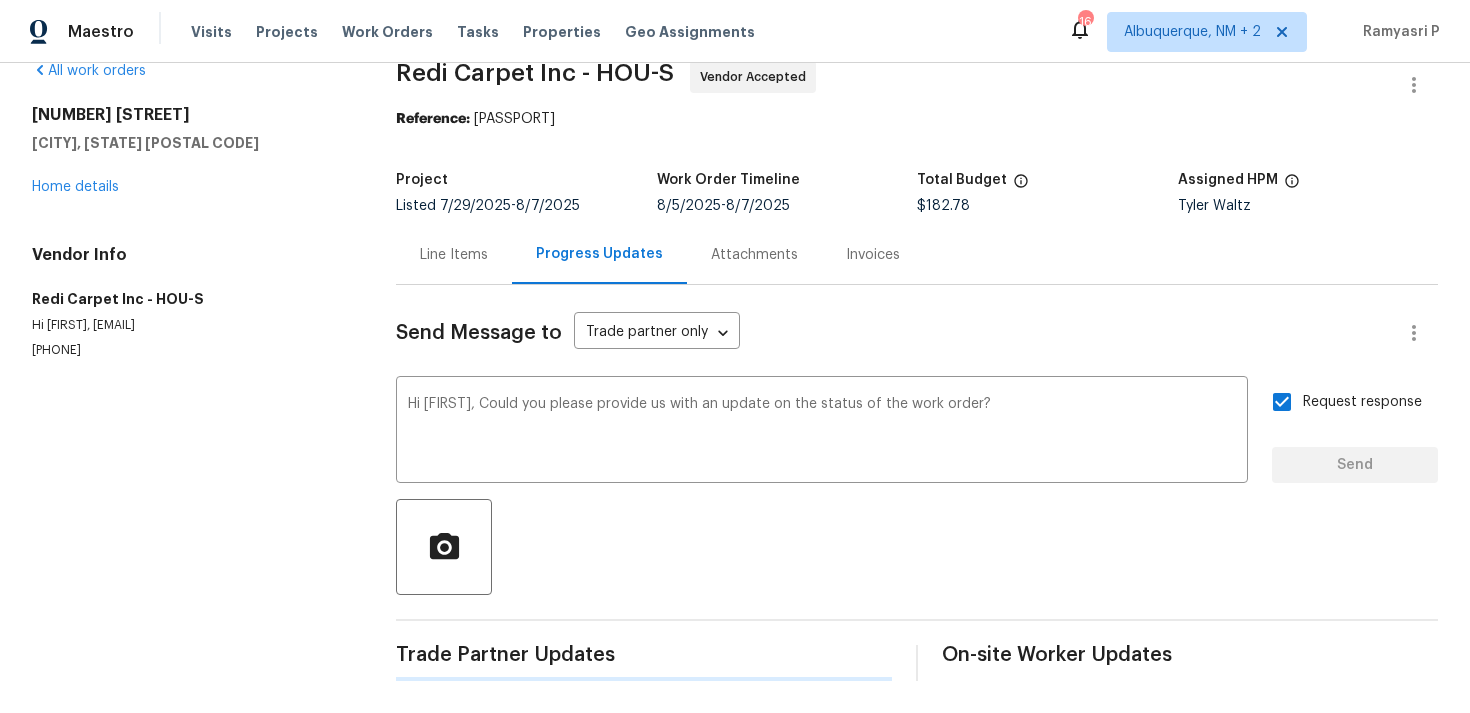 type 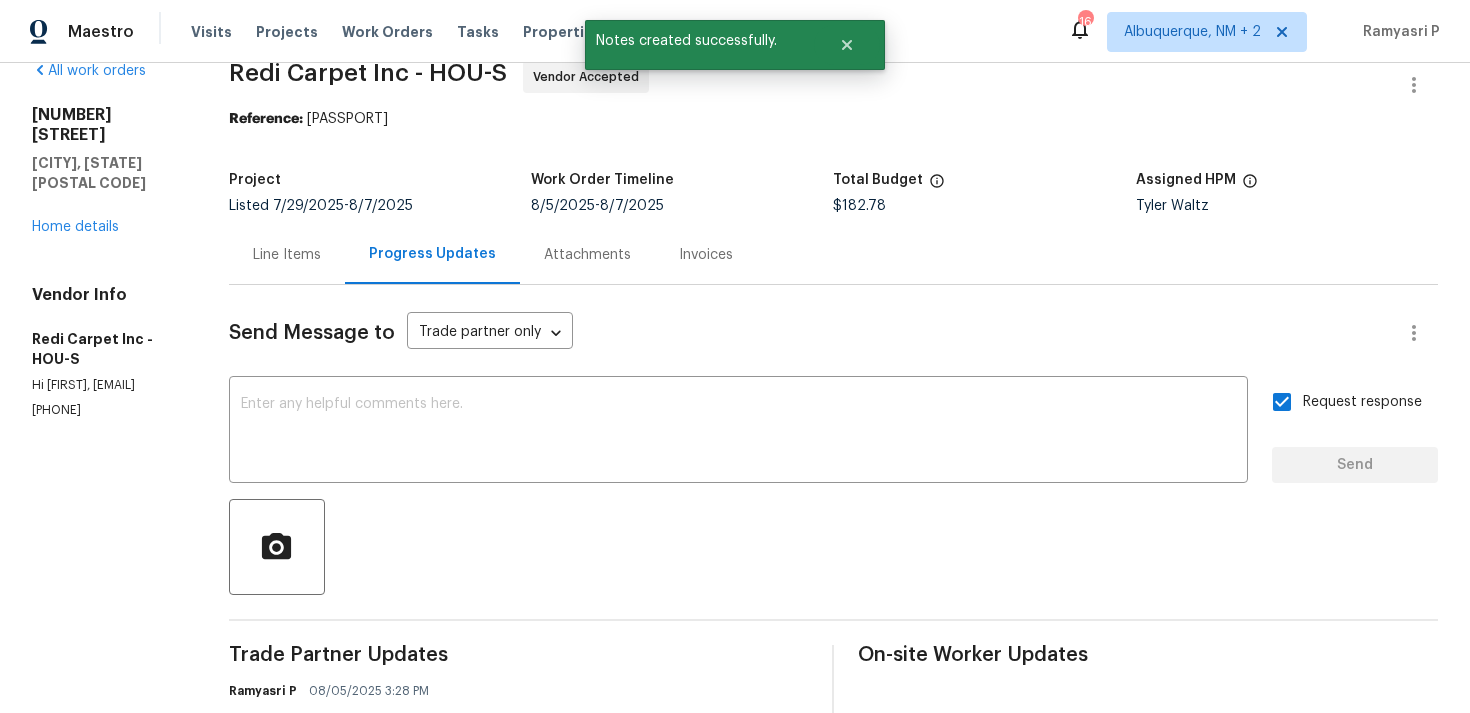 scroll, scrollTop: 241, scrollLeft: 0, axis: vertical 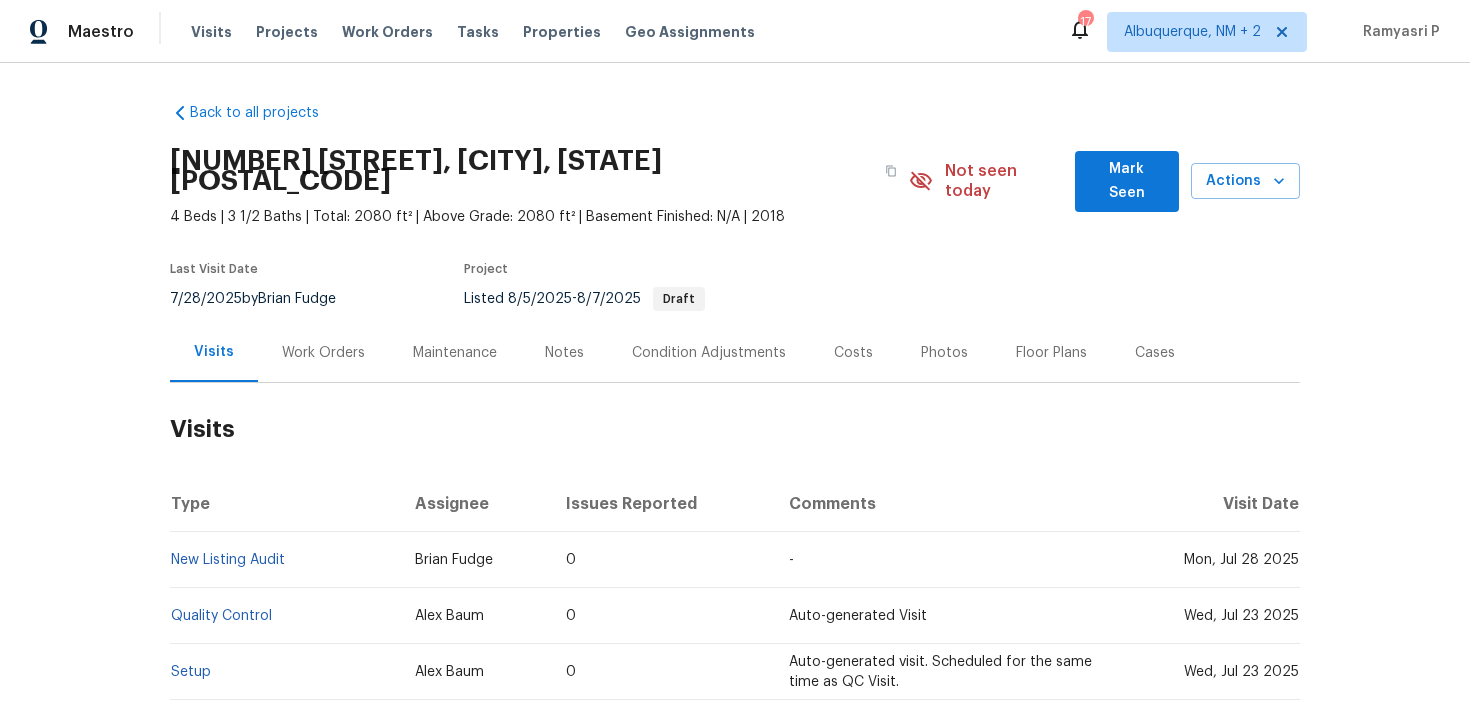 click on "Work Orders" at bounding box center (323, 353) 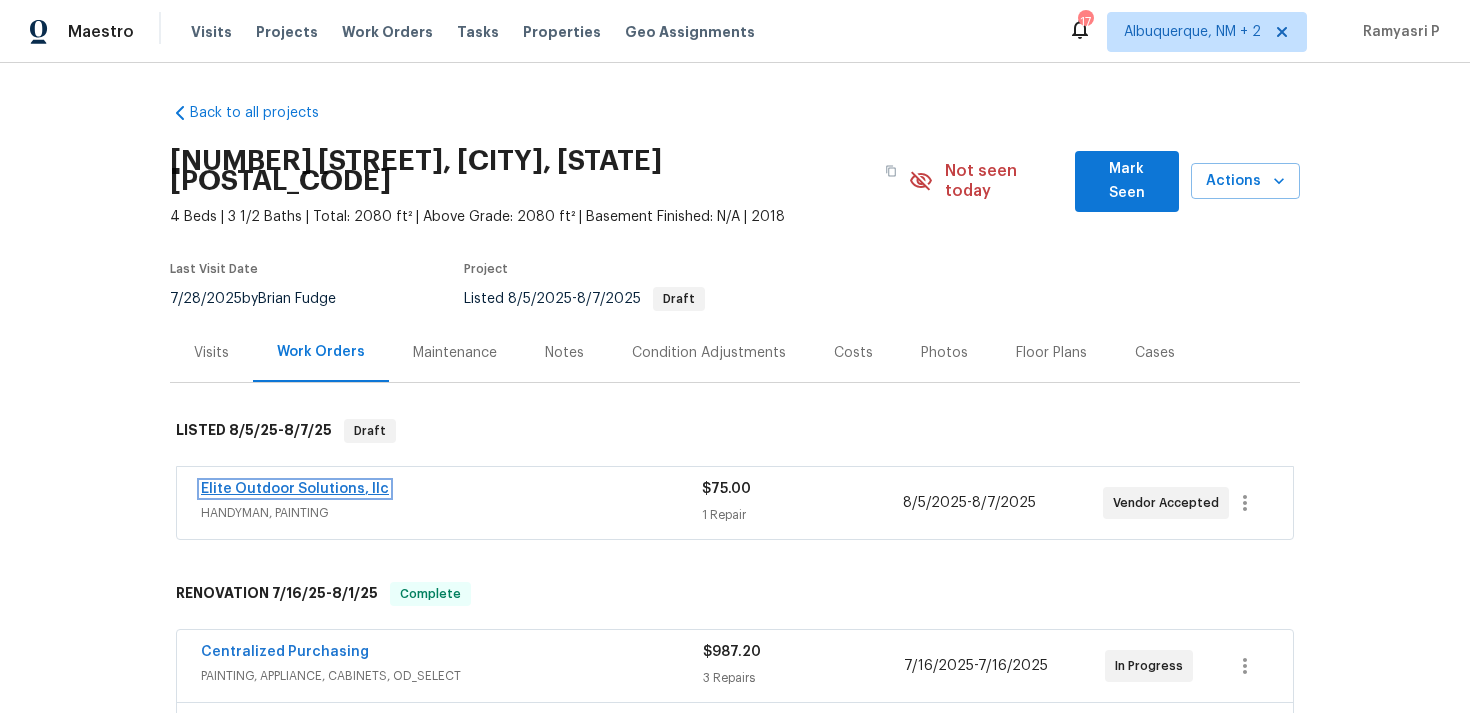 click on "Elite Outdoor Solutions, llc" at bounding box center [295, 489] 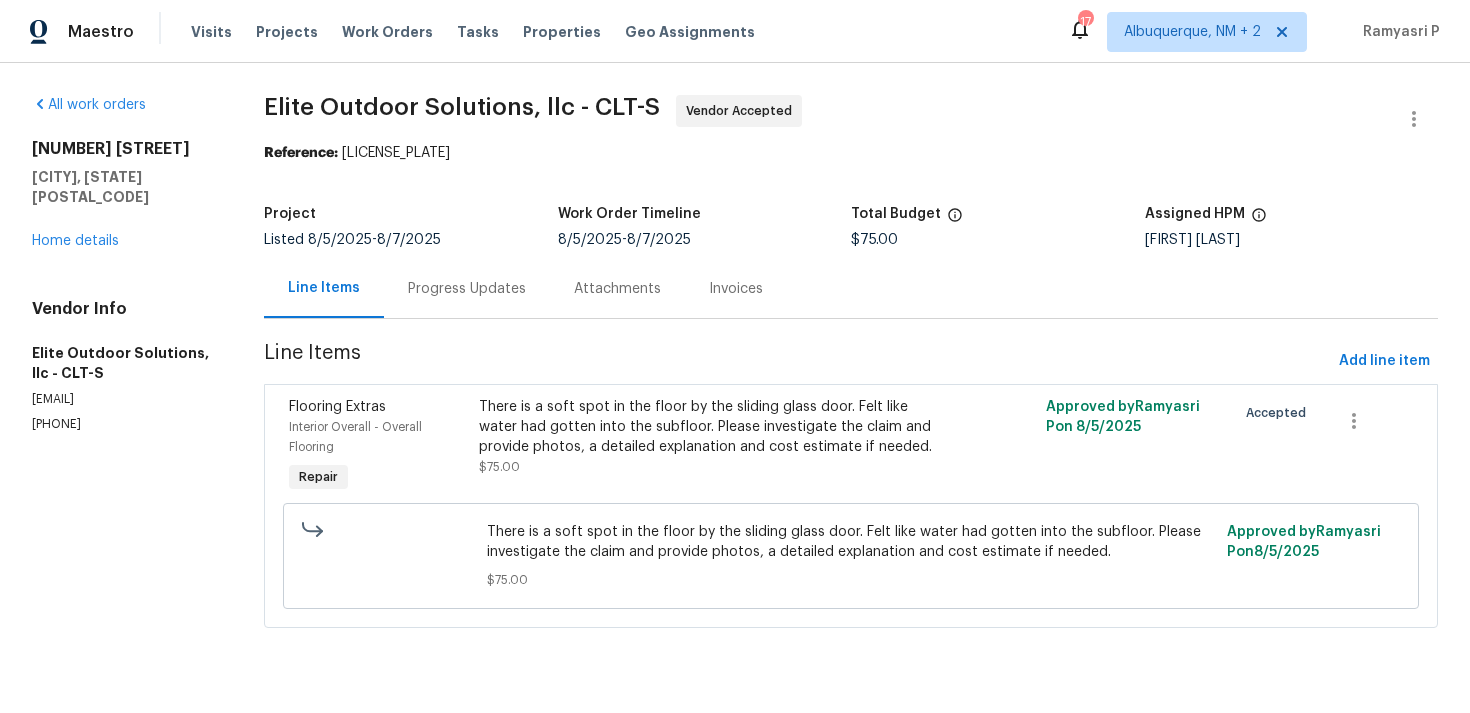 click on "Progress Updates" at bounding box center (467, 289) 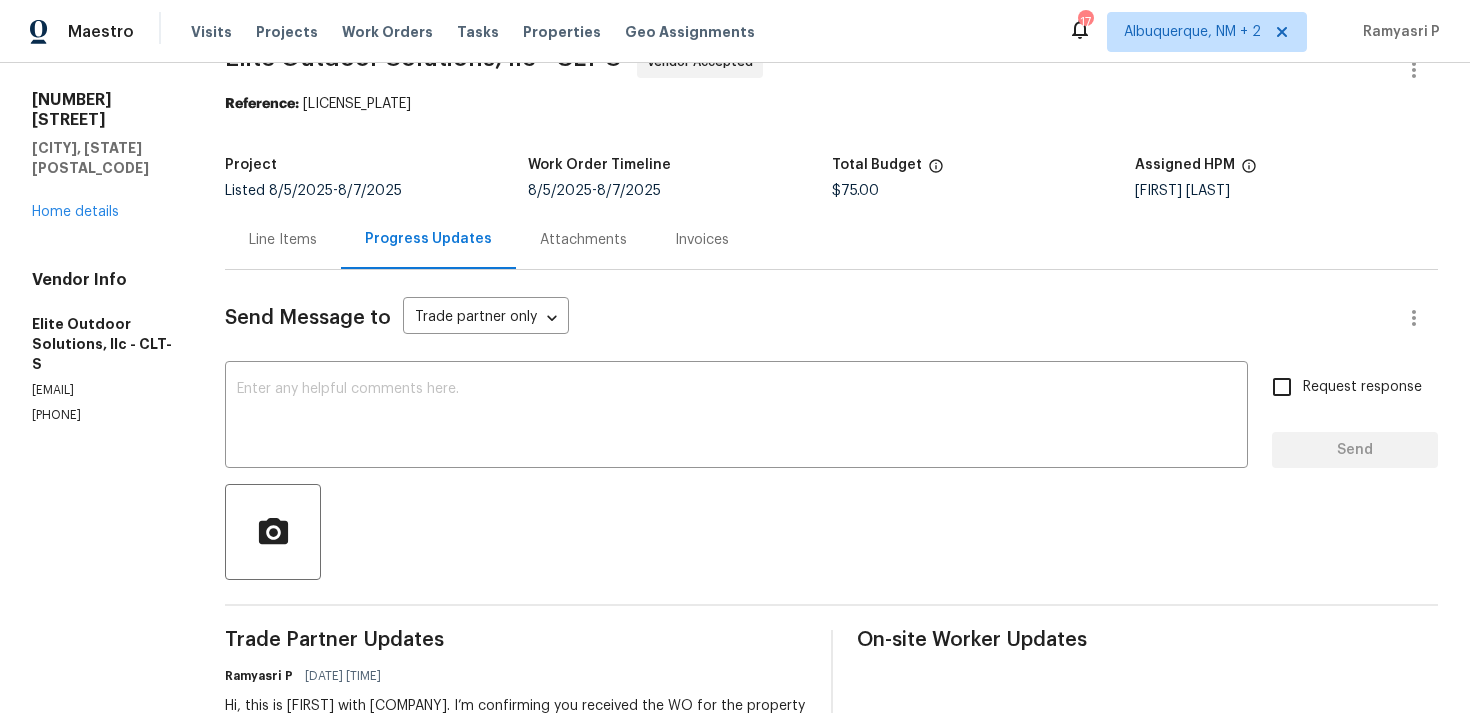 scroll, scrollTop: 28, scrollLeft: 0, axis: vertical 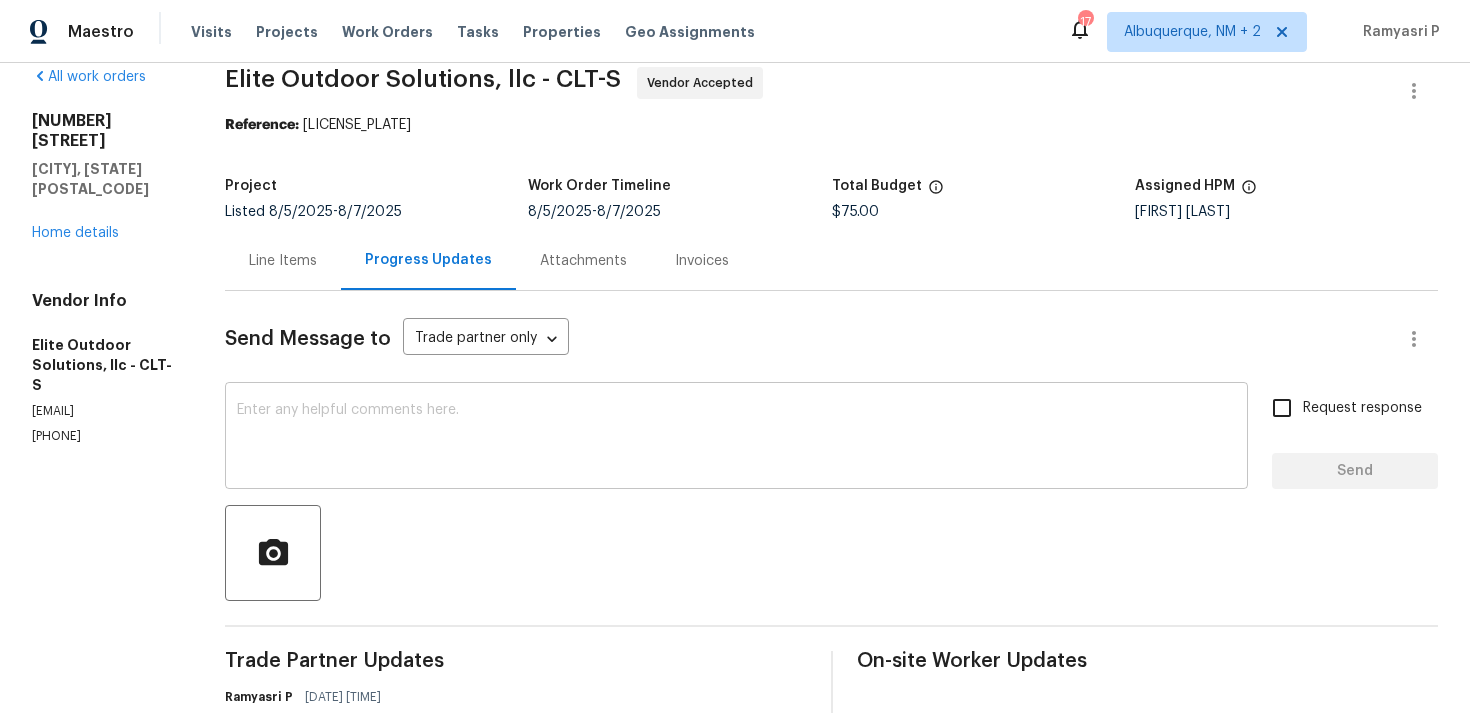 click at bounding box center (736, 438) 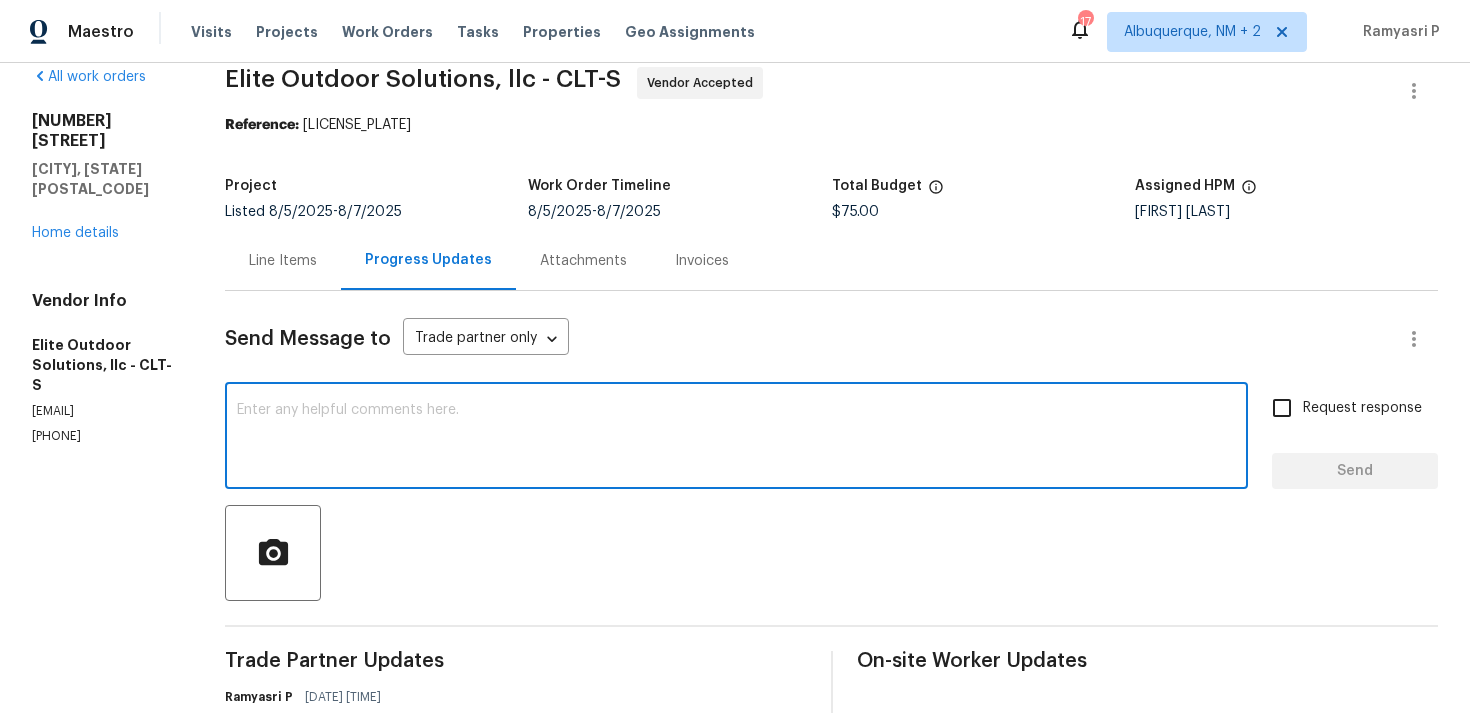 paste on "Thank you for accepting the work order.	 Kindly let us know the scheduled date once it is confirmed." 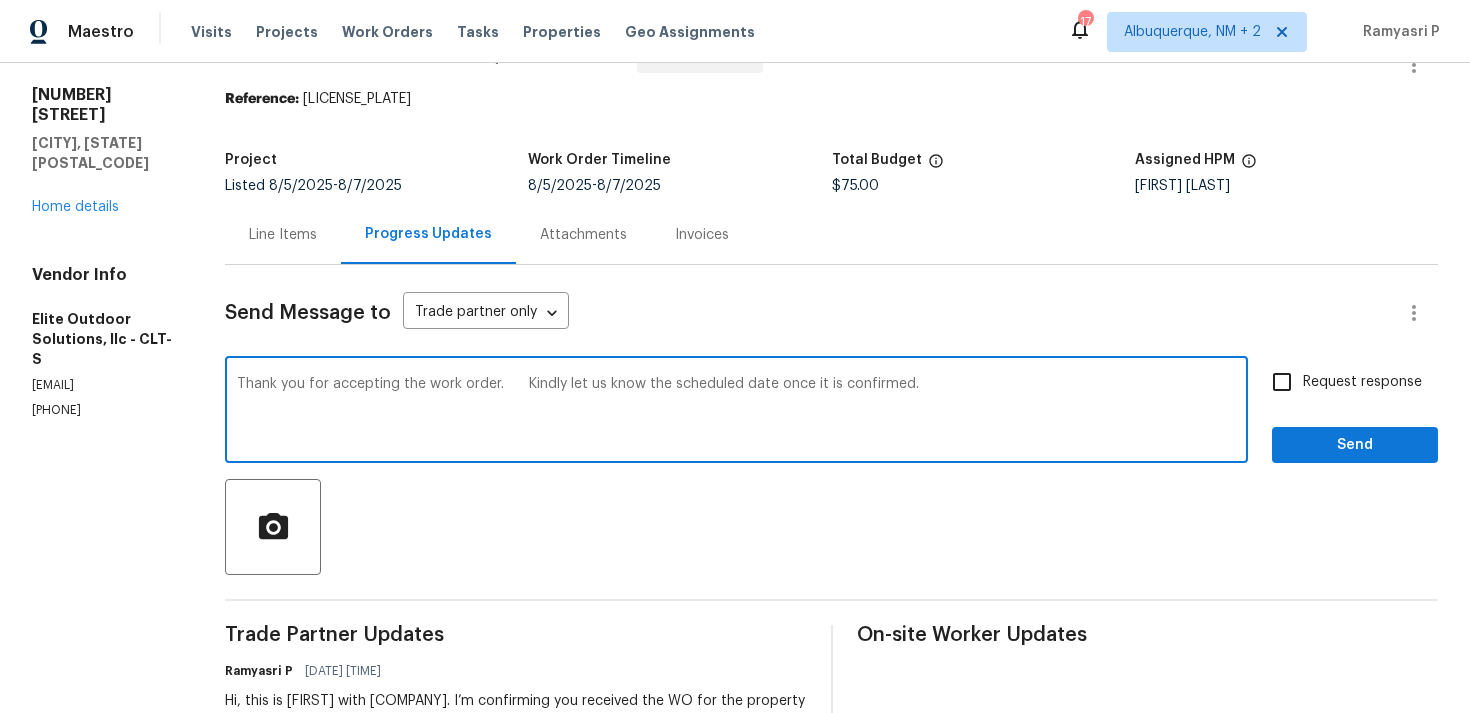 scroll, scrollTop: 42, scrollLeft: 0, axis: vertical 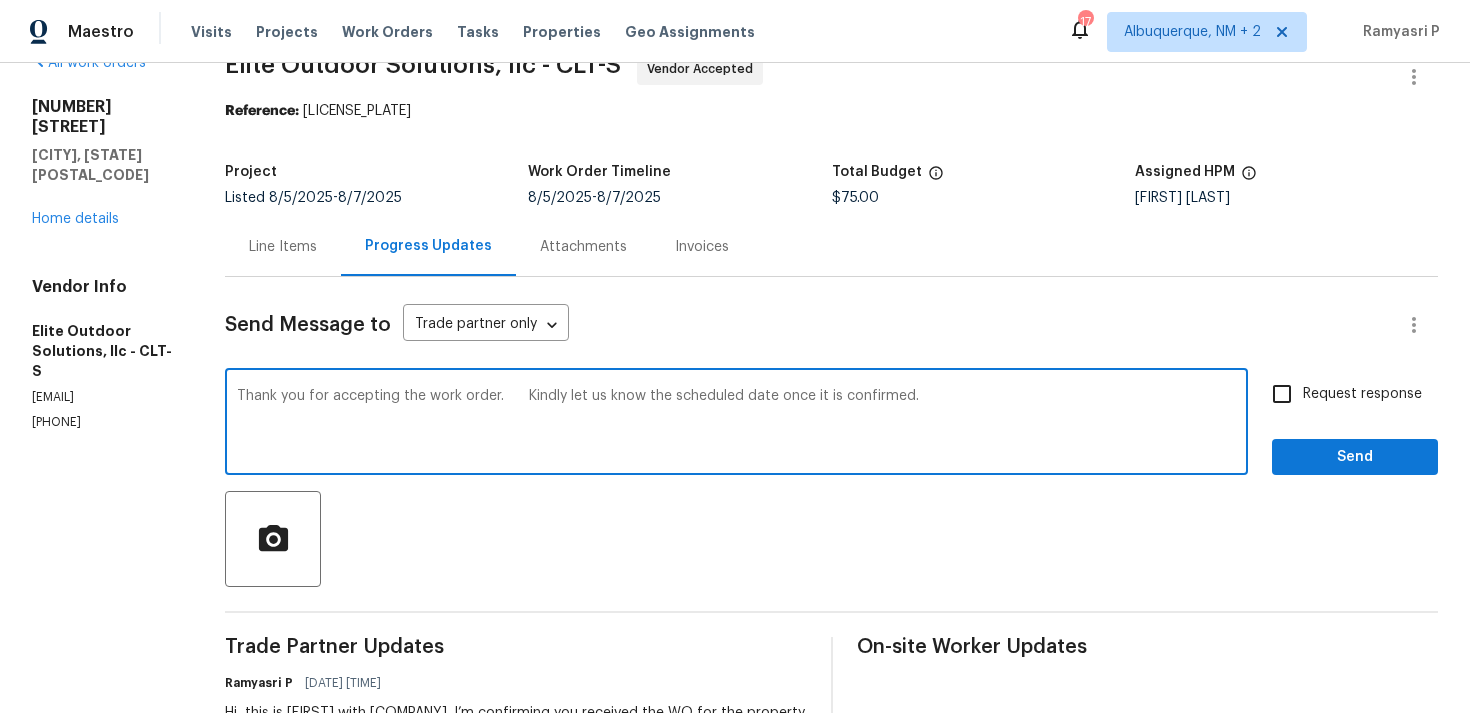 type on "Thank you for accepting the work order.	 Kindly let us know the scheduled date once it is confirmed." 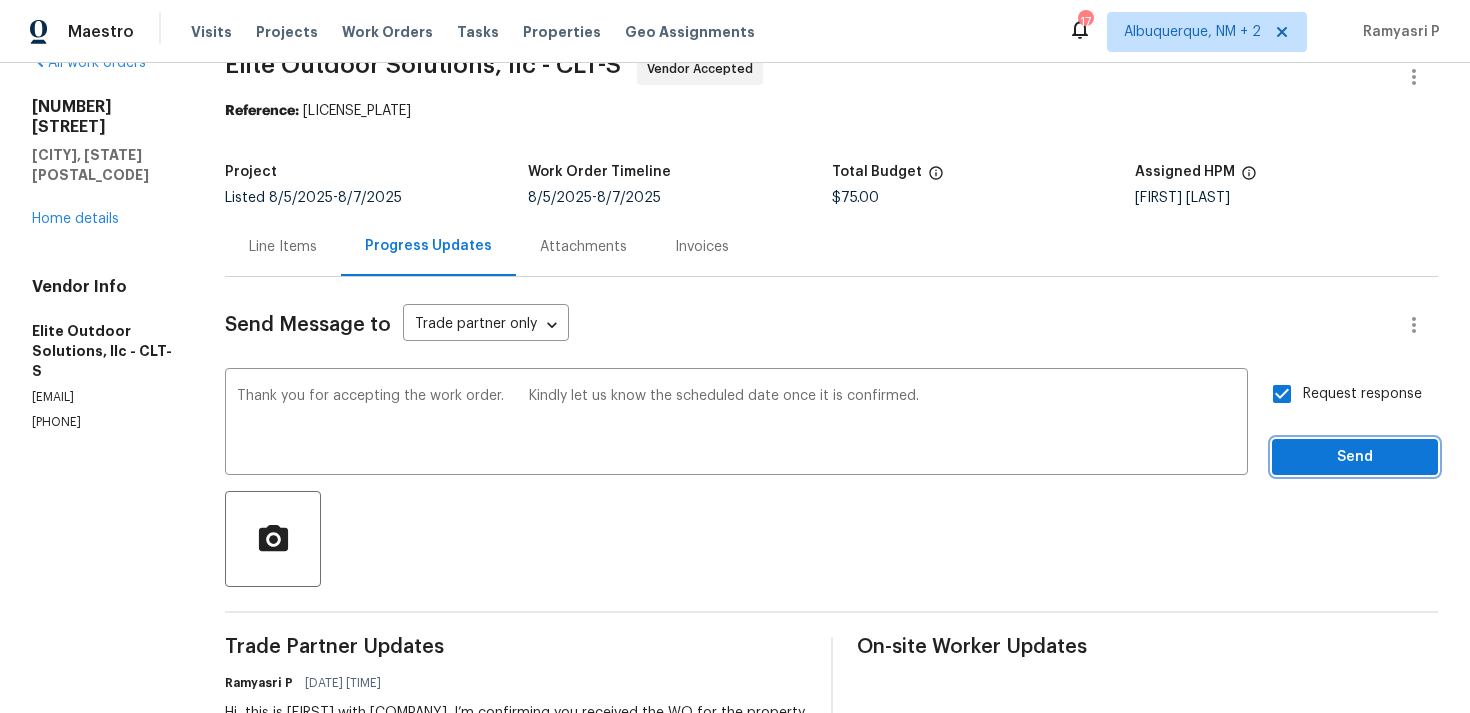 click on "Send" at bounding box center (1355, 457) 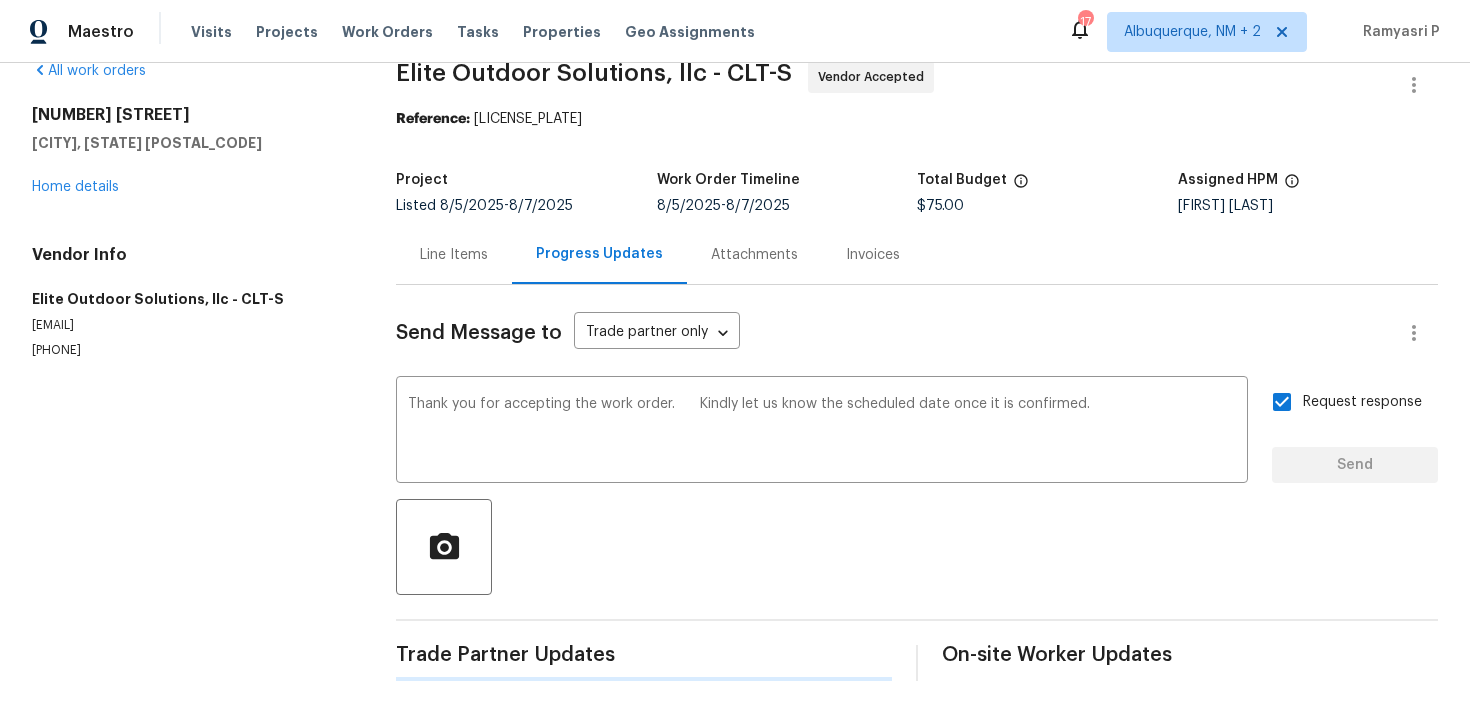 type 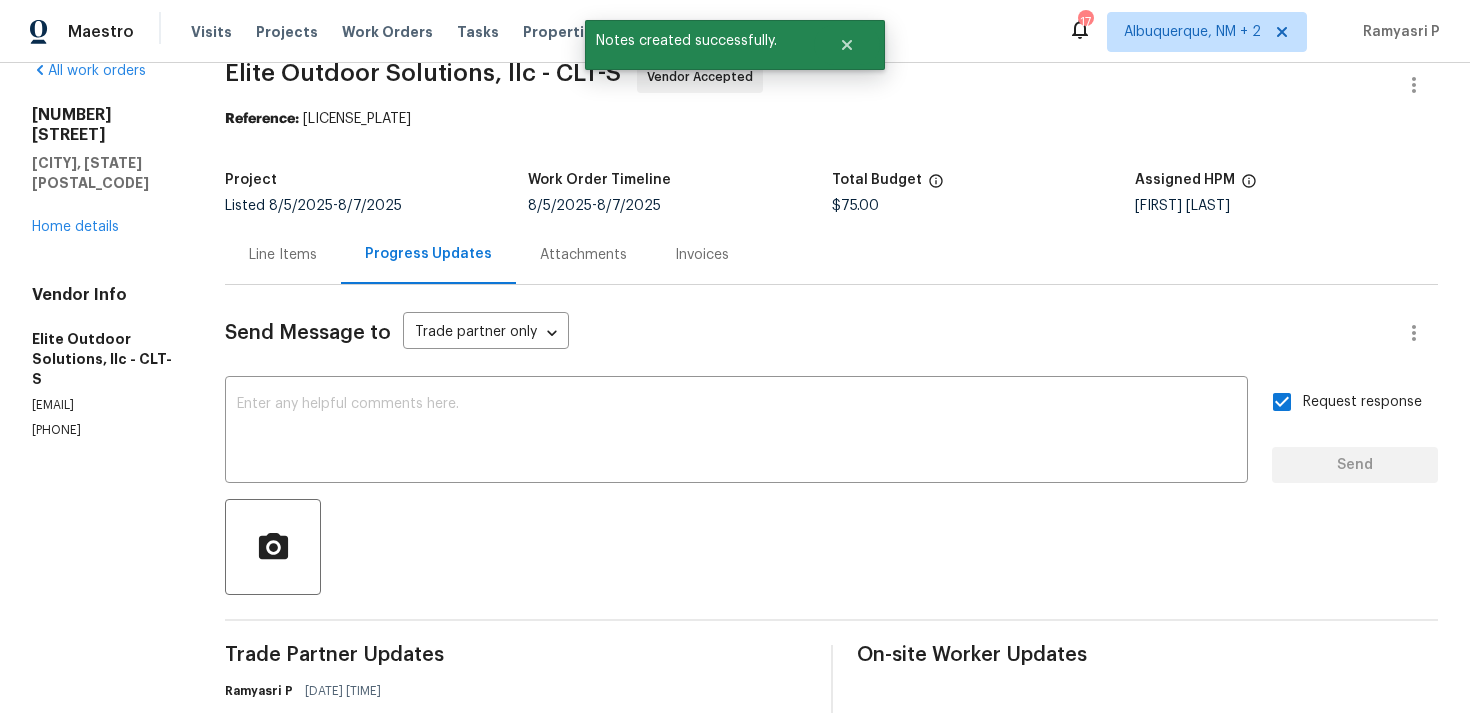 scroll, scrollTop: 42, scrollLeft: 0, axis: vertical 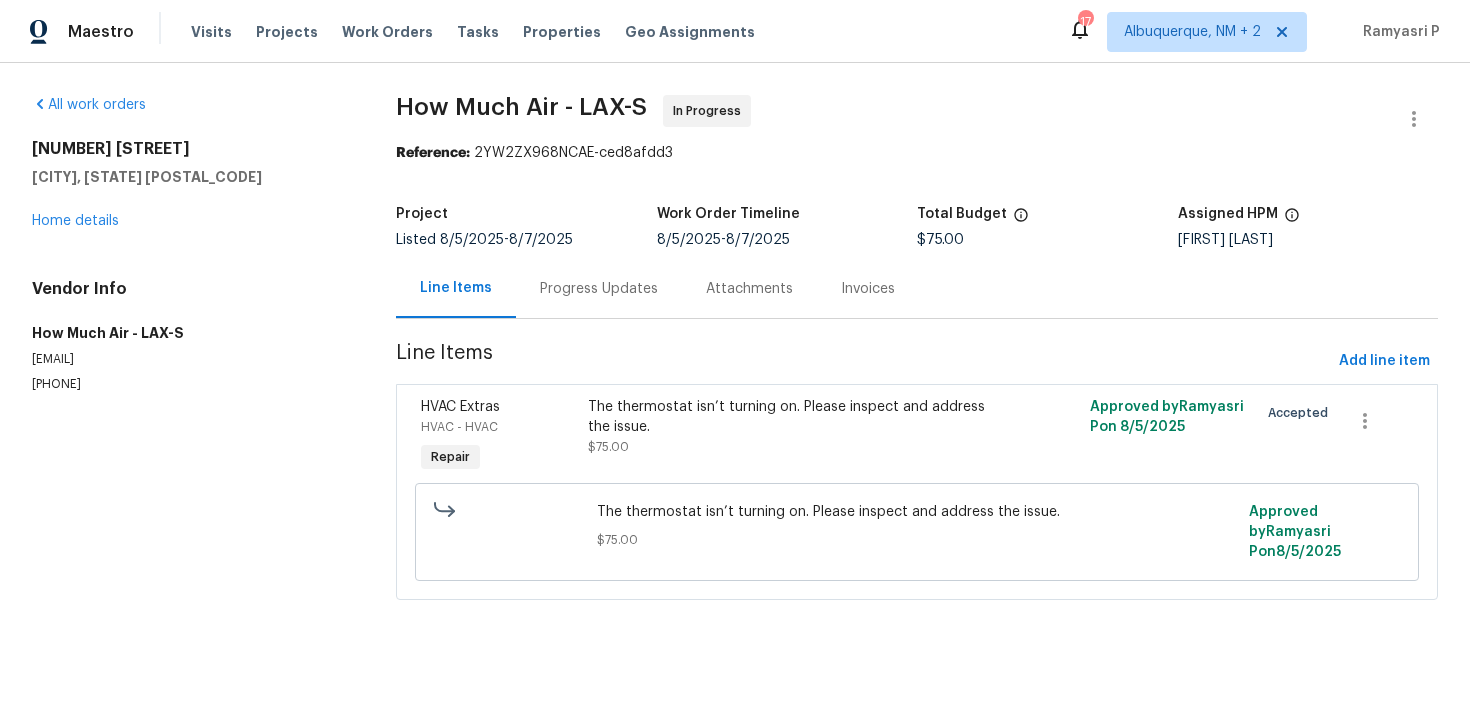 click on "Progress Updates" at bounding box center (599, 289) 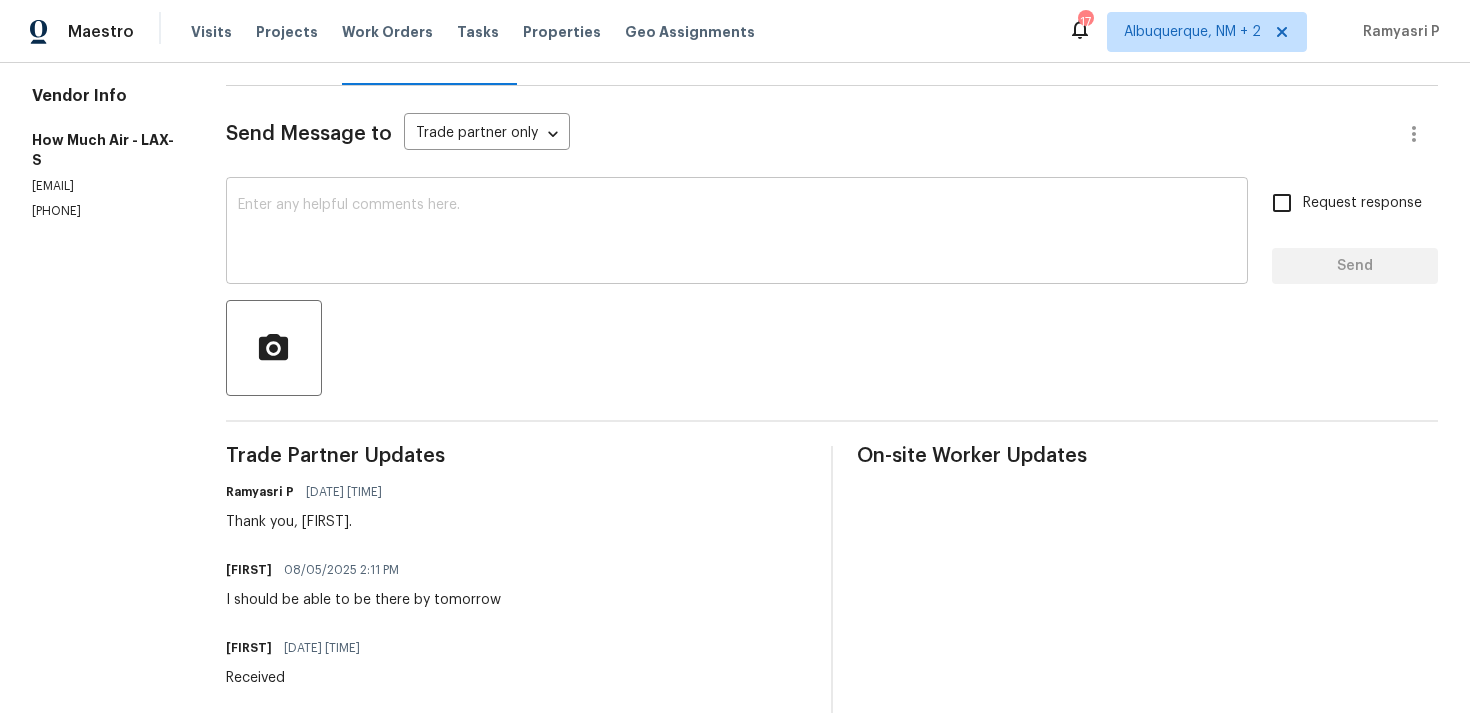 scroll, scrollTop: 103, scrollLeft: 0, axis: vertical 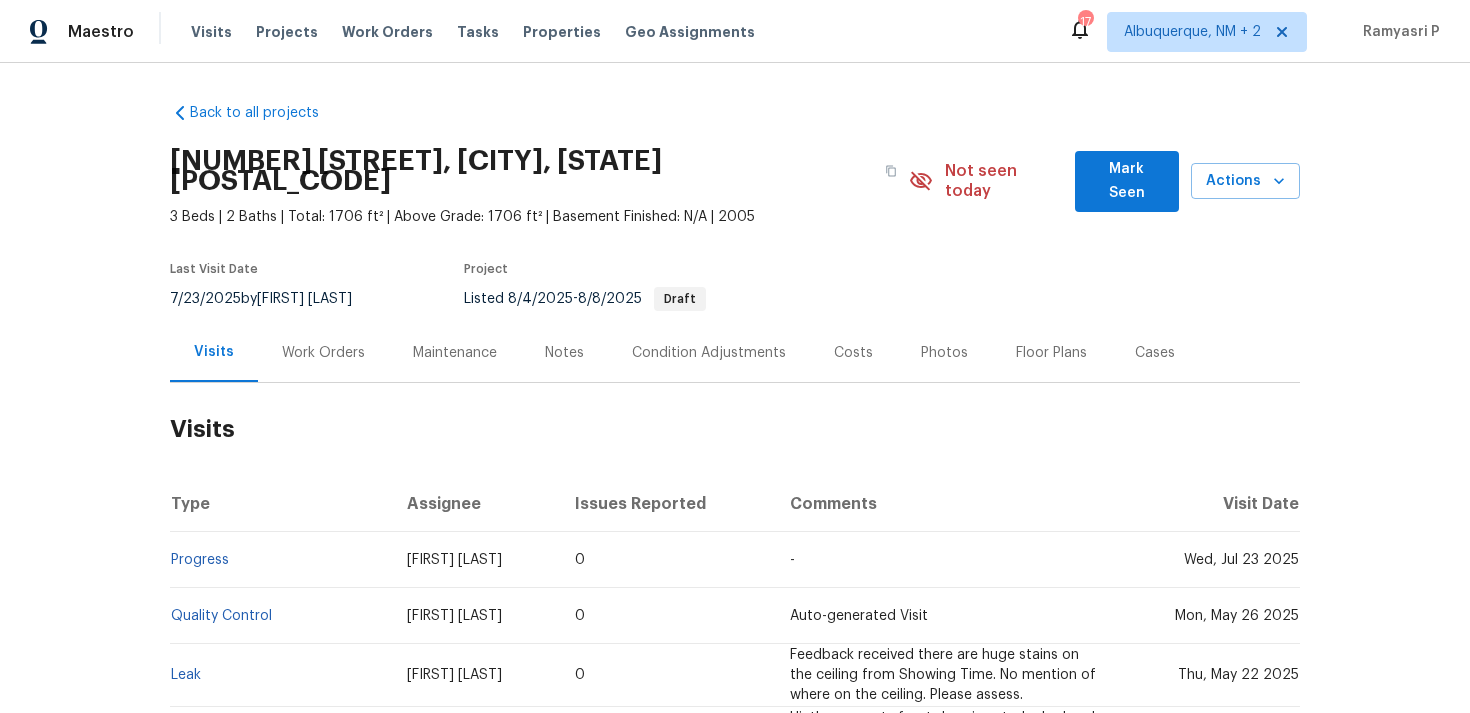 click on "Work Orders" at bounding box center [323, 353] 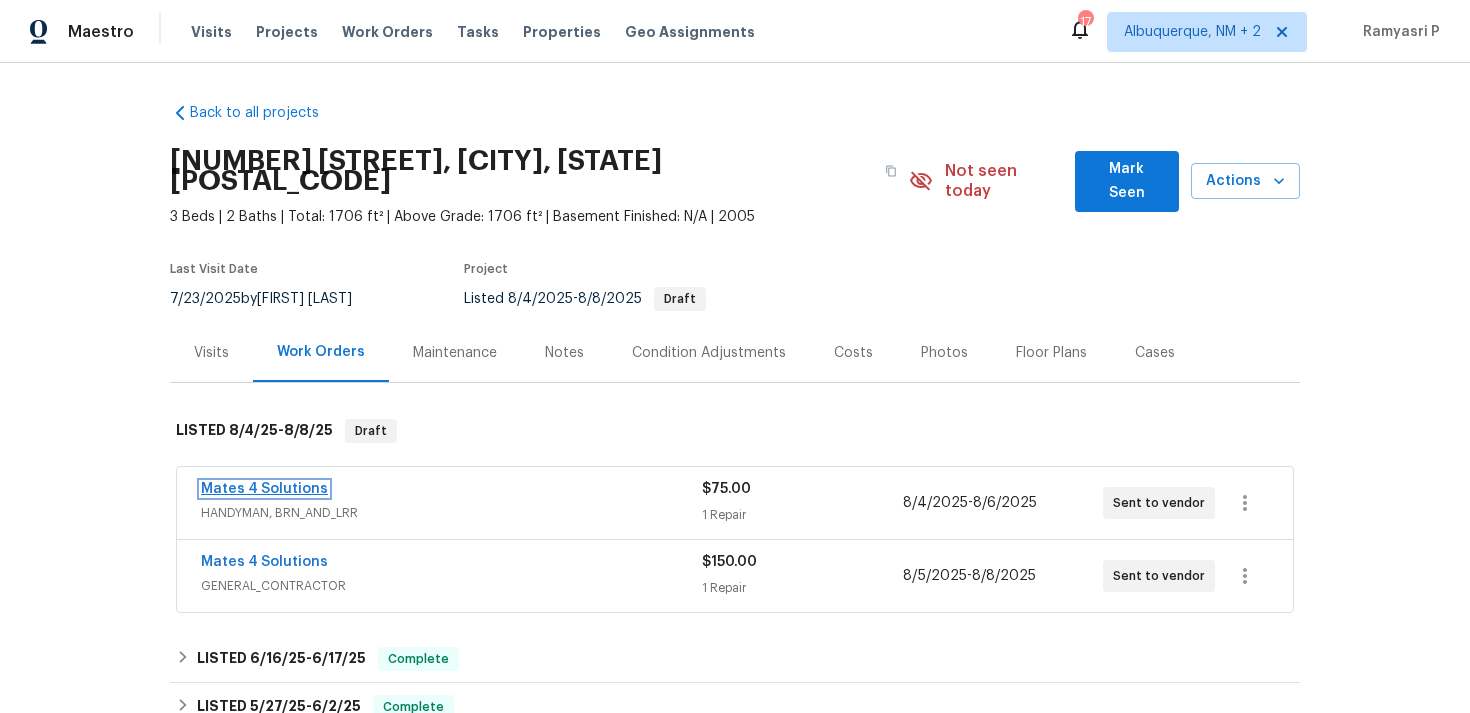 click on "Mates 4 Solutions" at bounding box center (264, 489) 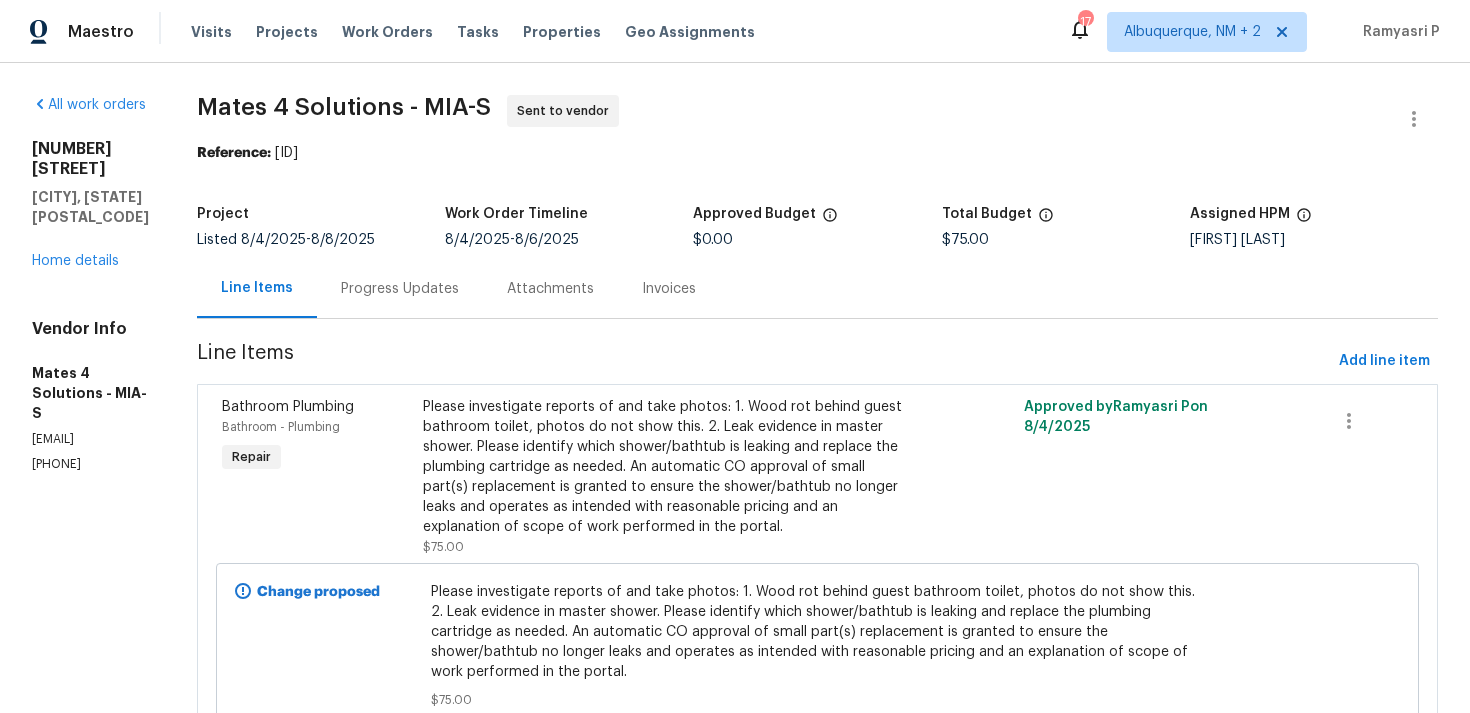 click on "Progress Updates" at bounding box center [400, 288] 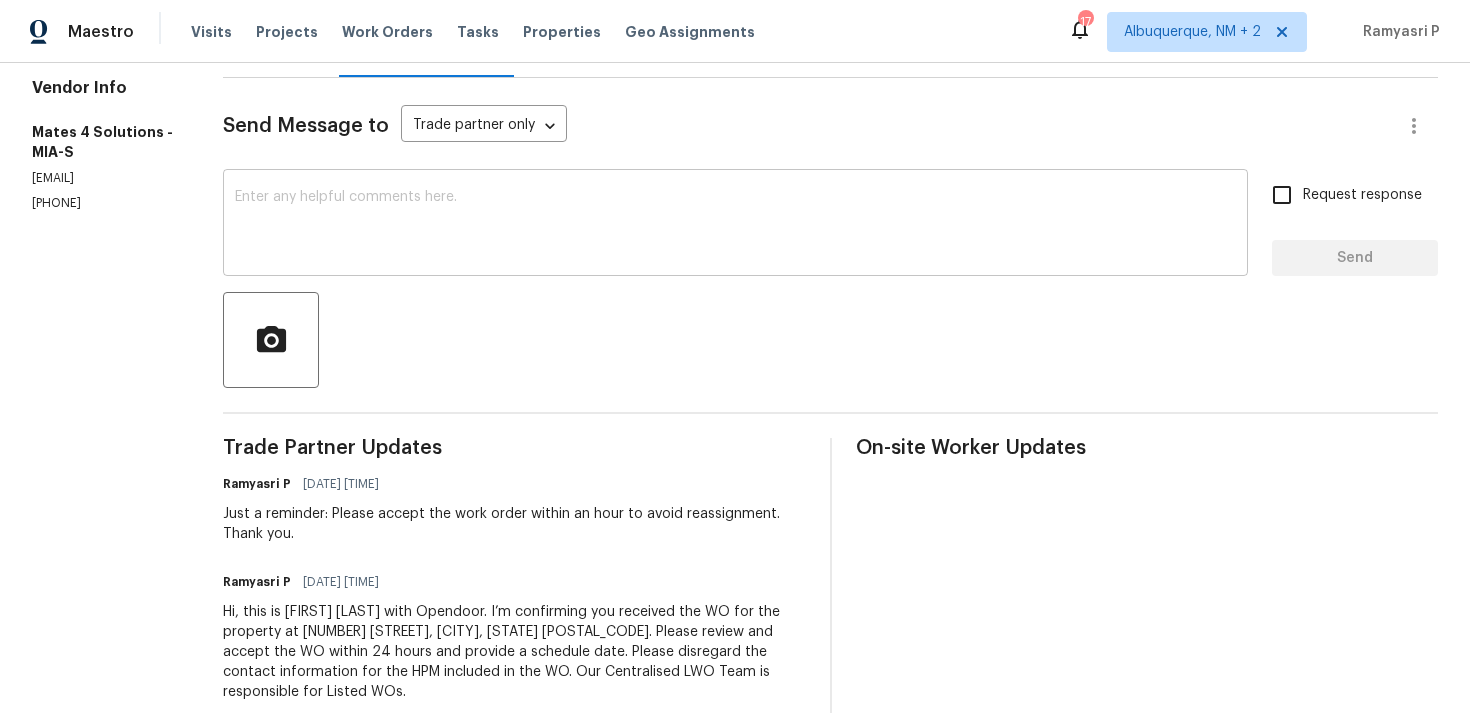 scroll, scrollTop: 286, scrollLeft: 0, axis: vertical 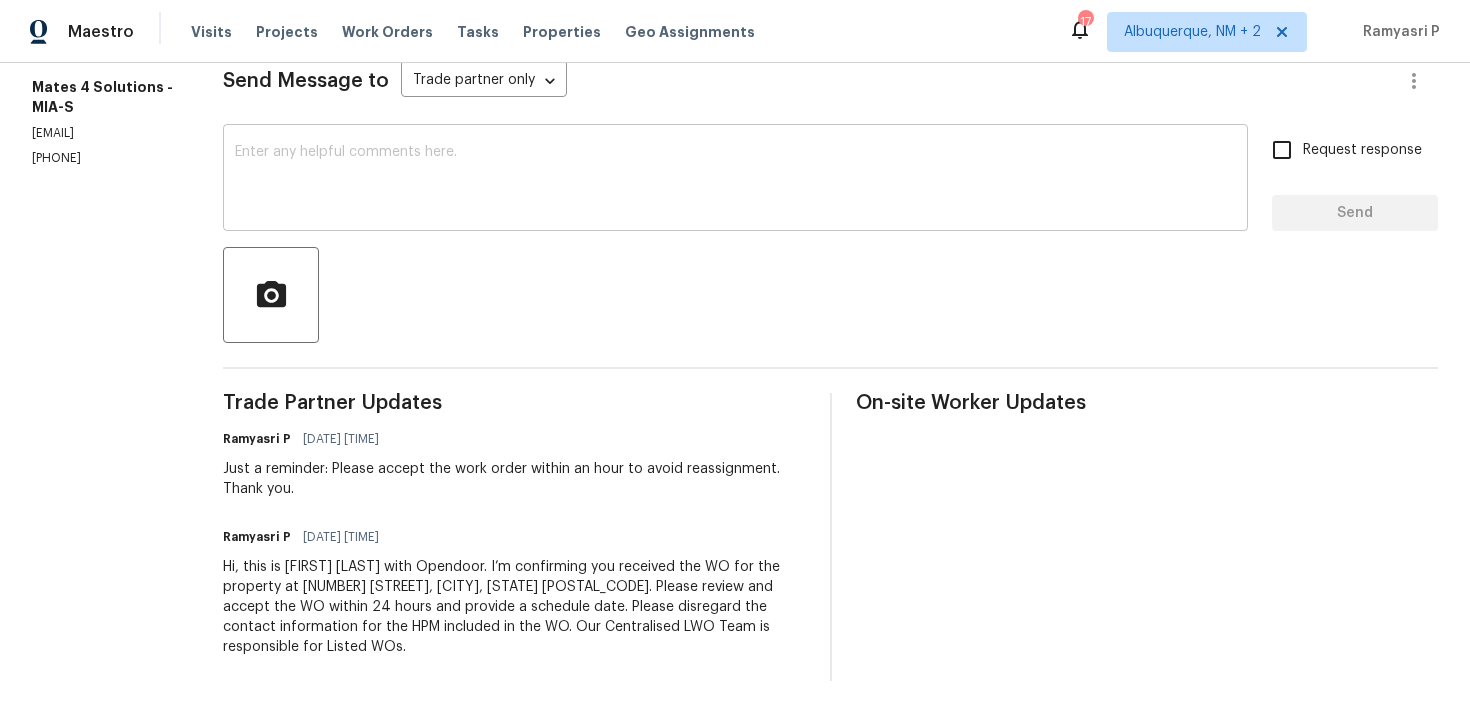 click at bounding box center [735, 180] 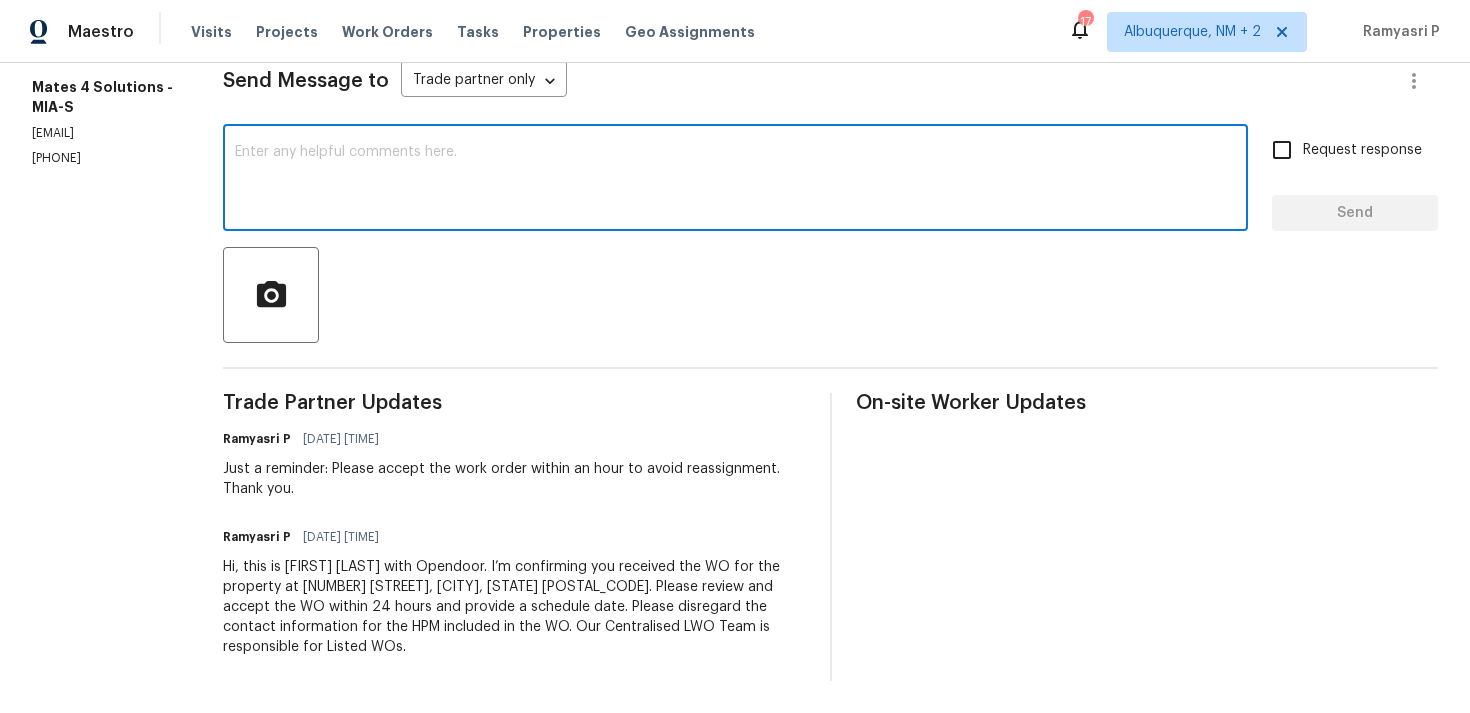 paste on "We regret to inform you that the work order has been reassigned as it was not accepted within 24 hours." 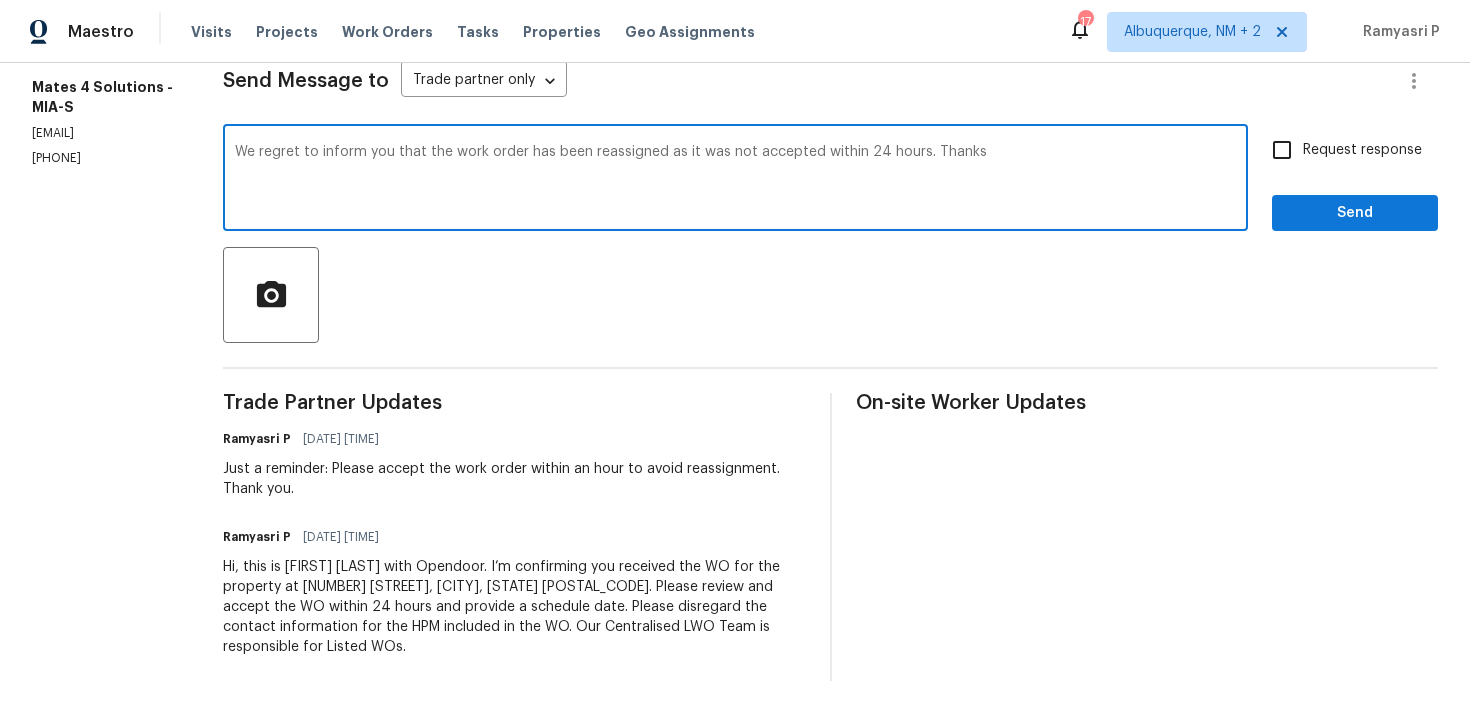 type on "We regret to inform you that the work order has been reassigned as it was not accepted within 24 hours. Thanks" 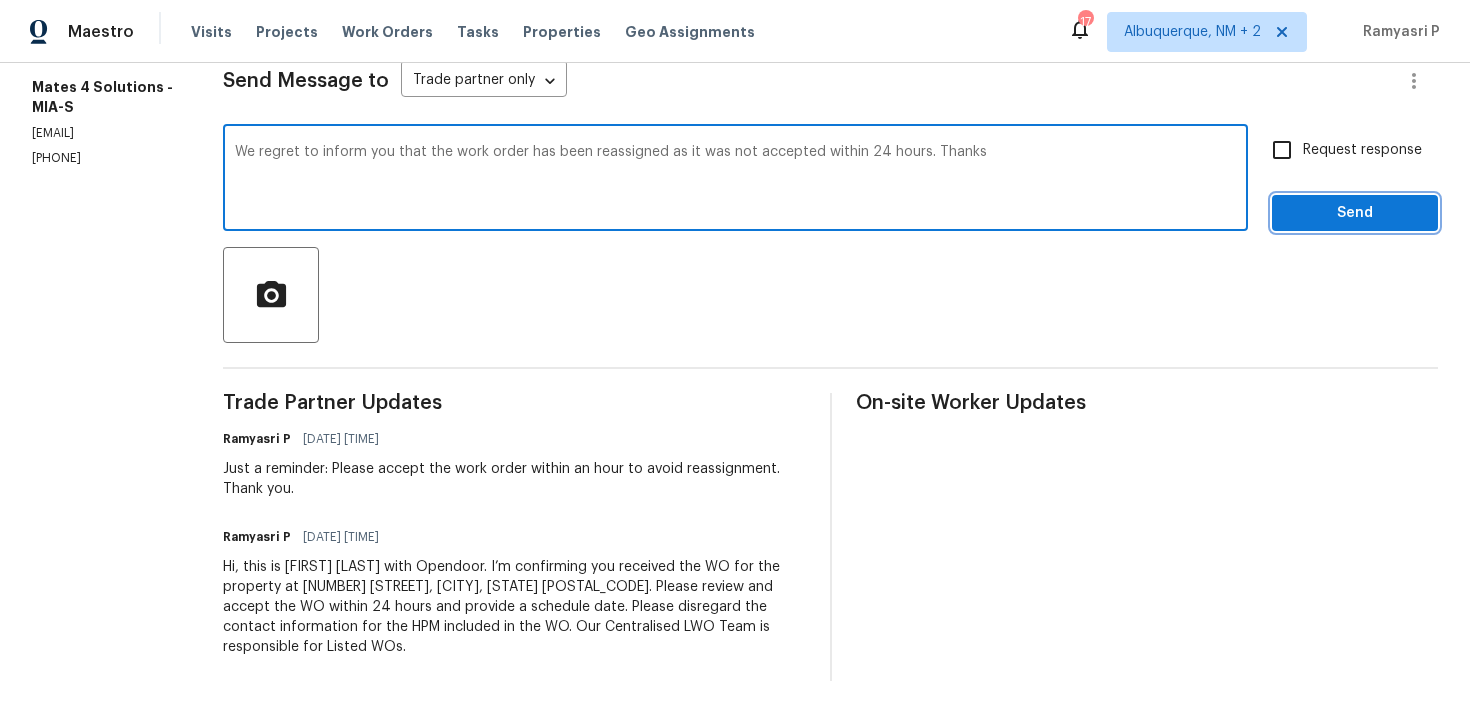 click on "Send" at bounding box center (1355, 213) 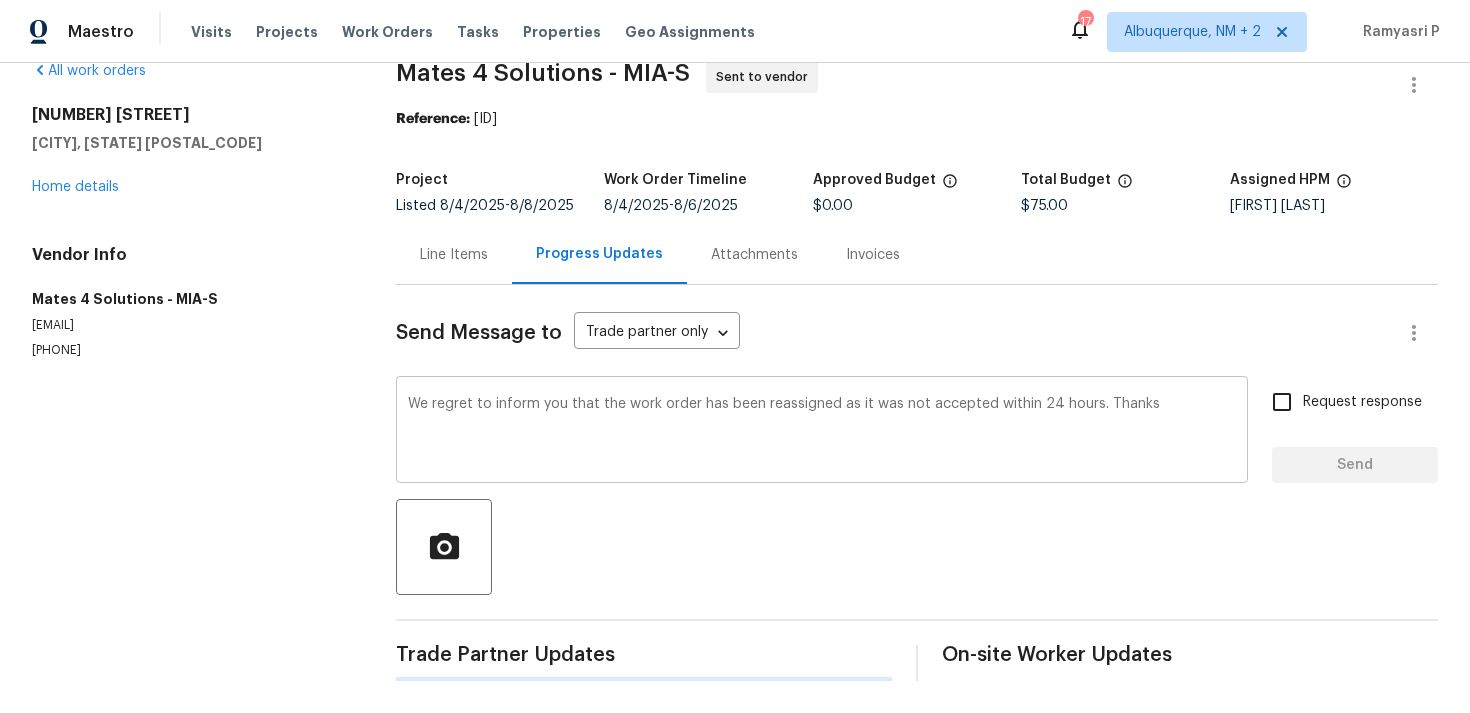type 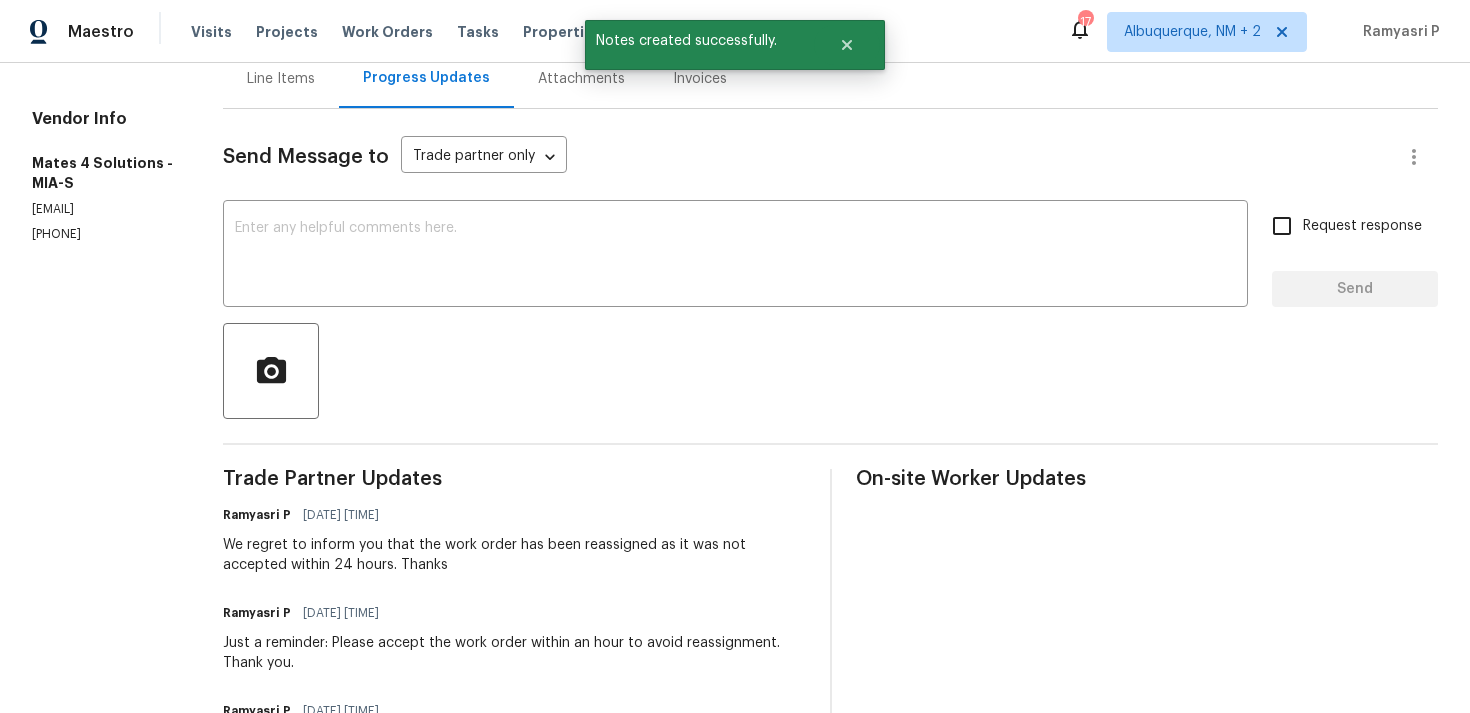 scroll, scrollTop: 0, scrollLeft: 0, axis: both 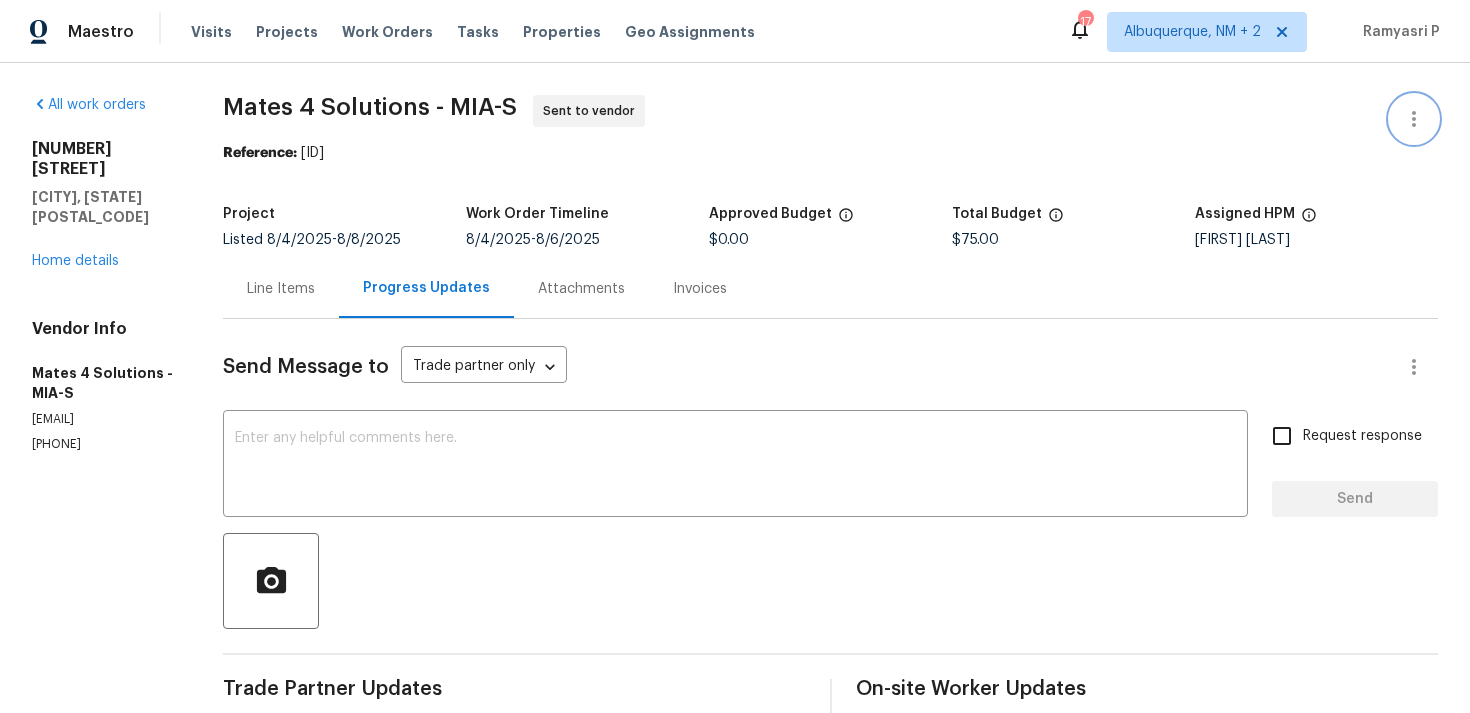 click 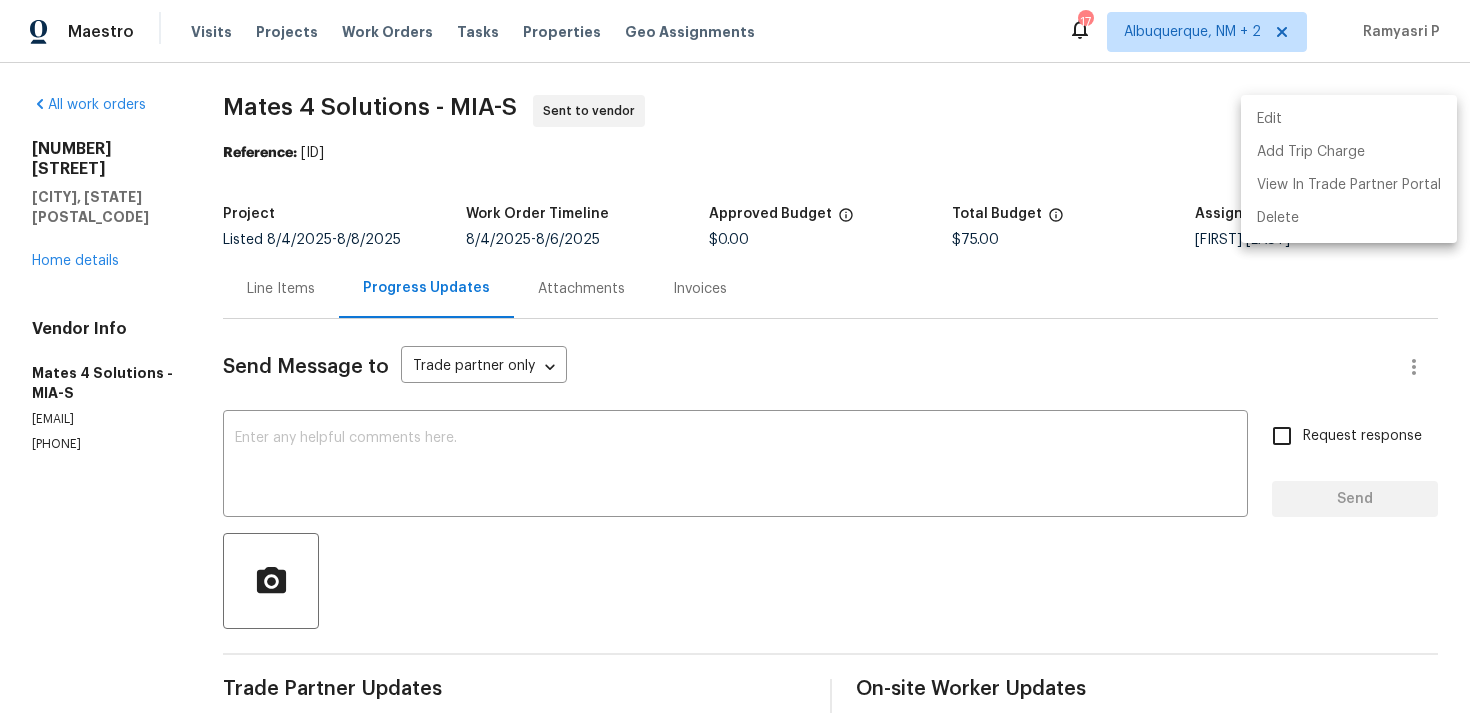 click on "Edit" at bounding box center [1349, 119] 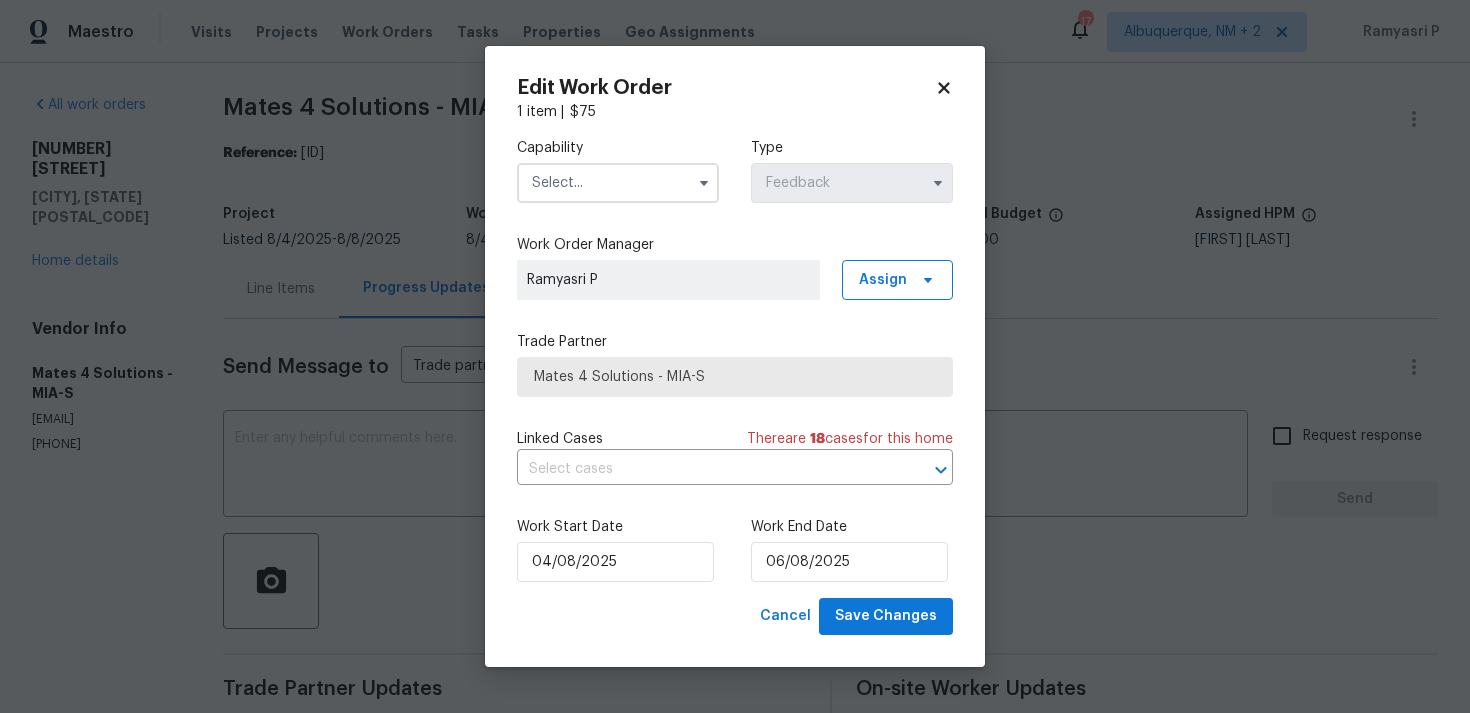 click at bounding box center (618, 183) 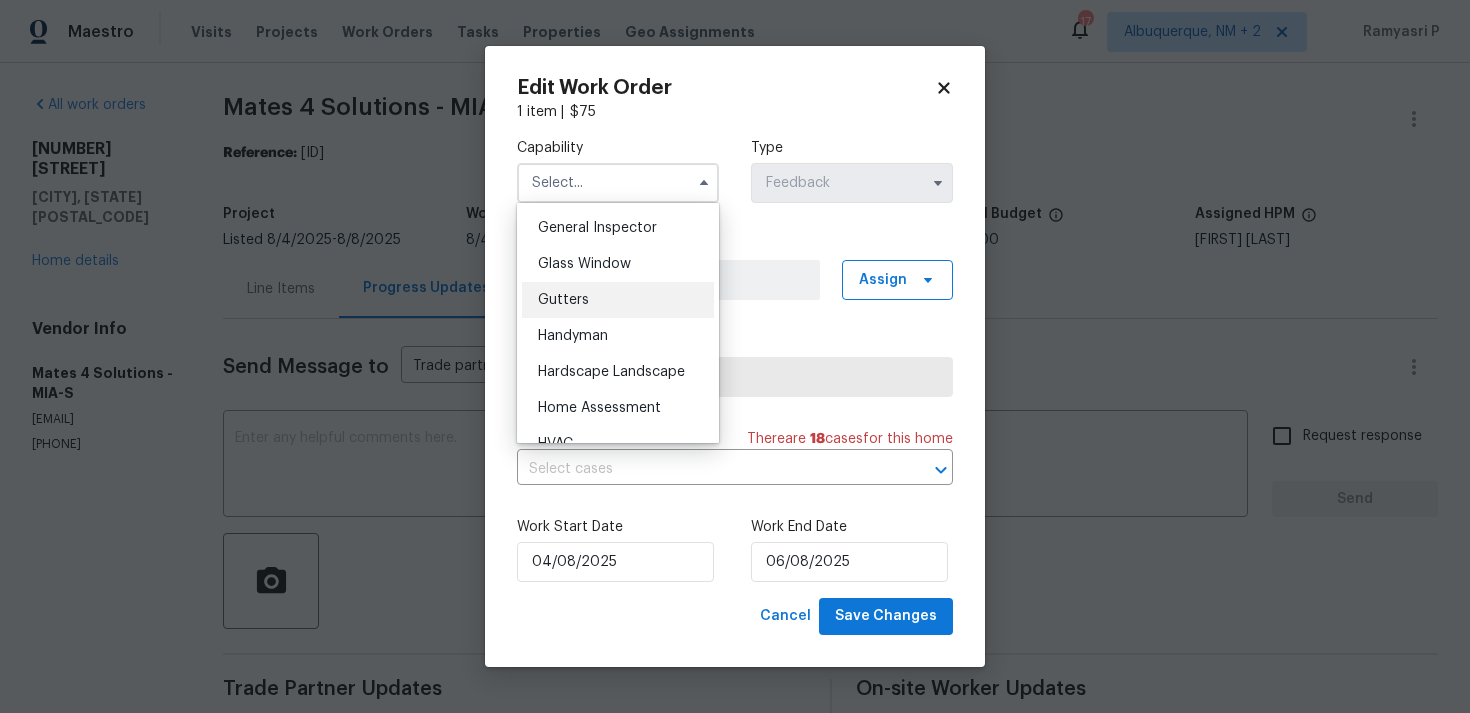 scroll, scrollTop: 995, scrollLeft: 0, axis: vertical 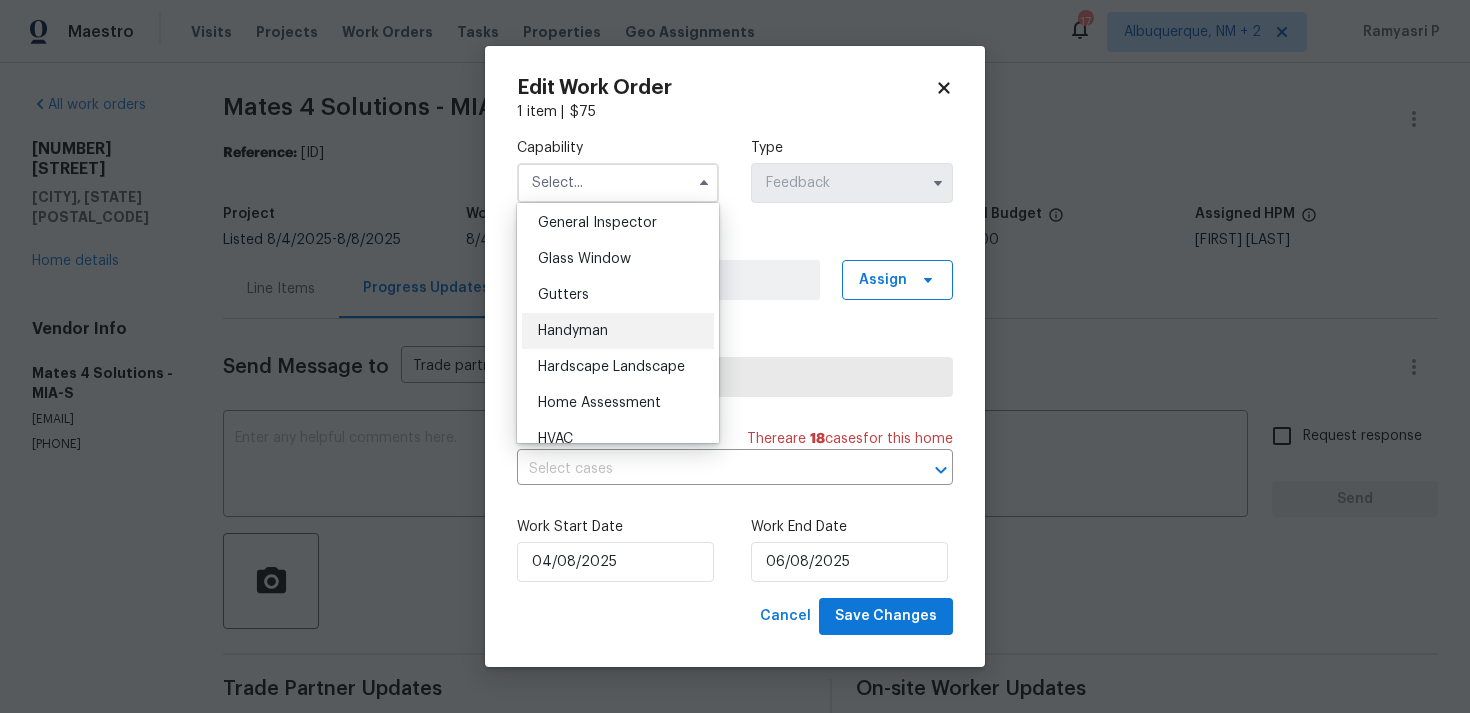 click on "Handyman" at bounding box center [573, 331] 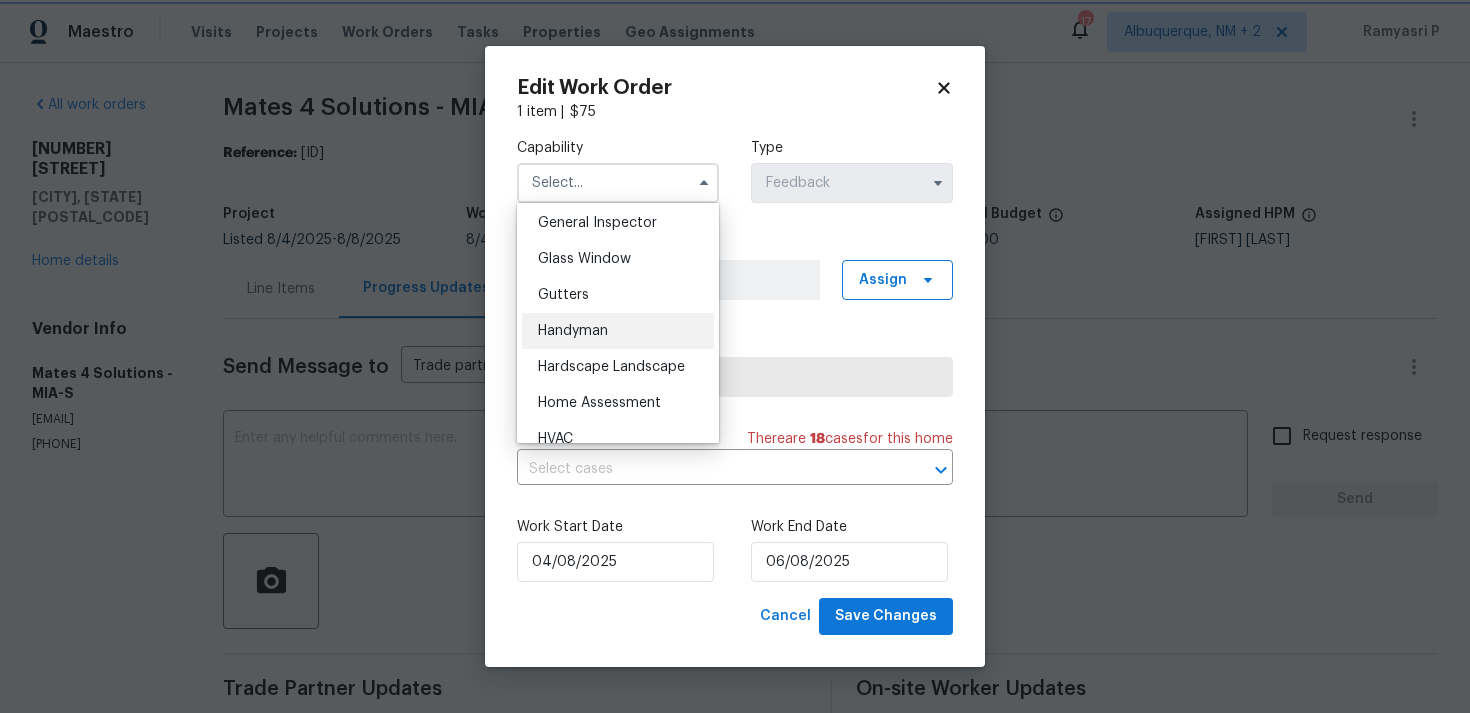 type on "Handyman" 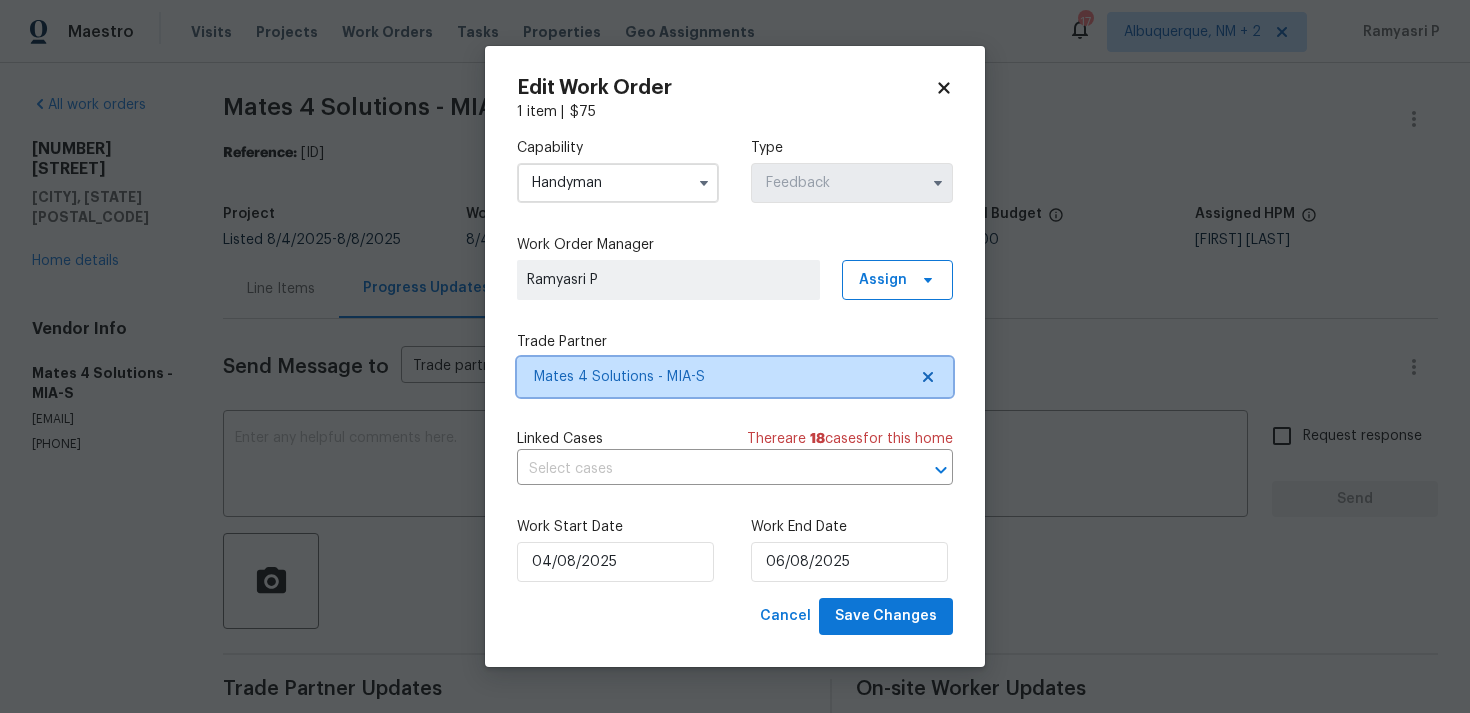 click on "Mates 4 Solutions - MIA-S" at bounding box center (735, 377) 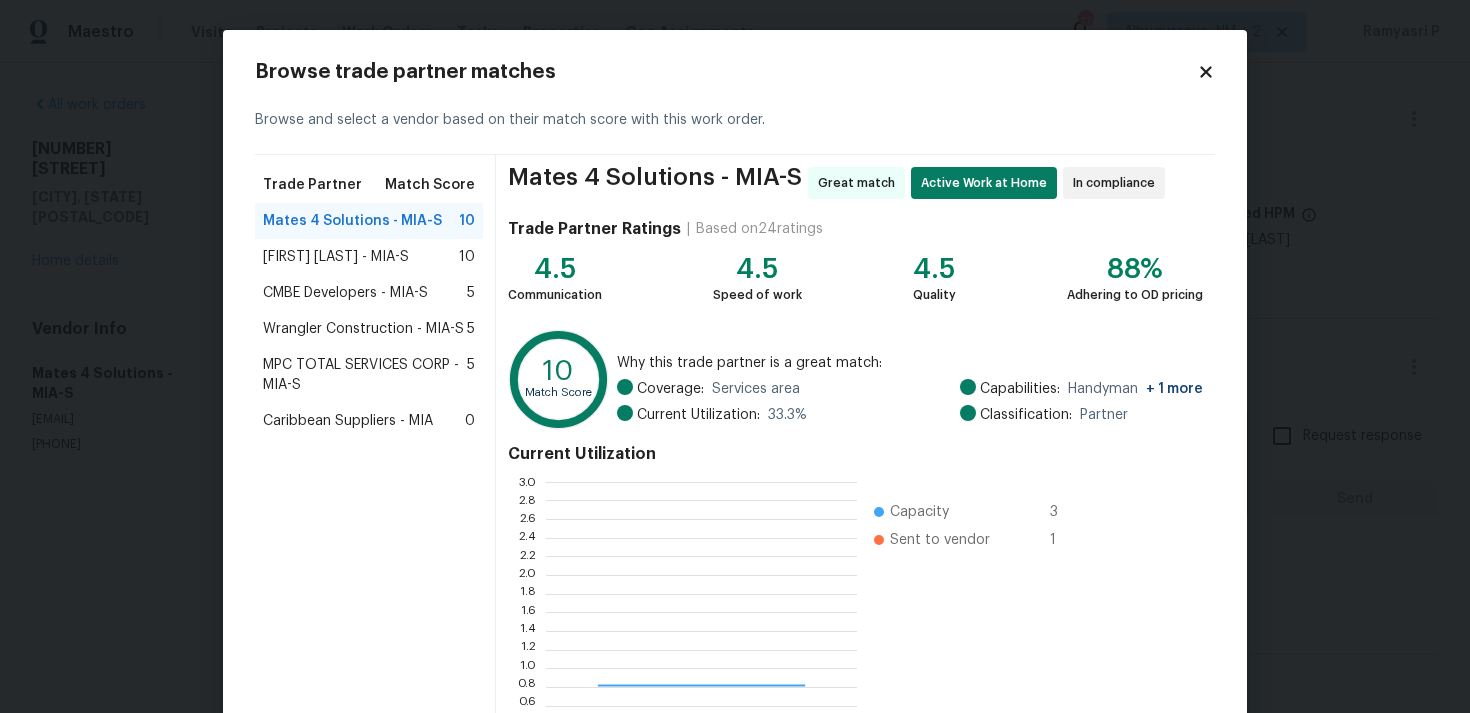 scroll, scrollTop: 2, scrollLeft: 1, axis: both 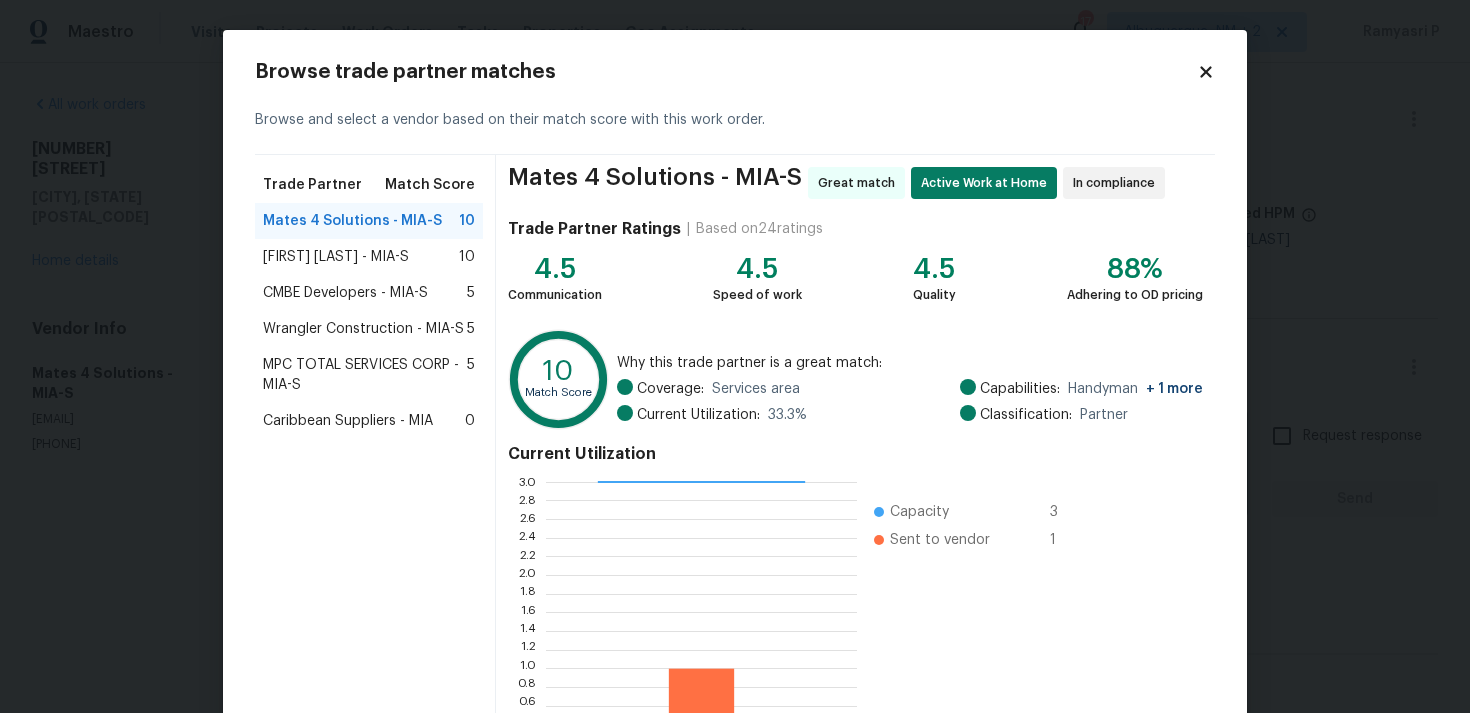 click on "Wendy Martin - MIA-S" at bounding box center [336, 257] 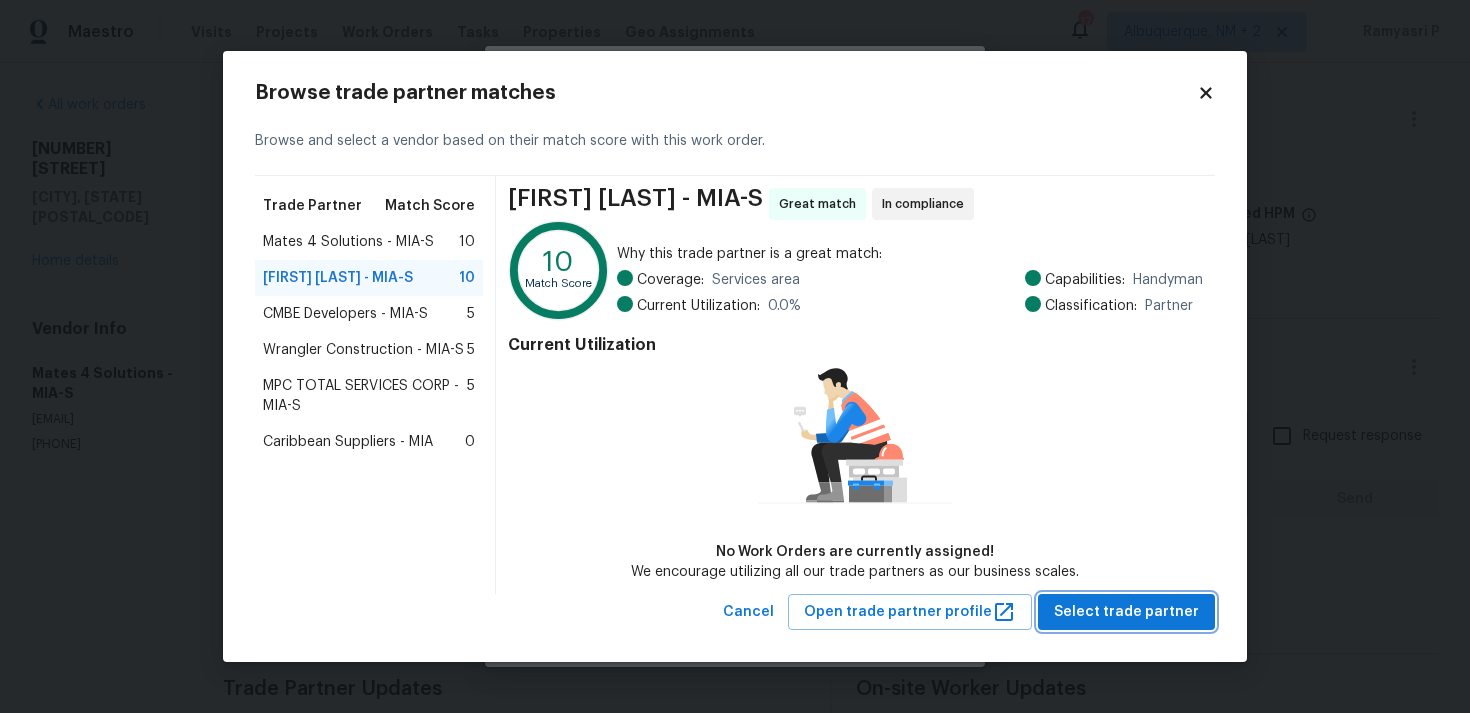 click on "Select trade partner" at bounding box center [1126, 612] 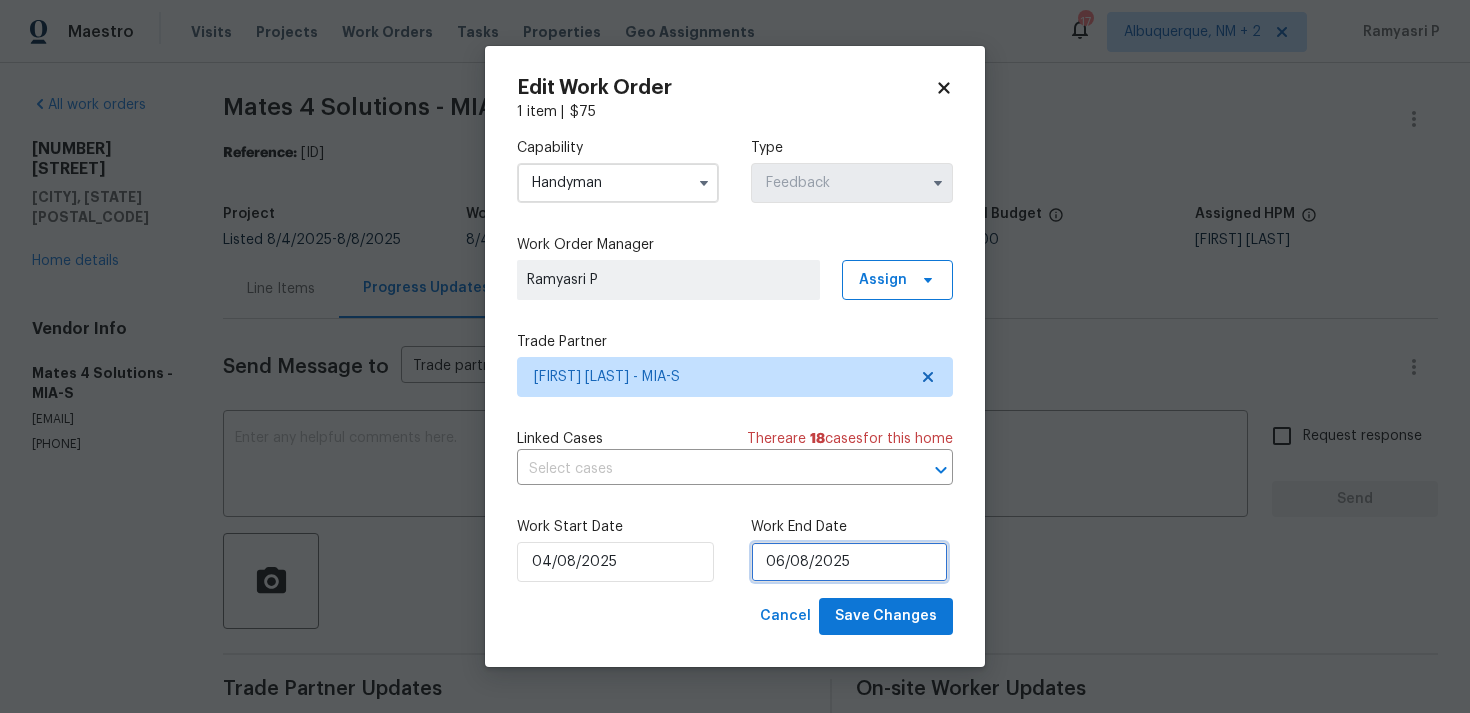 click on "06/08/2025" at bounding box center [849, 562] 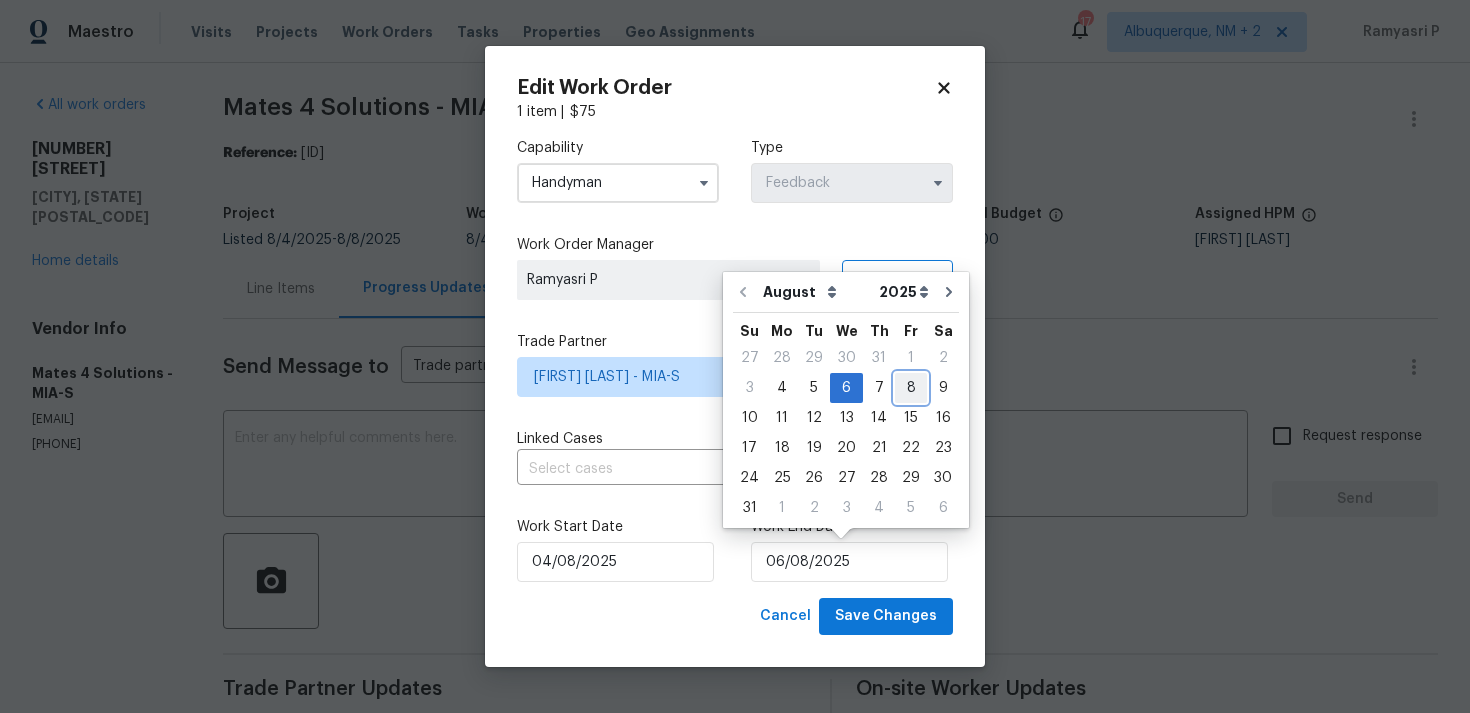 click on "8" at bounding box center (911, 388) 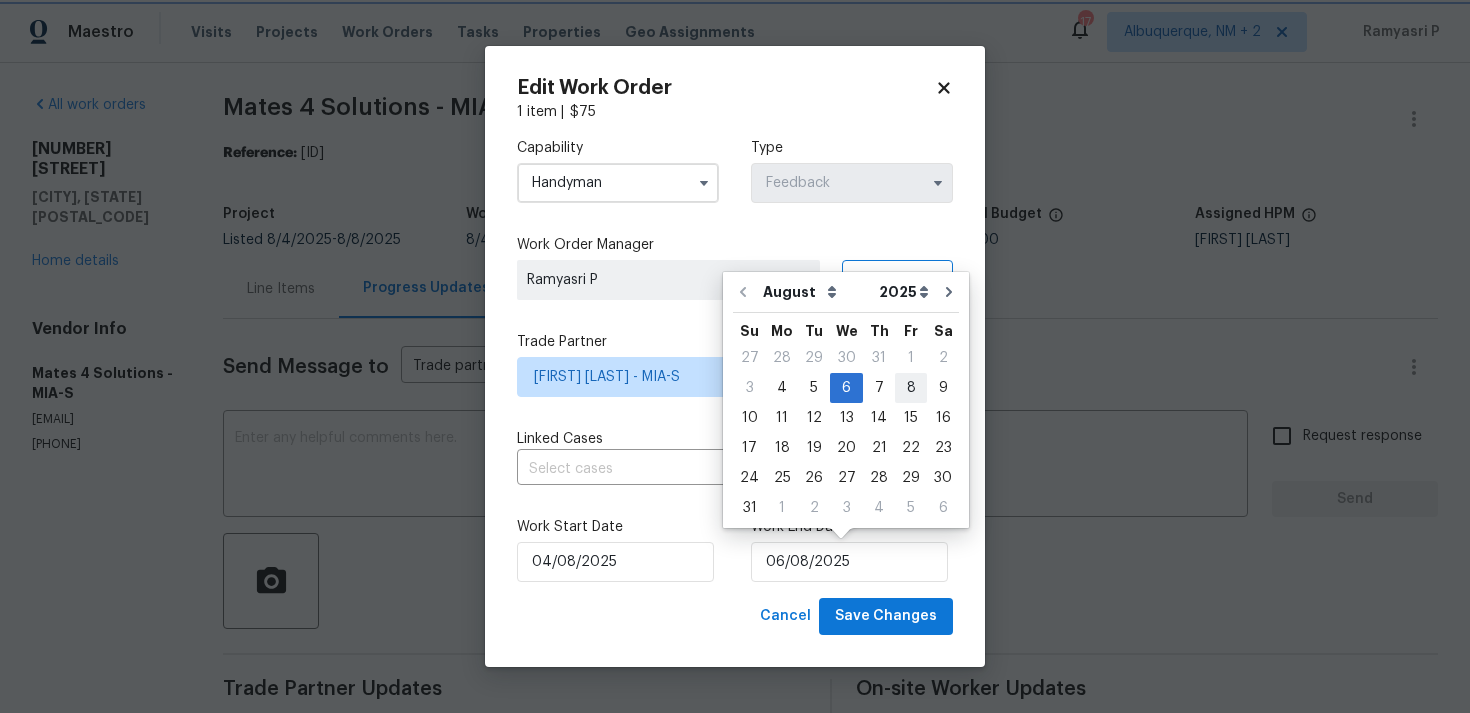 type on "08/08/2025" 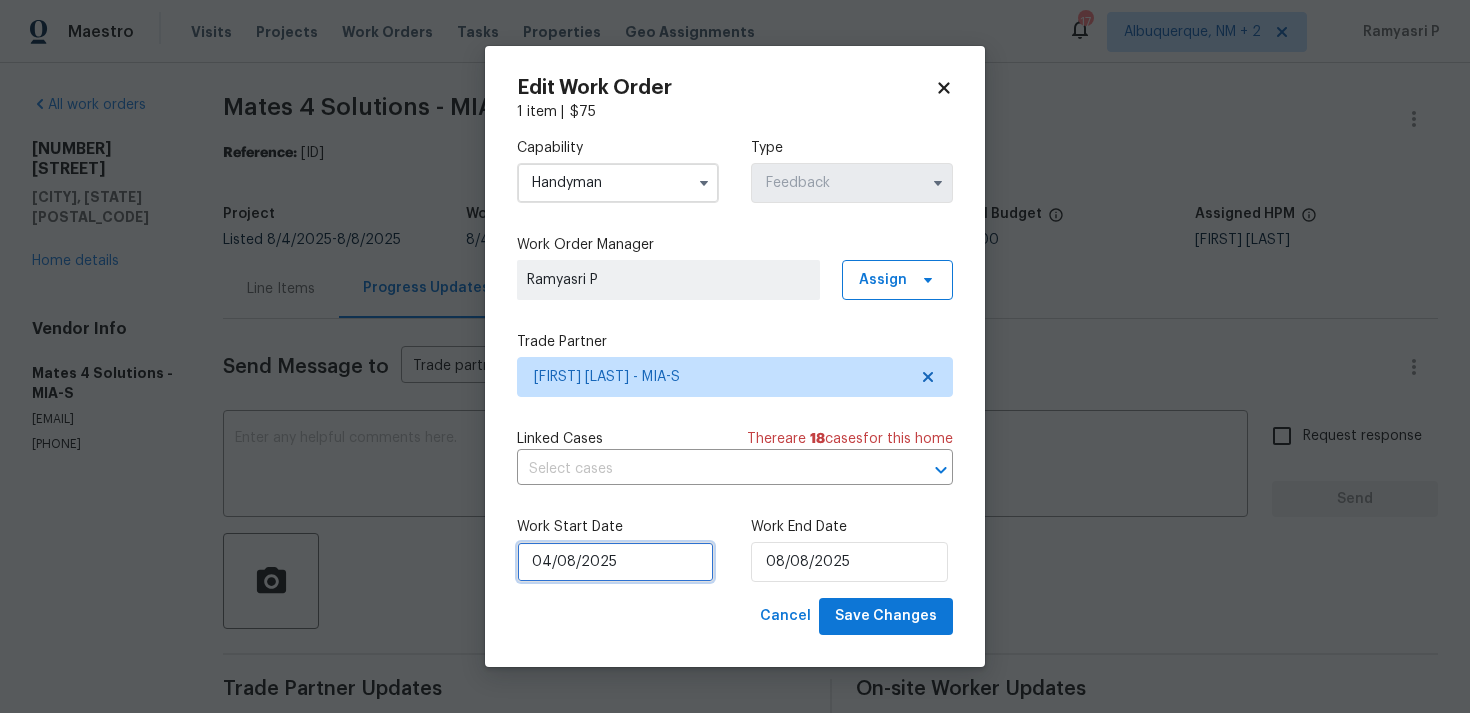 click on "04/08/2025" at bounding box center [615, 562] 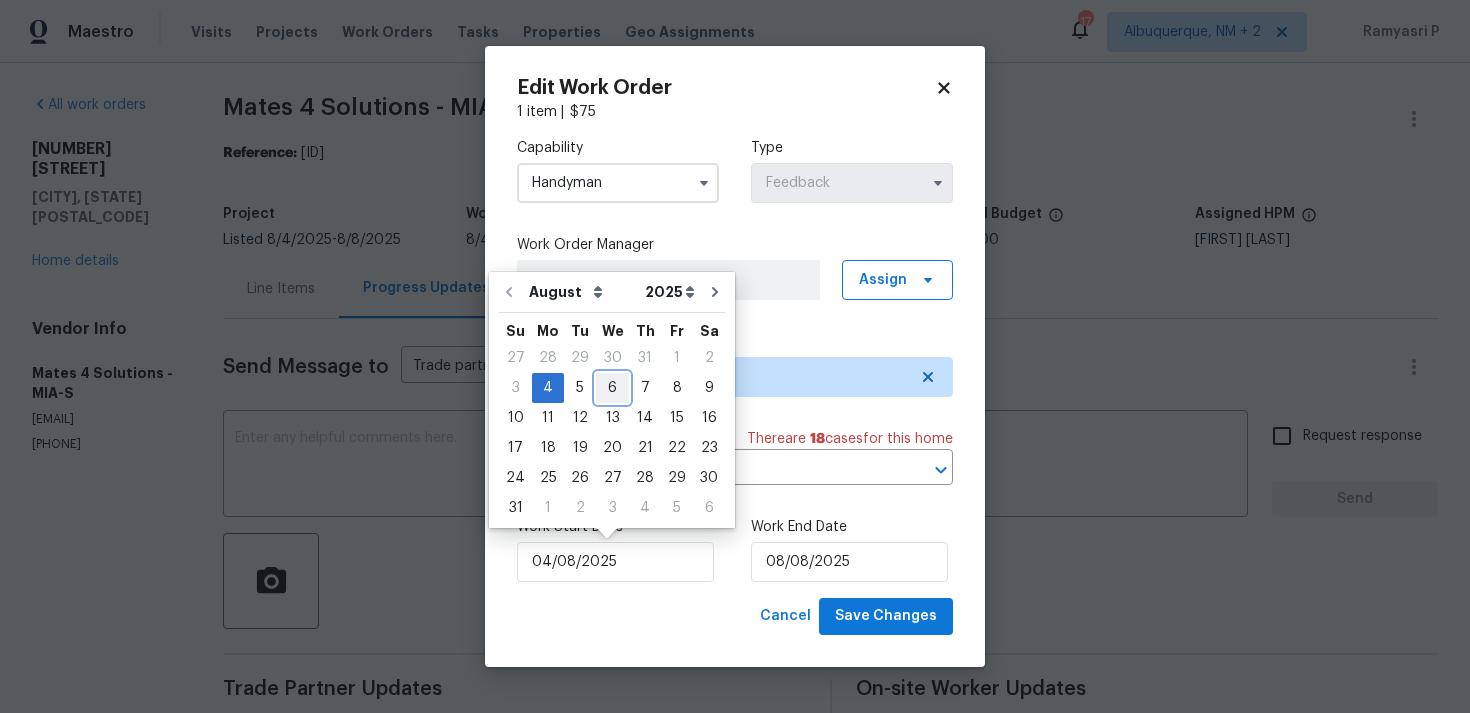 click on "6" at bounding box center (612, 388) 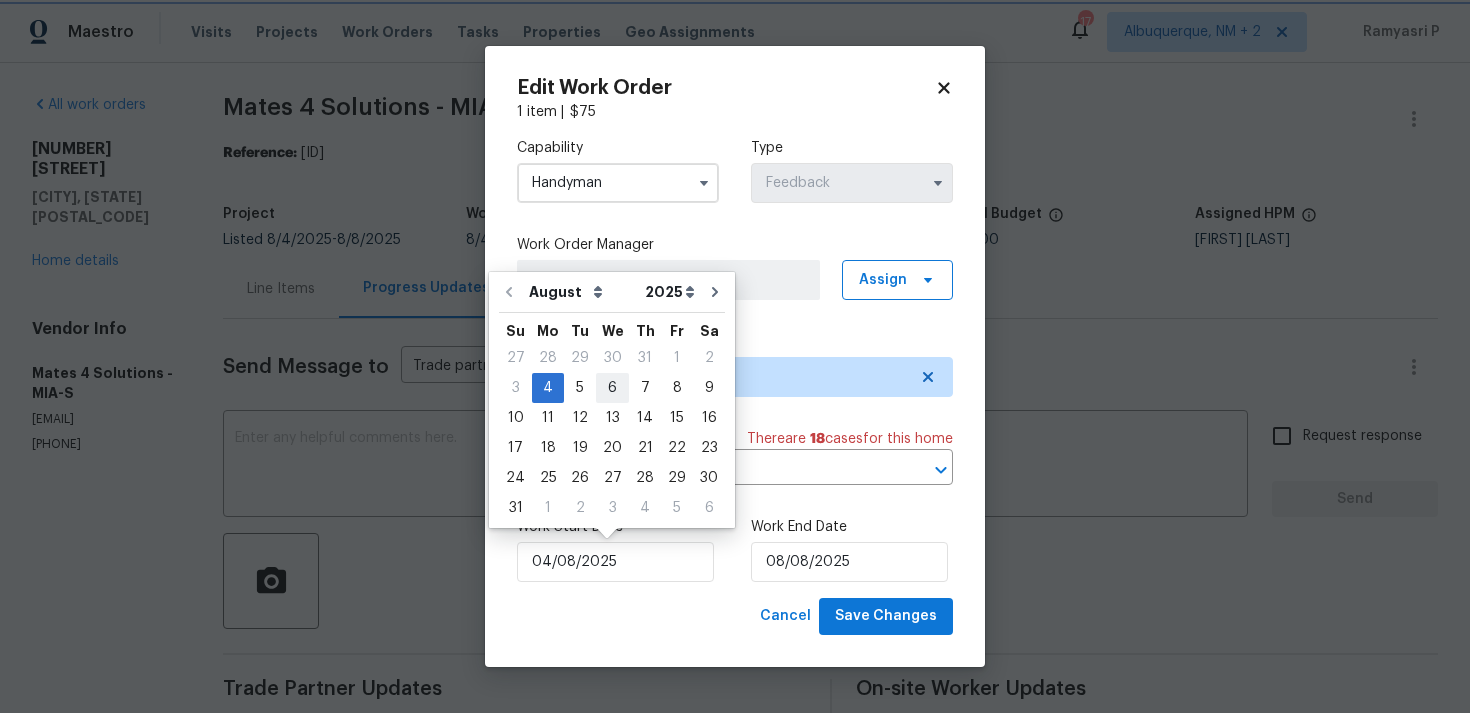type on "06/08/2025" 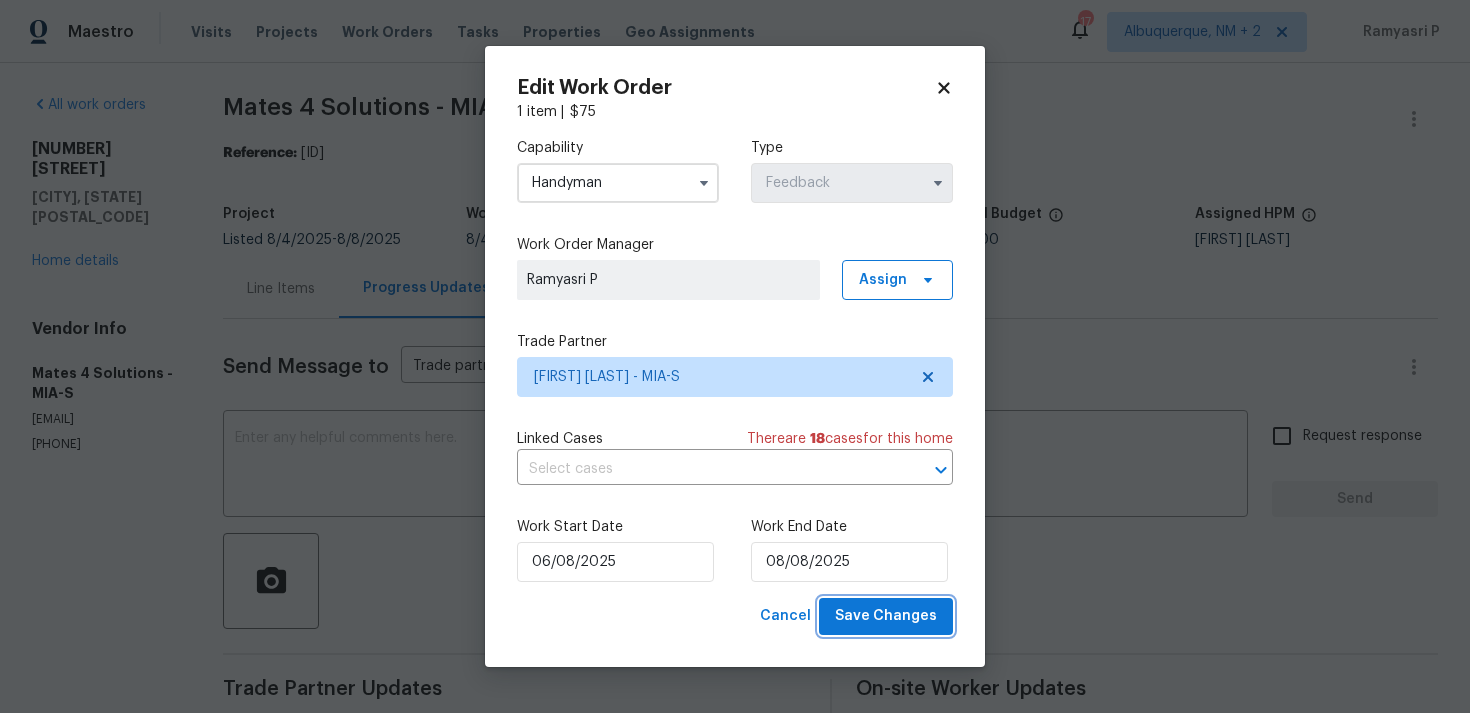 click on "Save Changes" at bounding box center (886, 616) 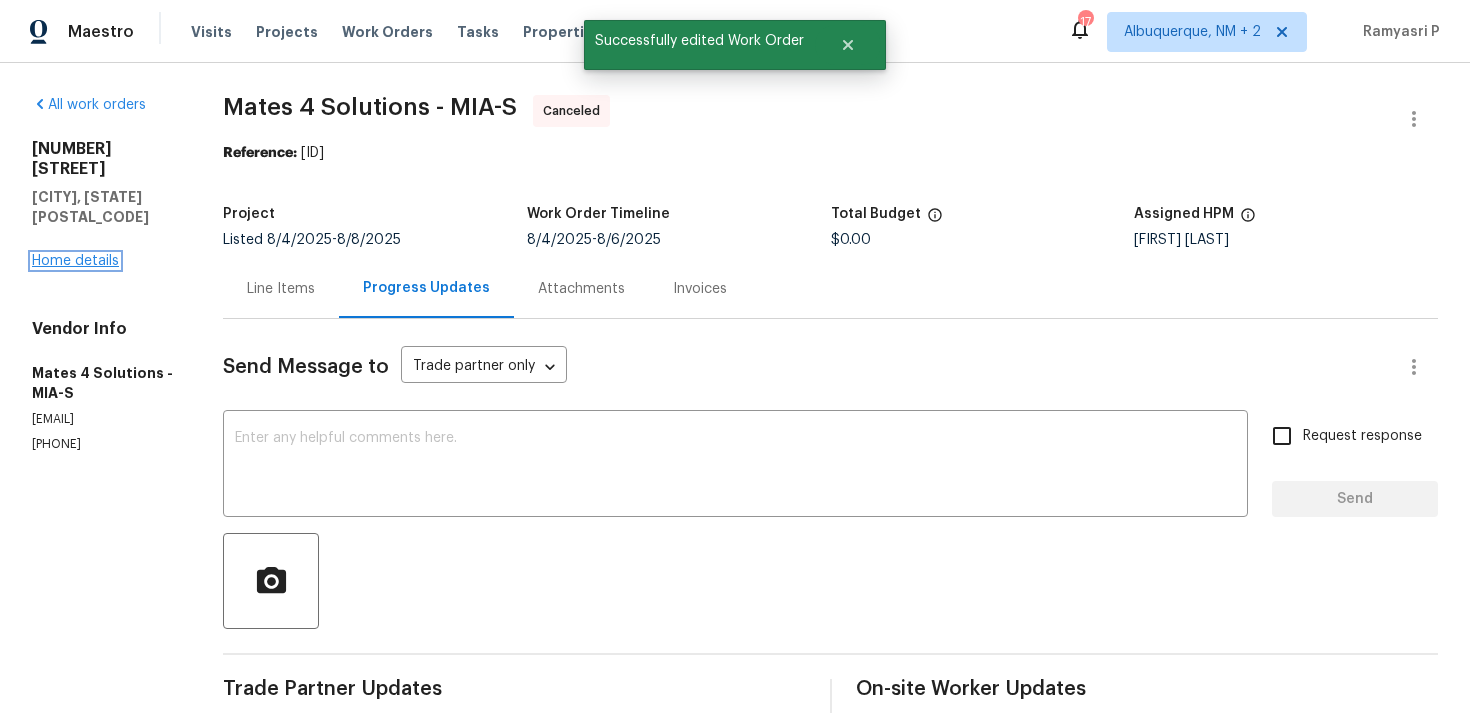 click on "Home details" at bounding box center (75, 261) 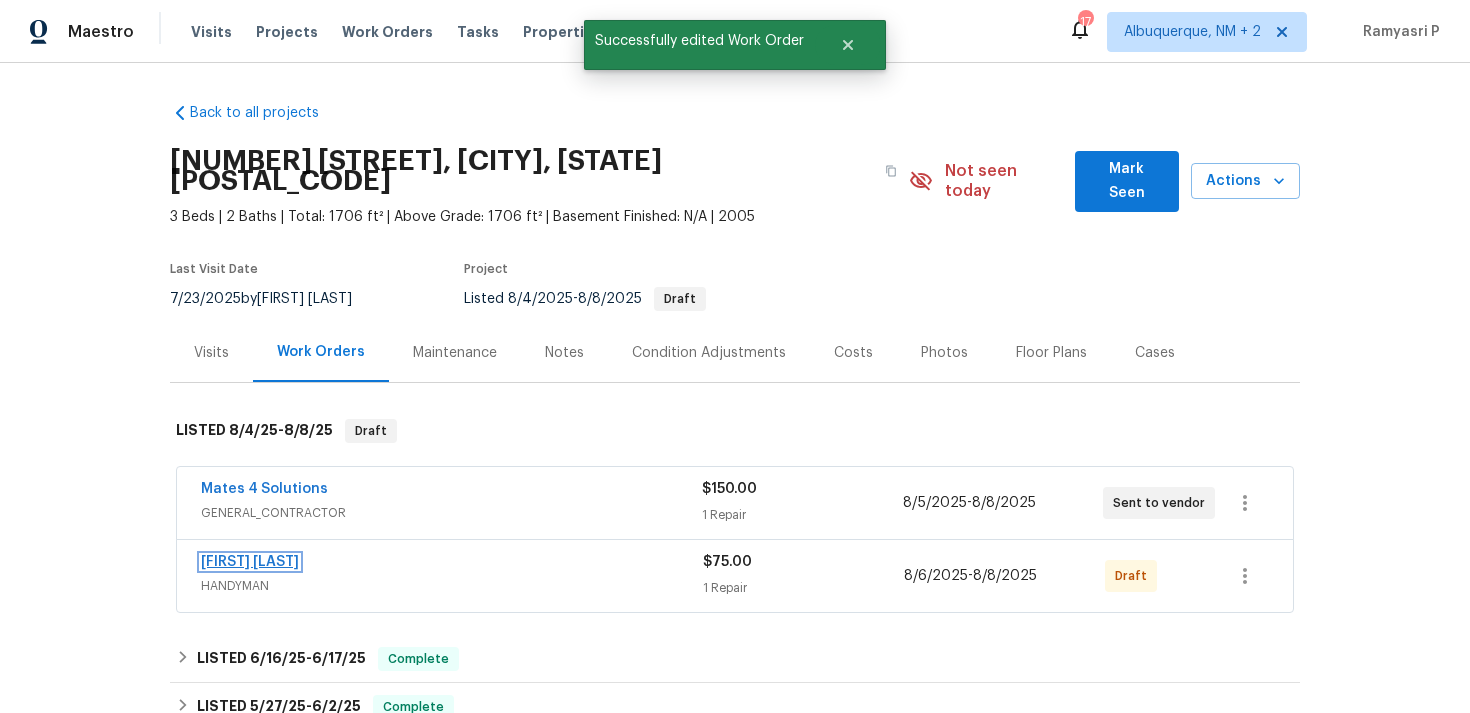click on "Wendy Martin" at bounding box center (250, 562) 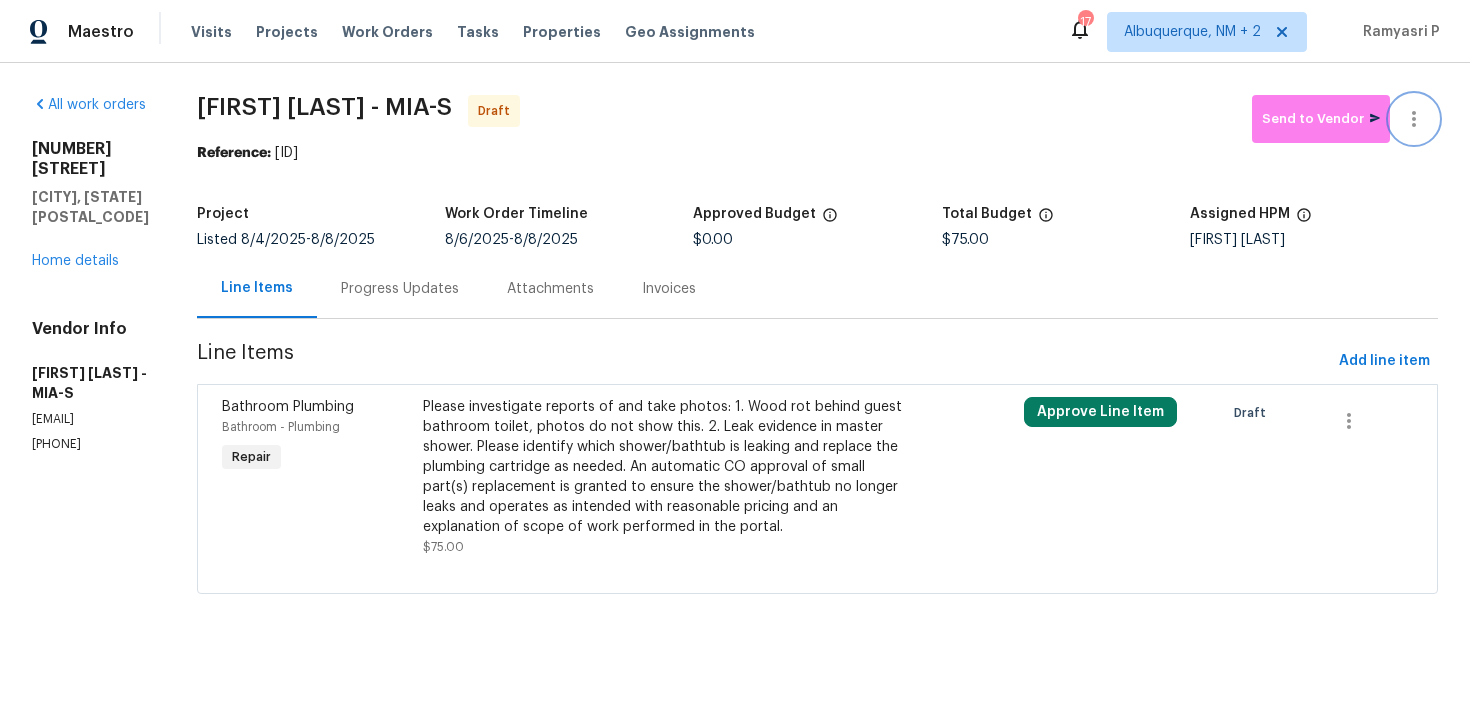 click 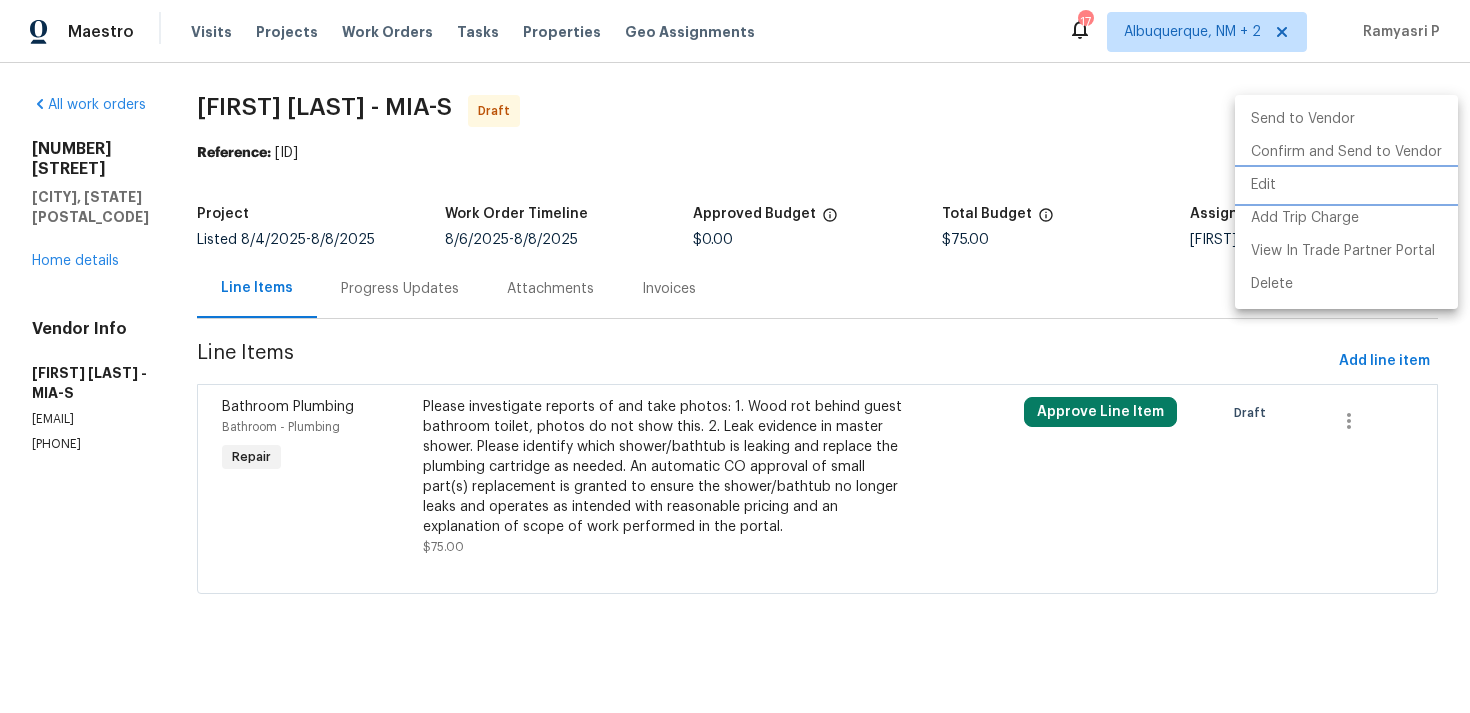 click on "Edit" at bounding box center [1346, 185] 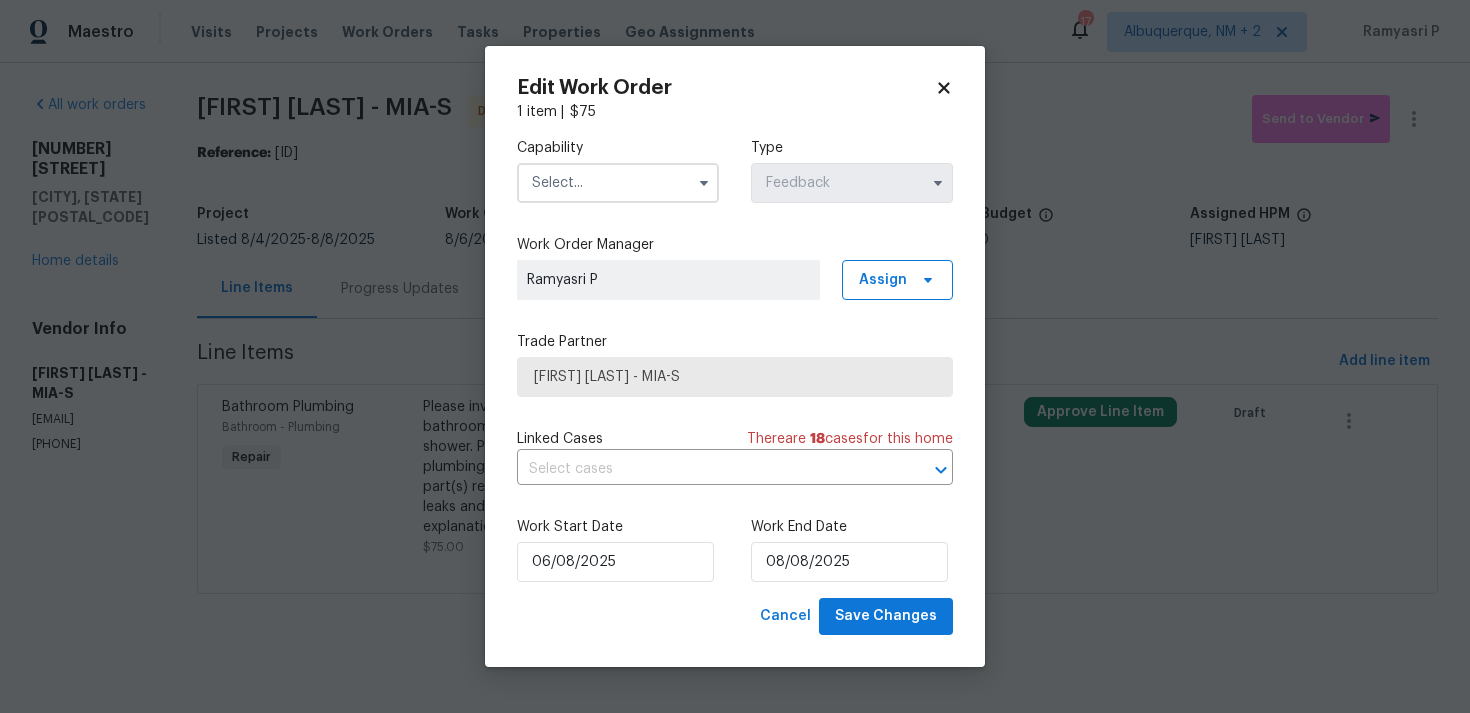 click at bounding box center [618, 183] 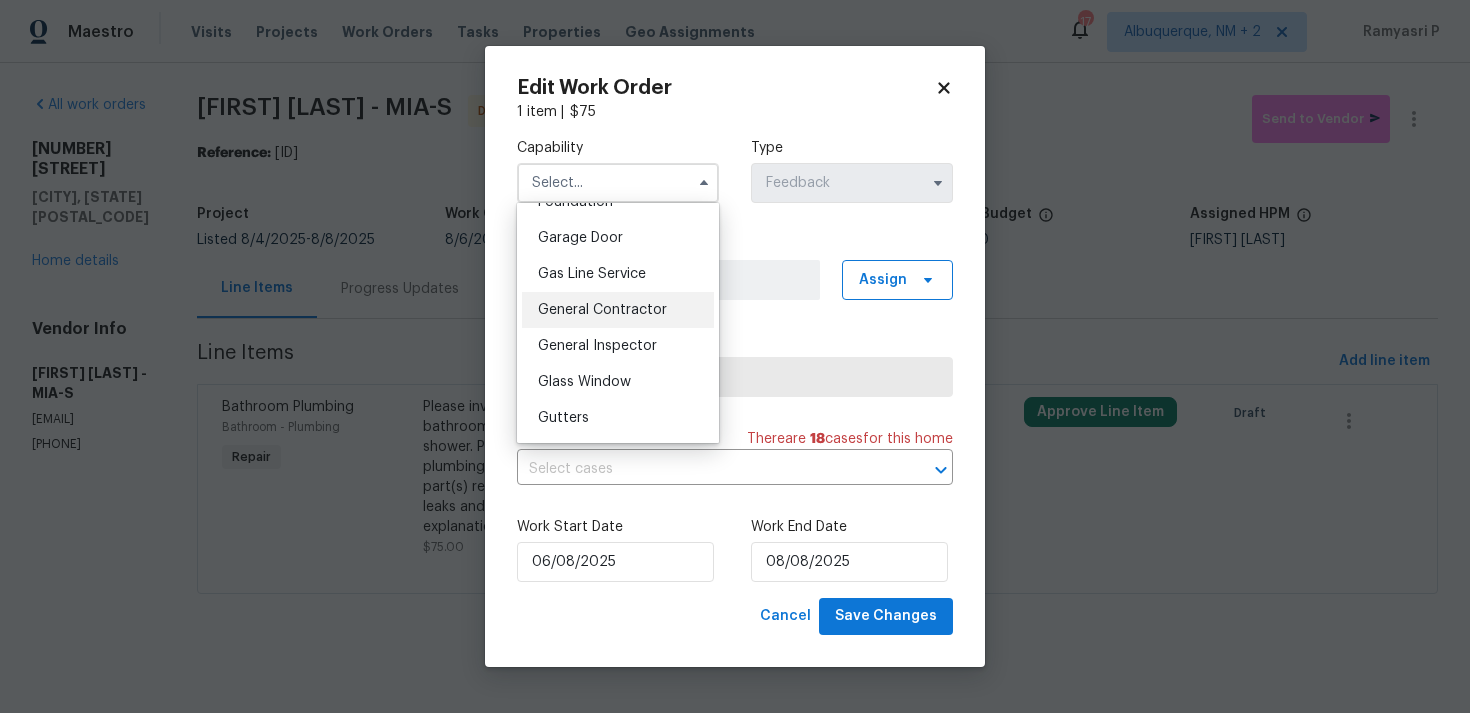 scroll, scrollTop: 928, scrollLeft: 0, axis: vertical 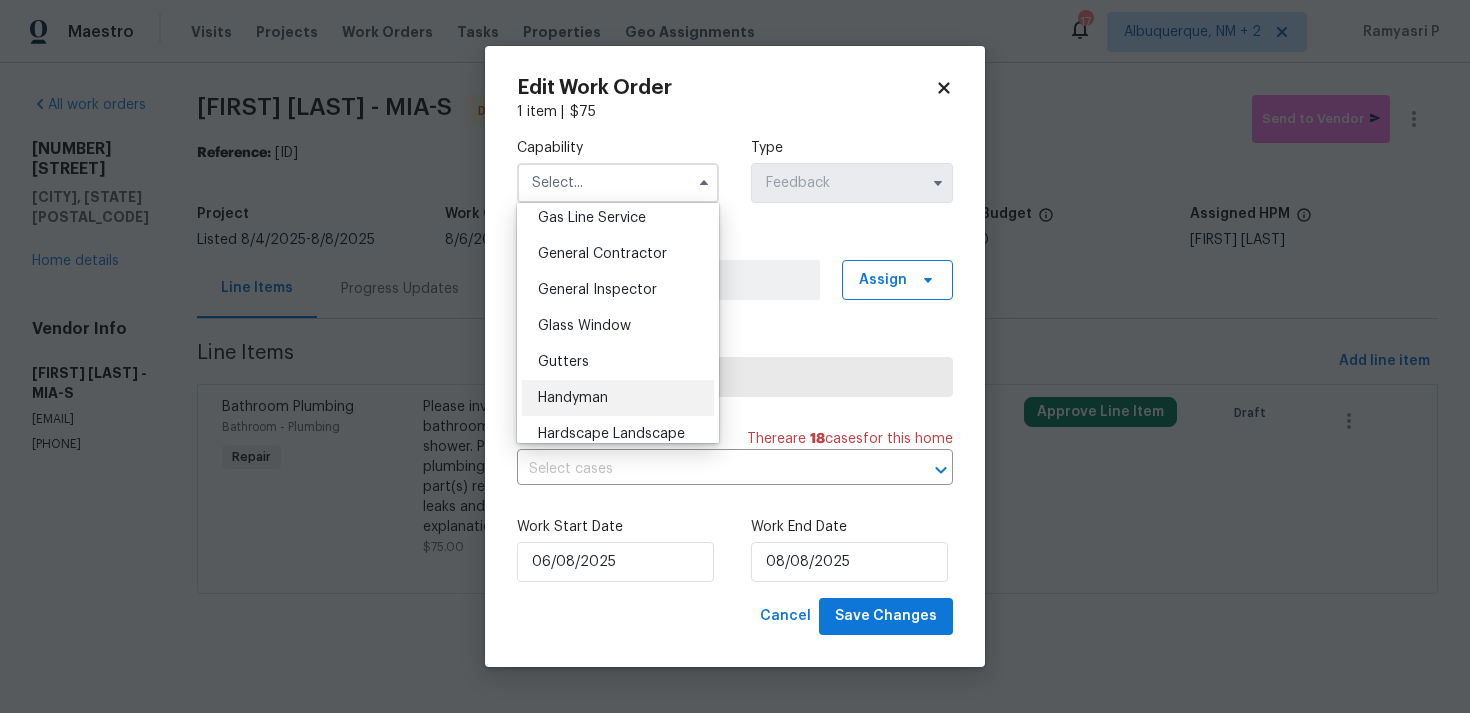 click on "Handyman" at bounding box center [573, 398] 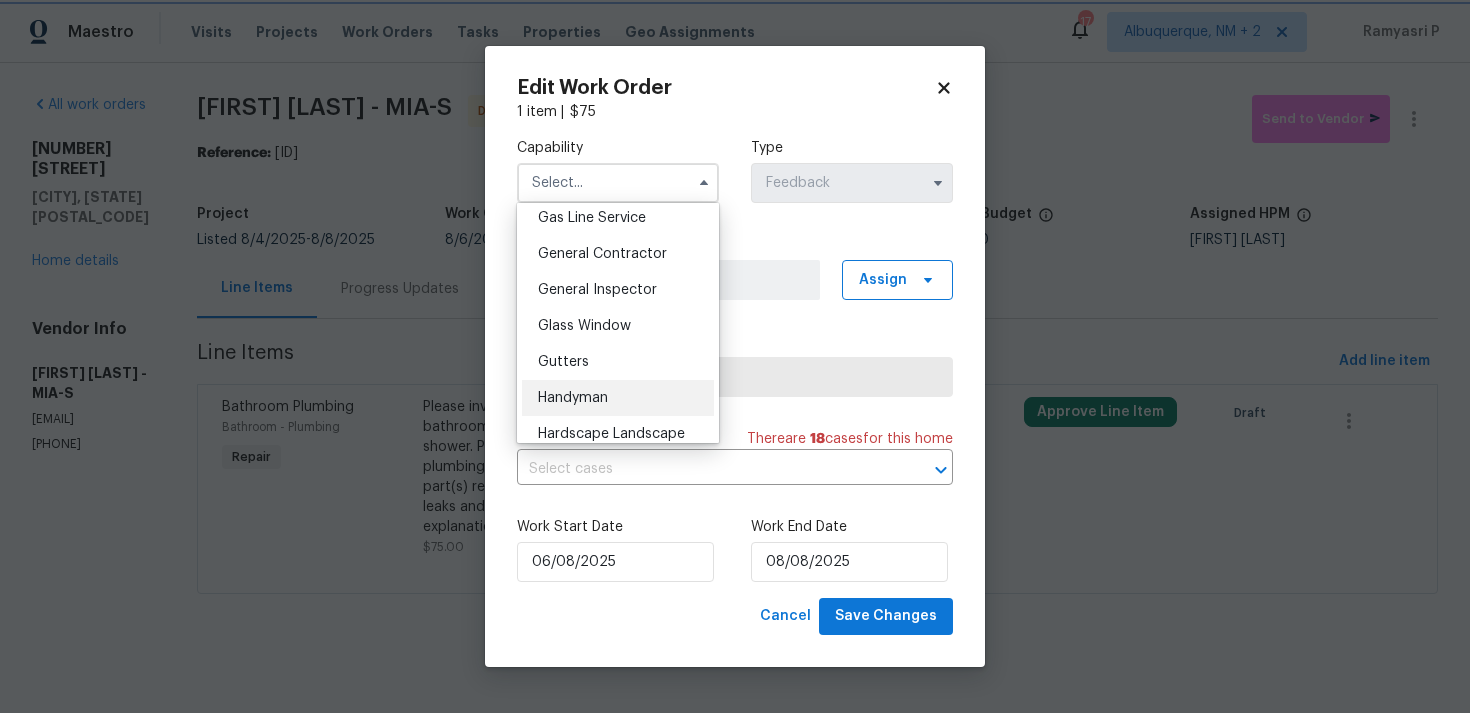 type on "Handyman" 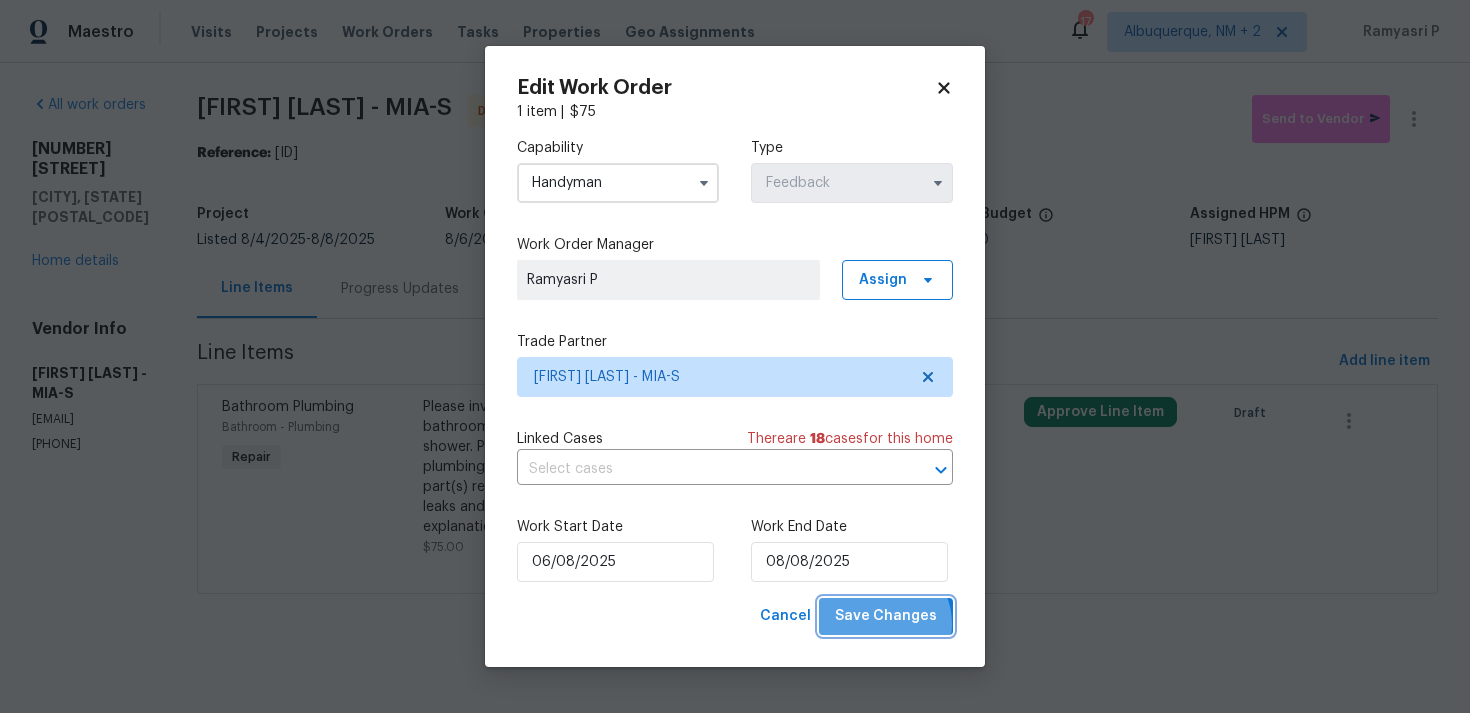 click on "Save Changes" at bounding box center [886, 616] 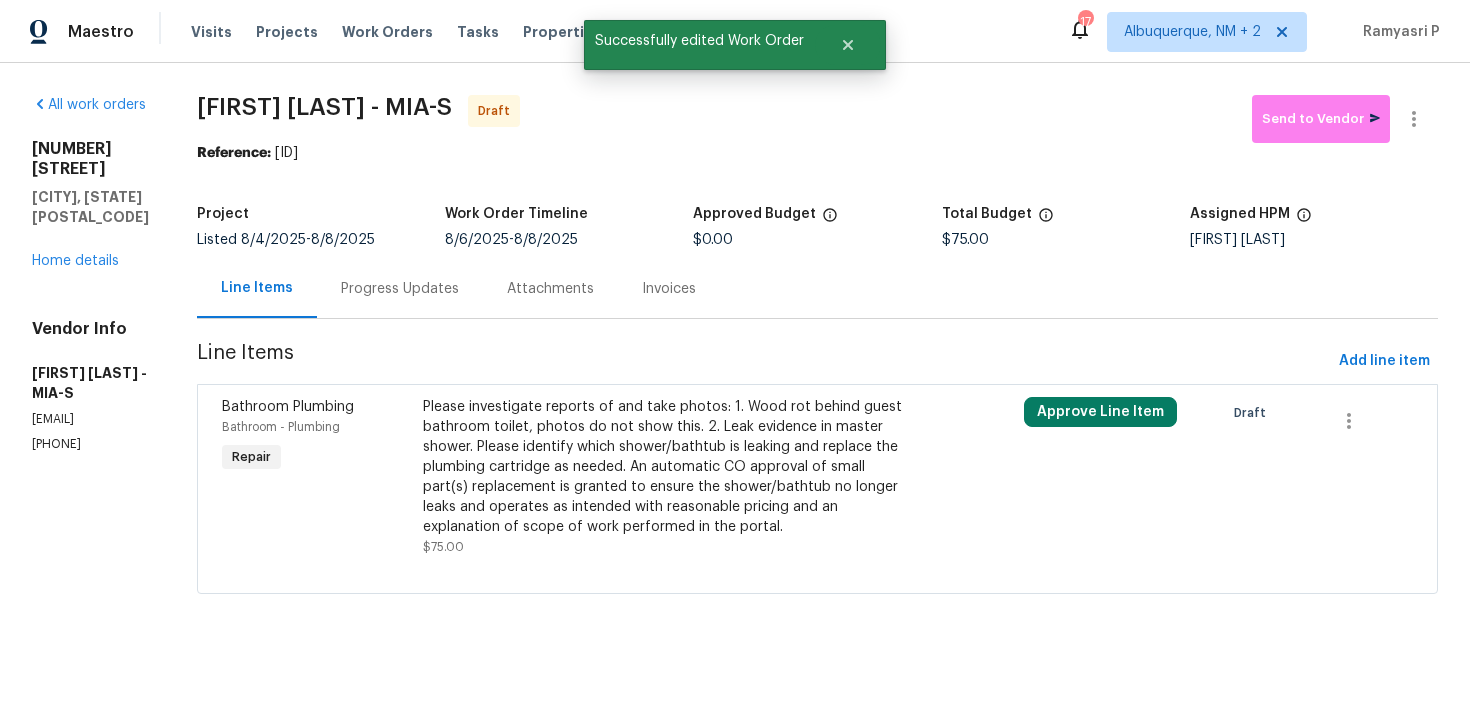 click on "Project Listed   8/4/2025  -  8/8/2025 Work Order Timeline 8/6/2025  -  8/8/2025 Approved Budget $0.00 Total Budget $75.00 Assigned HPM Jeff Aniello" at bounding box center (817, 227) 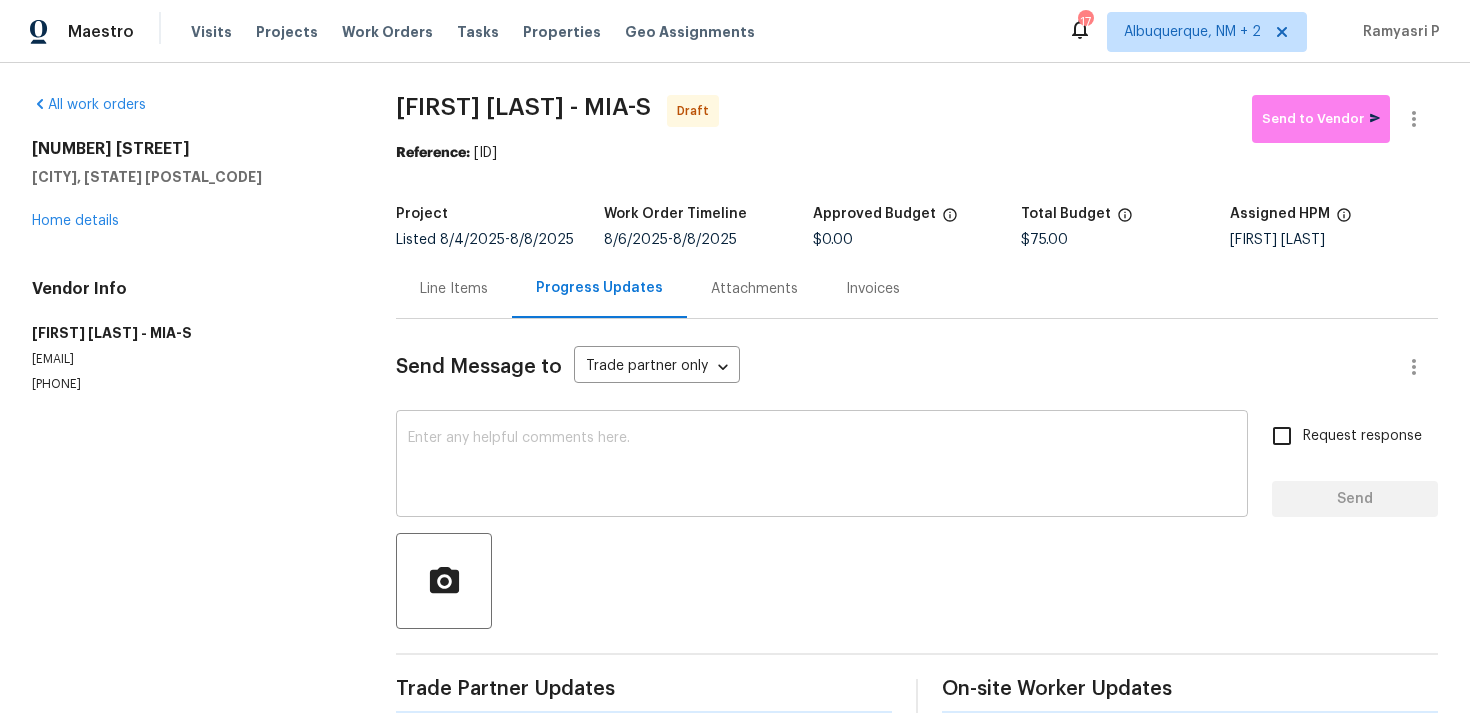 click at bounding box center (822, 466) 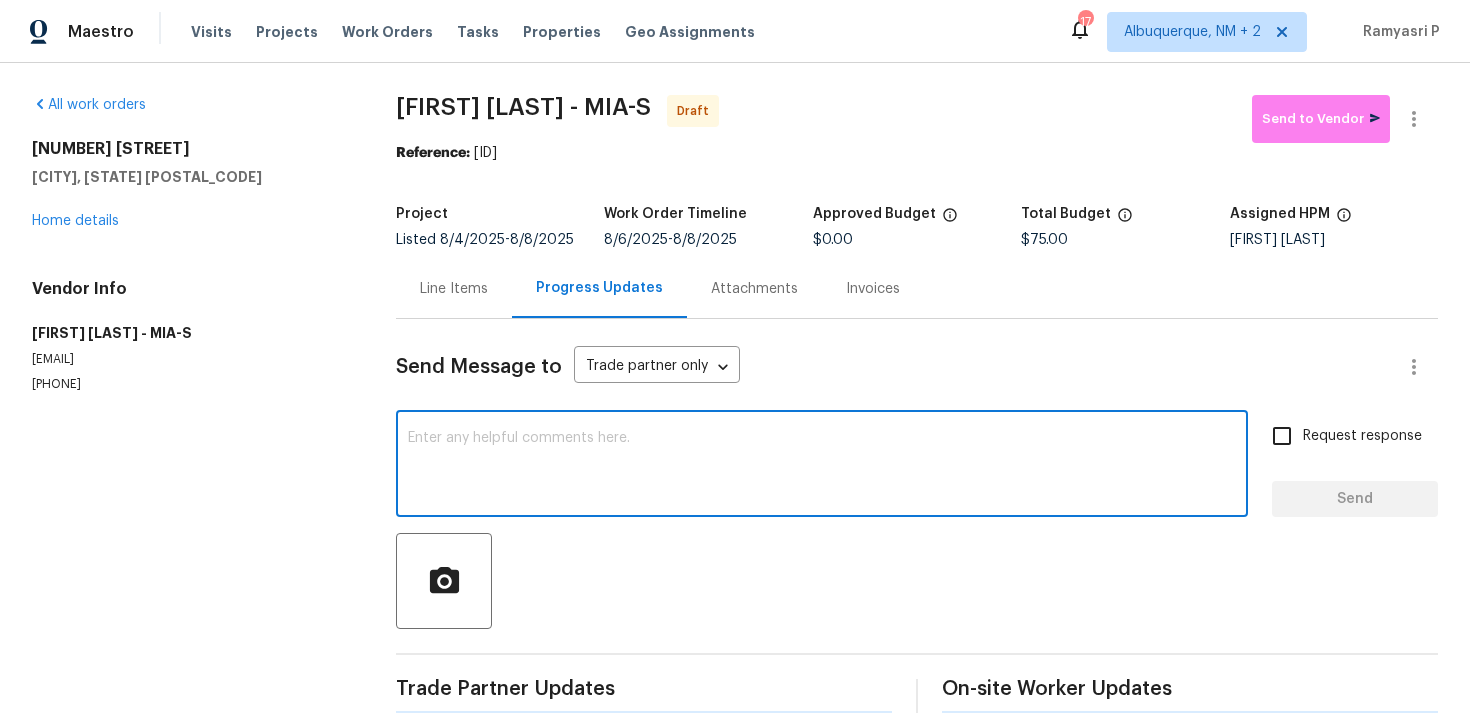 paste on "Hi, this is Ramyasri with Opendoor. I’m confirming you received the WO for the property at (Address). Please review and accept the WO within 24 hours and provide a schedule date. Please disregard the contact information for the HPM included in the WO. Our Centralised LWO Team is responsible for Listed WOs." 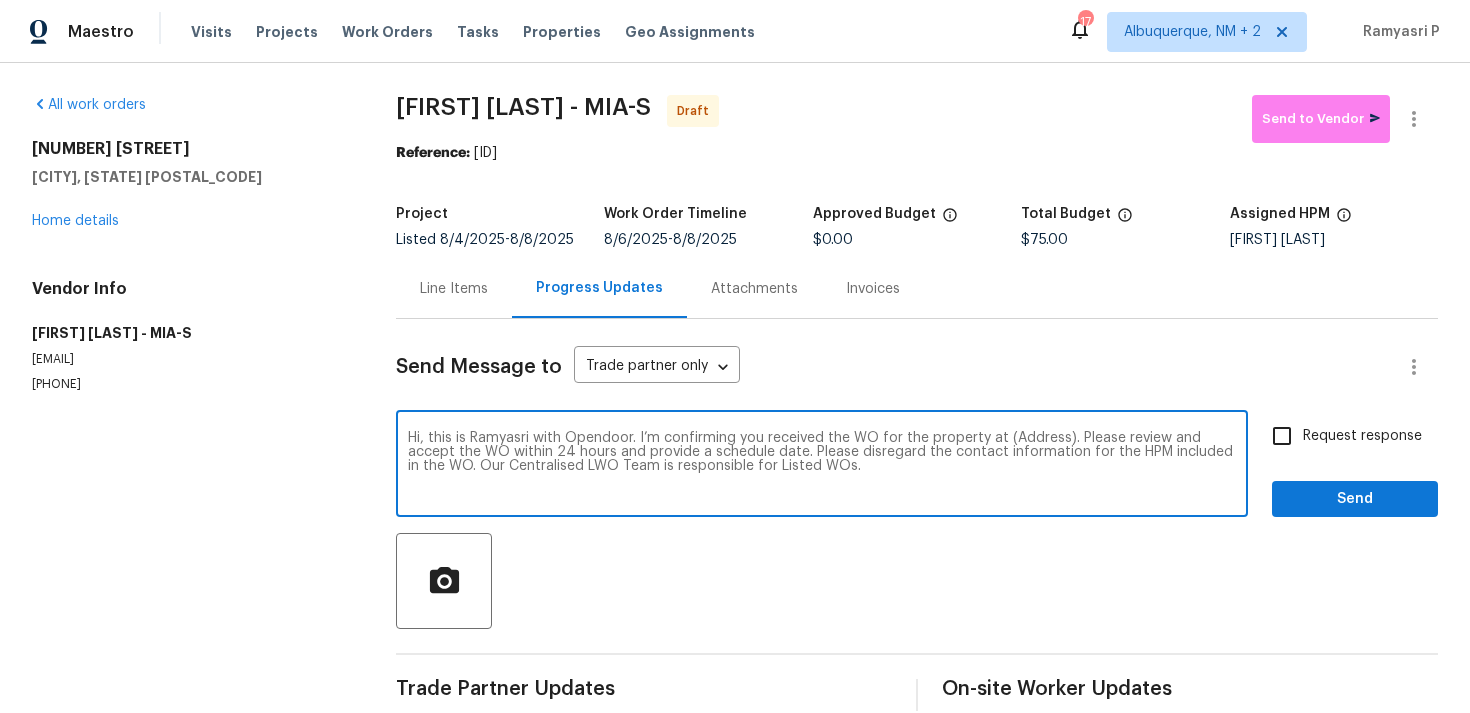 drag, startPoint x: 1003, startPoint y: 435, endPoint x: 1065, endPoint y: 435, distance: 62 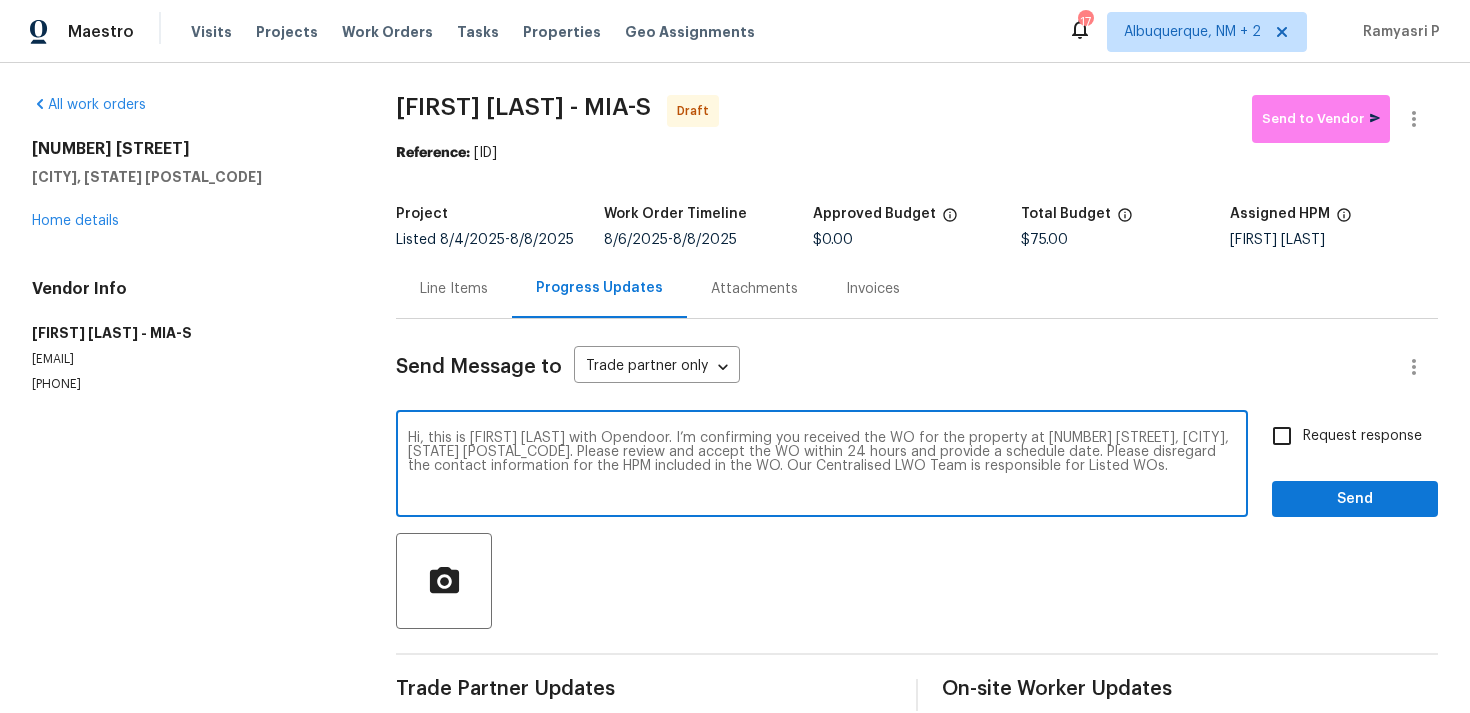 type on "Hi, this is Ramyasri with Opendoor. I’m confirming you received the WO for the property at 10610 SW Westlawn Blvd, Port Saint Lucie, FL 34987. Please review and accept the WO within 24 hours and provide a schedule date. Please disregard the contact information for the HPM included in the WO. Our Centralised LWO Team is responsible for Listed WOs." 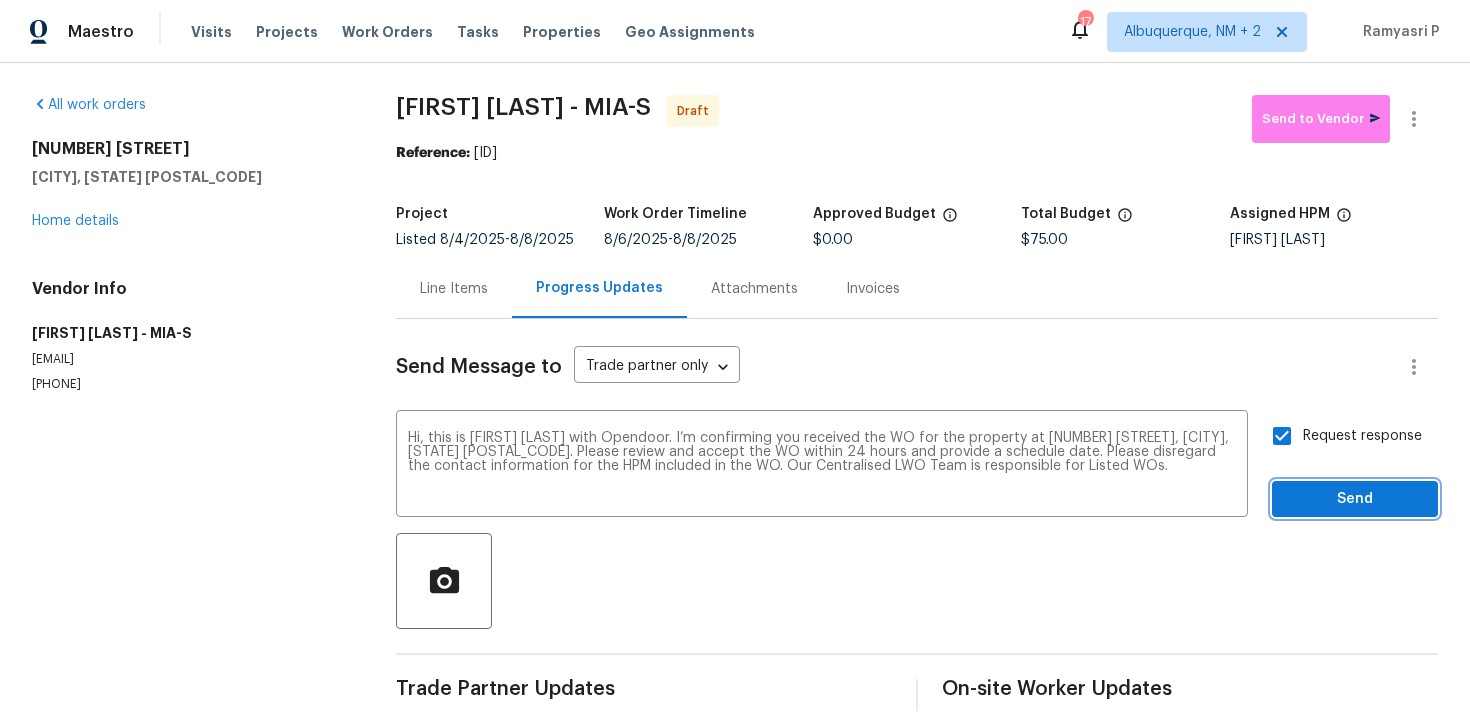 click on "Send" at bounding box center (1355, 499) 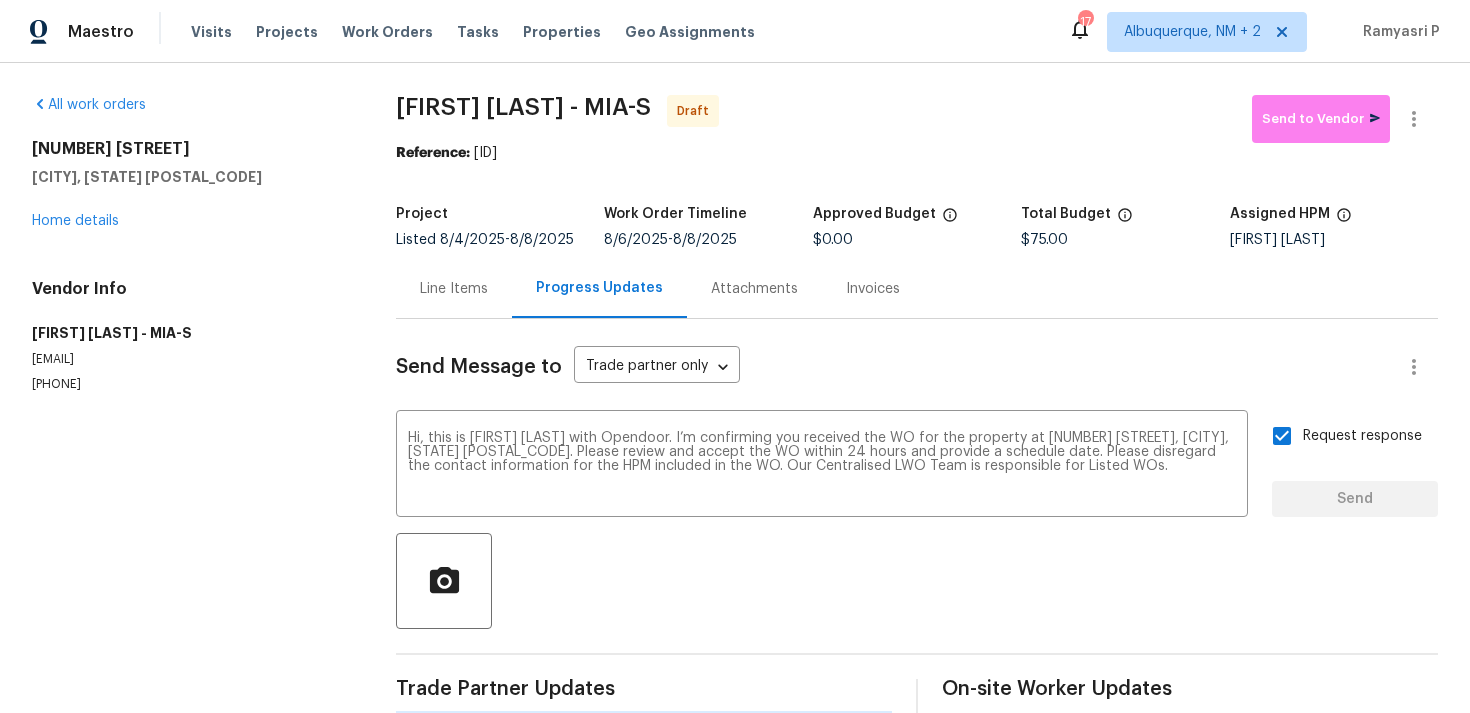 type 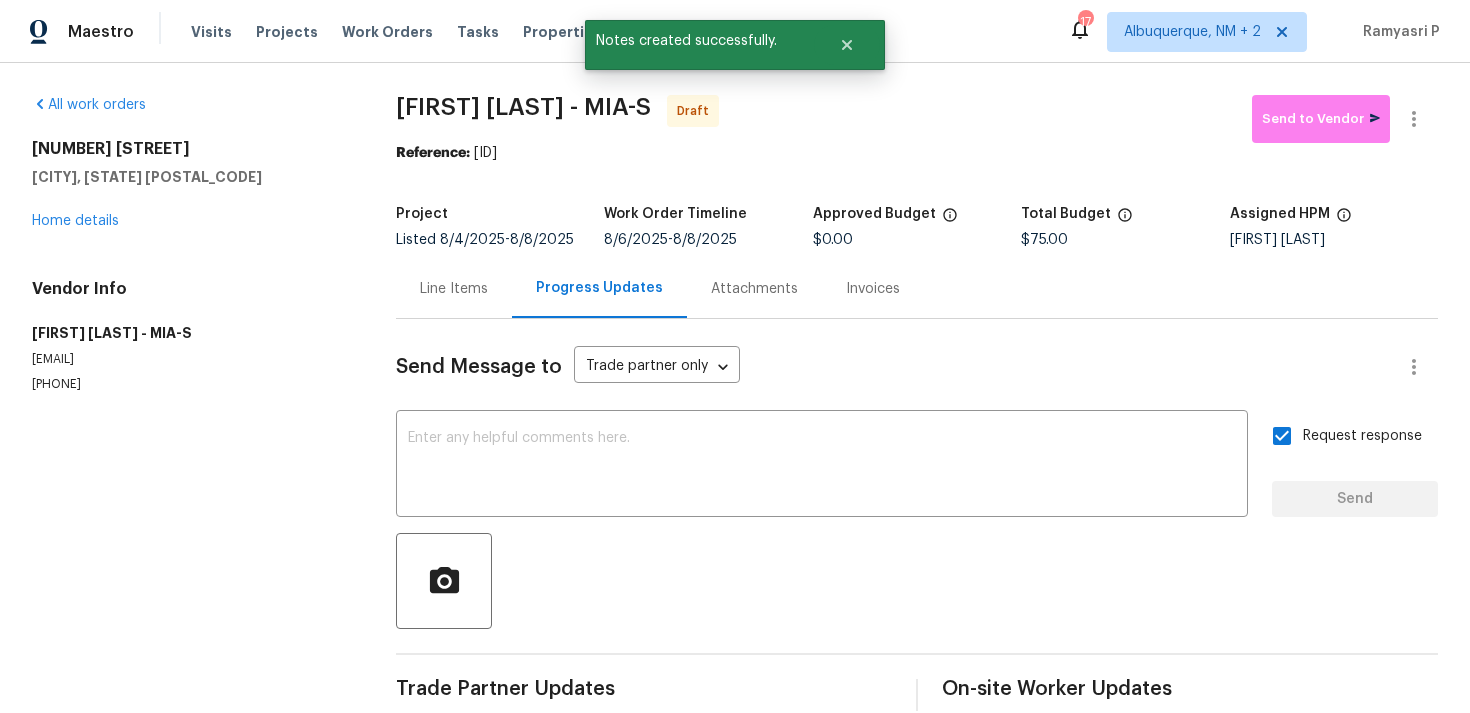 click at bounding box center [917, 581] 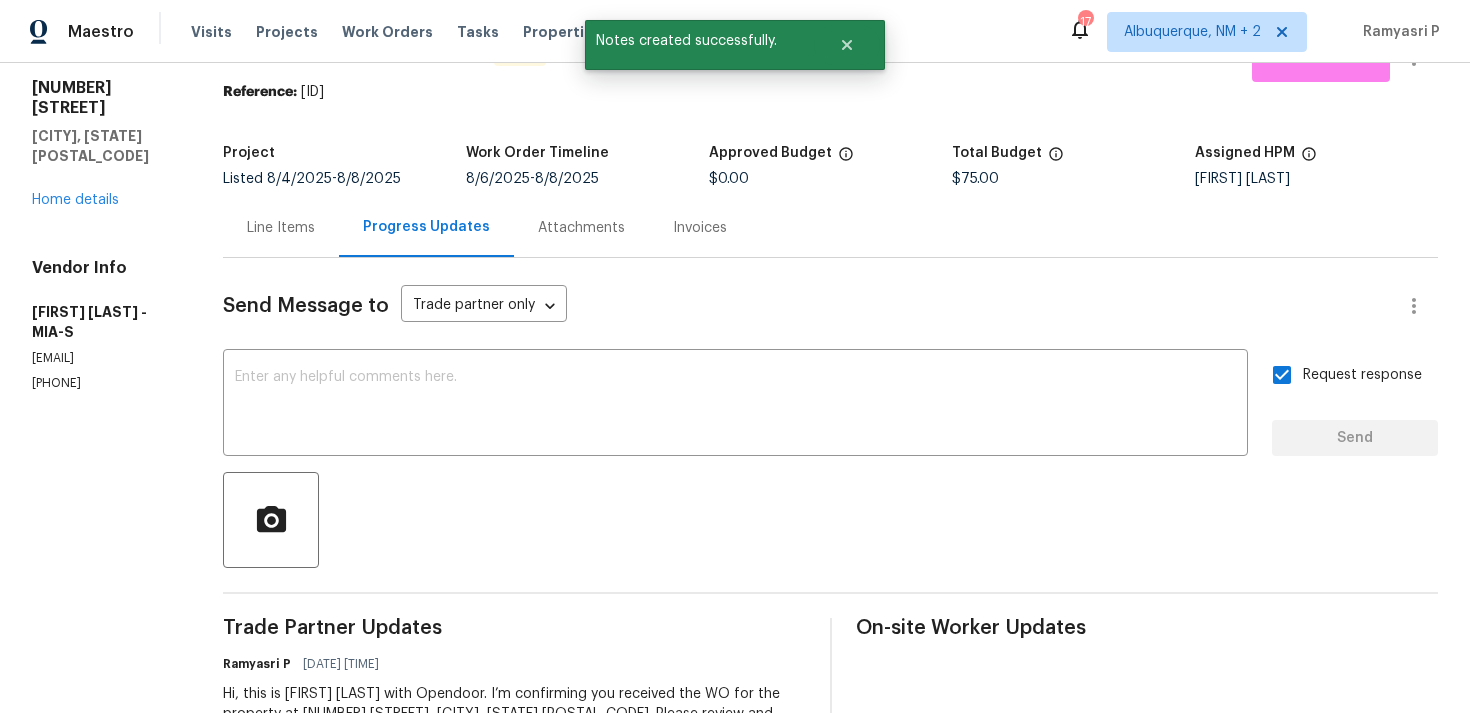 scroll, scrollTop: 0, scrollLeft: 0, axis: both 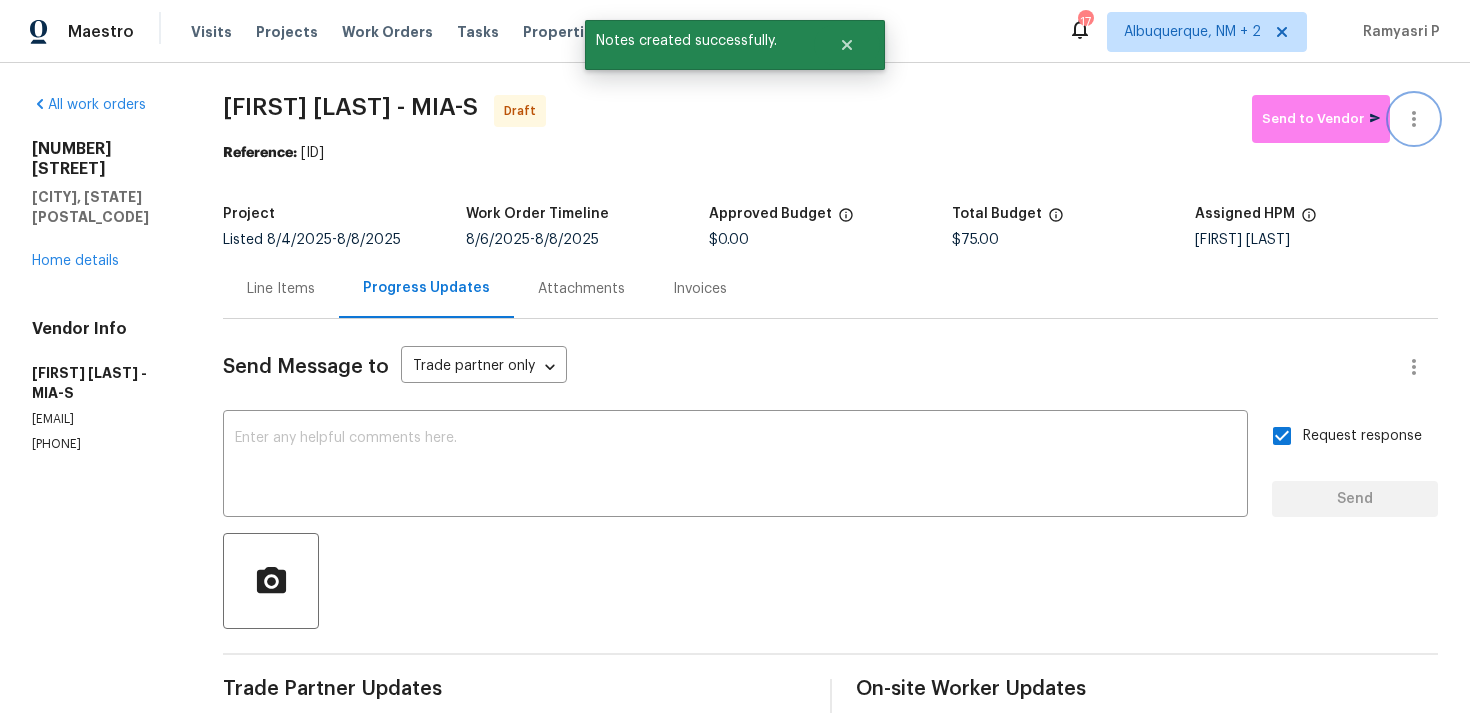 click 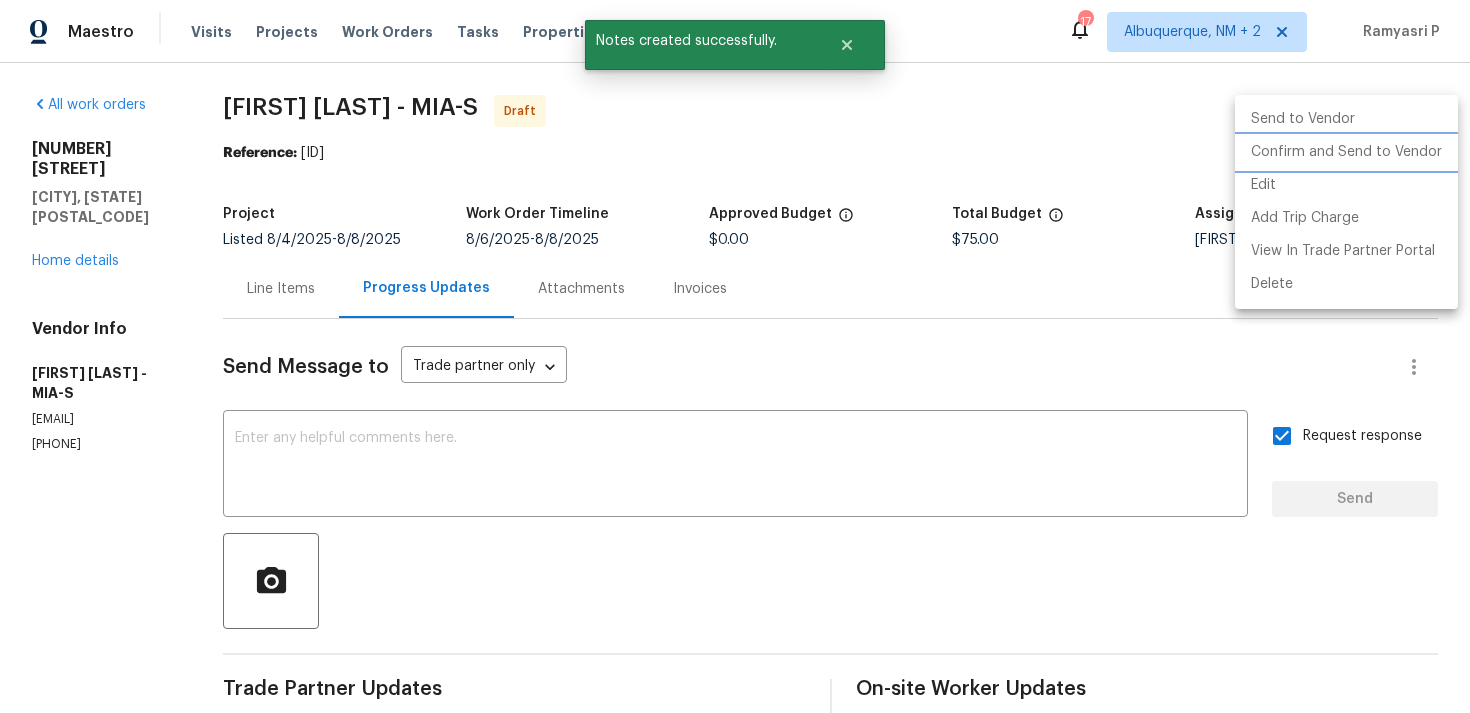 click on "Confirm and Send to Vendor" at bounding box center [1346, 152] 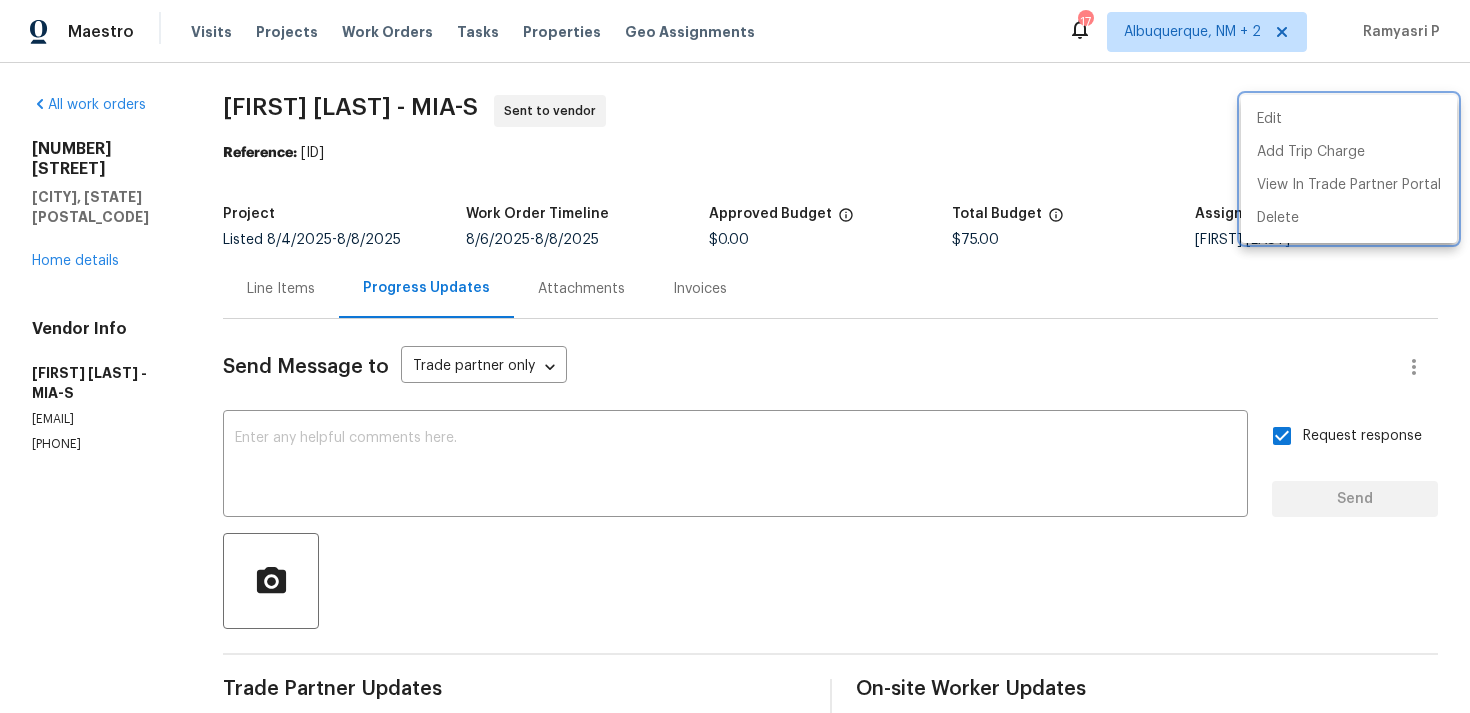 click at bounding box center (735, 356) 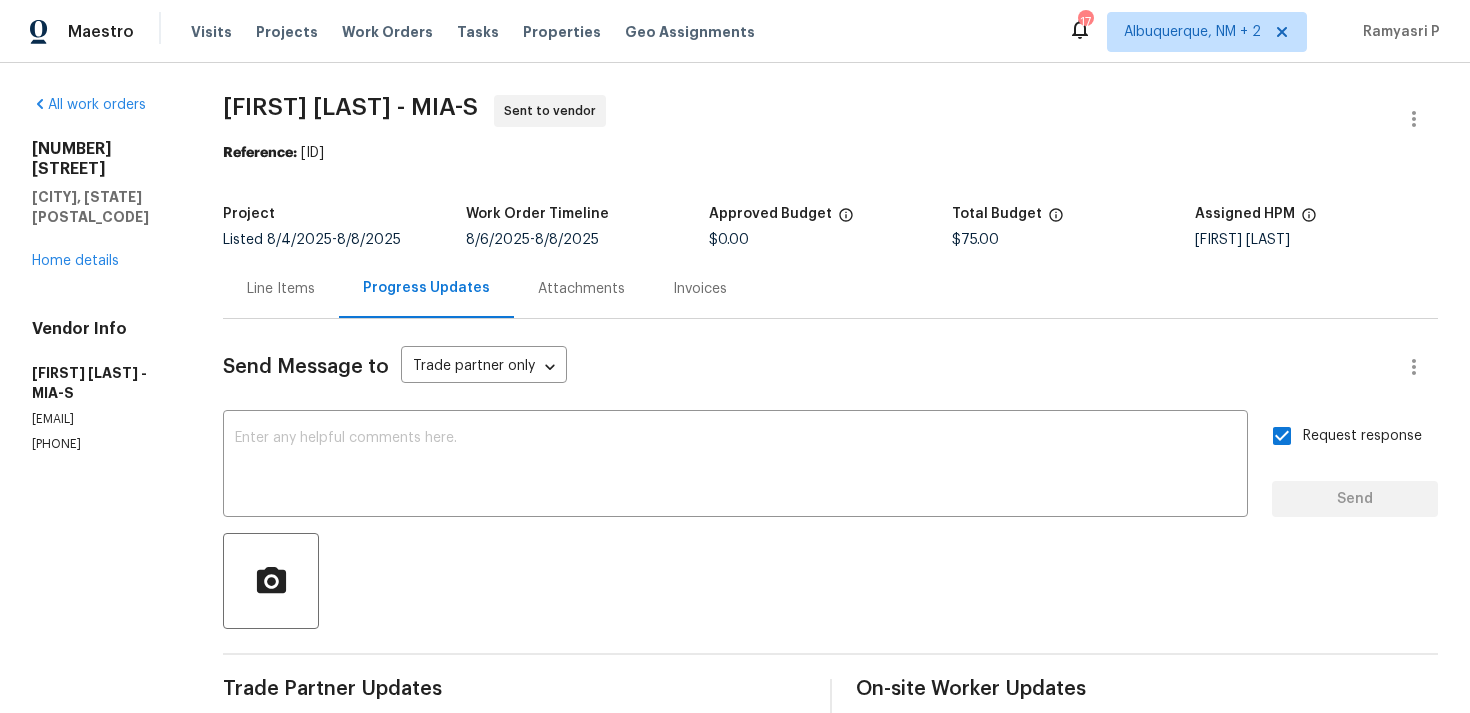 drag, startPoint x: 357, startPoint y: 150, endPoint x: 659, endPoint y: 150, distance: 302 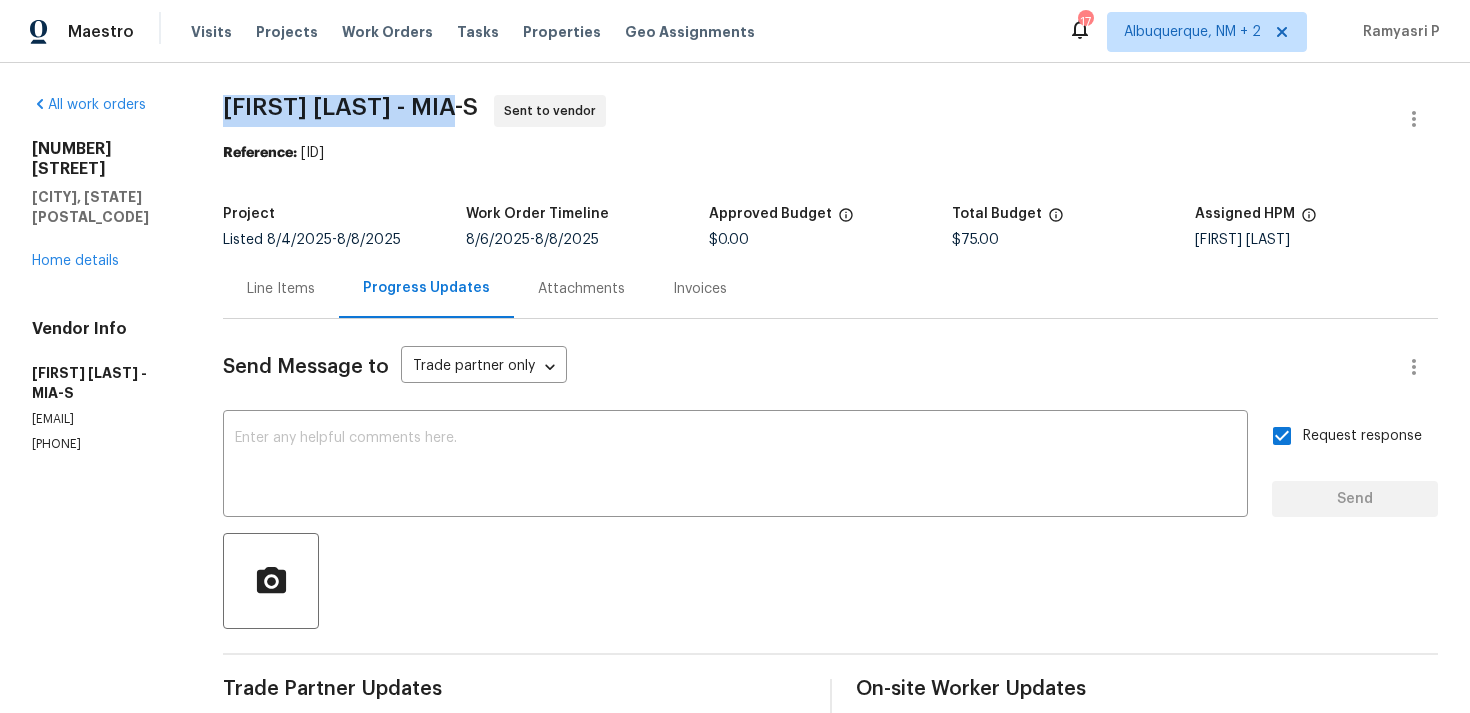 drag, startPoint x: 276, startPoint y: 102, endPoint x: 537, endPoint y: 102, distance: 261 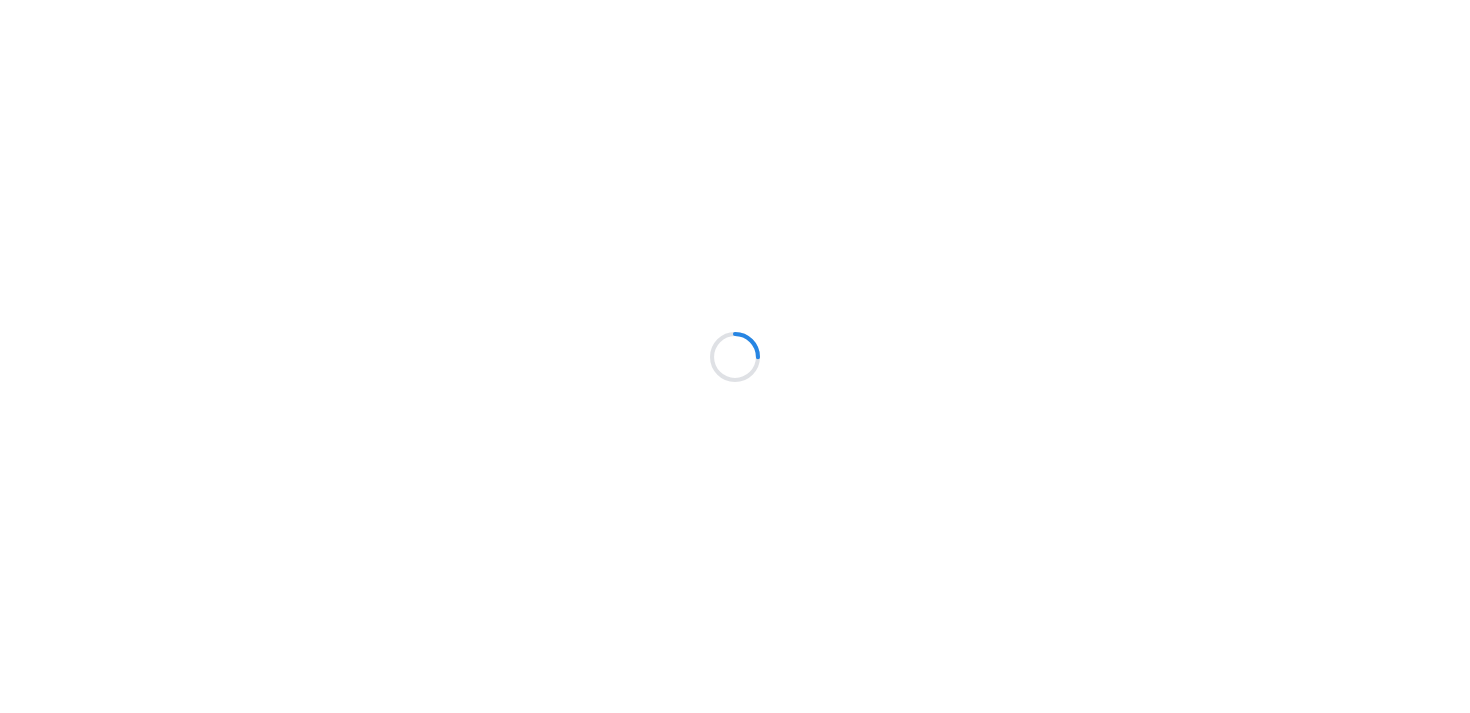 scroll, scrollTop: 0, scrollLeft: 0, axis: both 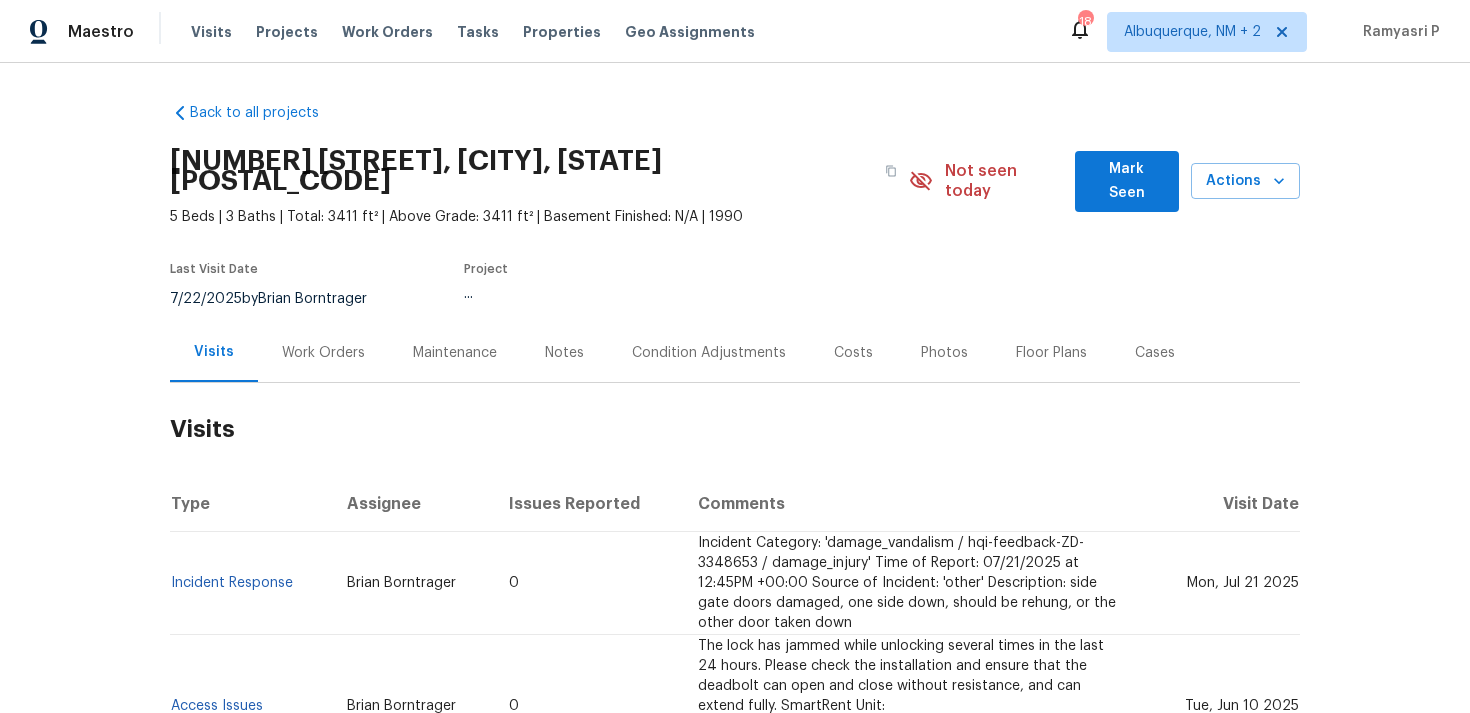 click on "Work Orders" at bounding box center (323, 353) 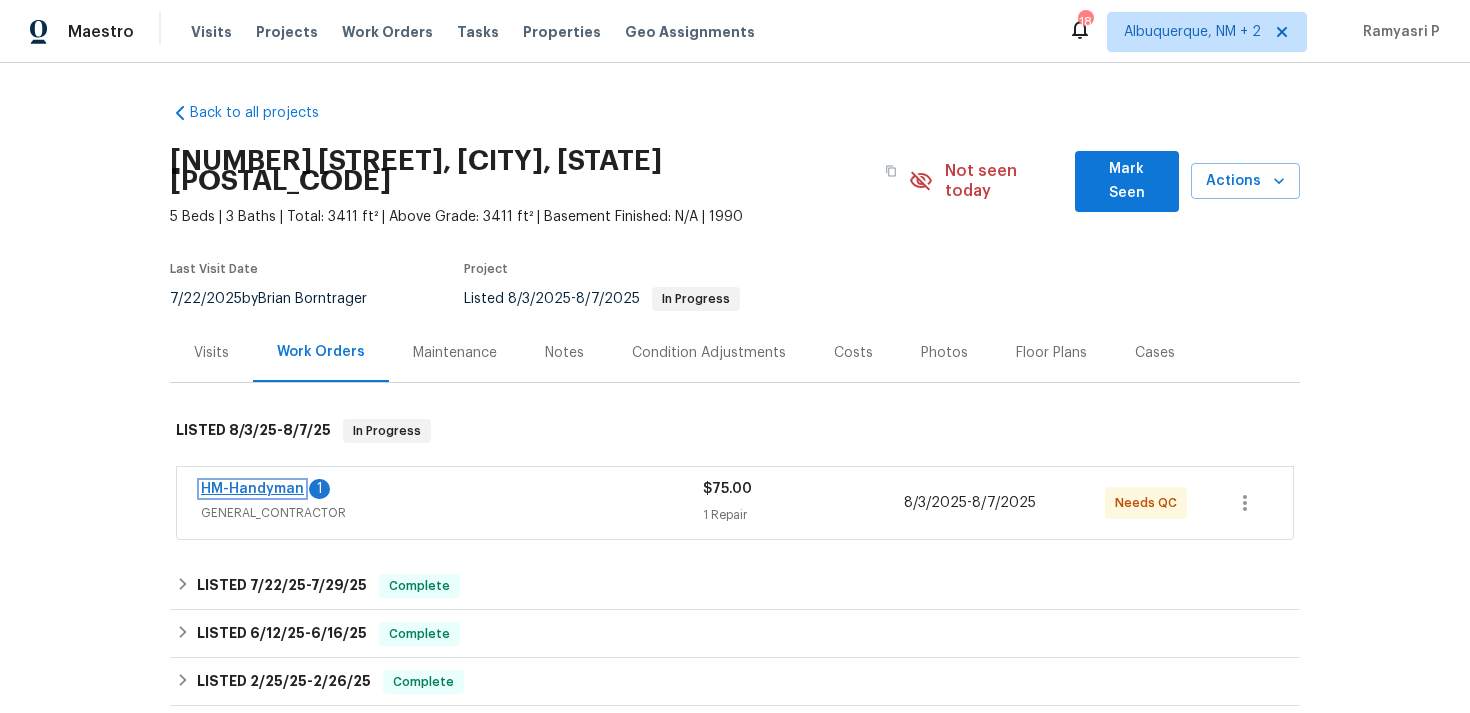click on "HM-Handyman" at bounding box center (252, 489) 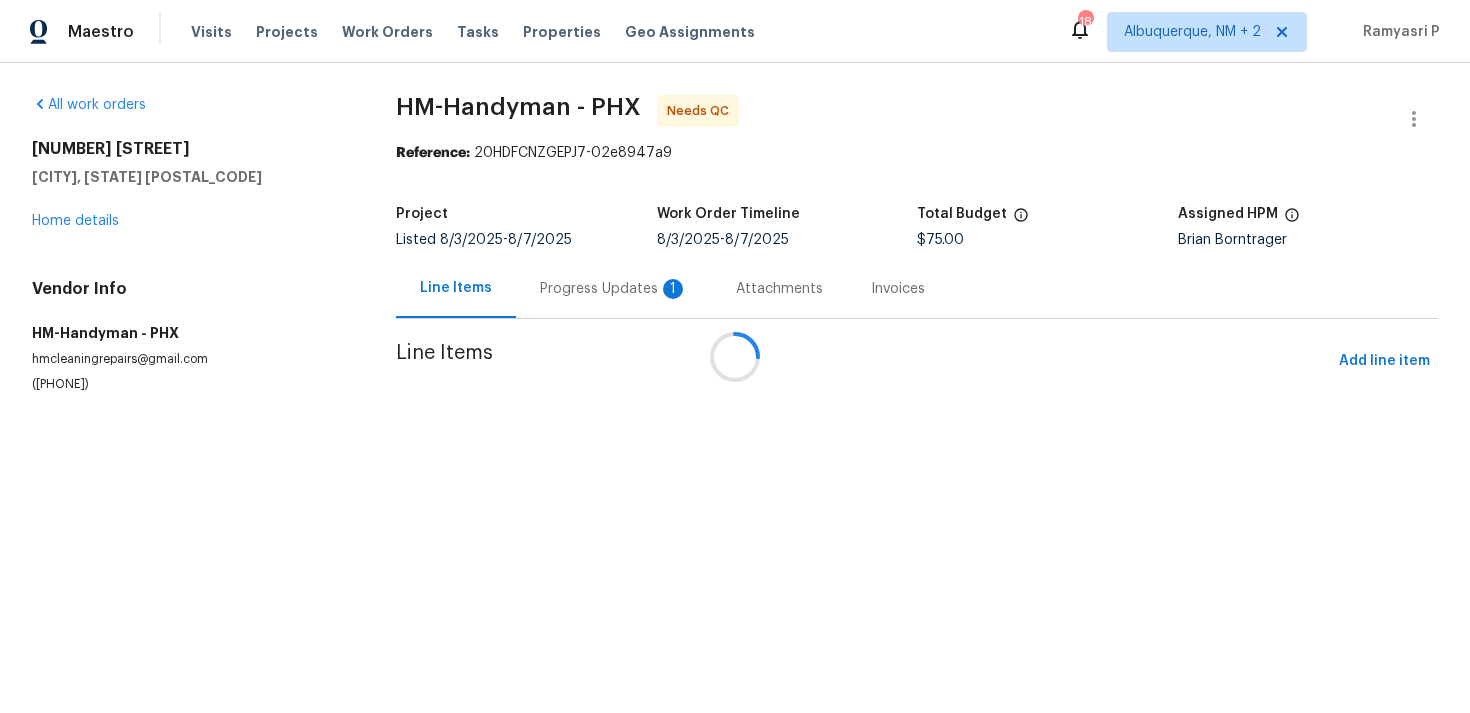 click on "Progress Updates 1" at bounding box center [614, 289] 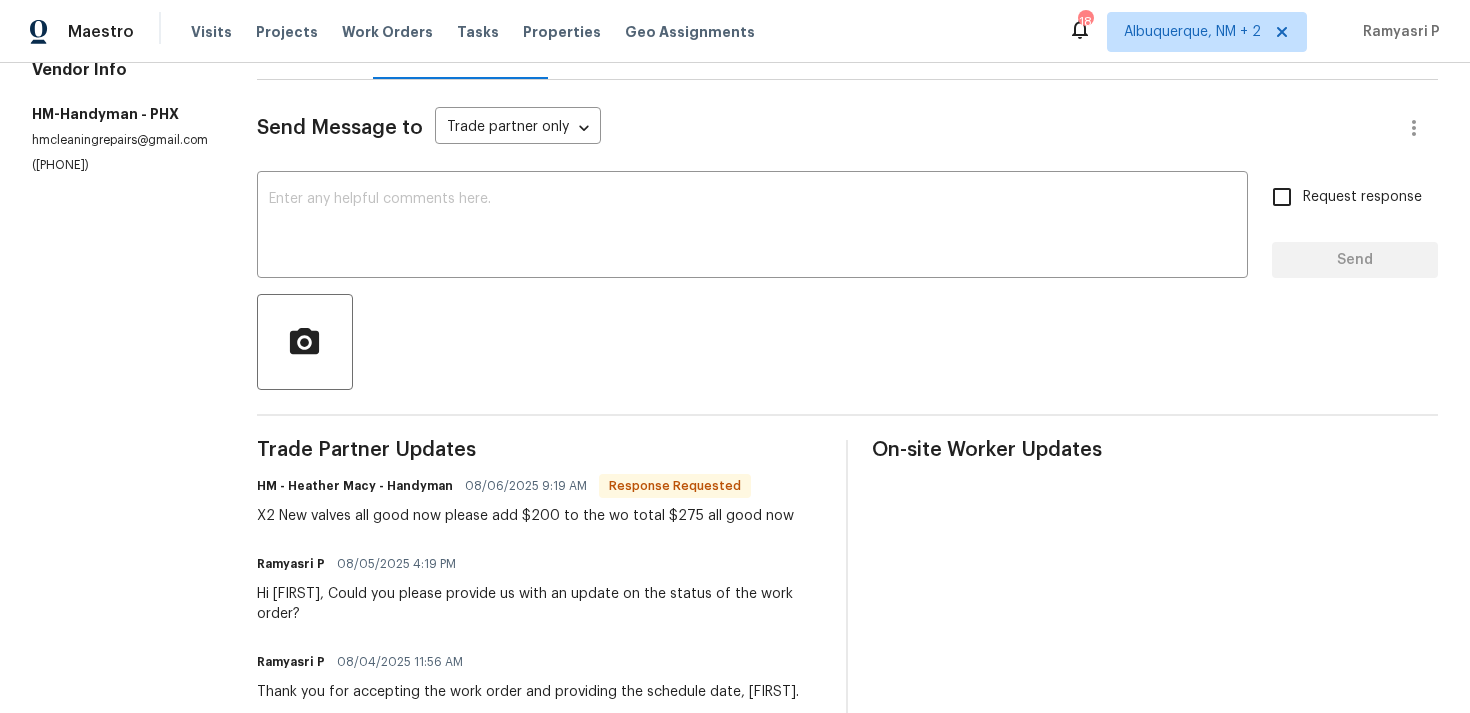 scroll, scrollTop: 160, scrollLeft: 0, axis: vertical 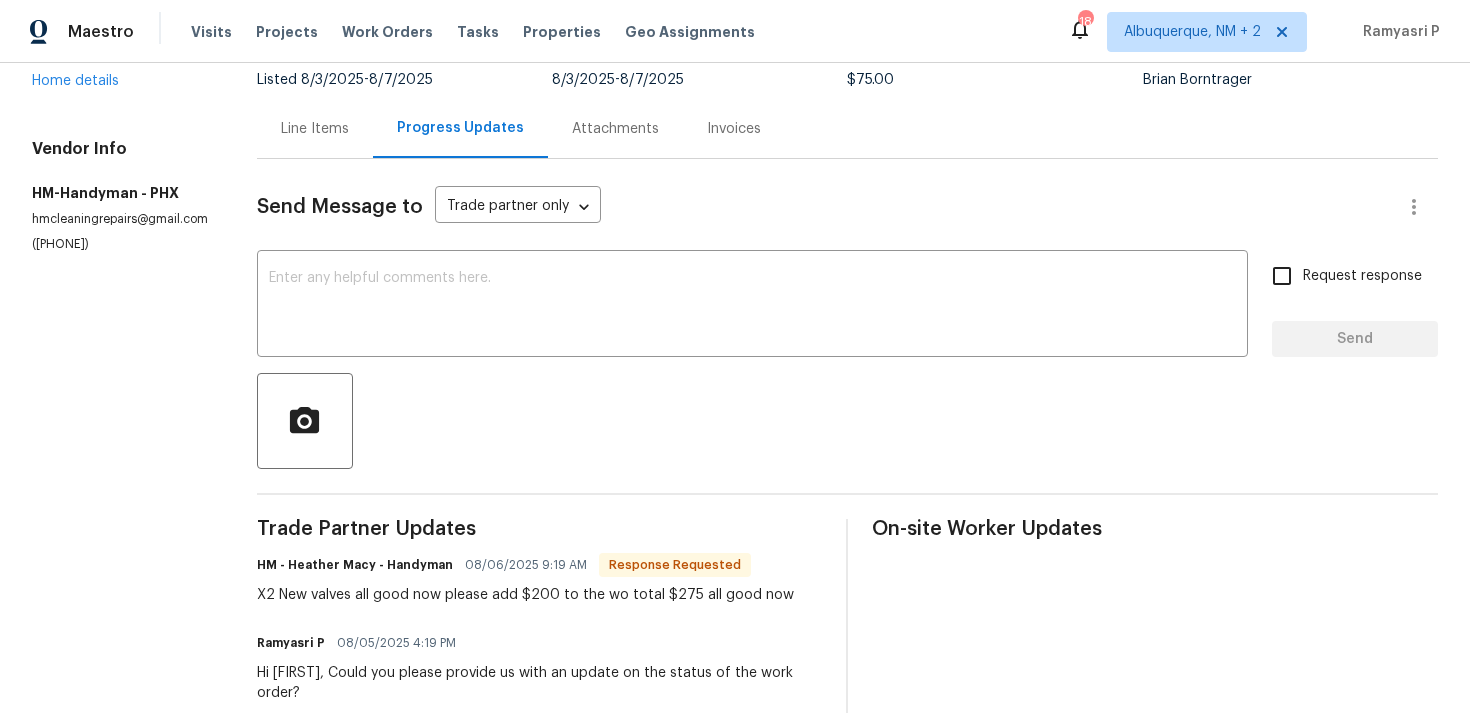 click on "Line Items" at bounding box center (315, 129) 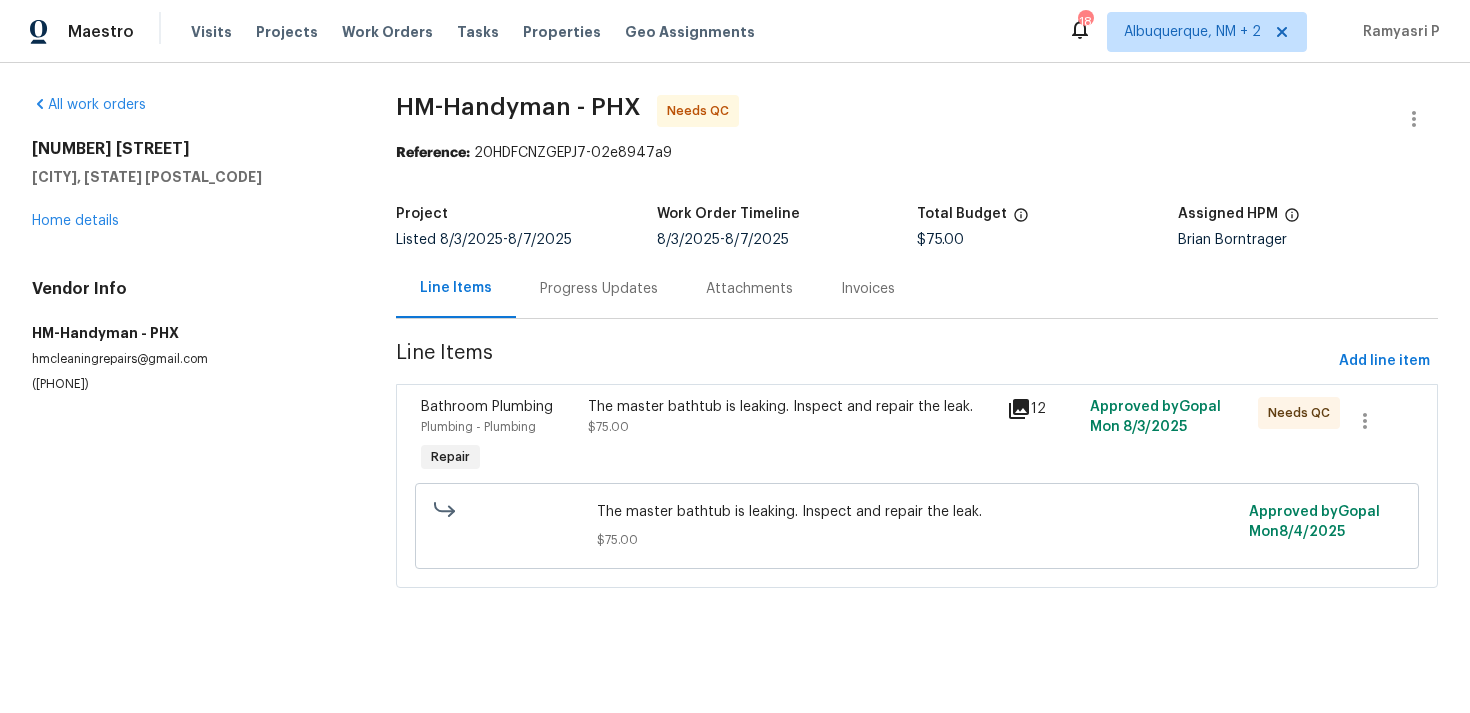 scroll, scrollTop: 0, scrollLeft: 0, axis: both 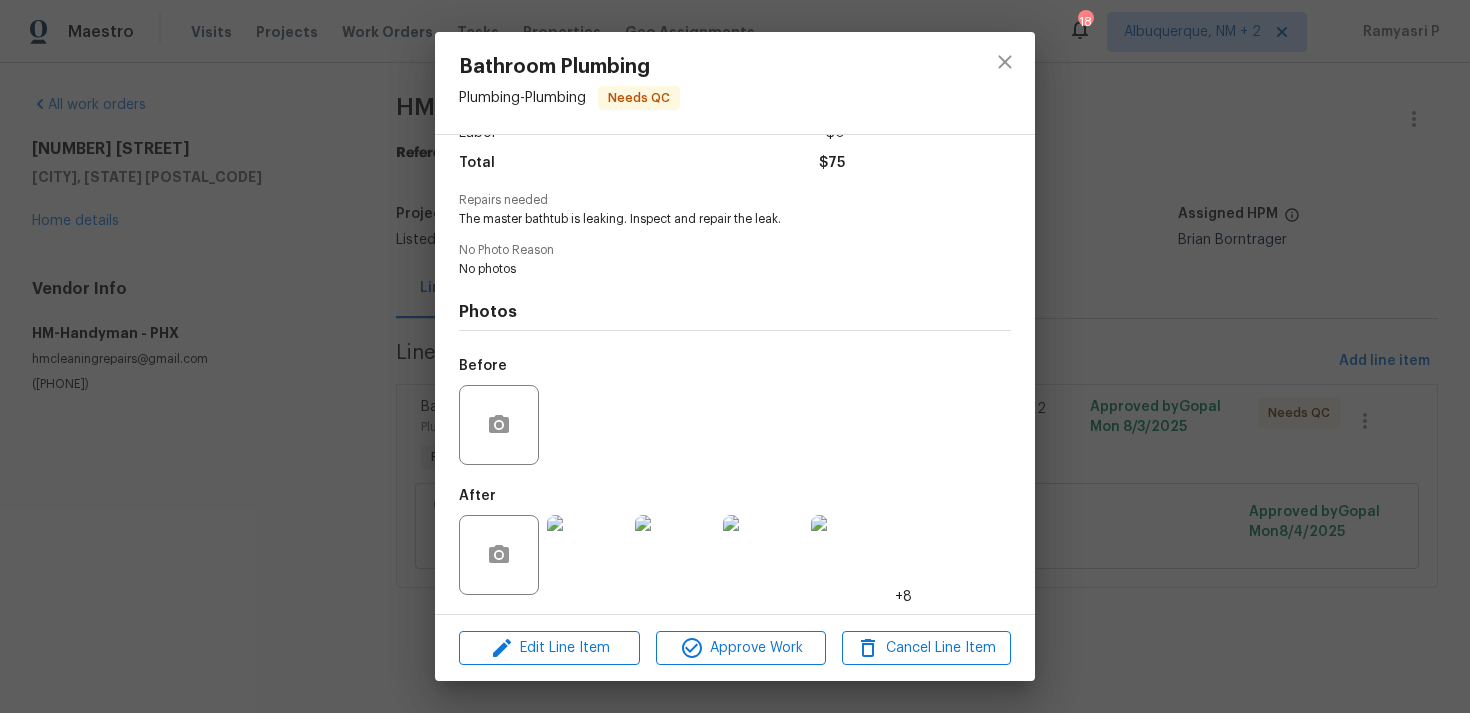 click at bounding box center [587, 555] 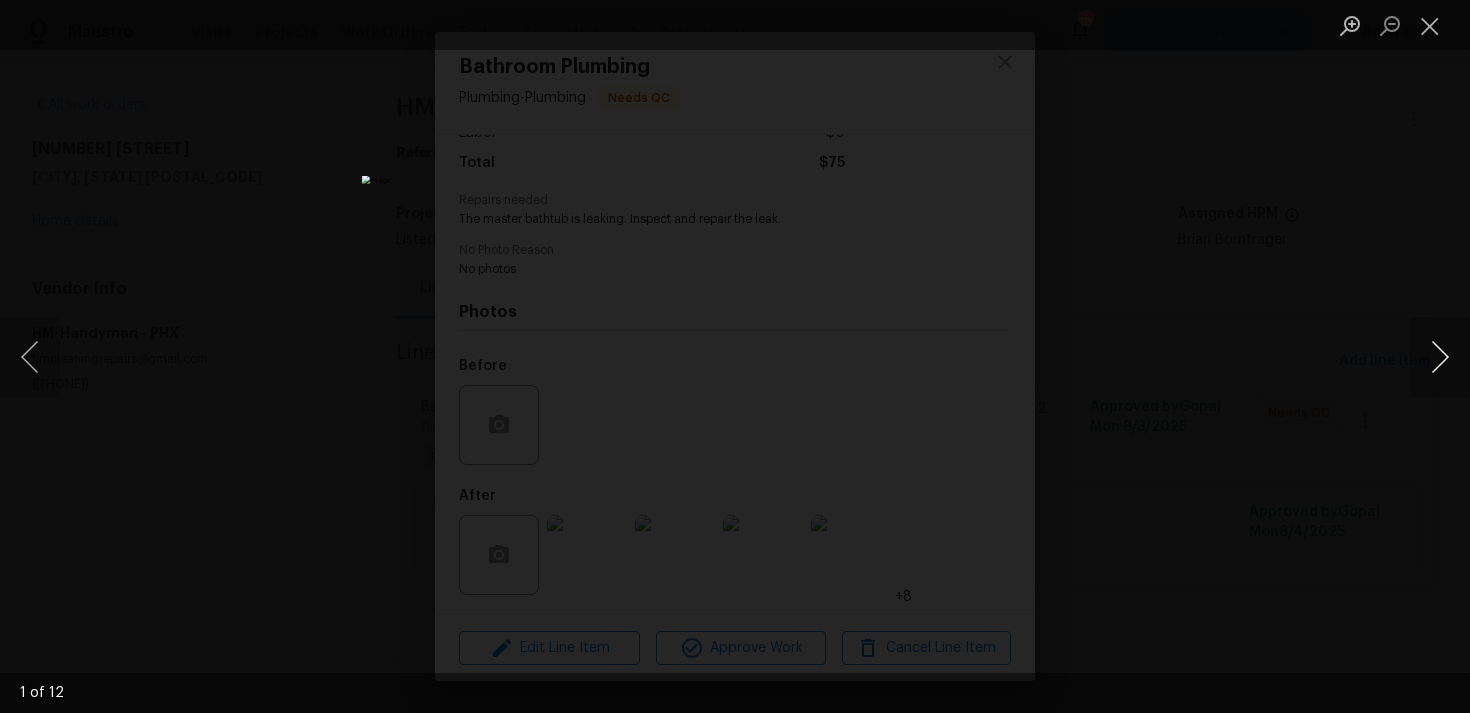 click at bounding box center [1440, 357] 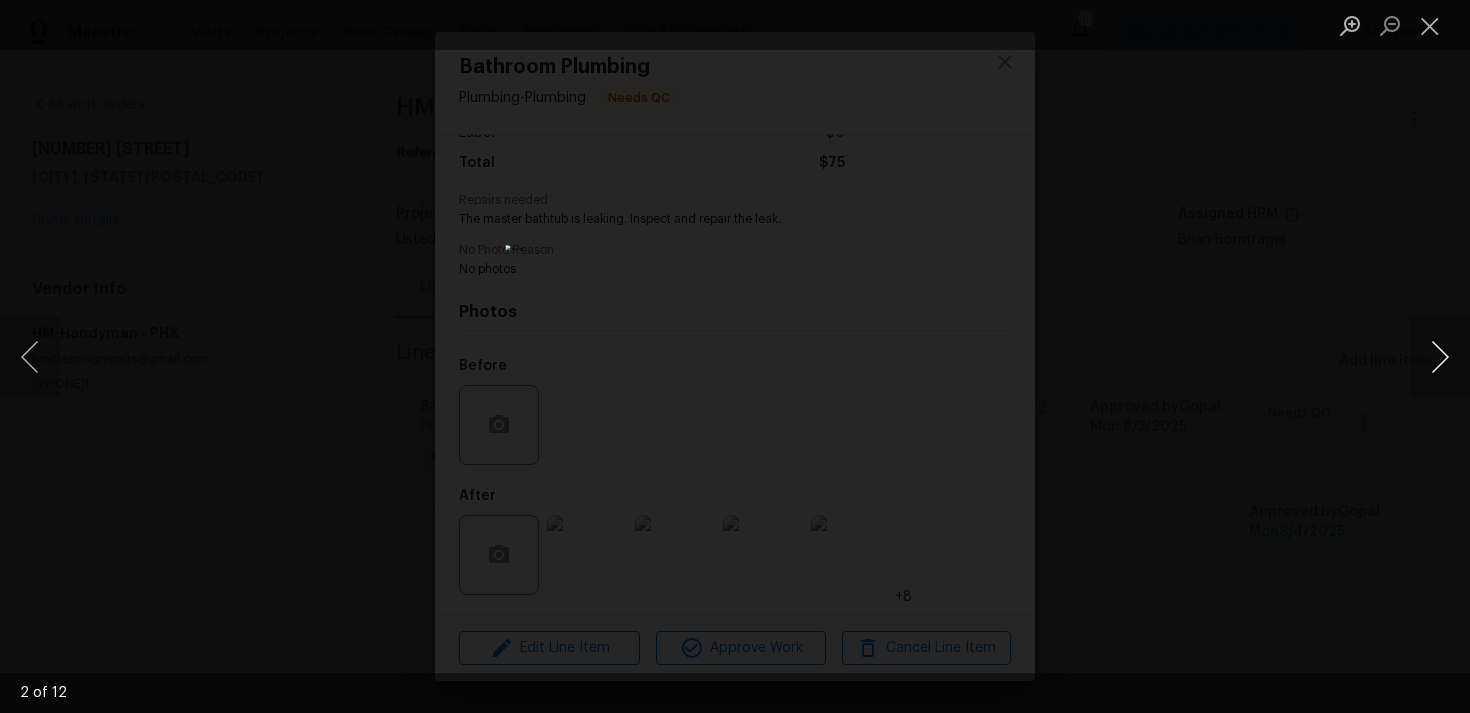 click at bounding box center (1440, 357) 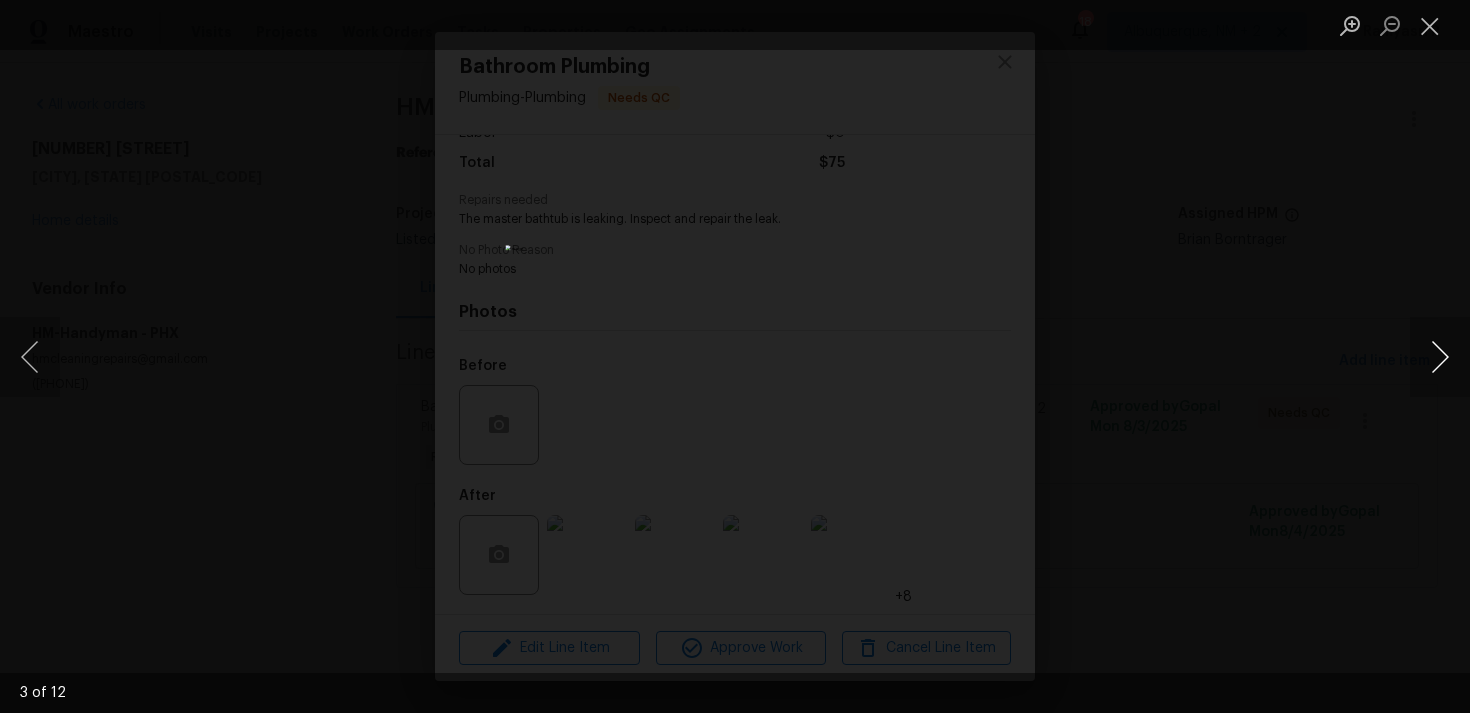 click at bounding box center (1440, 357) 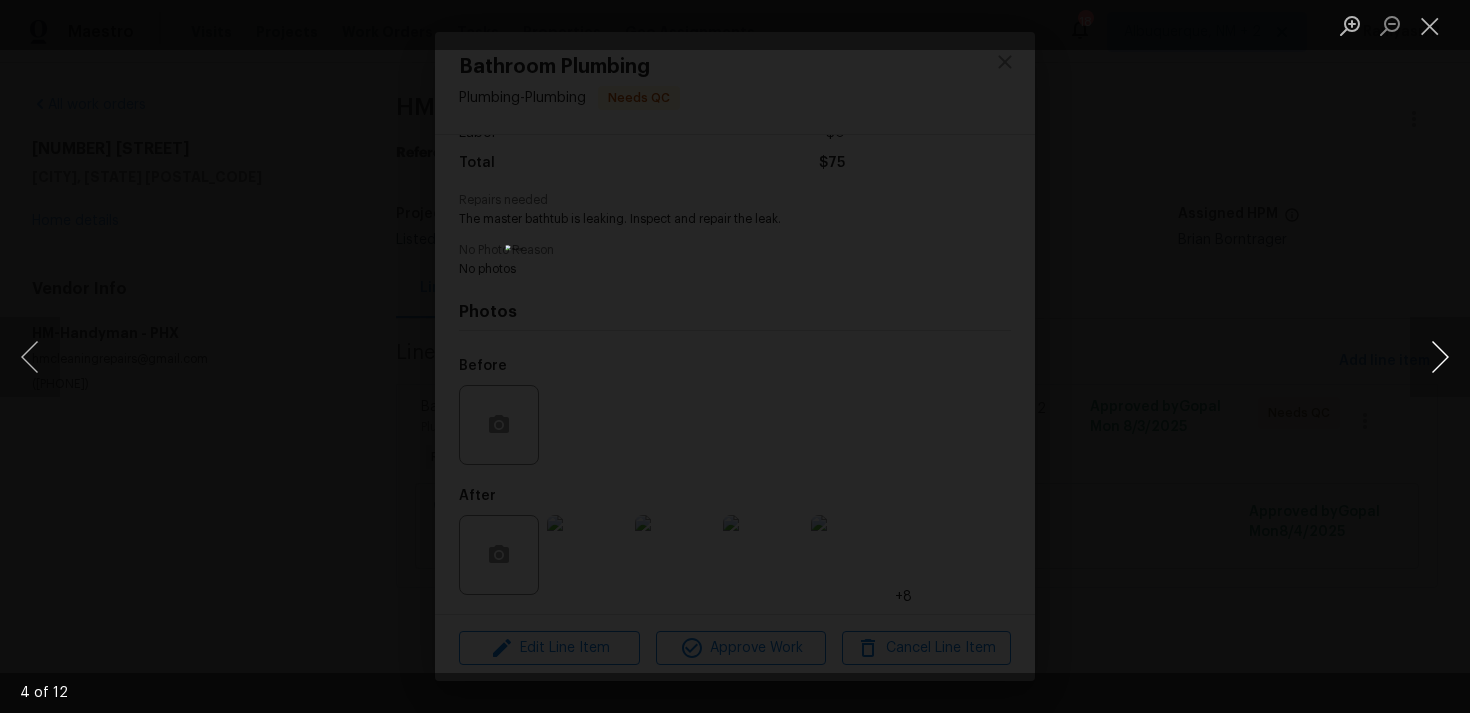 click at bounding box center (1440, 357) 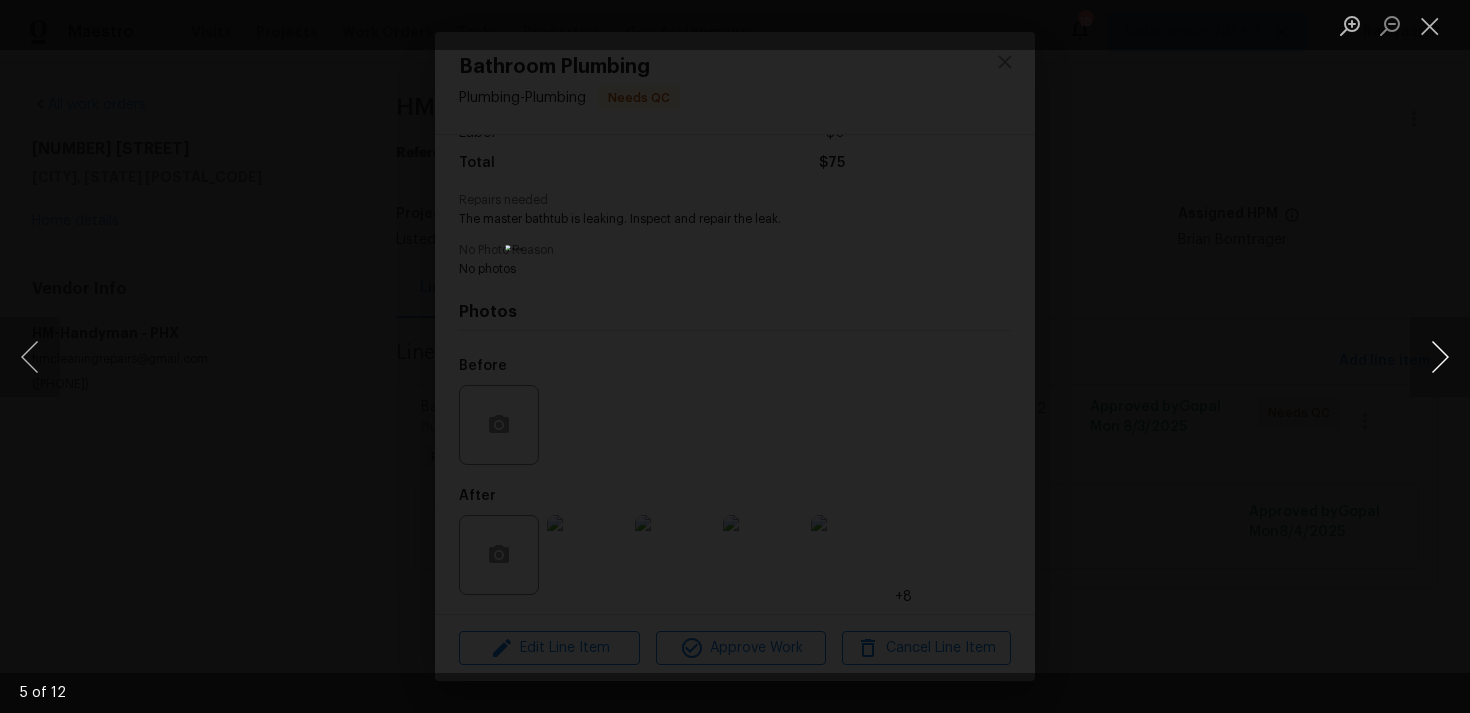click at bounding box center [1440, 357] 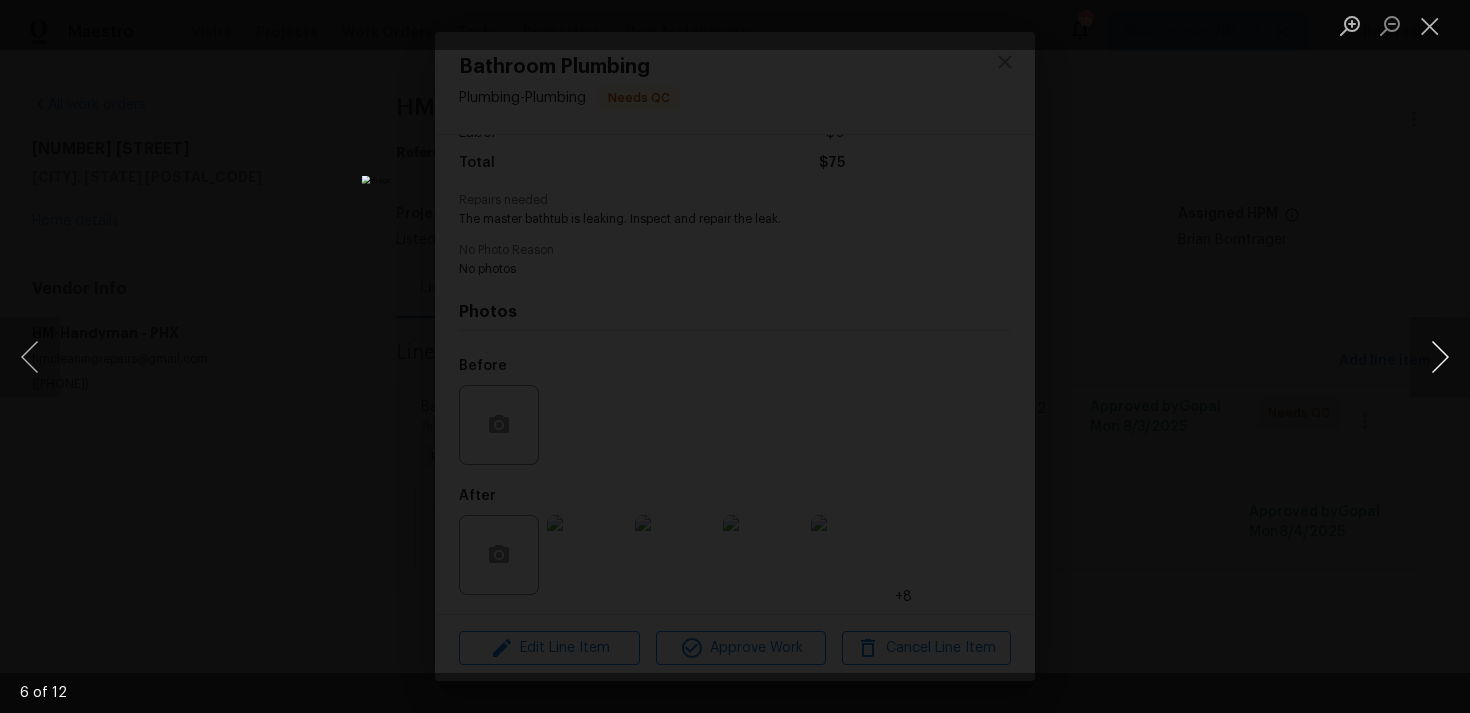 click at bounding box center (1440, 357) 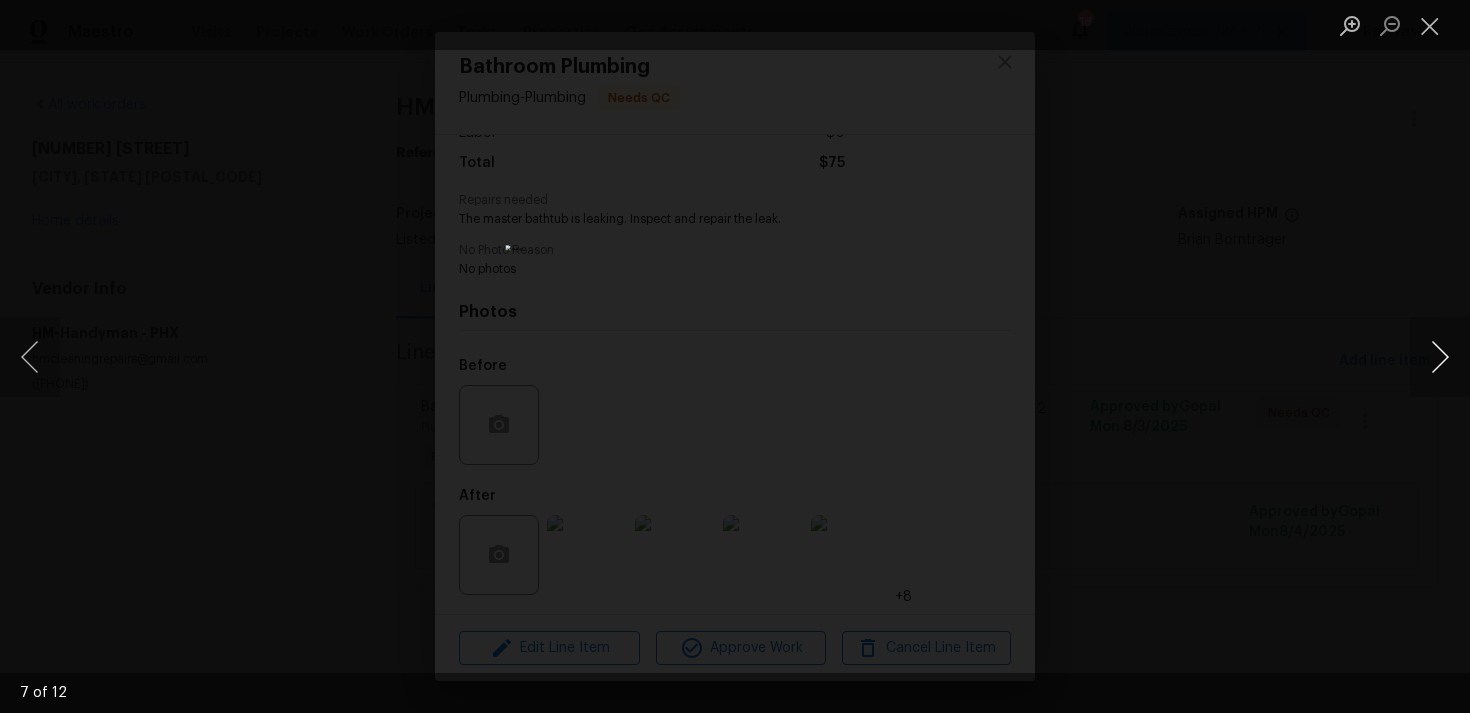 click at bounding box center (1440, 357) 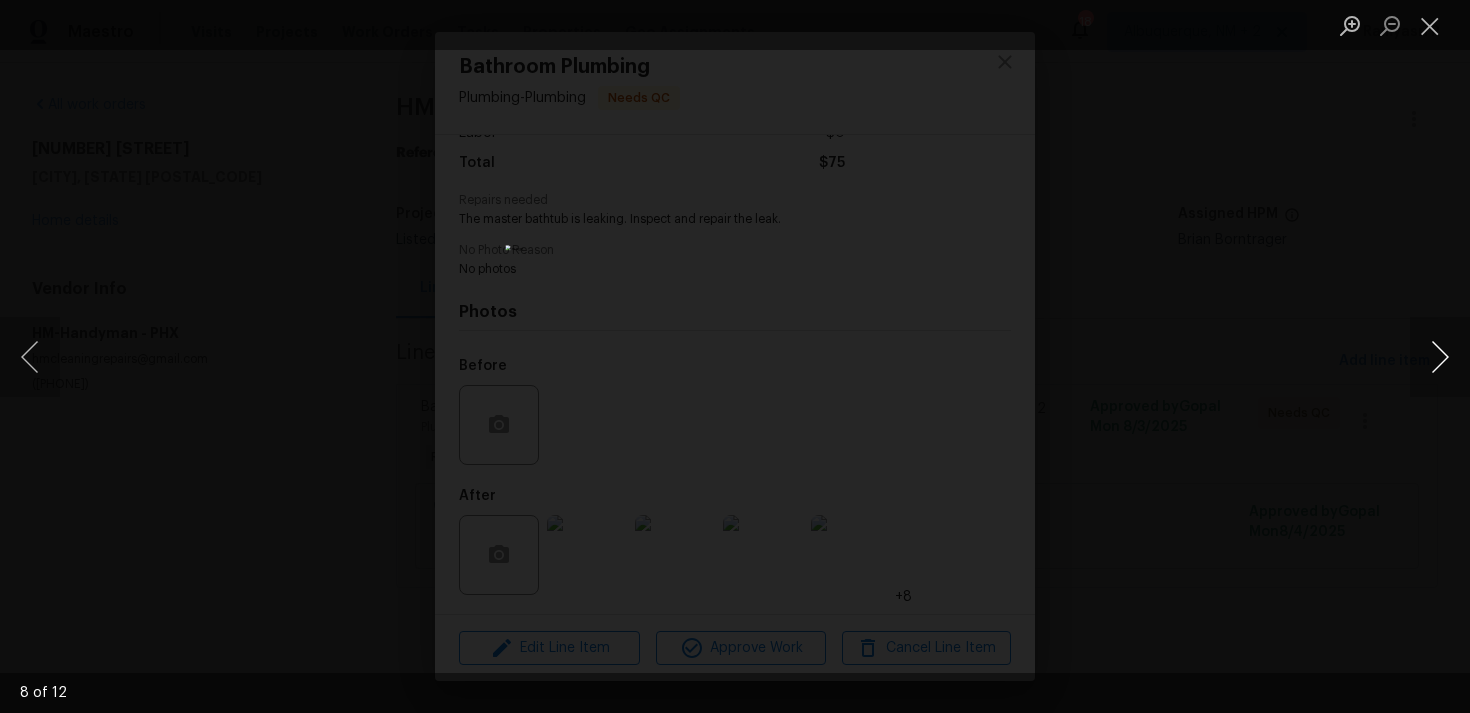 click at bounding box center [1440, 357] 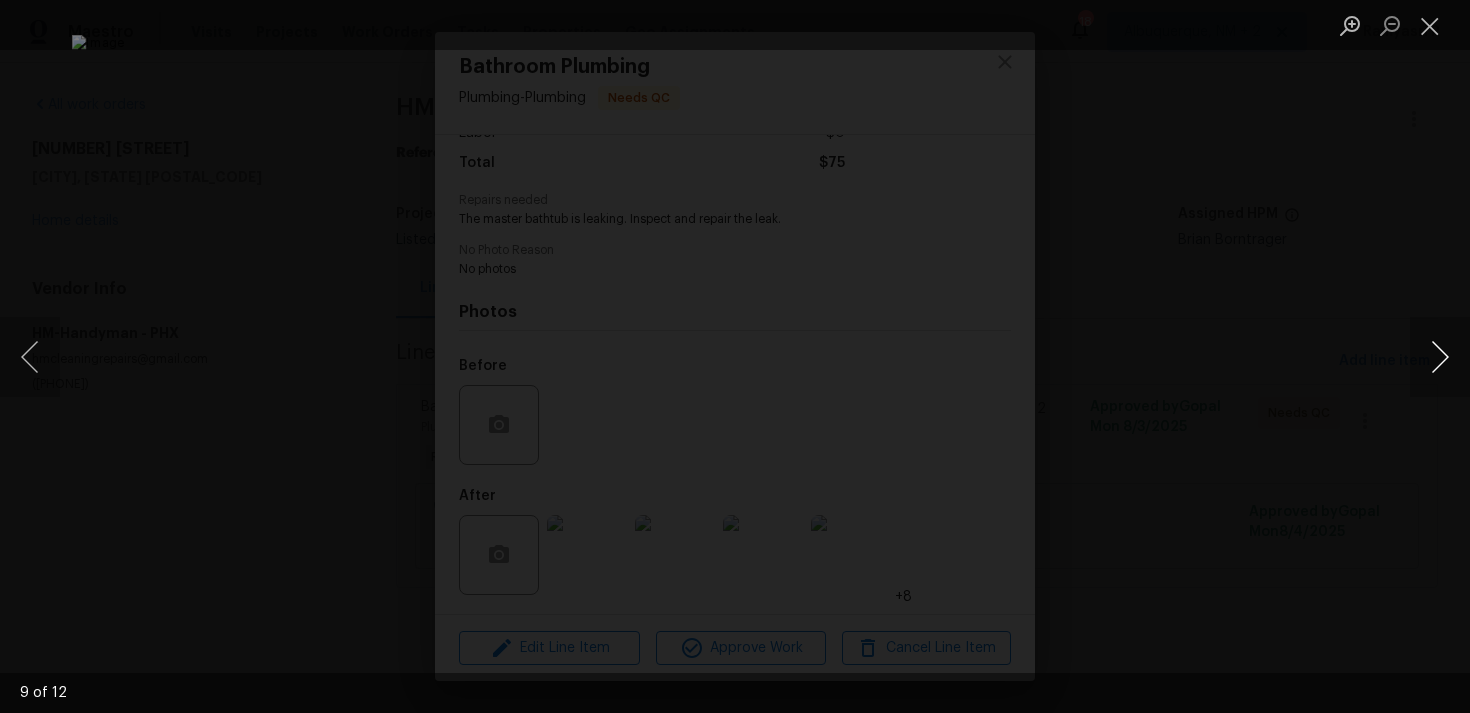 click at bounding box center (1440, 357) 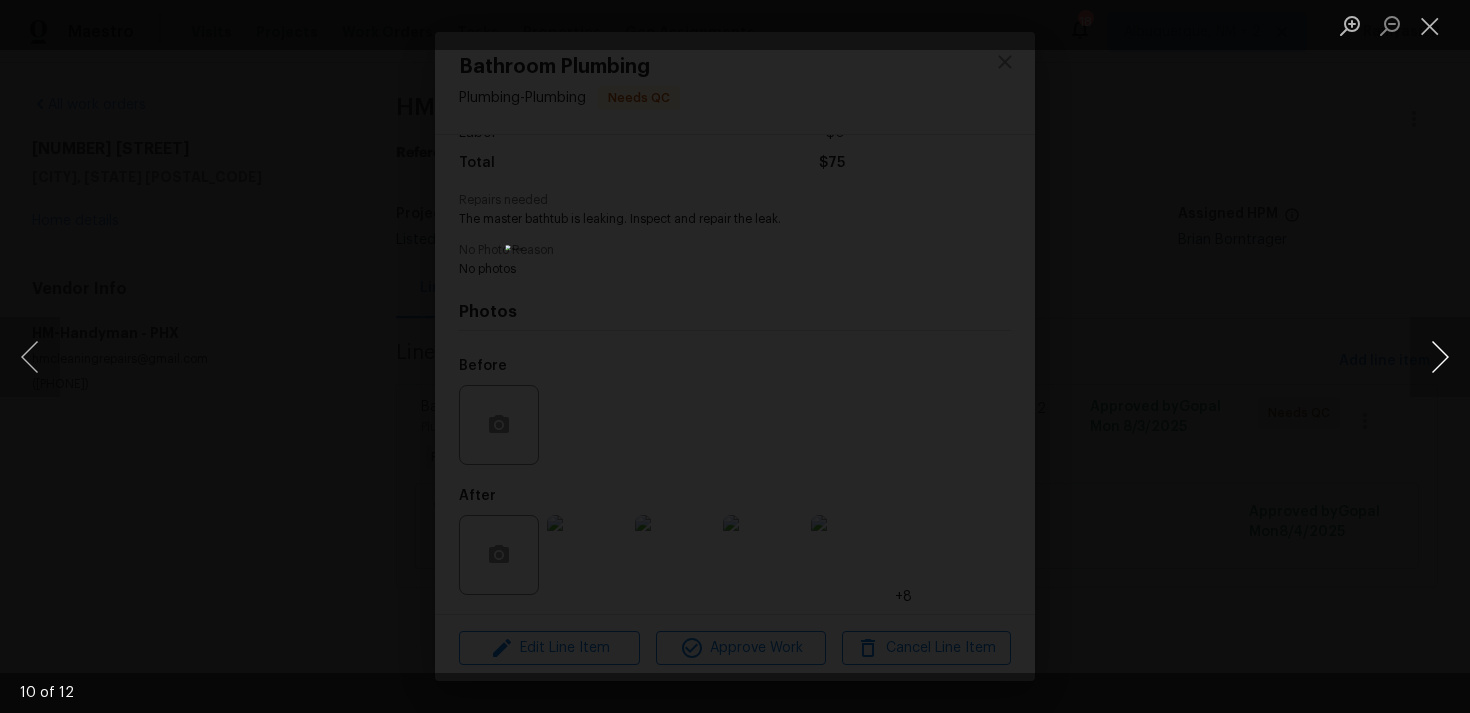 click at bounding box center [1440, 357] 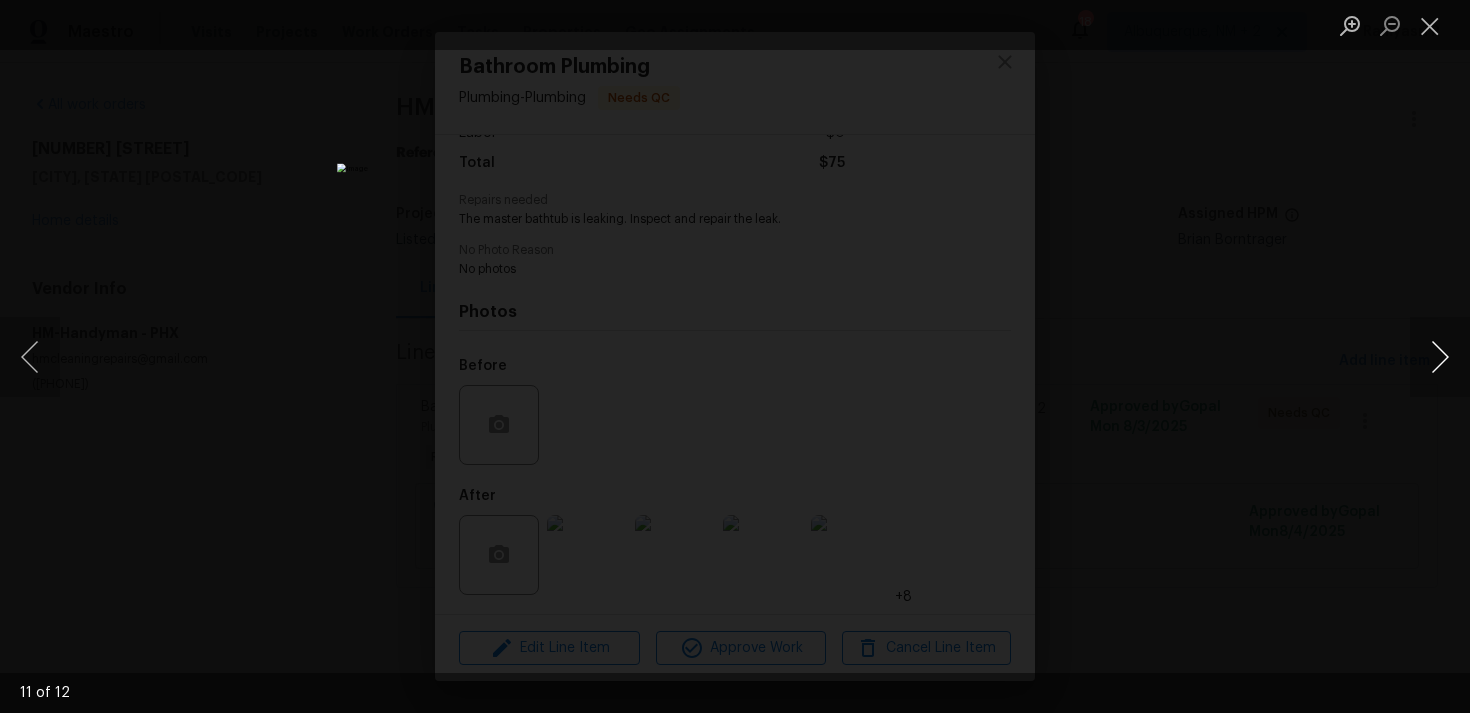 click at bounding box center [1440, 357] 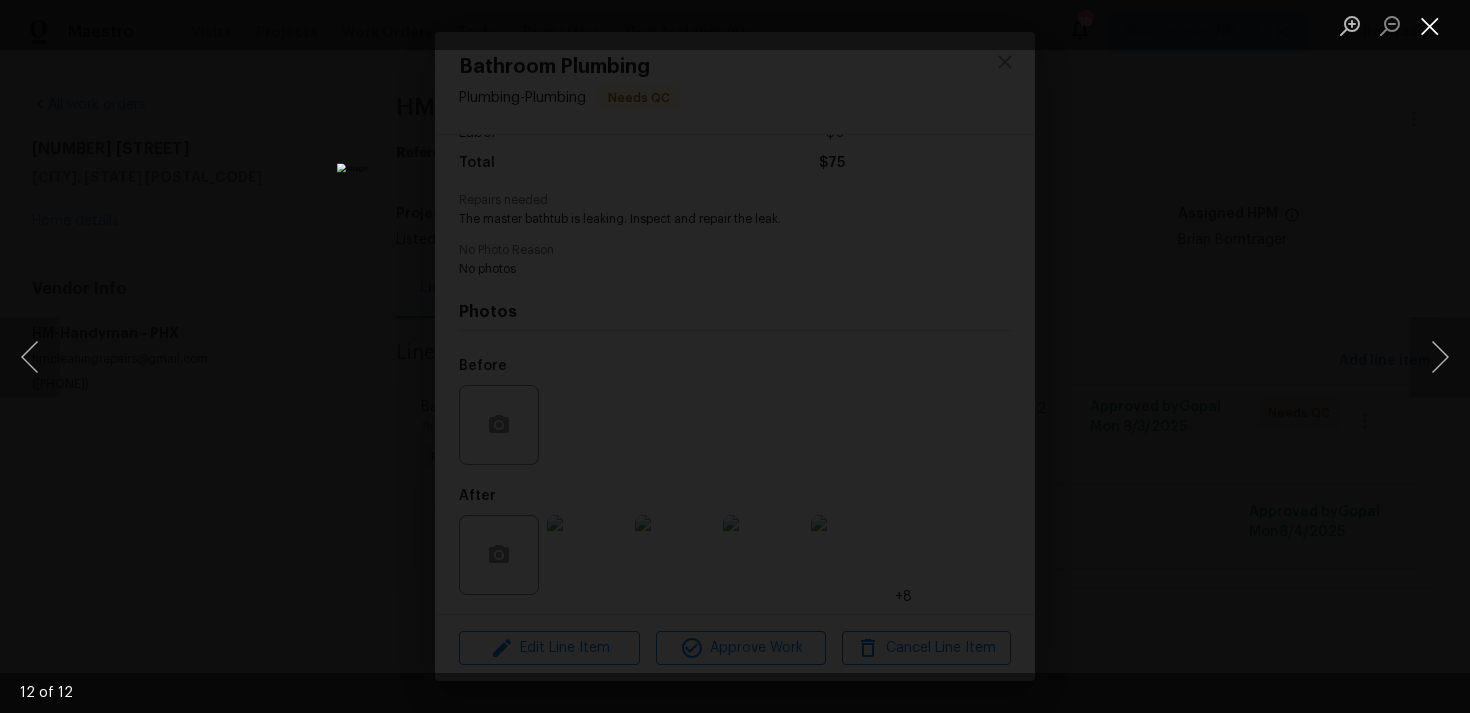 click at bounding box center [1430, 25] 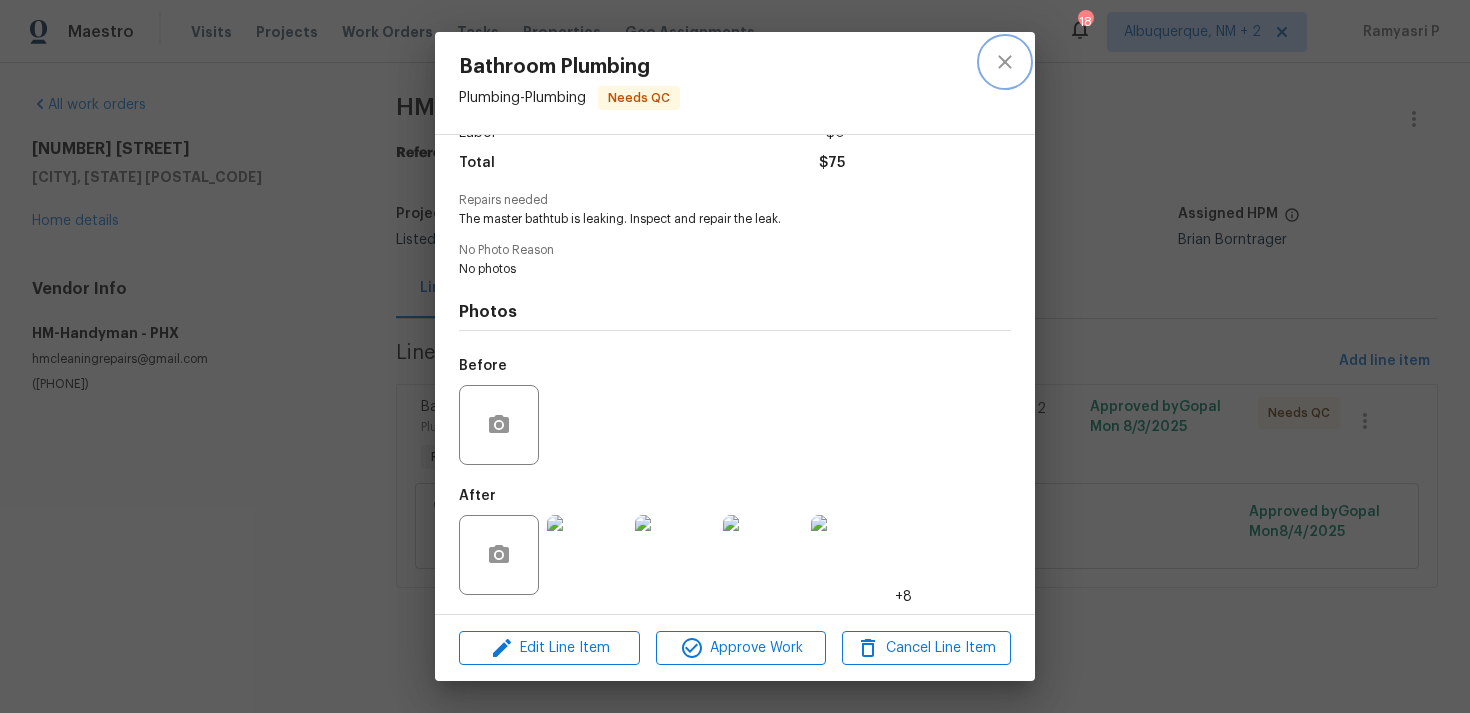 click 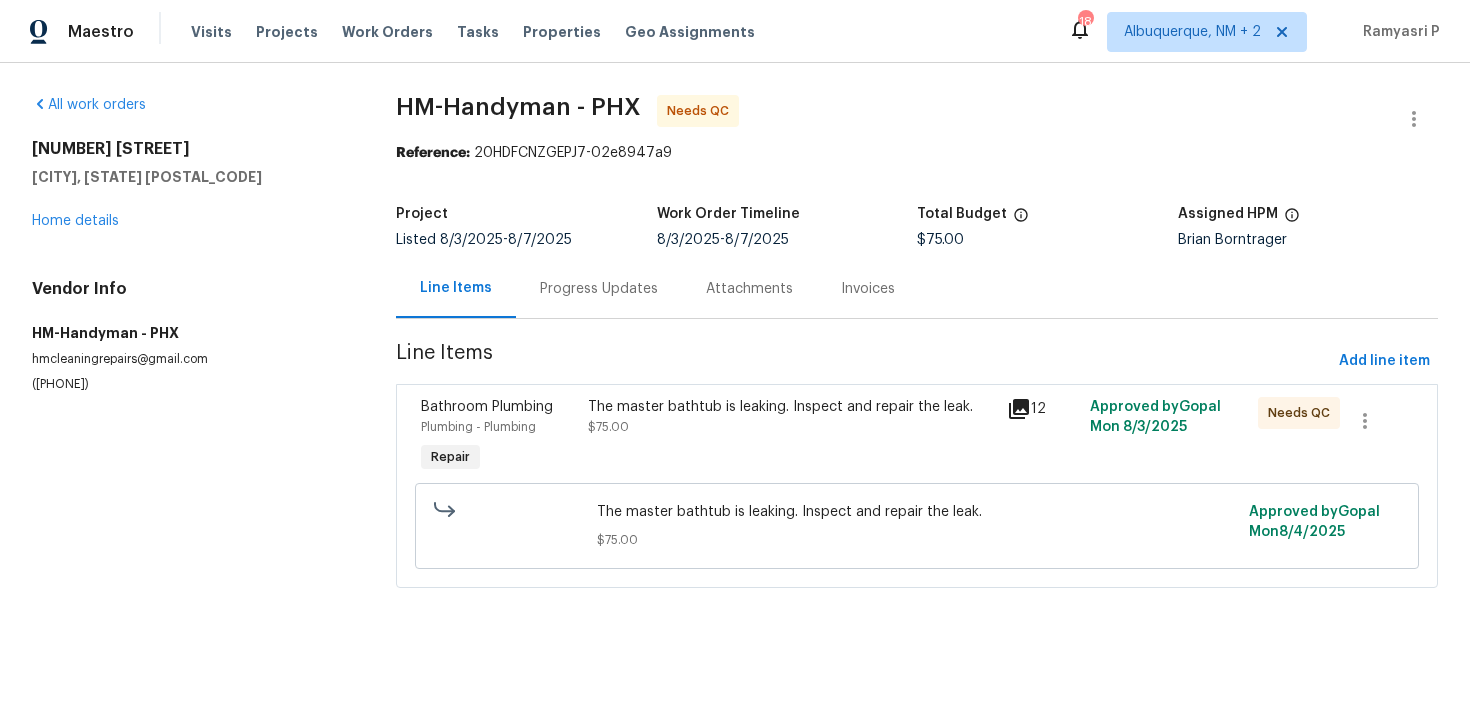 click on "Progress Updates" at bounding box center [599, 289] 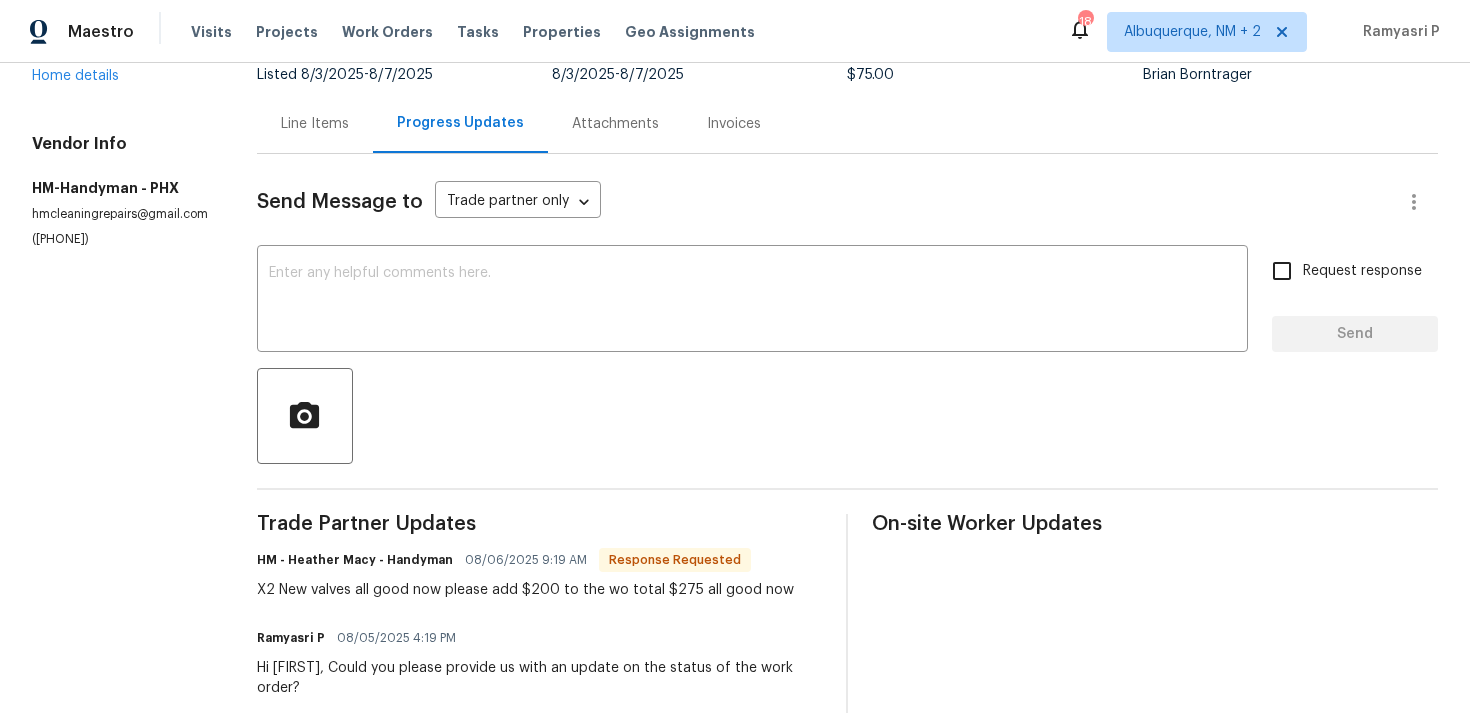 scroll, scrollTop: 153, scrollLeft: 0, axis: vertical 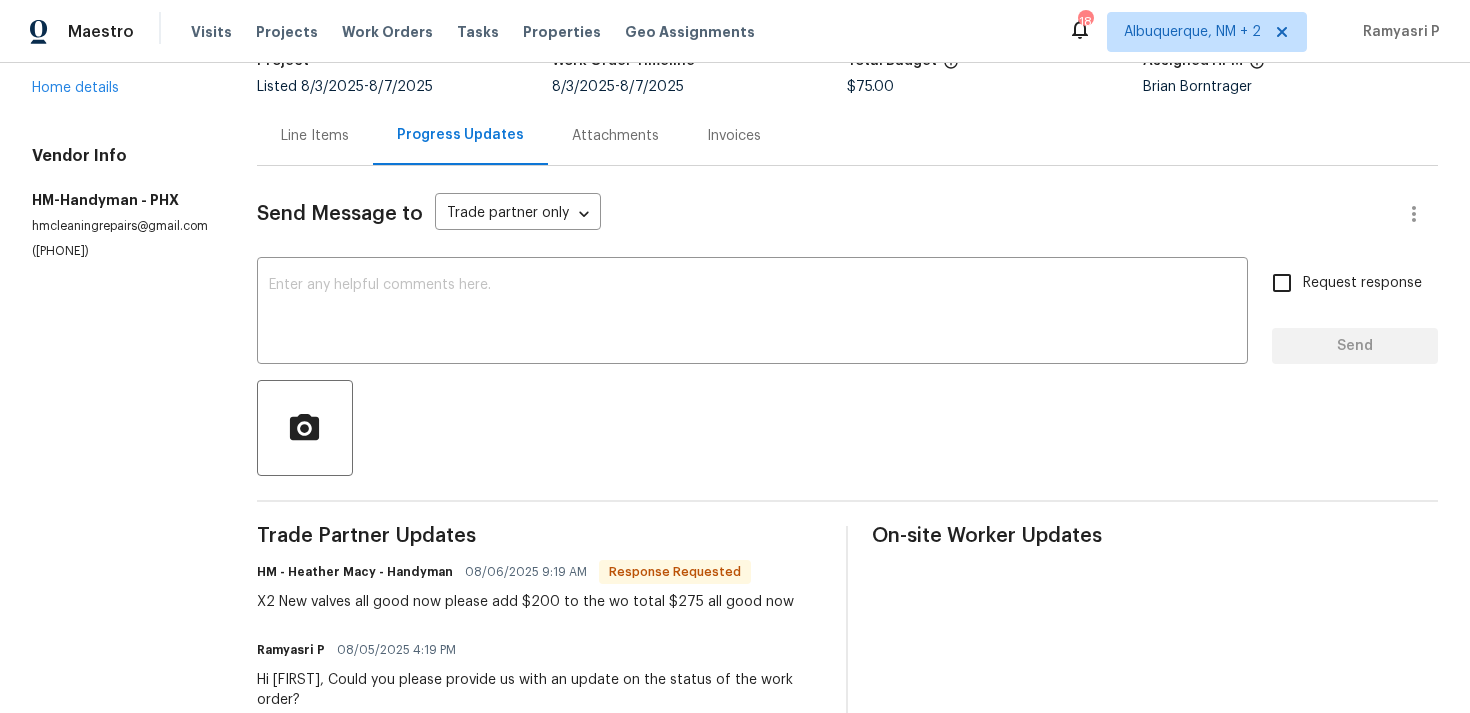 click on "Line Items" at bounding box center [315, 136] 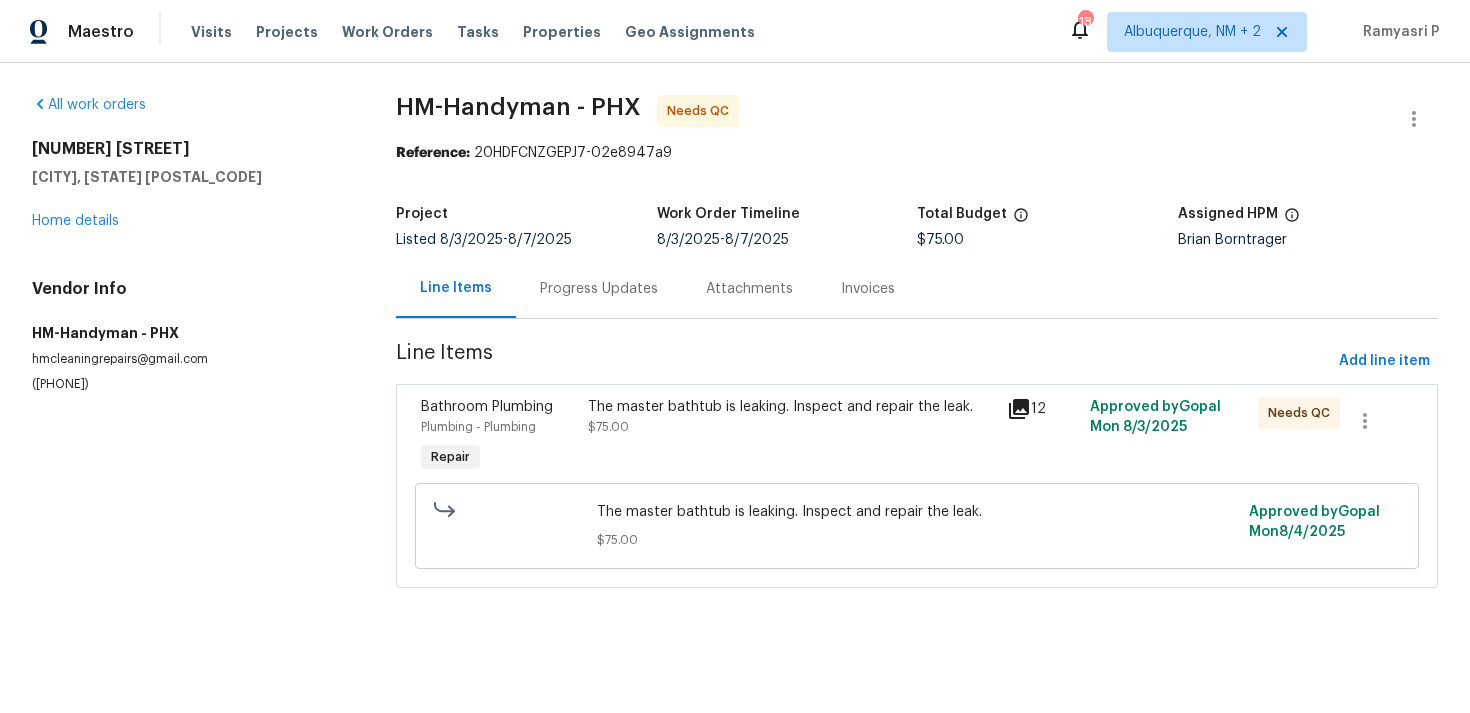 click on "Line Items" at bounding box center (863, 361) 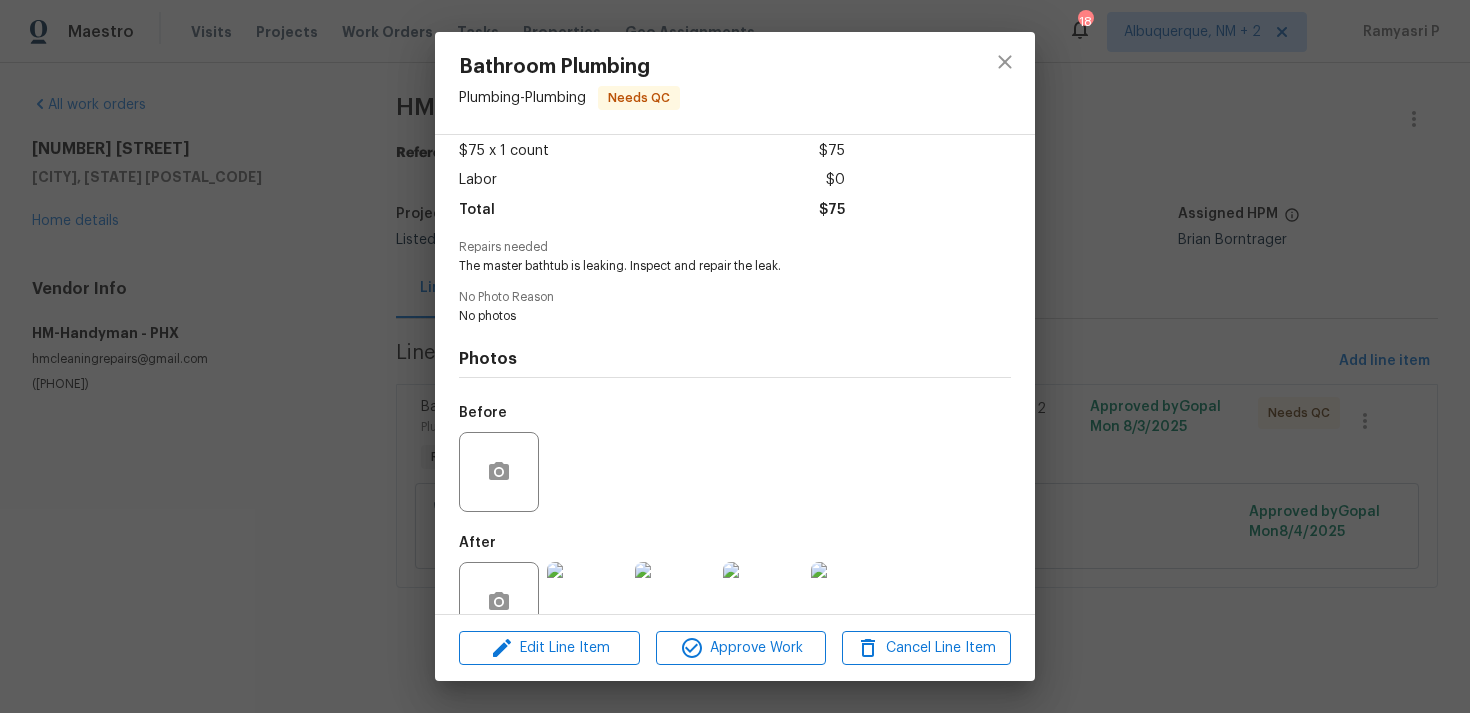 scroll, scrollTop: 157, scrollLeft: 0, axis: vertical 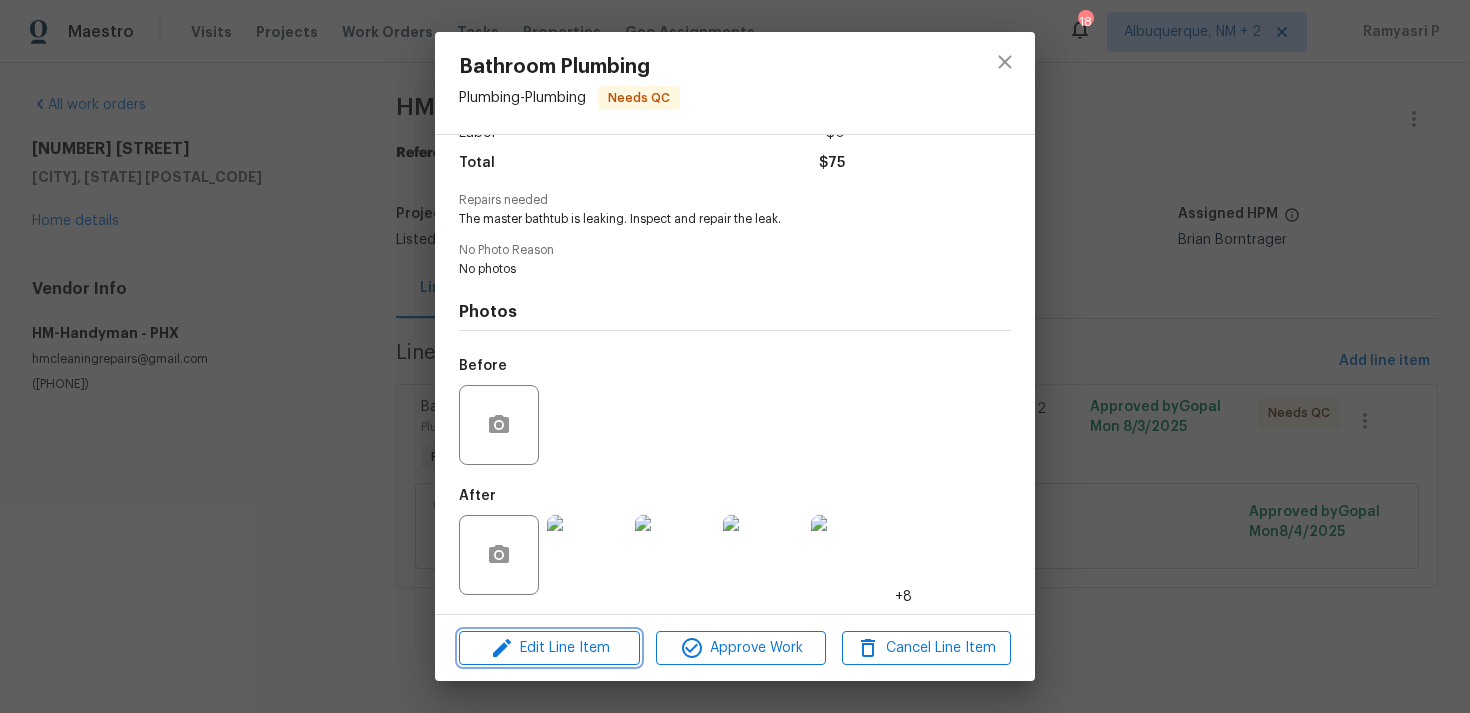 click on "Edit Line Item" at bounding box center [549, 648] 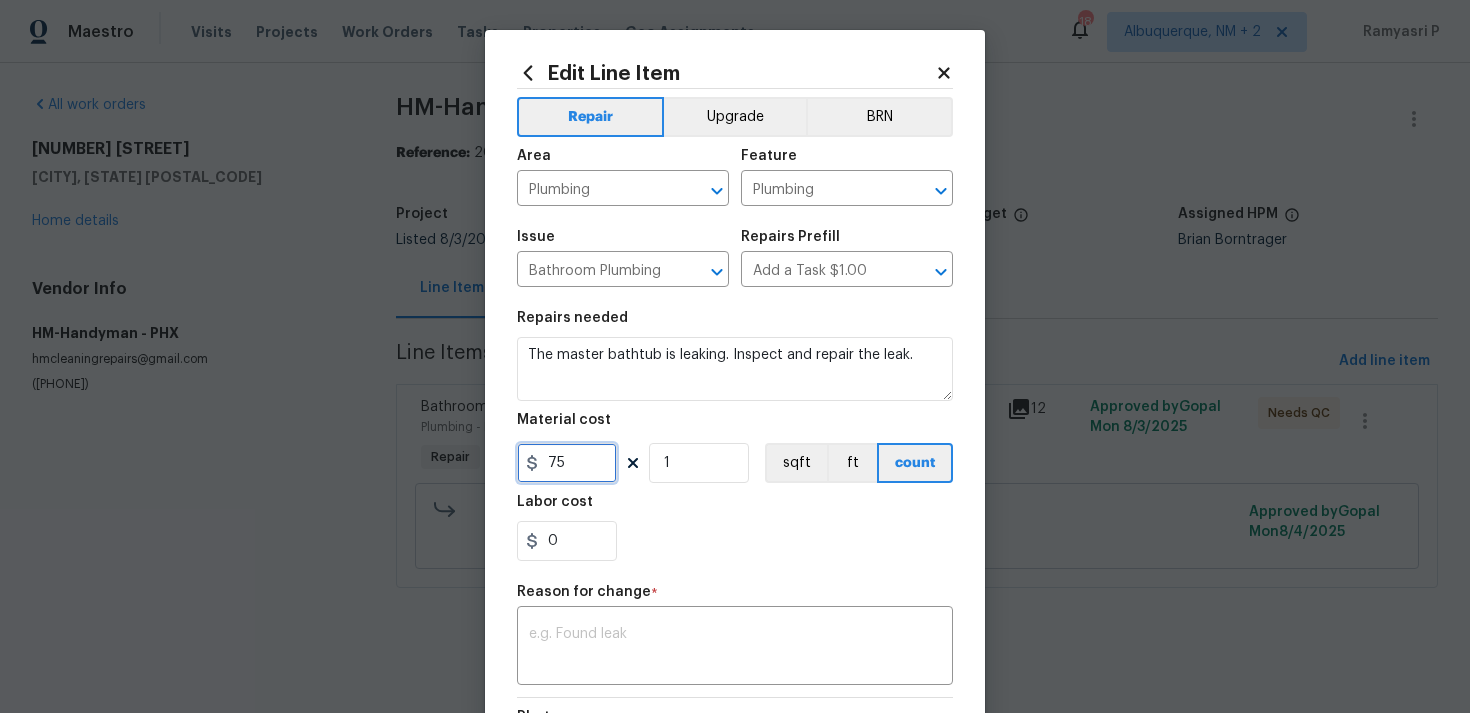 click on "75" at bounding box center [567, 463] 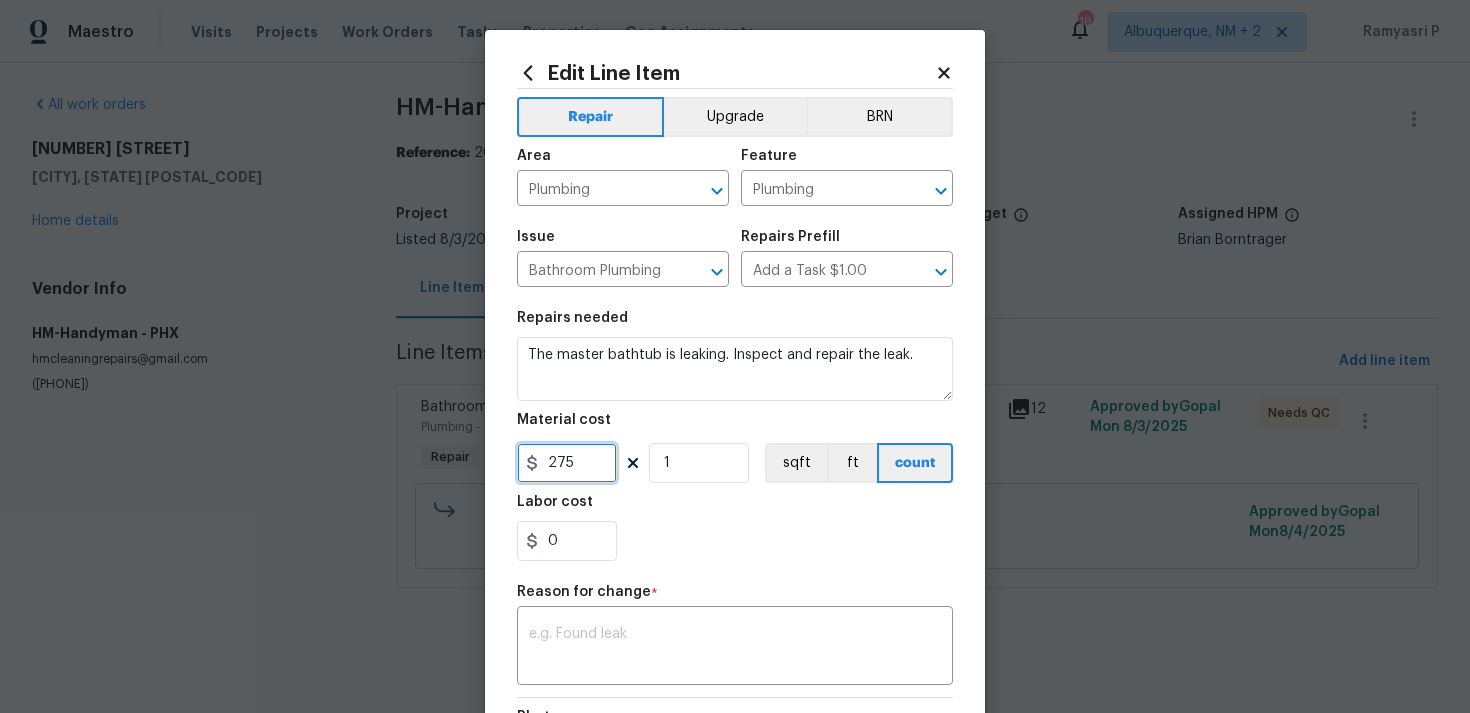 type on "275" 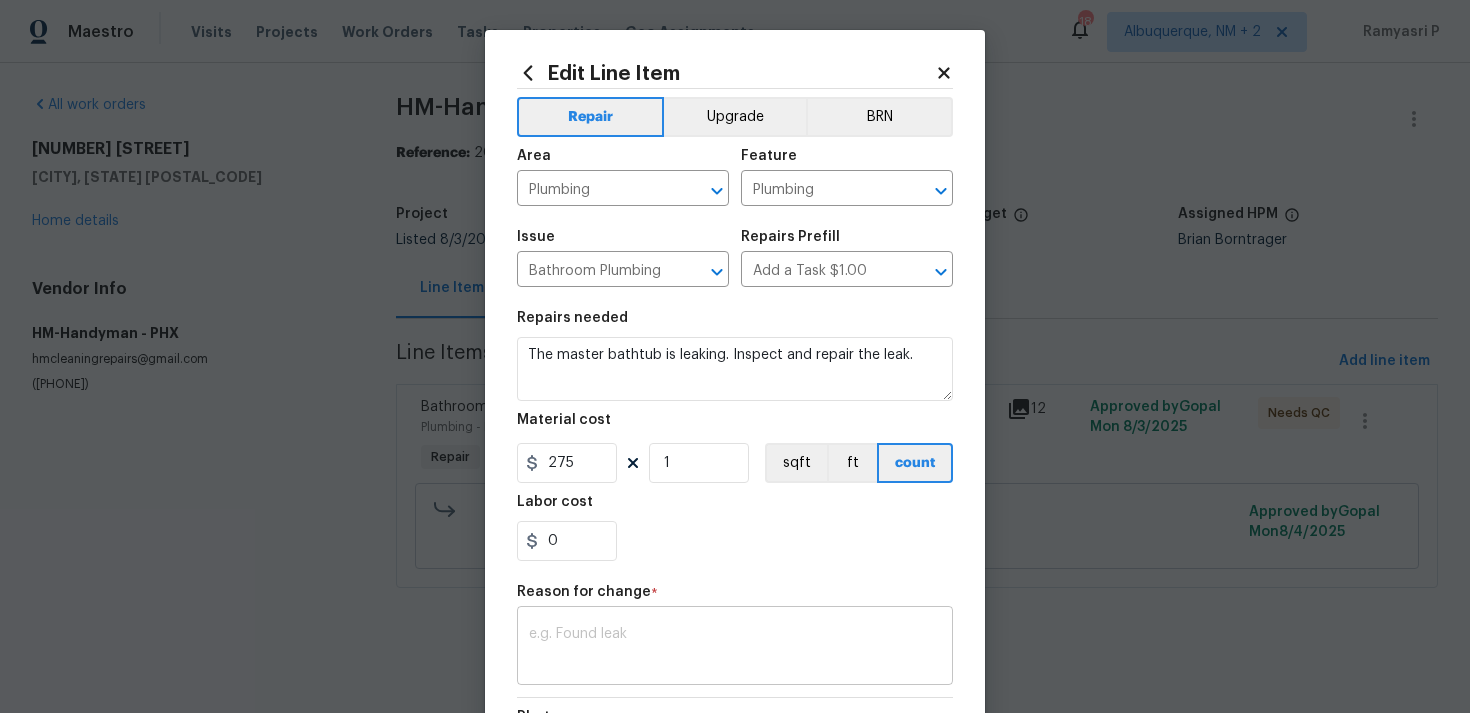 click at bounding box center (735, 648) 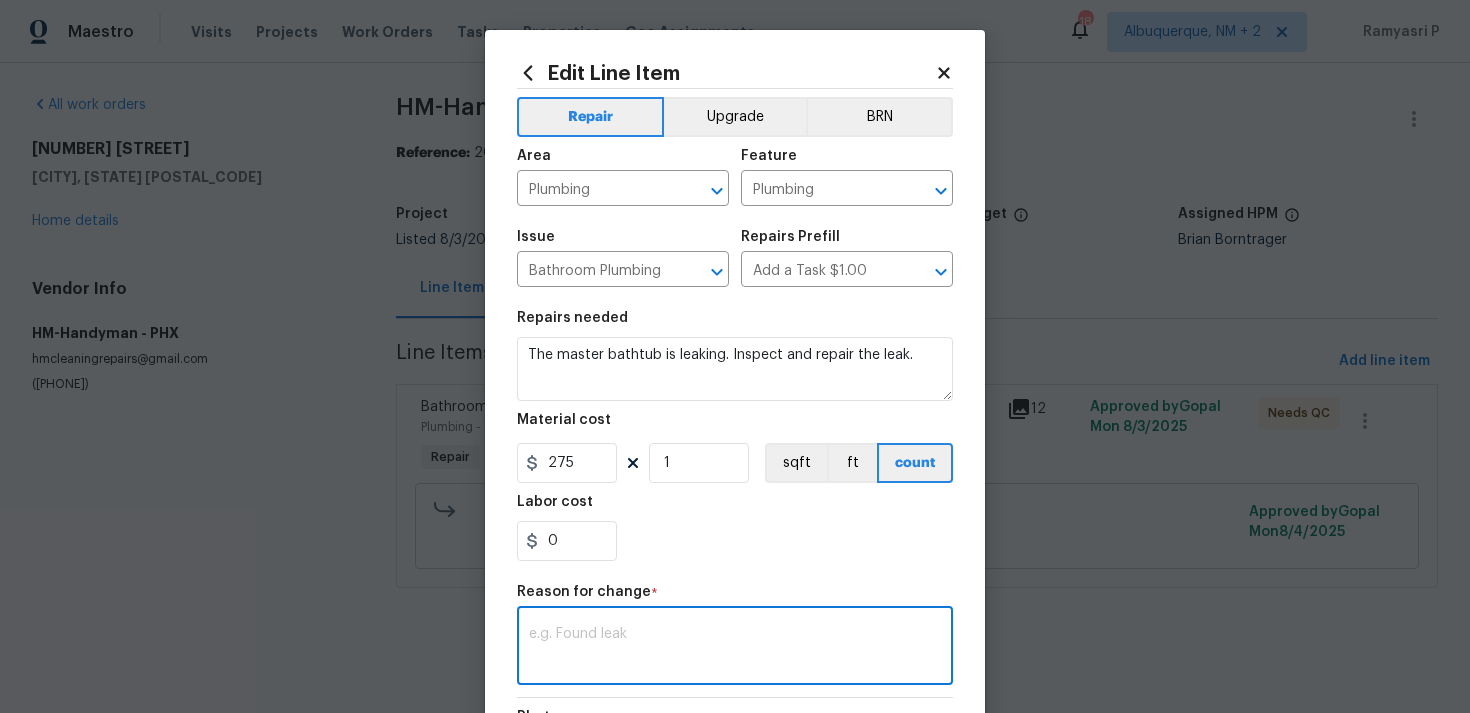 paste on "(RP) Updated per vendor’s final cost." 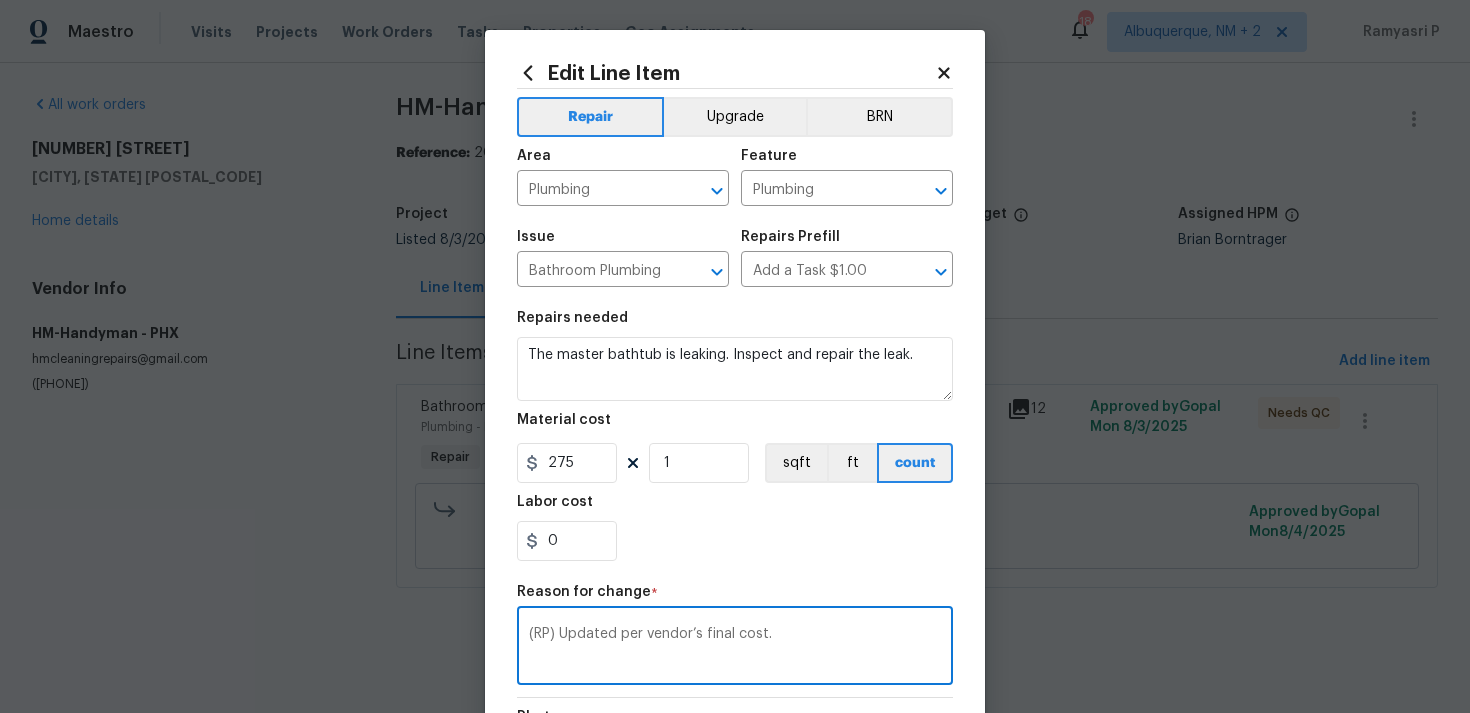 scroll, scrollTop: 293, scrollLeft: 0, axis: vertical 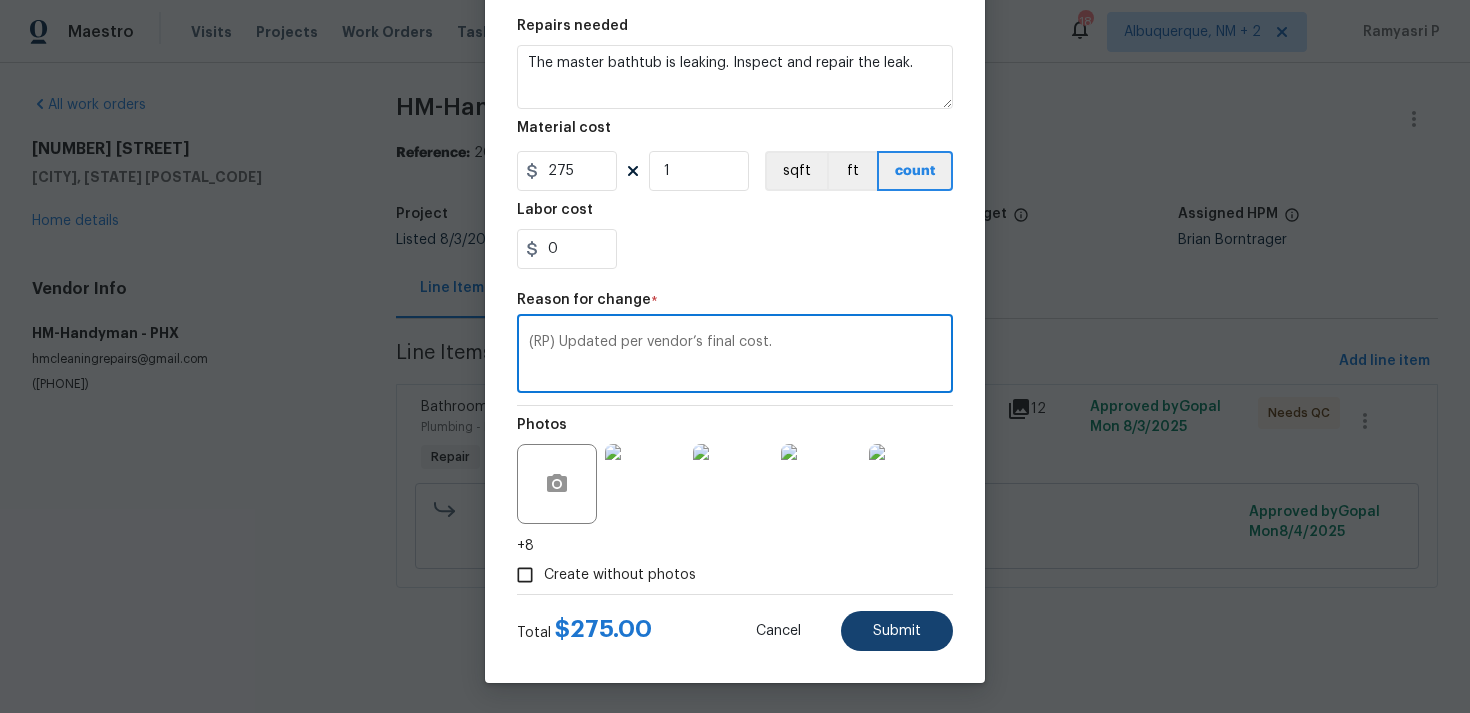 type on "(RP) Updated per vendor’s final cost." 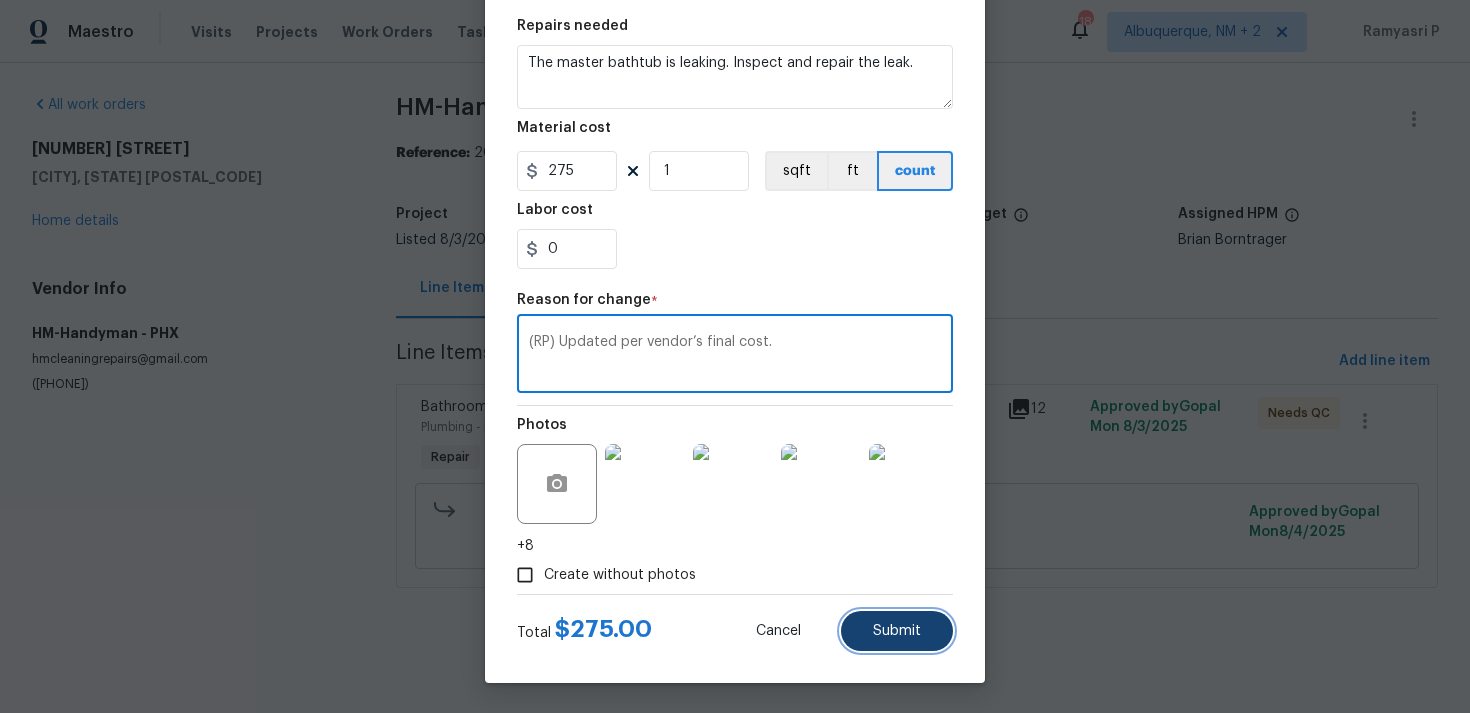 click on "Submit" at bounding box center [897, 631] 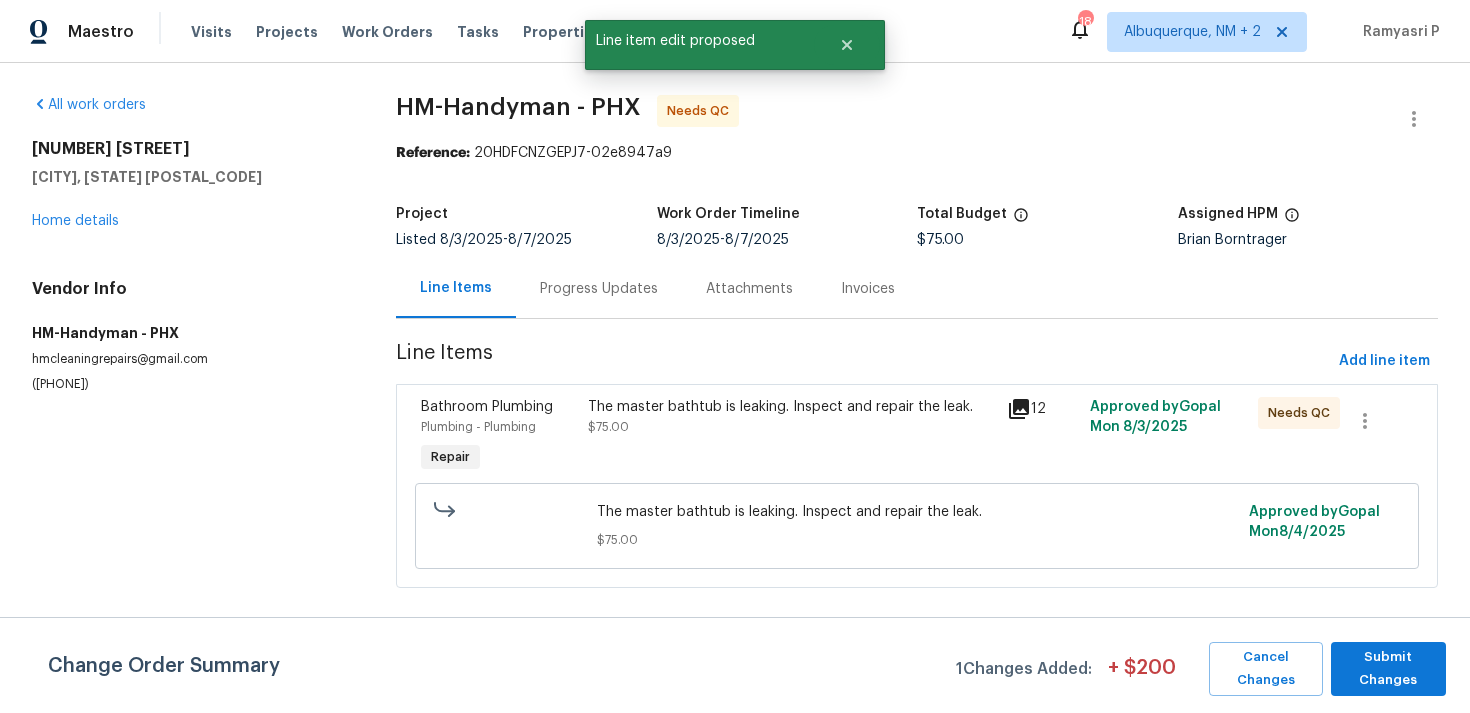 scroll, scrollTop: 0, scrollLeft: 0, axis: both 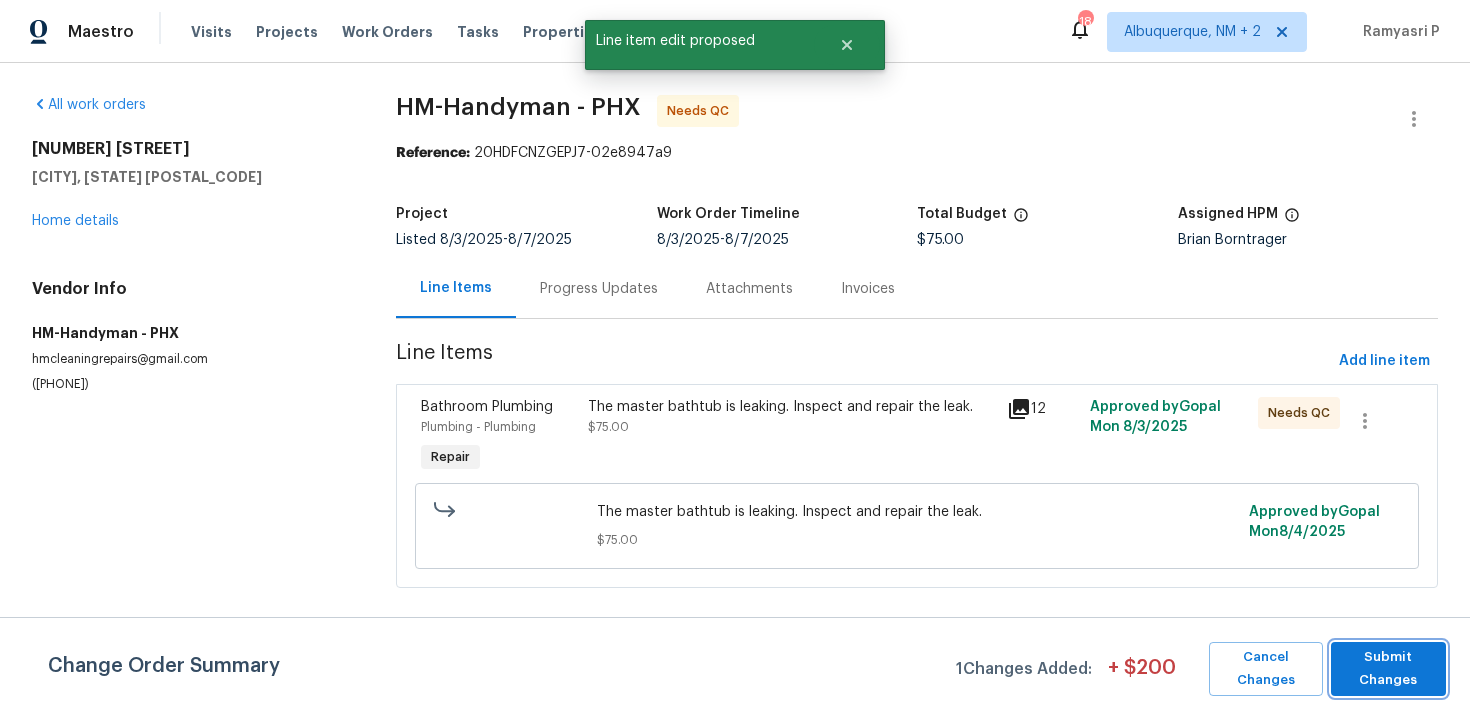 click on "Submit Changes" at bounding box center (1388, 669) 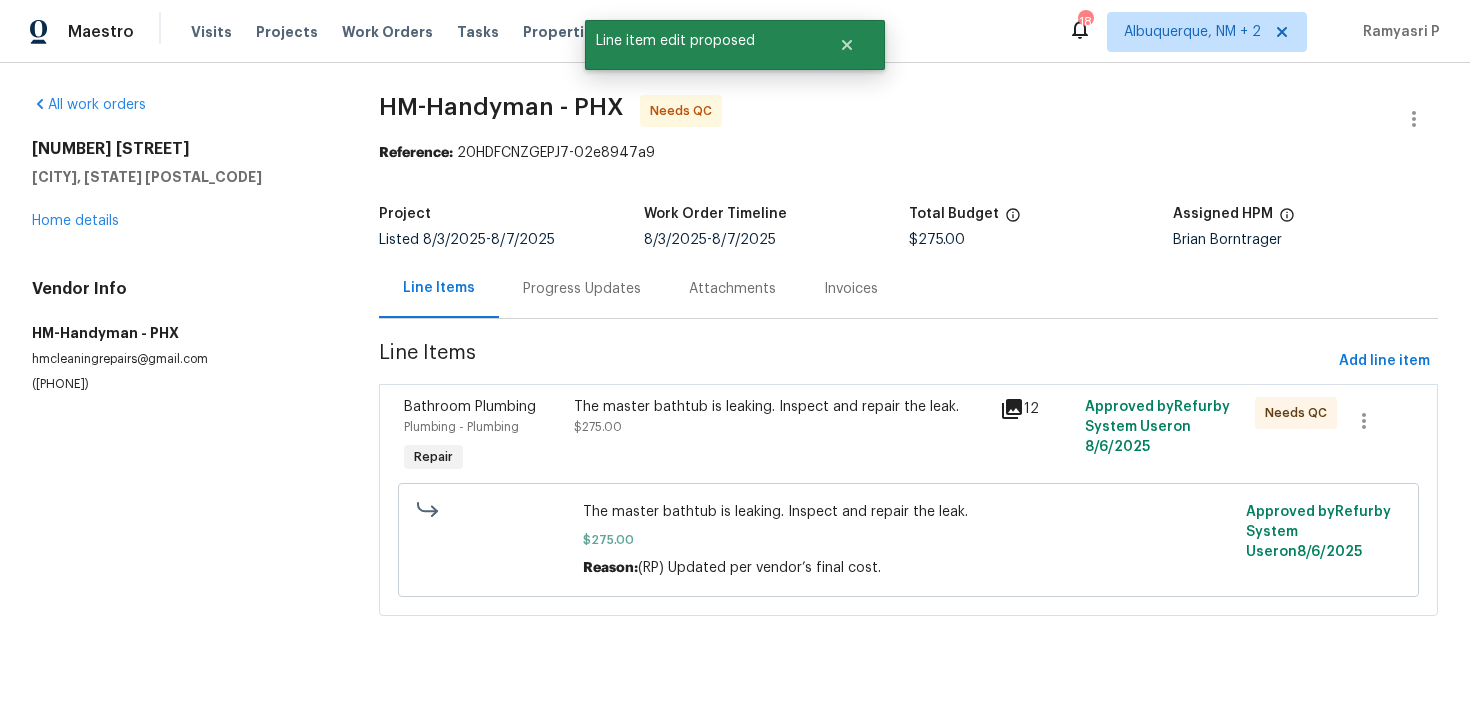 click on "Progress Updates" at bounding box center [582, 289] 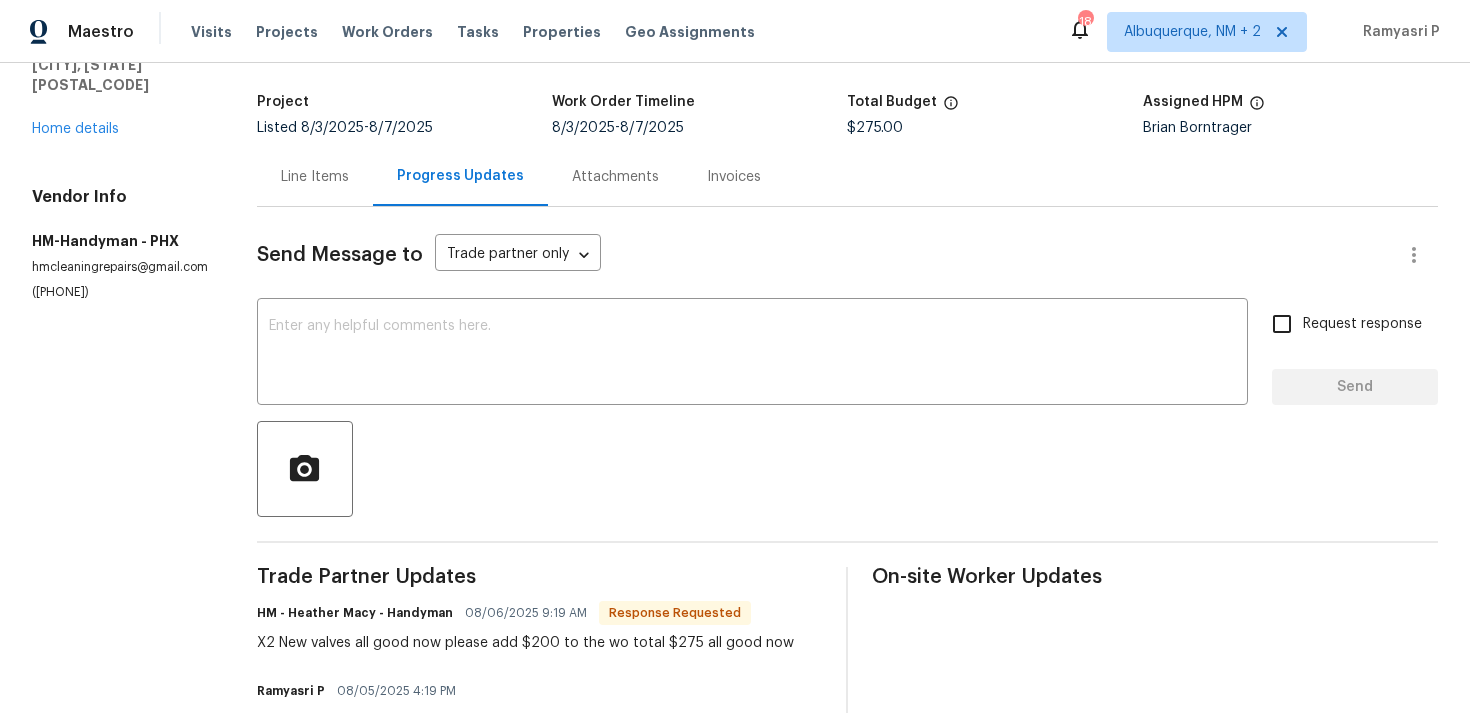 scroll, scrollTop: 0, scrollLeft: 0, axis: both 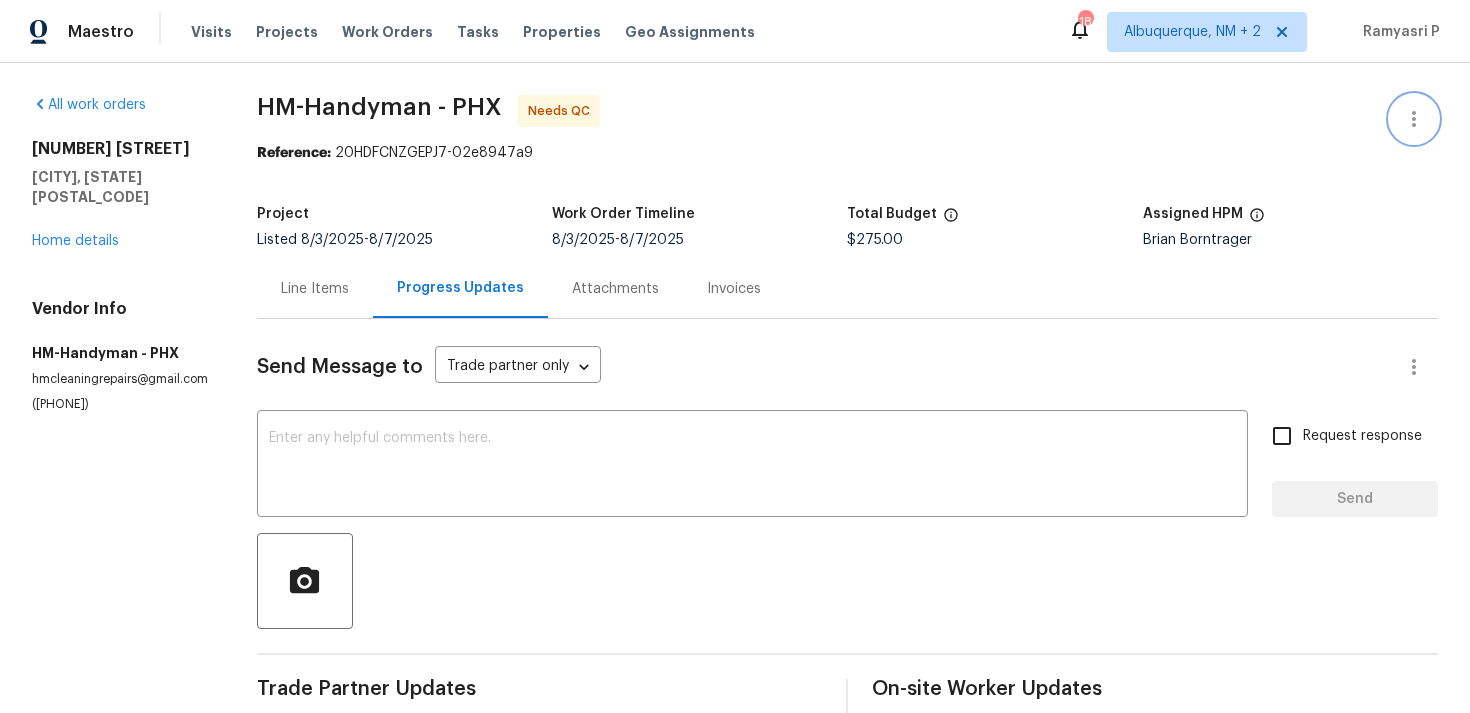 click at bounding box center (1414, 119) 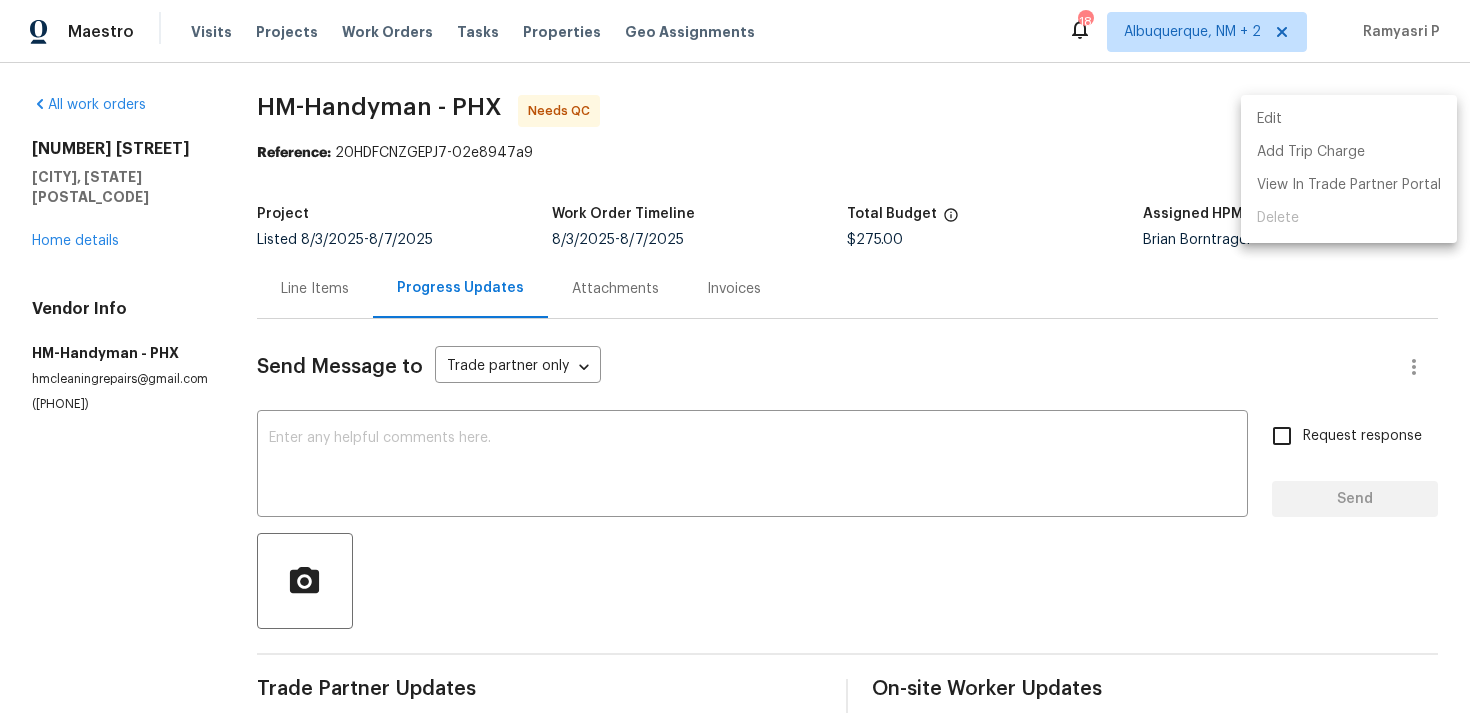 click on "Edit" at bounding box center [1349, 119] 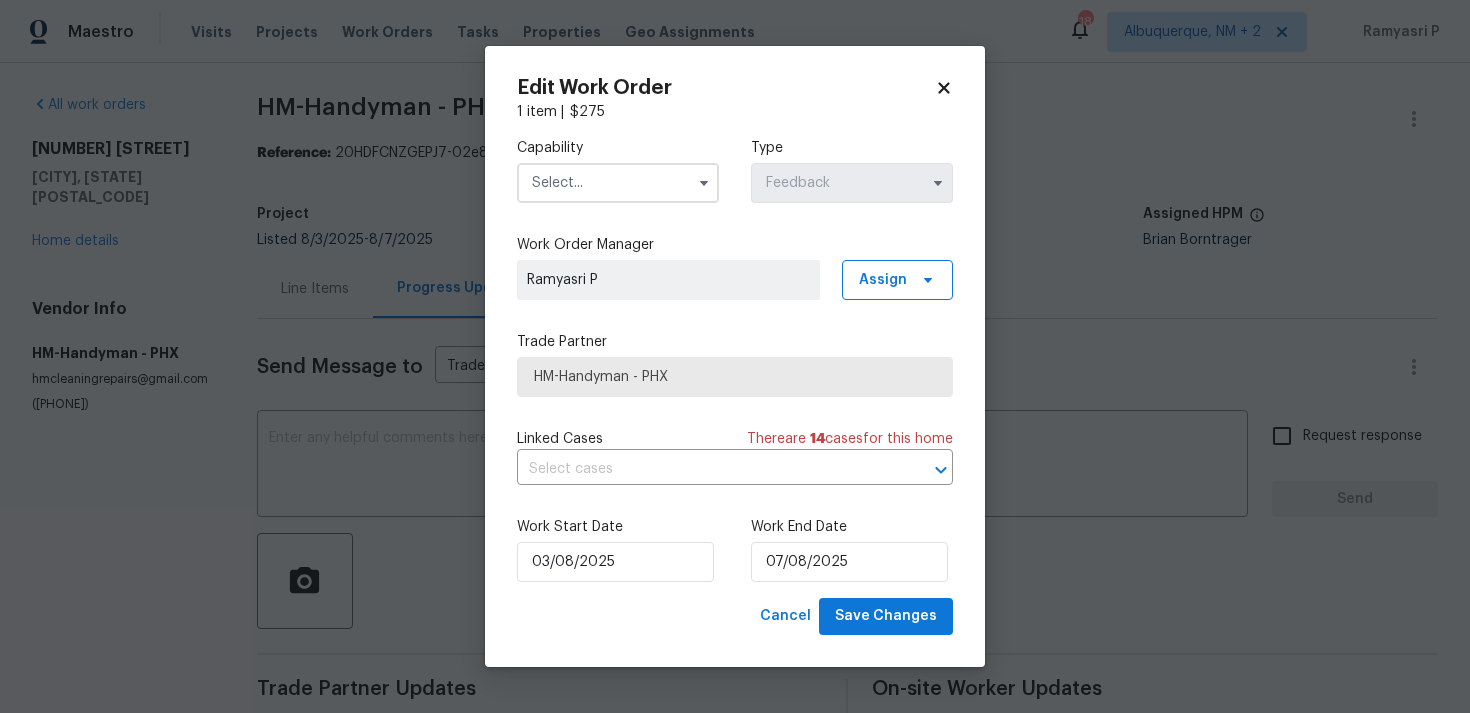 click at bounding box center [618, 183] 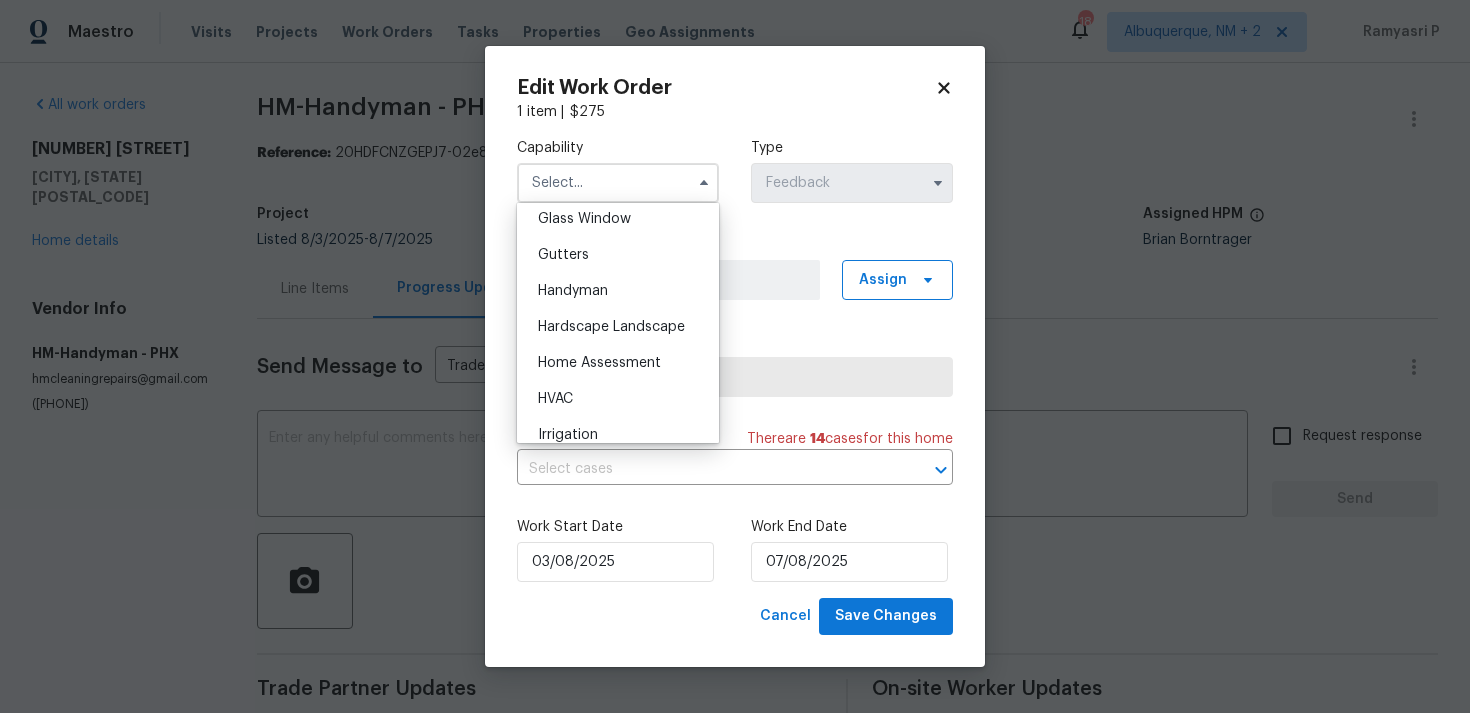 scroll, scrollTop: 1029, scrollLeft: 0, axis: vertical 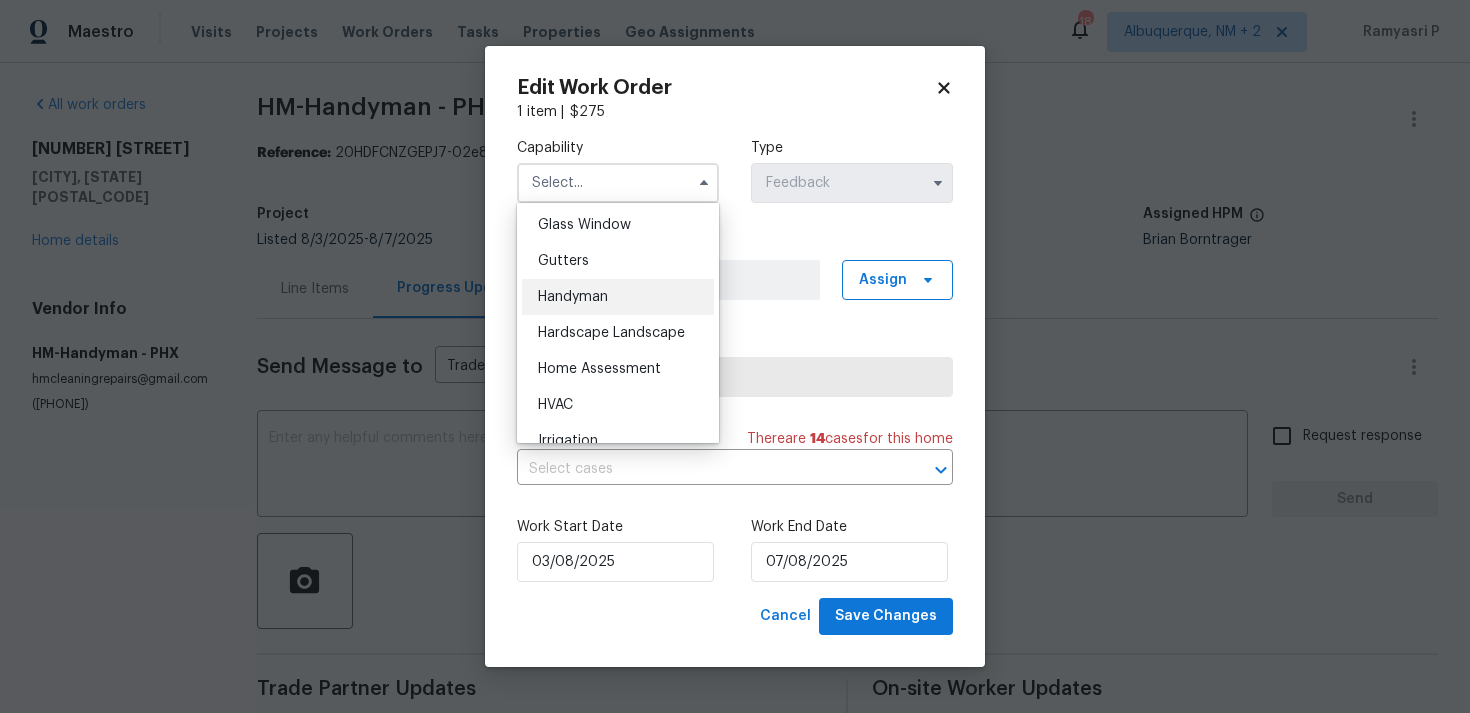 click on "Handyman" at bounding box center (618, 297) 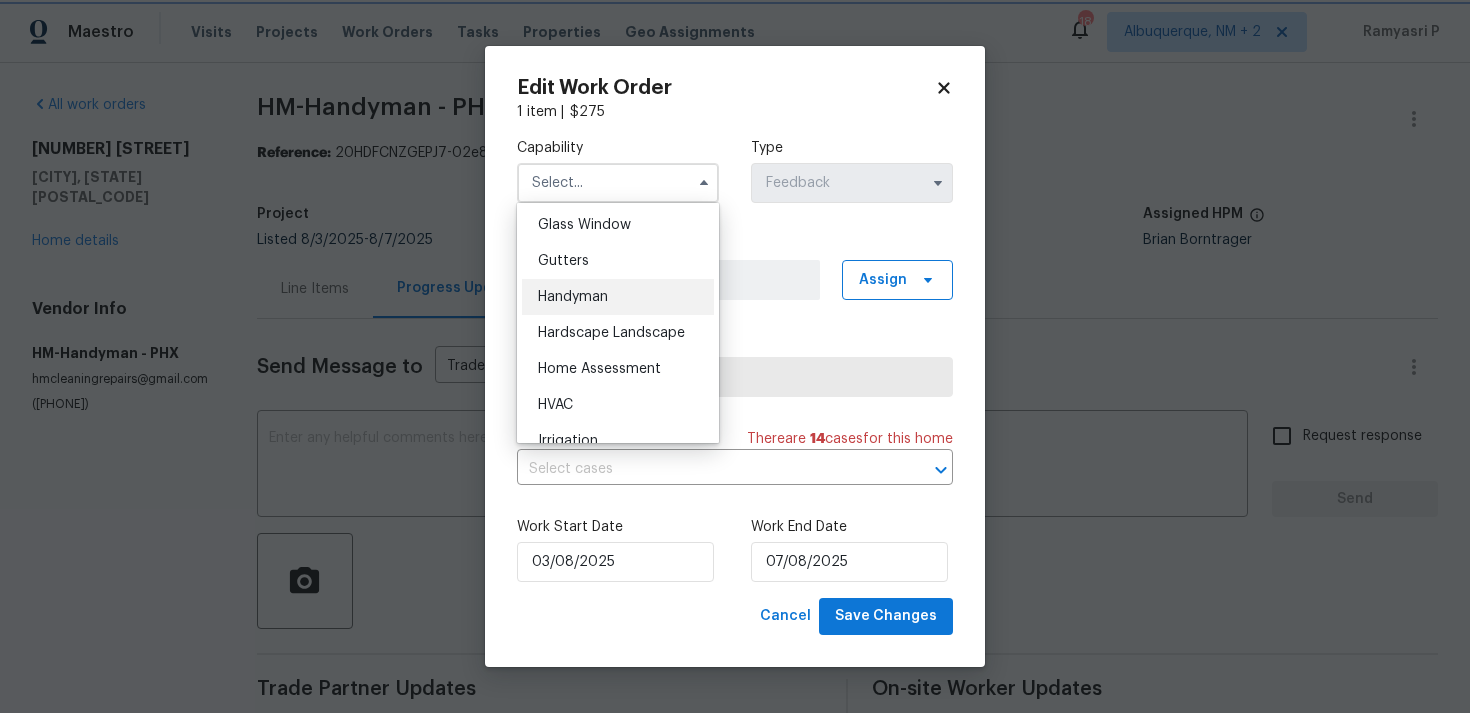 type on "Handyman" 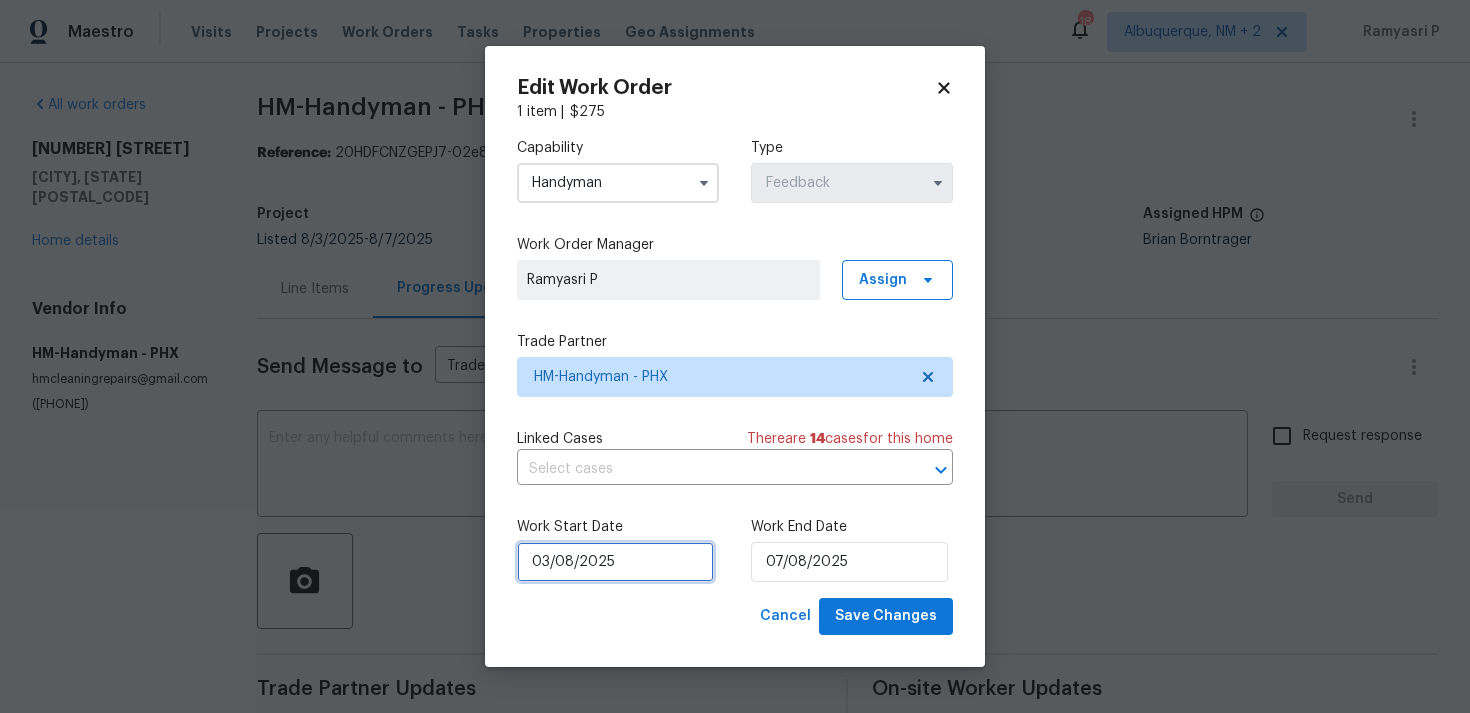 click on "03/08/2025" at bounding box center [615, 562] 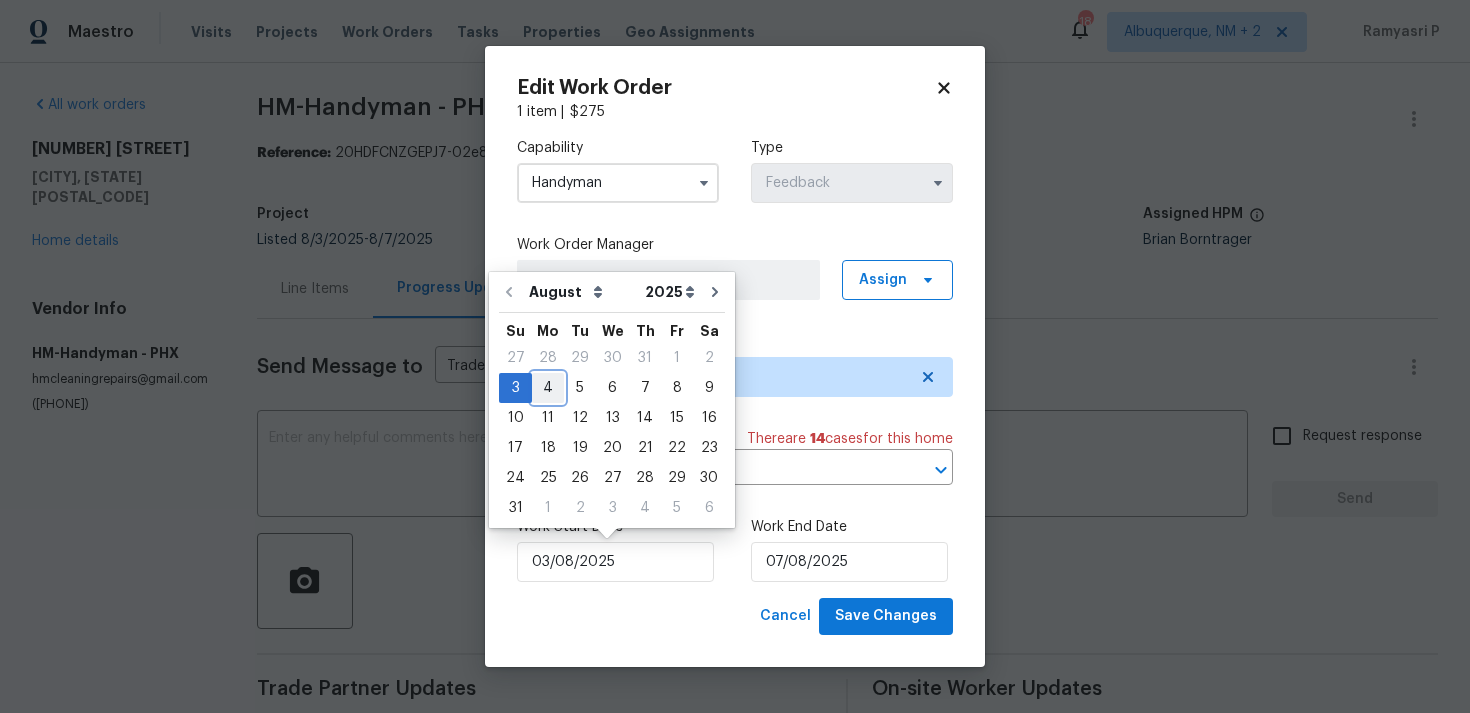 click on "4" at bounding box center (548, 388) 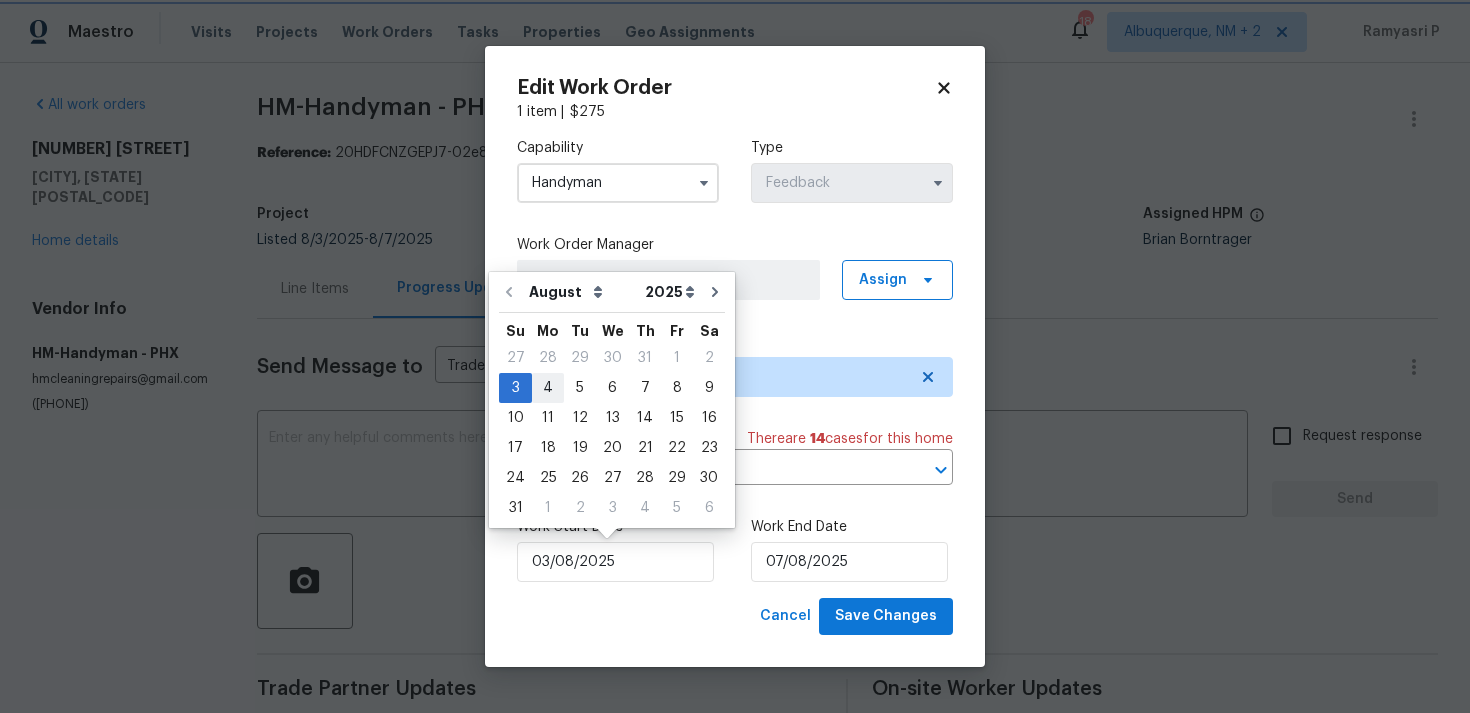 type on "04/08/2025" 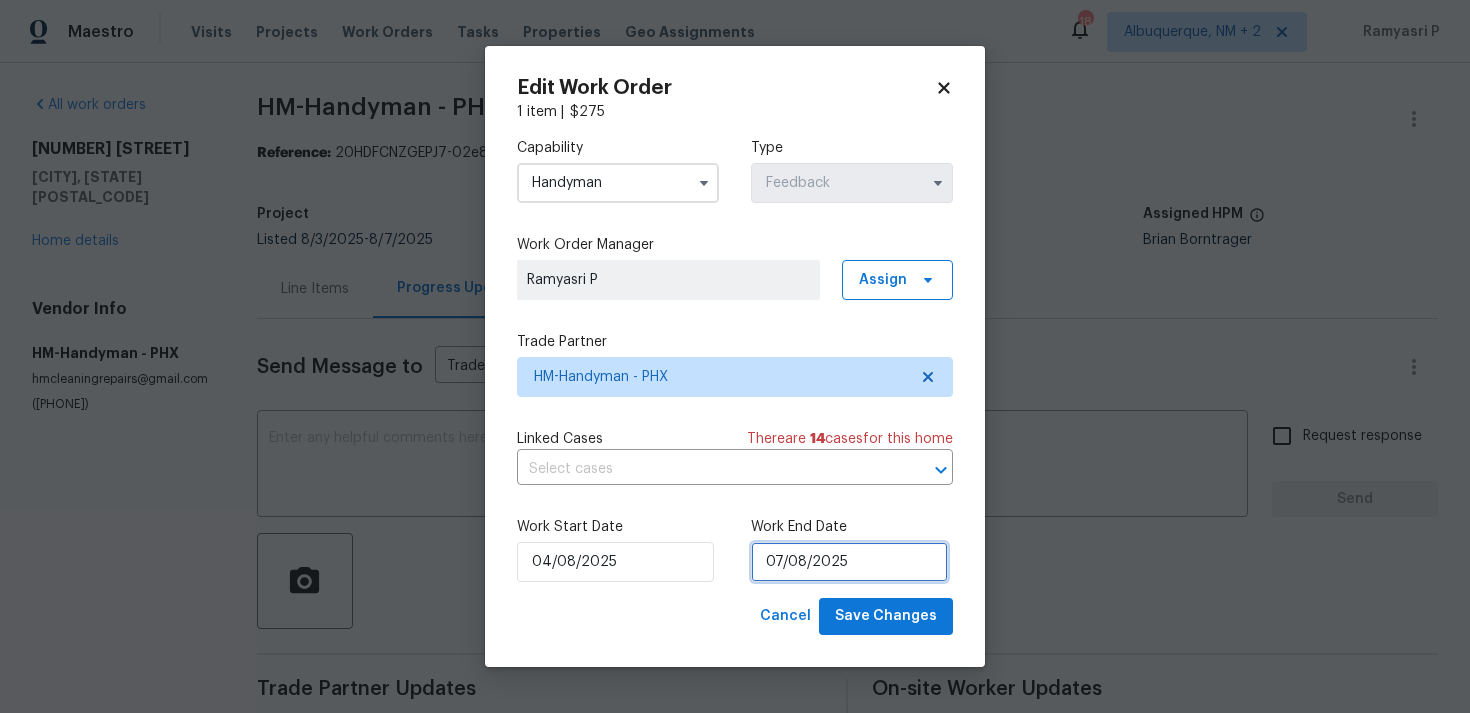 click on "07/08/2025" at bounding box center [849, 562] 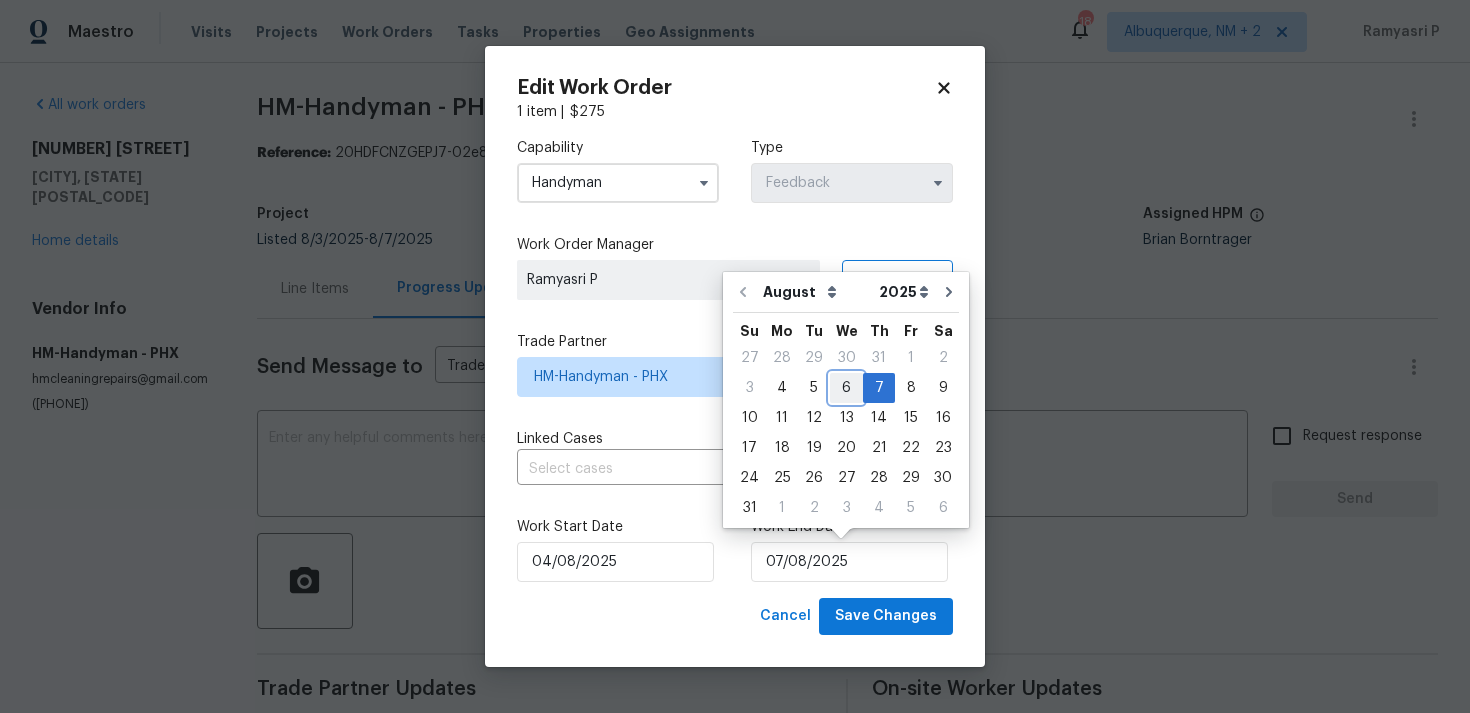 click on "6" at bounding box center (846, 388) 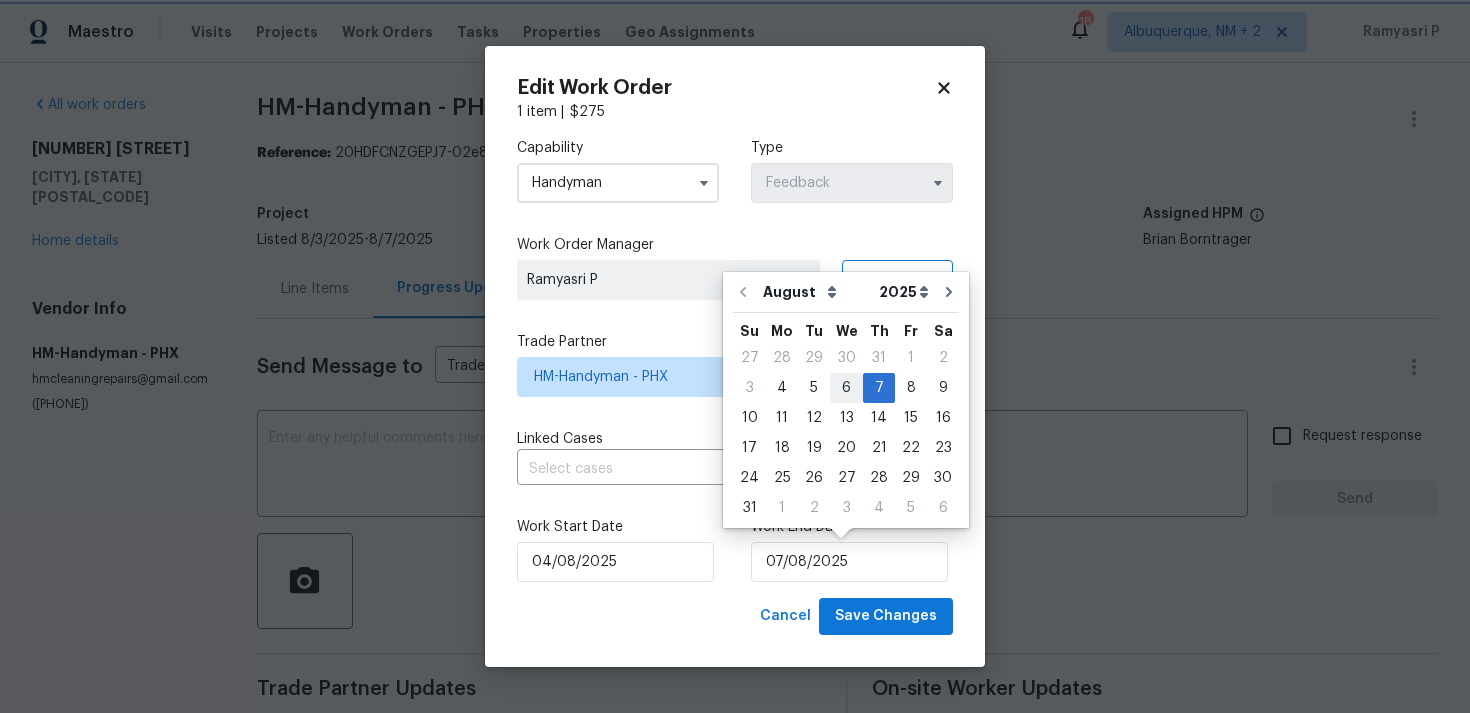 type on "06/08/2025" 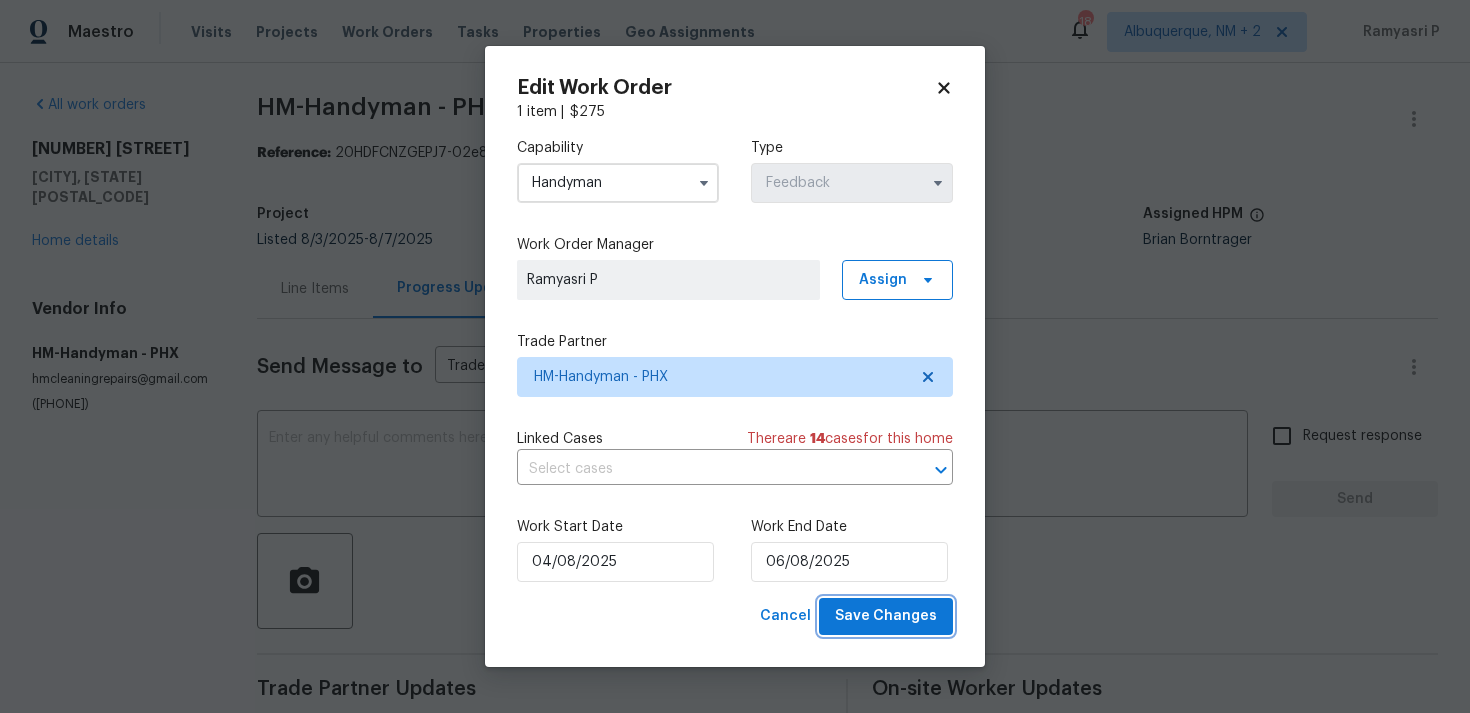click on "Save Changes" at bounding box center [886, 616] 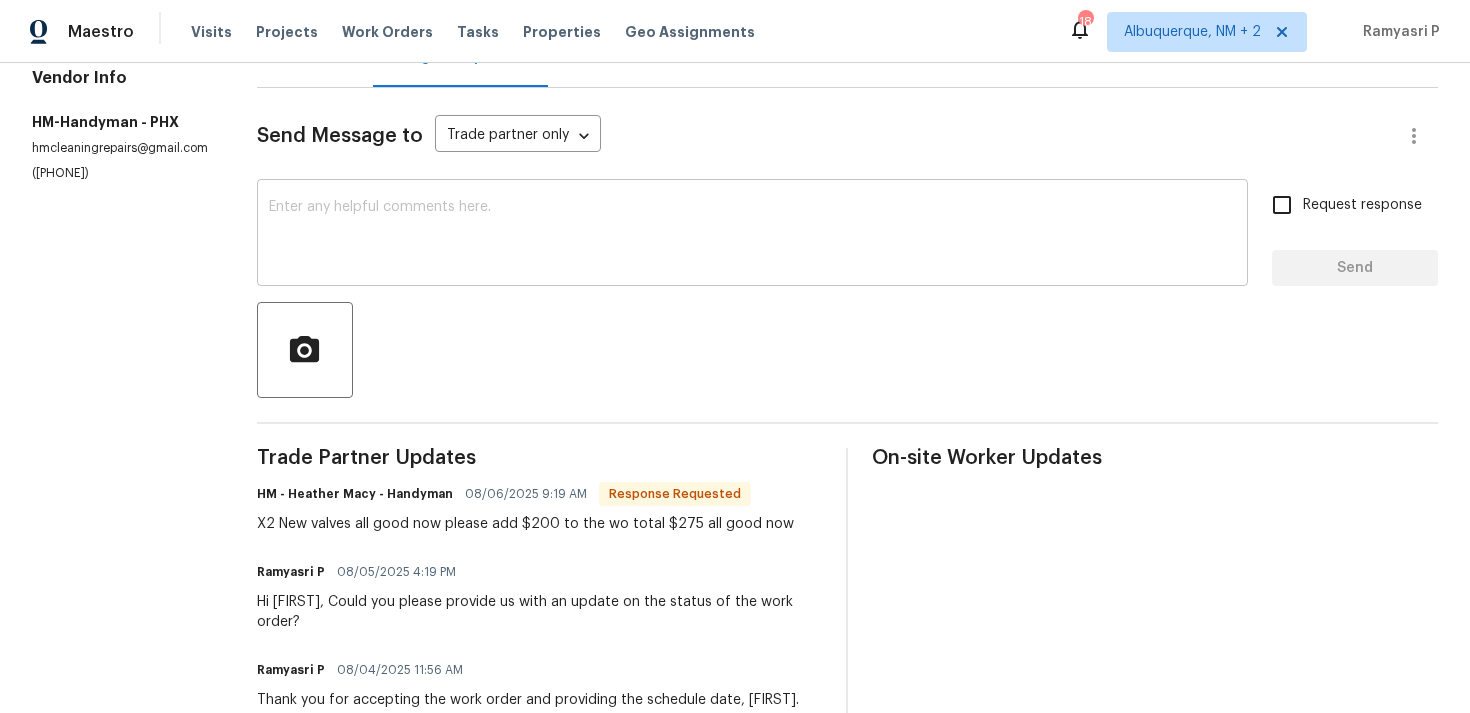 scroll, scrollTop: 193, scrollLeft: 0, axis: vertical 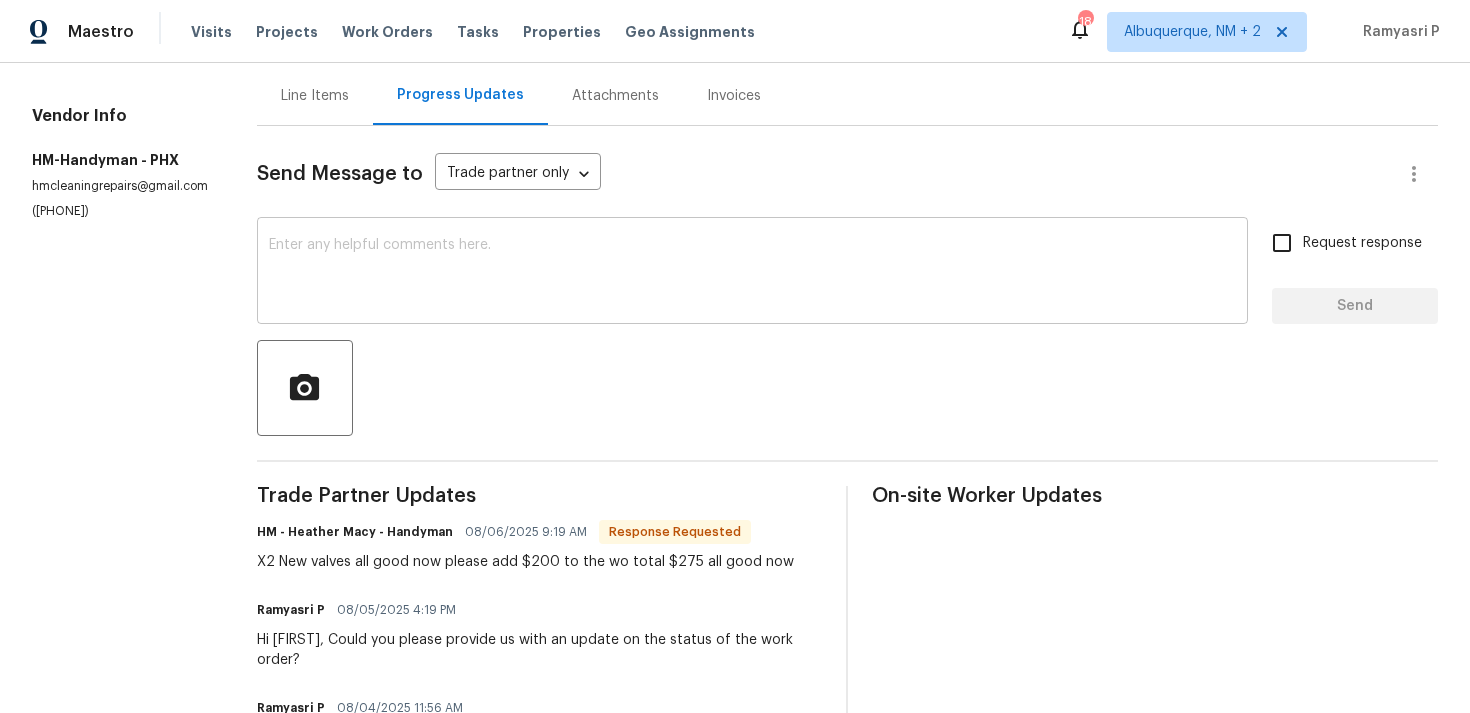 click at bounding box center [752, 273] 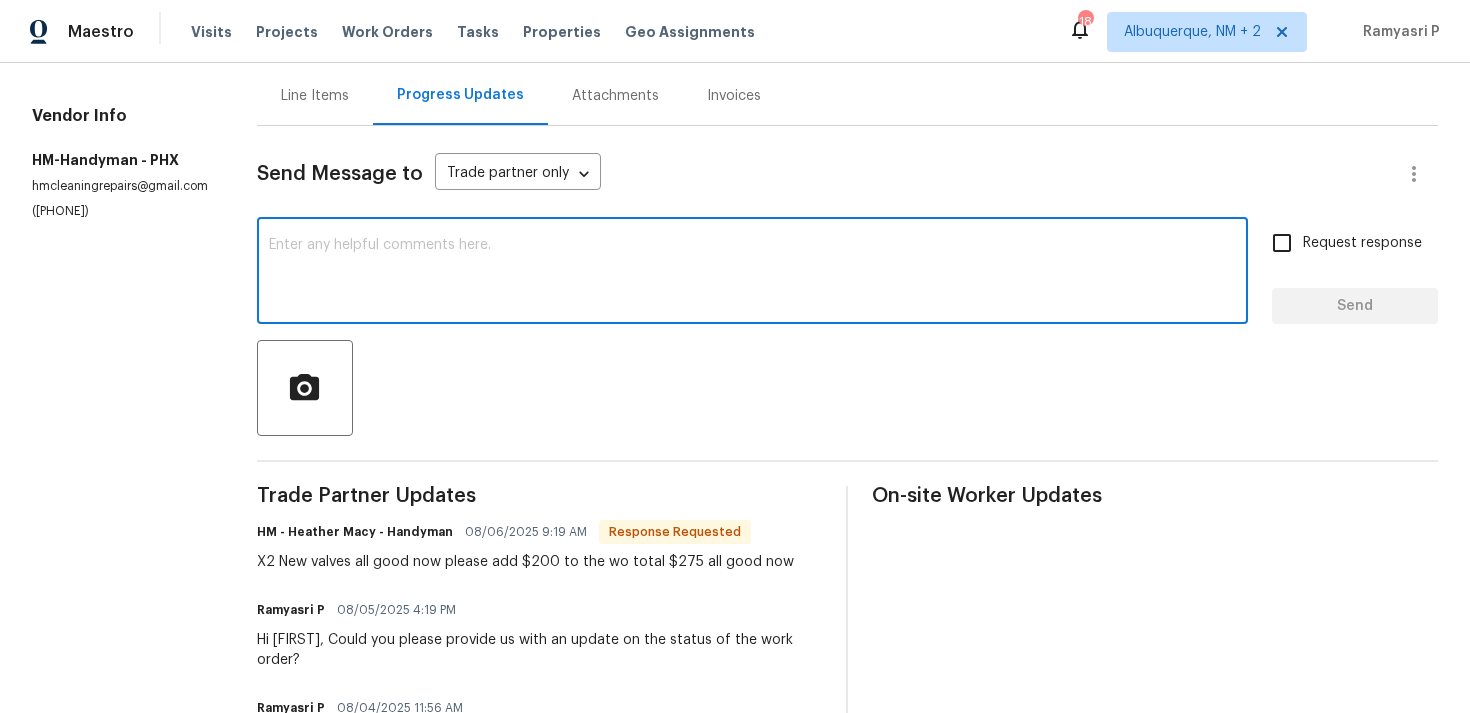 type on "J" 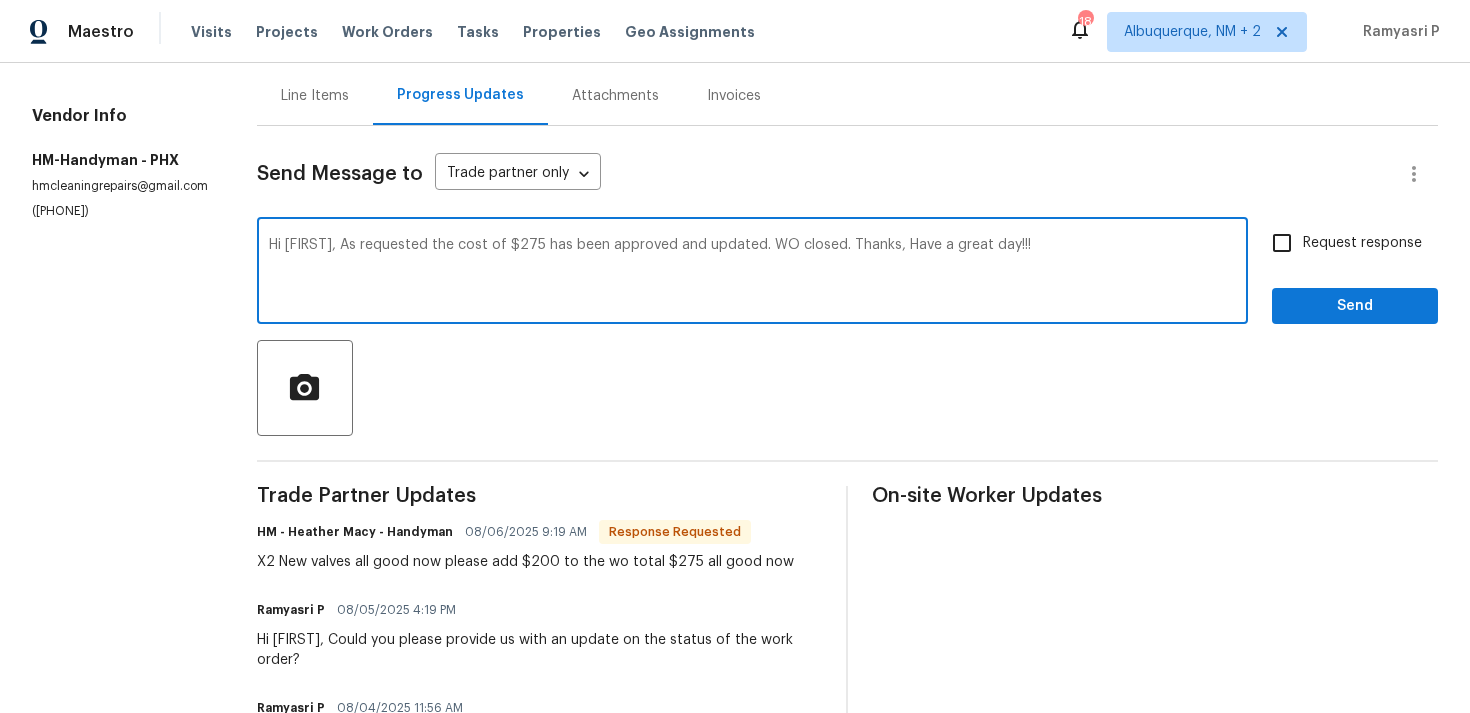 drag, startPoint x: 356, startPoint y: 240, endPoint x: 771, endPoint y: 244, distance: 415.0193 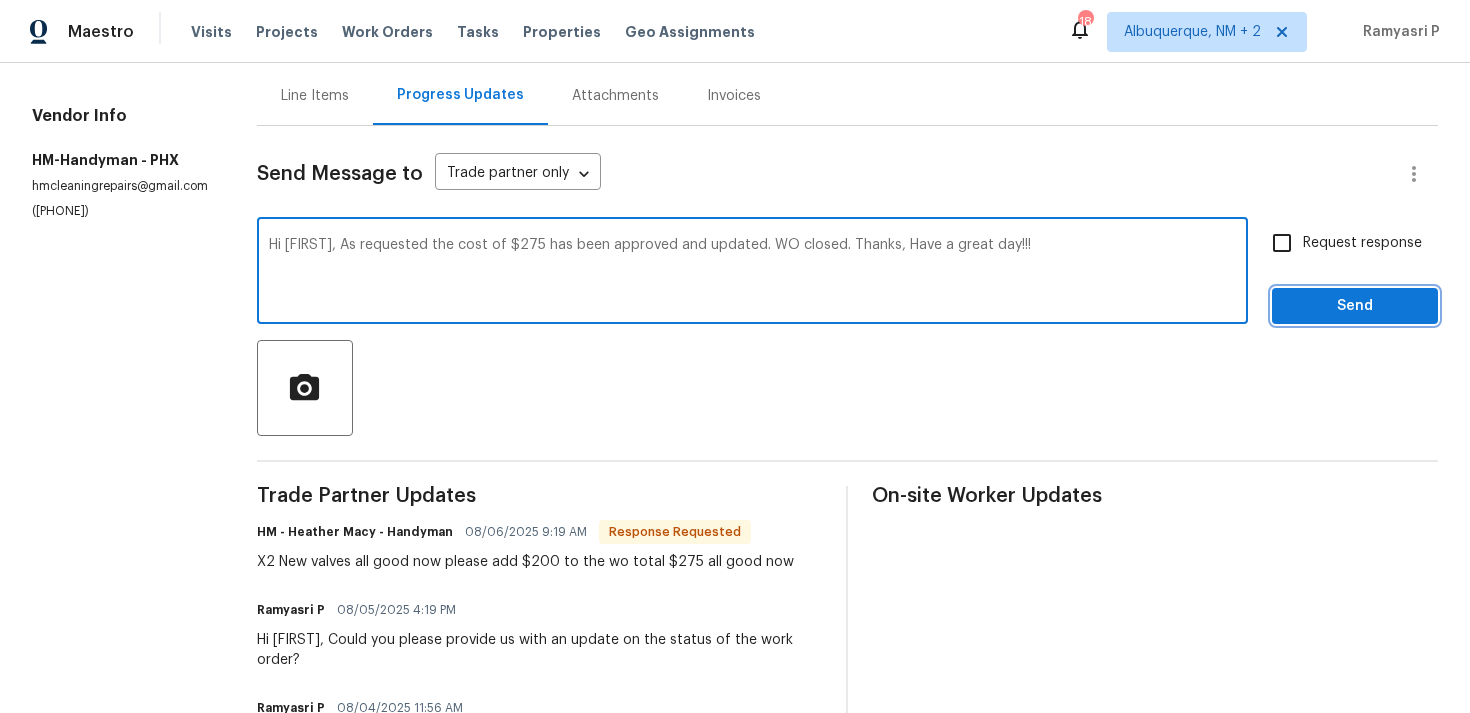 click on "Send" at bounding box center (1355, 306) 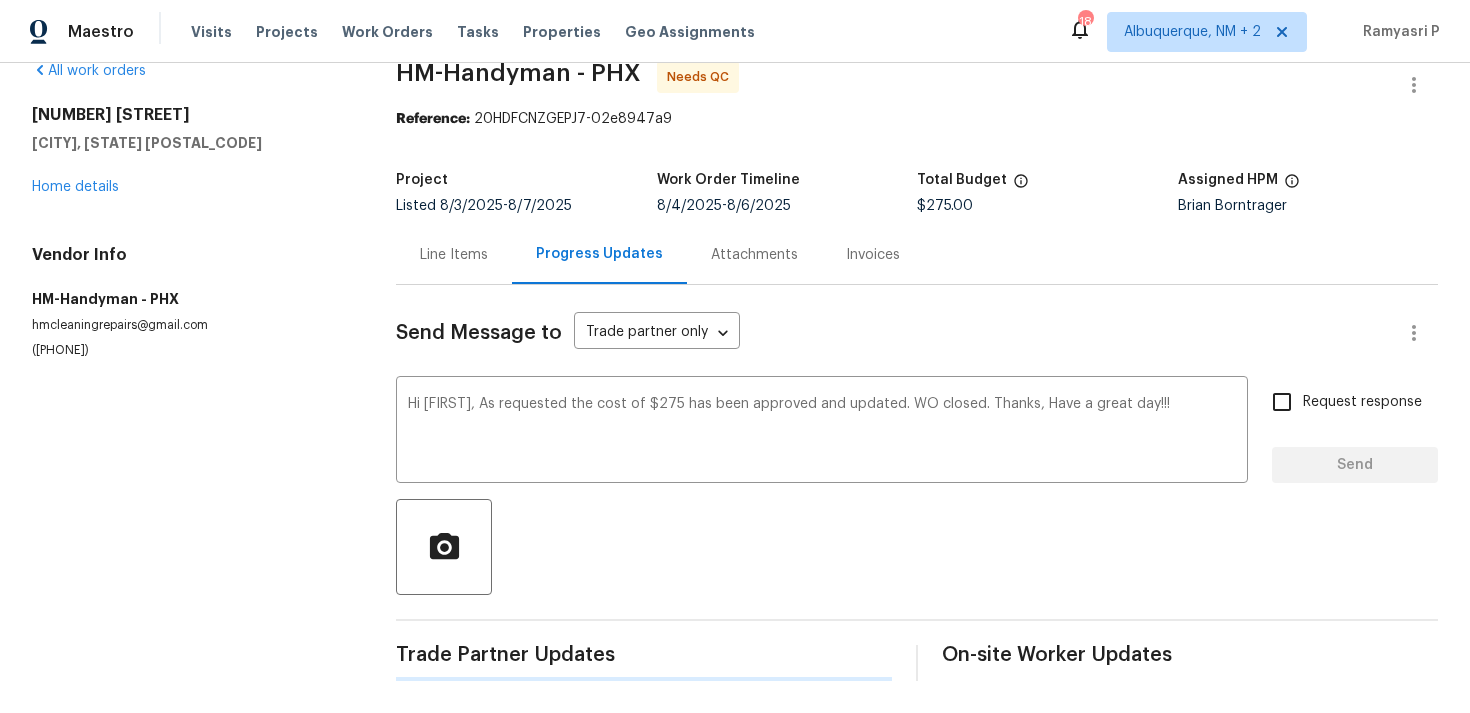 scroll, scrollTop: 34, scrollLeft: 0, axis: vertical 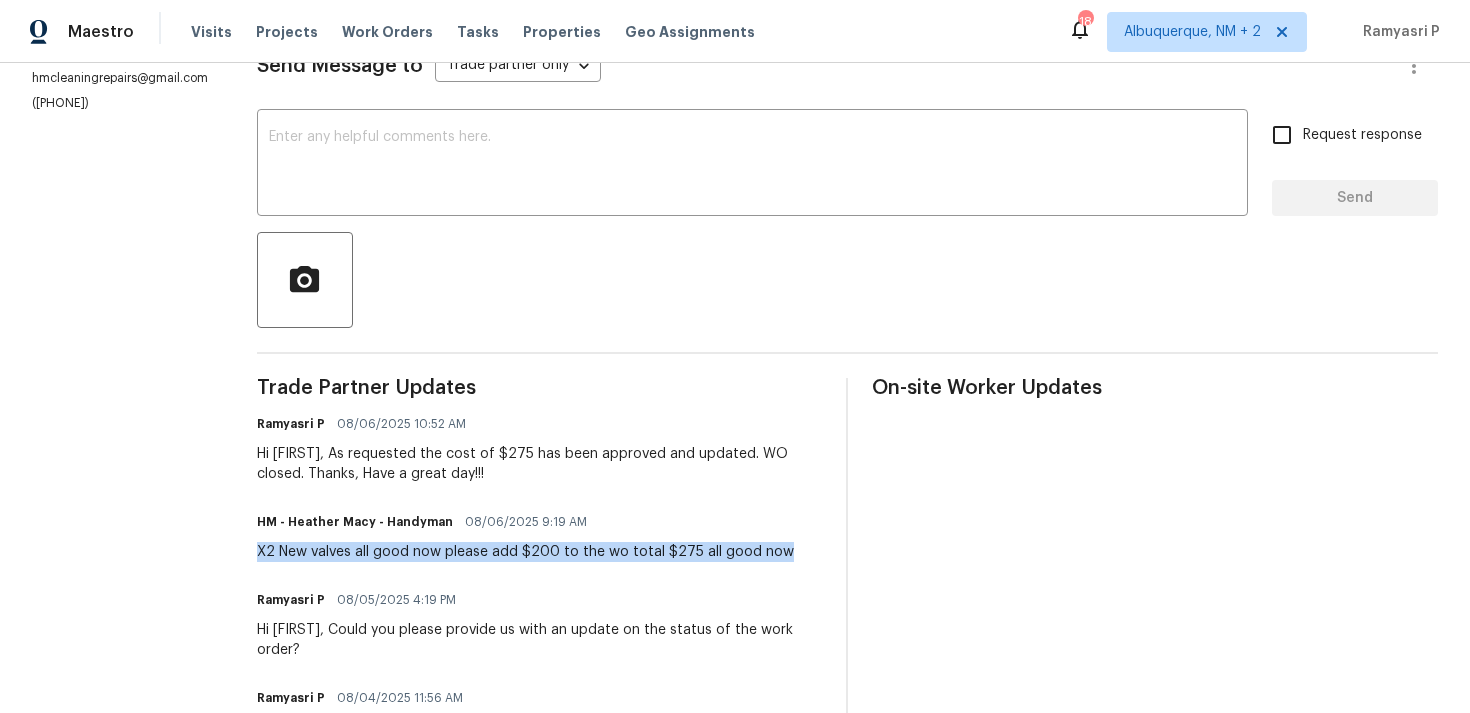 drag, startPoint x: 266, startPoint y: 554, endPoint x: 792, endPoint y: 557, distance: 526.00854 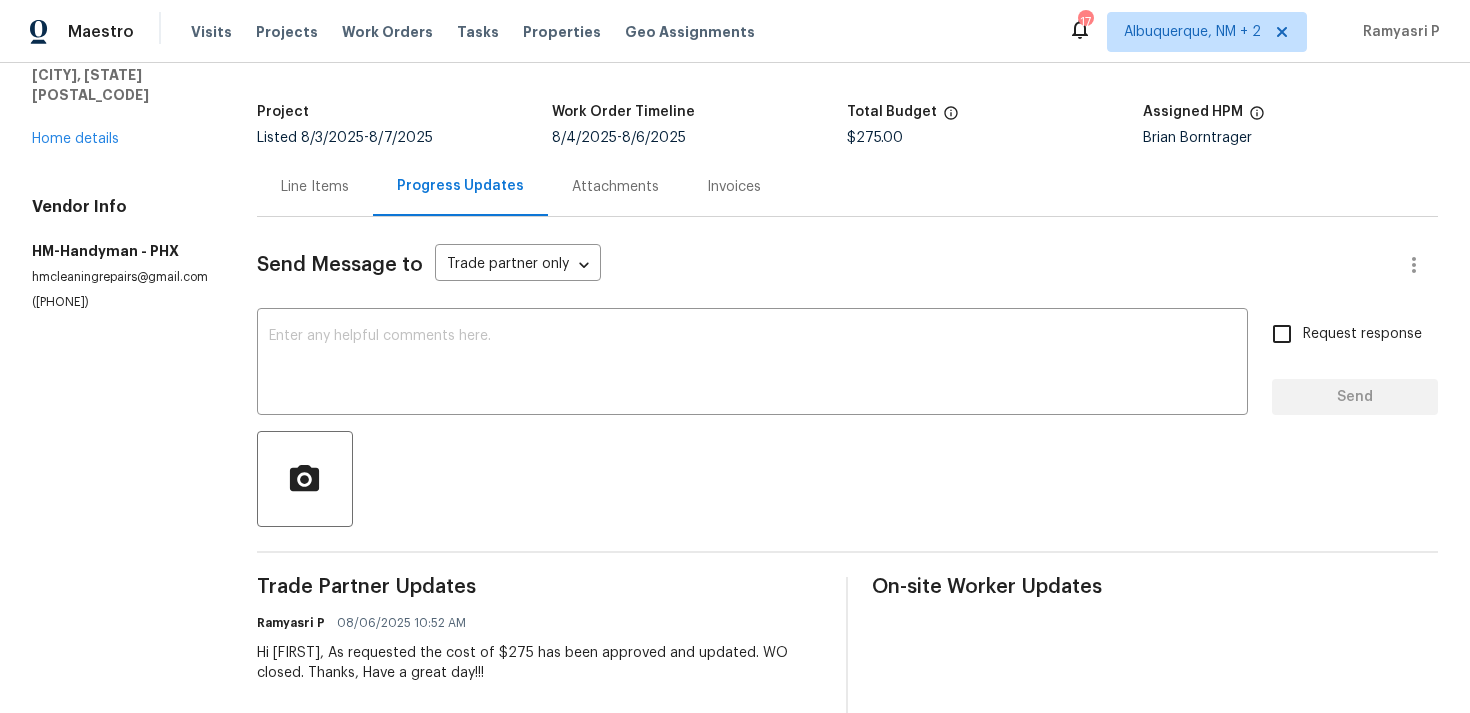 scroll, scrollTop: 0, scrollLeft: 0, axis: both 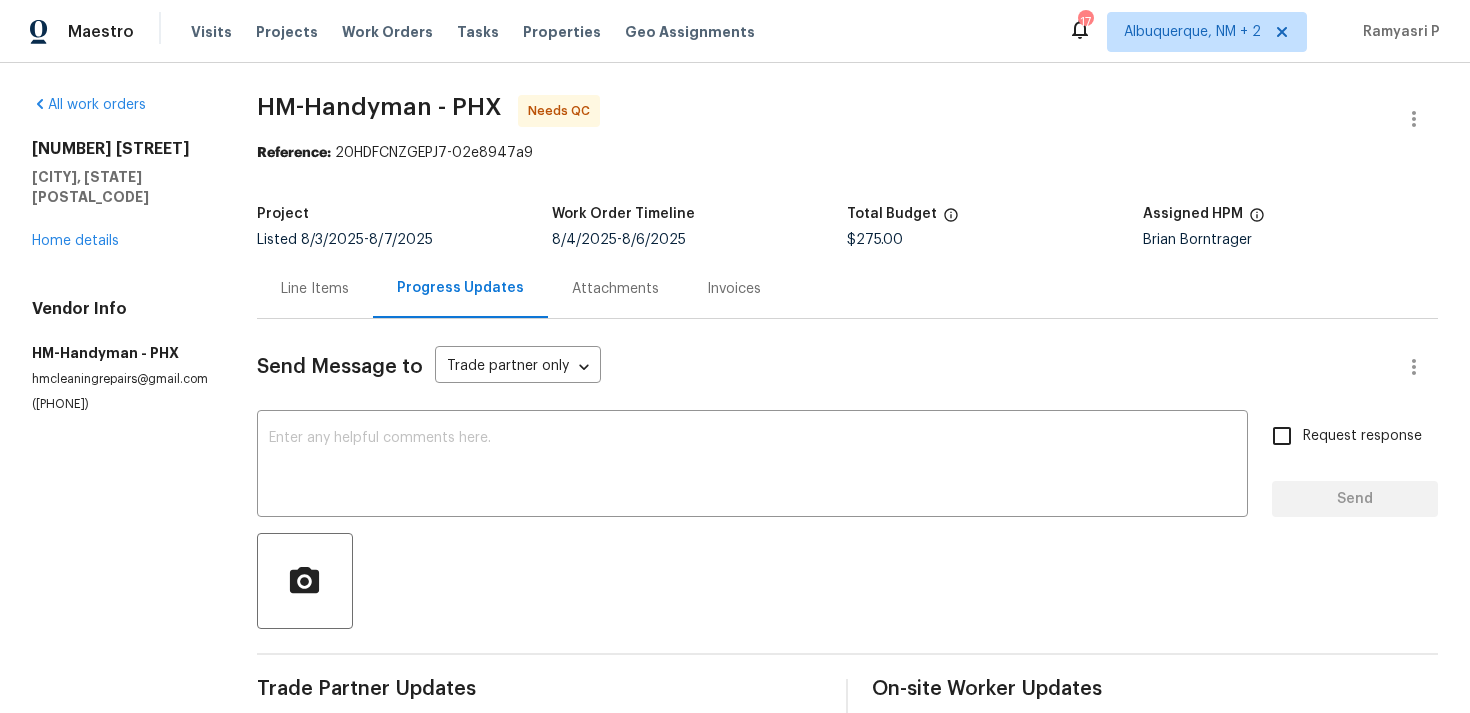 click on "Line Items" at bounding box center (315, 289) 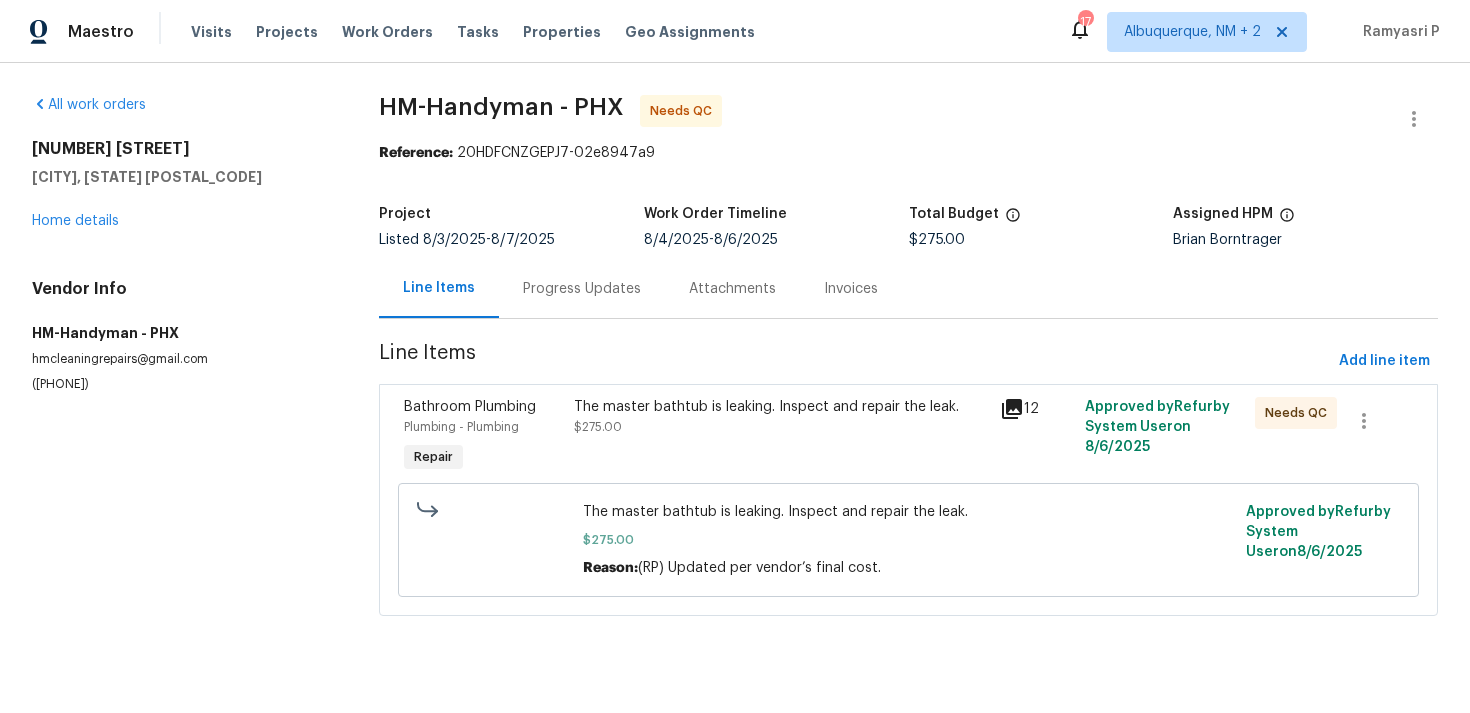 click on "Bathroom Plumbing Plumbing - Plumbing Repair The master bathtub is leaking. Inspect and repair the leak. $275.00   12 Approved by  Refurby System User  on   8/6/2025 Needs QC The master bathtub is leaking. Inspect and repair the leak. $275.00 Reason:  (RP) Updated per vendor’s final cost. Approved by  Refurby System User  on  8/6/2025" at bounding box center [908, 500] 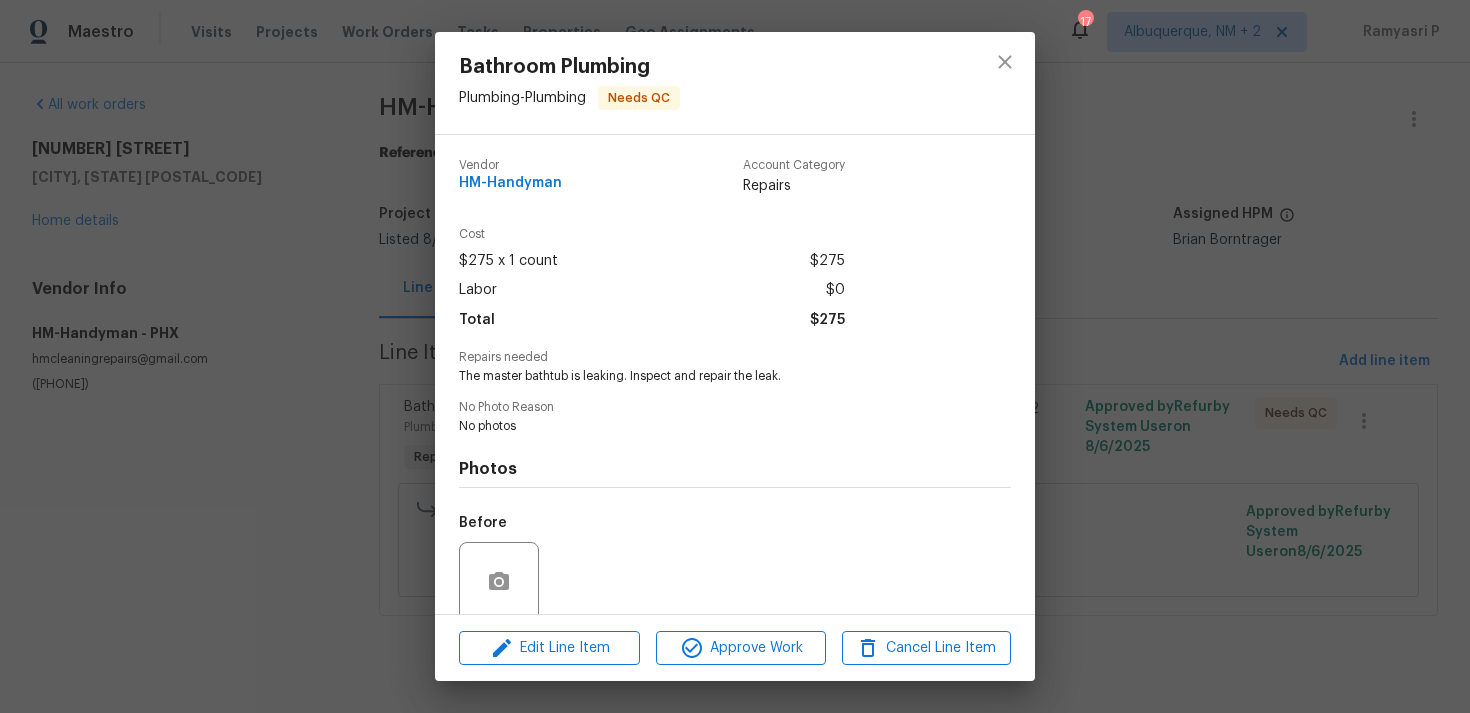 scroll, scrollTop: 157, scrollLeft: 0, axis: vertical 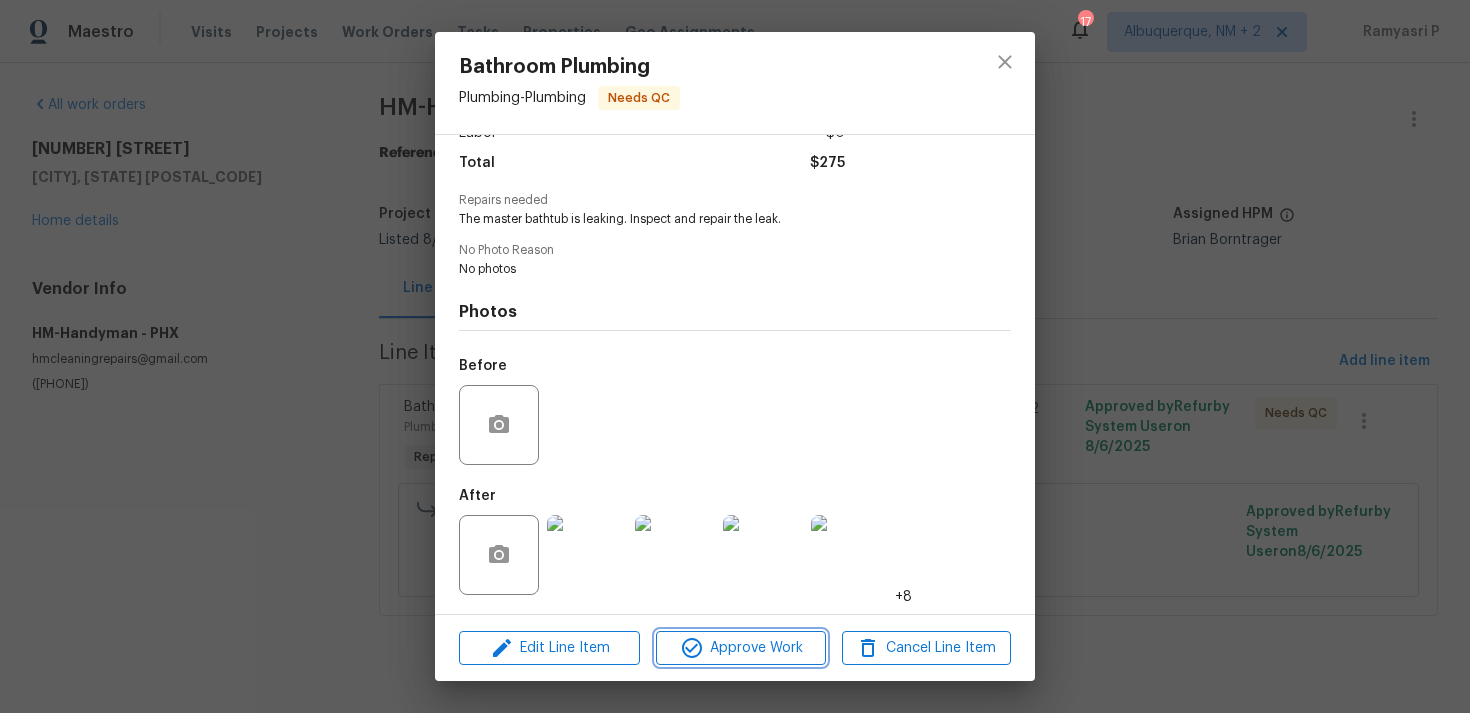 click on "Approve Work" at bounding box center (740, 648) 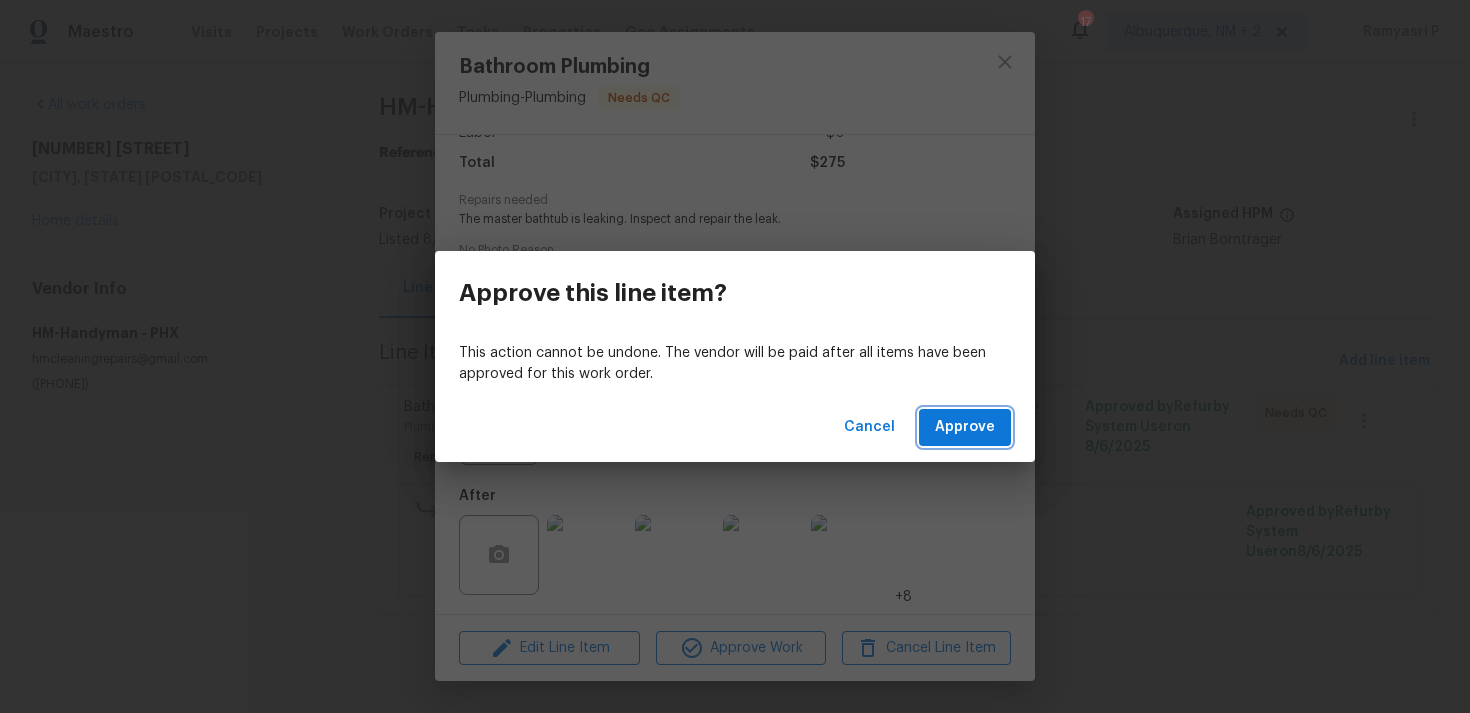 click on "Approve" at bounding box center [965, 427] 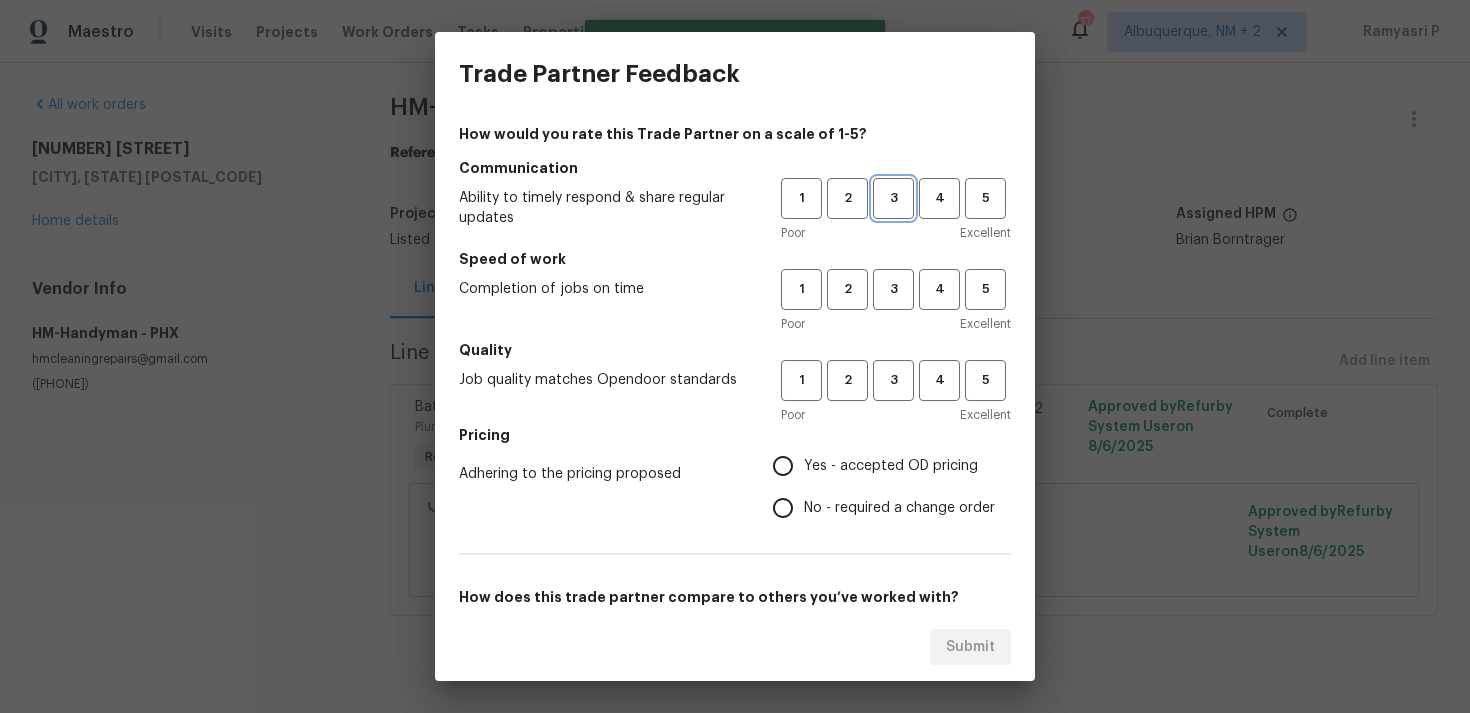 click on "3" at bounding box center (893, 198) 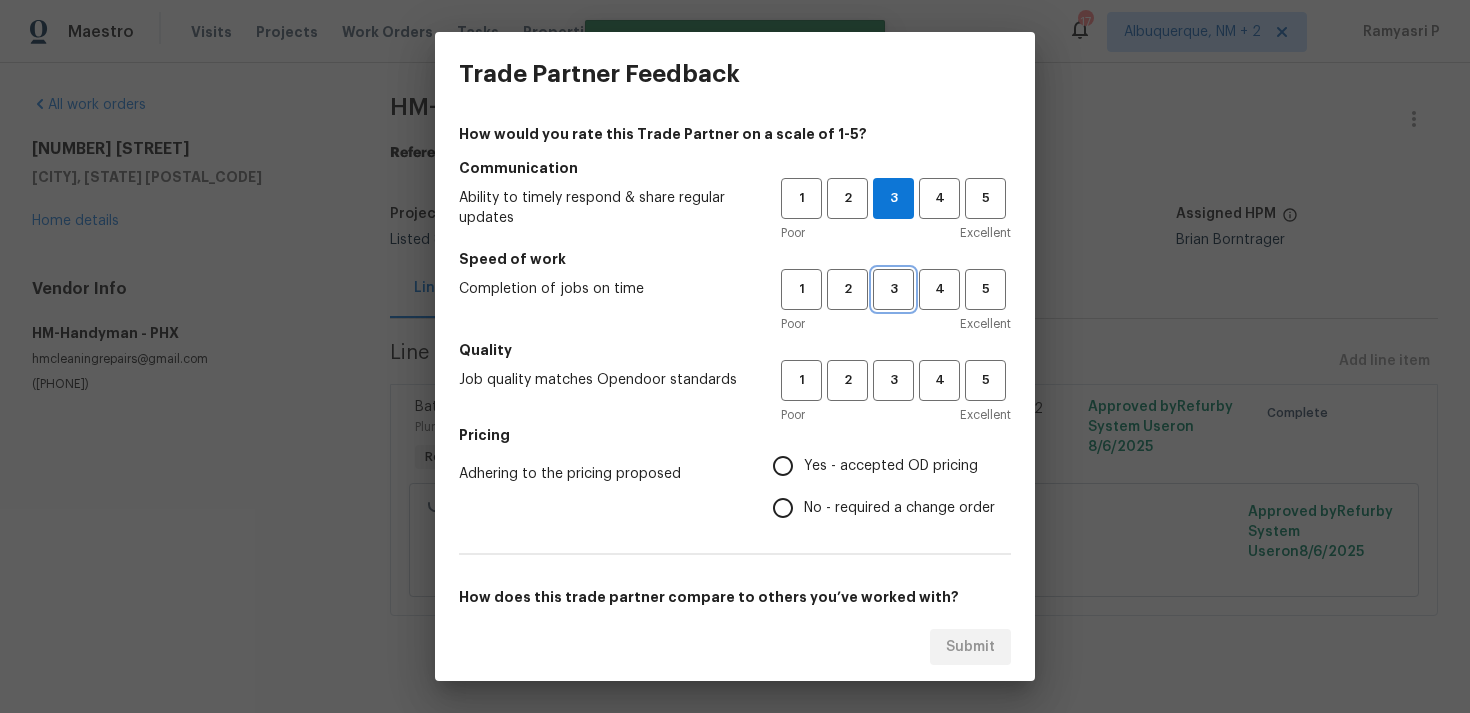 click on "3" at bounding box center (893, 289) 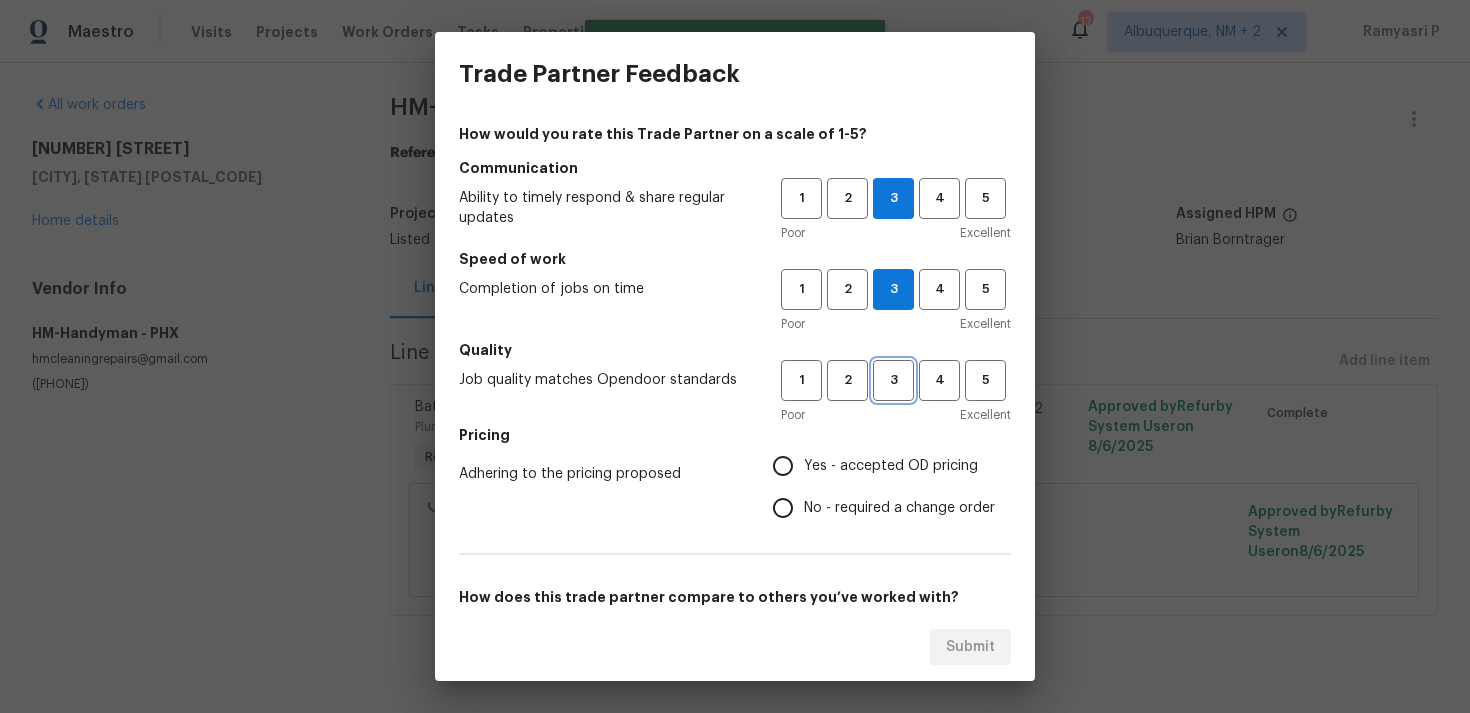 click on "3" at bounding box center [893, 380] 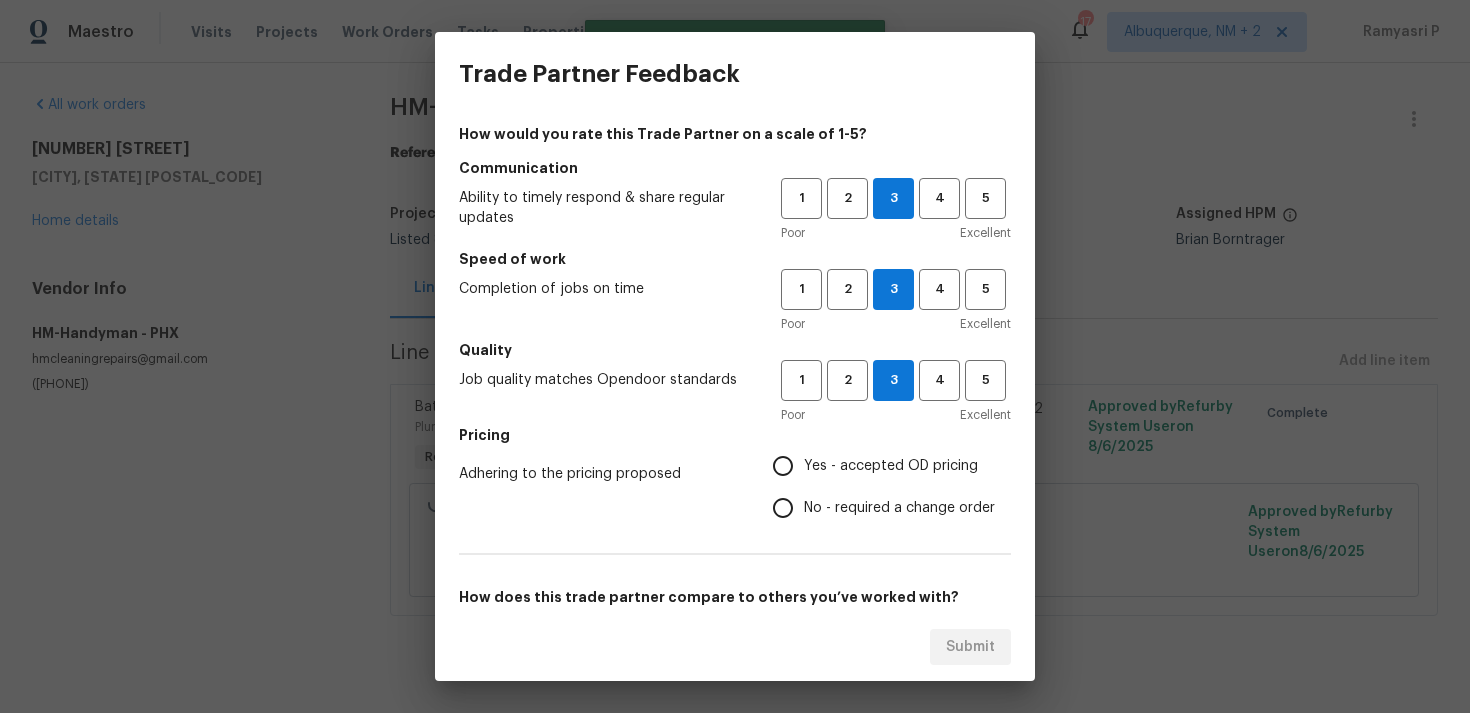click on "No - required a change order" at bounding box center [878, 508] 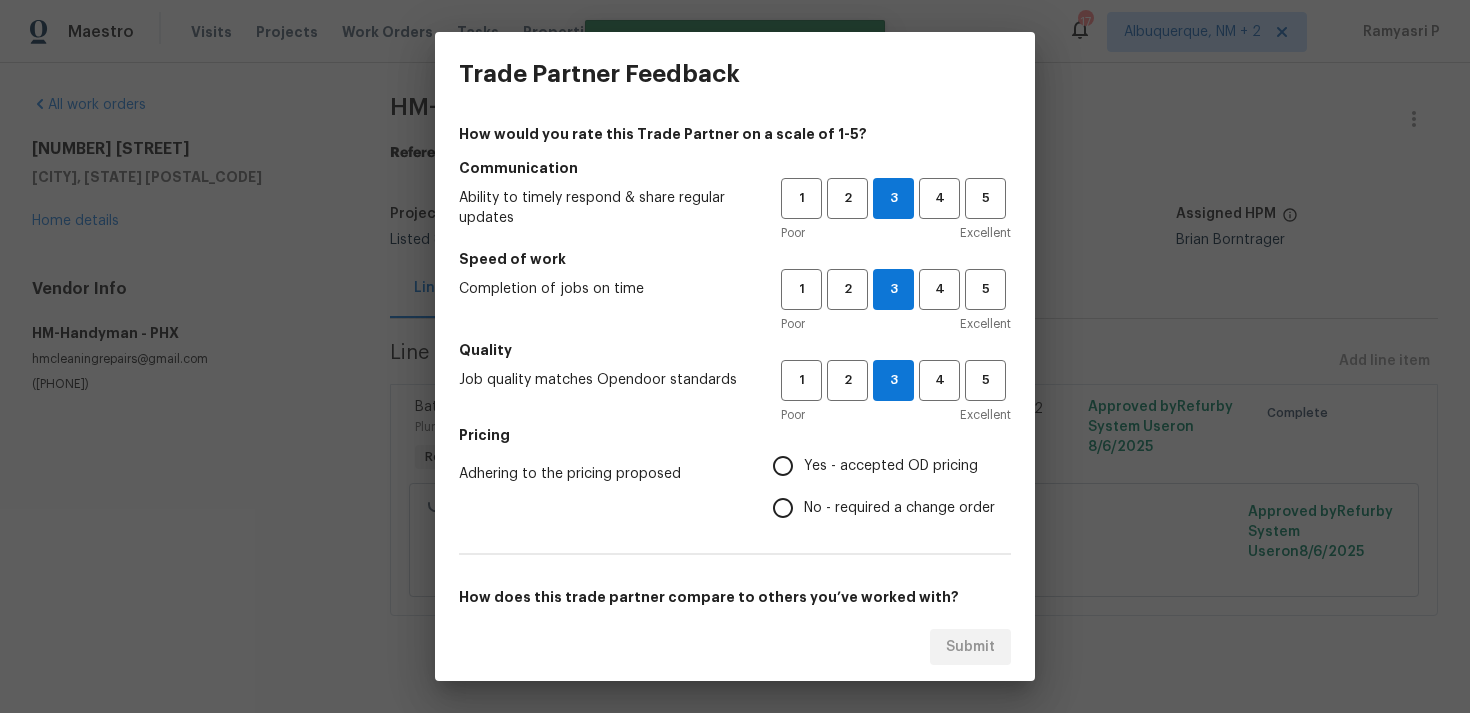 click on "No - required a change order" at bounding box center (783, 508) 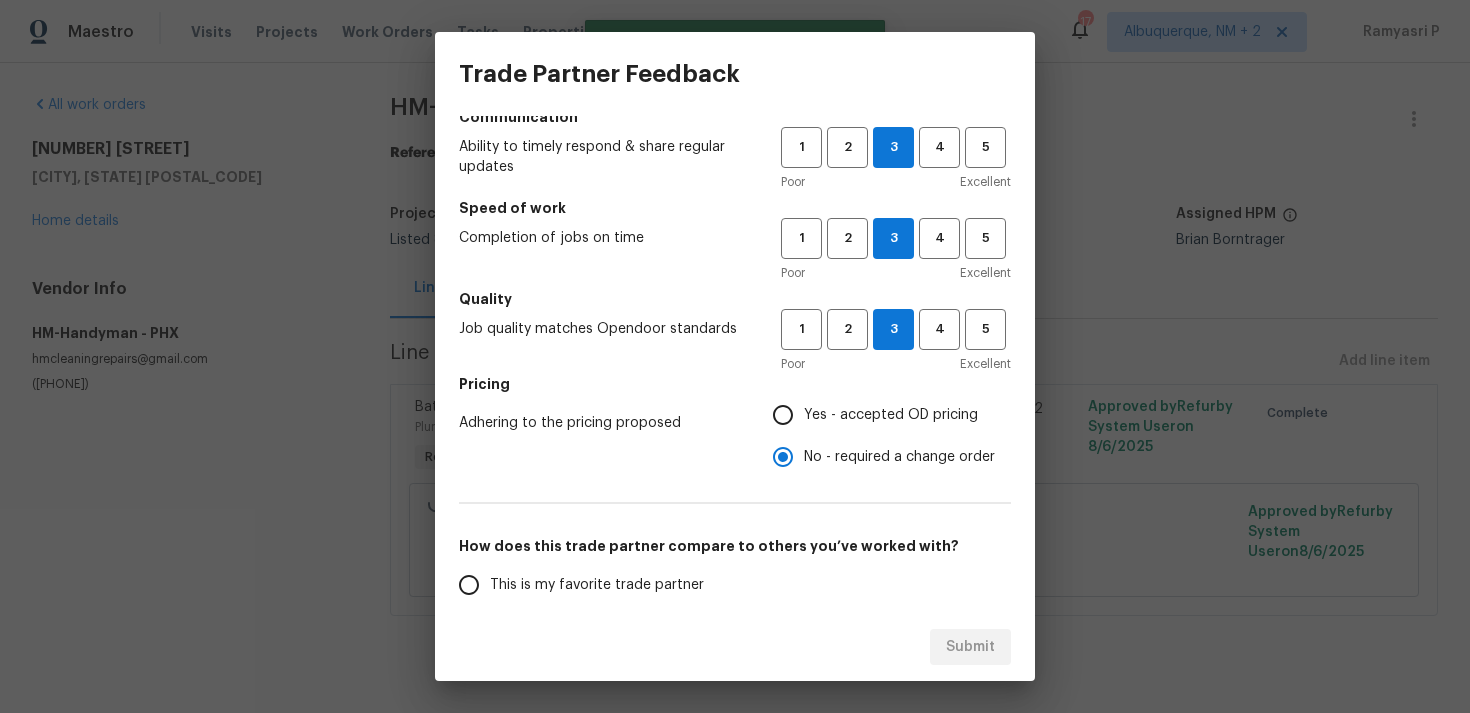 scroll, scrollTop: 302, scrollLeft: 0, axis: vertical 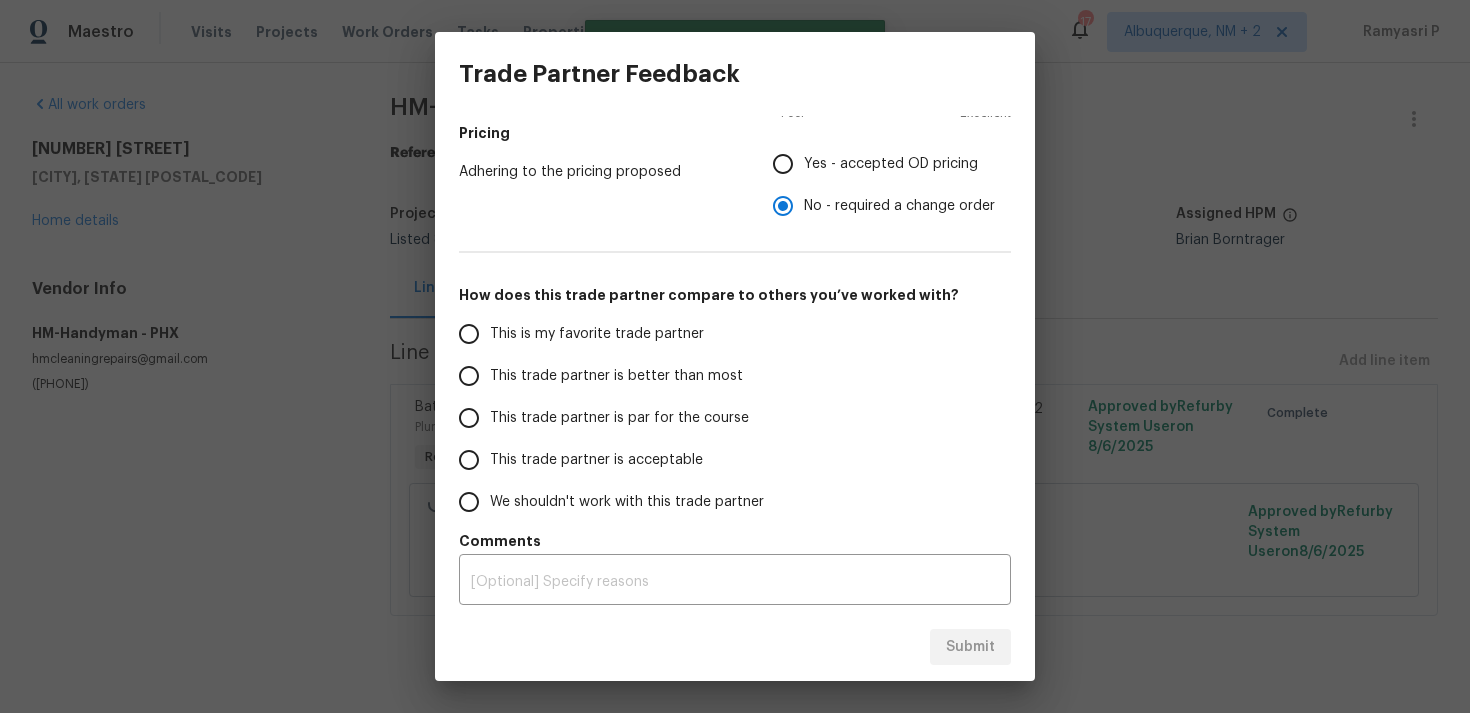 click on "This trade partner is par for the course" at bounding box center [619, 418] 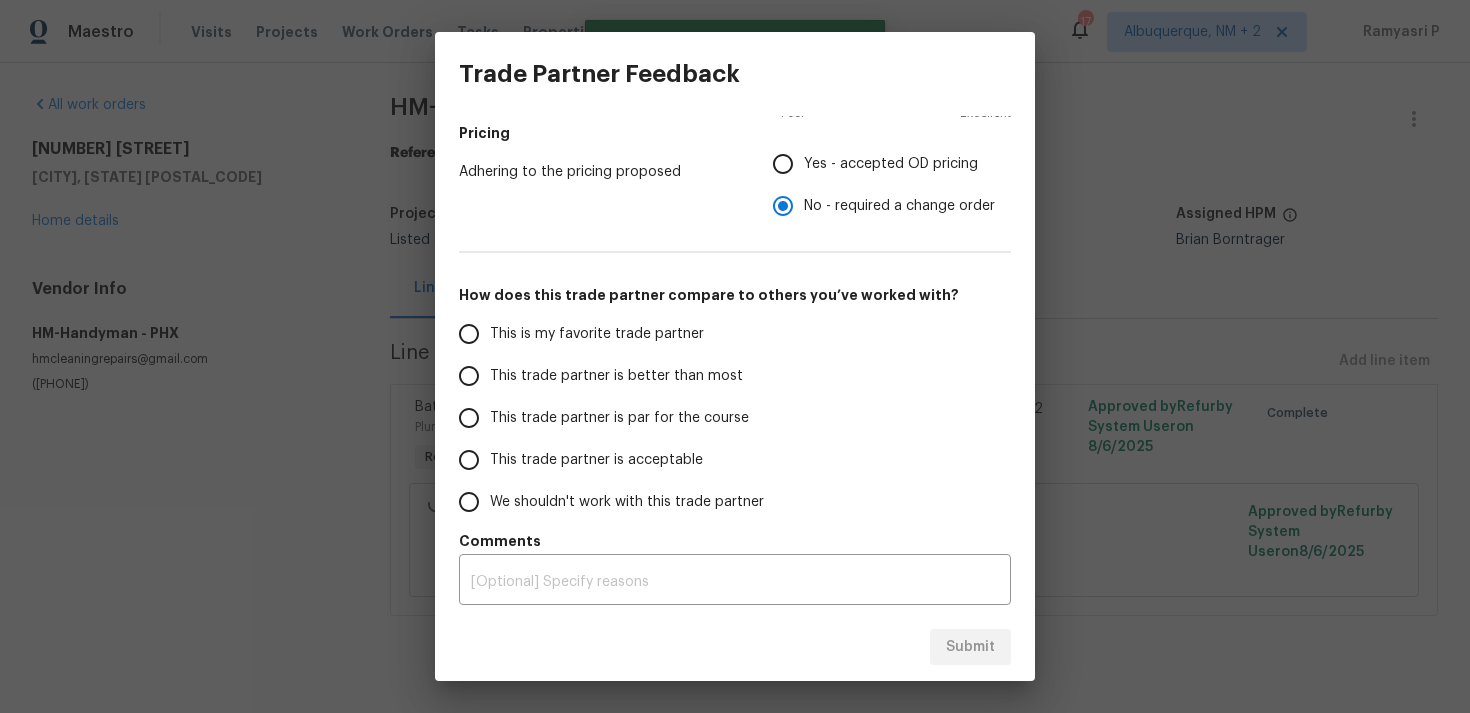 click on "This trade partner is par for the course" at bounding box center [469, 418] 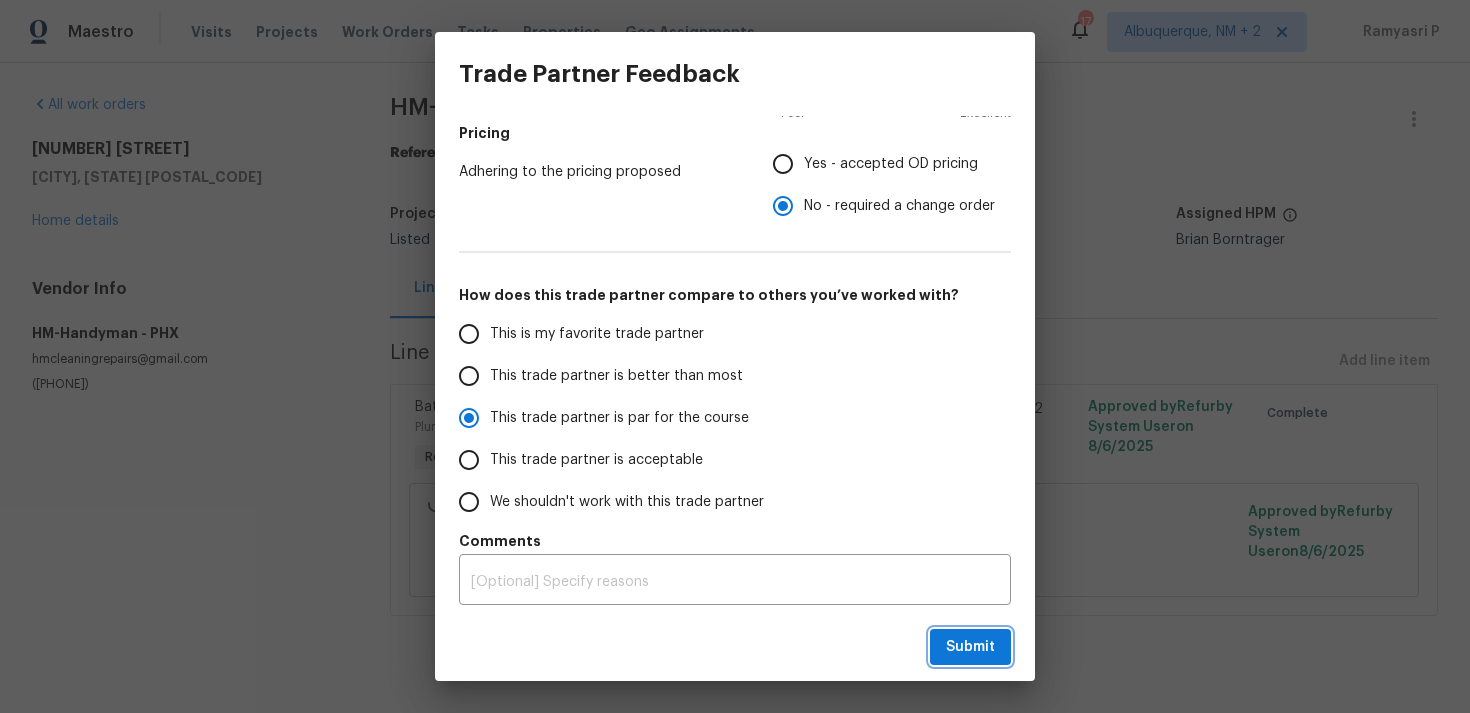 click on "Submit" at bounding box center [970, 647] 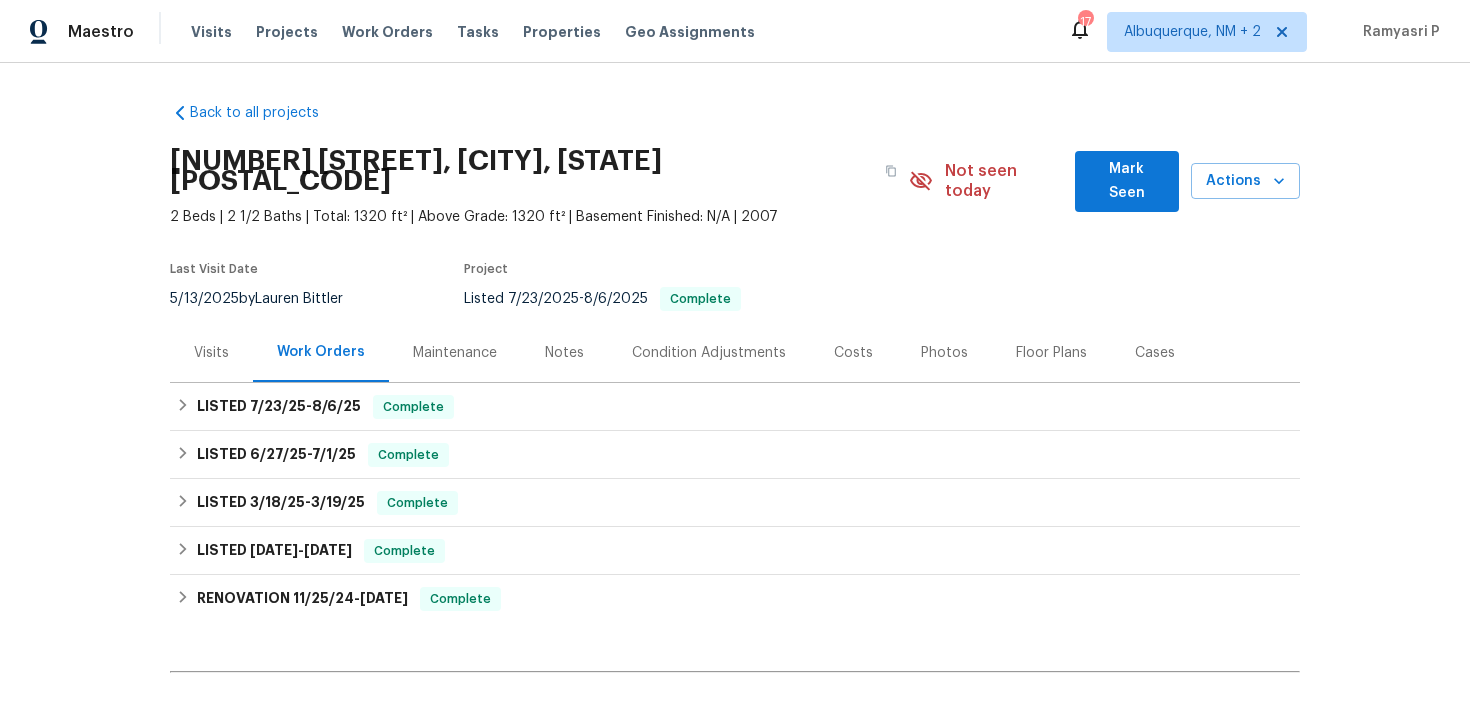 scroll, scrollTop: 0, scrollLeft: 0, axis: both 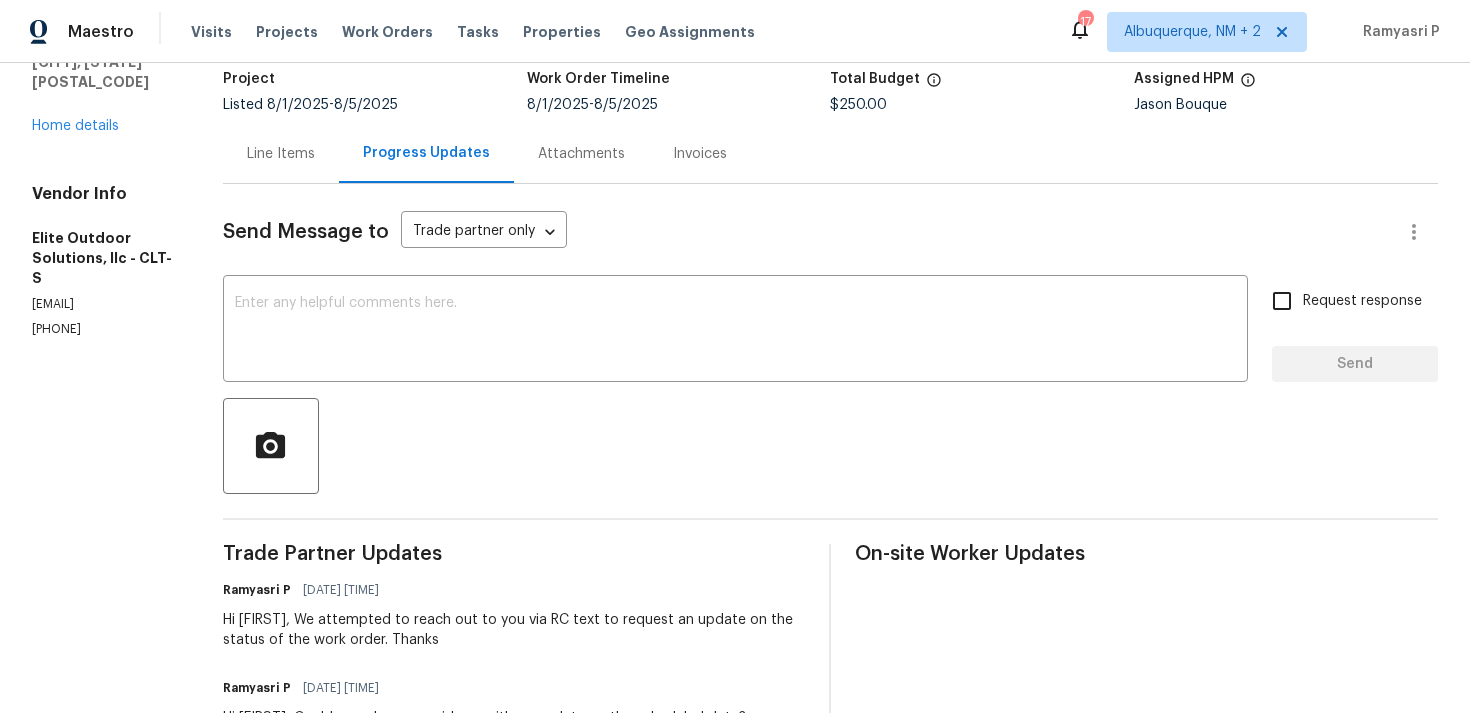 click on "Line Items" at bounding box center [281, 154] 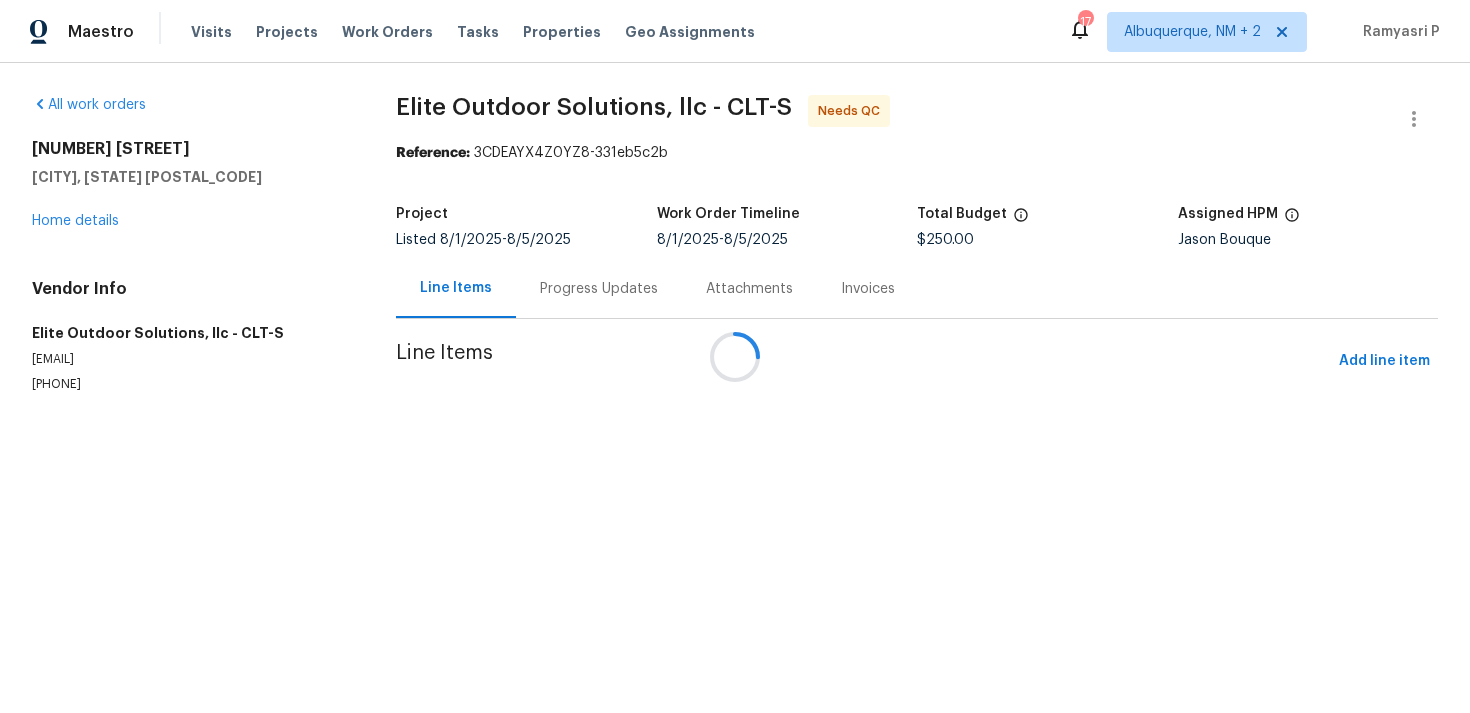 scroll, scrollTop: 0, scrollLeft: 0, axis: both 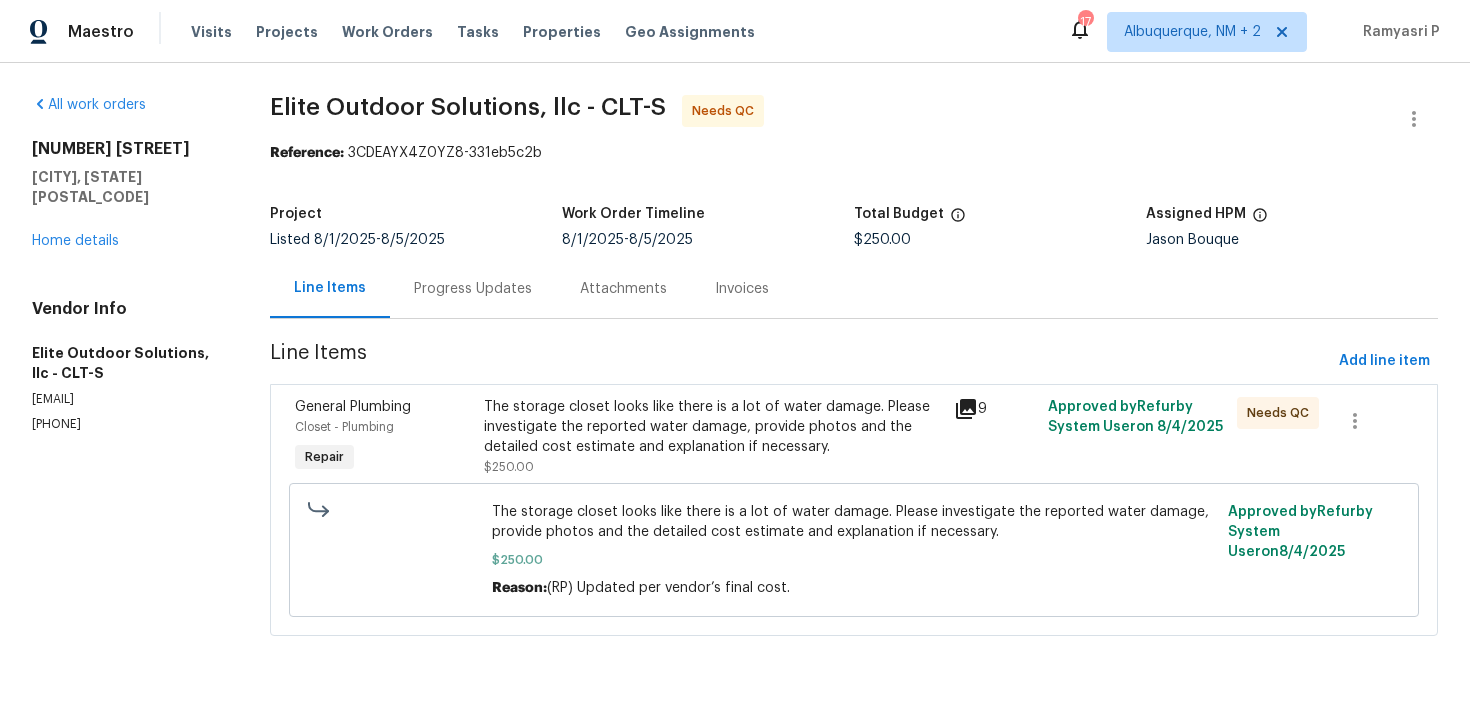click on "The storage closet looks like there is a lot of water damage. Please investigate the reported water damage, provide photos and the detailed cost estimate and explanation if necessary." at bounding box center [713, 427] 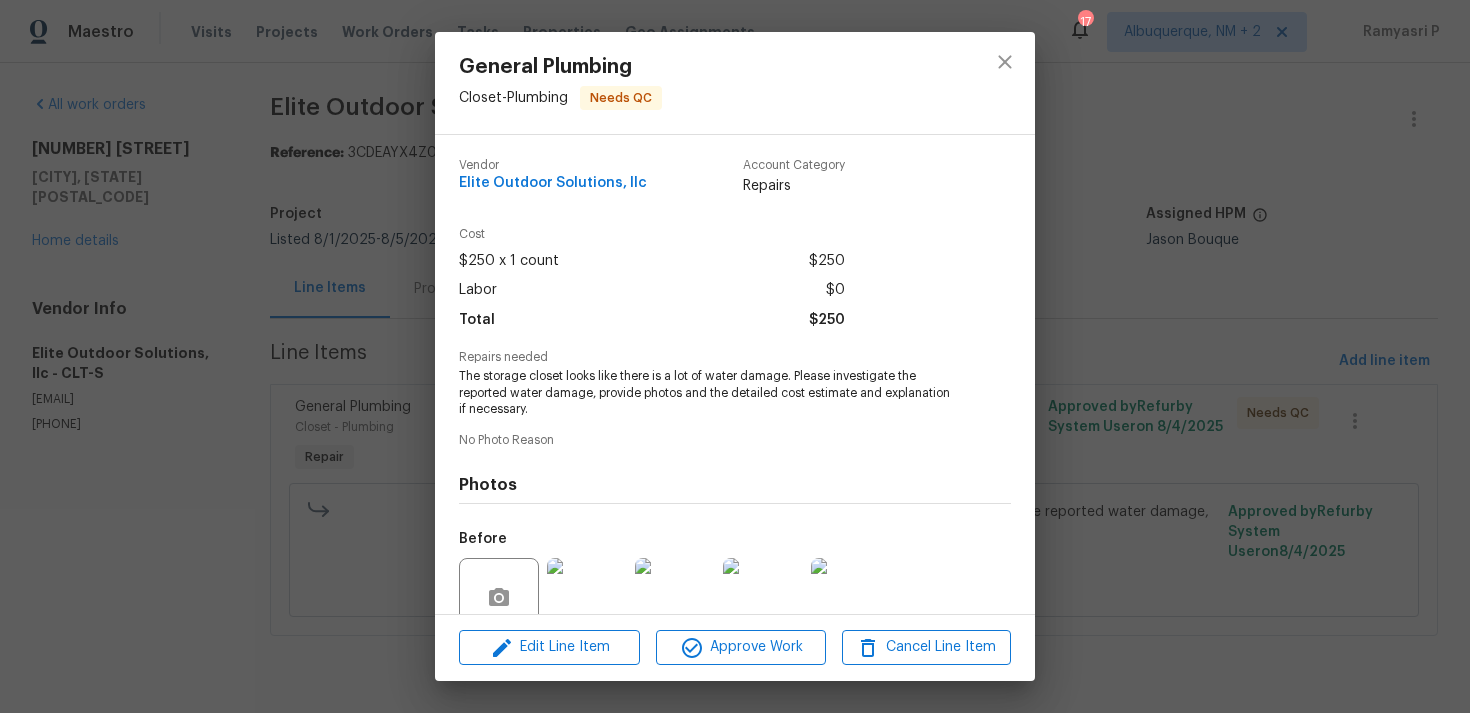 scroll, scrollTop: 174, scrollLeft: 0, axis: vertical 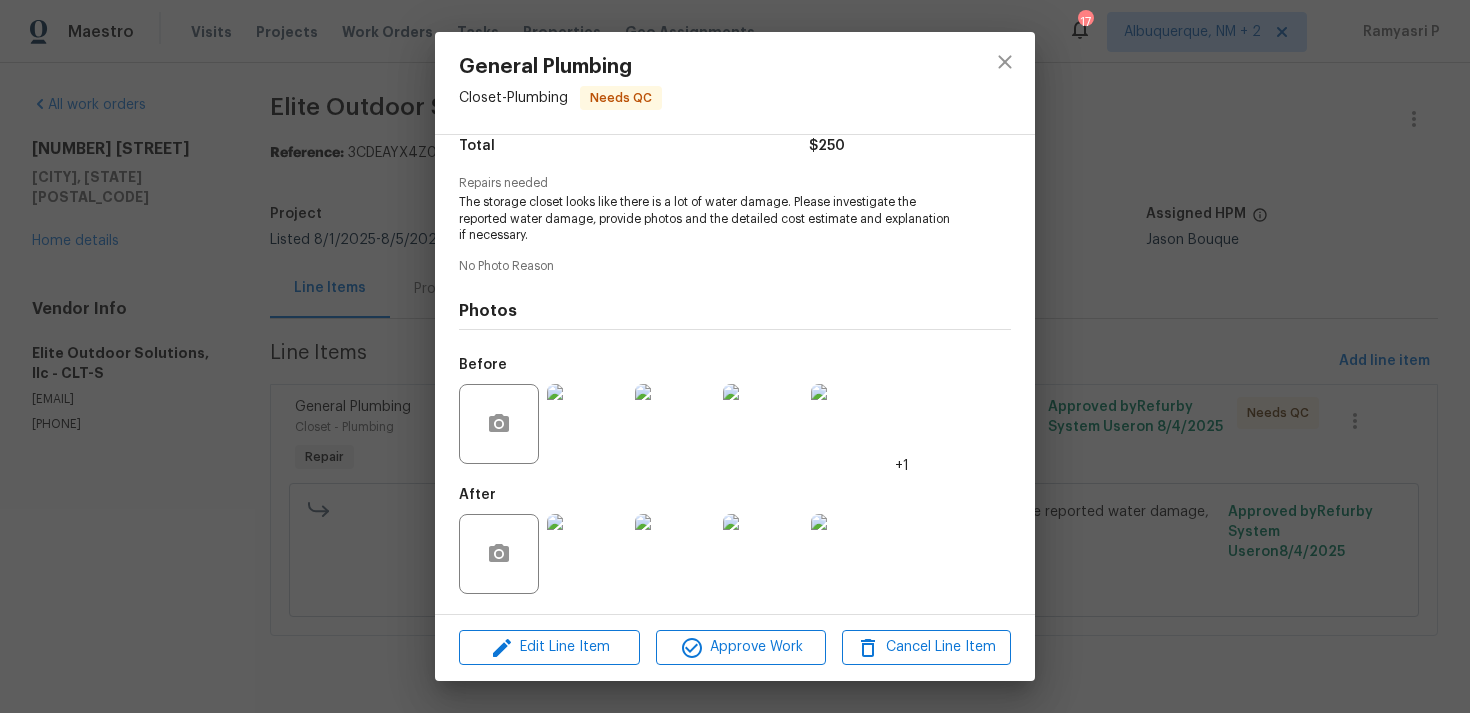 click at bounding box center [587, 424] 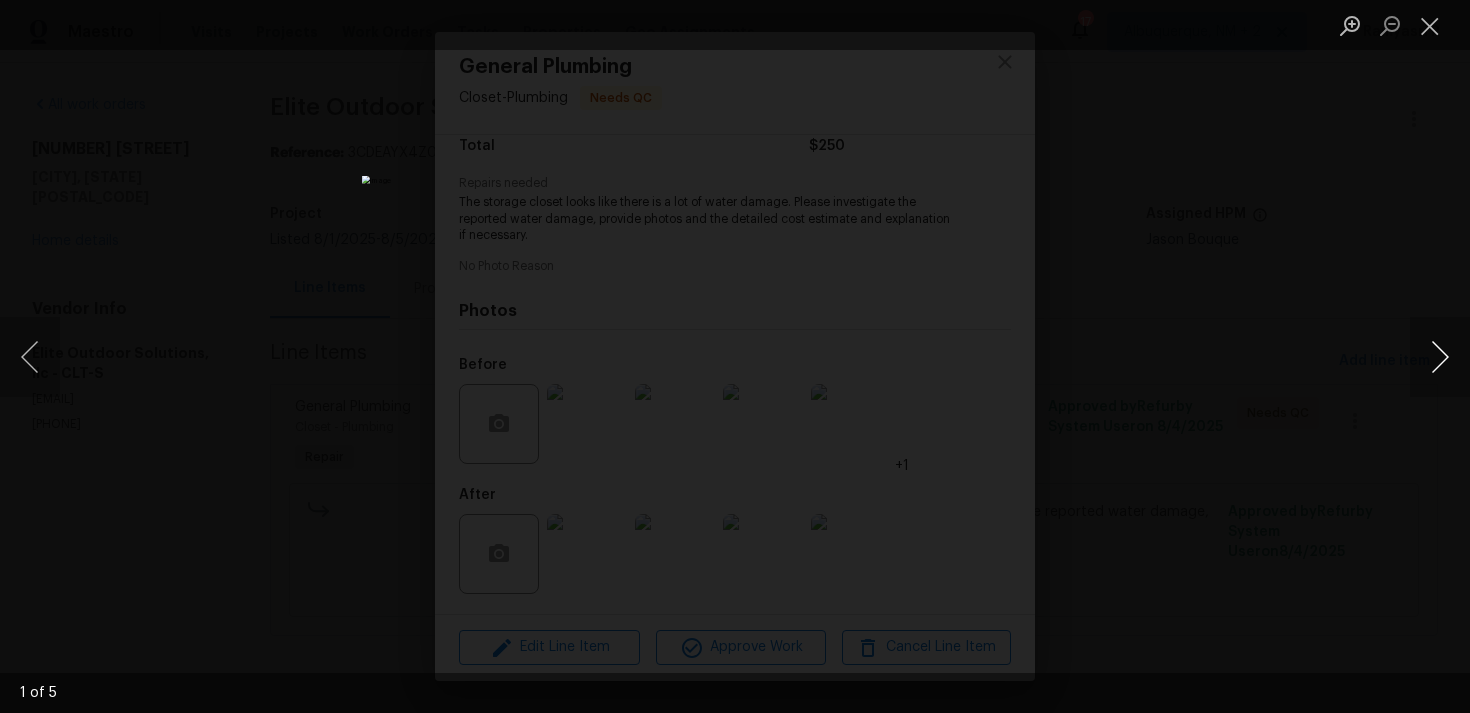 click at bounding box center (1440, 357) 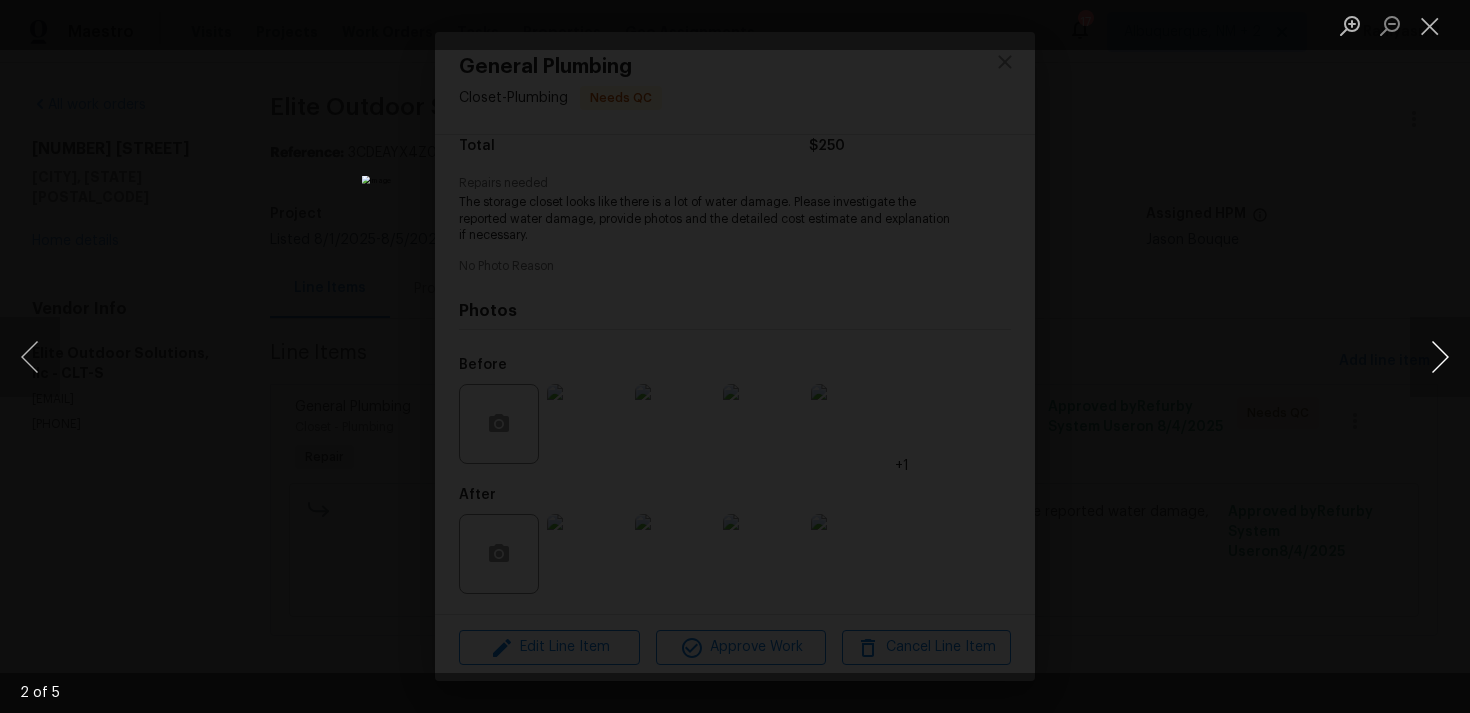 click at bounding box center [1440, 357] 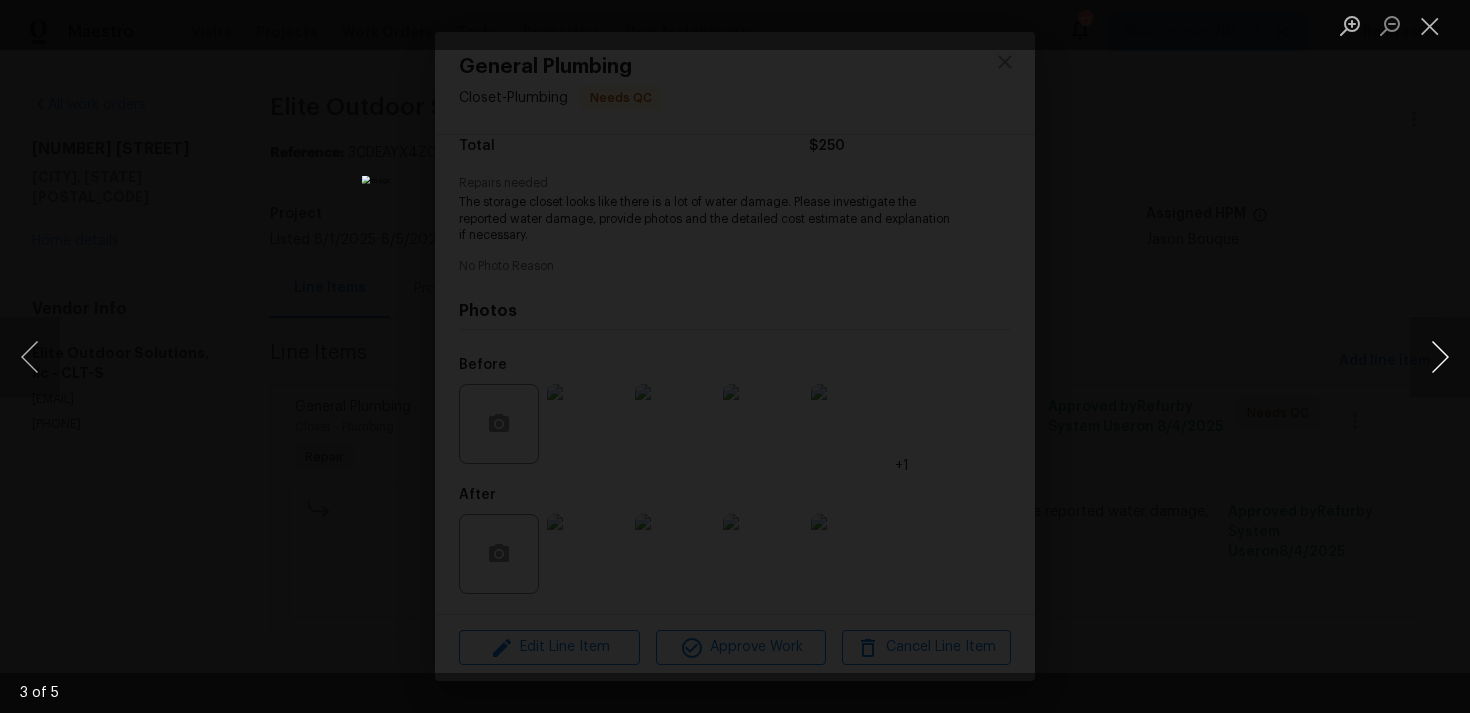 click at bounding box center (1440, 357) 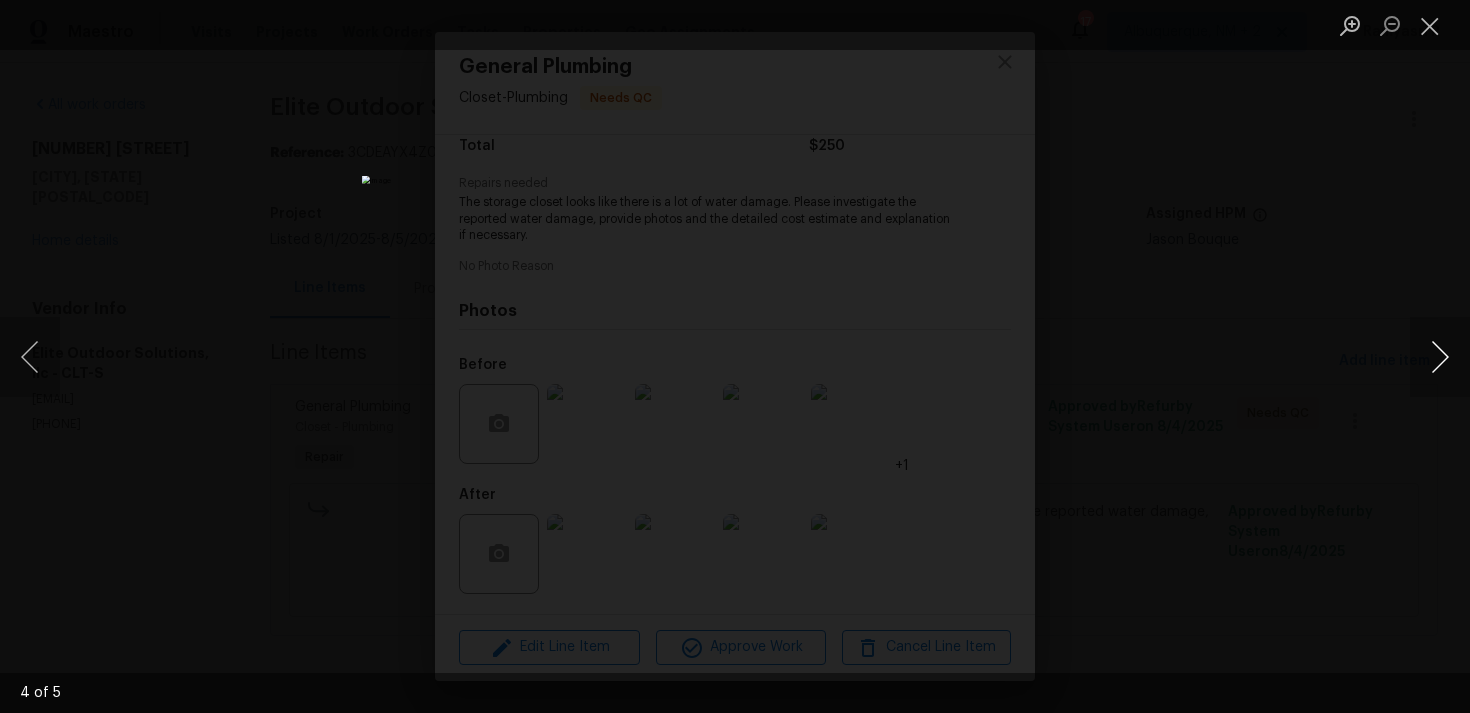 click at bounding box center [1440, 357] 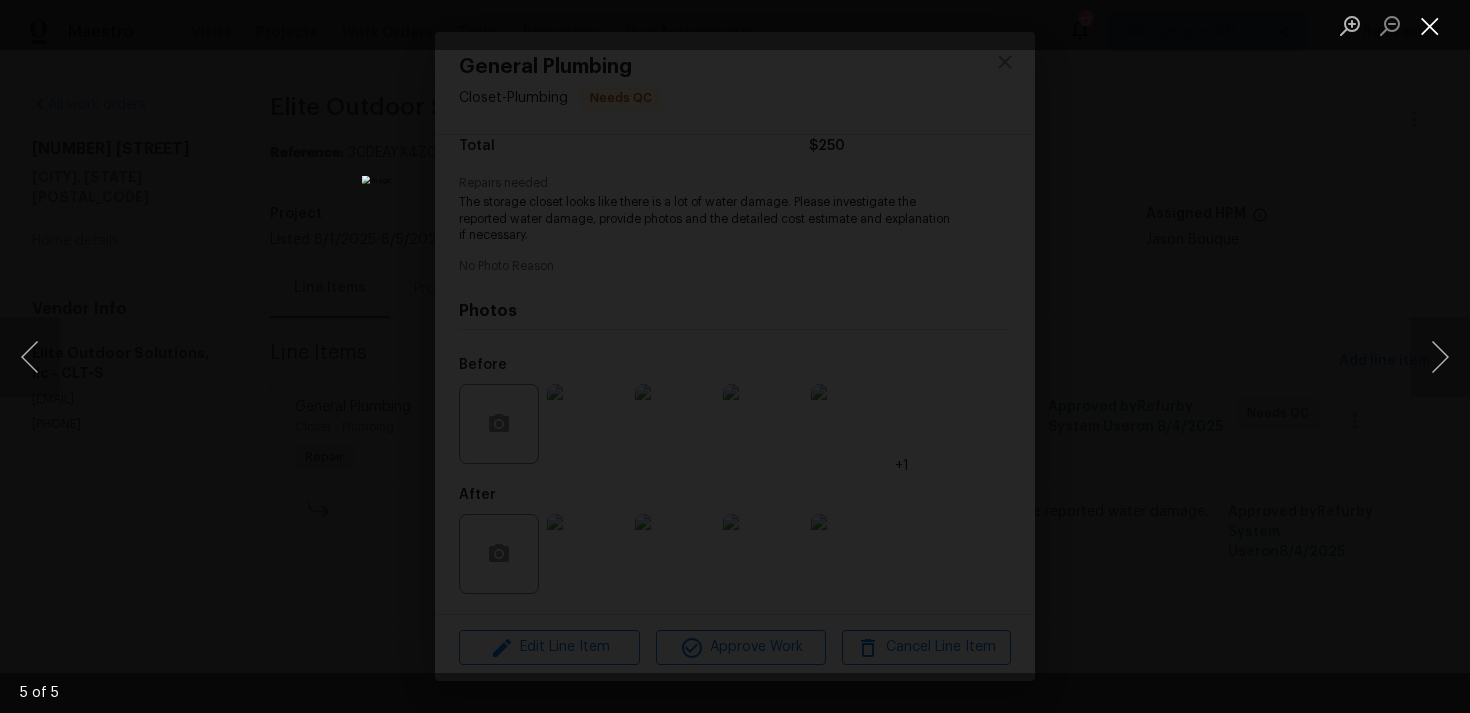 click at bounding box center [1430, 25] 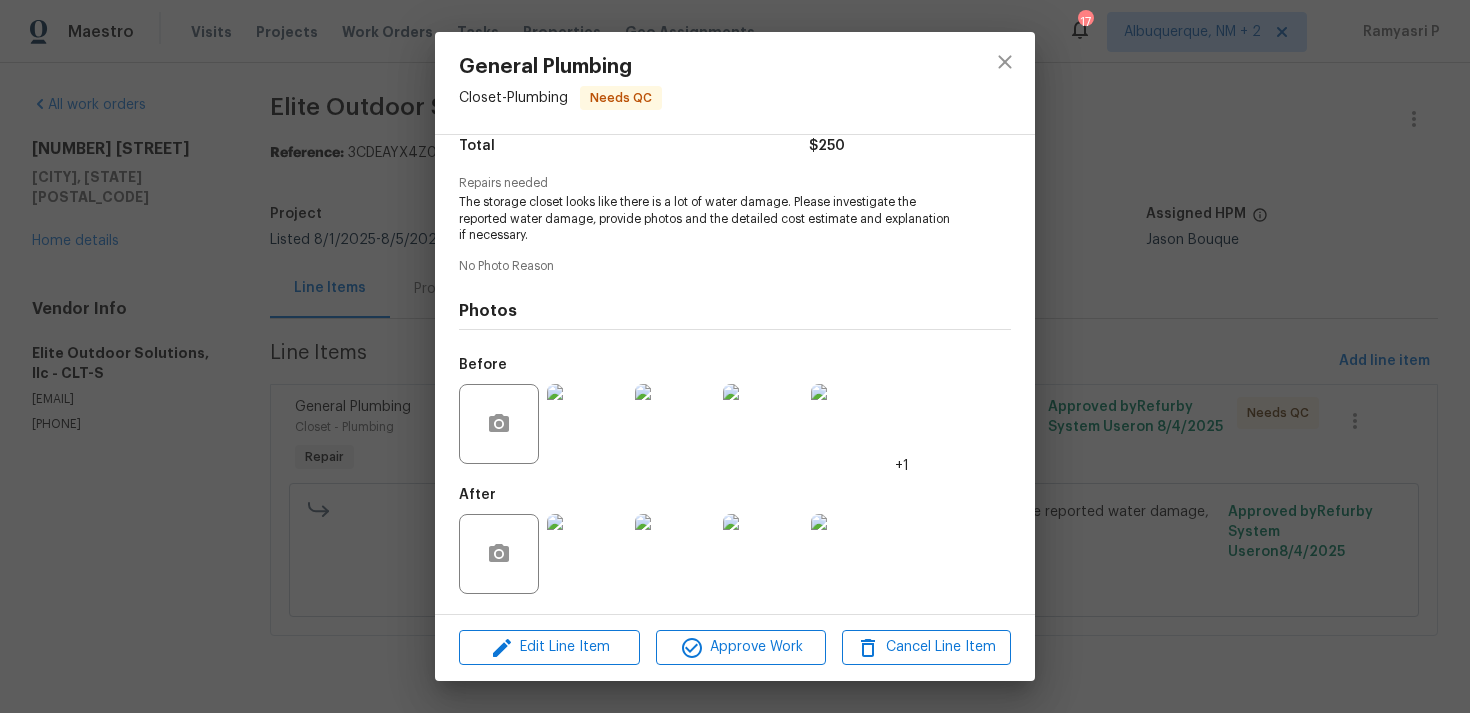 click at bounding box center [587, 554] 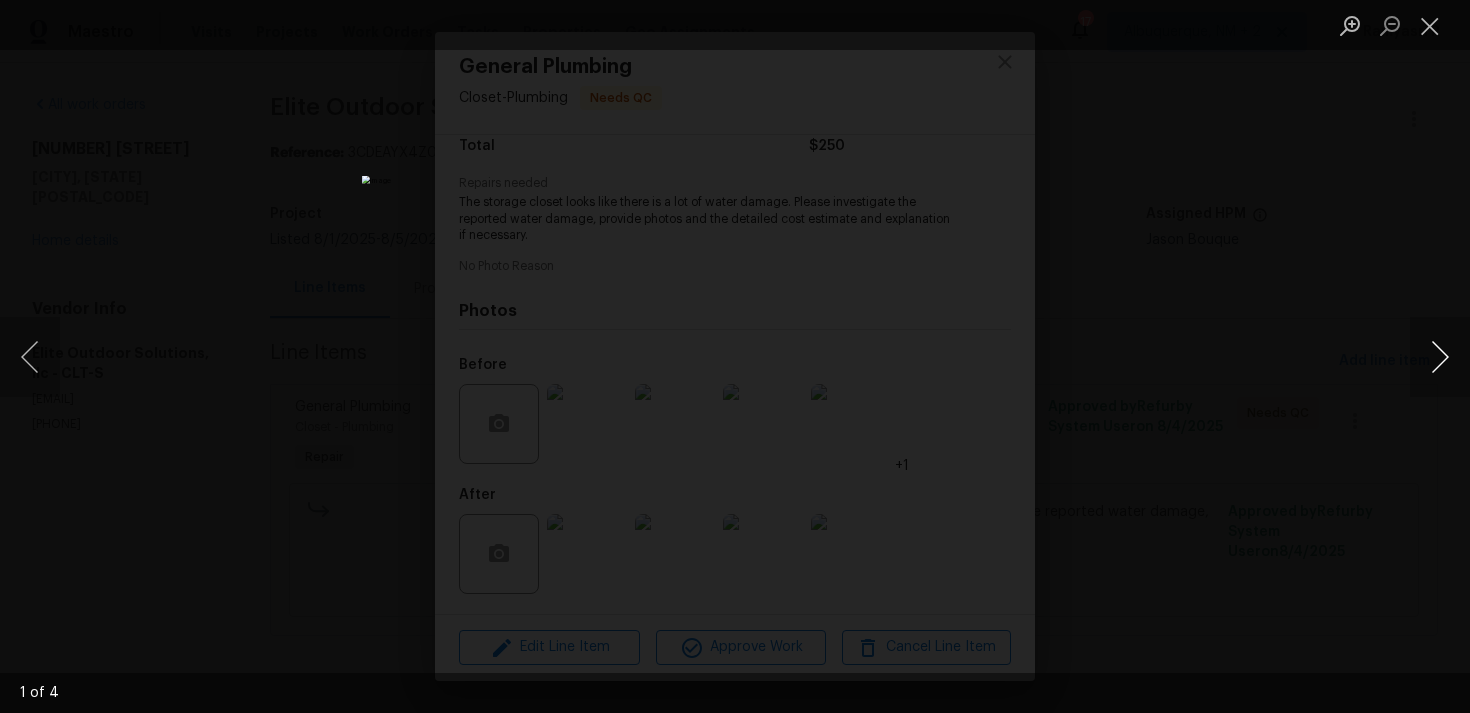 click at bounding box center (1440, 357) 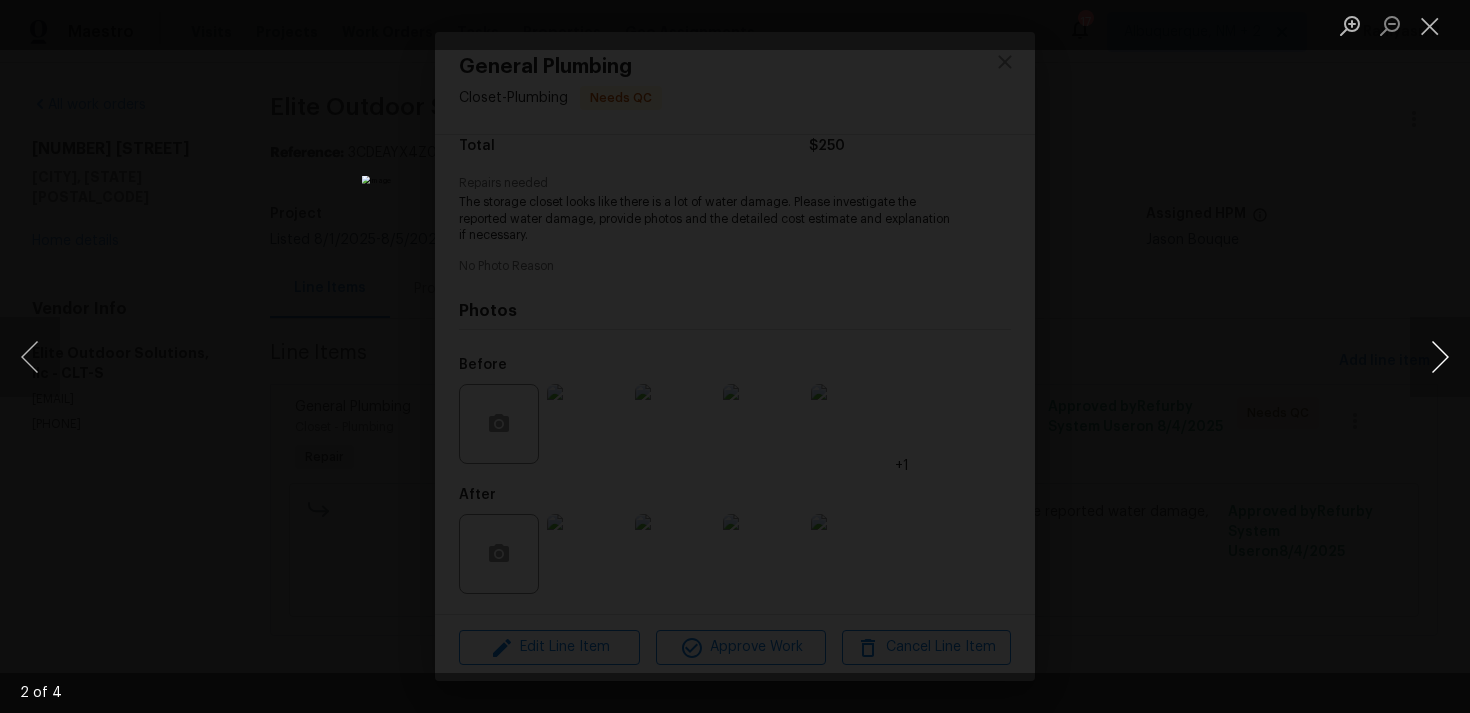 click at bounding box center [1440, 357] 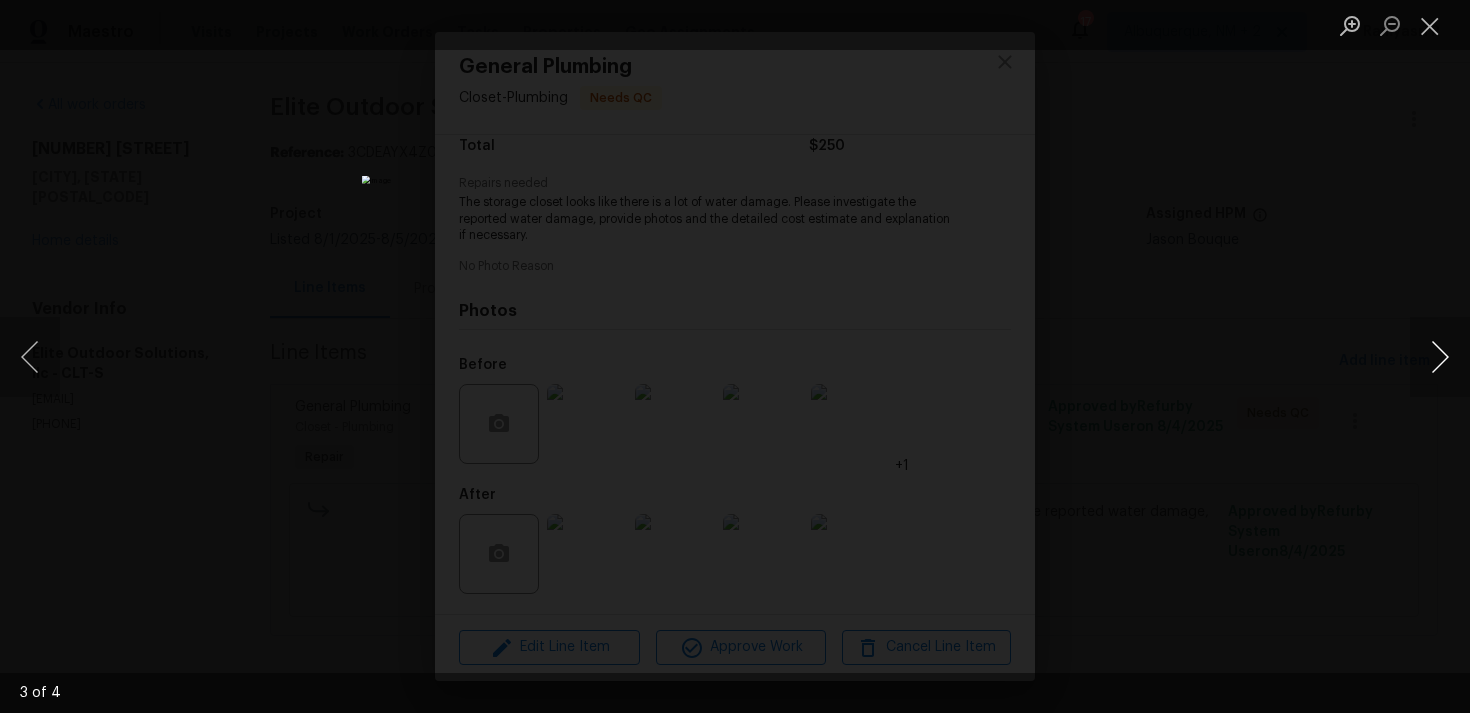 click at bounding box center (1440, 357) 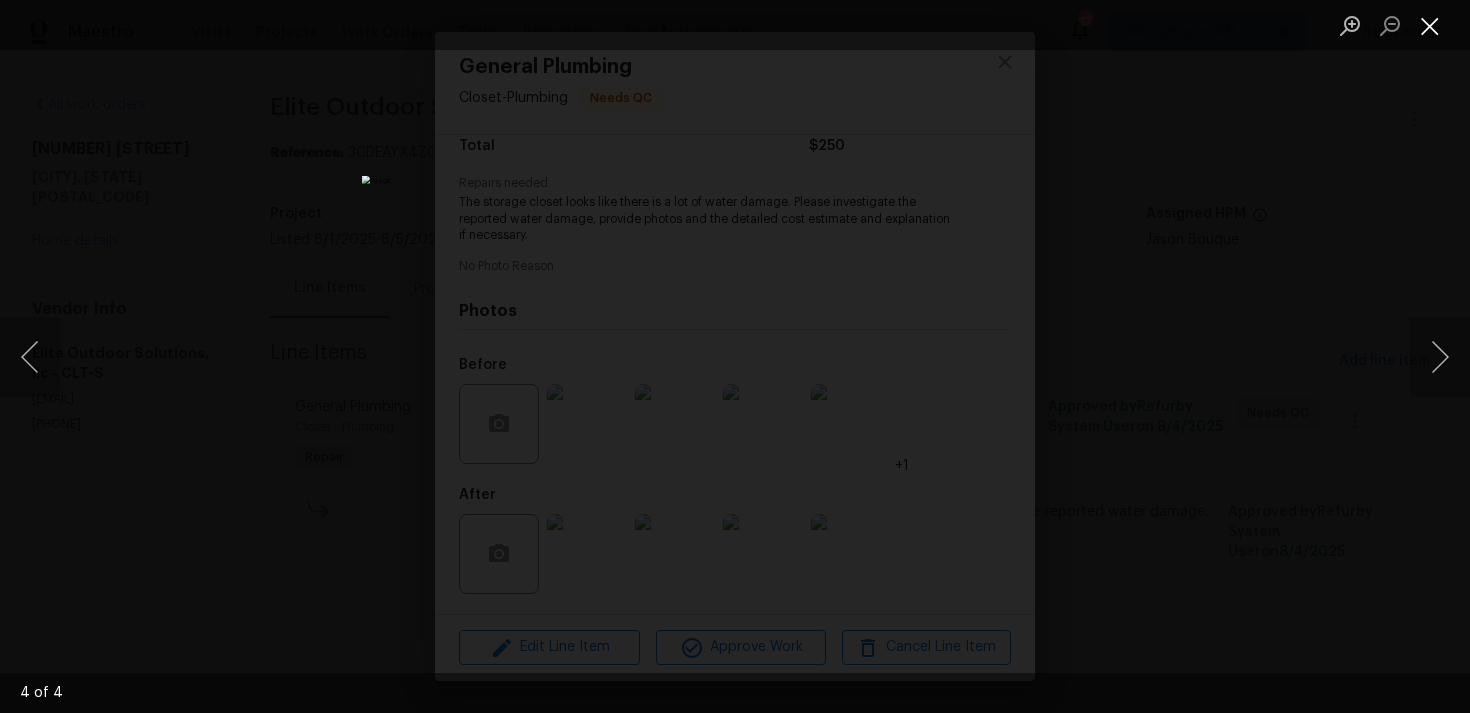 click at bounding box center [1430, 25] 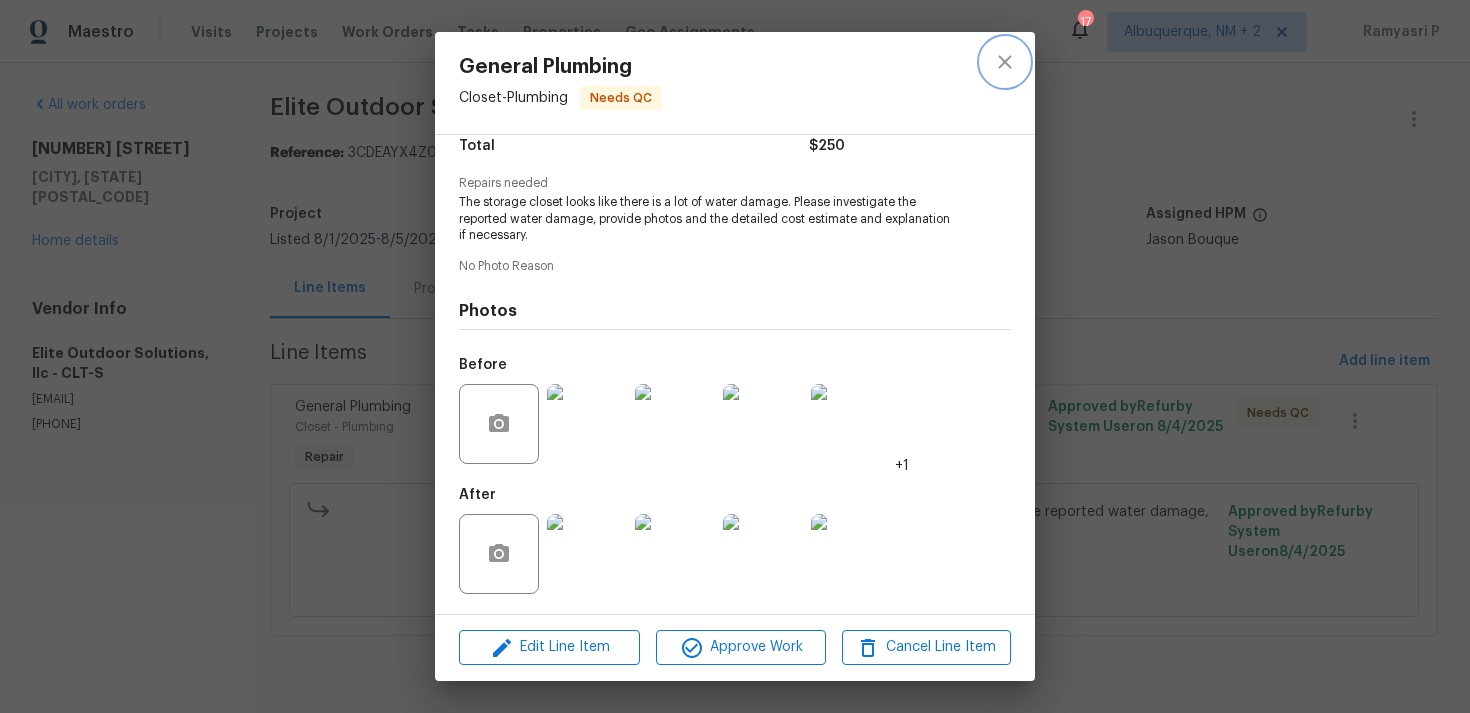click 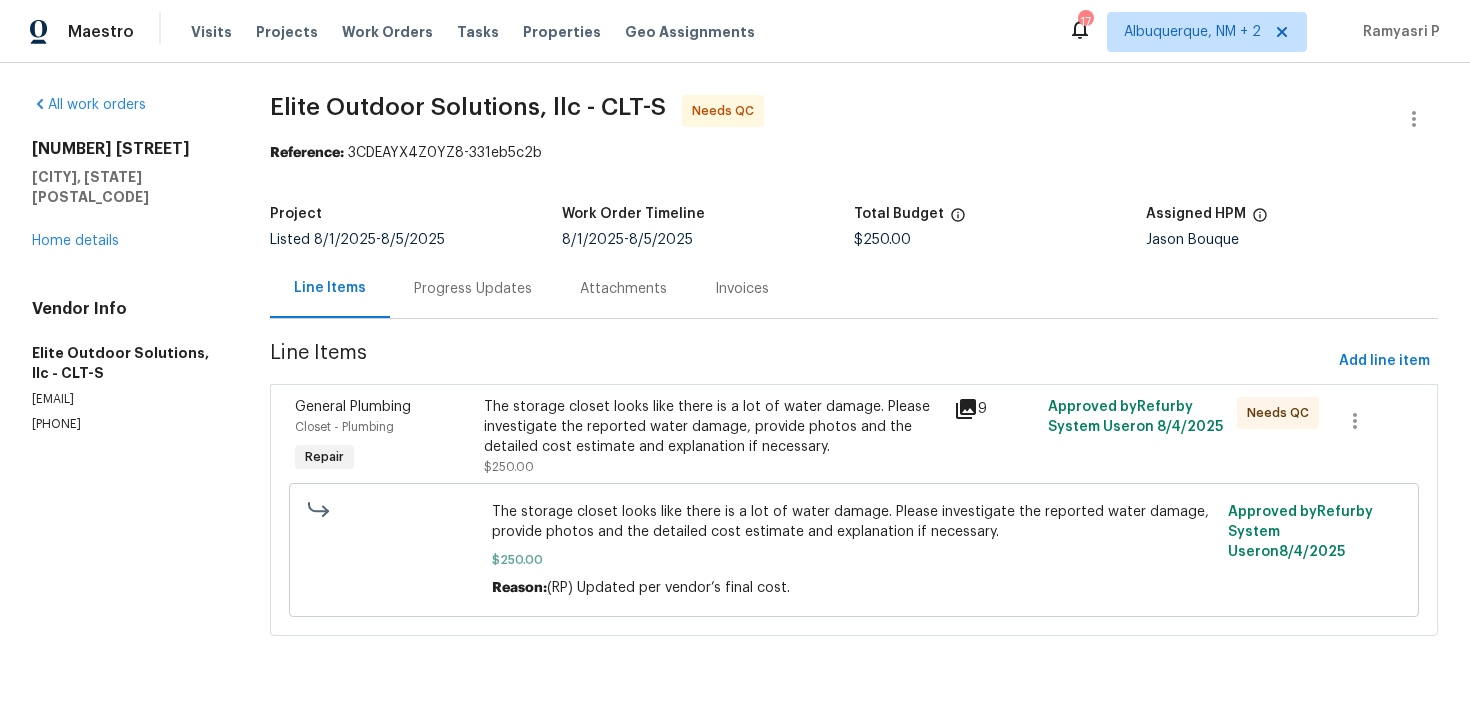 click on "Progress Updates" at bounding box center [473, 288] 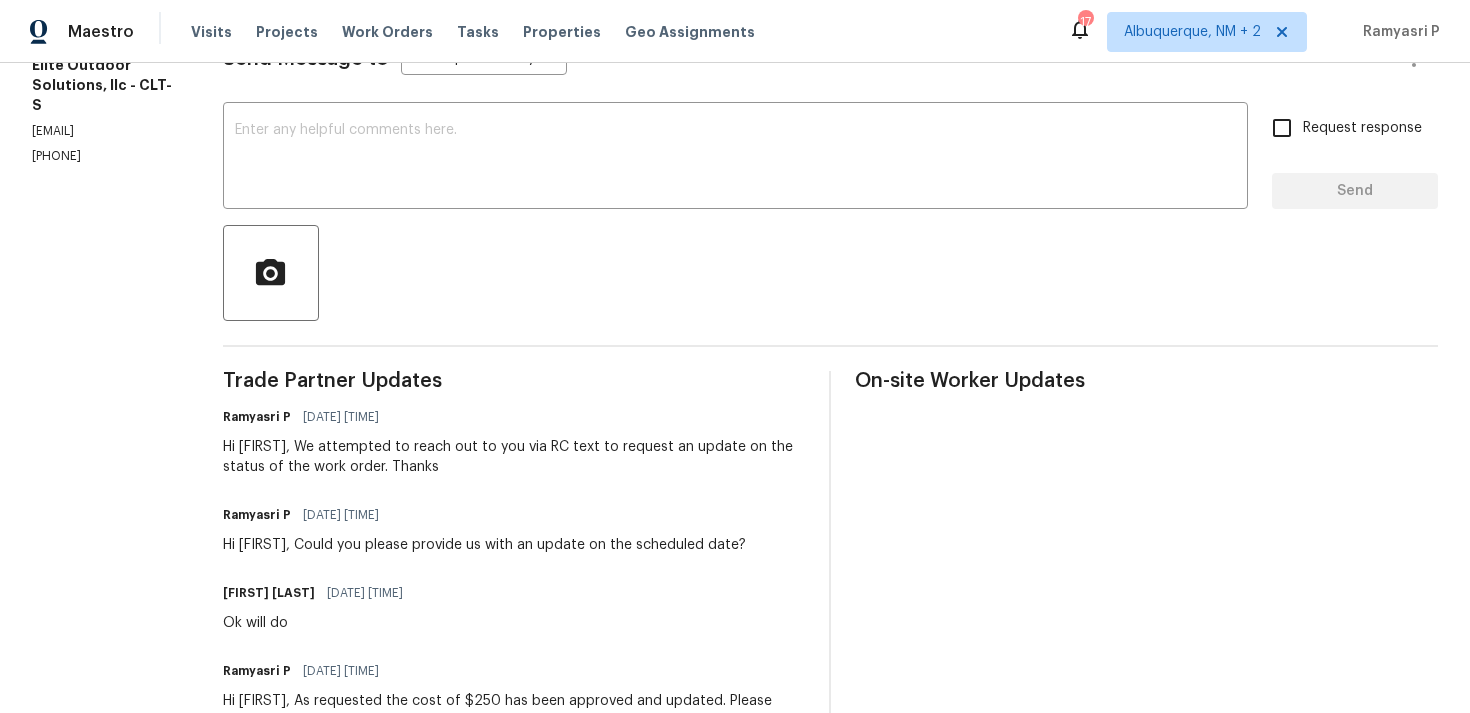 scroll, scrollTop: 295, scrollLeft: 0, axis: vertical 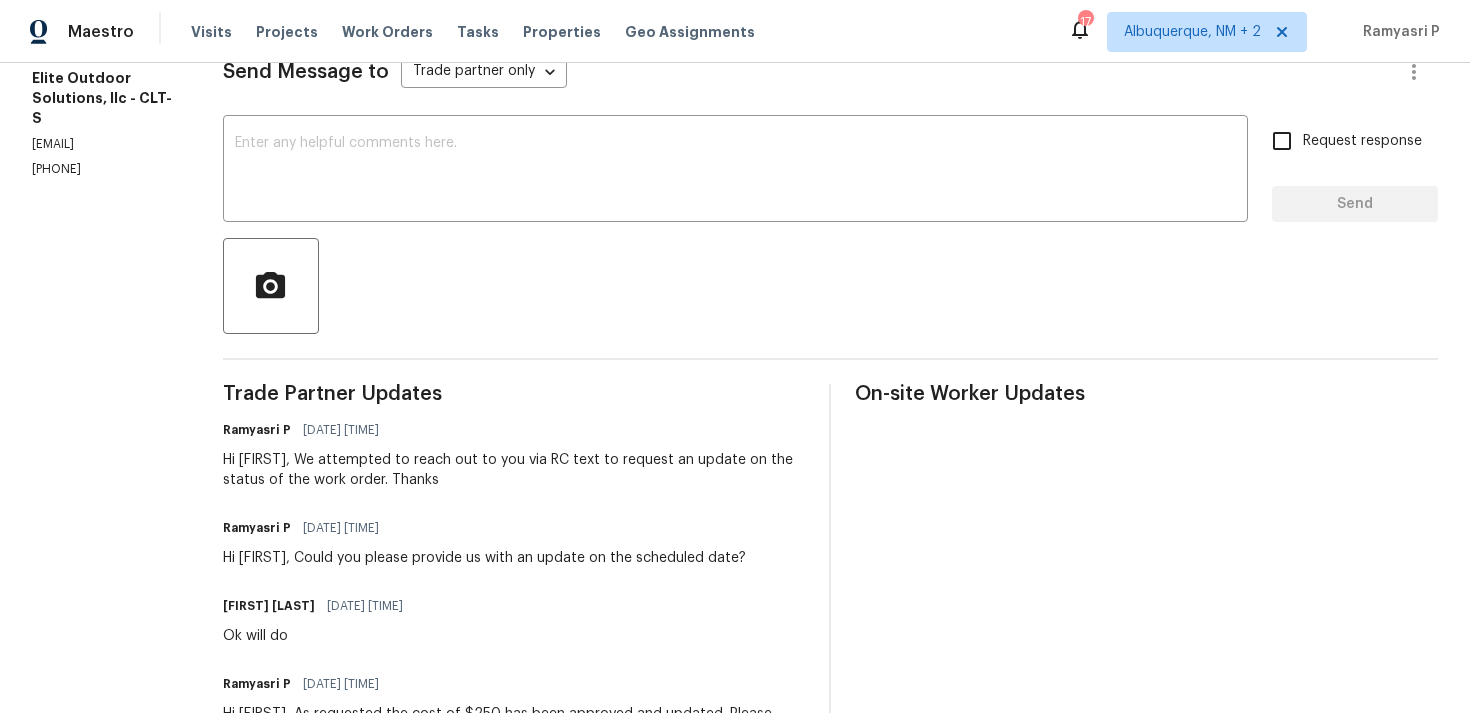 click at bounding box center (830, 286) 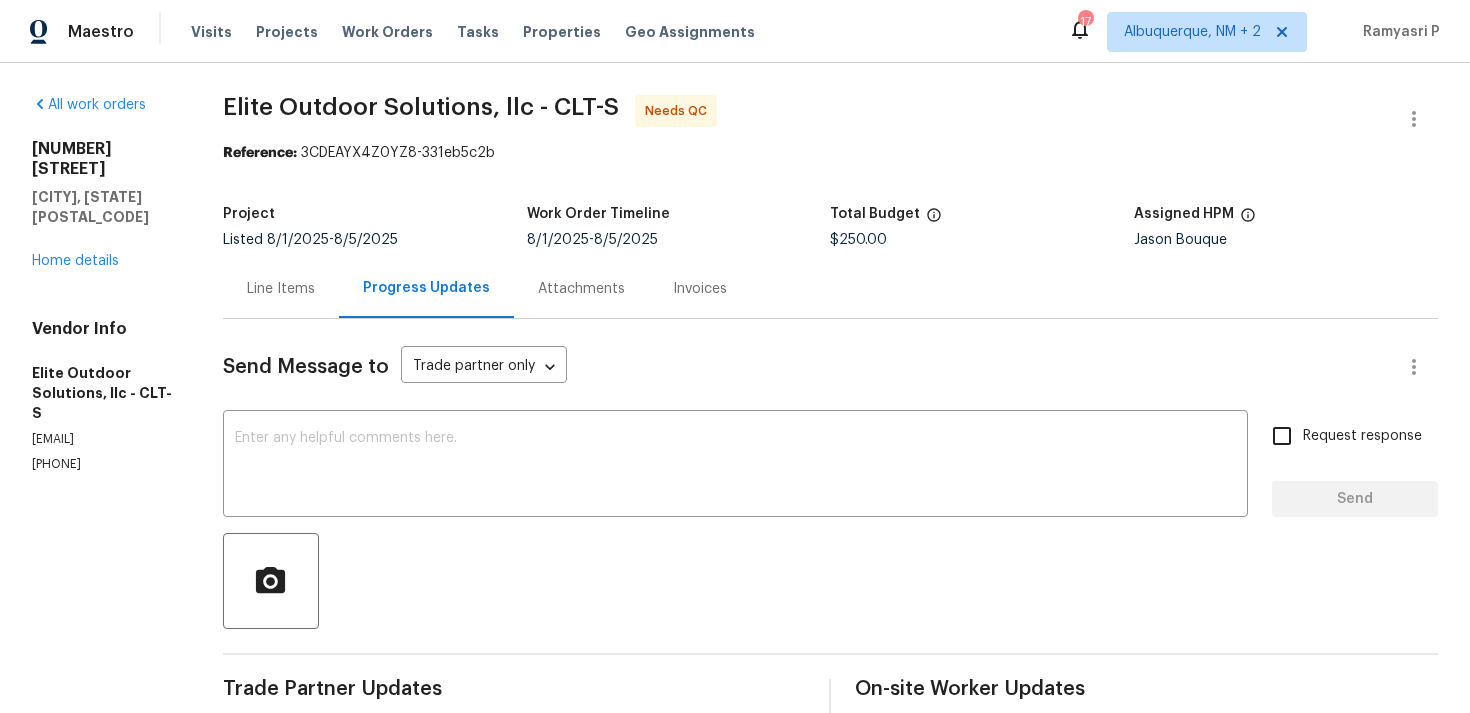scroll, scrollTop: 8, scrollLeft: 0, axis: vertical 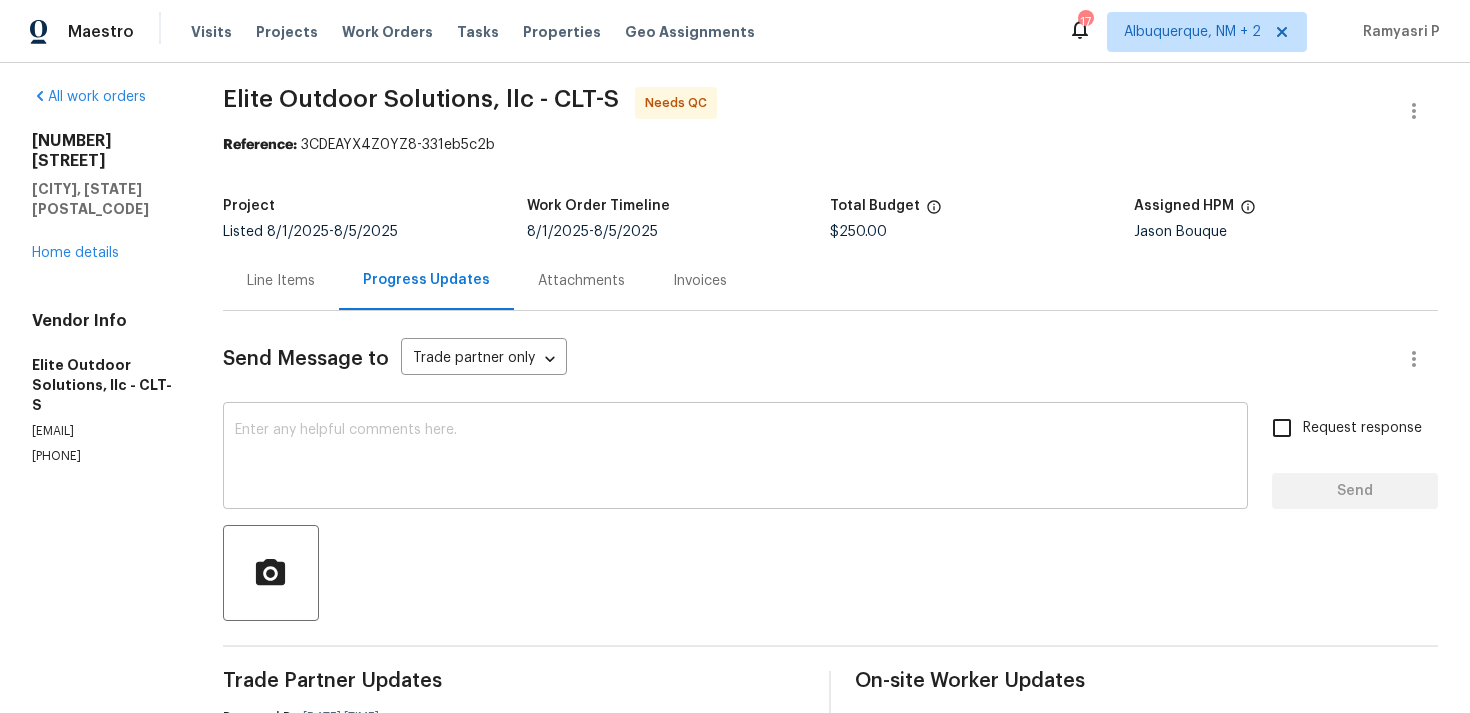 click at bounding box center [735, 458] 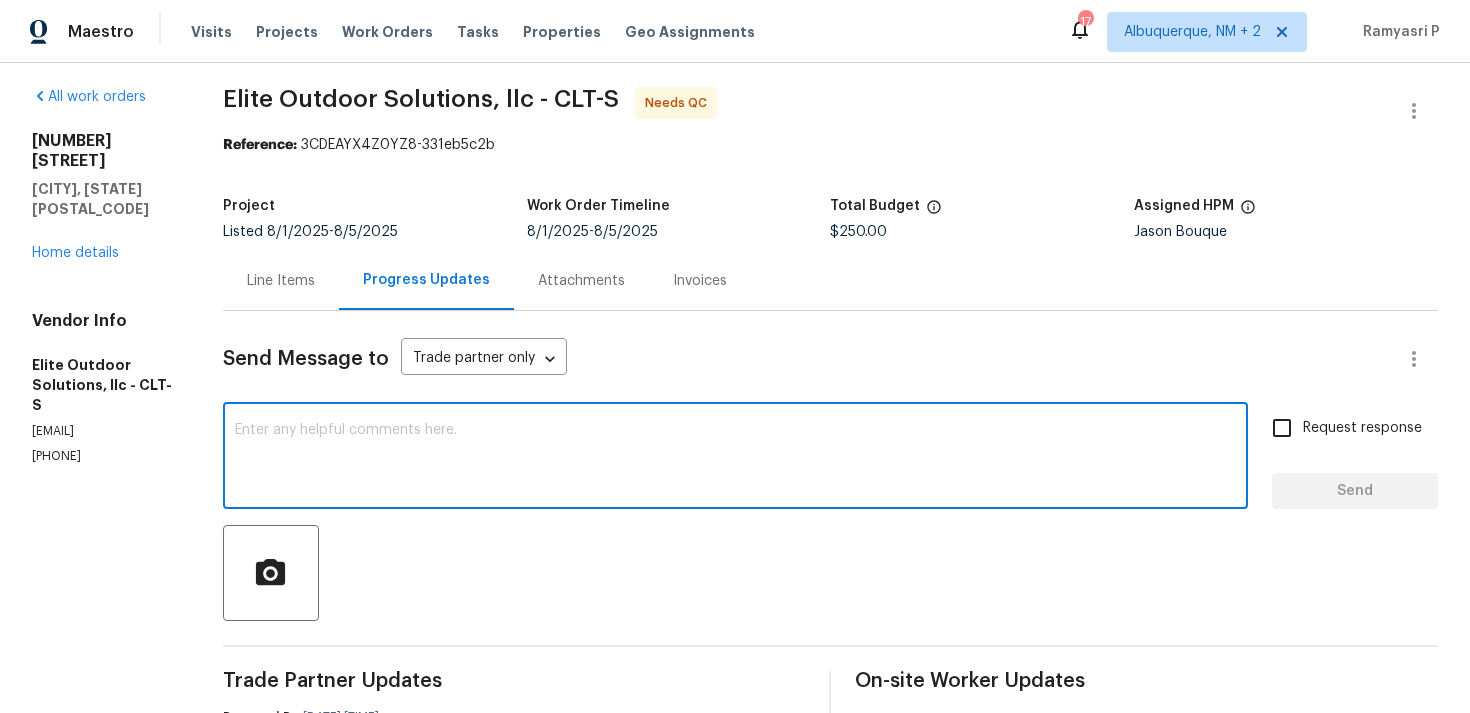 type on "A" 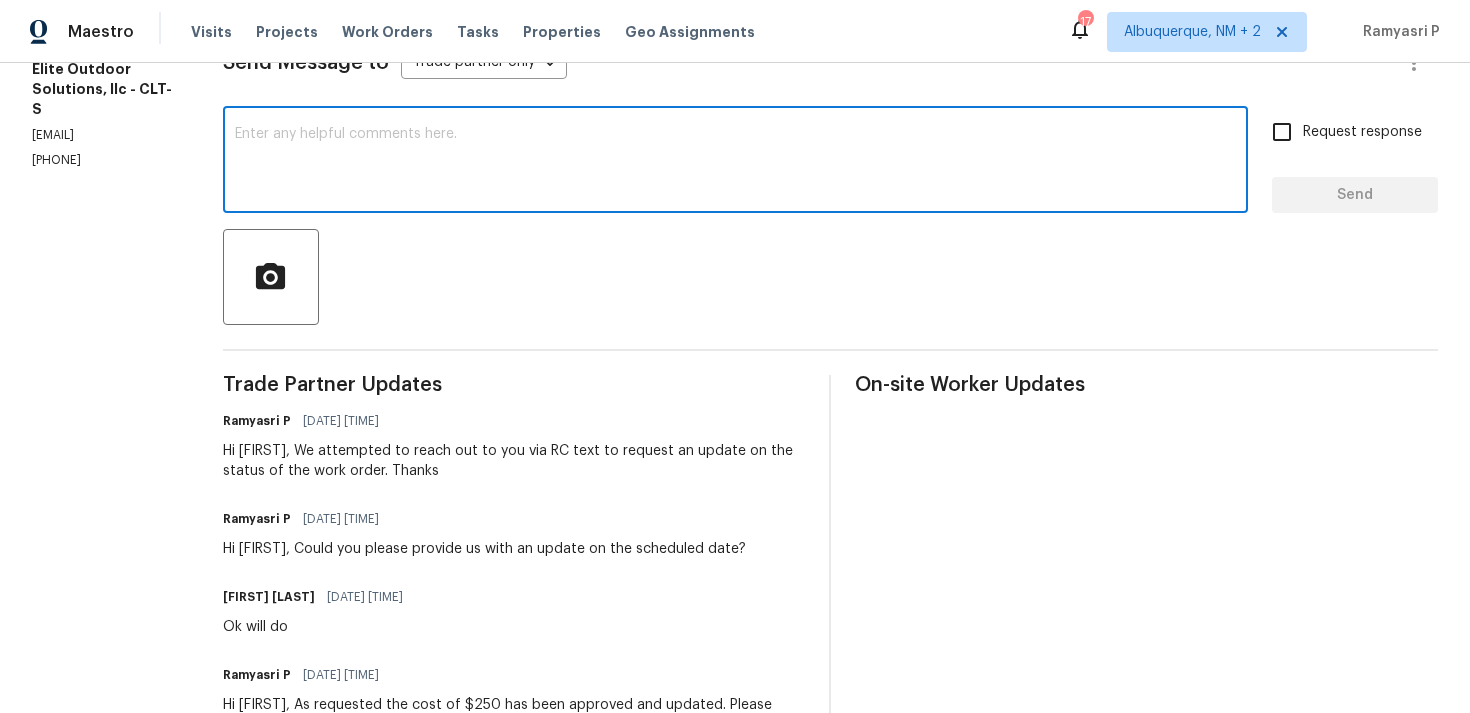 scroll, scrollTop: 213, scrollLeft: 0, axis: vertical 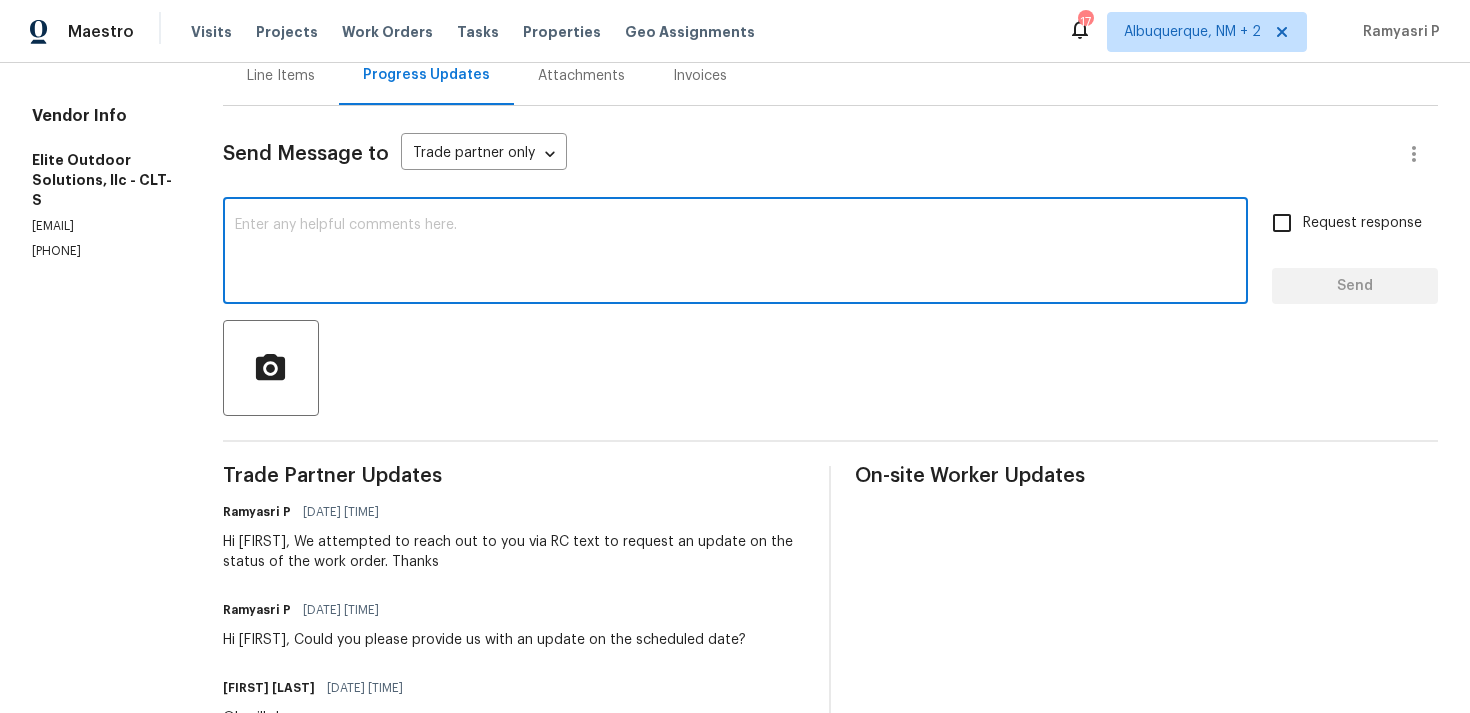 click on "x ​" at bounding box center [735, 253] 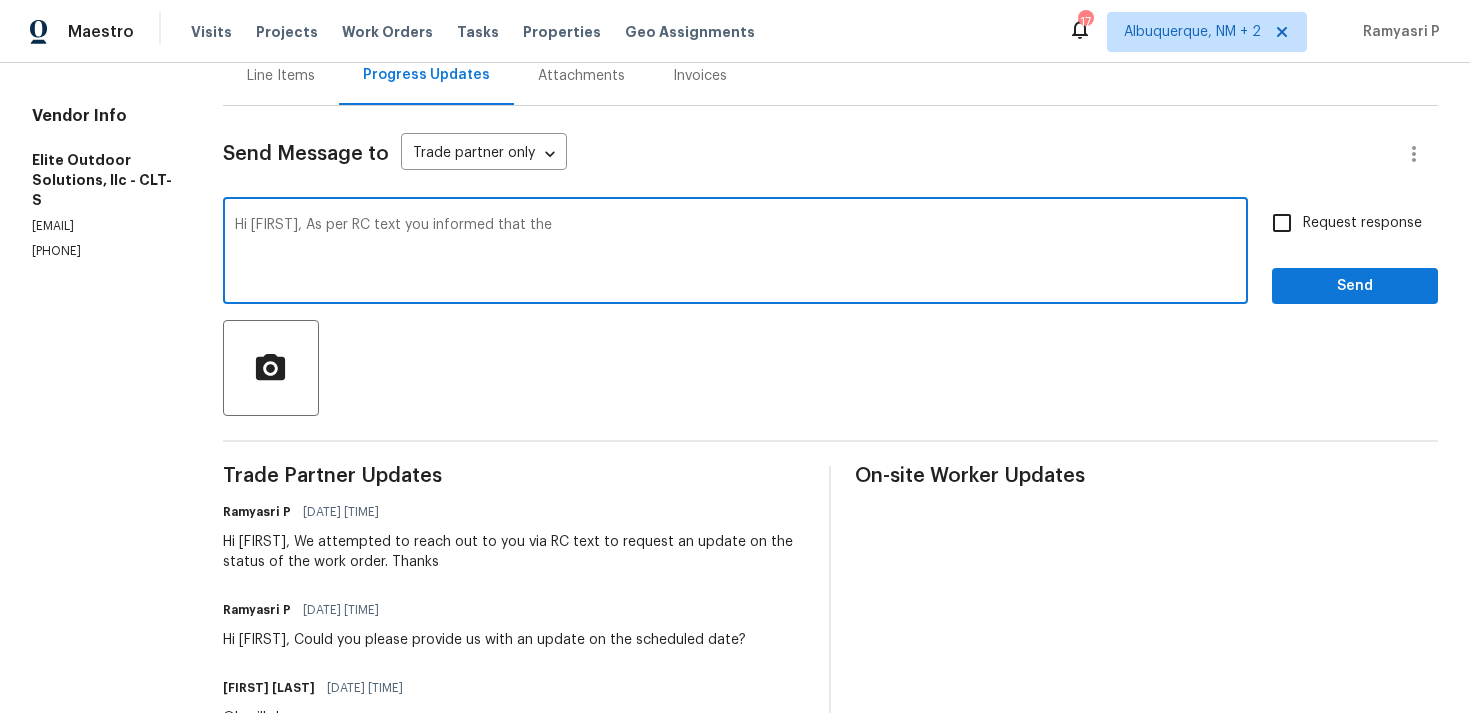 click on "Hi [FIRST], As per RC text you informed that the" at bounding box center [735, 253] 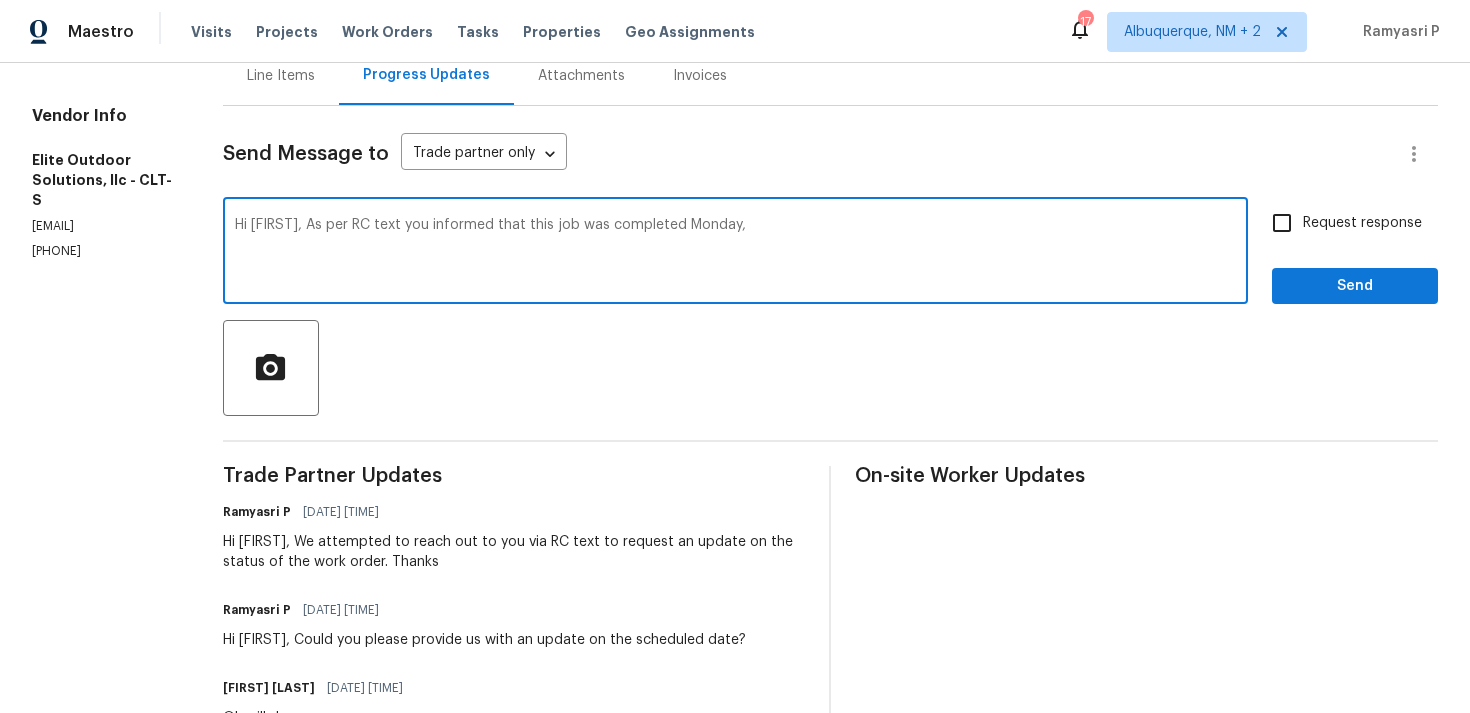 paste on "Yes the pictures where uploaded" 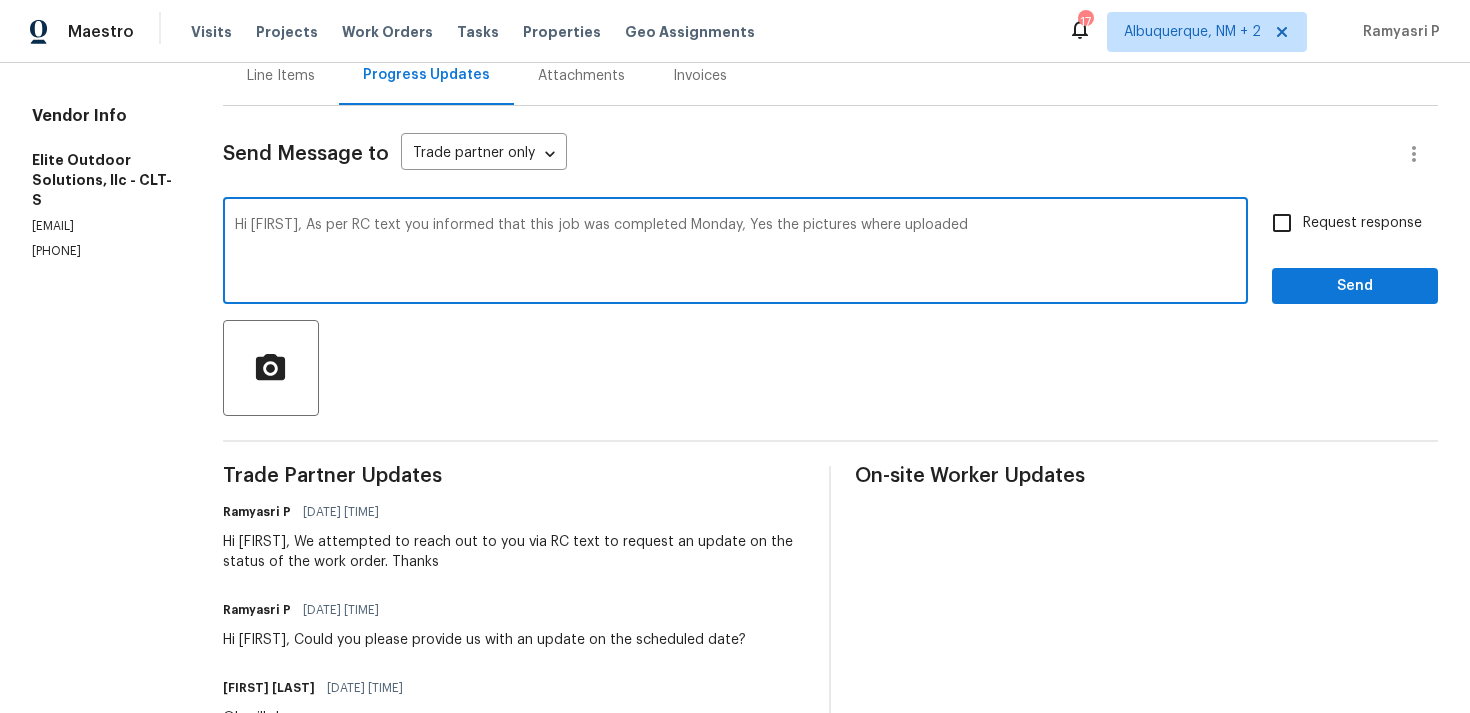 drag, startPoint x: 761, startPoint y: 224, endPoint x: 742, endPoint y: 224, distance: 19 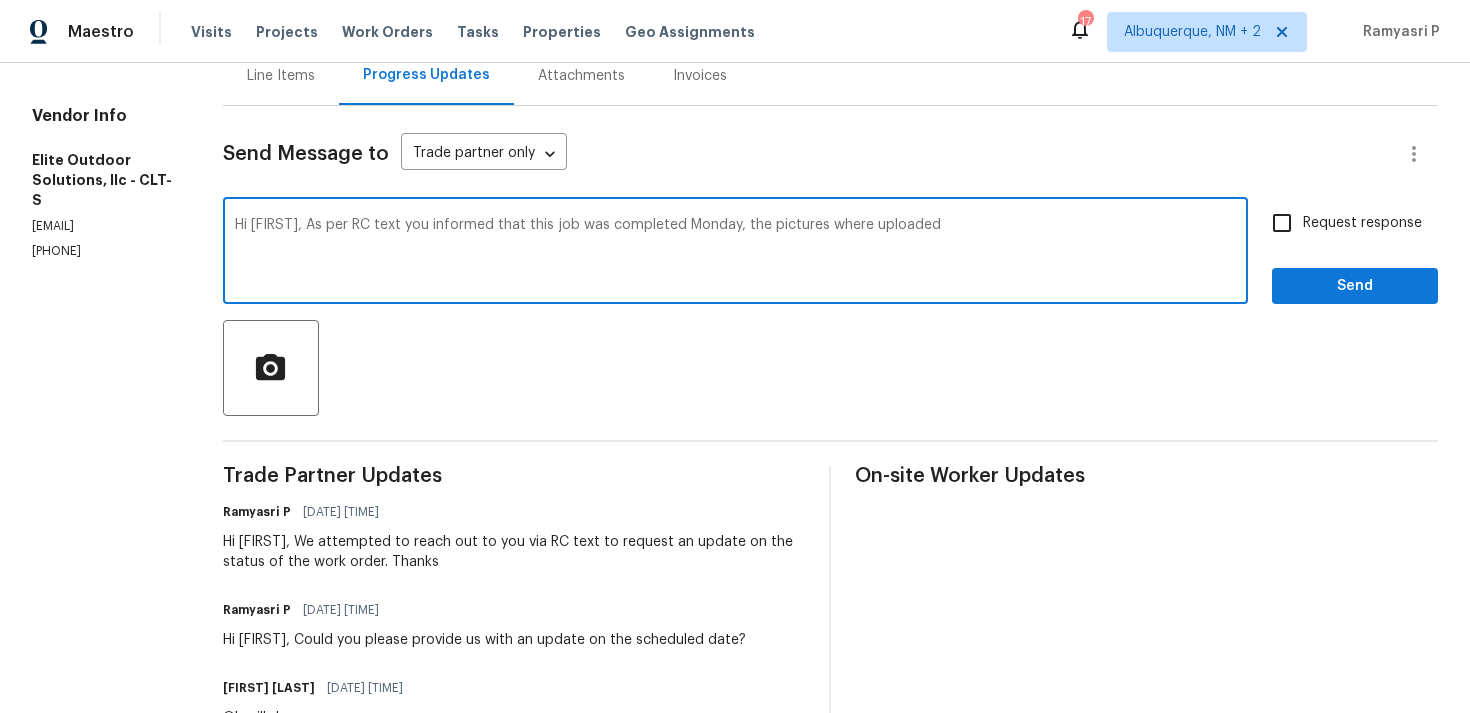 click on "Hi [FIRST], As per RC text you informed that this job was completed Monday, the pictures where uploaded" at bounding box center (735, 253) 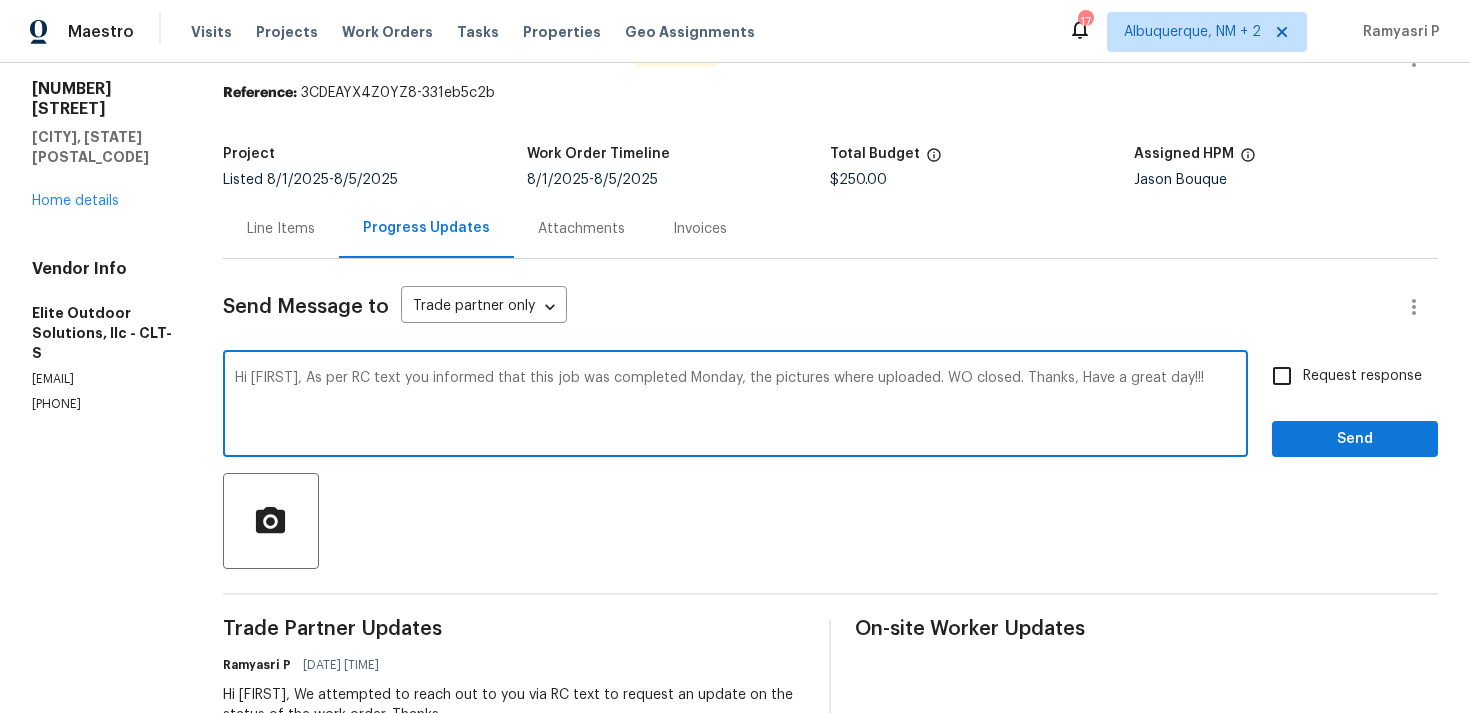 scroll, scrollTop: 0, scrollLeft: 0, axis: both 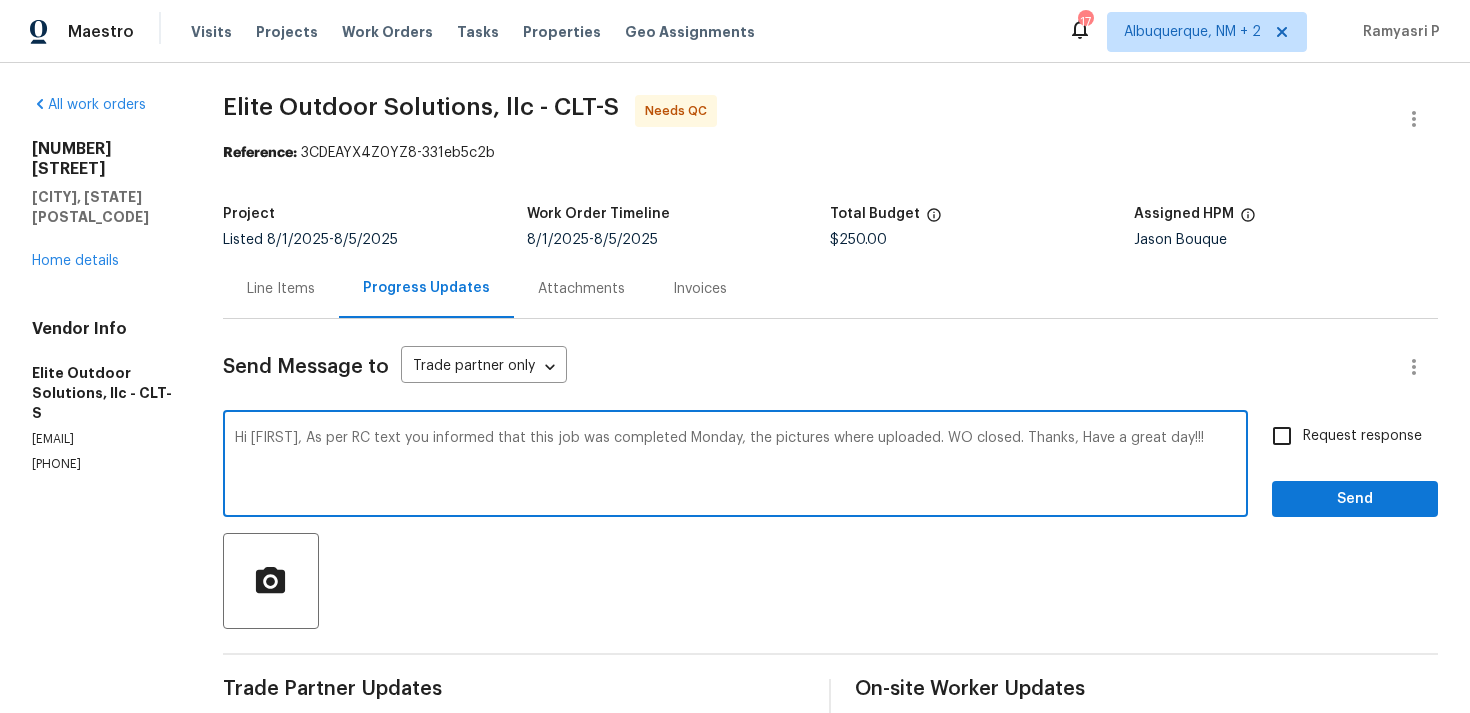 type on "Hi [FIRST], As per RC text you informed that this job was completed Monday, the pictures where uploaded. WO closed. Thanks, Have a great day!!!" 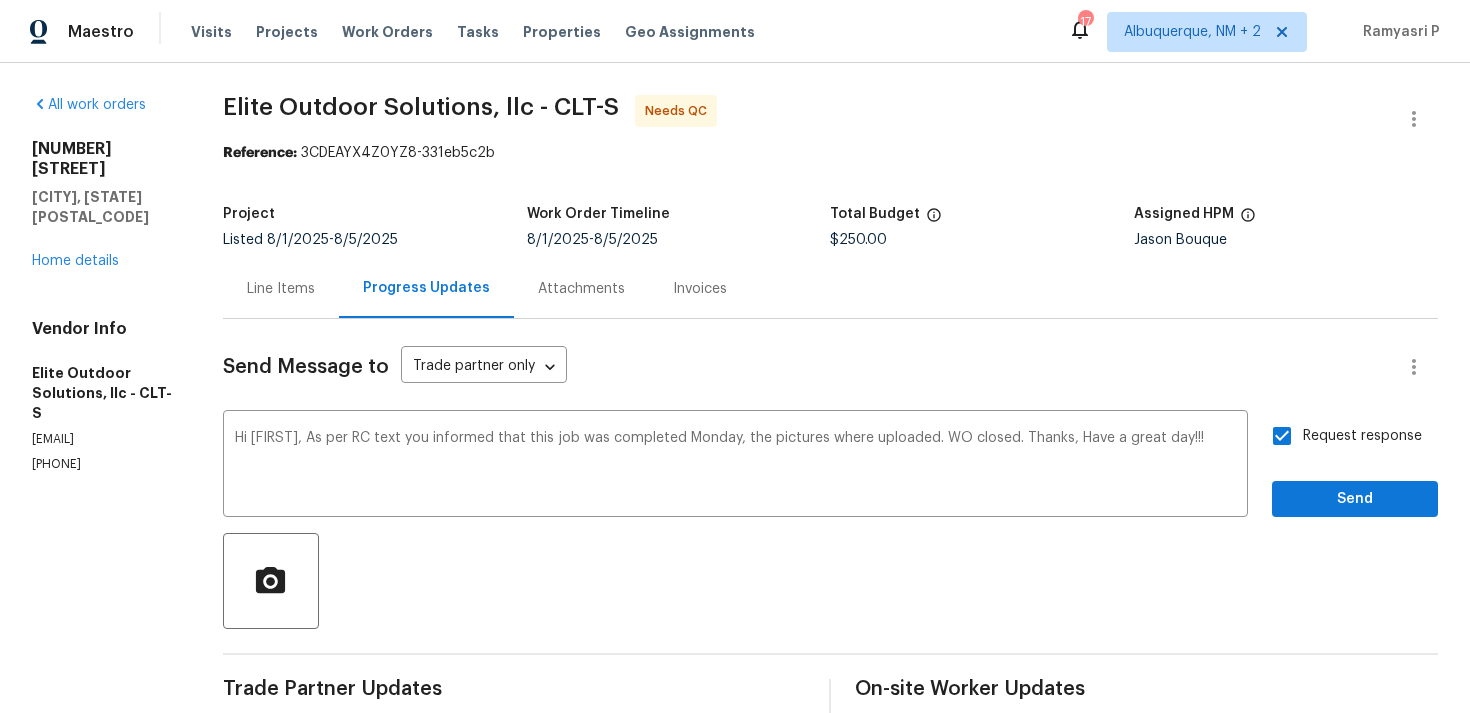 click on "Request response" at bounding box center (1362, 436) 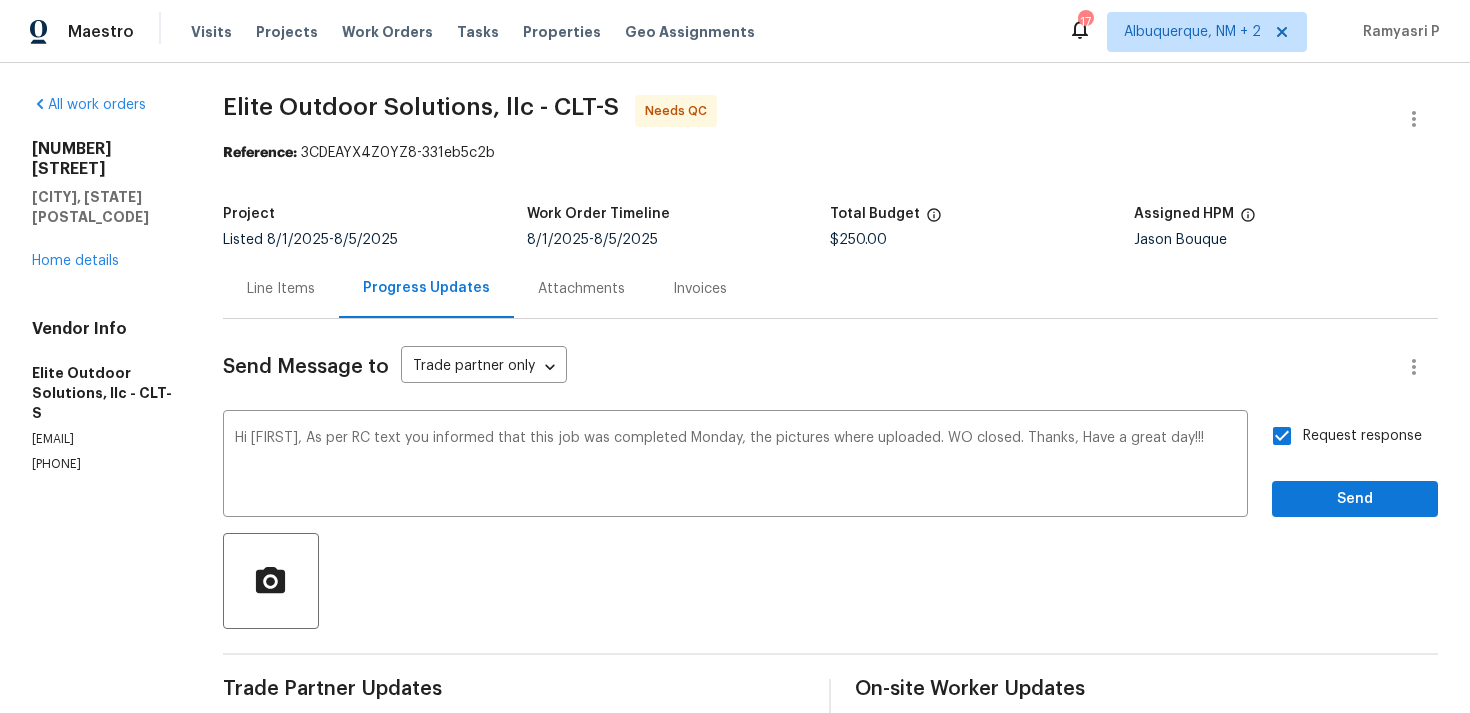 click on "Request response" at bounding box center [1282, 436] 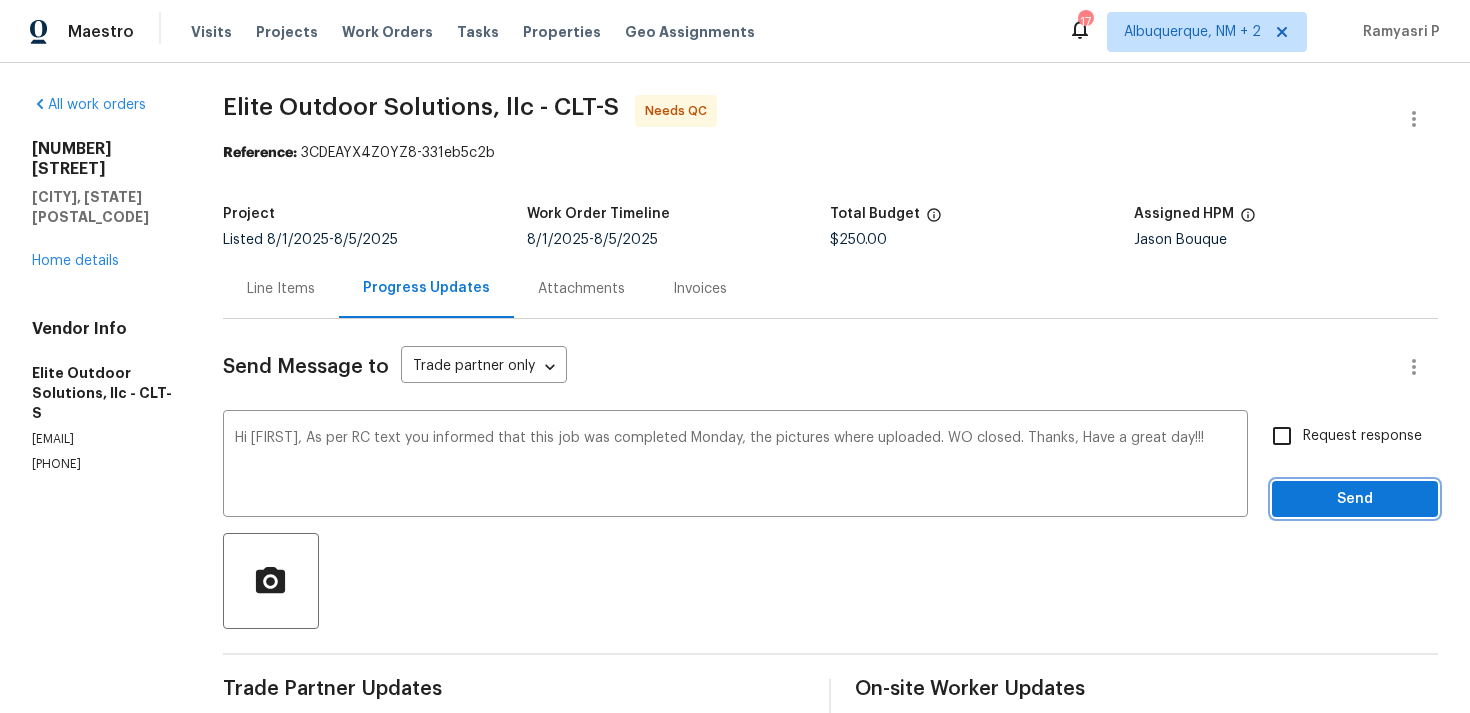 click on "Send" at bounding box center [1355, 499] 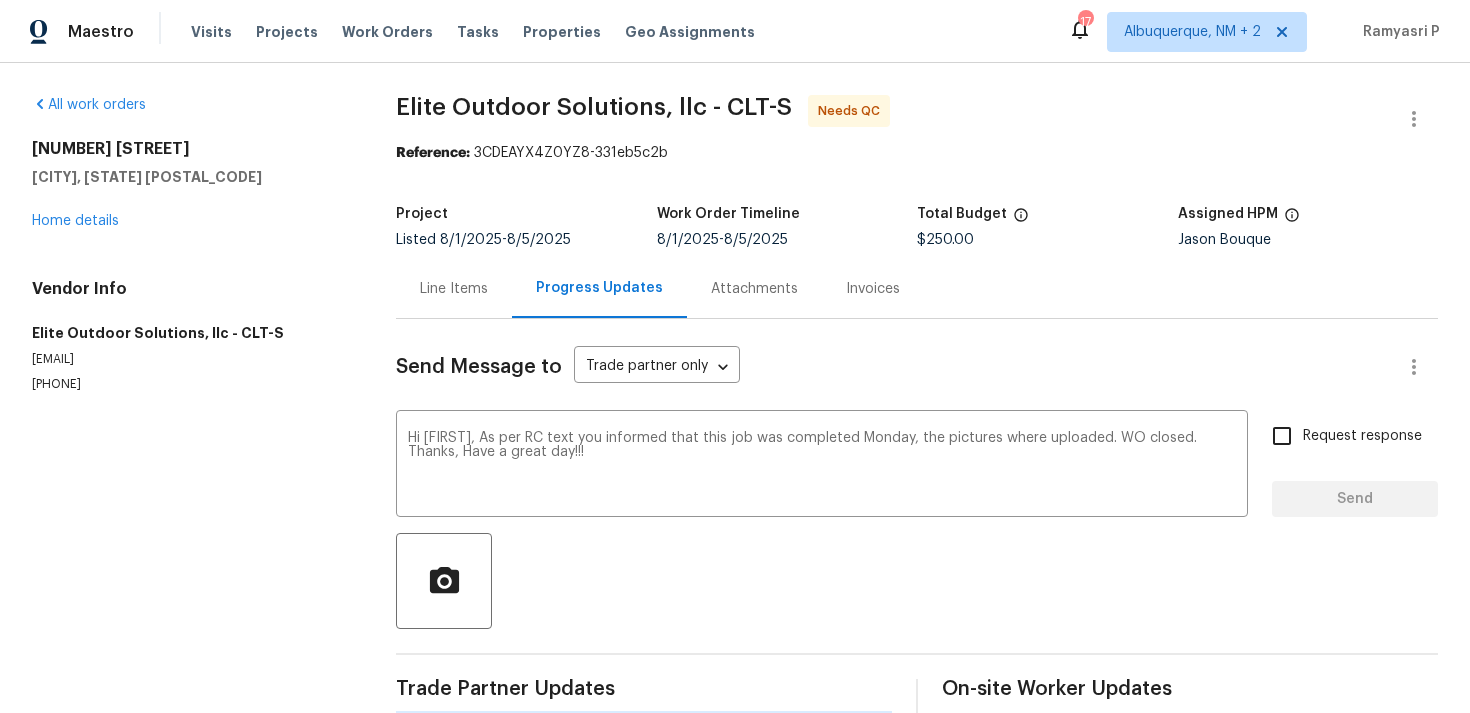 type 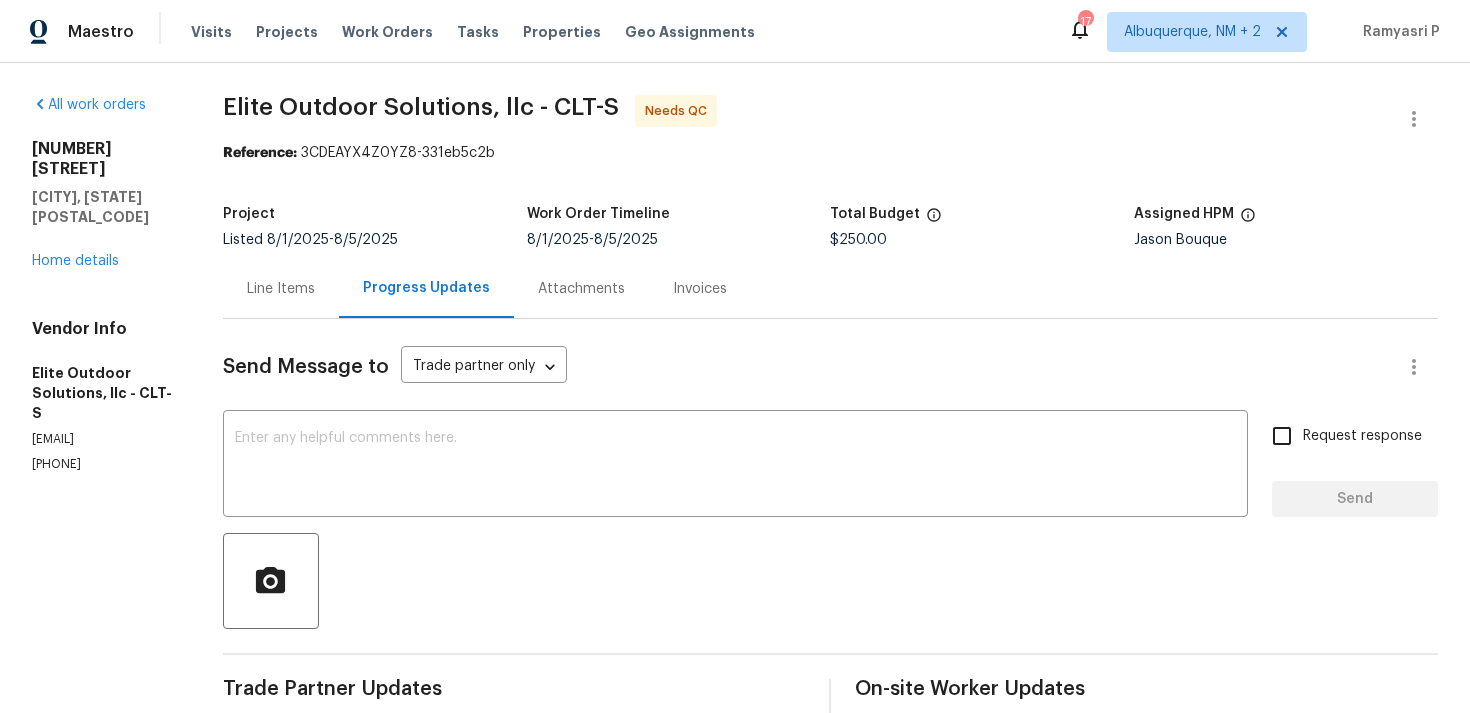 click on "Line Items" at bounding box center [281, 289] 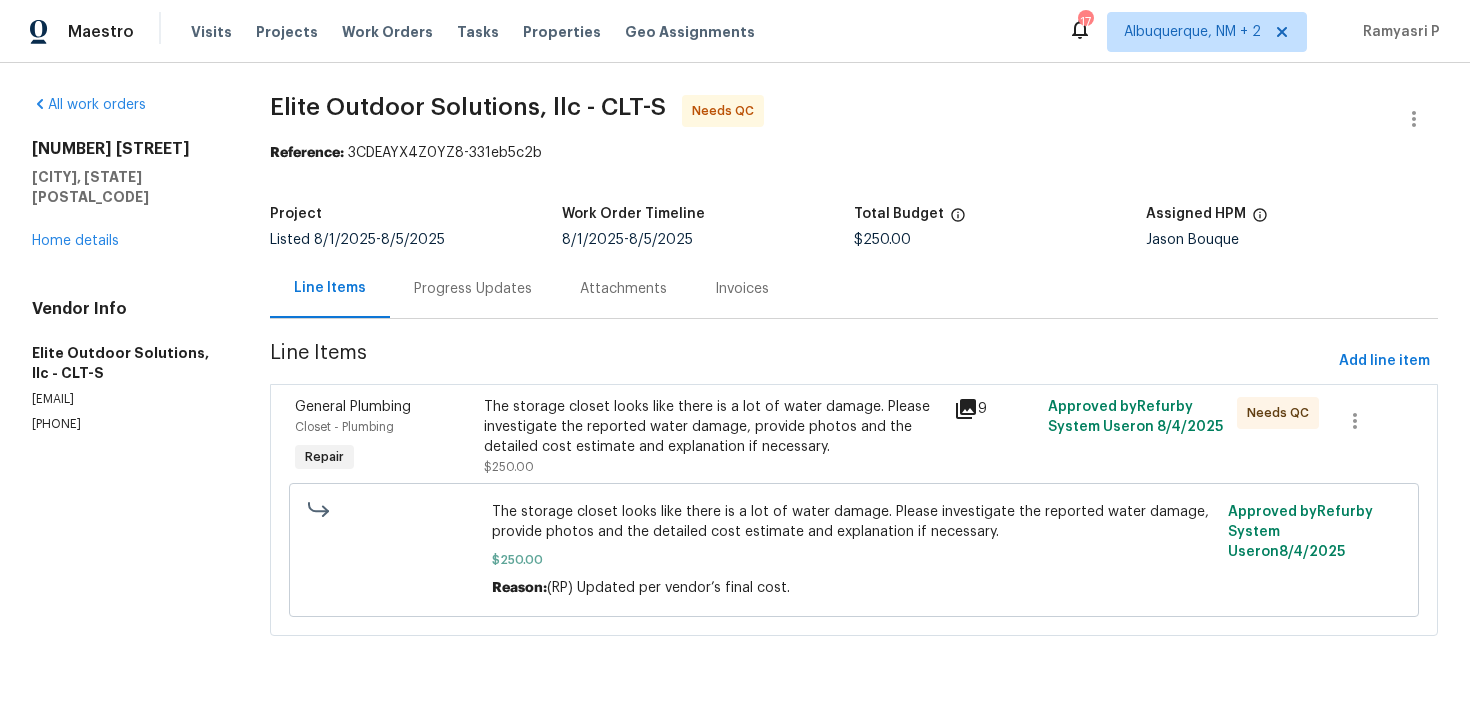 click on "The storage closet looks like there is a lot of water damage. Please investigate the reported water damage, provide photos and the detailed cost estimate and explanation if necessary." at bounding box center [713, 427] 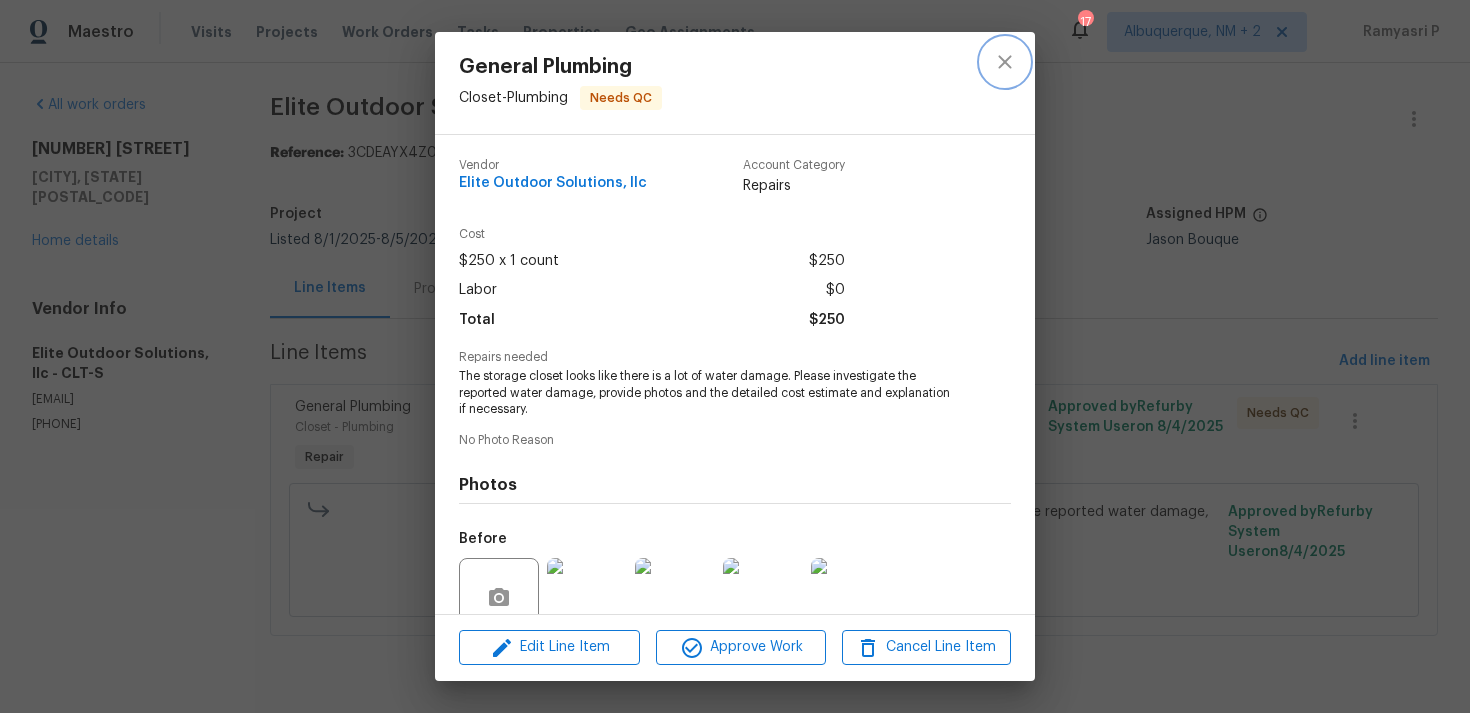 click 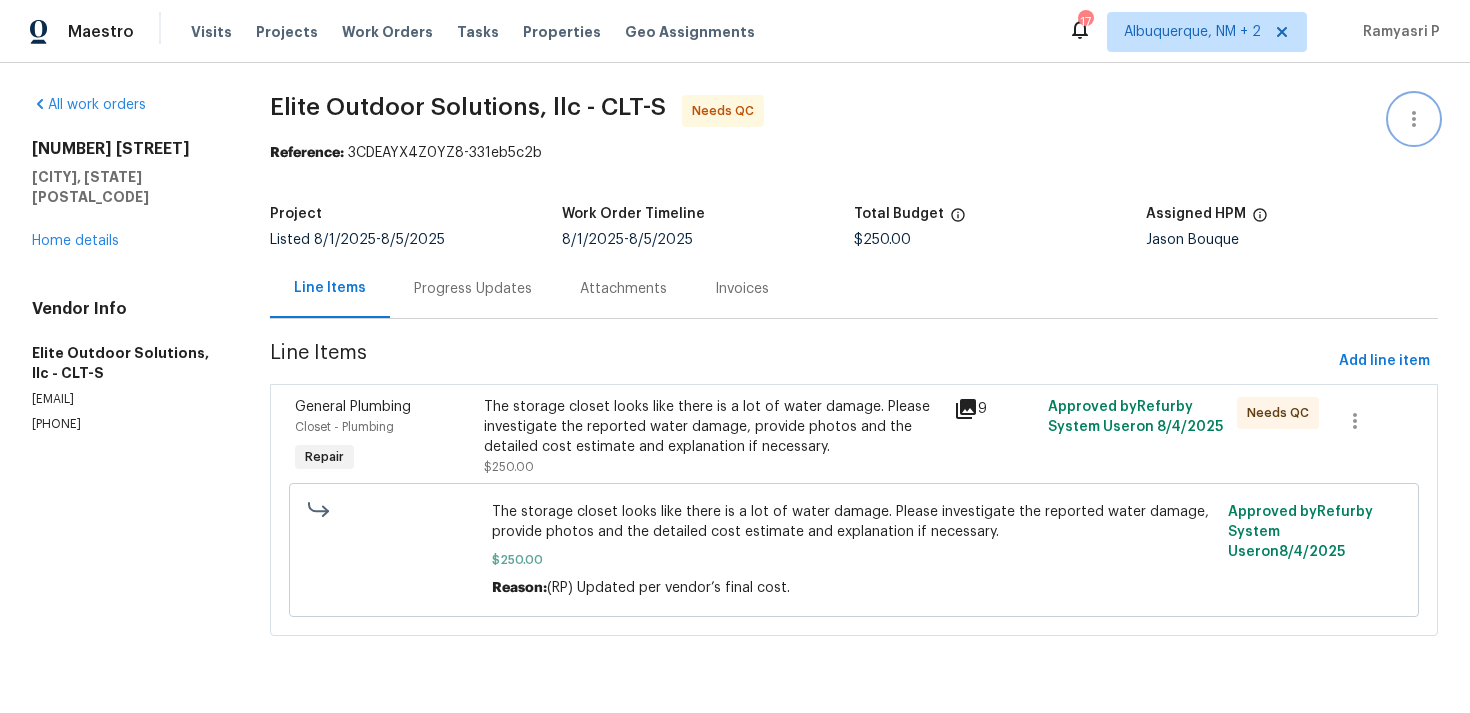 click 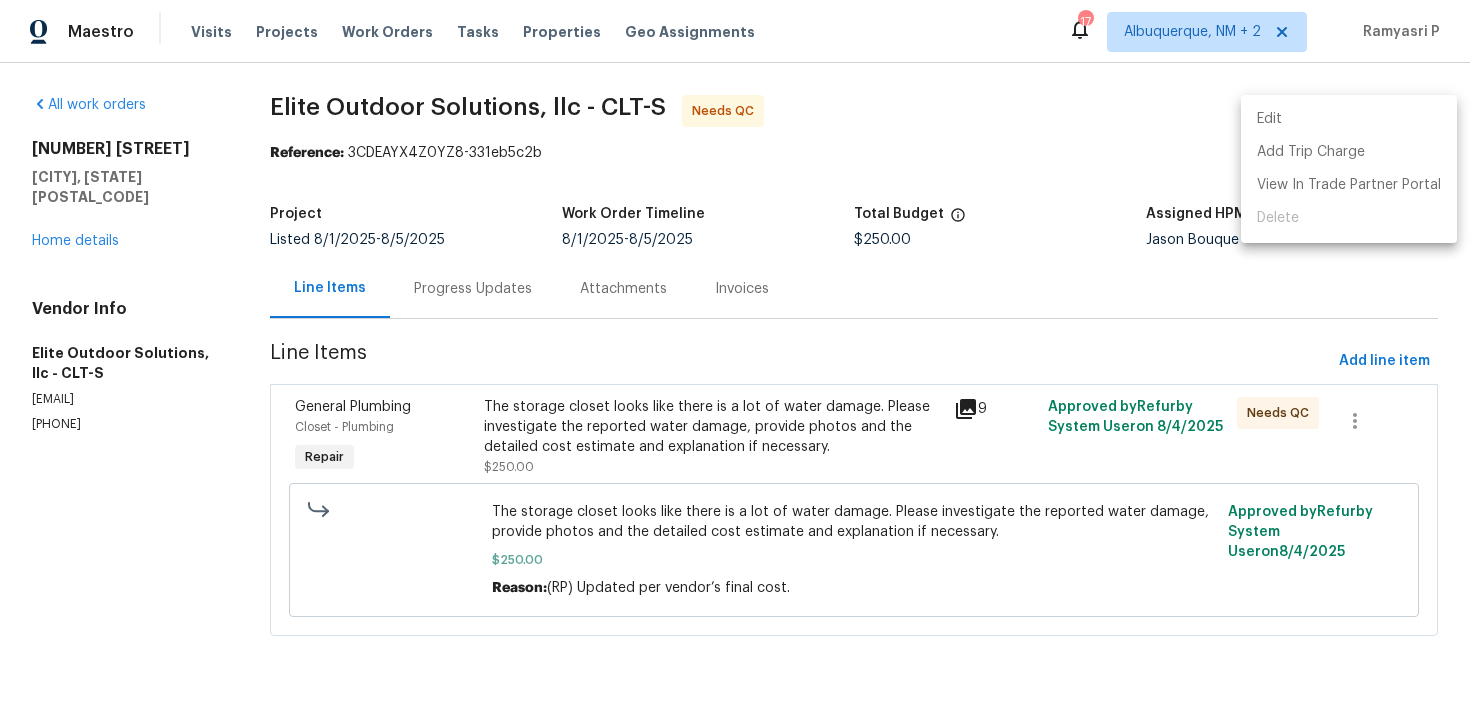 click on "Edit" at bounding box center [1349, 119] 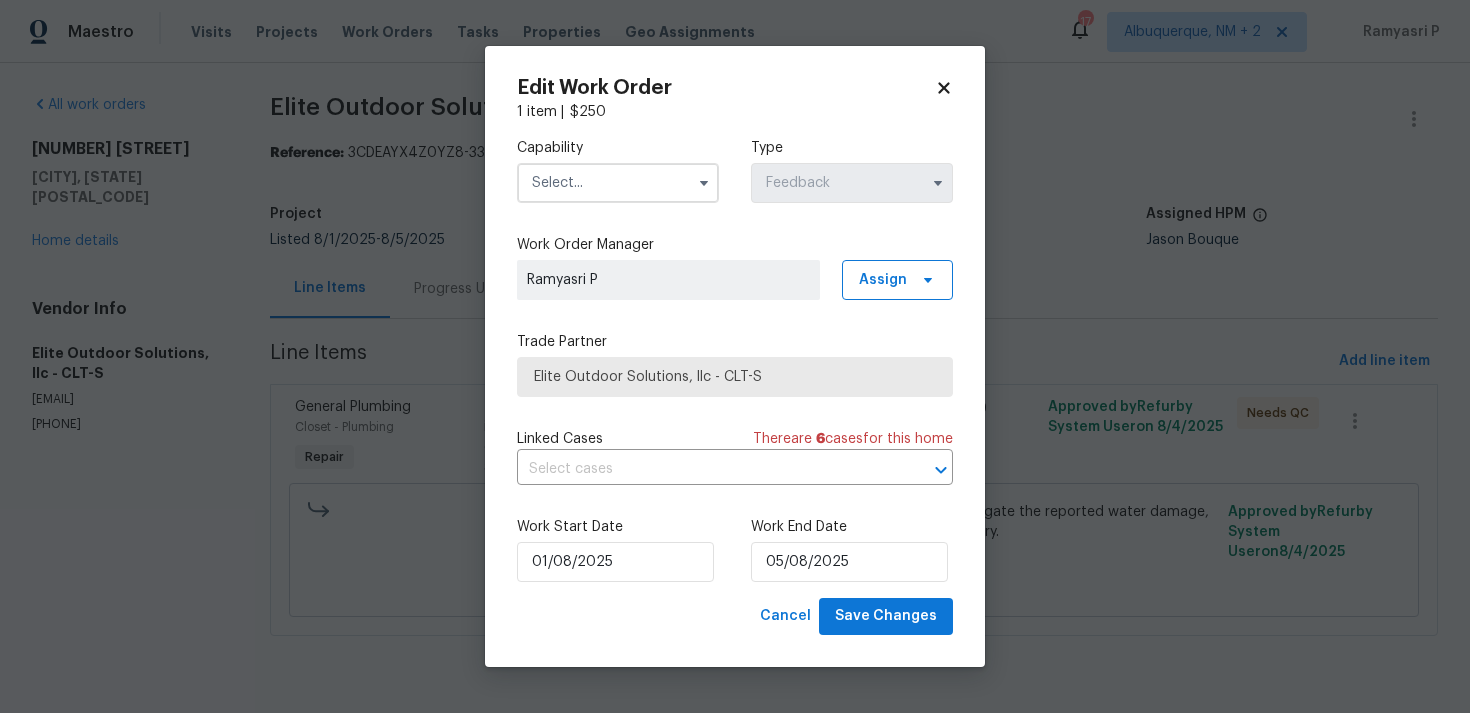 click on "Capability   Type   Feedback" at bounding box center (735, 170) 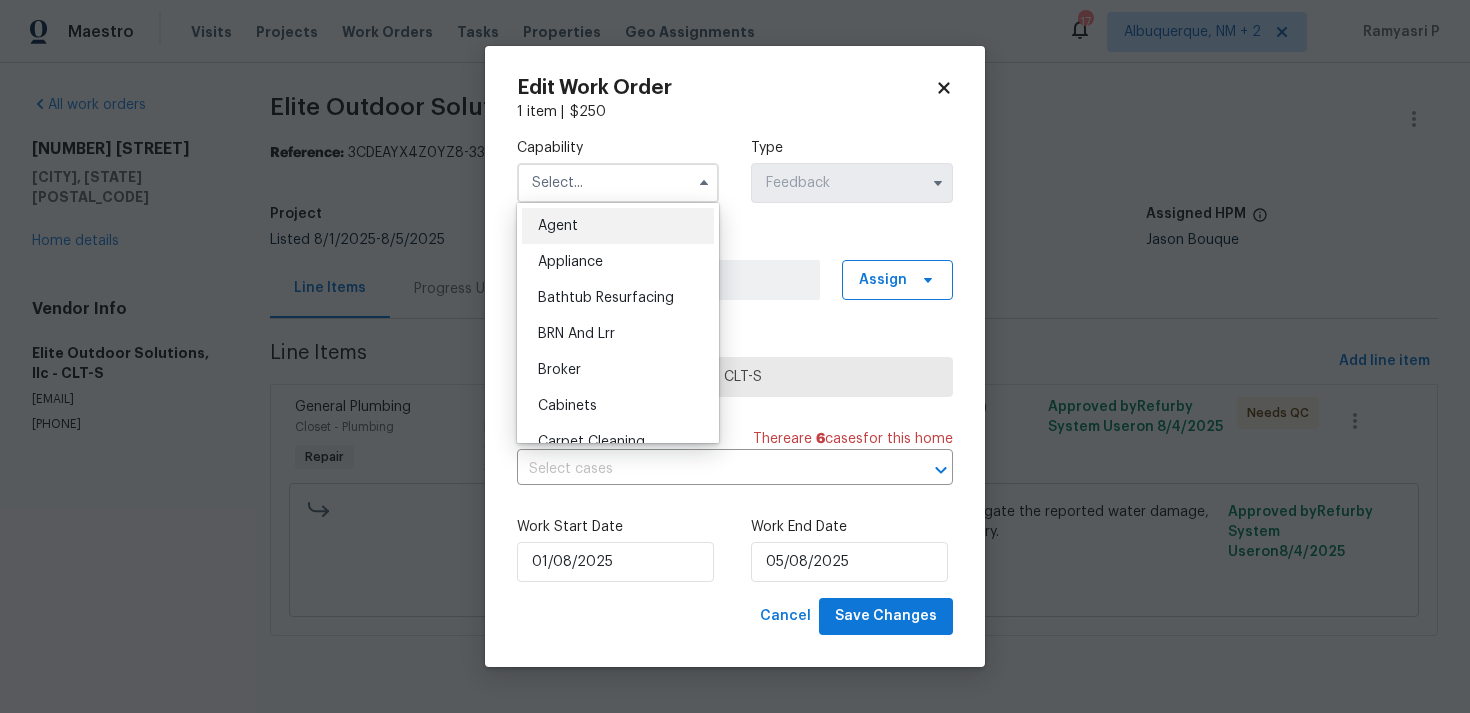click 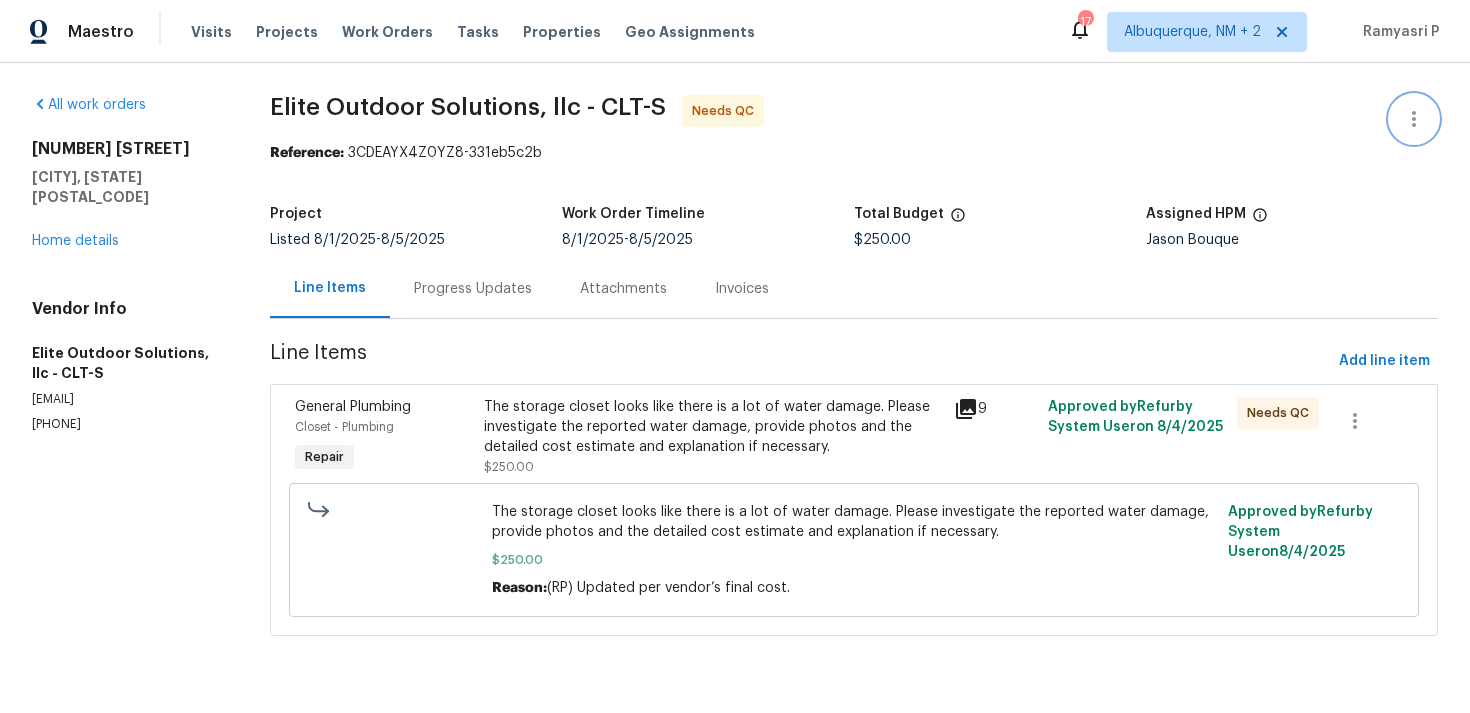 click 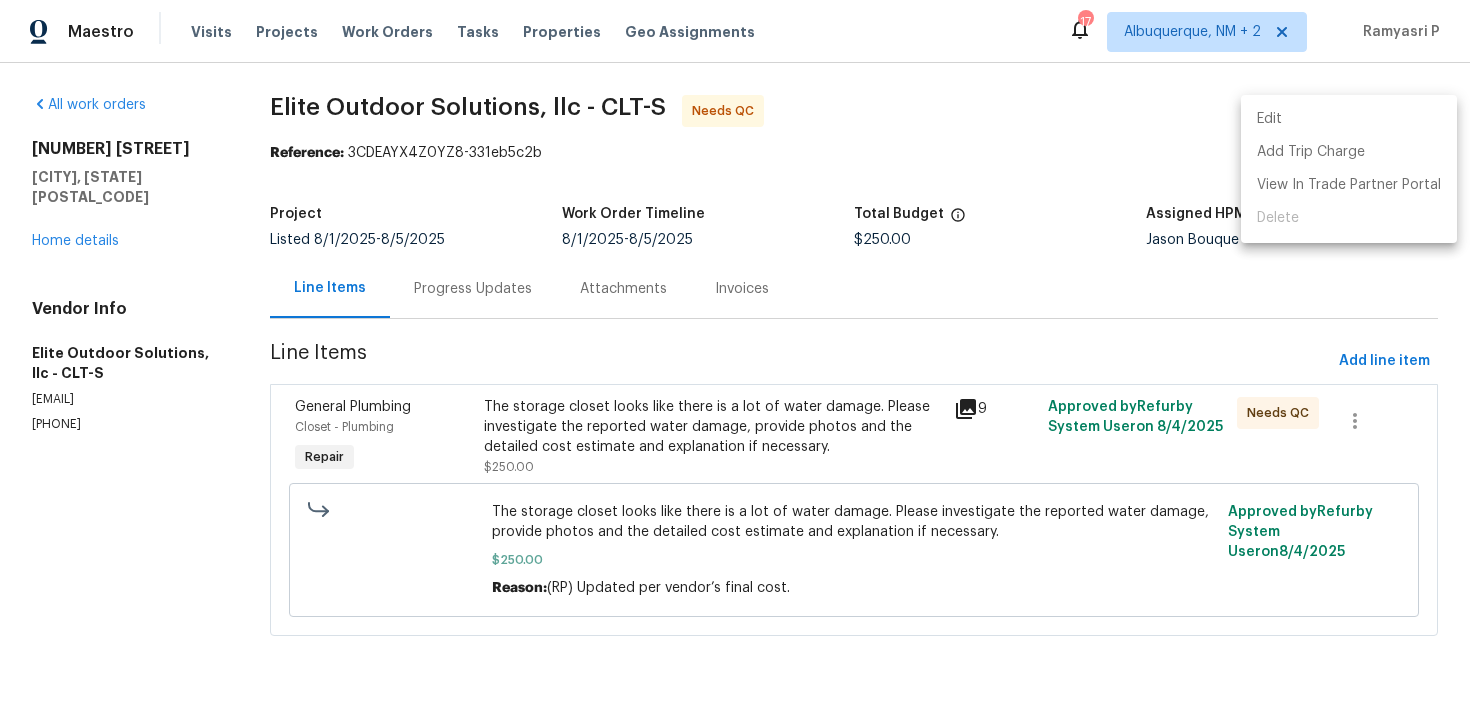click on "Edit" at bounding box center [1349, 119] 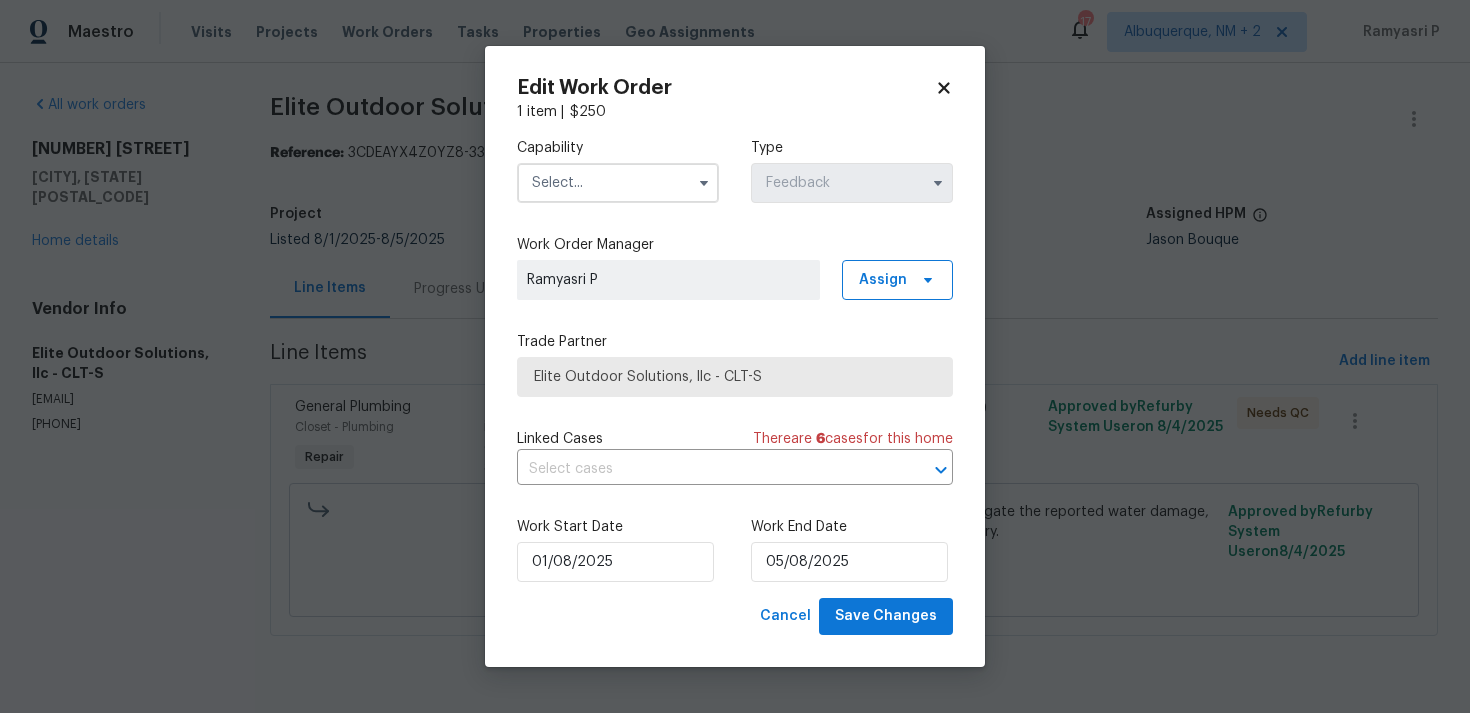 click at bounding box center (618, 183) 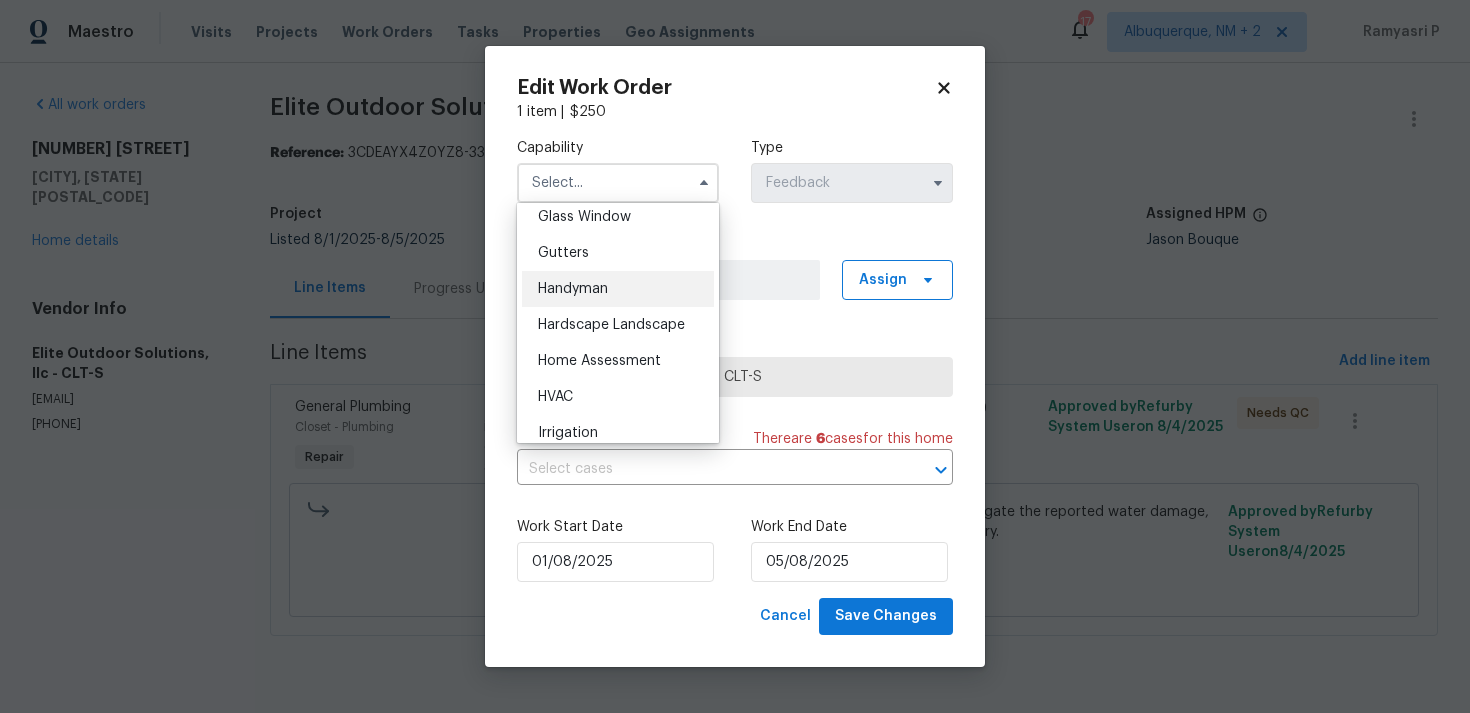 scroll, scrollTop: 1047, scrollLeft: 0, axis: vertical 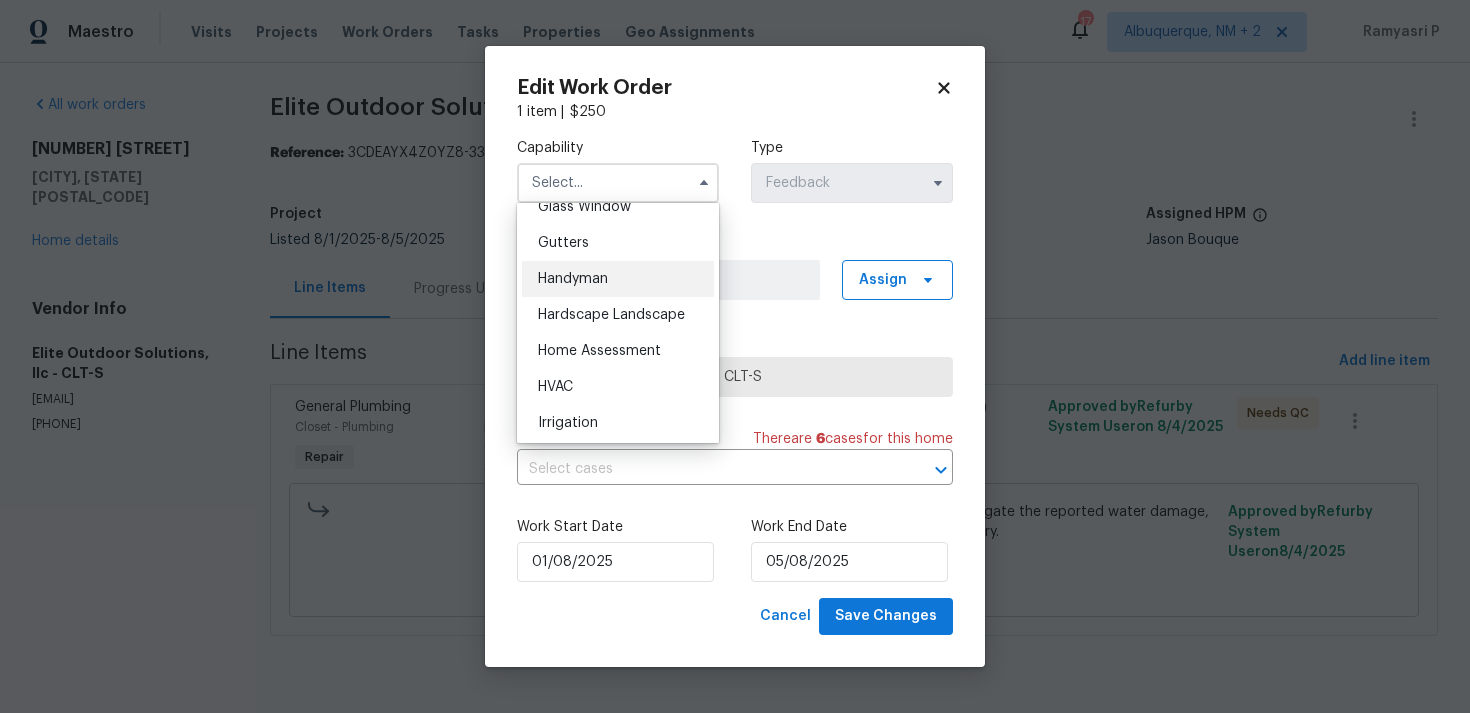 click on "Handyman" at bounding box center (573, 279) 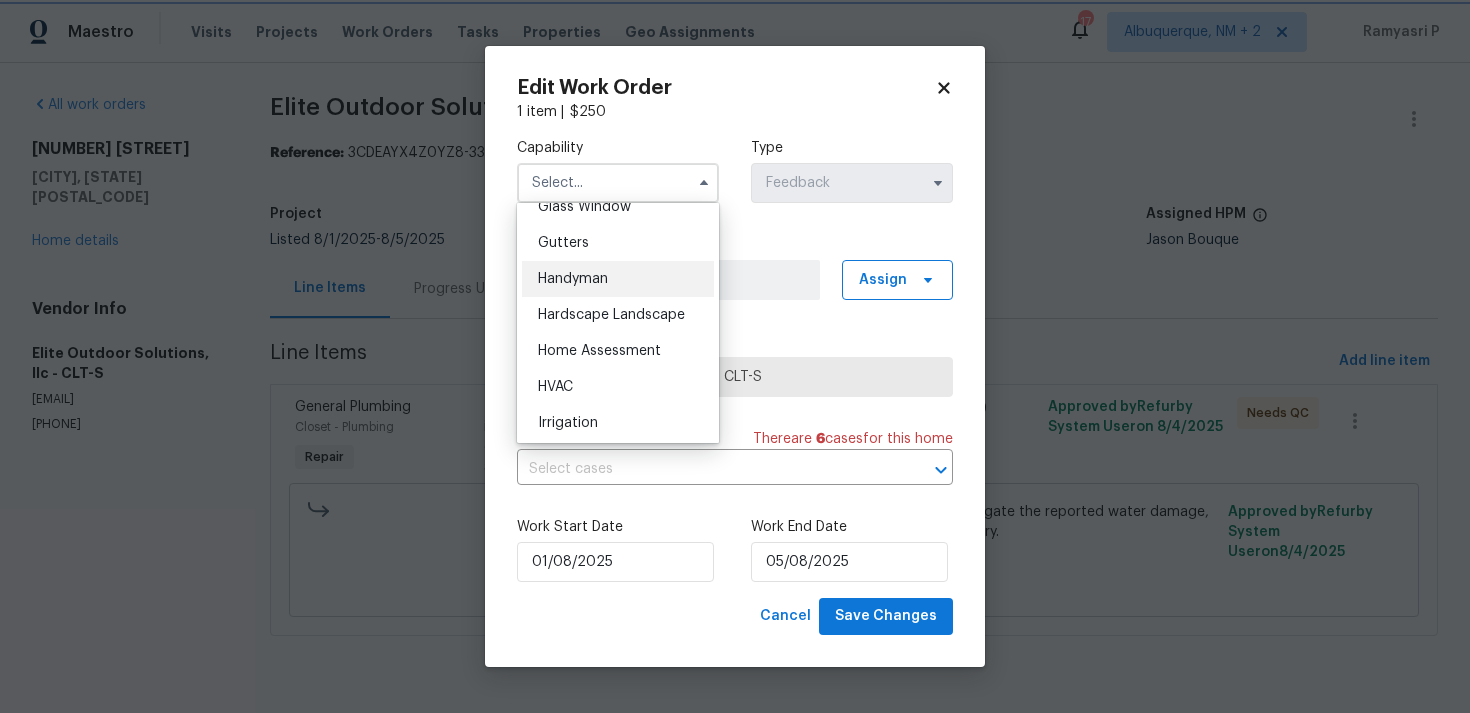 type on "Handyman" 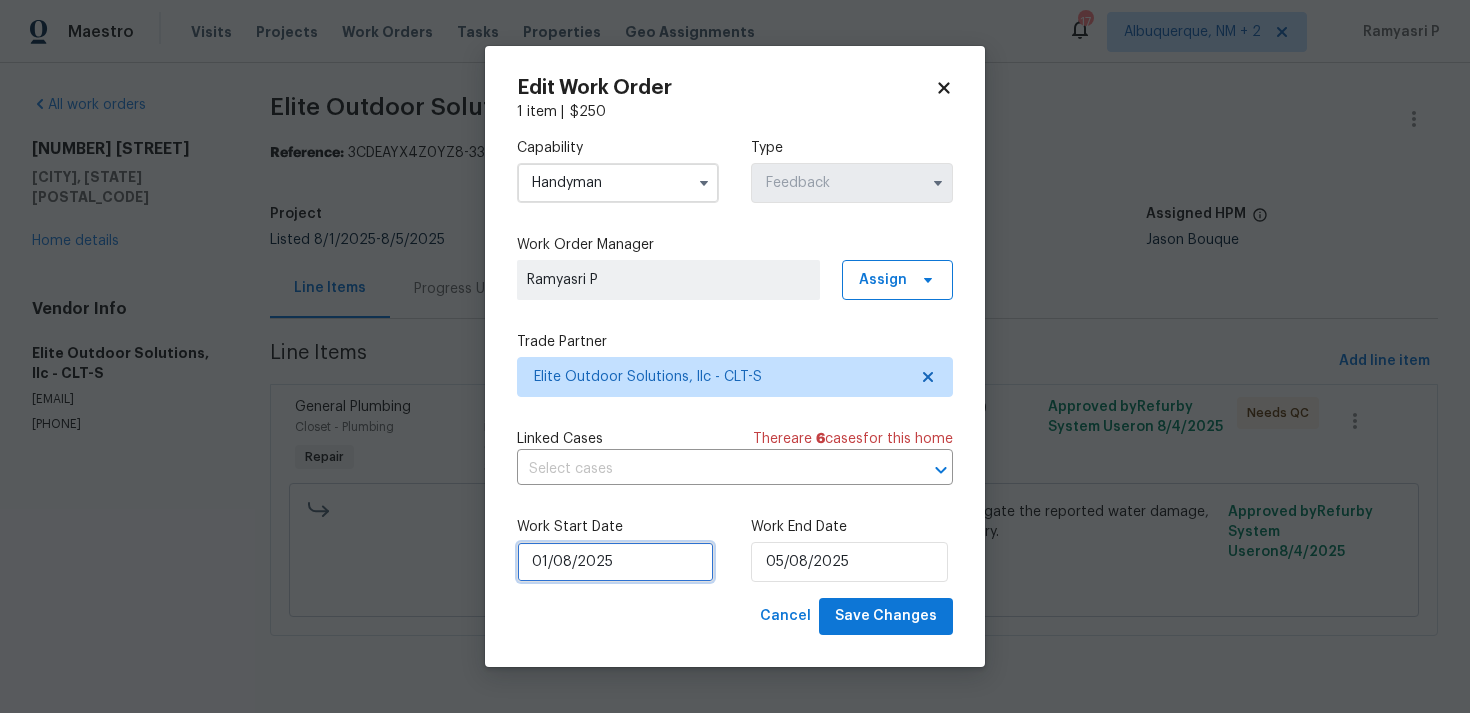click on "01/08/2025" at bounding box center [615, 562] 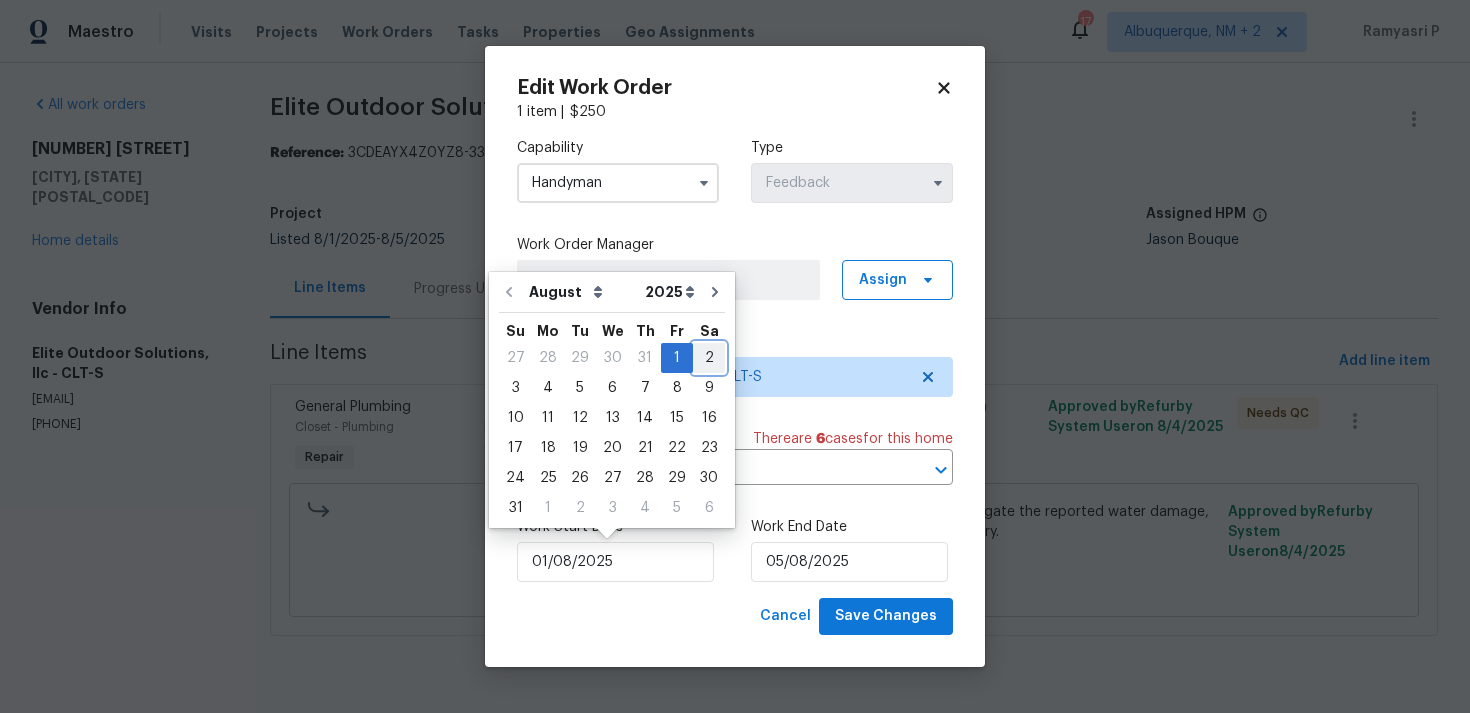click on "2" at bounding box center [709, 358] 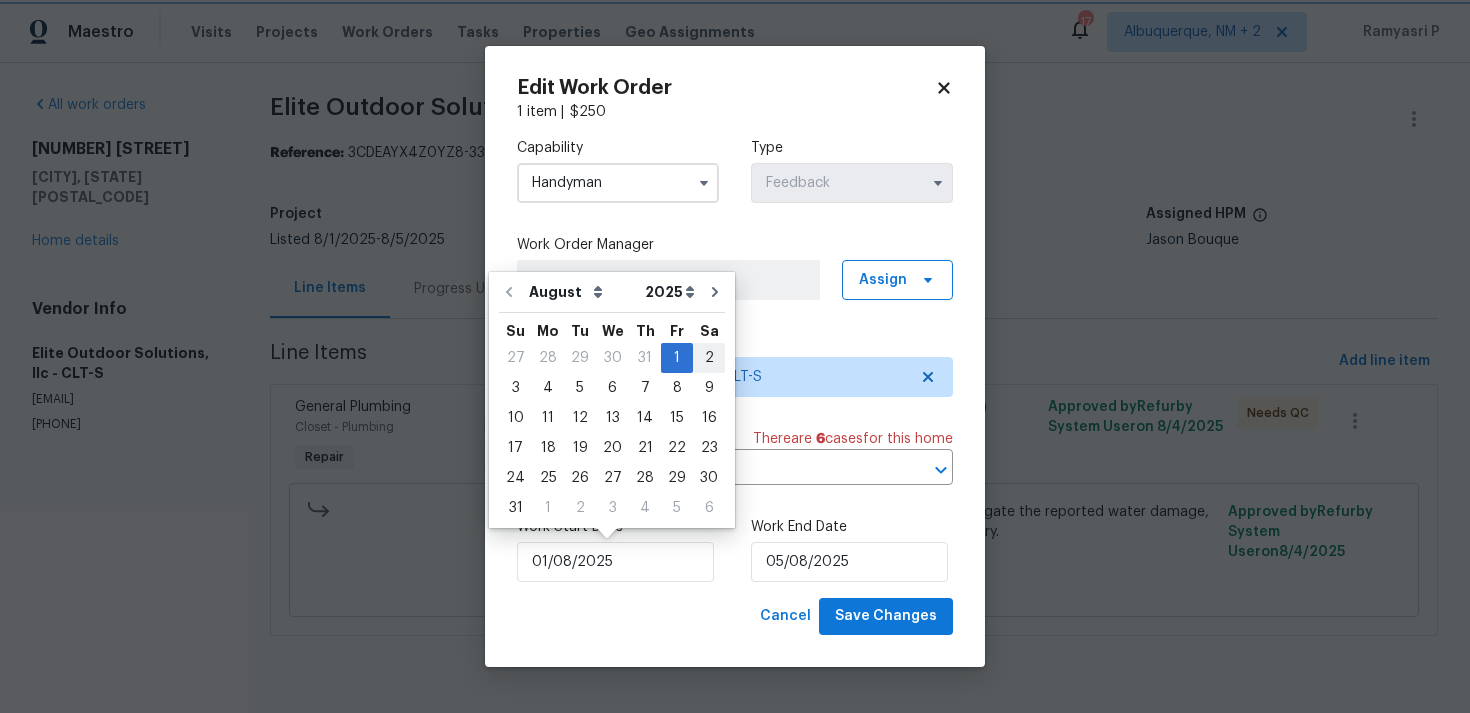 type on "02/08/2025" 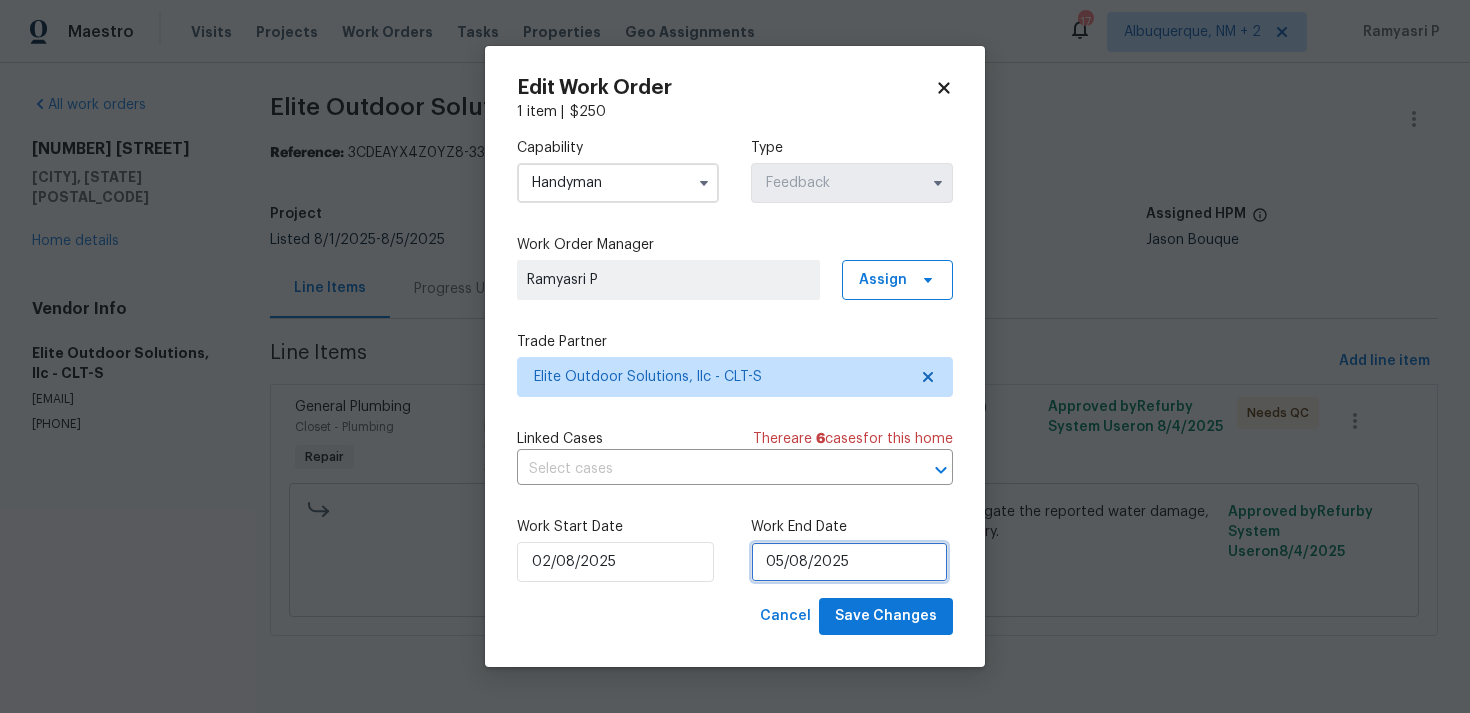 click on "05/08/2025" at bounding box center [849, 562] 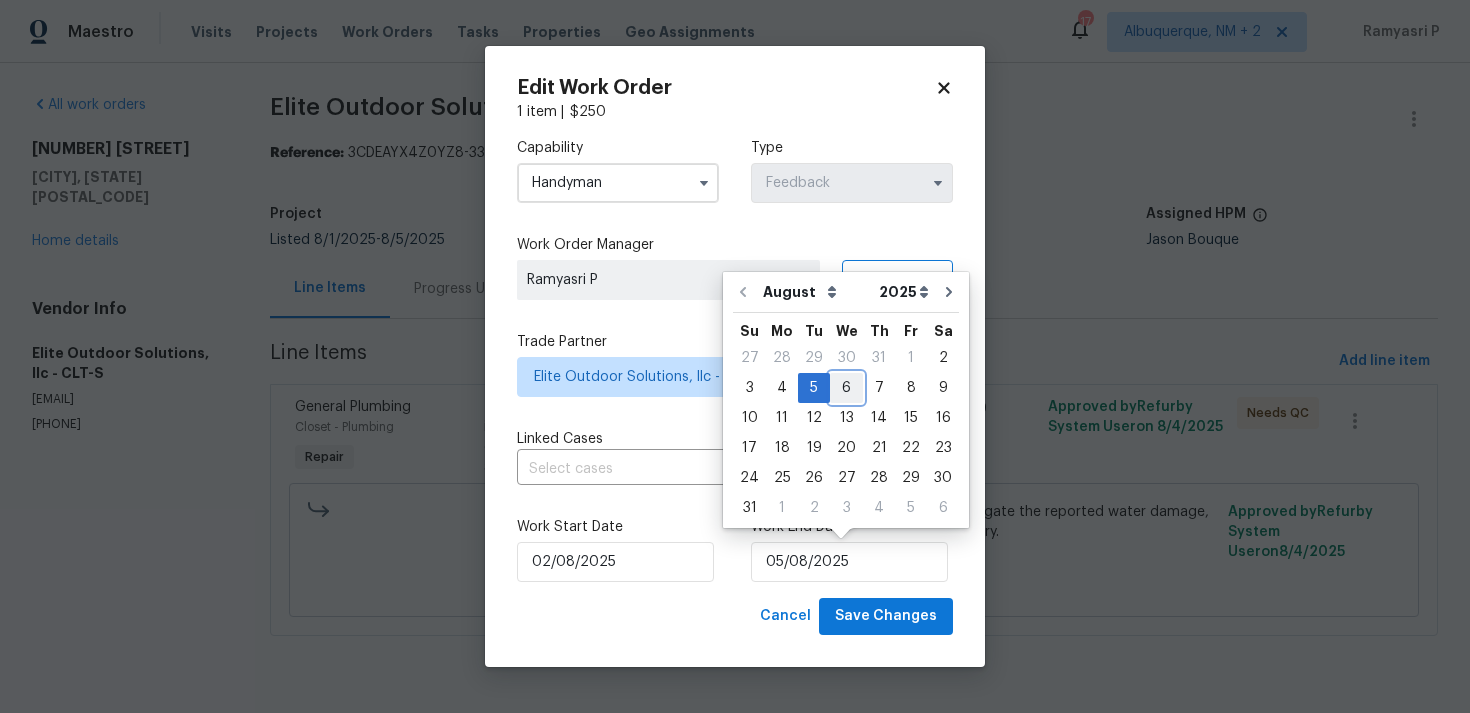 click on "6" at bounding box center [846, 388] 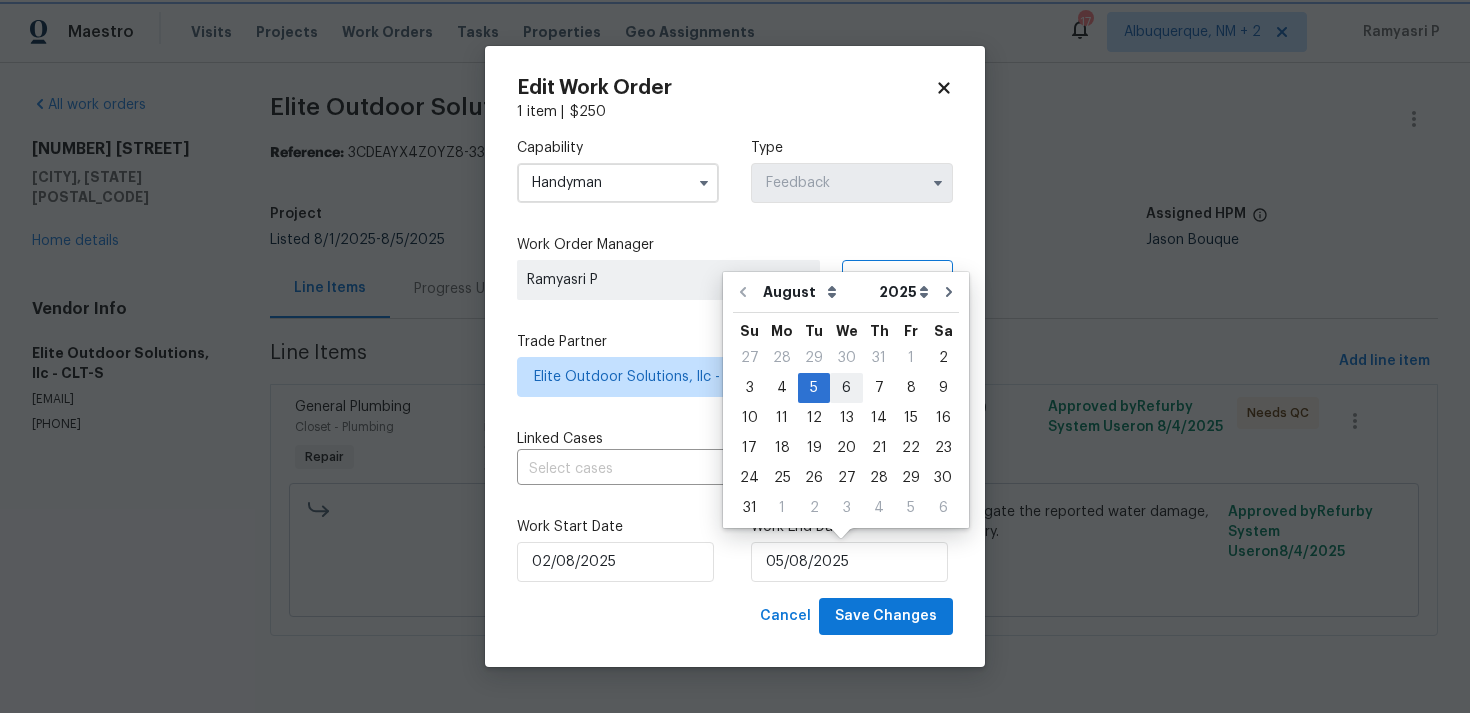 type on "06/08/2025" 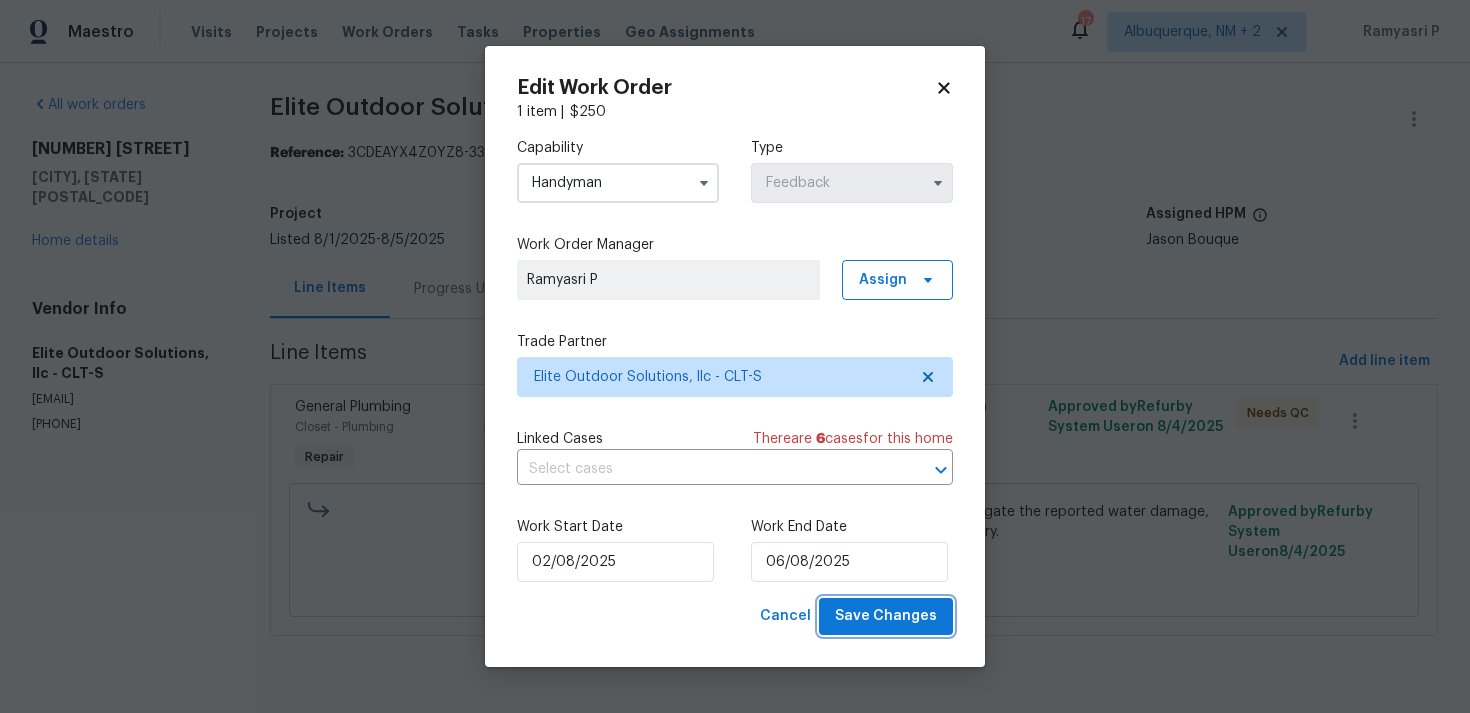click on "Save Changes" at bounding box center [886, 616] 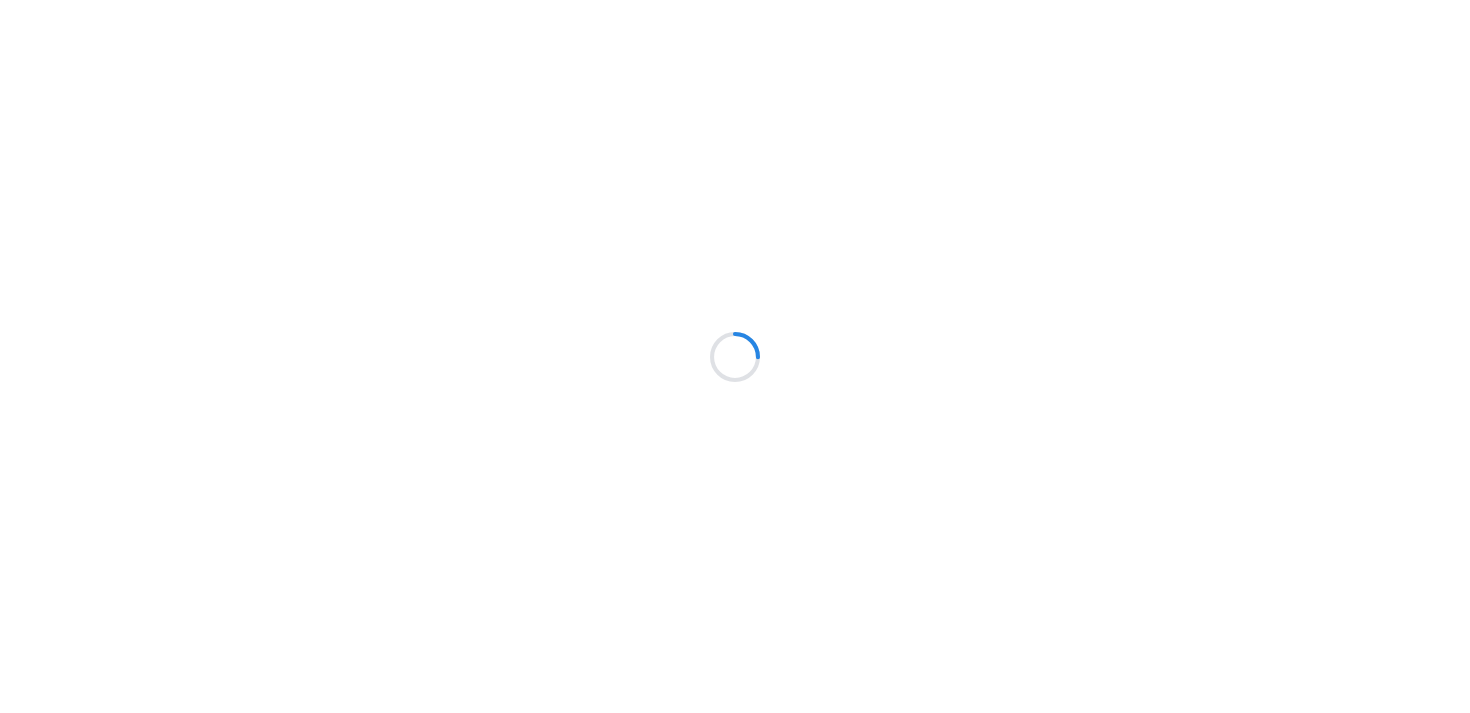 scroll, scrollTop: 0, scrollLeft: 0, axis: both 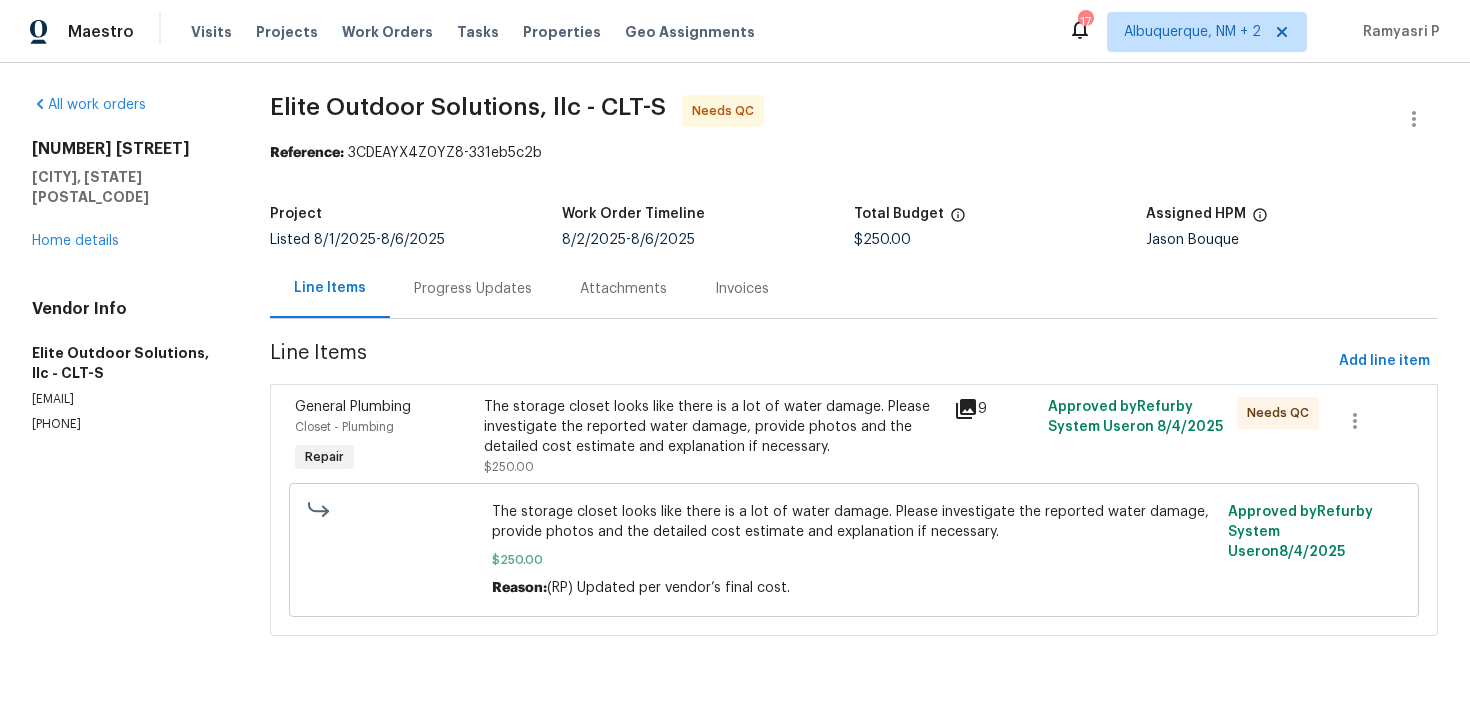 click on "The storage closet looks like there is a lot of water damage. Please investigate the reported water damage, provide photos and the detailed cost estimate and explanation if necessary." at bounding box center [713, 427] 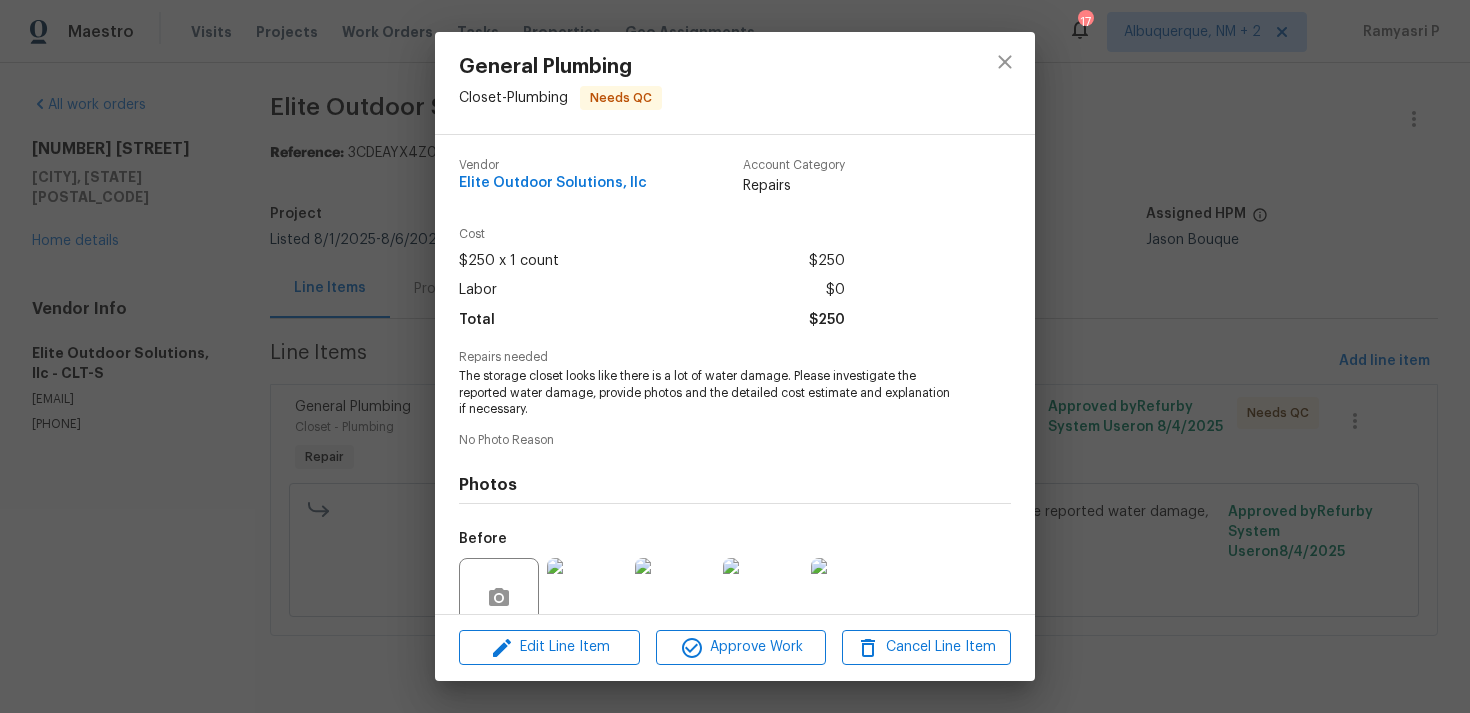 scroll, scrollTop: 174, scrollLeft: 0, axis: vertical 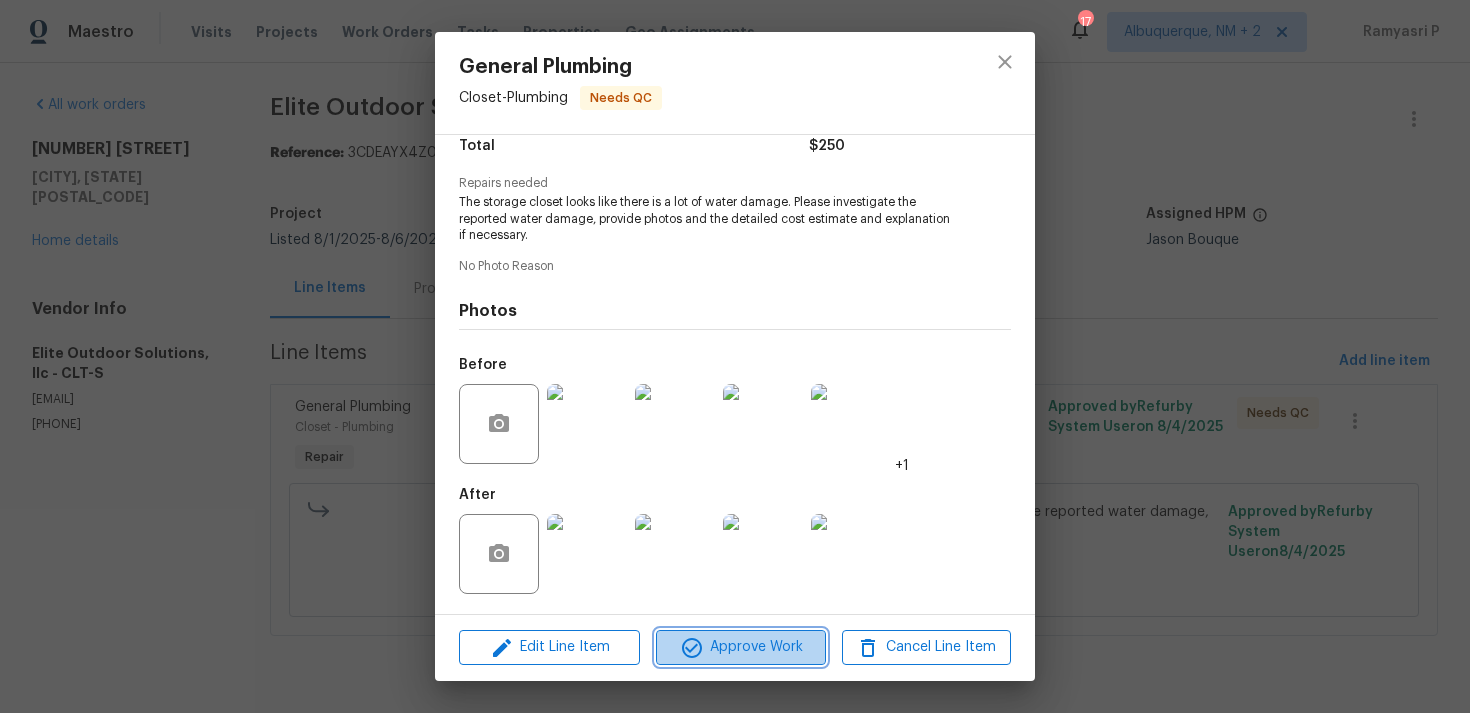 click on "Approve Work" at bounding box center (740, 647) 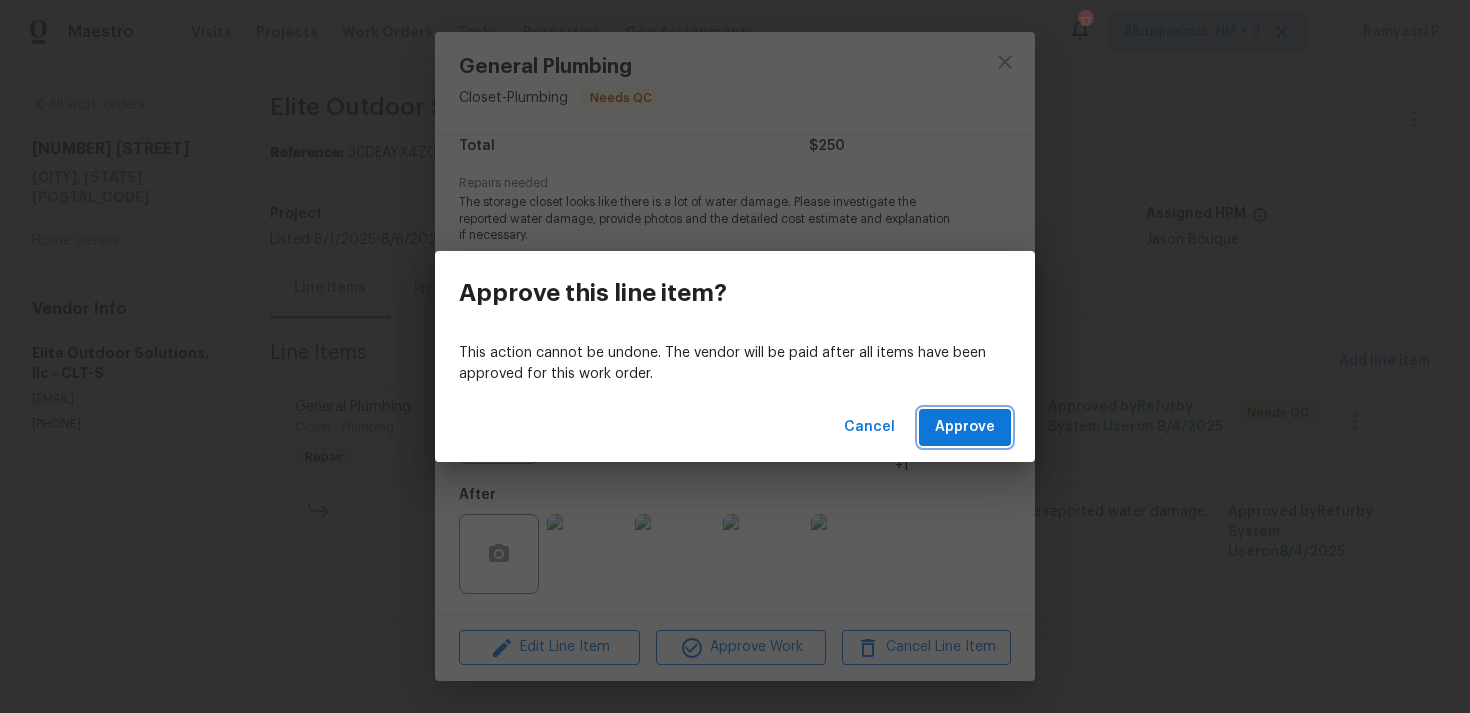 click on "Approve" at bounding box center (965, 427) 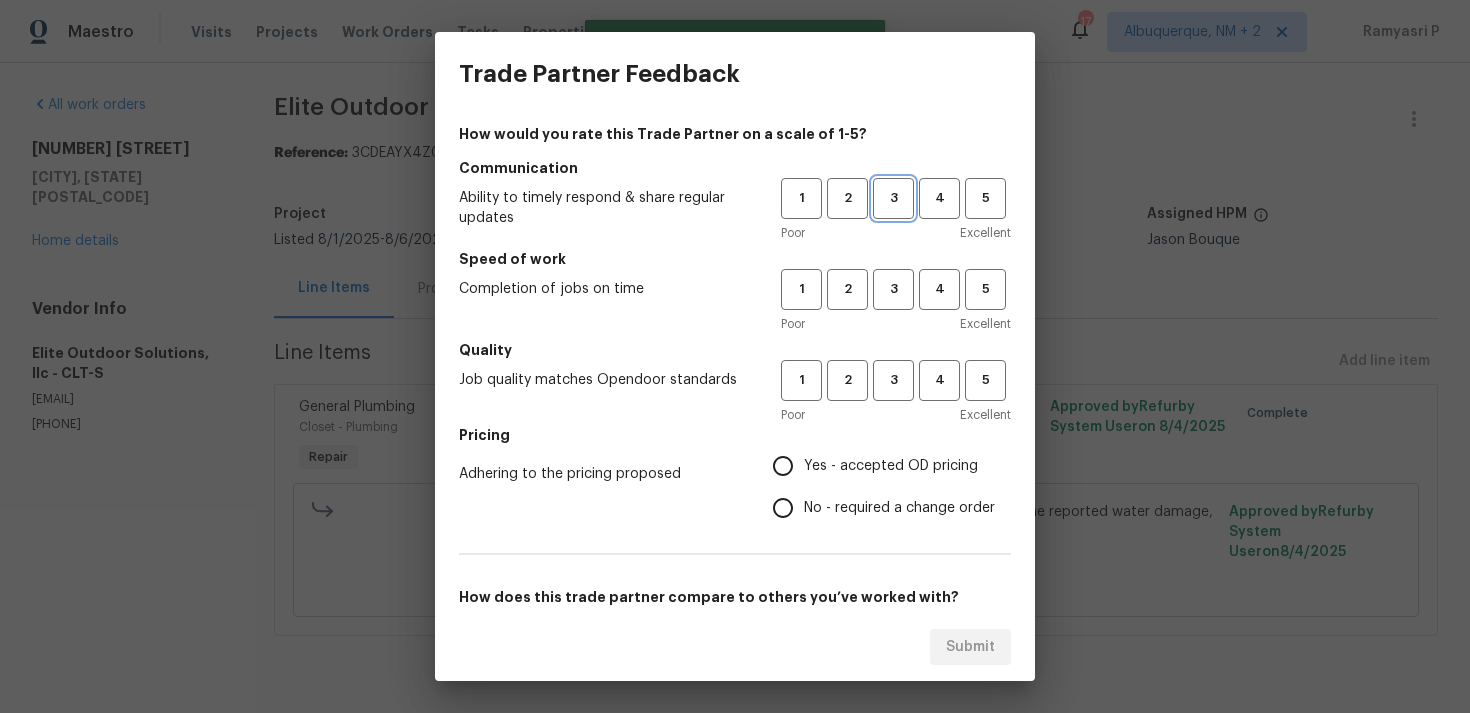 click on "3" at bounding box center [893, 198] 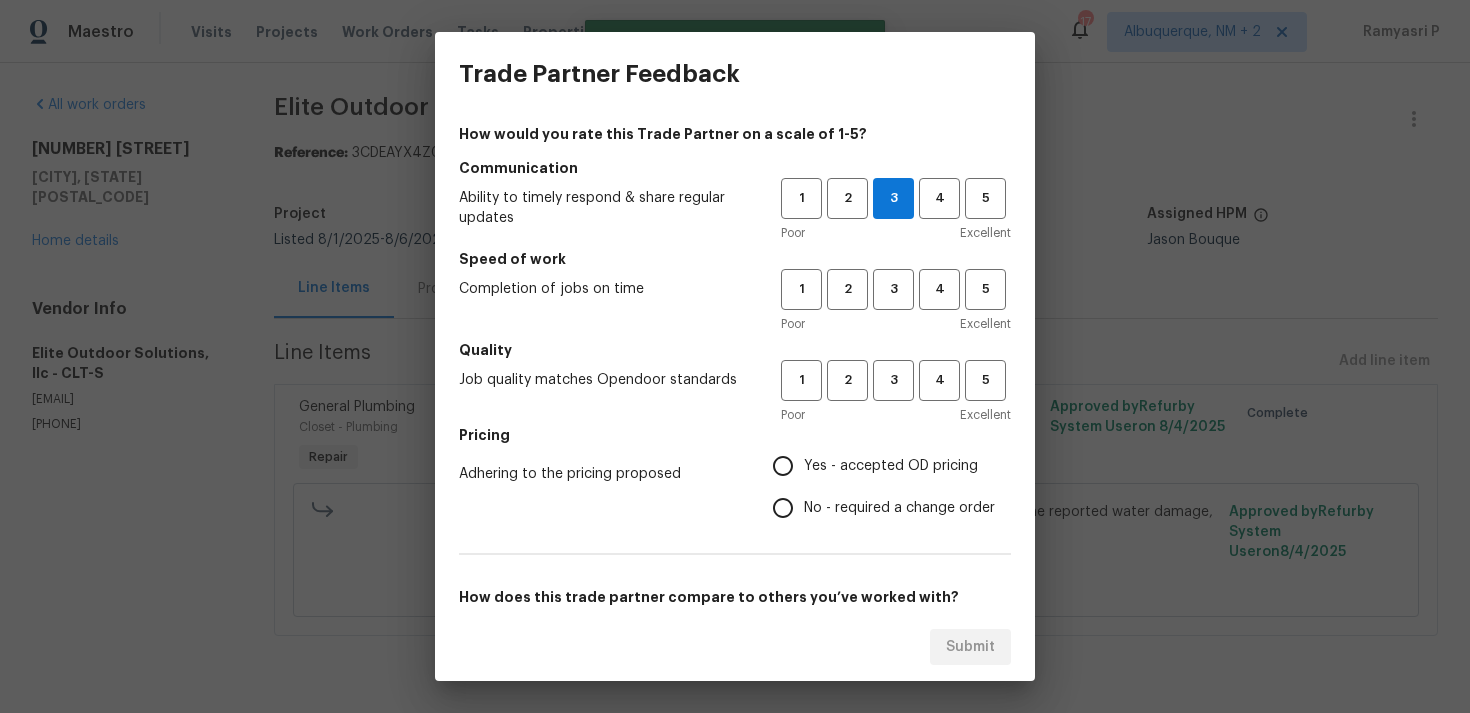 click on "1 2 3 4 5 Poor Excellent" at bounding box center (896, 301) 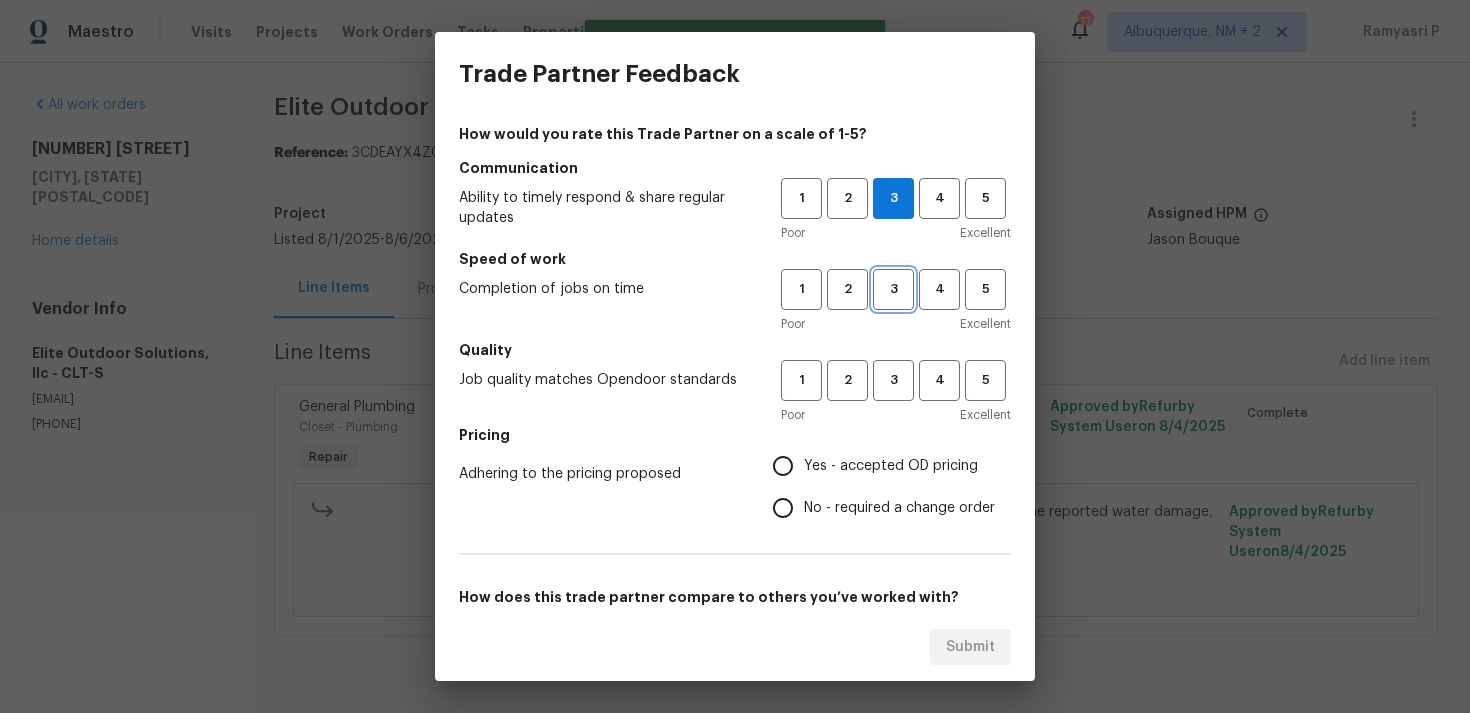 click on "3" at bounding box center [893, 289] 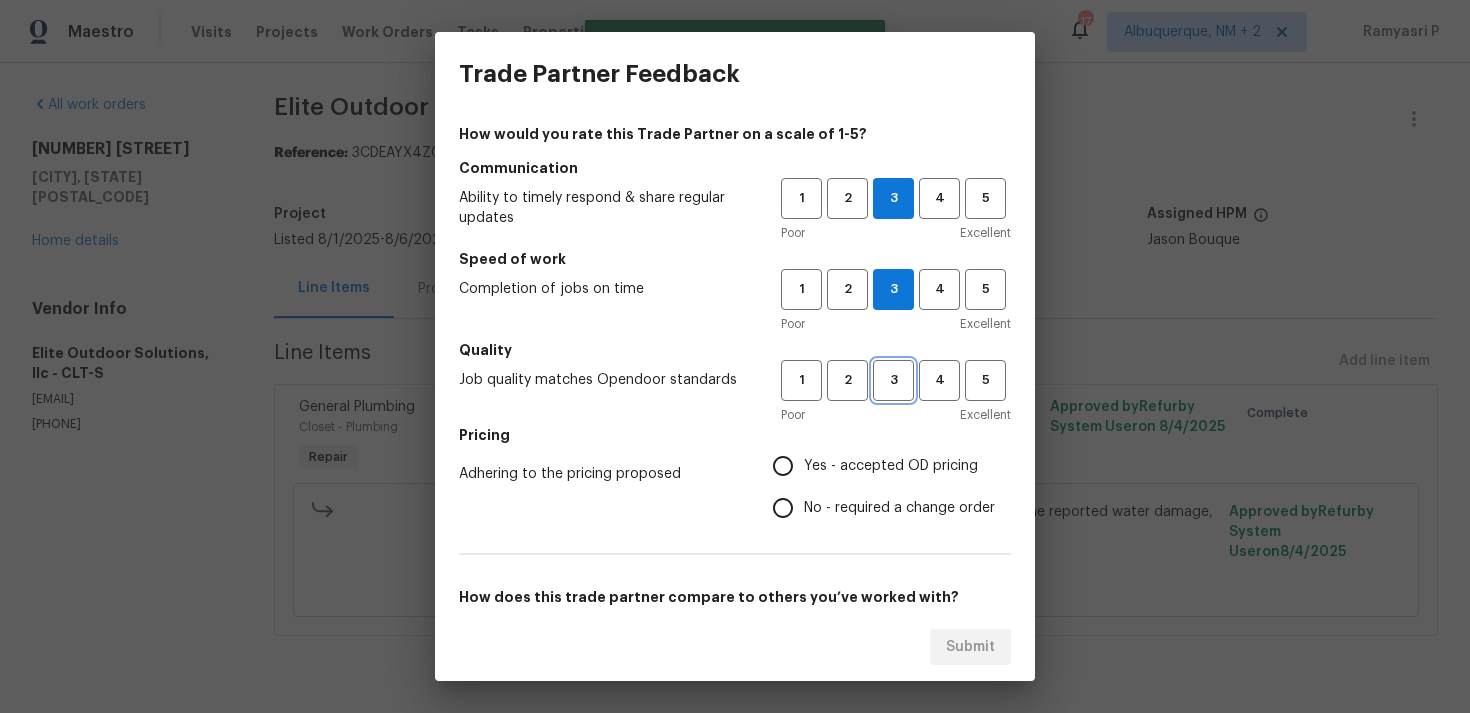 click on "3" at bounding box center [893, 380] 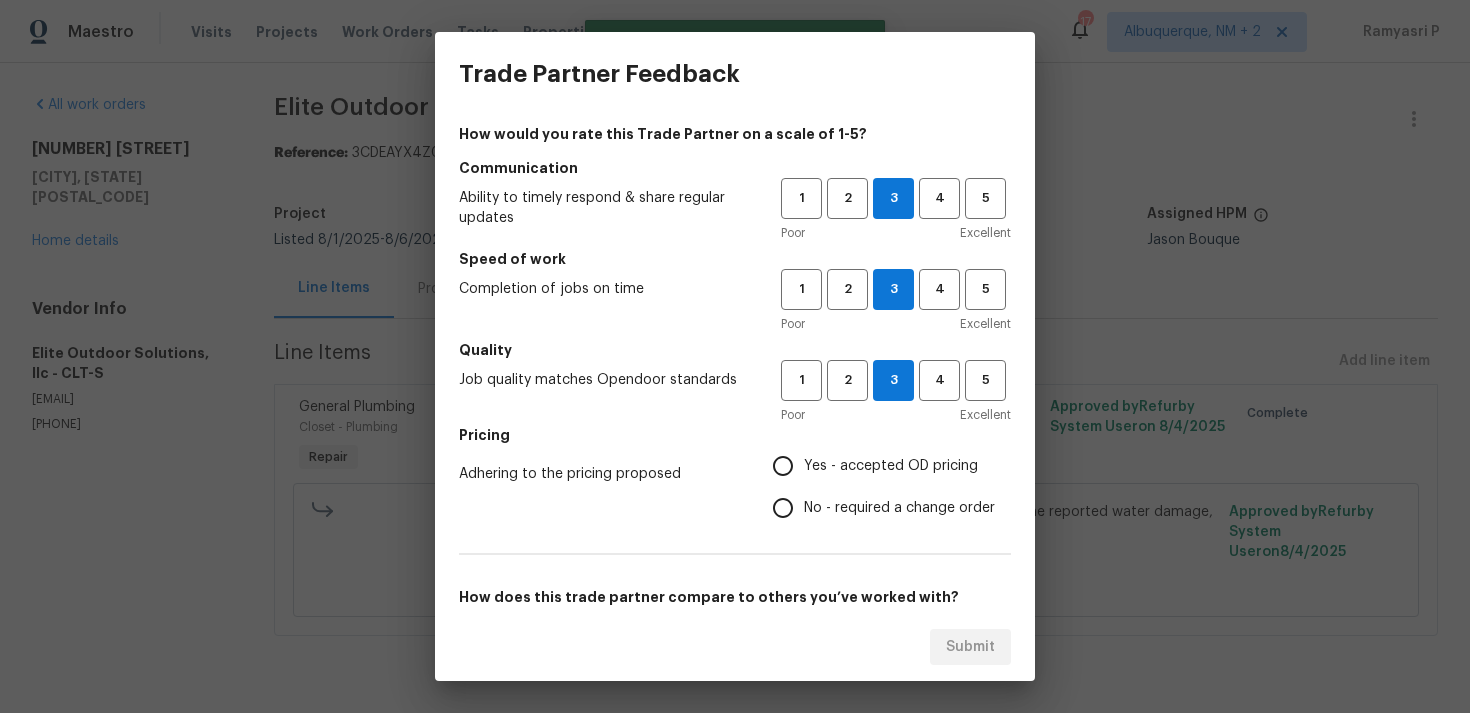 click on "No - required a change order" at bounding box center (899, 508) 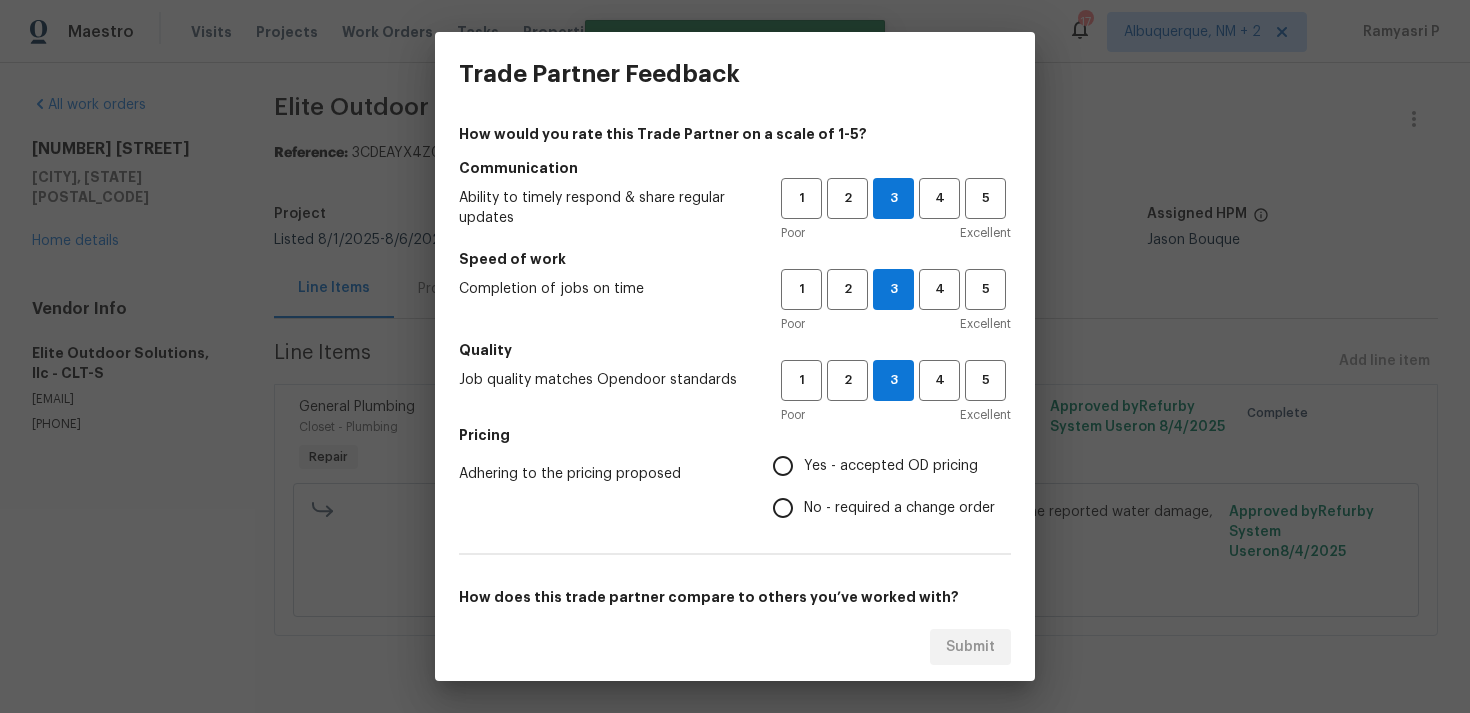 click on "No - required a change order" at bounding box center [783, 508] 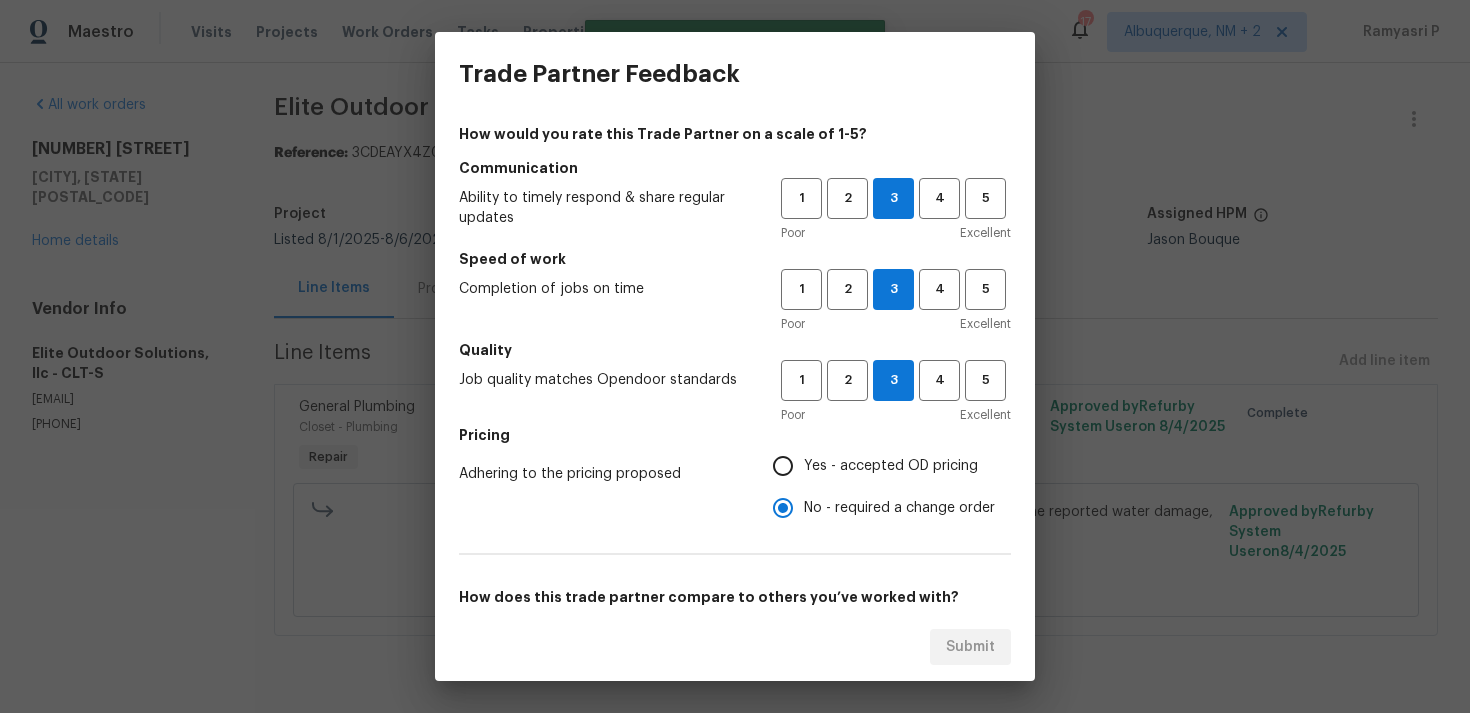 scroll, scrollTop: 302, scrollLeft: 0, axis: vertical 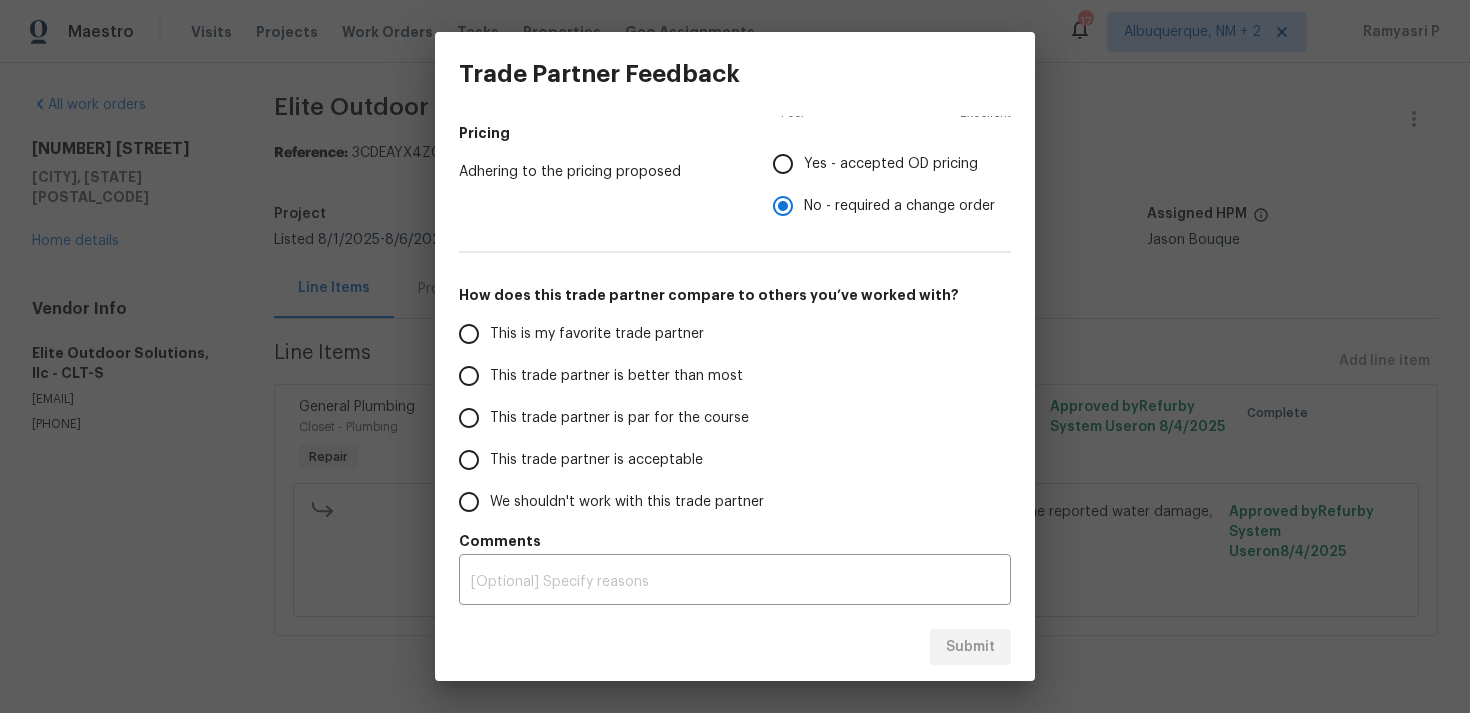 click on "This trade partner is par for the course" at bounding box center (619, 418) 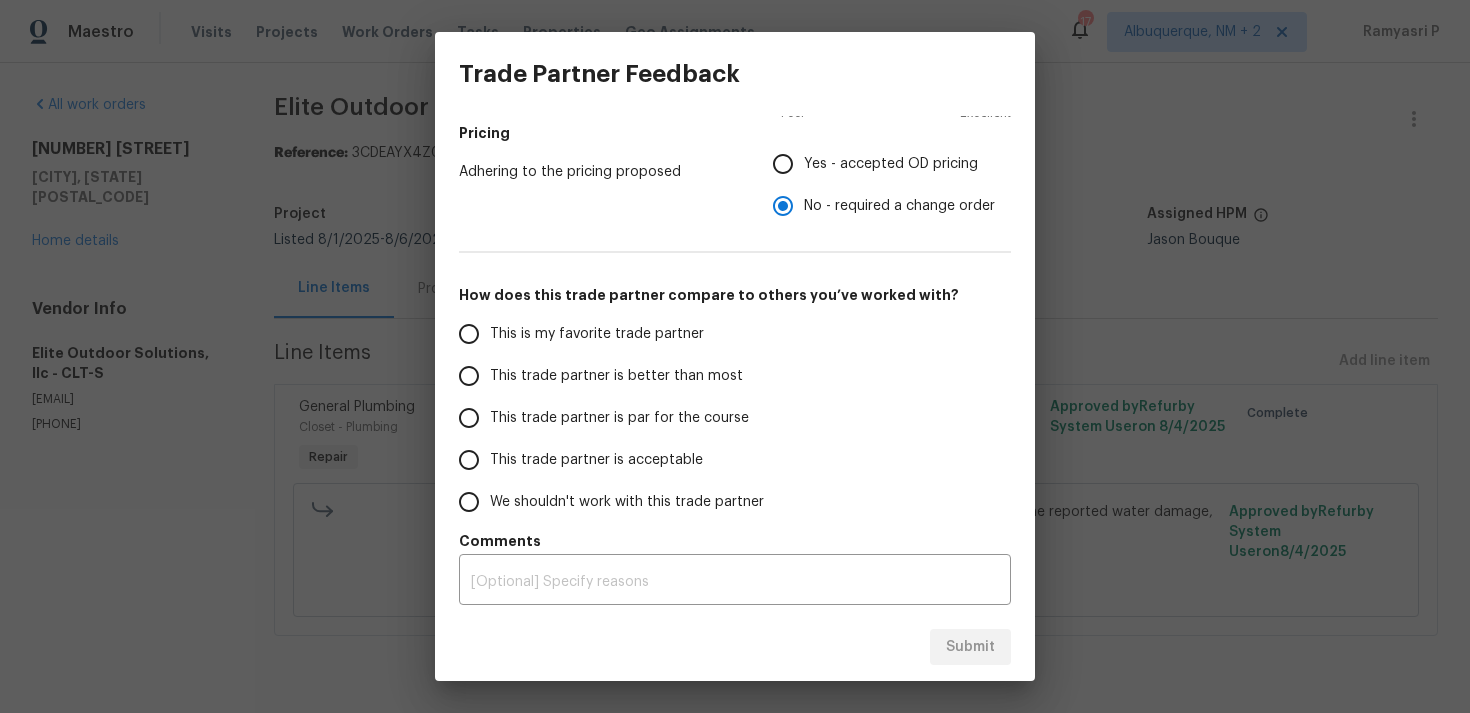 click on "This trade partner is par for the course" at bounding box center (469, 418) 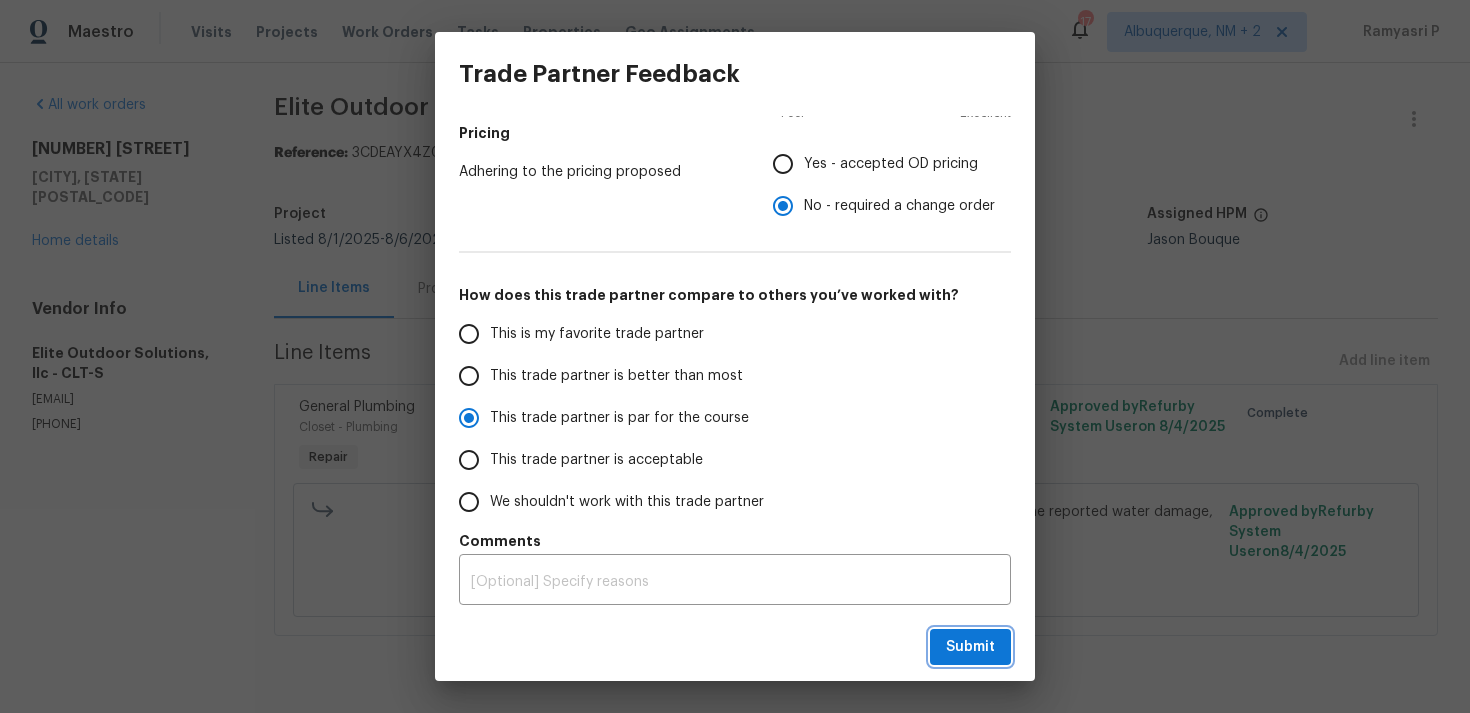 click on "Submit" at bounding box center [970, 647] 